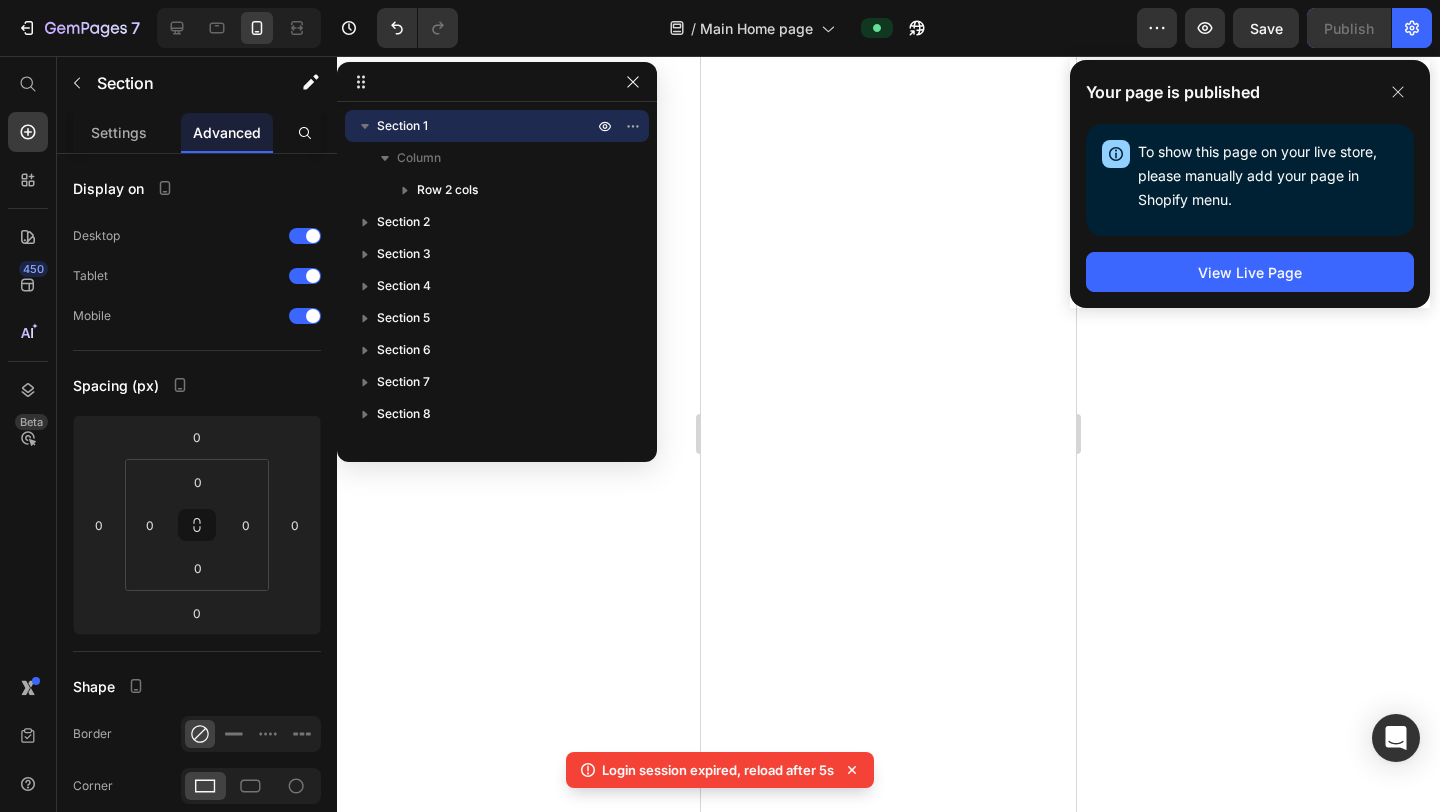 scroll, scrollTop: 0, scrollLeft: 0, axis: both 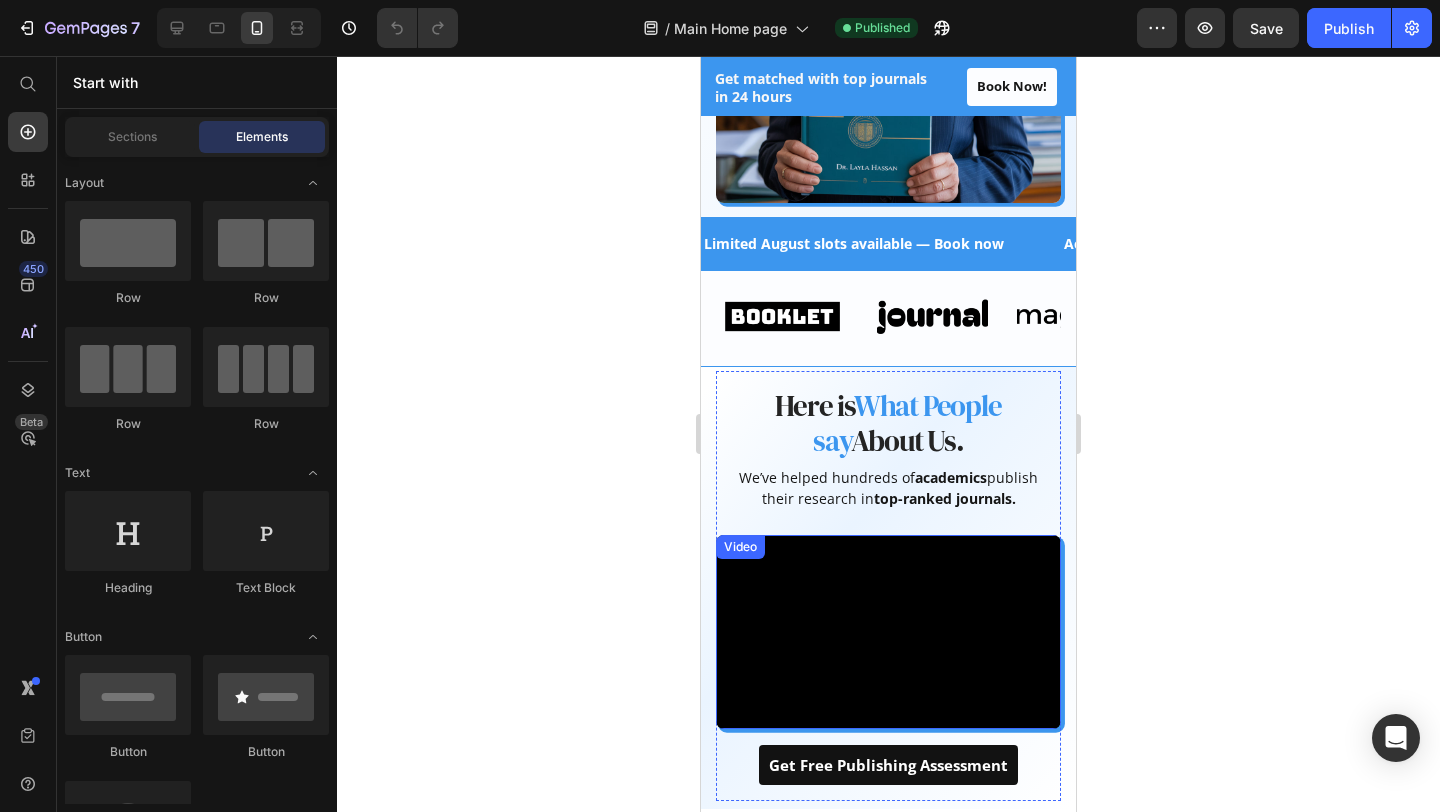 click at bounding box center [888, 632] 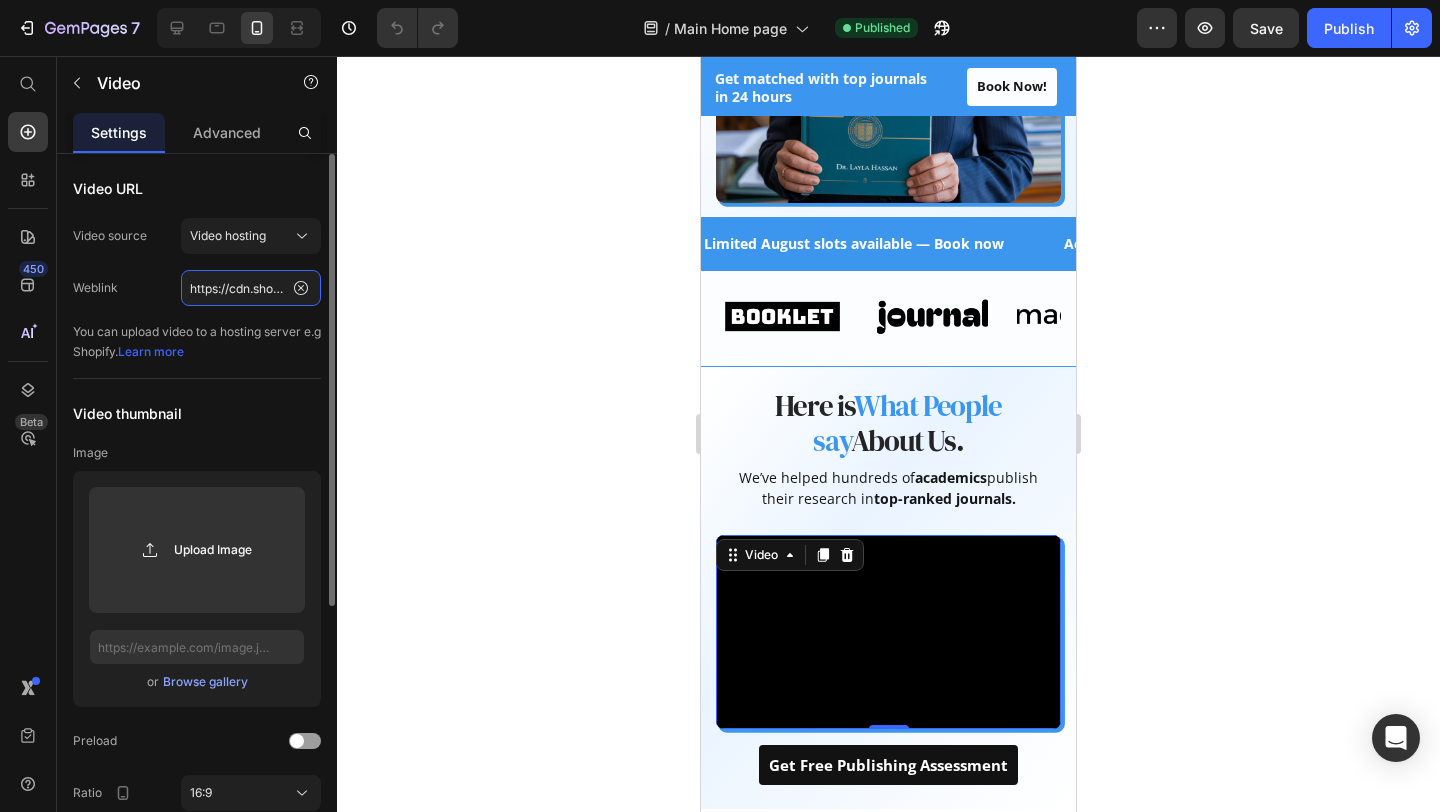 click on "https://cdn.shopify.com/videos/c/o/v/f450e97f5ad645ae936db67ff808a505.mov" 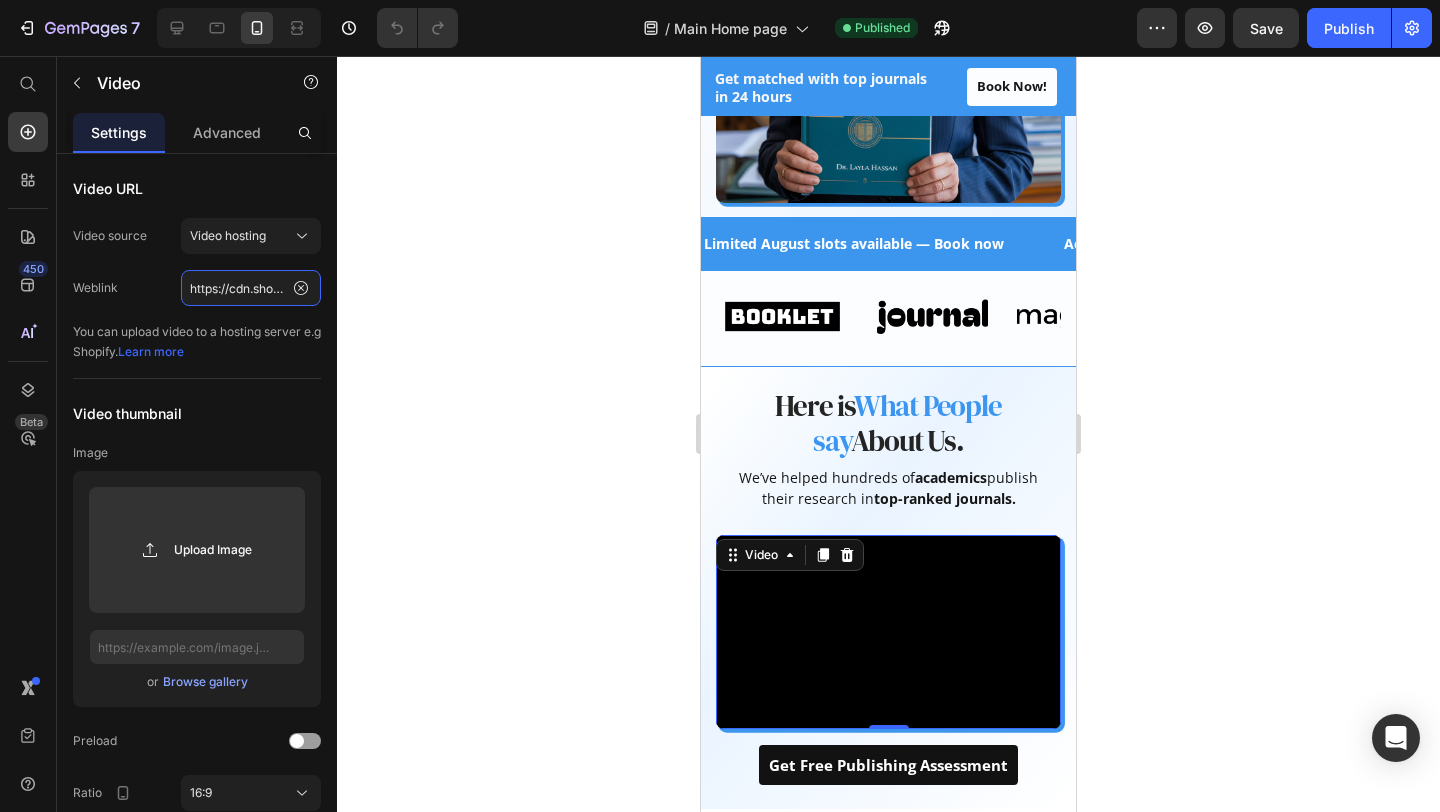 scroll, scrollTop: 0, scrollLeft: 363, axis: horizontal 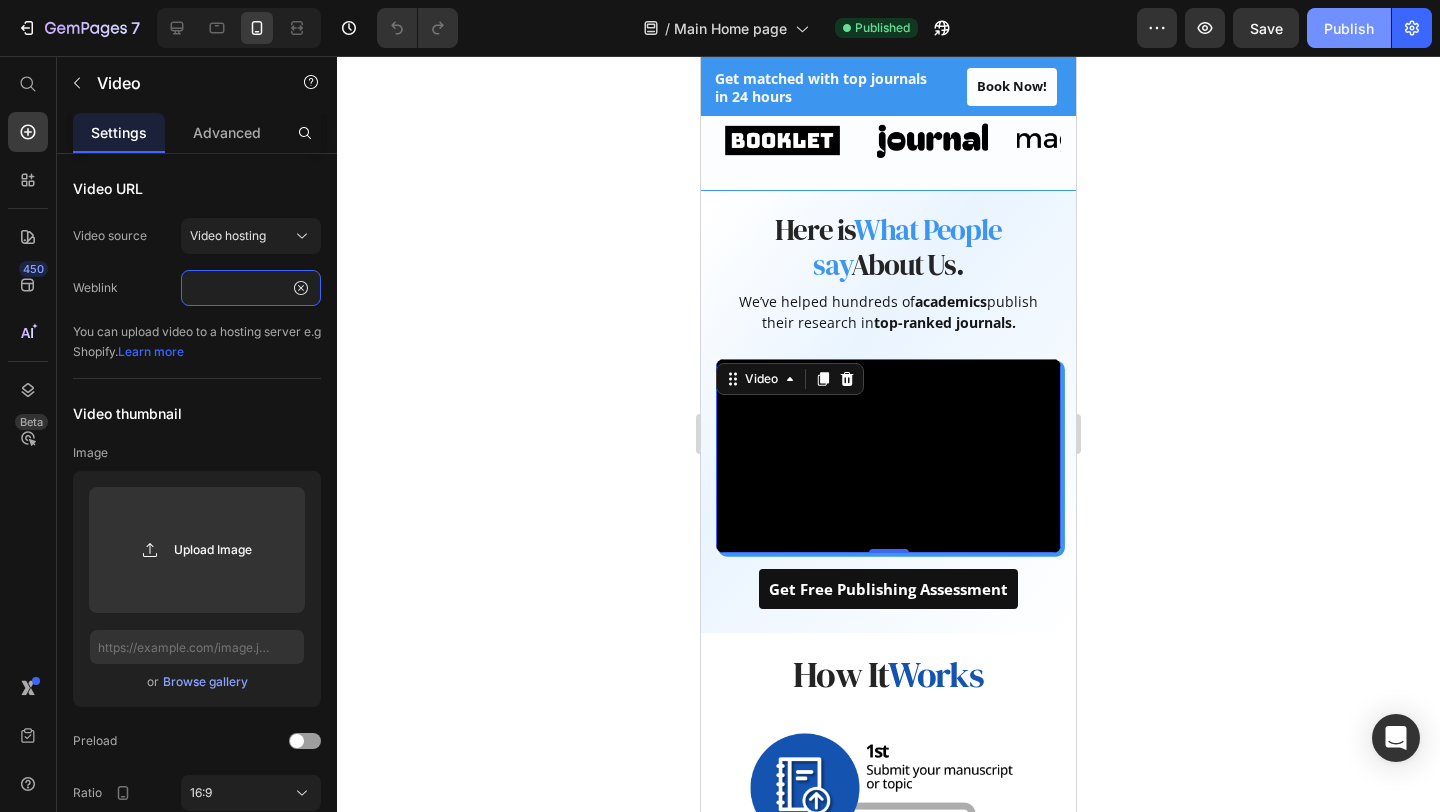 type on "https://cdn.shopify.com/videos/c/o/v/00829e7b8d1a4716a57a62bcf5e31251.mp4" 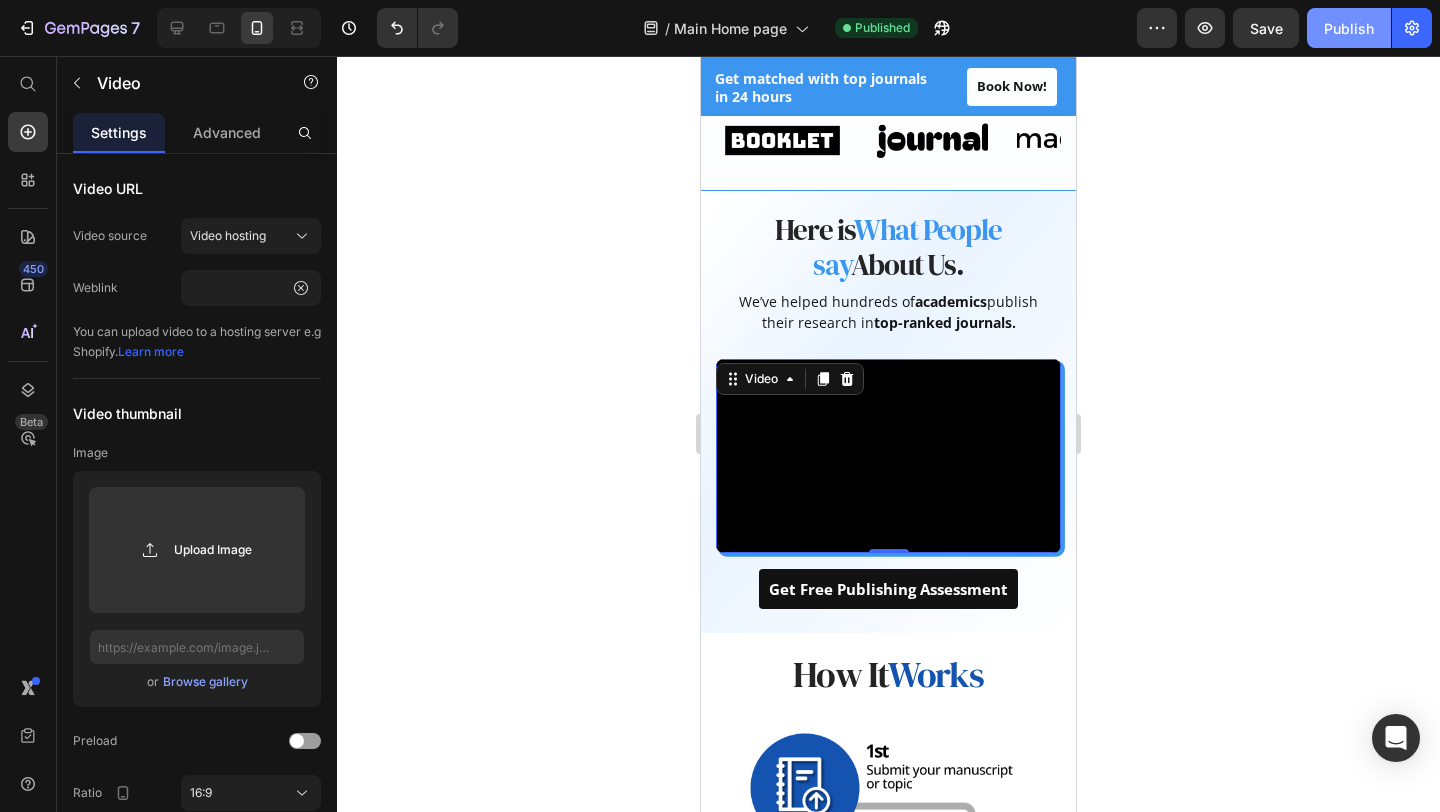 scroll, scrollTop: 0, scrollLeft: 0, axis: both 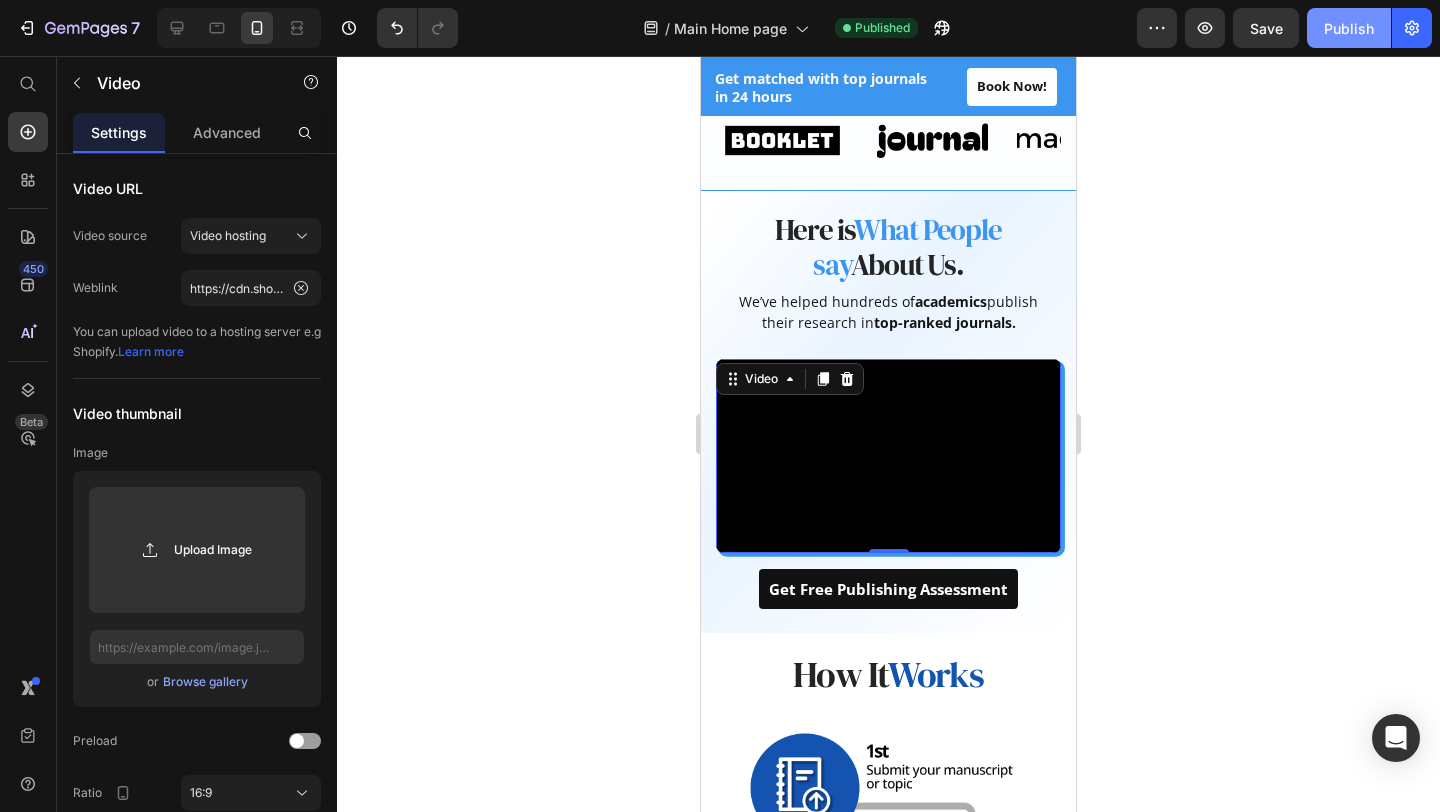 click on "Publish" at bounding box center [1349, 28] 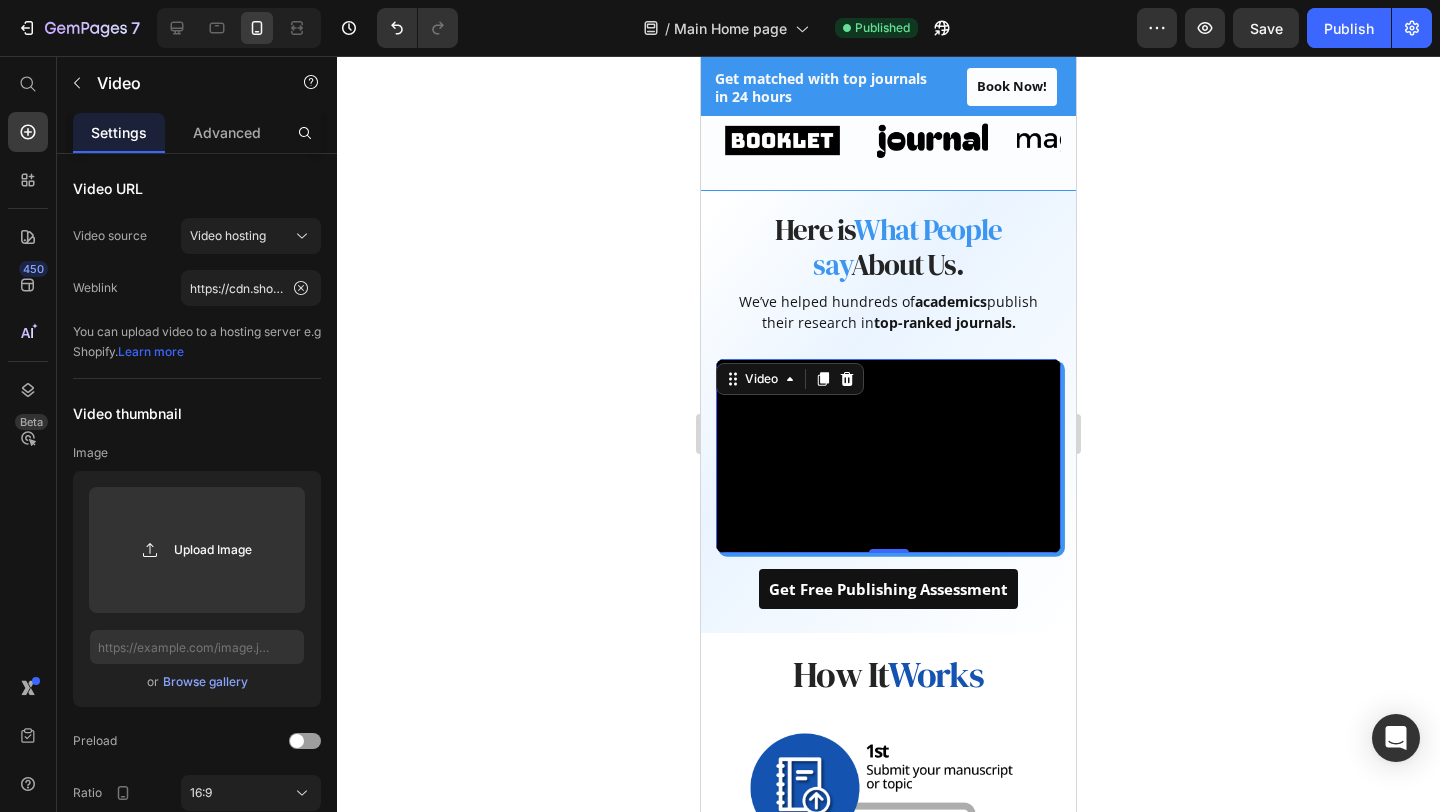 click at bounding box center (888, 456) 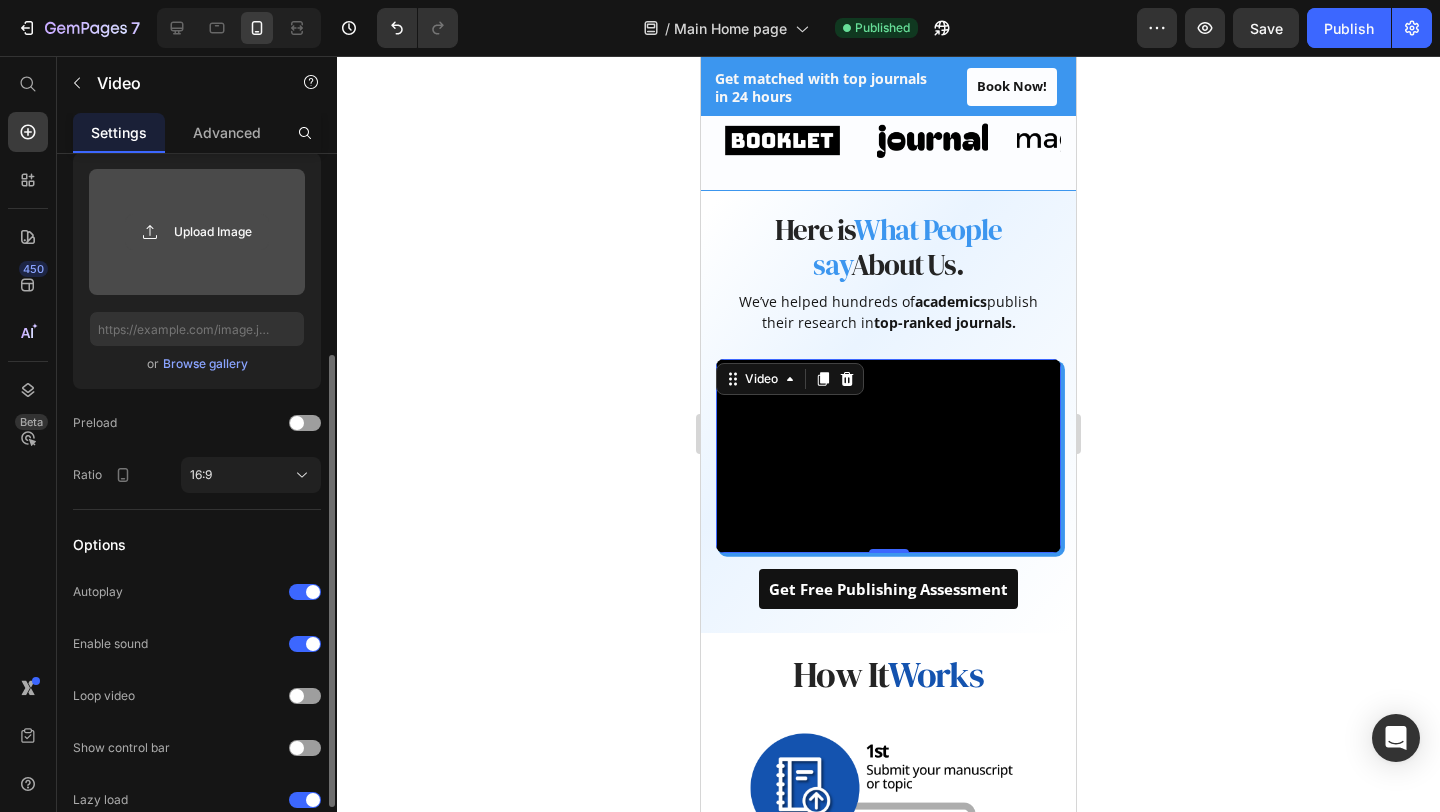 scroll, scrollTop: 415, scrollLeft: 0, axis: vertical 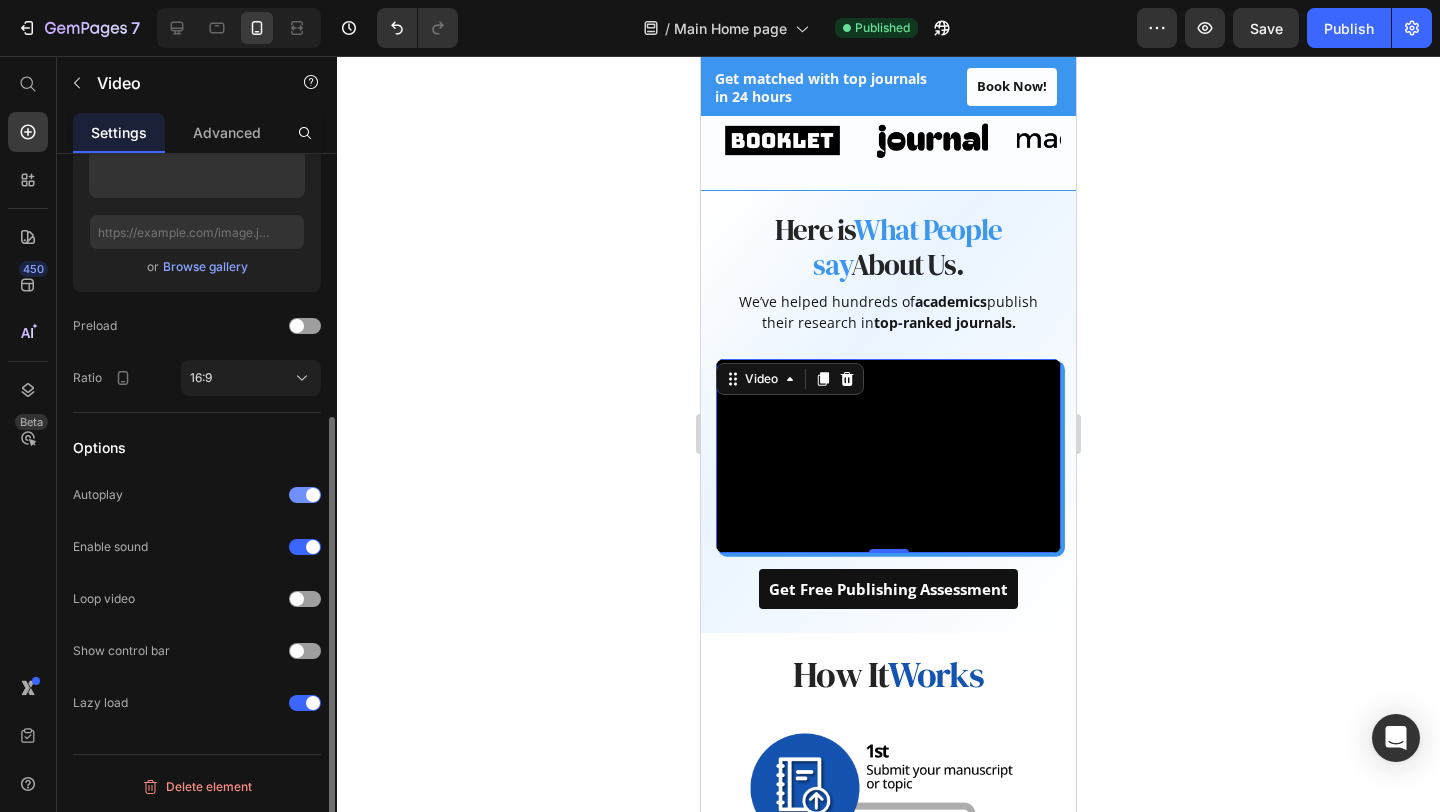 click at bounding box center (313, 495) 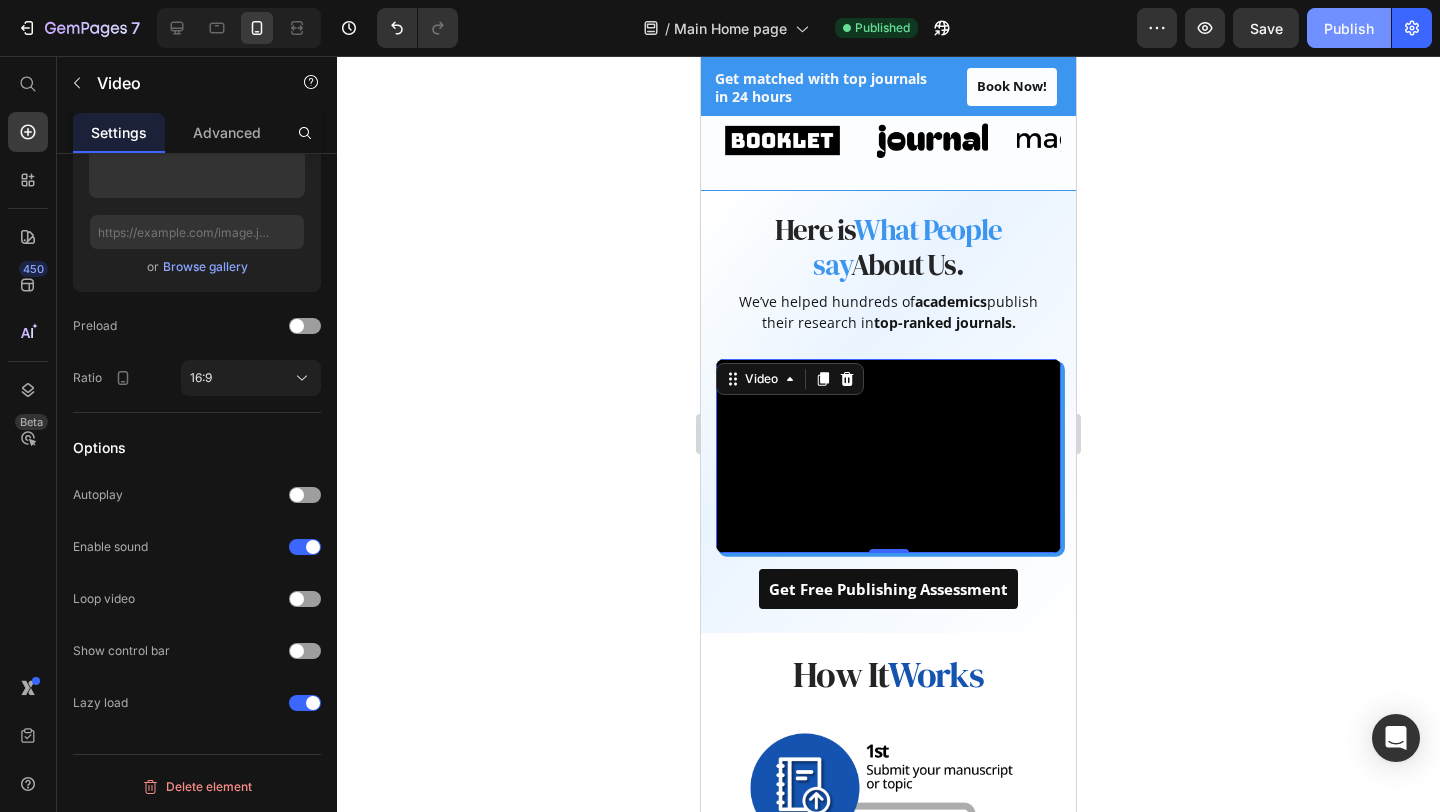 click on "Publish" at bounding box center (1349, 28) 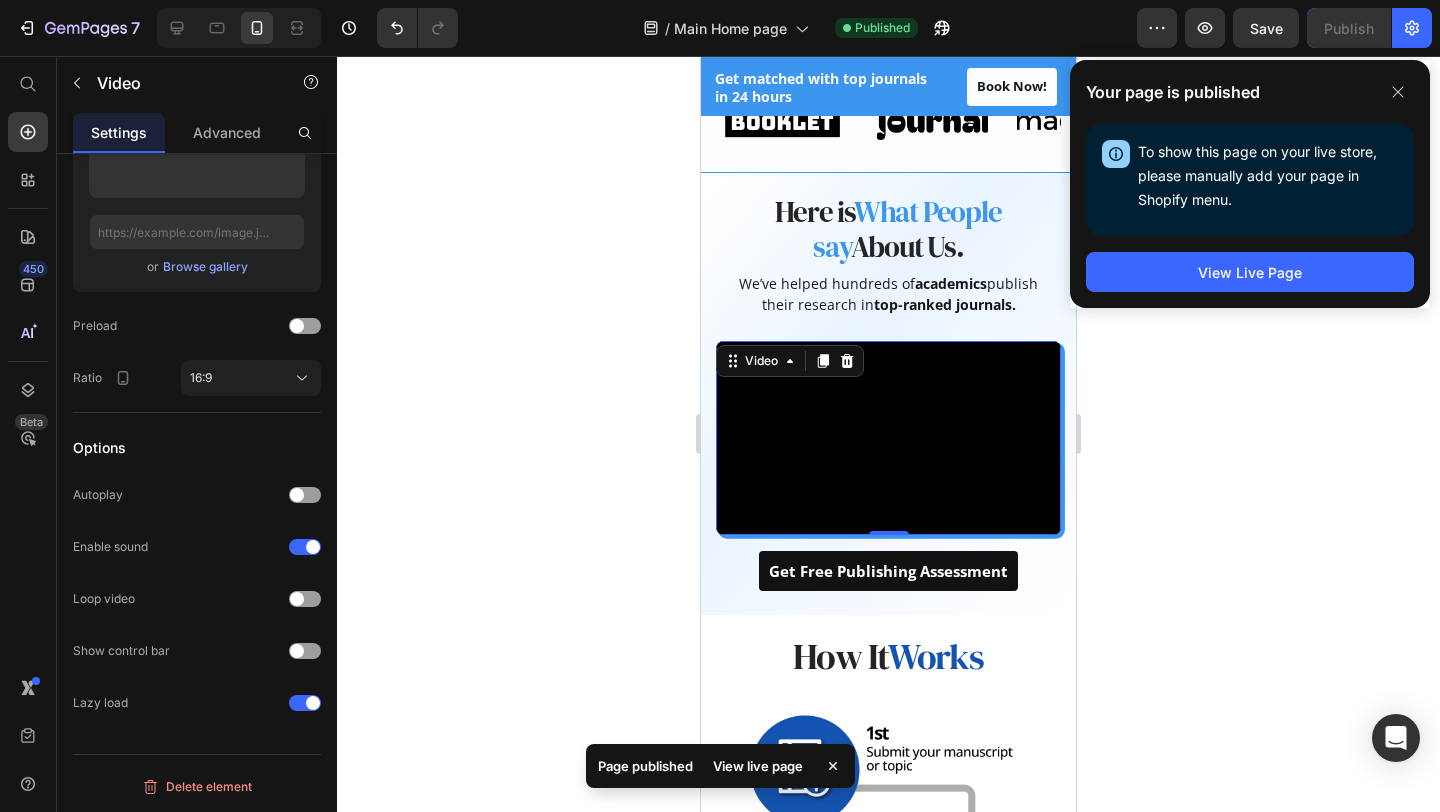 scroll, scrollTop: 795, scrollLeft: 0, axis: vertical 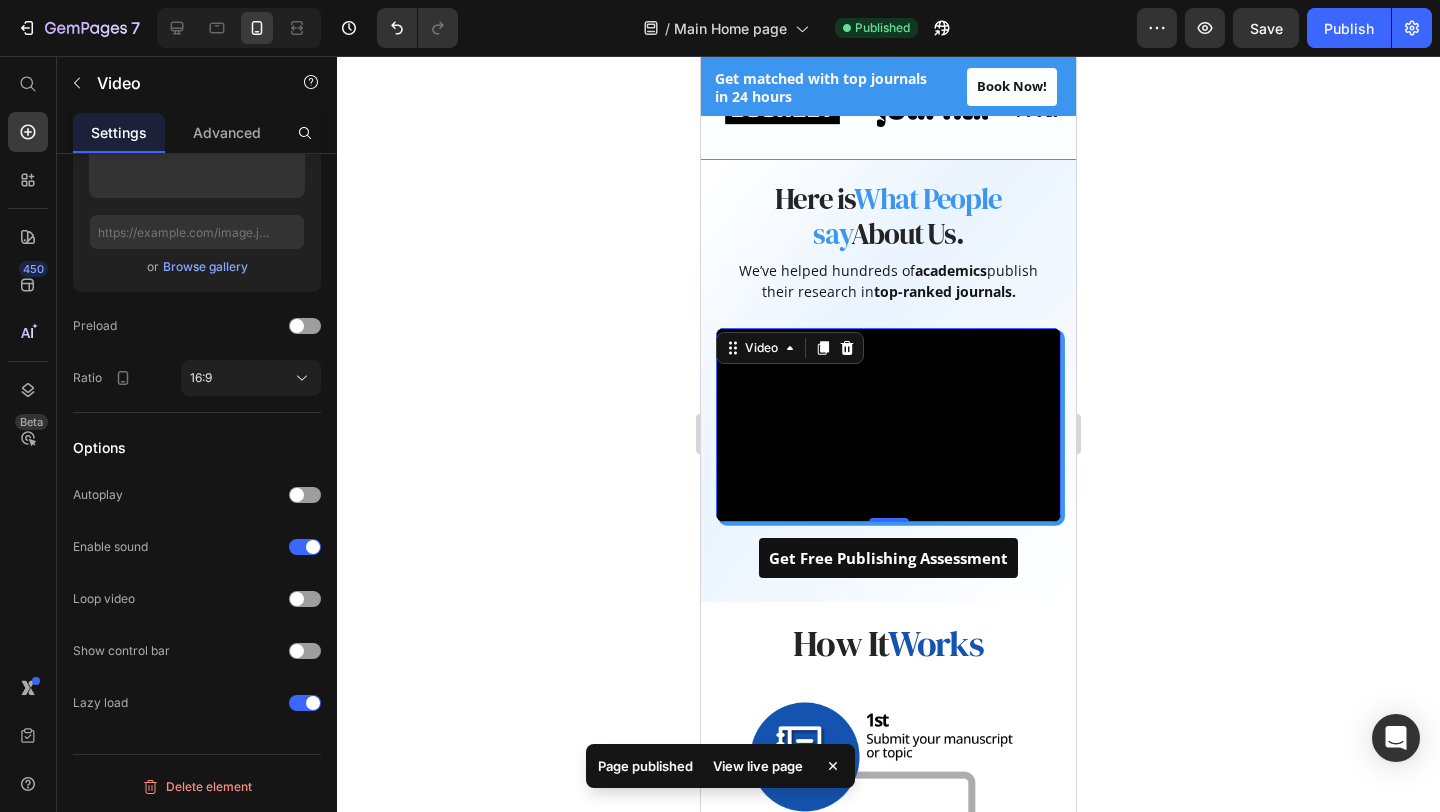 click at bounding box center (888, 425) 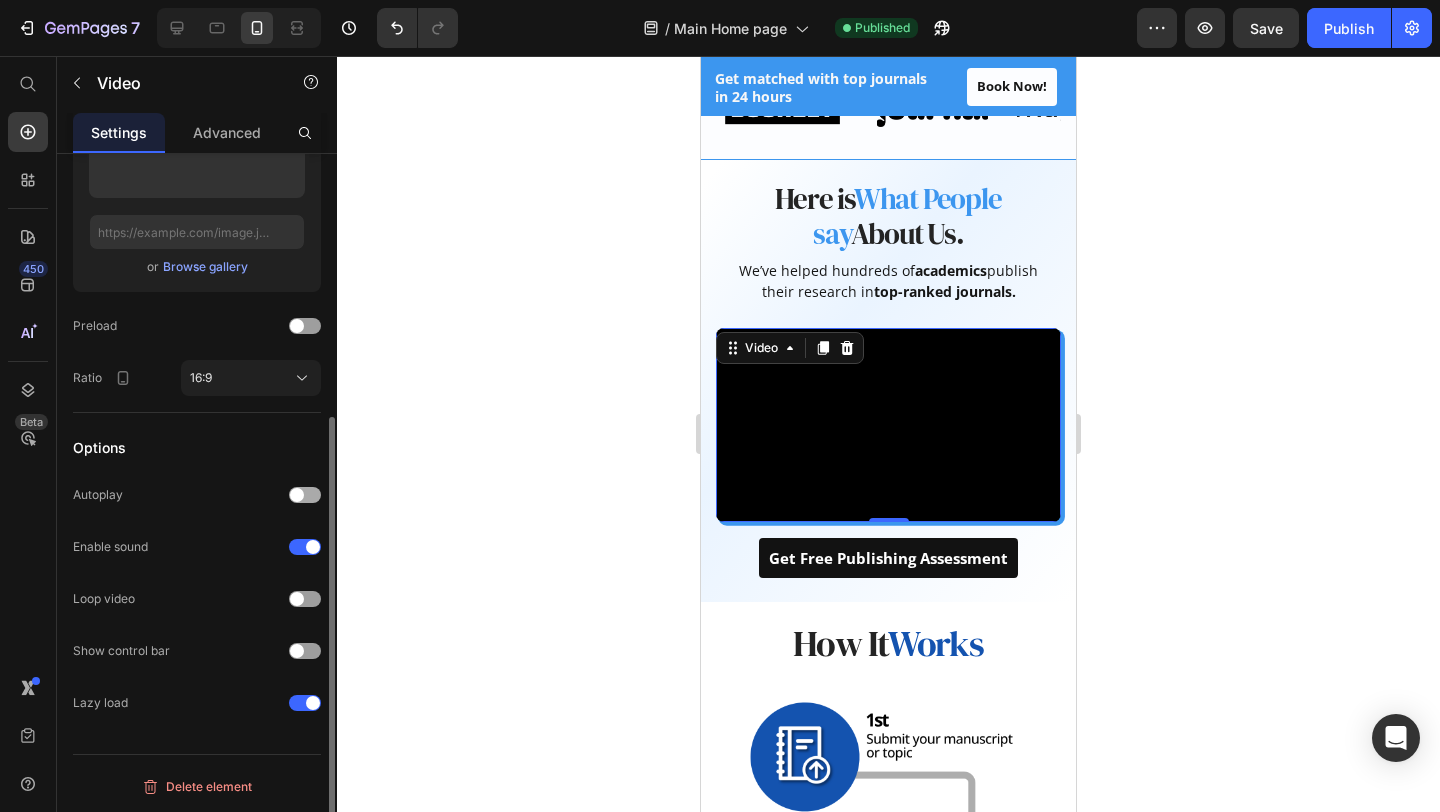 click at bounding box center (305, 495) 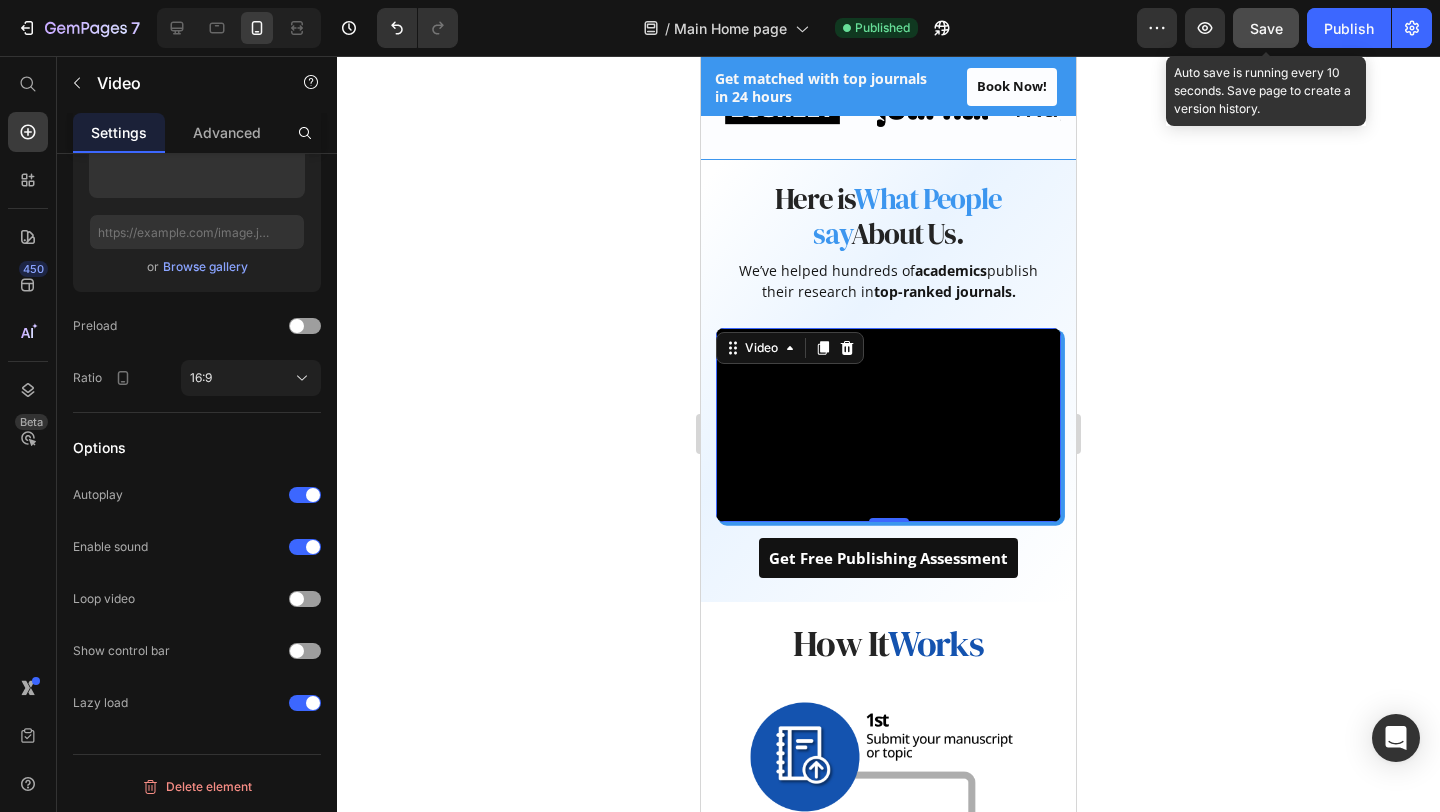 click on "Save" 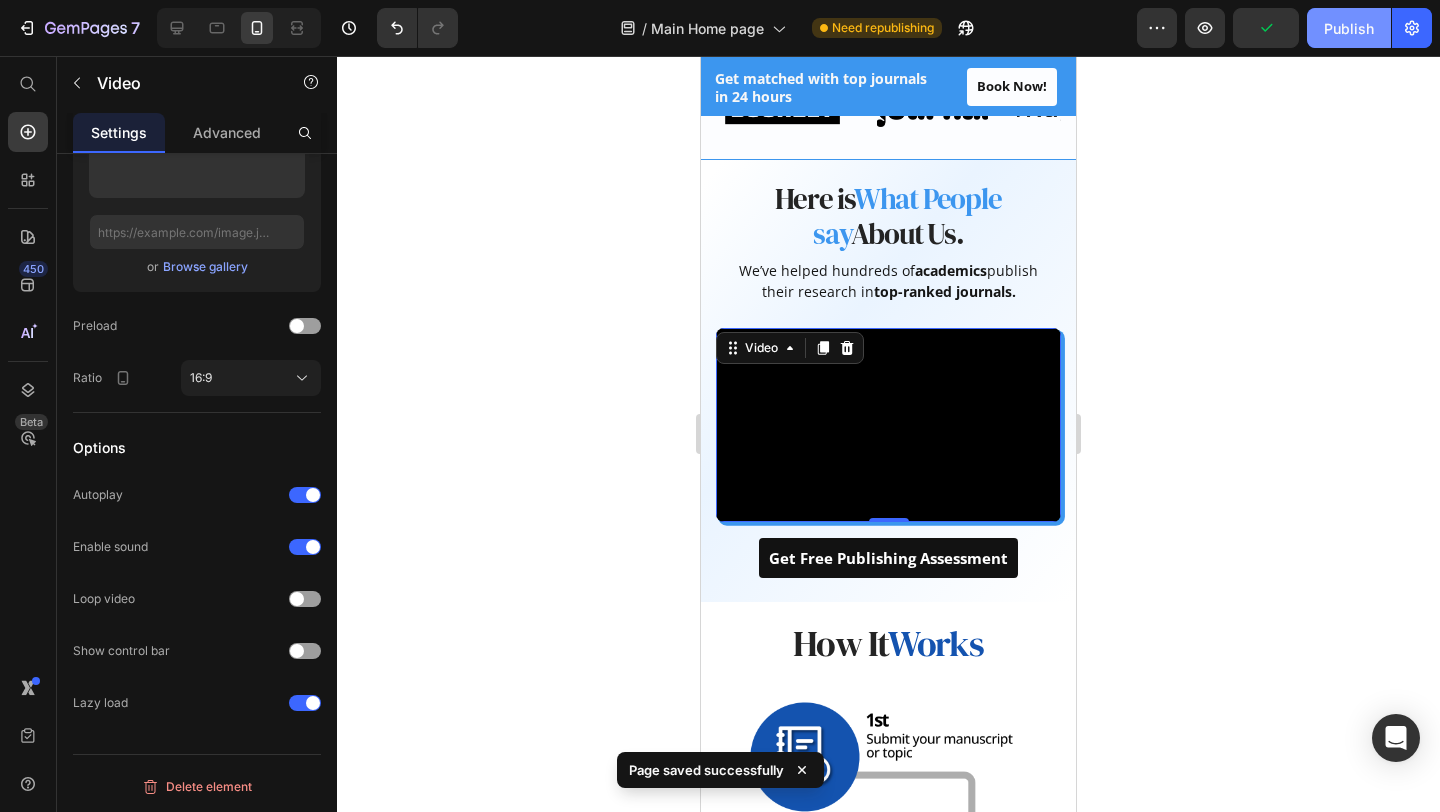 click on "Publish" 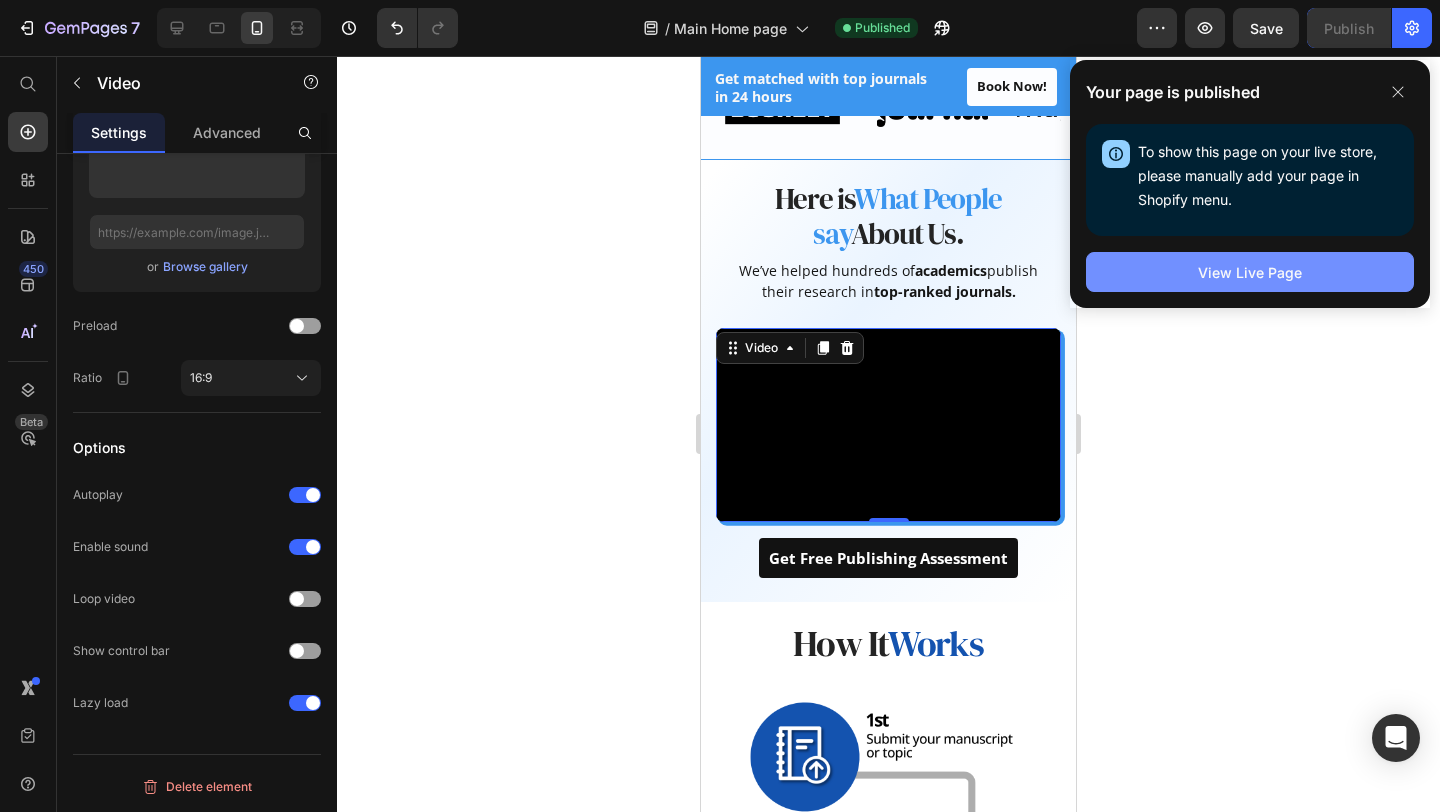 click on "View Live Page" at bounding box center (1250, 272) 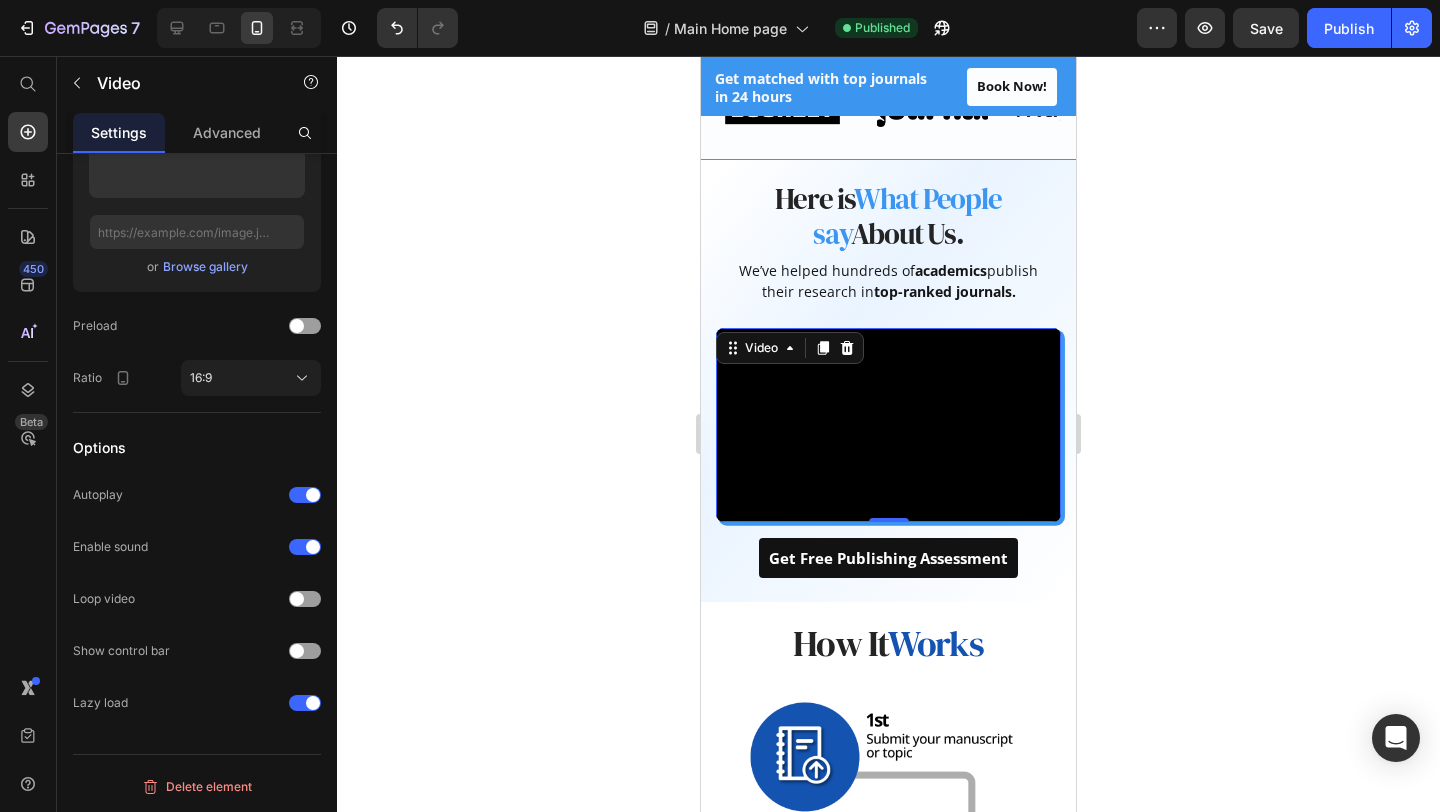 scroll, scrollTop: 741, scrollLeft: 0, axis: vertical 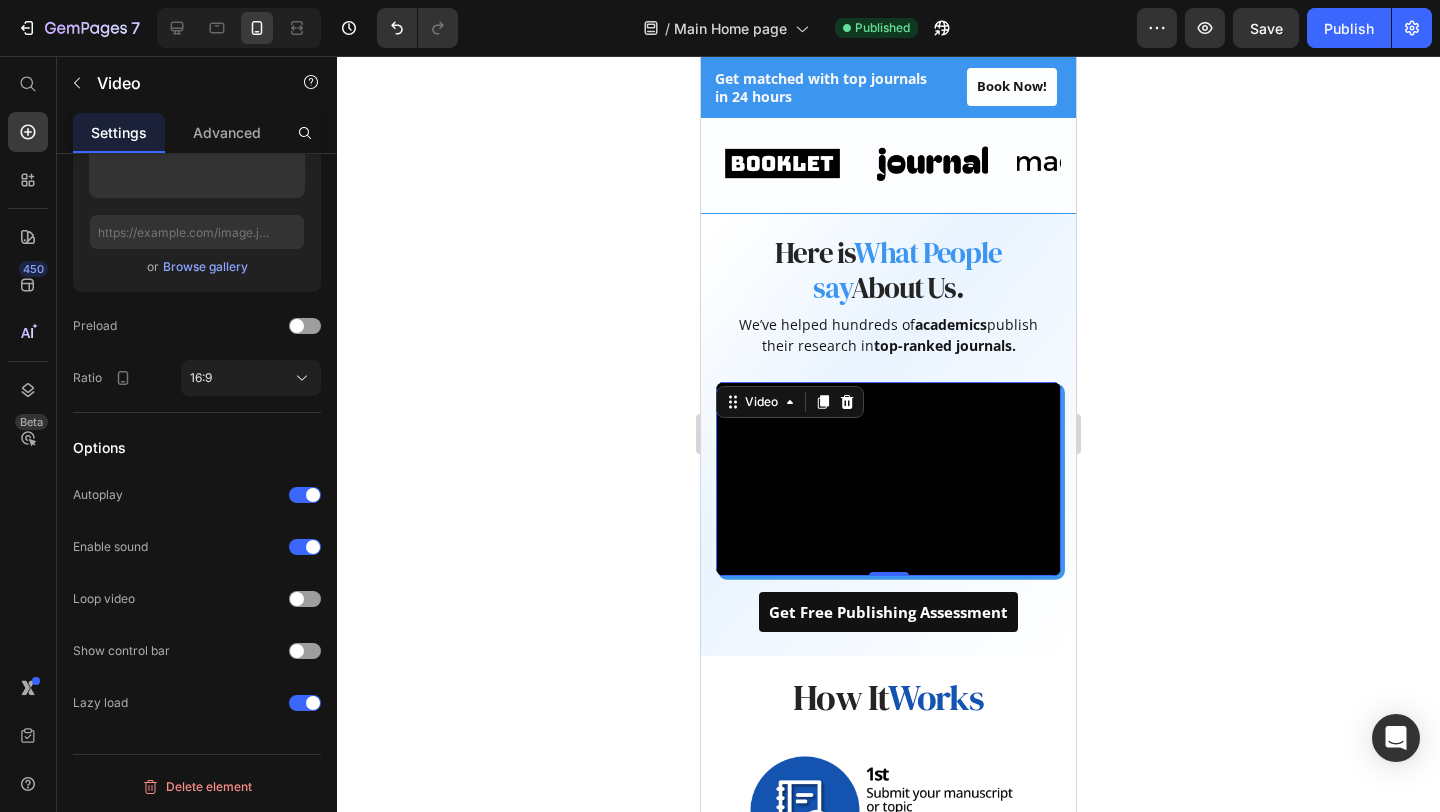 click at bounding box center (888, 479) 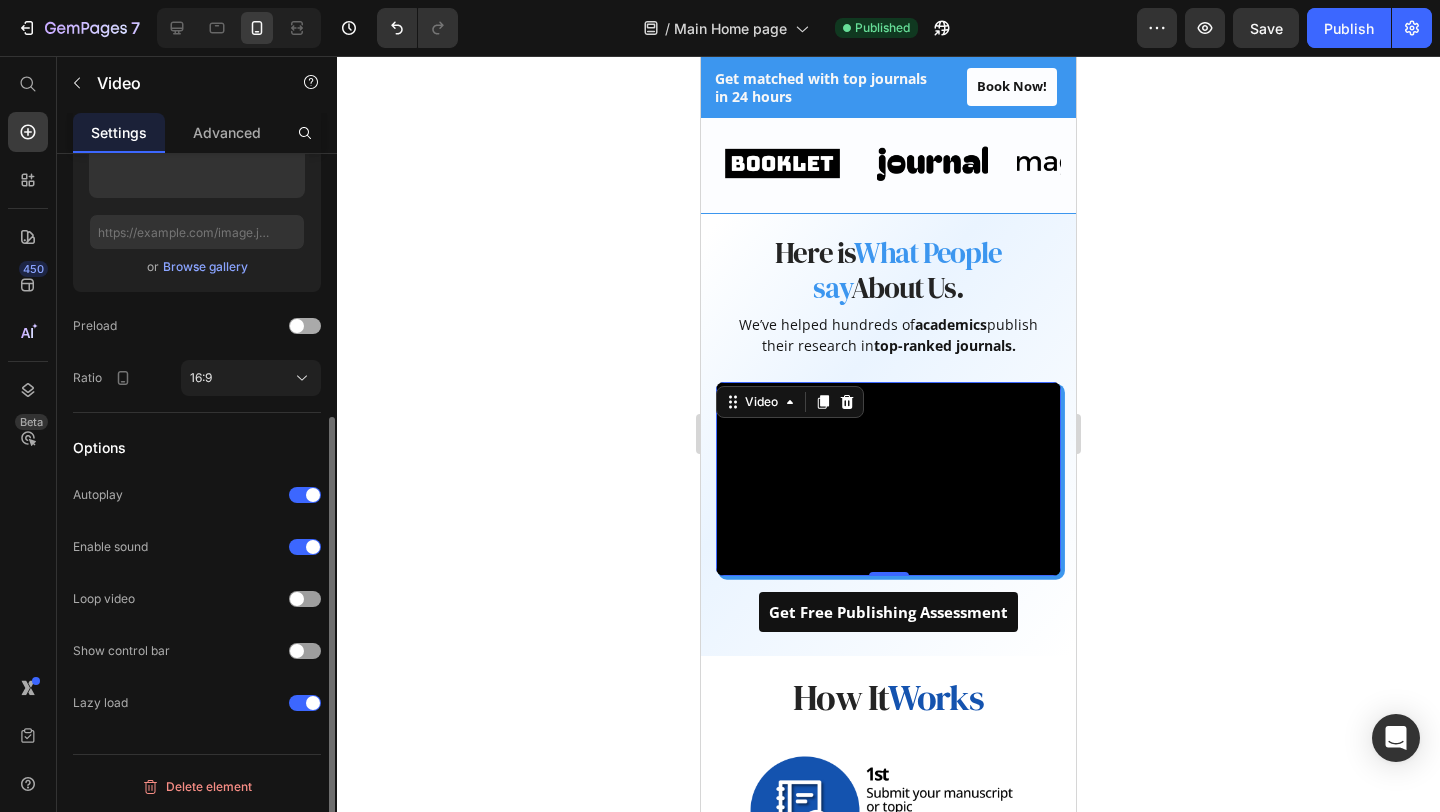 click at bounding box center (305, 326) 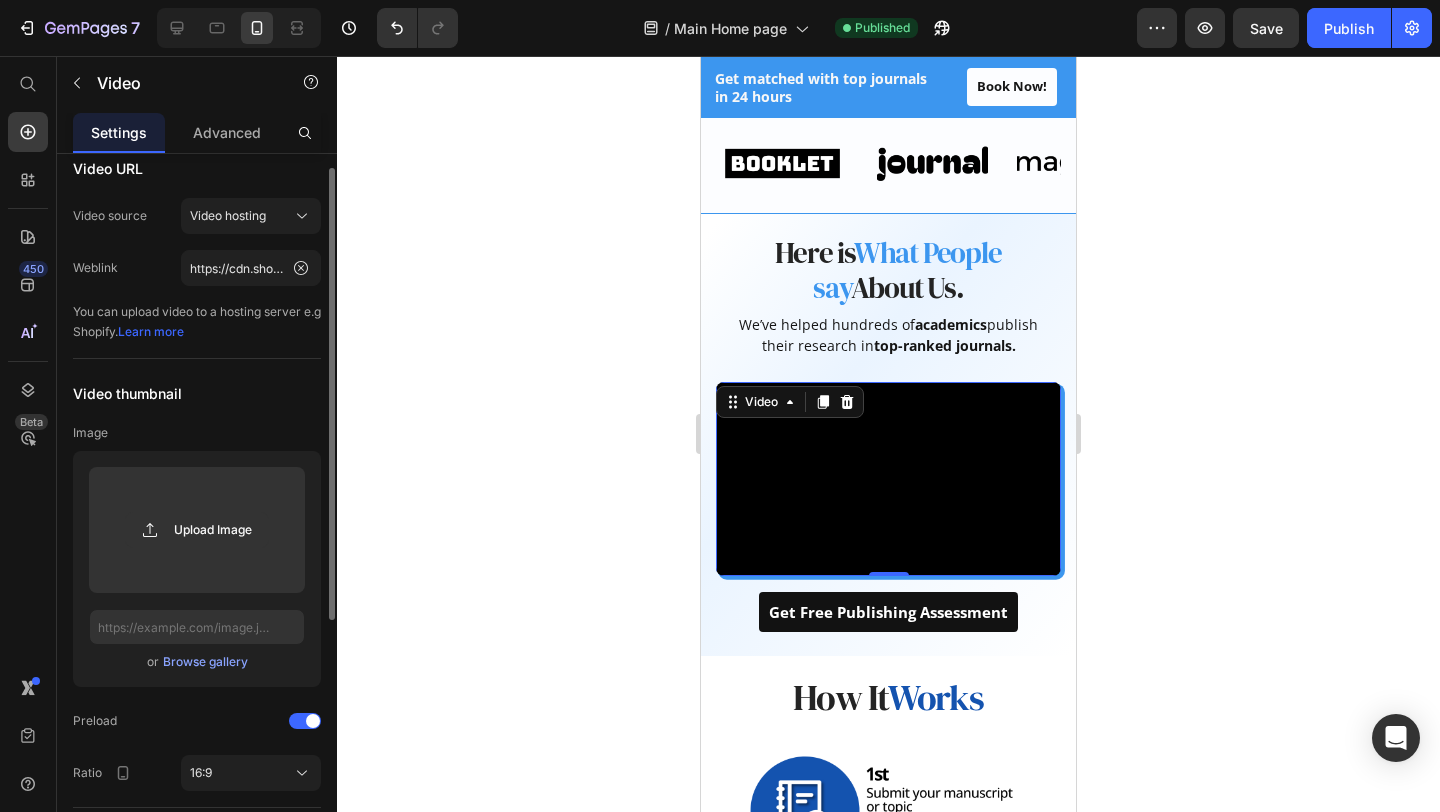 scroll, scrollTop: 19, scrollLeft: 0, axis: vertical 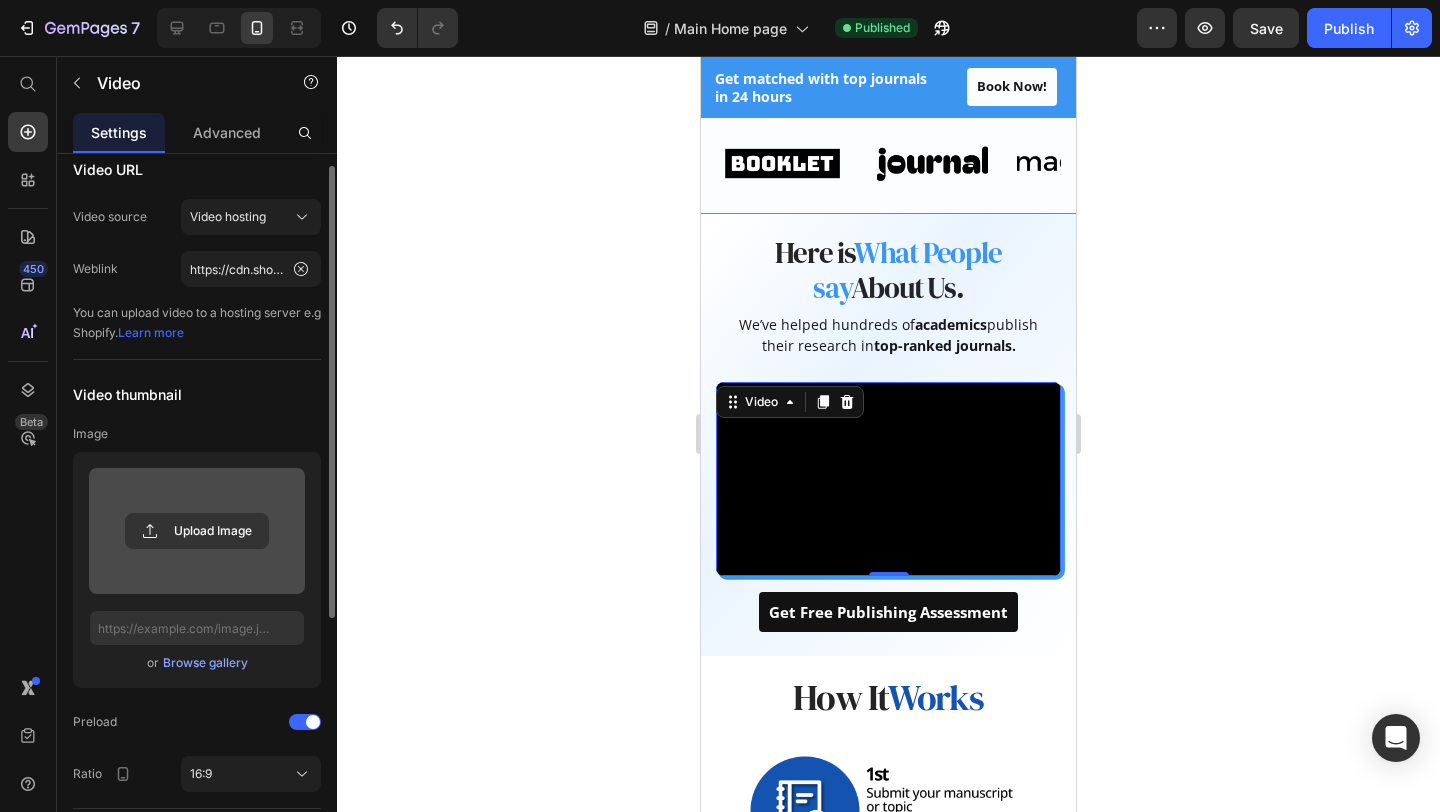 click at bounding box center [197, 531] 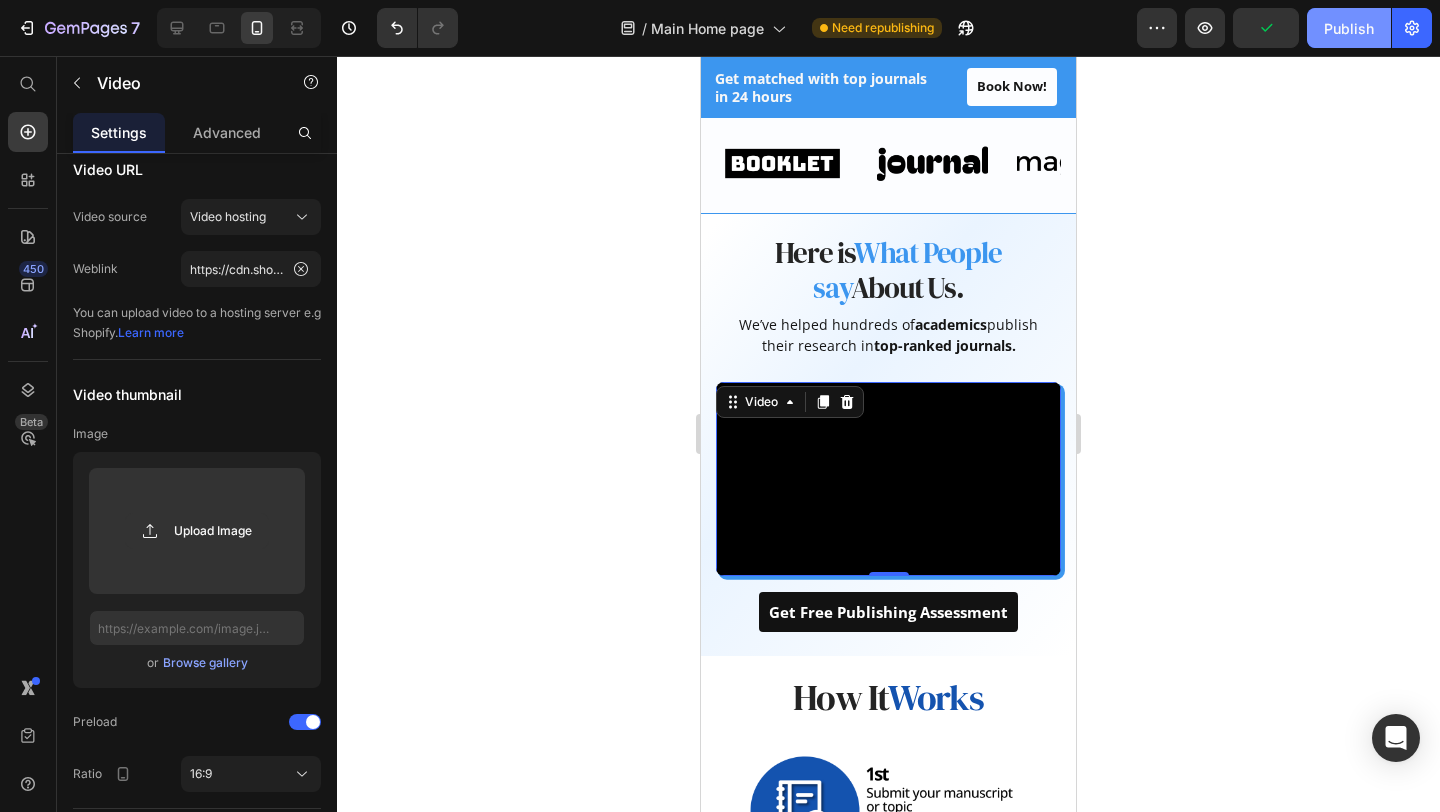 click on "Publish" 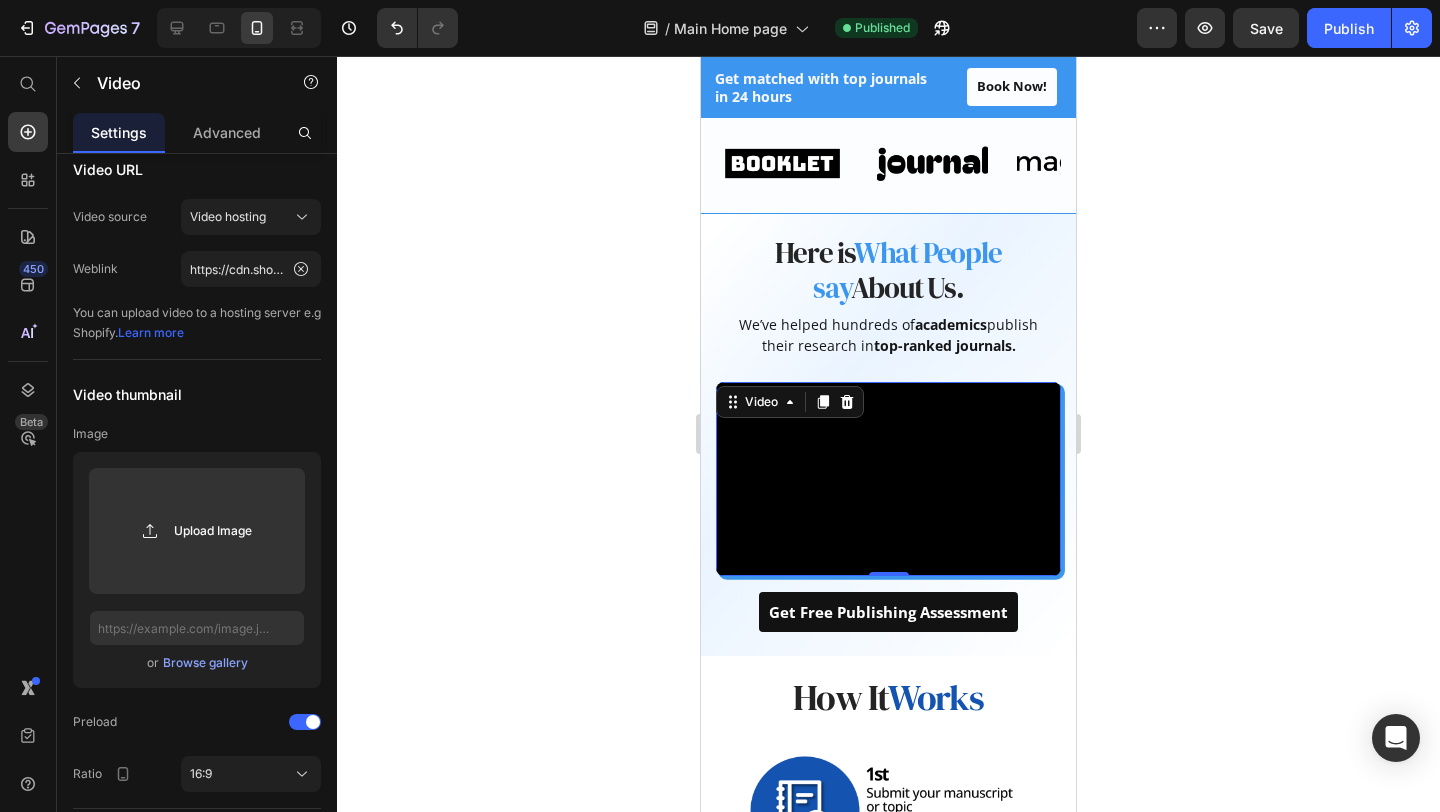 click at bounding box center (888, 479) 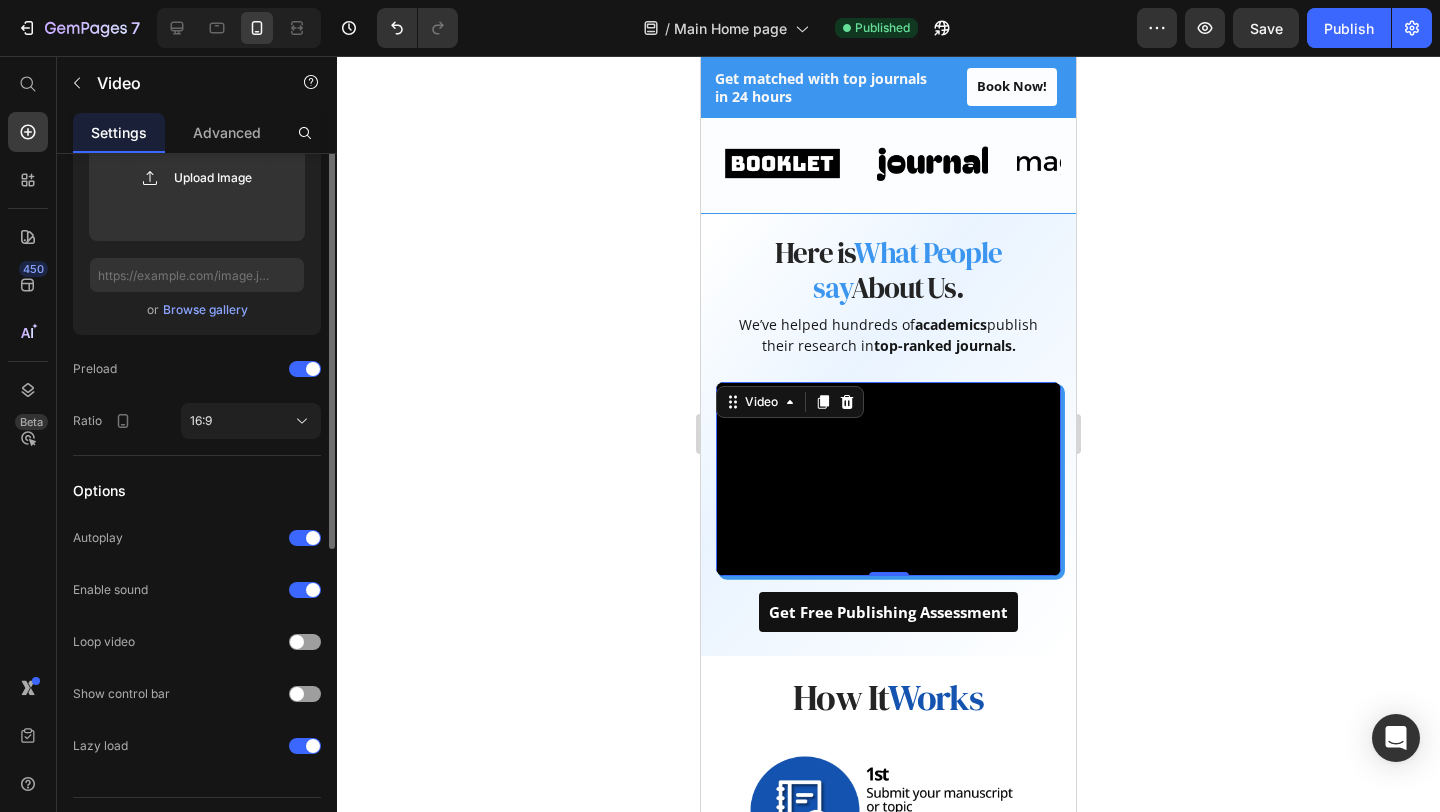 scroll, scrollTop: 415, scrollLeft: 0, axis: vertical 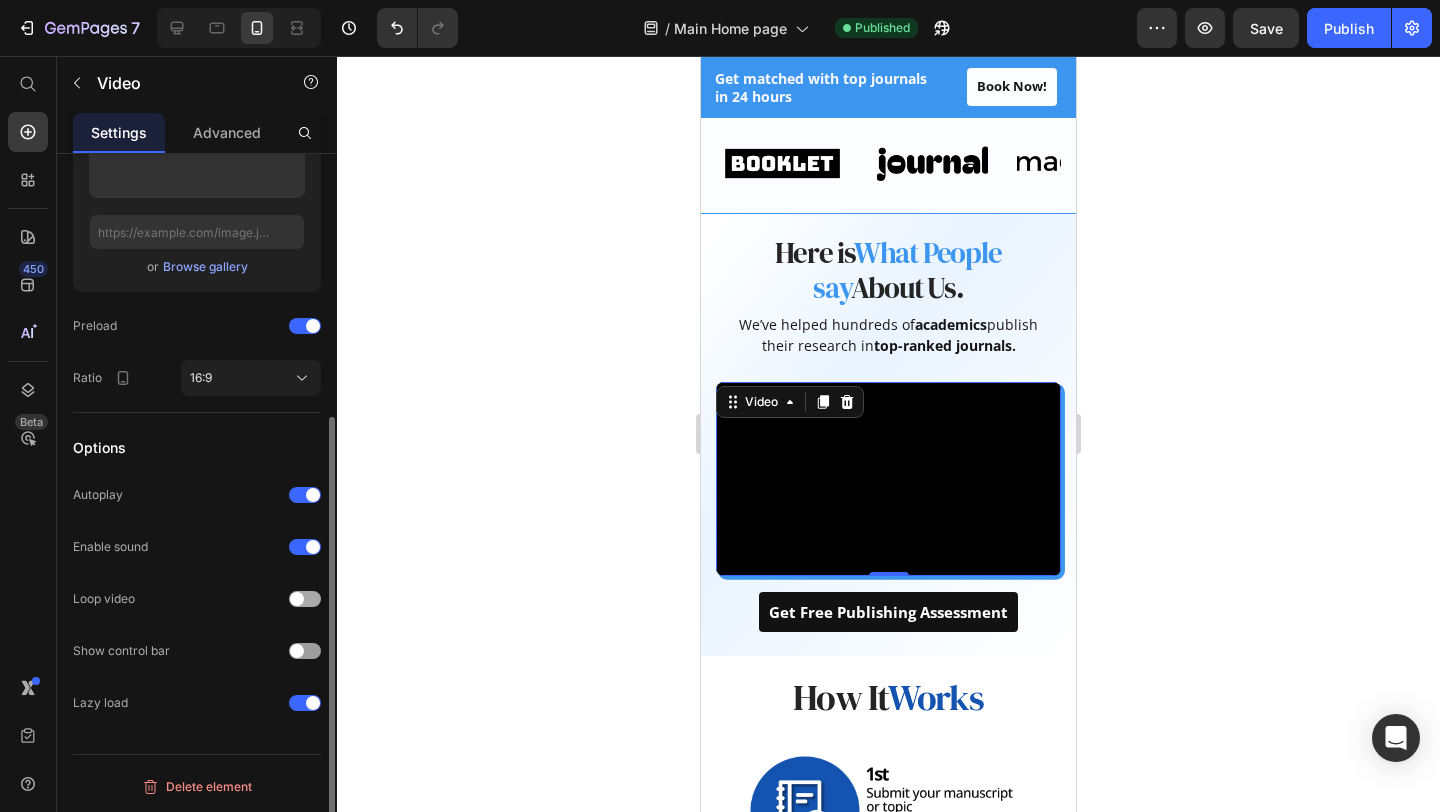 click at bounding box center [305, 599] 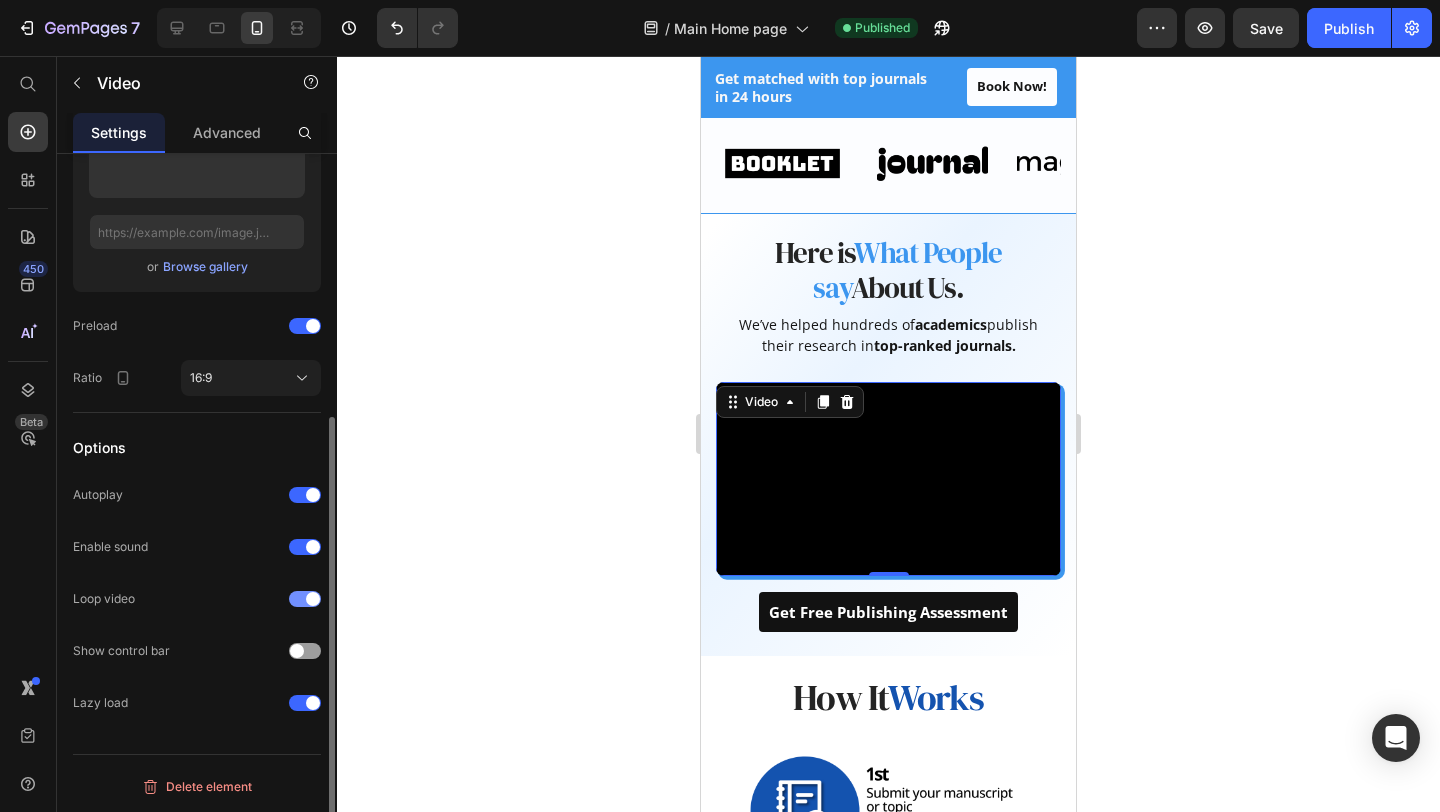 click at bounding box center [313, 599] 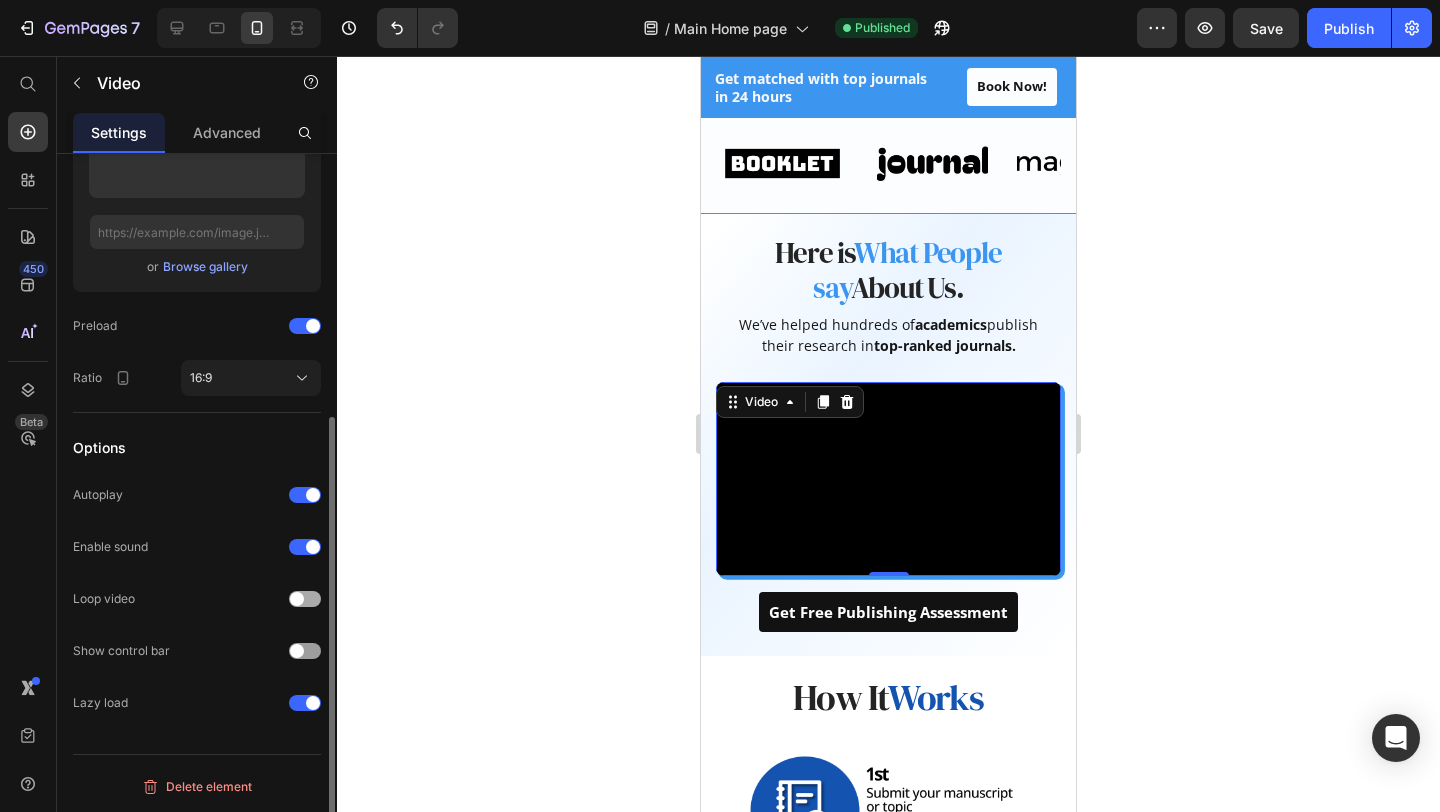 click at bounding box center (305, 599) 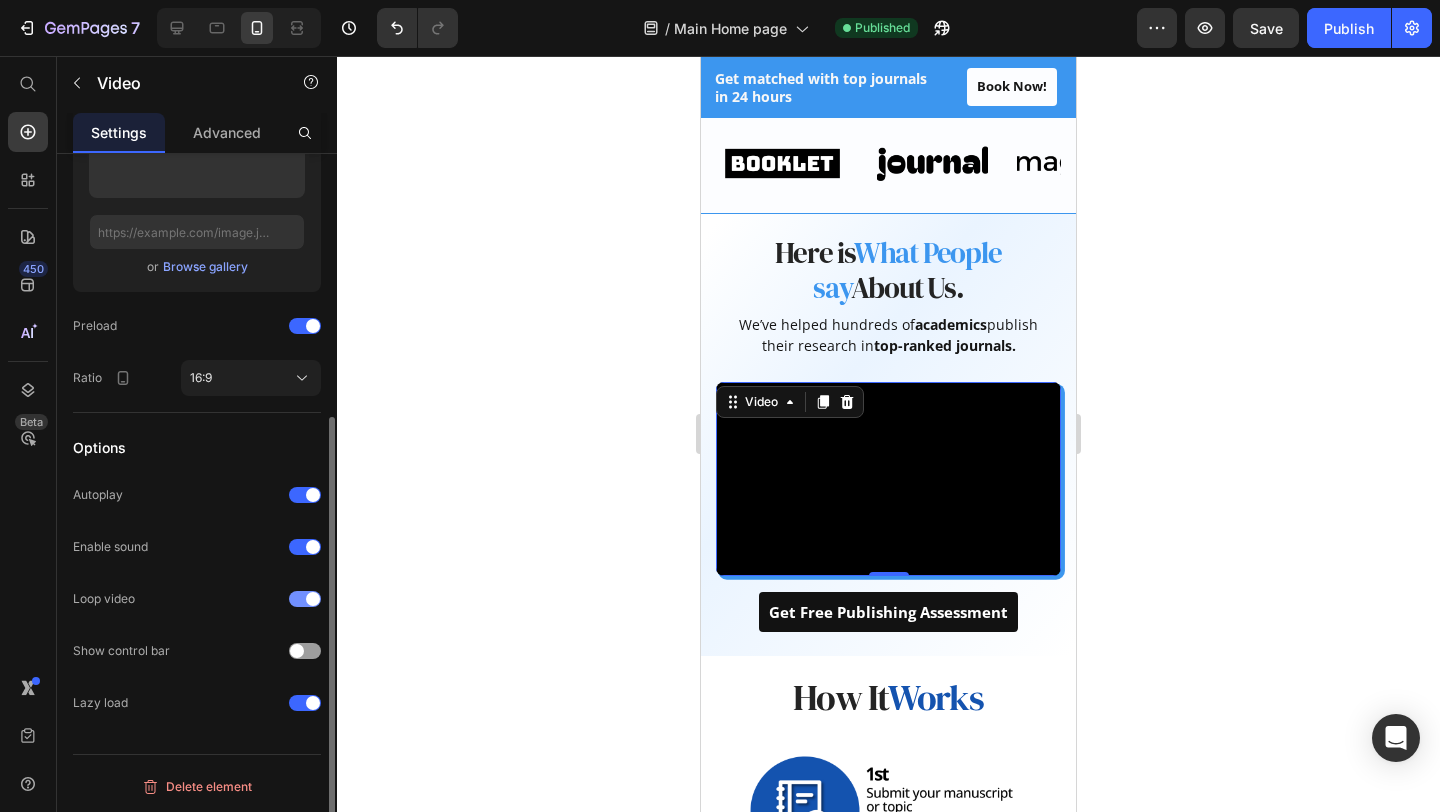 click at bounding box center [313, 599] 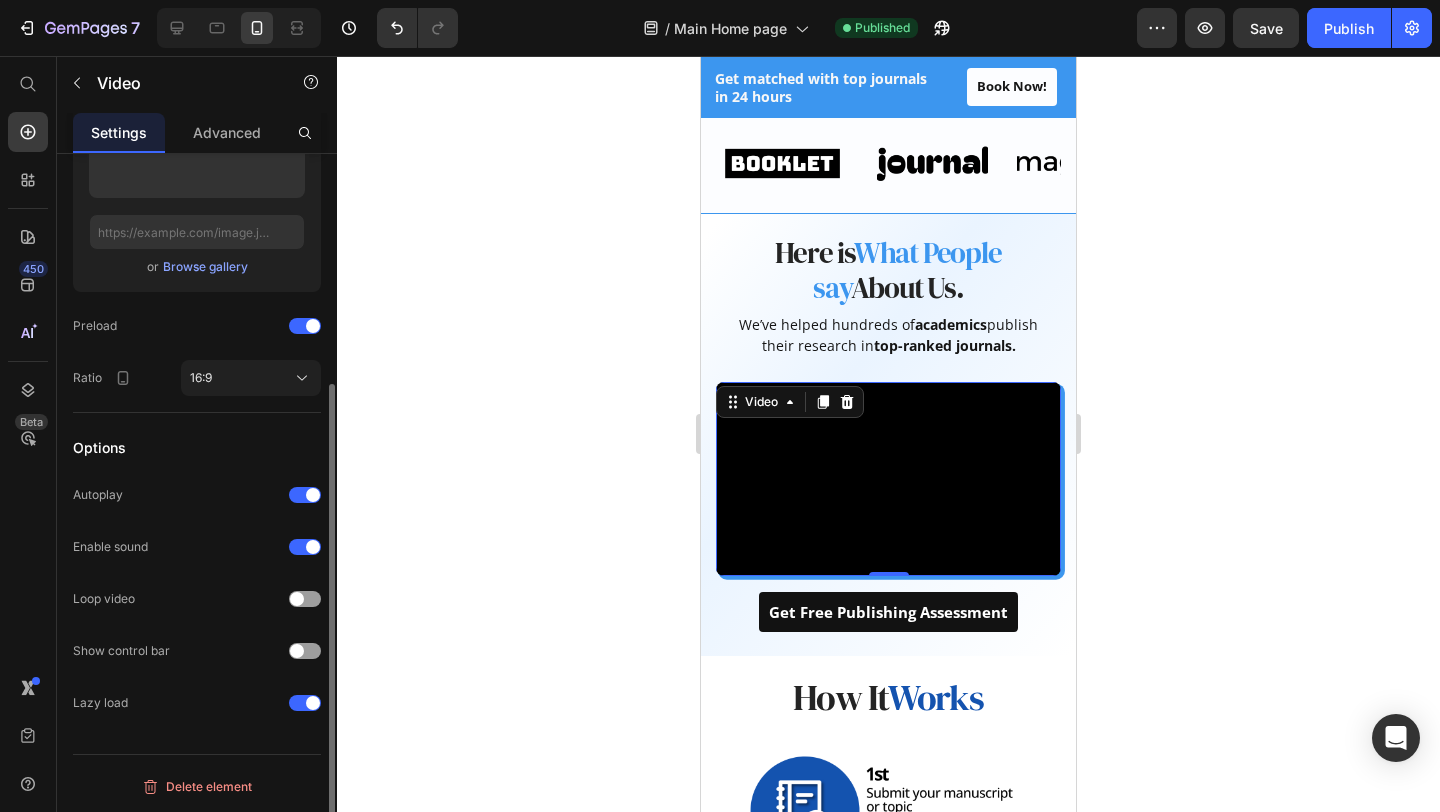 scroll, scrollTop: 0, scrollLeft: 0, axis: both 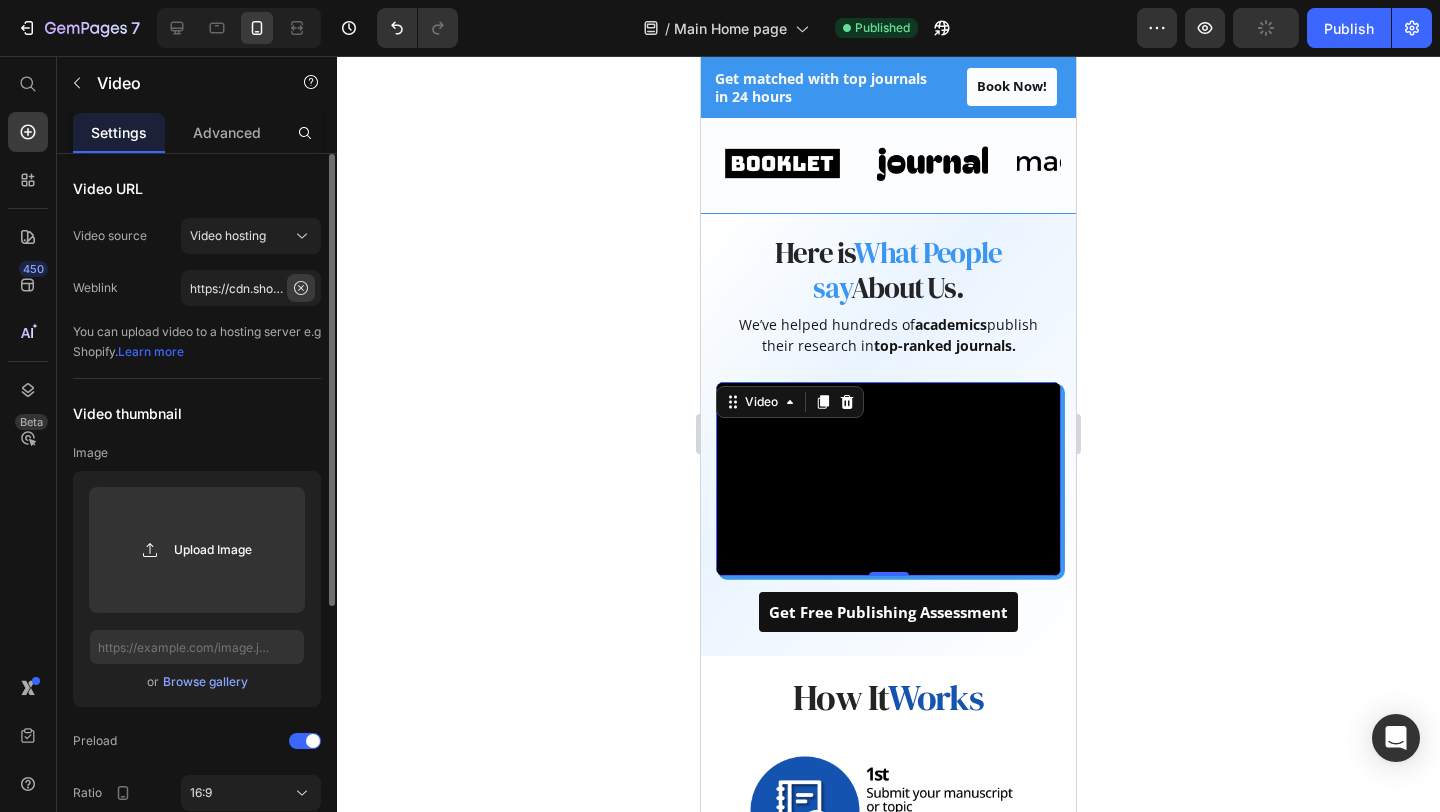 click 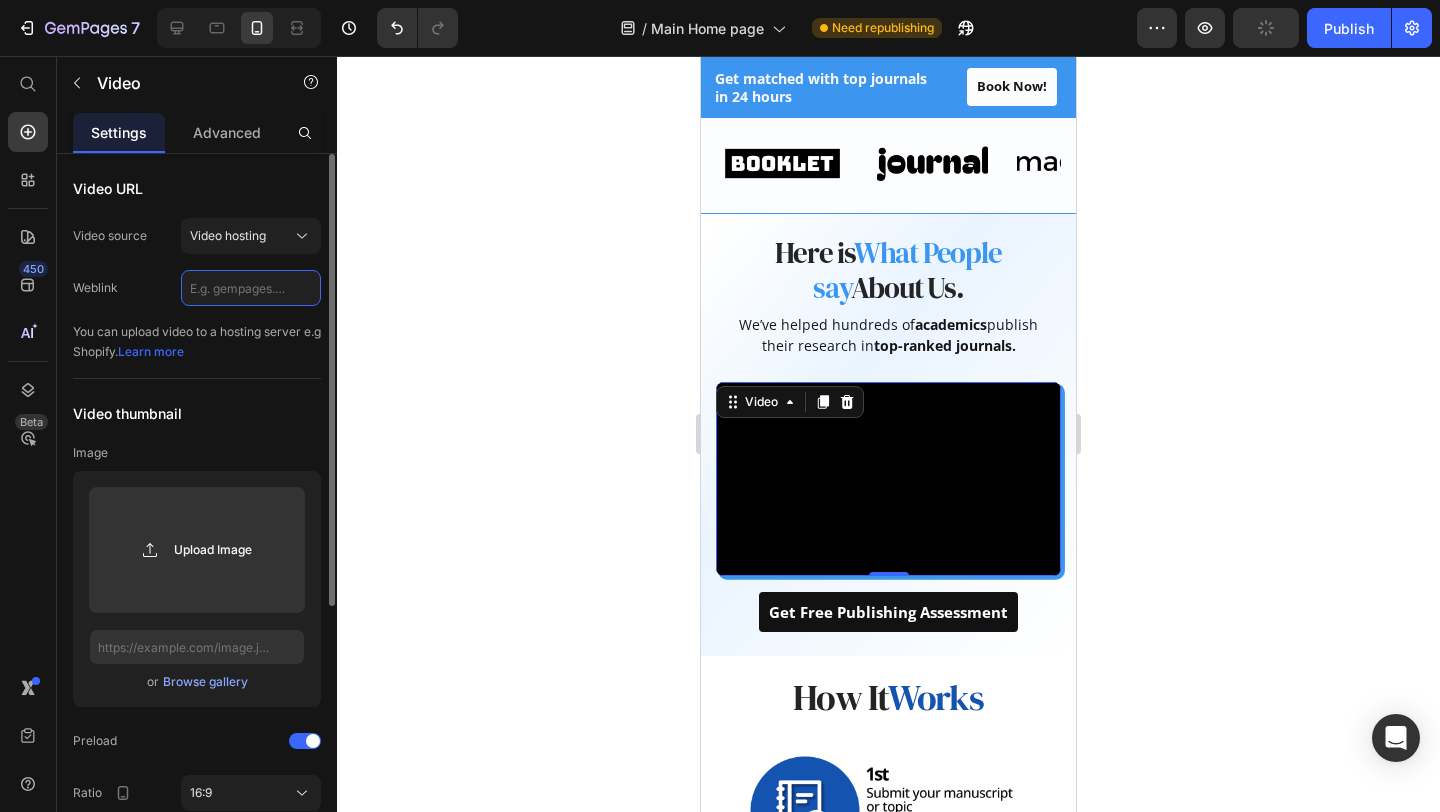 scroll, scrollTop: 0, scrollLeft: 0, axis: both 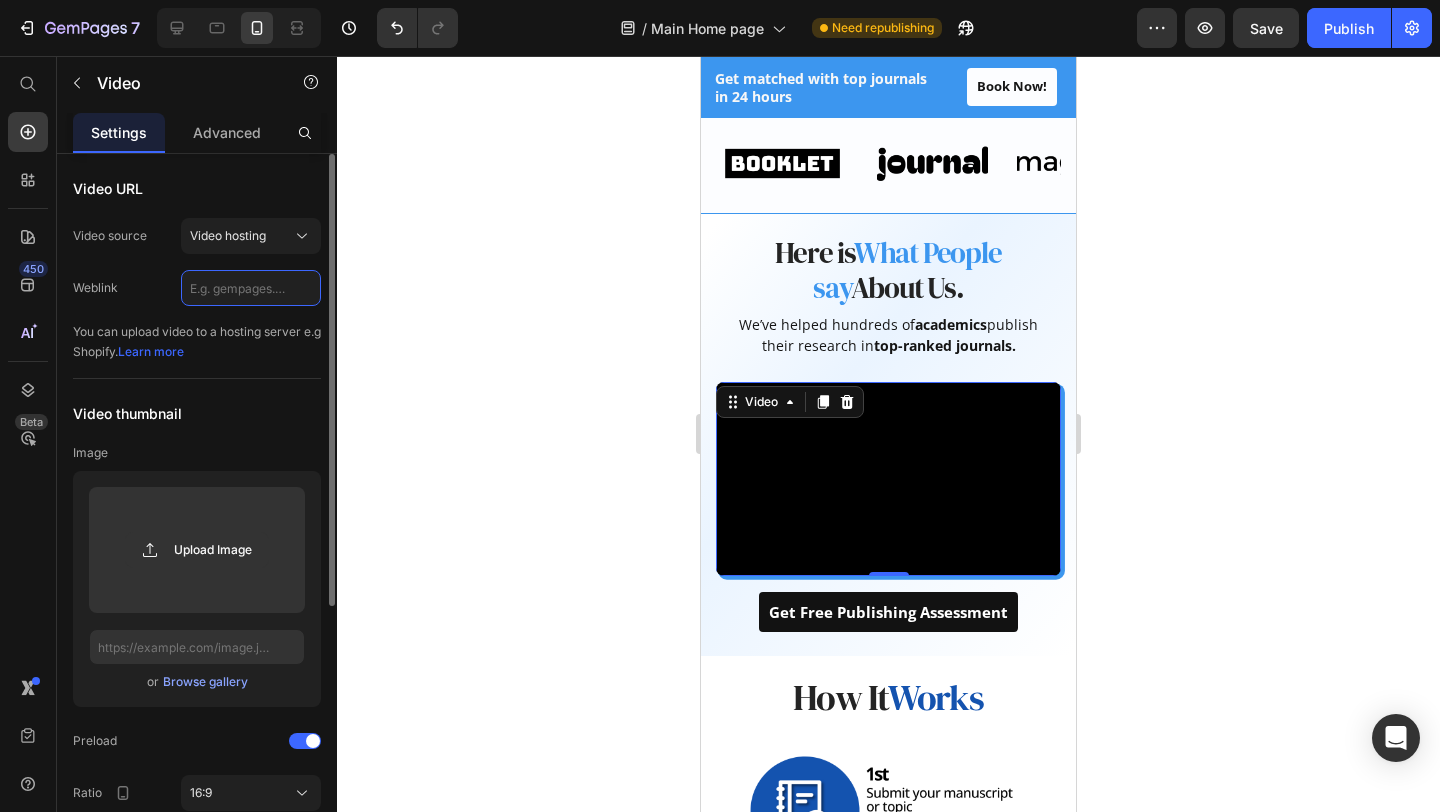 click 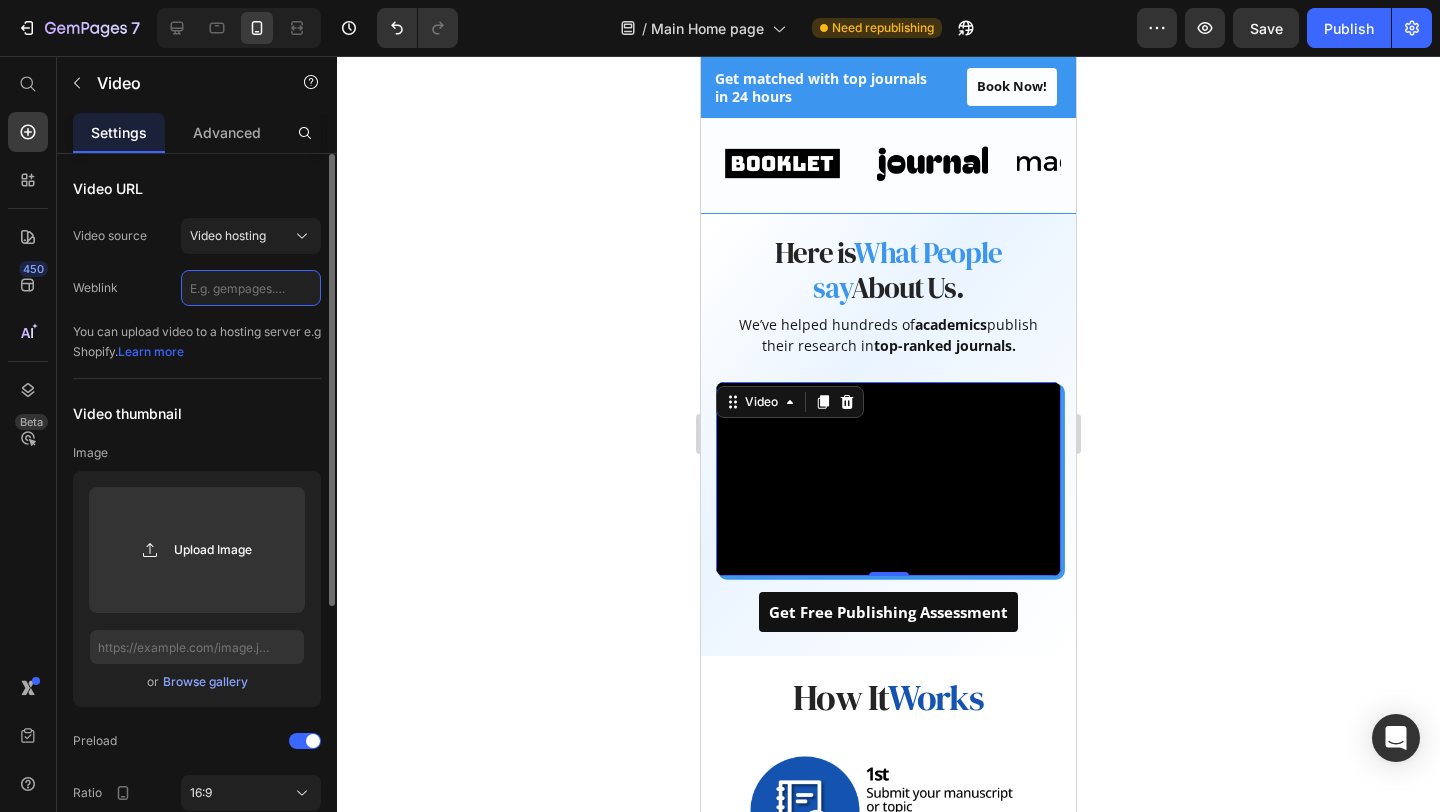 paste on "https://cdn.shopify.com/videos/c/o/v/00829e7b8d1a4716a57a62bcf5e31251.mp4" 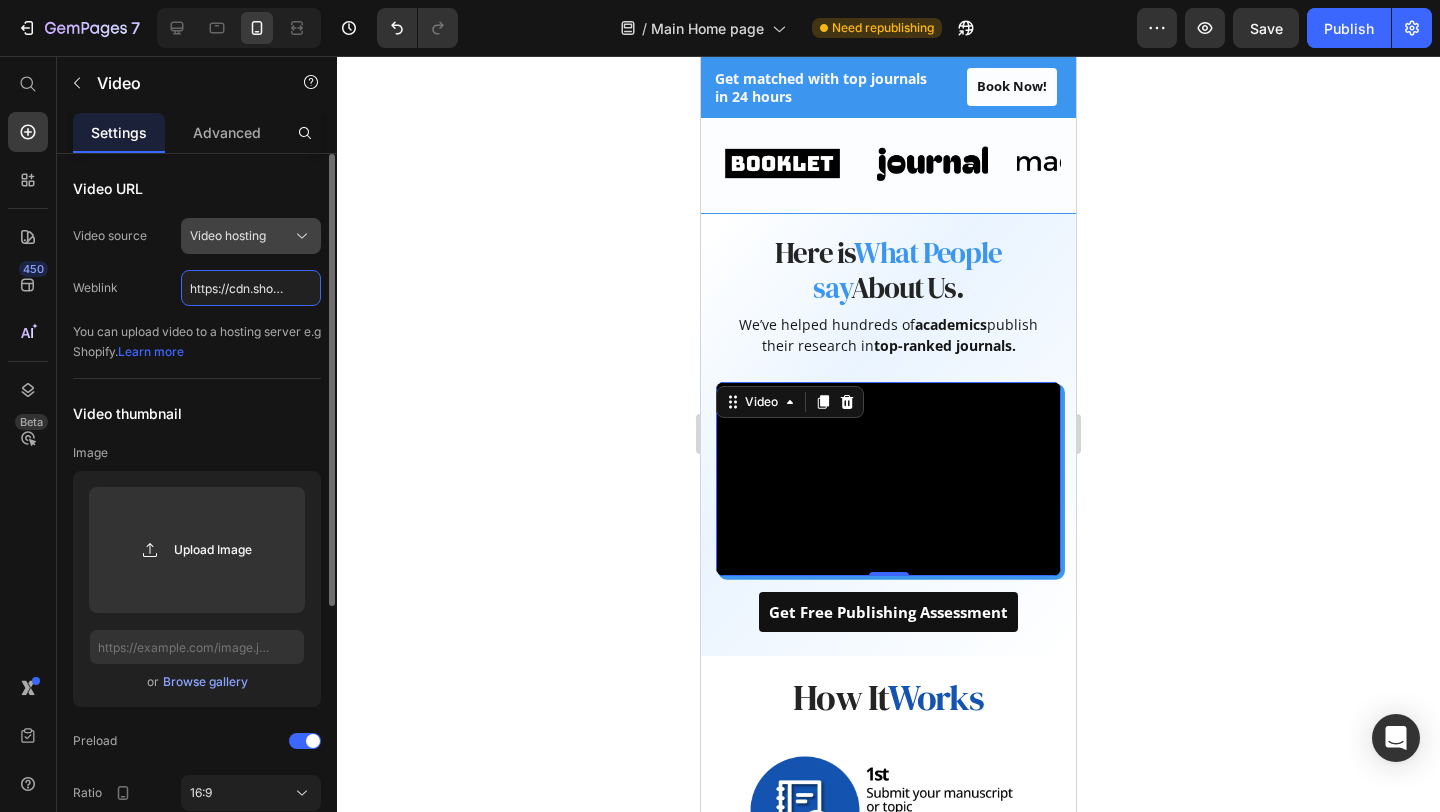scroll, scrollTop: 0, scrollLeft: 363, axis: horizontal 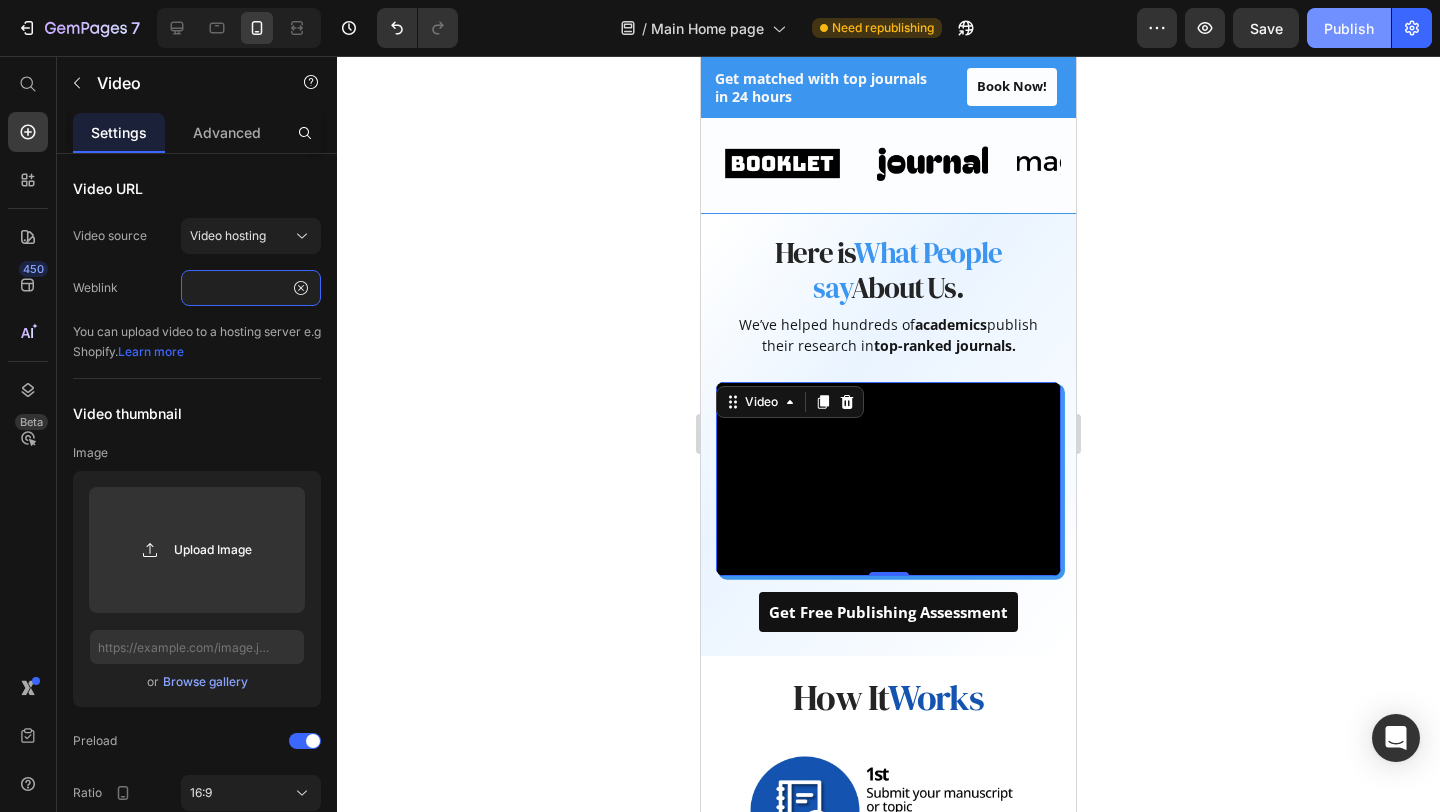 type on "https://cdn.shopify.com/videos/c/o/v/00829e7b8d1a4716a57a62bcf5e31251.mp4" 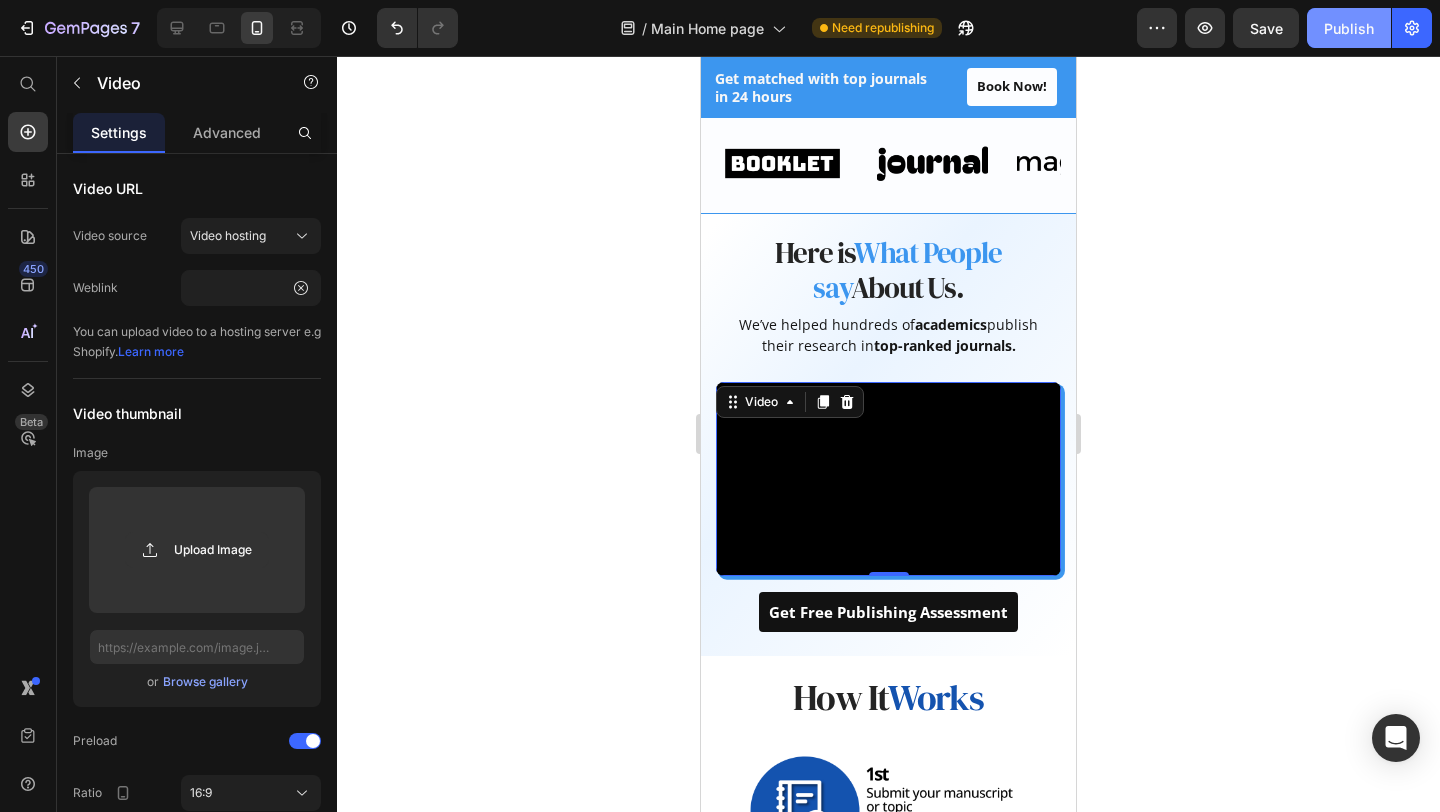 scroll, scrollTop: 0, scrollLeft: 0, axis: both 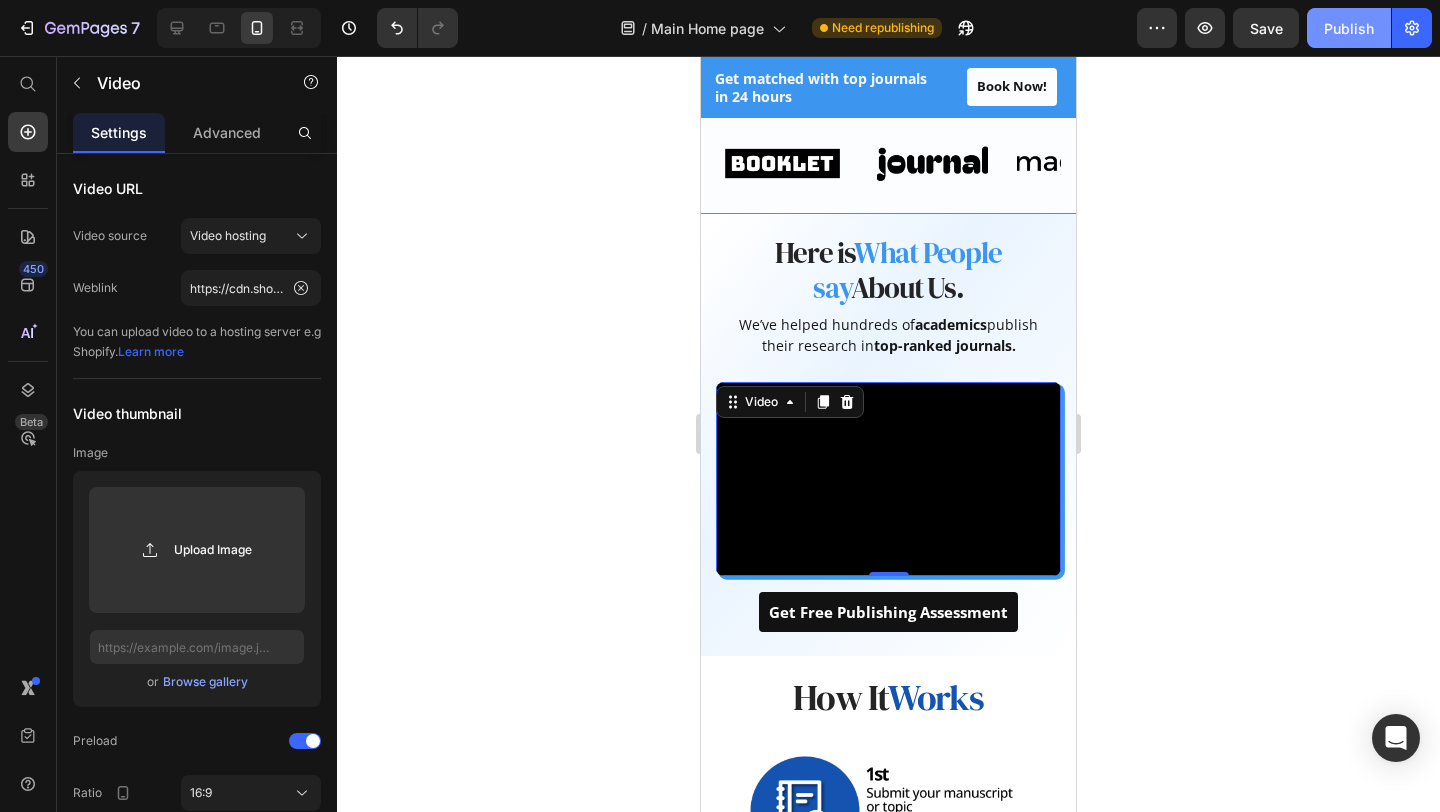 click on "Publish" at bounding box center [1349, 28] 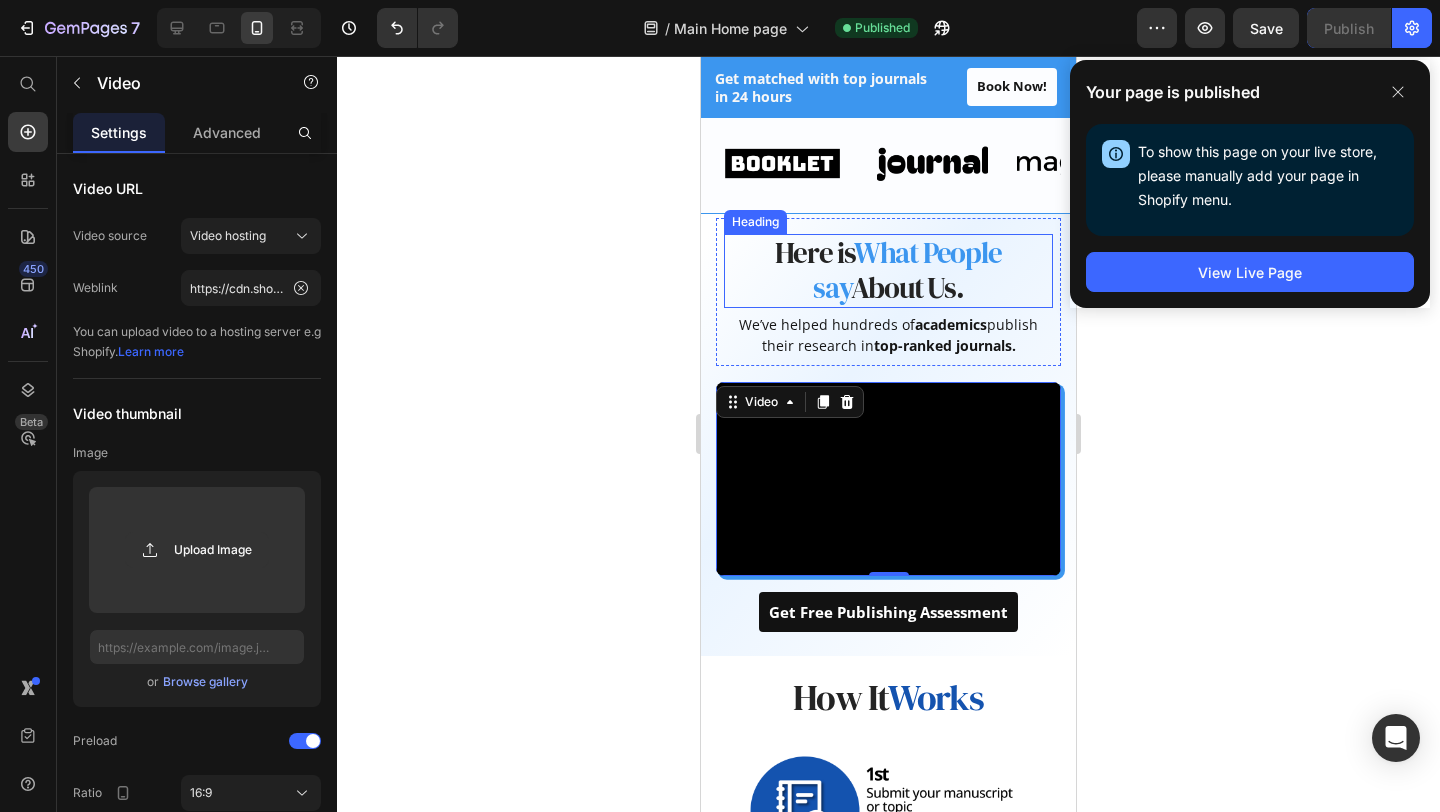 click on "What People say" at bounding box center (907, 270) 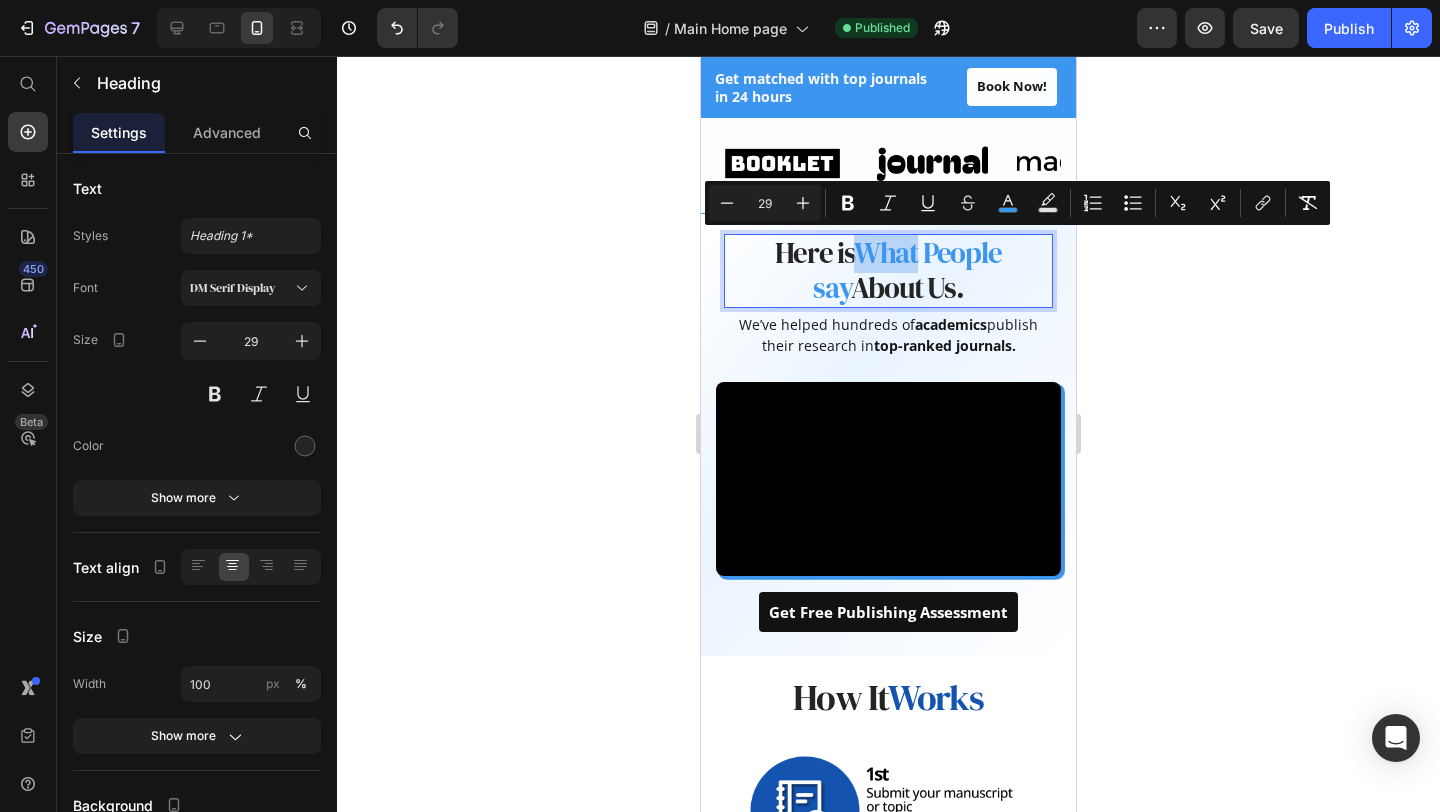 drag, startPoint x: 837, startPoint y: 254, endPoint x: 859, endPoint y: 255, distance: 22.022715 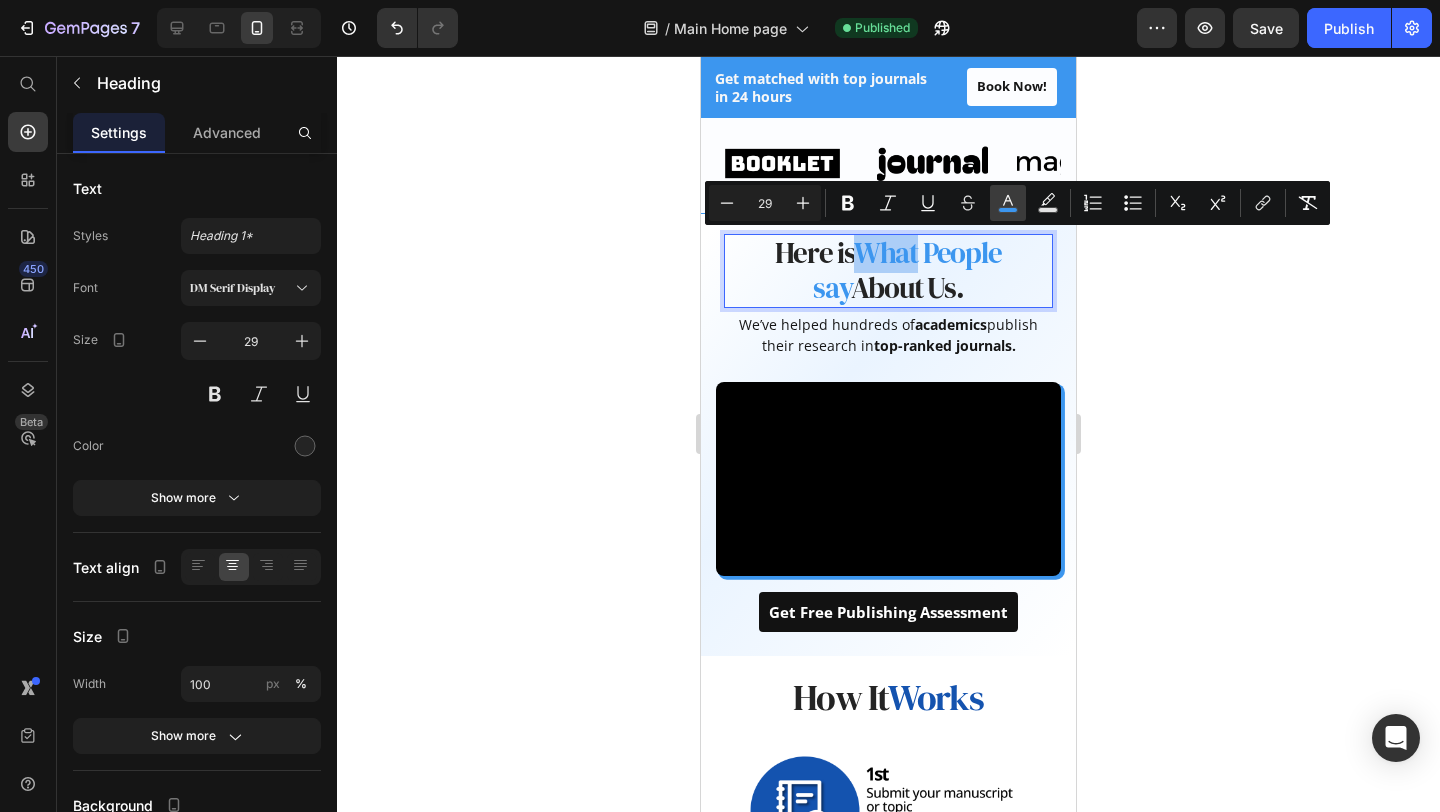 click 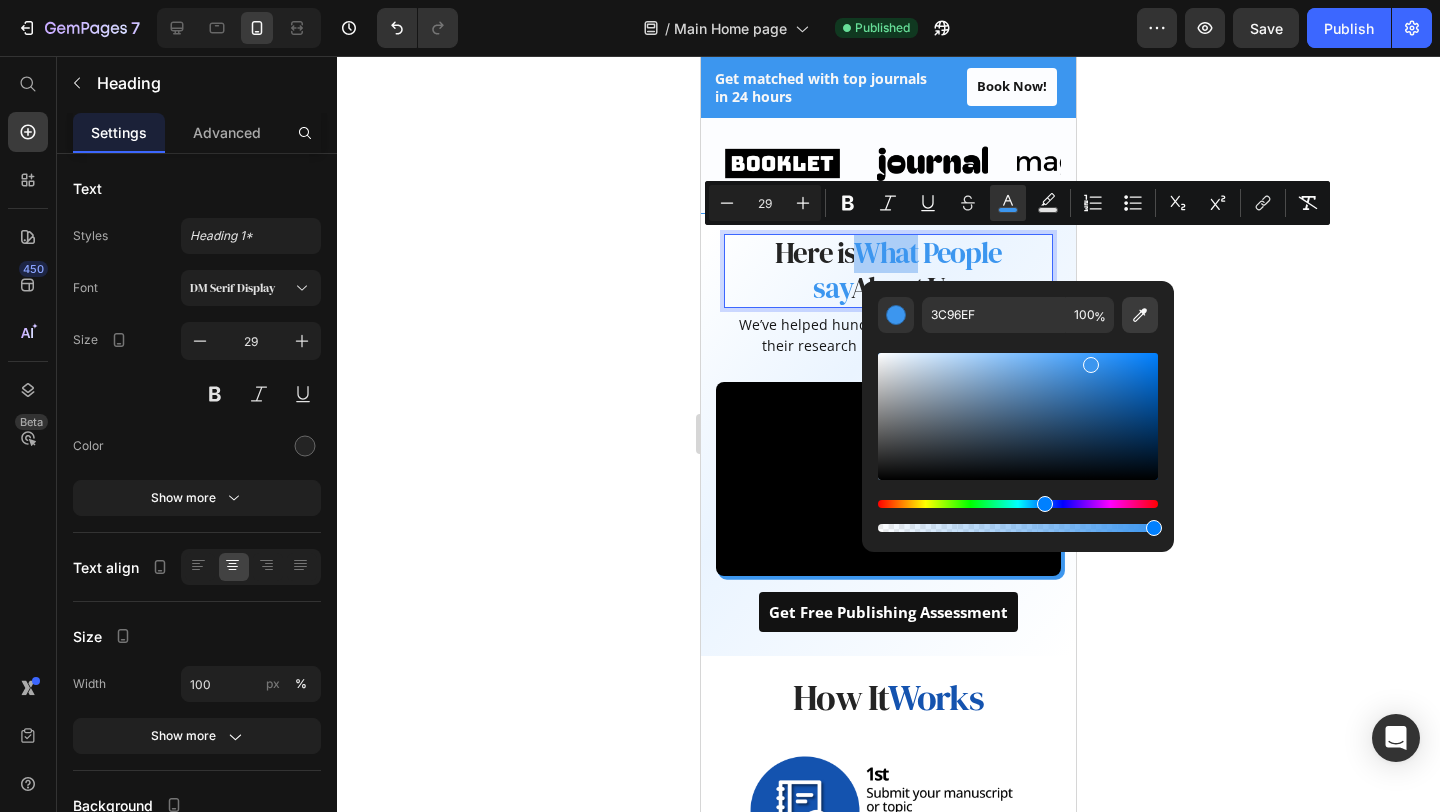 click 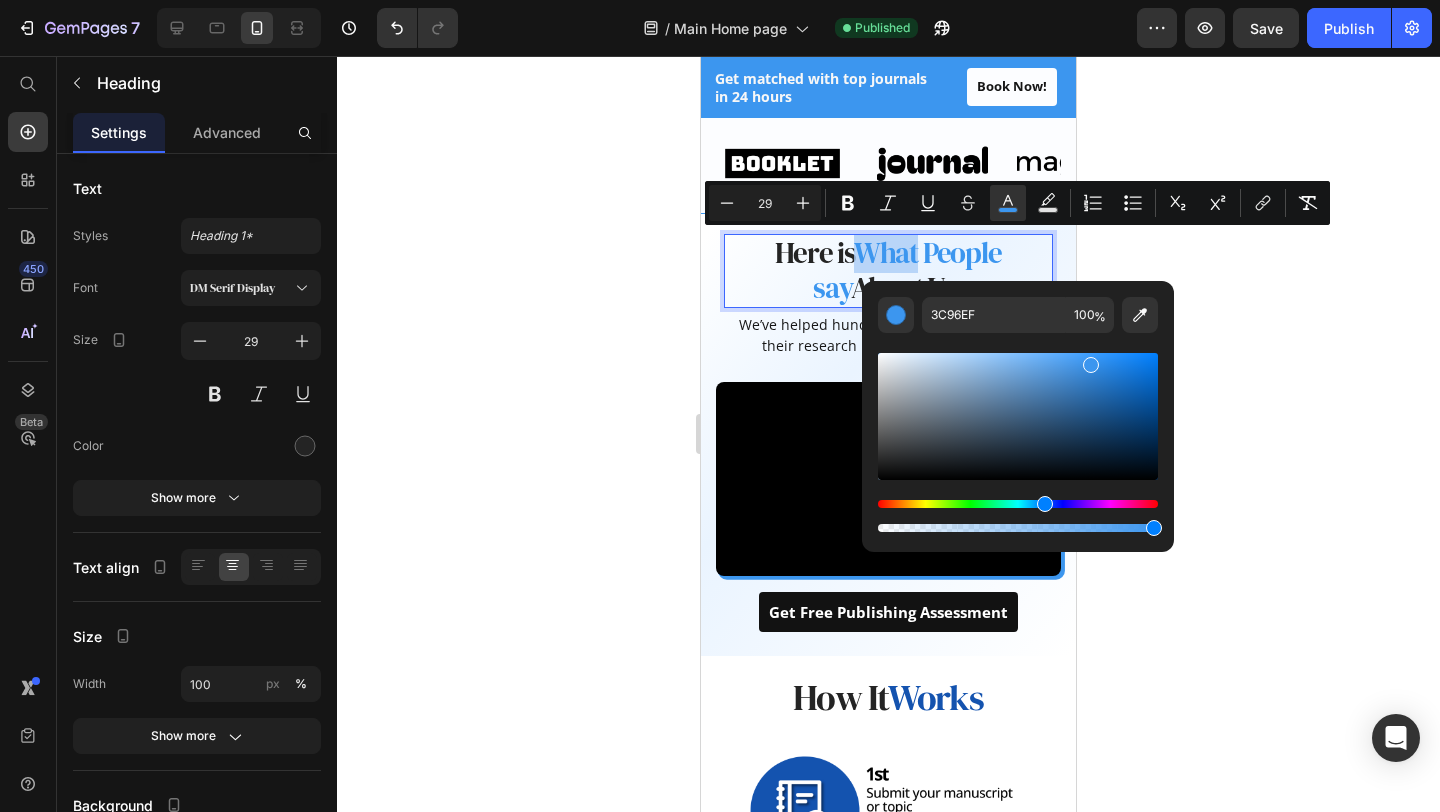 type on "242424" 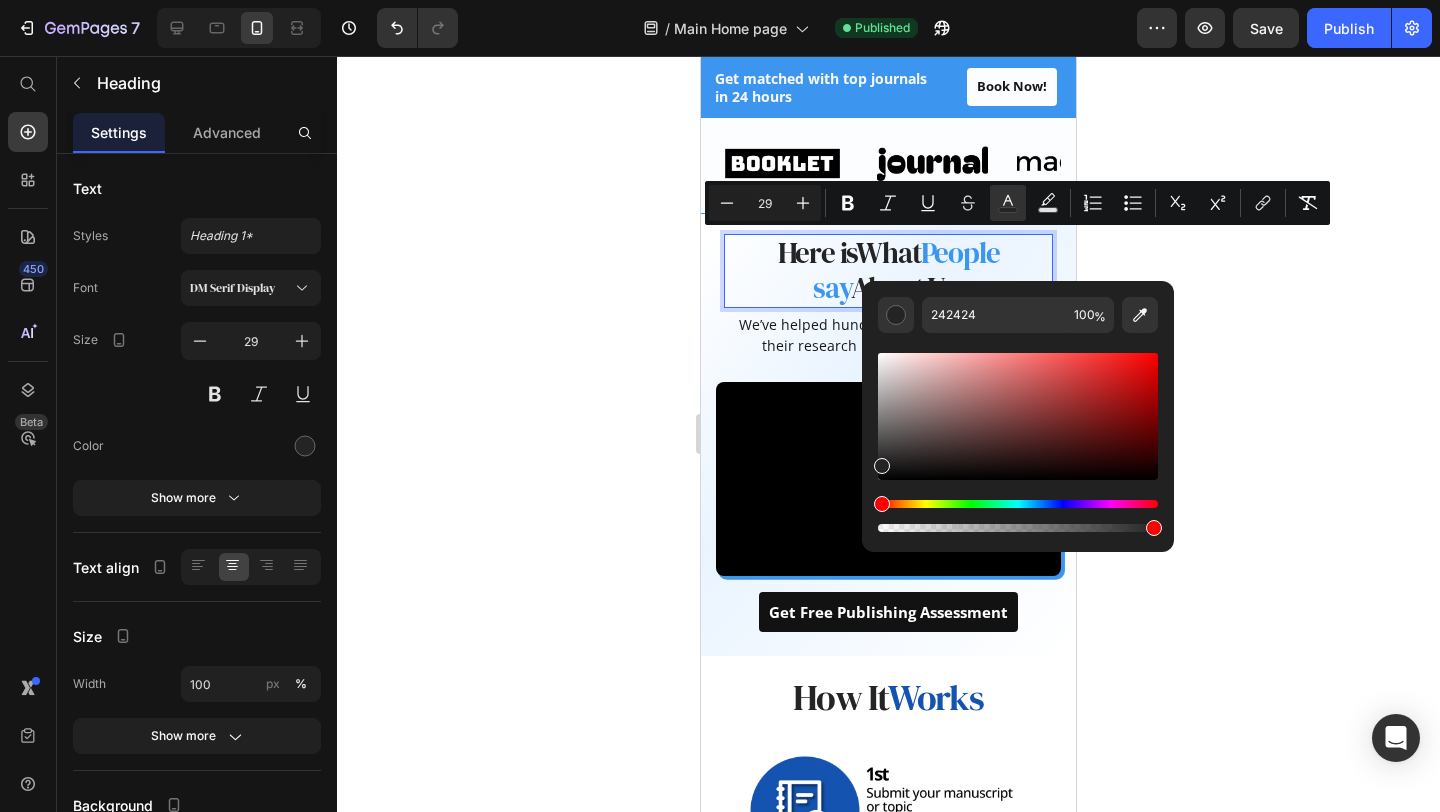 click 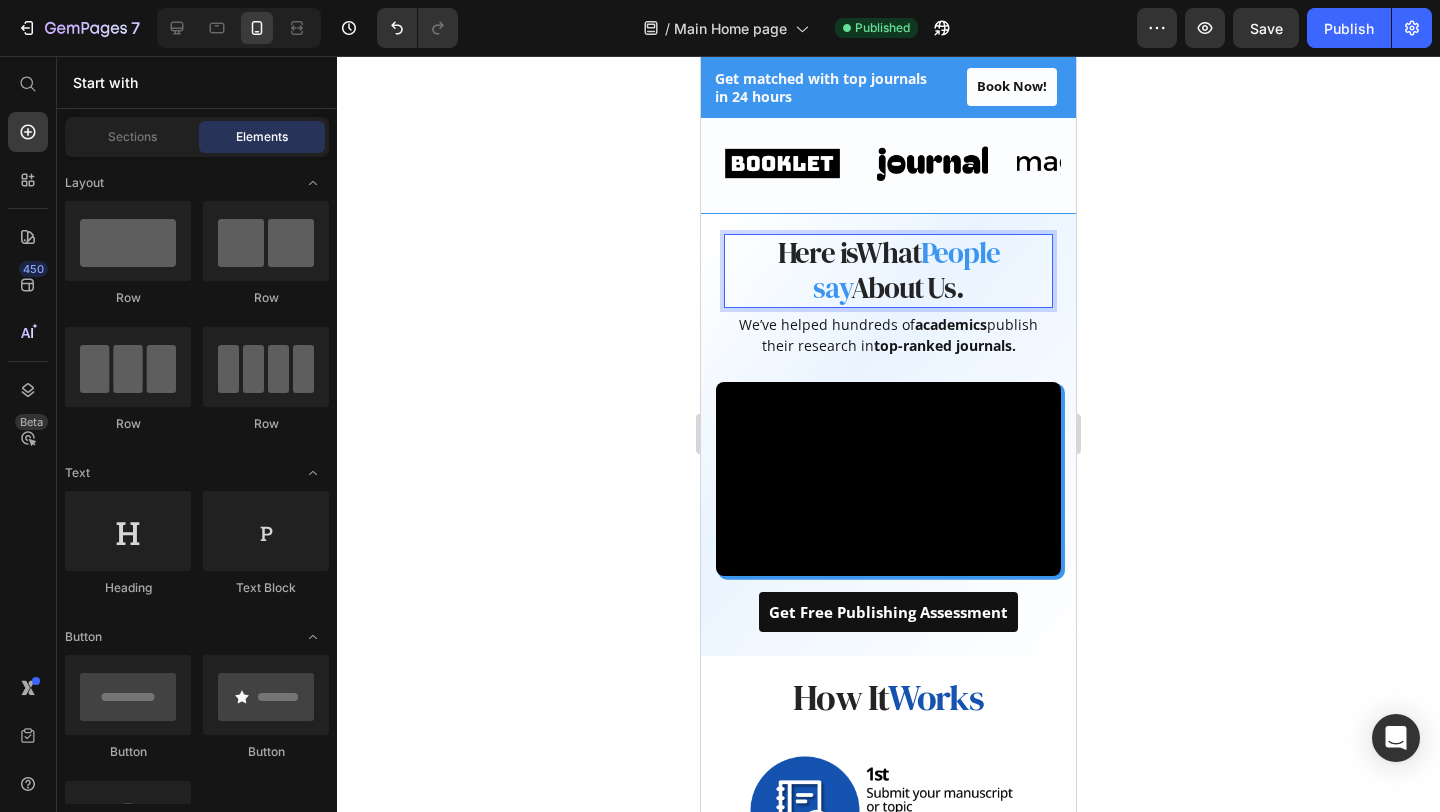 click 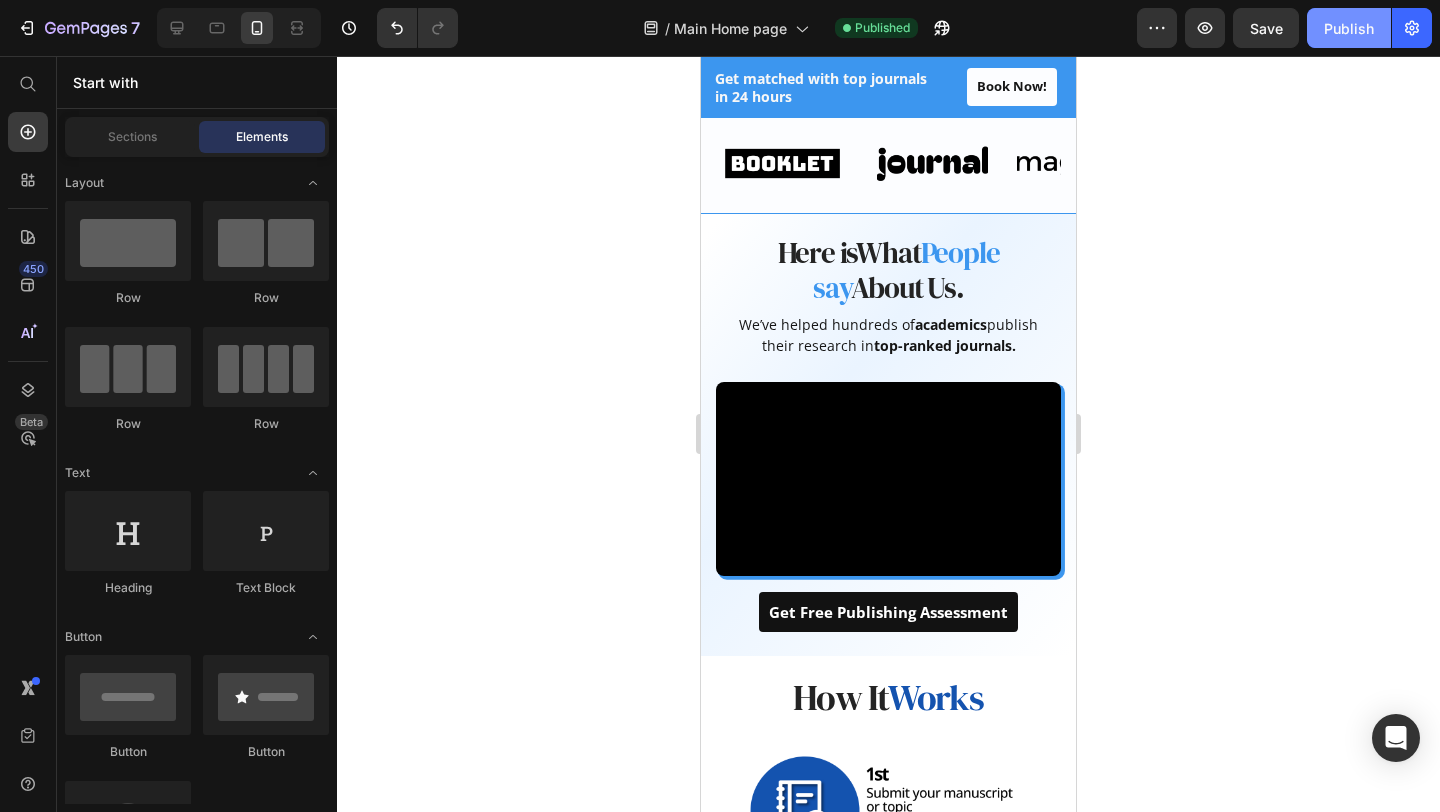 click on "Publish" at bounding box center [1349, 28] 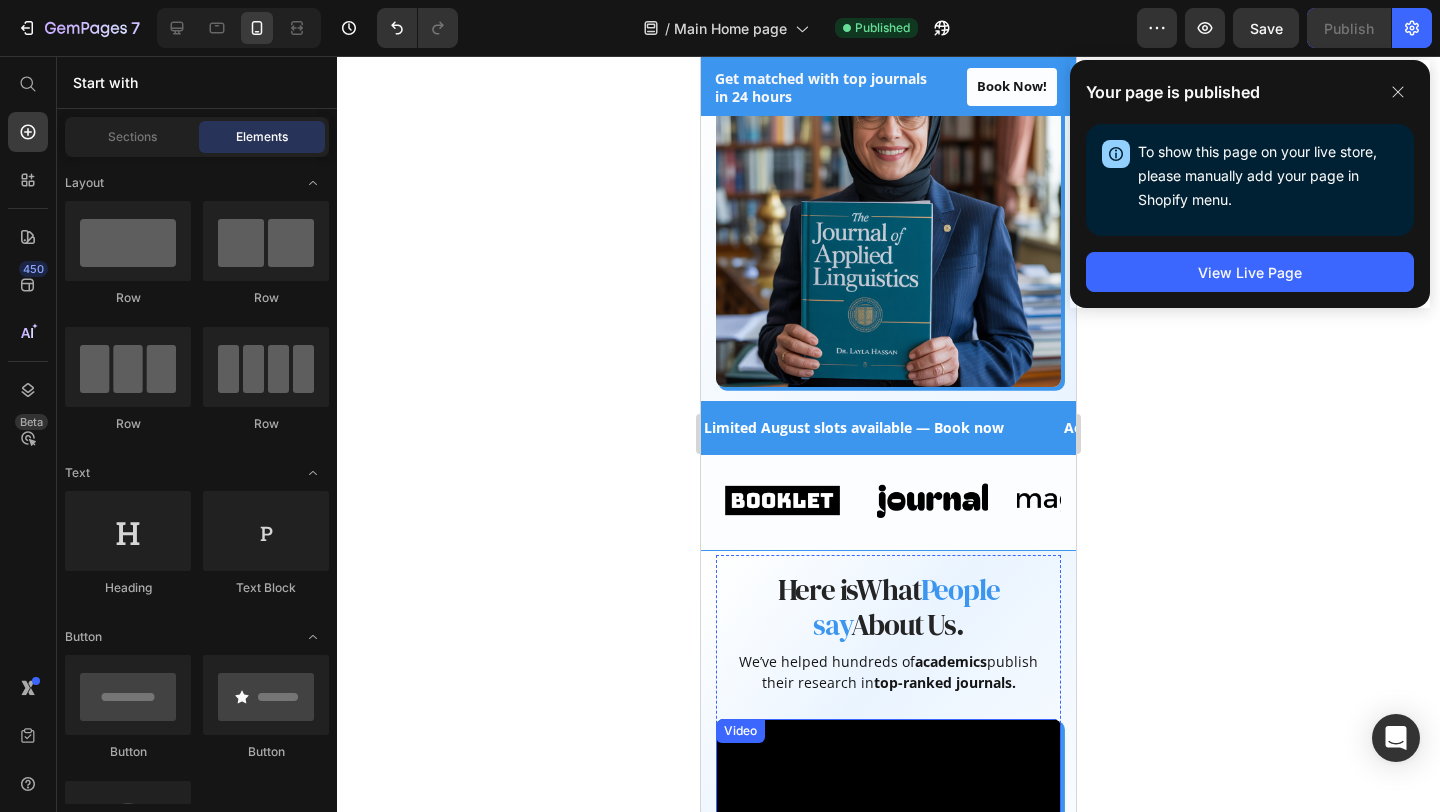 scroll, scrollTop: 0, scrollLeft: 0, axis: both 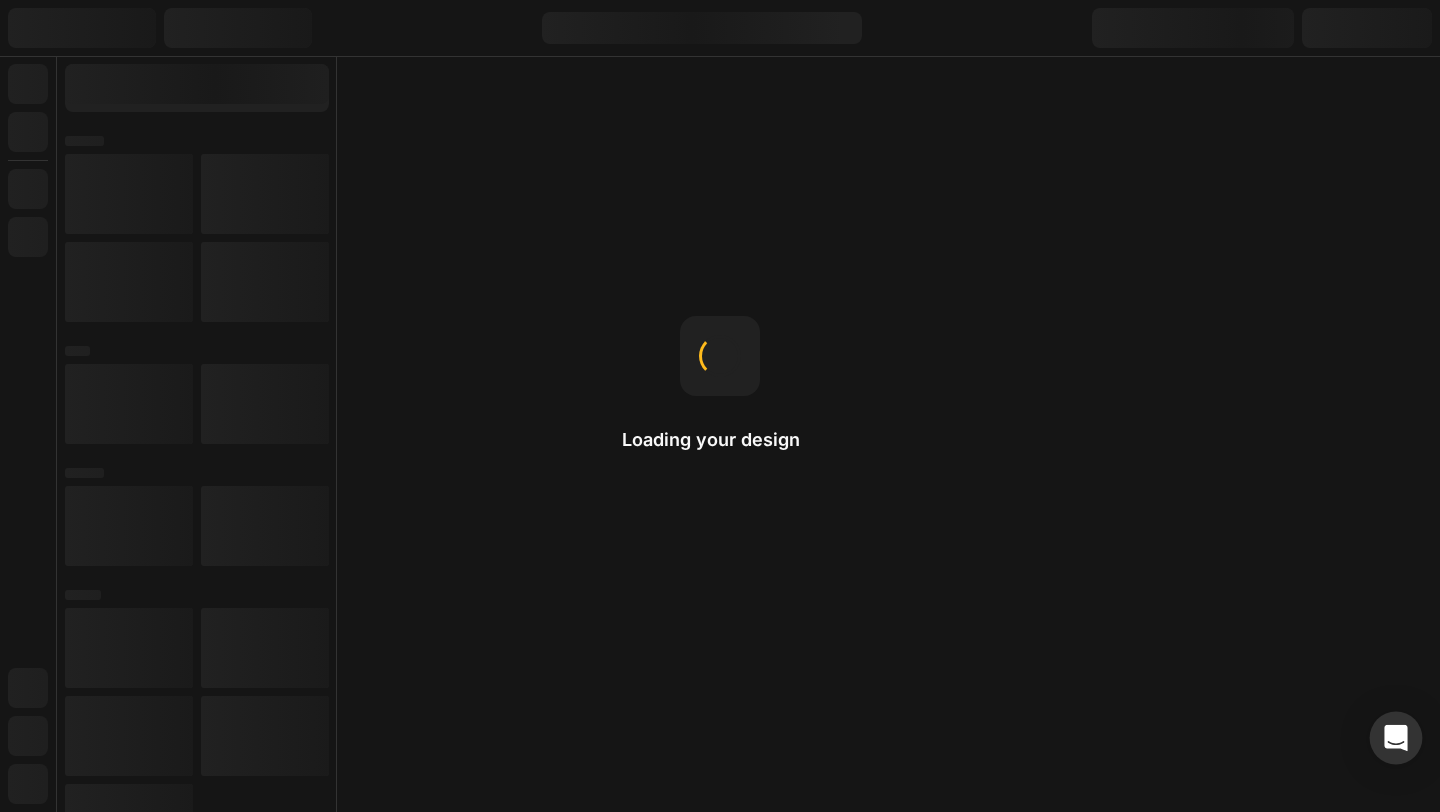 click at bounding box center [1396, 738] 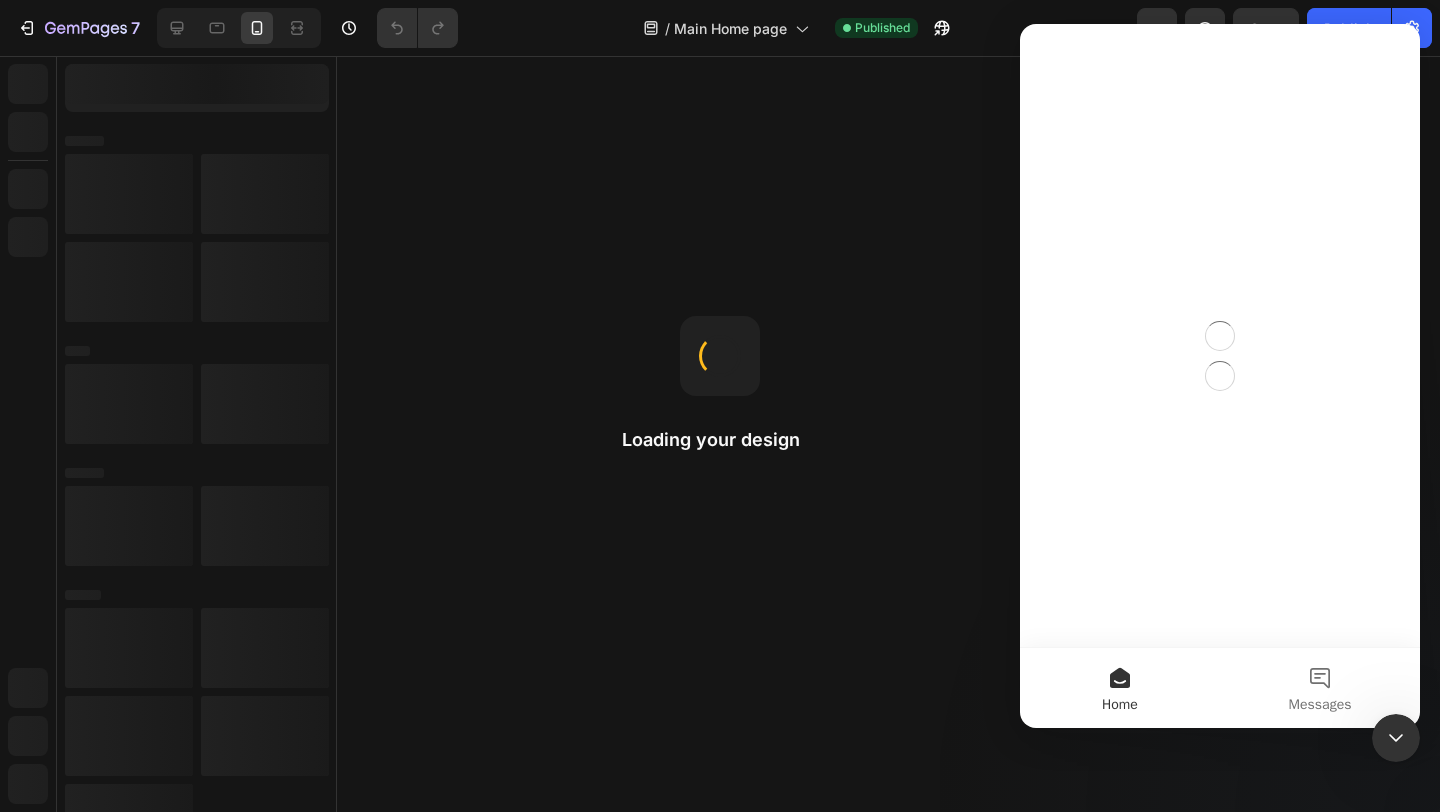 scroll, scrollTop: 0, scrollLeft: 0, axis: both 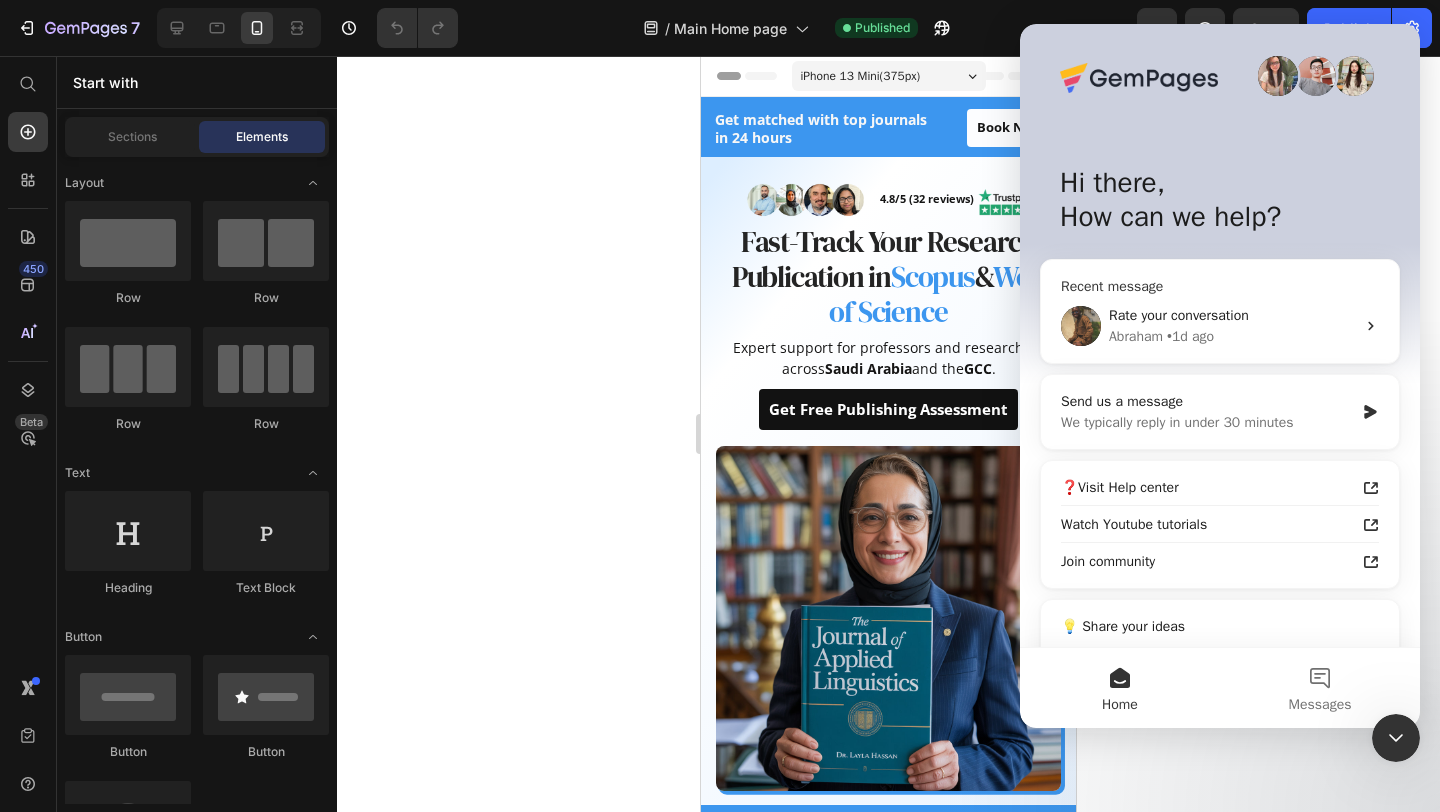 click on "•  1d ago" at bounding box center [1190, 336] 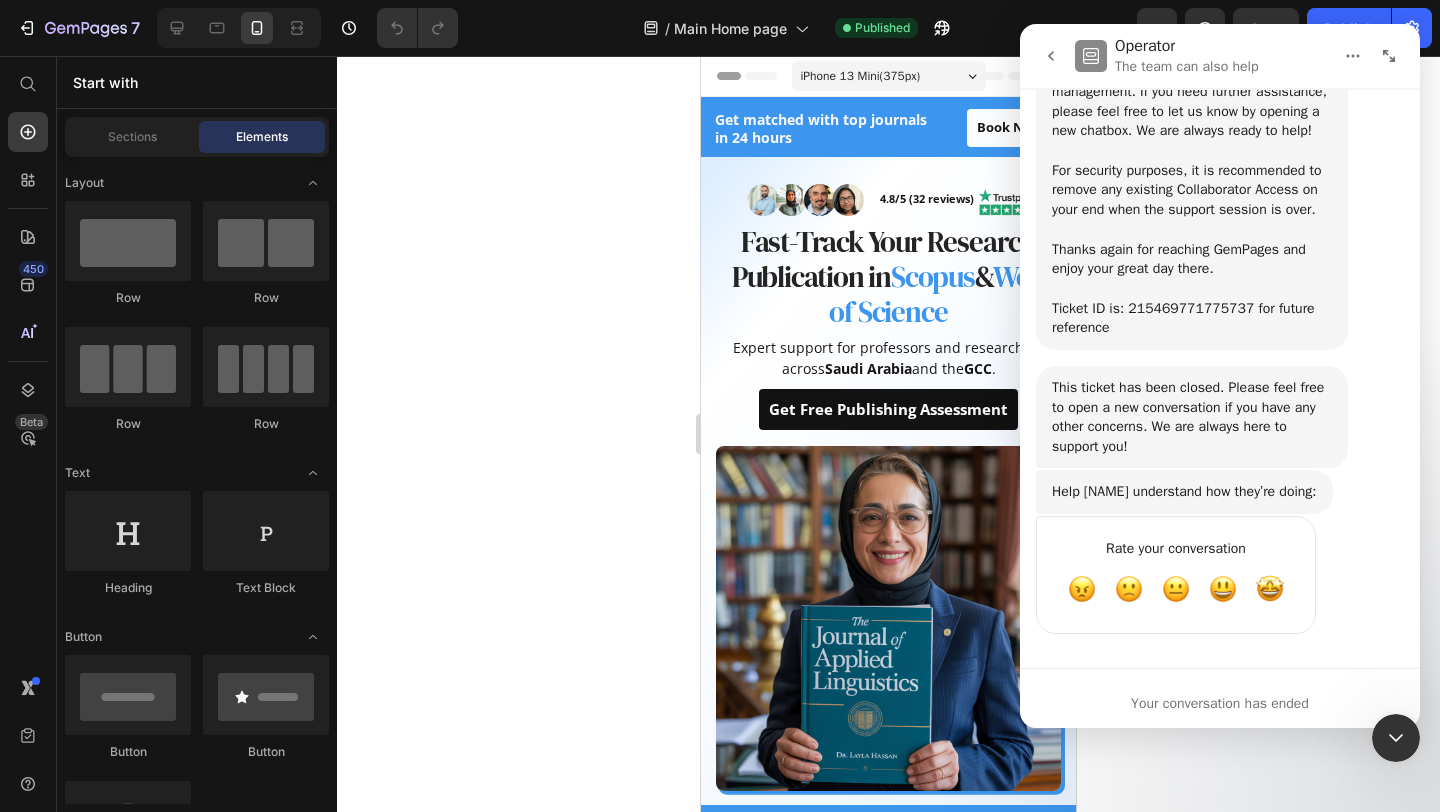 scroll, scrollTop: 2408, scrollLeft: 0, axis: vertical 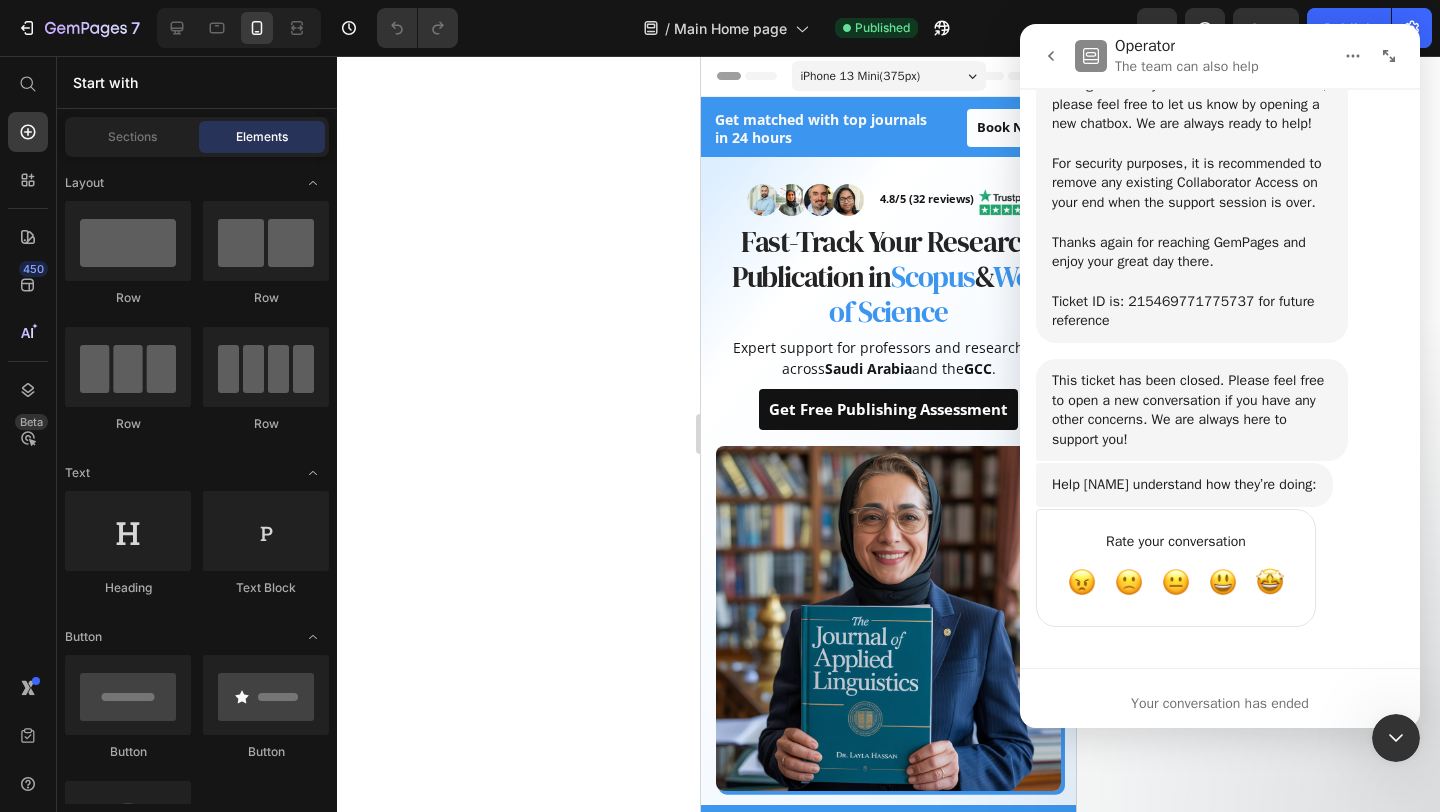 click 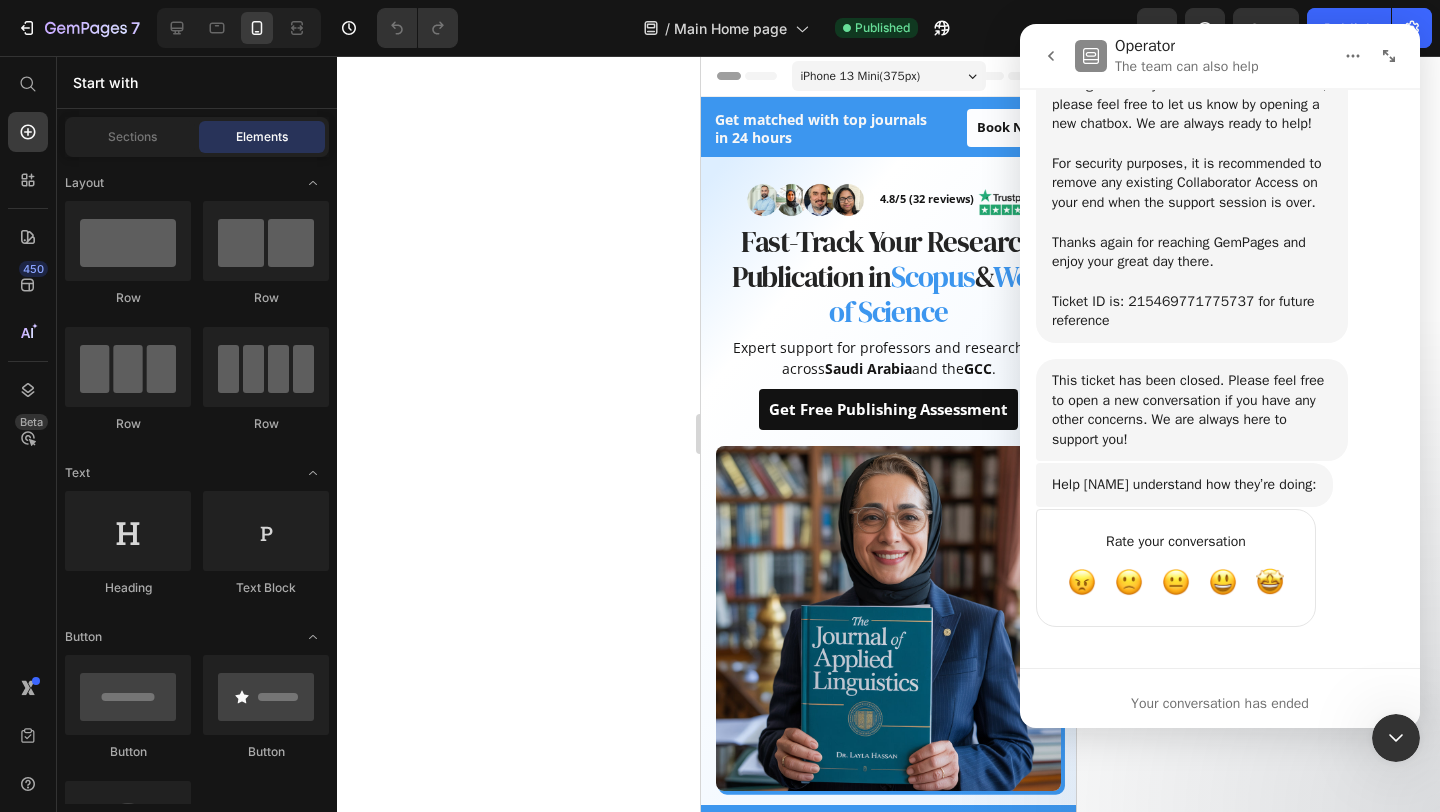 scroll, scrollTop: 0, scrollLeft: 0, axis: both 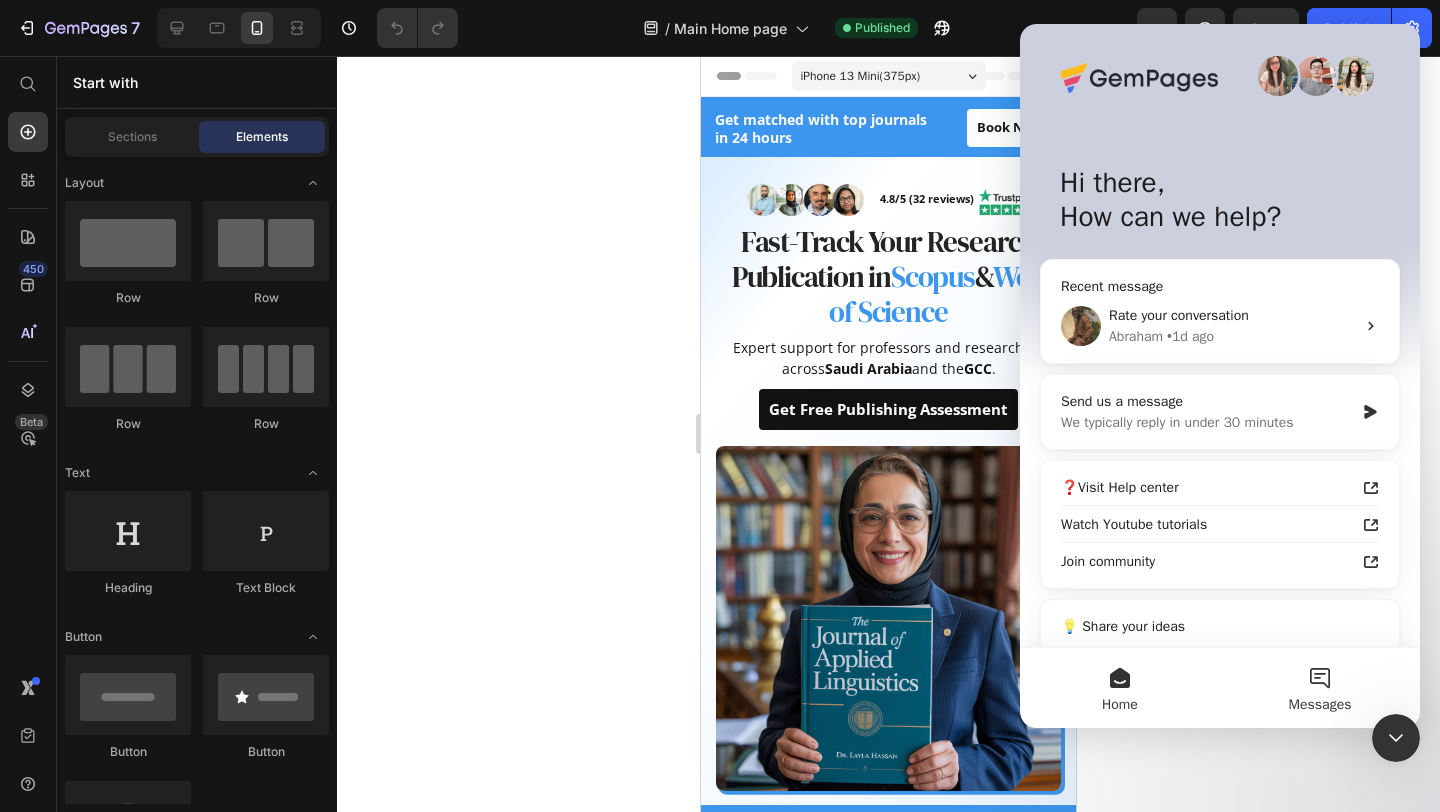 click on "Messages" at bounding box center (1320, 688) 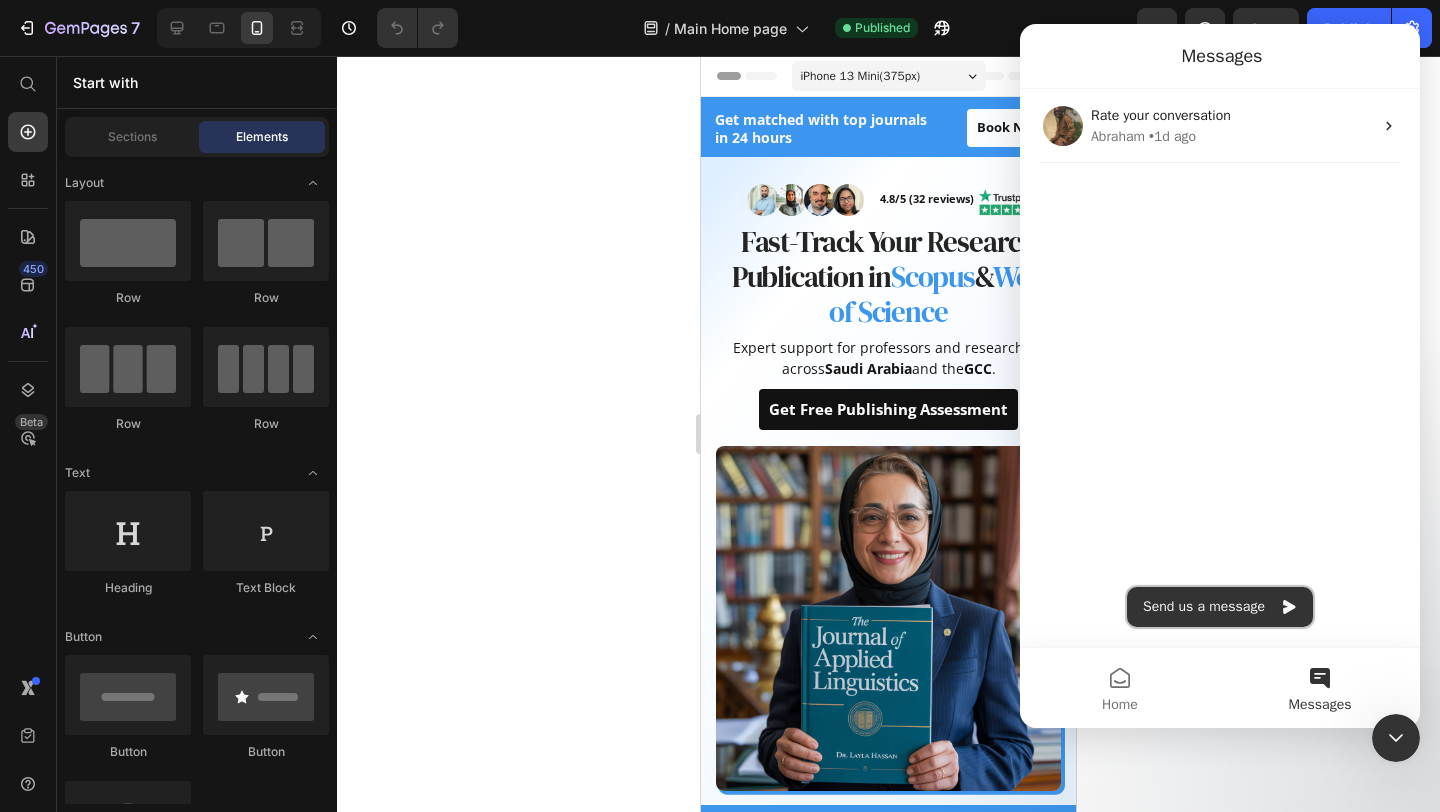 click on "Send us a message" at bounding box center (1220, 607) 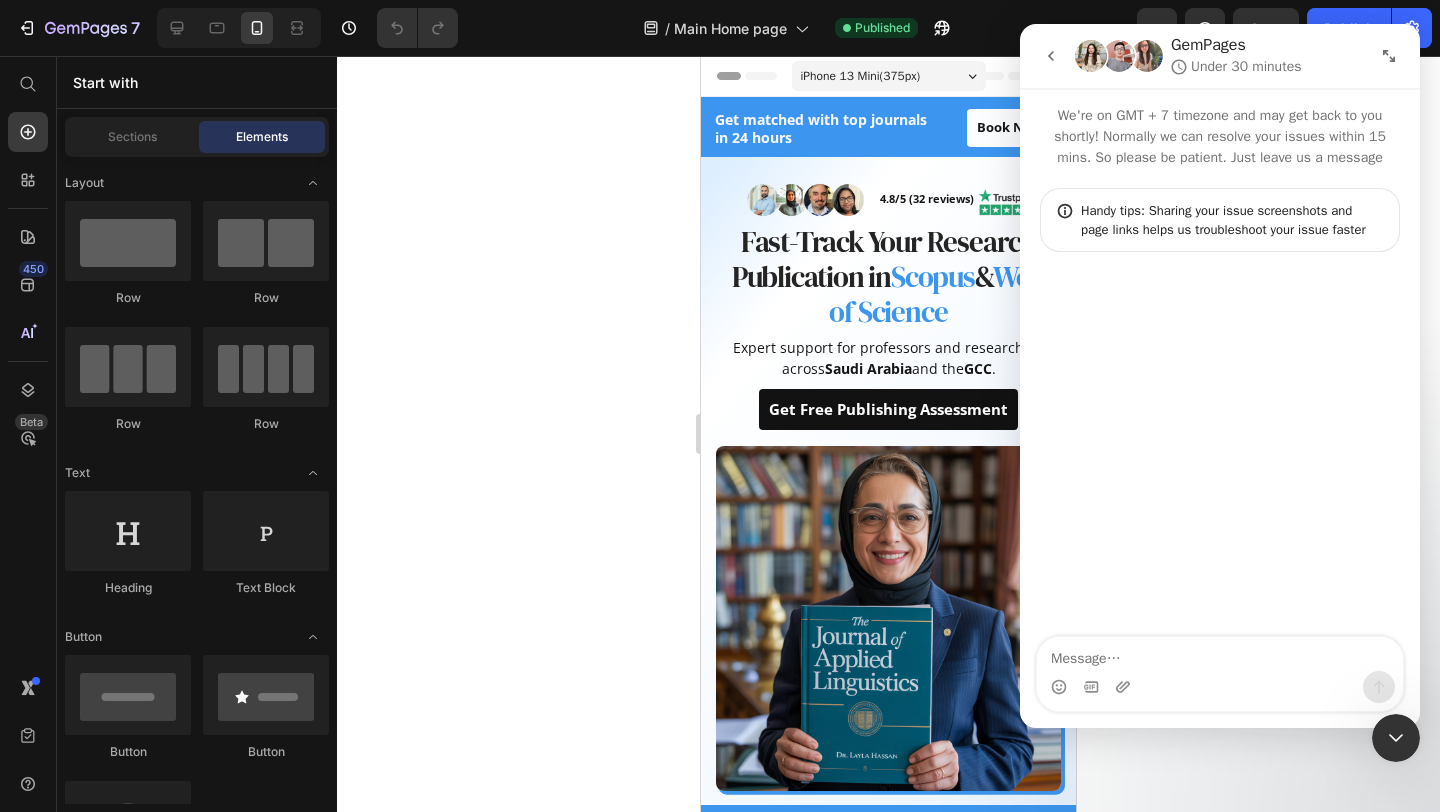 click at bounding box center [1220, 654] 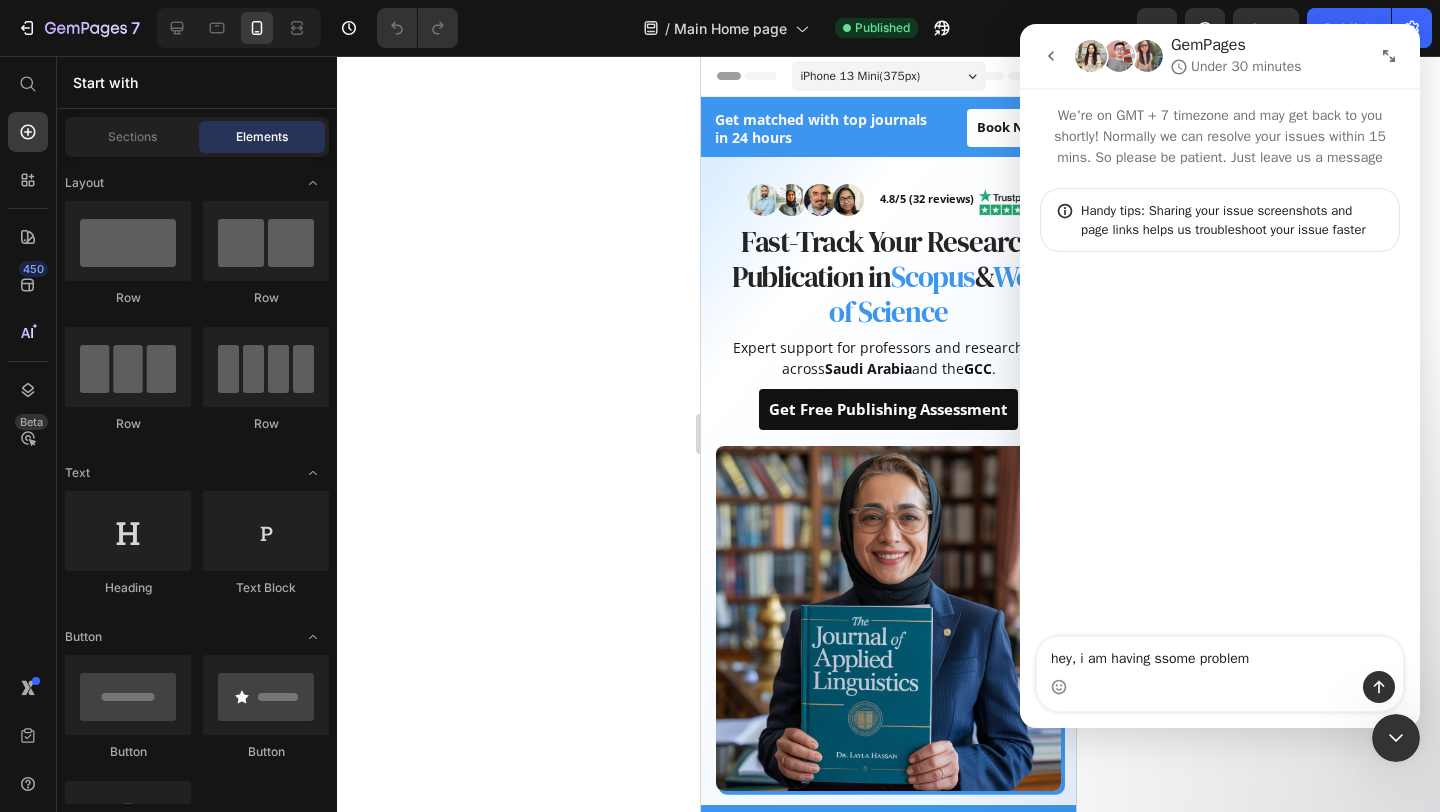 drag, startPoint x: 1271, startPoint y: 663, endPoint x: 1157, endPoint y: 648, distance: 114.982605 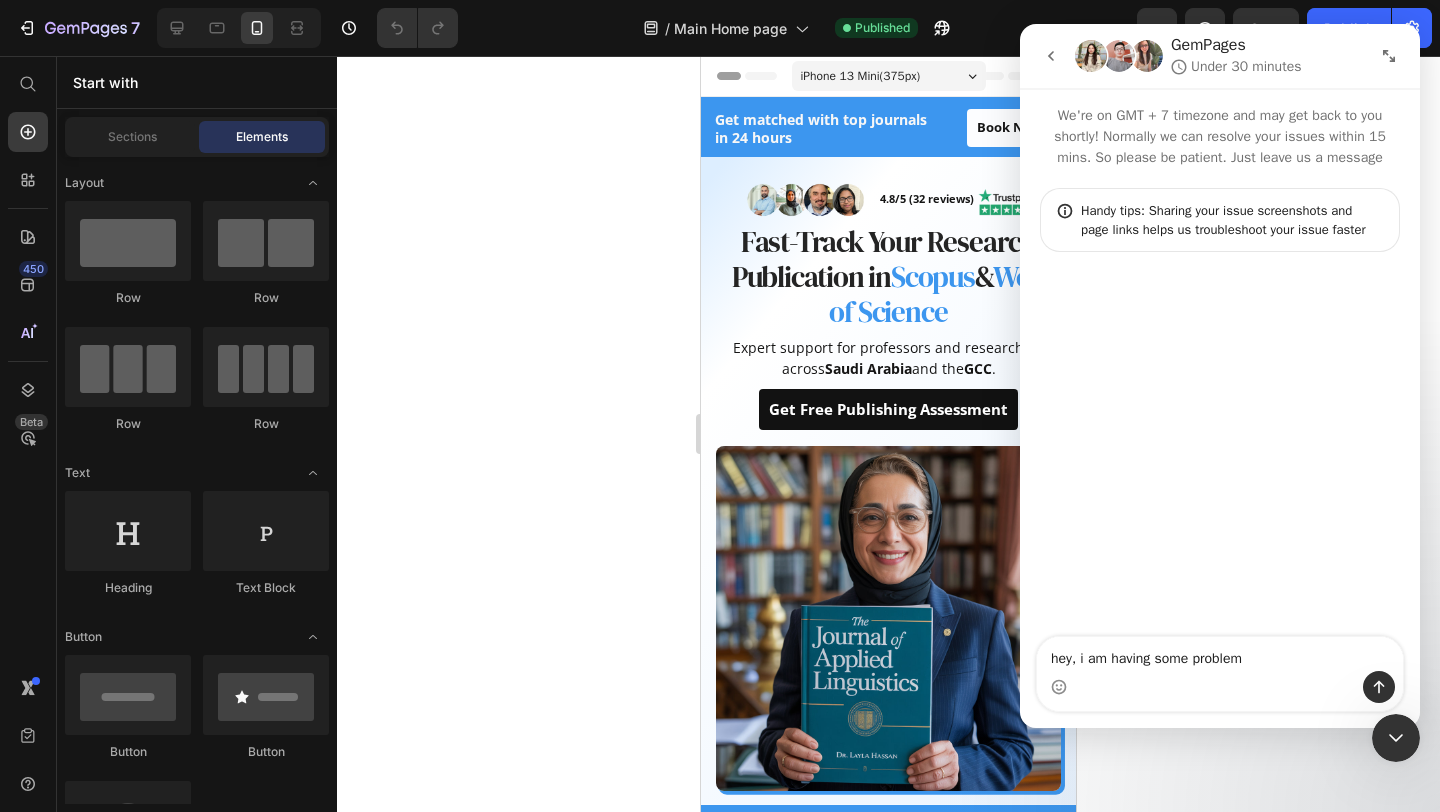 click on "hey, i am having some problem" at bounding box center [1220, 654] 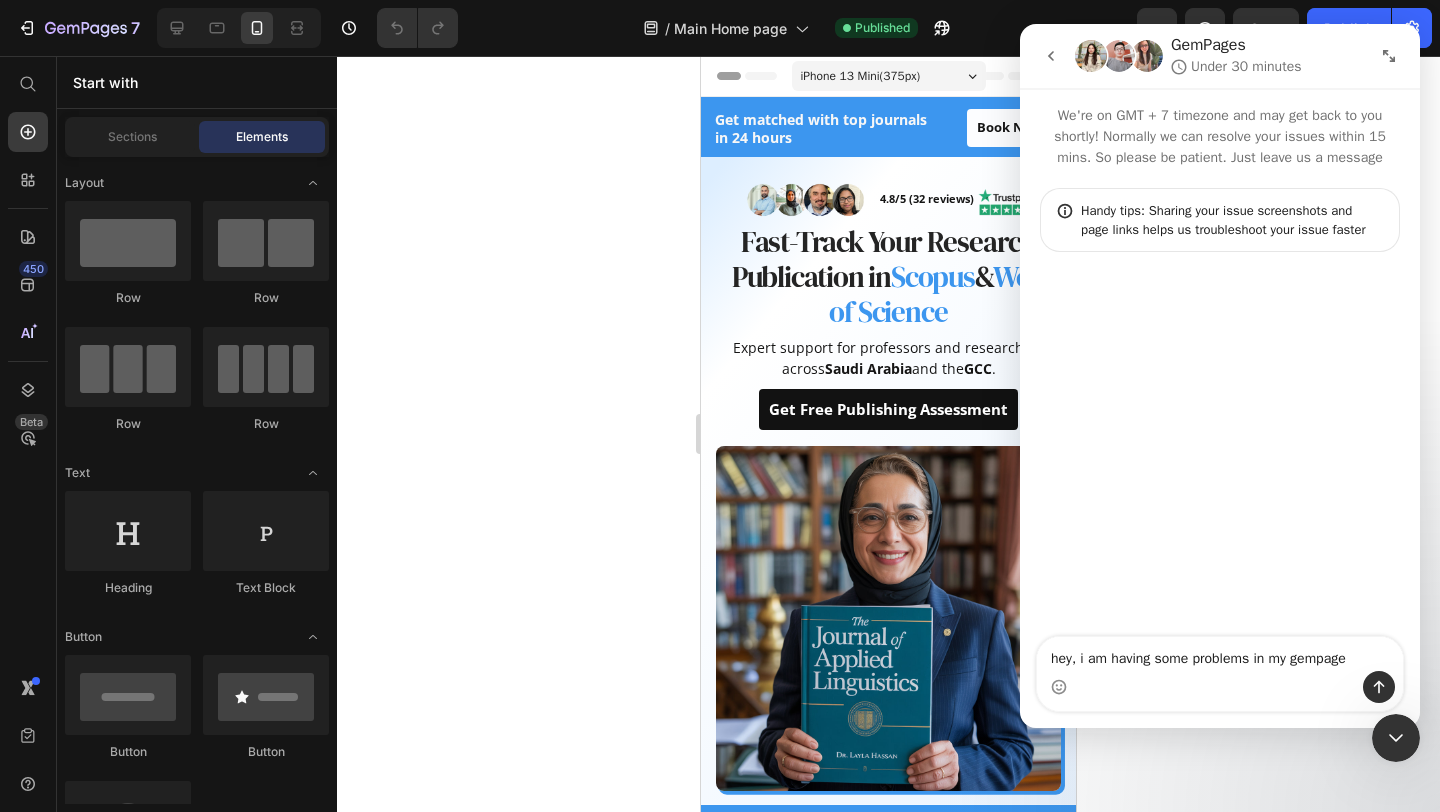 type on "hey, i am having some problems in my gempages" 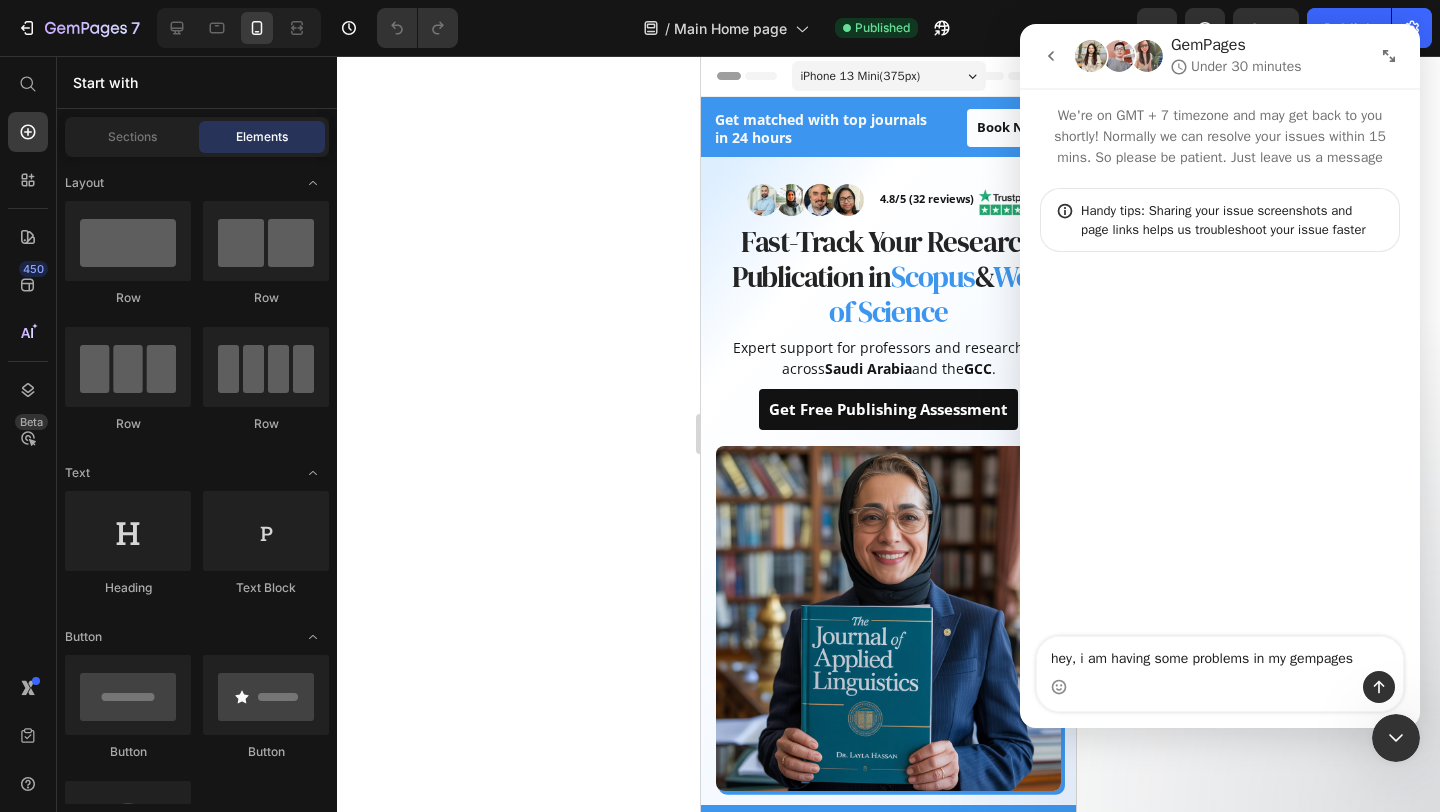type 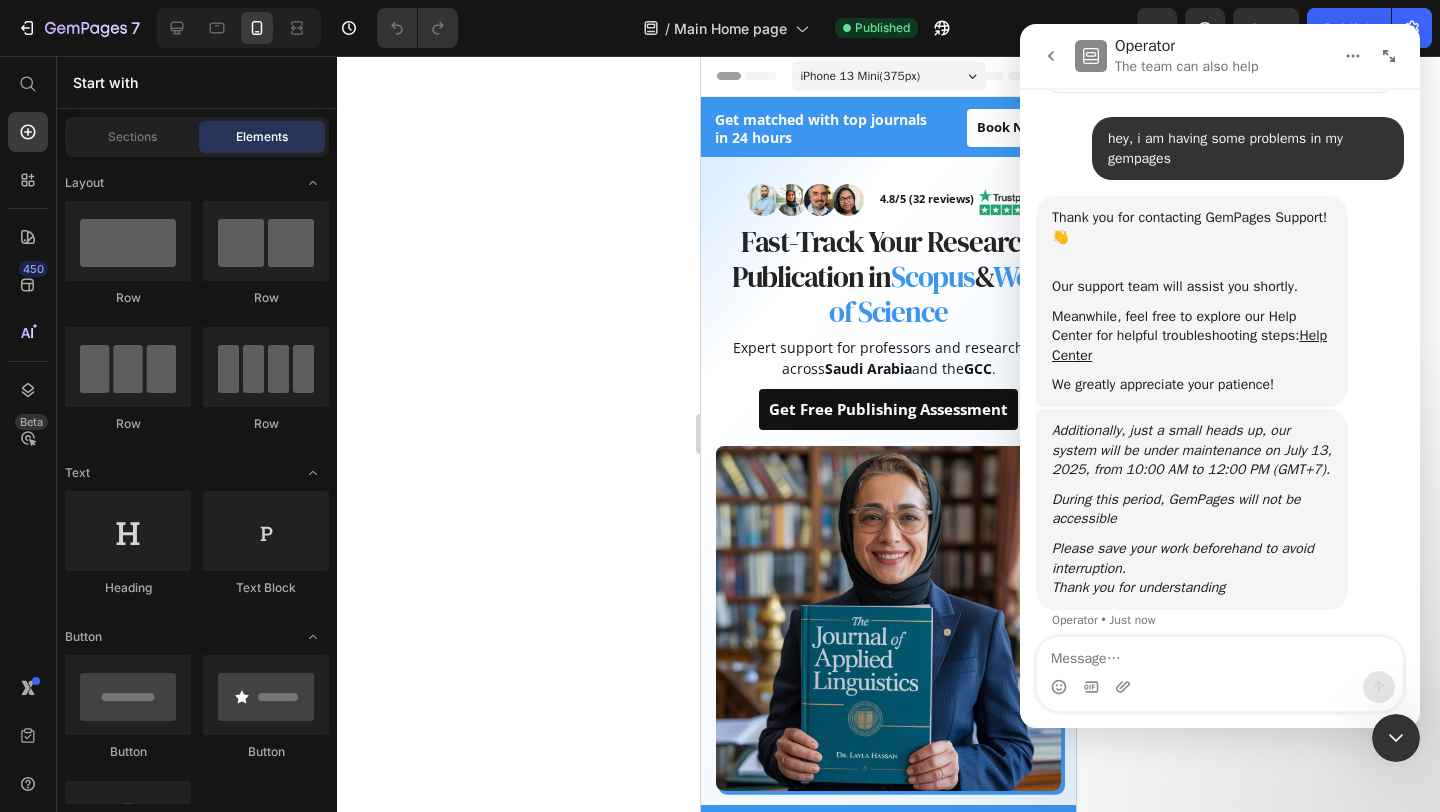 scroll, scrollTop: 193, scrollLeft: 0, axis: vertical 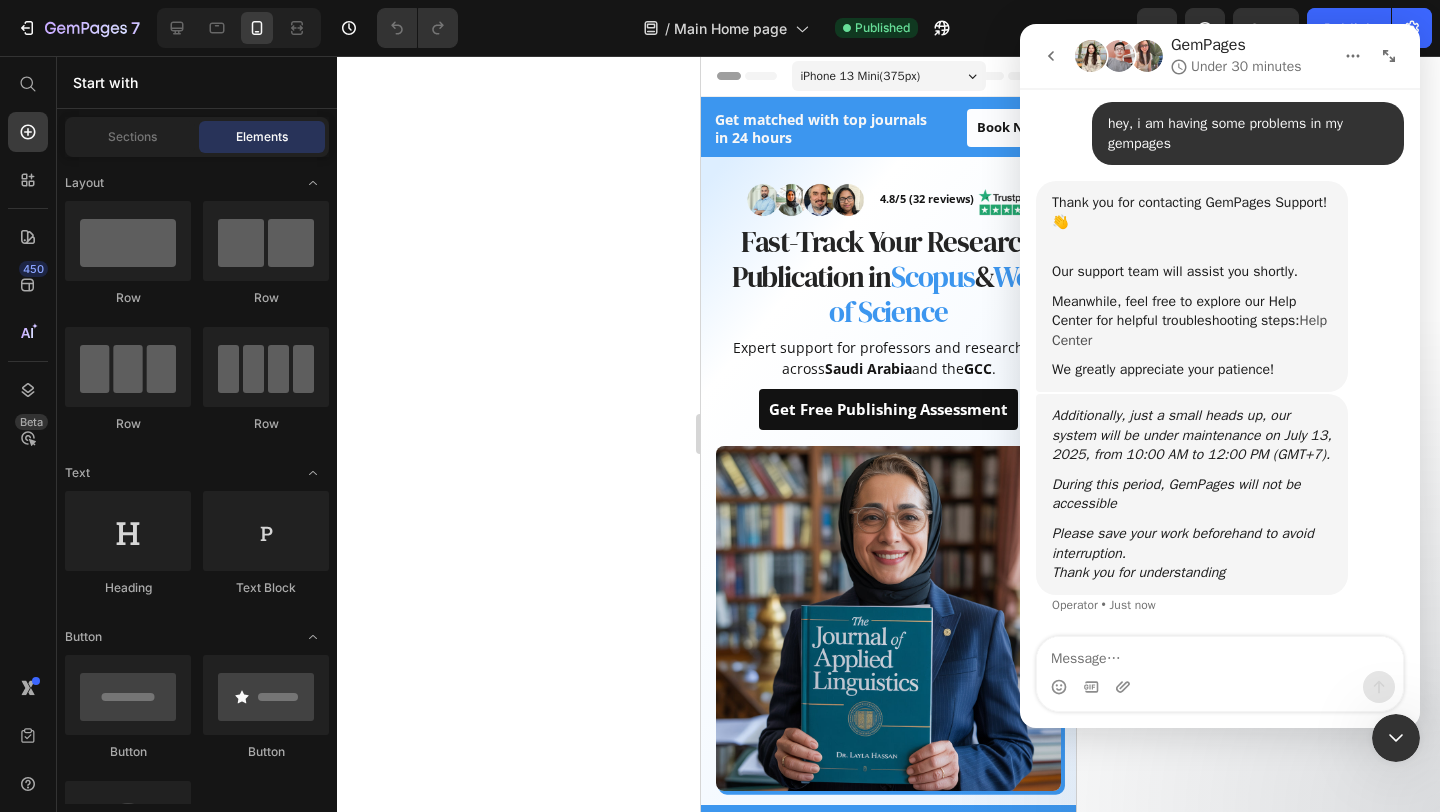click on "Help Center" at bounding box center [1189, 330] 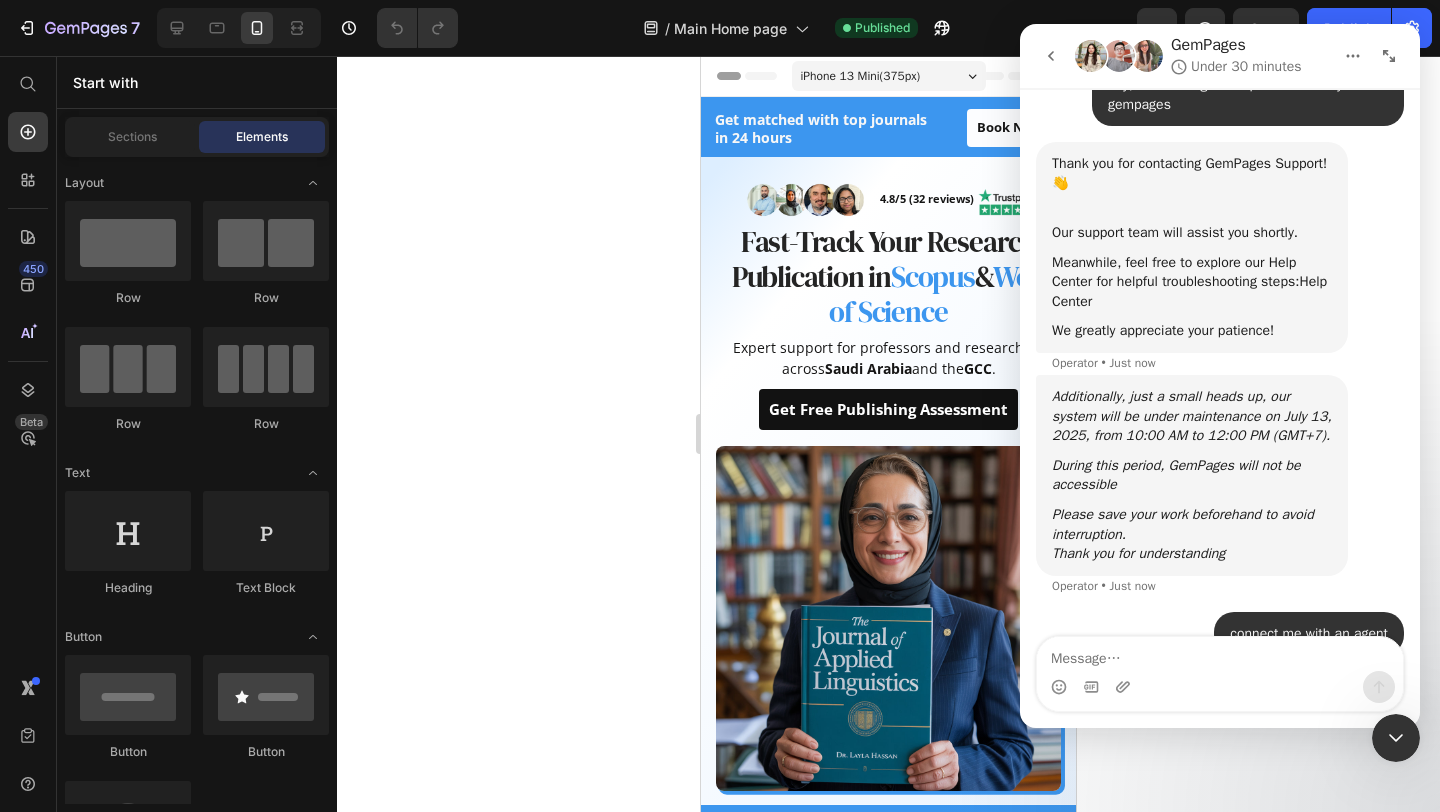 scroll, scrollTop: 273, scrollLeft: 0, axis: vertical 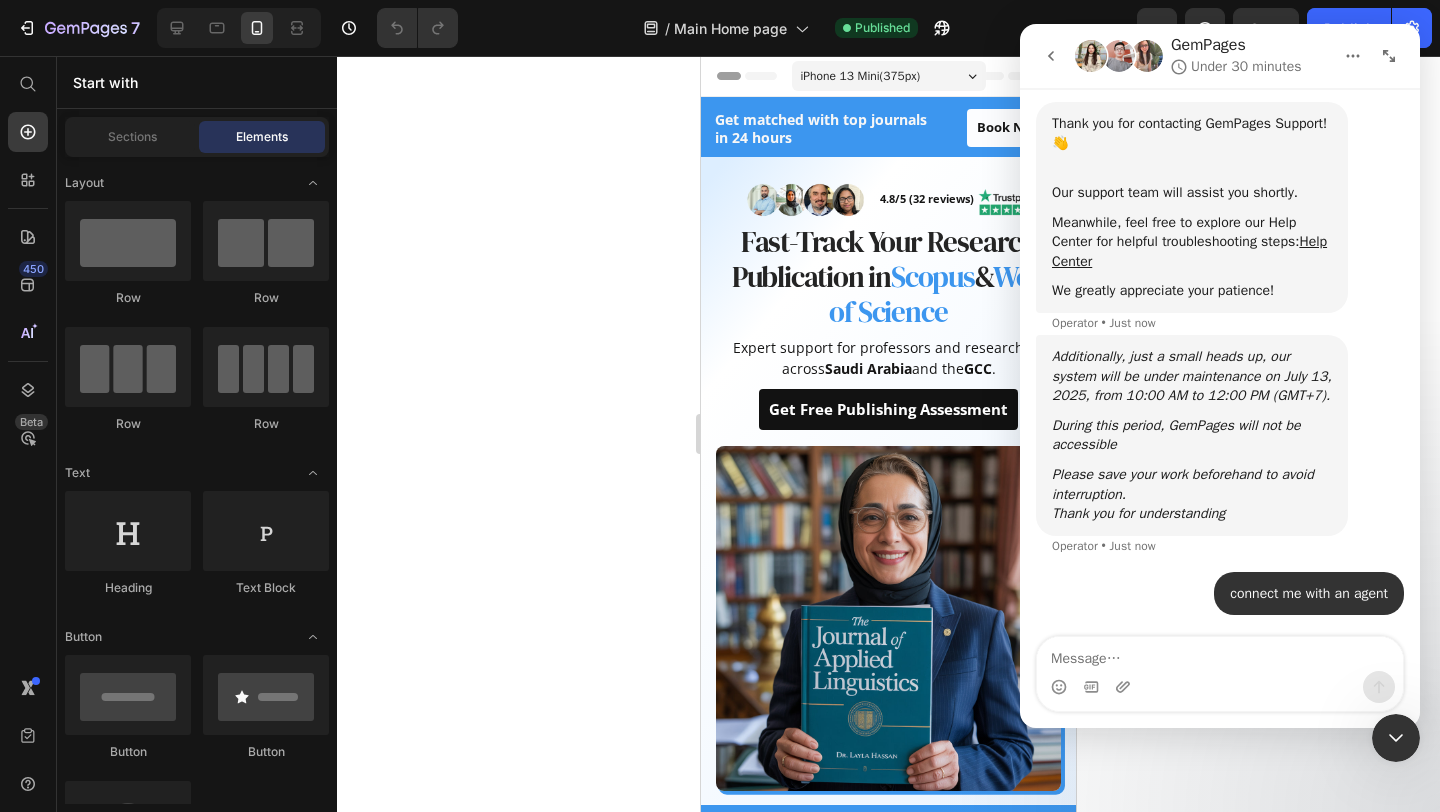 click 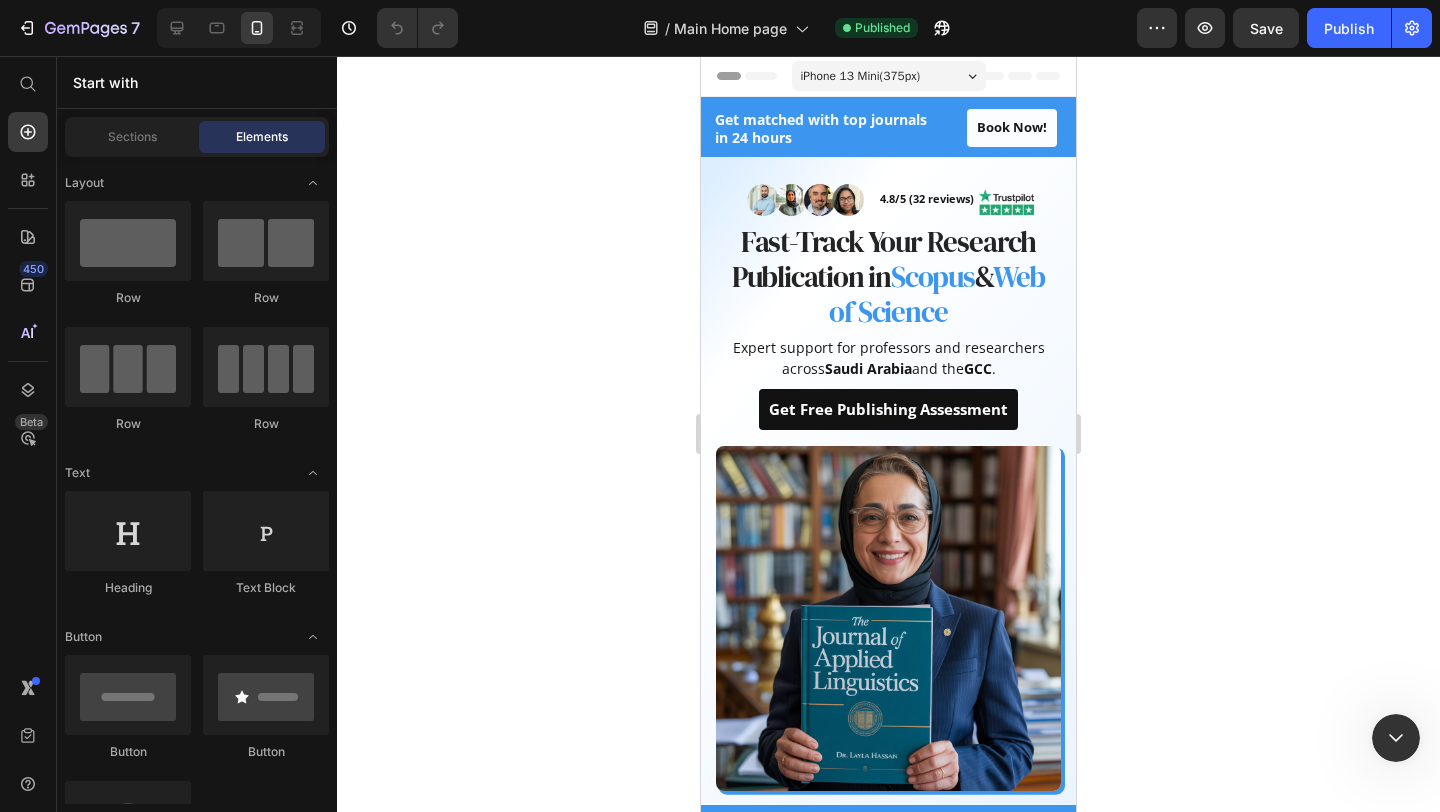 scroll, scrollTop: 0, scrollLeft: 0, axis: both 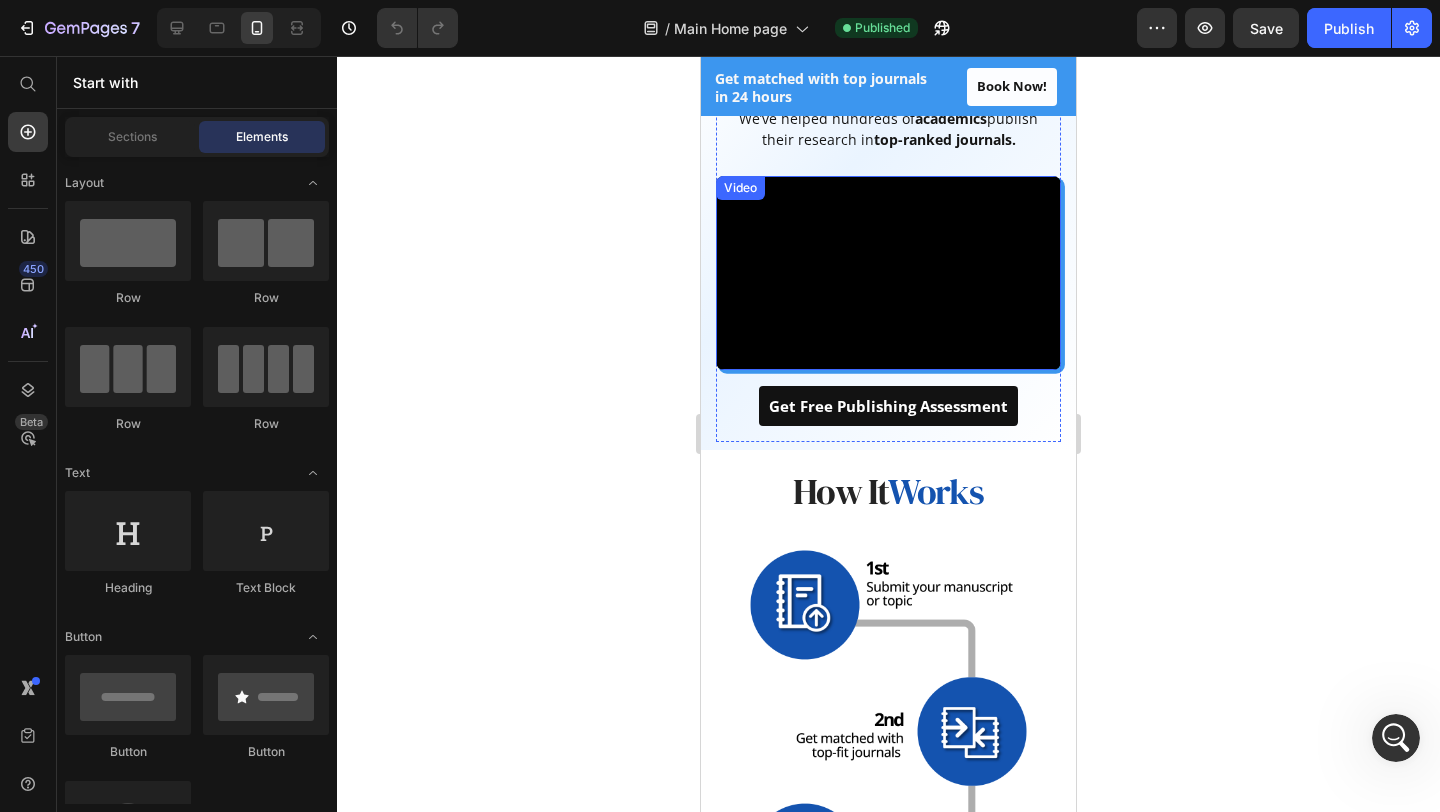 click at bounding box center (888, 273) 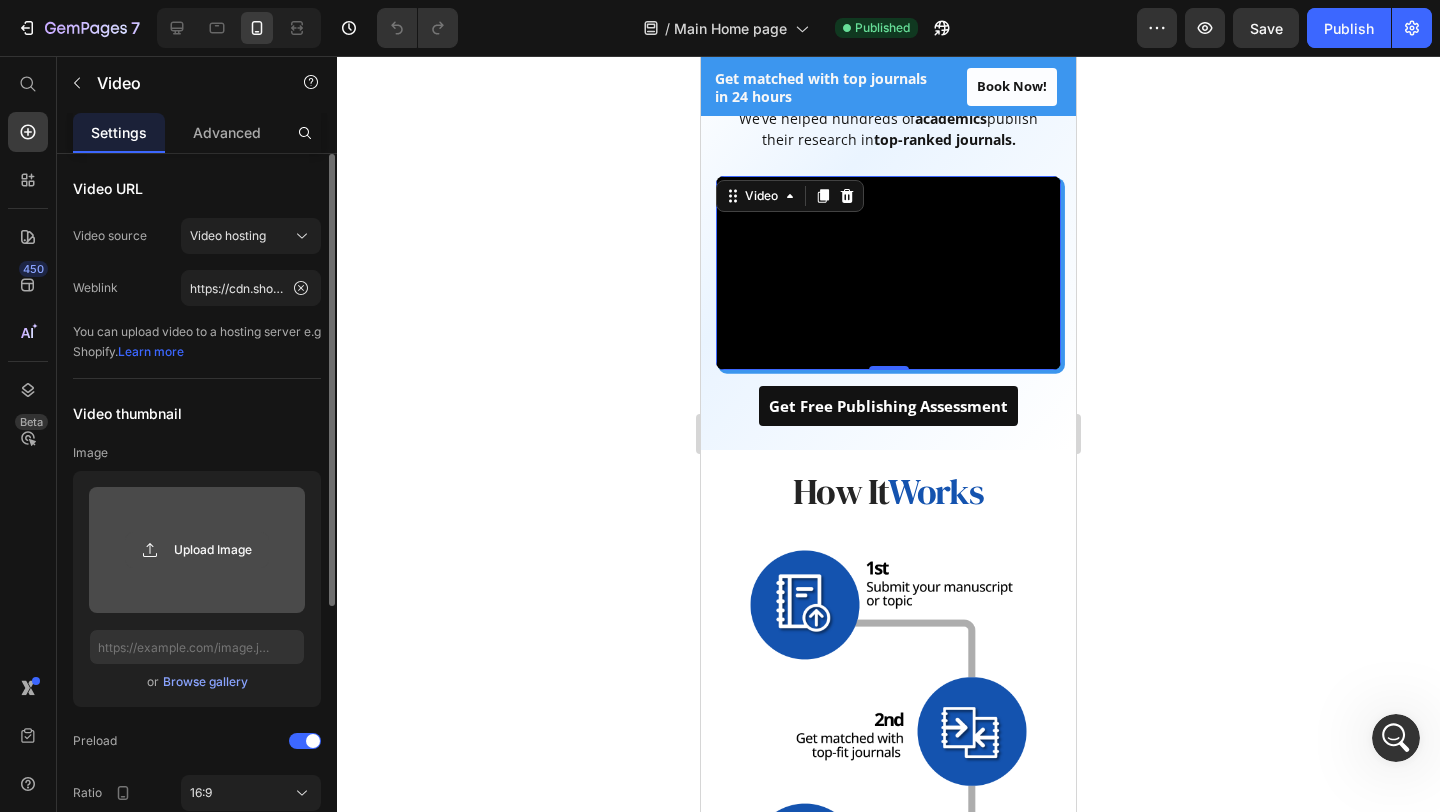 click 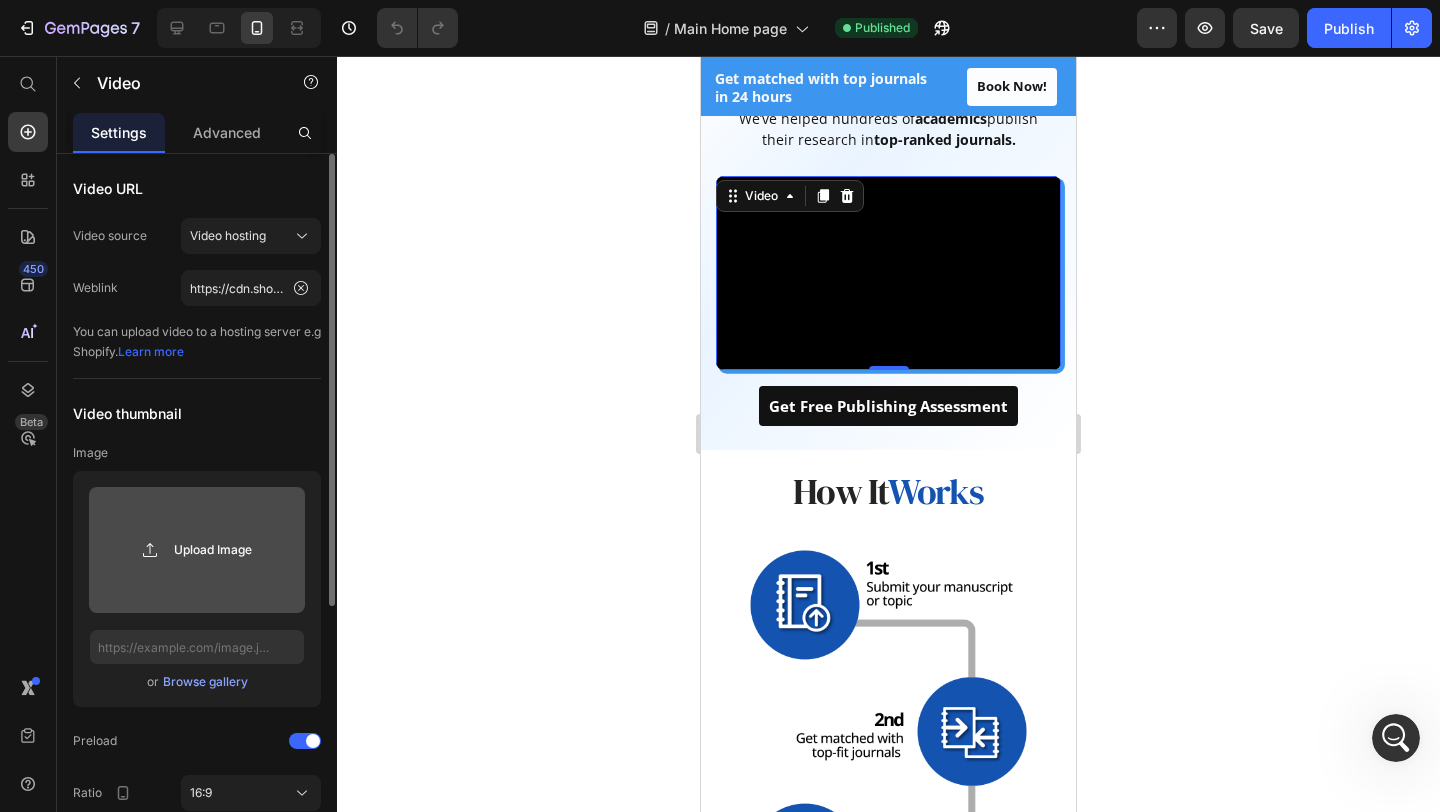click 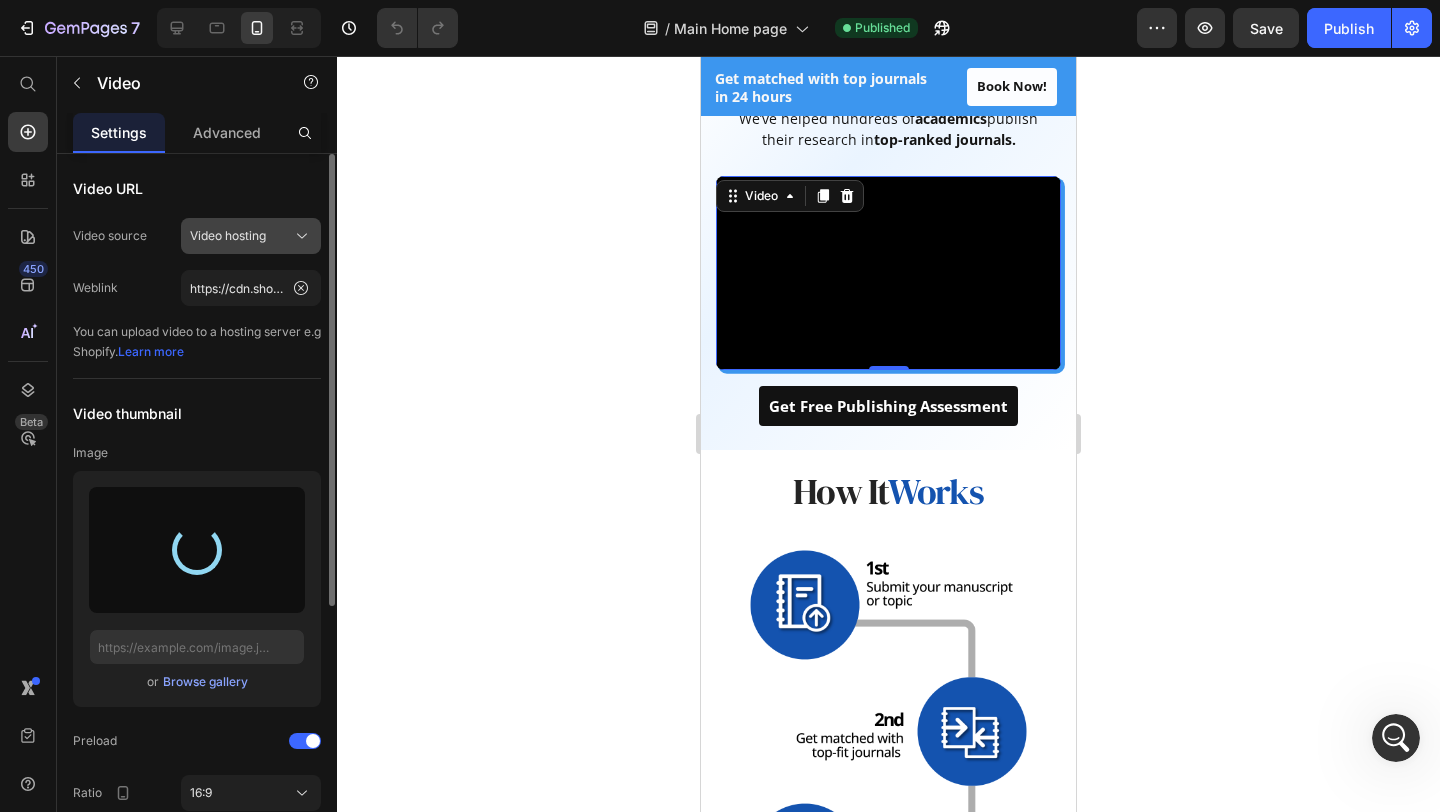 type on "https://cdn.shopify.com/s/files/1/0955/1197/0080/files/gempages_573350111602541318-684f6ade-a76c-4b36-b368-7213e90038e7.png" 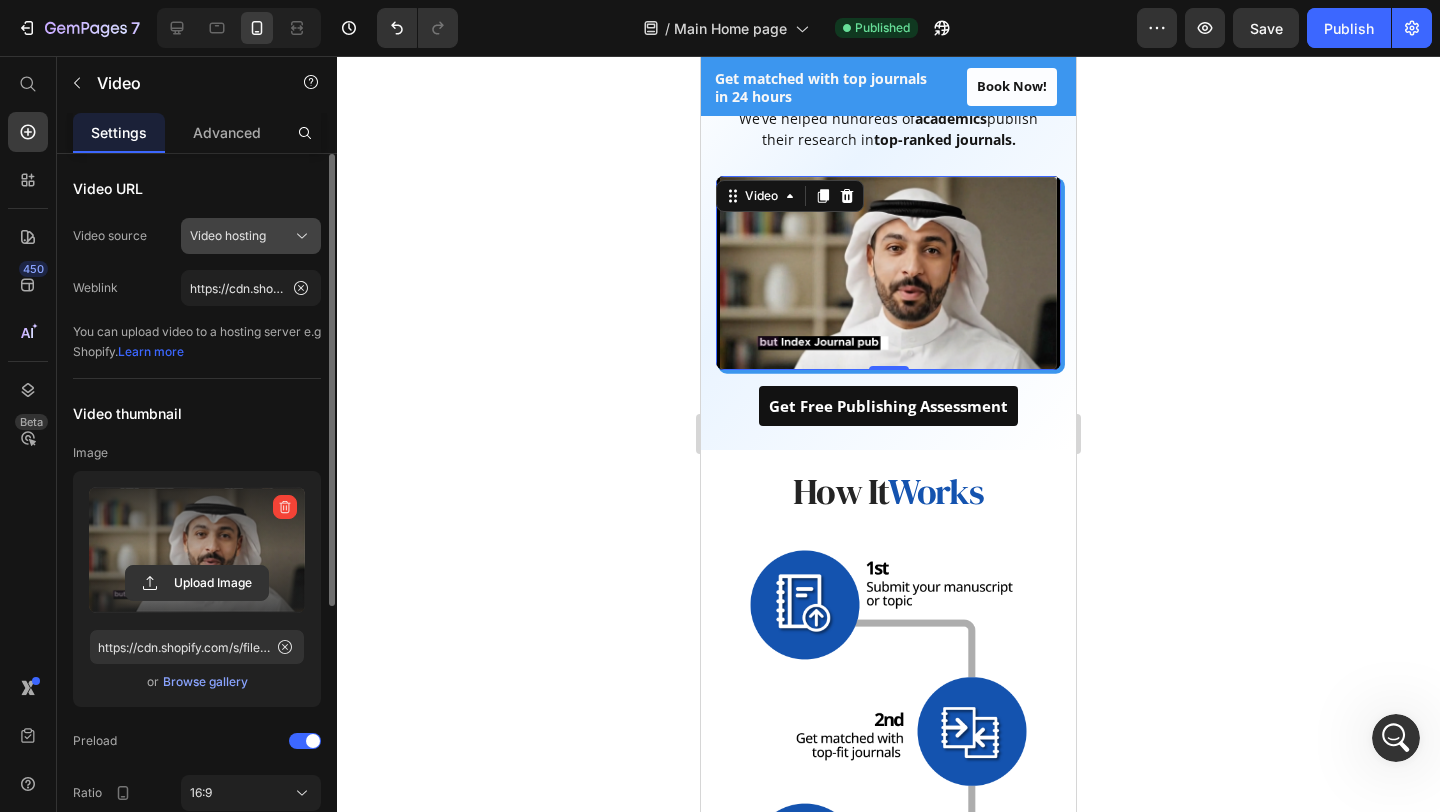 click on "Video hosting" at bounding box center [228, 236] 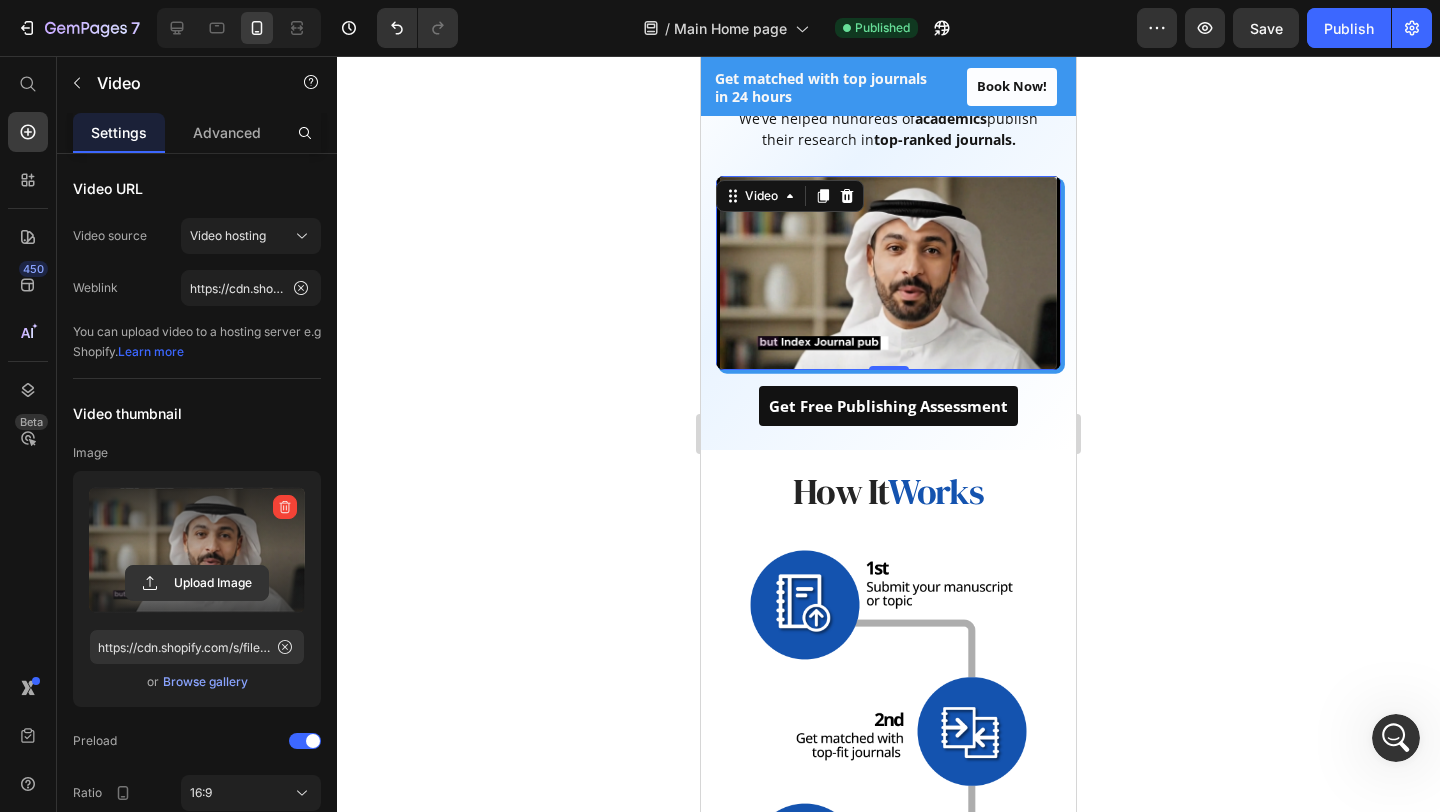 click on "Image" at bounding box center (197, 453) 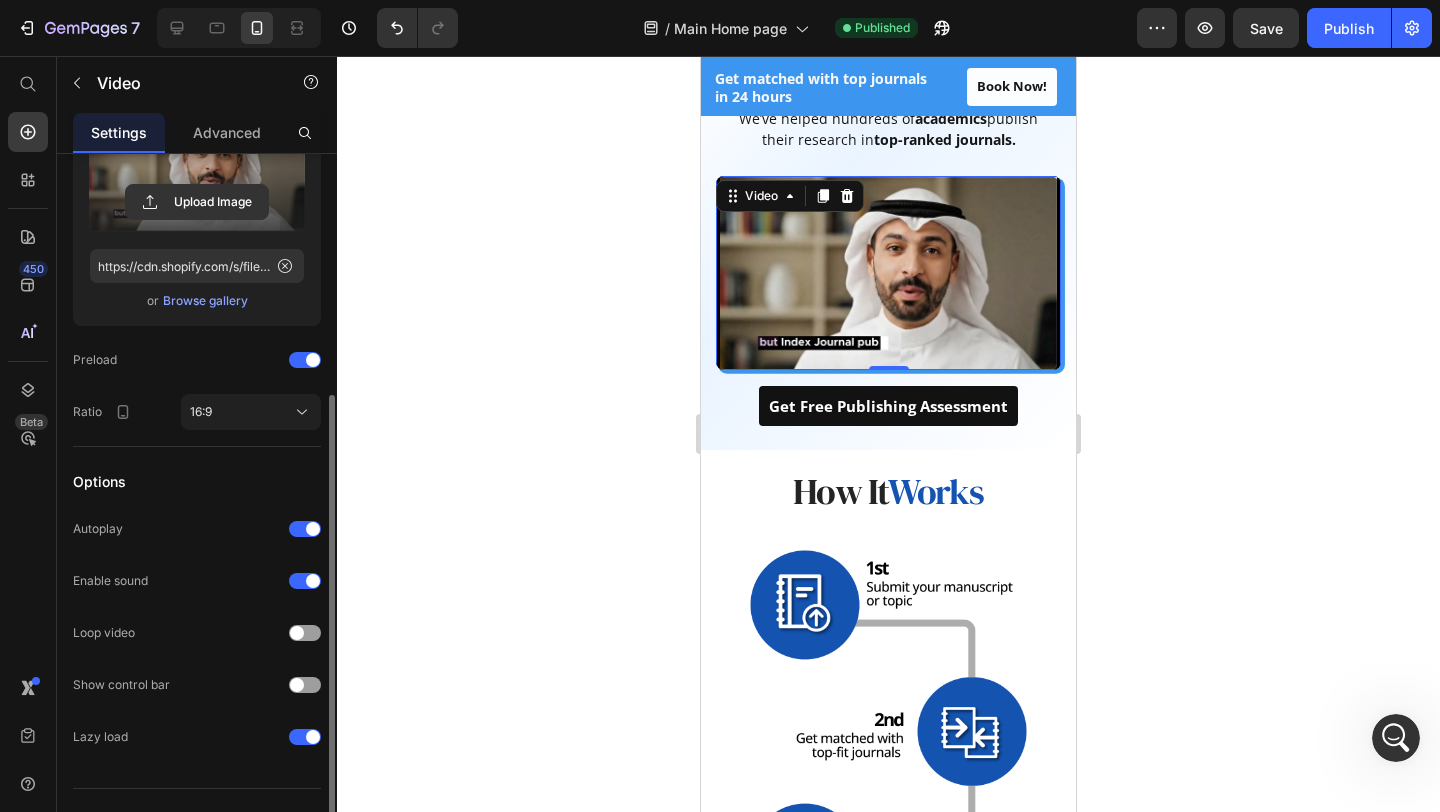 scroll, scrollTop: 415, scrollLeft: 0, axis: vertical 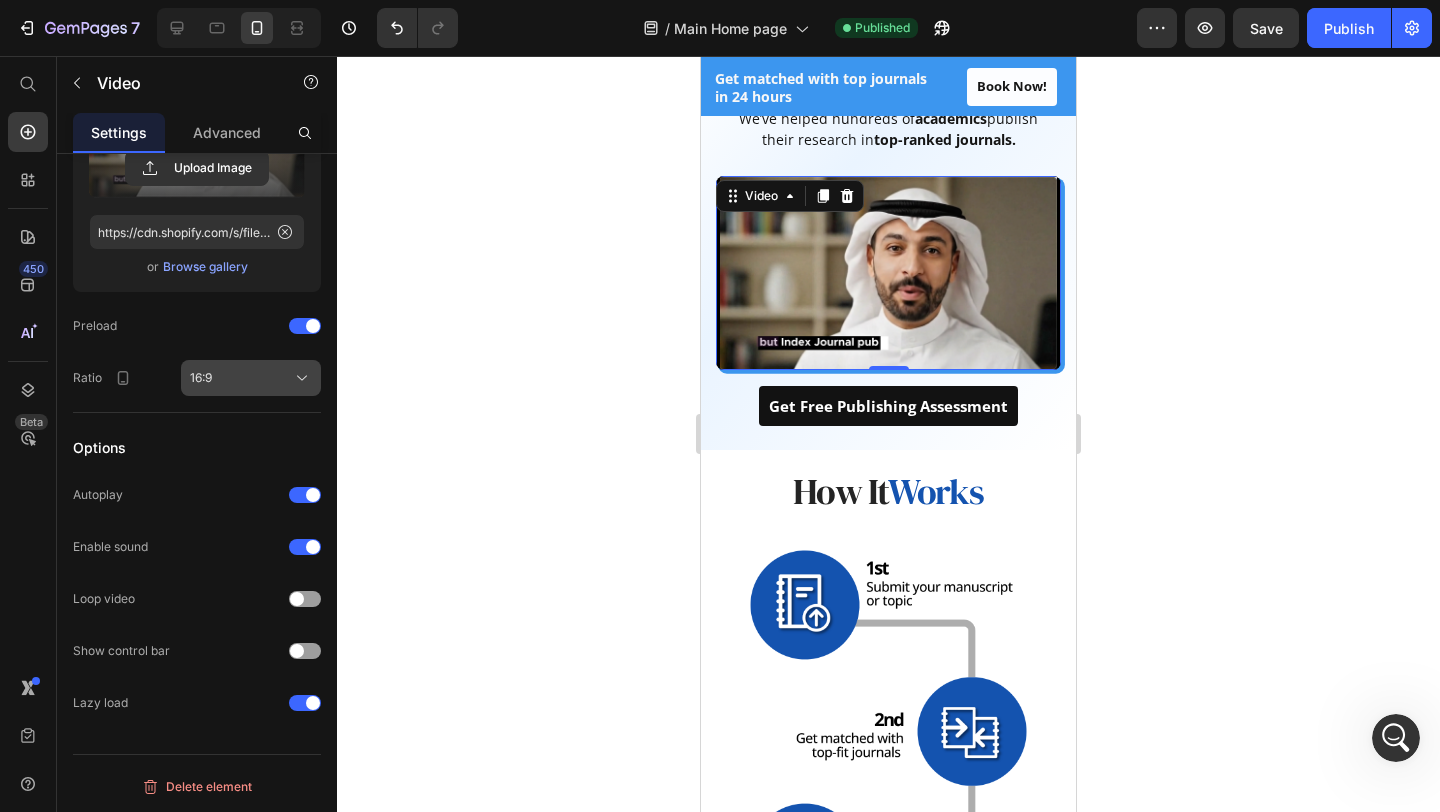 click on "16:9" at bounding box center (251, 378) 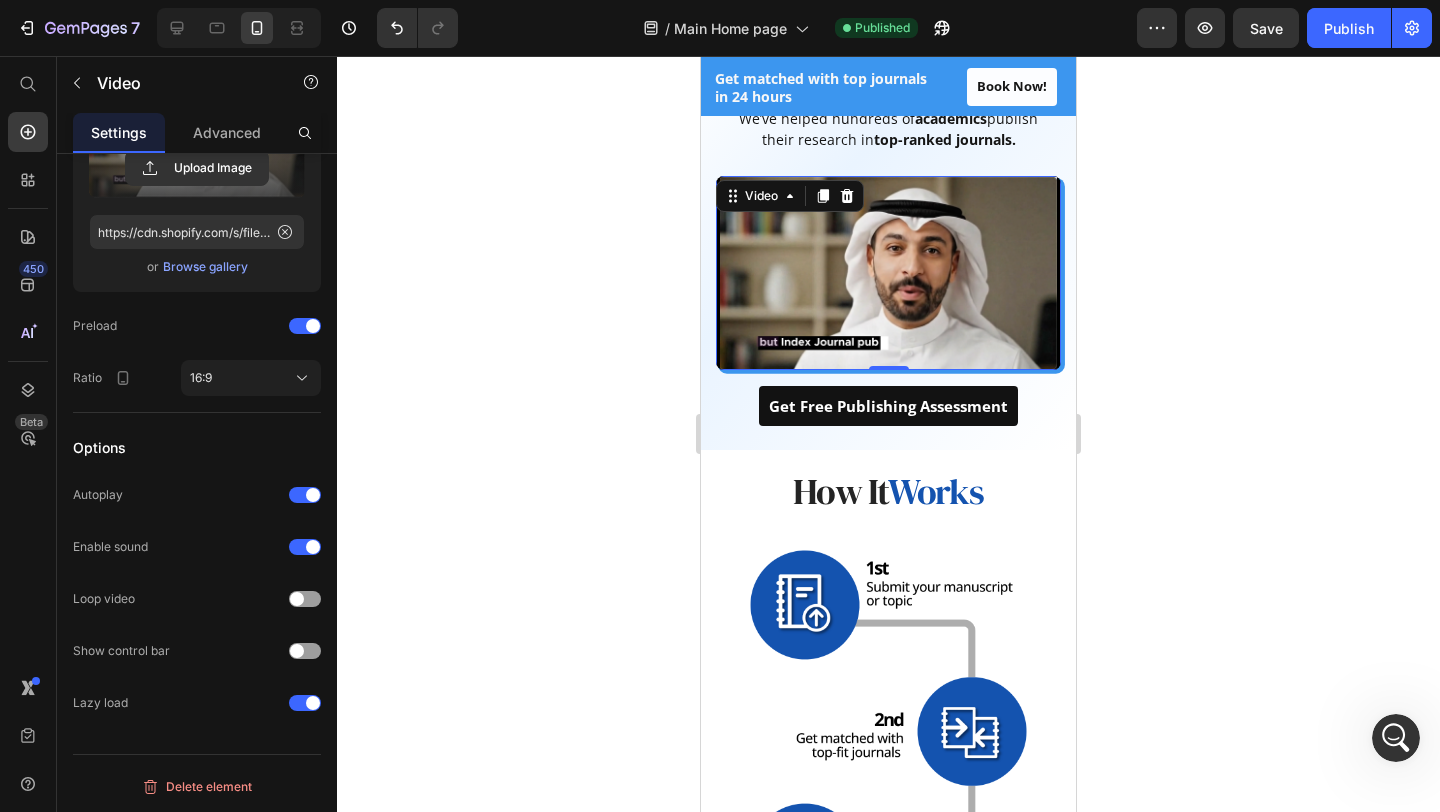 click on "Video thumbnail Image Upload Image https://cdn.shopify.com/s/files/1/0955/1197/0080/files/gempages_573350111602541318-684f6ade-a76c-4b36-b368-7213e90038e7.png  or   Browse gallery  Preload Ratio 16:9" 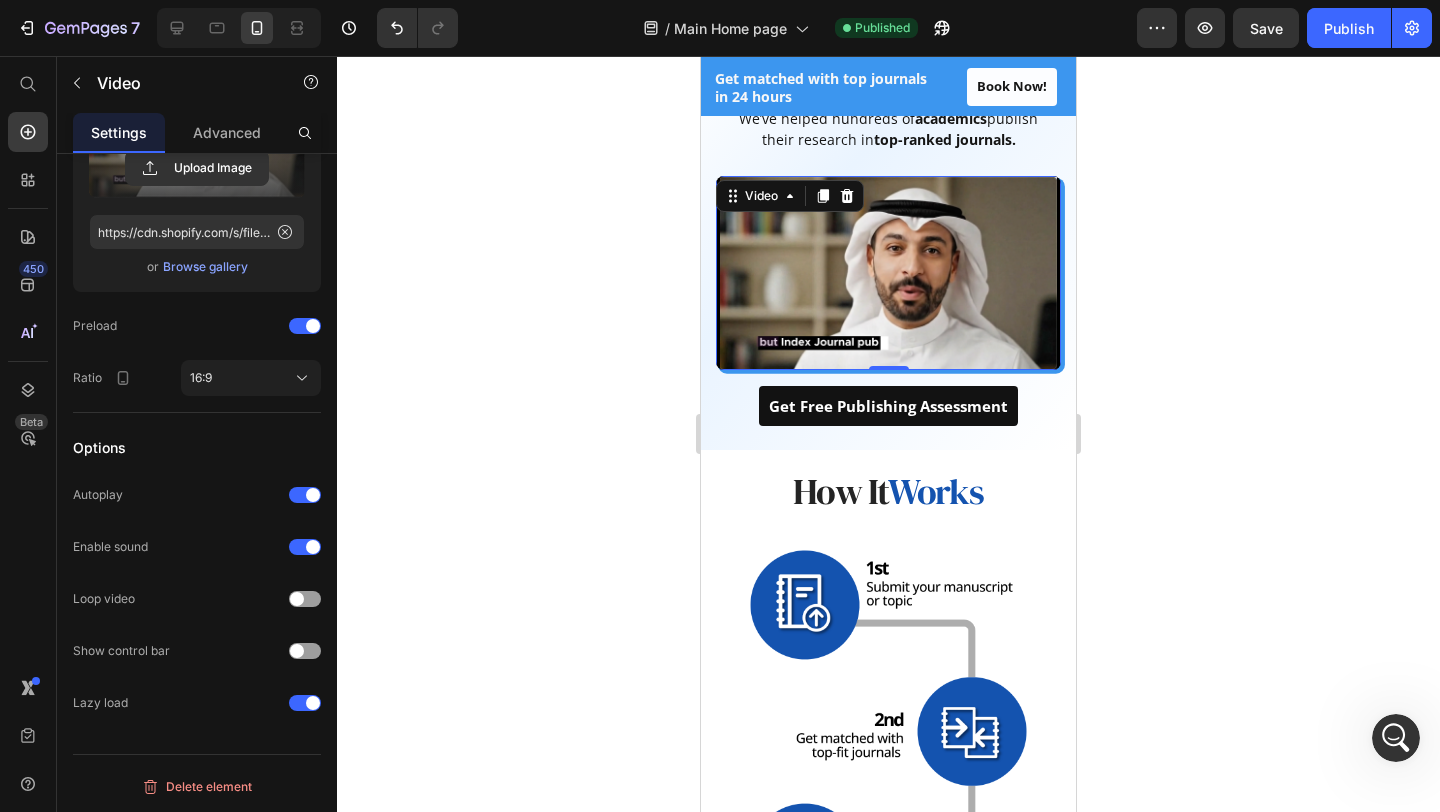 click 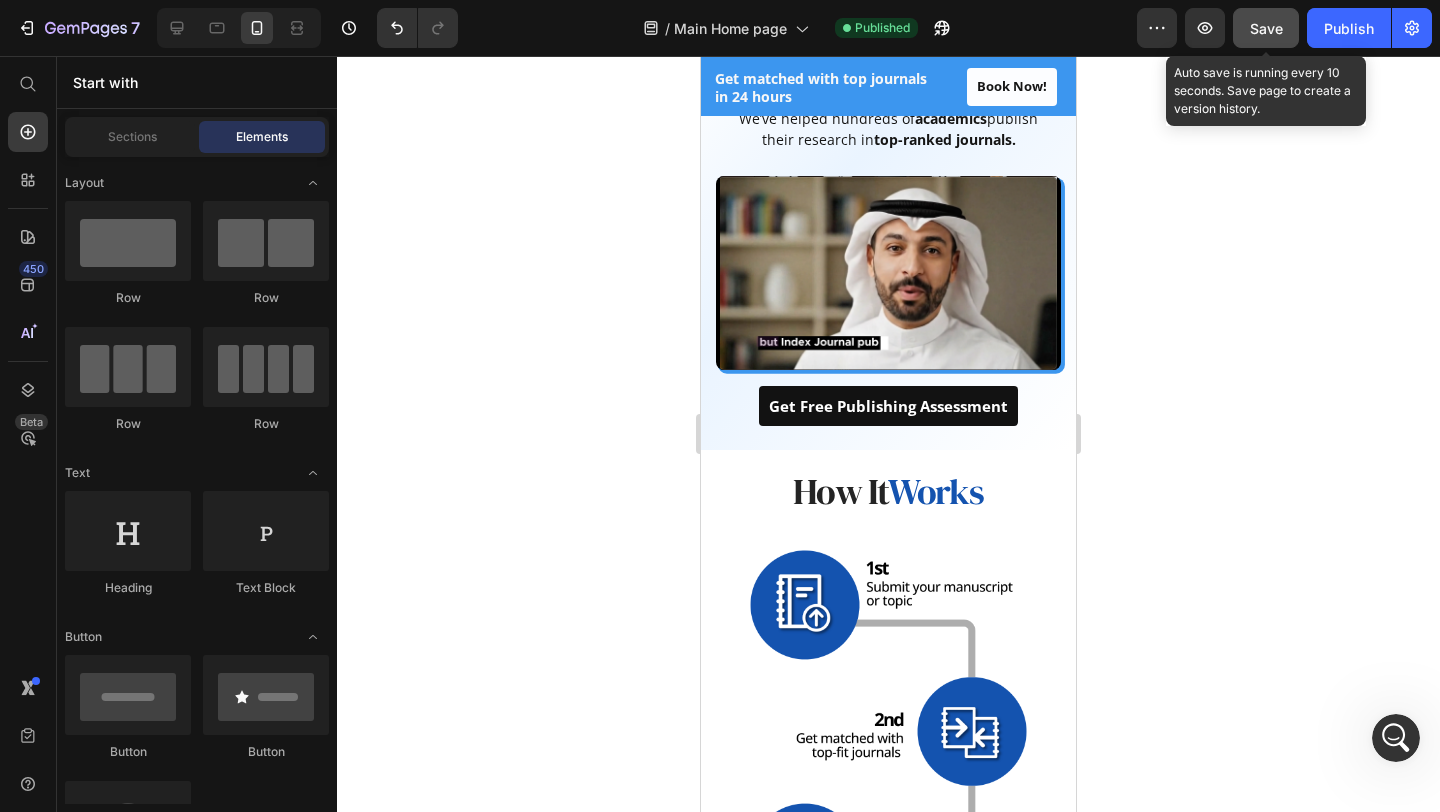click on "Save" at bounding box center (1266, 28) 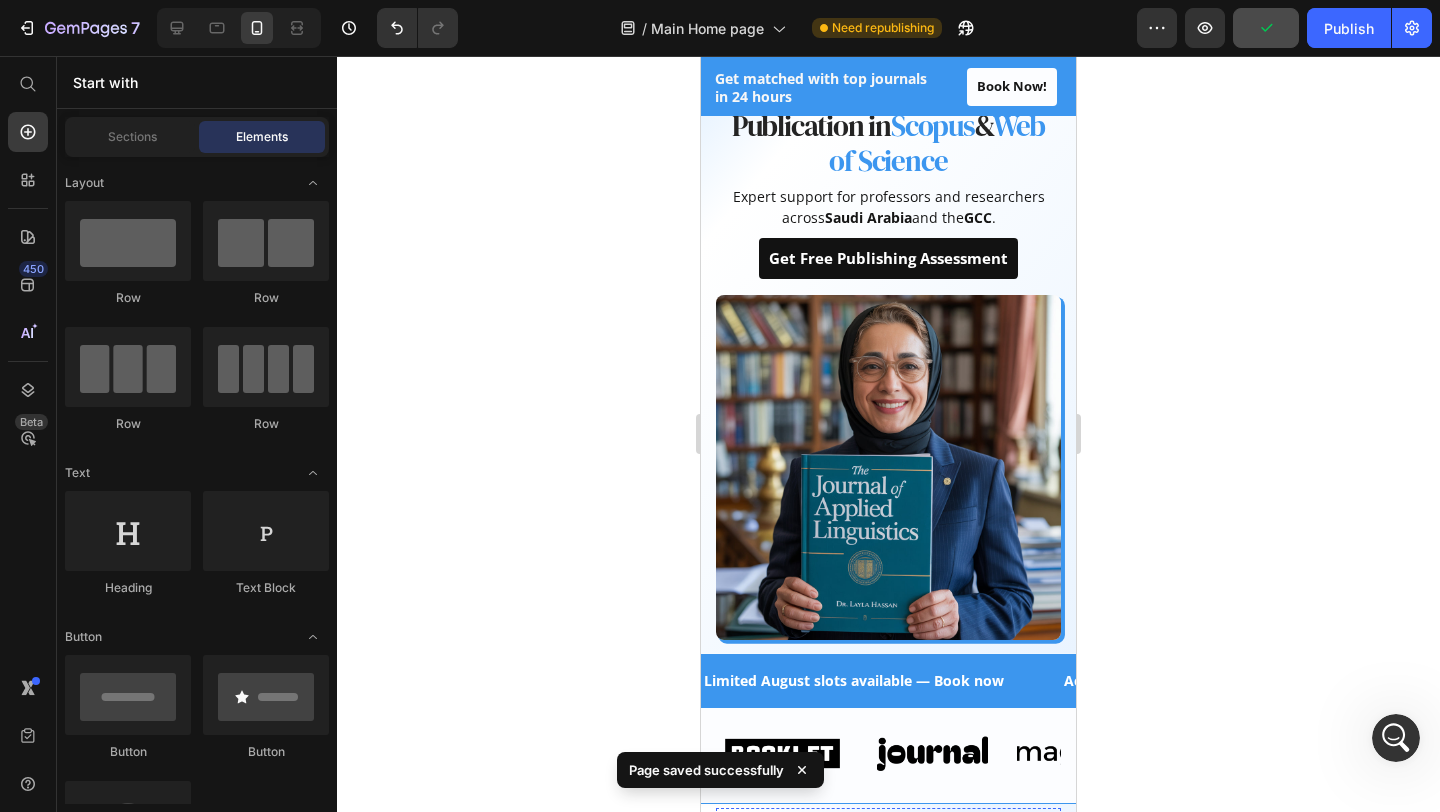 scroll, scrollTop: 0, scrollLeft: 0, axis: both 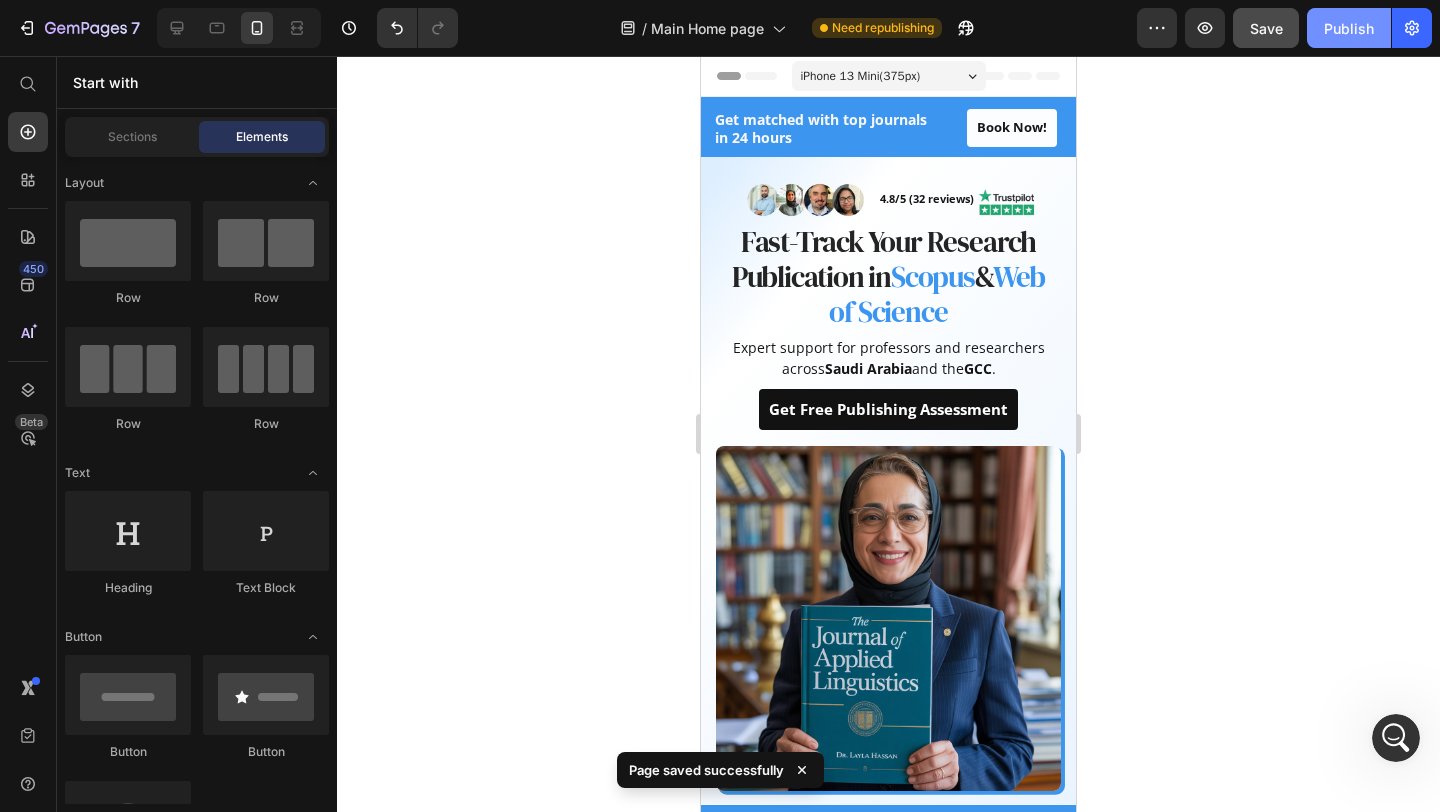 click on "Publish" at bounding box center [1349, 28] 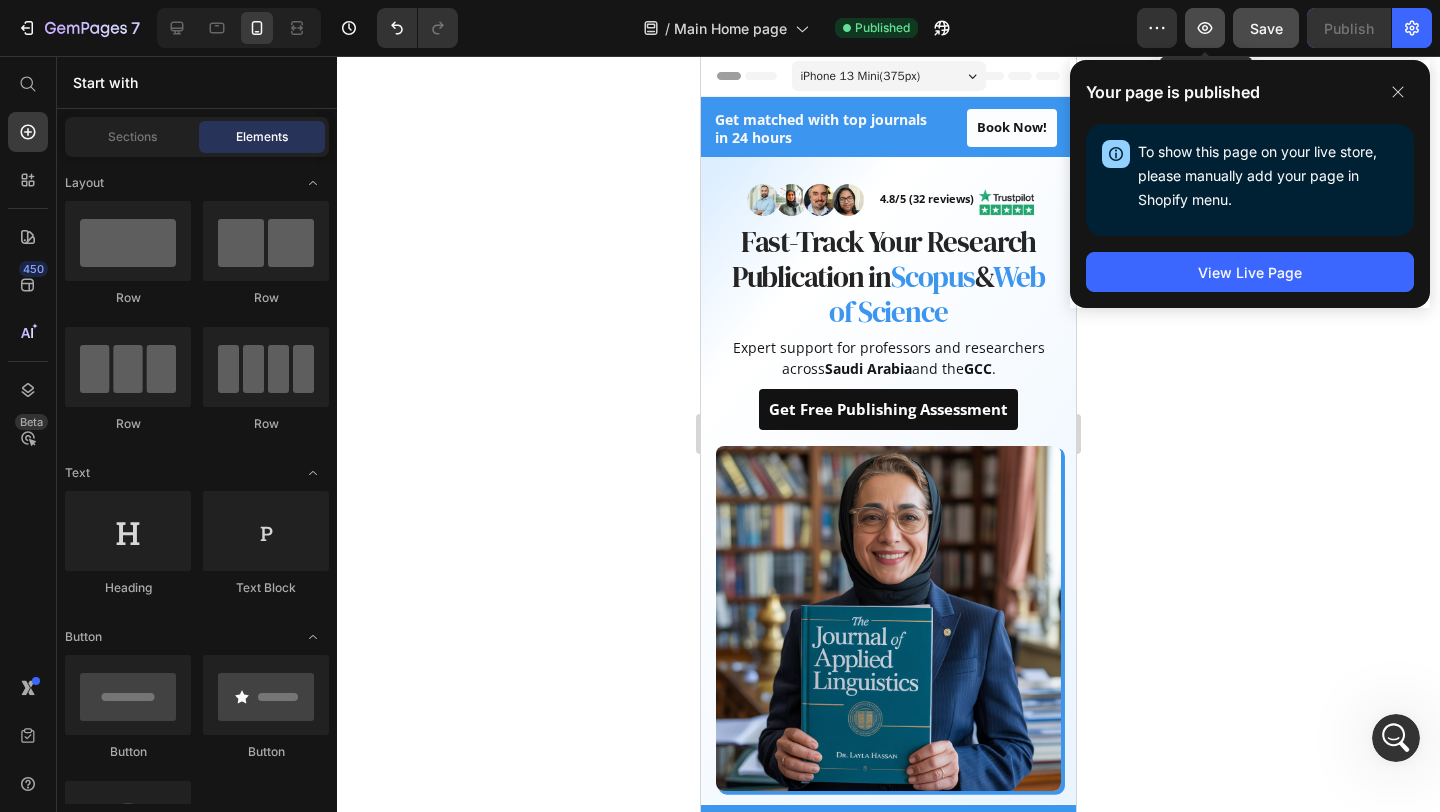 click 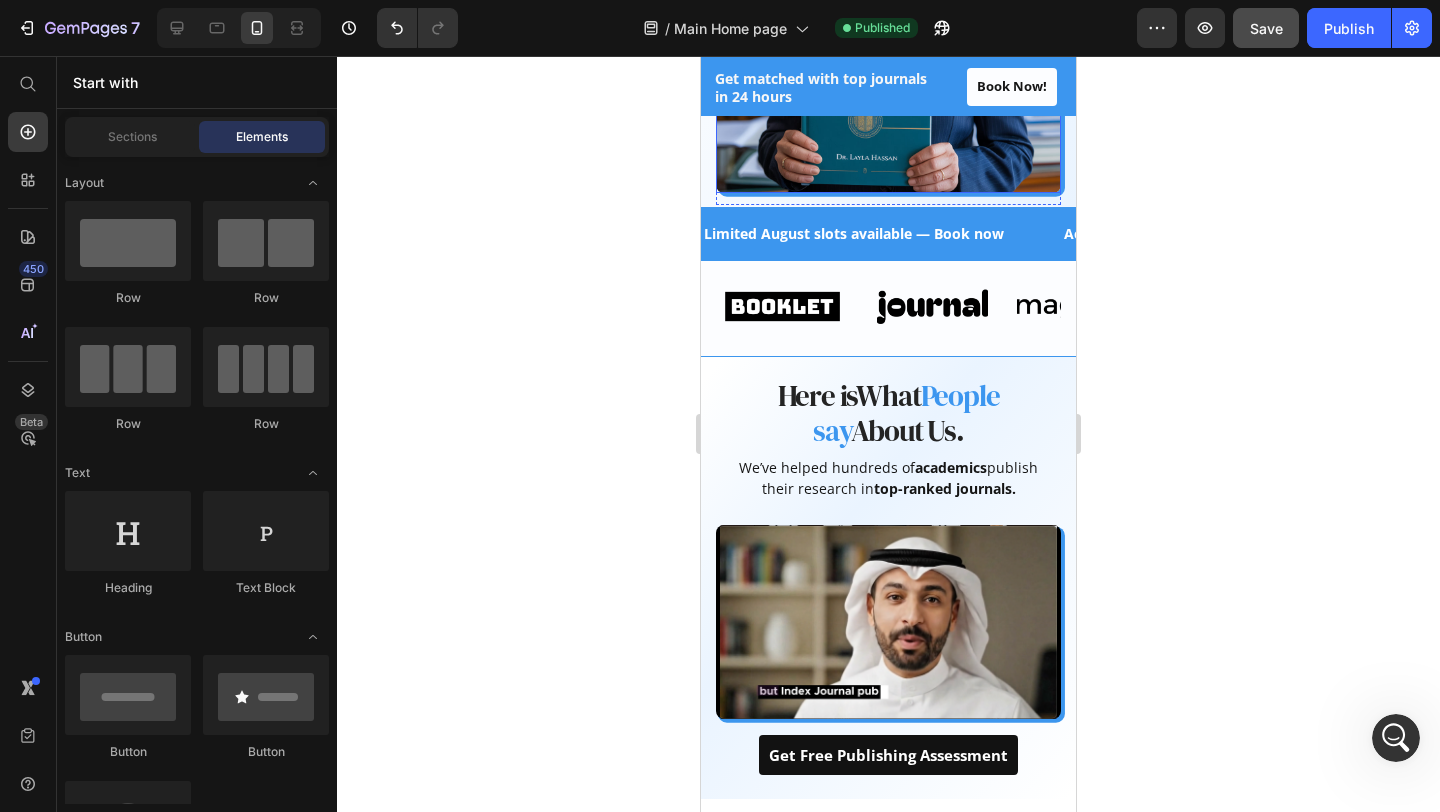 scroll, scrollTop: 604, scrollLeft: 0, axis: vertical 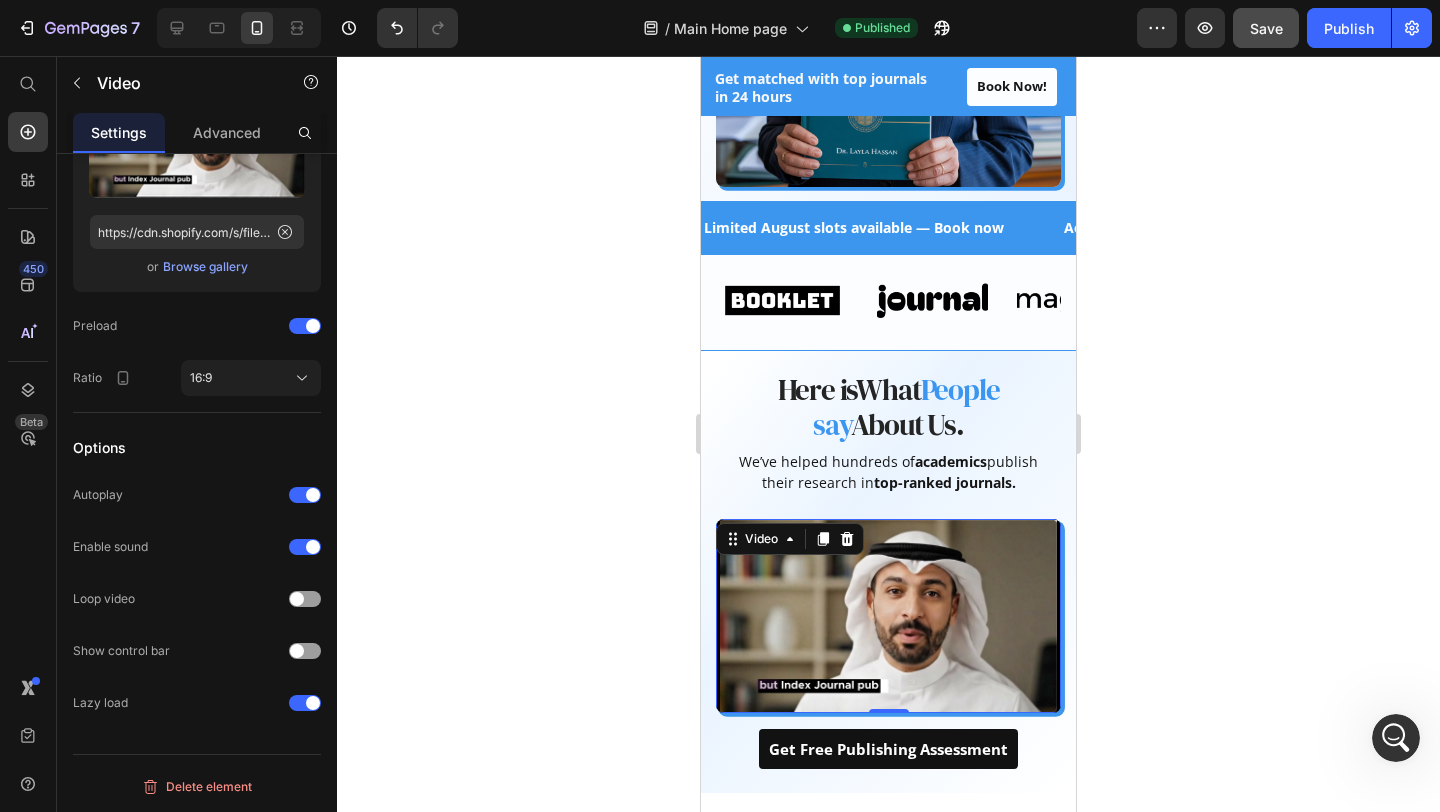 click at bounding box center (888, 616) 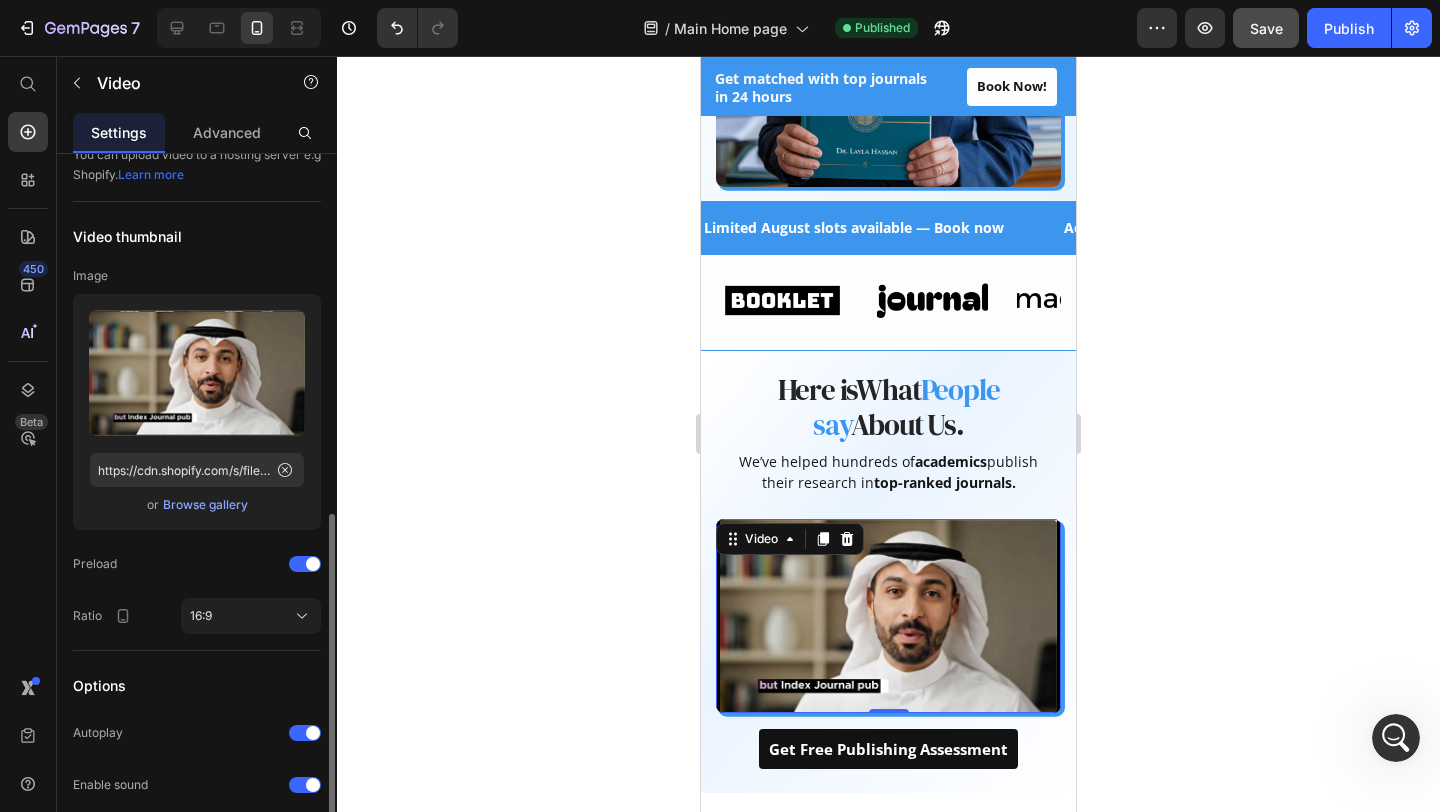 scroll, scrollTop: 108, scrollLeft: 0, axis: vertical 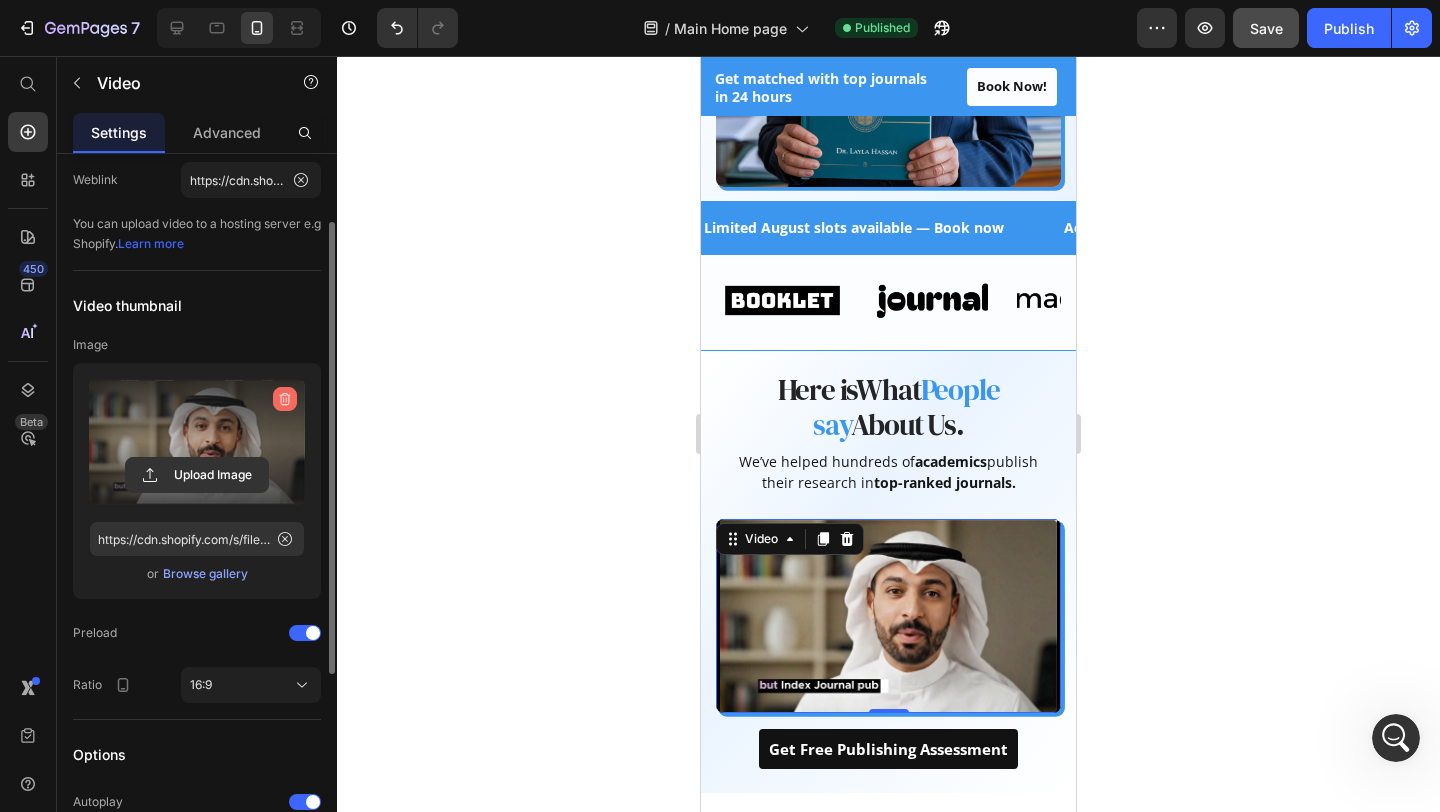 click 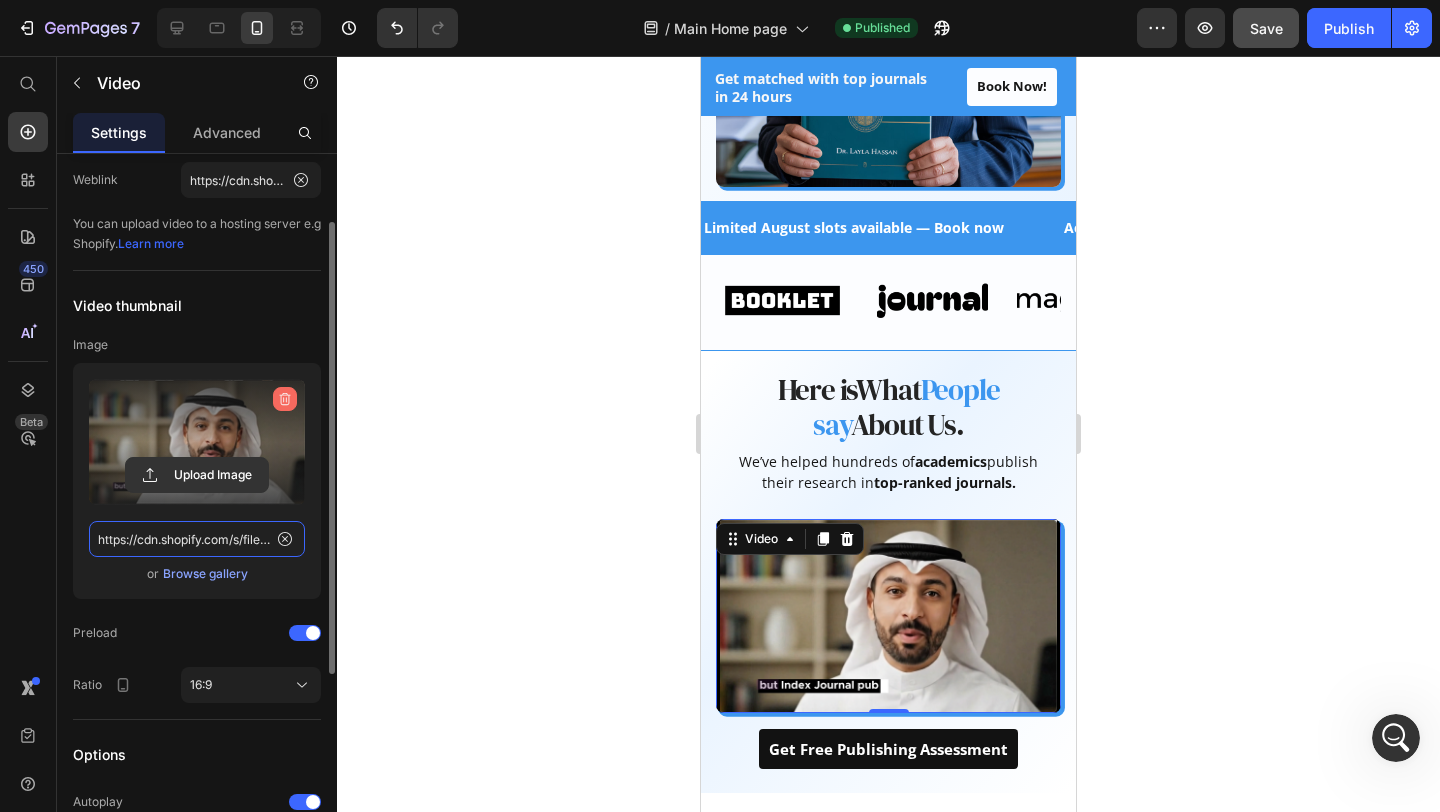 type 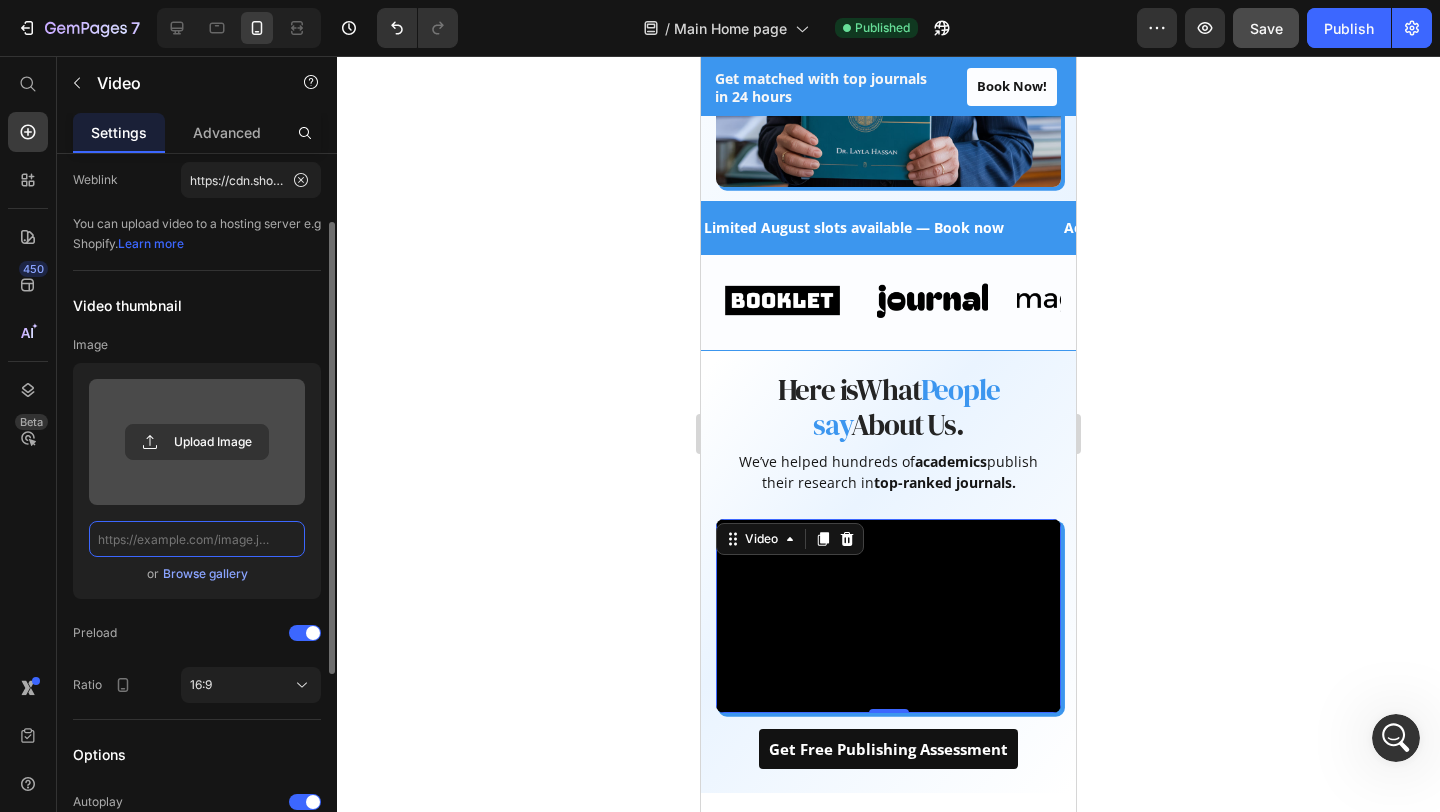 scroll, scrollTop: 0, scrollLeft: 0, axis: both 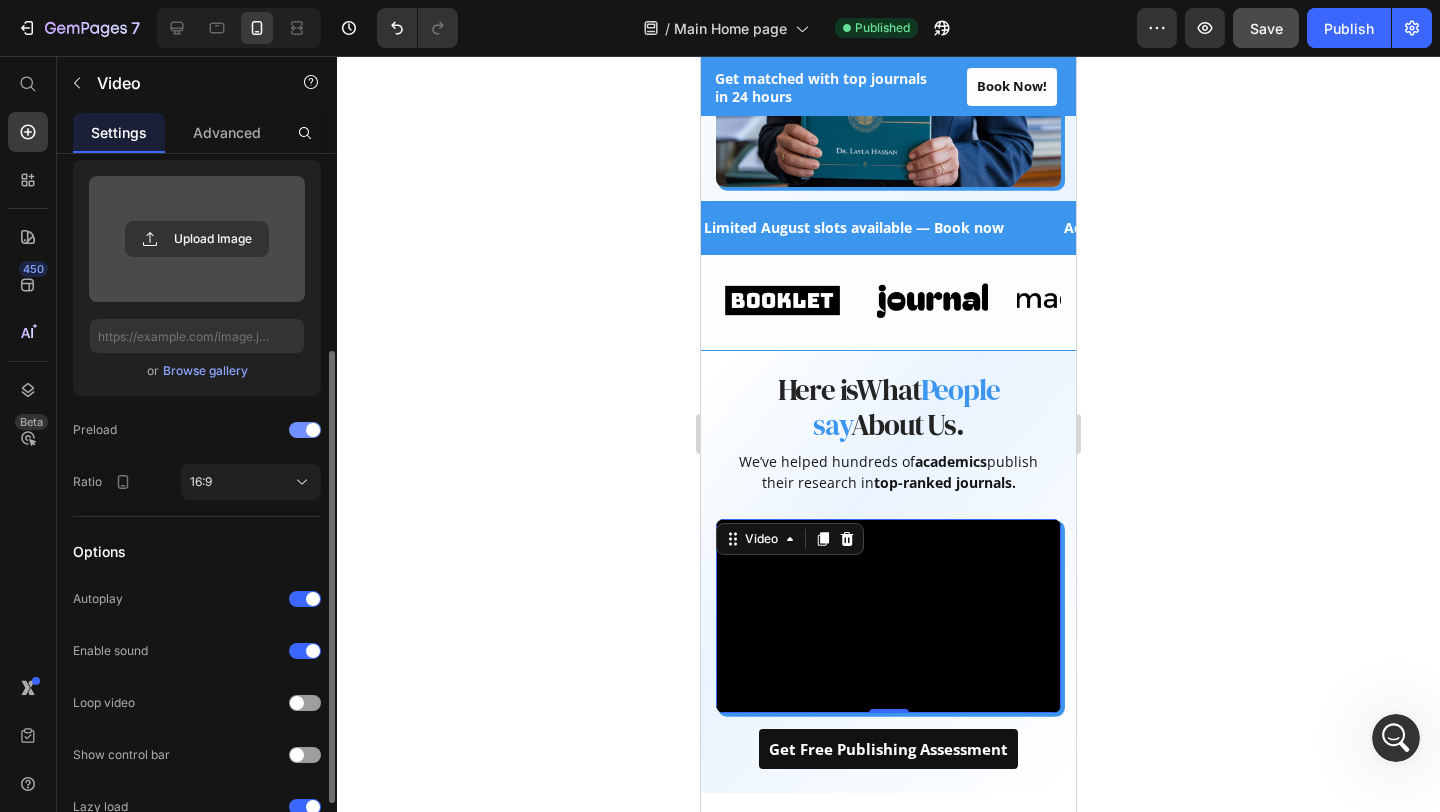 click at bounding box center [305, 430] 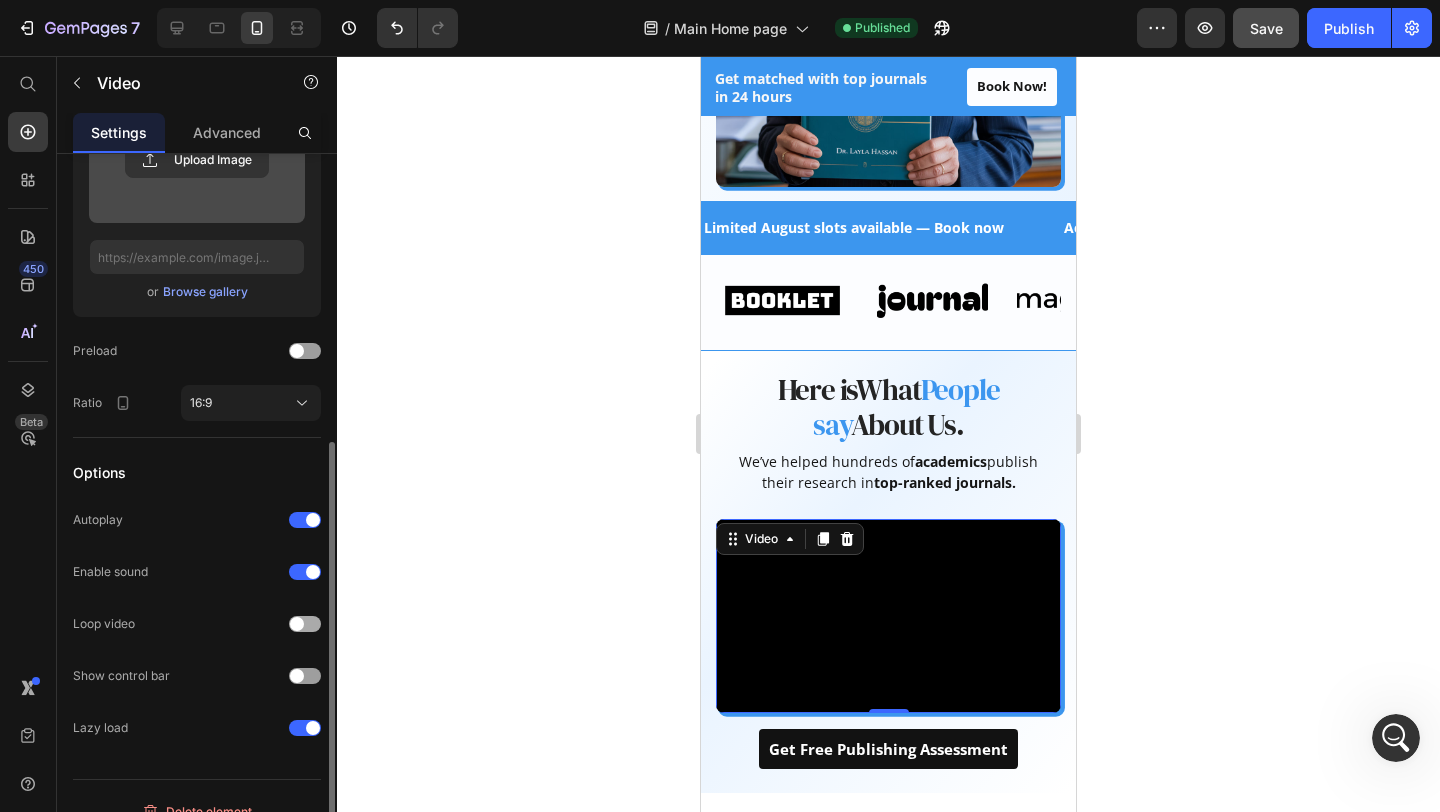 scroll, scrollTop: 415, scrollLeft: 0, axis: vertical 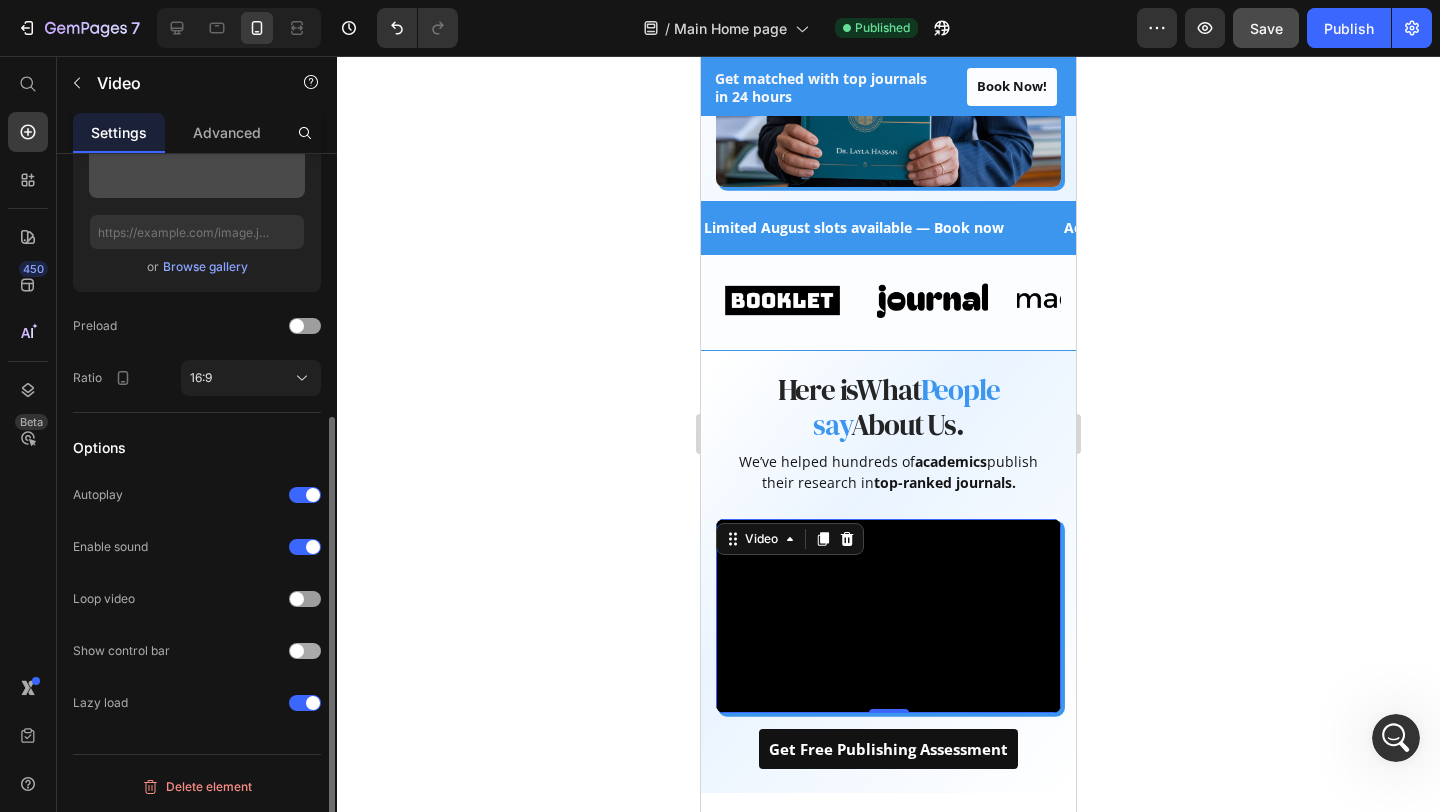 click at bounding box center (305, 651) 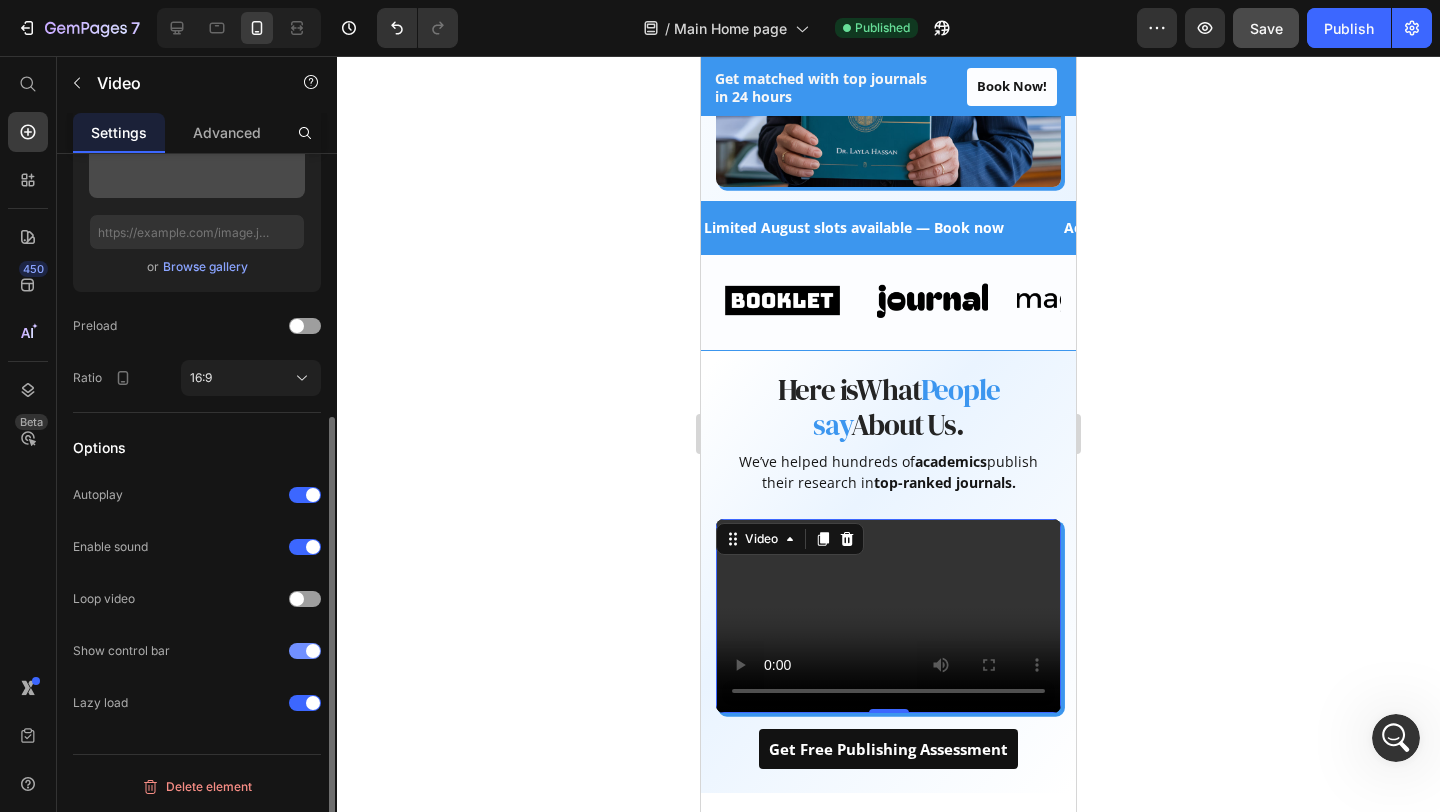 click at bounding box center [313, 651] 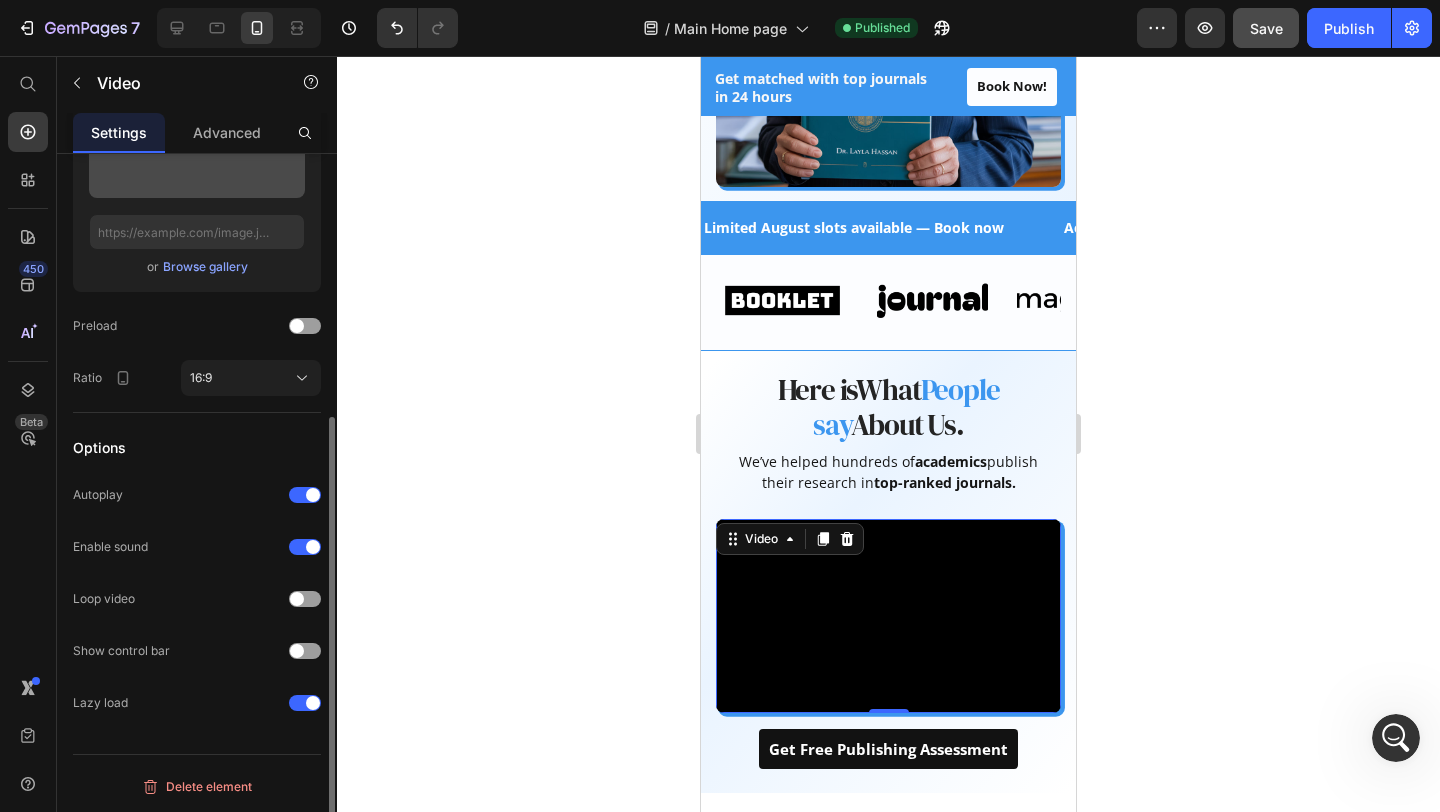 scroll, scrollTop: 0, scrollLeft: 0, axis: both 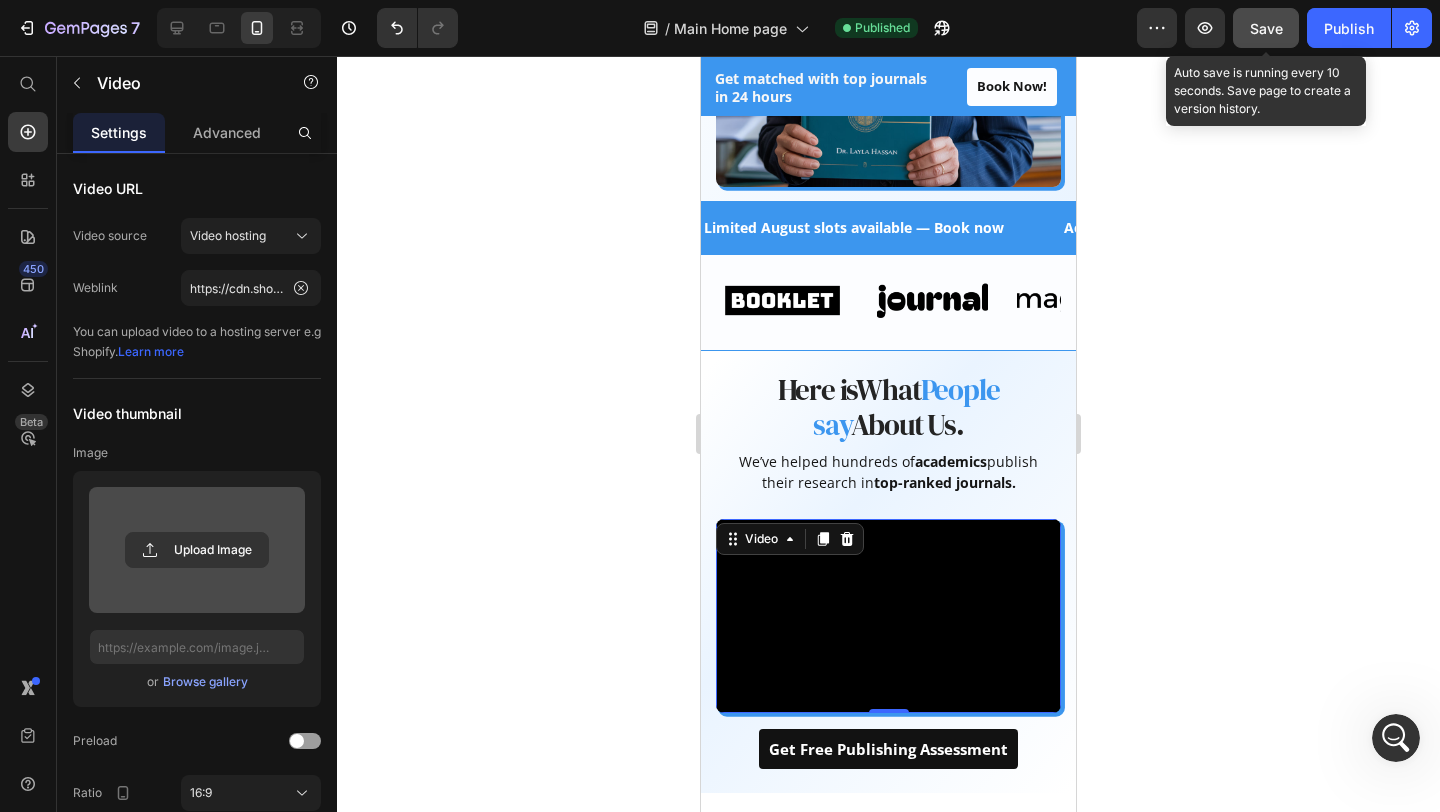 click on "Save" at bounding box center [1266, 28] 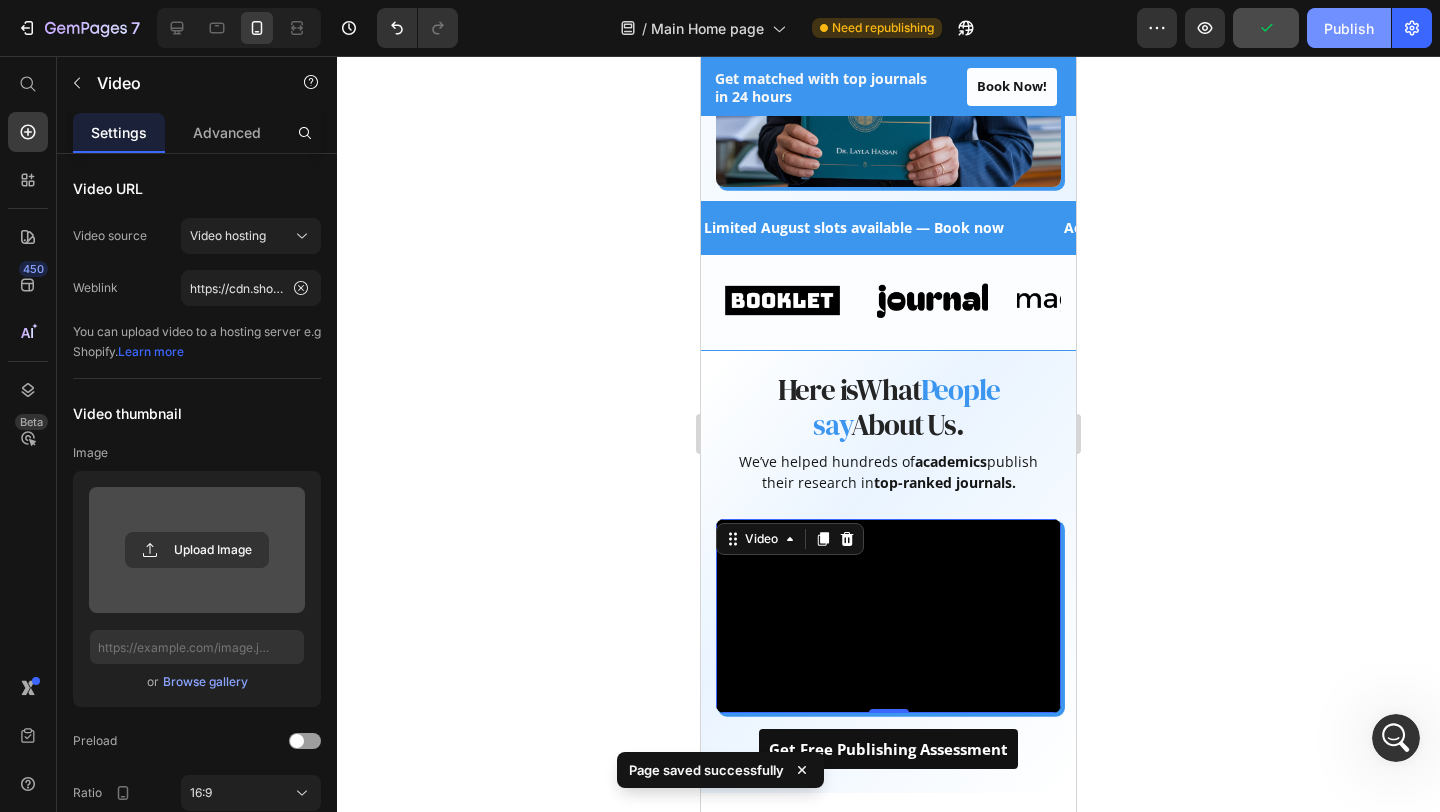 click on "Publish" at bounding box center (1349, 28) 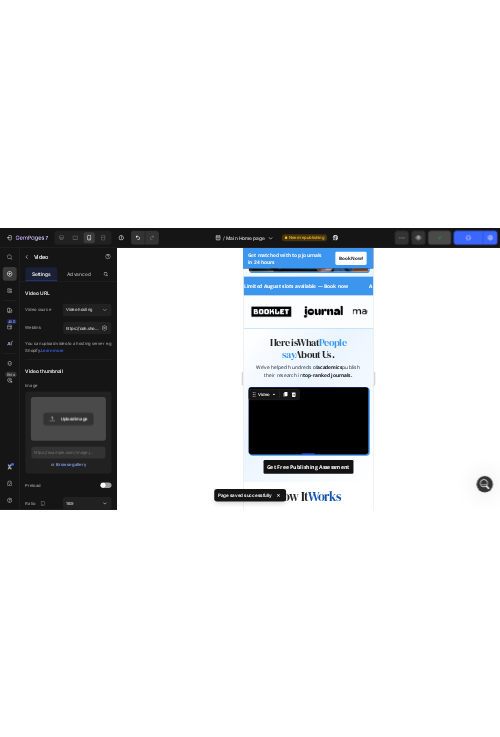 scroll, scrollTop: 715, scrollLeft: 0, axis: vertical 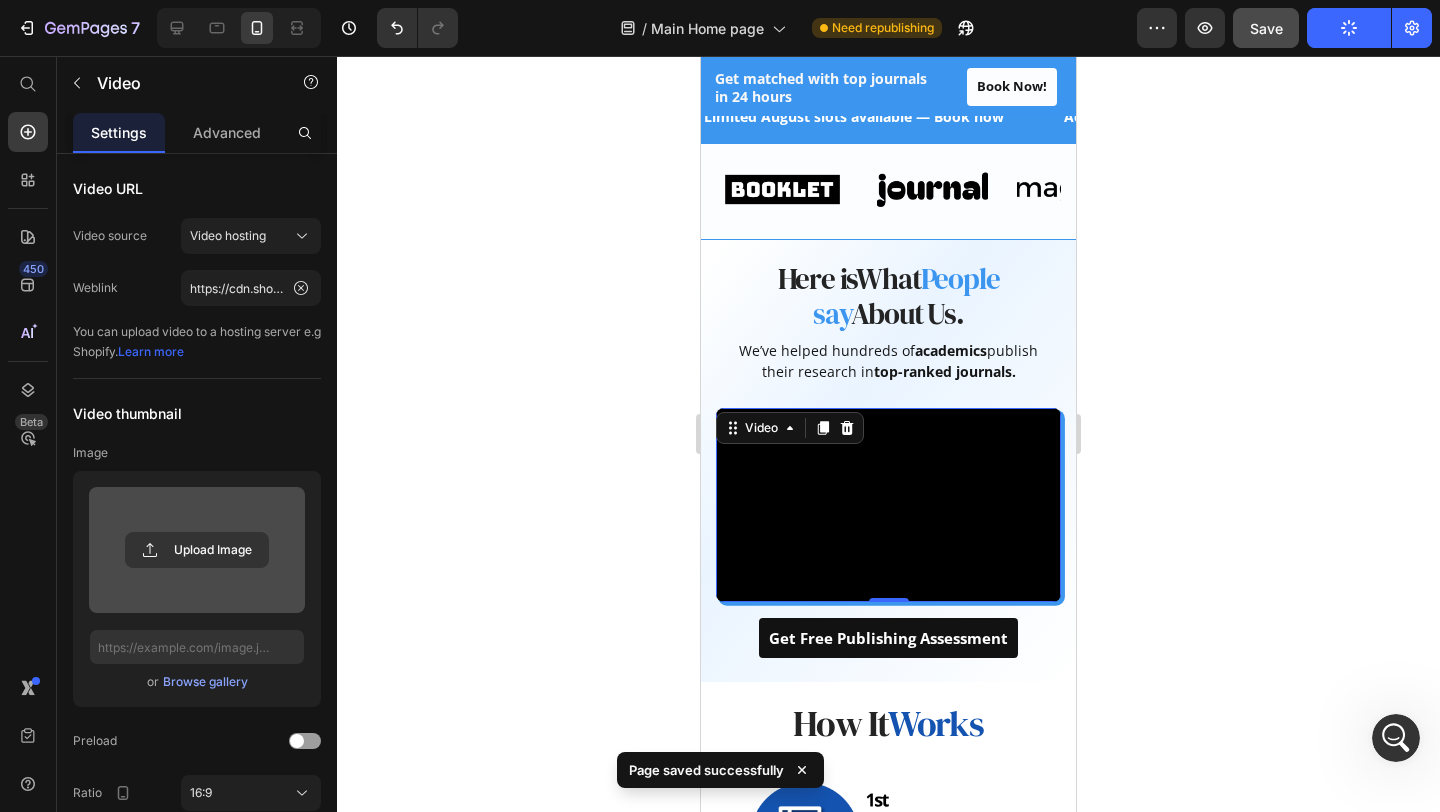 click at bounding box center [888, 505] 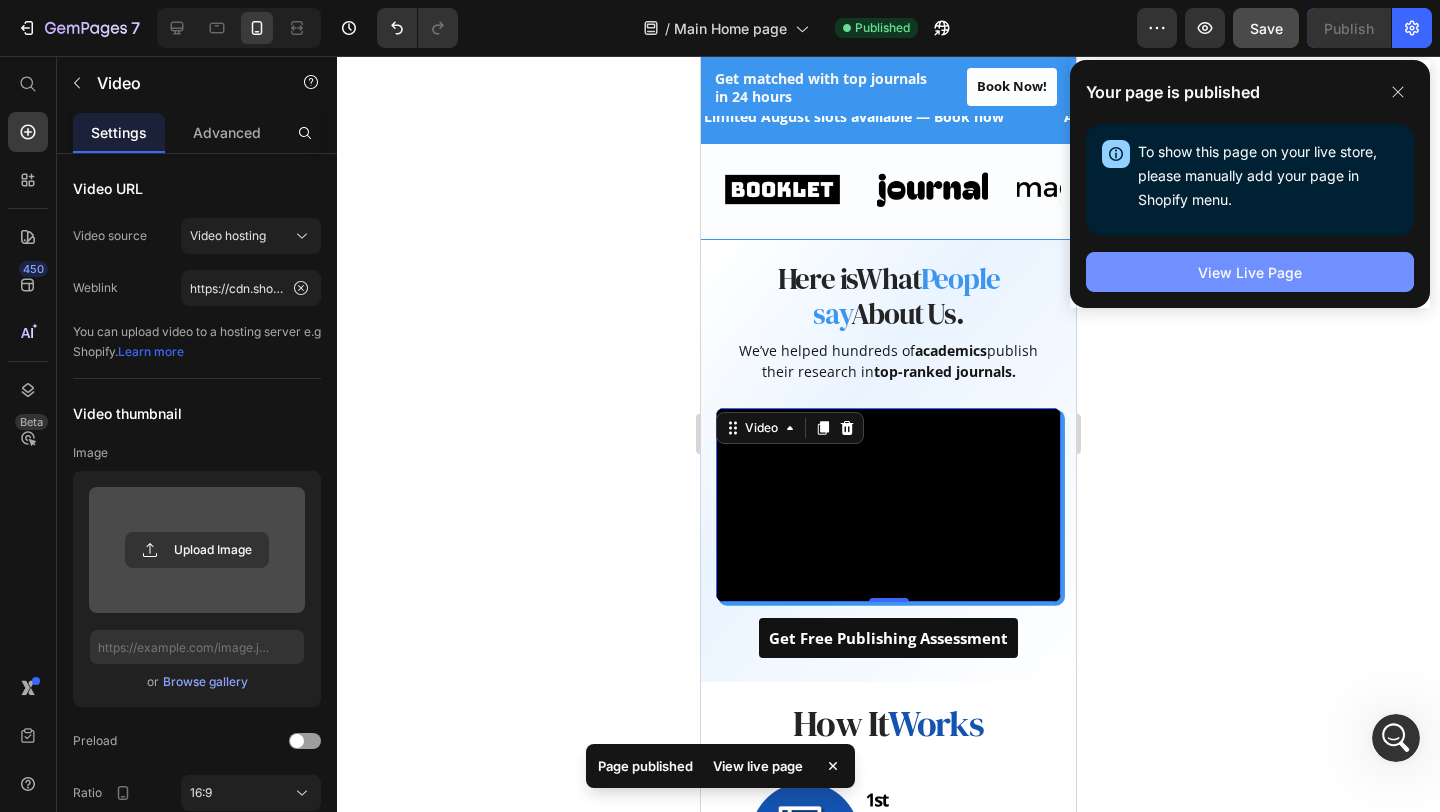 click on "View Live Page" at bounding box center [1250, 272] 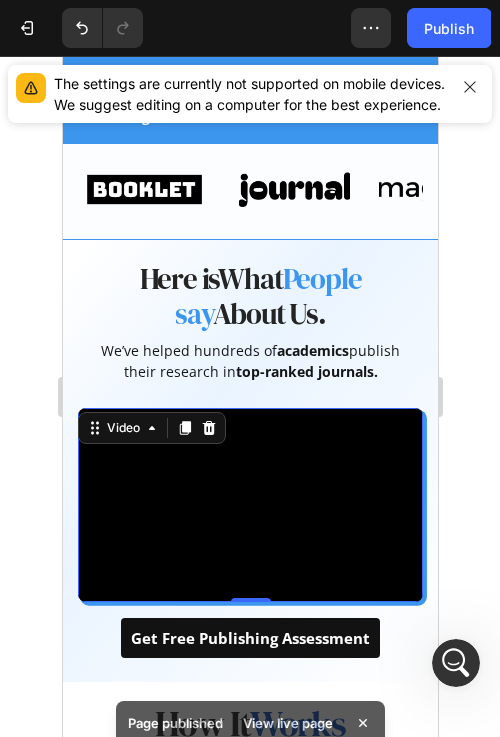 scroll, scrollTop: 324, scrollLeft: 0, axis: vertical 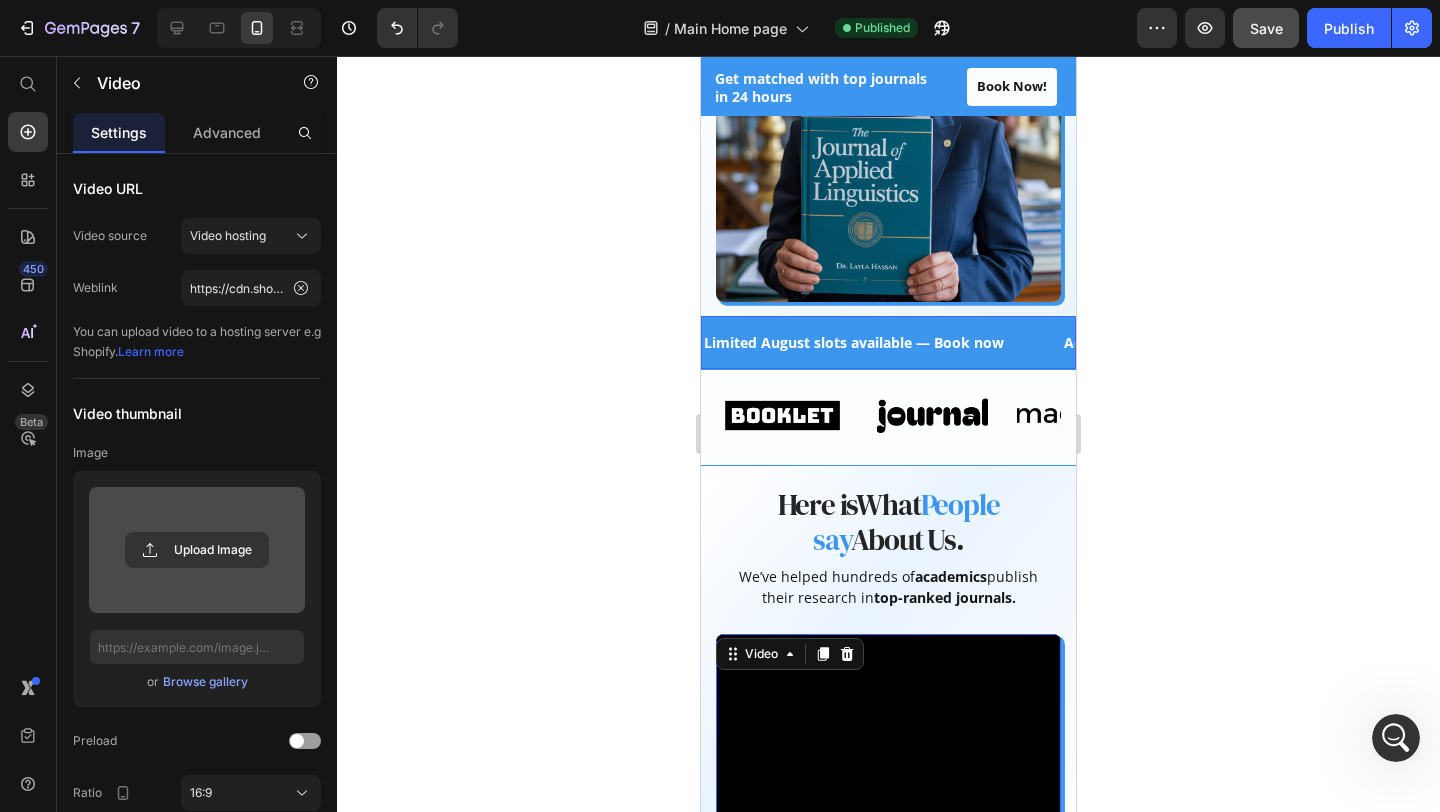 click on "Limited August slots available — Book now Text" at bounding box center (882, 342) 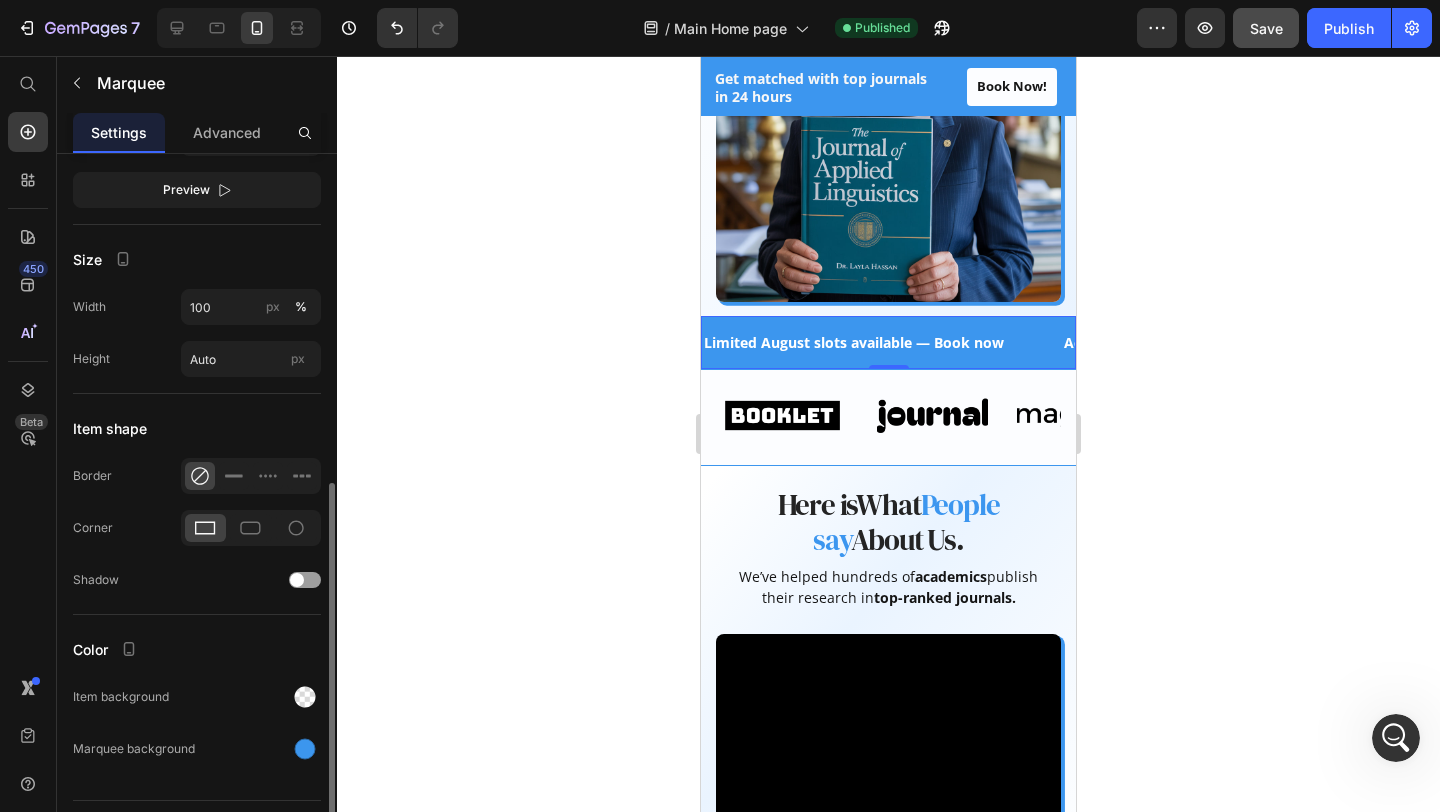 scroll, scrollTop: 694, scrollLeft: 0, axis: vertical 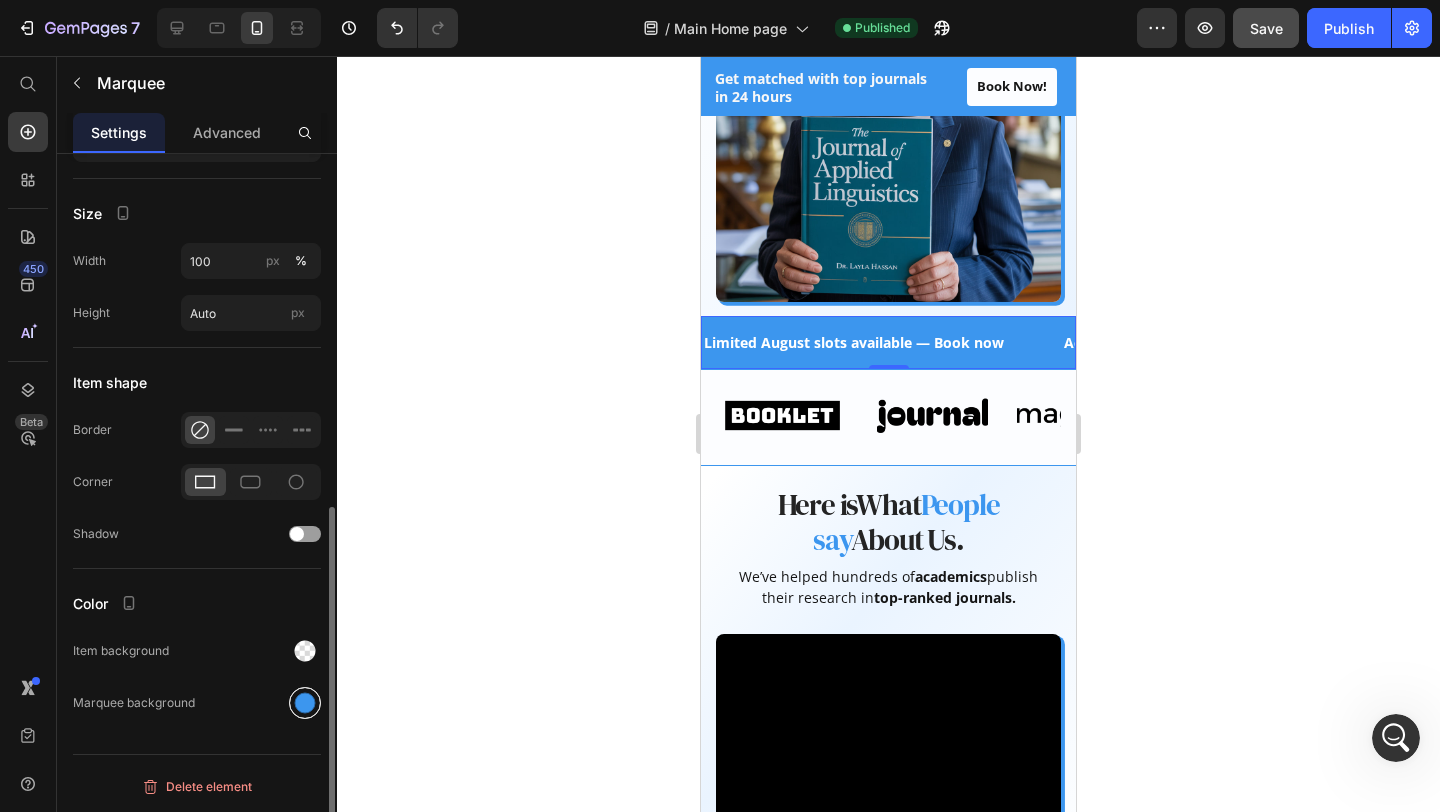 click at bounding box center [305, 703] 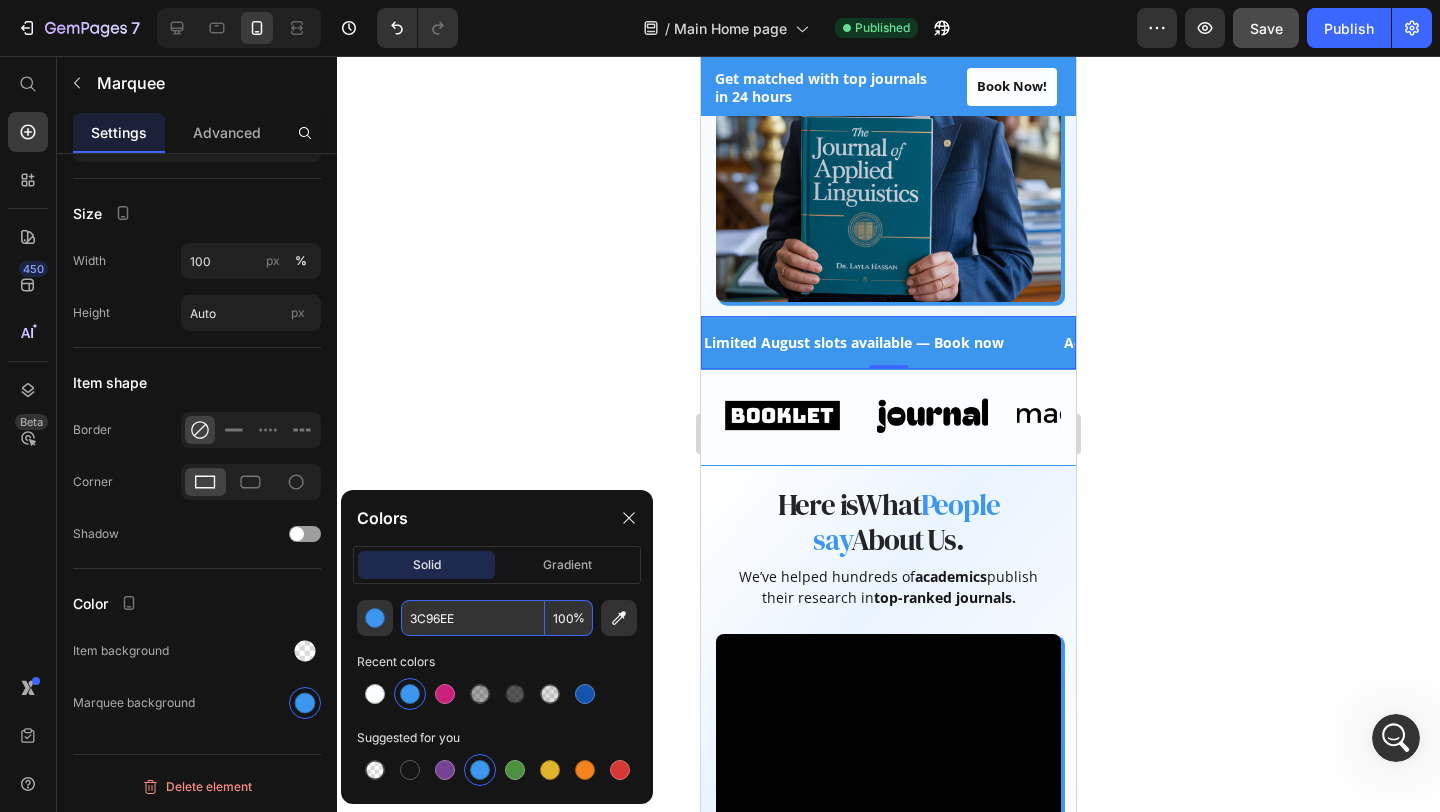 click on "3C96EE" at bounding box center (473, 618) 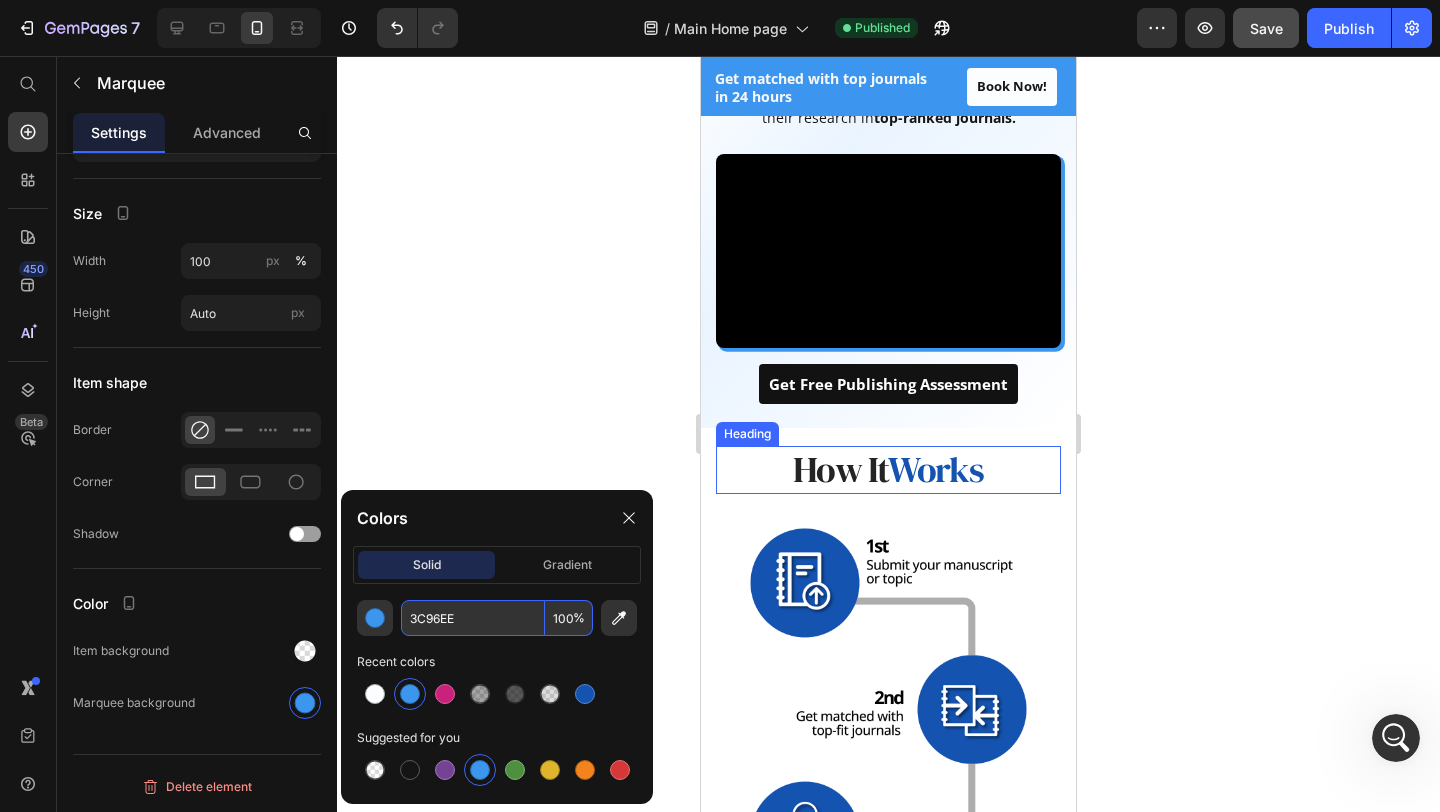 scroll, scrollTop: 935, scrollLeft: 0, axis: vertical 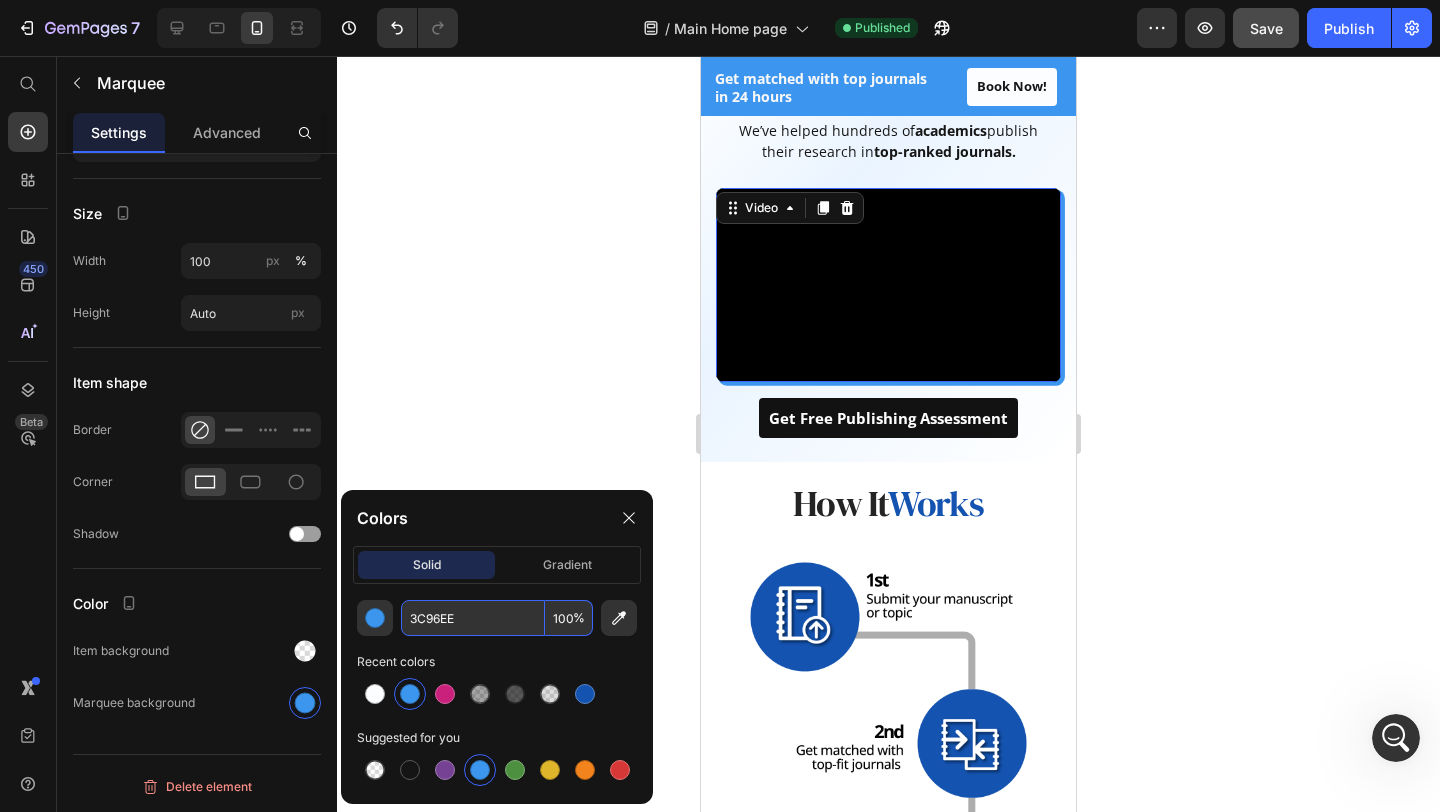 click at bounding box center [888, 285] 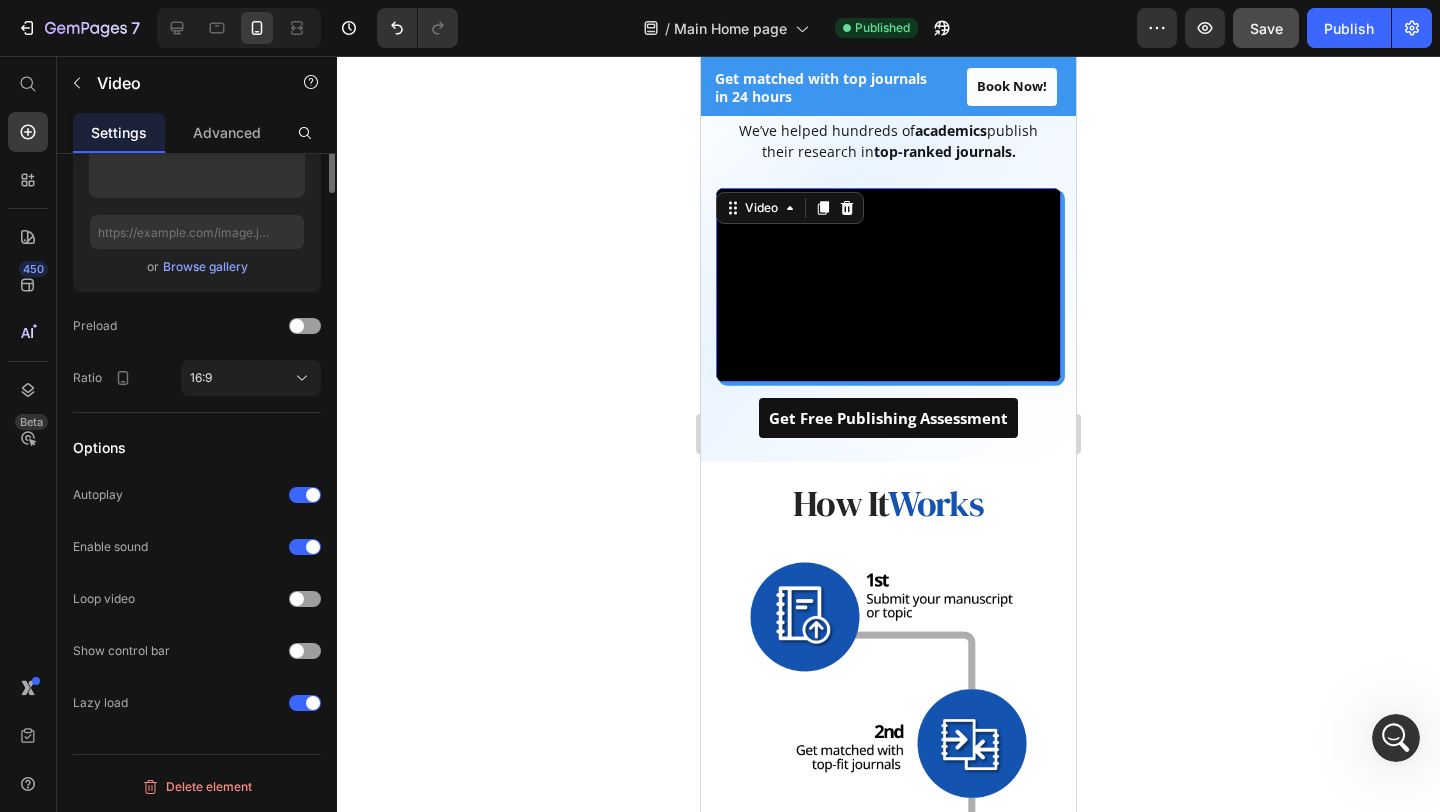 scroll, scrollTop: 0, scrollLeft: 0, axis: both 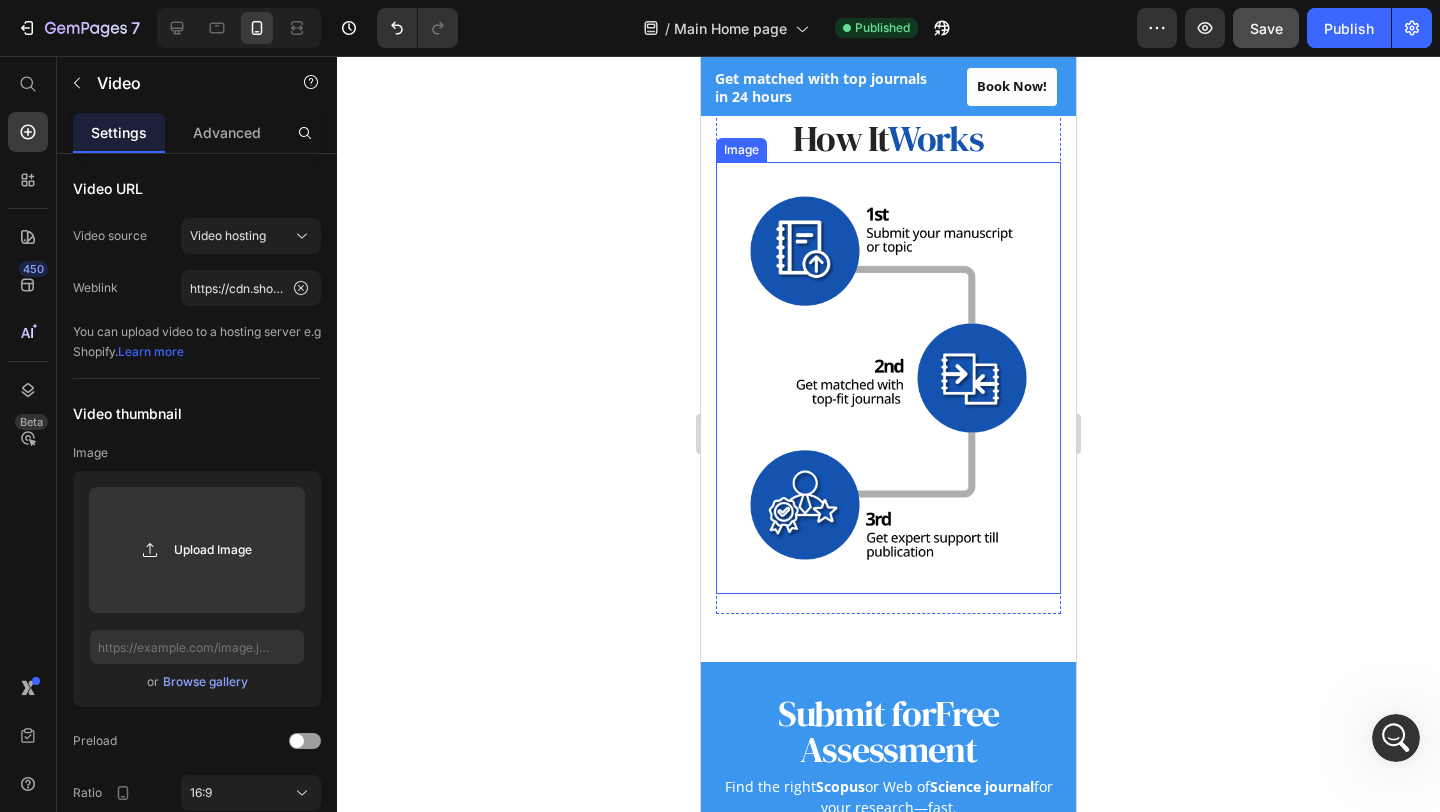 click at bounding box center [888, 377] 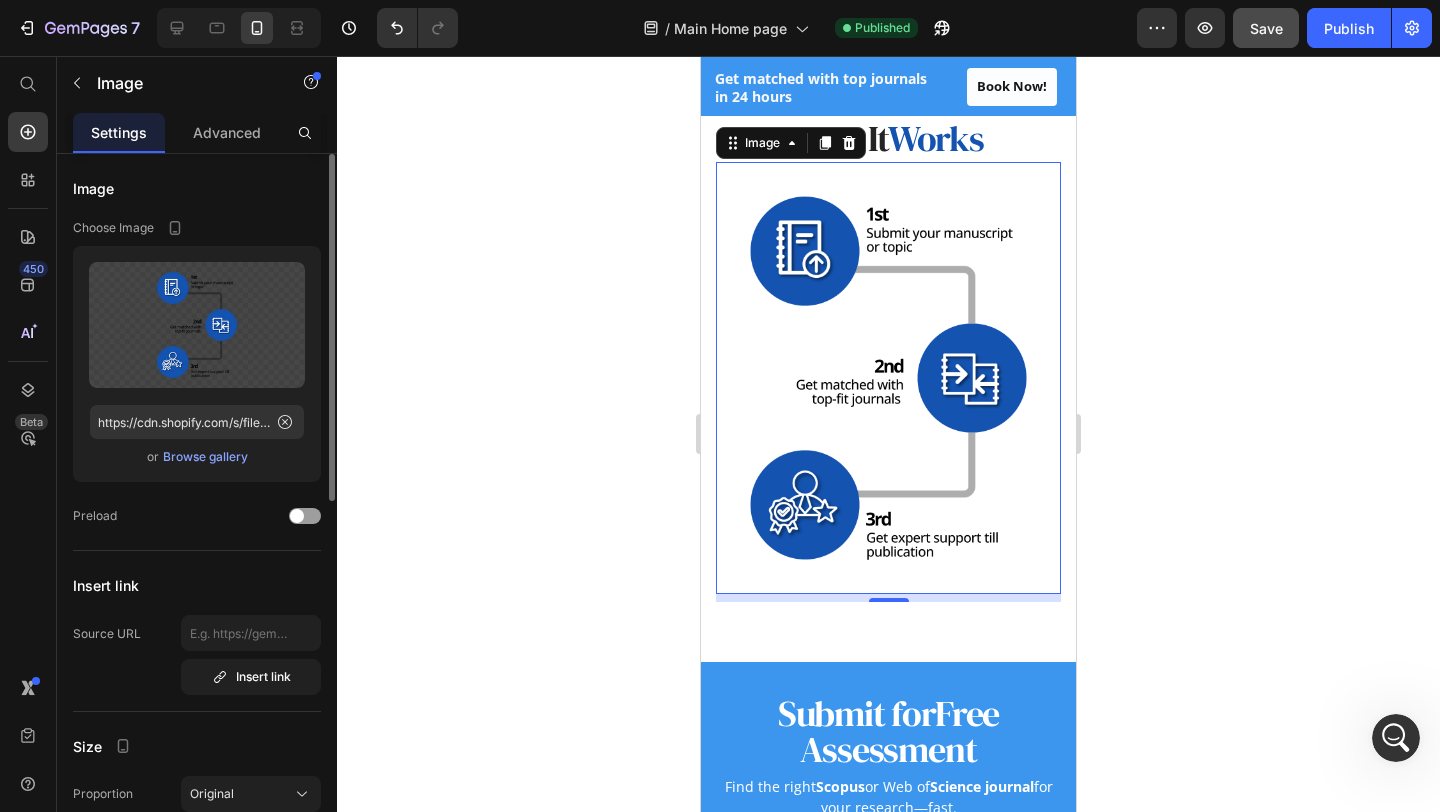 click on "Browse gallery" at bounding box center [205, 457] 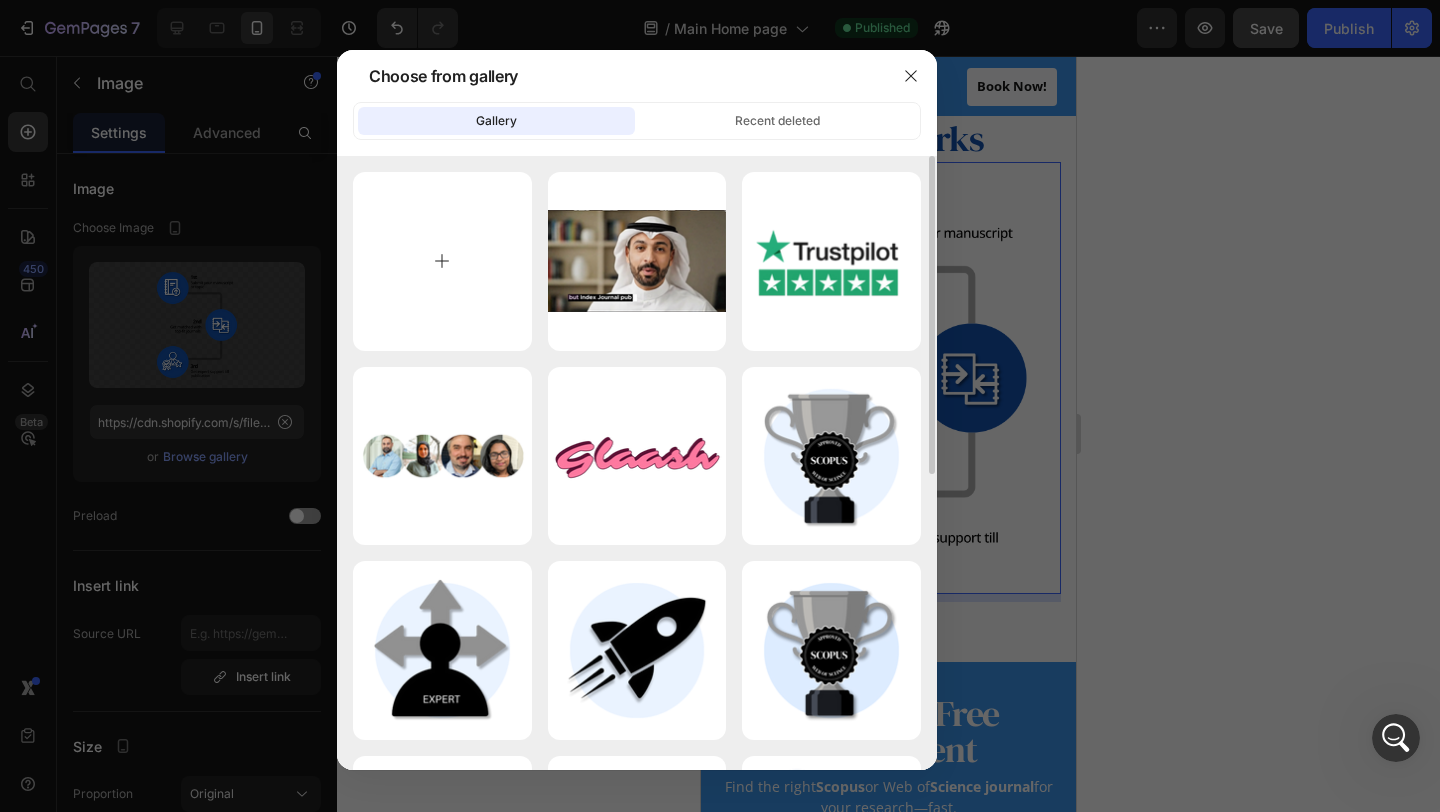 click at bounding box center [442, 261] 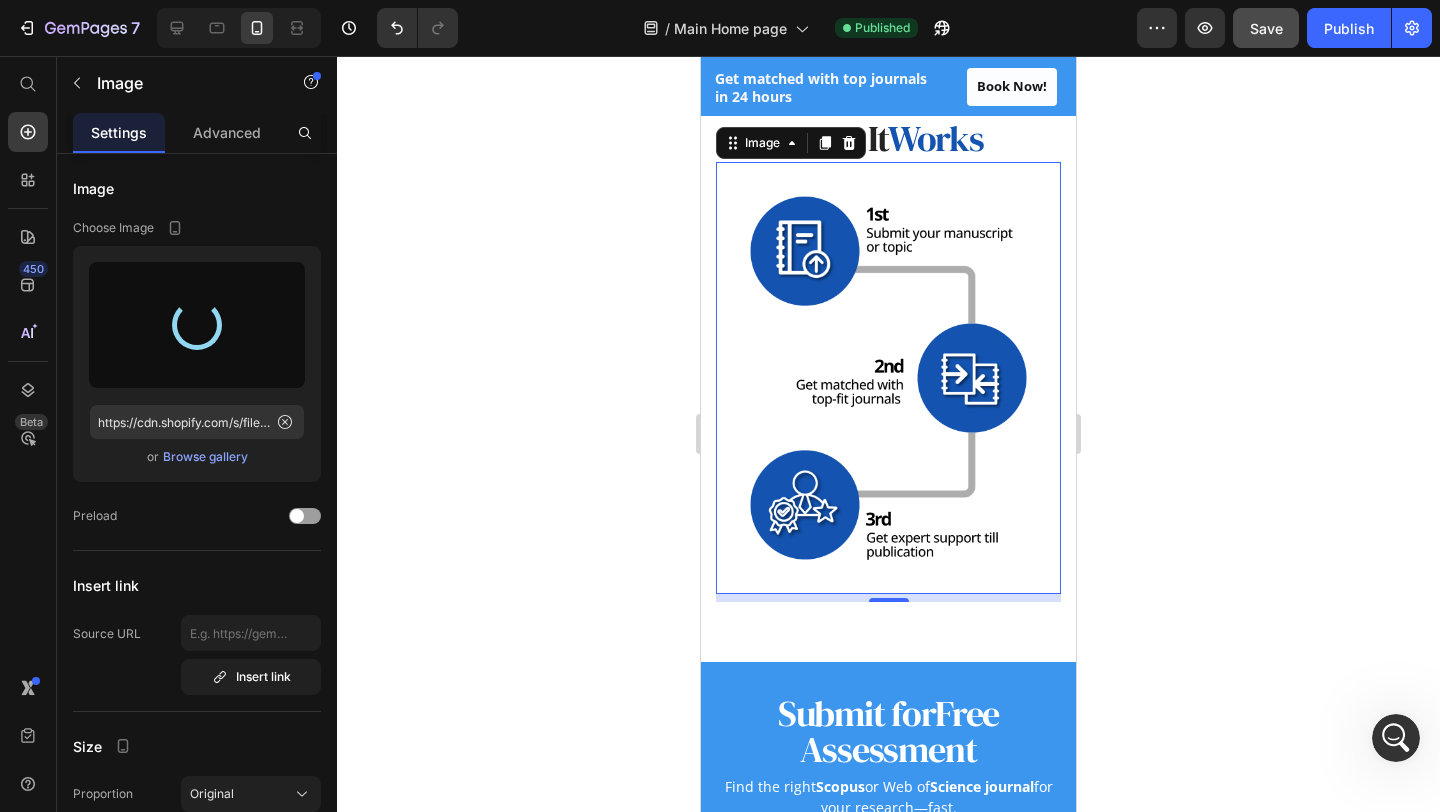 type on "https://cdn.shopify.com/s/files/1/0955/1197/0080/files/gempages_573350111602541318-dc4300cd-5215-4f73-8202-ea523025038b.png" 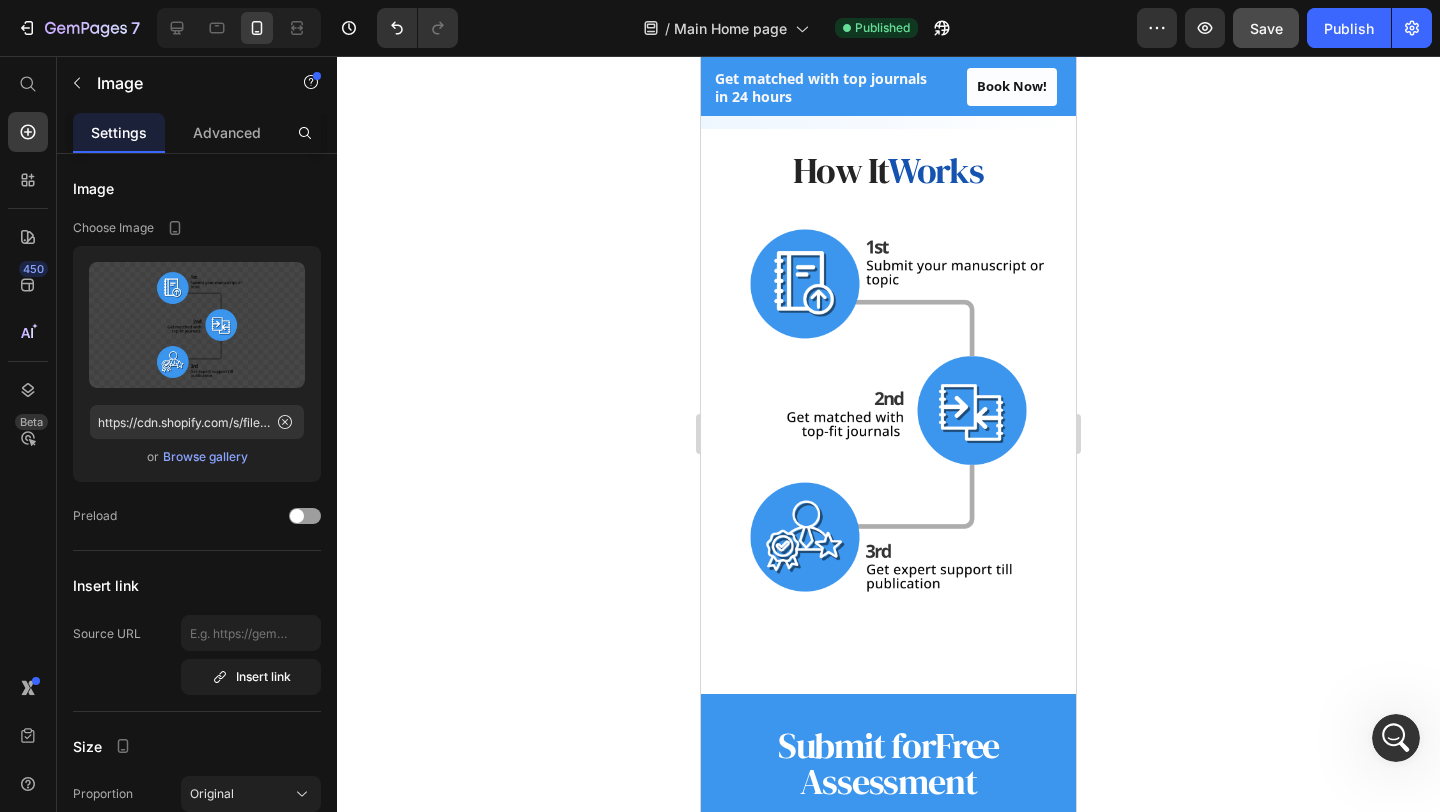 scroll, scrollTop: 1143, scrollLeft: 0, axis: vertical 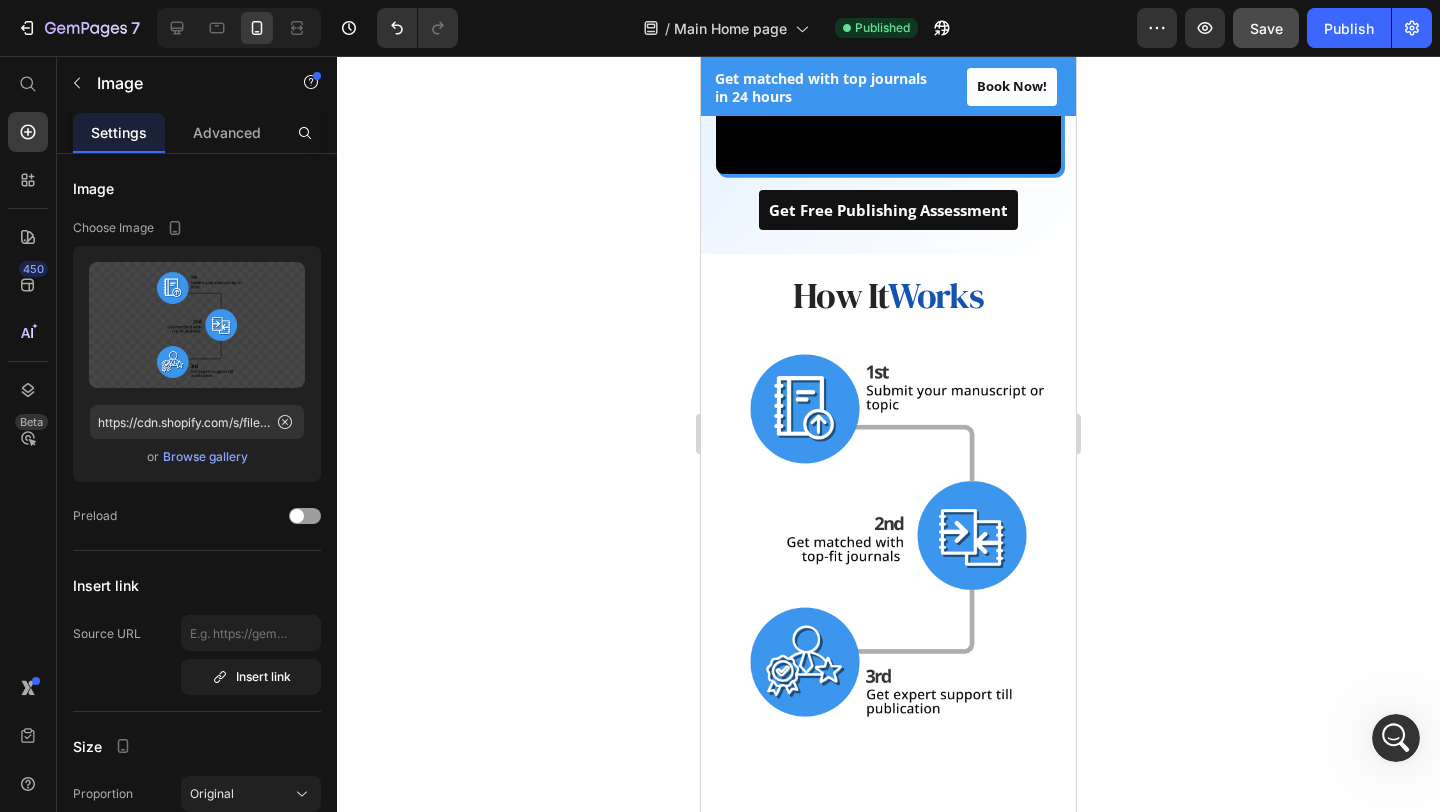 click 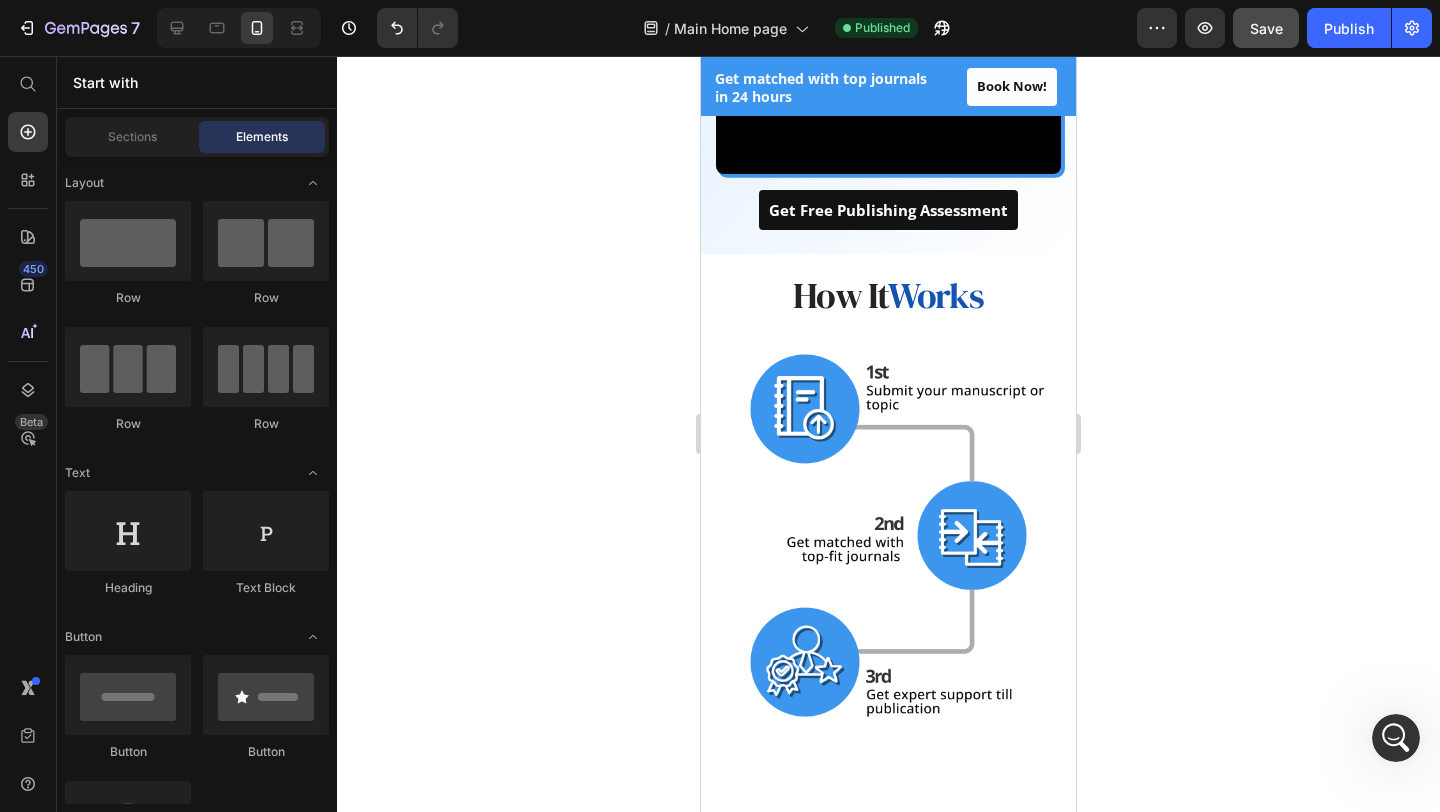 click 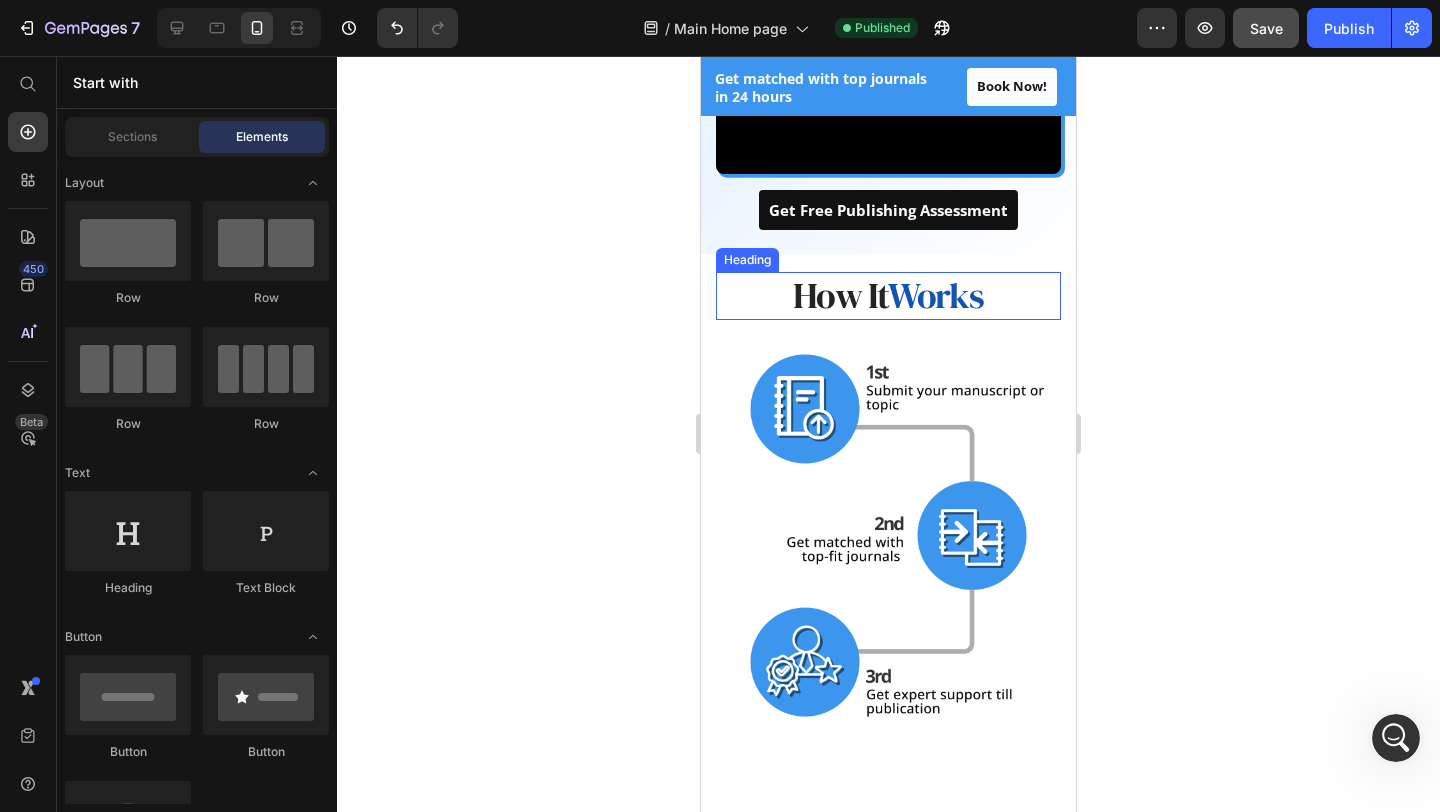click on "How It" at bounding box center [840, 295] 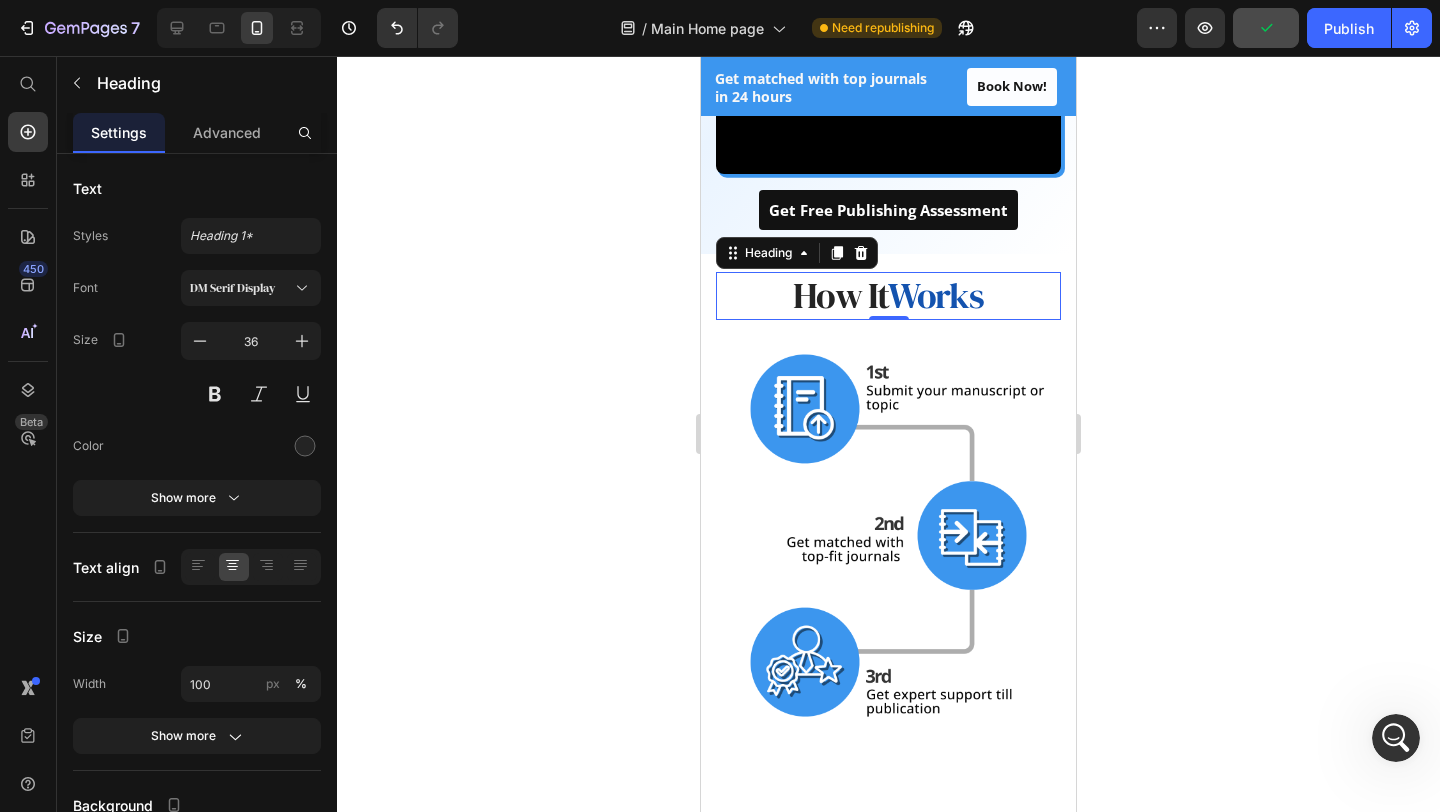 click on "How It  Works" at bounding box center (888, 295) 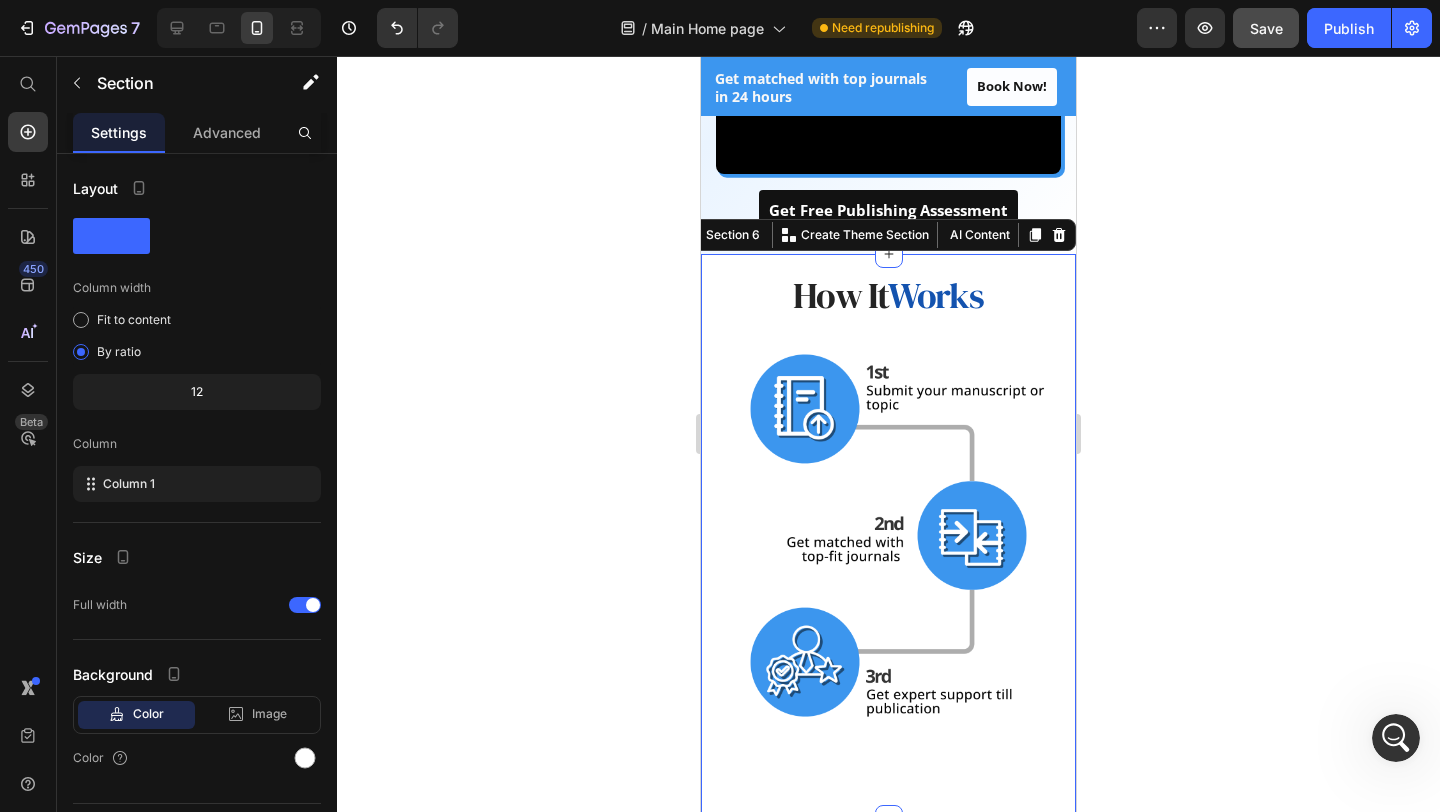 click on "⁠⁠⁠⁠⁠⁠⁠ How It  Works Heading Row Image Row Section 6   You can create reusable sections Create Theme Section AI Content Write with GemAI What would you like to describe here? Tone and Voice Persuasive Product Getting products... Show more Generate" at bounding box center (888, 536) 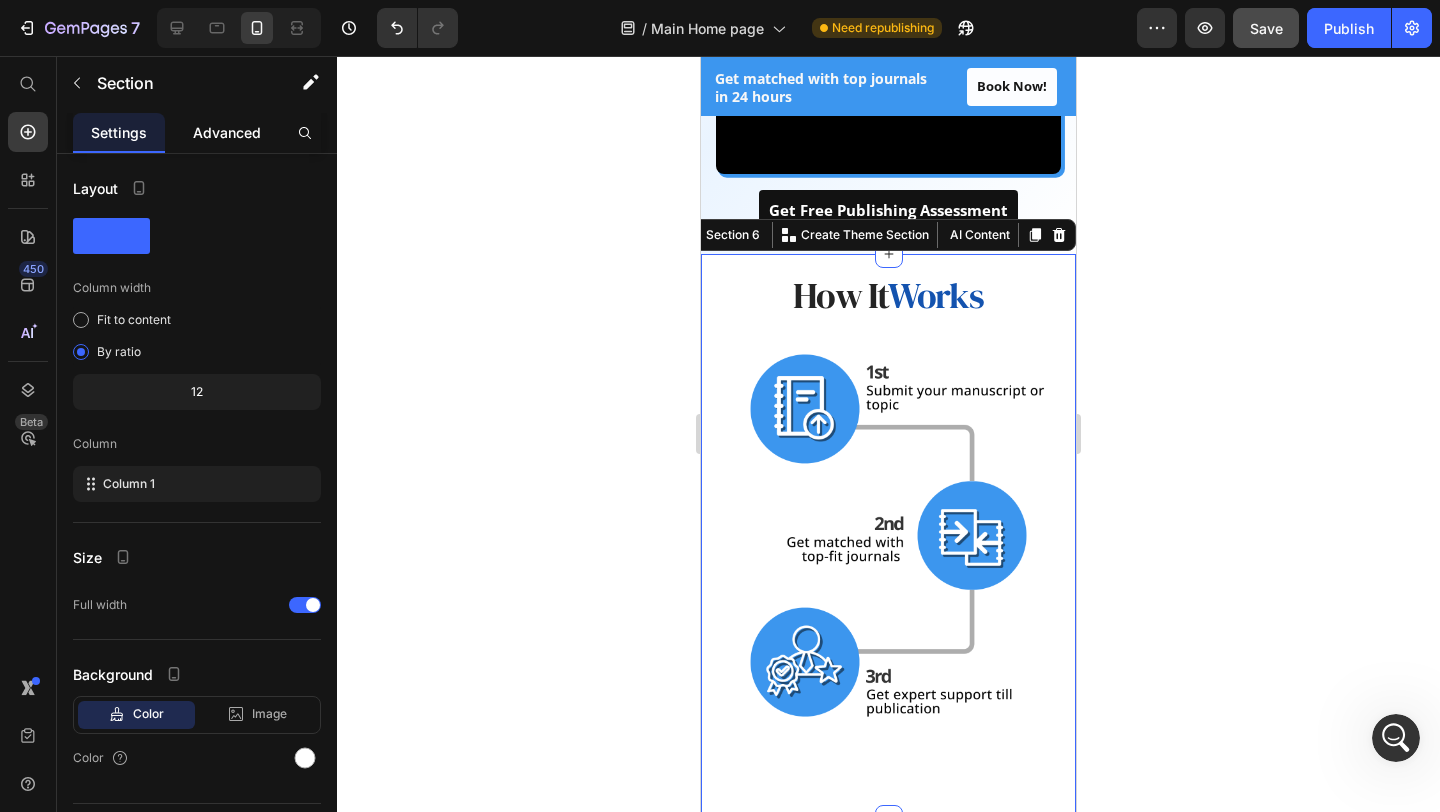 click on "Advanced" at bounding box center [227, 132] 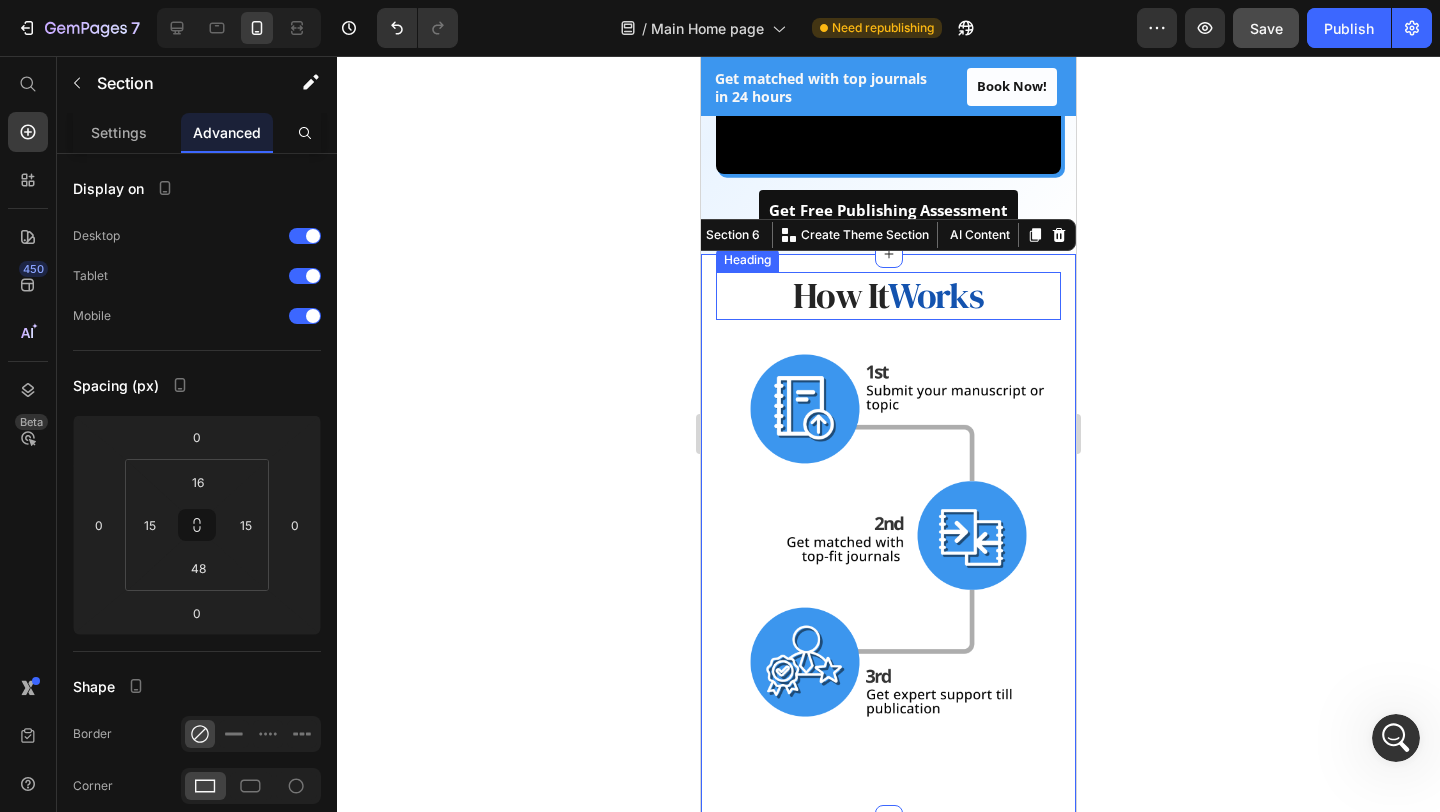 click on "How It" at bounding box center [840, 295] 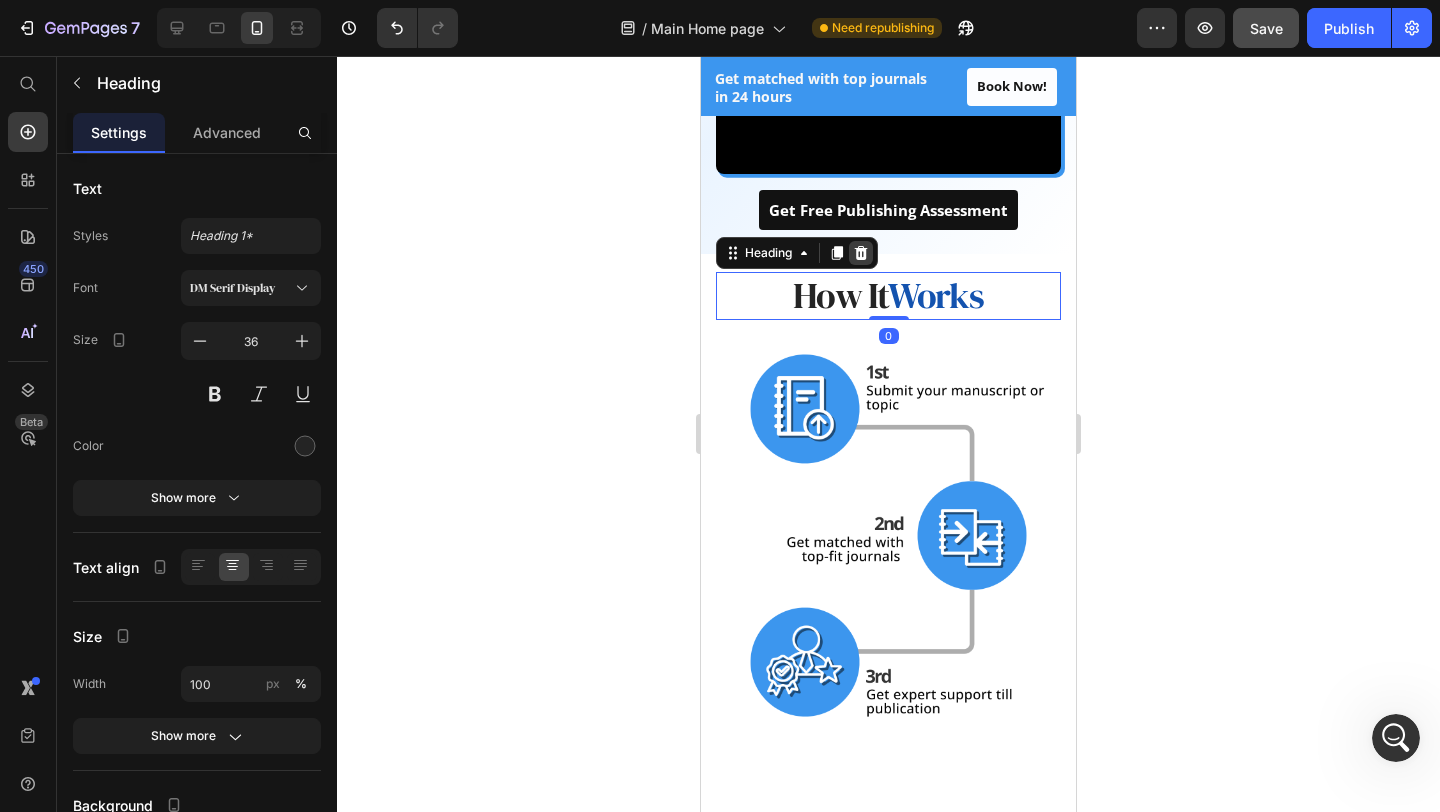 click 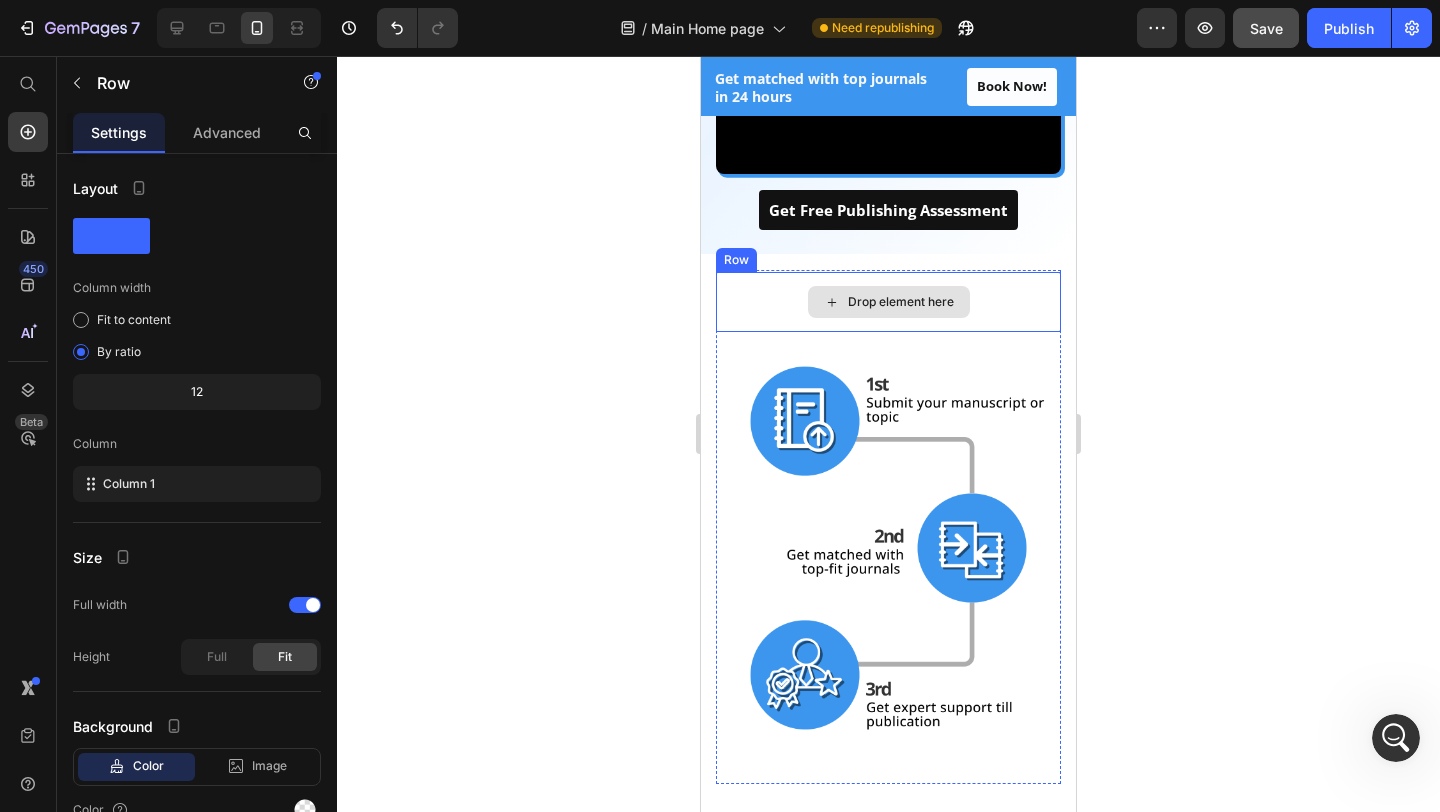 click on "Drop element here" at bounding box center (888, 302) 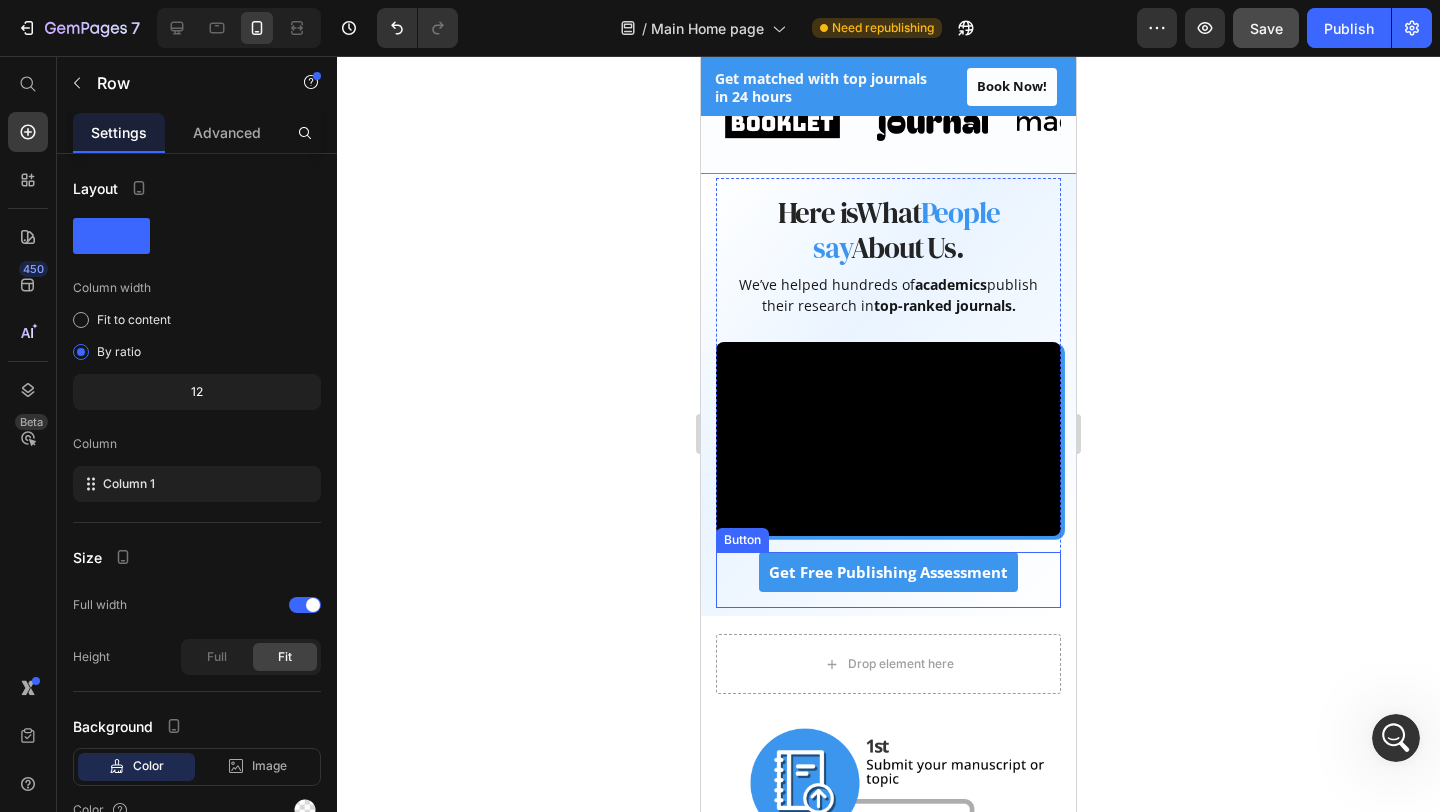 scroll, scrollTop: 727, scrollLeft: 0, axis: vertical 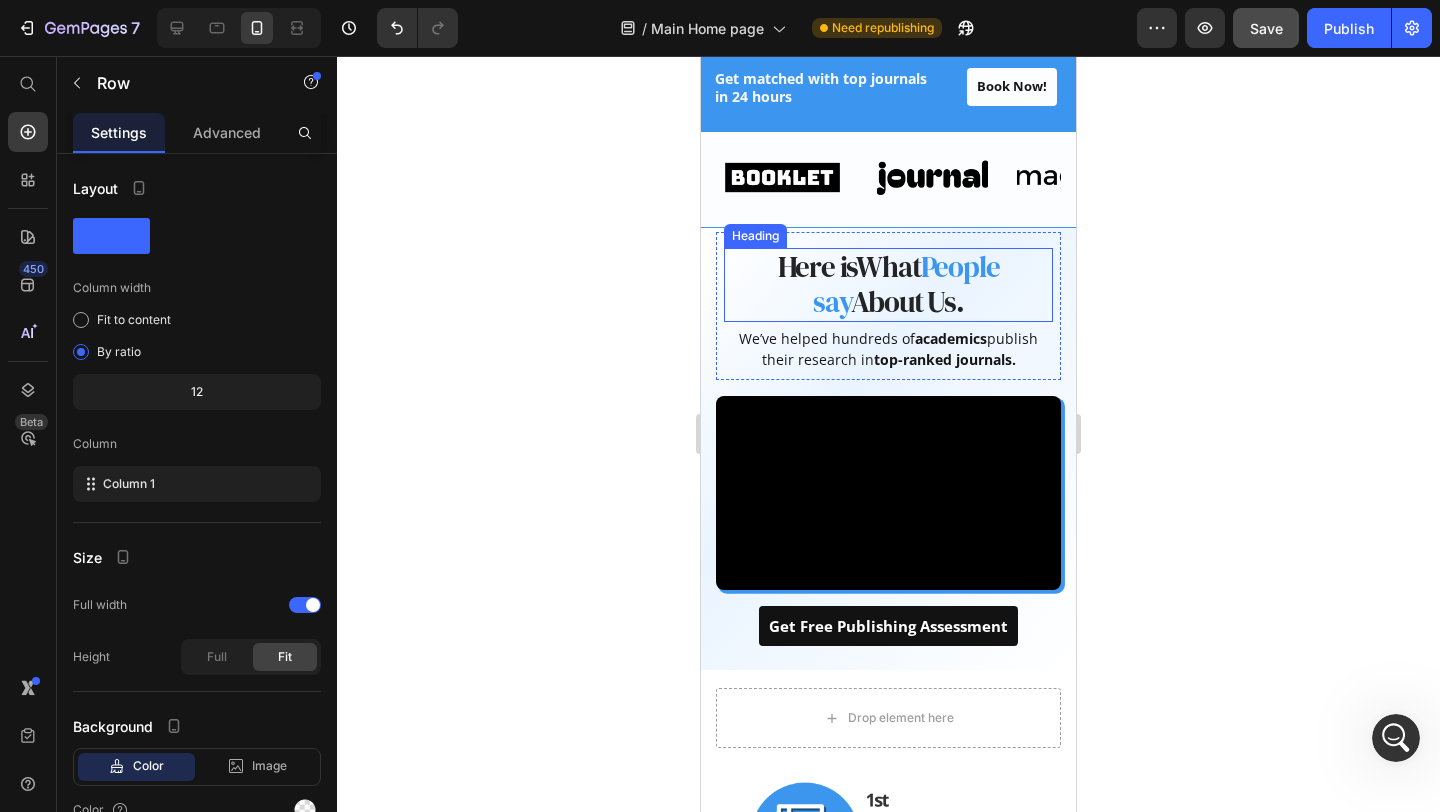 click on "People say" at bounding box center (906, 284) 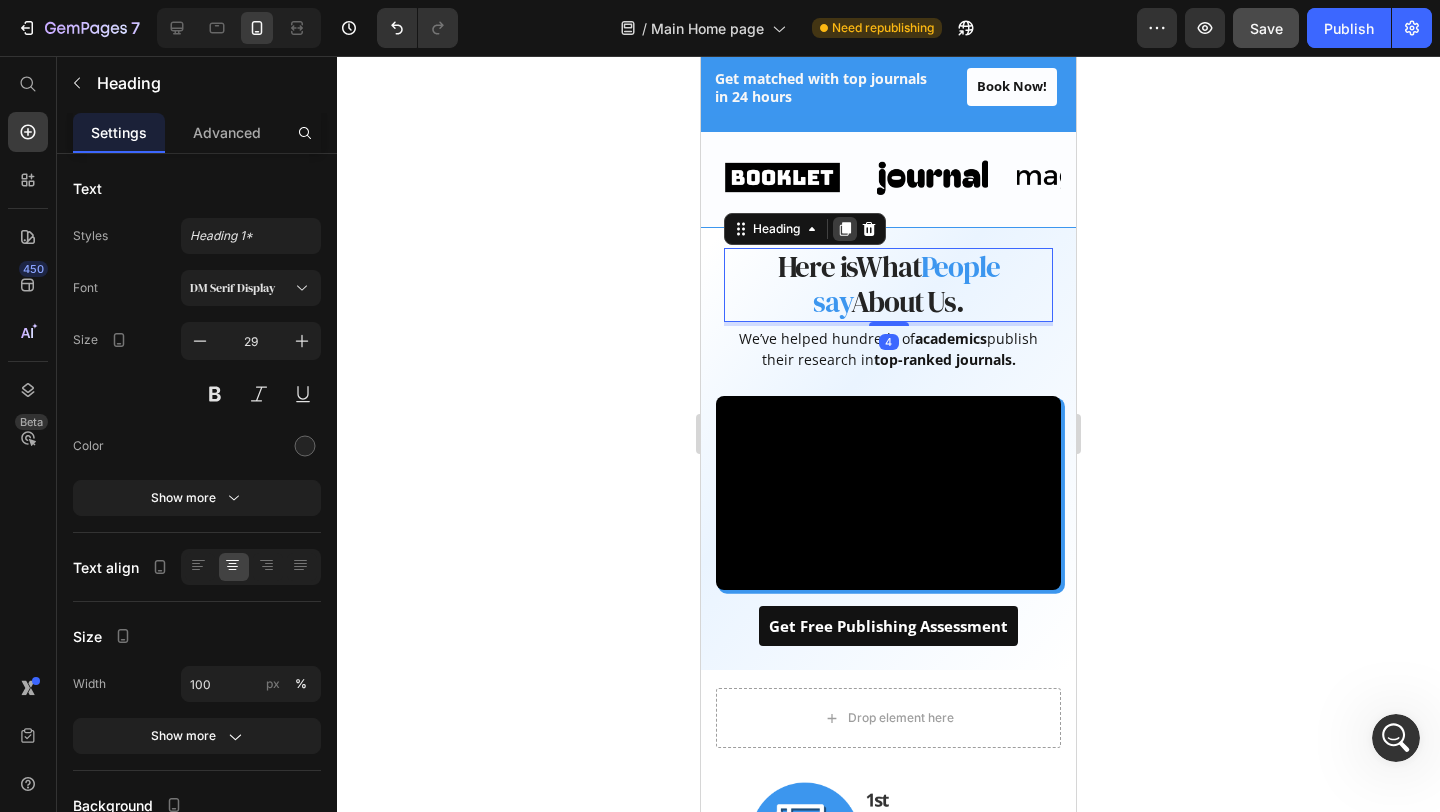 click at bounding box center [845, 229] 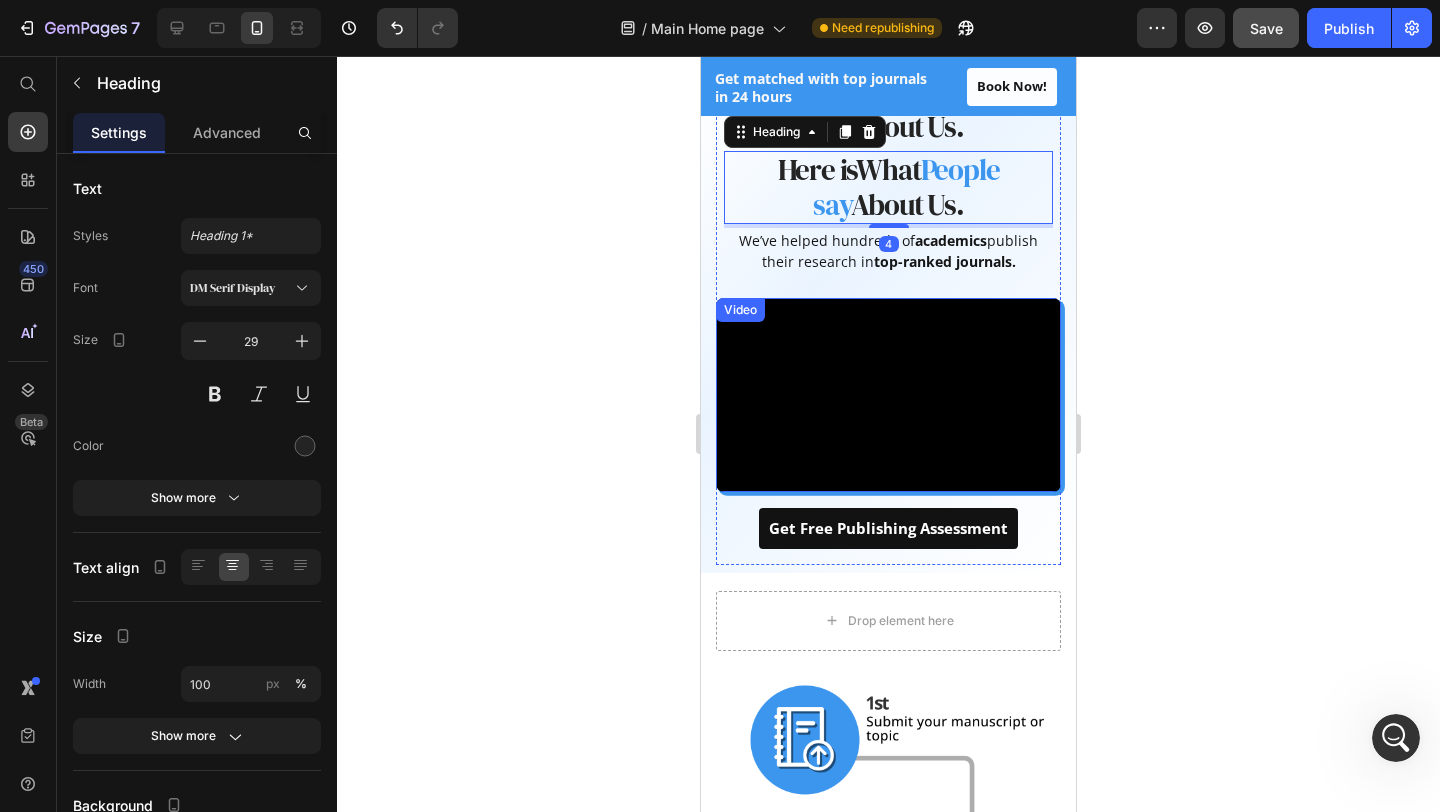 scroll, scrollTop: 901, scrollLeft: 0, axis: vertical 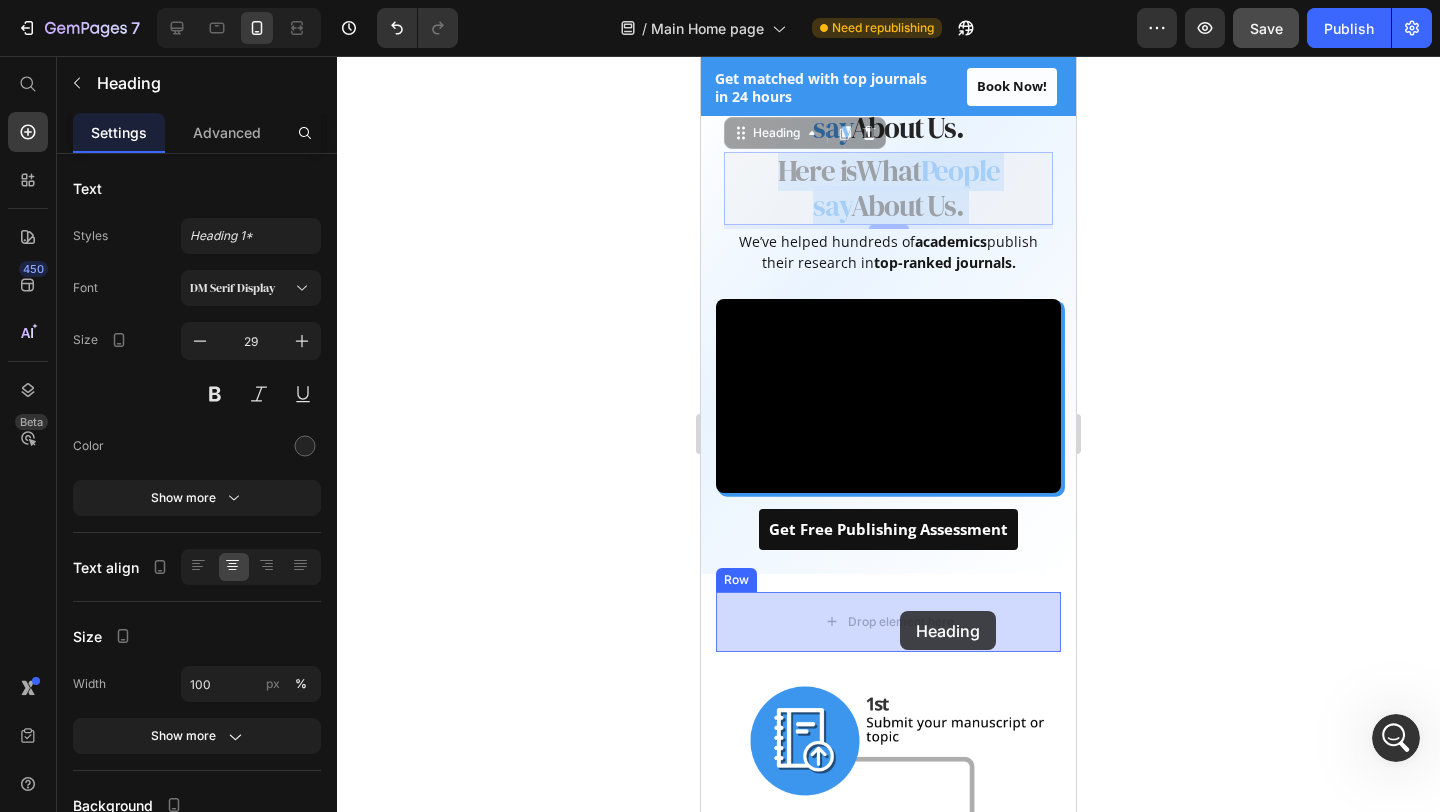 drag, startPoint x: 906, startPoint y: 192, endPoint x: 900, endPoint y: 612, distance: 420.04285 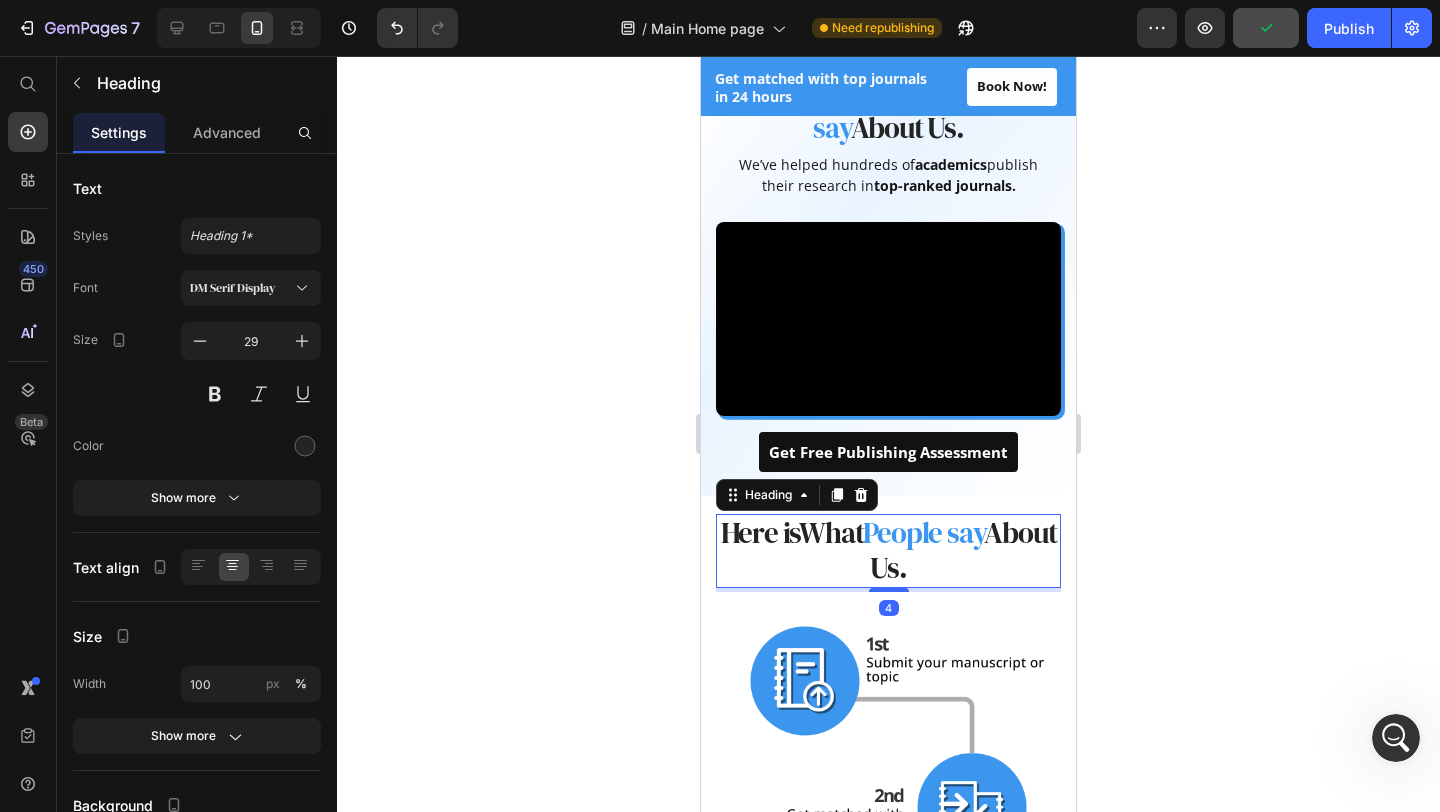 click on "Here is  What  People say  About Us." at bounding box center (888, 551) 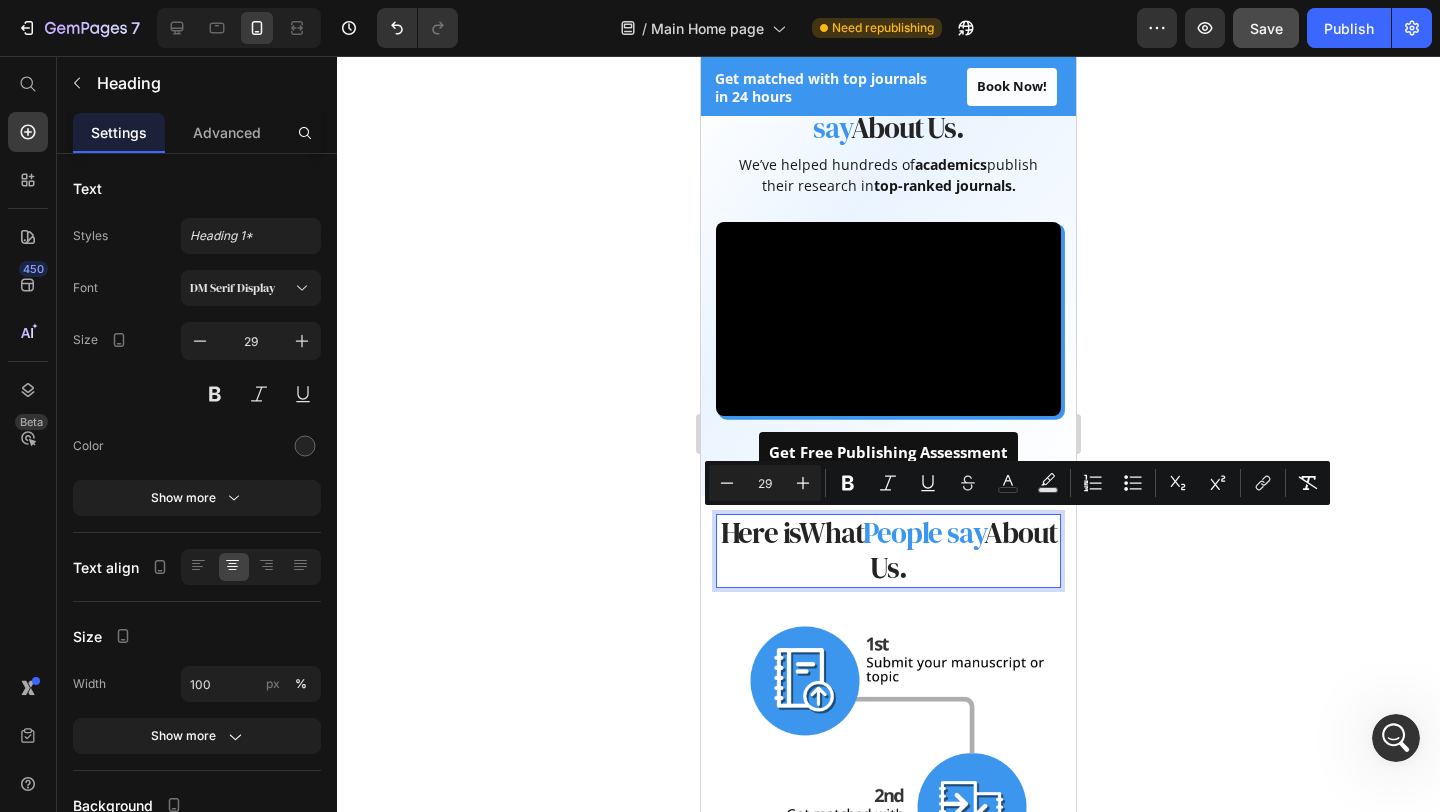 drag, startPoint x: 953, startPoint y: 572, endPoint x: 740, endPoint y: 519, distance: 219.49487 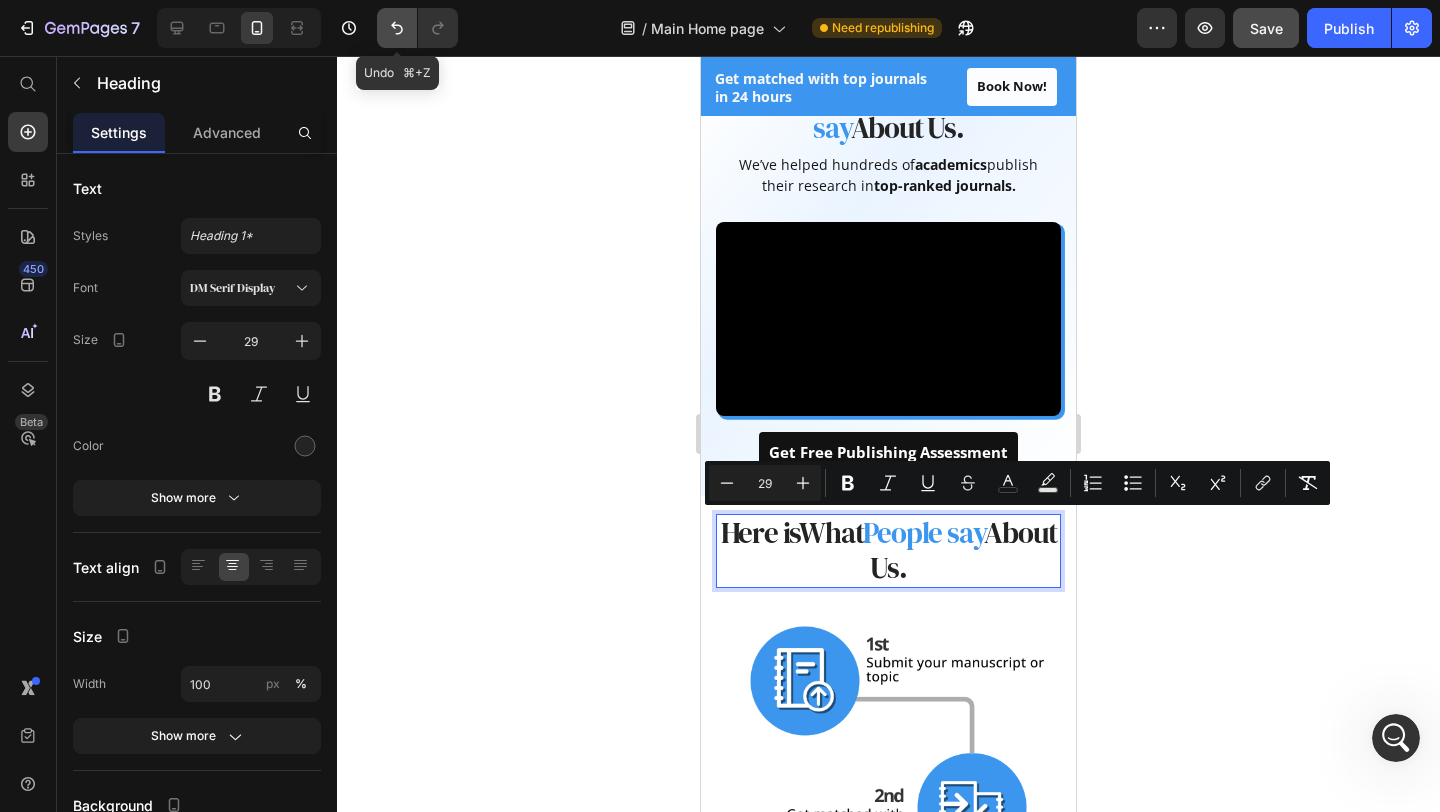 click 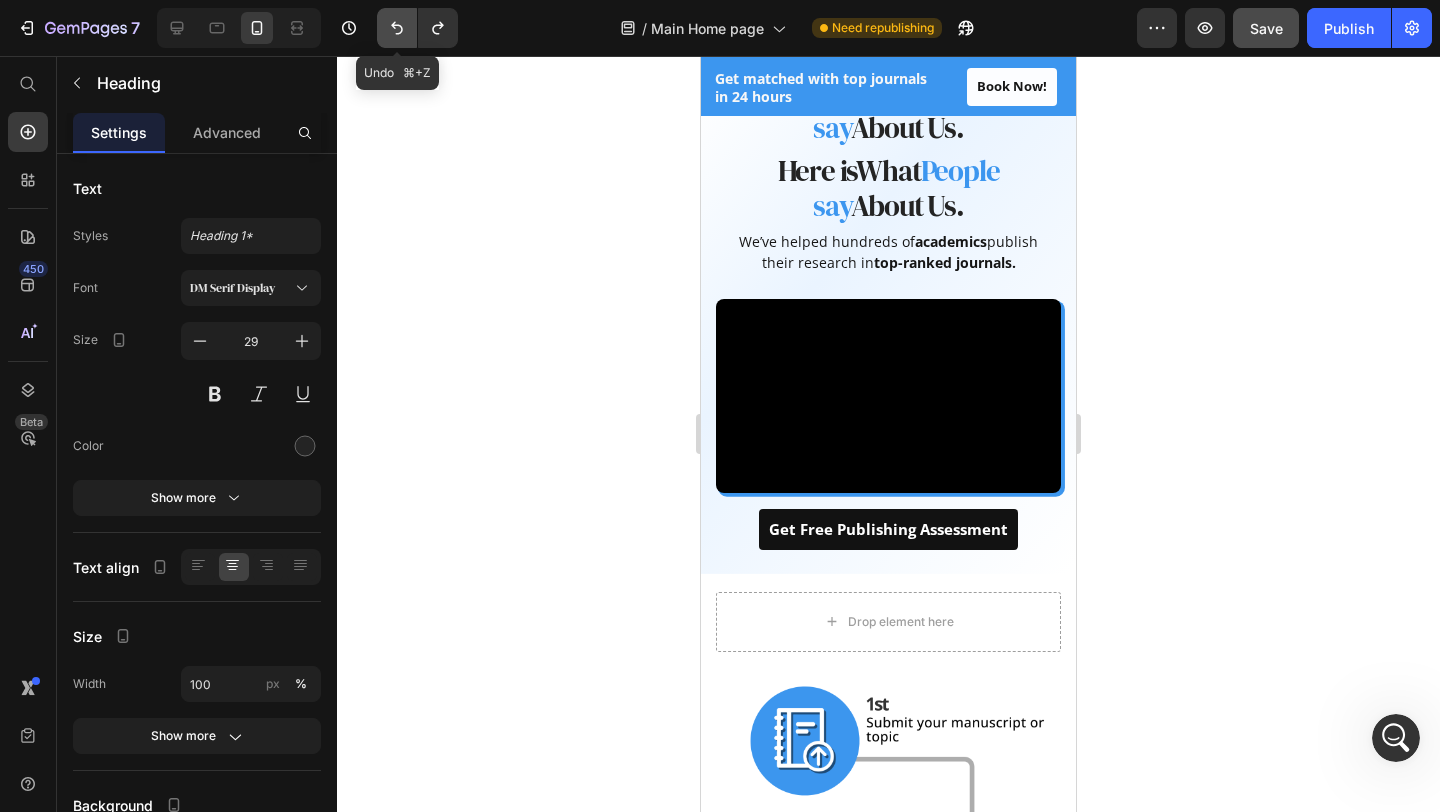 click 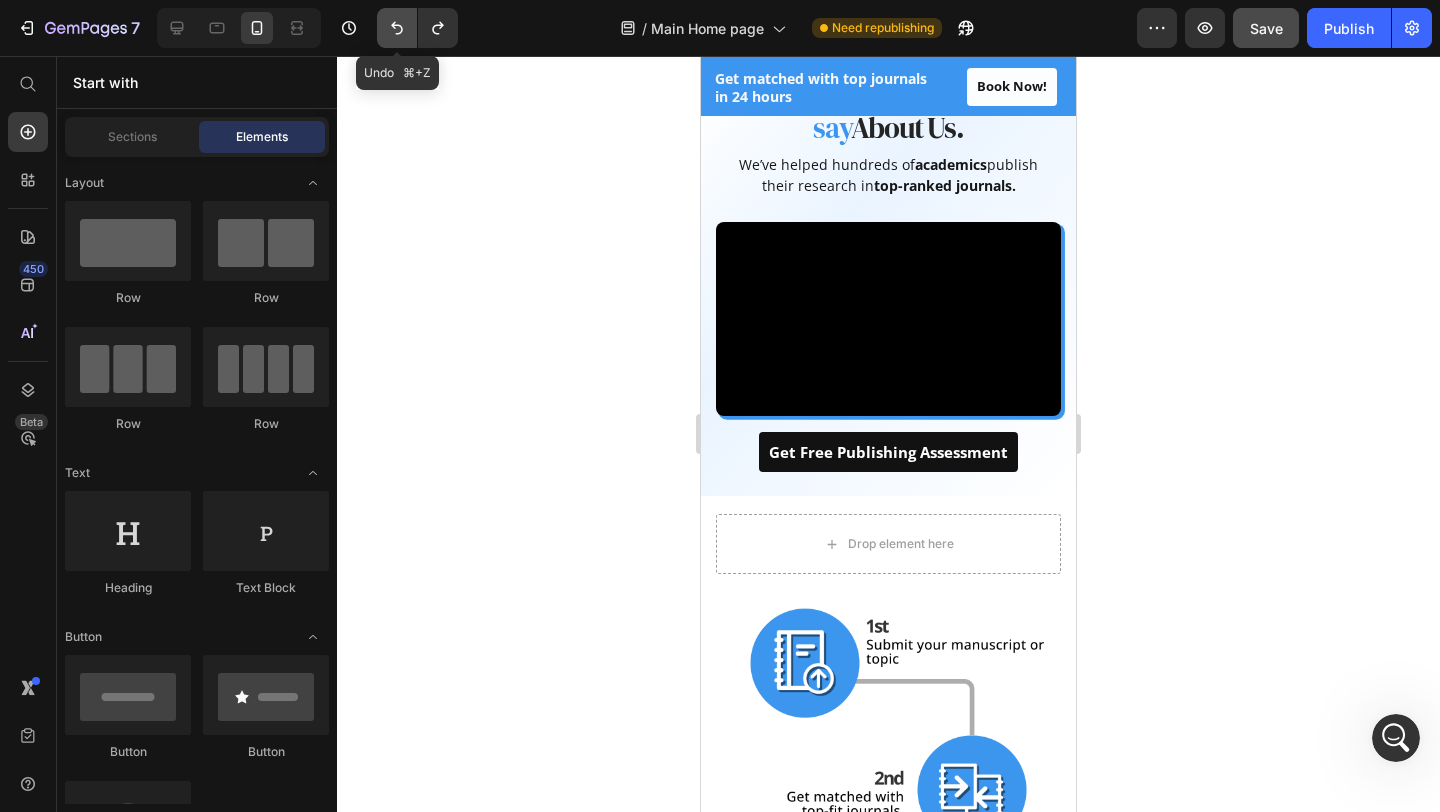 click 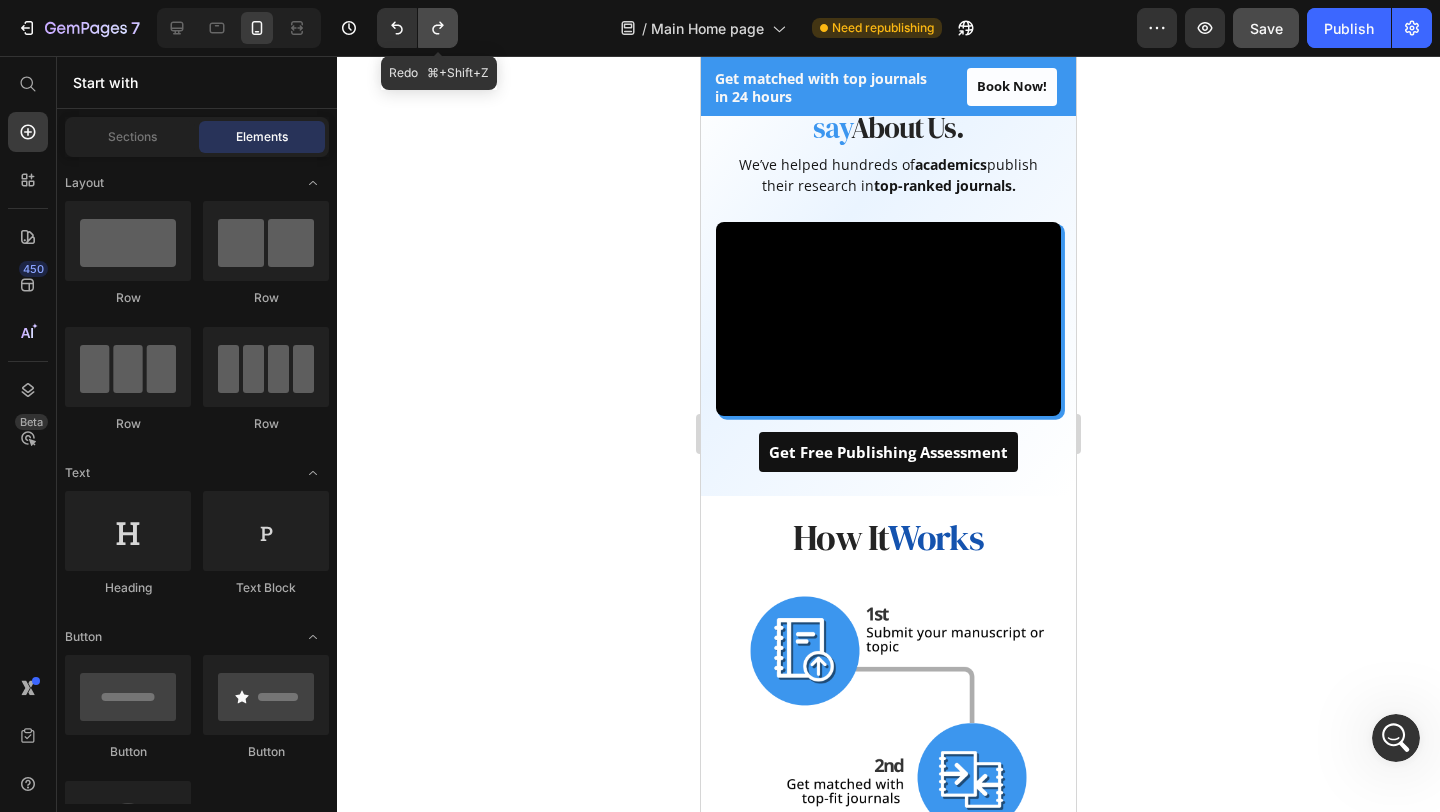 click 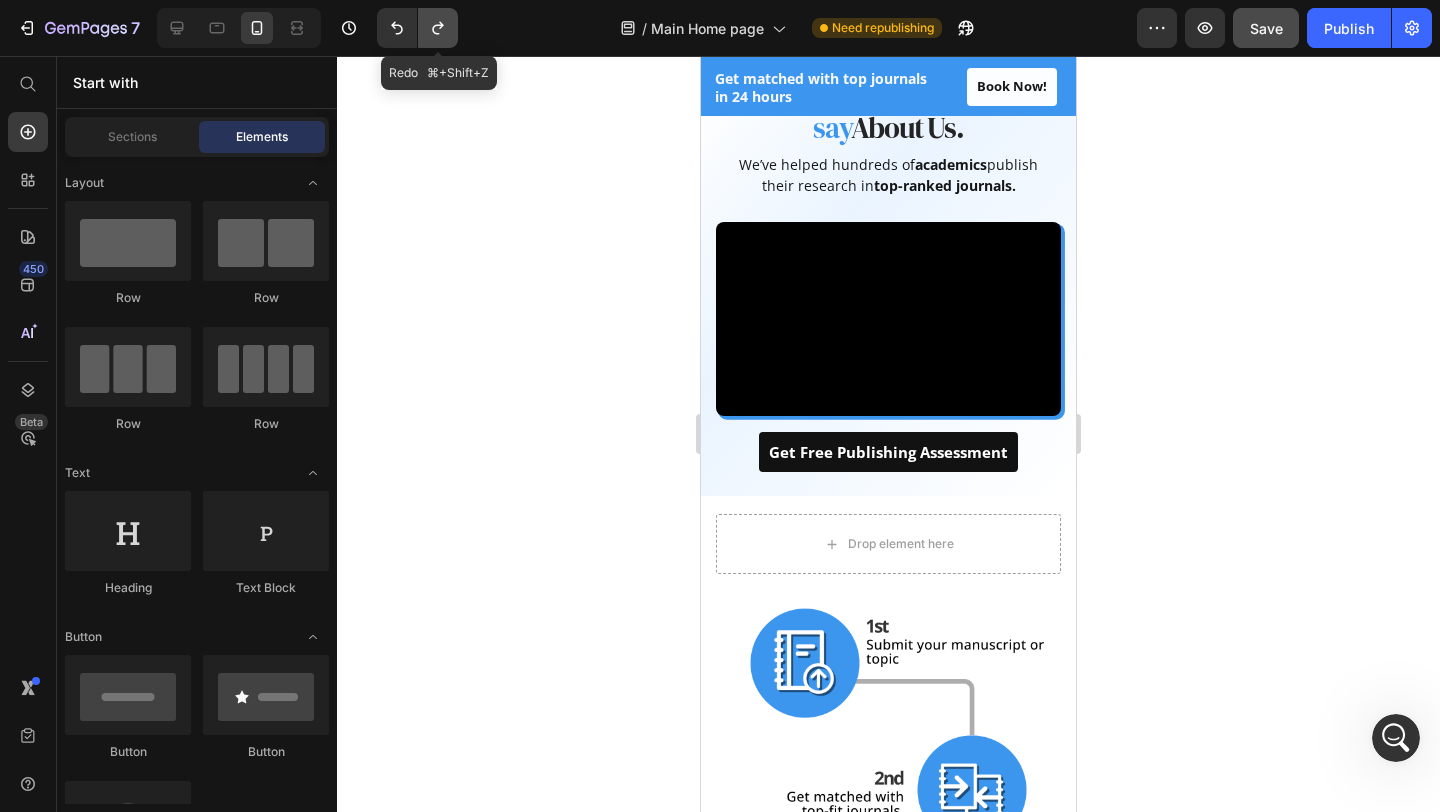 click 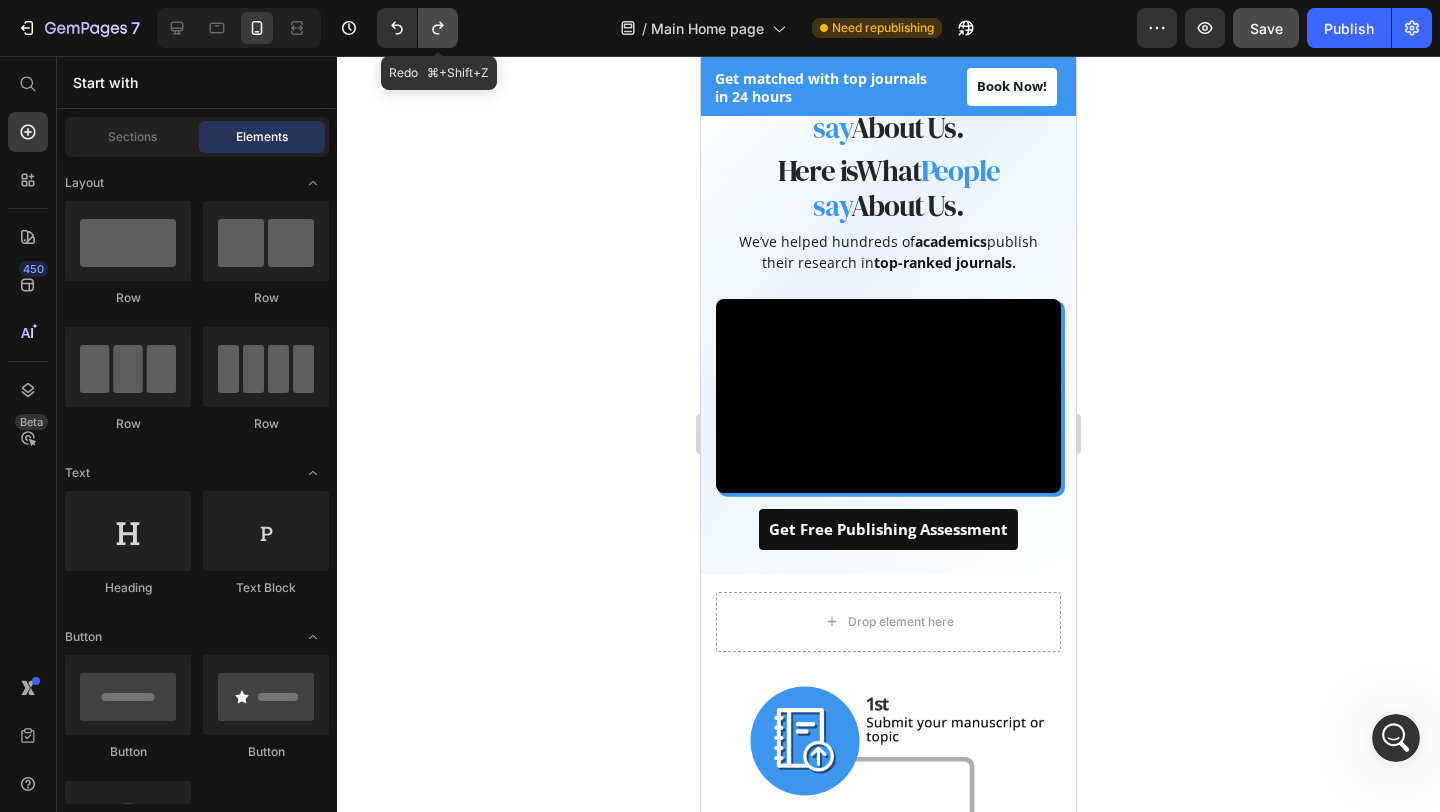 click 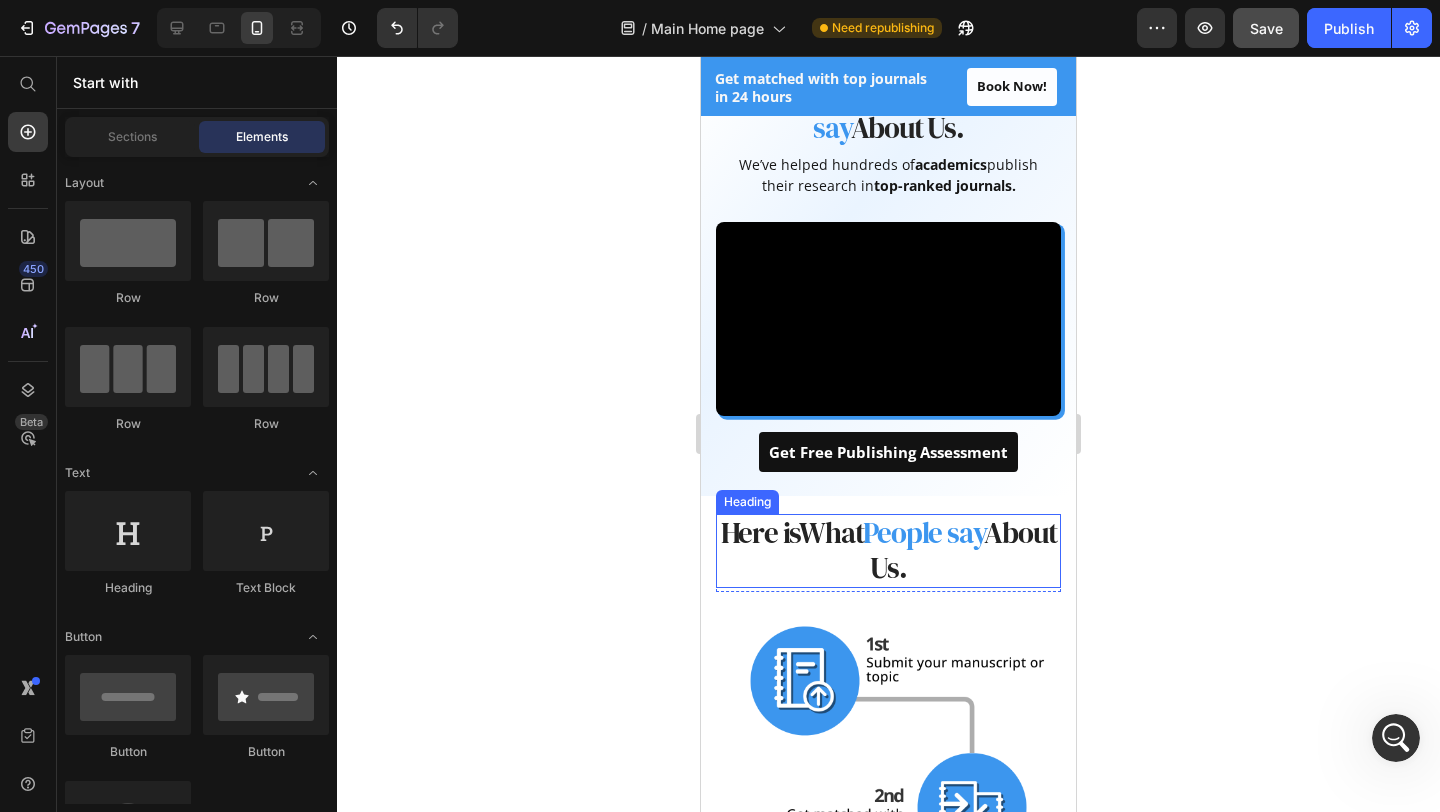 click on "What" at bounding box center [831, 533] 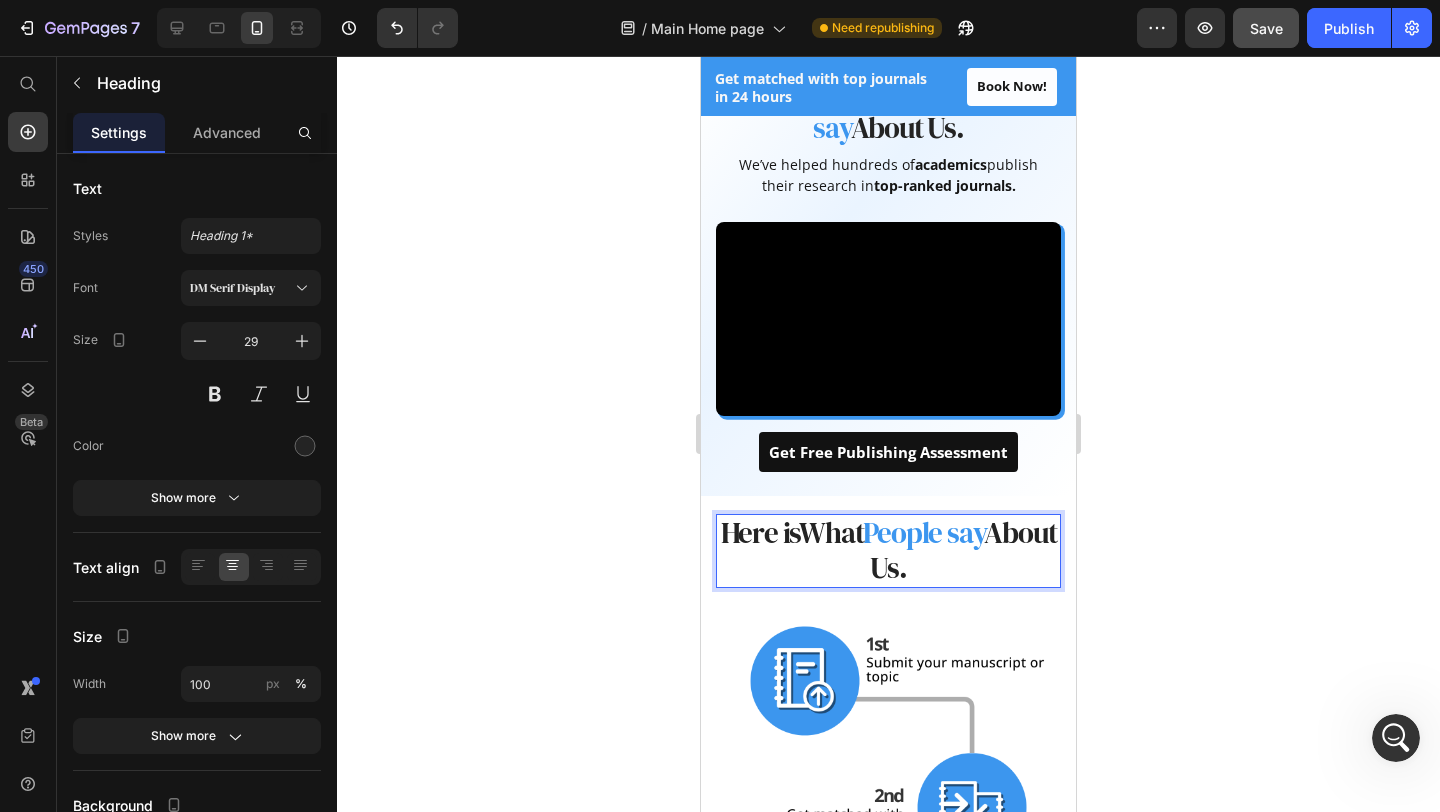 click on "What" at bounding box center [831, 533] 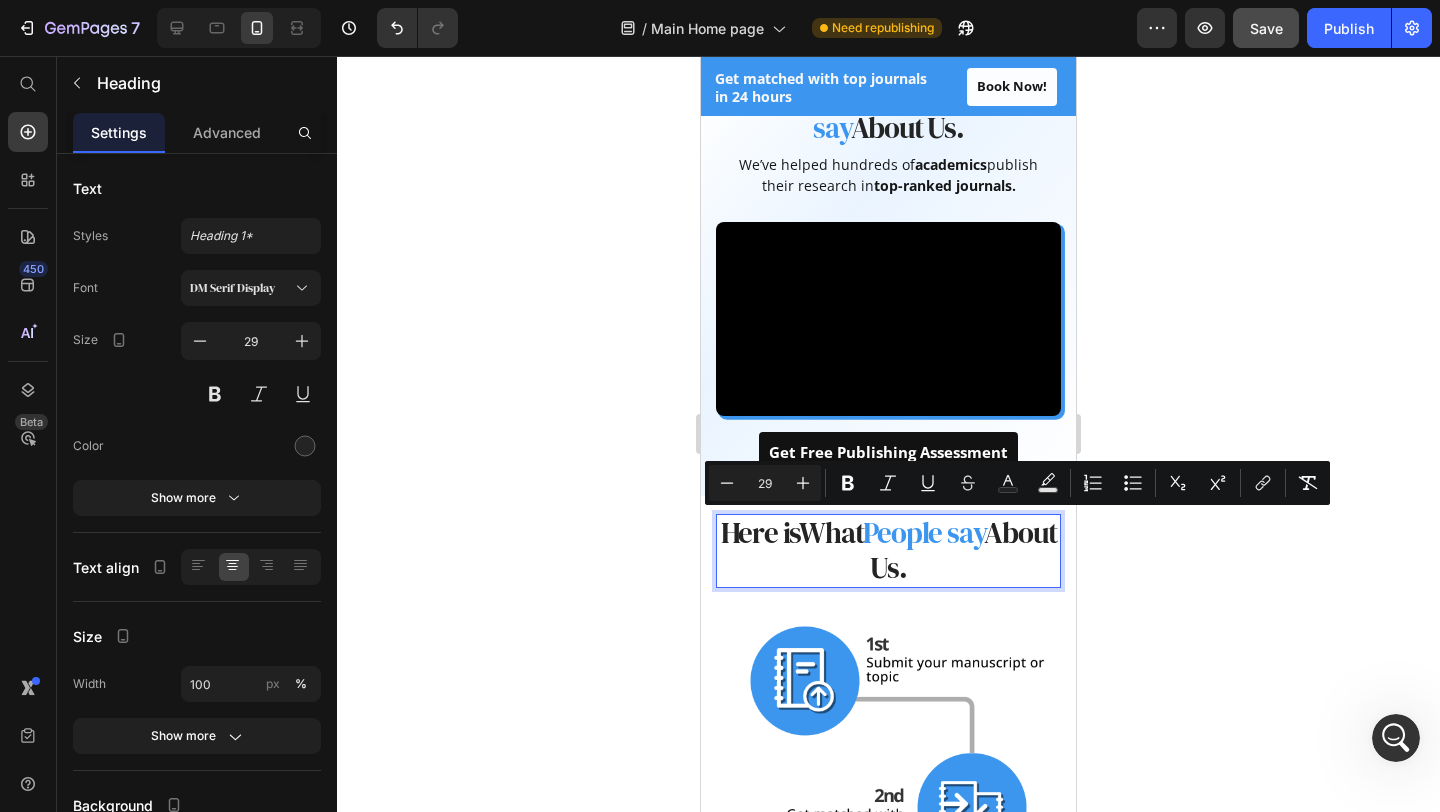 click on "Here is  What  People say  About Us." at bounding box center (888, 551) 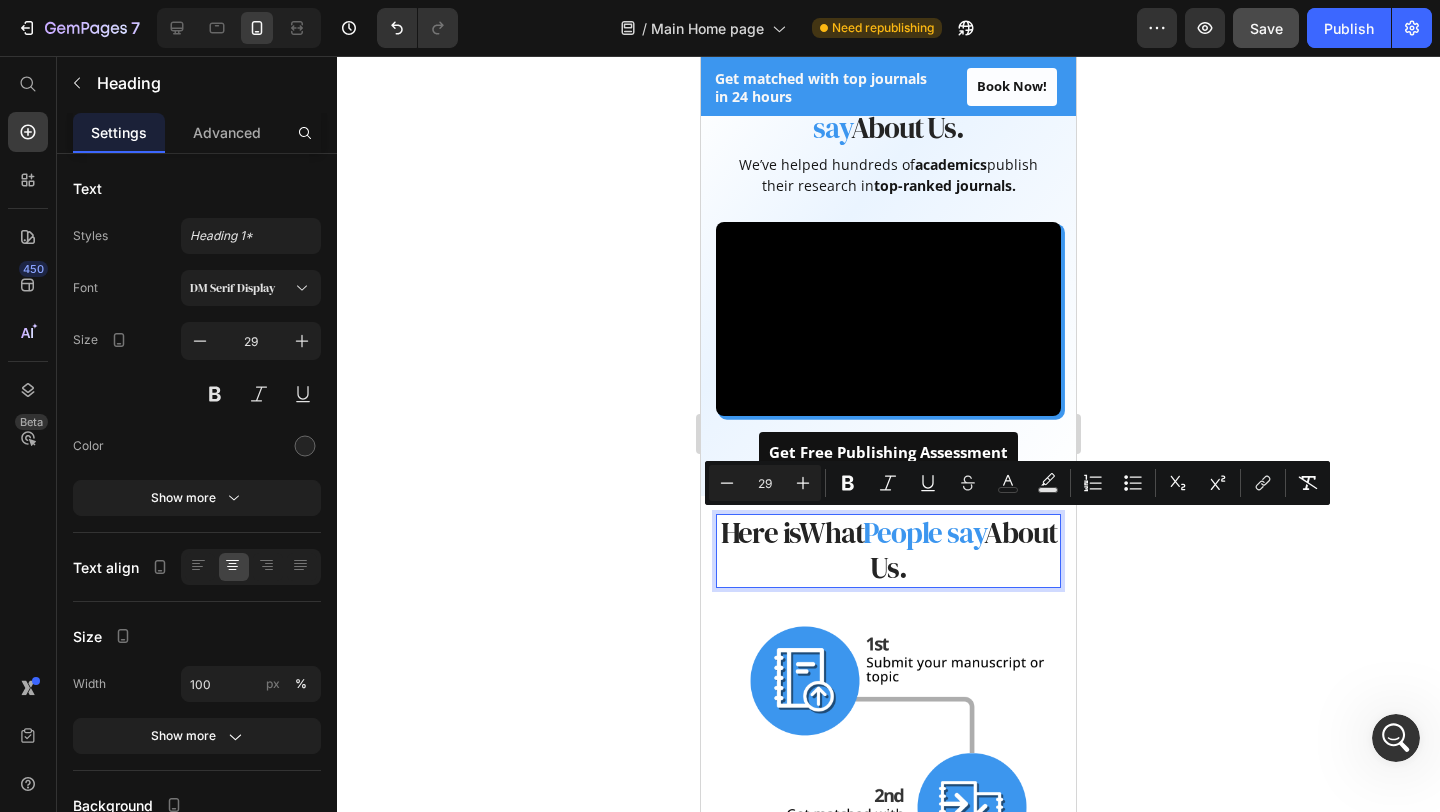 drag, startPoint x: 950, startPoint y: 564, endPoint x: 770, endPoint y: 517, distance: 186.03494 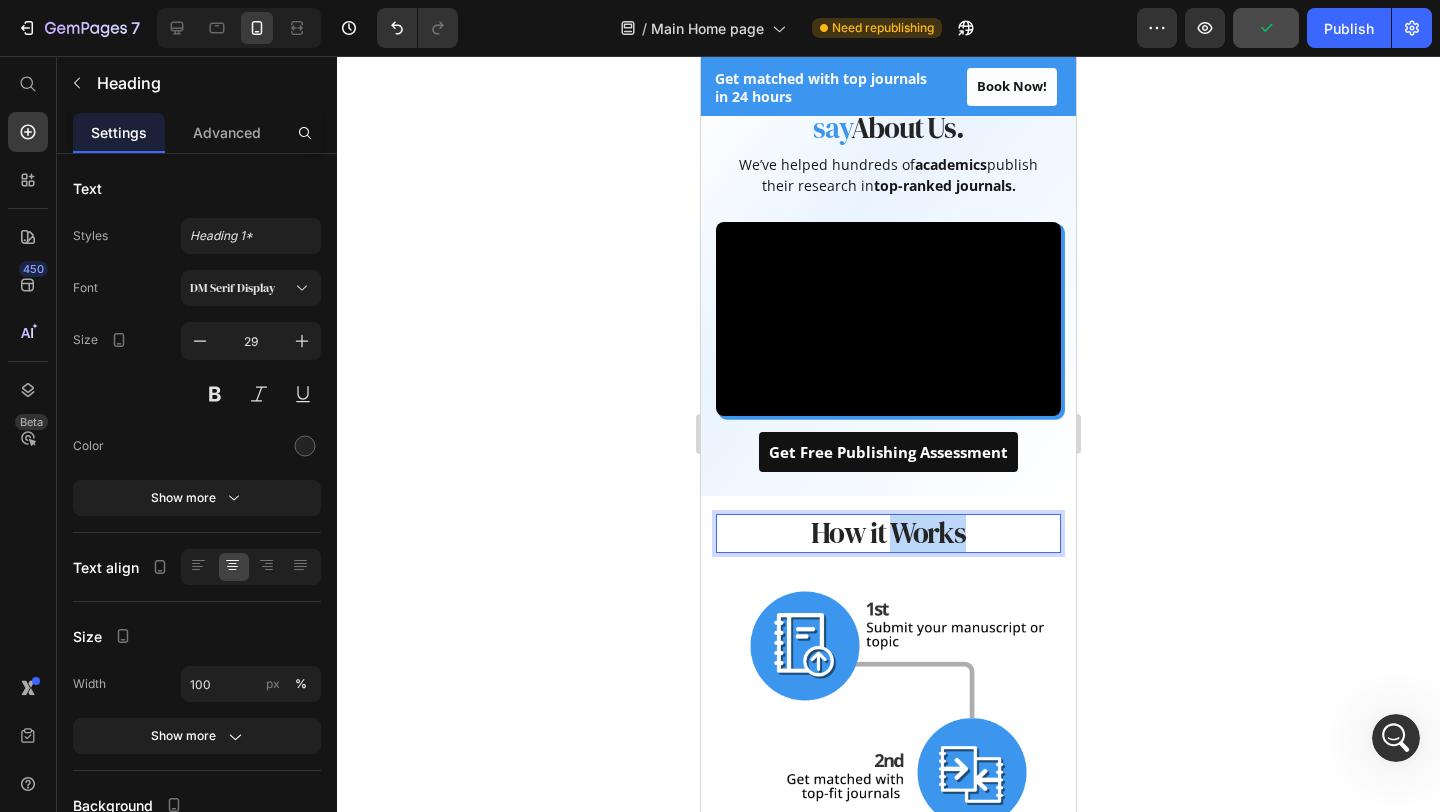 drag, startPoint x: 893, startPoint y: 533, endPoint x: 1002, endPoint y: 541, distance: 109.29318 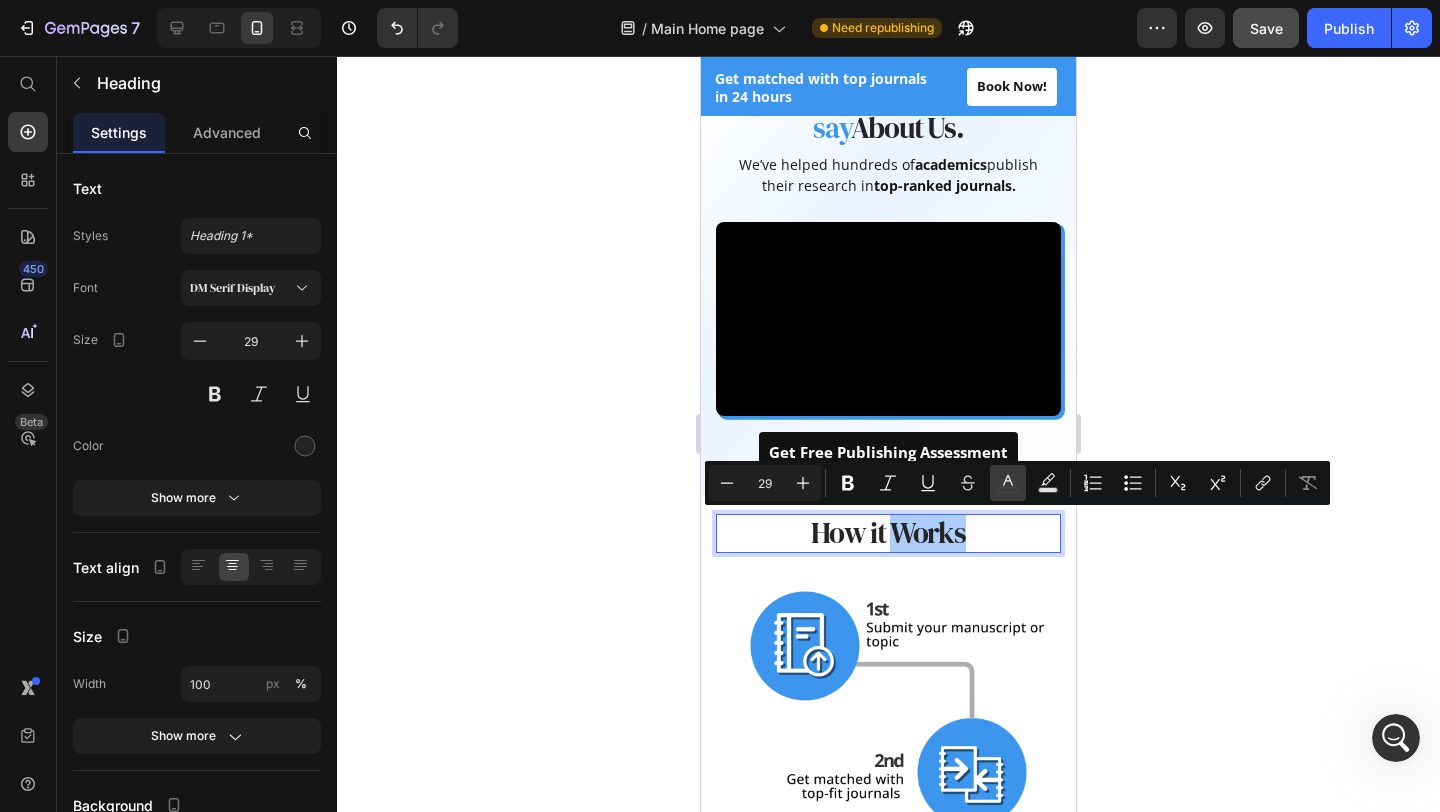 click 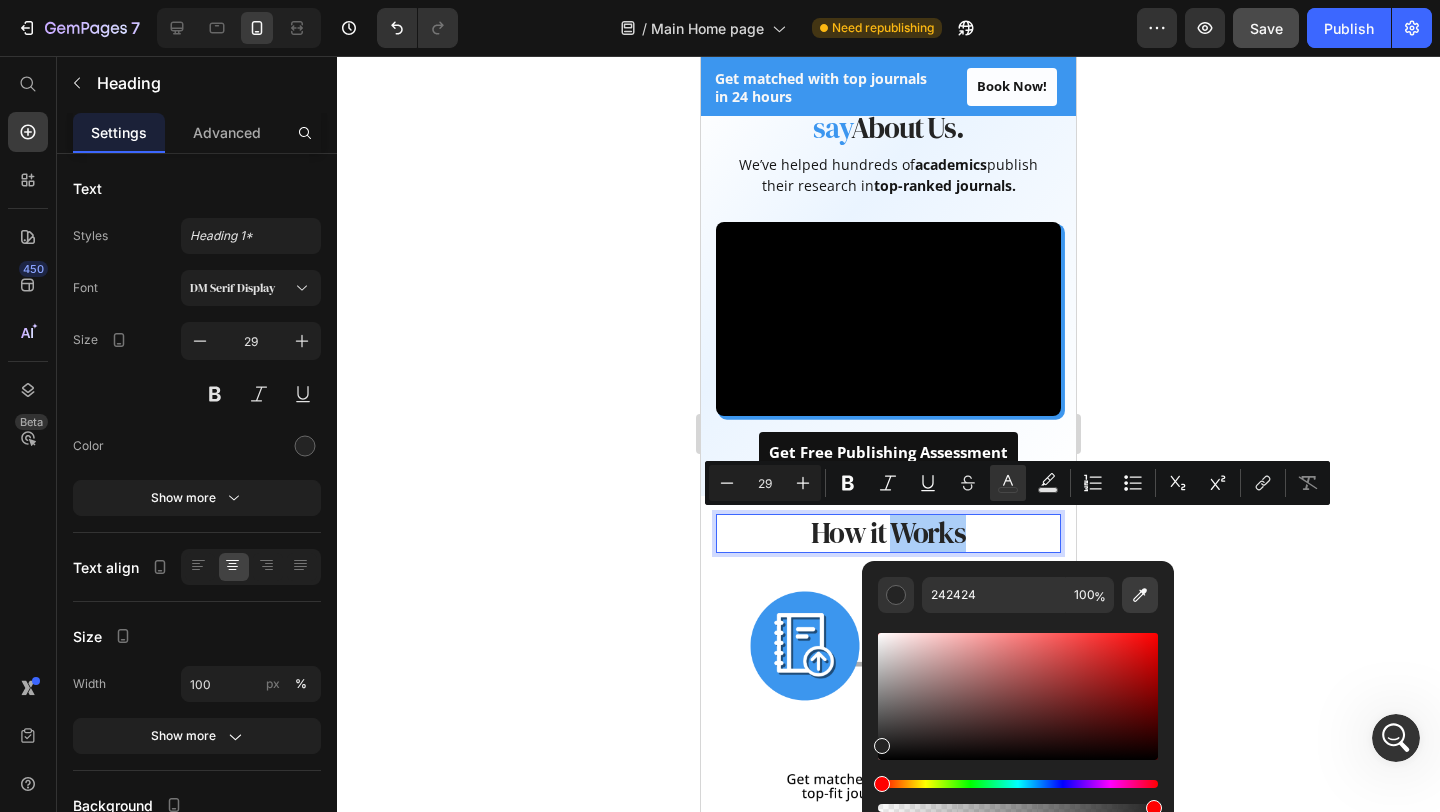 click 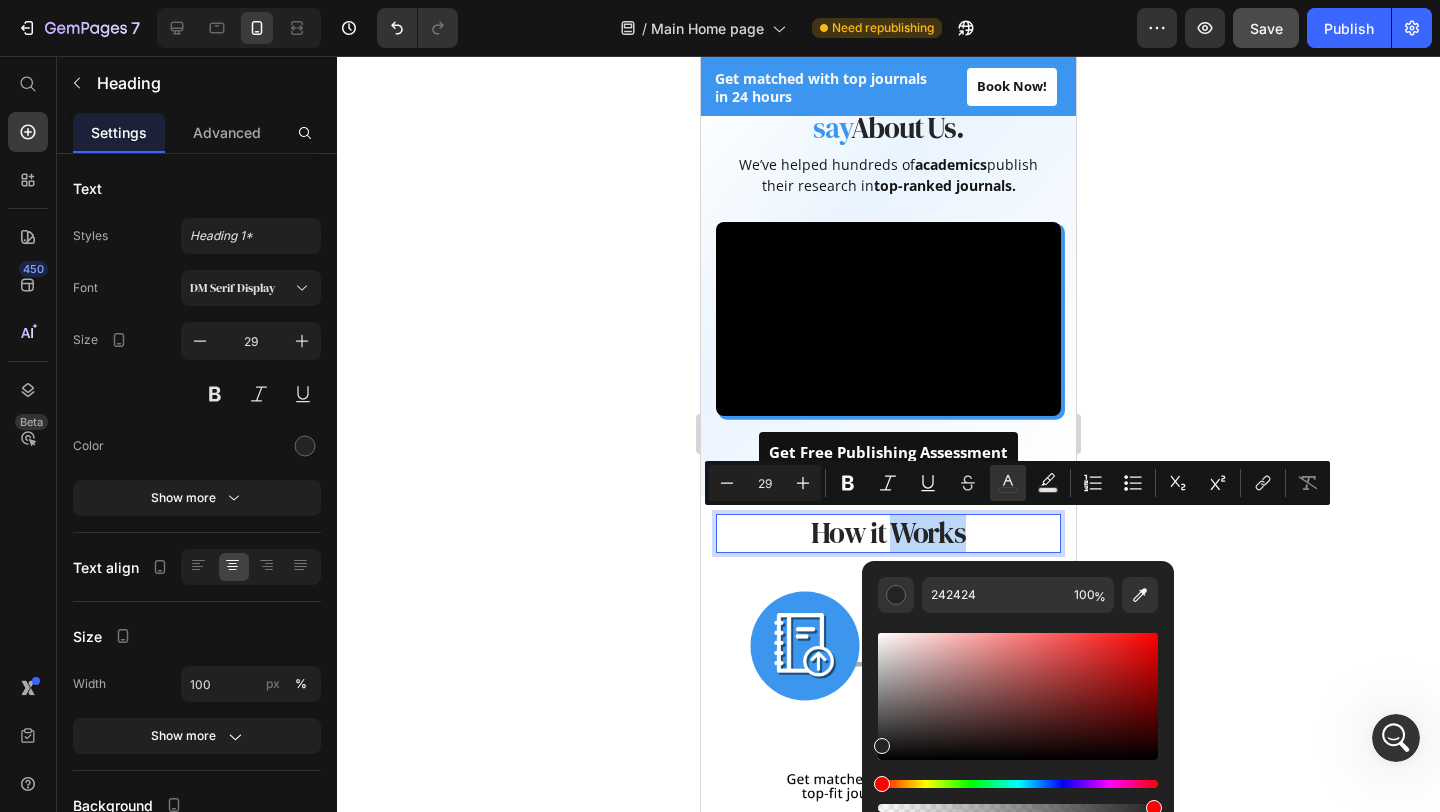 type on "3C96EF" 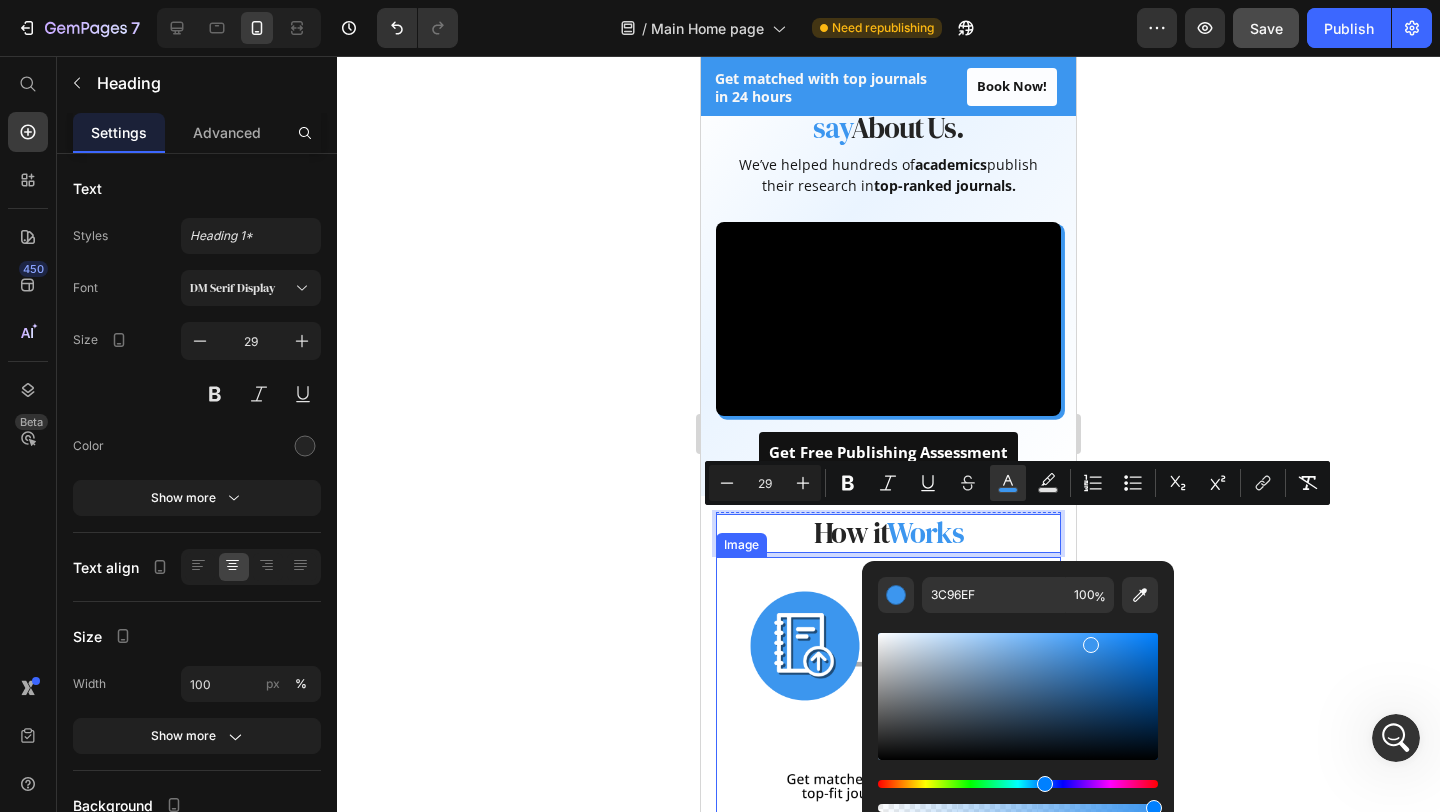 click 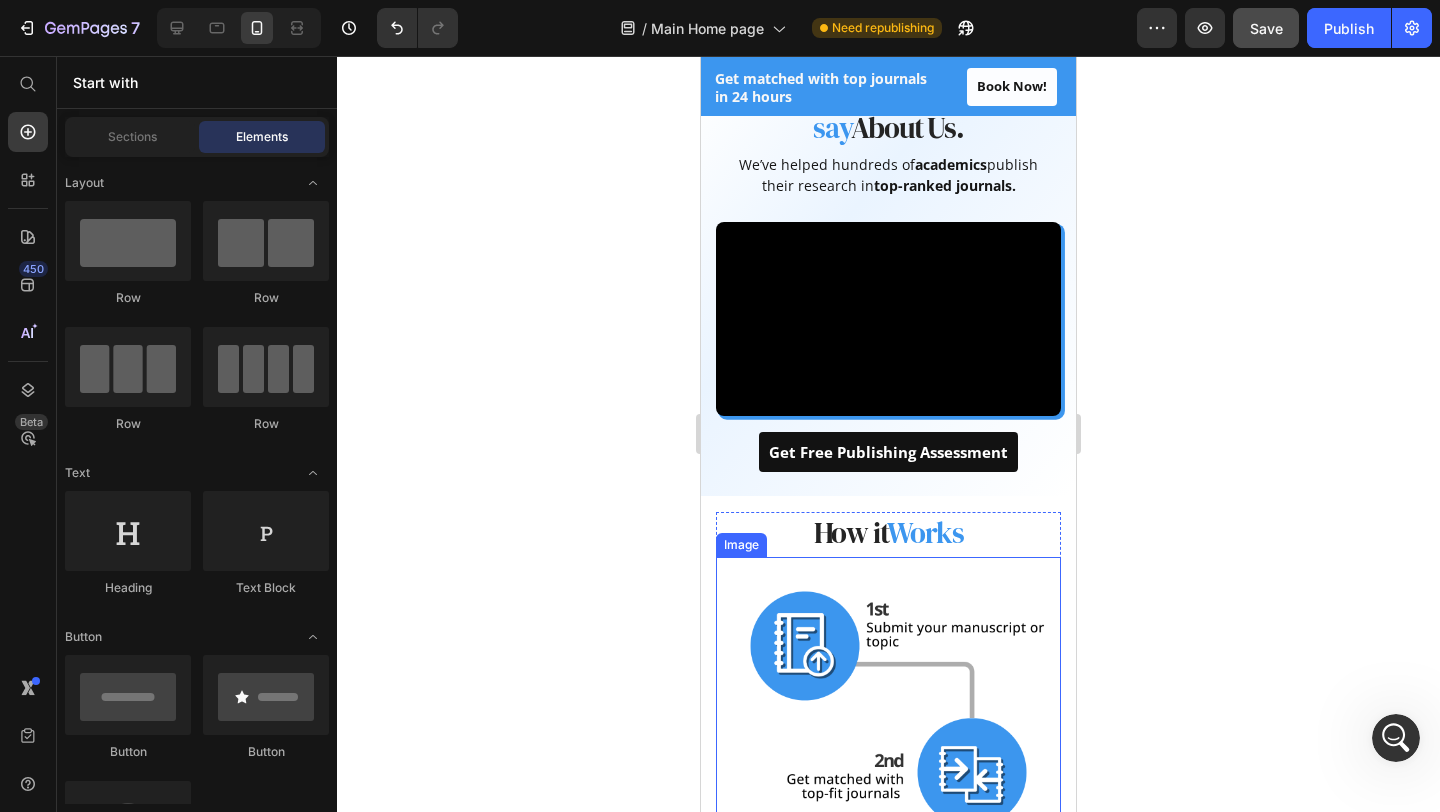 click 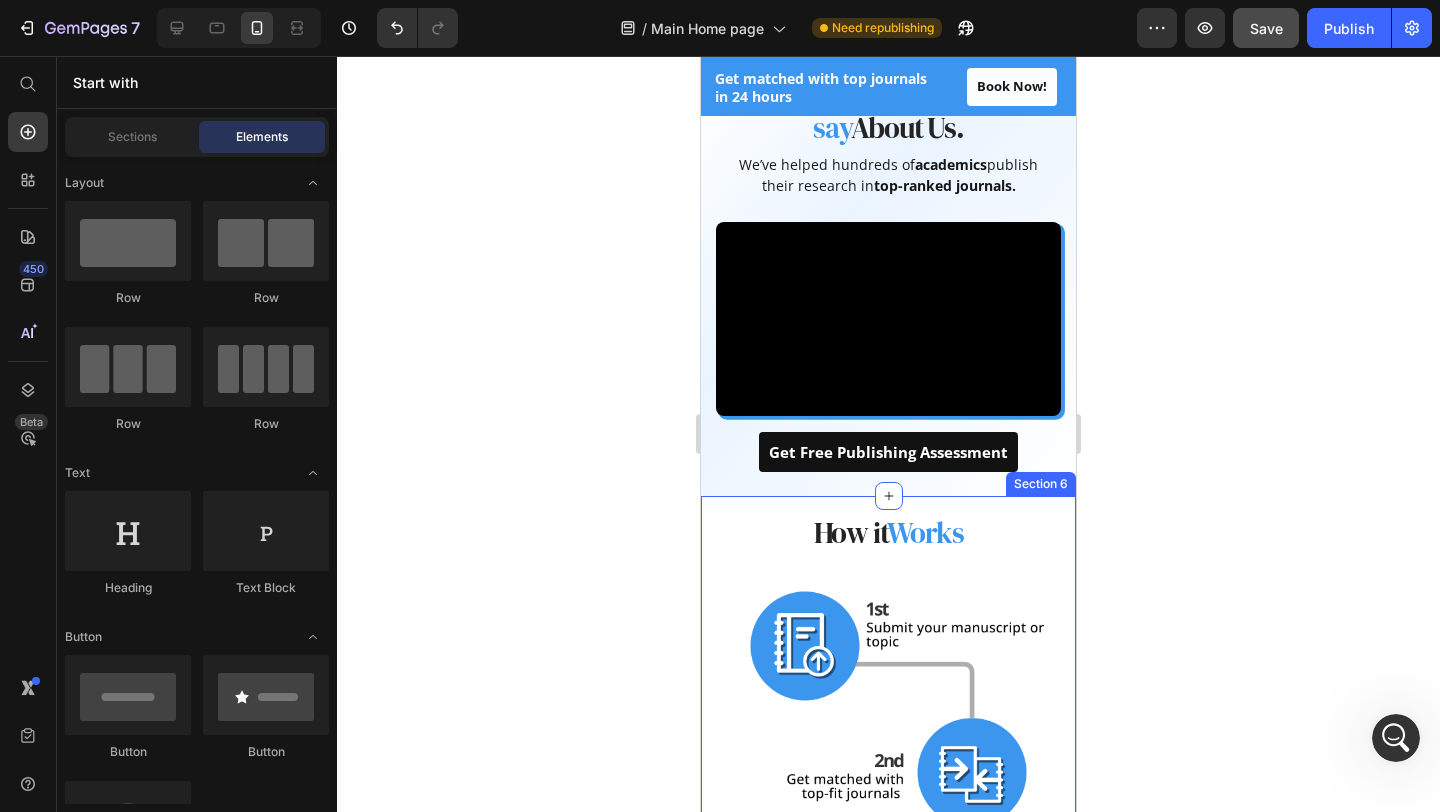 click on "How it  Works Heading Row Image Row Section 6" at bounding box center (888, 776) 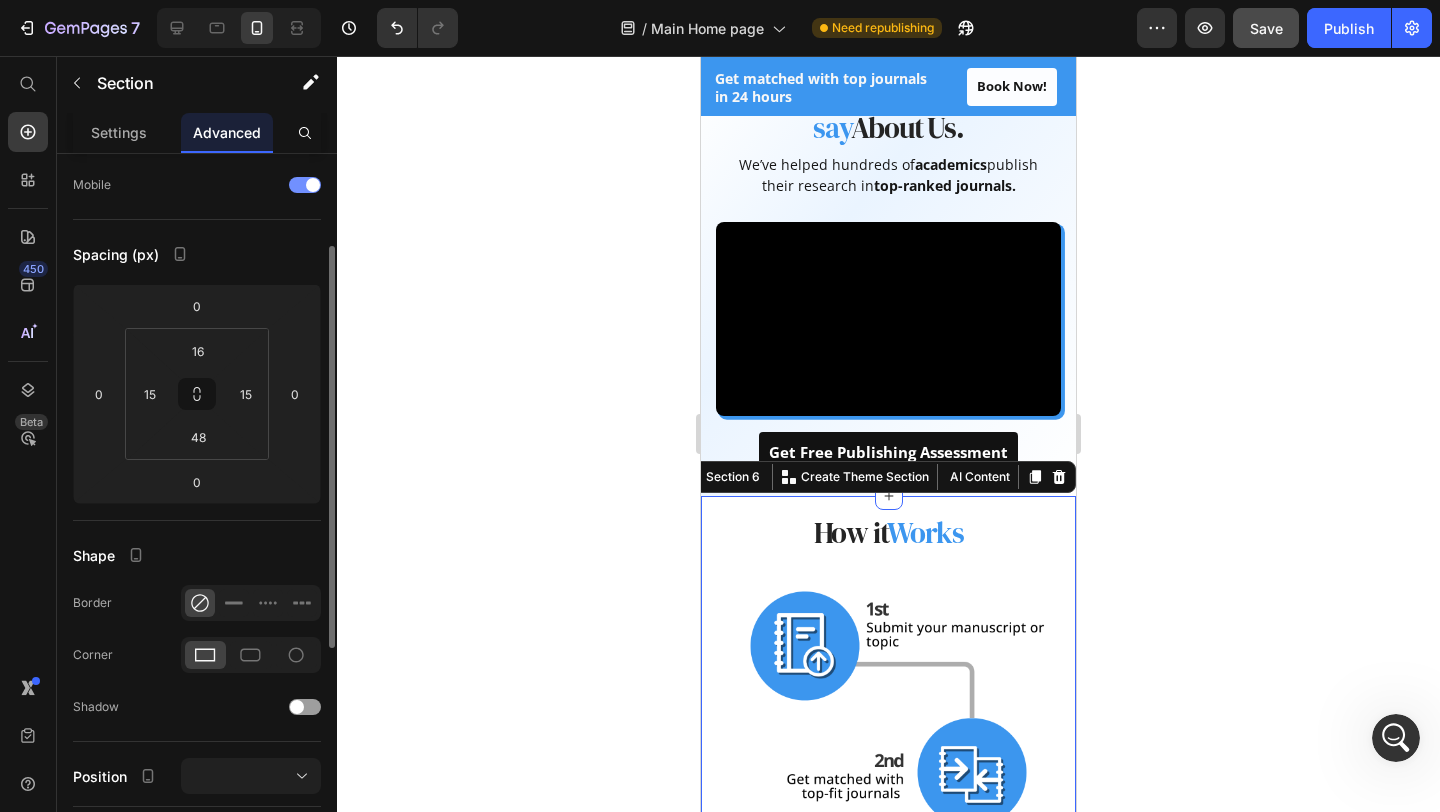 scroll, scrollTop: 143, scrollLeft: 0, axis: vertical 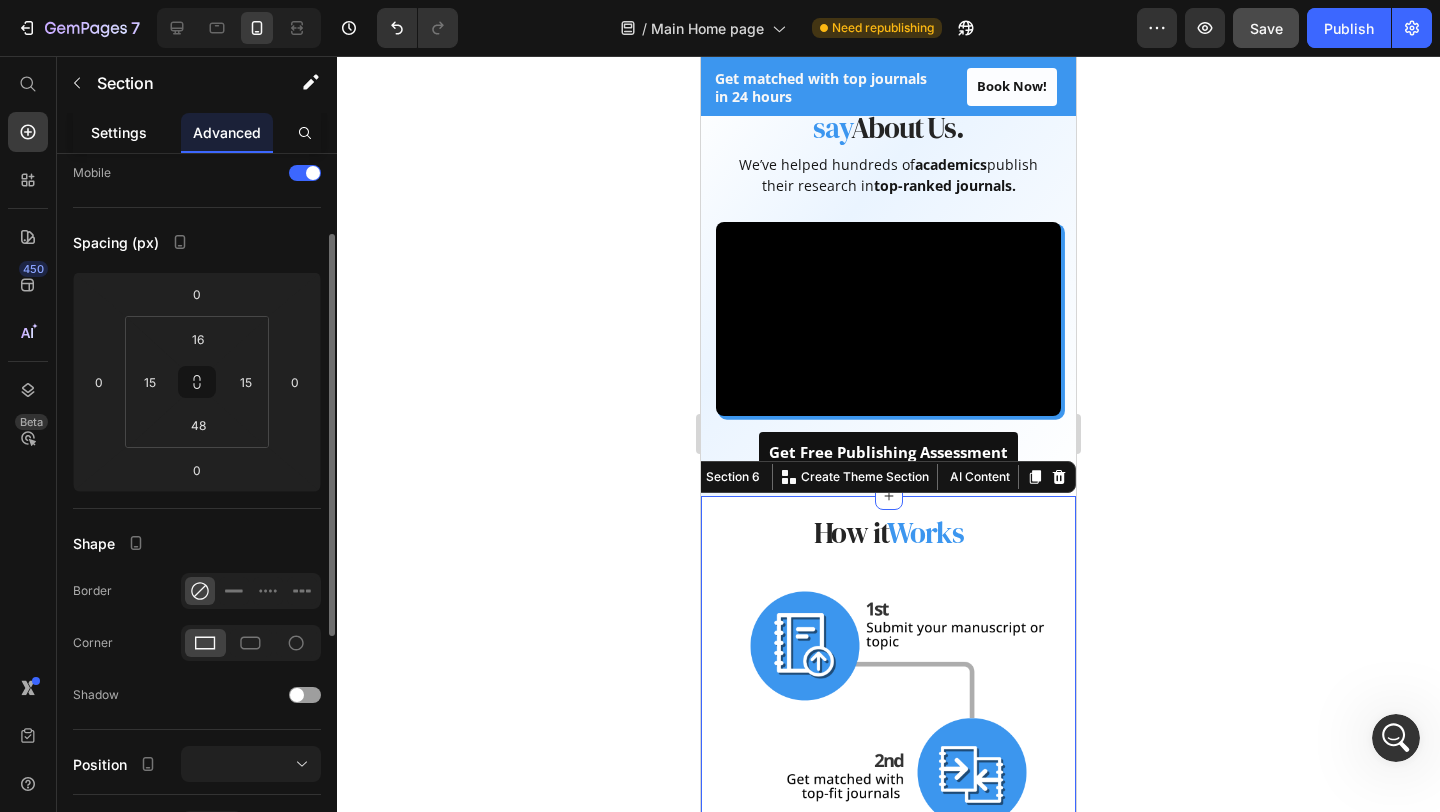 click on "Settings" at bounding box center [119, 132] 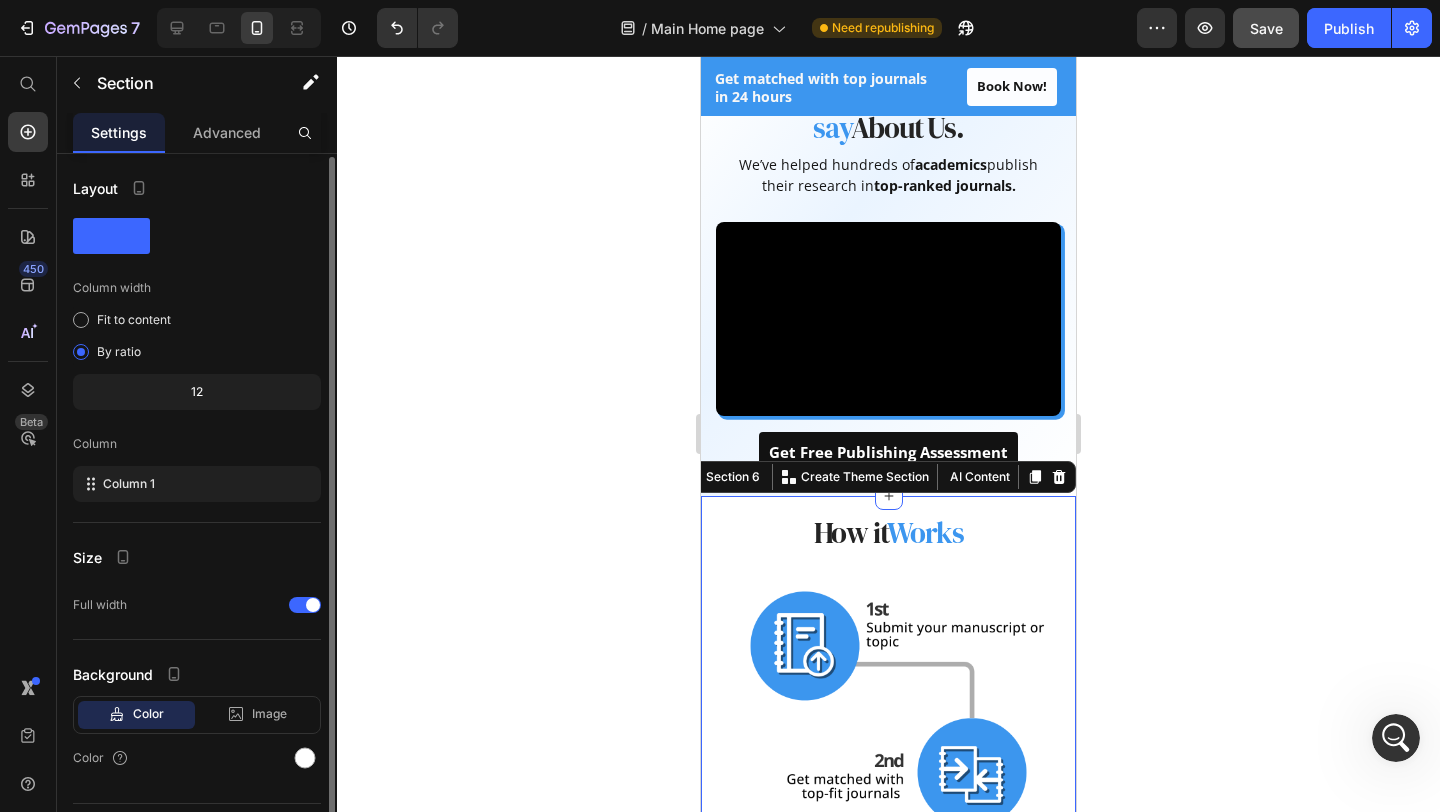 scroll, scrollTop: 49, scrollLeft: 0, axis: vertical 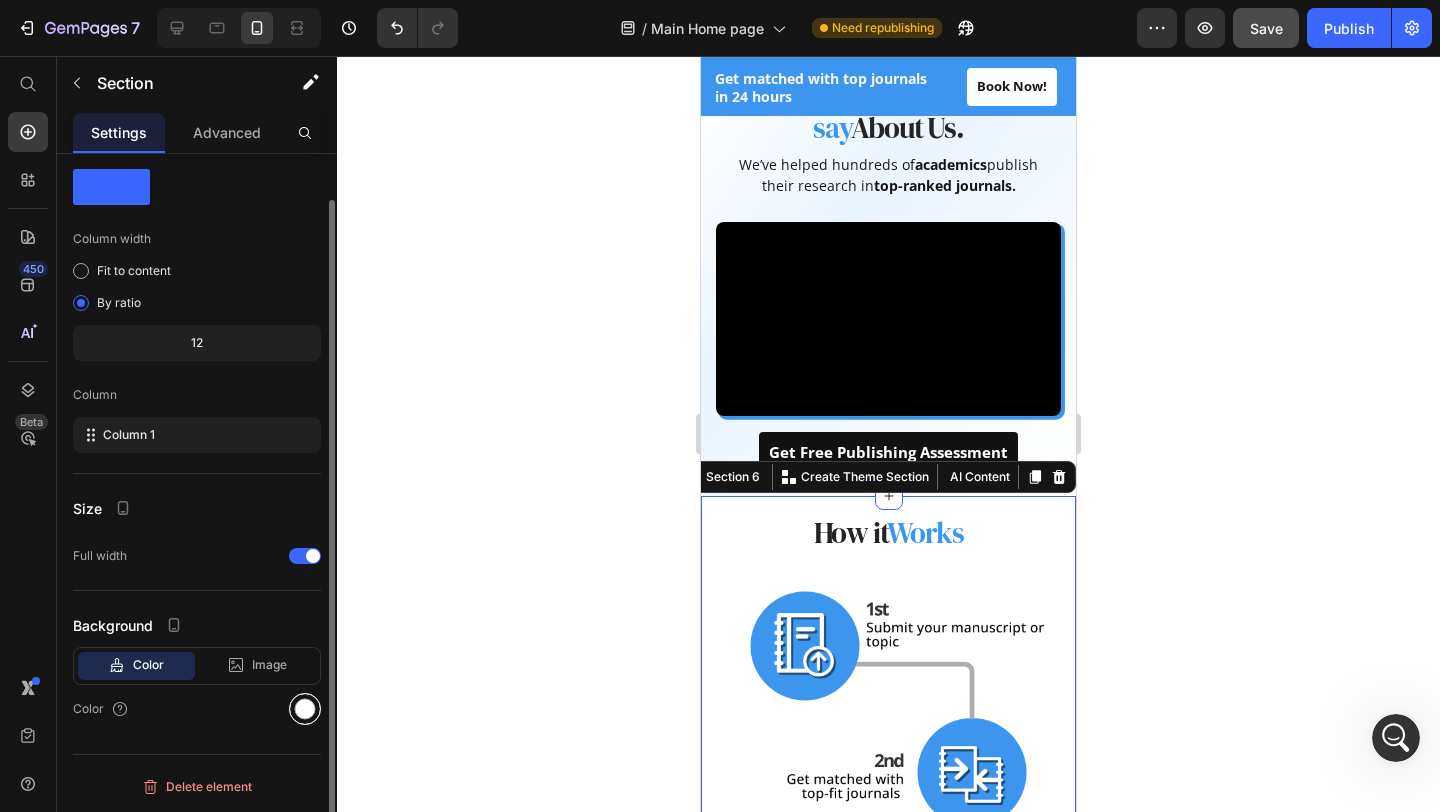 click at bounding box center [305, 709] 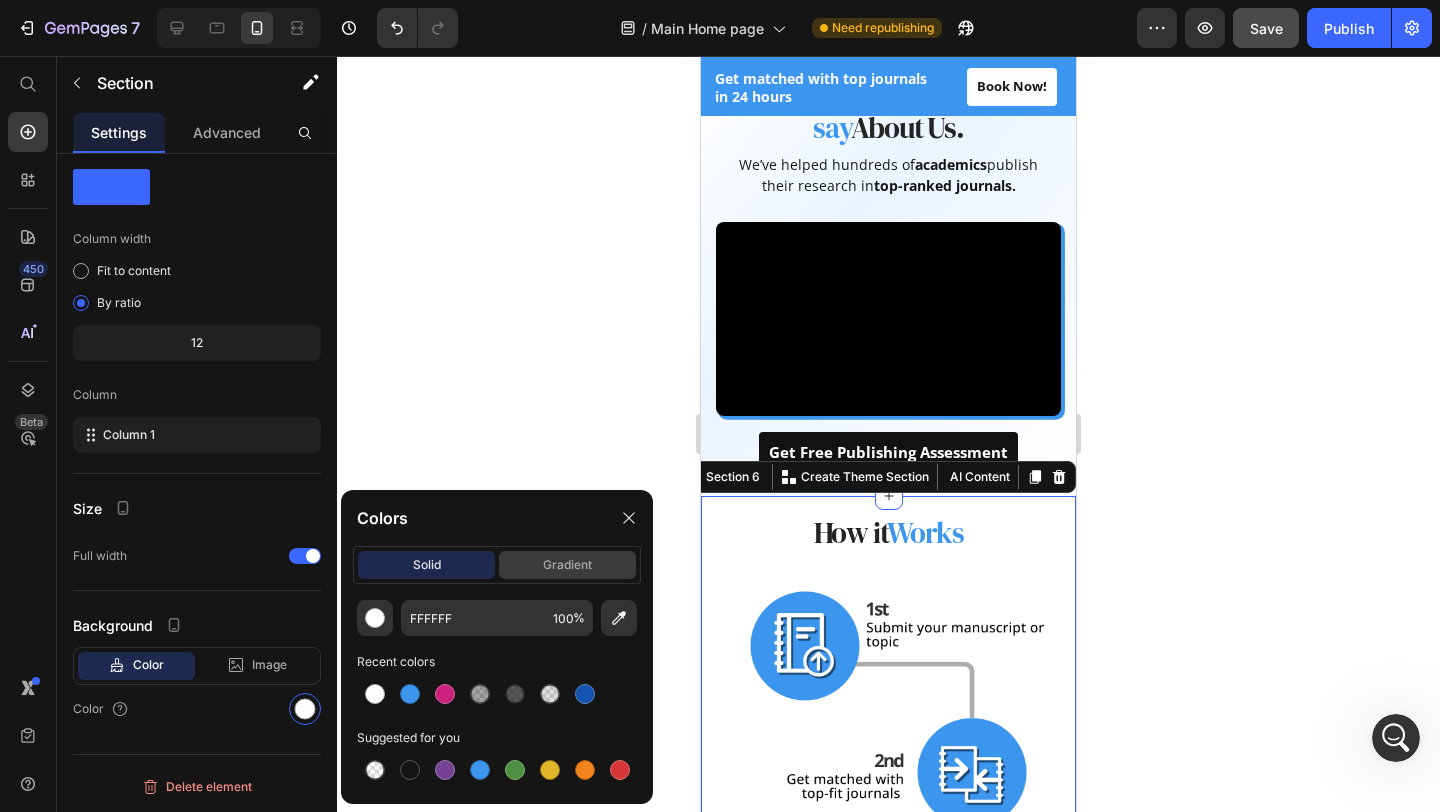 click on "gradient" 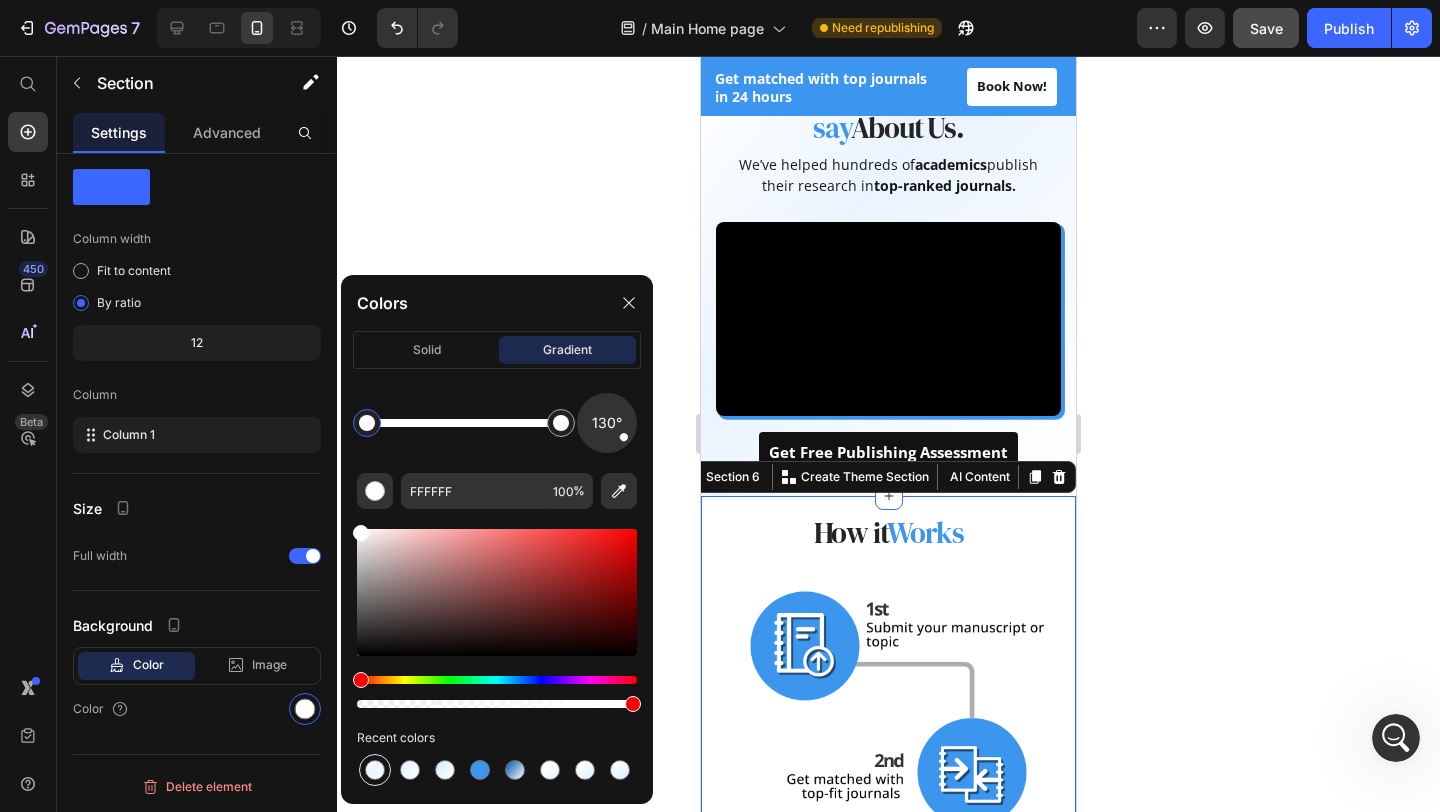 click at bounding box center [375, 770] 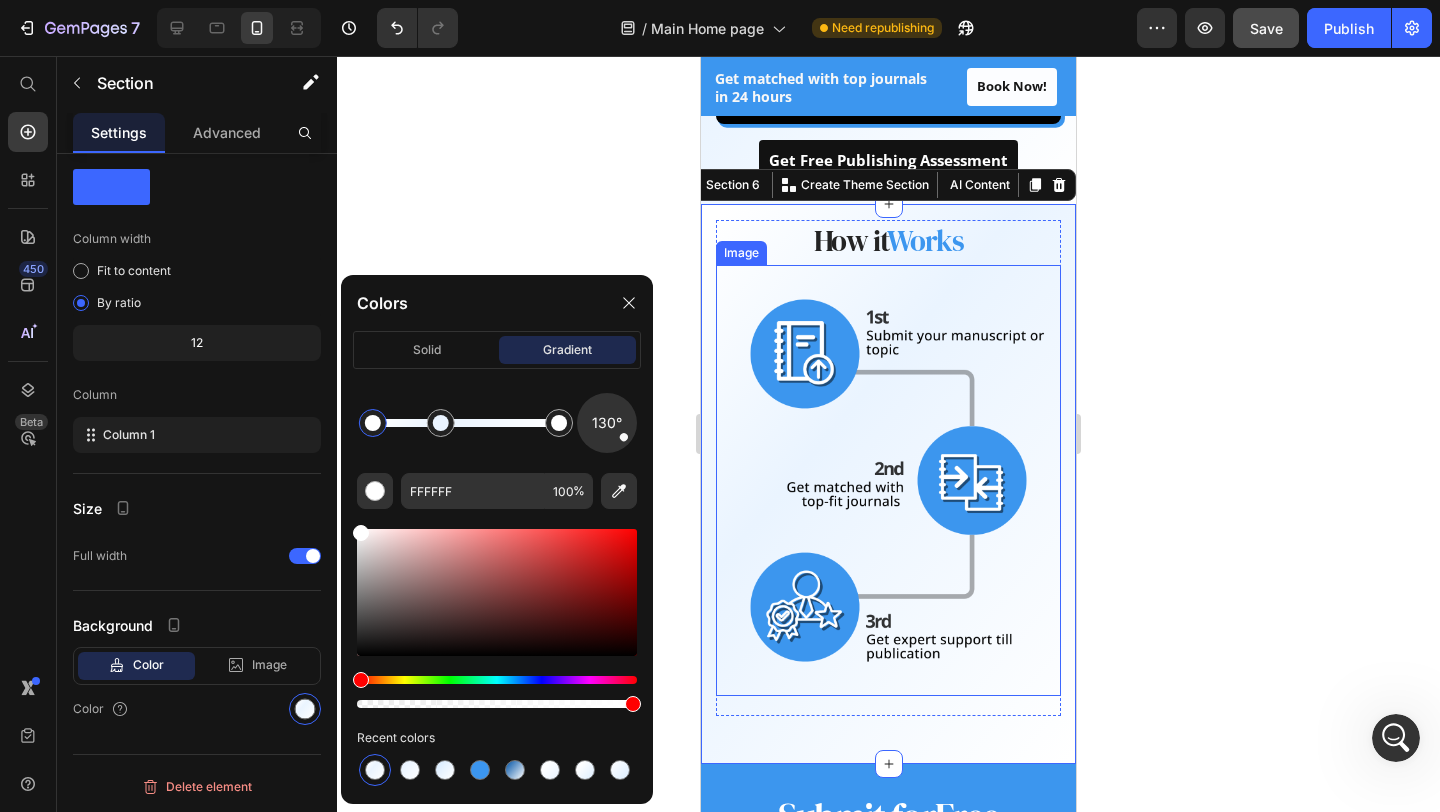scroll, scrollTop: 1061, scrollLeft: 0, axis: vertical 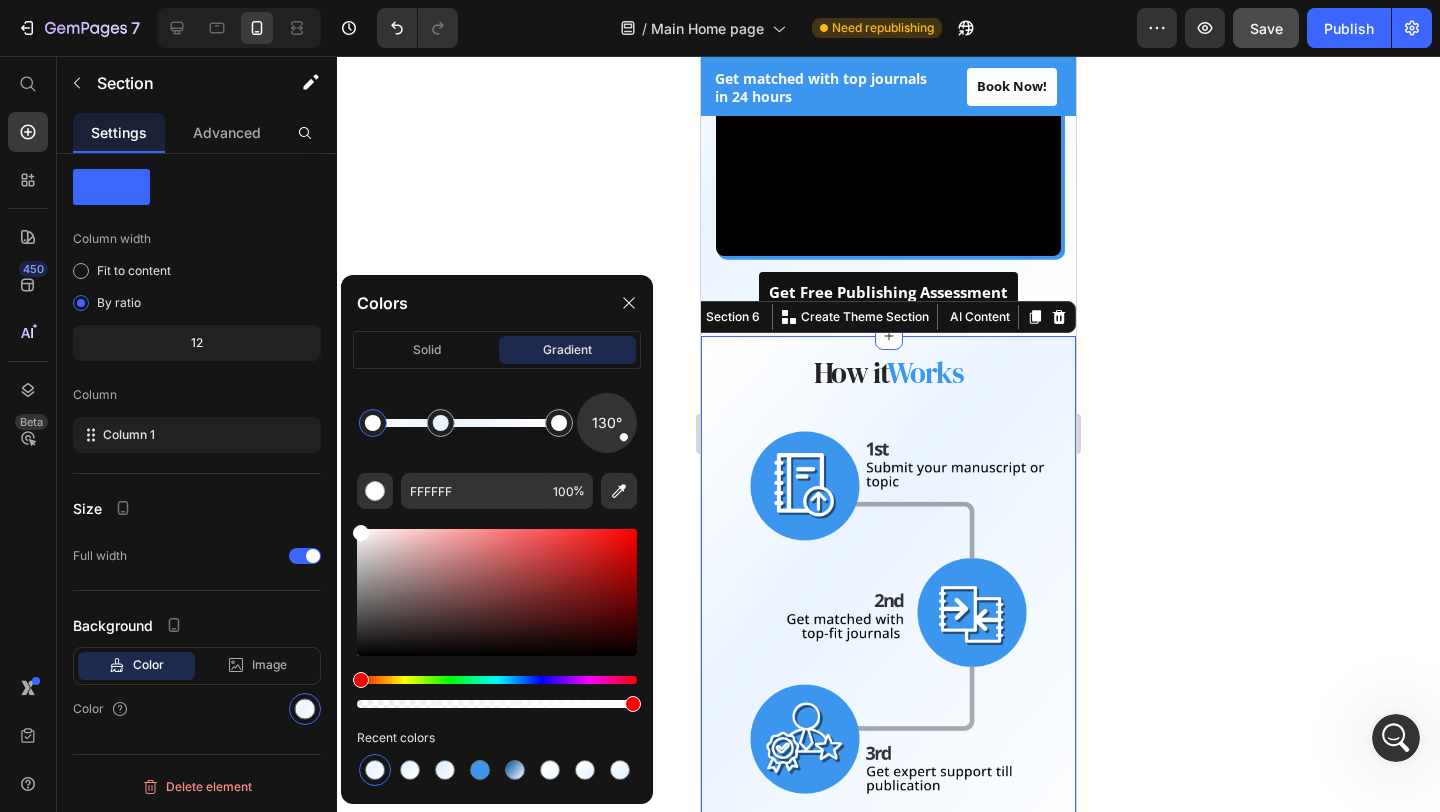 click 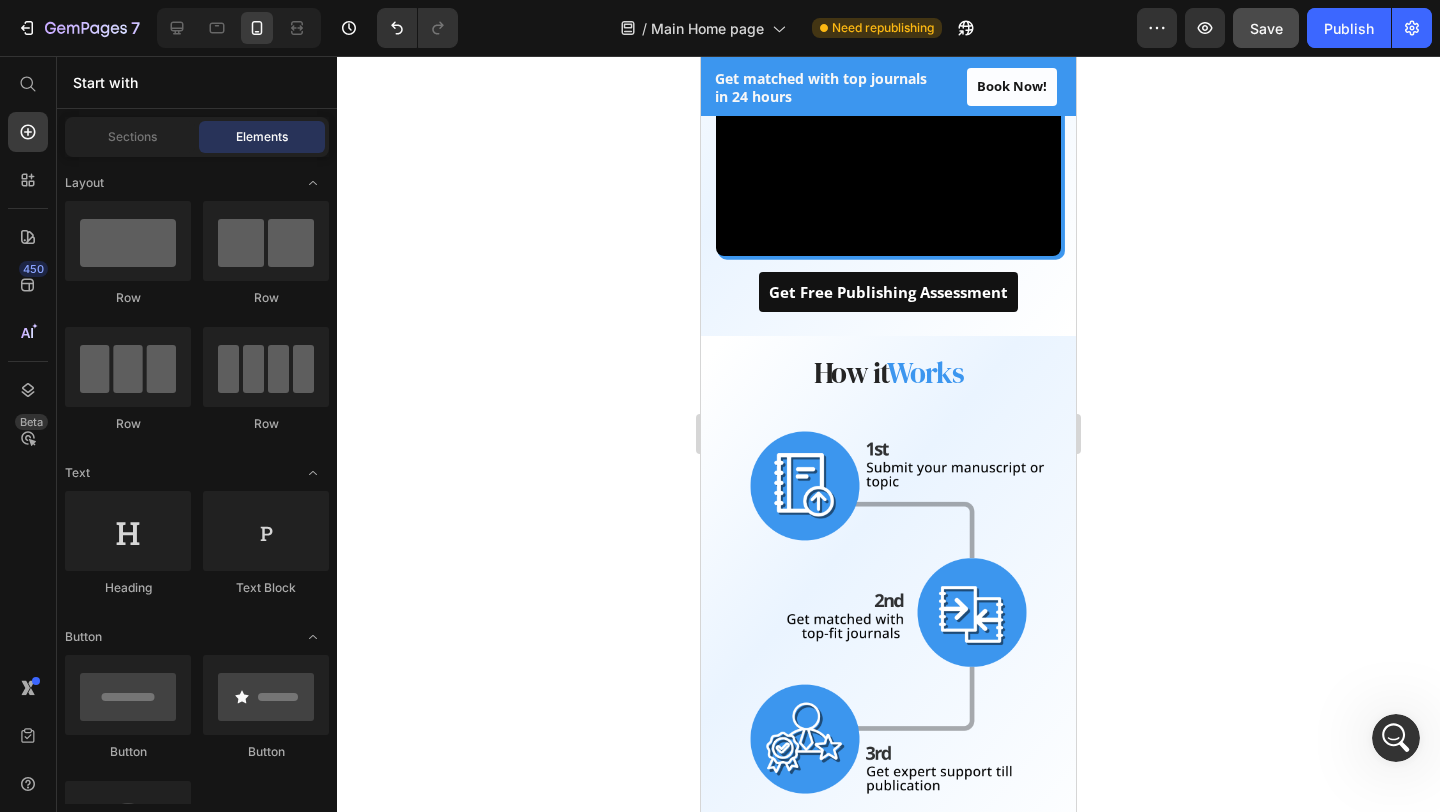 click 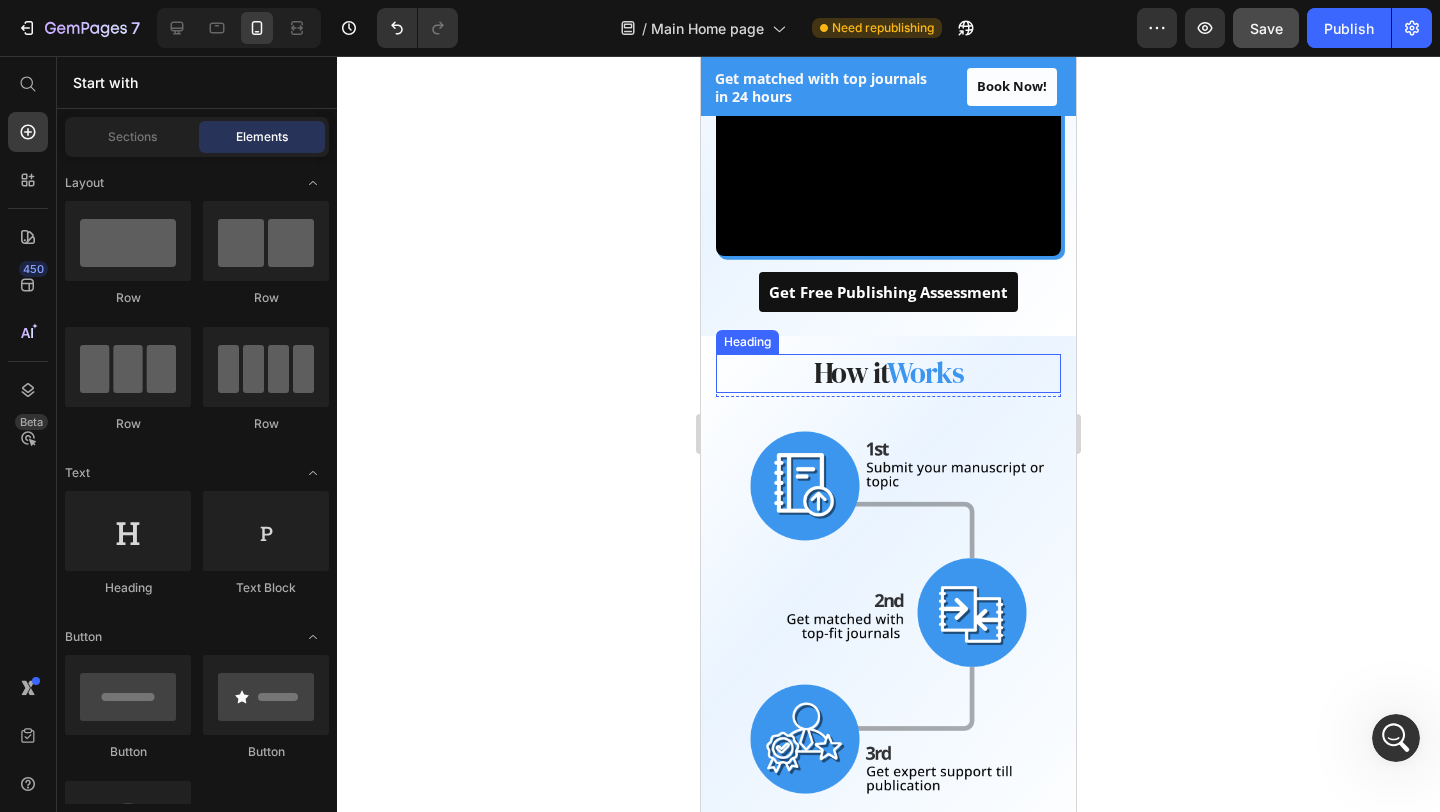 click on "How it  Works" at bounding box center (888, 373) 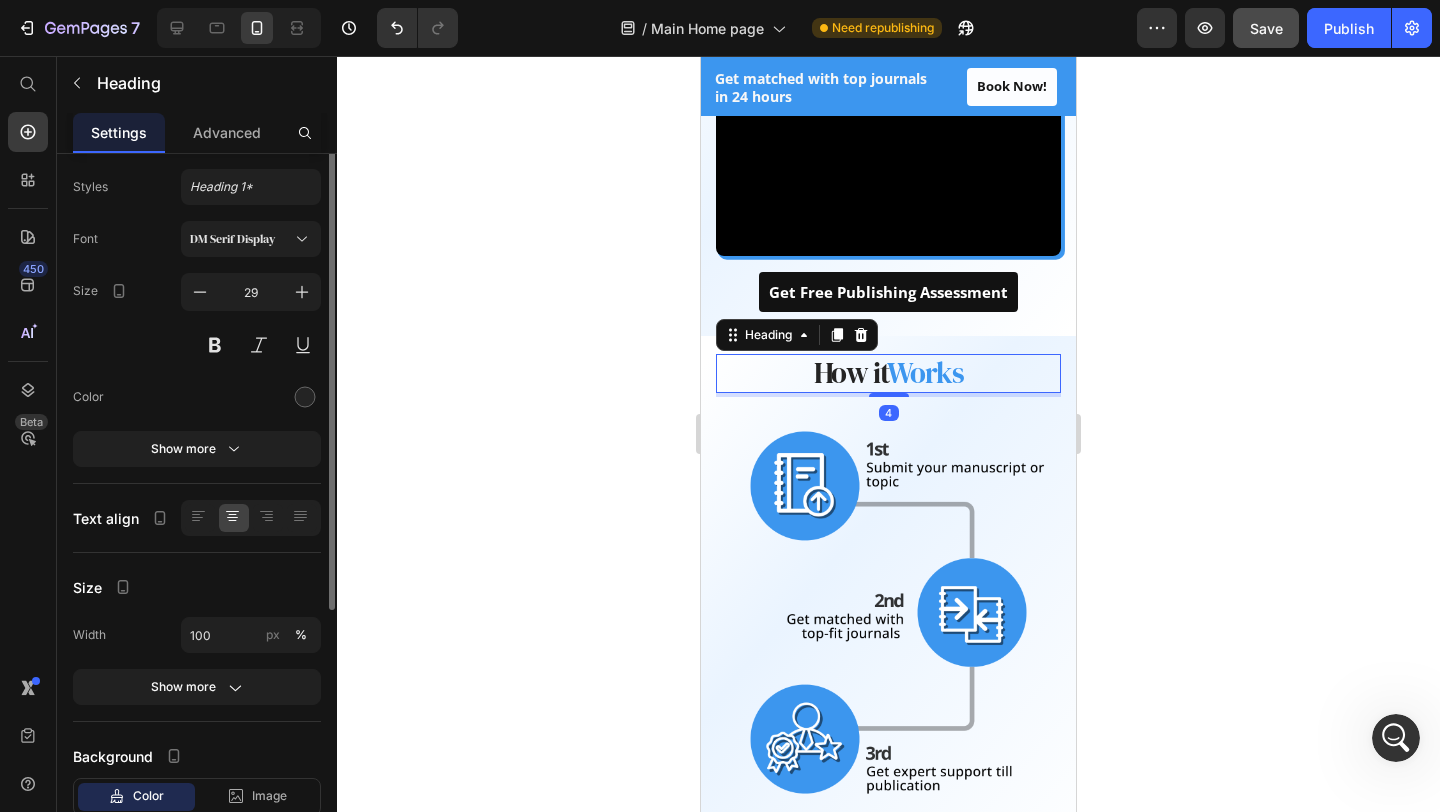 scroll, scrollTop: 0, scrollLeft: 0, axis: both 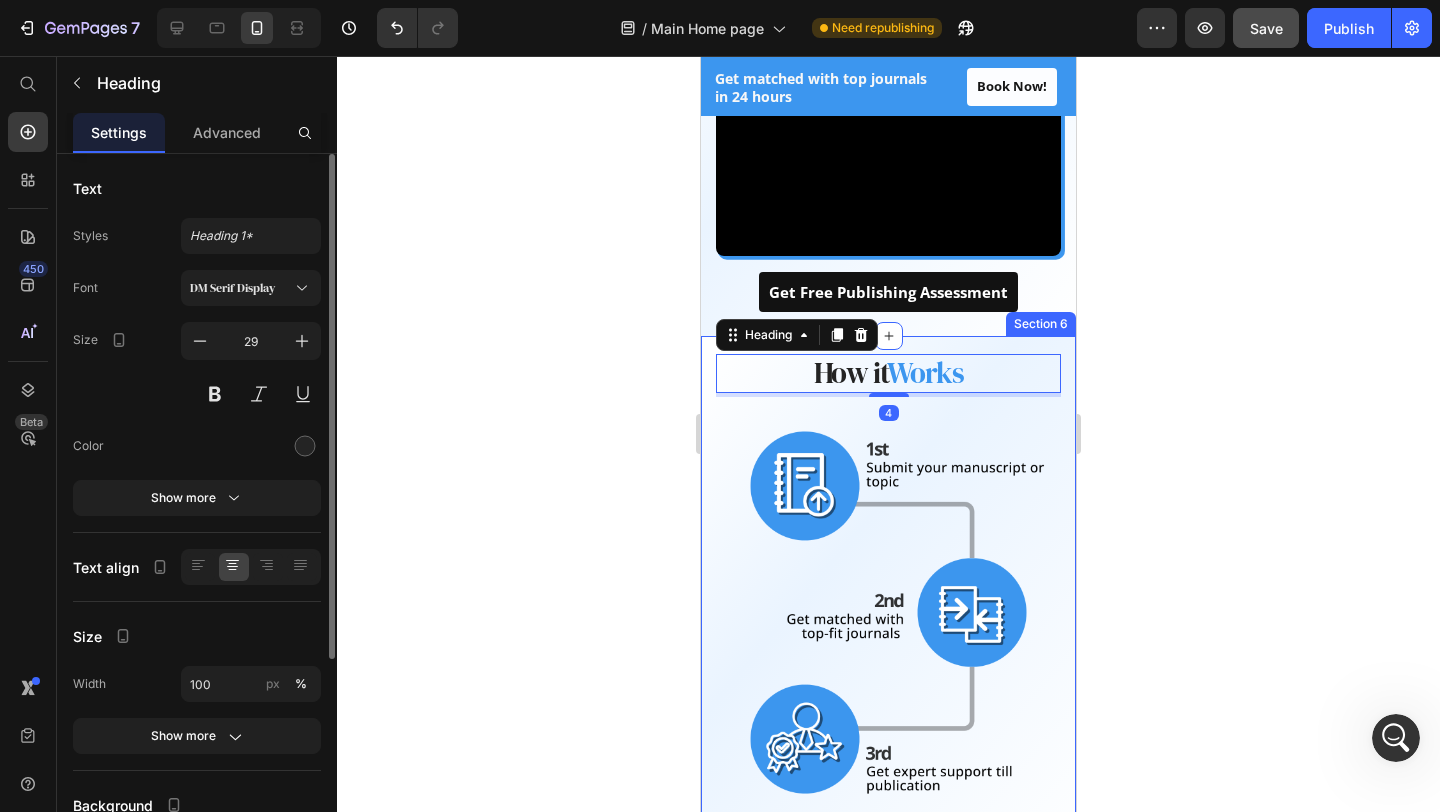 click on "How it  Works Heading   4 Row Image Row Section 6" at bounding box center [888, 616] 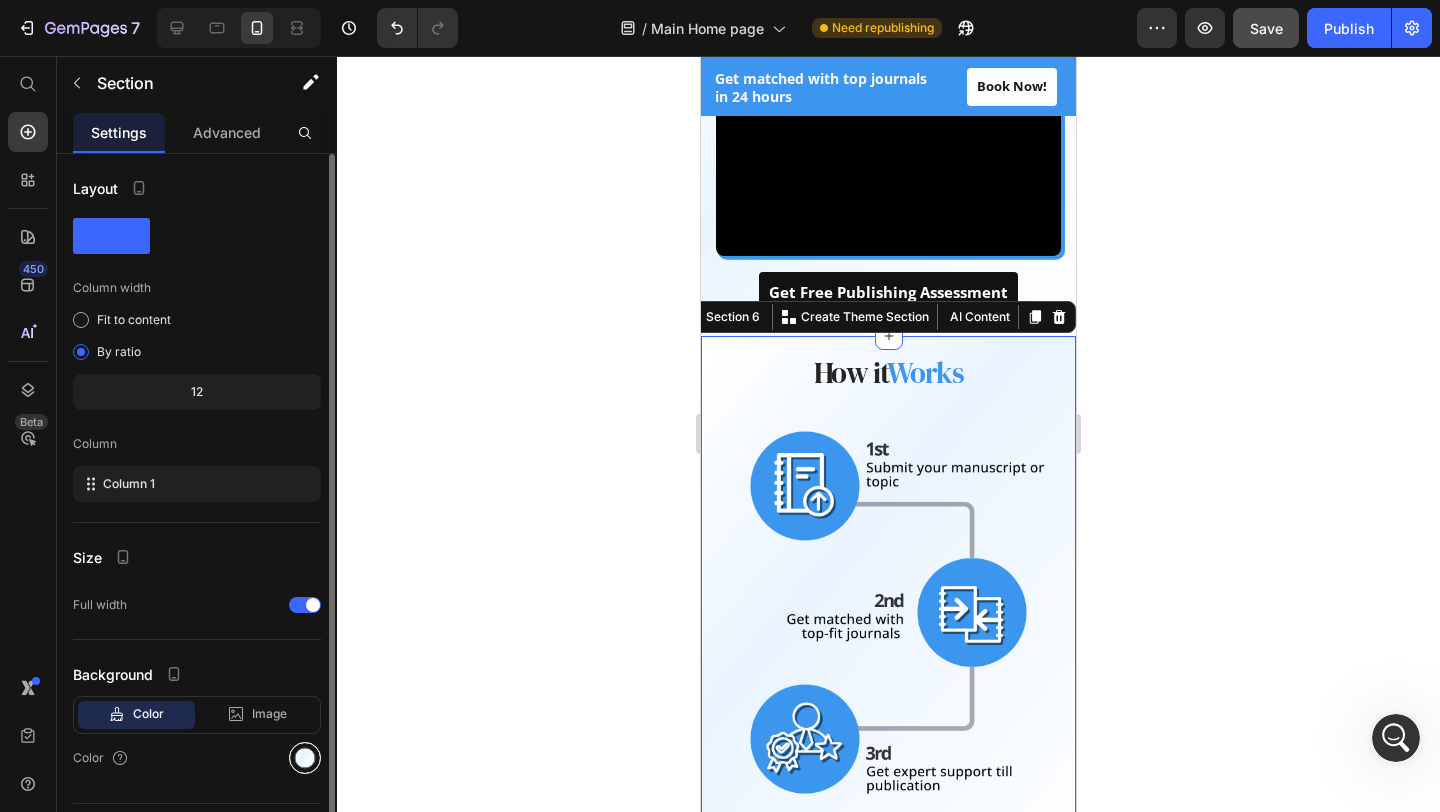 click at bounding box center (305, 758) 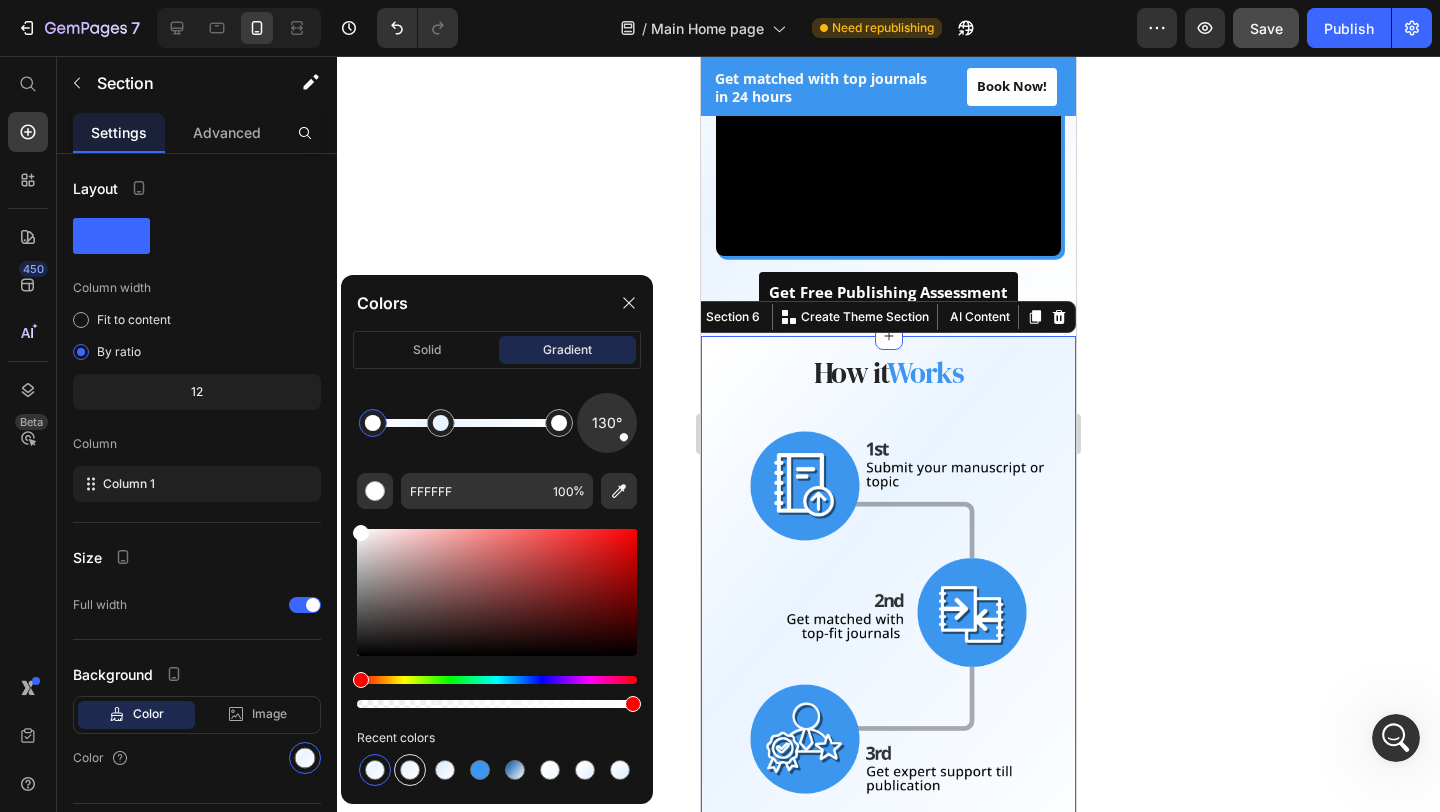 click at bounding box center [410, 770] 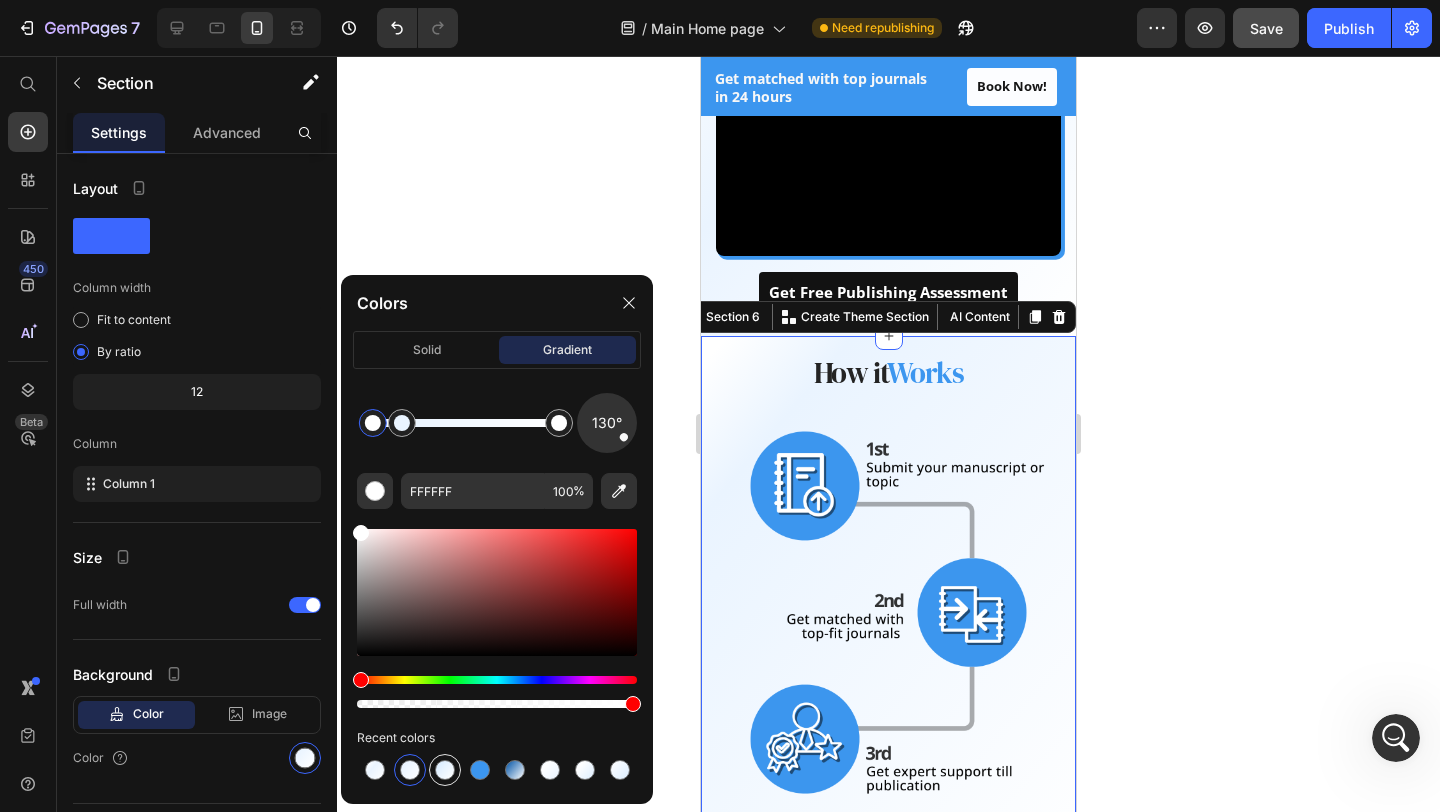 click at bounding box center (445, 770) 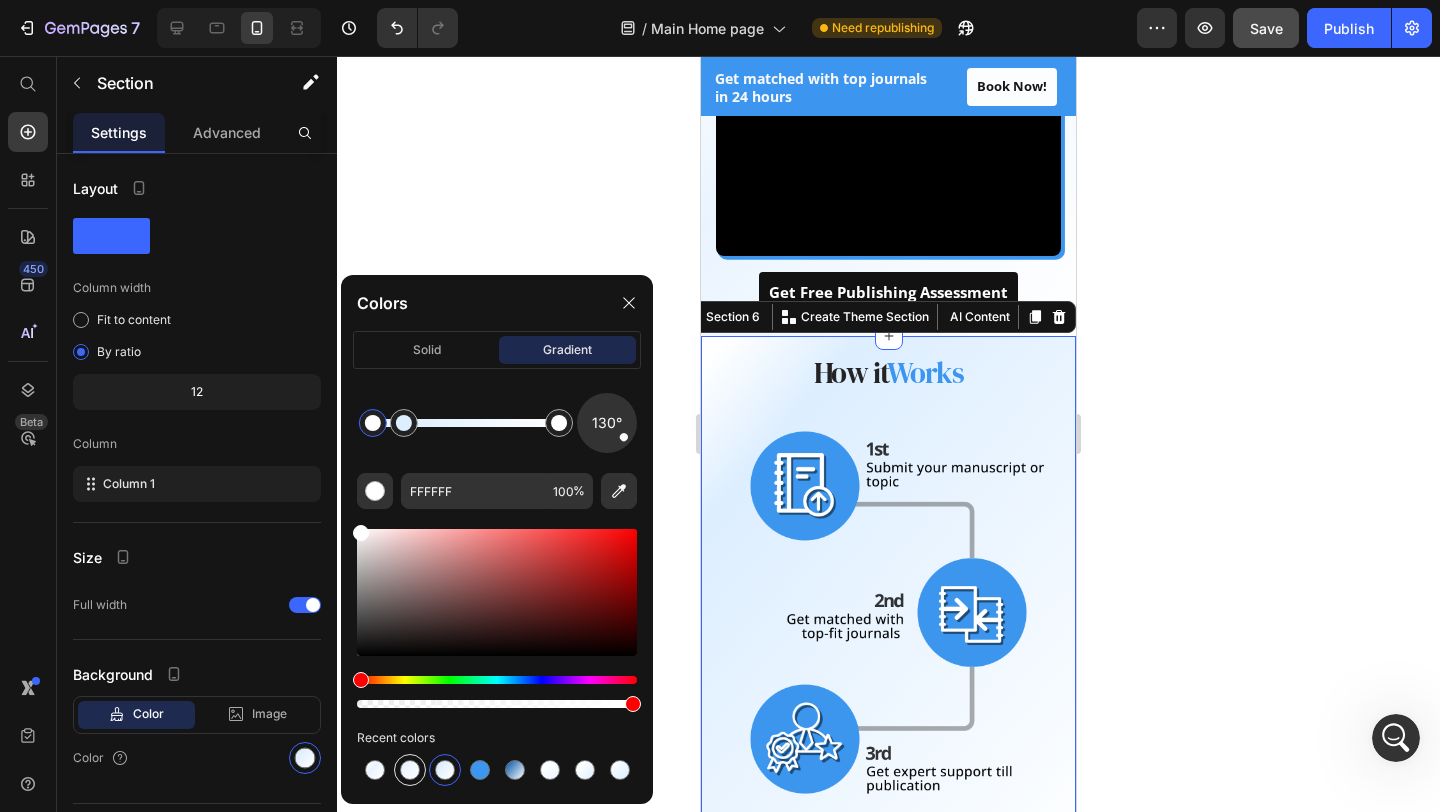 click at bounding box center (410, 770) 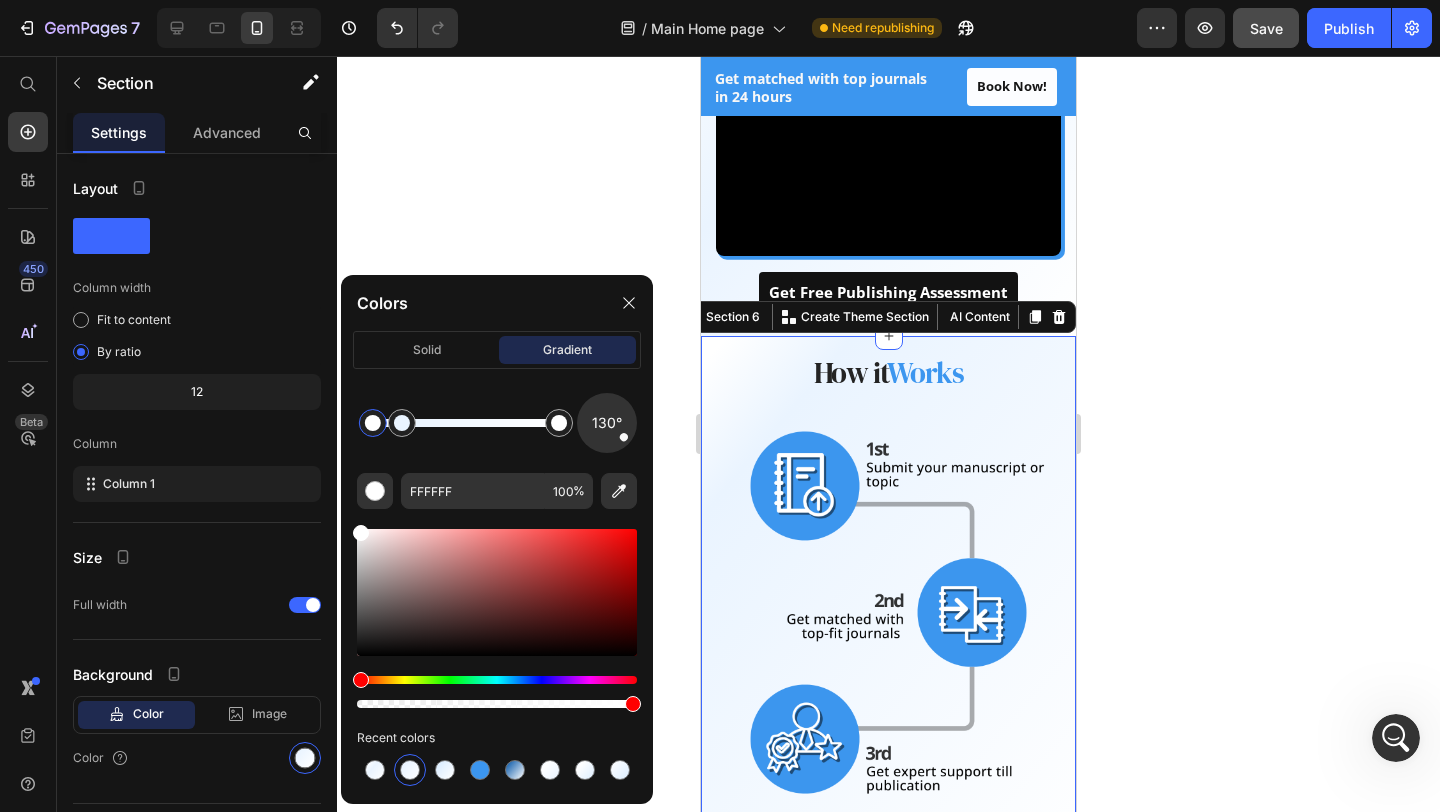 click 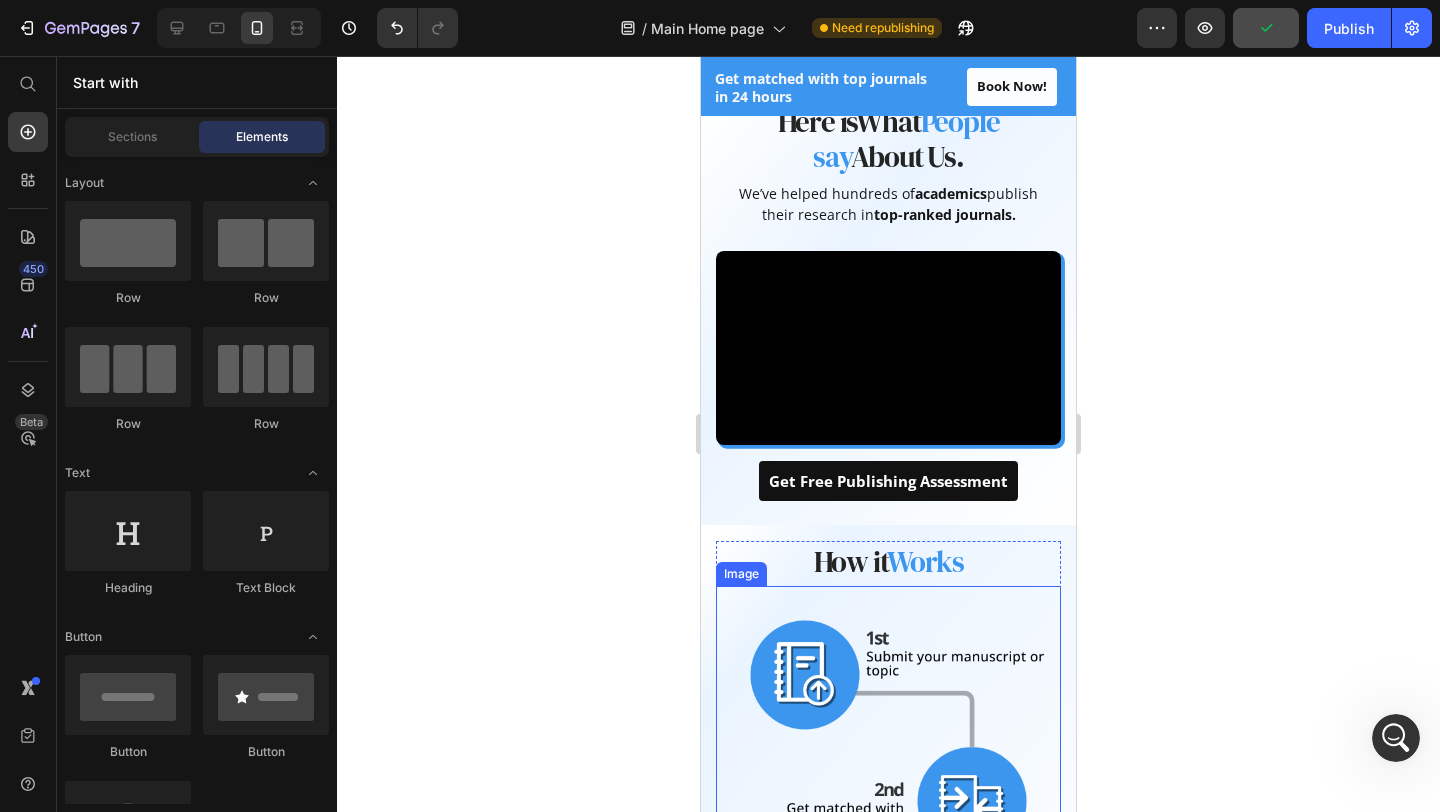 scroll, scrollTop: 886, scrollLeft: 0, axis: vertical 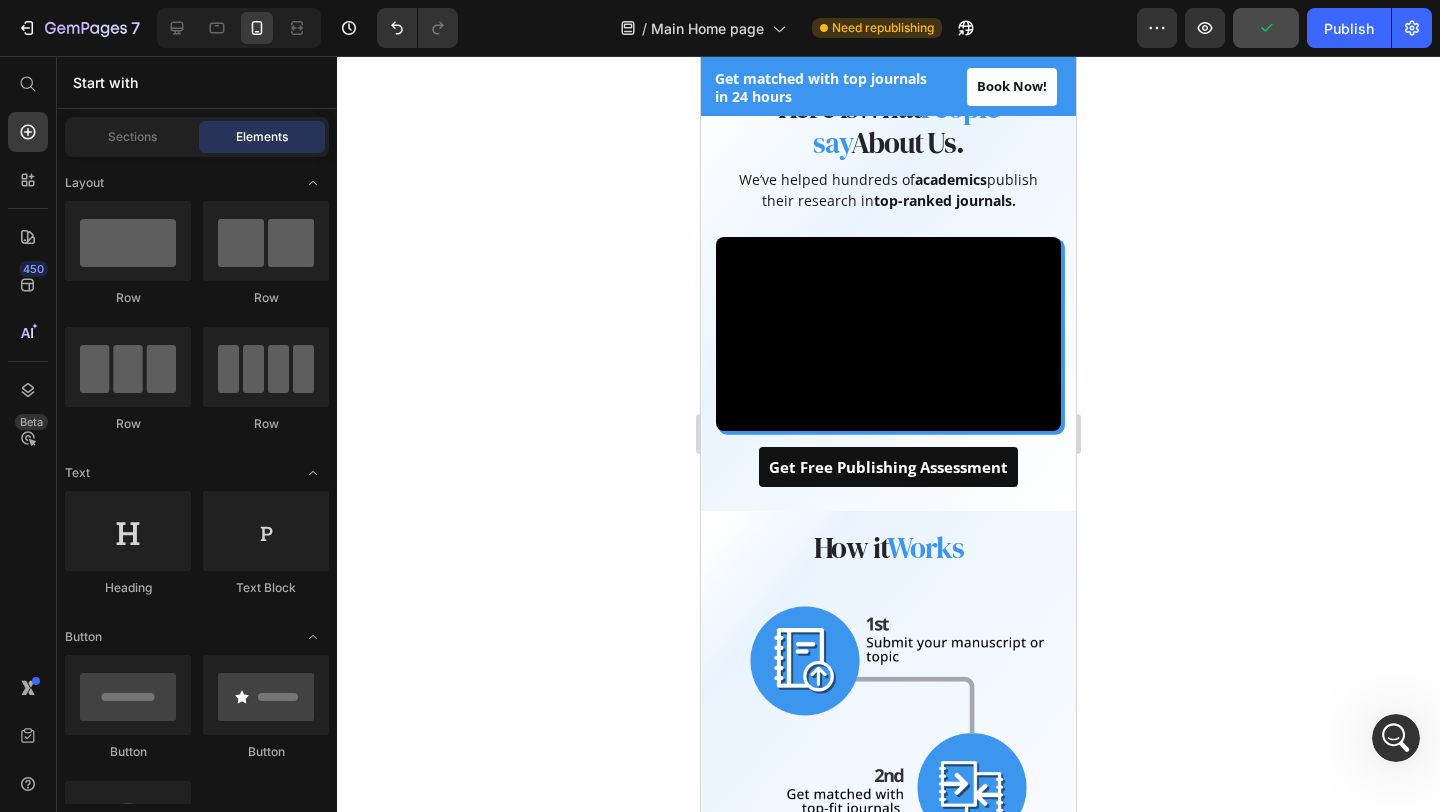 click 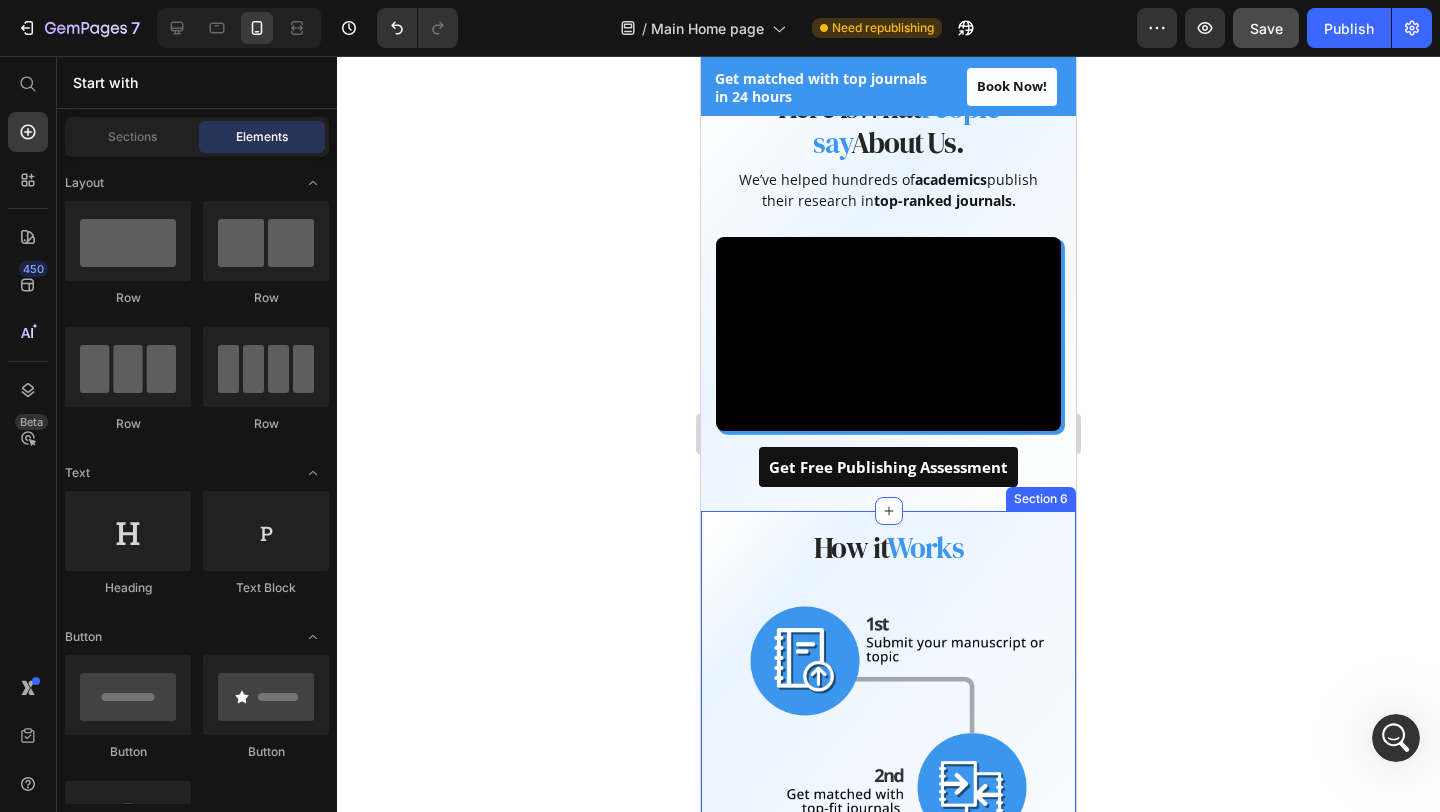 click on "How it  Works Heading Row Image Row Section 6" at bounding box center [888, 791] 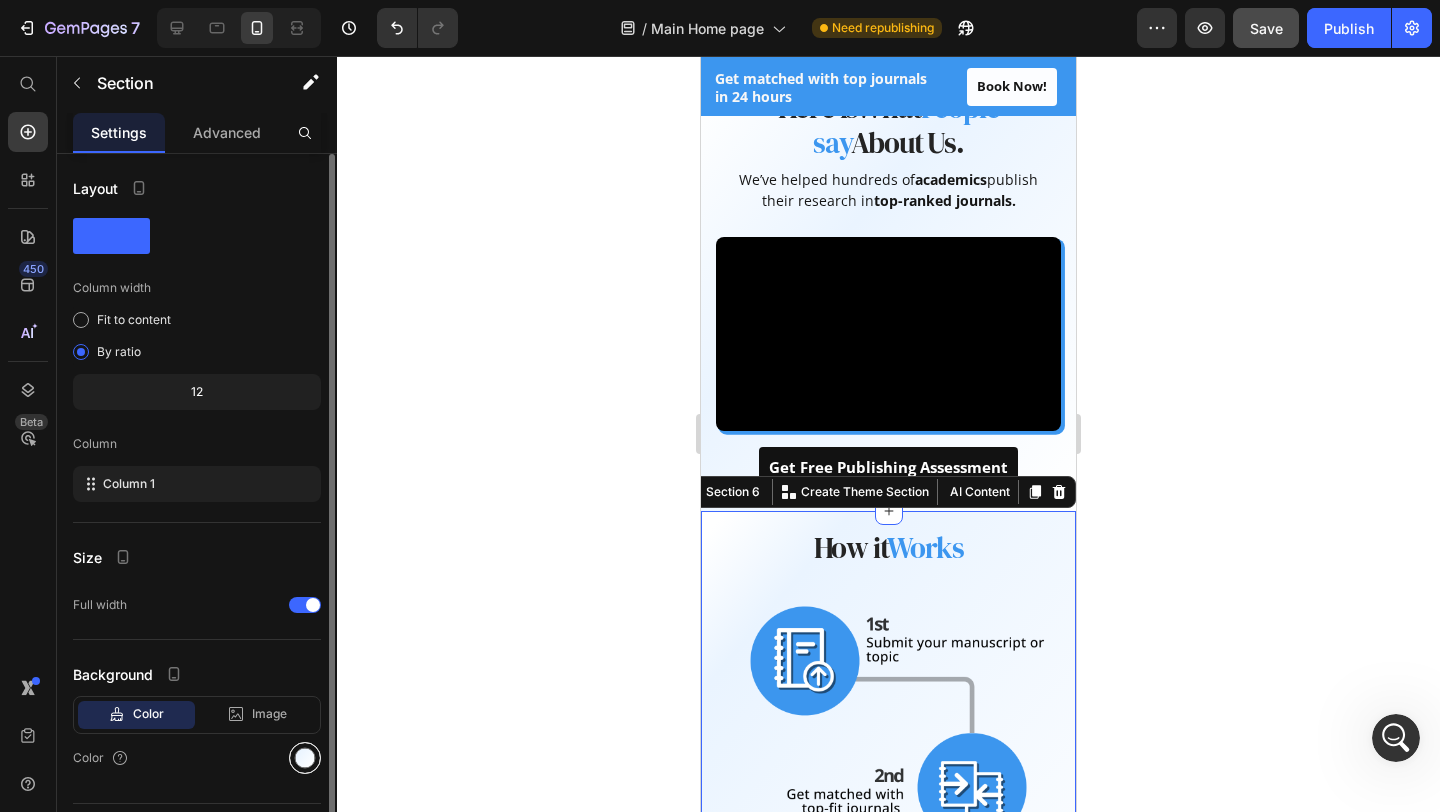click at bounding box center [305, 758] 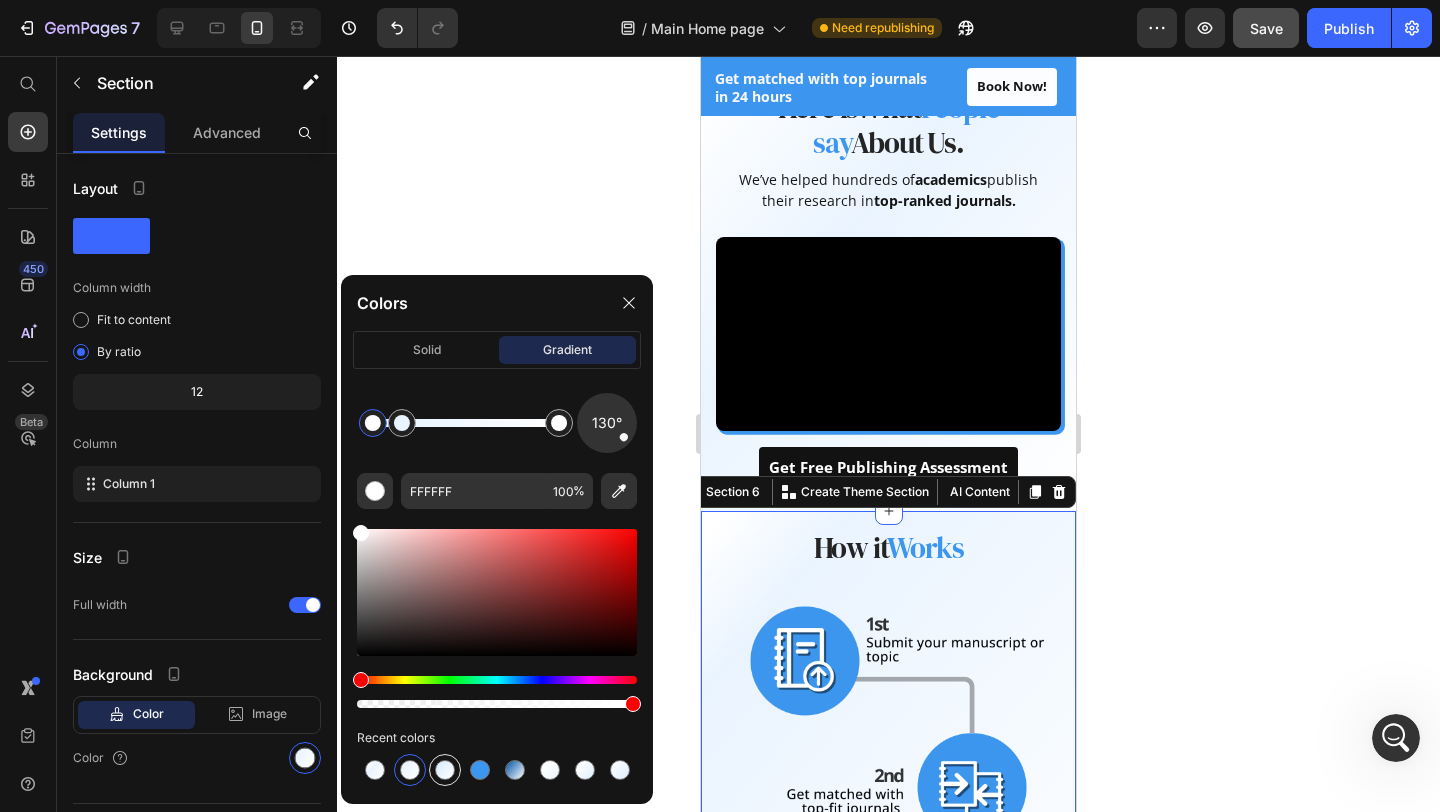 click at bounding box center (445, 770) 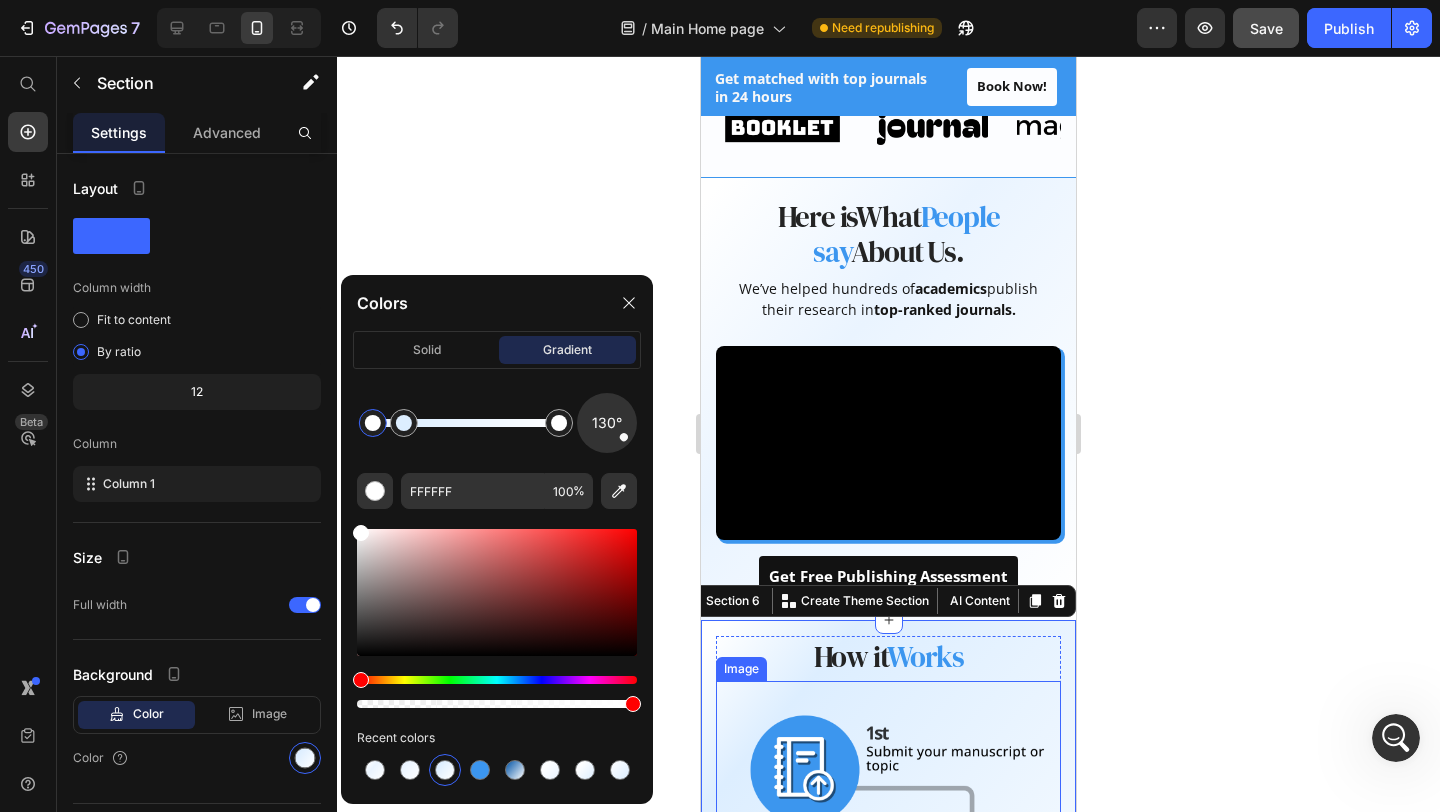 scroll, scrollTop: 776, scrollLeft: 0, axis: vertical 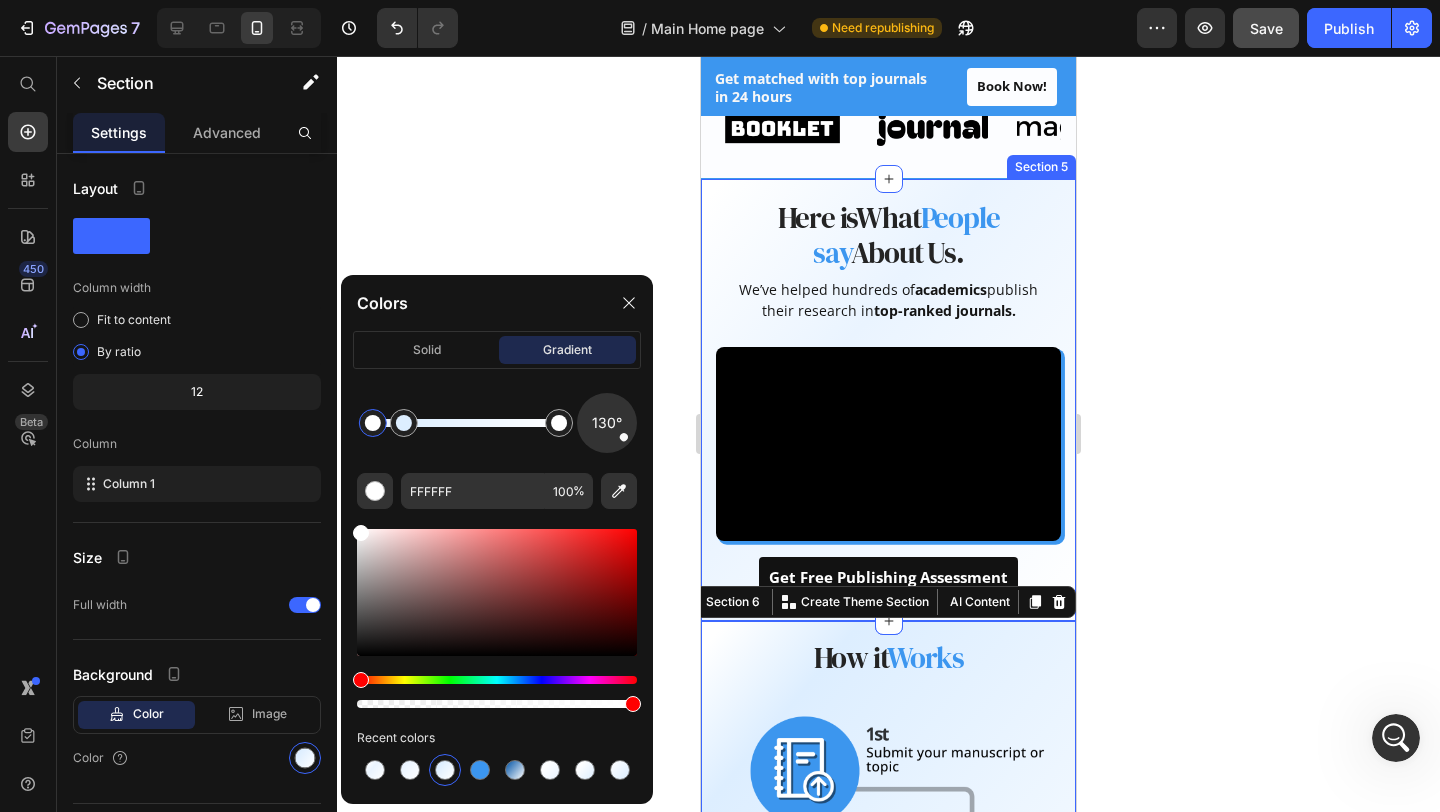 click 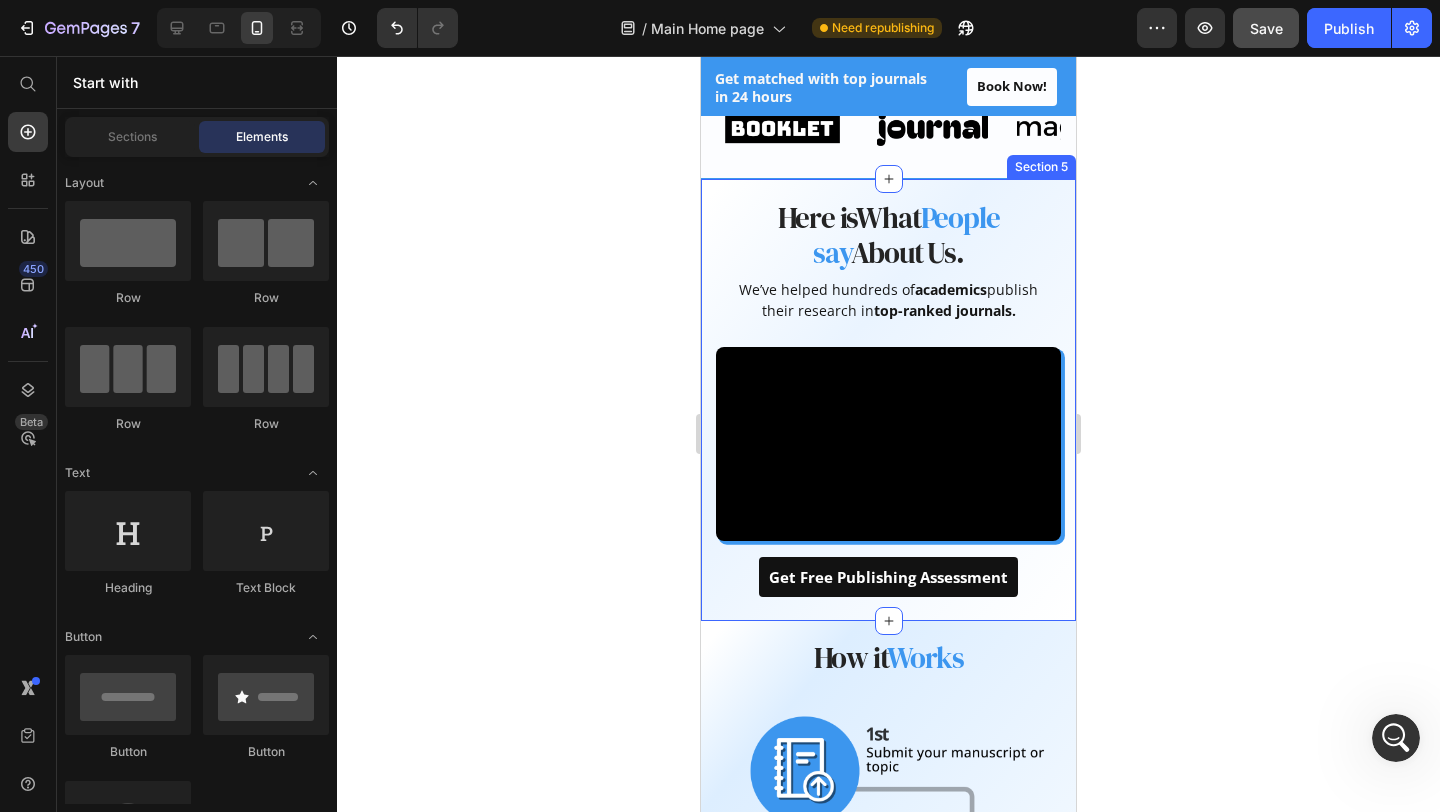 click 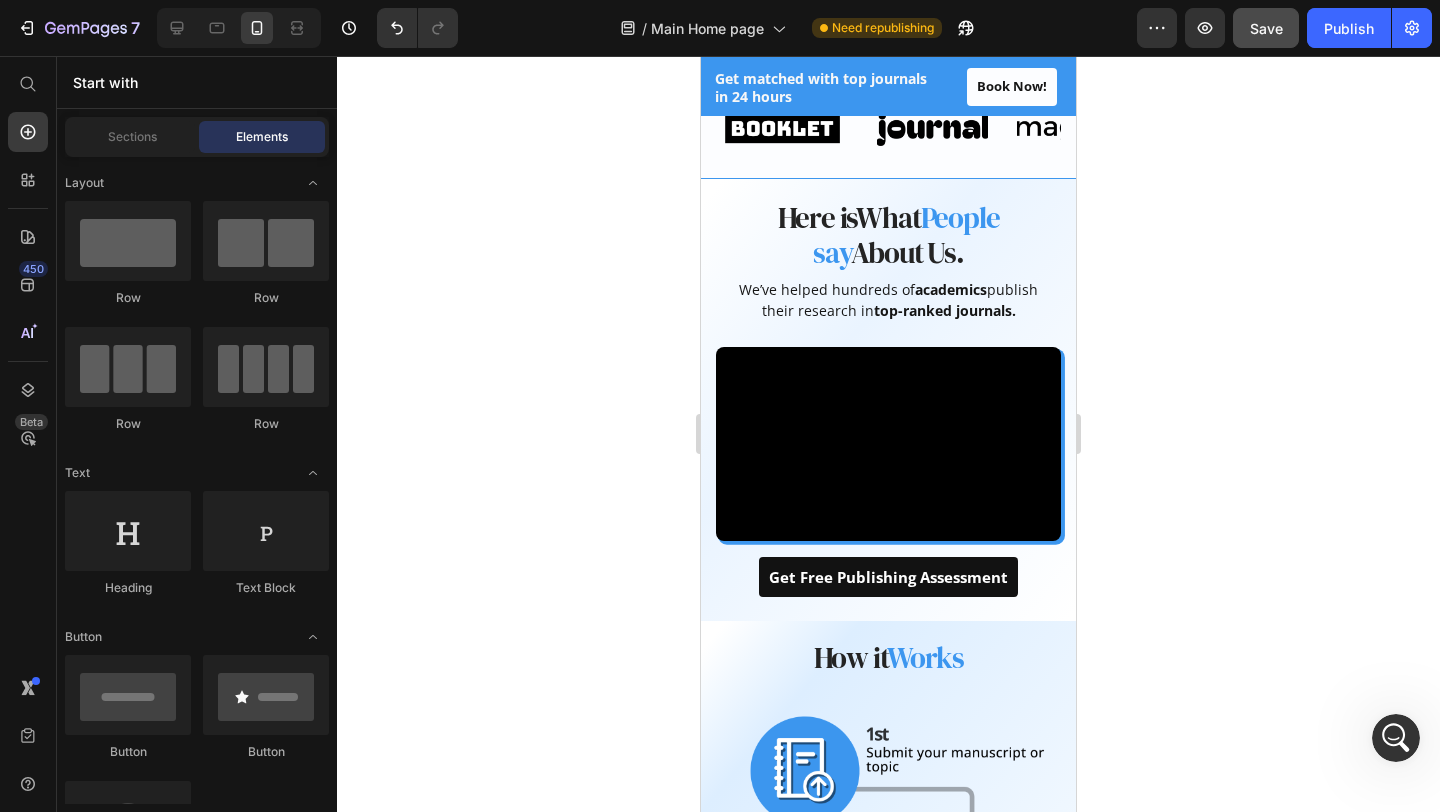 click 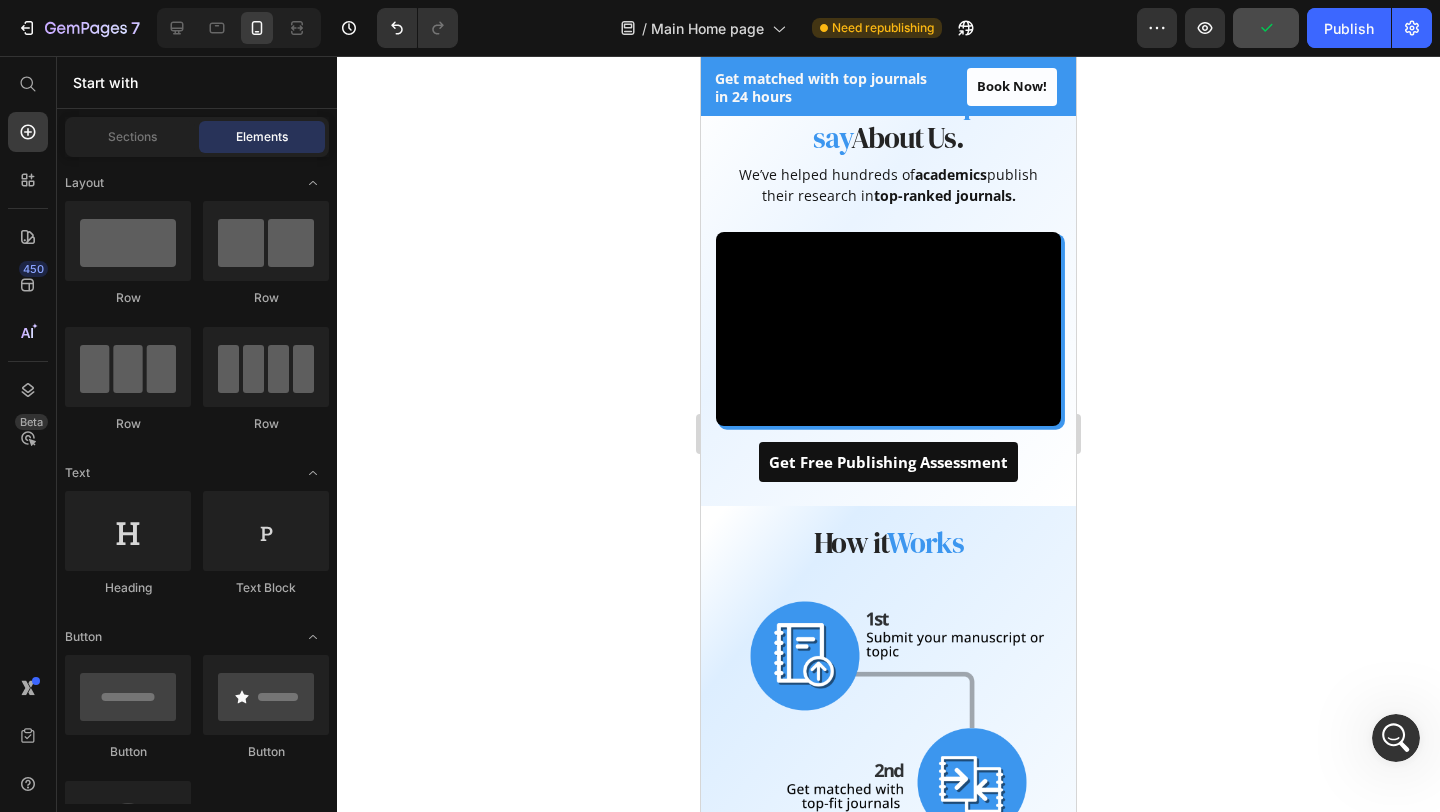 scroll, scrollTop: 943, scrollLeft: 0, axis: vertical 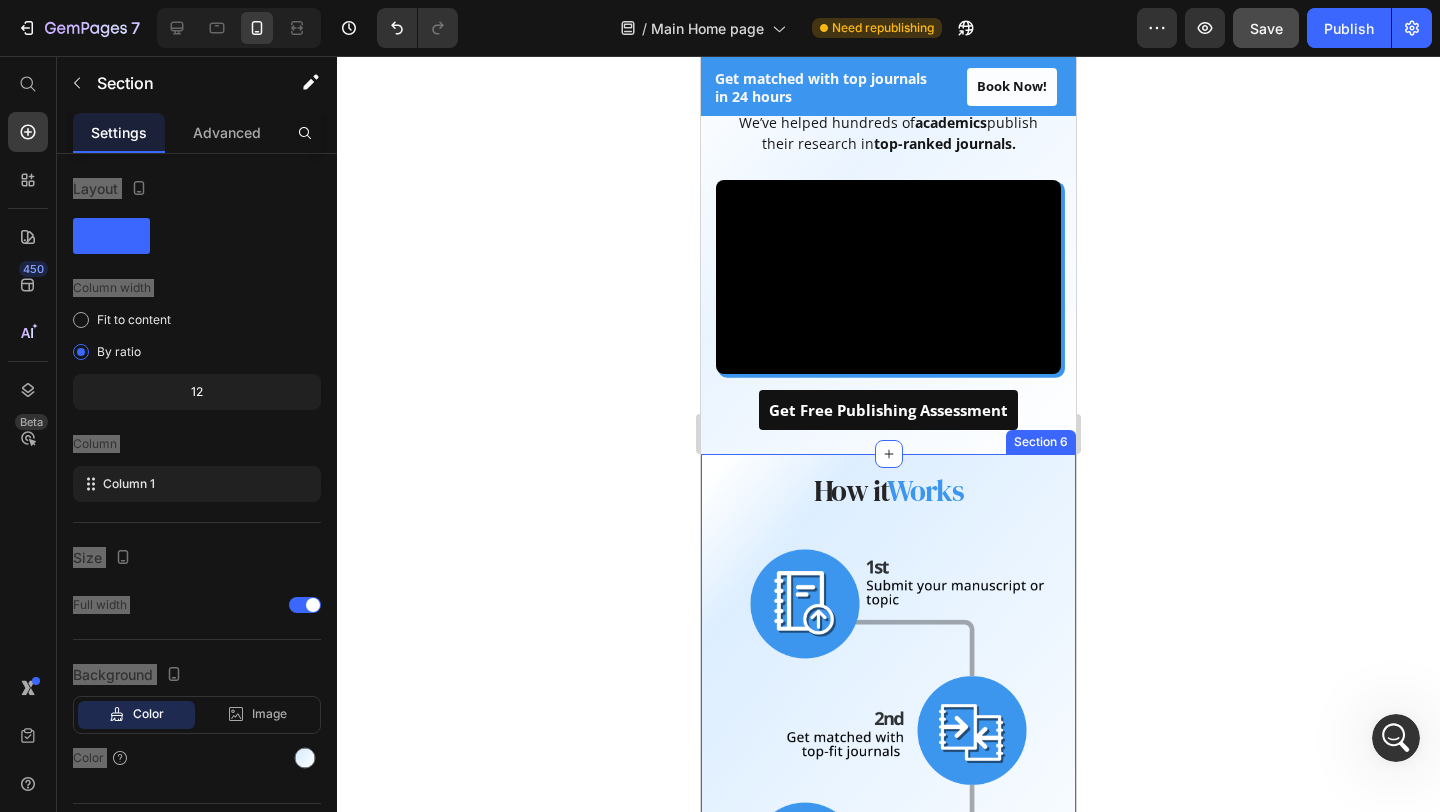 click on "How it  Works Heading Row Image Row Section 6" at bounding box center [888, 734] 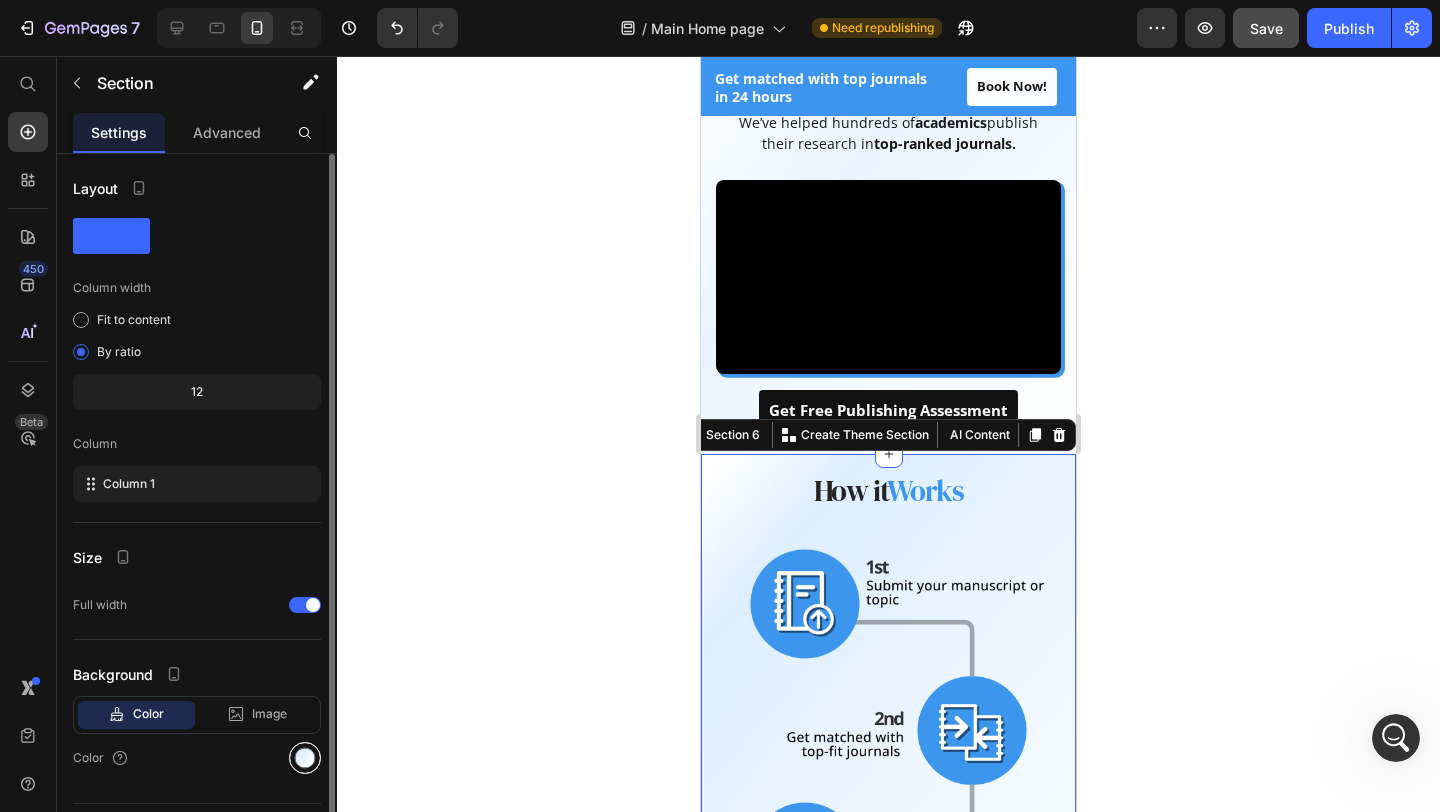 click at bounding box center (305, 758) 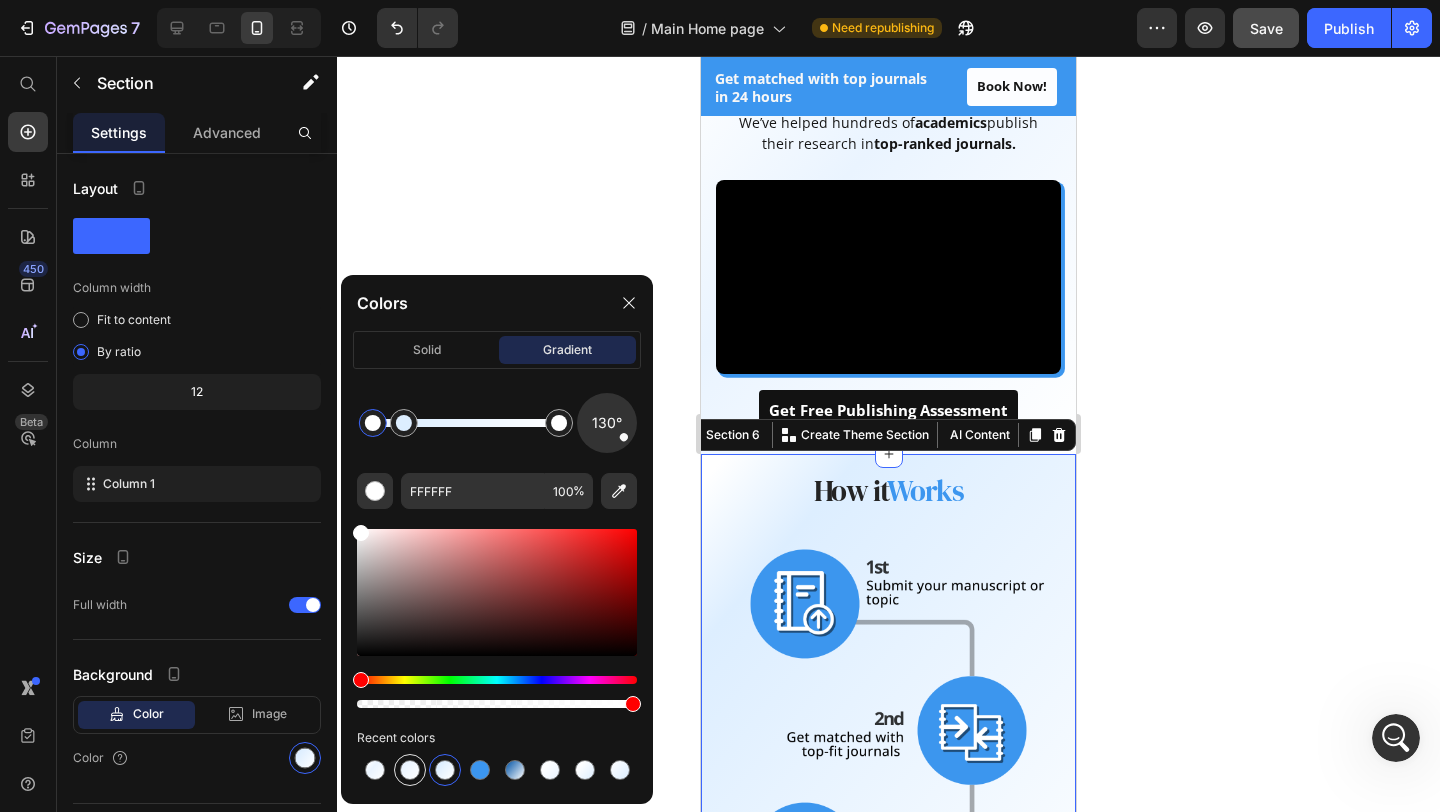 click at bounding box center (410, 770) 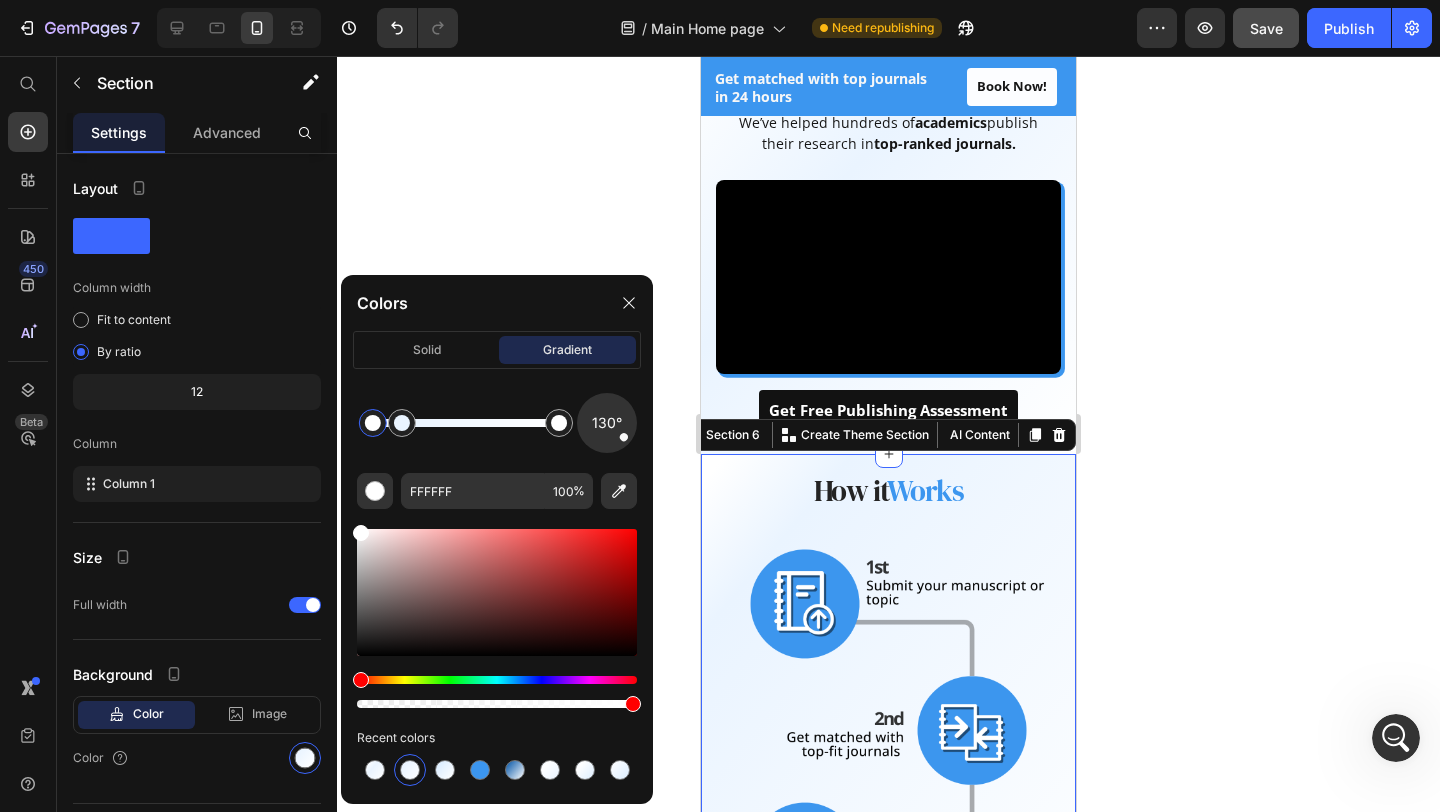 click 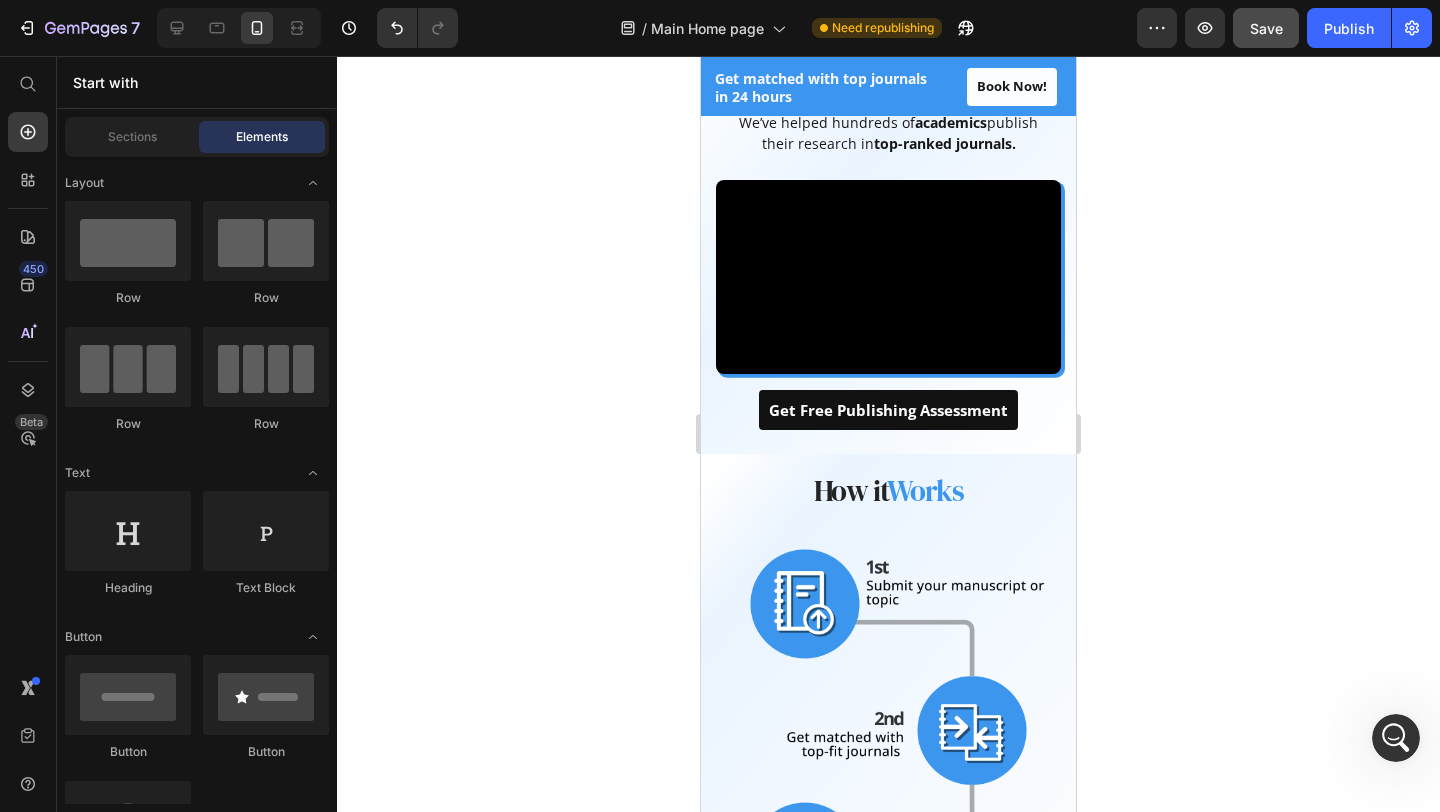 click 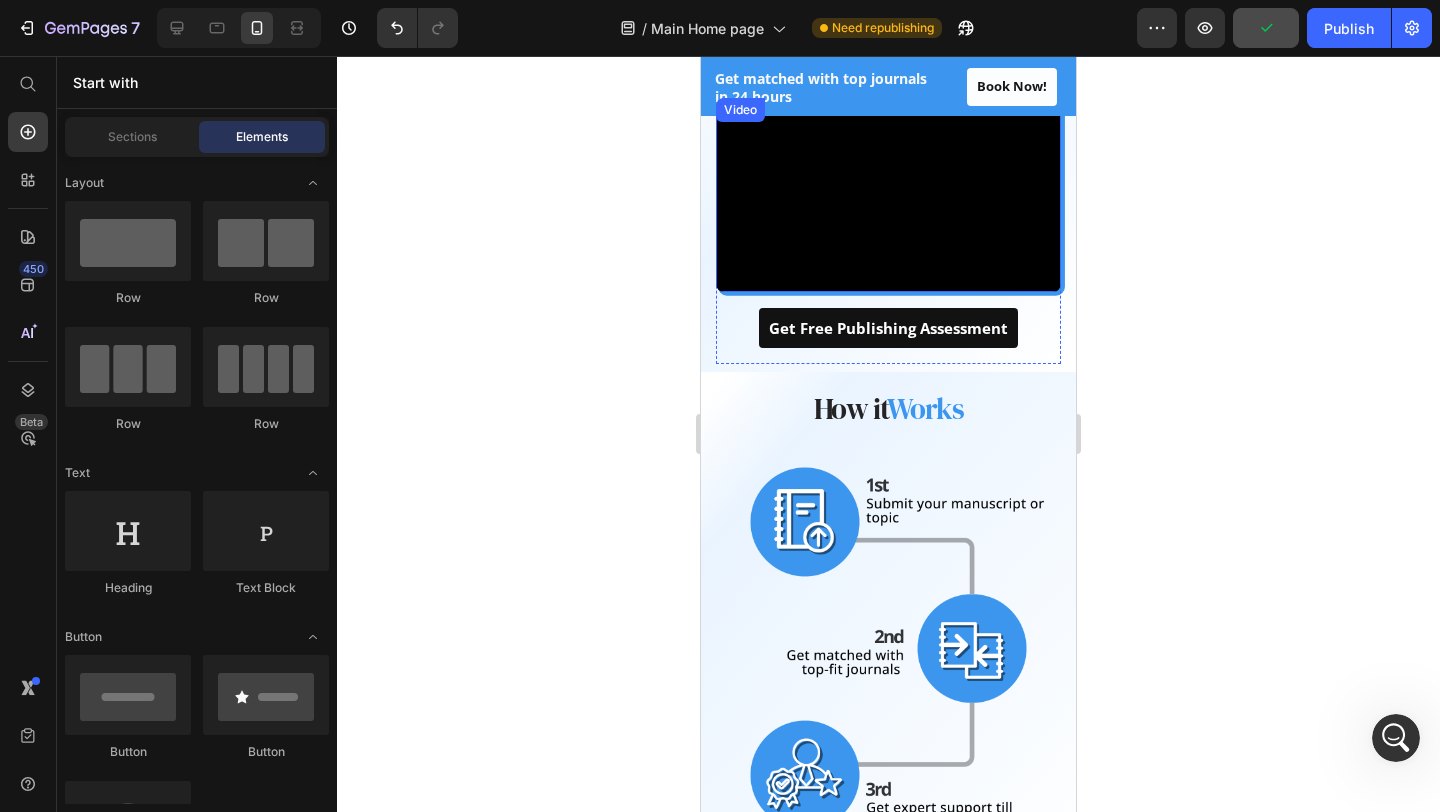 scroll, scrollTop: 1046, scrollLeft: 0, axis: vertical 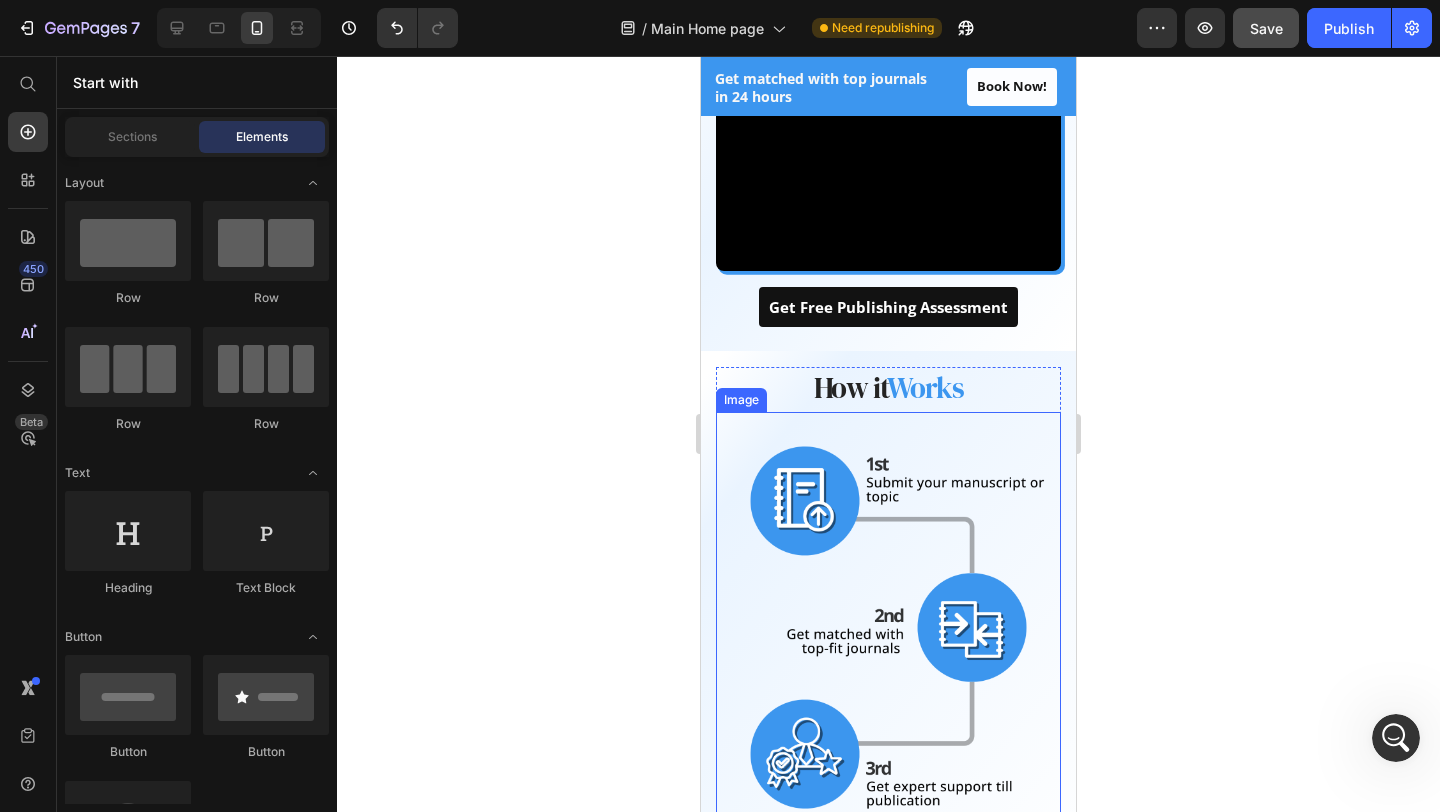 click at bounding box center (888, 627) 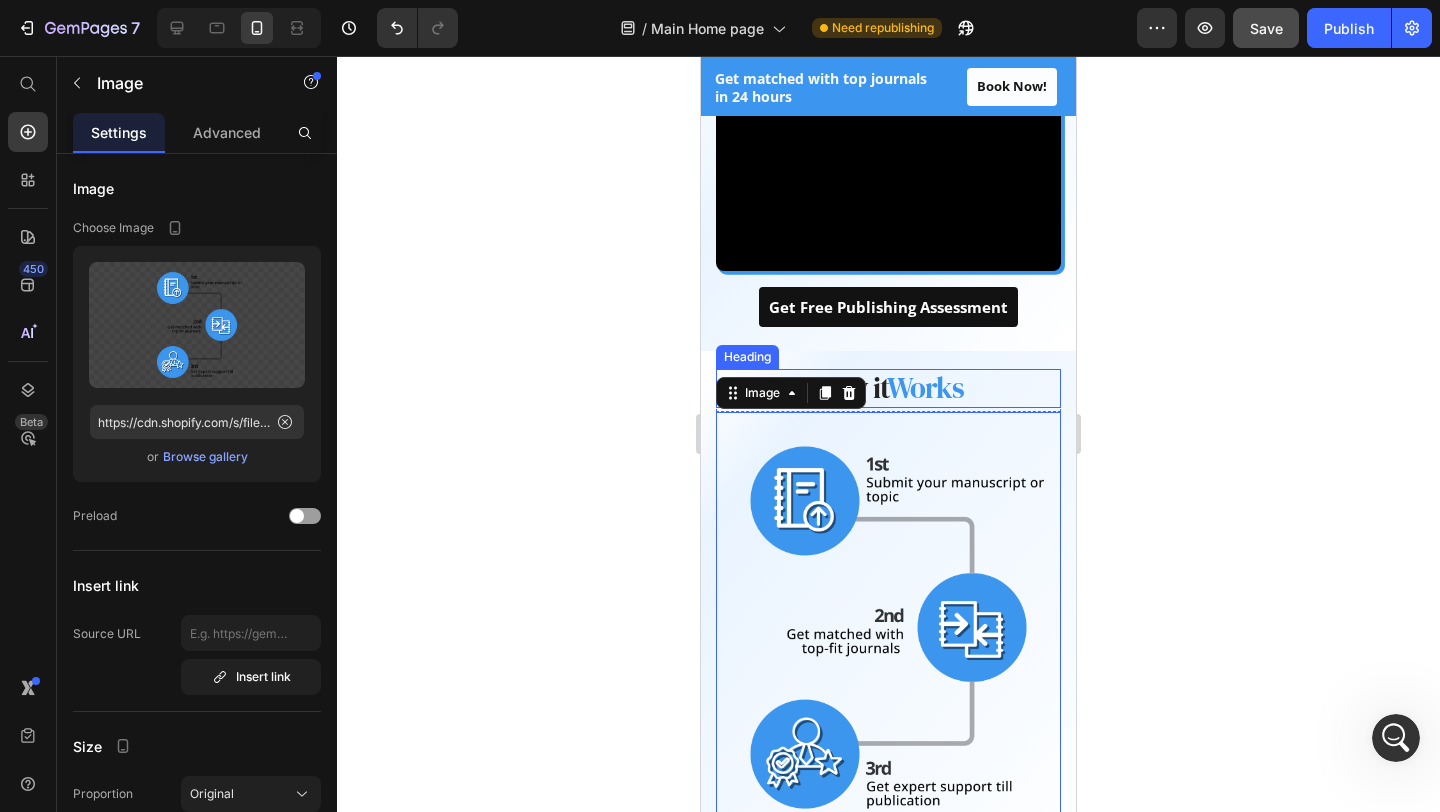 click on "How it  Works" at bounding box center [888, 388] 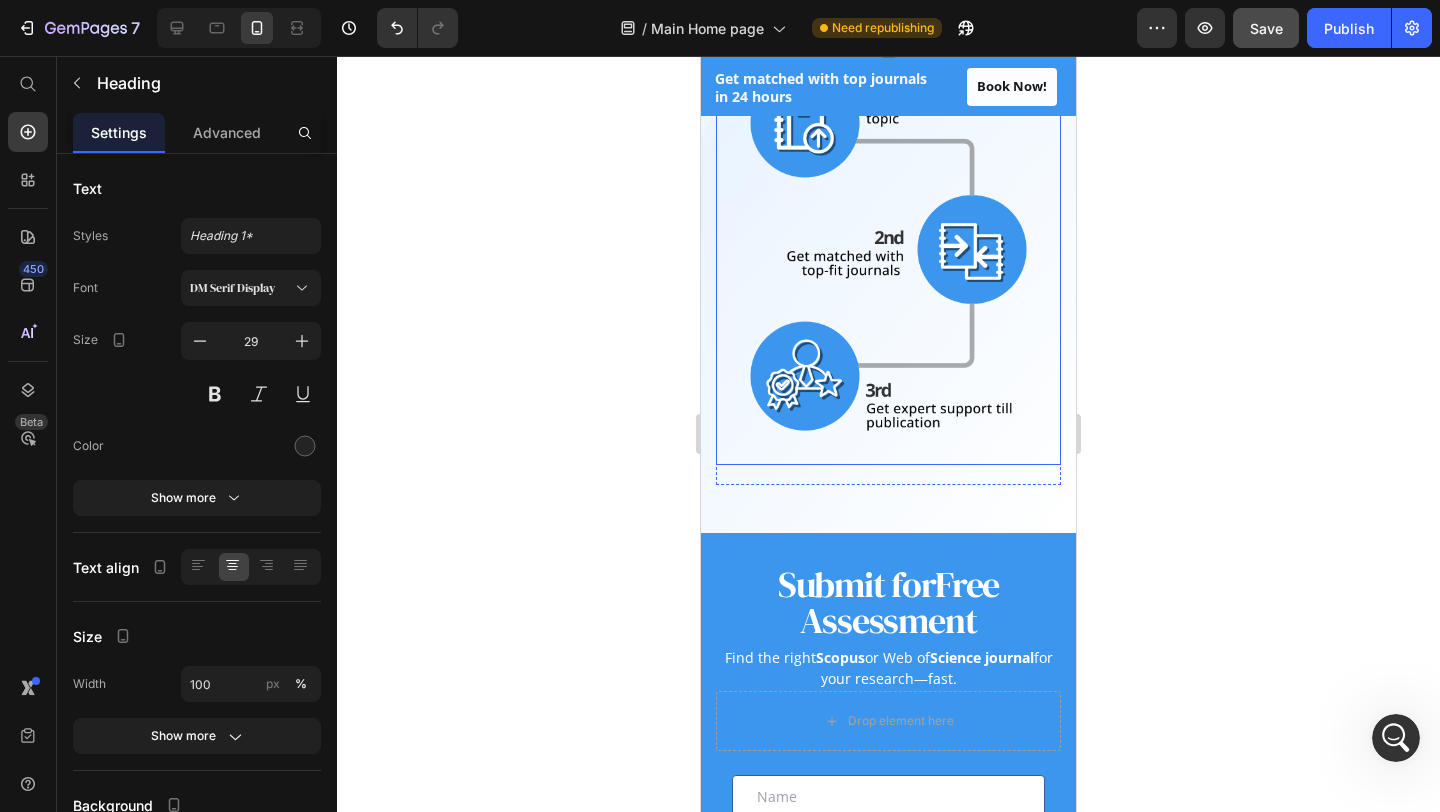 scroll, scrollTop: 1449, scrollLeft: 0, axis: vertical 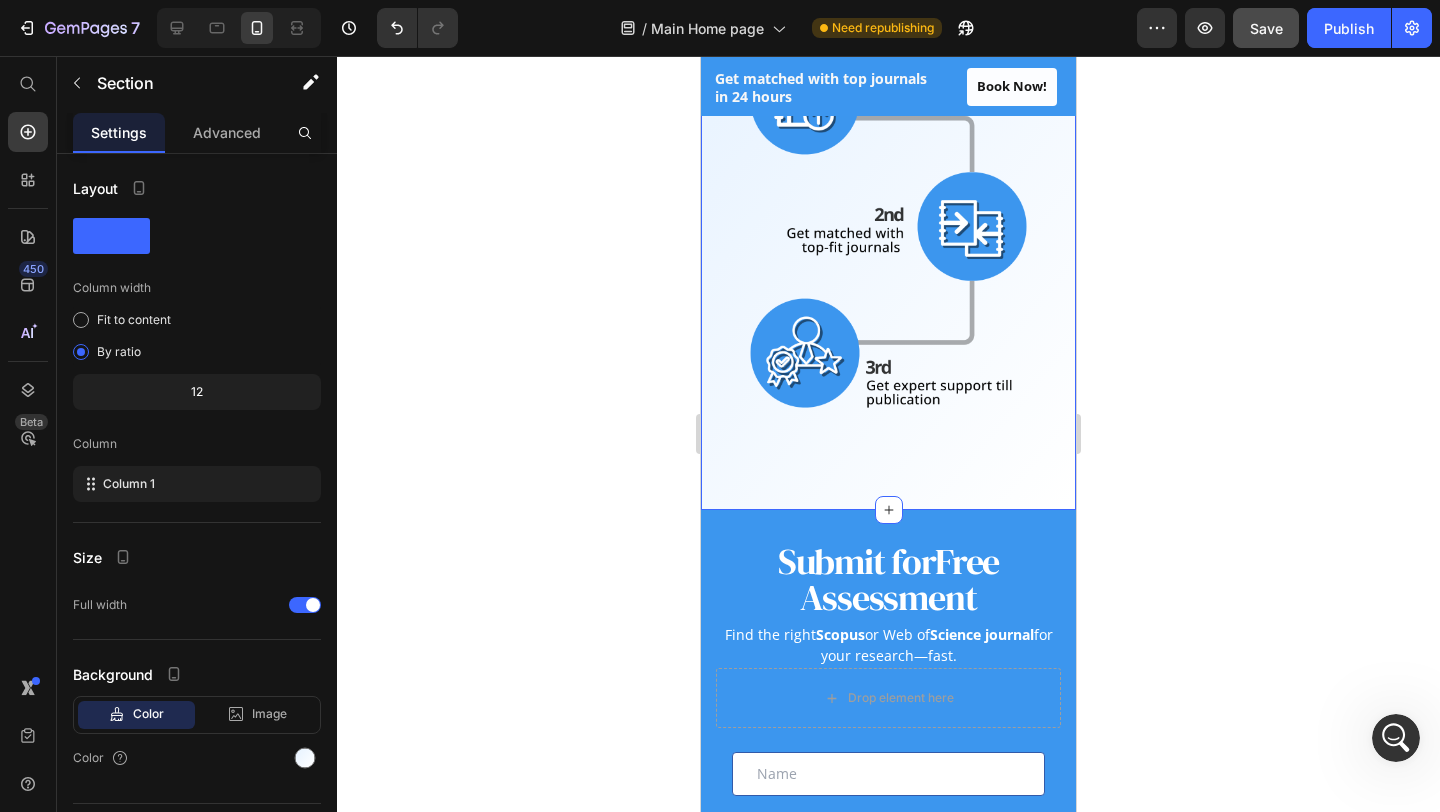 click on "How it  Works Heading   4 Row Image Row Section 6" at bounding box center (888, 230) 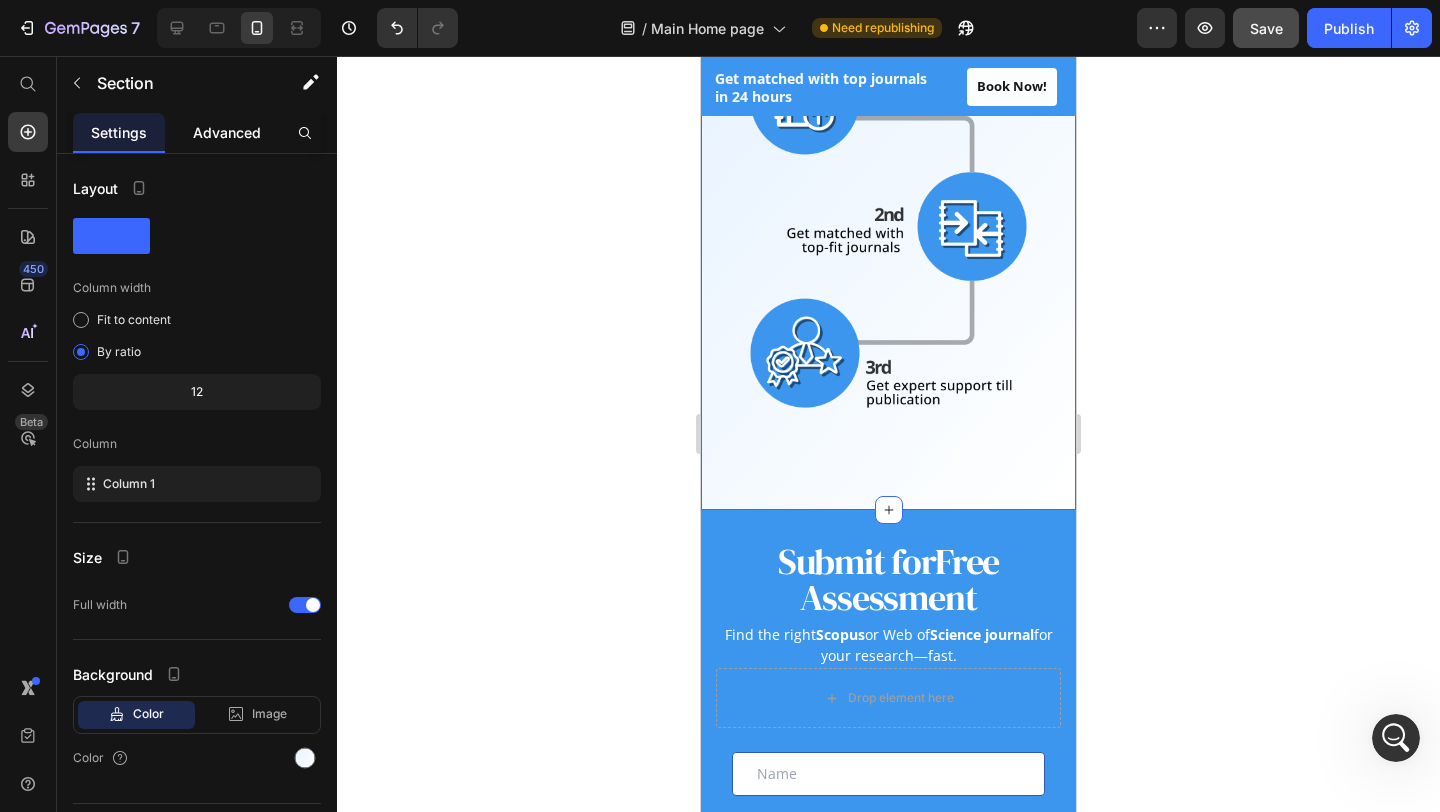 click on "Advanced" at bounding box center [227, 132] 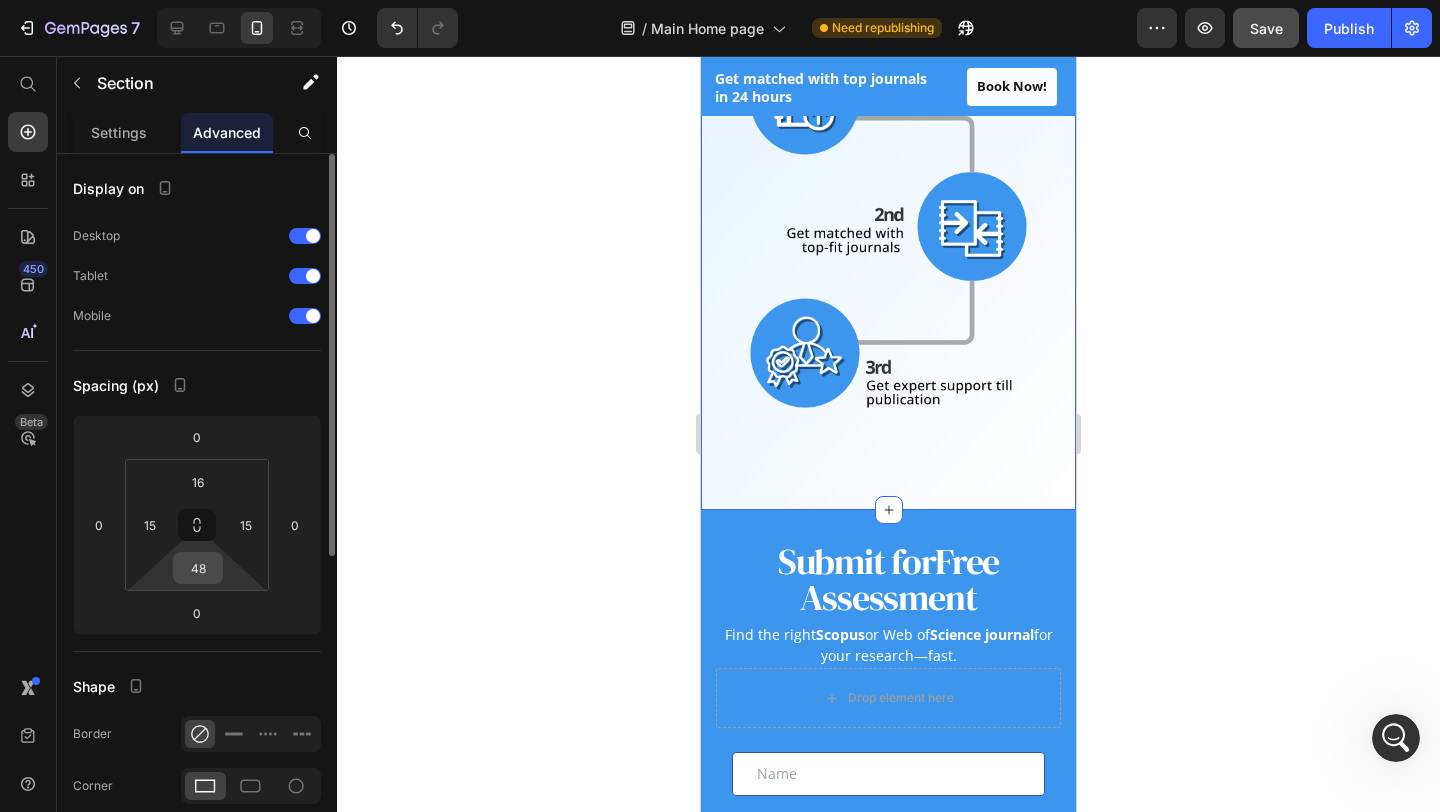 click on "48" at bounding box center [198, 568] 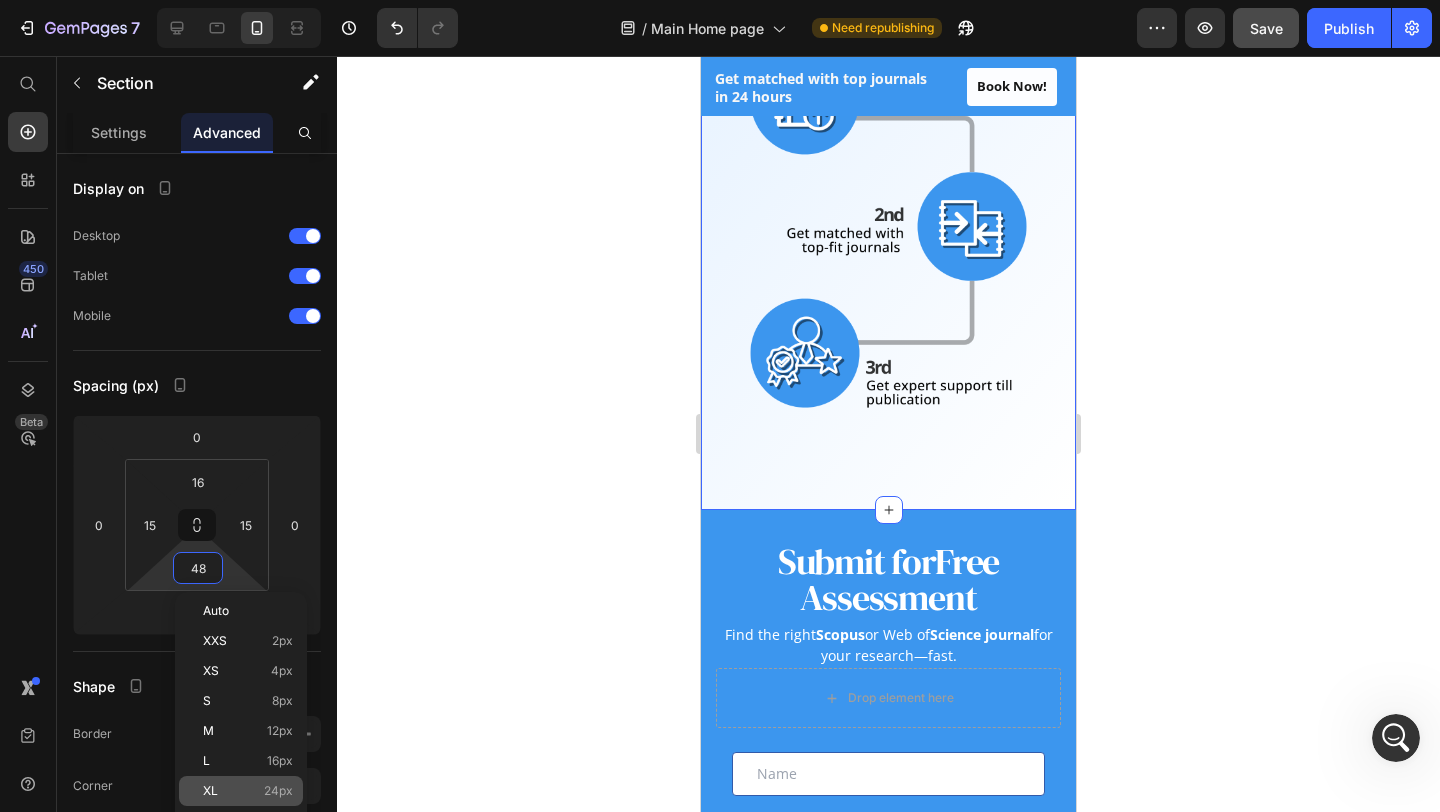 click on "24px" at bounding box center [278, 791] 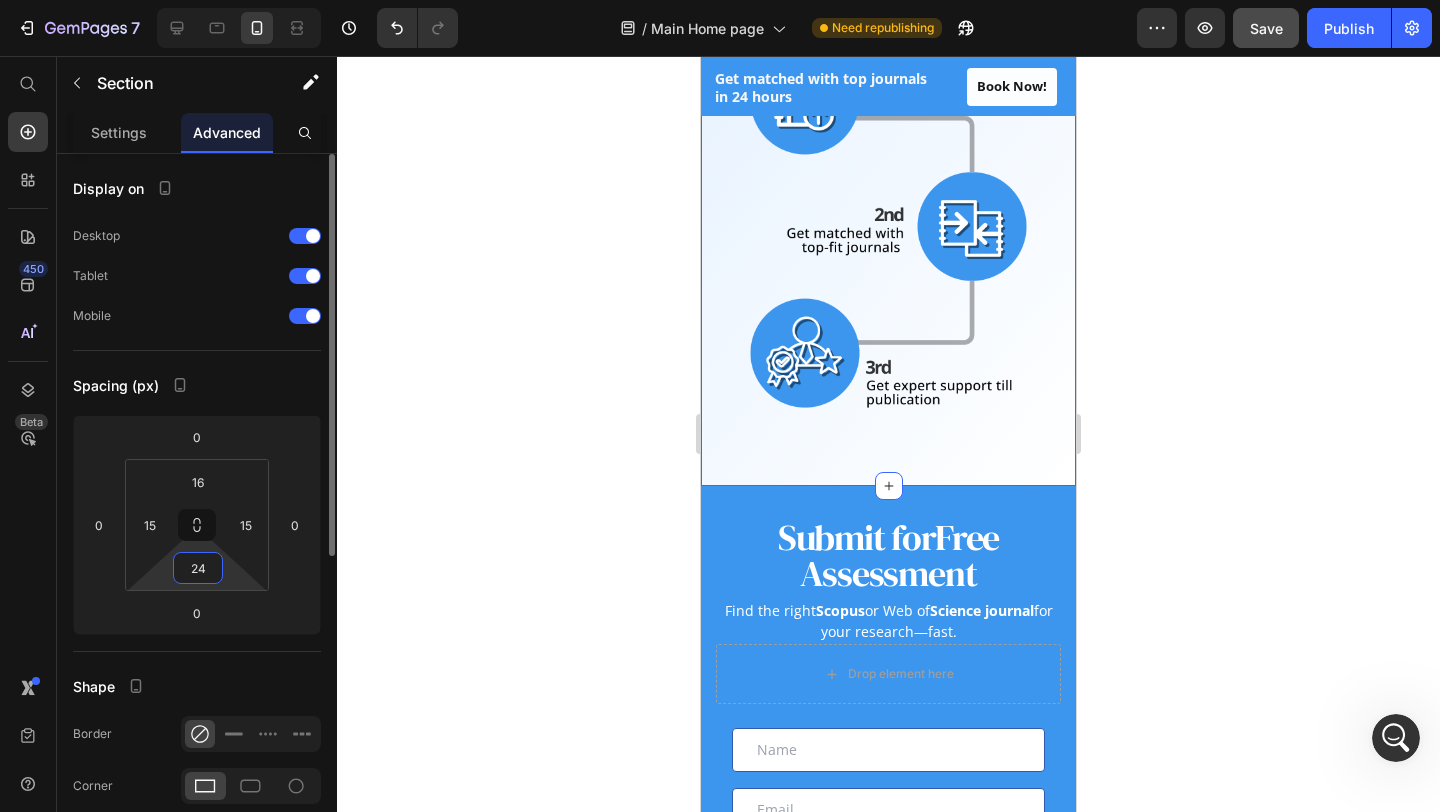 click on "24" at bounding box center [198, 568] 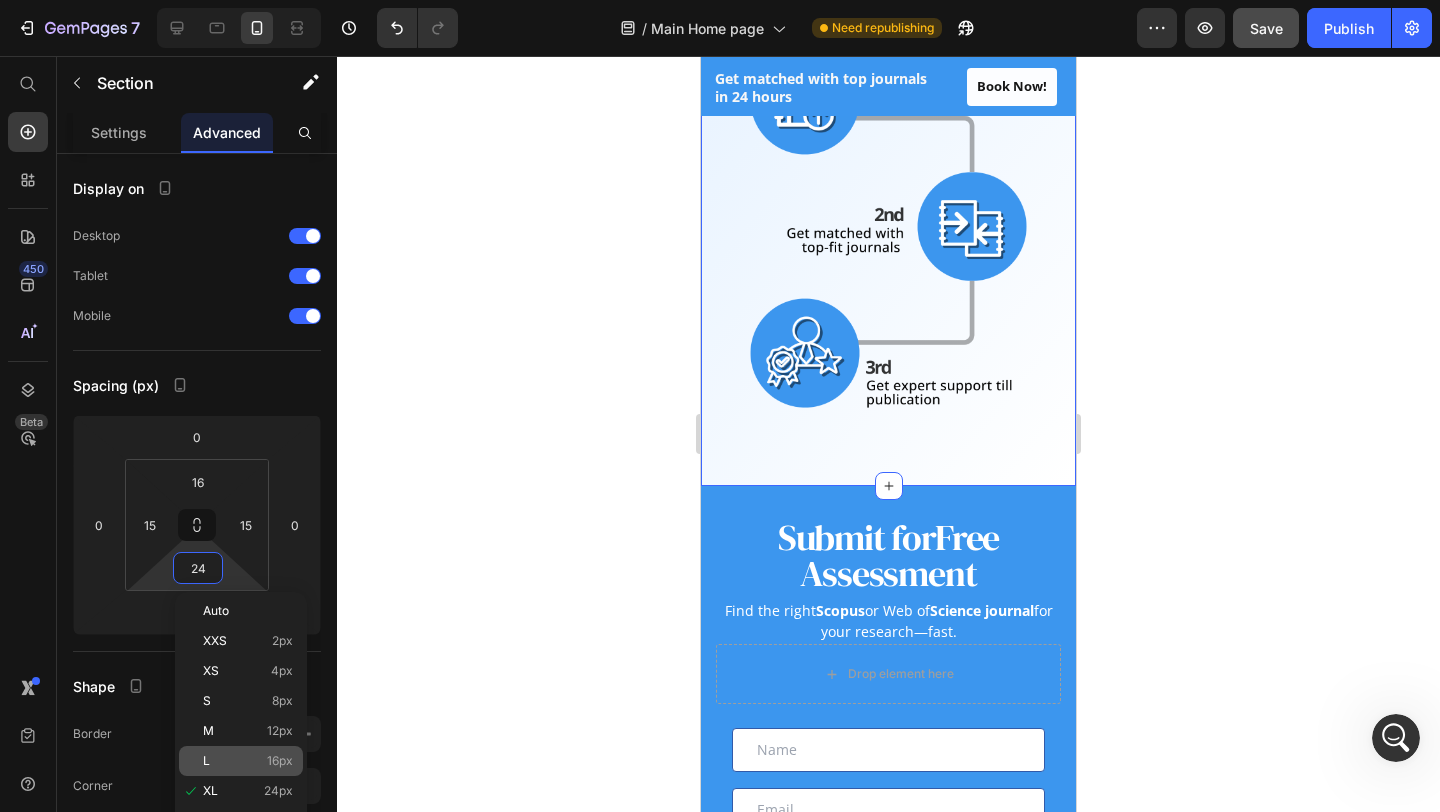 click on "L 16px" at bounding box center [248, 761] 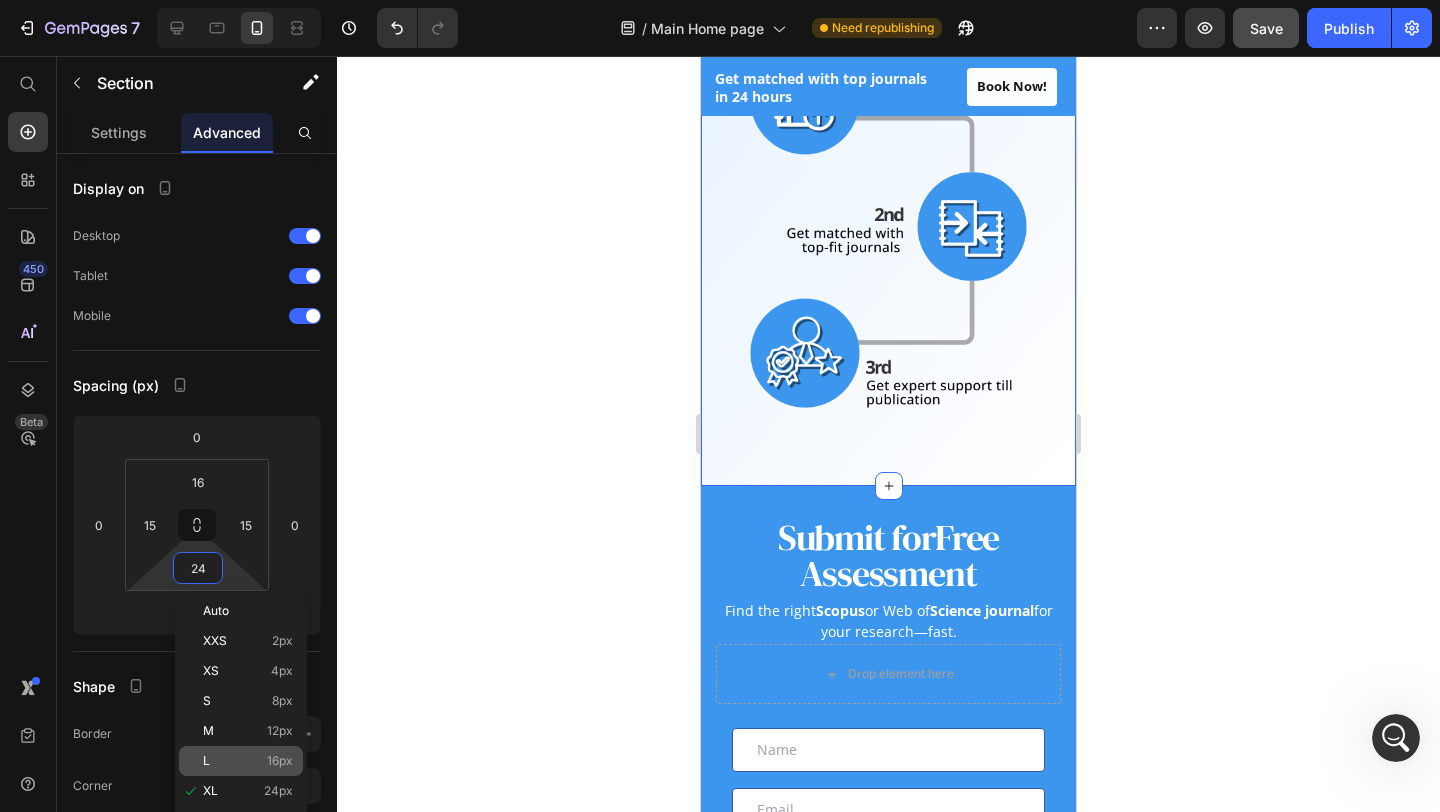 type on "16" 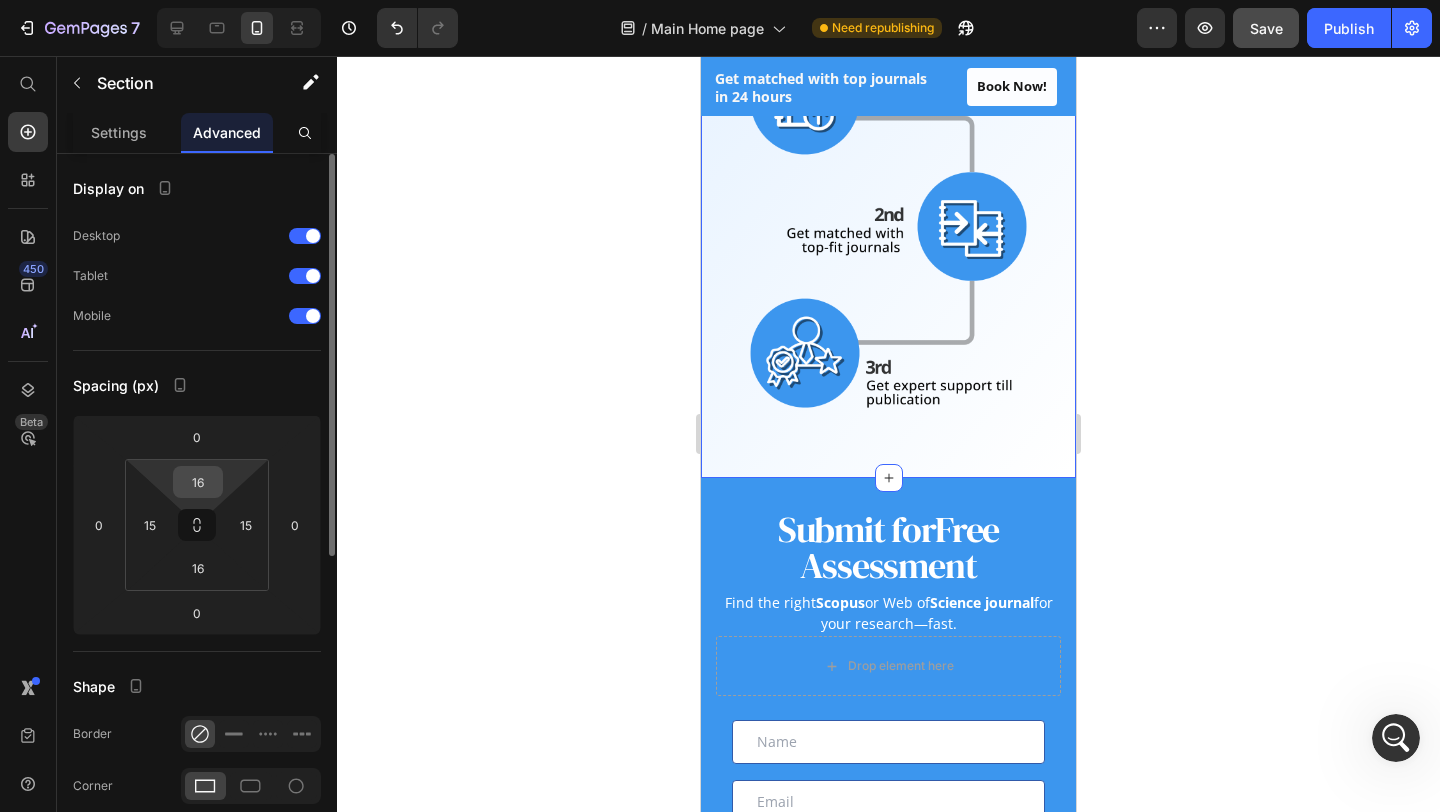 click on "16" at bounding box center (198, 482) 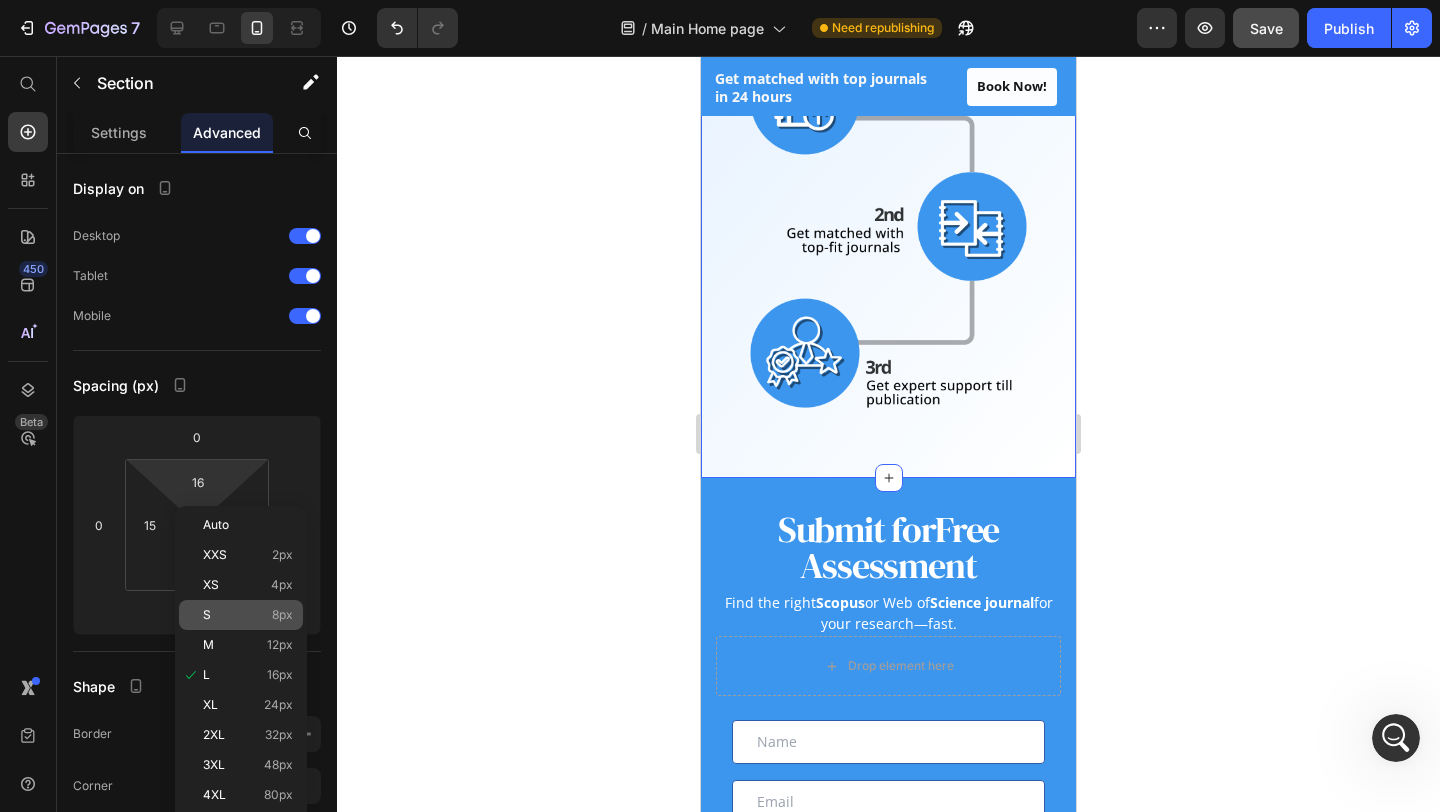click on "S 8px" 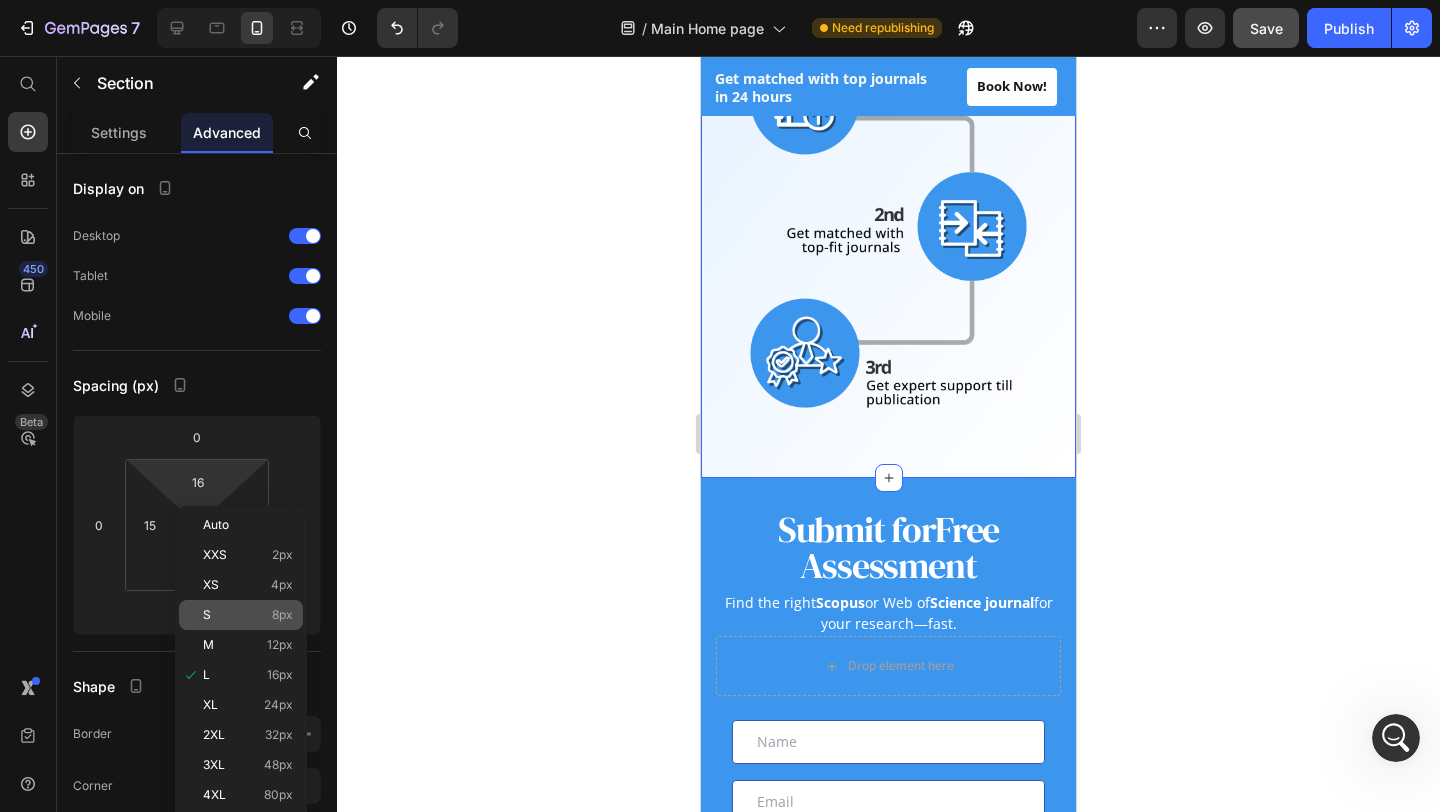 type on "8" 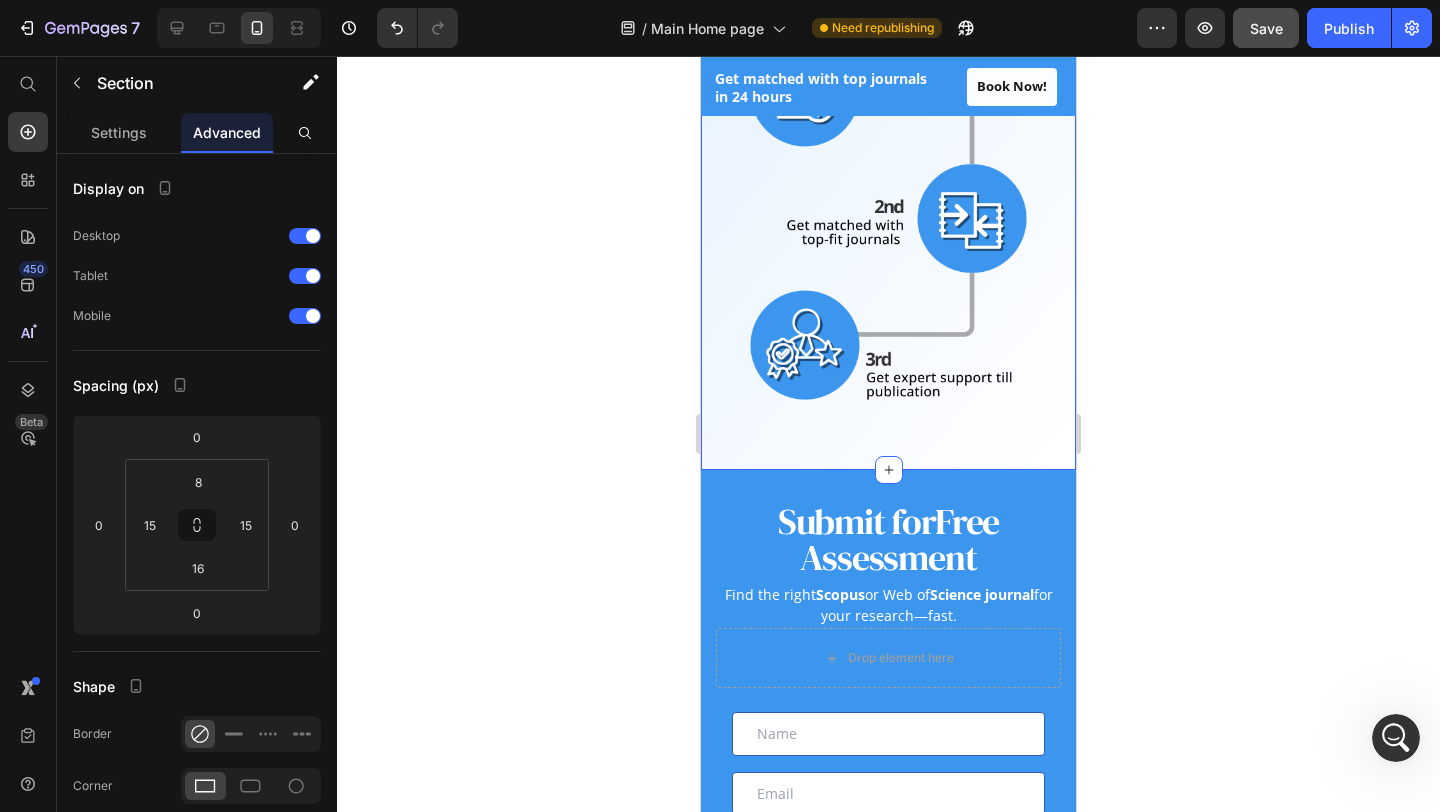 click 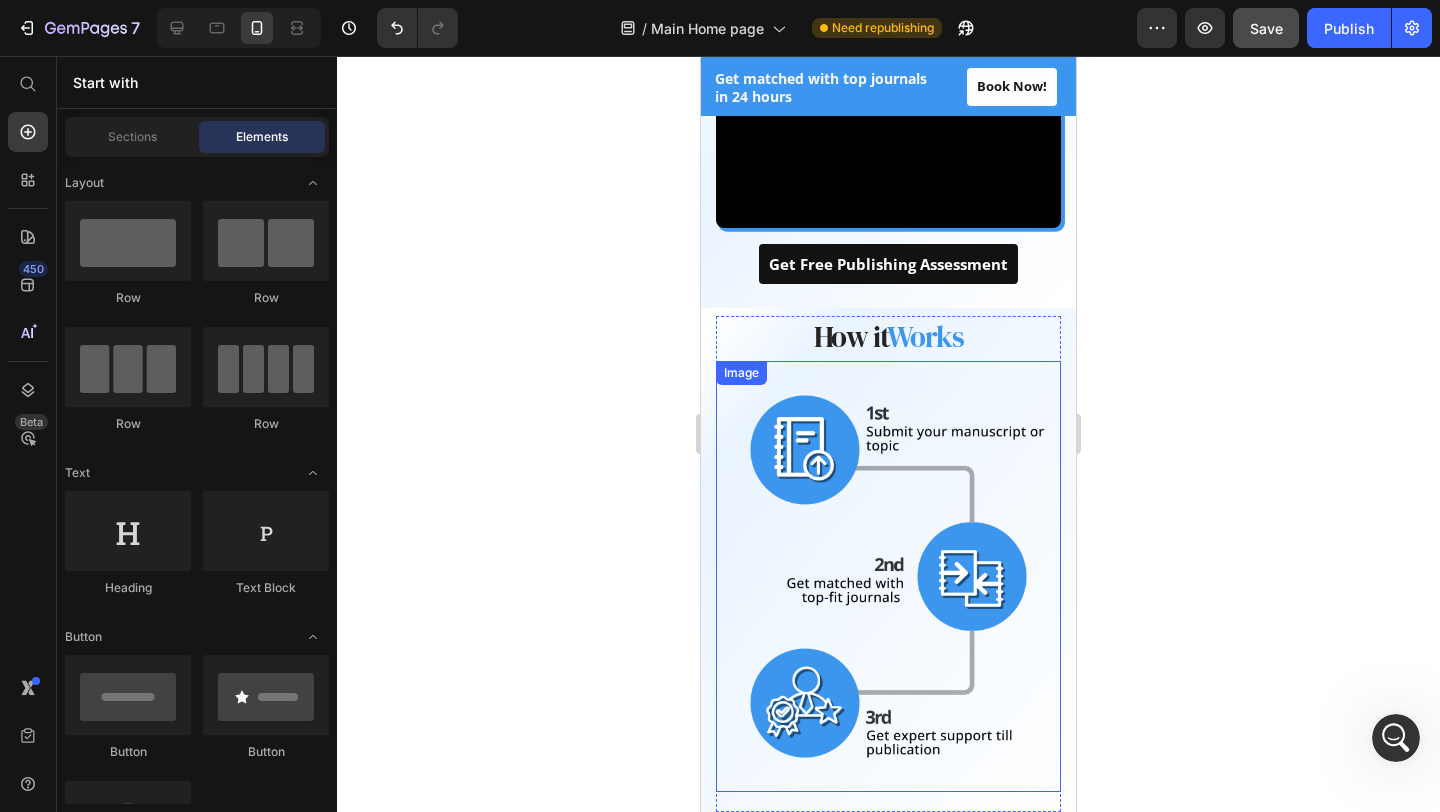 scroll, scrollTop: 1087, scrollLeft: 0, axis: vertical 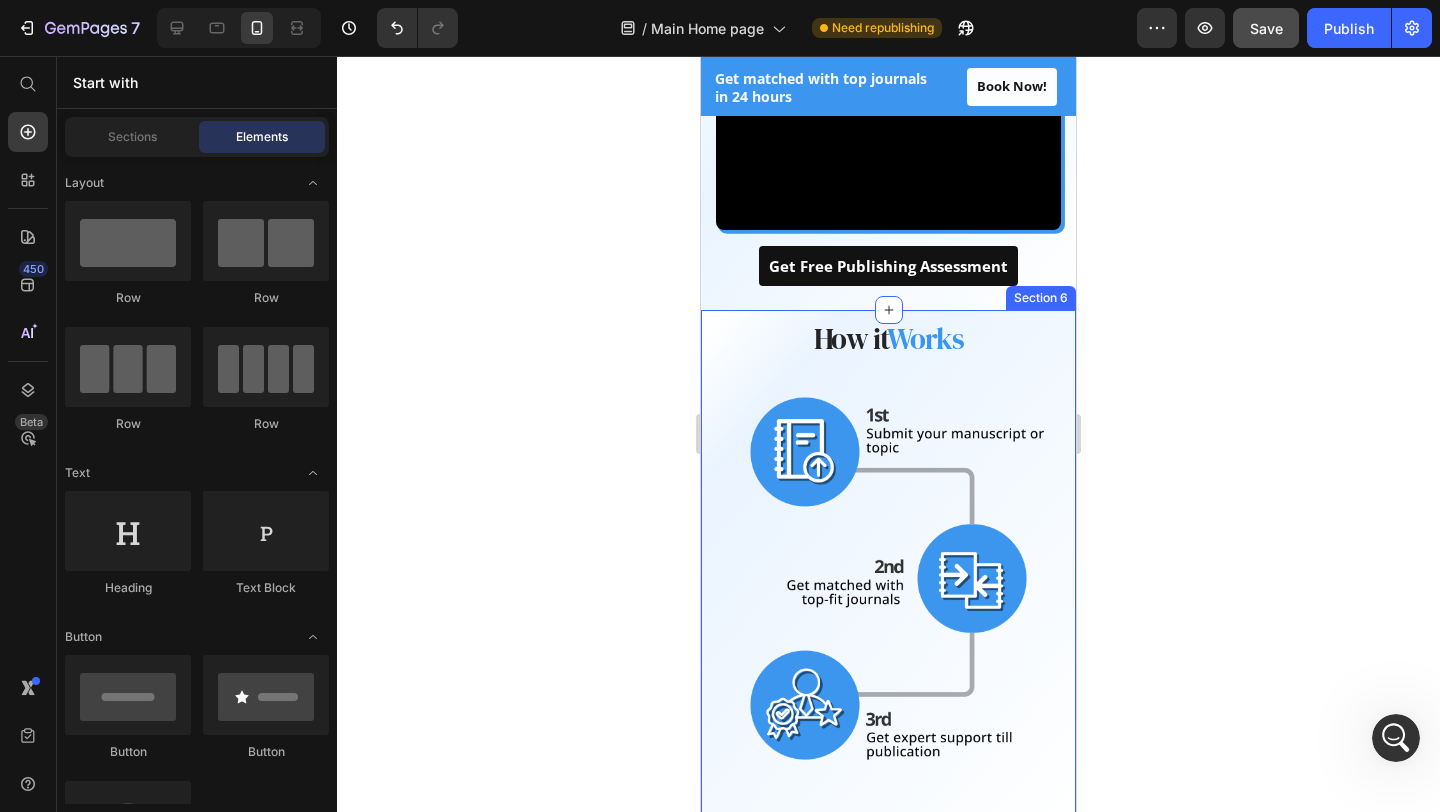 click on "How it  Works Heading Row Image Row Section 6" at bounding box center (888, 570) 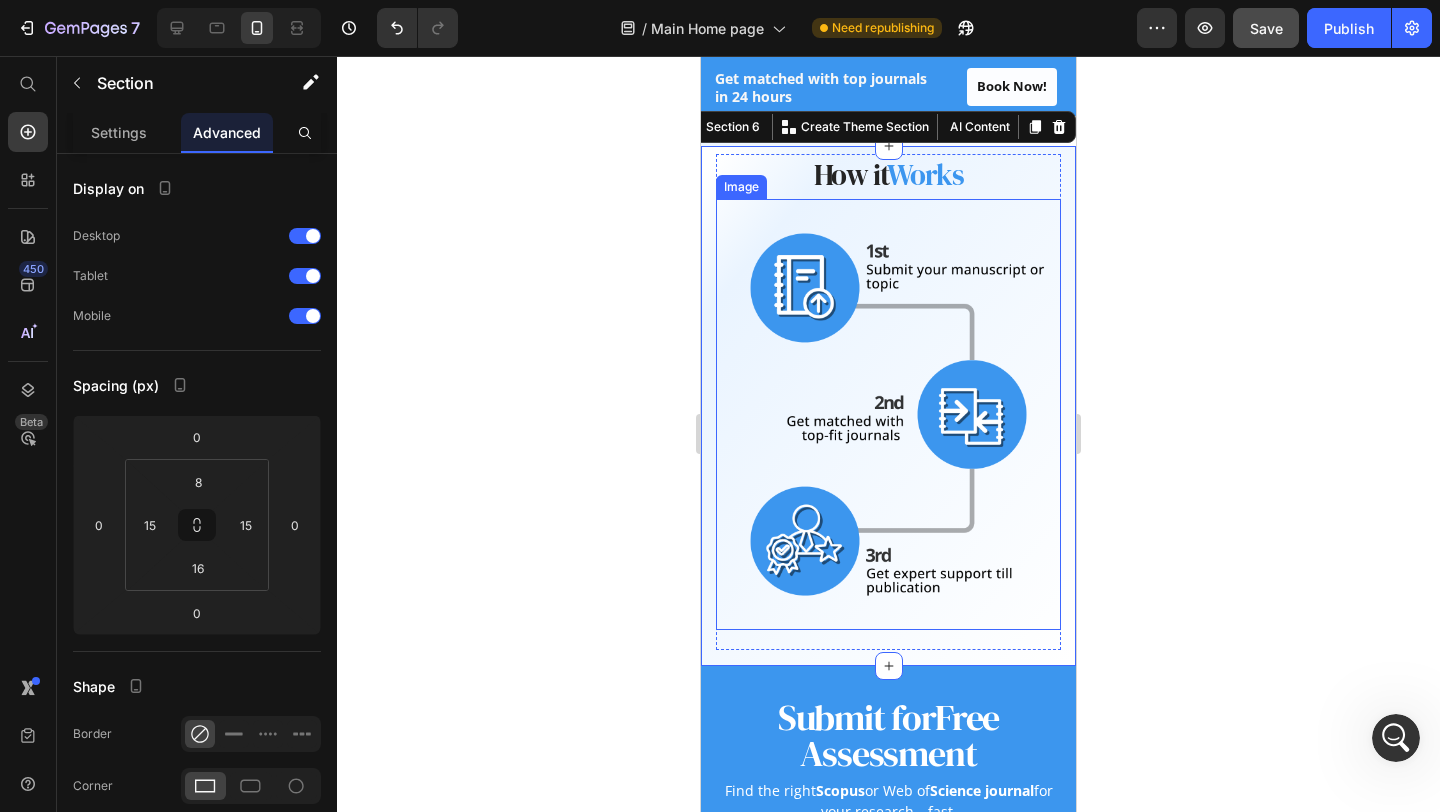 scroll, scrollTop: 1252, scrollLeft: 0, axis: vertical 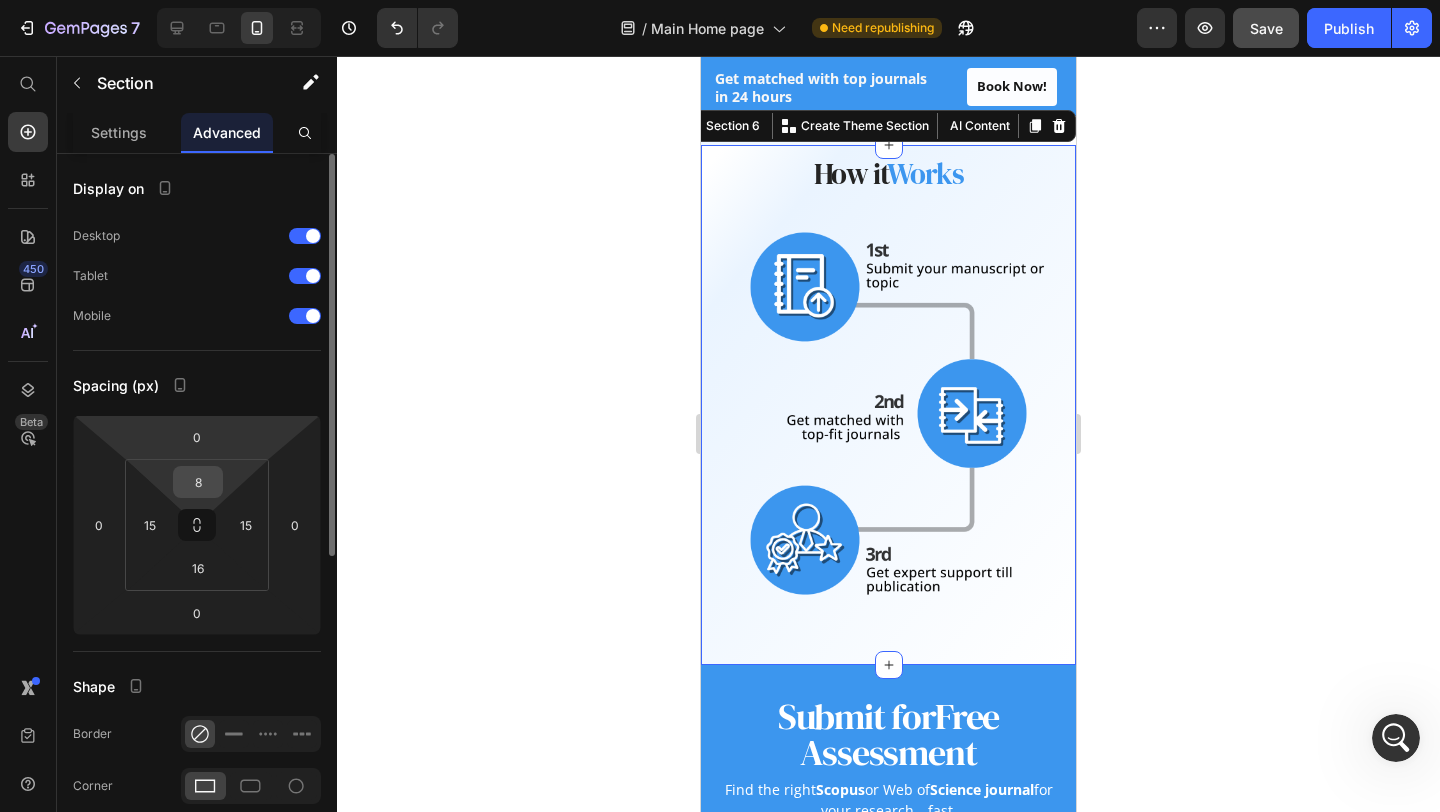 click on "8" at bounding box center (198, 482) 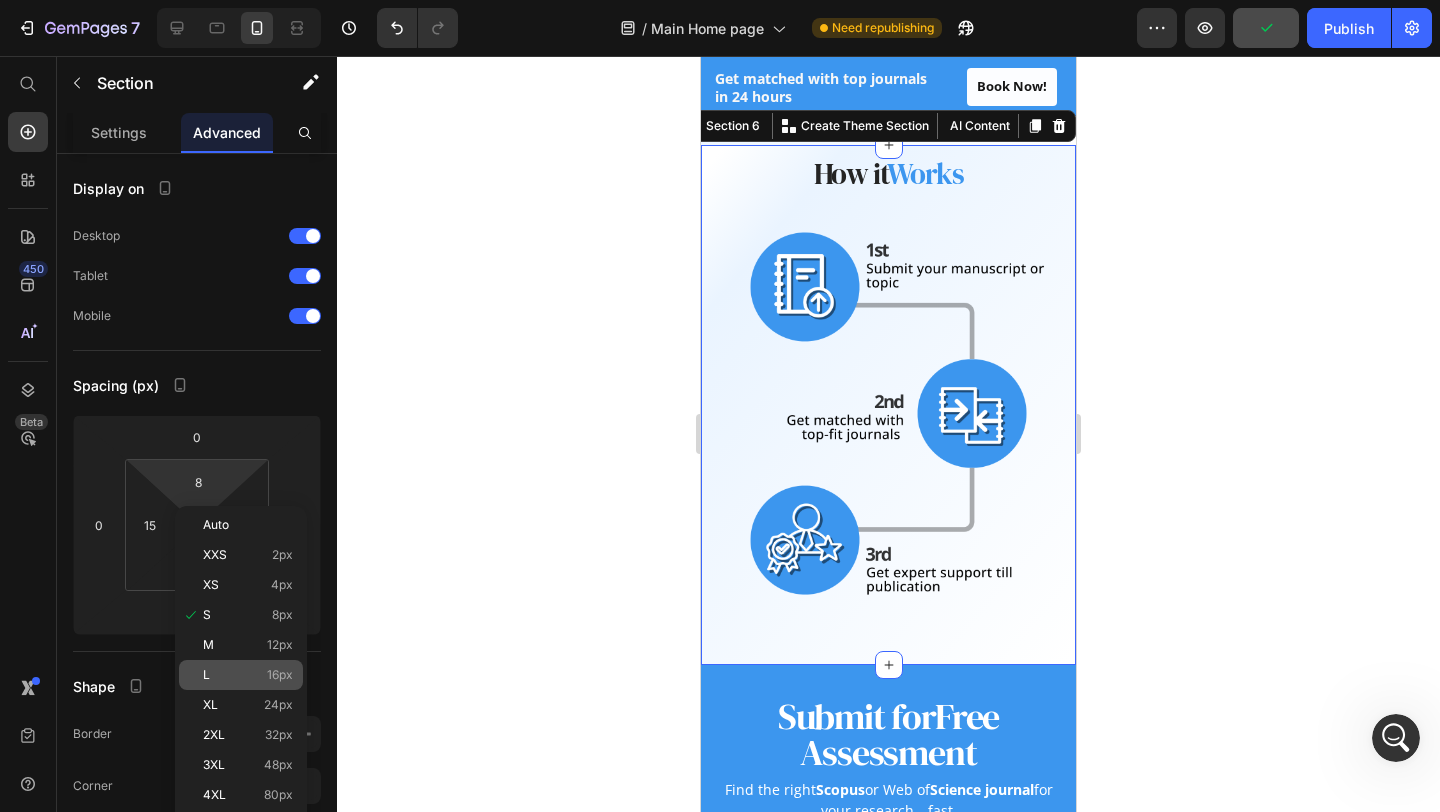 click on "L 16px" at bounding box center (248, 675) 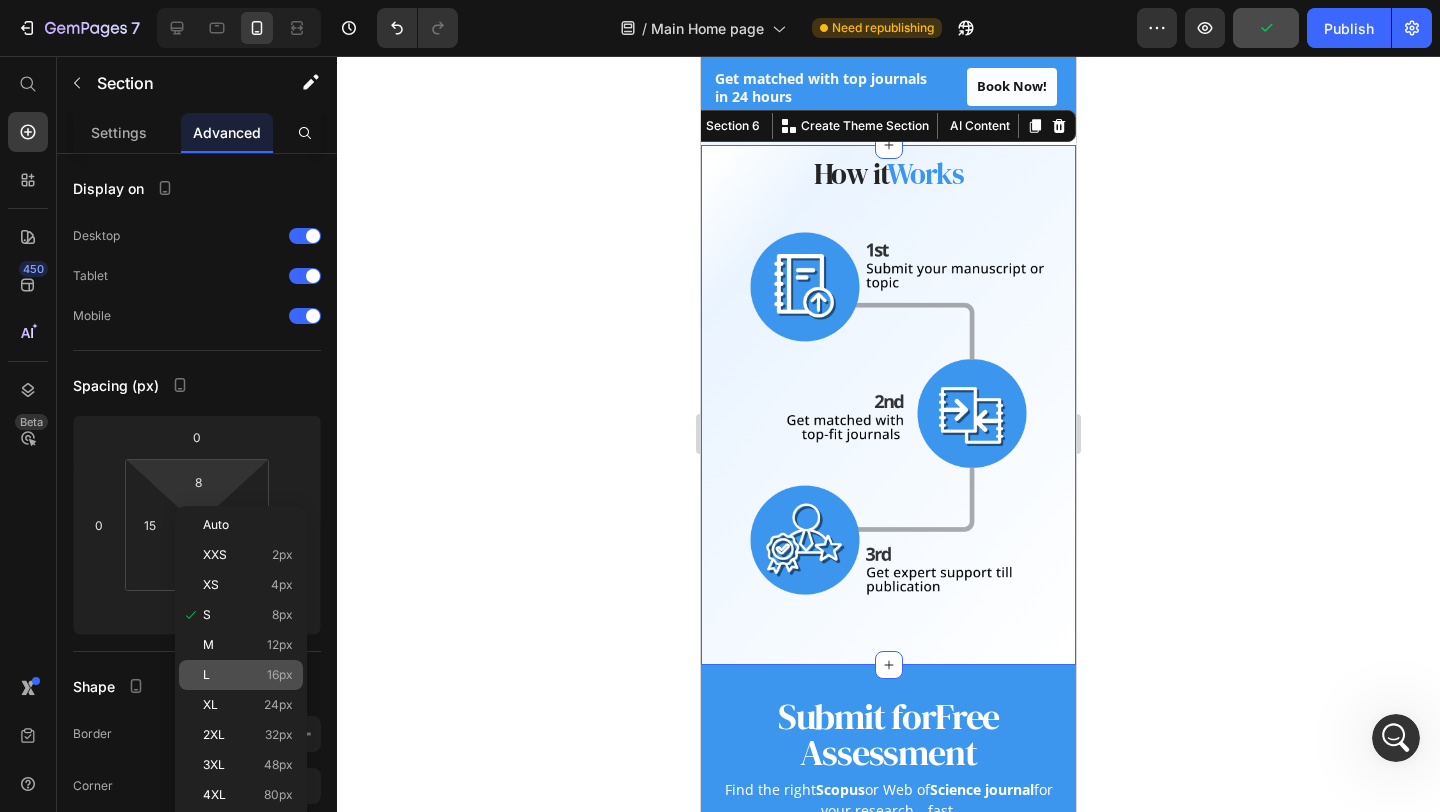 type on "16" 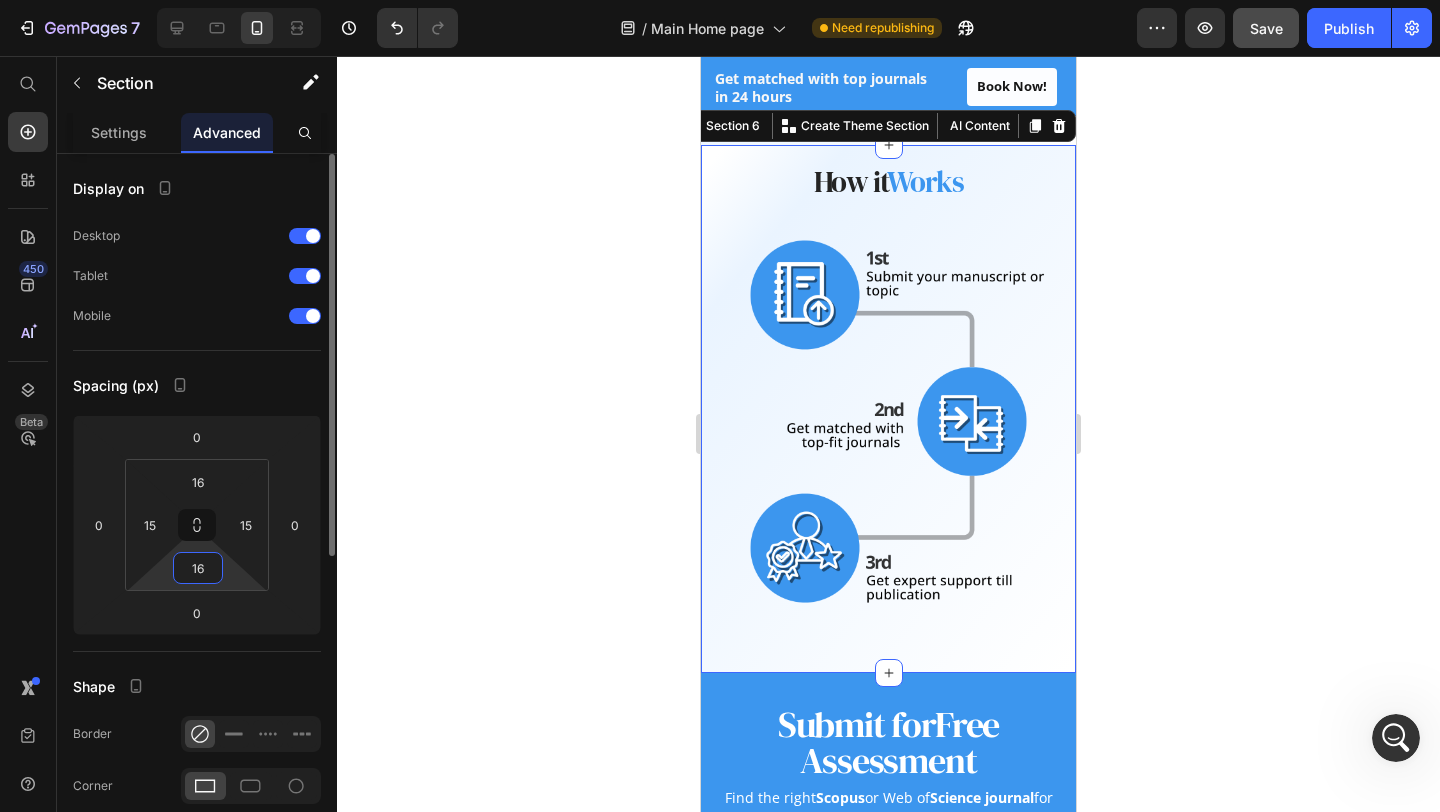 click on "16" at bounding box center [198, 568] 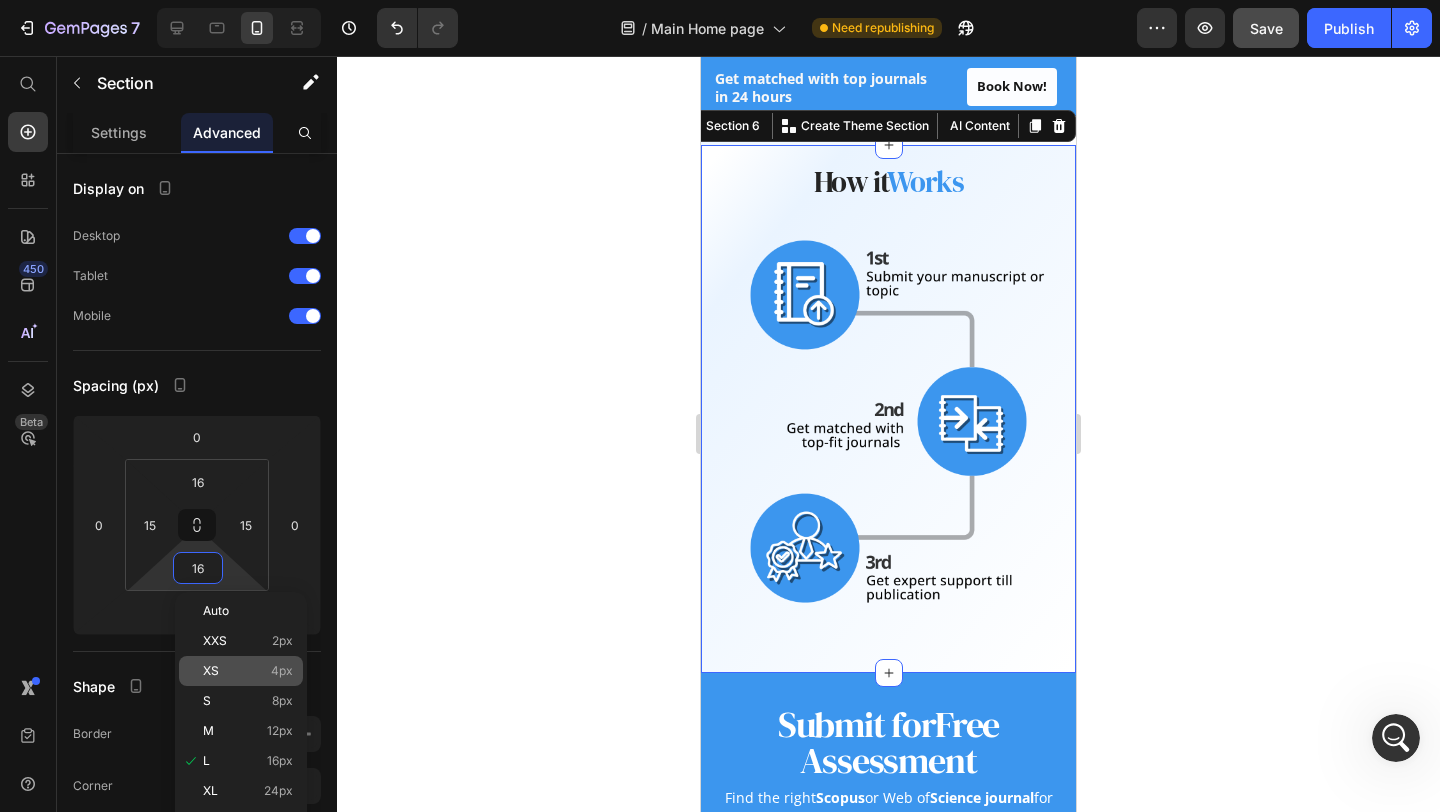 click on "XS 4px" 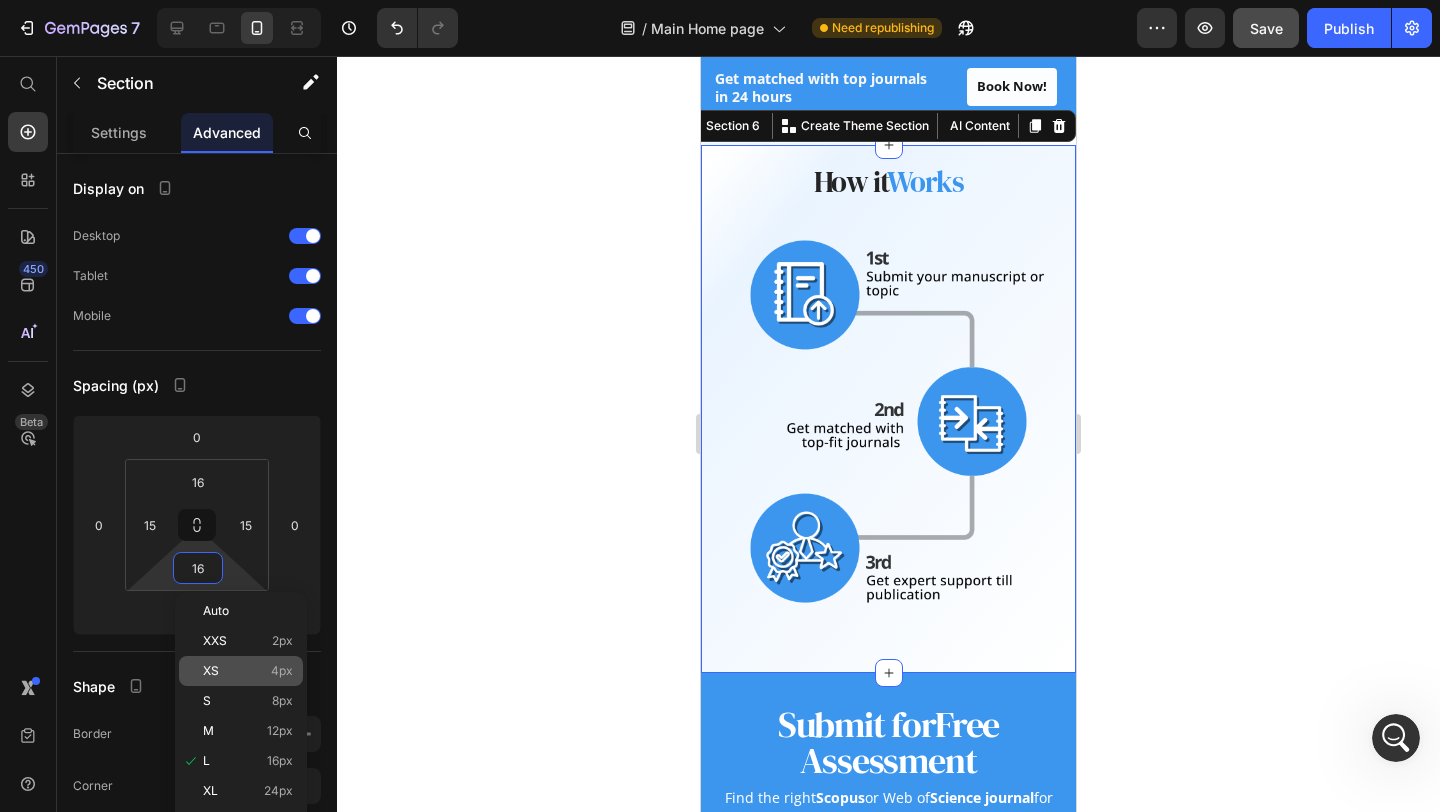 type on "4" 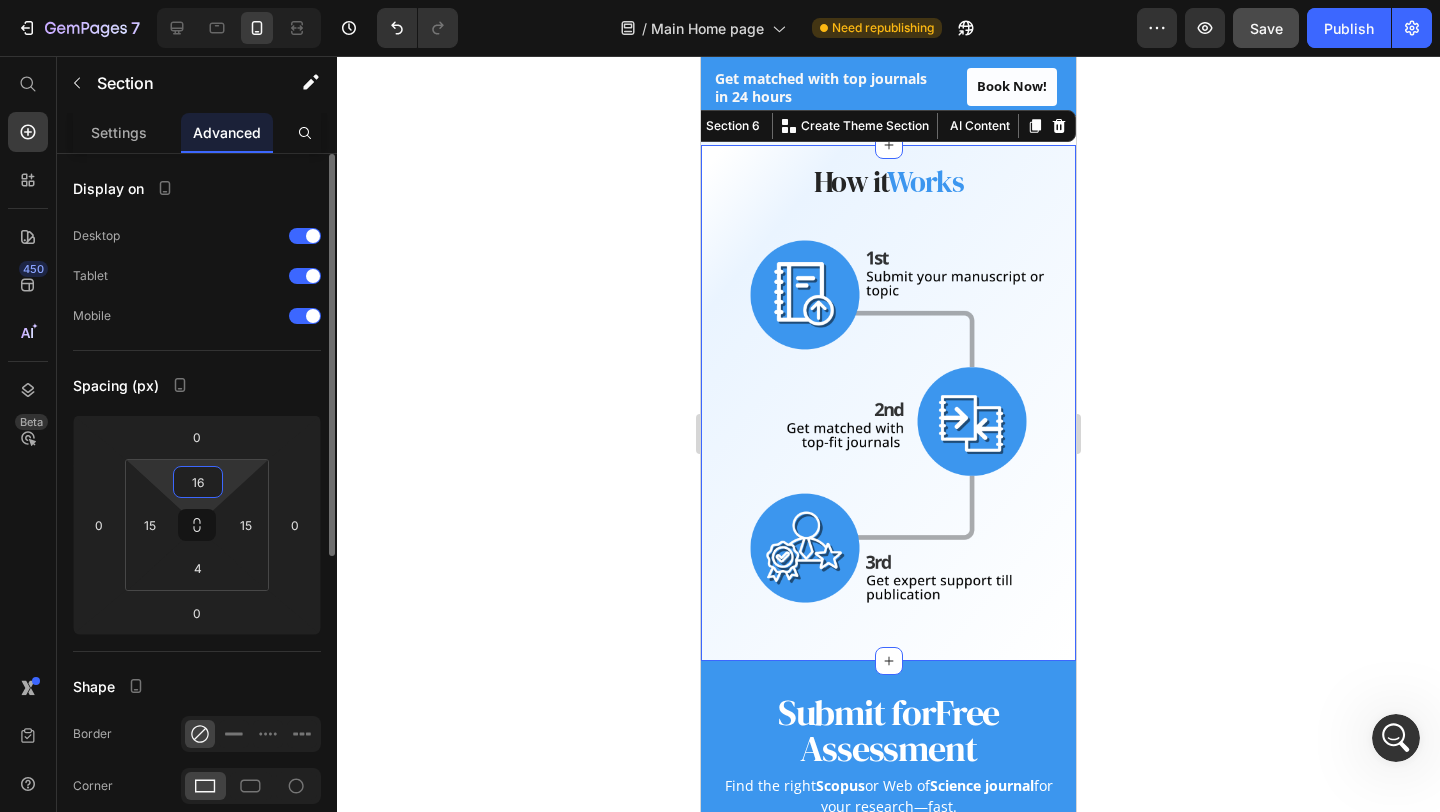 click on "16" at bounding box center (198, 482) 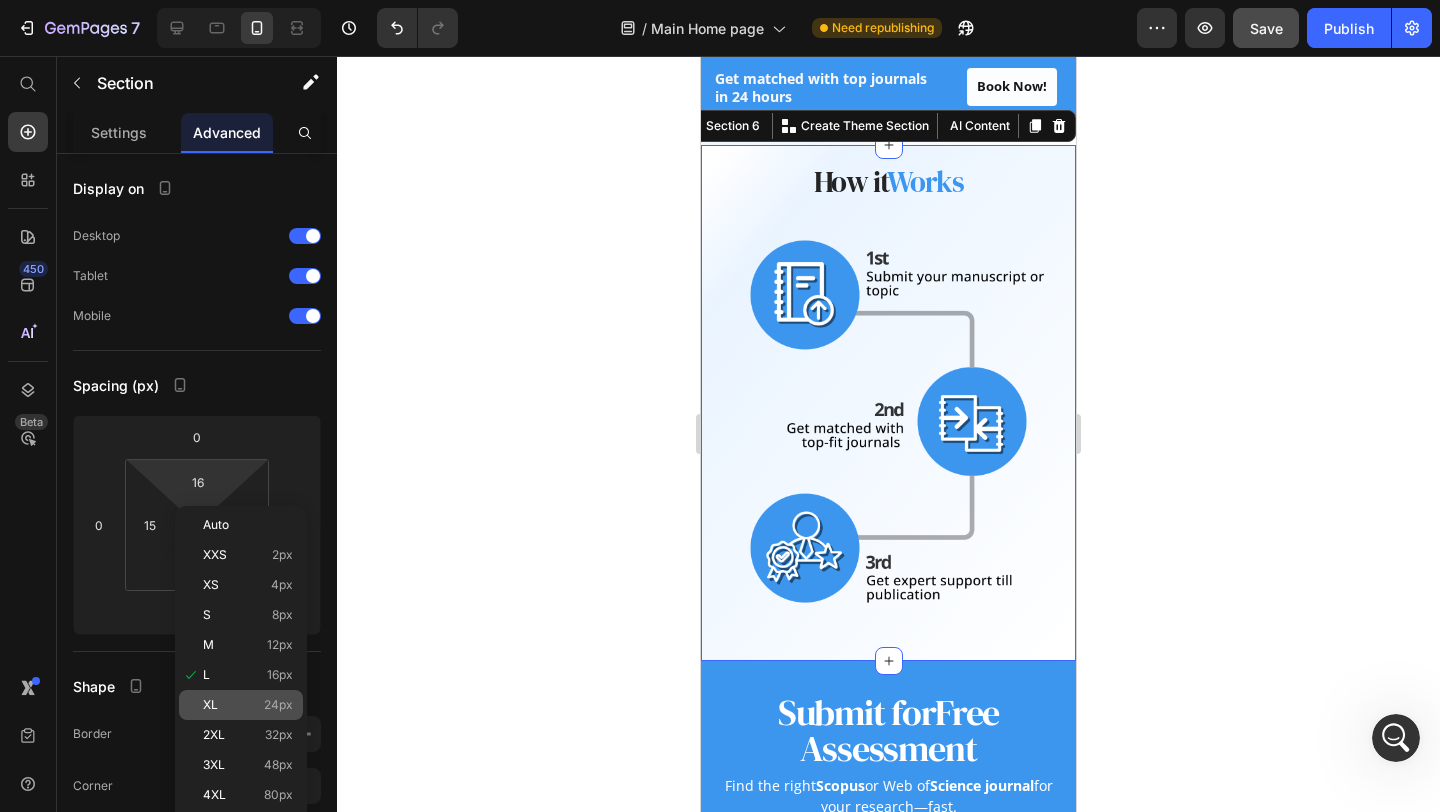 click on "24px" at bounding box center (278, 705) 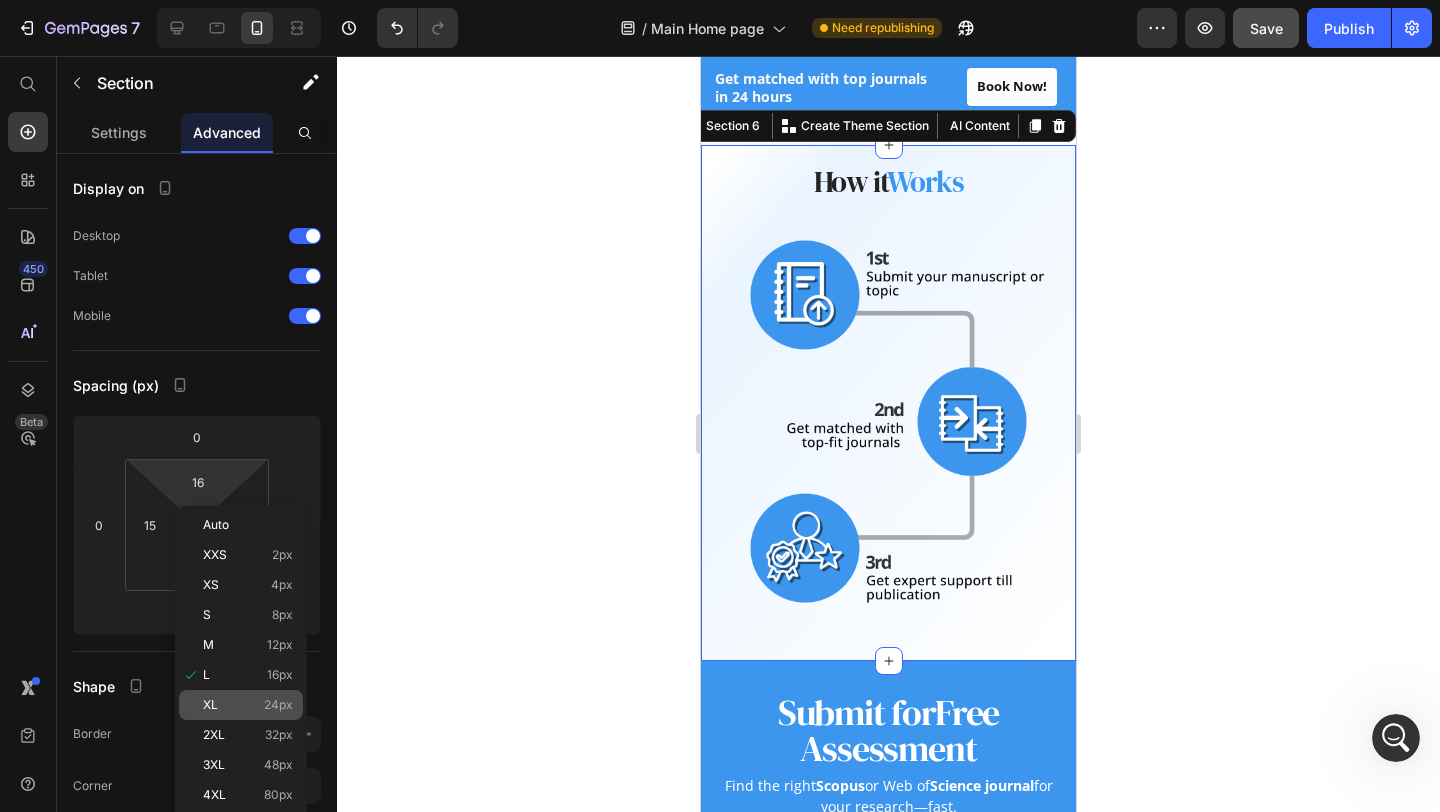 type on "24" 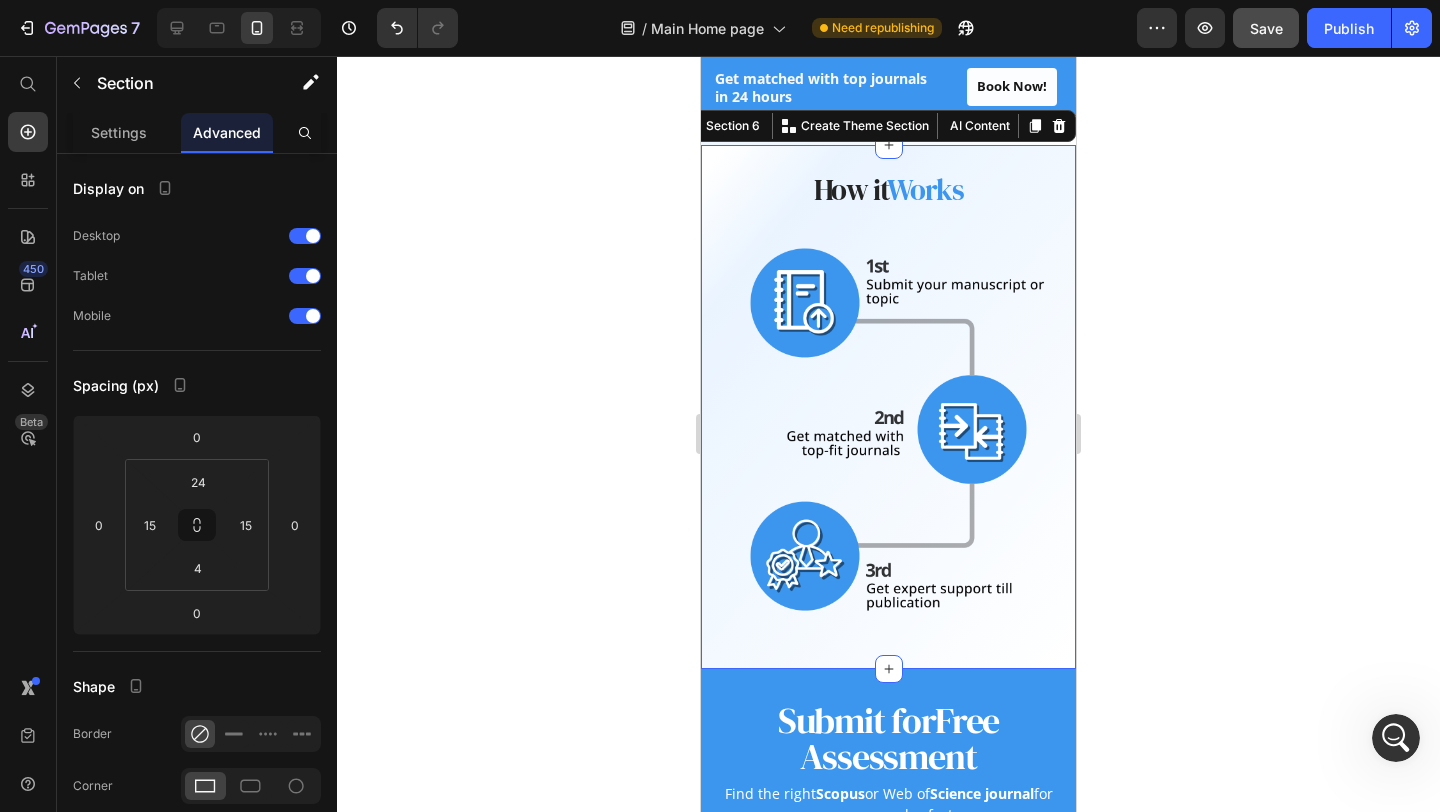 click 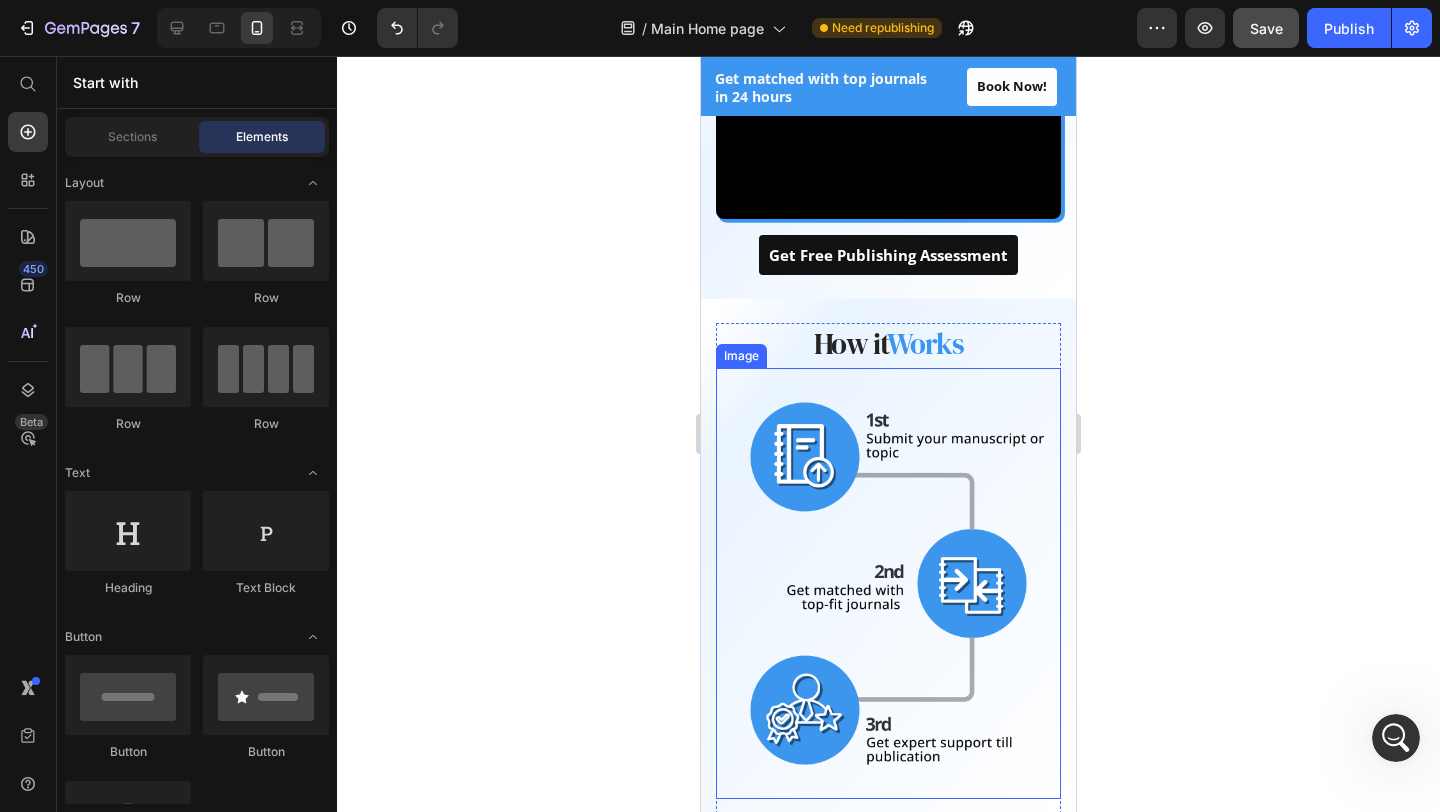 scroll, scrollTop: 1096, scrollLeft: 0, axis: vertical 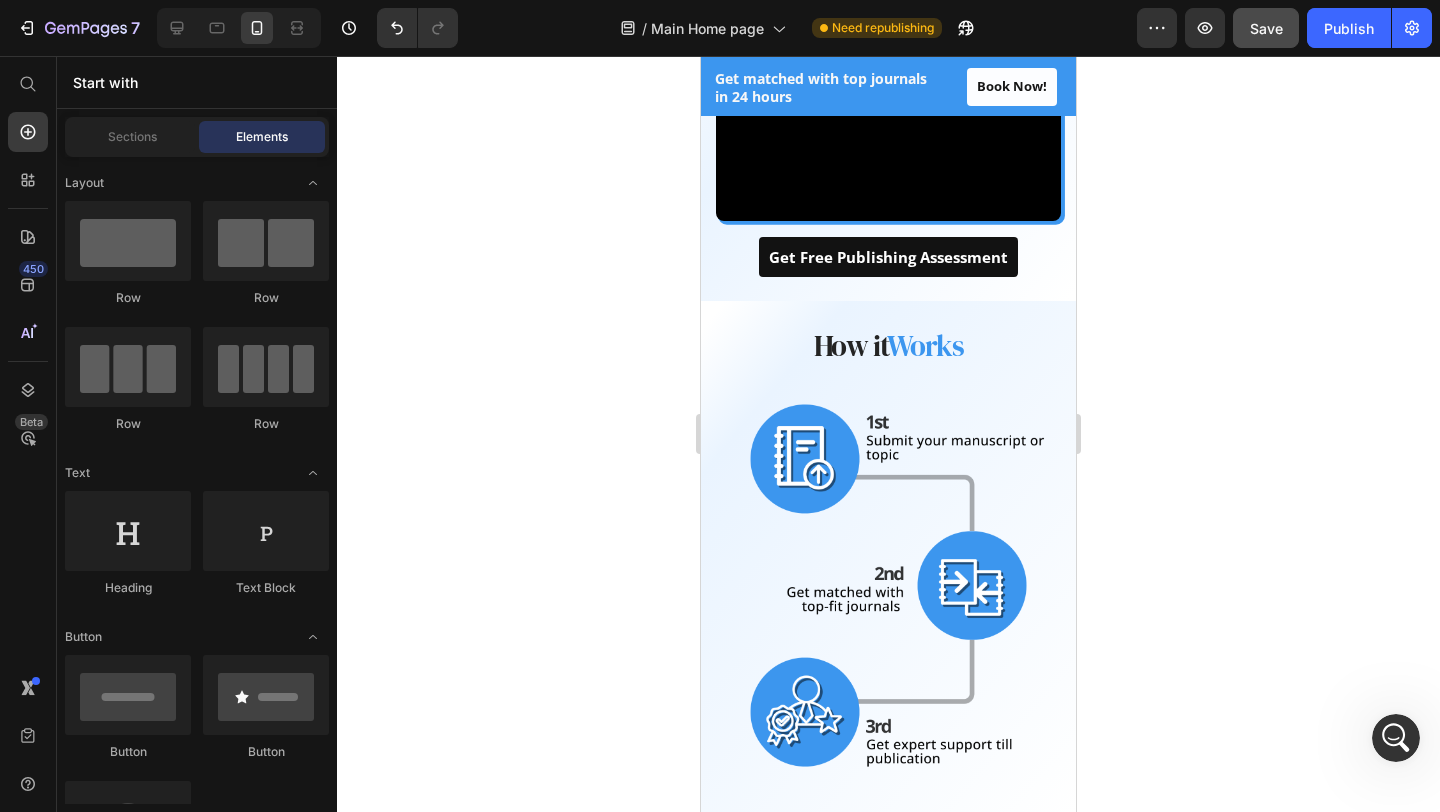 click 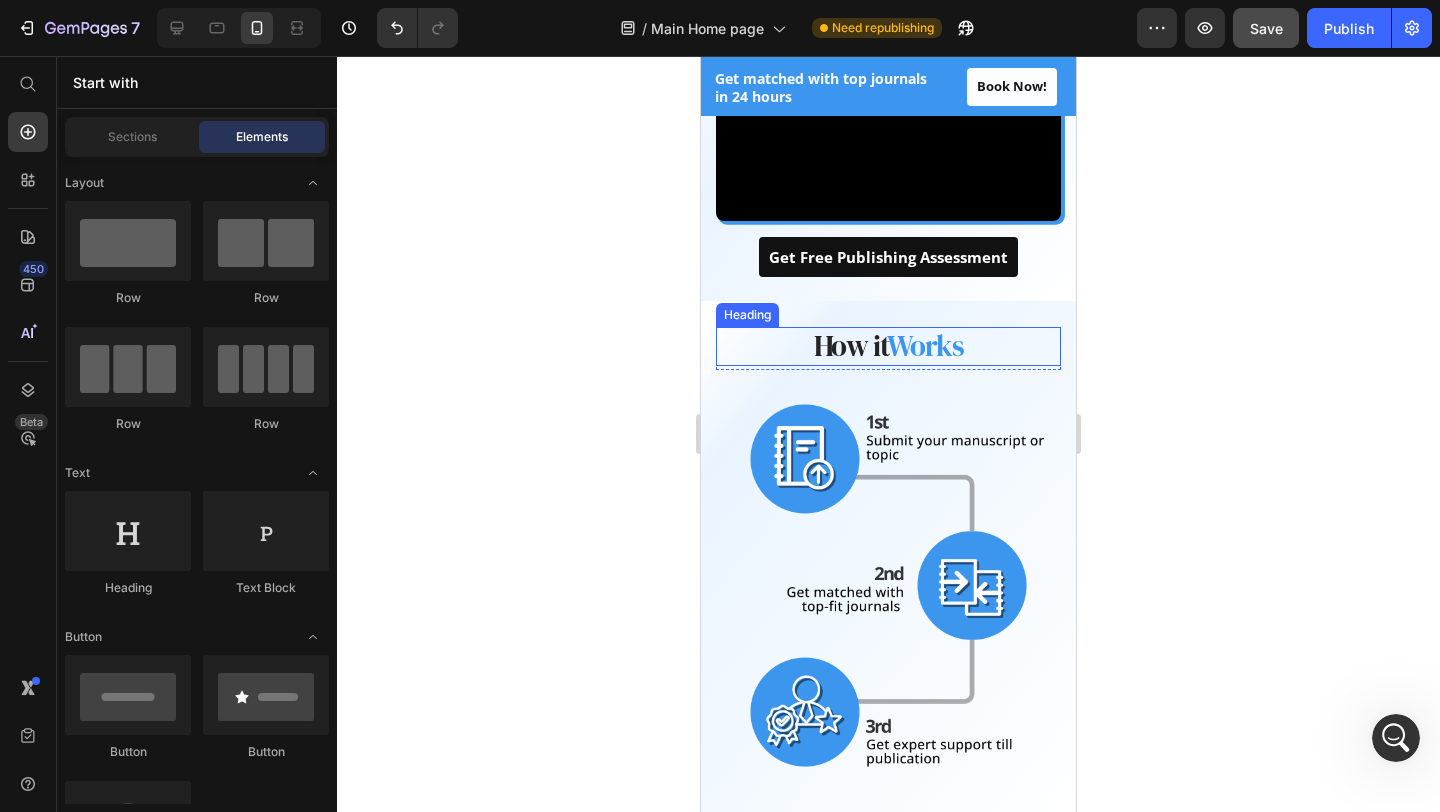 click on "How it  Works" at bounding box center [888, 346] 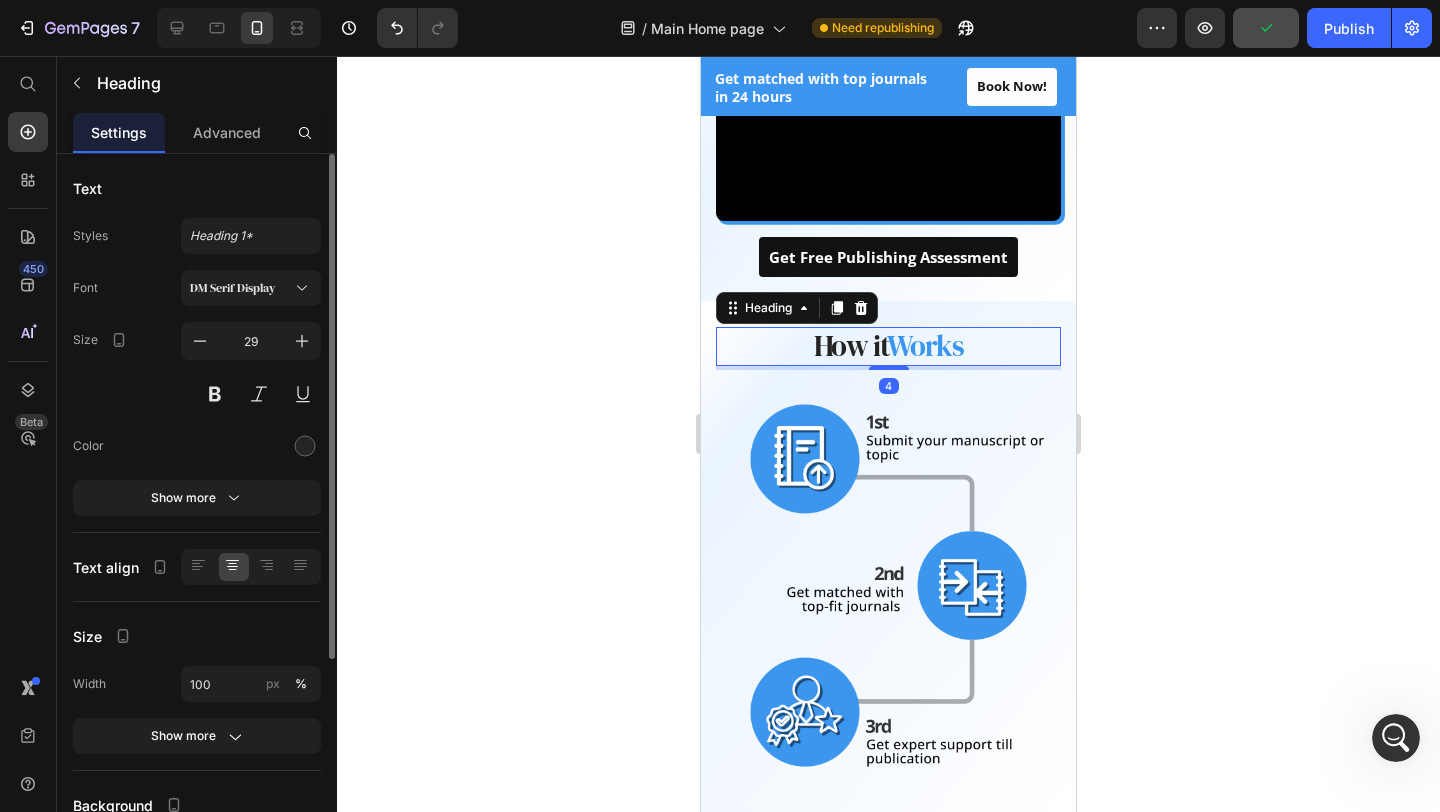 click on "Size 29" at bounding box center (197, 367) 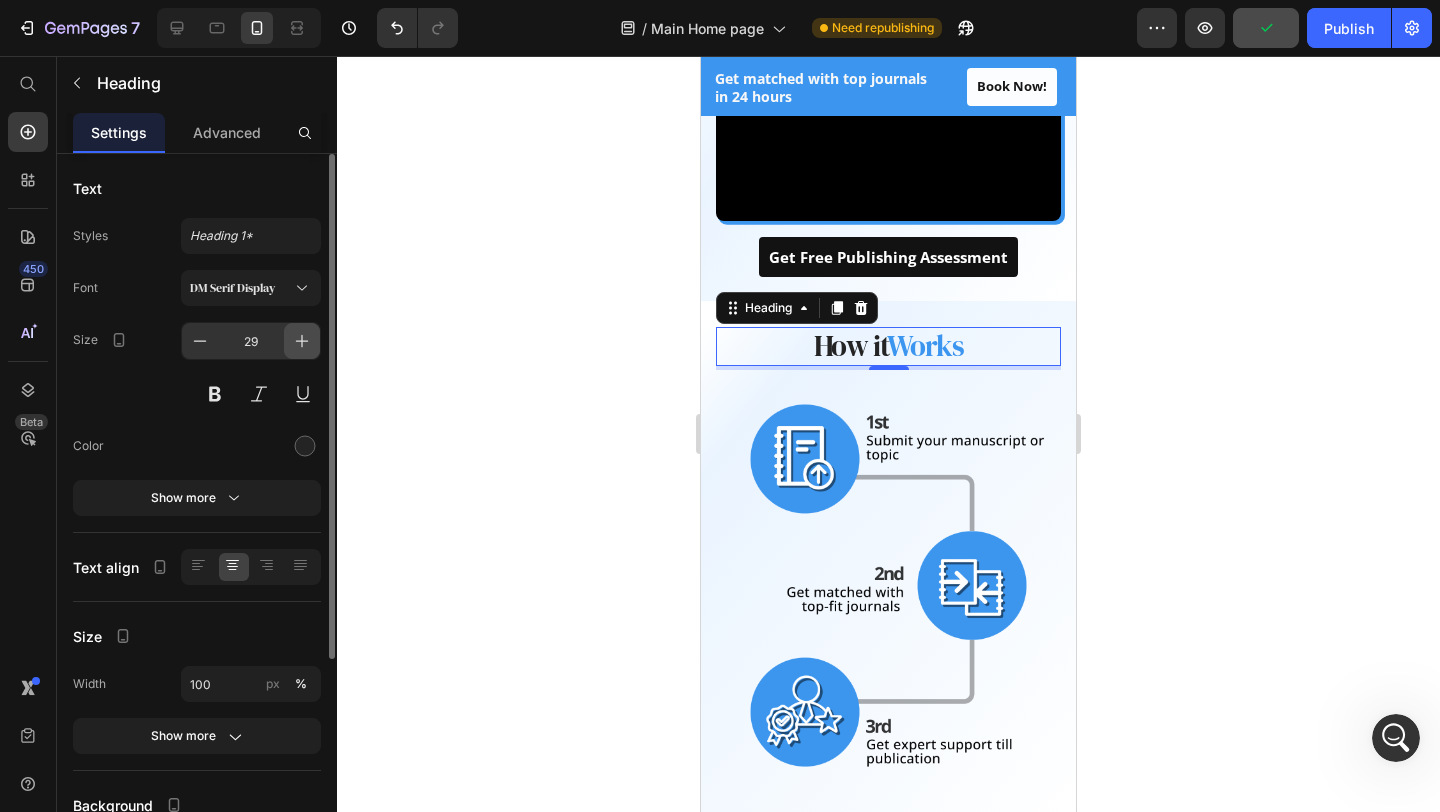 click at bounding box center (302, 341) 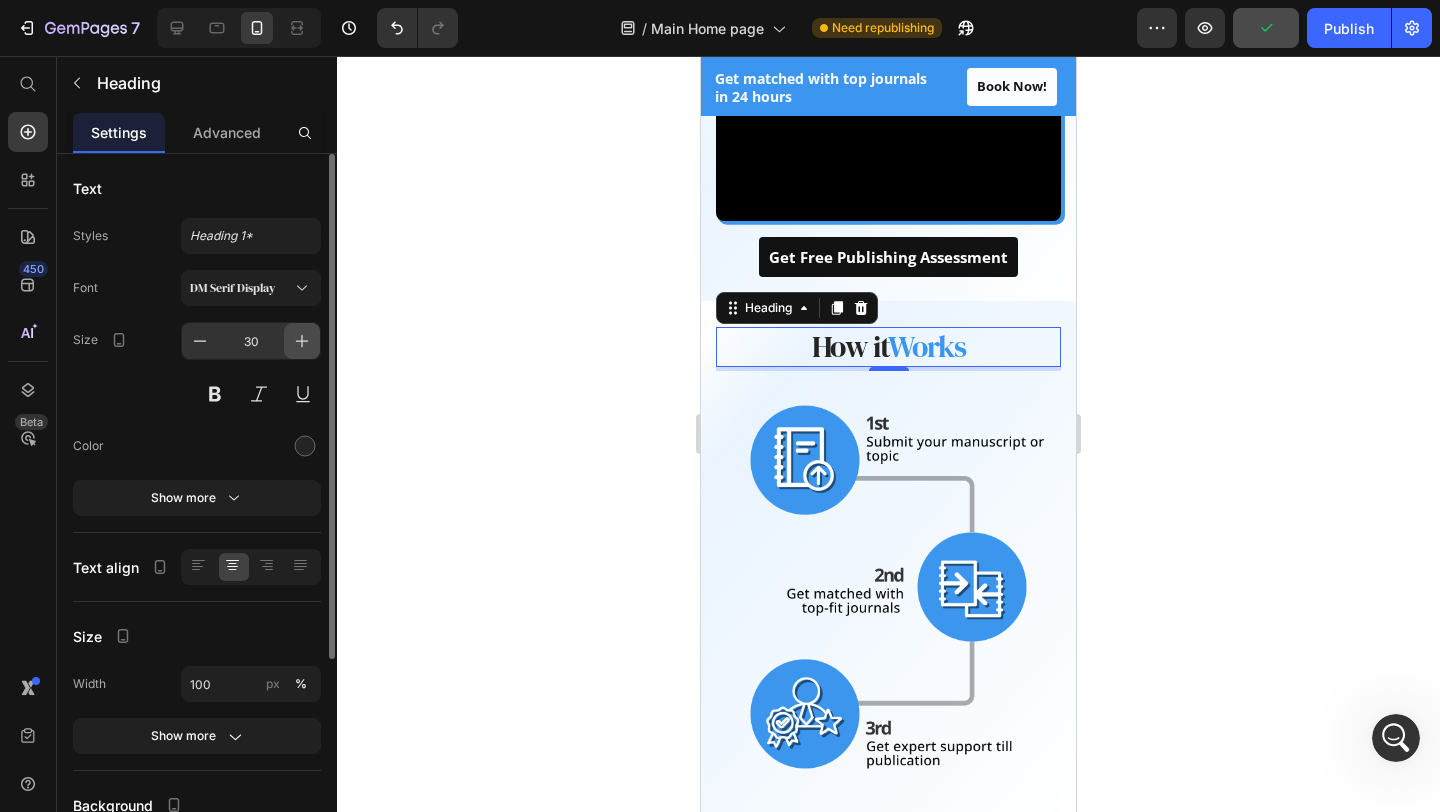 click at bounding box center [302, 341] 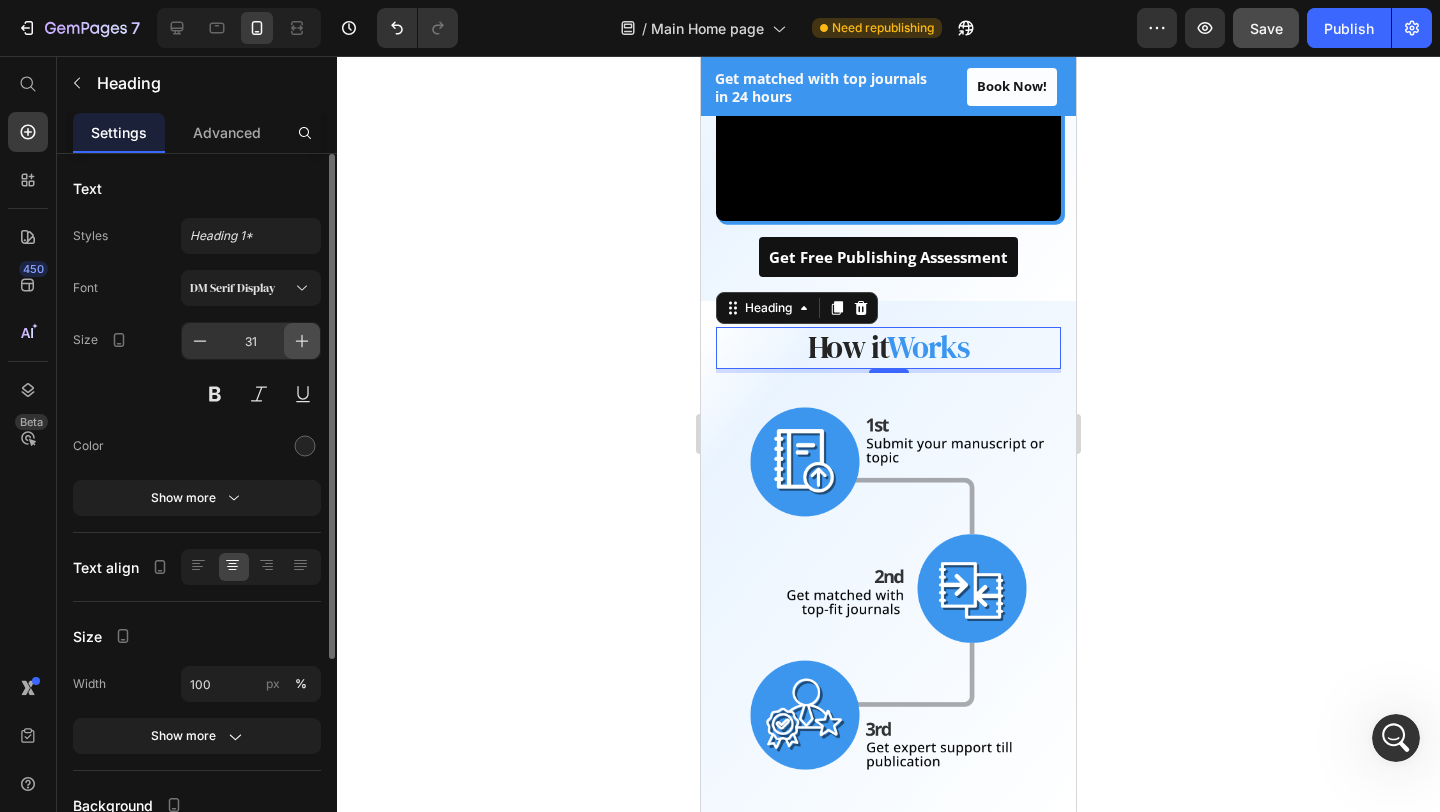 click at bounding box center (302, 341) 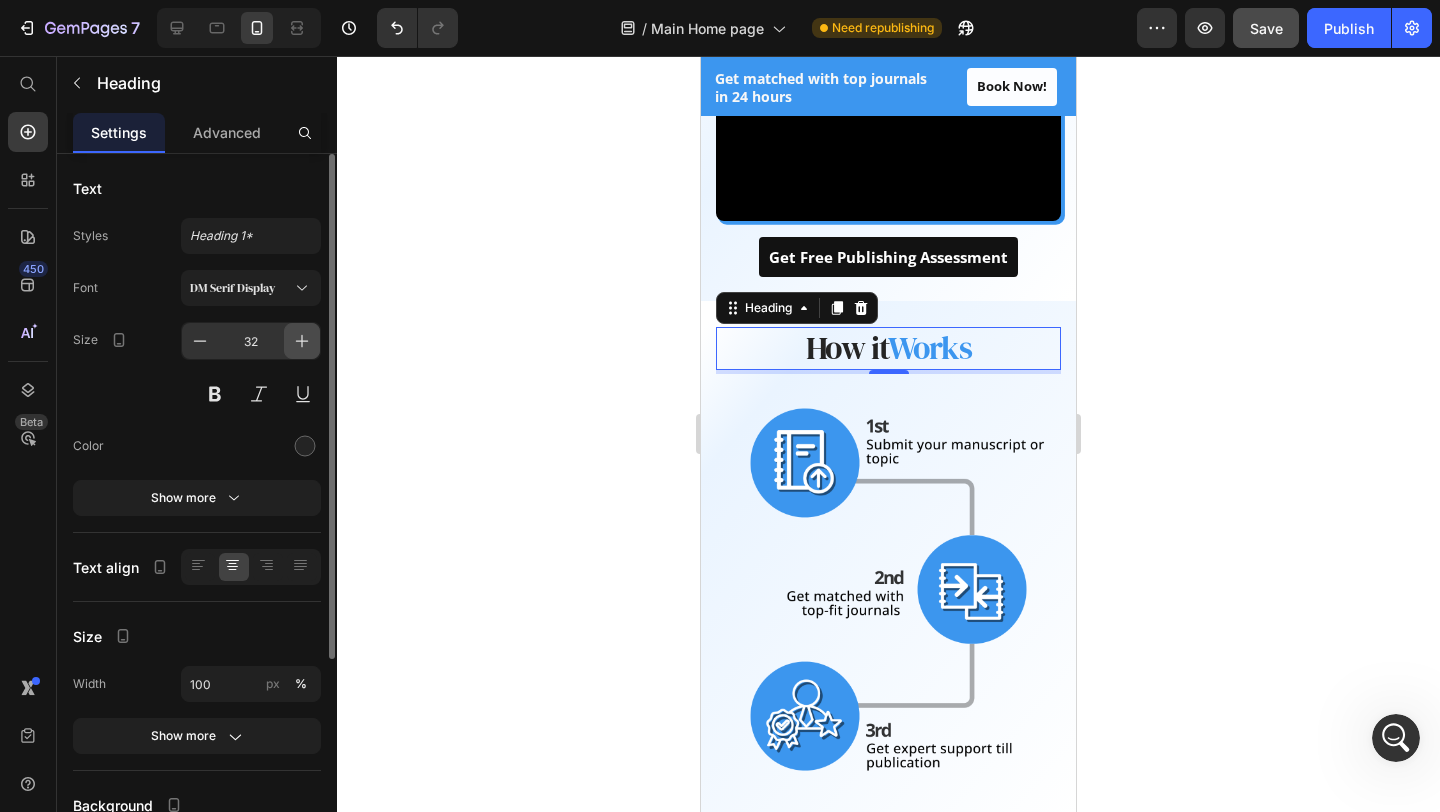 click at bounding box center [302, 341] 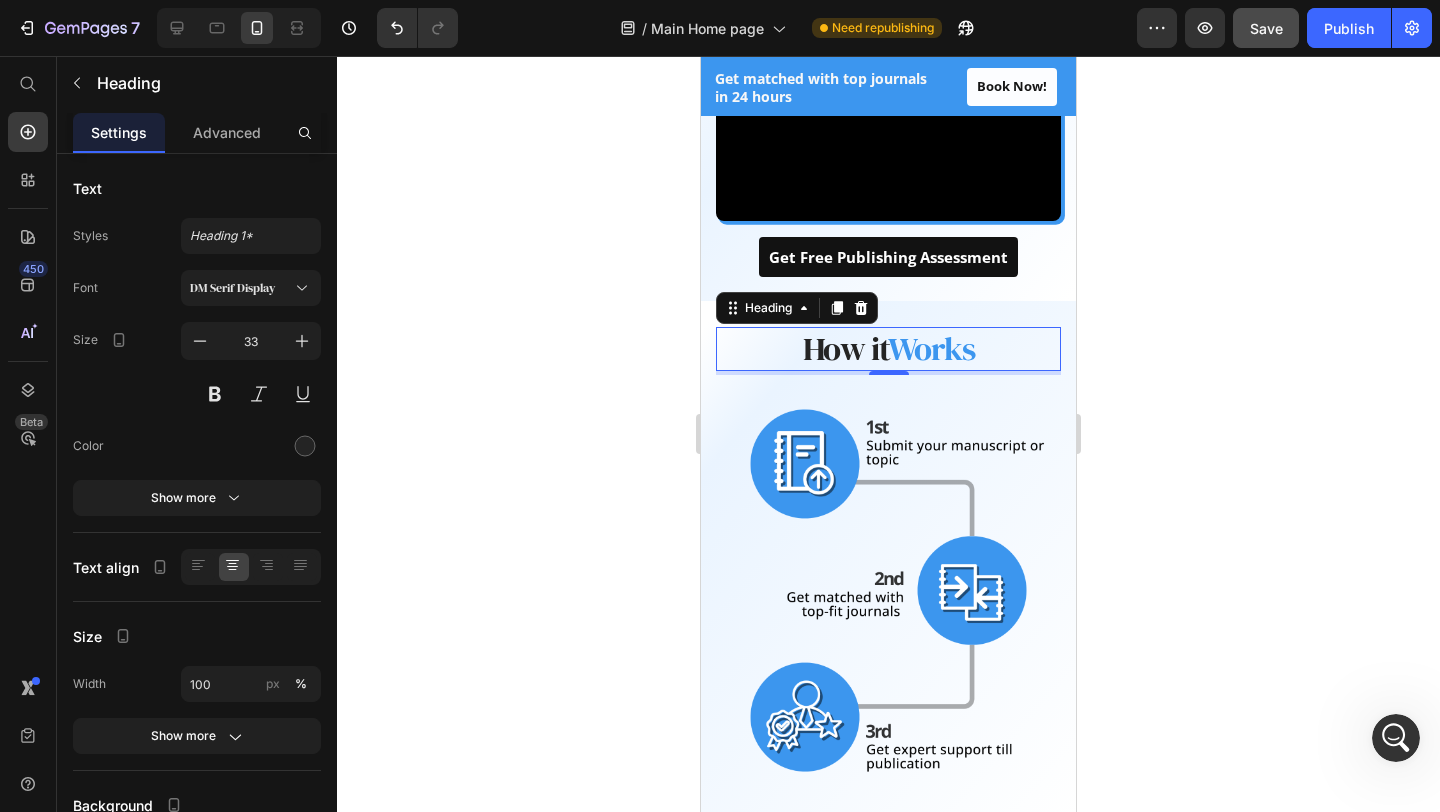 click 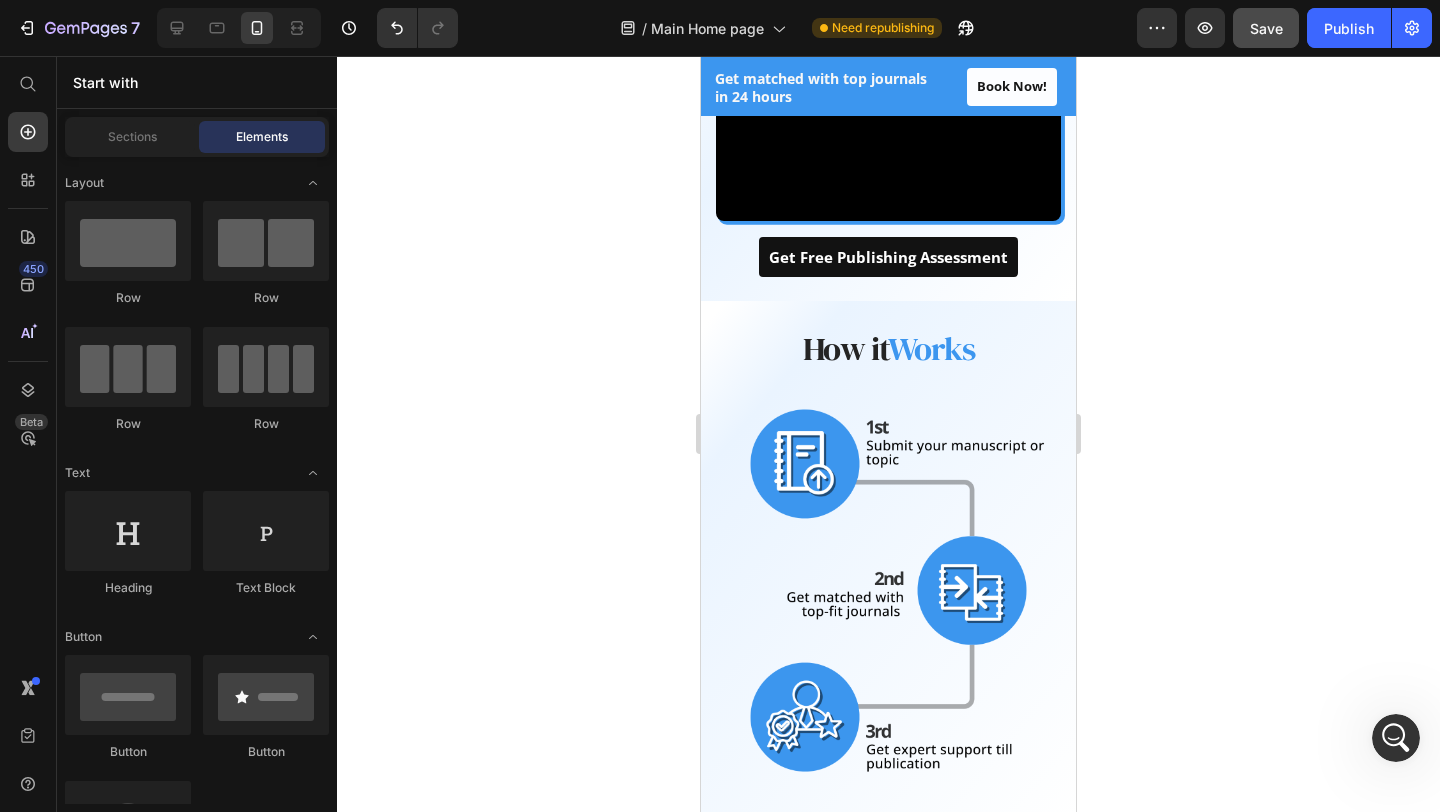 click 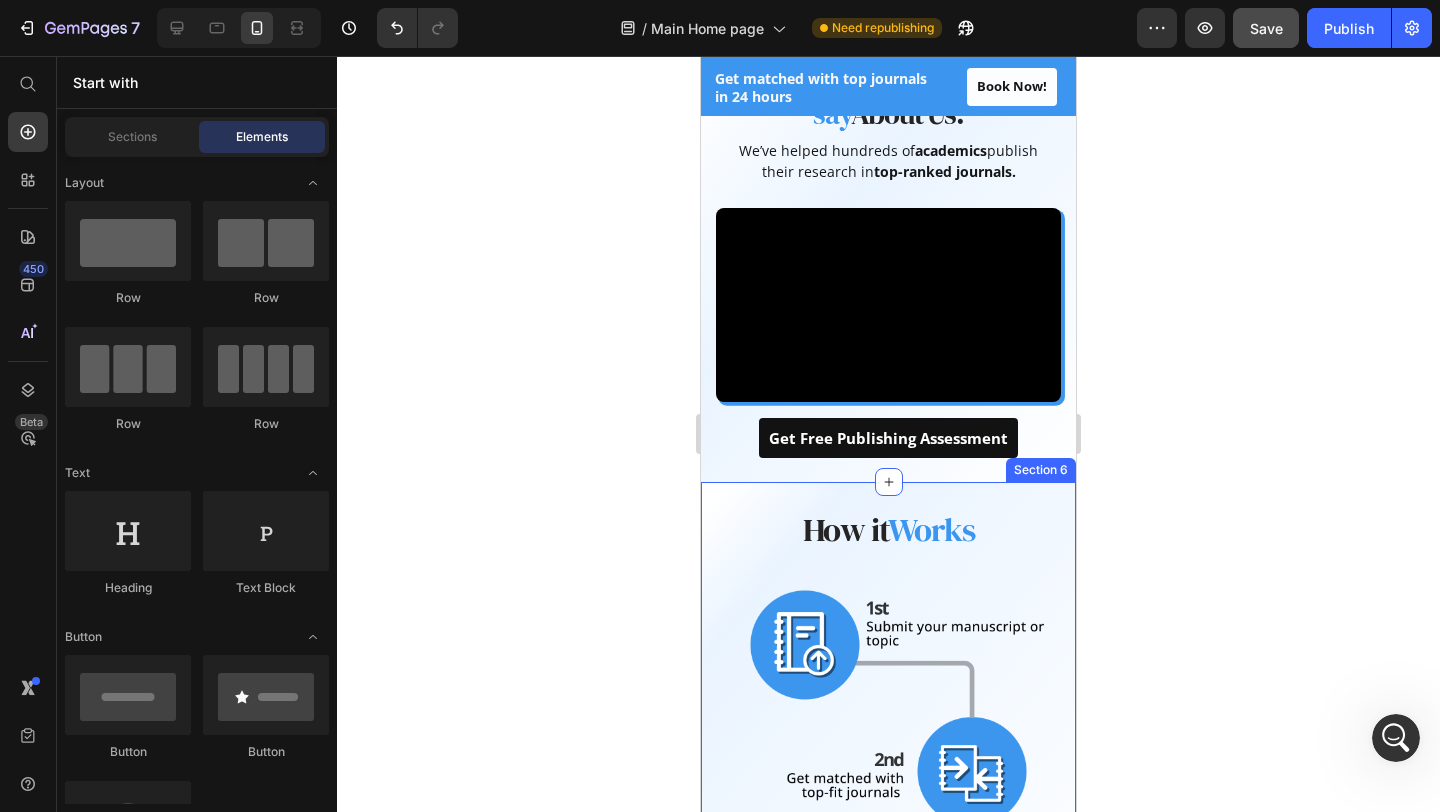 scroll, scrollTop: 918, scrollLeft: 0, axis: vertical 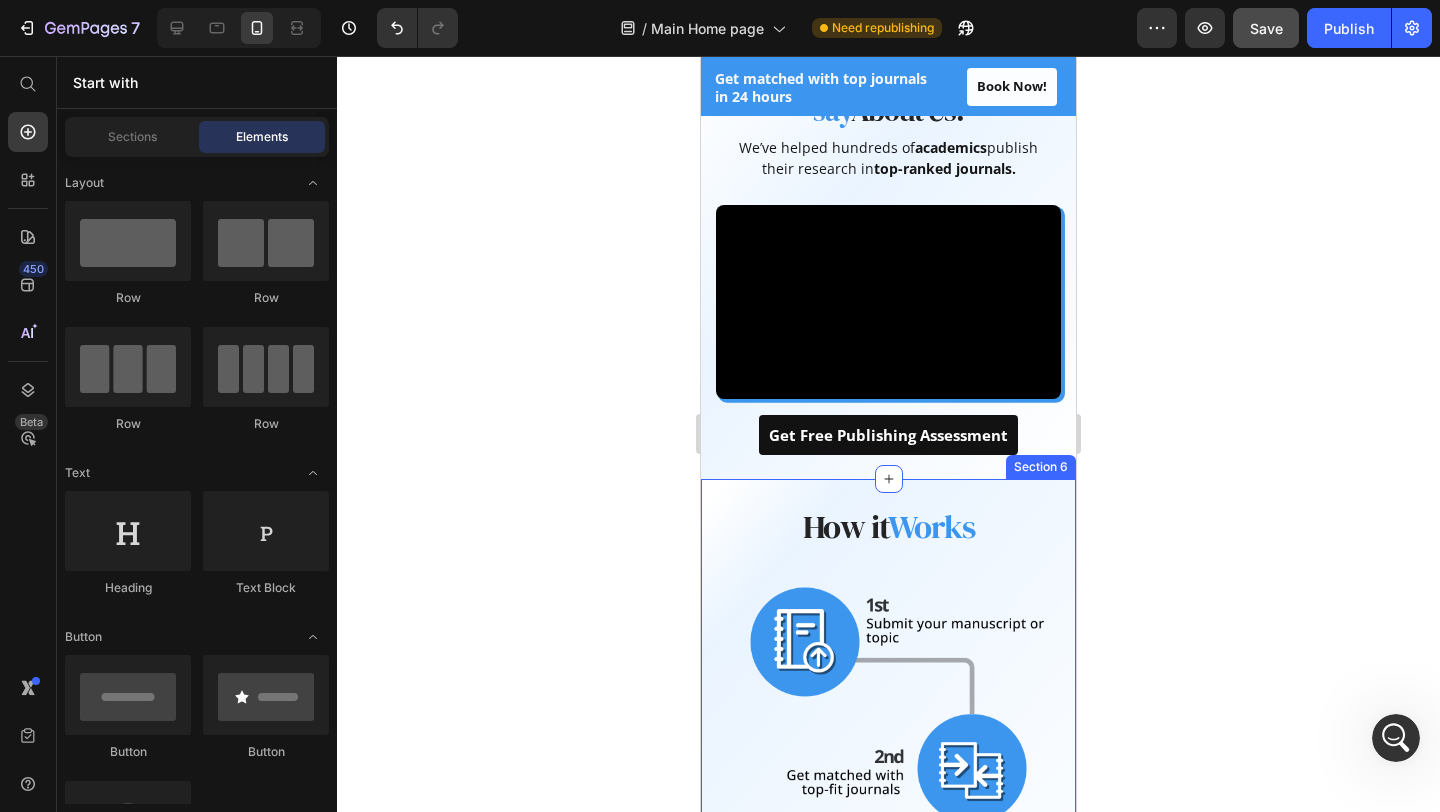 click on "How it  Works Heading Row Image Row Section 6" at bounding box center (888, 743) 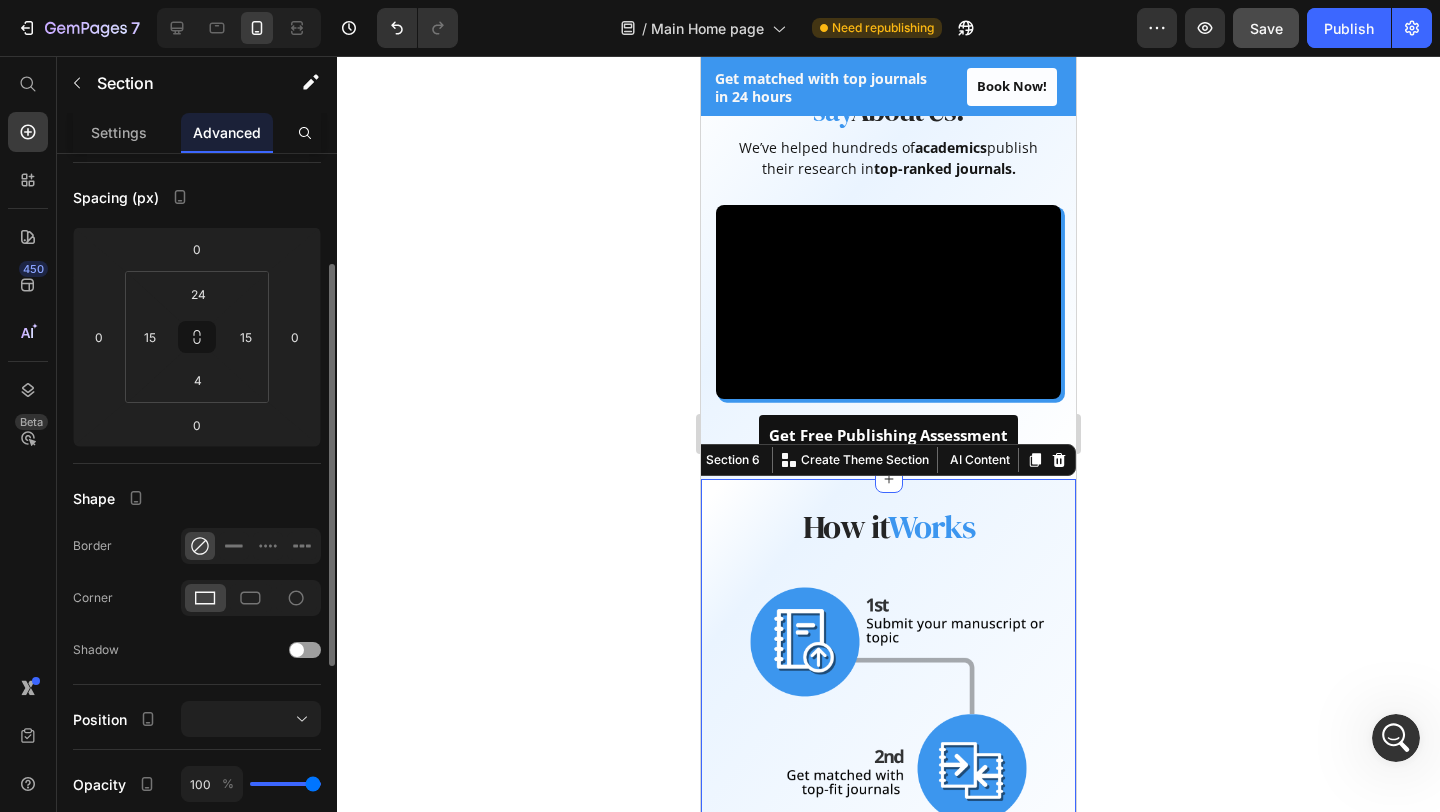 scroll, scrollTop: 191, scrollLeft: 0, axis: vertical 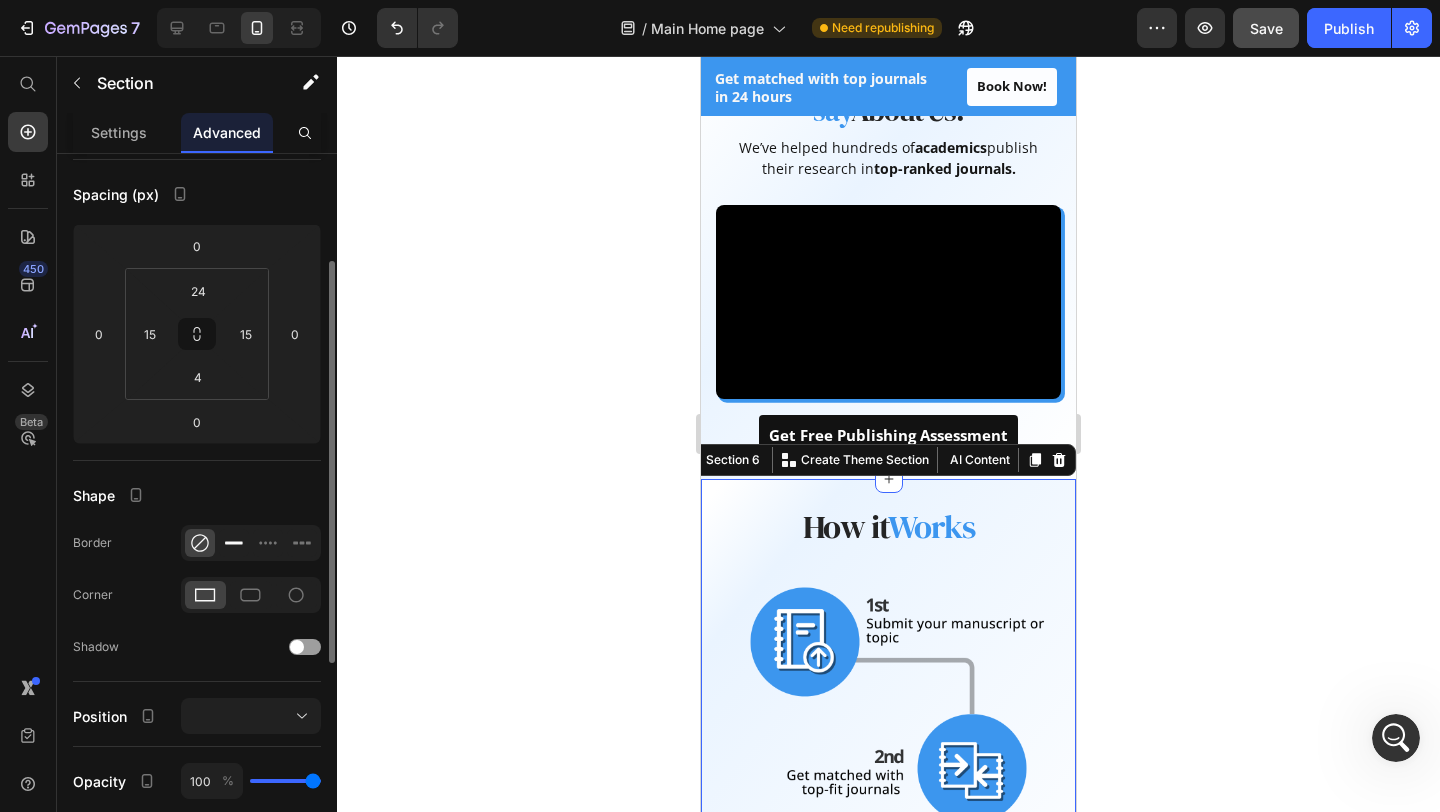 click 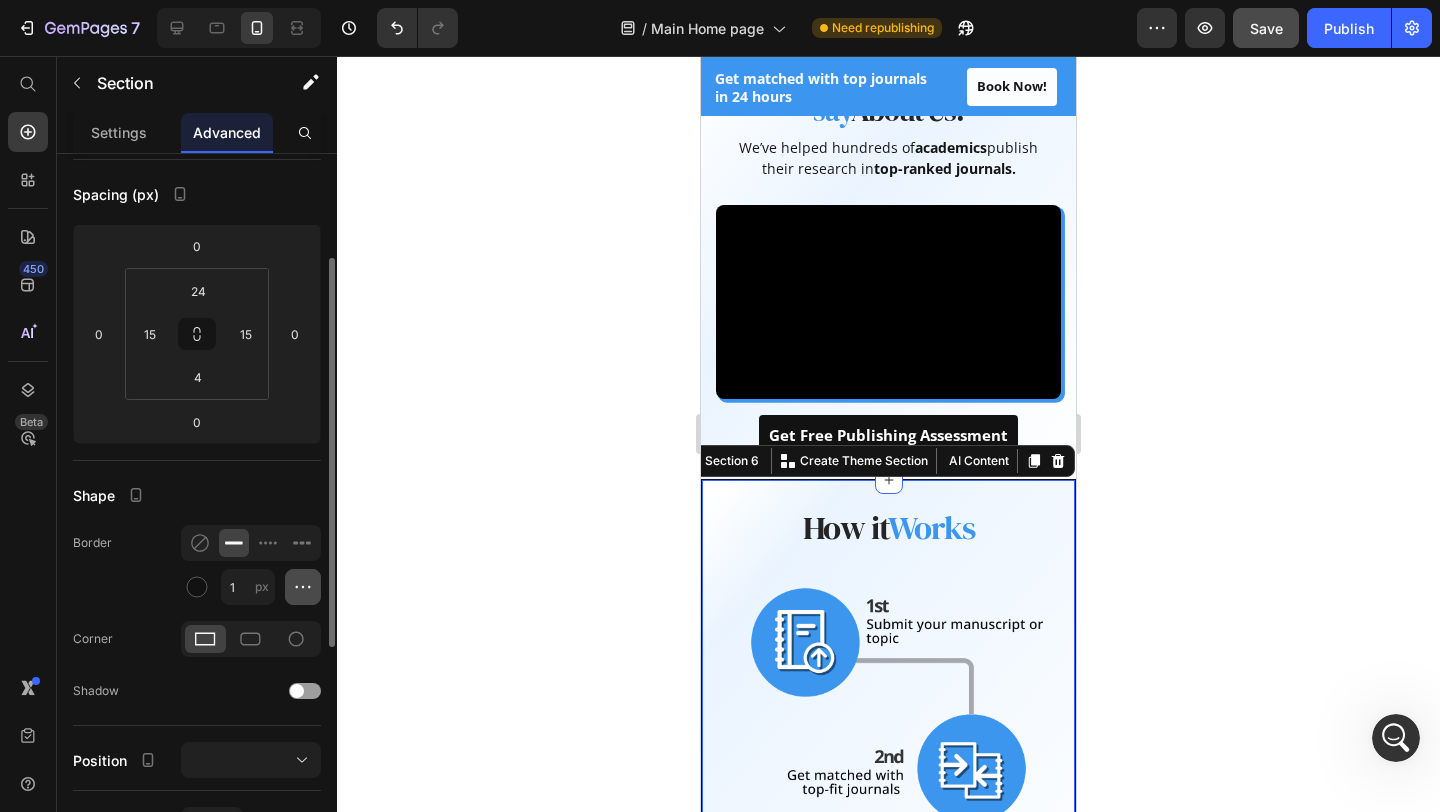 click 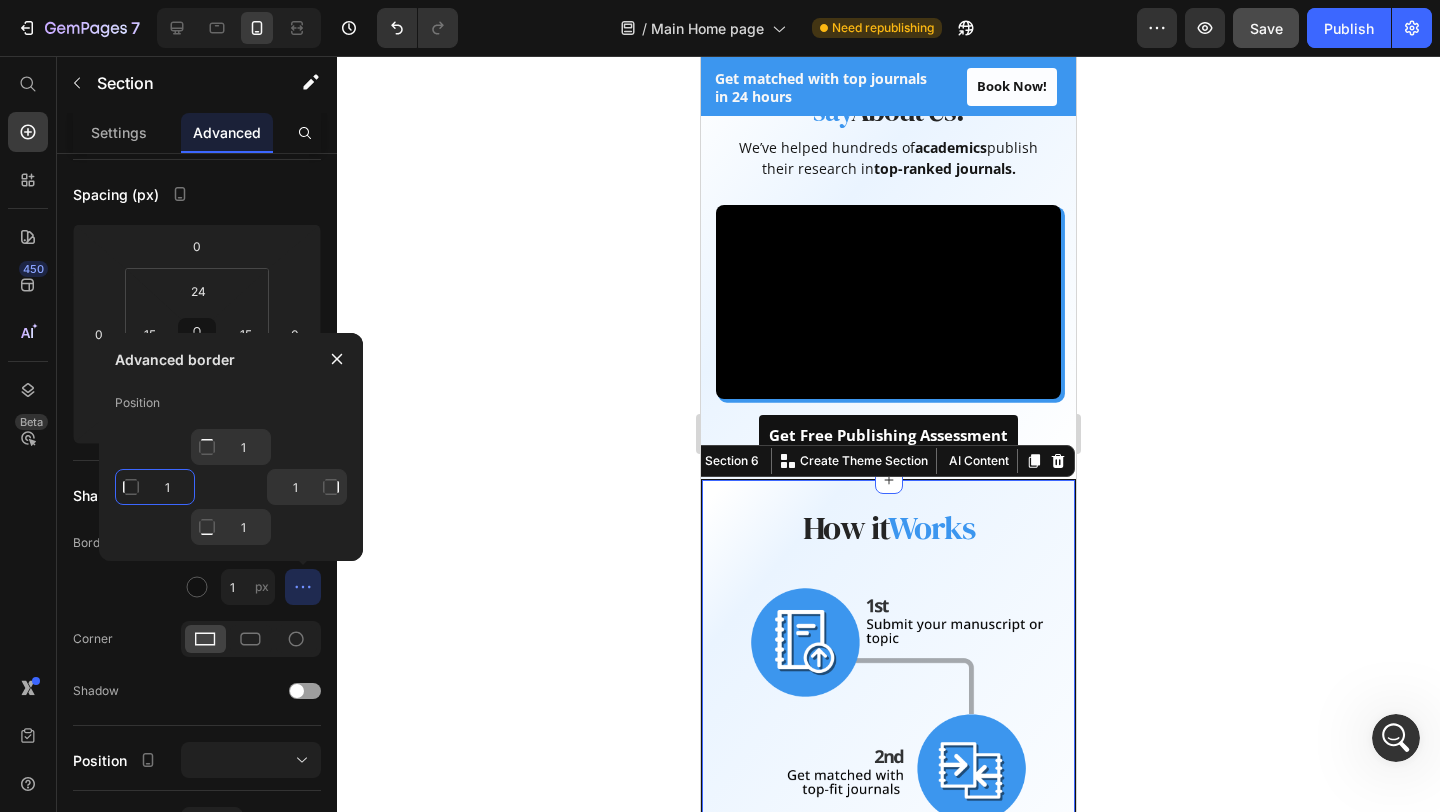 click on "1" 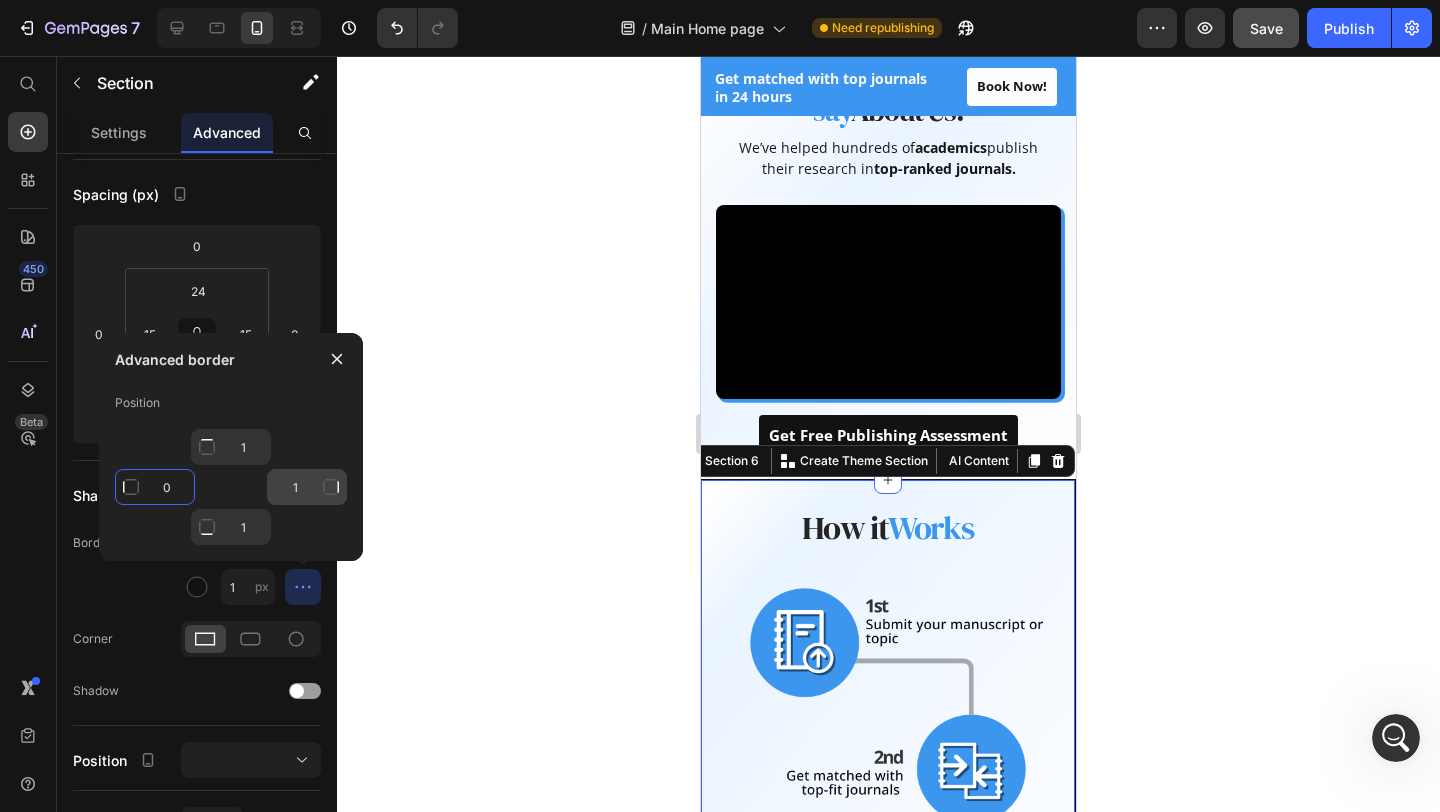 type on "0" 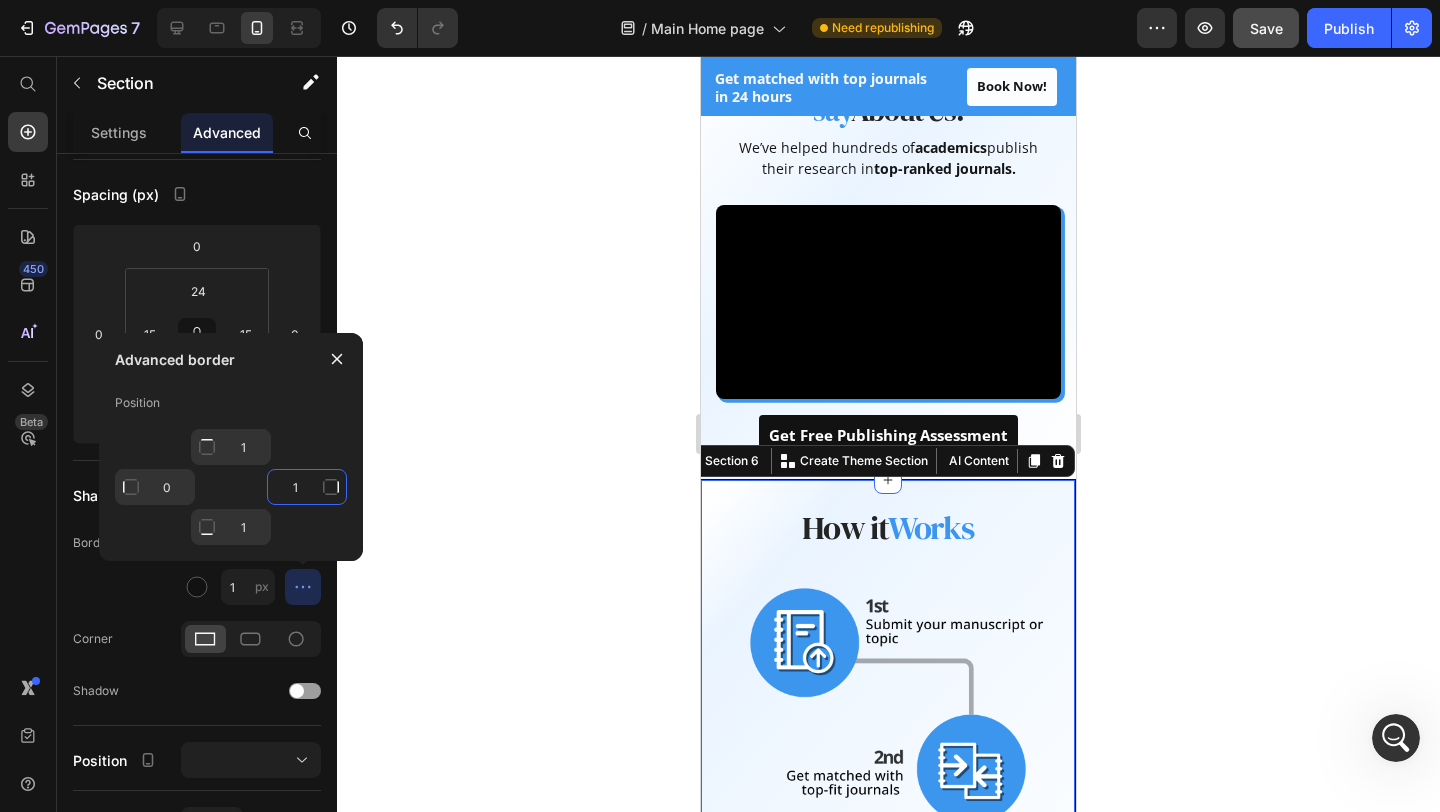 type on "Mixed" 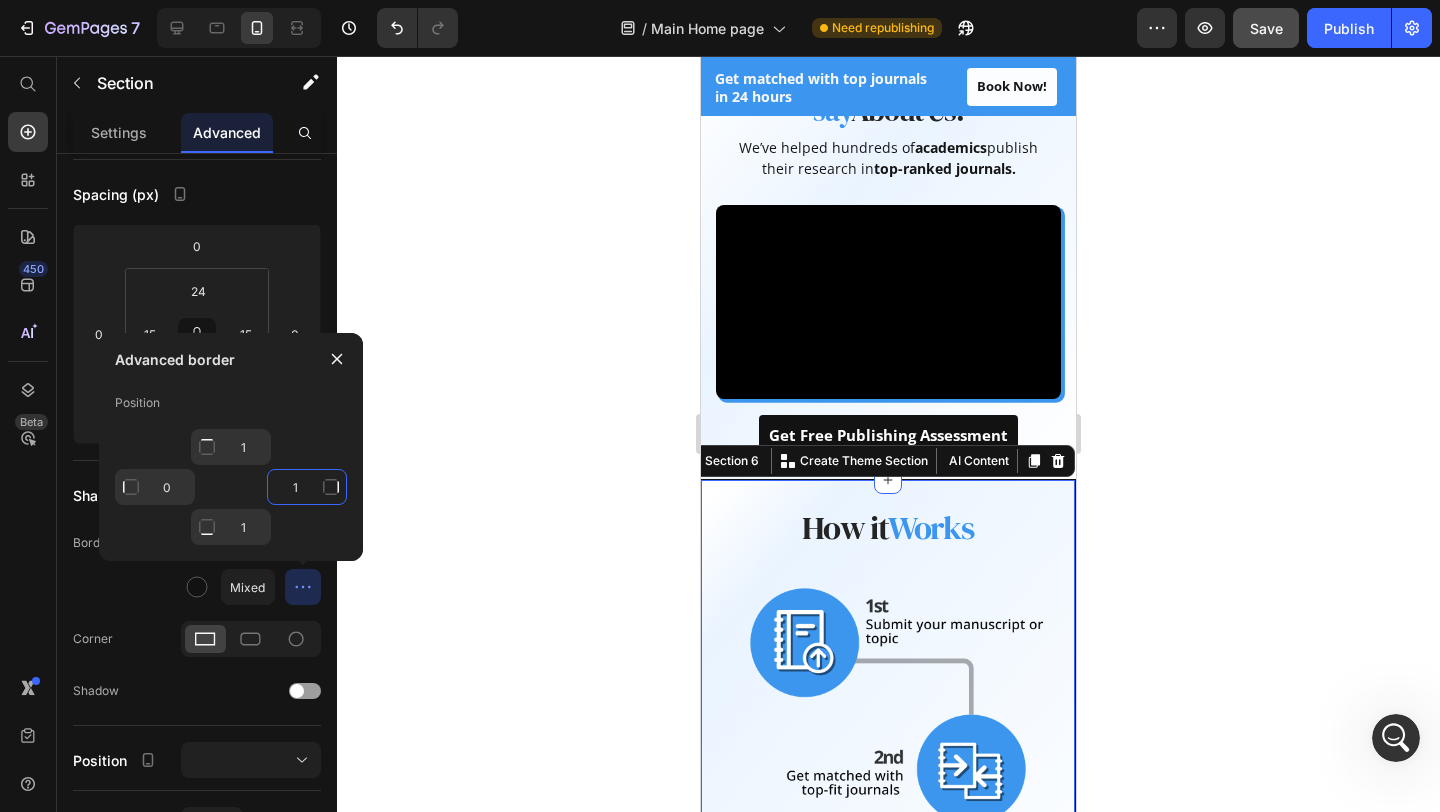 click on "1" 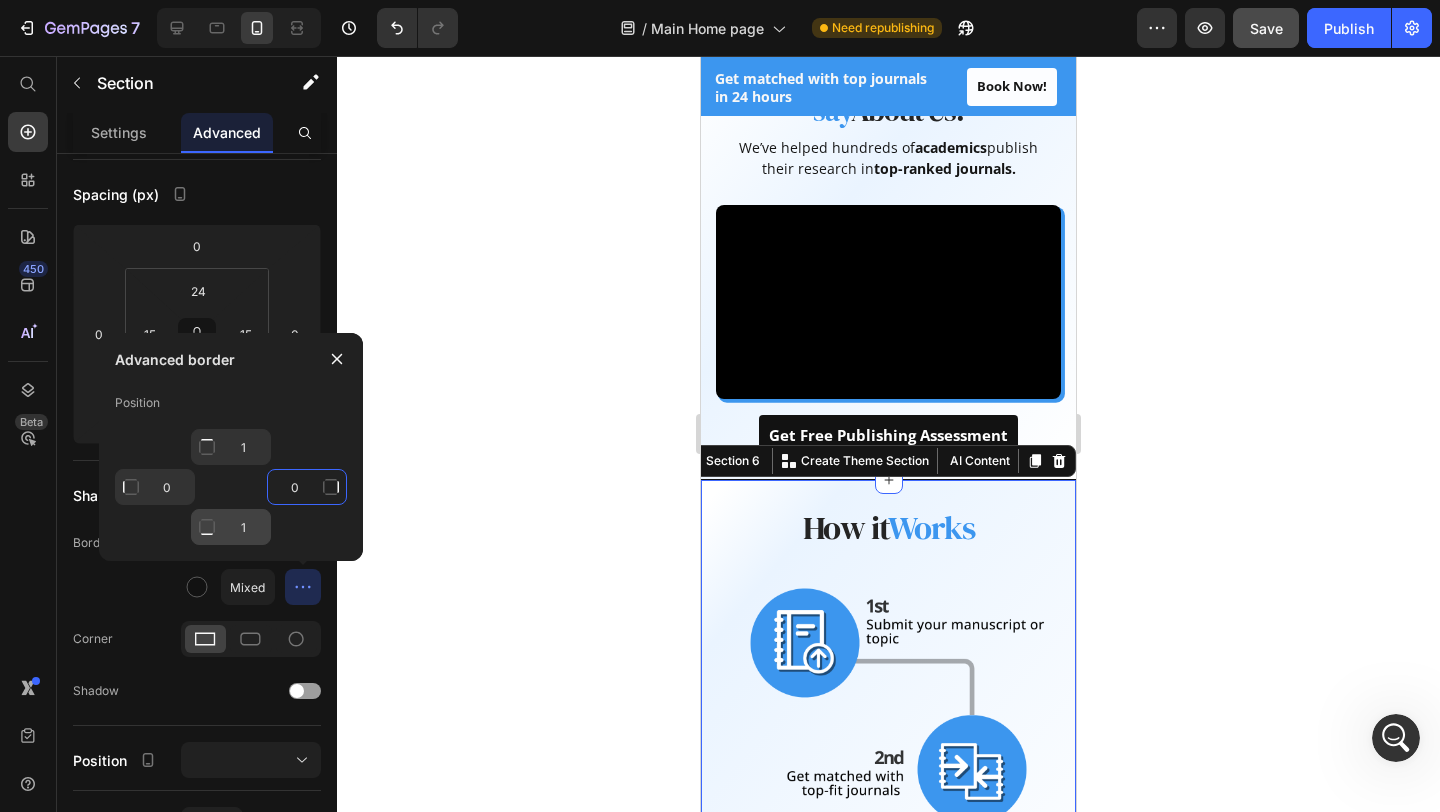 type on "0" 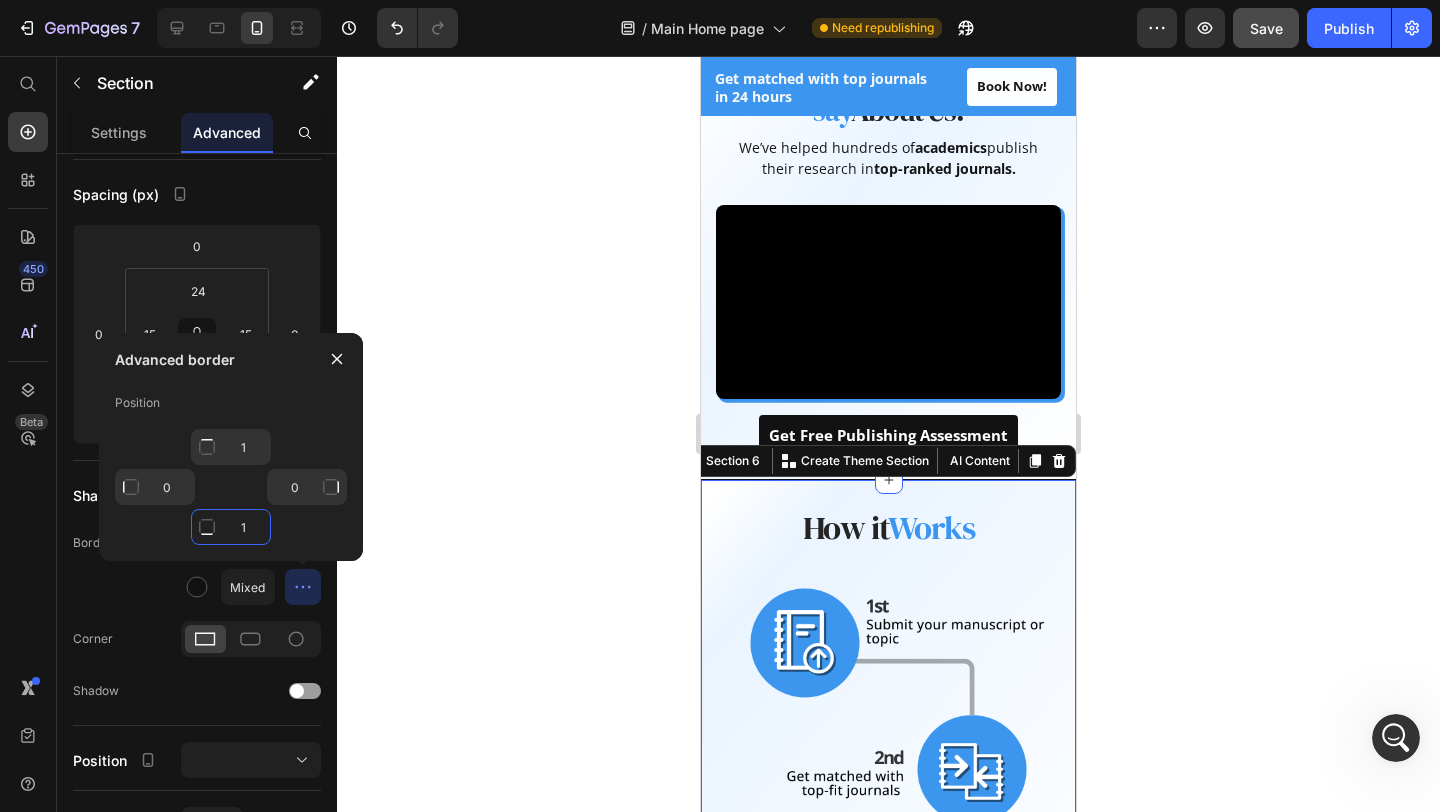 click on "1" 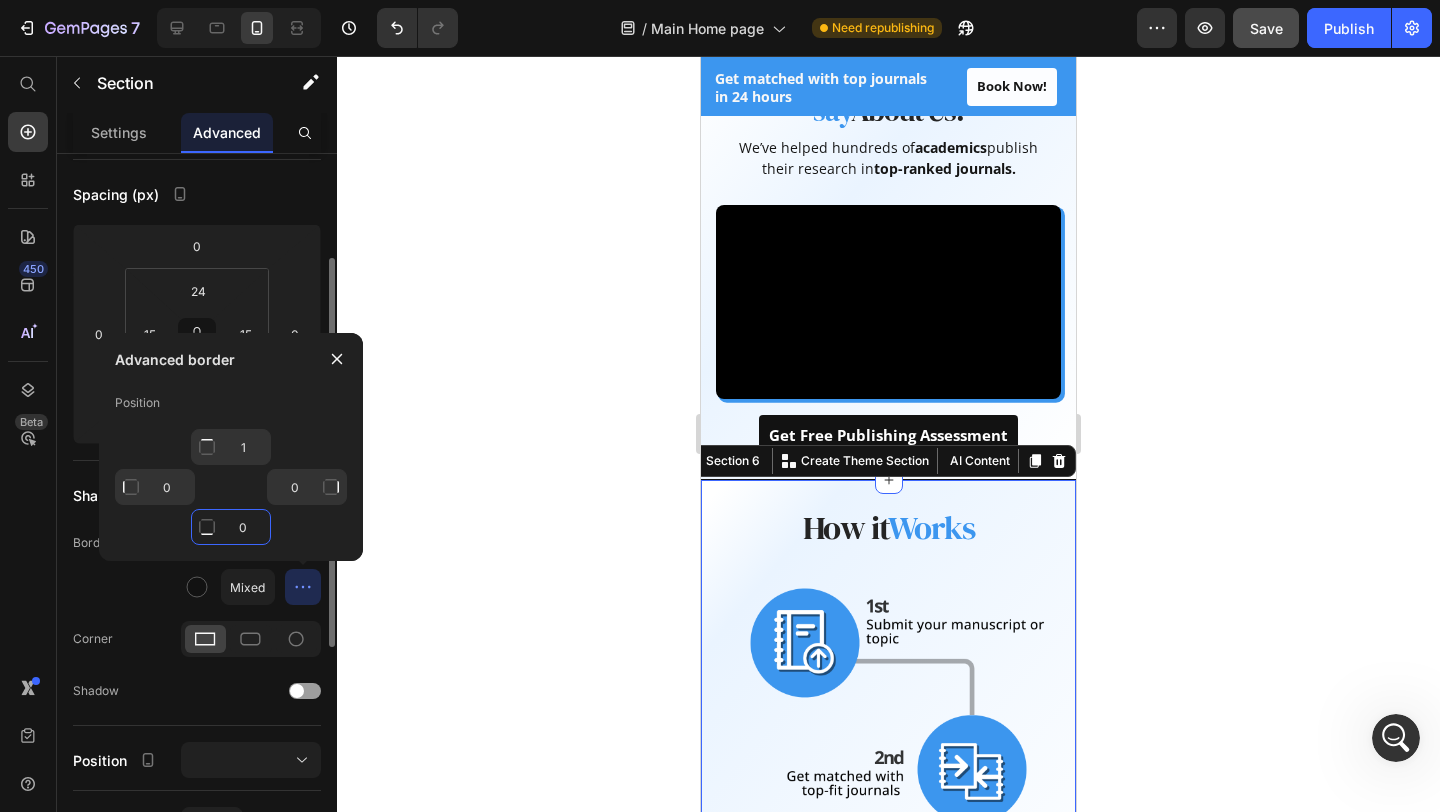 type on "0" 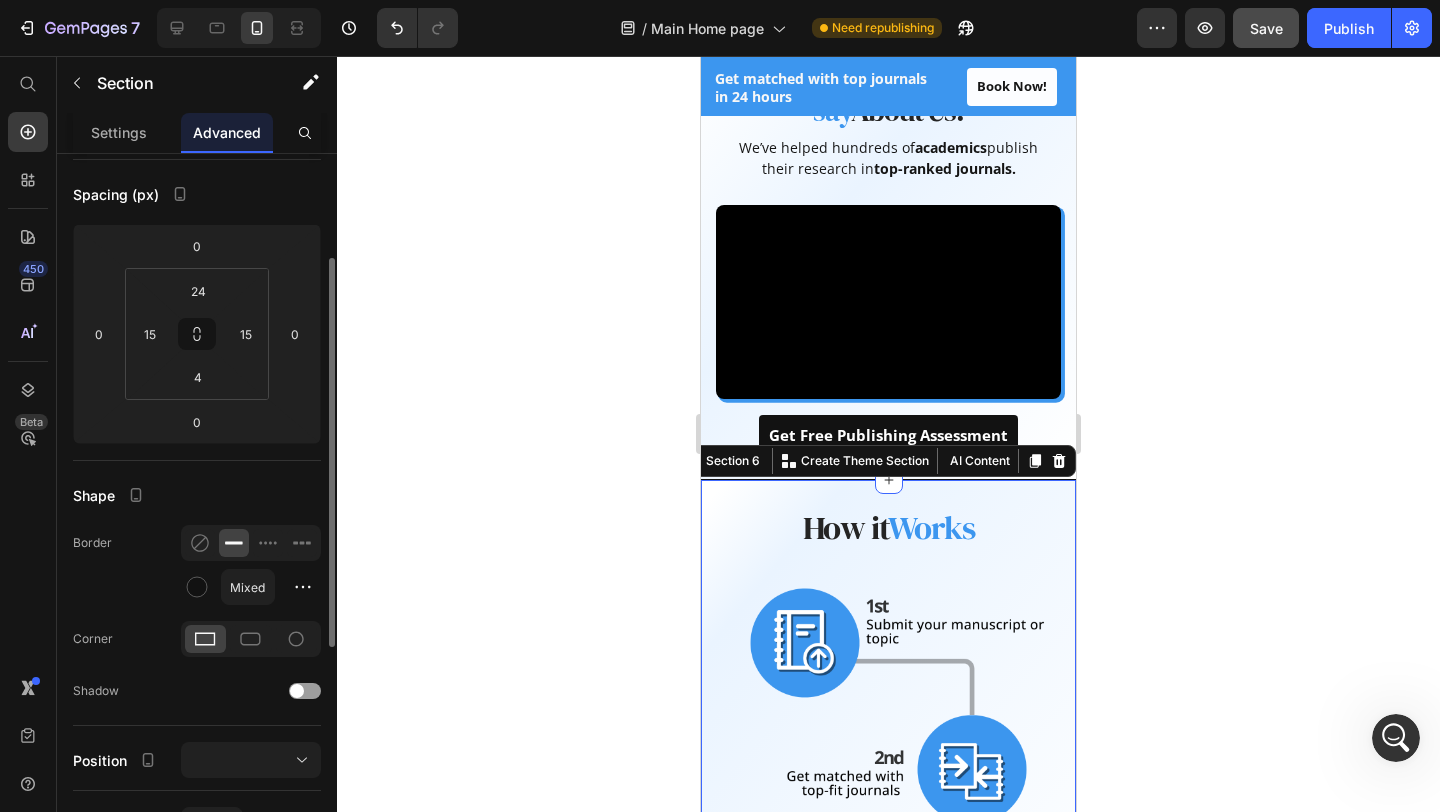 click on "Border Mixed" 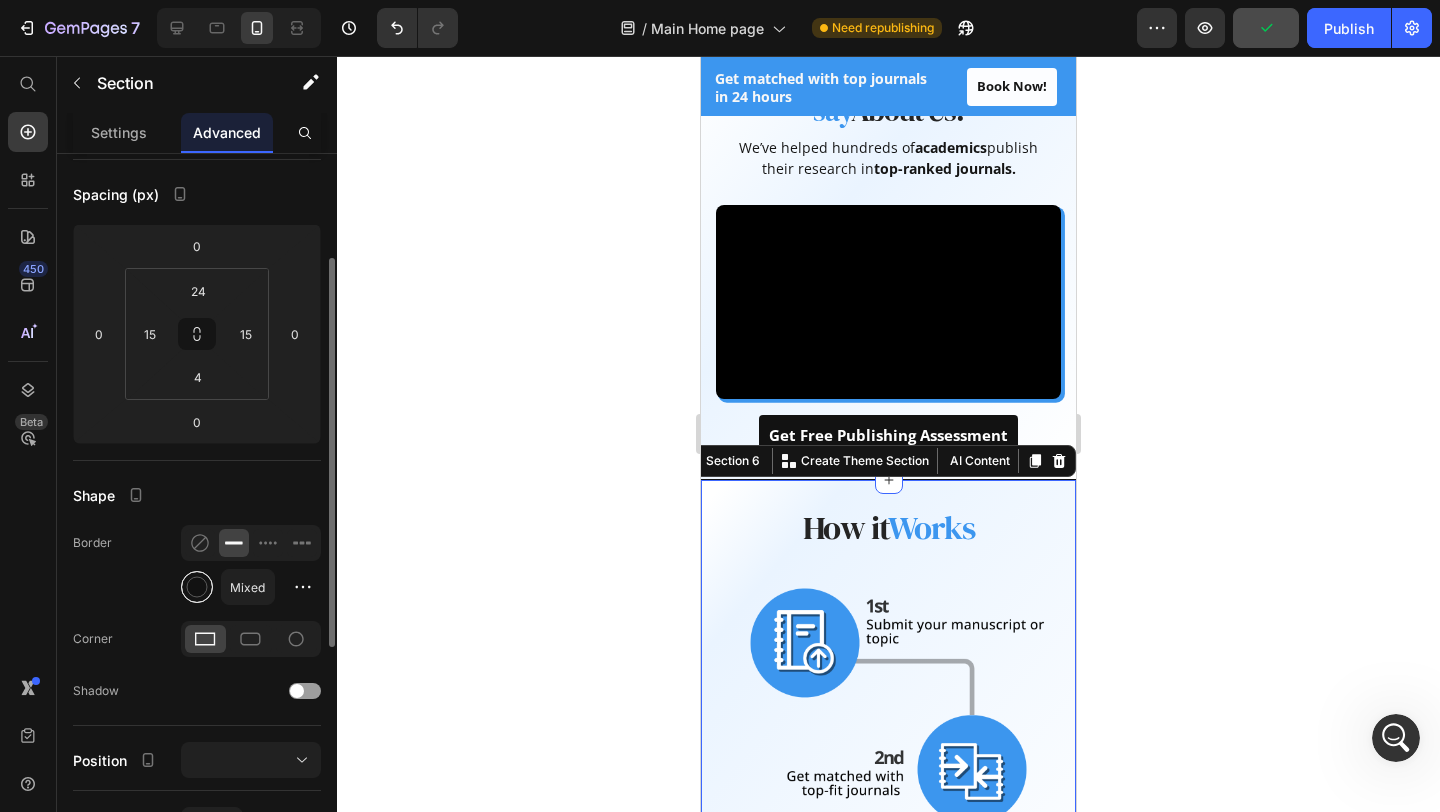 click at bounding box center (197, 587) 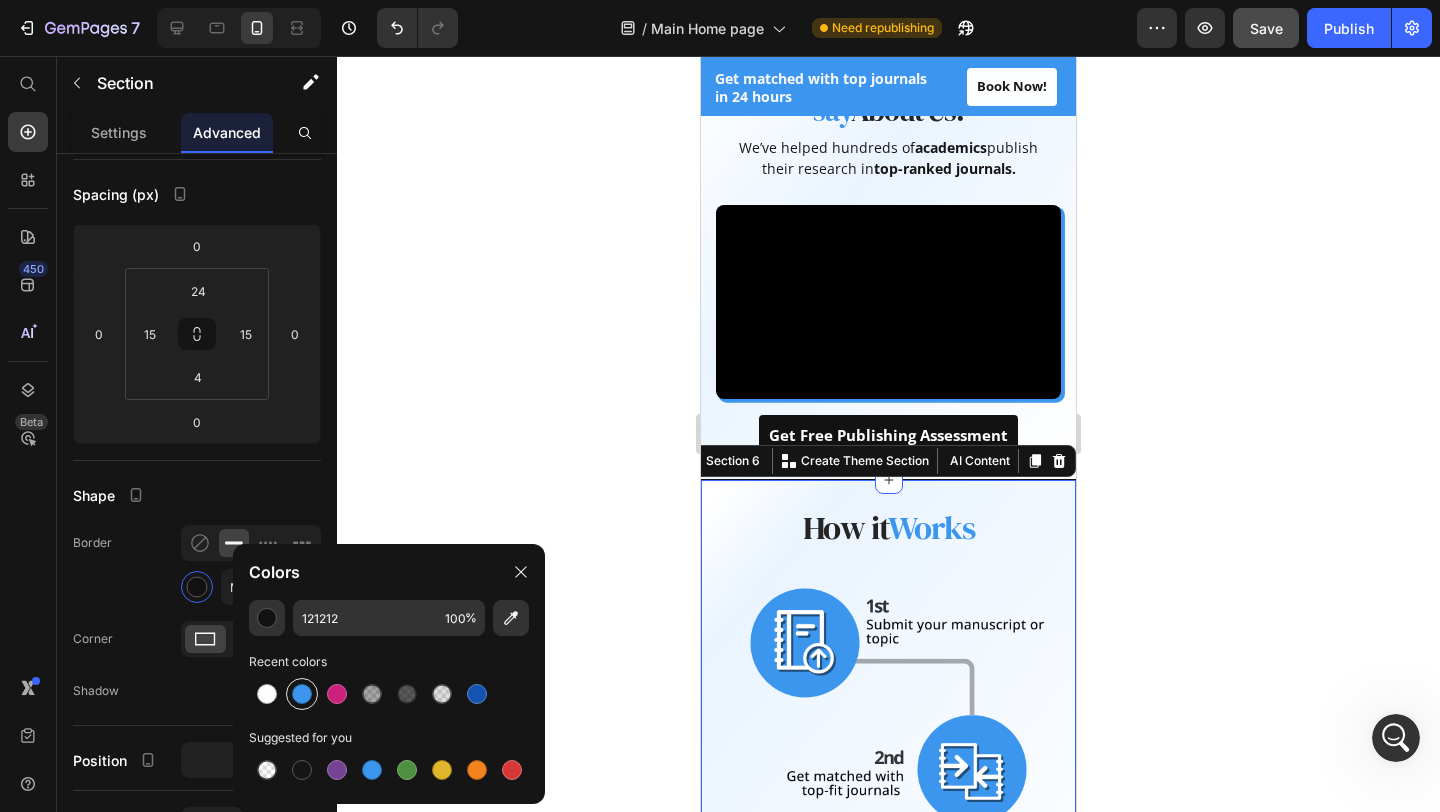 click at bounding box center [302, 694] 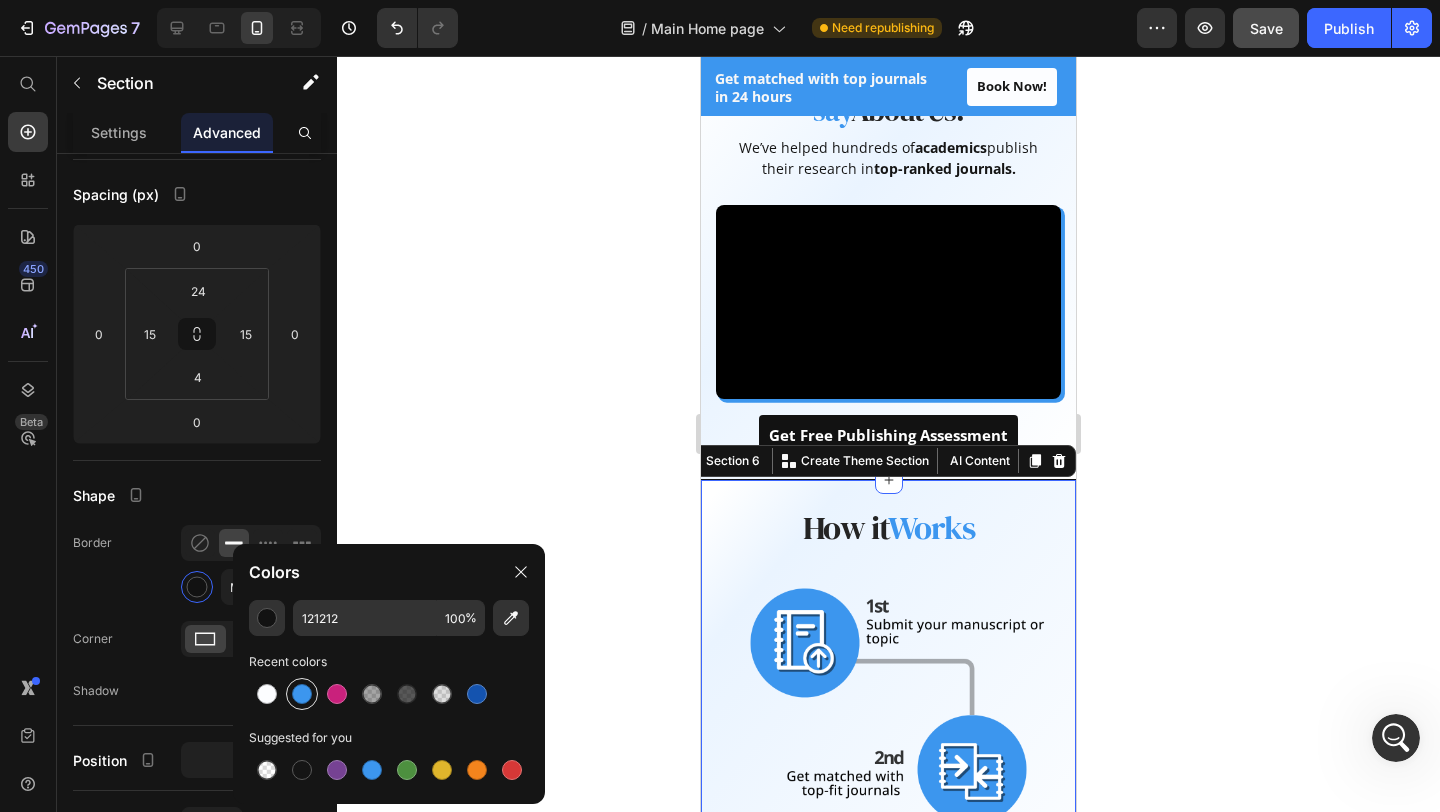 type on "3C96EE" 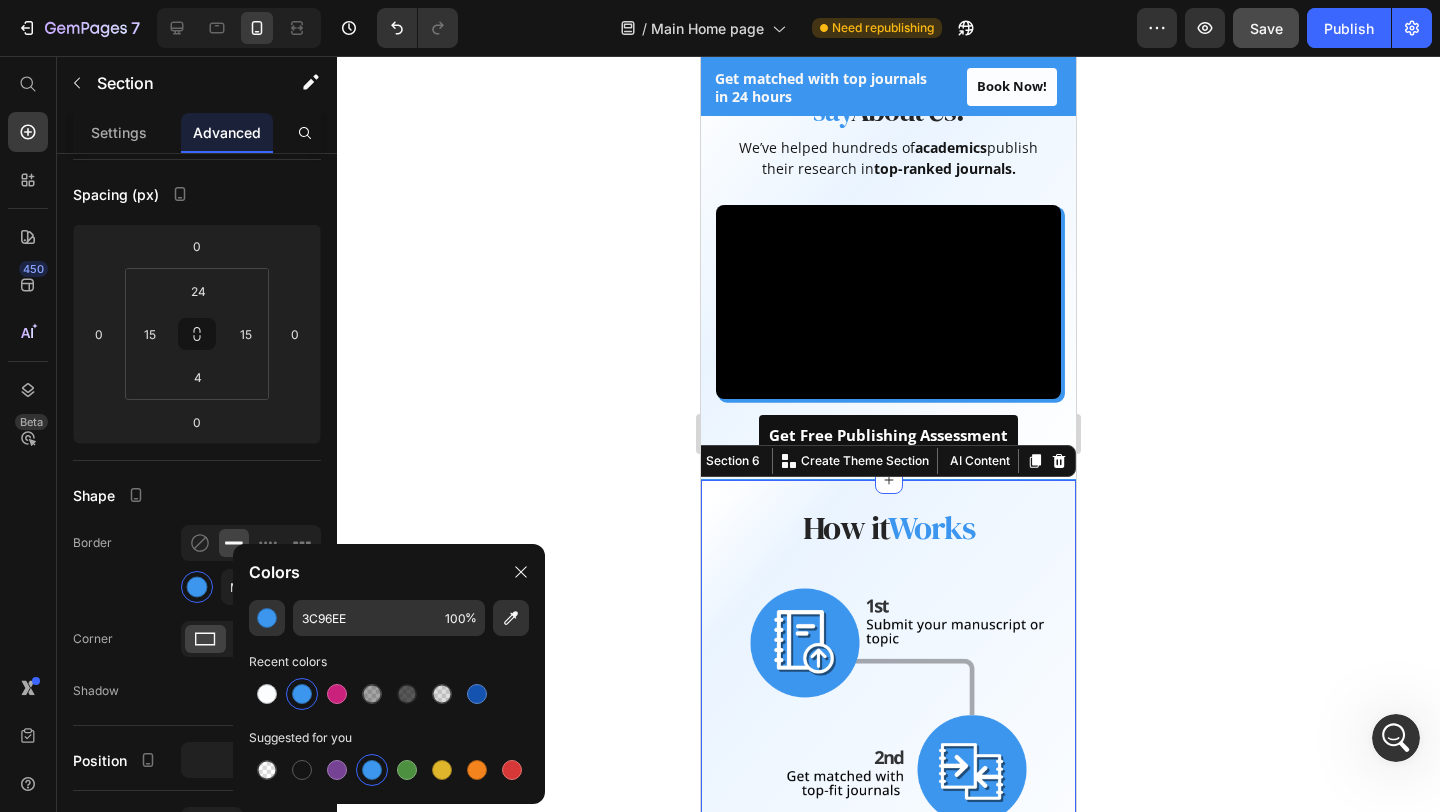 click 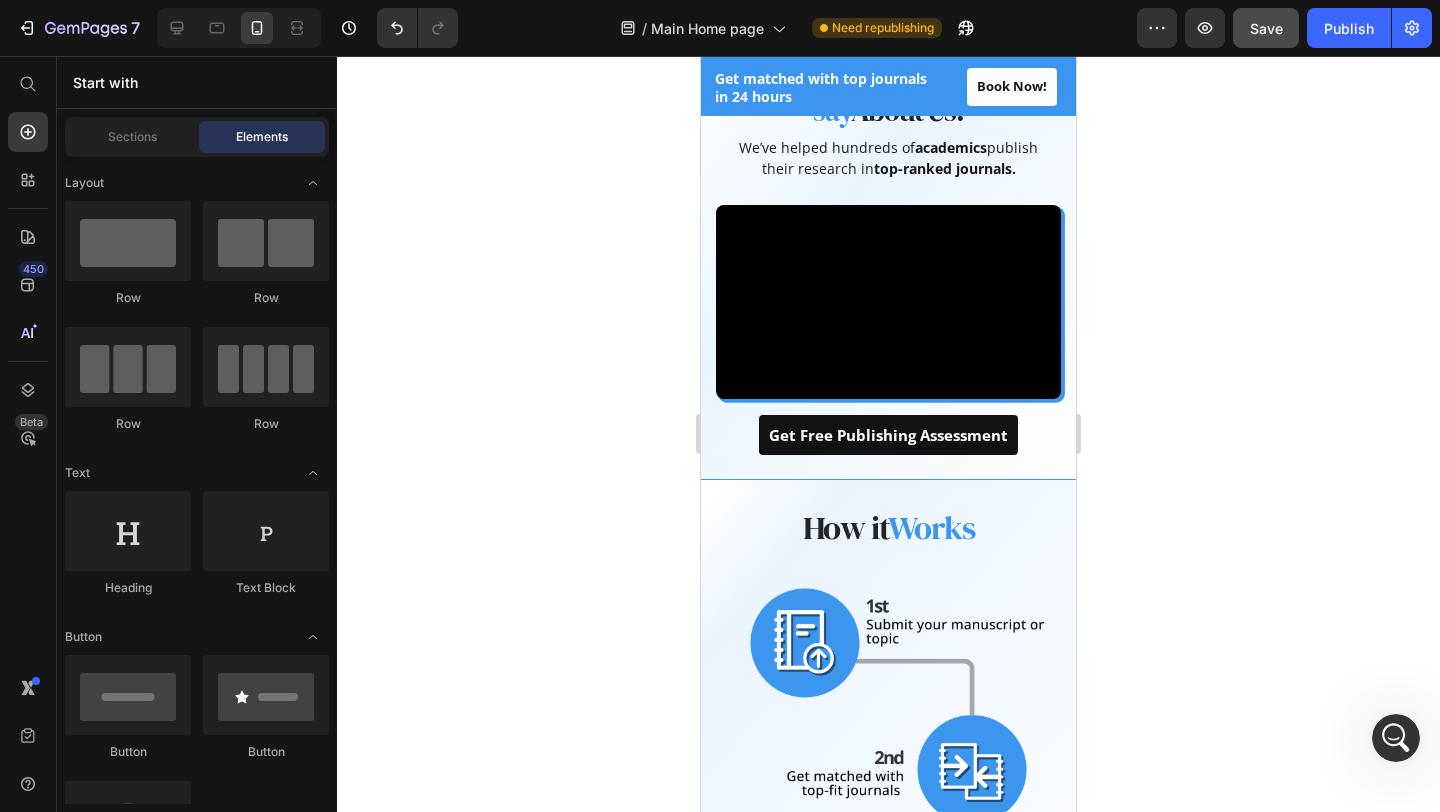 click 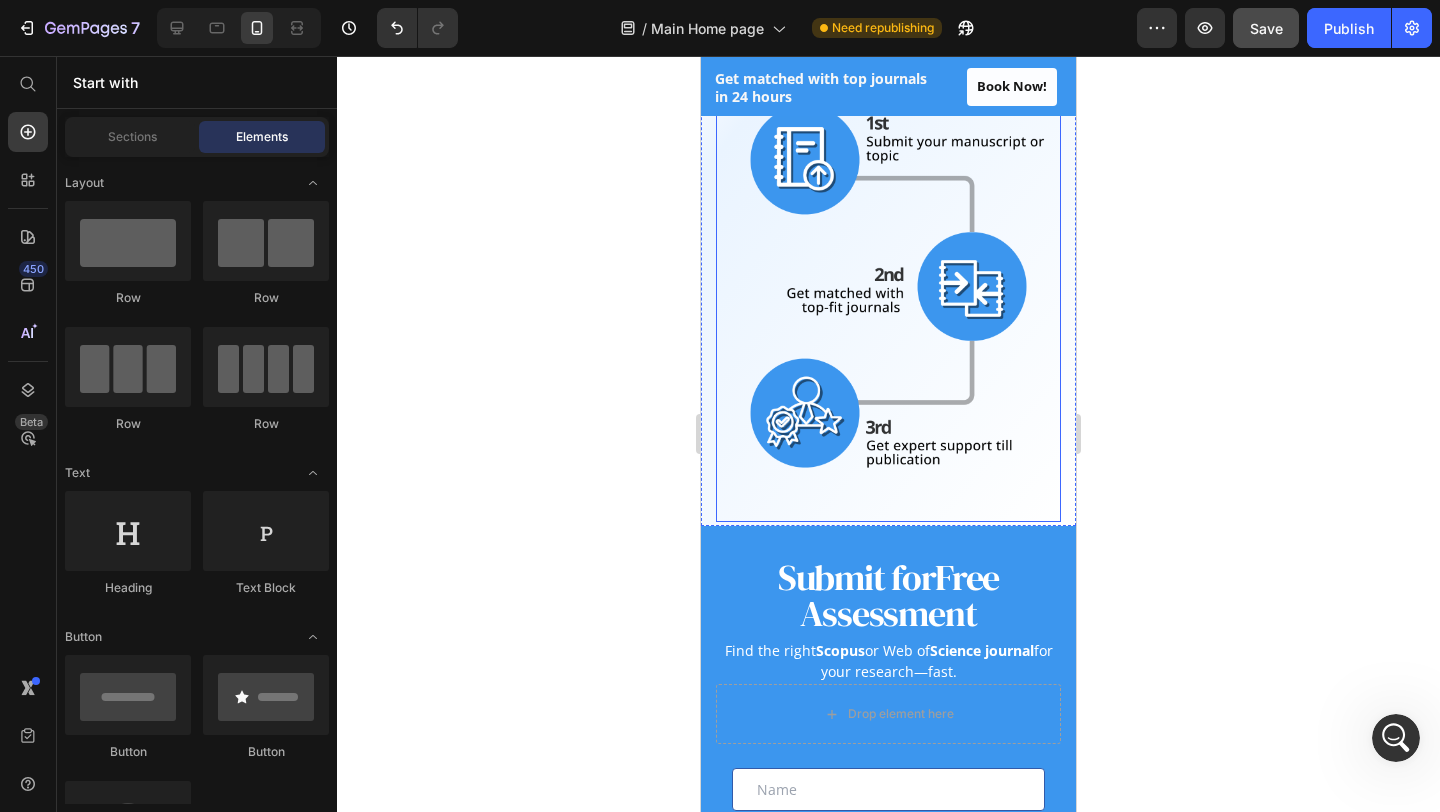 scroll, scrollTop: 1465, scrollLeft: 0, axis: vertical 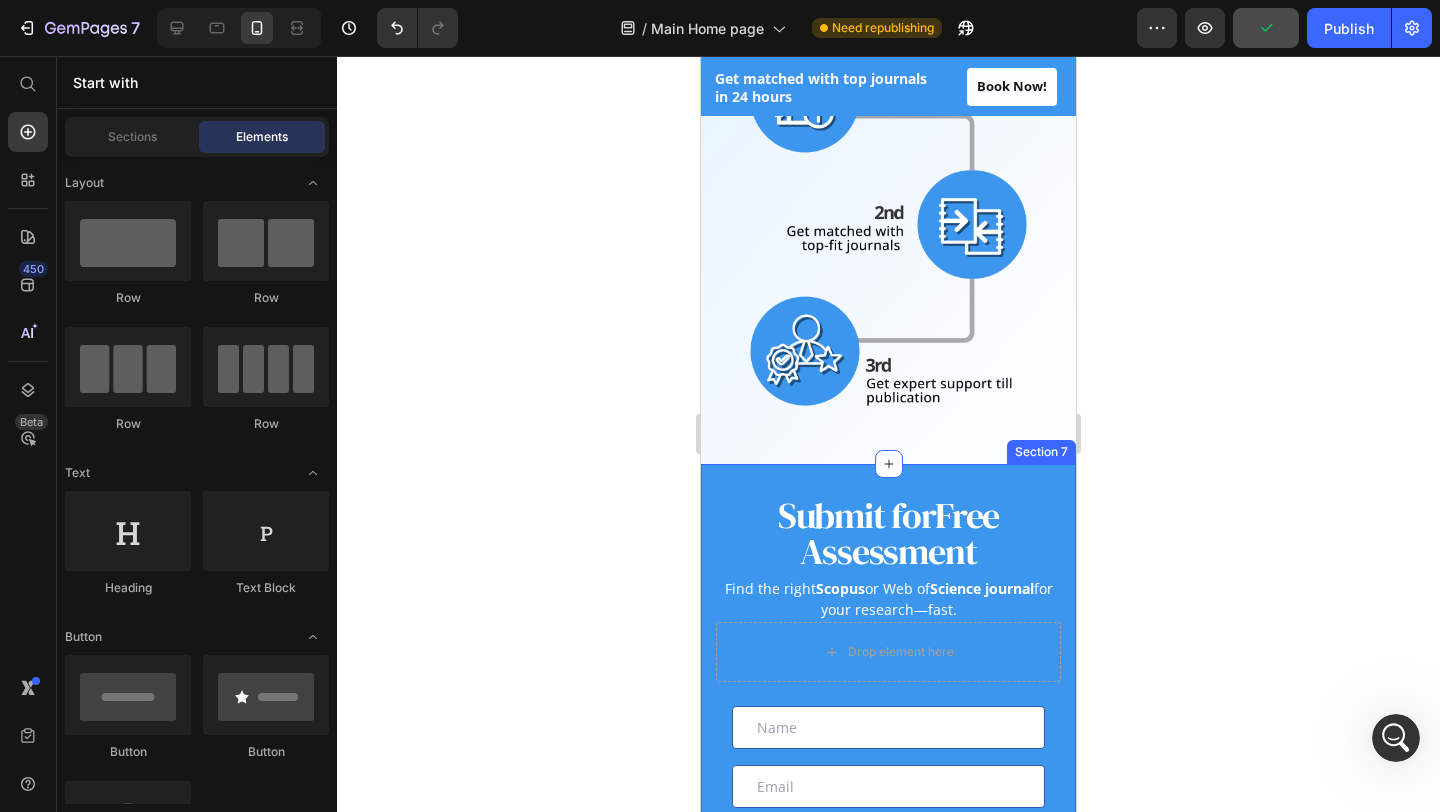 click on "Submit for  Free Assessment Heading Find the right  Scopus  or Web of  Science journal  for your research—fast. Text block
Drop element here Text Field Email Field Row Text Field Text Area Get journal options in 24 hrs Submit Button Contact Form Row Section 7" at bounding box center (888, 808) 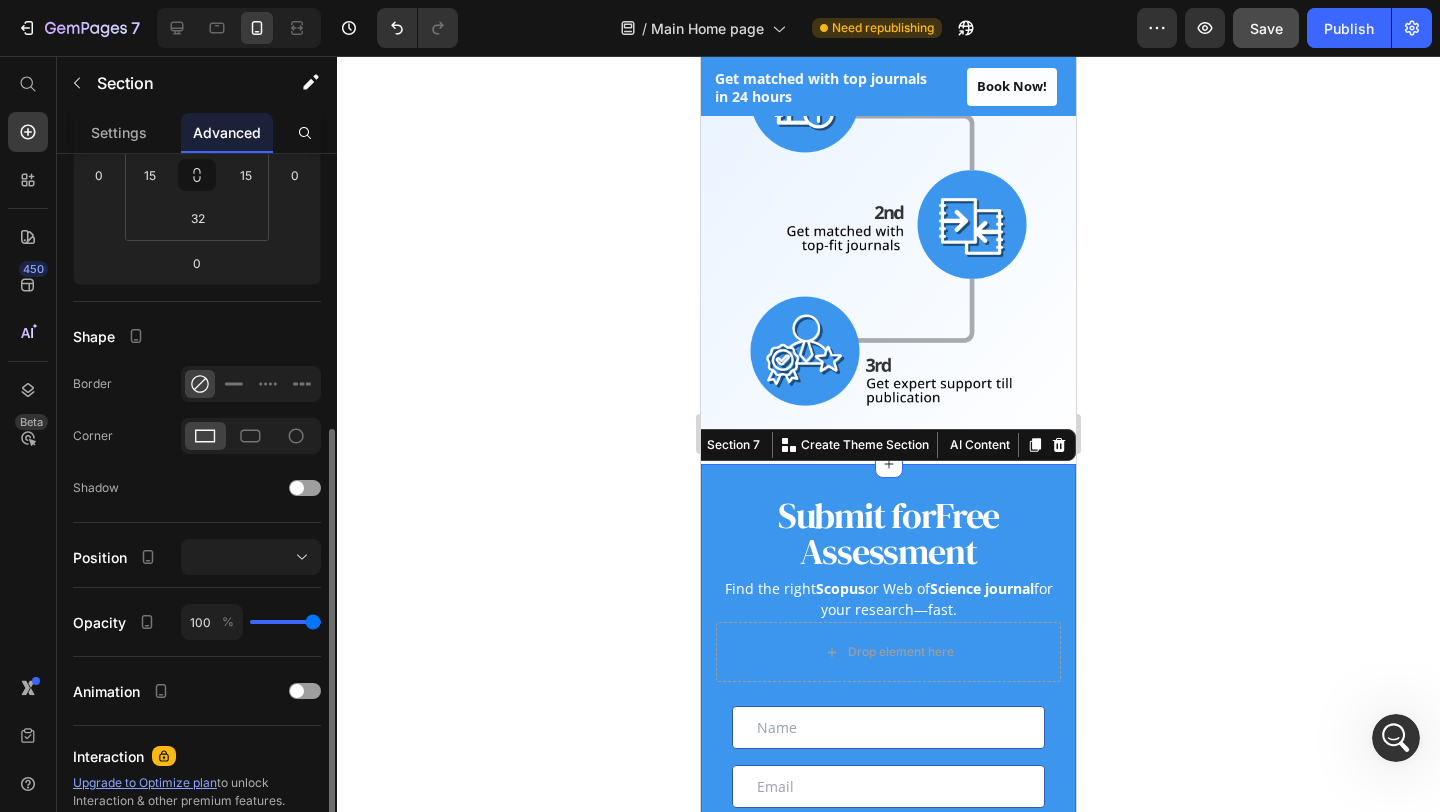 scroll, scrollTop: 423, scrollLeft: 0, axis: vertical 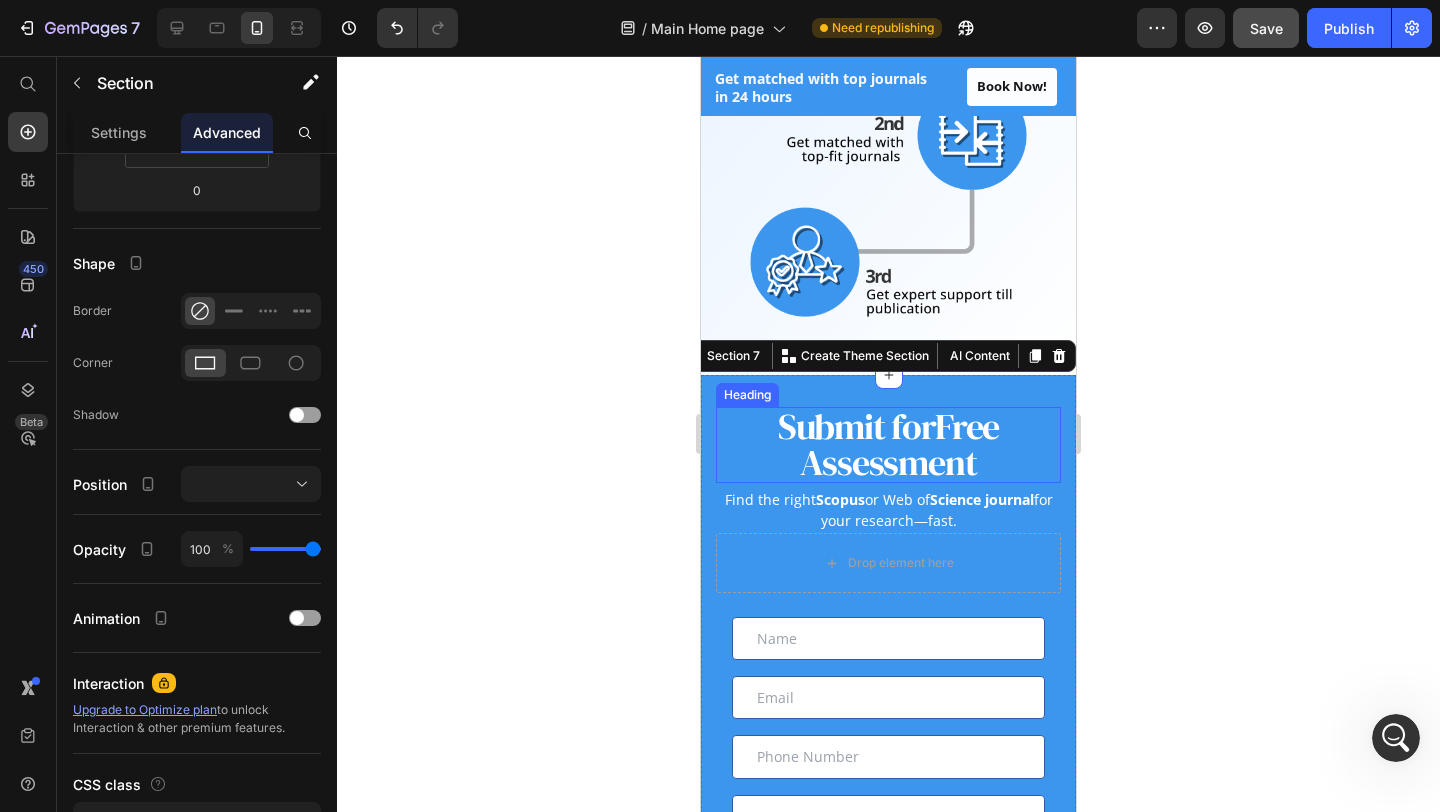 click on "Submit for  Free Assessment" at bounding box center (888, 445) 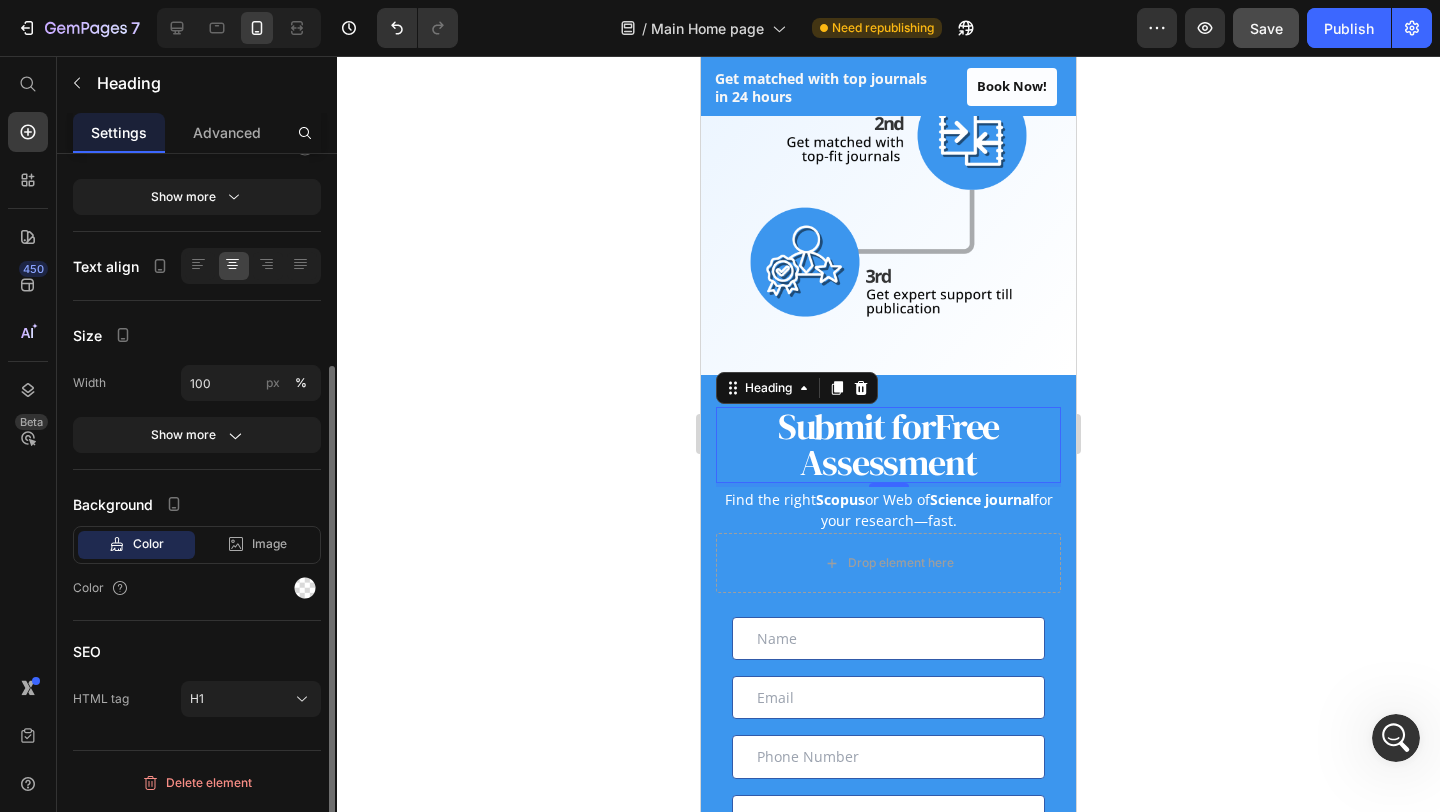 scroll, scrollTop: 0, scrollLeft: 0, axis: both 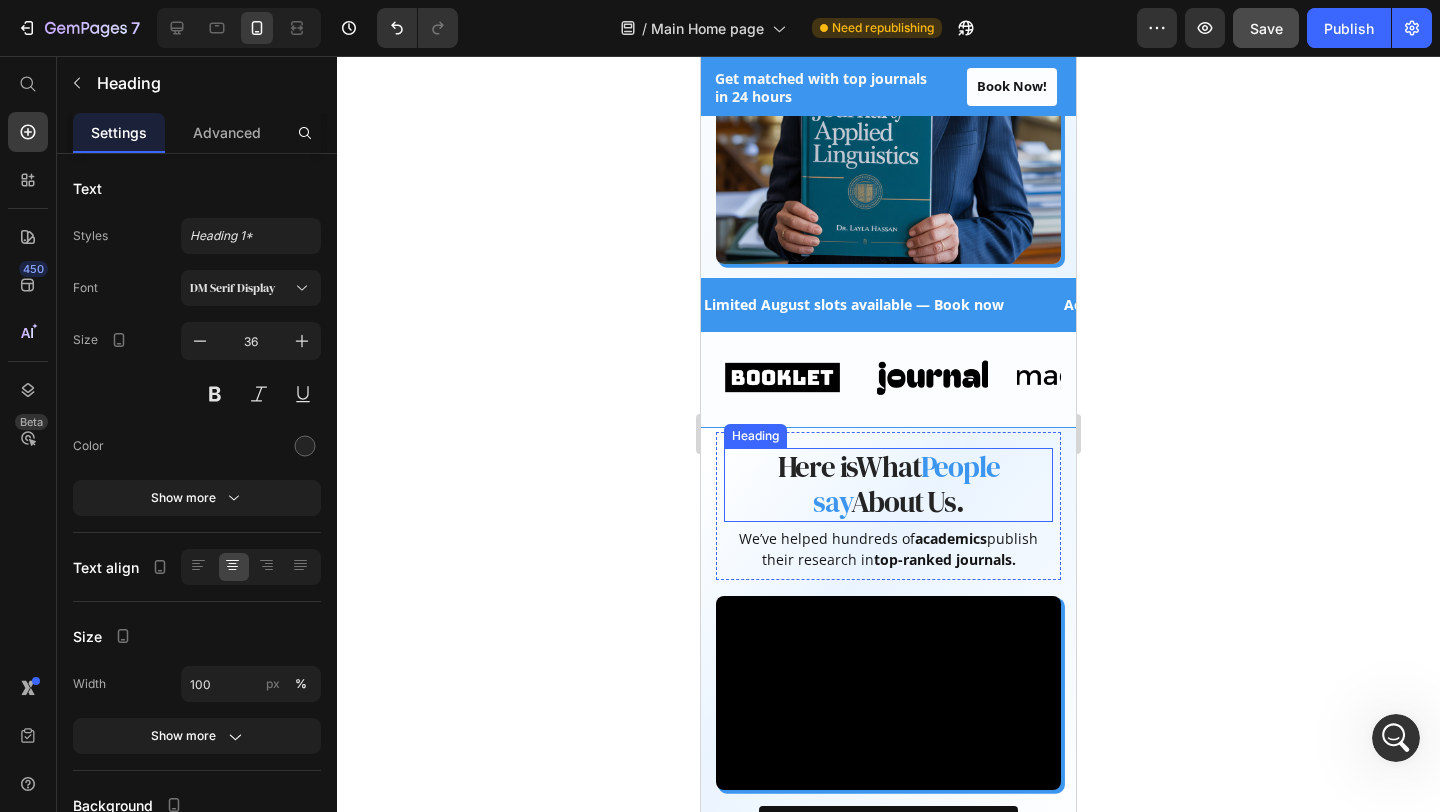 click on "Here is  What  People say  About Us." at bounding box center (888, 485) 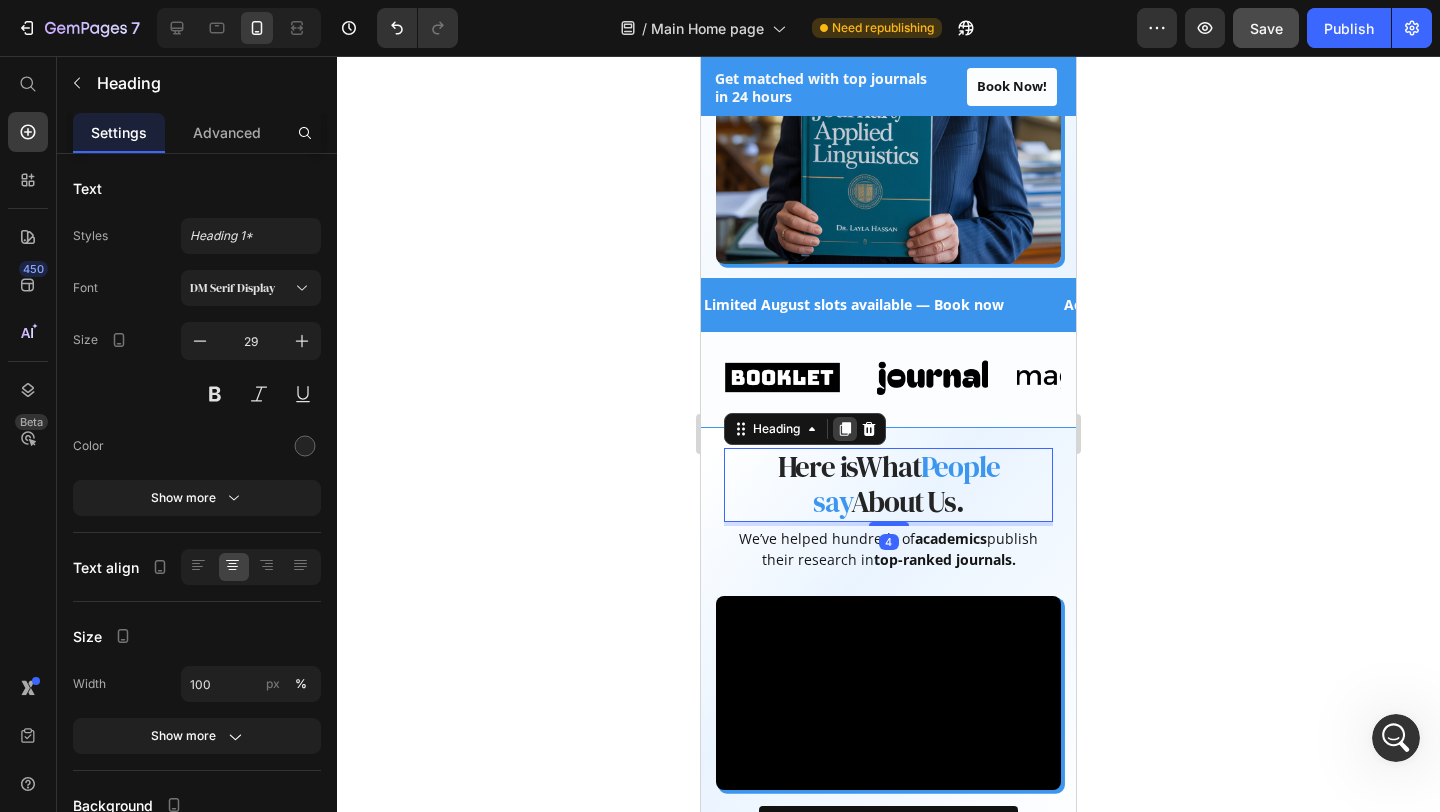 click 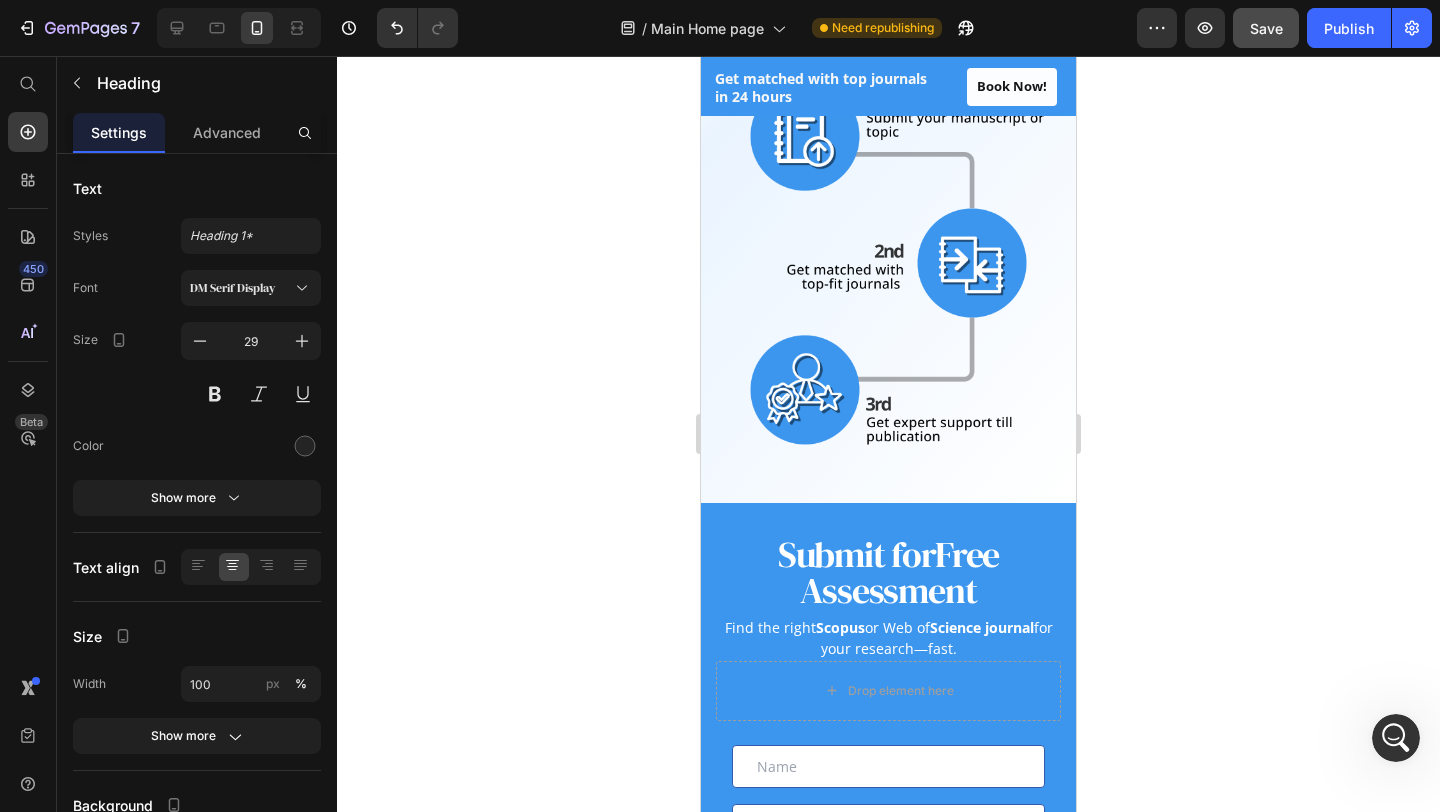 scroll, scrollTop: 1506, scrollLeft: 0, axis: vertical 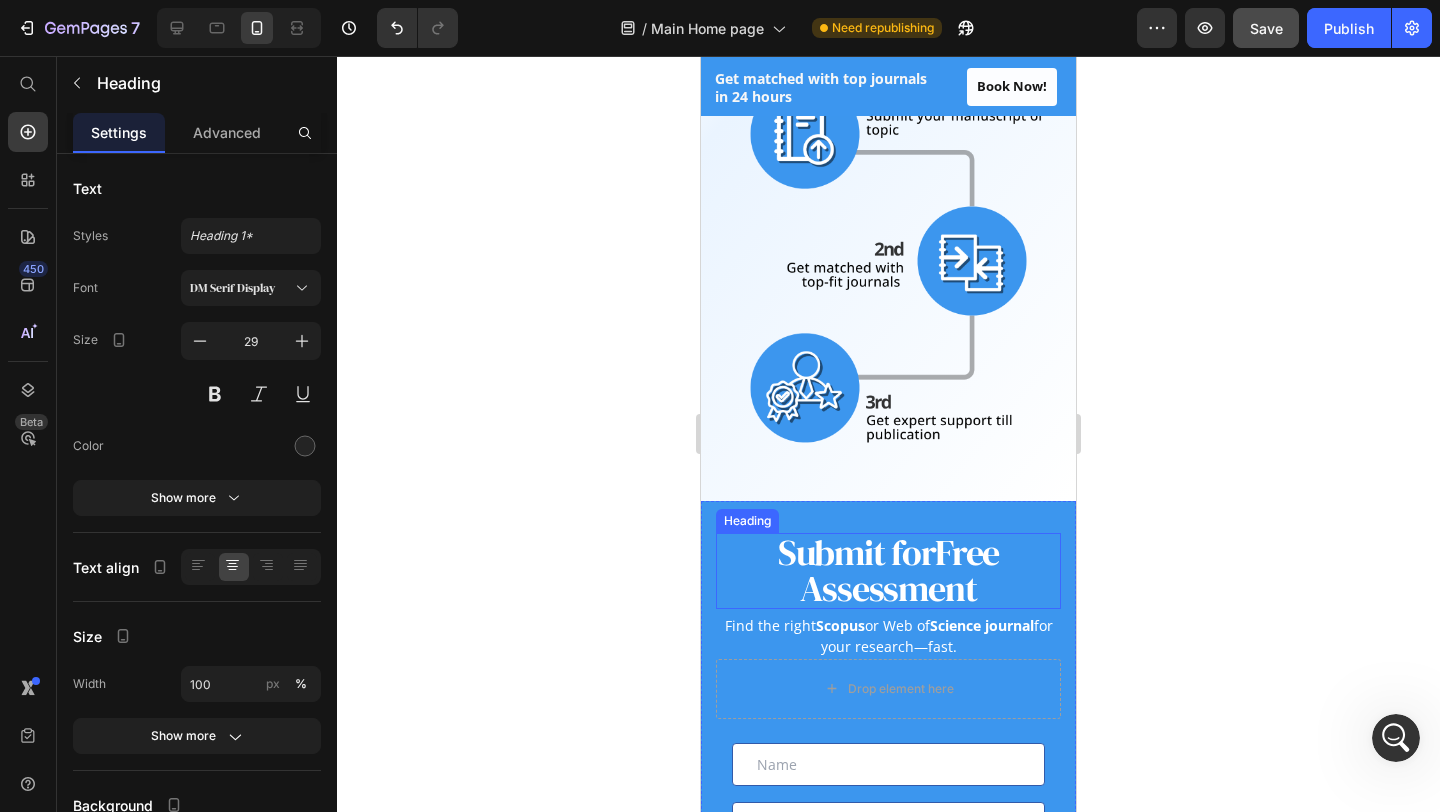 click on "Free Assessment" at bounding box center [899, 570] 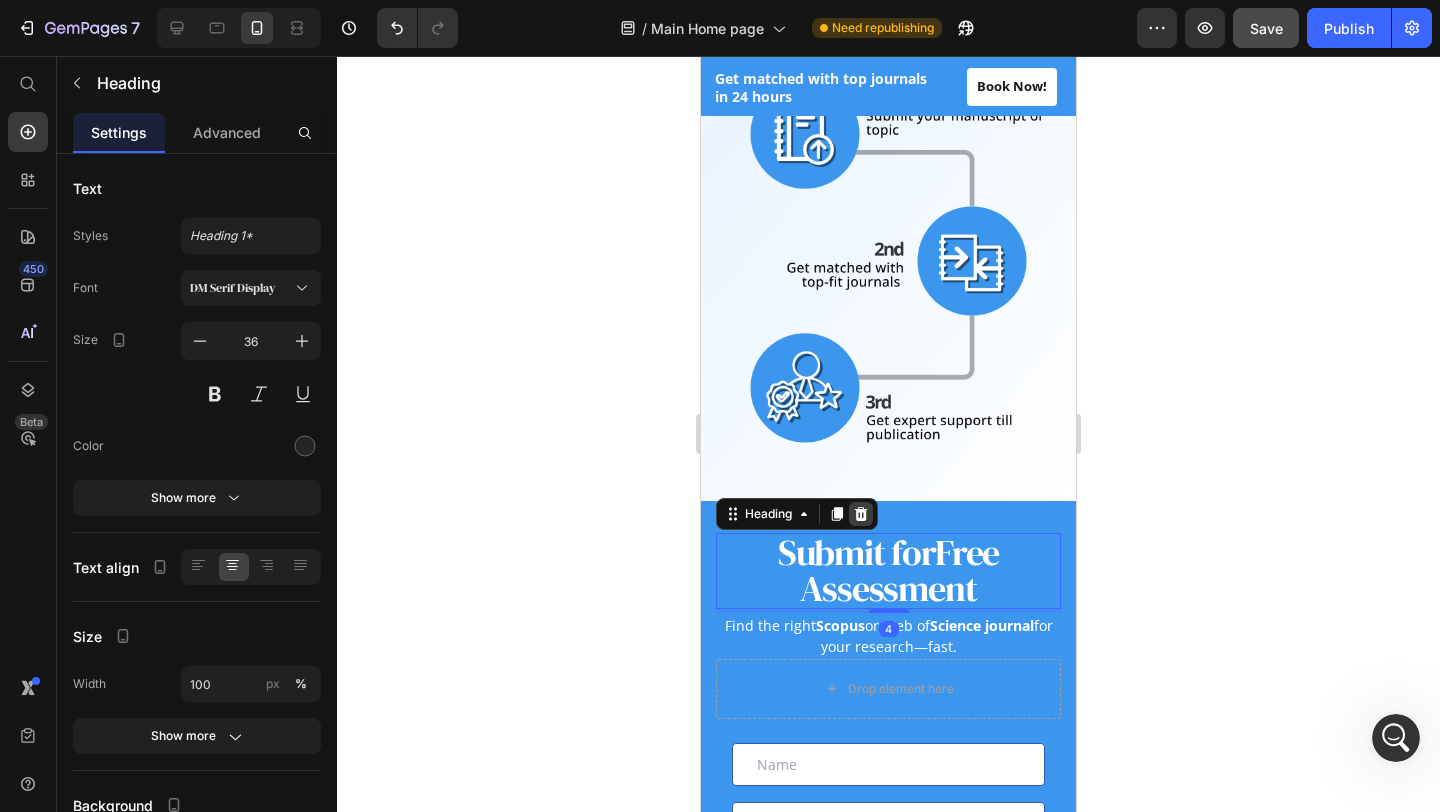 click 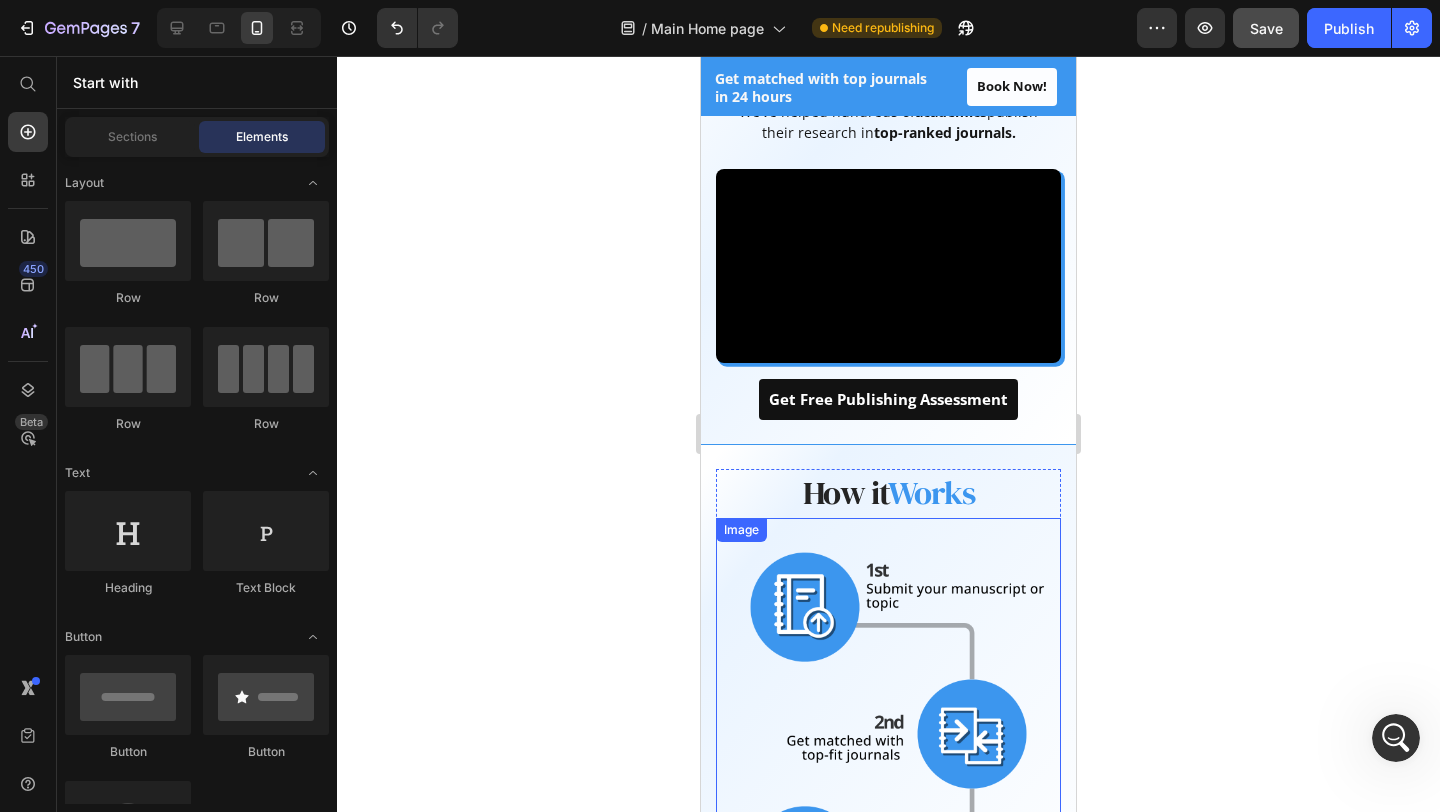 scroll, scrollTop: 1631, scrollLeft: 0, axis: vertical 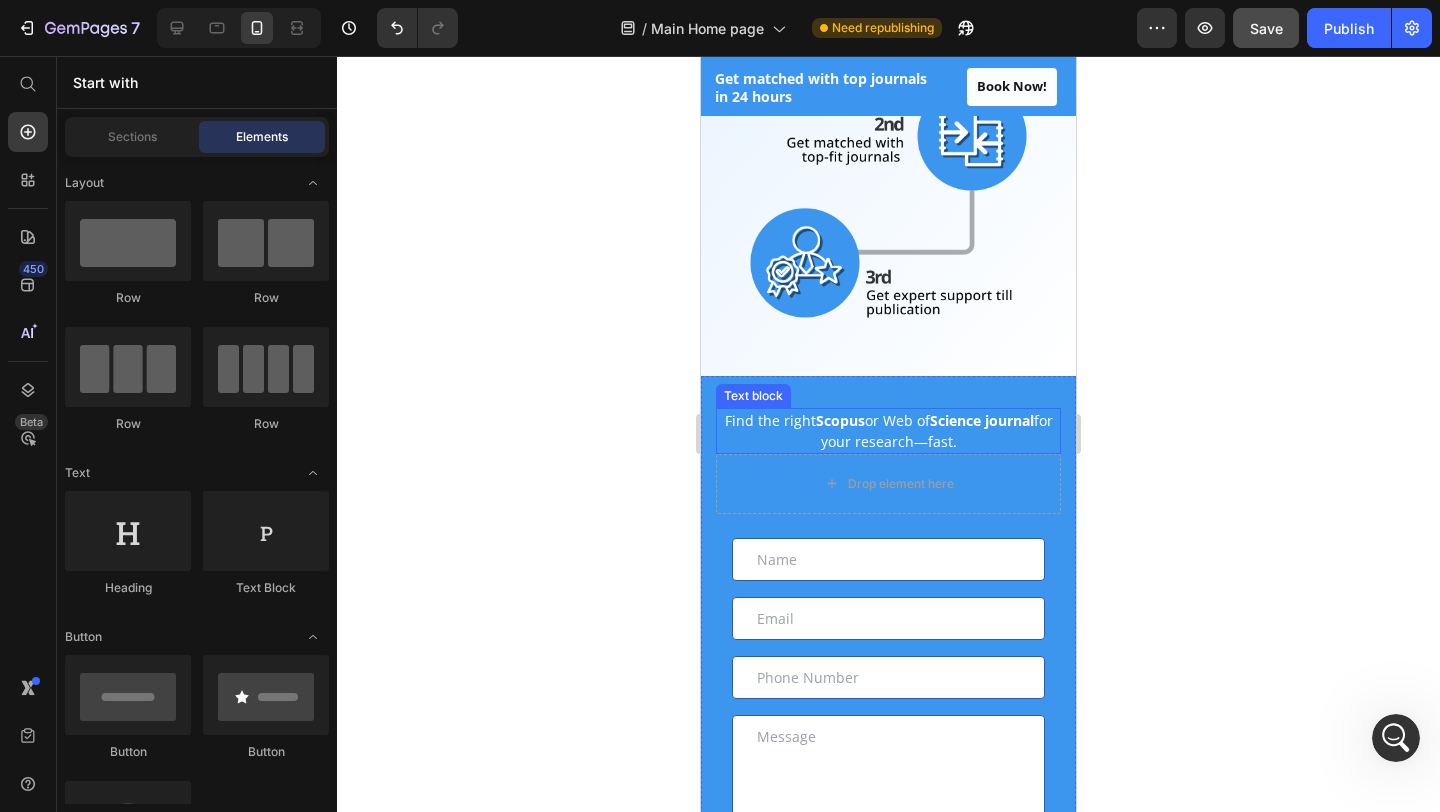 click on "Find the right  Scopus  or Web of  Science journal  for your research—fast." at bounding box center [888, 431] 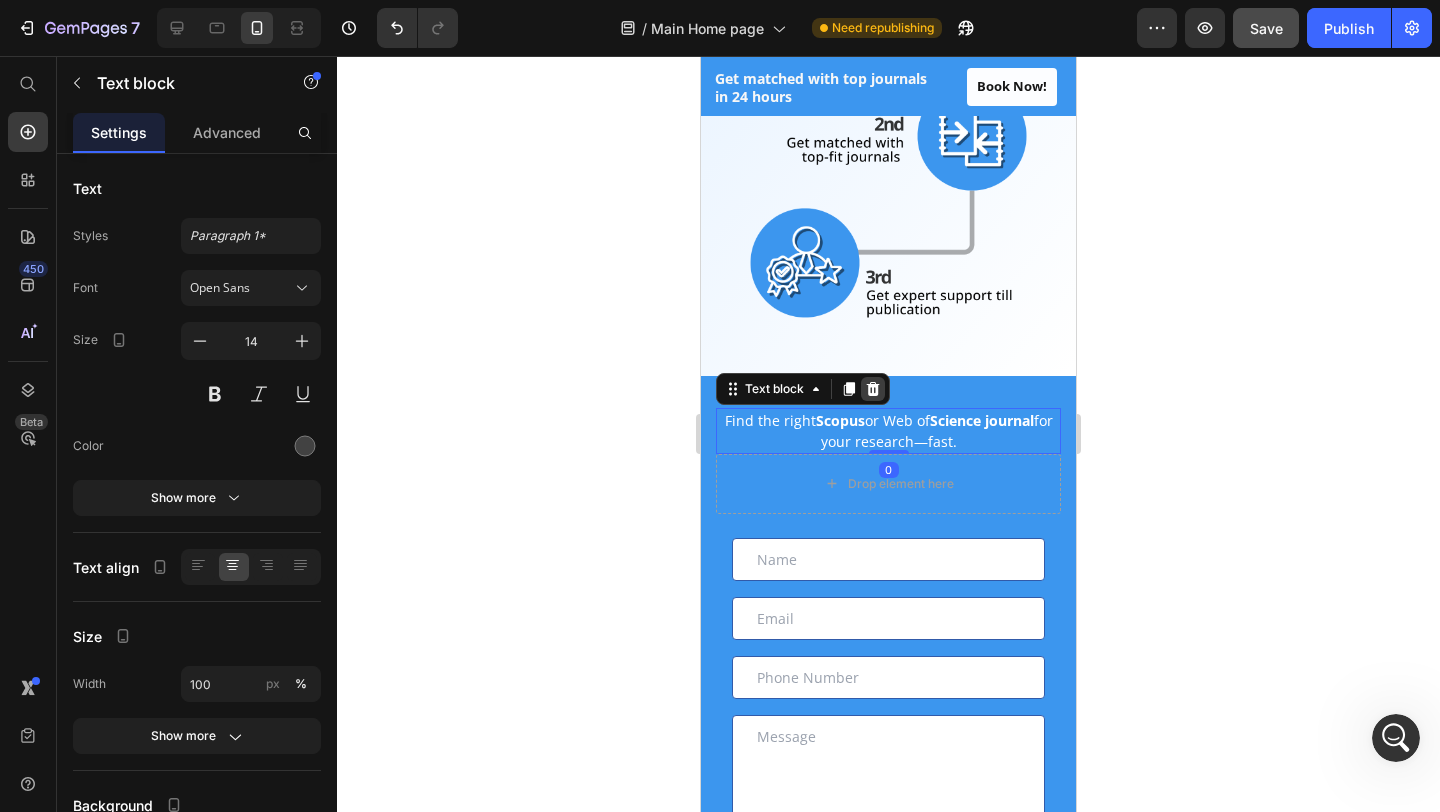 click 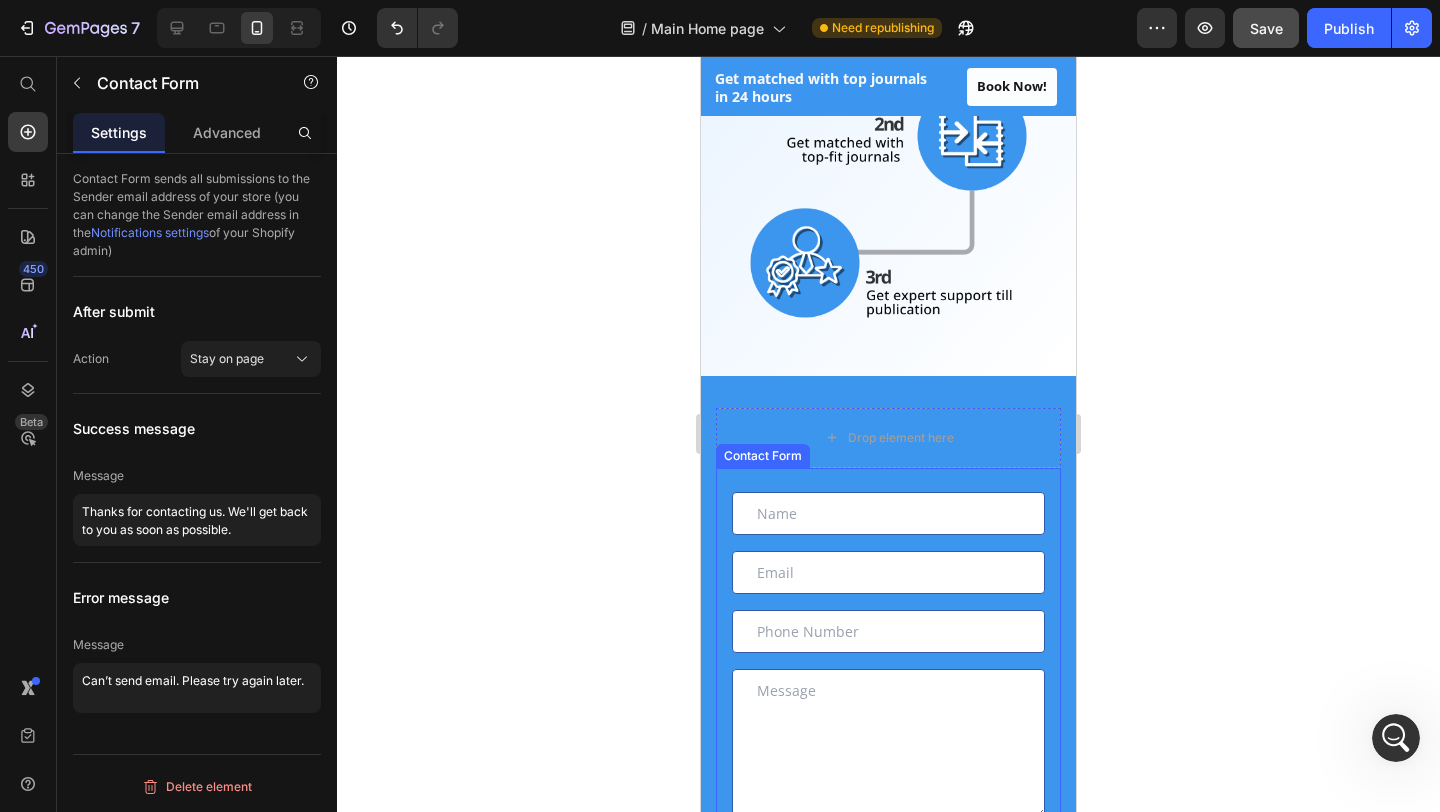 click on "Text Field Email Field Row Text Field Text Area Get journal options in 24 hrs Submit Button Contact Form" at bounding box center [888, 687] 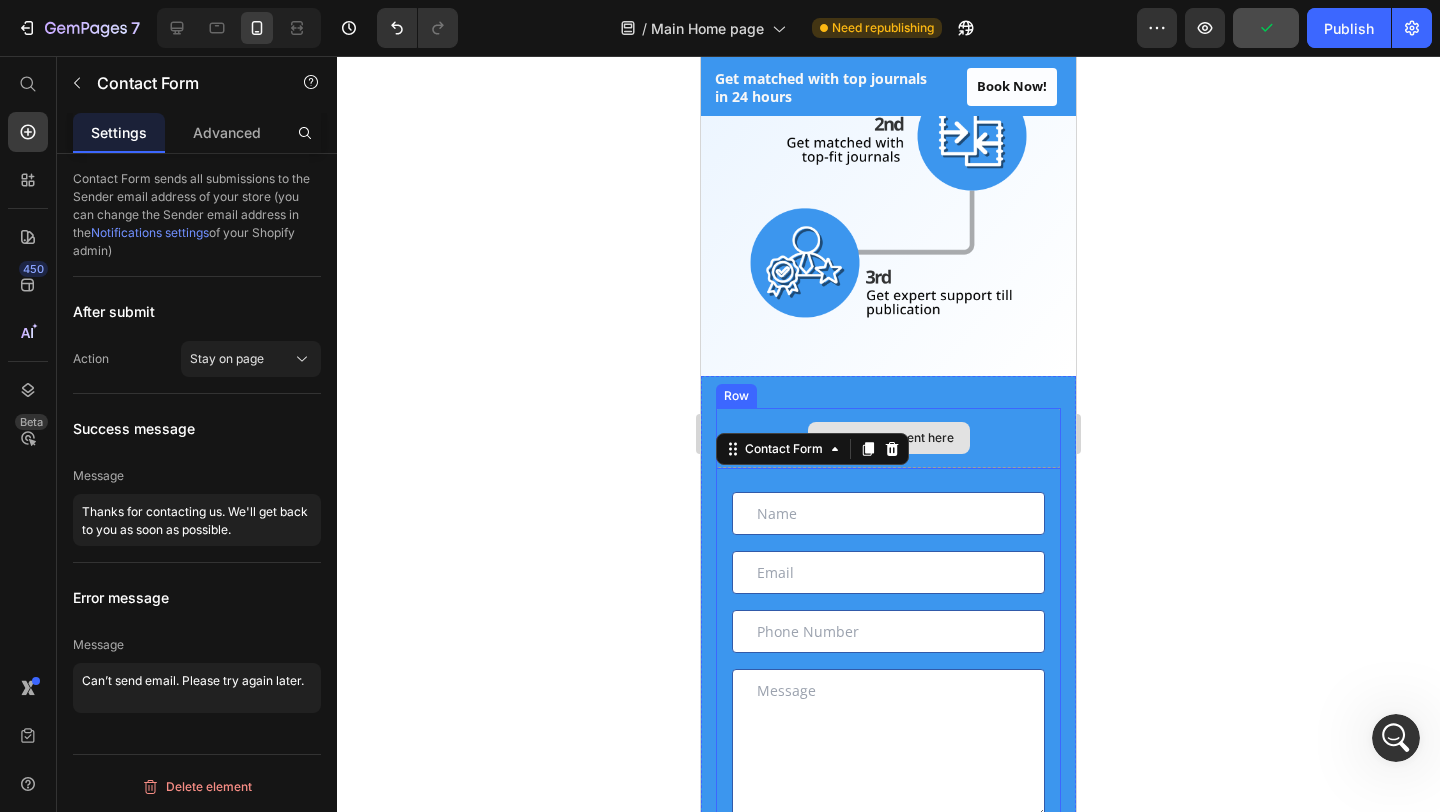 click on "Drop element here" at bounding box center [888, 438] 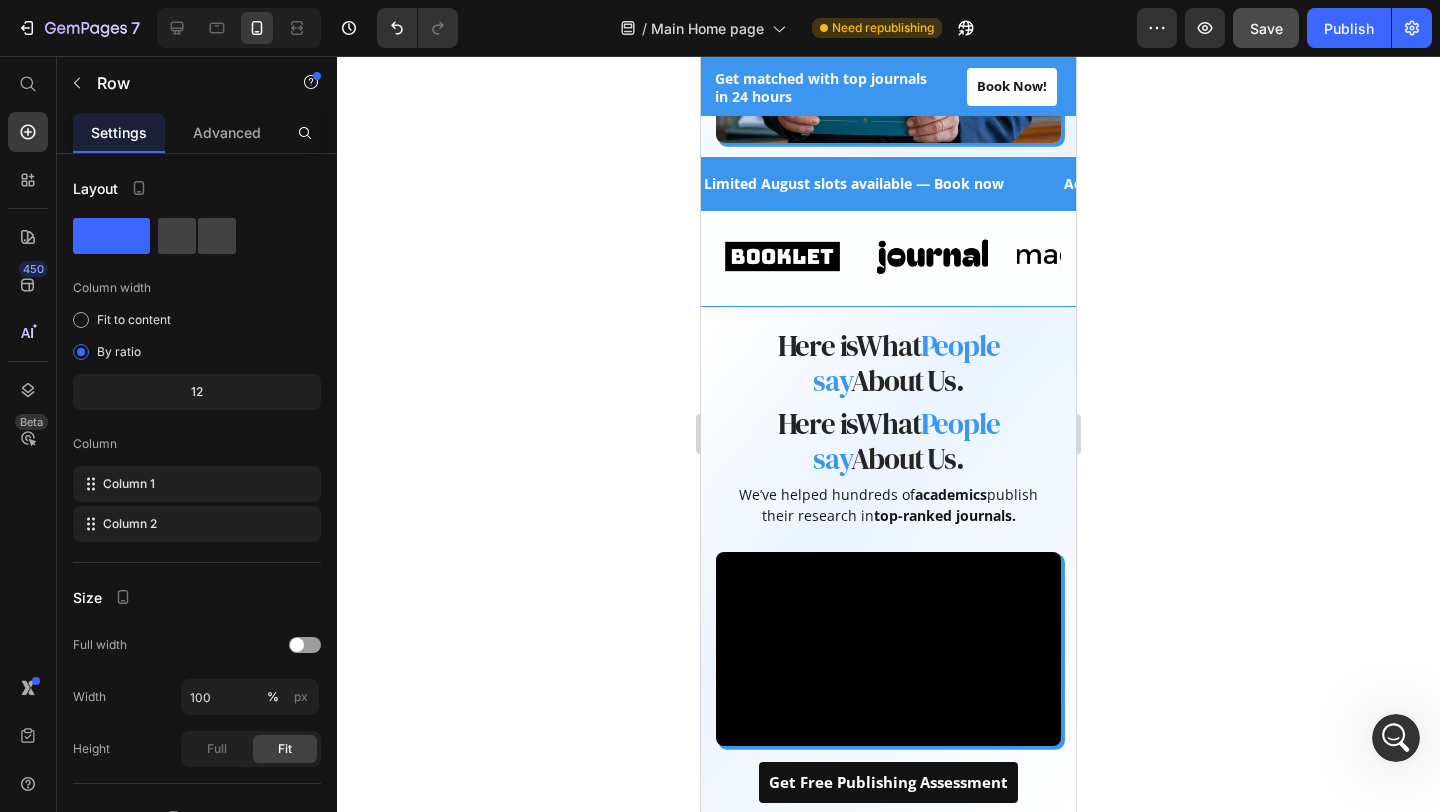scroll, scrollTop: 647, scrollLeft: 0, axis: vertical 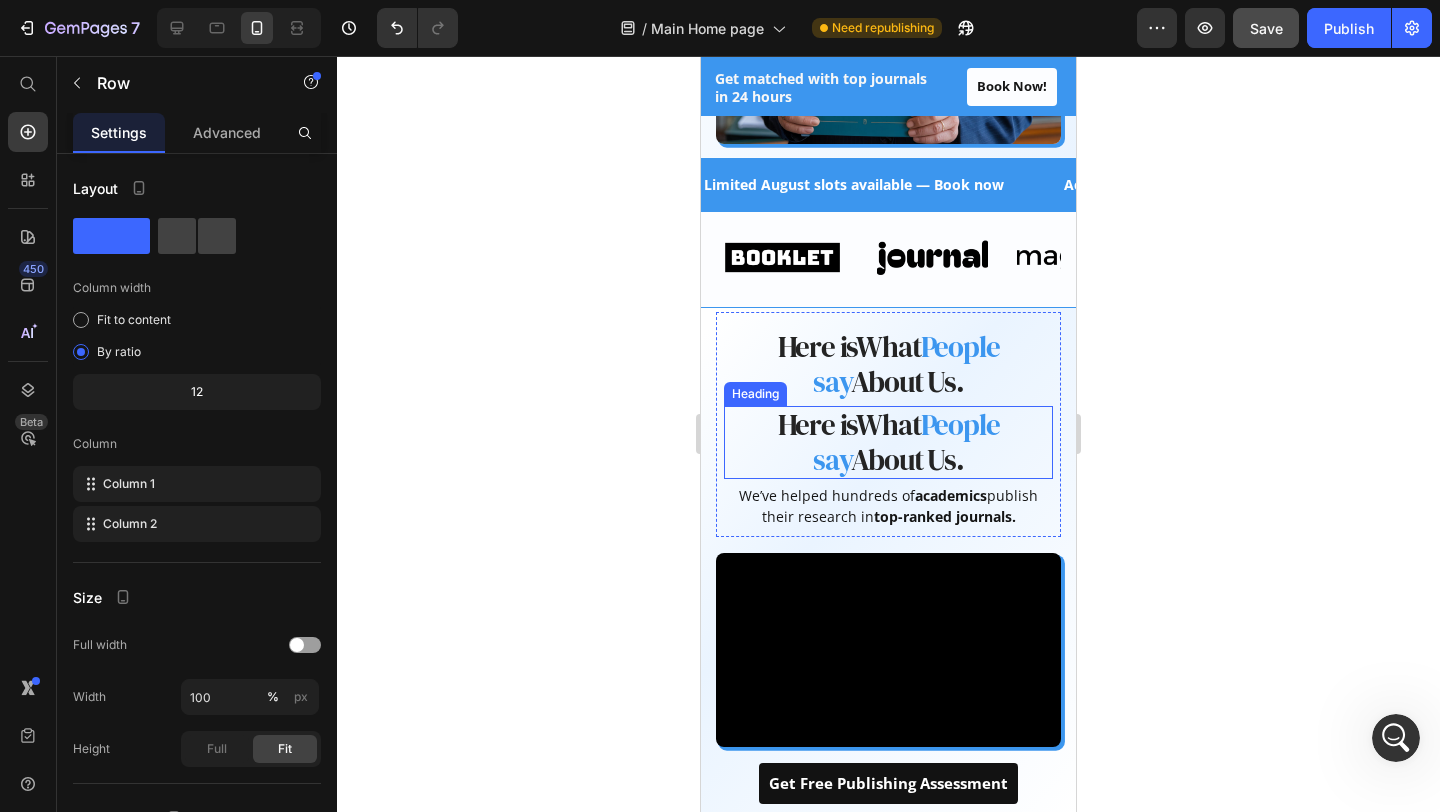 click on "People say" at bounding box center [906, 442] 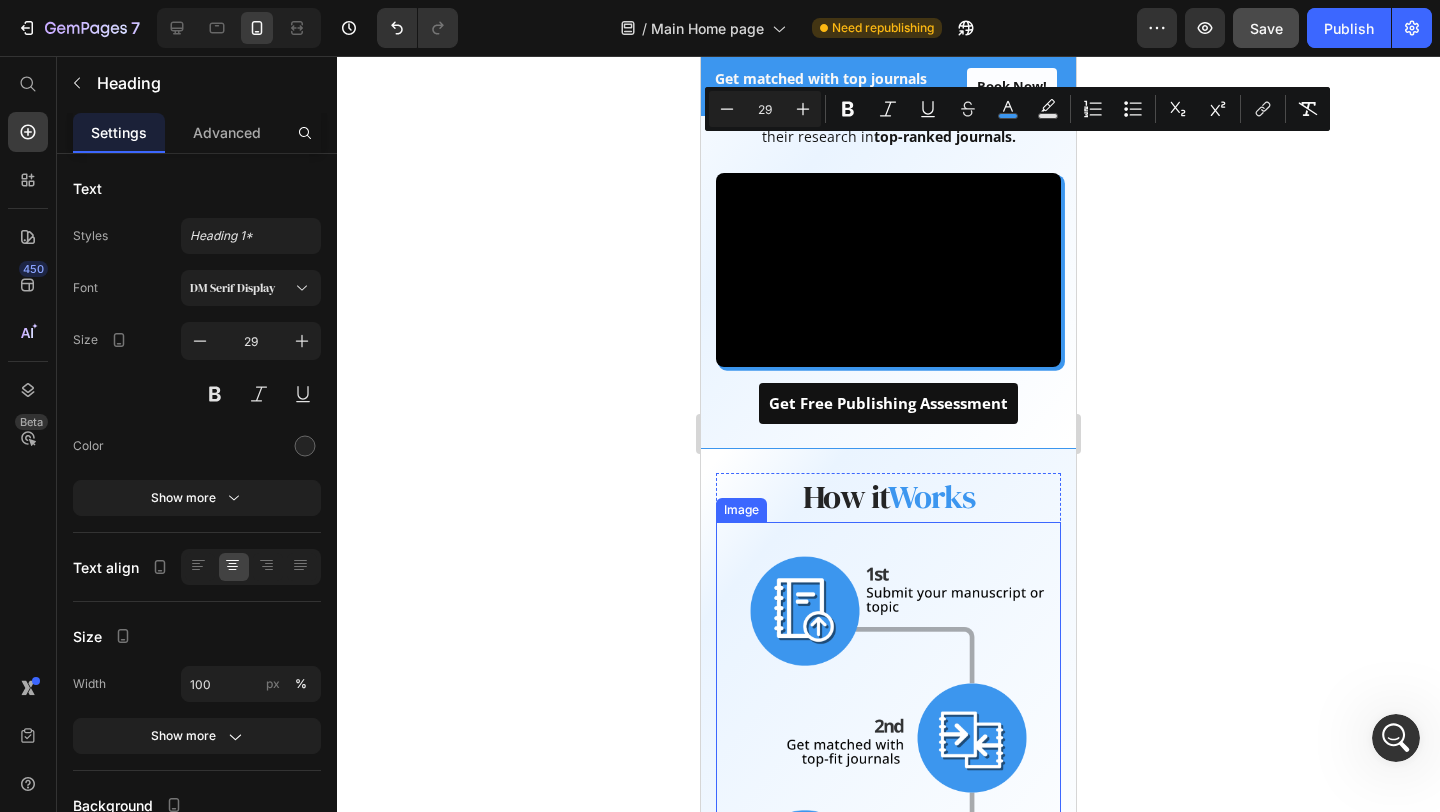 drag, startPoint x: 908, startPoint y: 436, endPoint x: 905, endPoint y: 809, distance: 373.01205 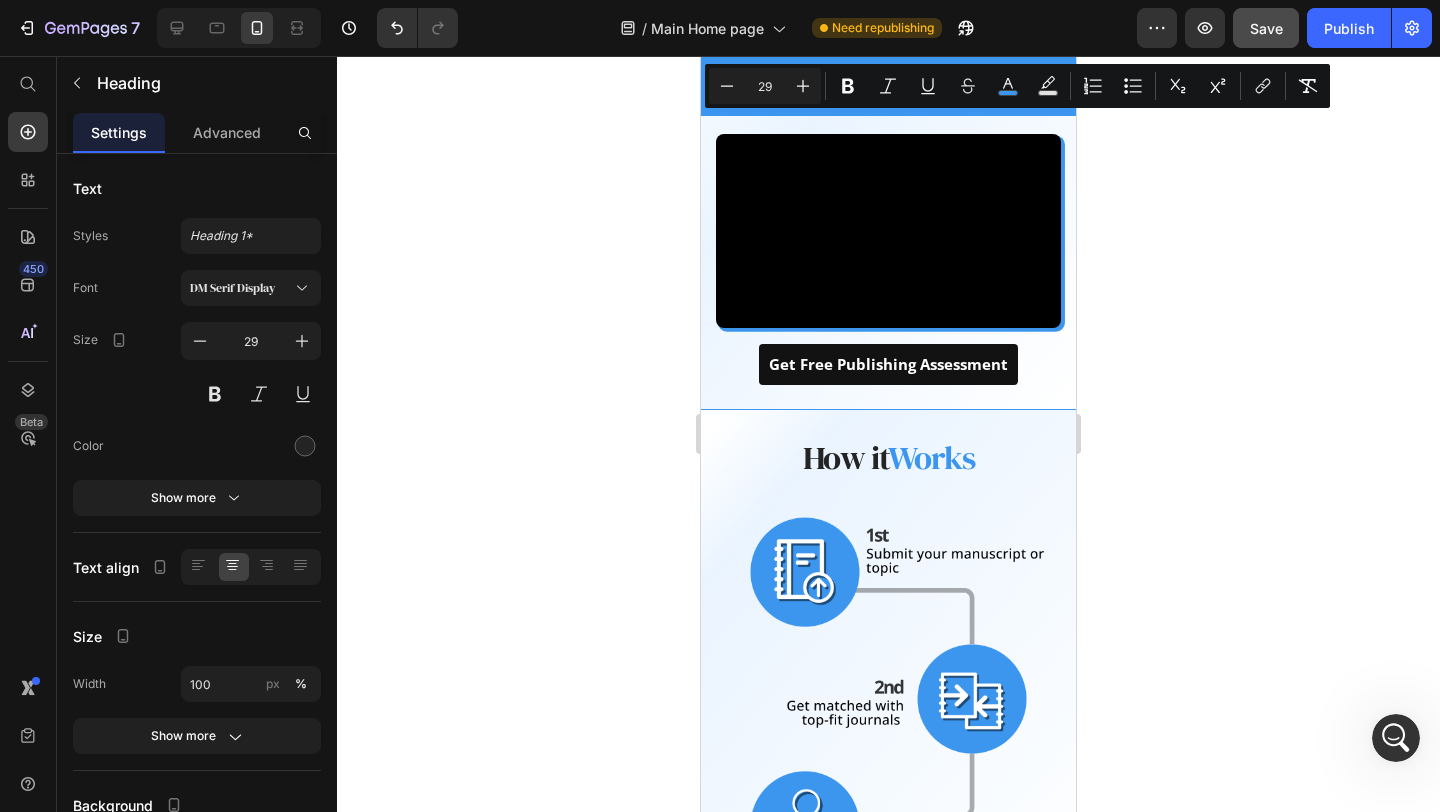 click 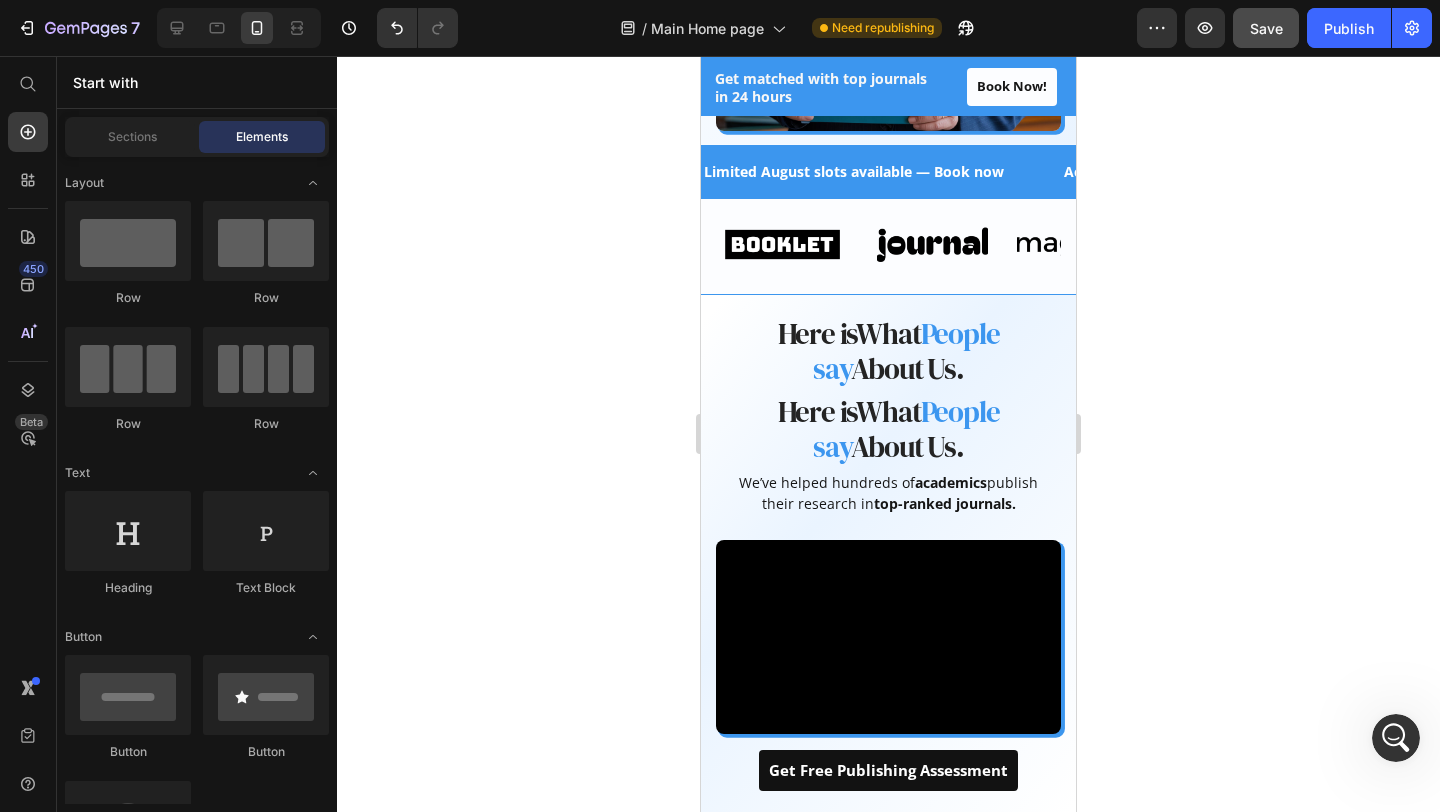 scroll, scrollTop: 656, scrollLeft: 0, axis: vertical 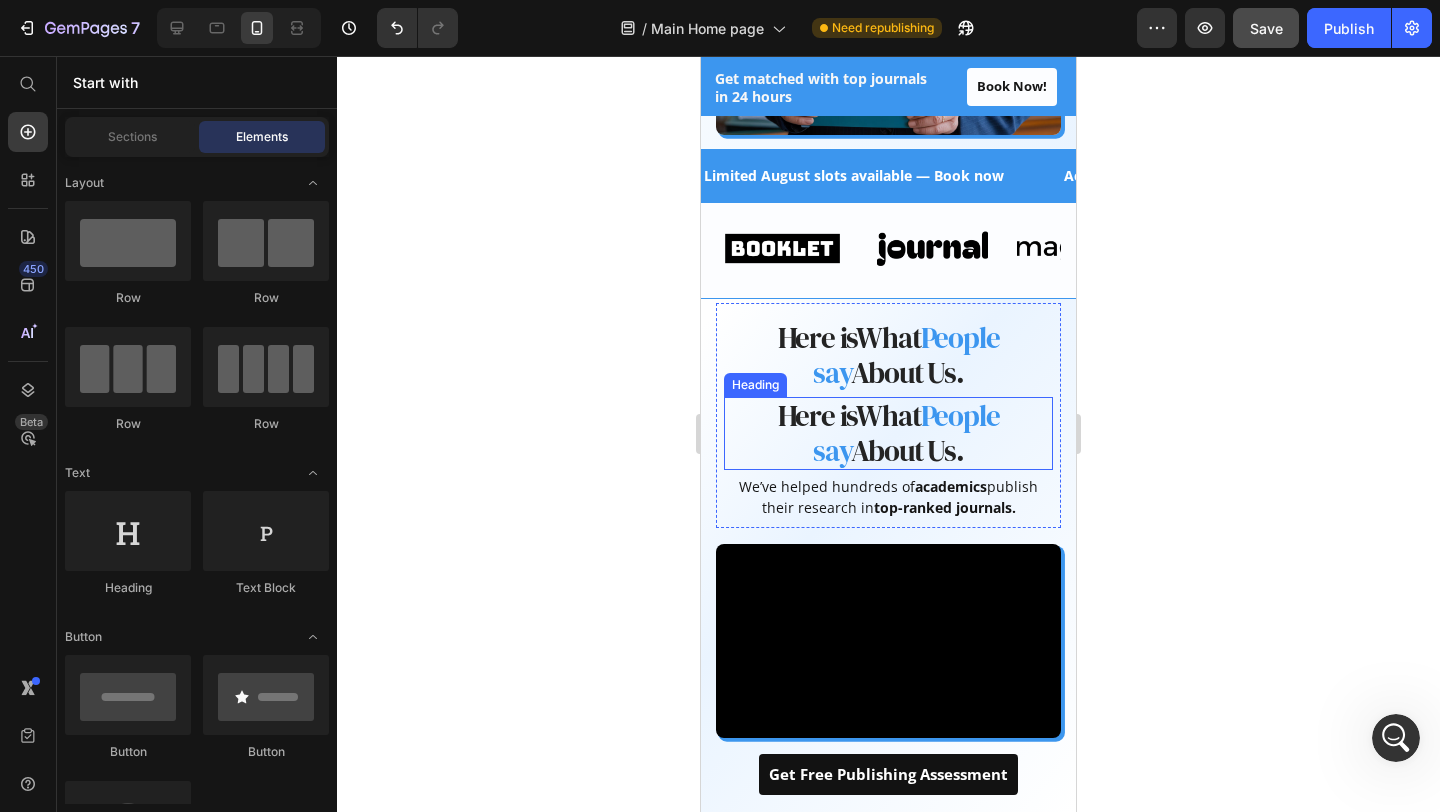 click on "Here is  What  People say  About Us." at bounding box center [888, 434] 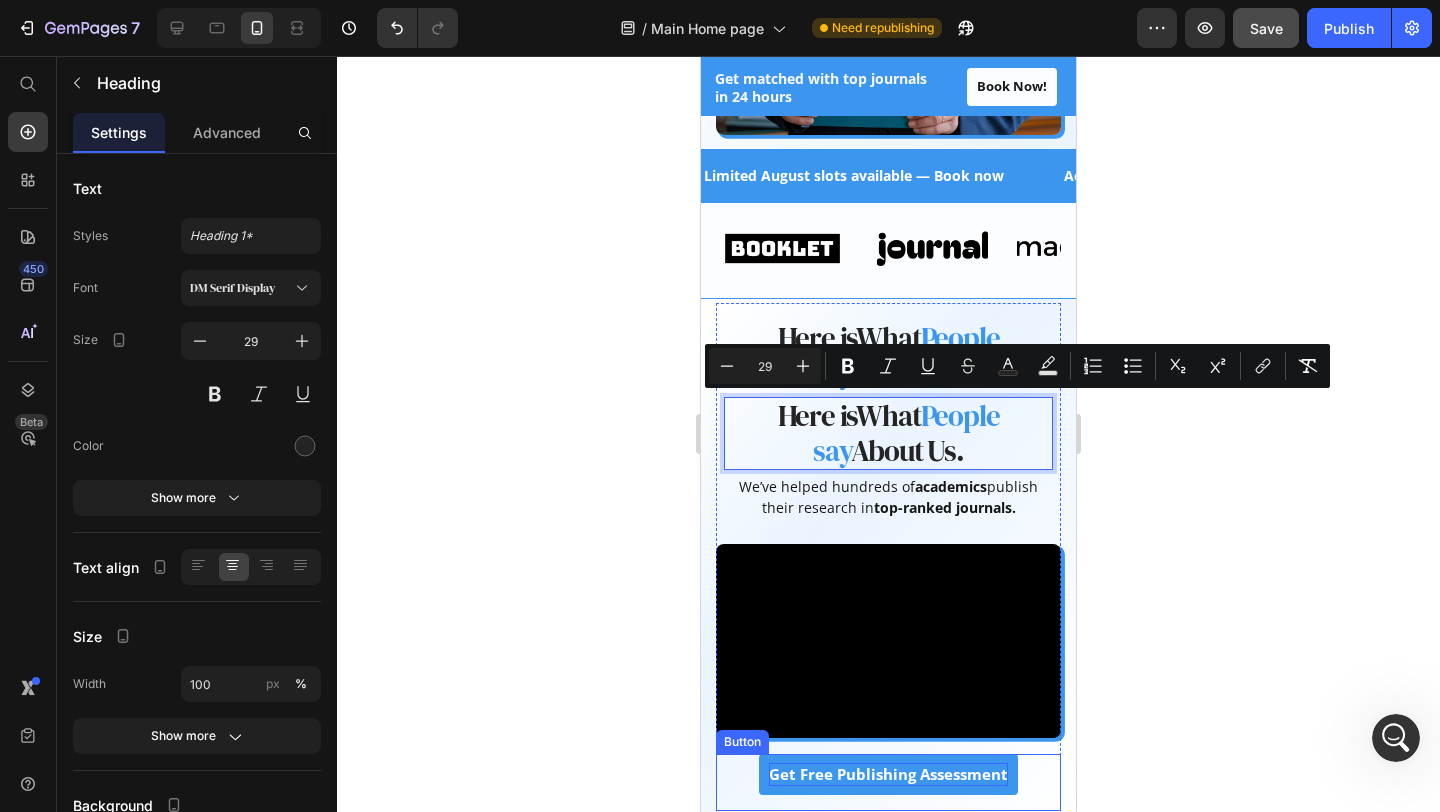 drag, startPoint x: 872, startPoint y: 414, endPoint x: 875, endPoint y: 777, distance: 363.0124 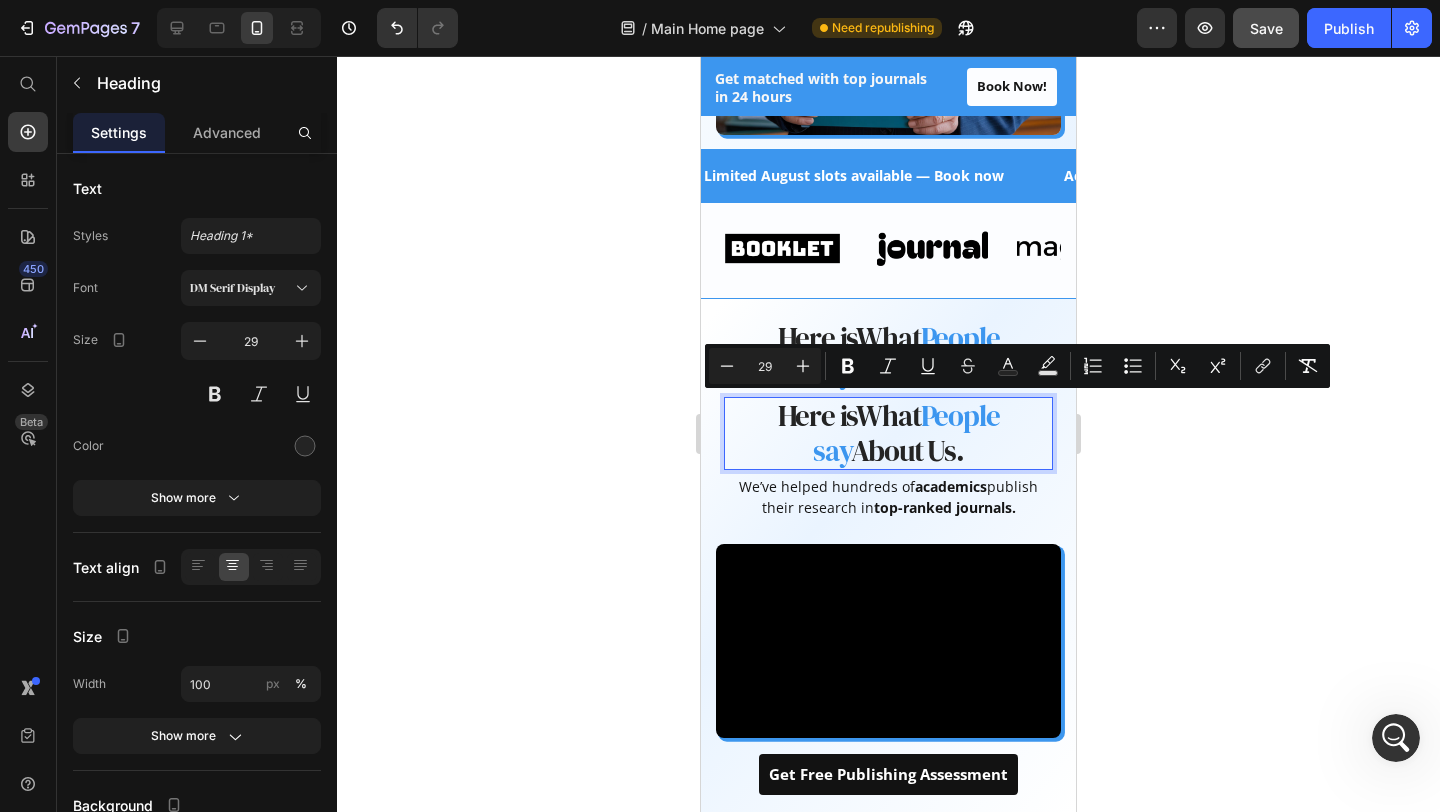 click 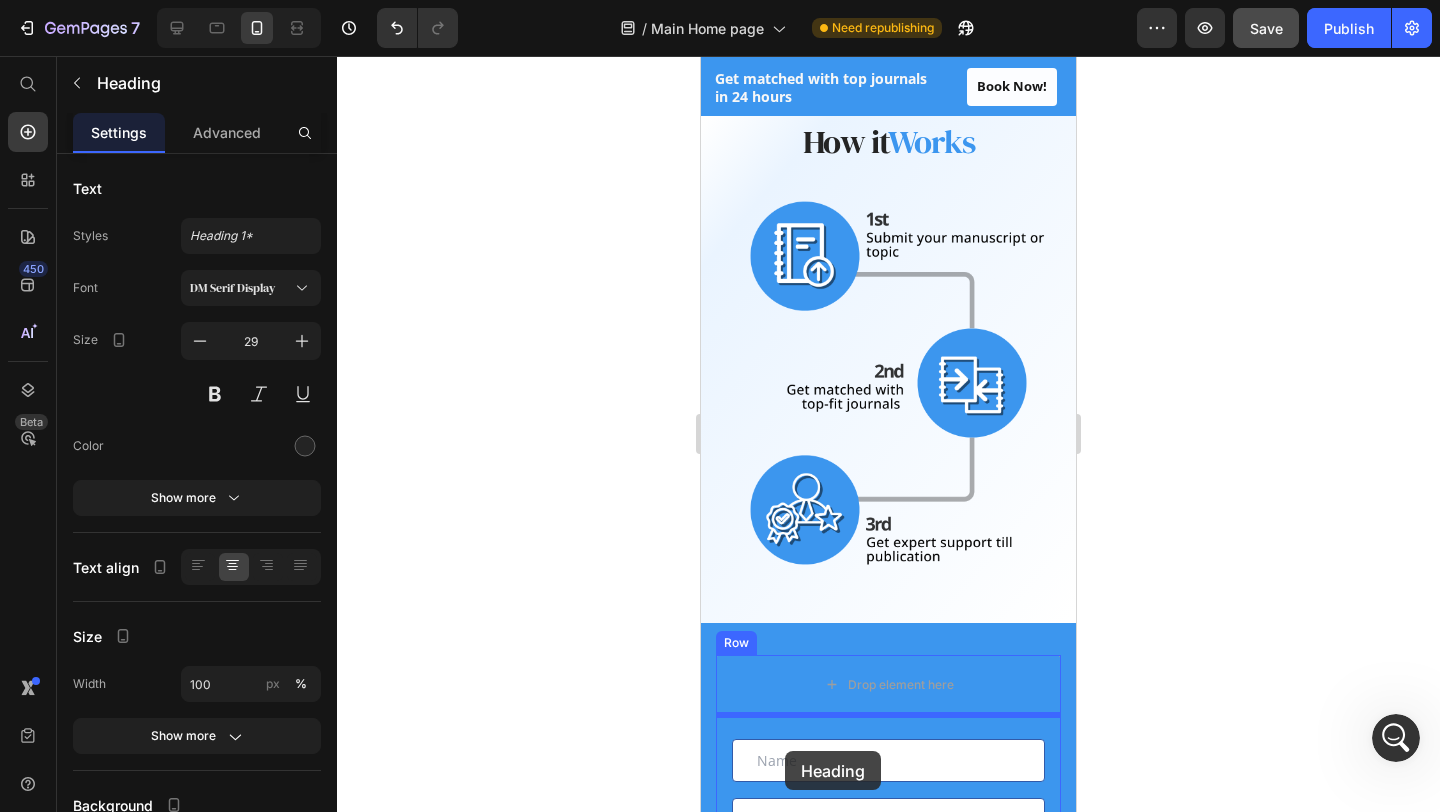 scroll, scrollTop: 1405, scrollLeft: 0, axis: vertical 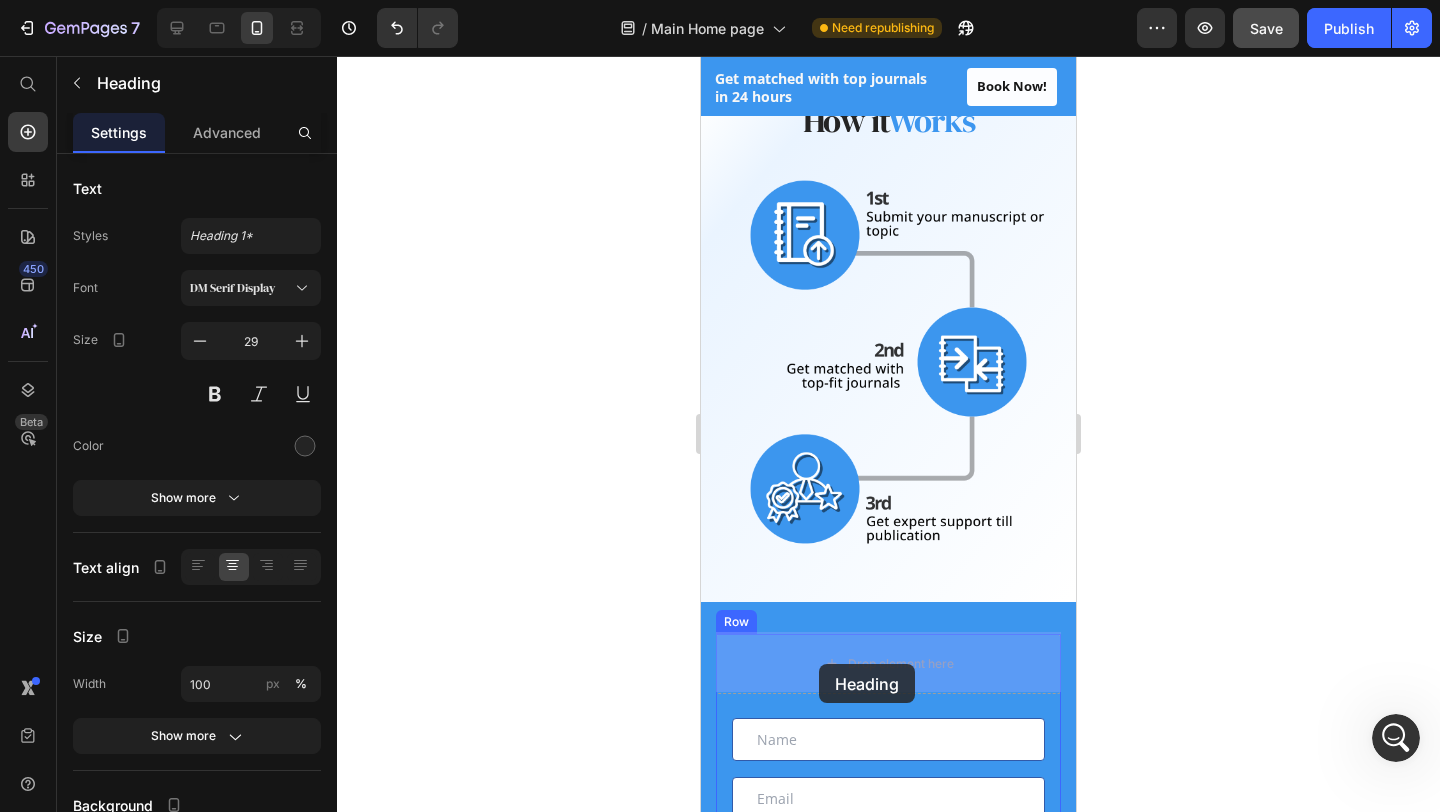 drag, startPoint x: 776, startPoint y: 449, endPoint x: 819, endPoint y: 664, distance: 219.25784 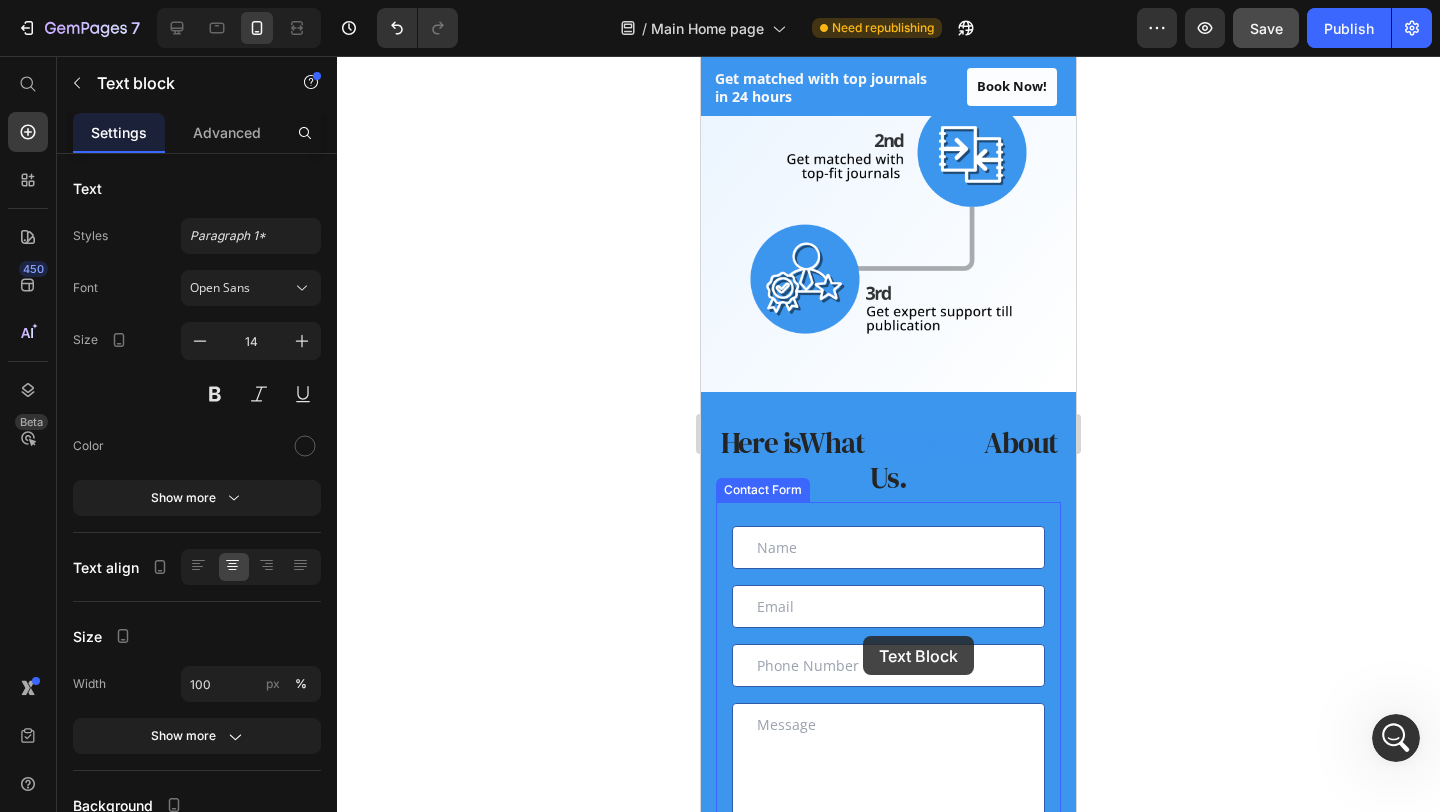 scroll, scrollTop: 1655, scrollLeft: 0, axis: vertical 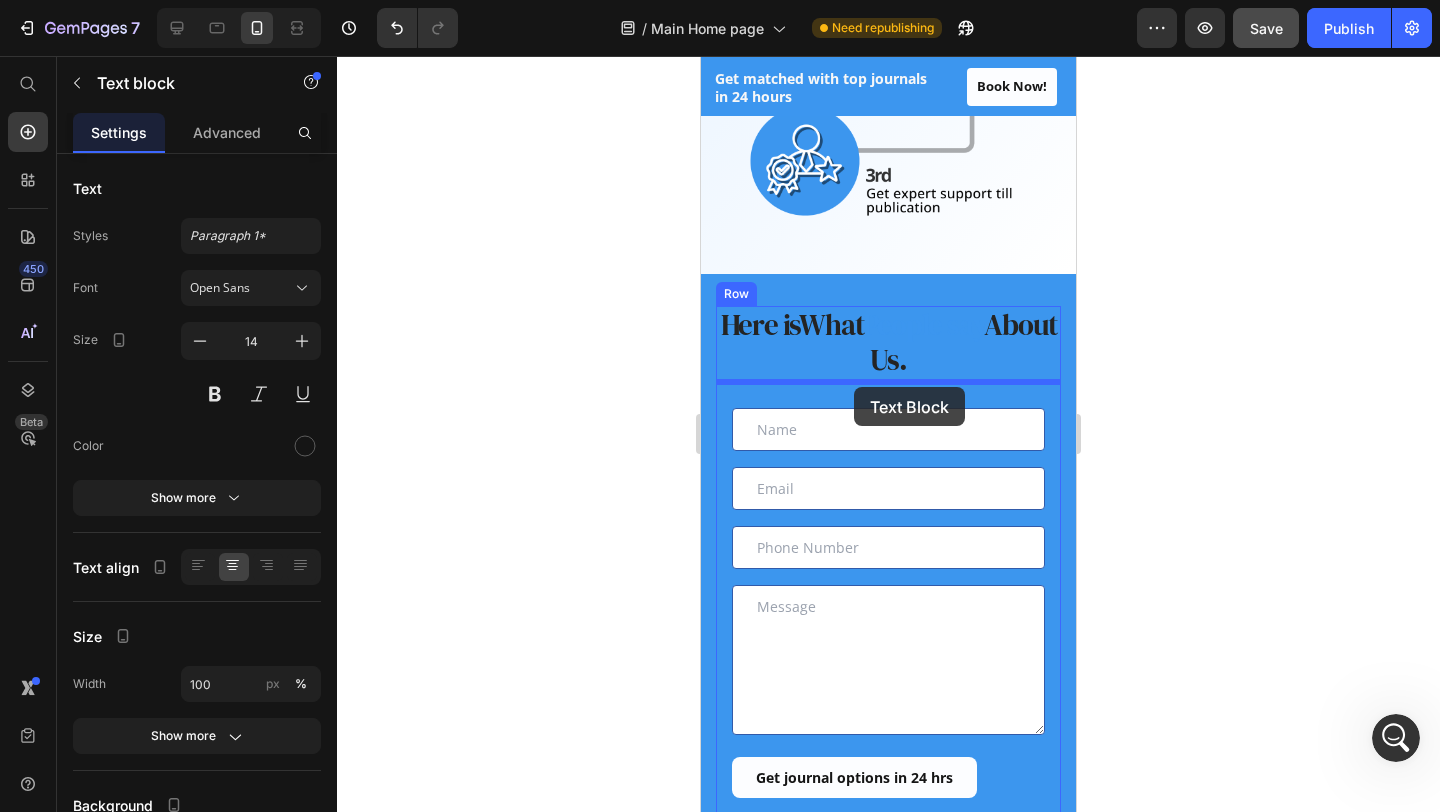 drag, startPoint x: 868, startPoint y: 198, endPoint x: 854, endPoint y: 387, distance: 189.5178 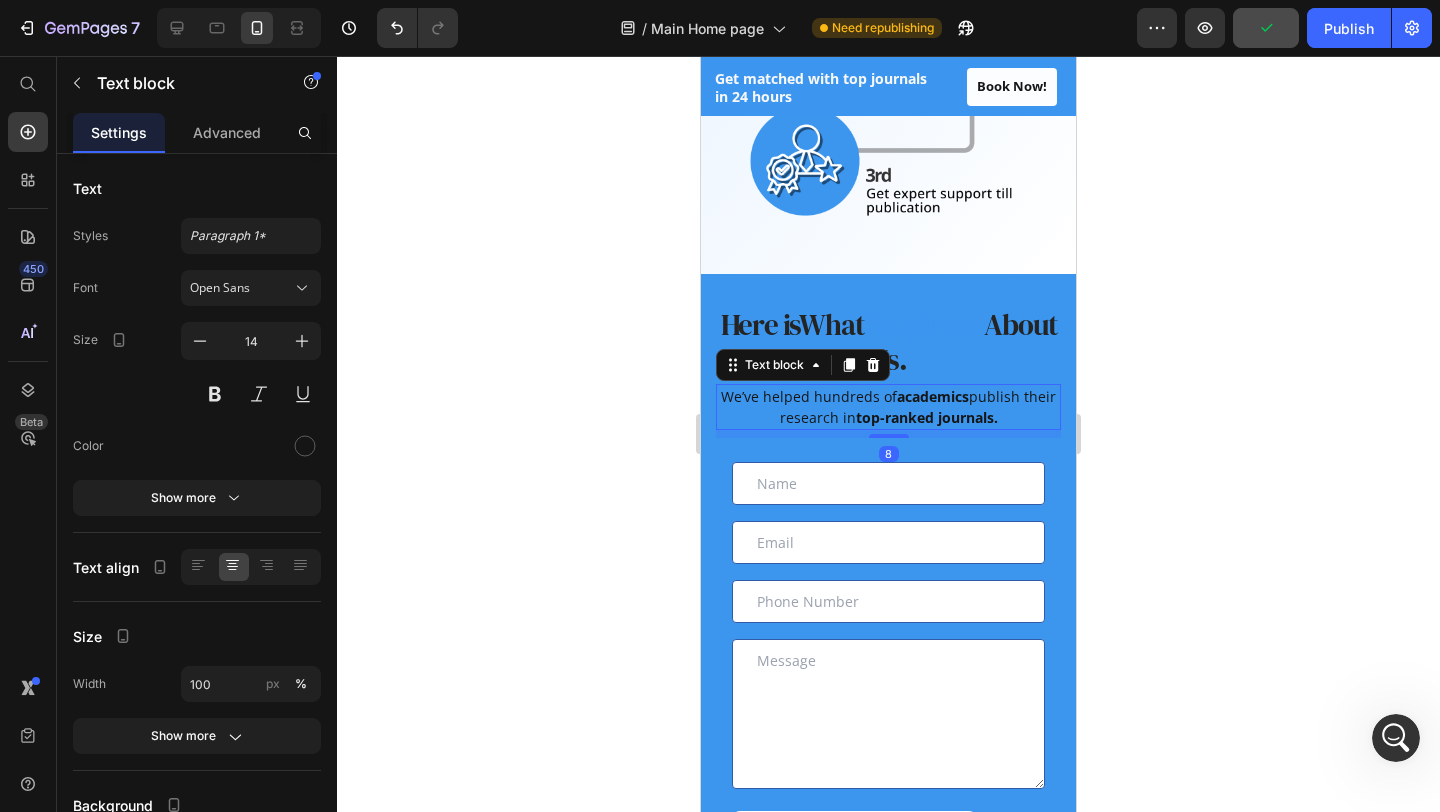 click 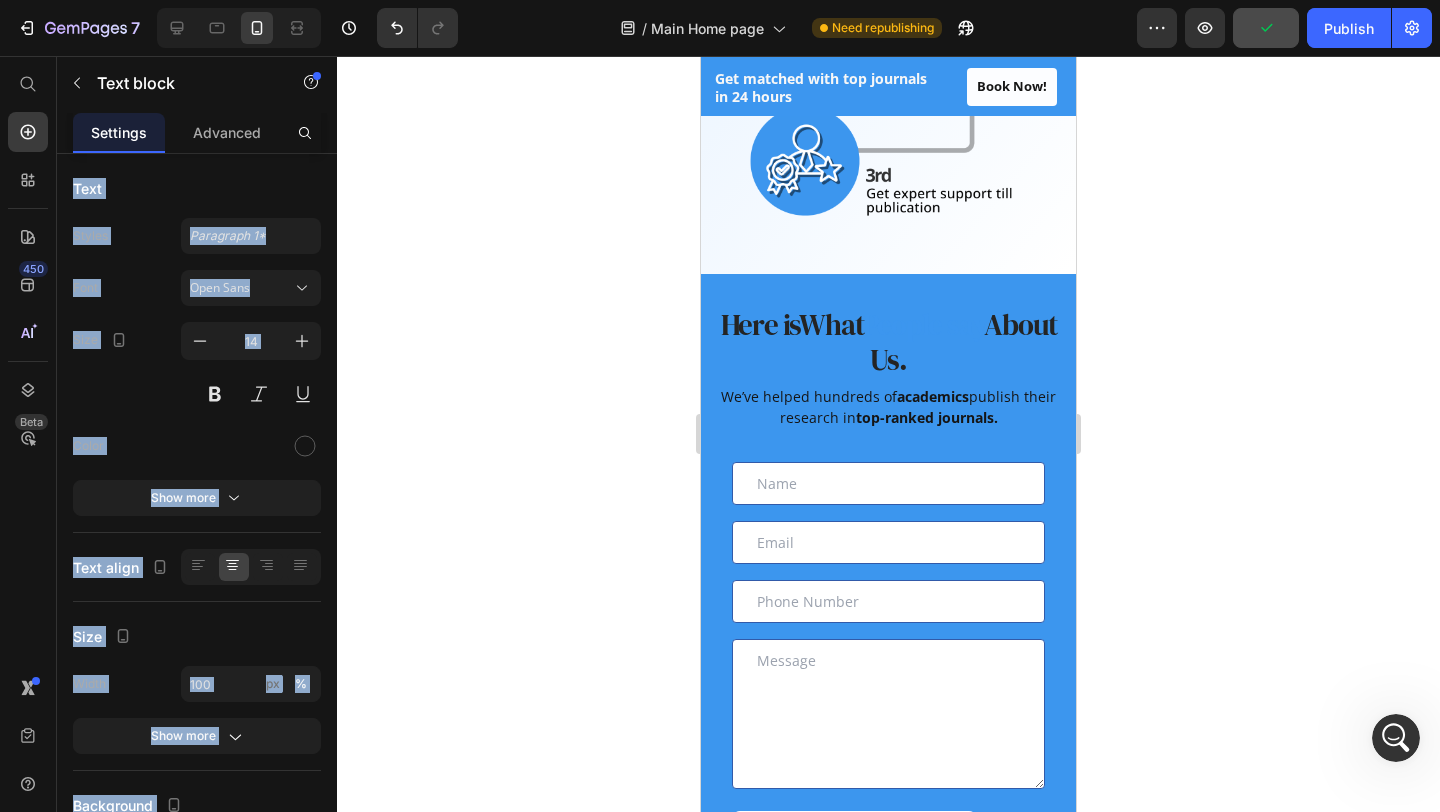 click 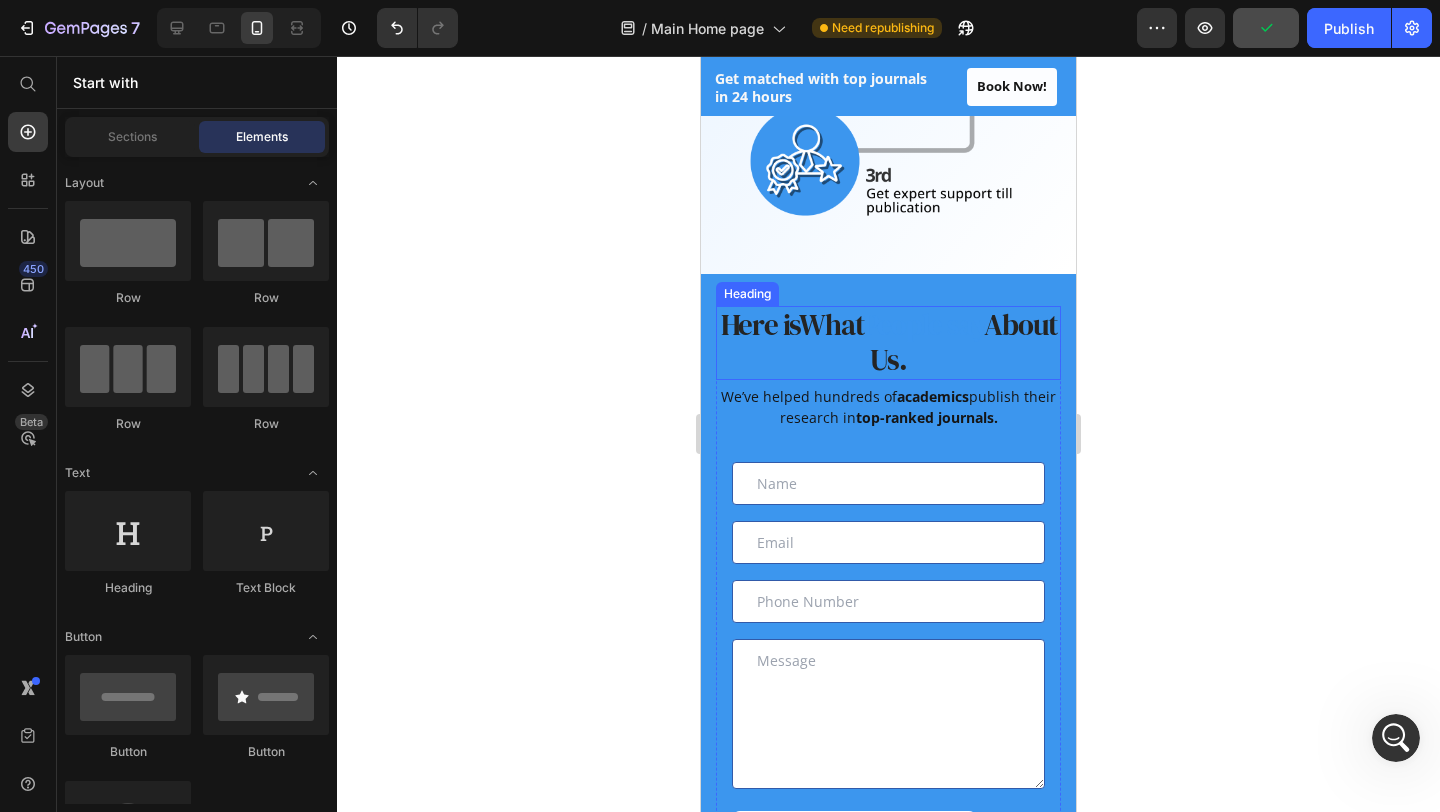 click on "Here is  What  People say  About Us." at bounding box center [888, 343] 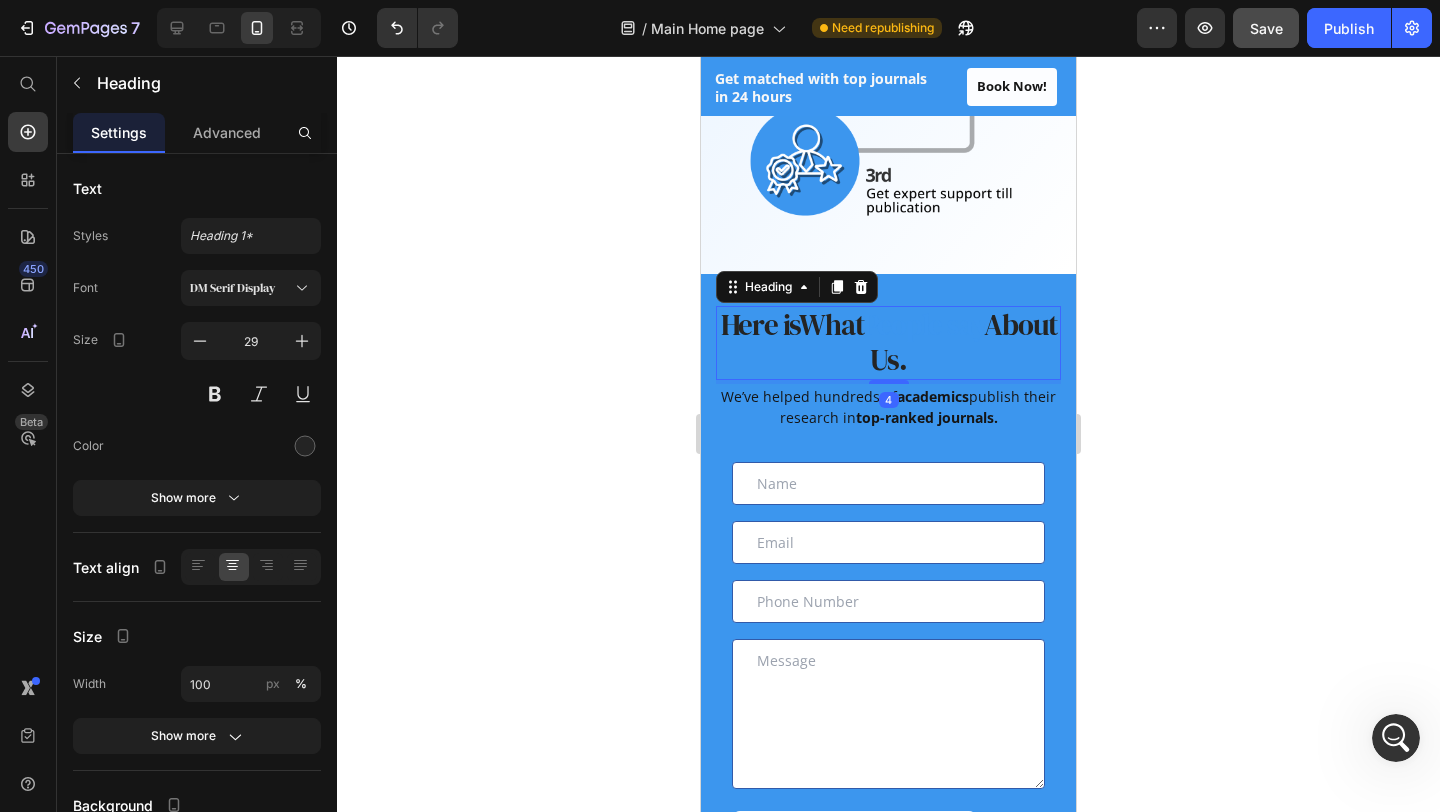click on "Here is  What  People say  About Us." at bounding box center [888, 343] 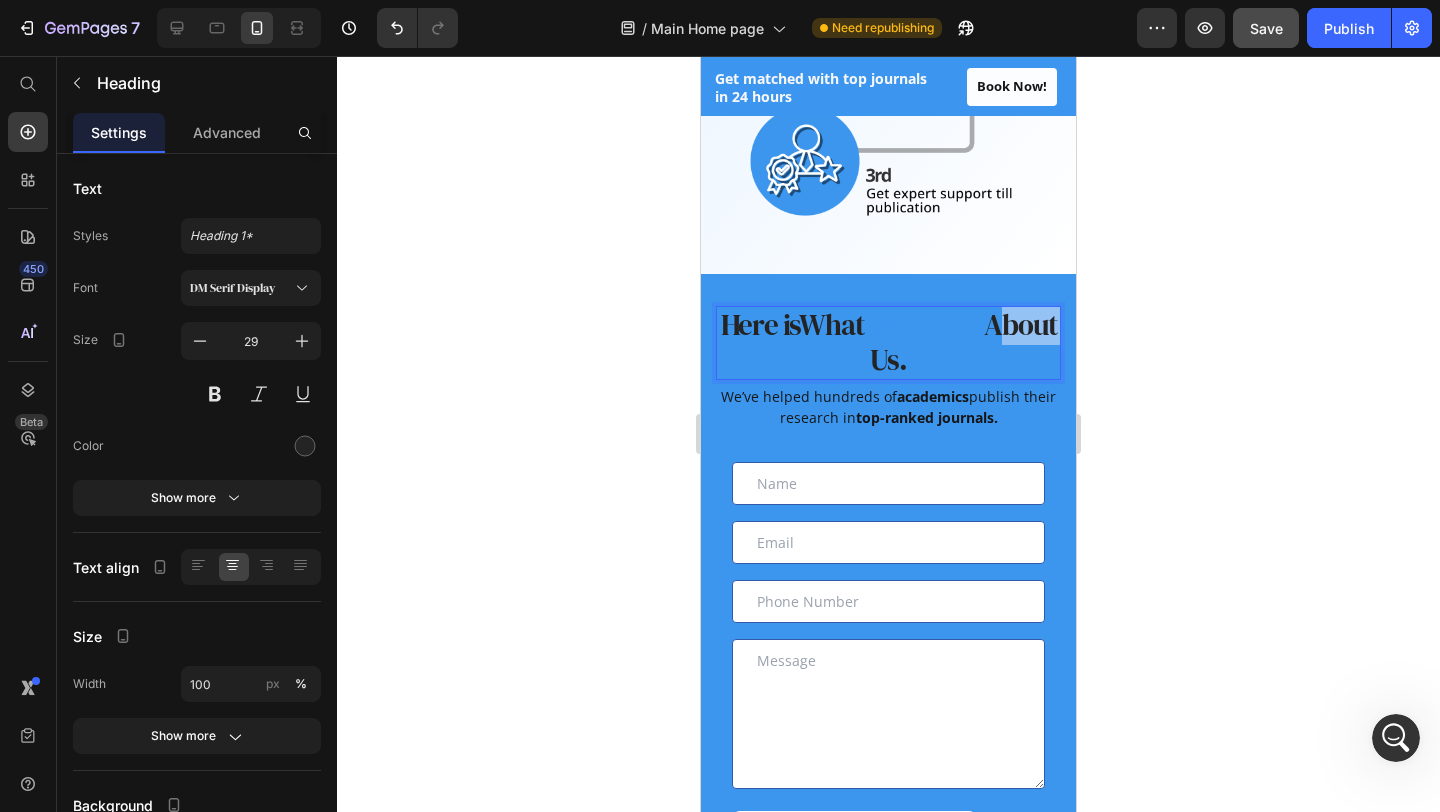 click on "Here is  What  People say  About Us." at bounding box center (888, 343) 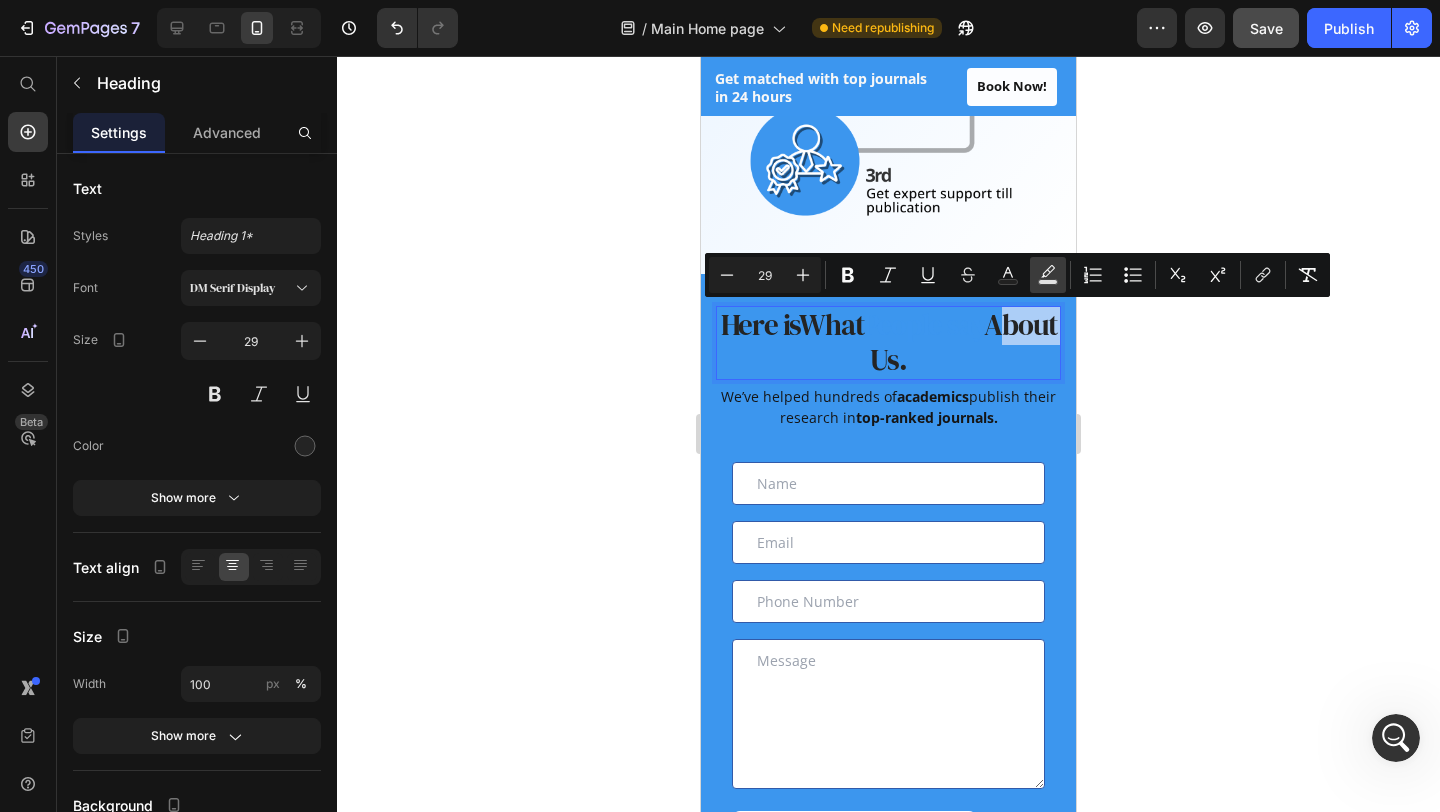 click 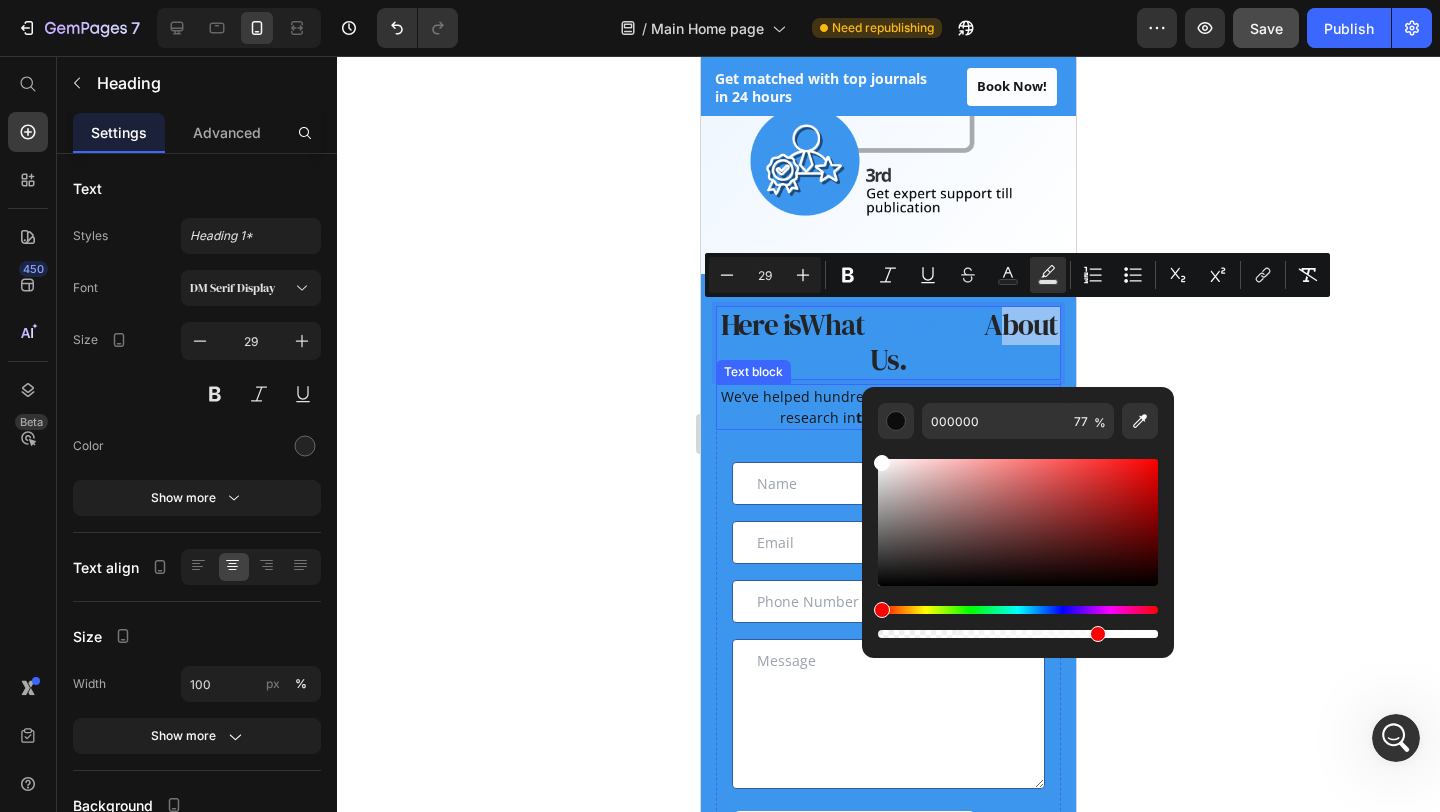 drag, startPoint x: 1596, startPoint y: 565, endPoint x: 831, endPoint y: 413, distance: 779.95447 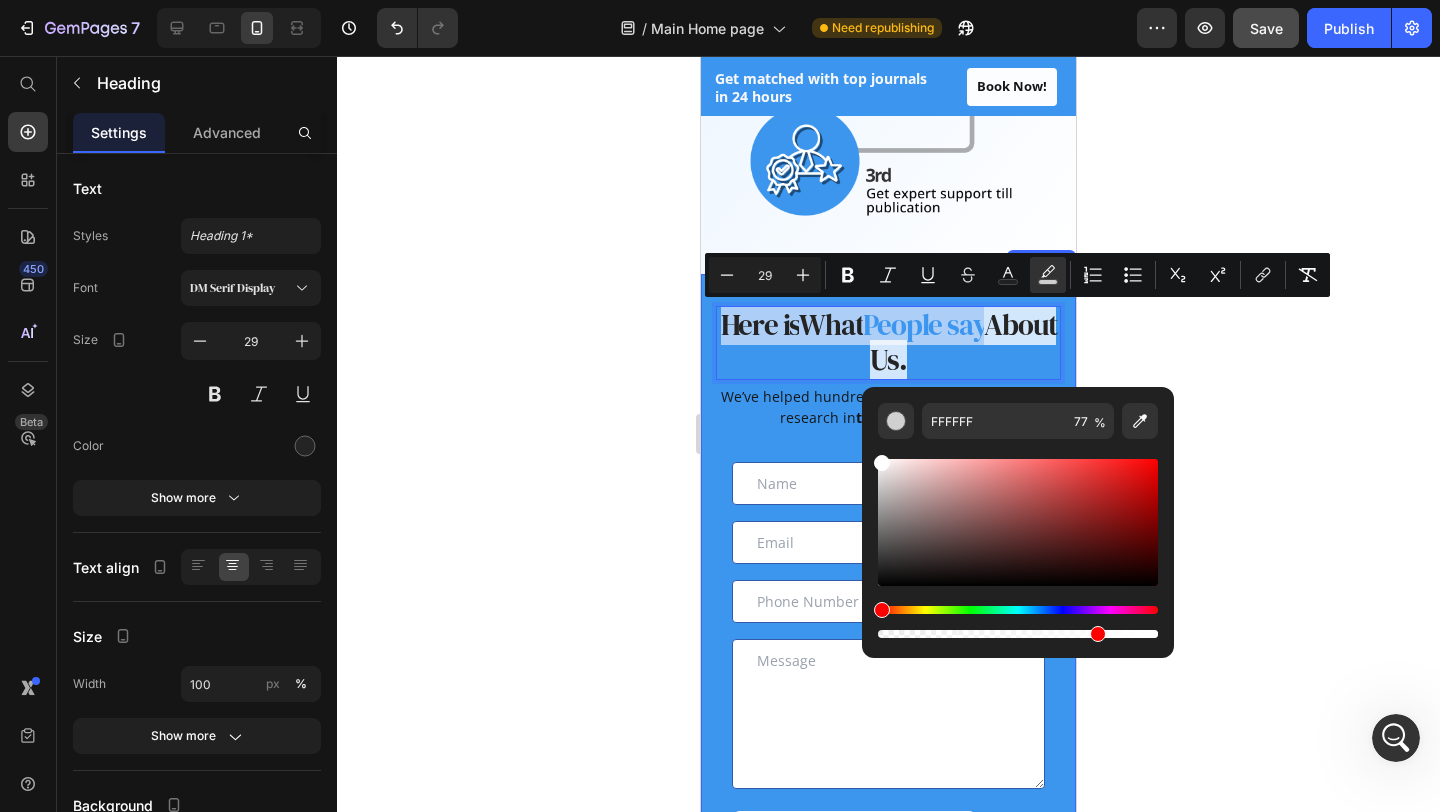 click 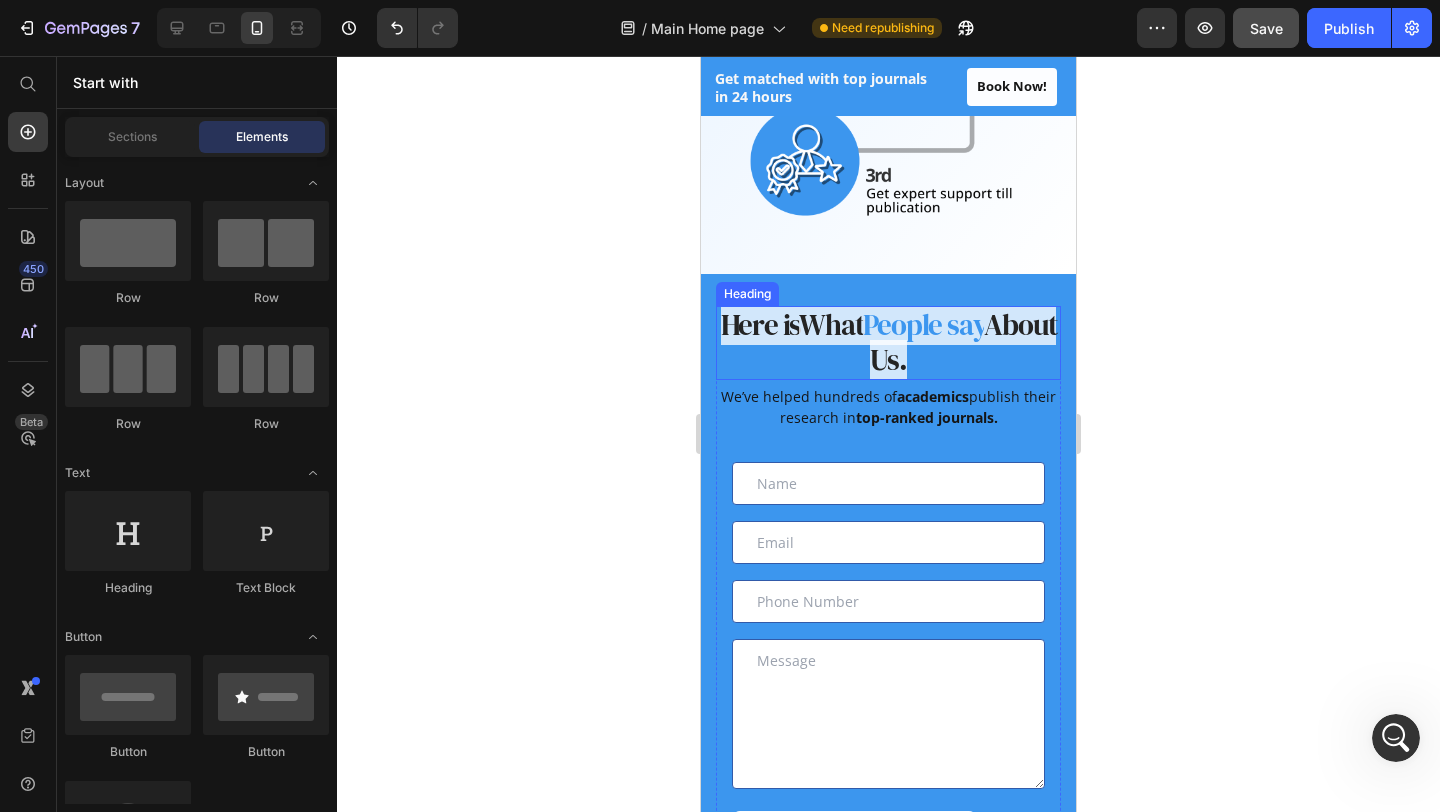 click on "About Us." at bounding box center (963, 342) 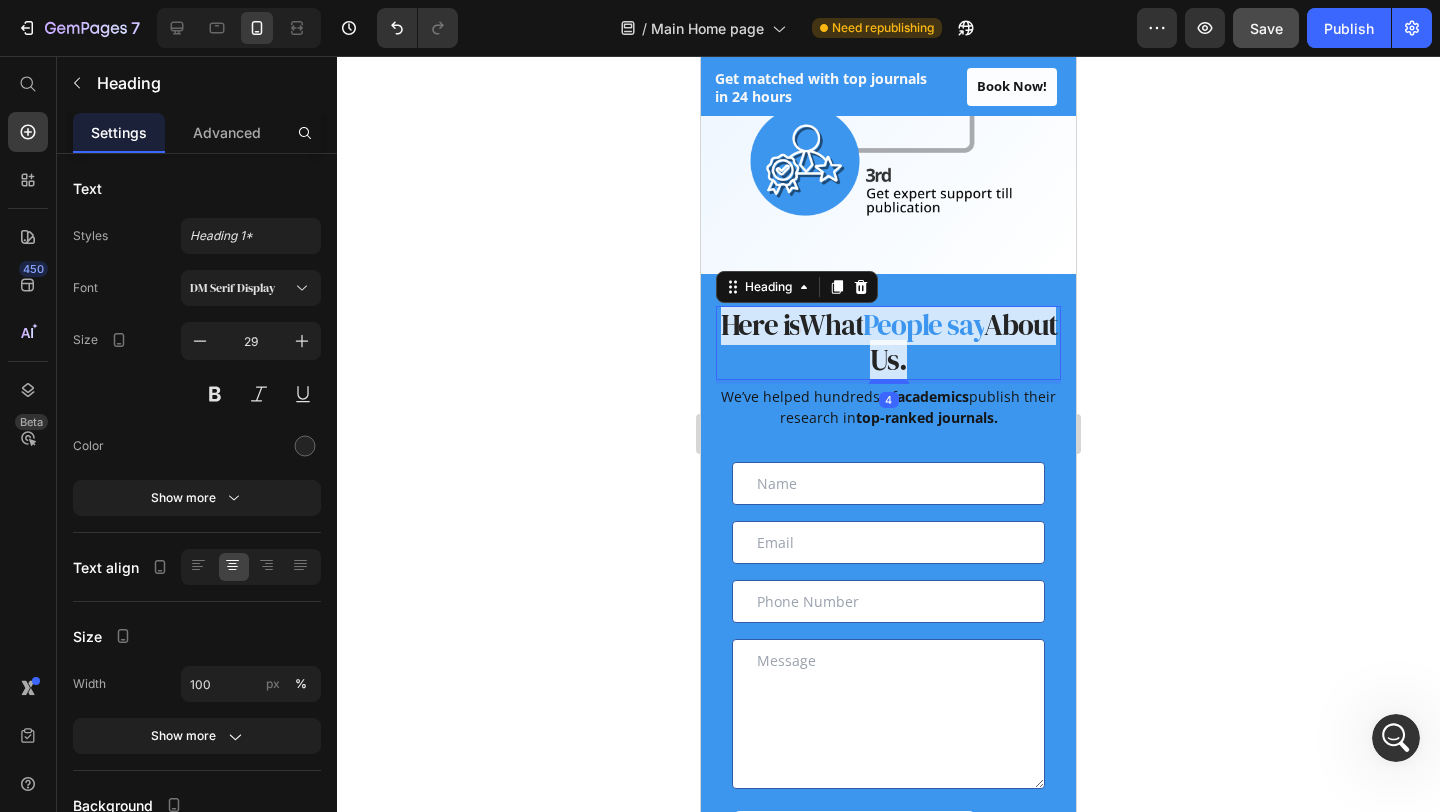 click 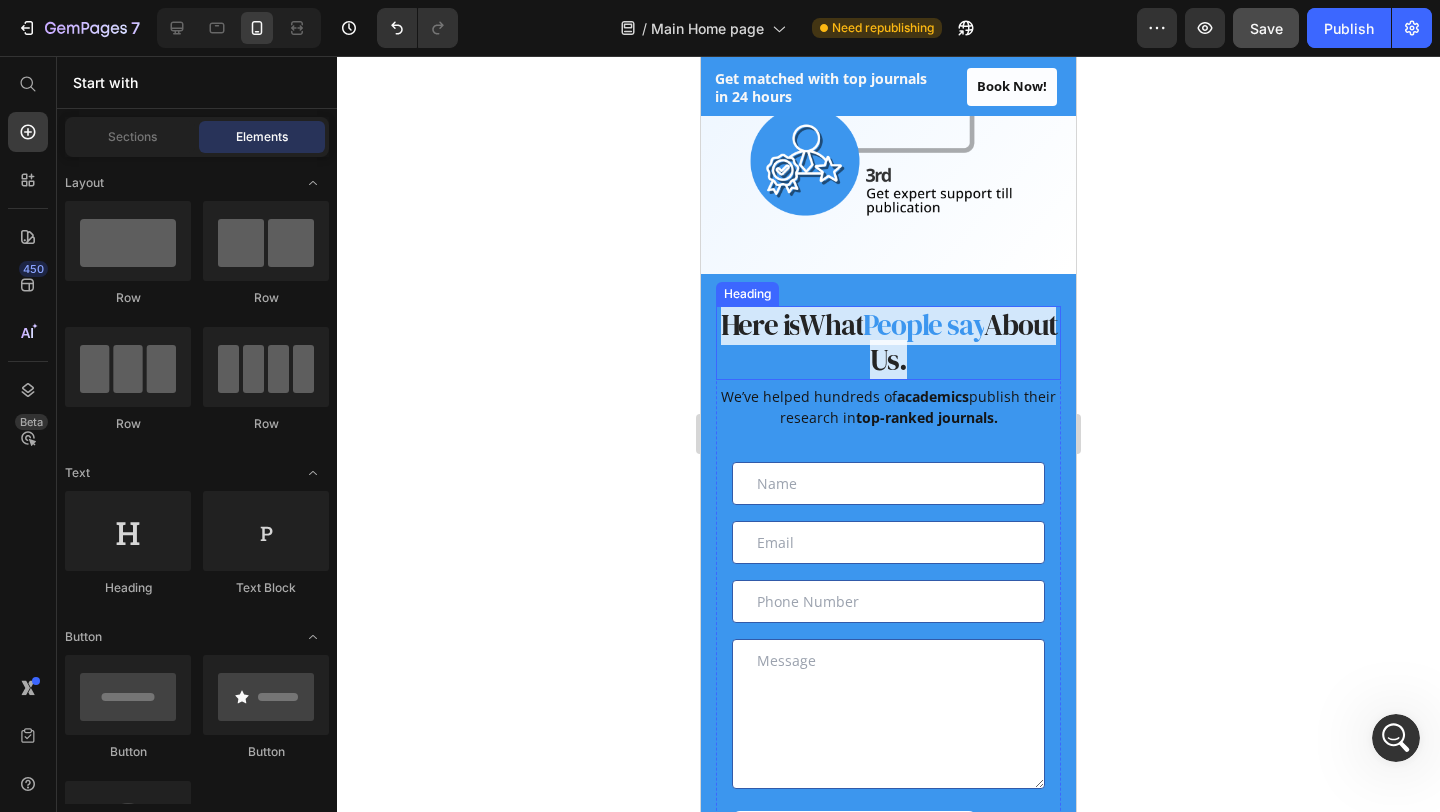 click on "⁠⁠⁠⁠⁠⁠⁠ Here is  What  People say  About Us." at bounding box center [888, 343] 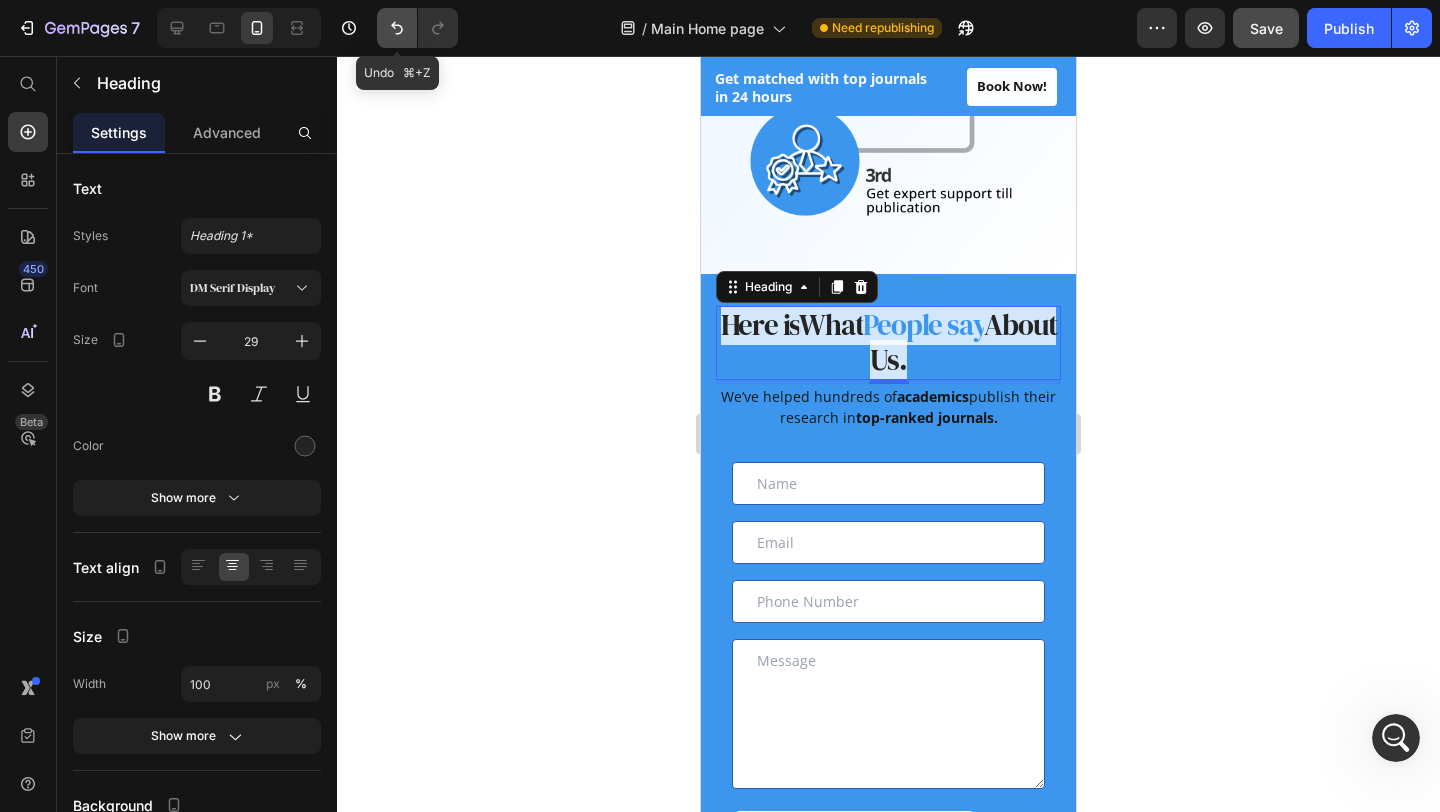 click 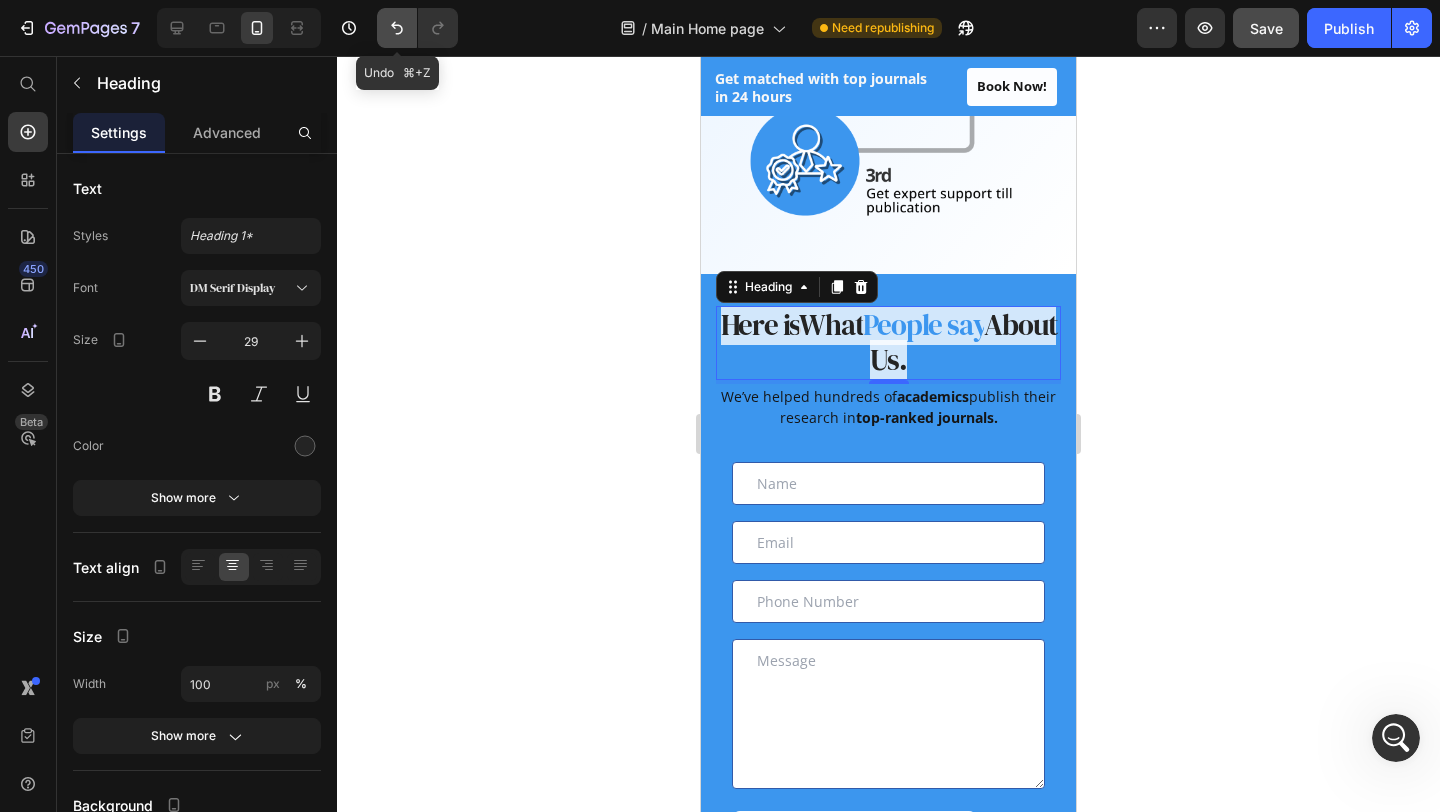 click 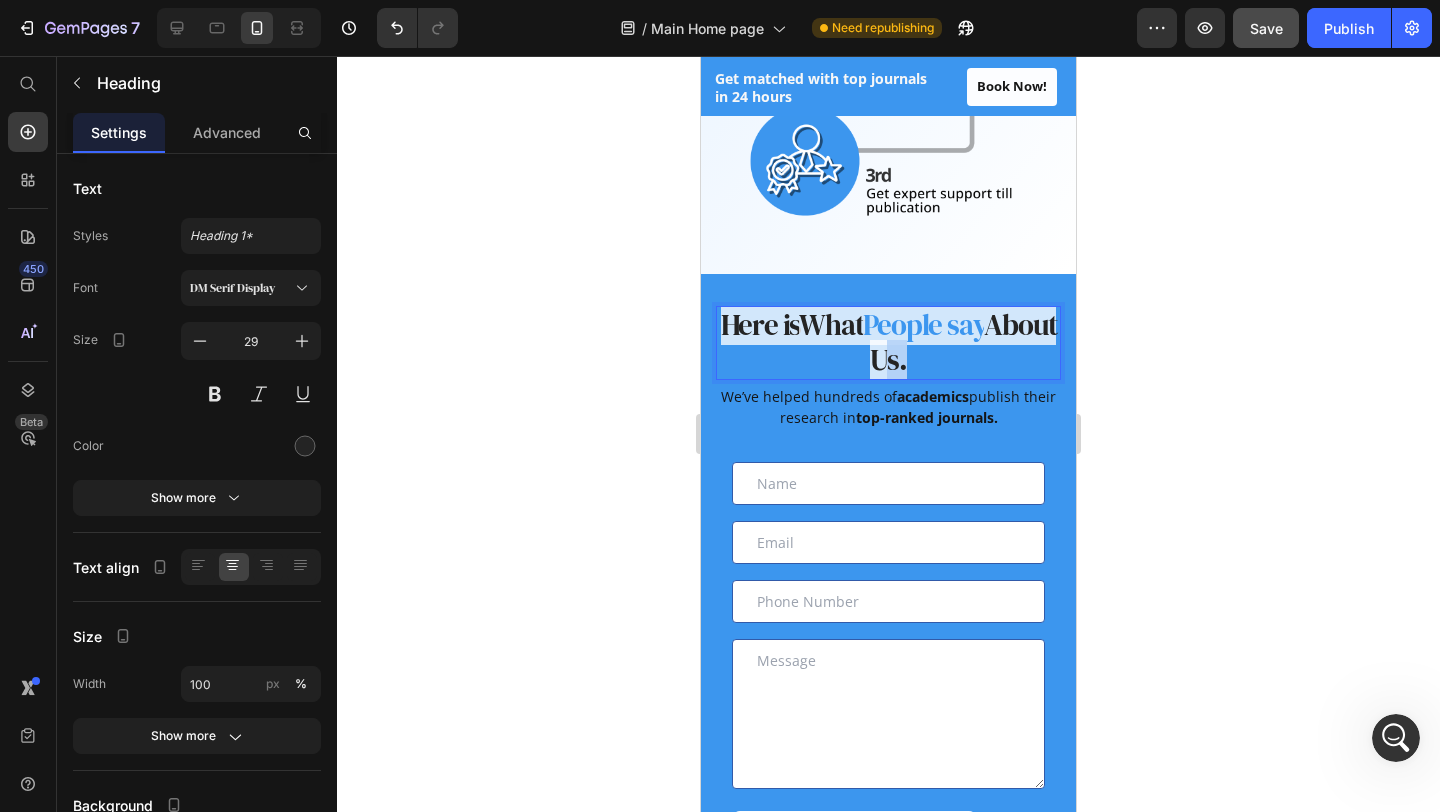 click on "About Us." at bounding box center (963, 342) 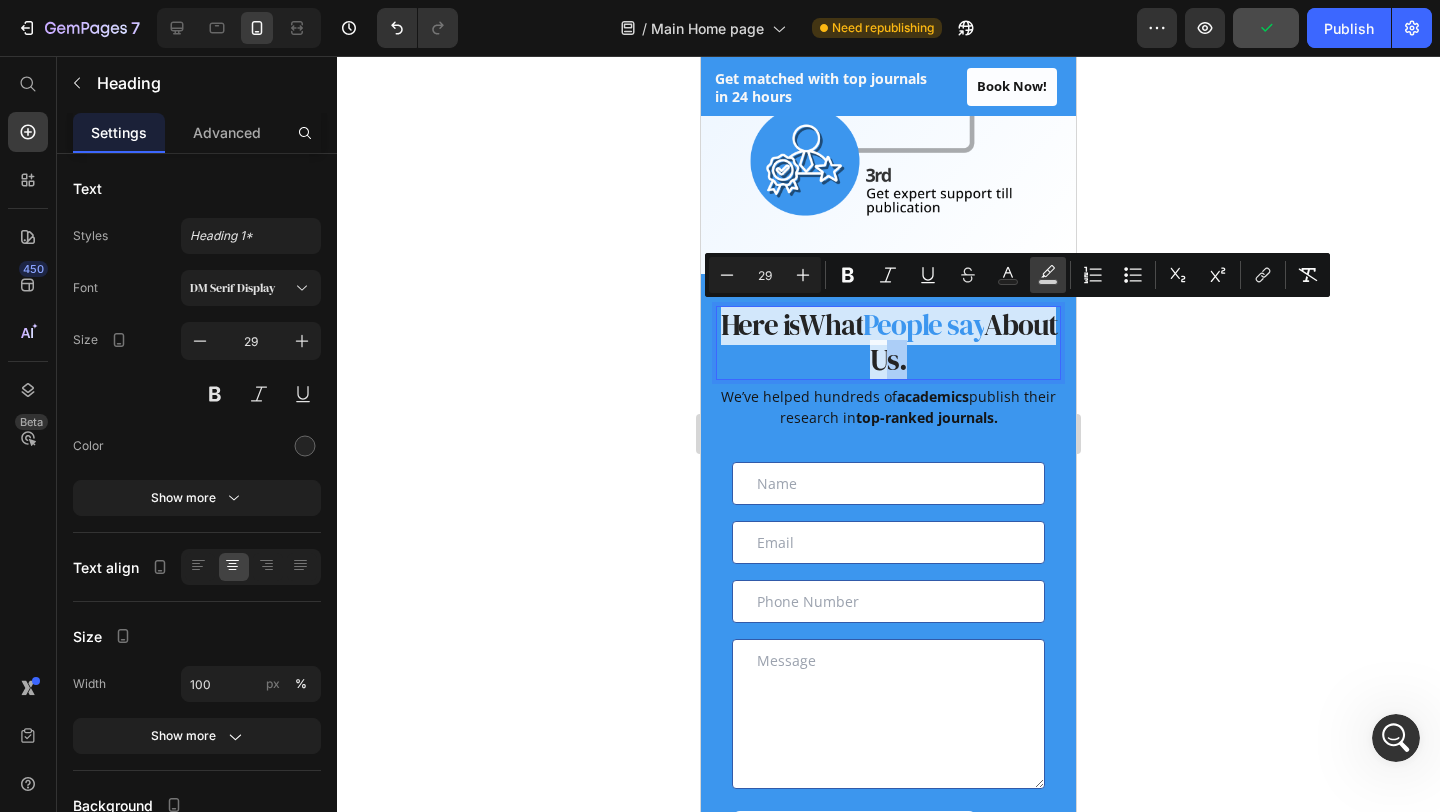 click 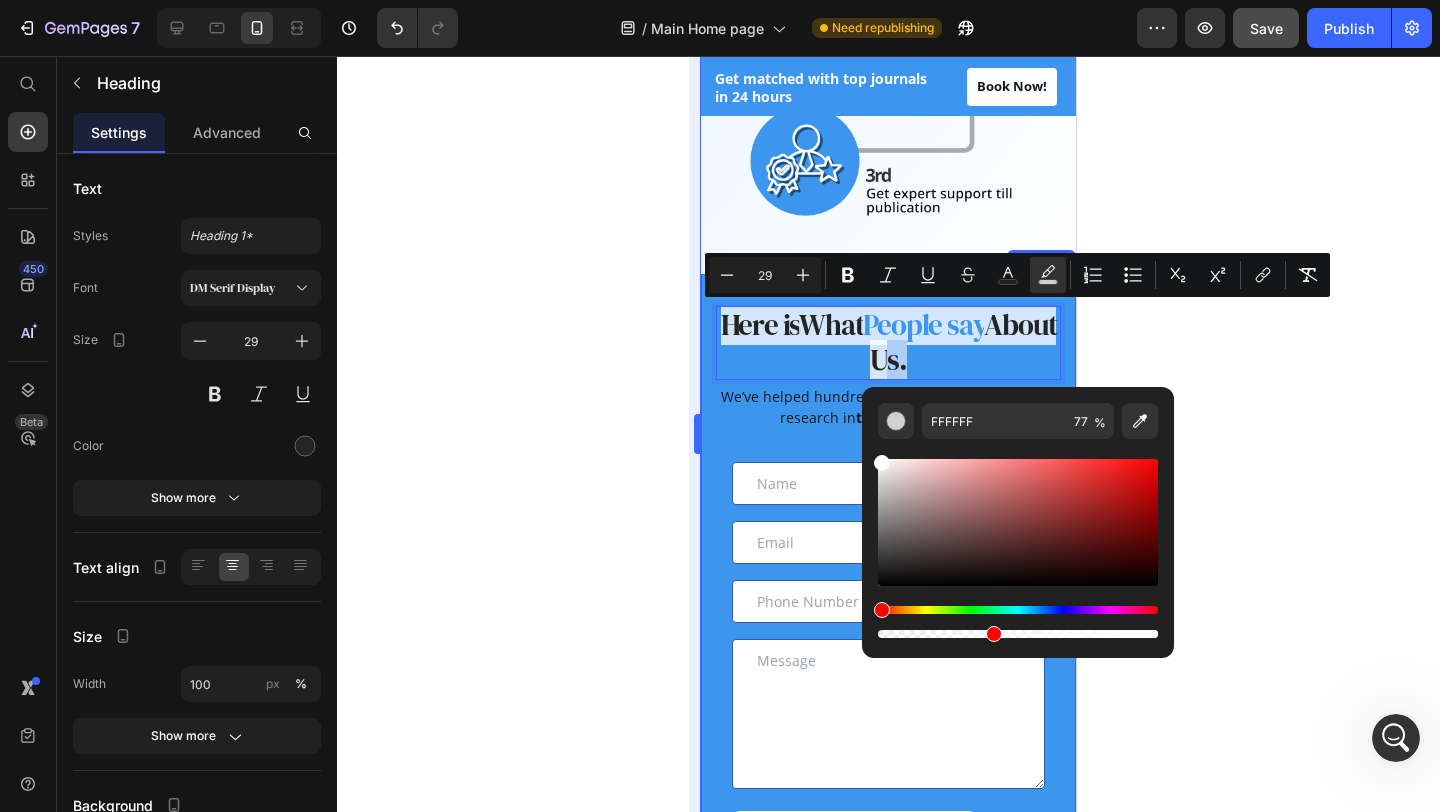 drag, startPoint x: 1096, startPoint y: 637, endPoint x: 698, endPoint y: 667, distance: 399.12906 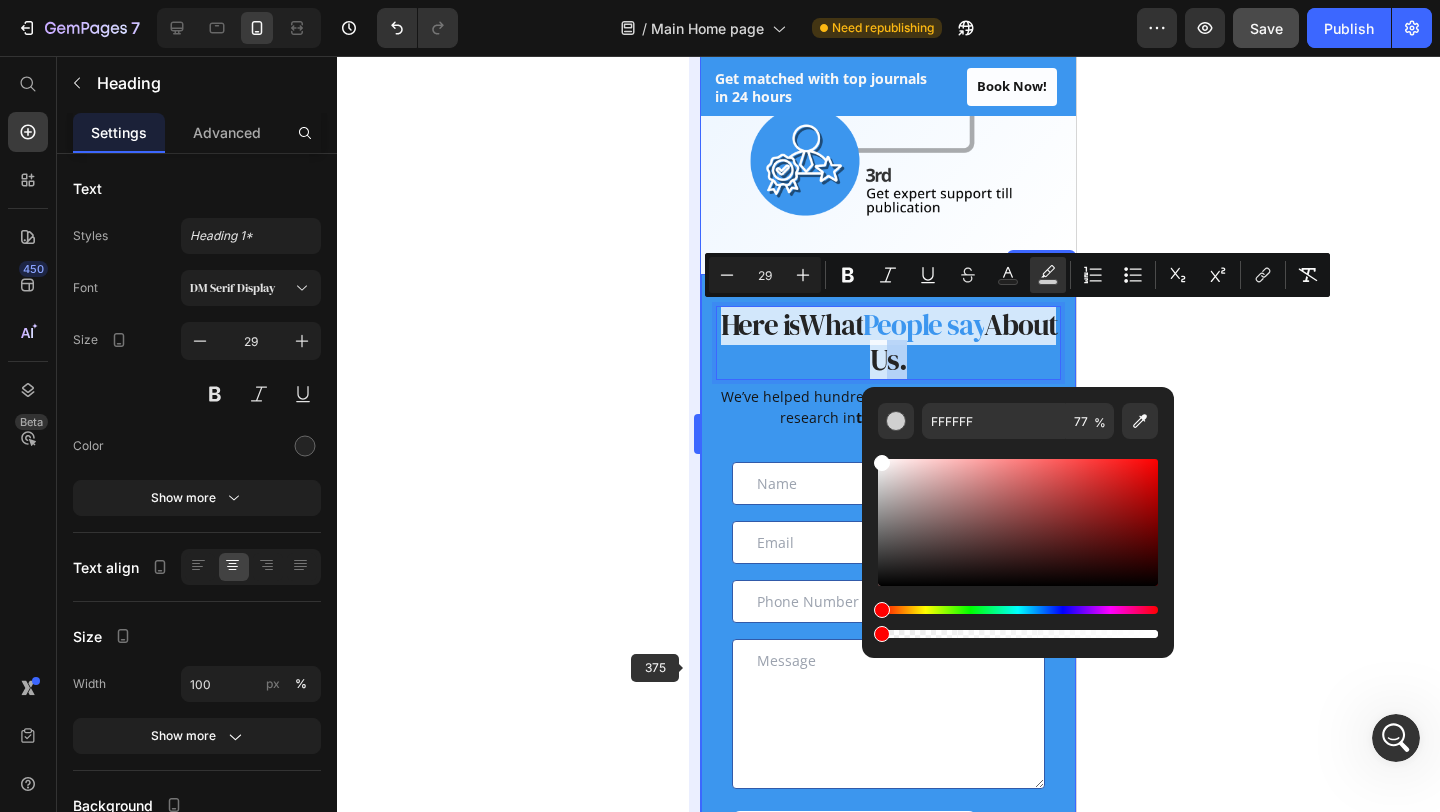 type on "0" 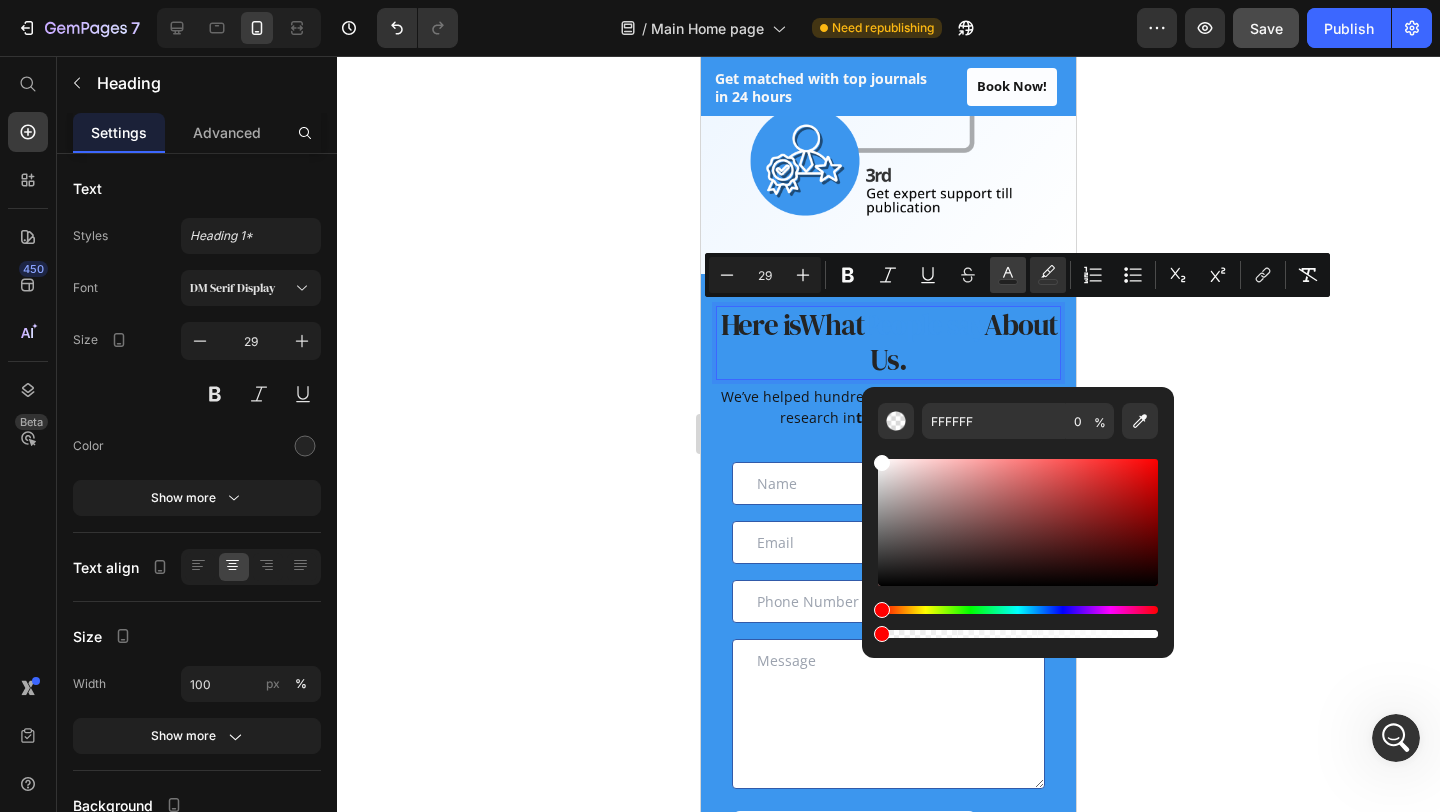 click 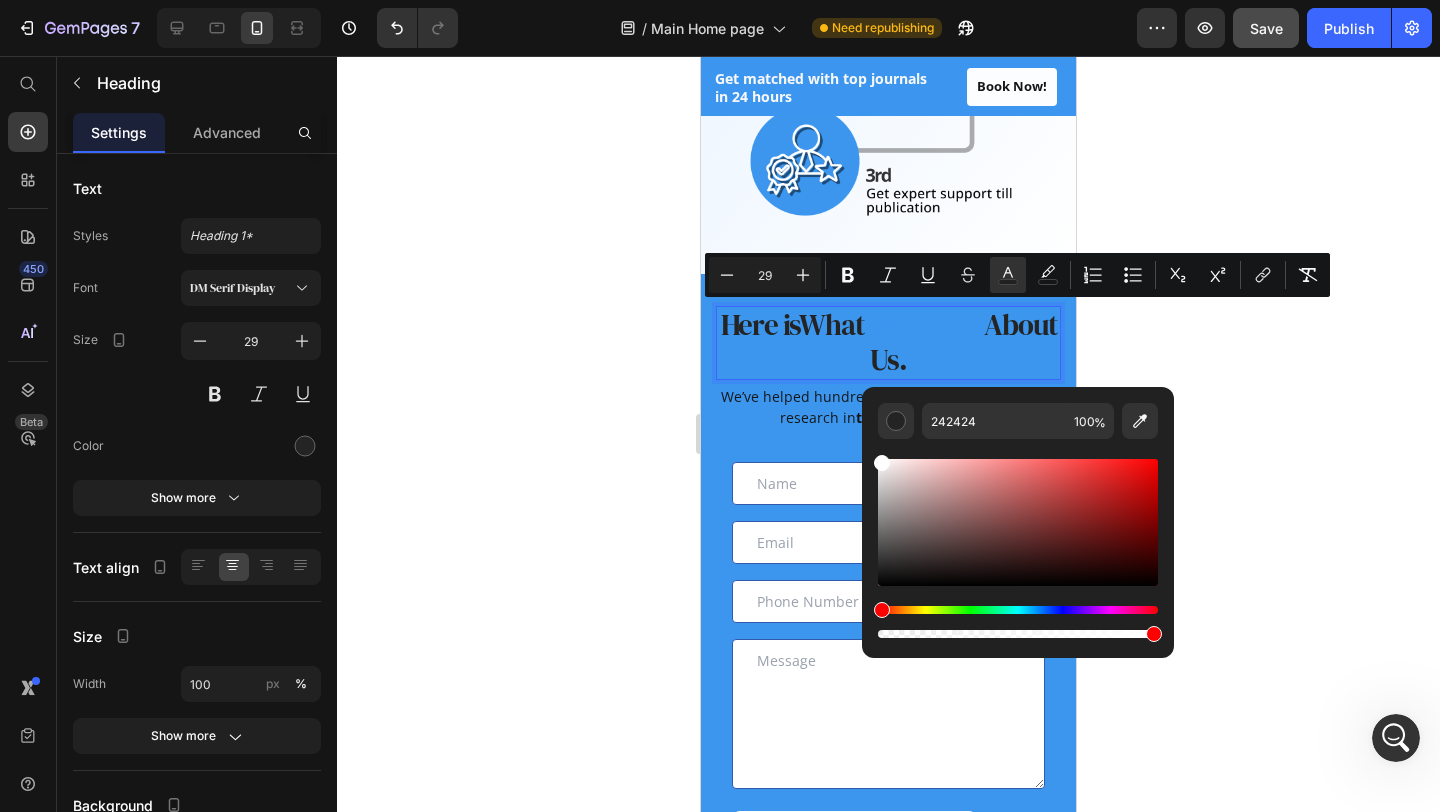 drag, startPoint x: 1639, startPoint y: 533, endPoint x: 728, endPoint y: 388, distance: 922.46735 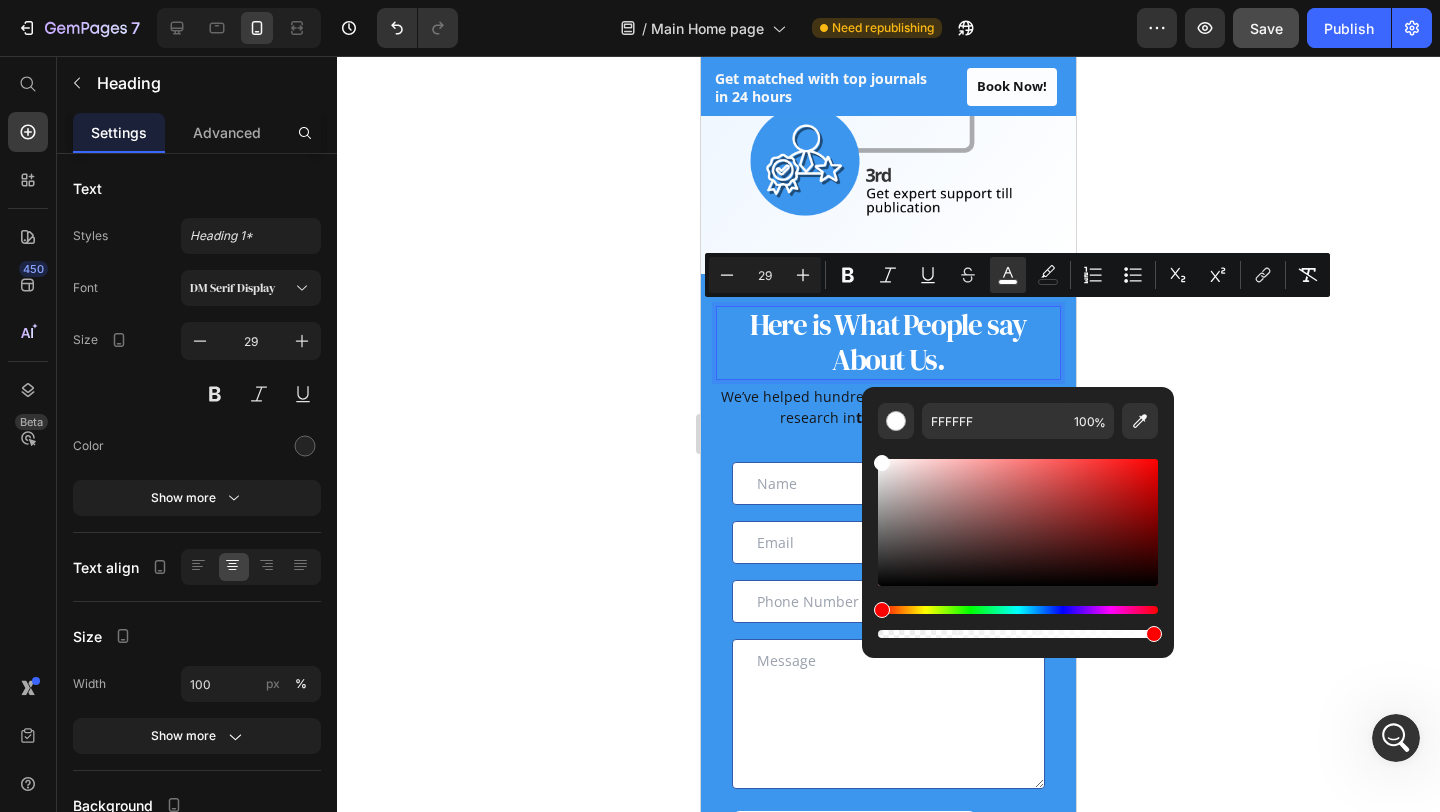 click 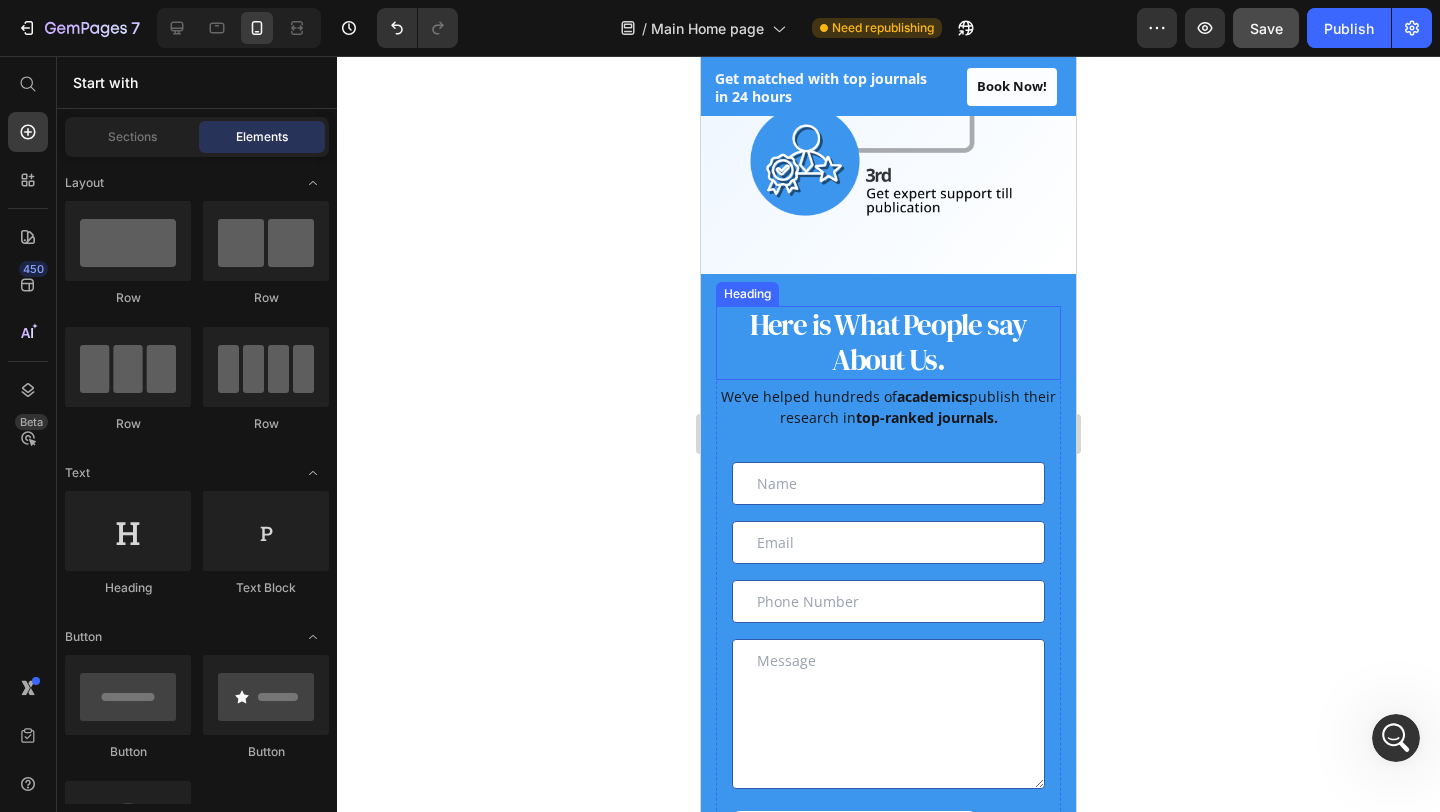 click on "Here is What People say About Us." at bounding box center [888, 342] 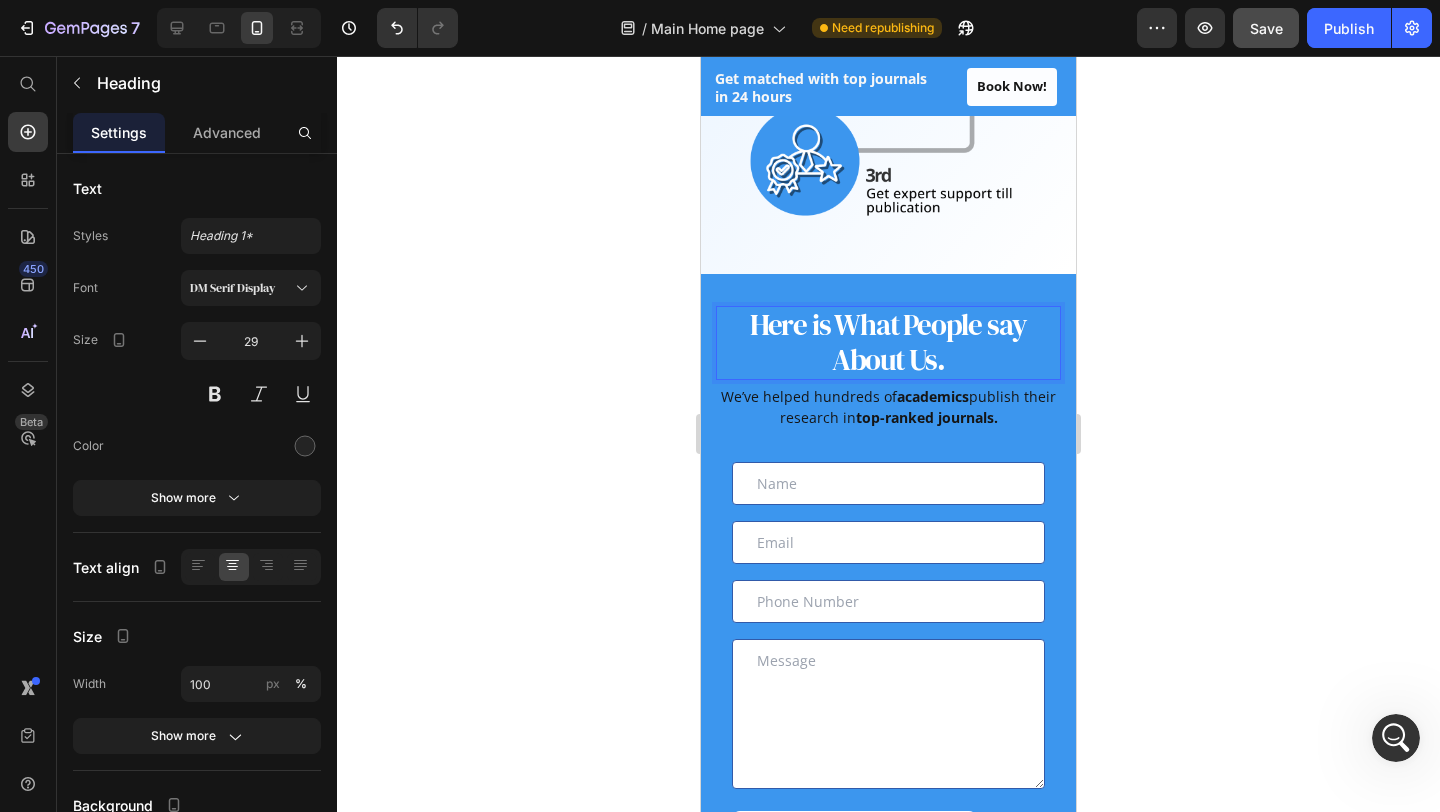 click on "Here is What People say About Us." at bounding box center [888, 342] 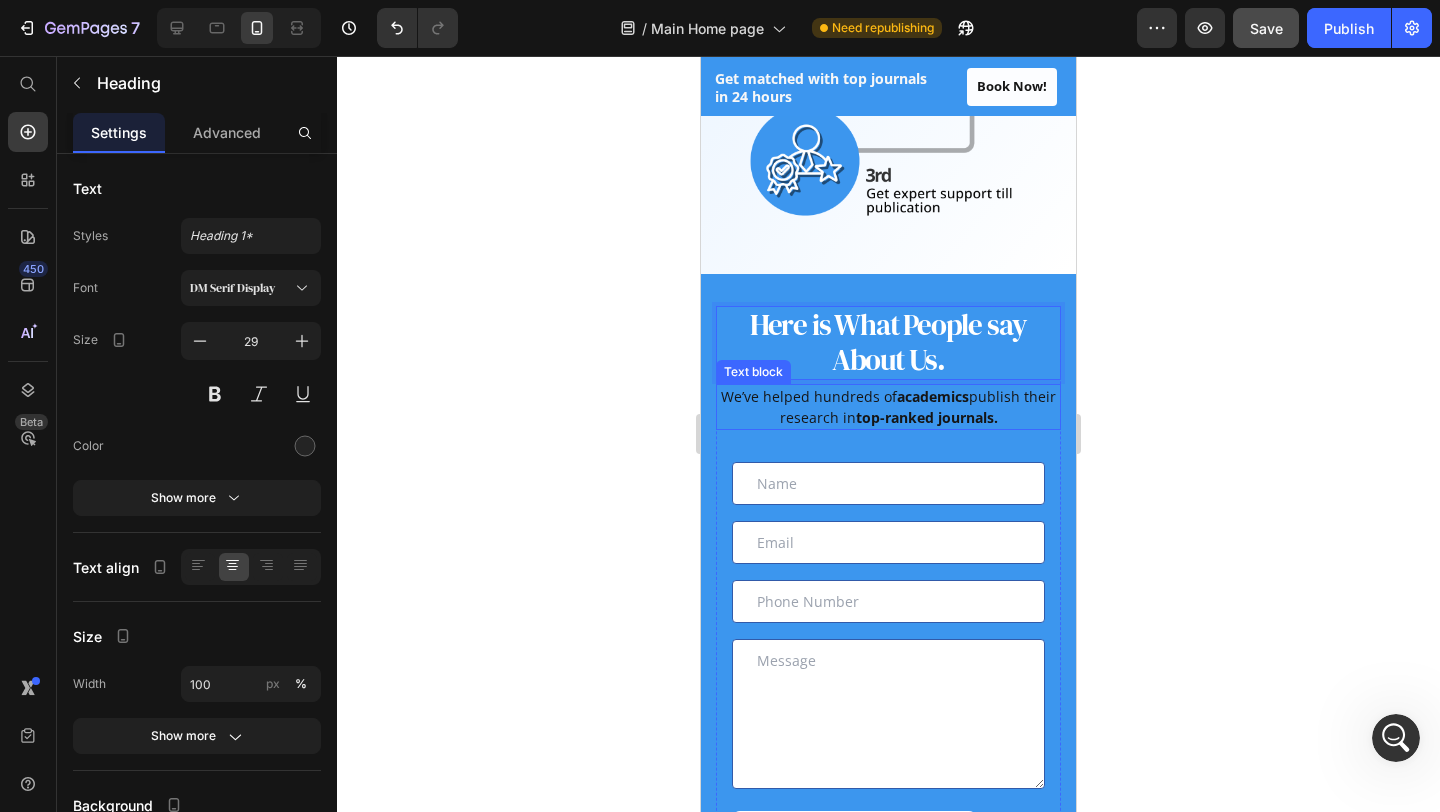 click on "top-ranked journals." at bounding box center (927, 417) 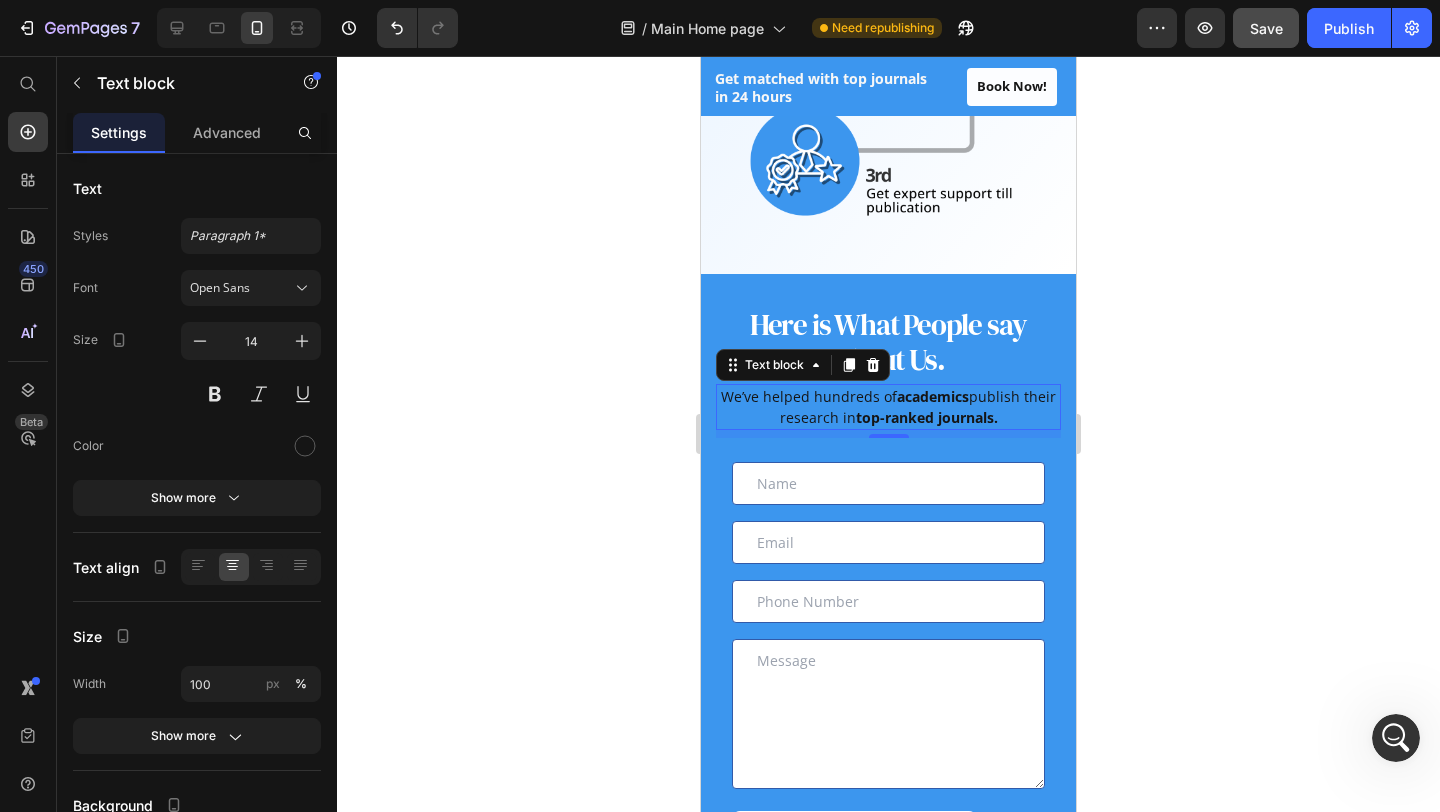click on "top-ranked journals." at bounding box center (927, 417) 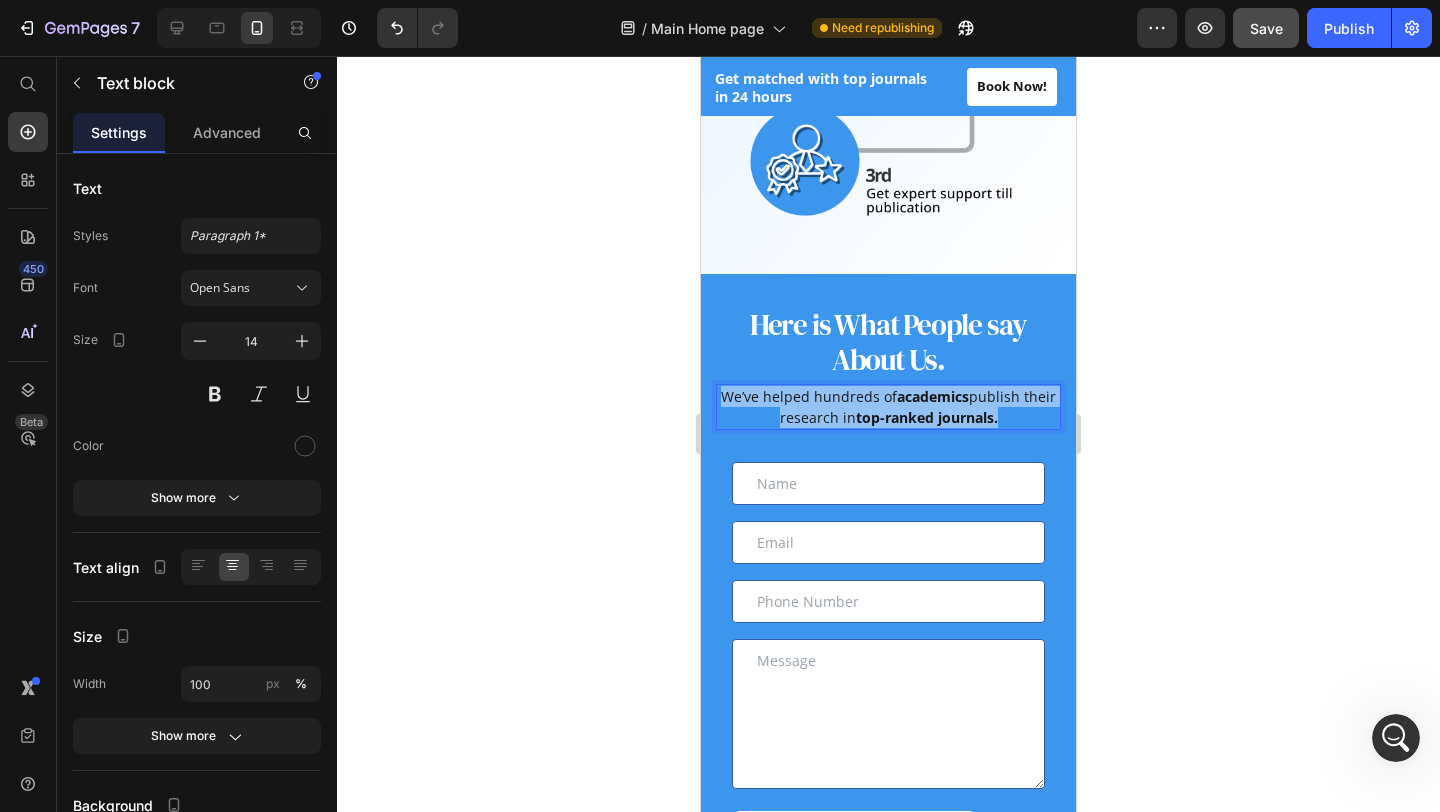 click on "top-ranked journals." at bounding box center [927, 417] 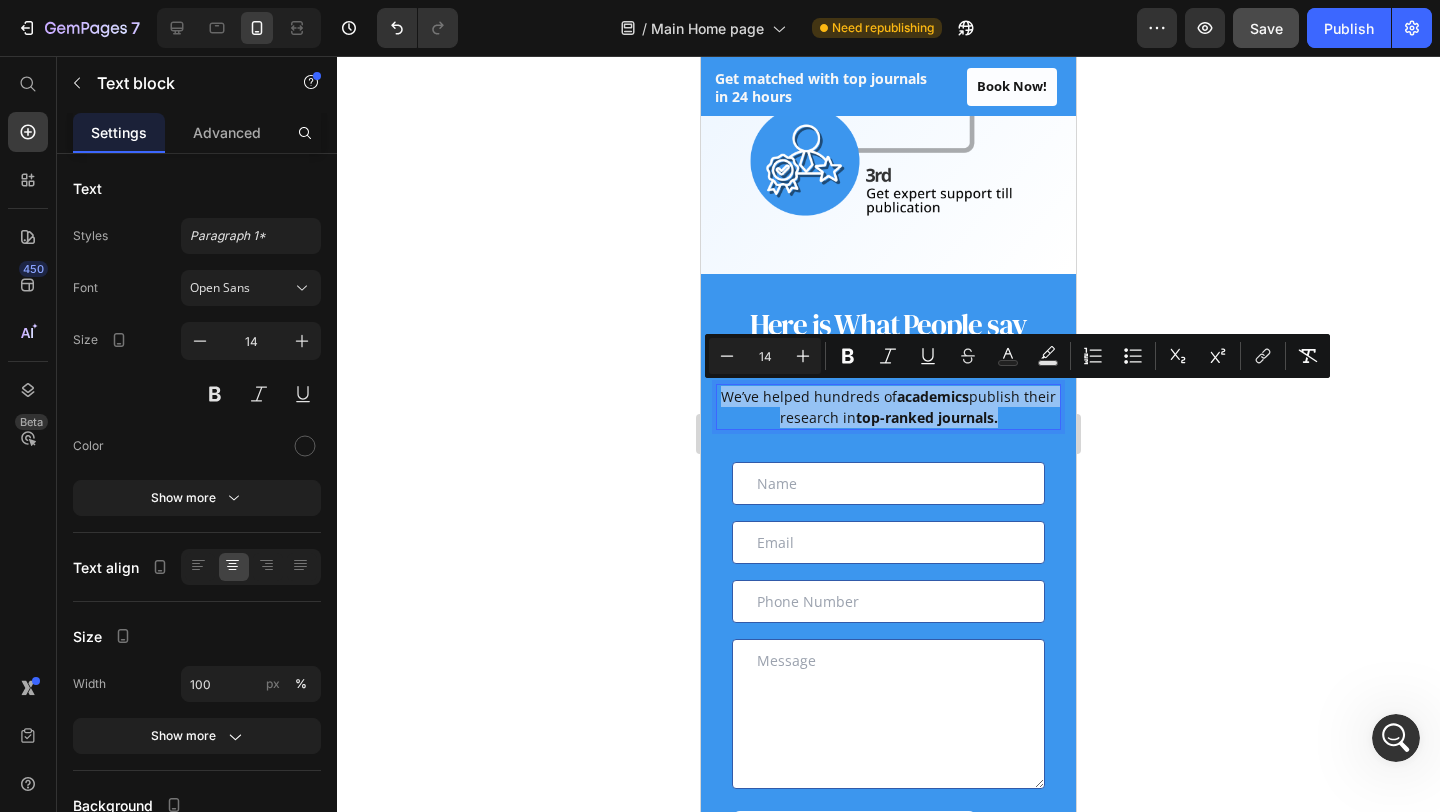 click on "top-ranked journals." at bounding box center (927, 417) 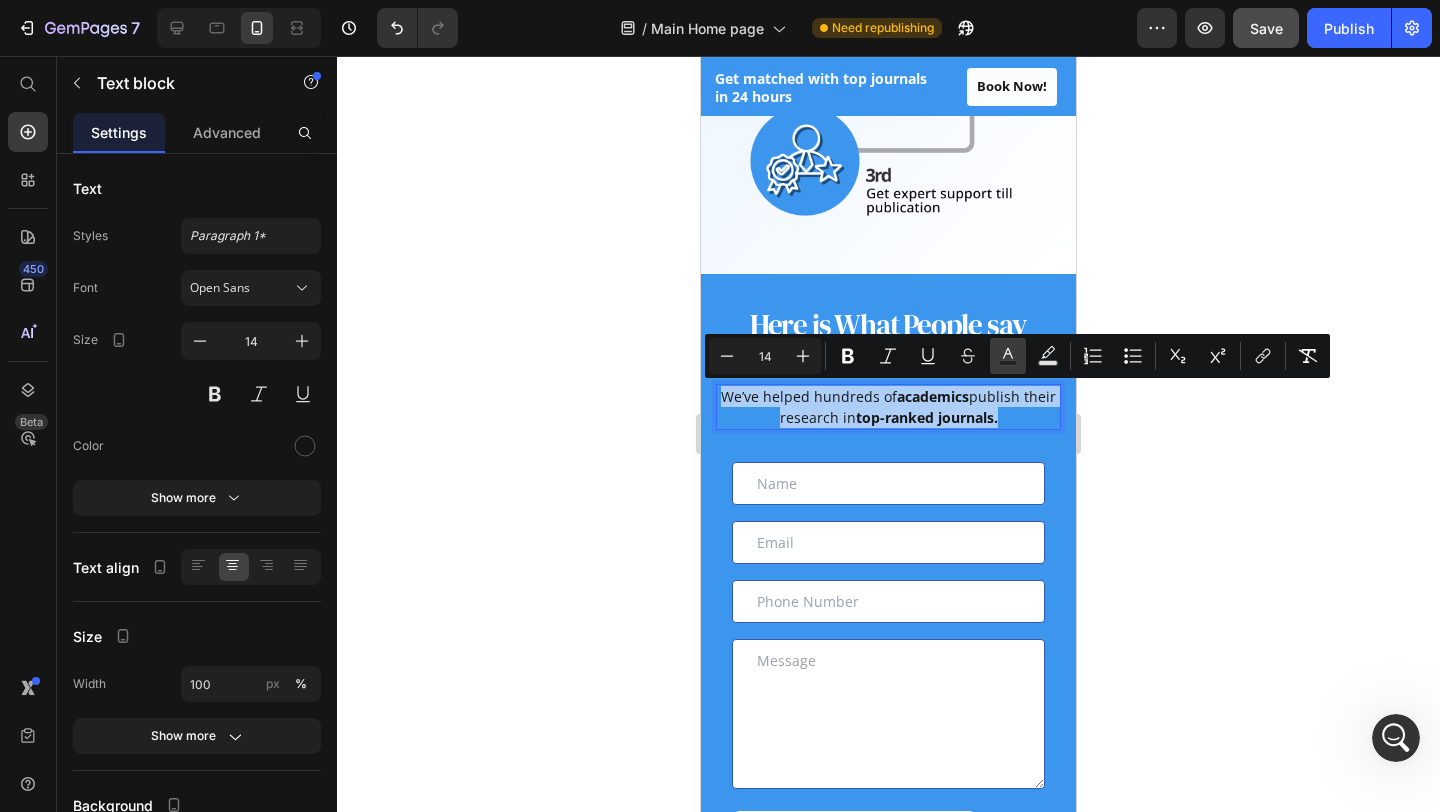 click 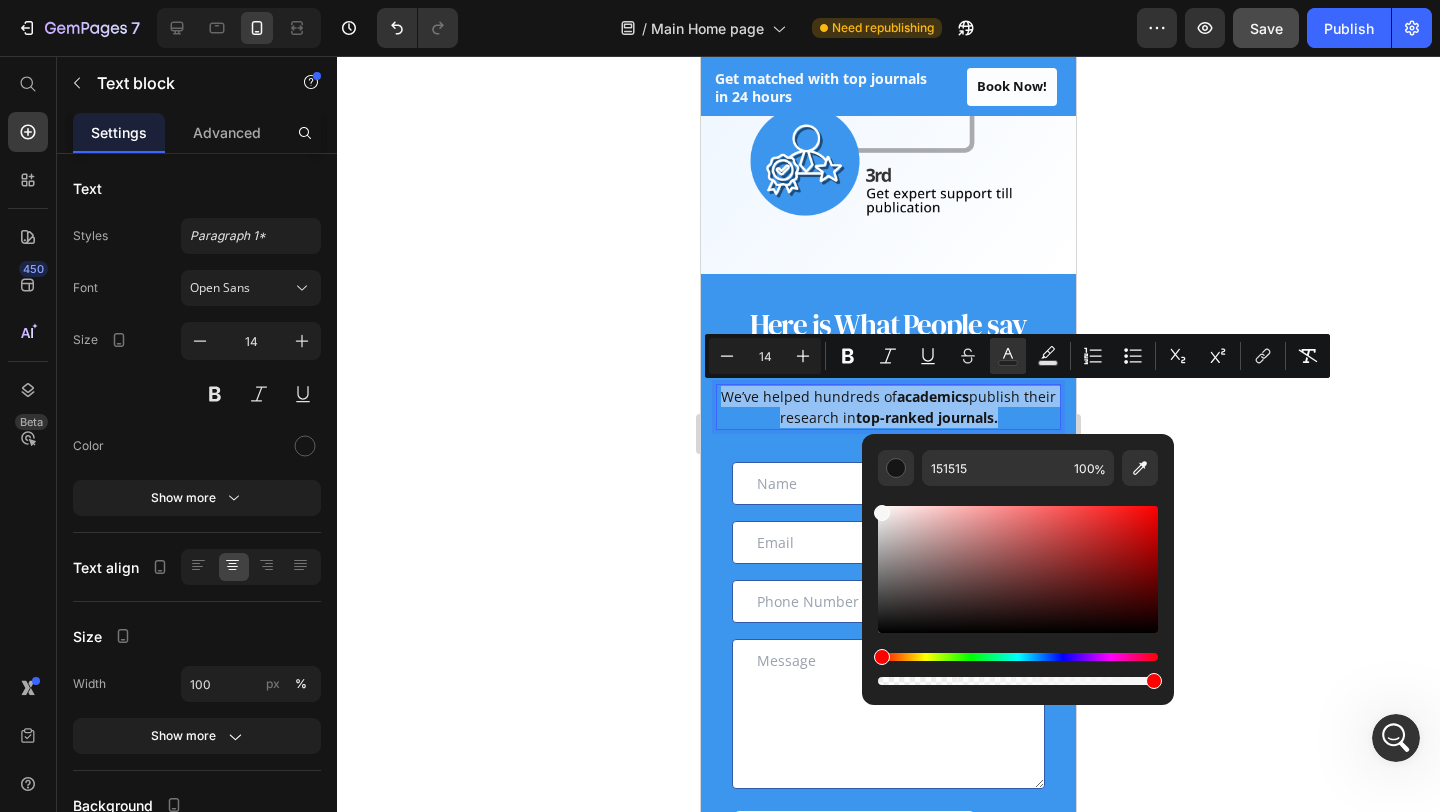 drag, startPoint x: 1602, startPoint y: 579, endPoint x: 812, endPoint y: 468, distance: 797.76 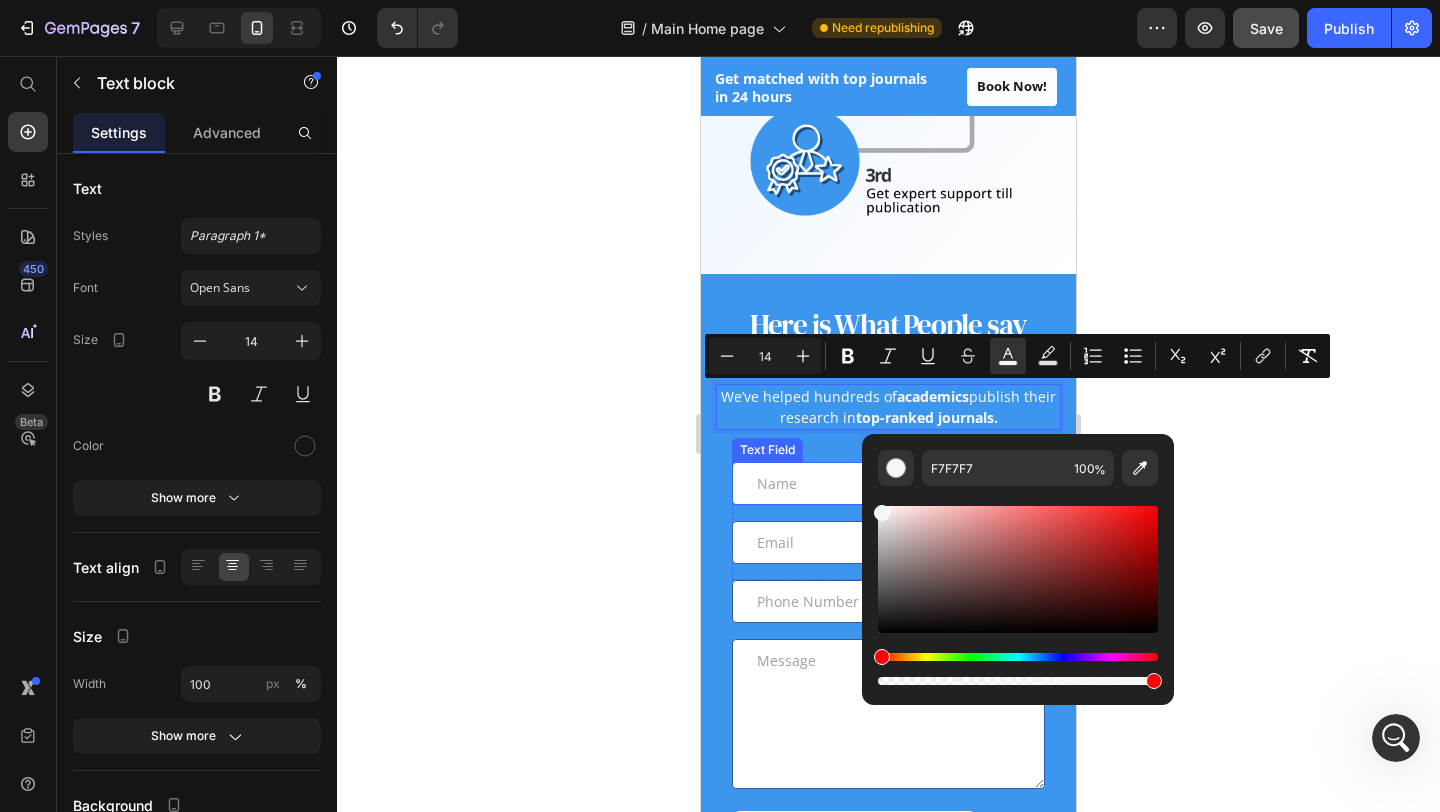 click 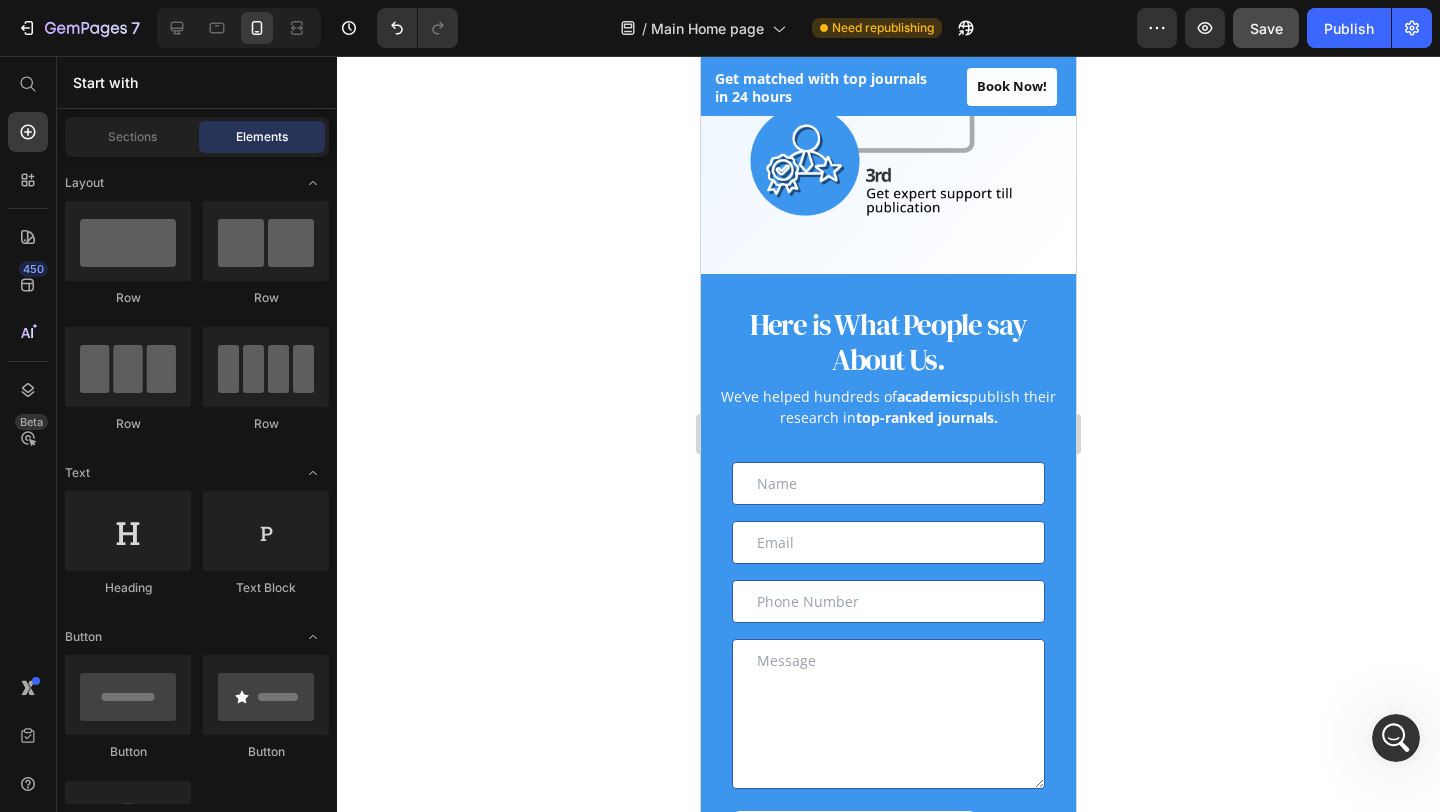 click 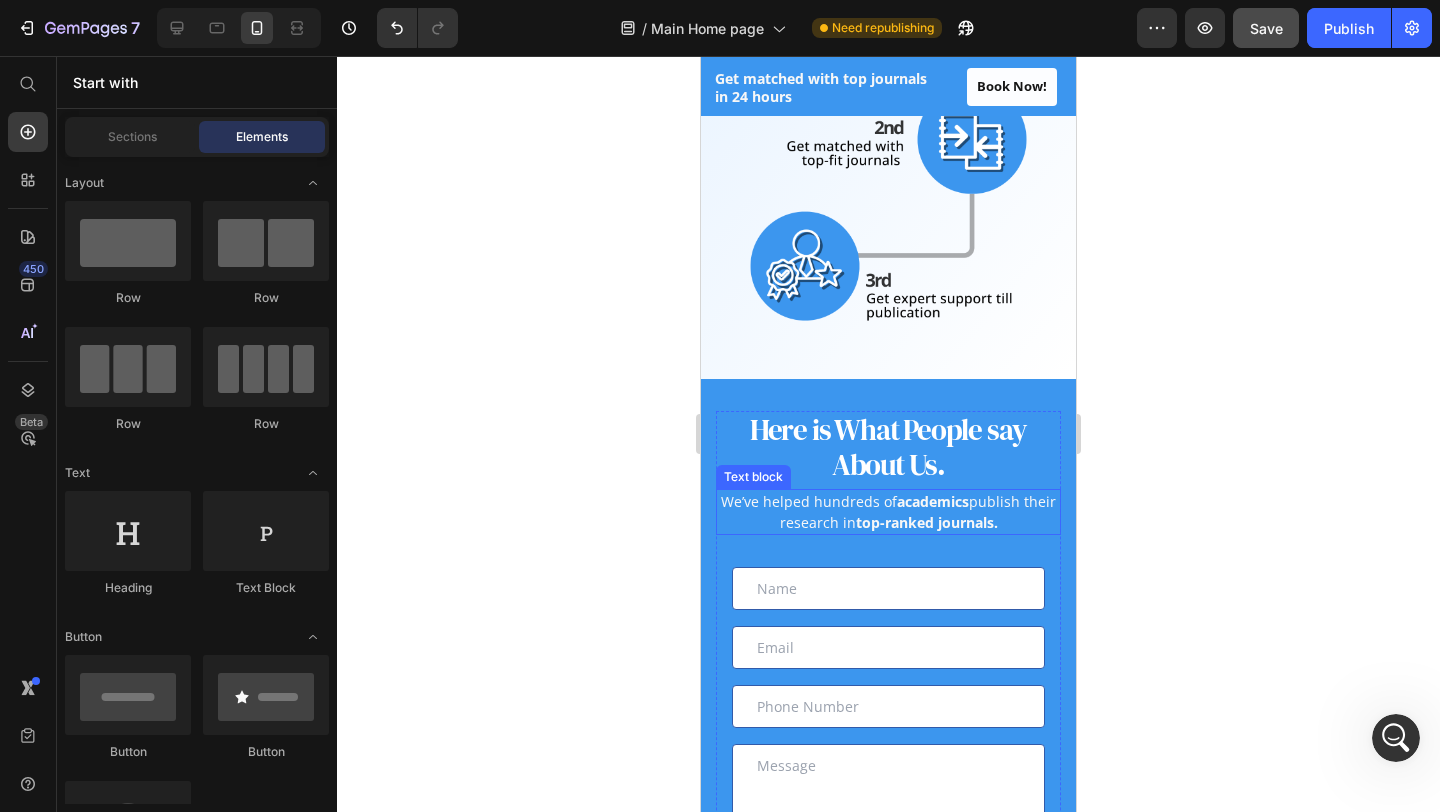 scroll, scrollTop: 1498, scrollLeft: 0, axis: vertical 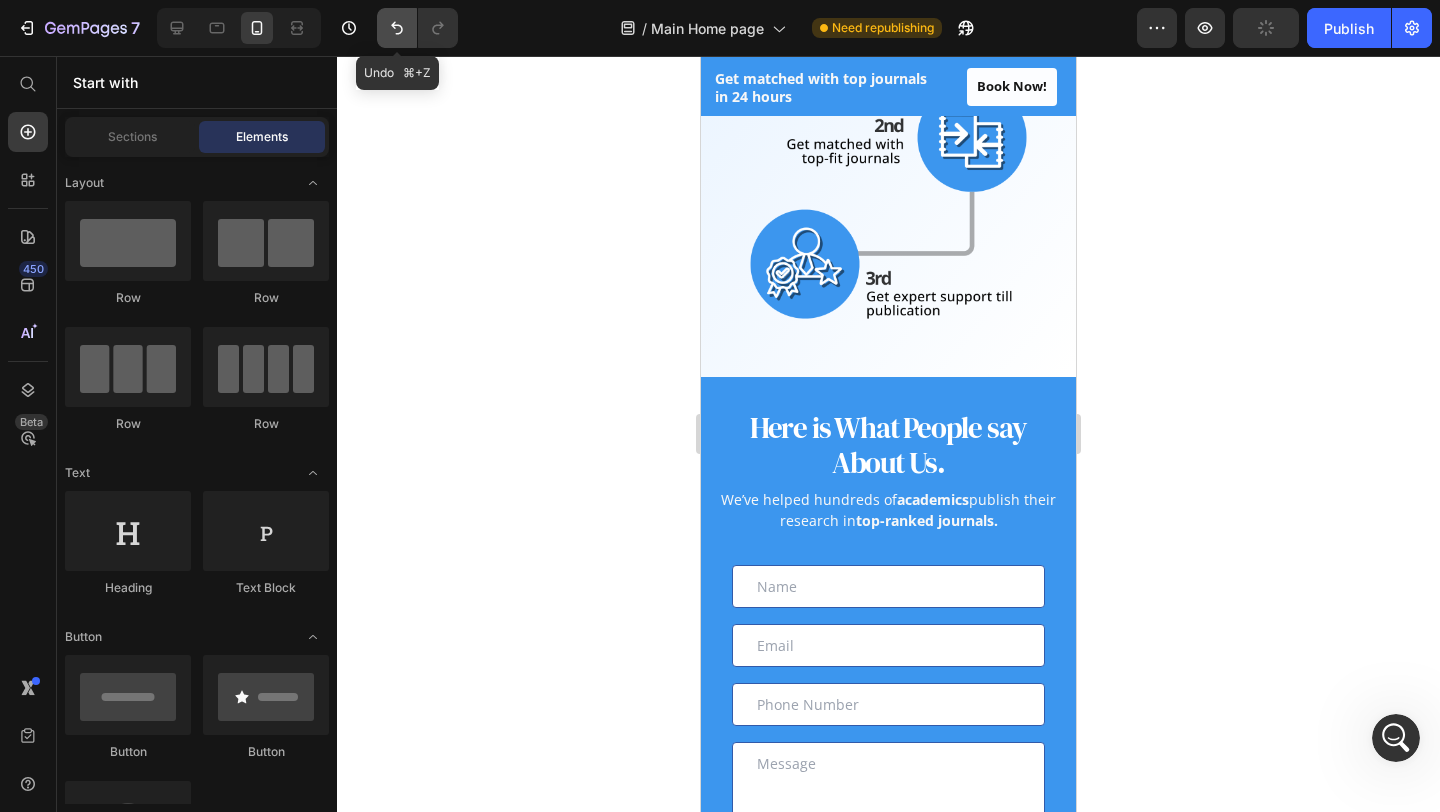 click 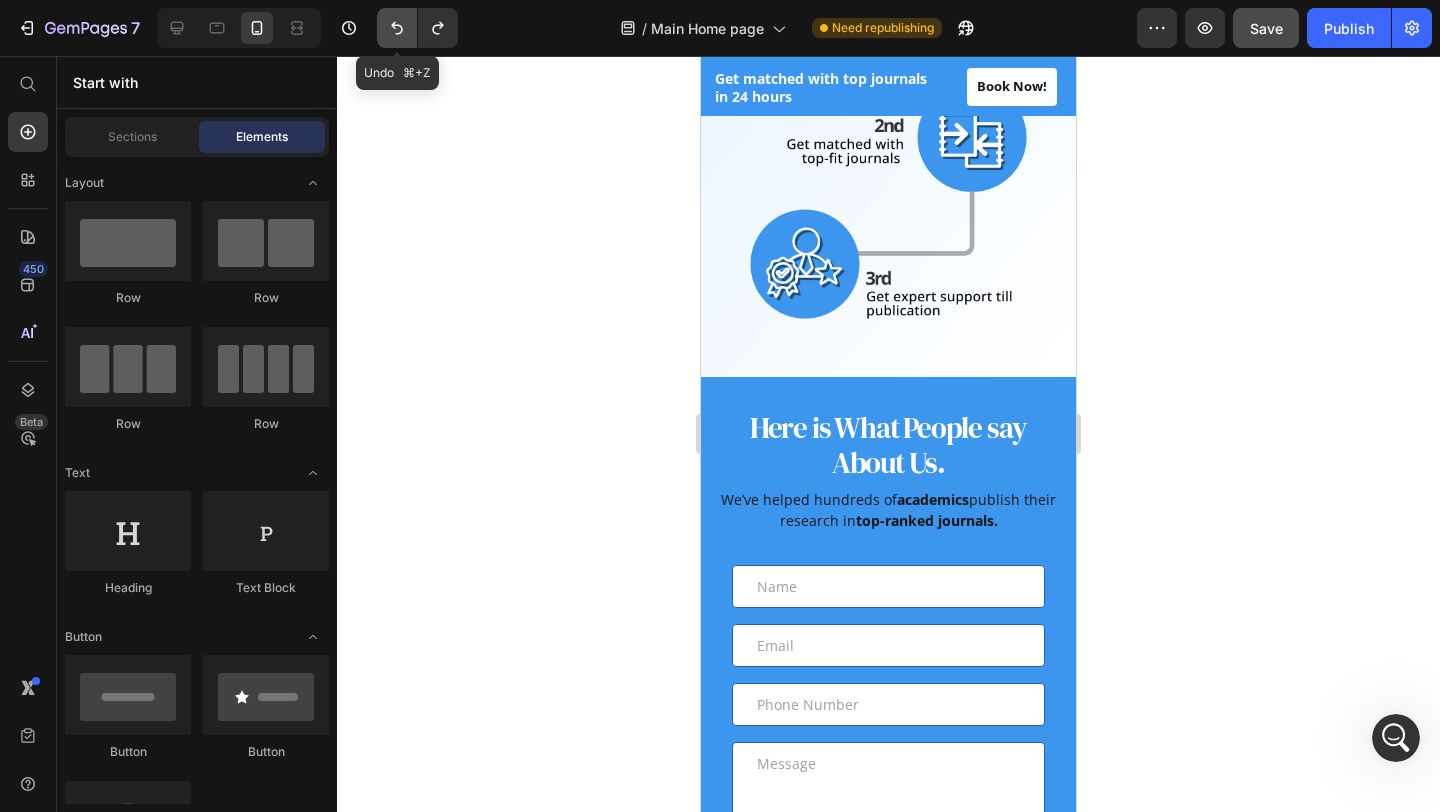 click 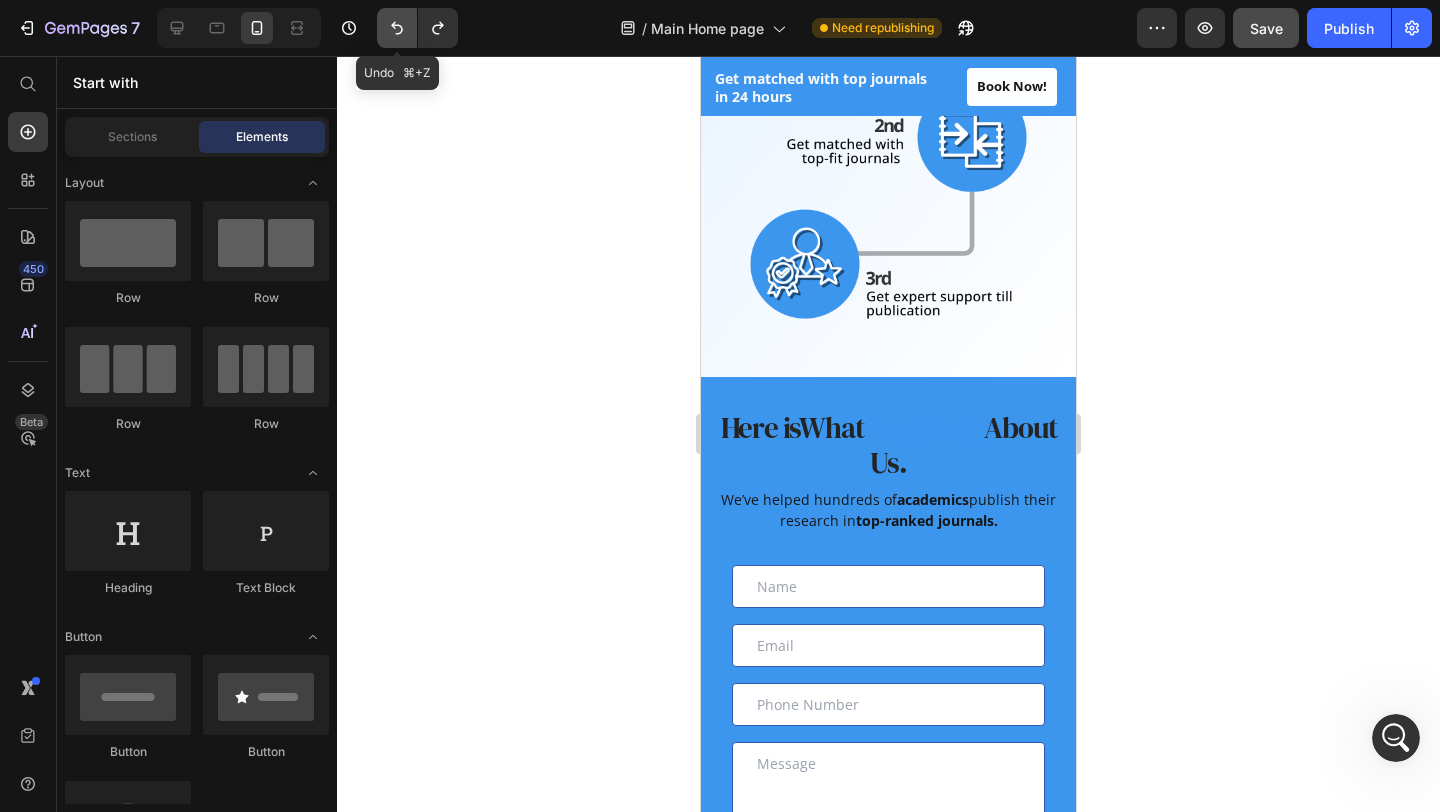 click 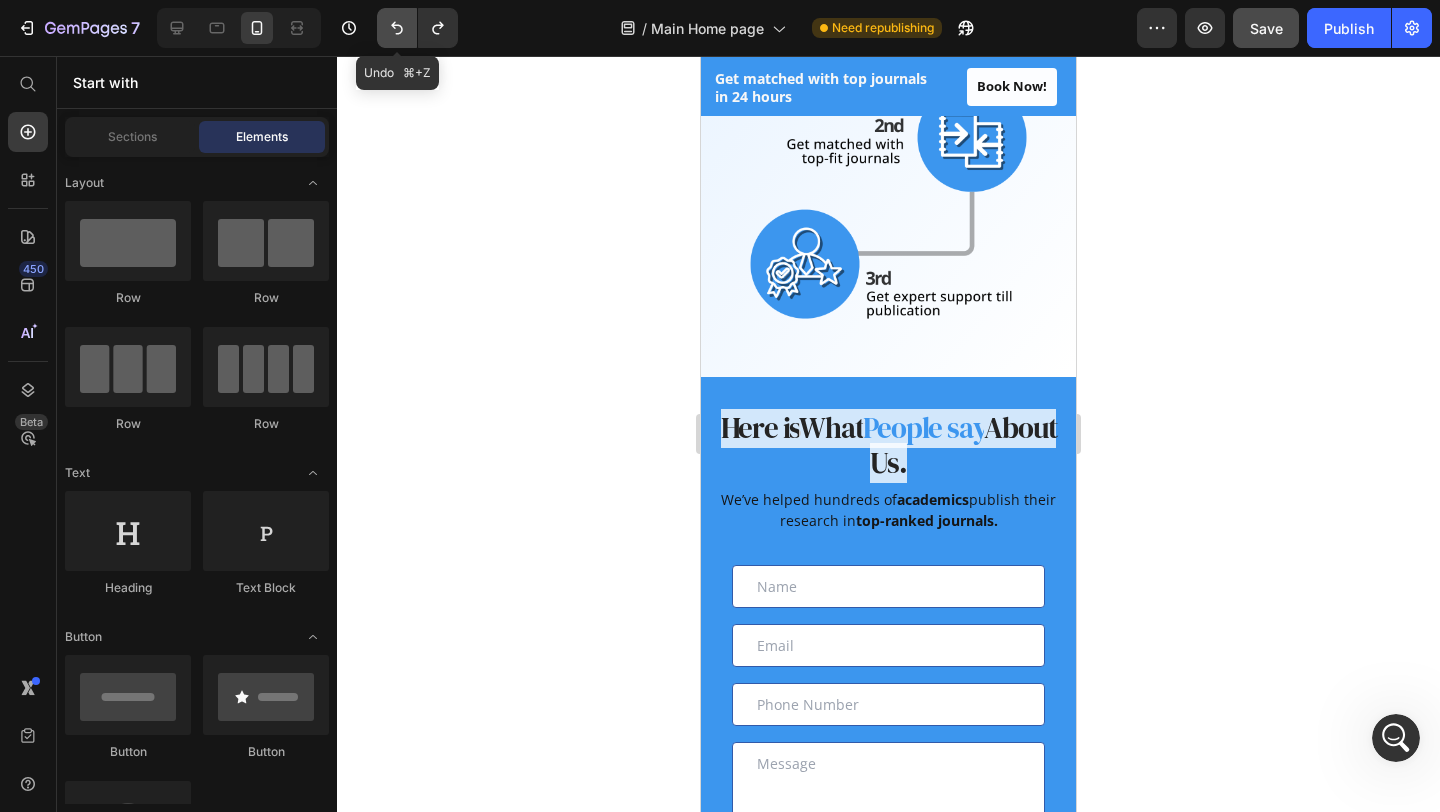 click 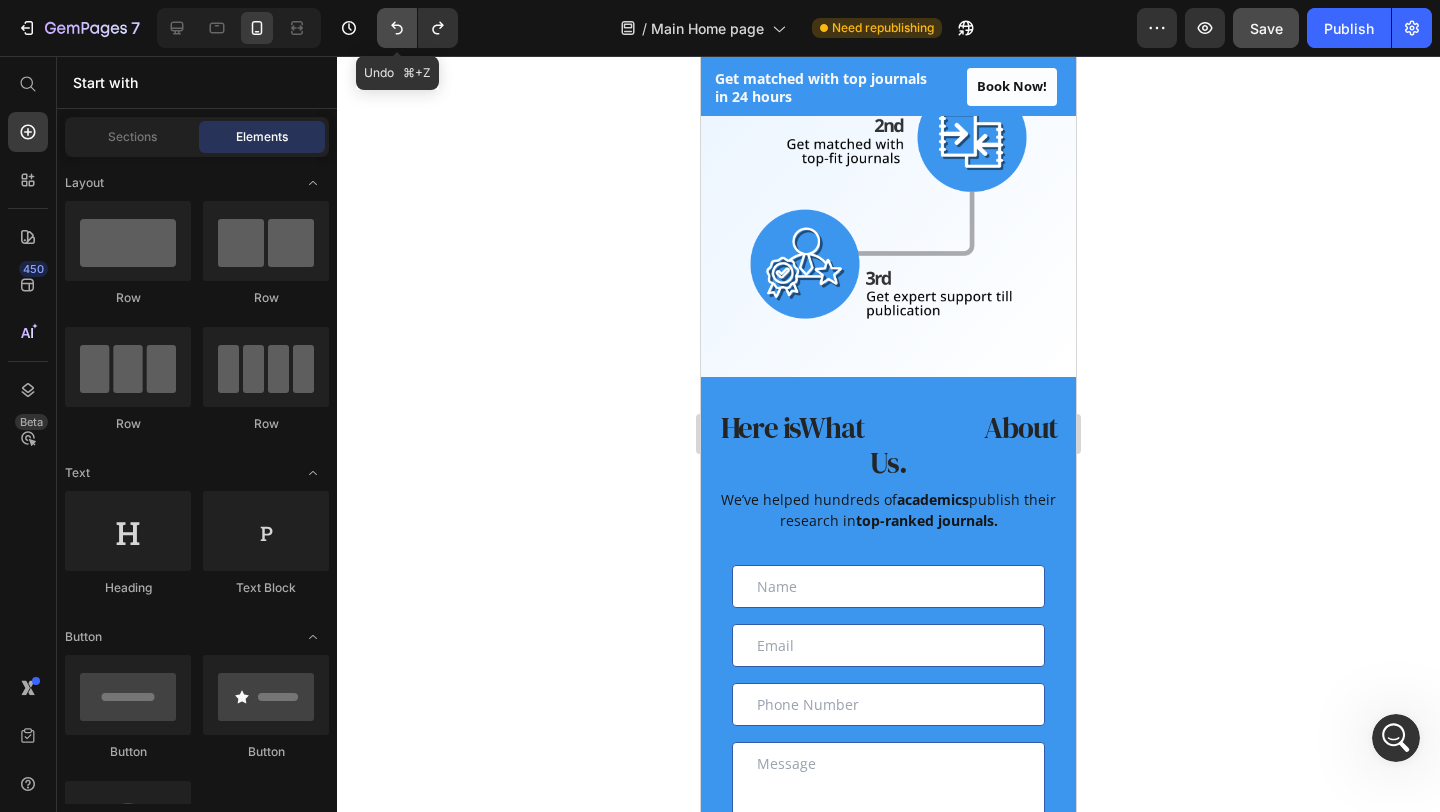 click 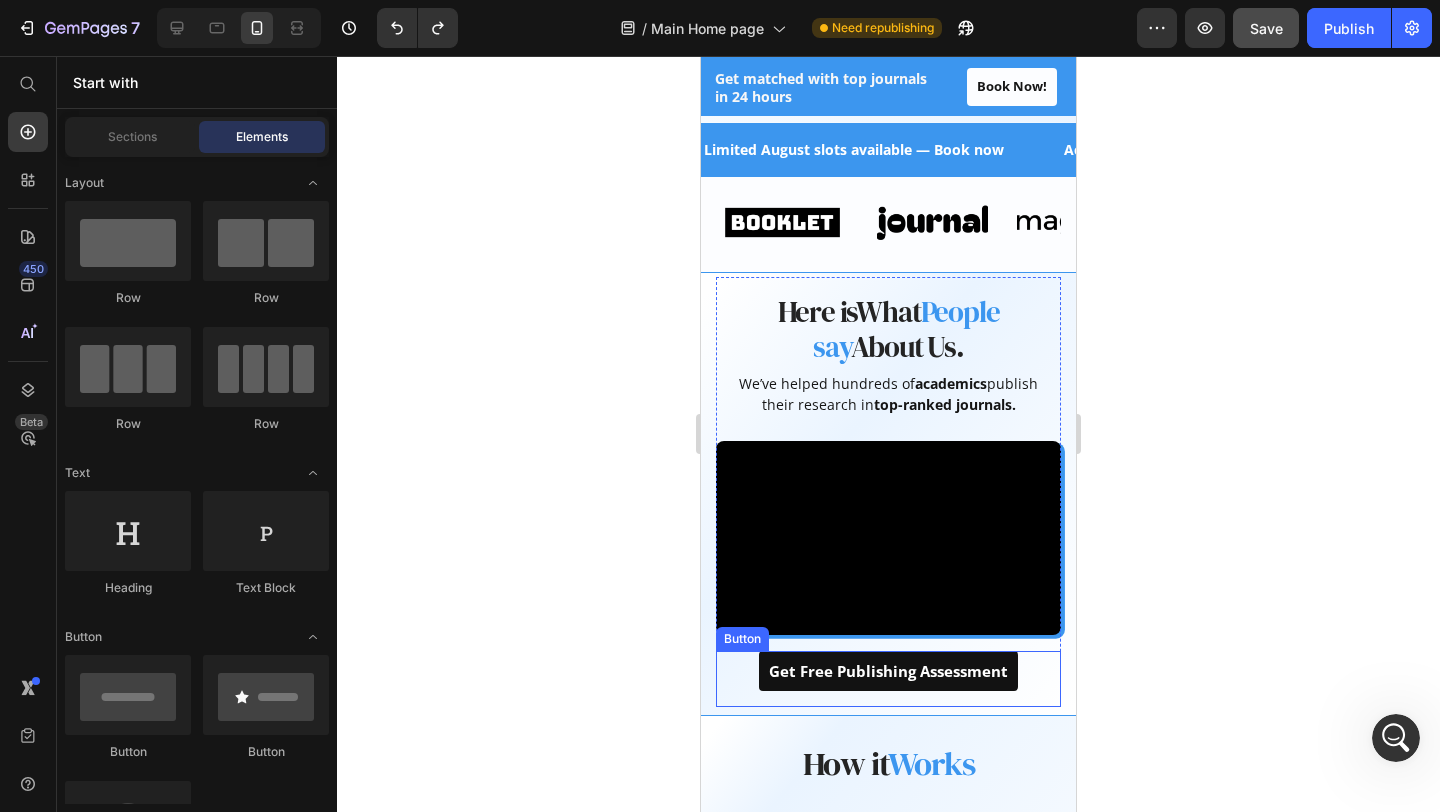 scroll, scrollTop: 681, scrollLeft: 0, axis: vertical 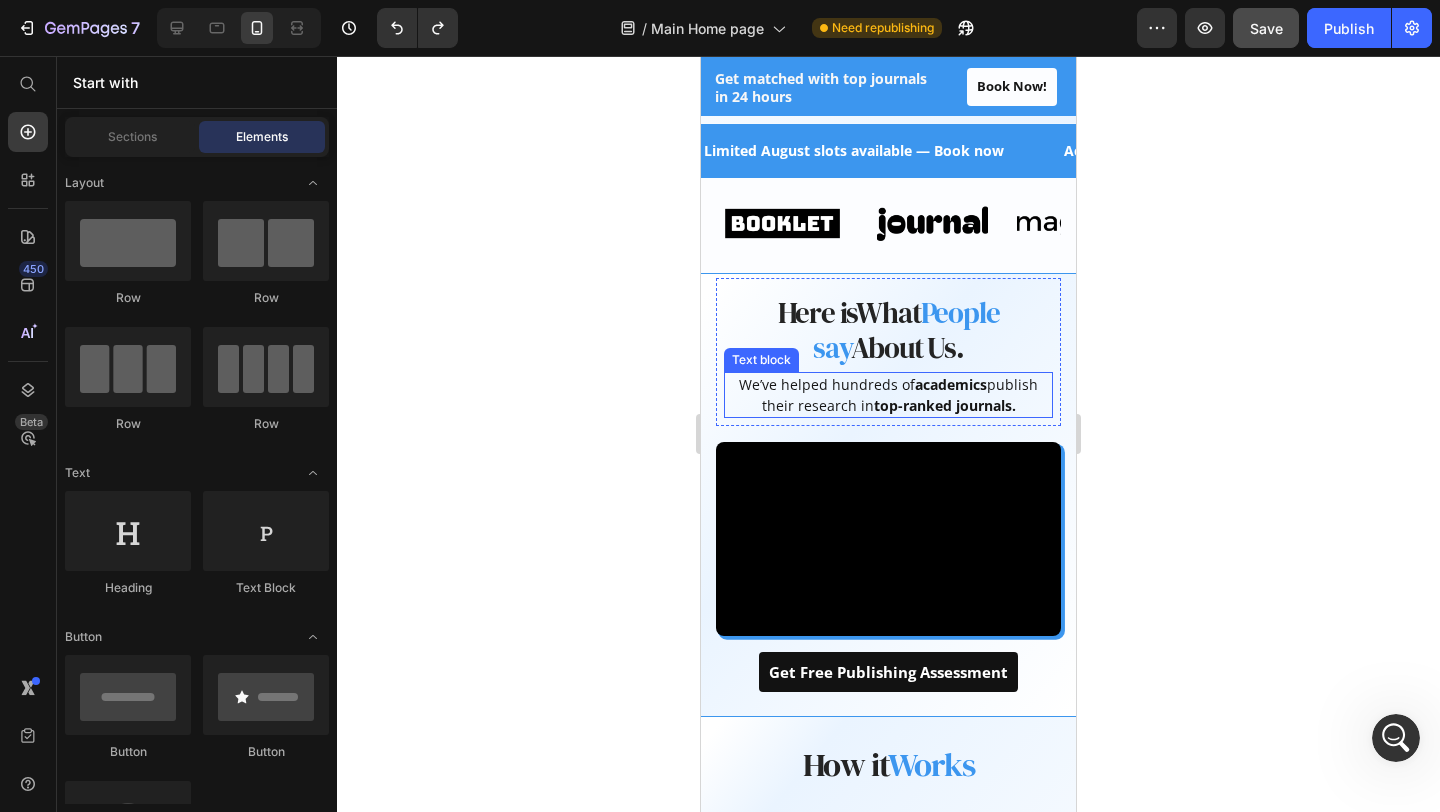 click on "We’ve helped hundreds of  academics  publish their research in  top-ranked journals." at bounding box center [888, 395] 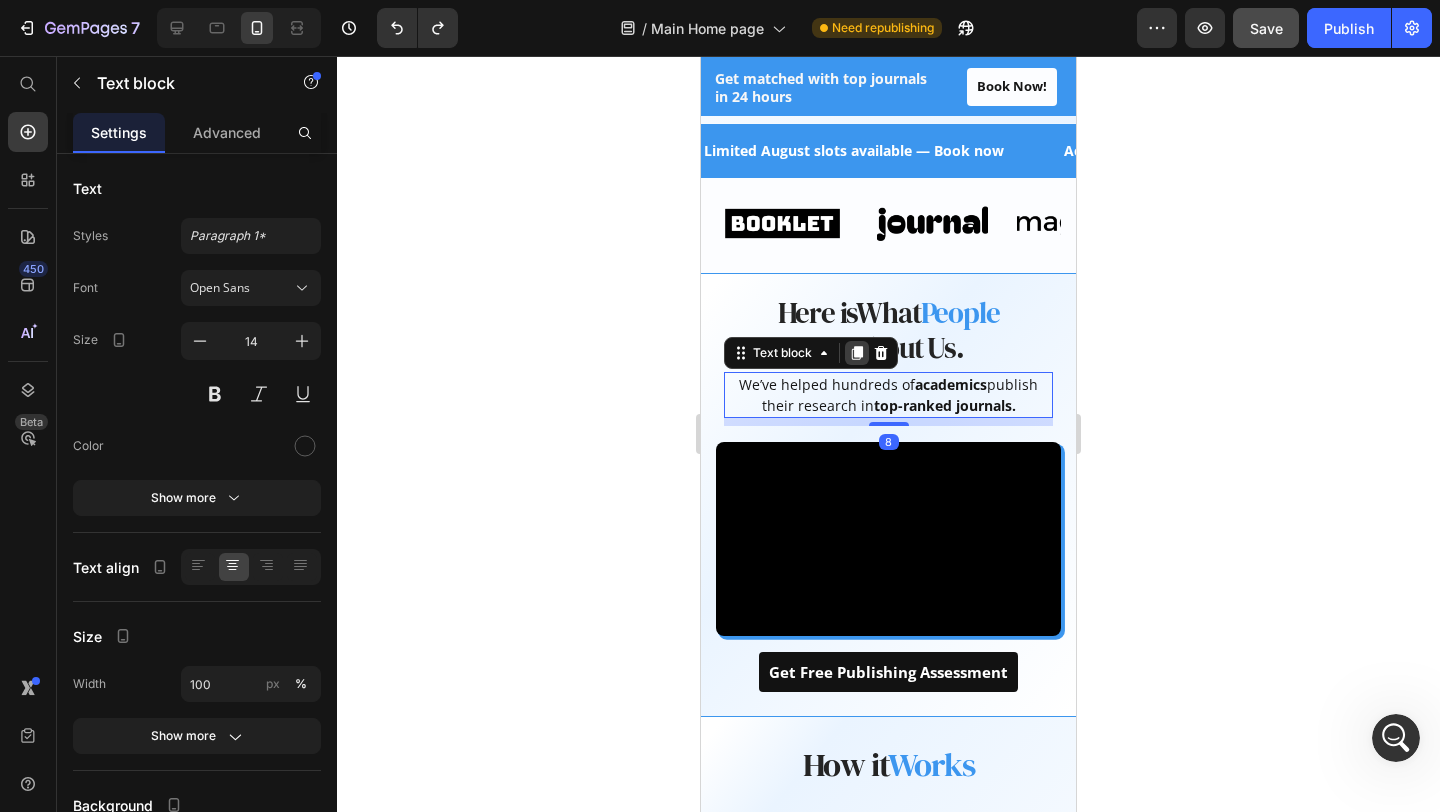 click 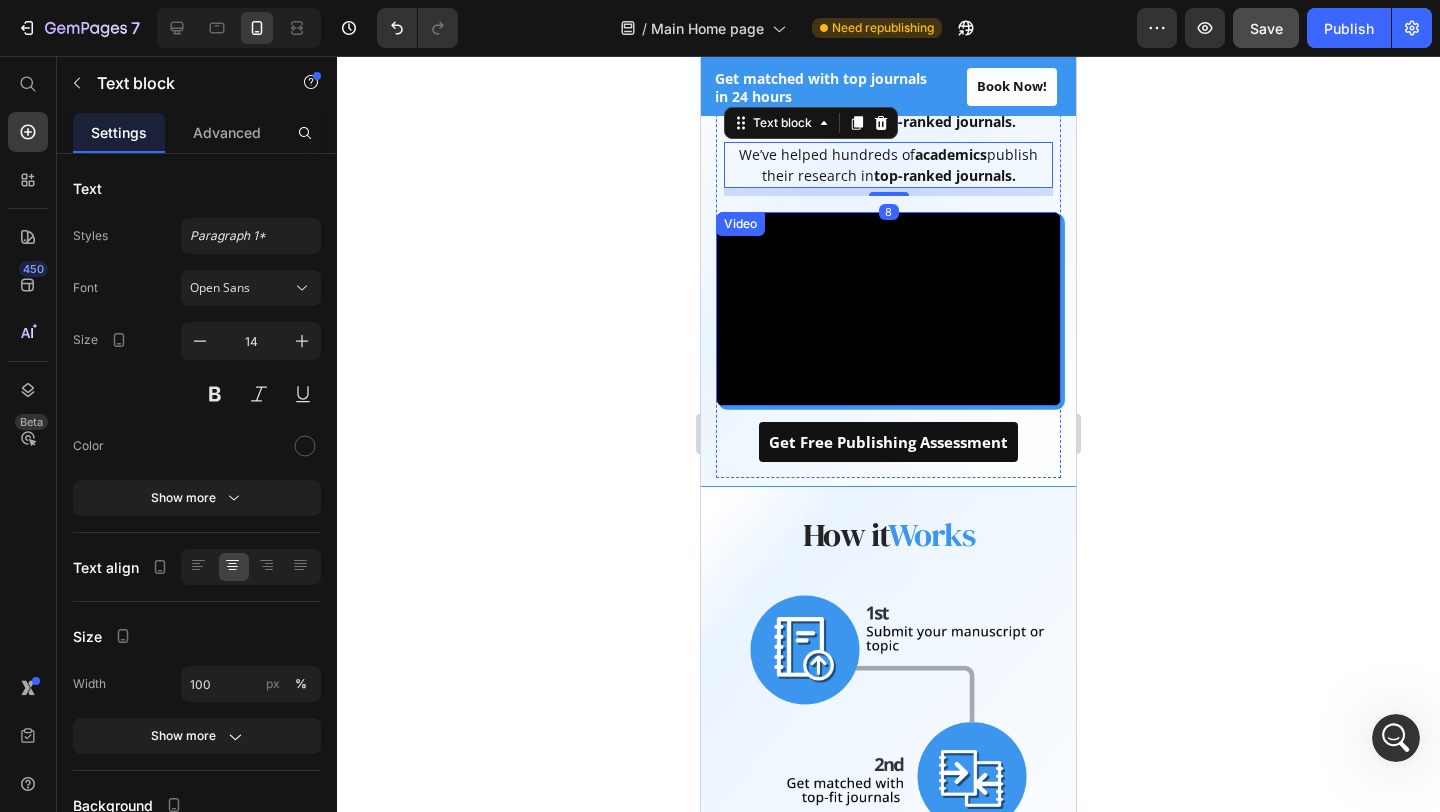 scroll, scrollTop: 963, scrollLeft: 0, axis: vertical 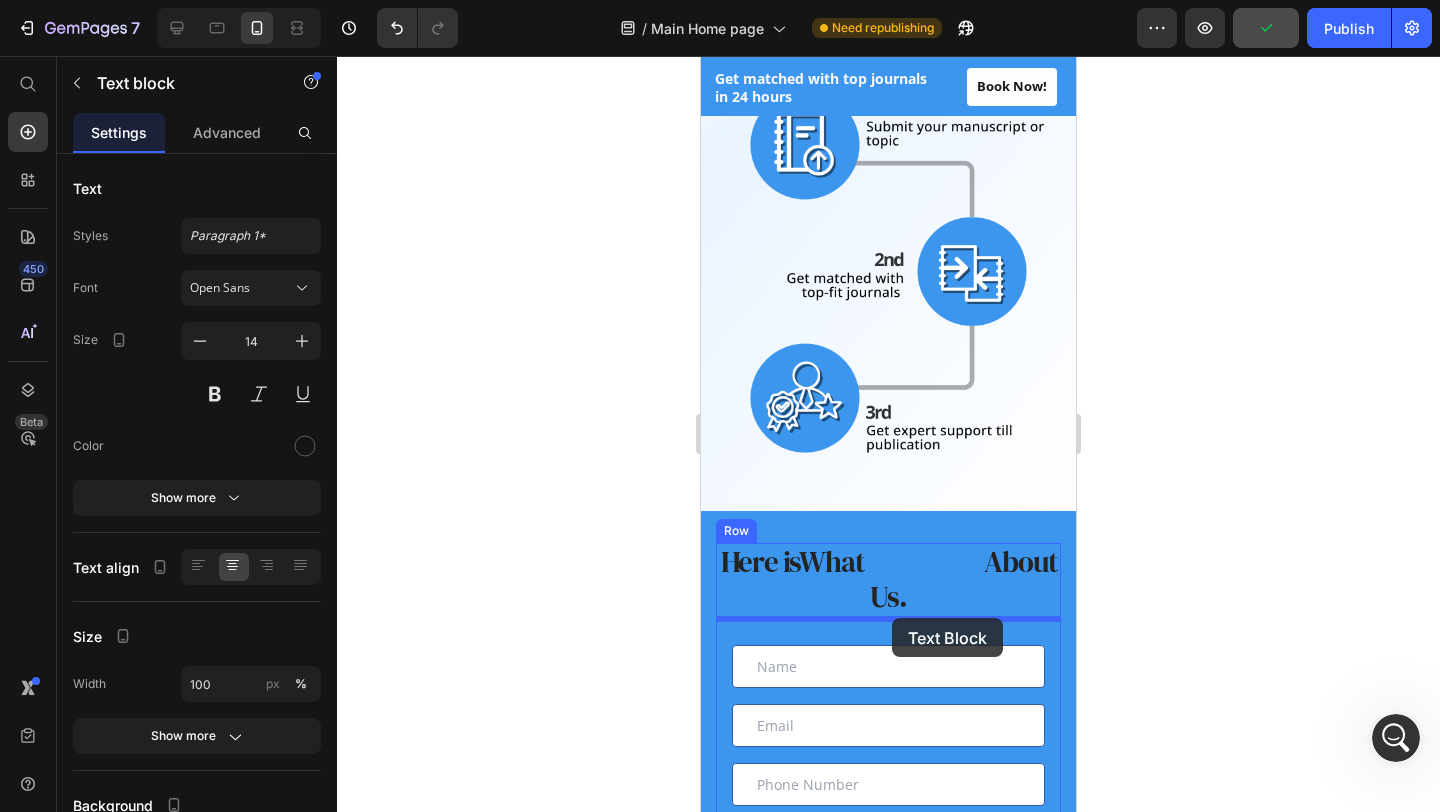 drag, startPoint x: 923, startPoint y: 167, endPoint x: 892, endPoint y: 618, distance: 452.06415 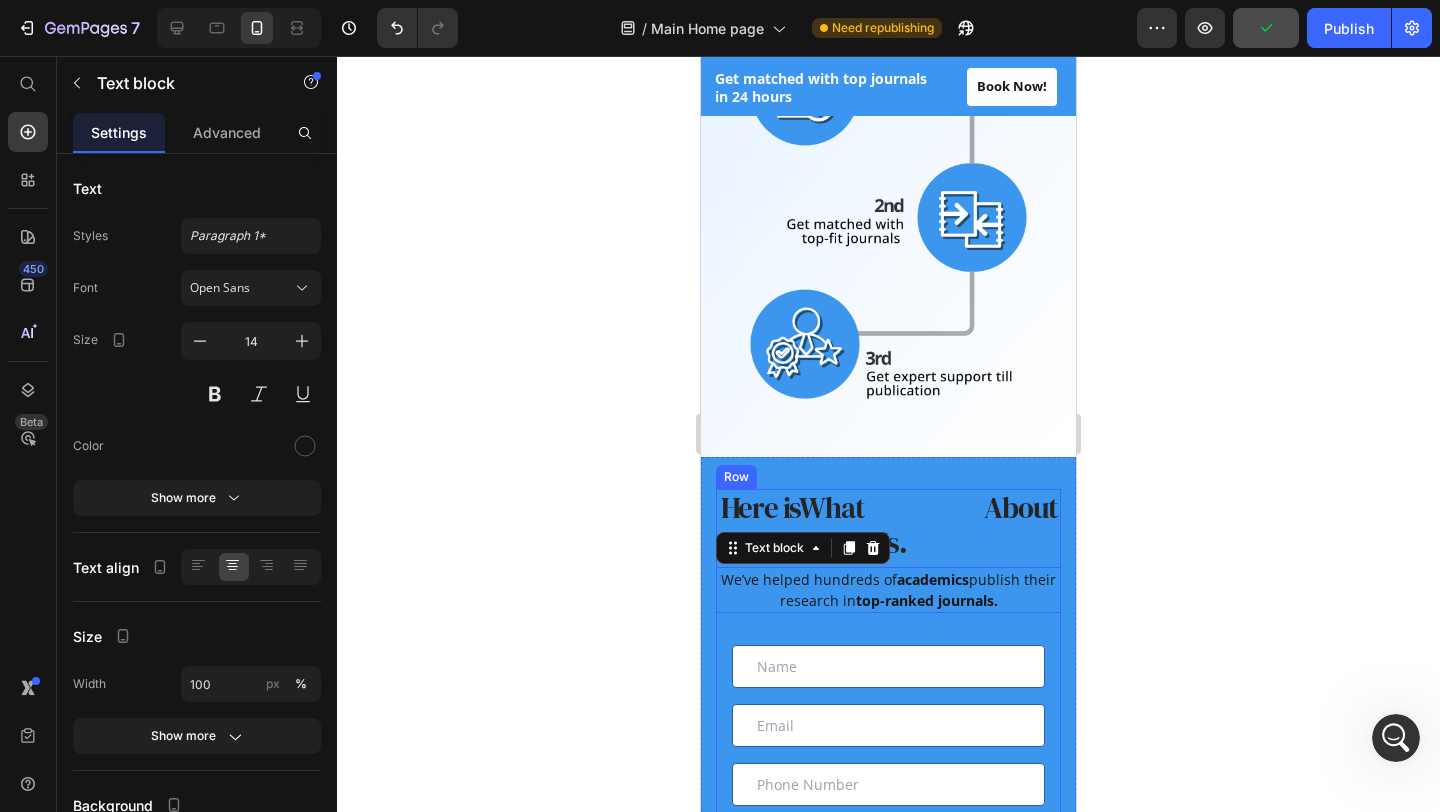 scroll, scrollTop: 1418, scrollLeft: 0, axis: vertical 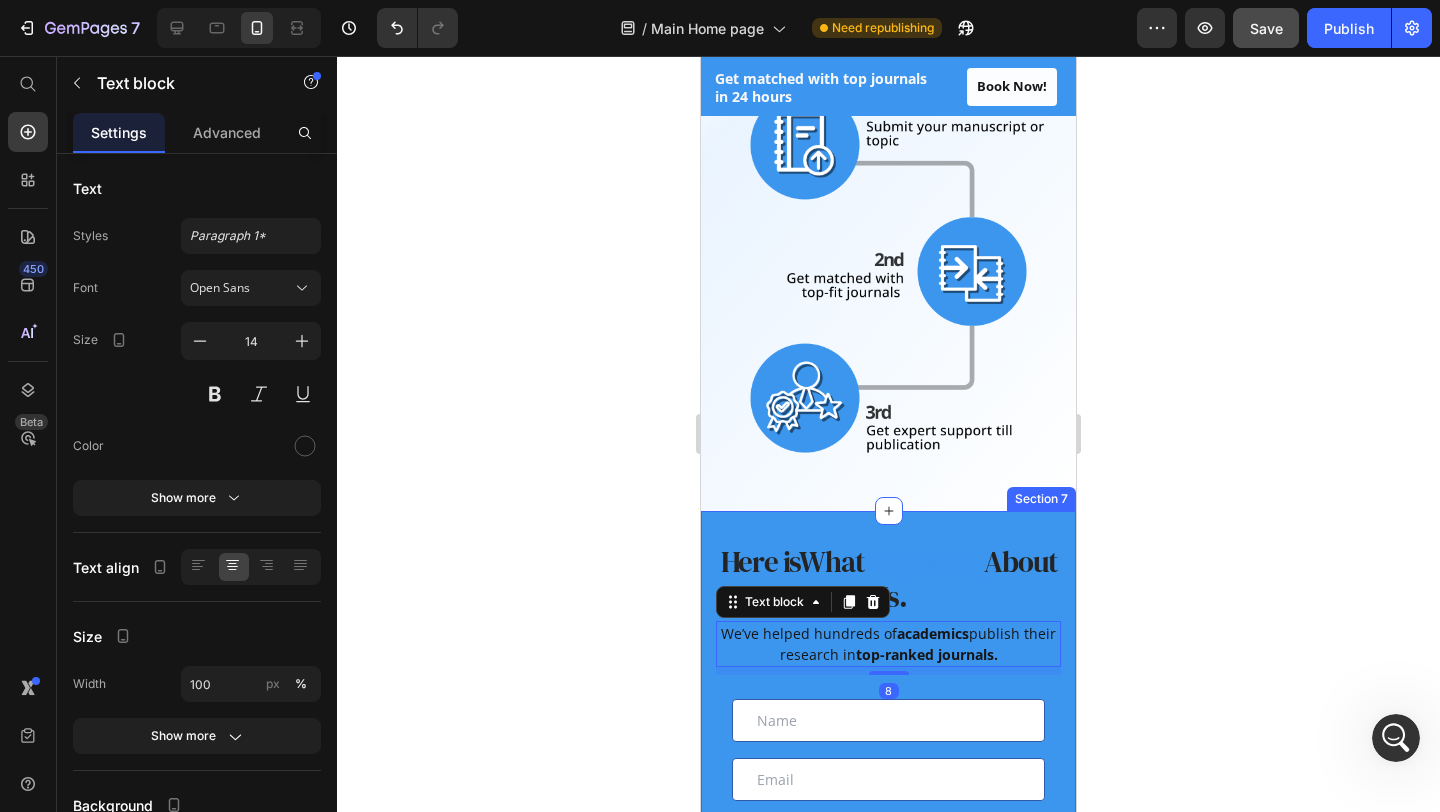 click on "Here is  What  People say  About Us. Heading We’ve helped hundreds of  academics  publish their research in  top-ranked journals. Text block   8 Text Field Email Field Row Text Field Text Area Get journal options in 24 hrs Submit Button Contact Form Row Section 7" at bounding box center [888, 828] 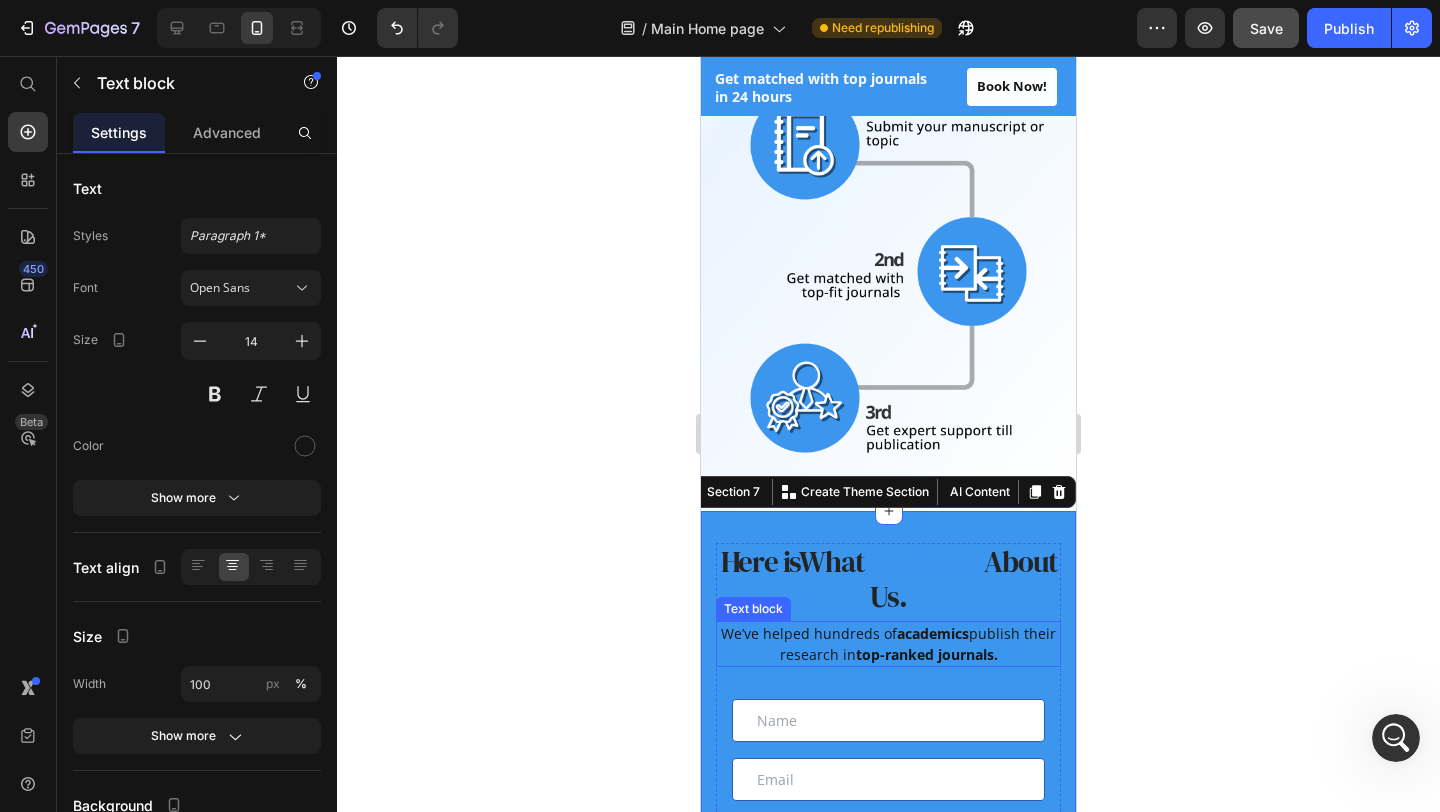 click on "We’ve helped hundreds of  academics  publish their research in  top-ranked journals." at bounding box center (888, 644) 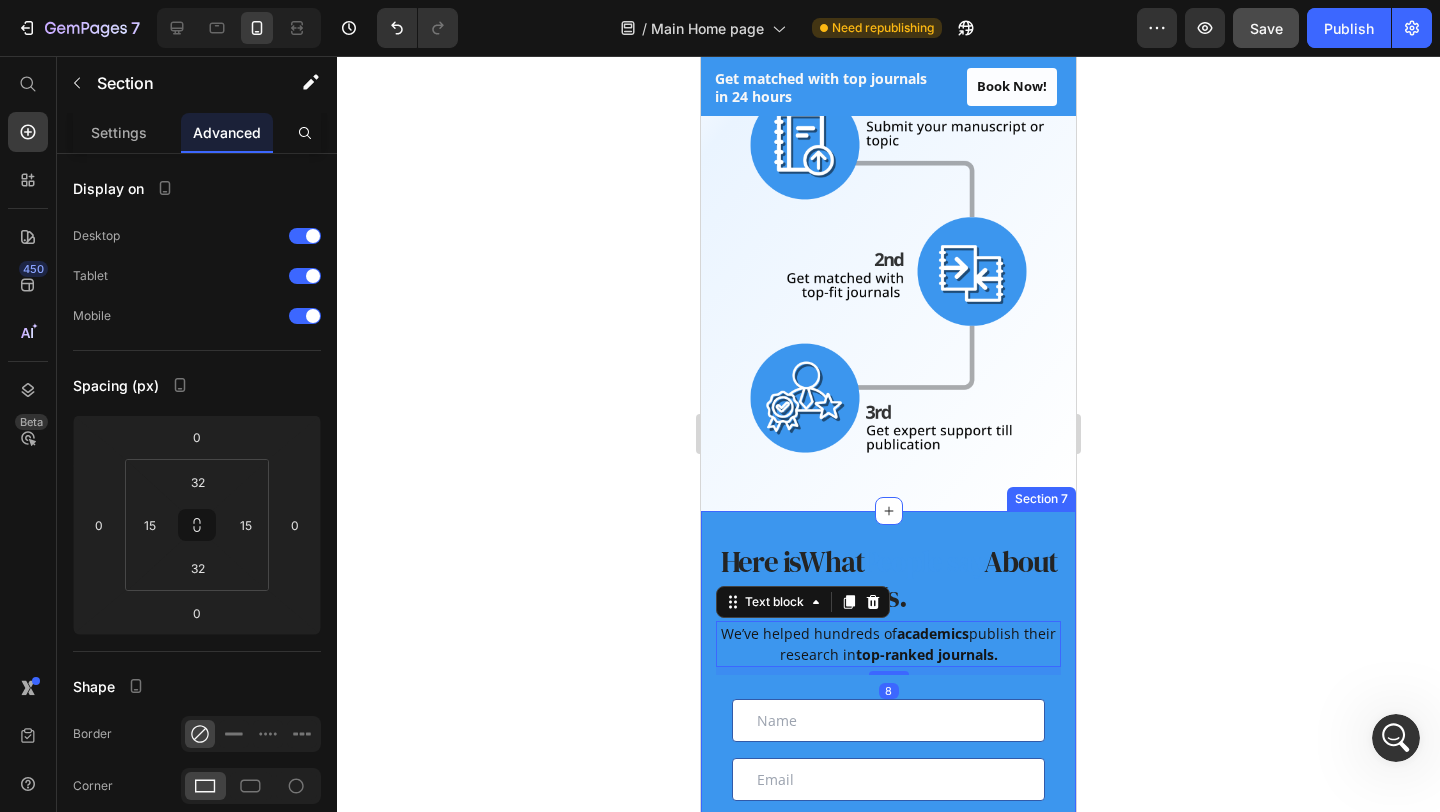 click on "Here is  What  People say  About Us. Heading We’ve helped hundreds of  academics  publish their research in  top-ranked journals. Text block   8 Text Field Email Field Row Text Field Text Area Get journal options in 24 hrs Submit Button Contact Form Row Section 7" at bounding box center (888, 828) 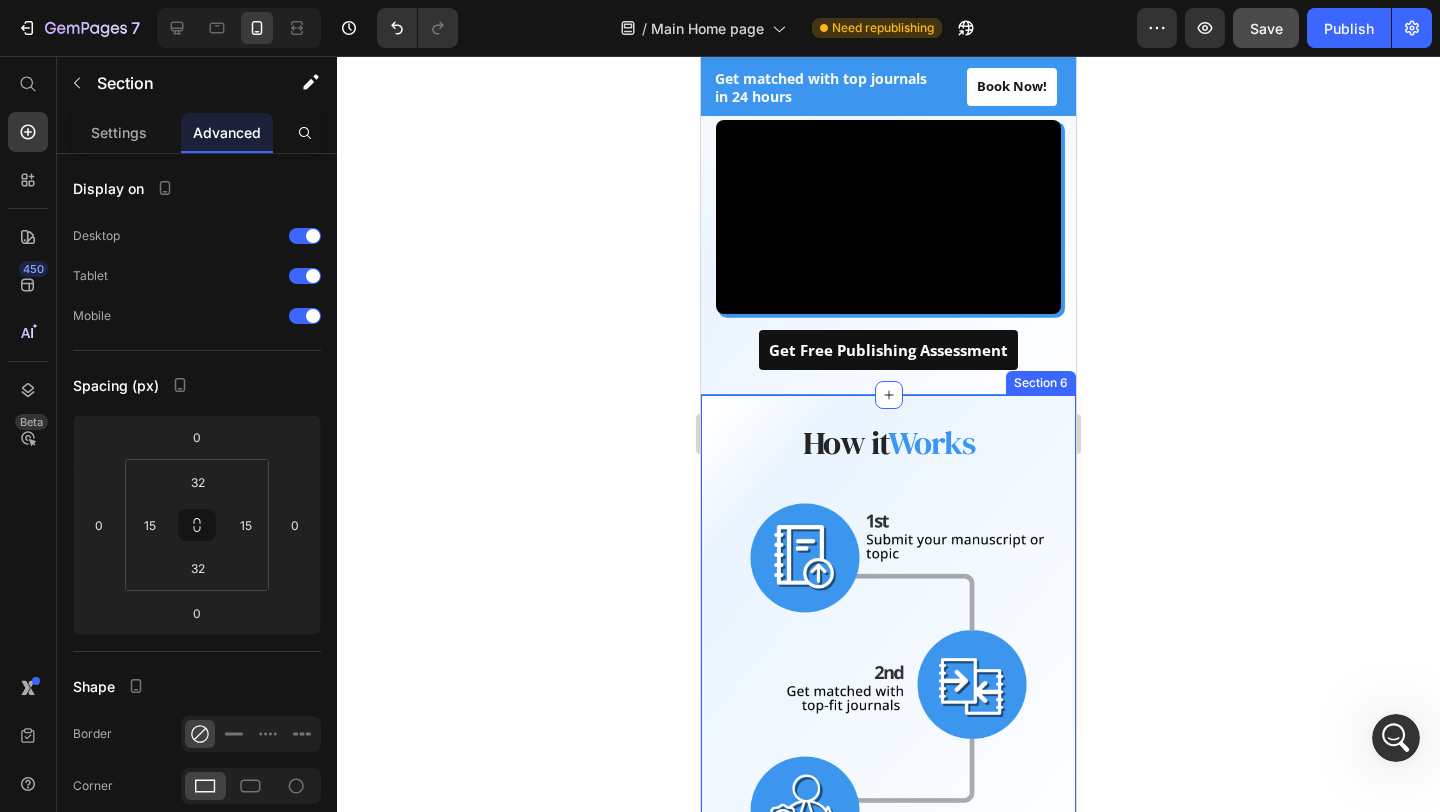 scroll, scrollTop: 1021, scrollLeft: 0, axis: vertical 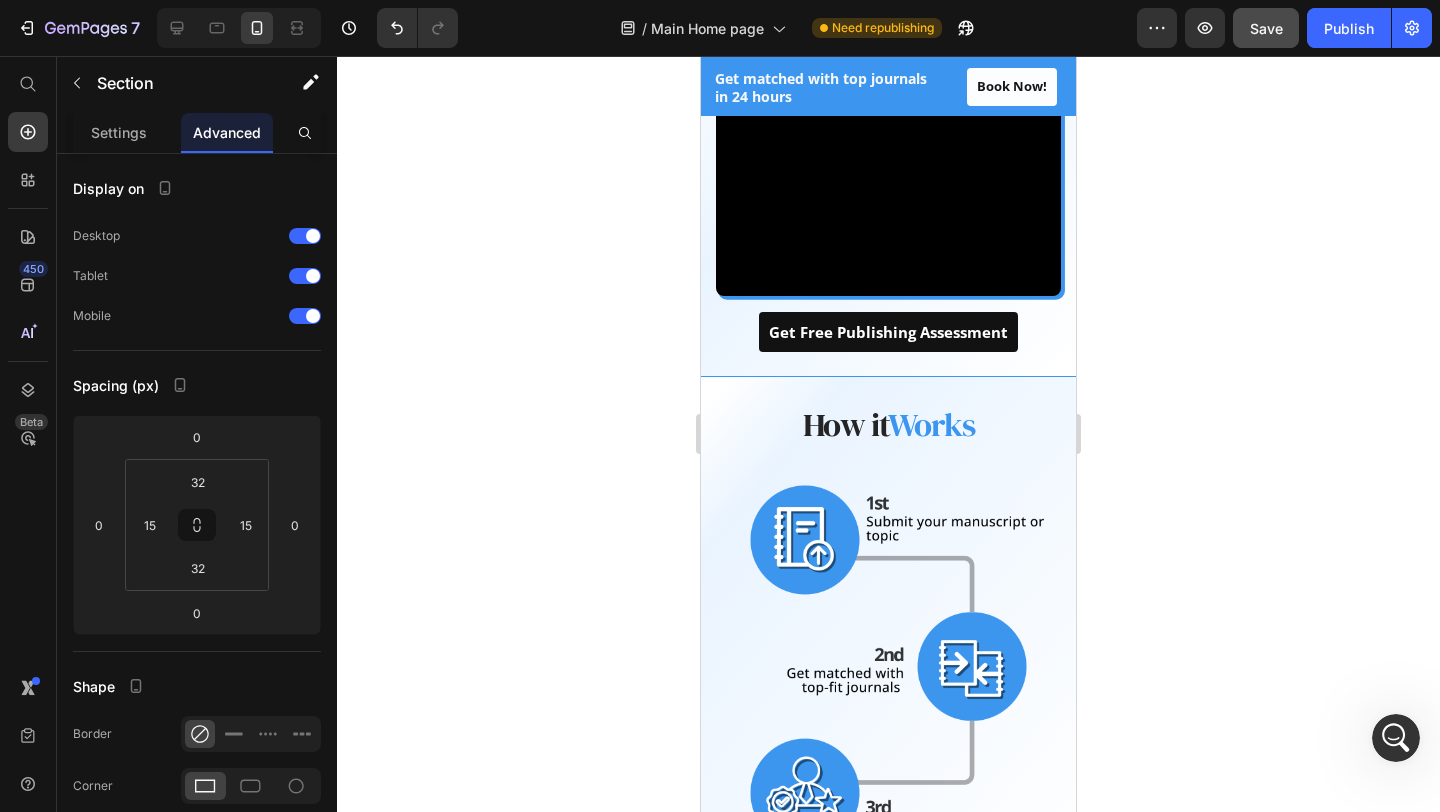click 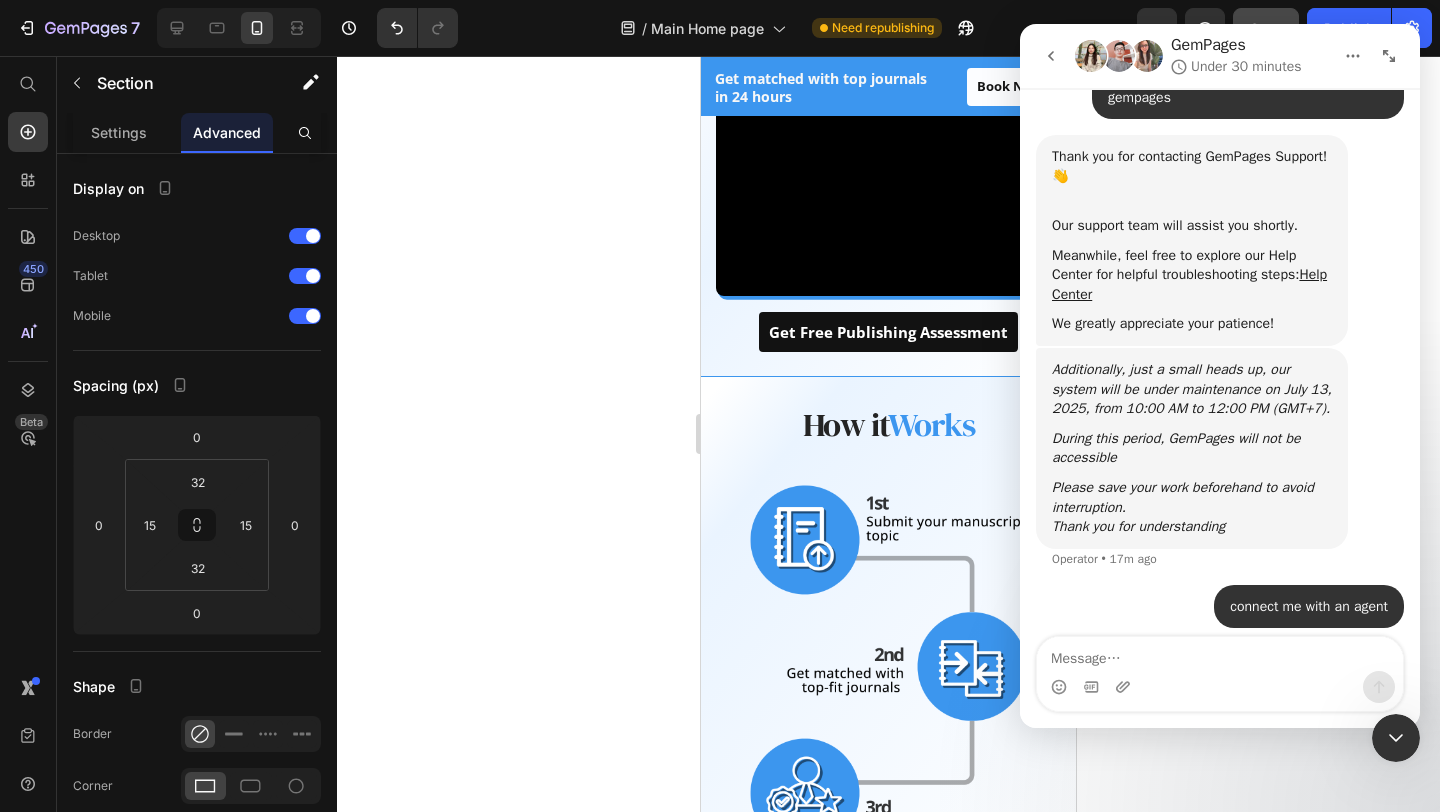 scroll, scrollTop: 253, scrollLeft: 0, axis: vertical 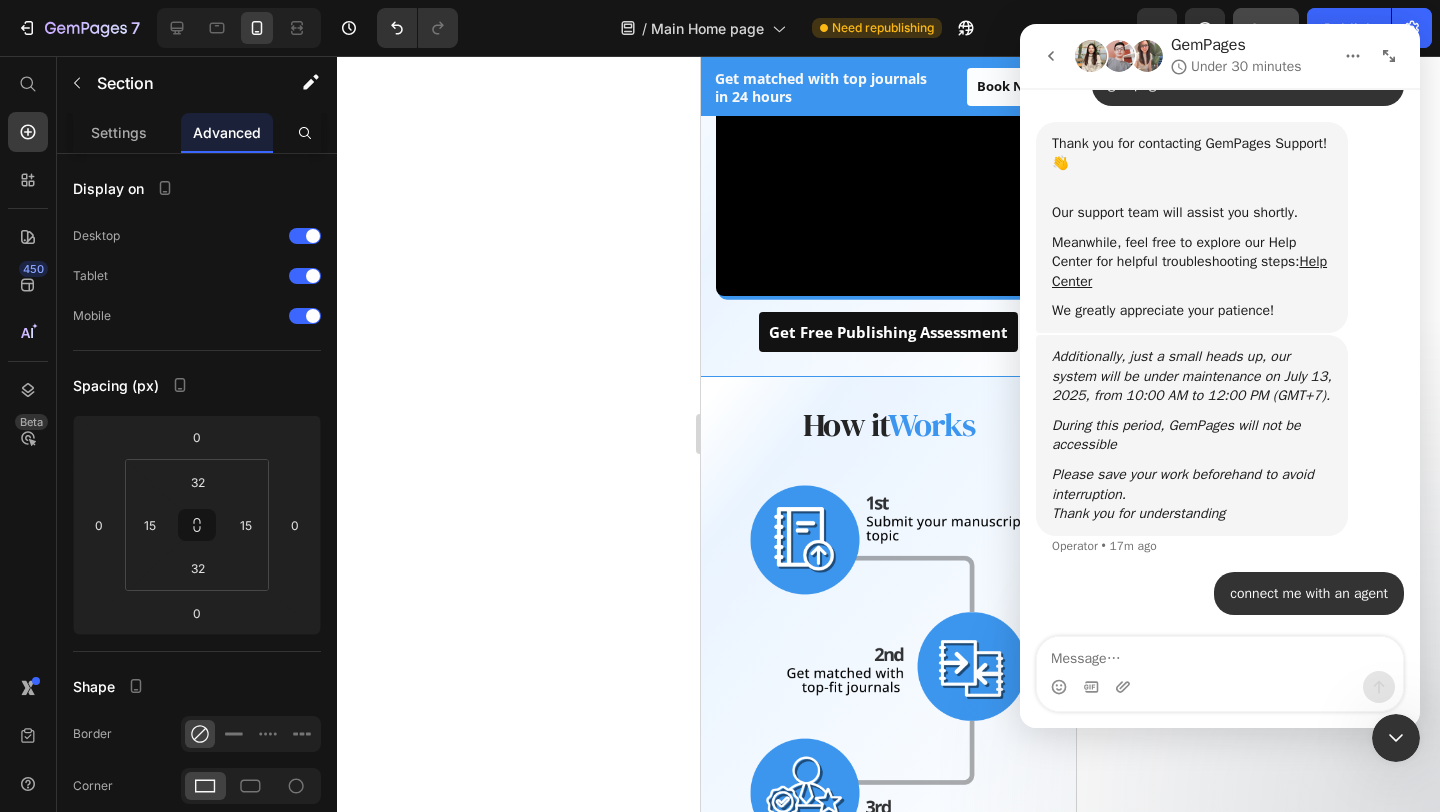 click 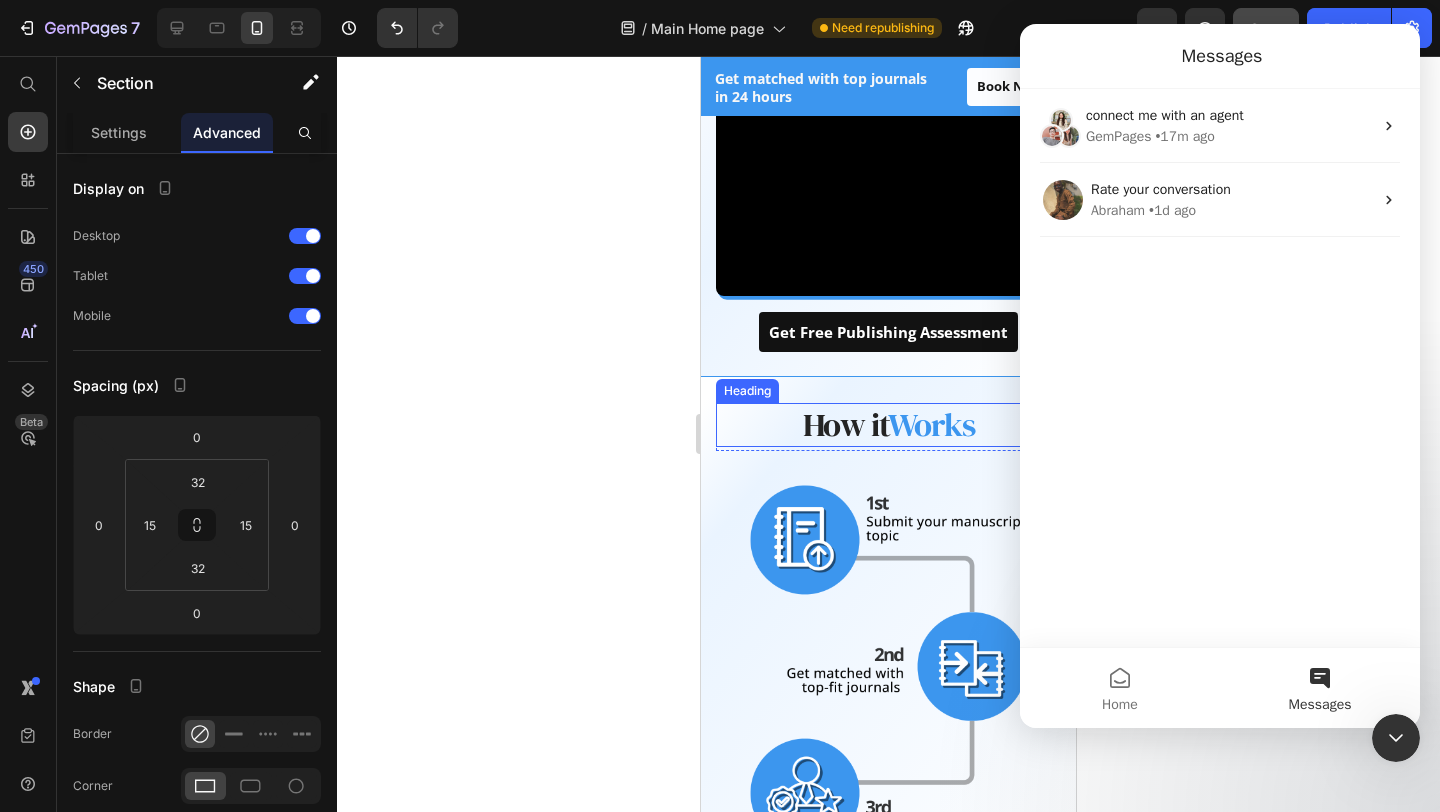 click 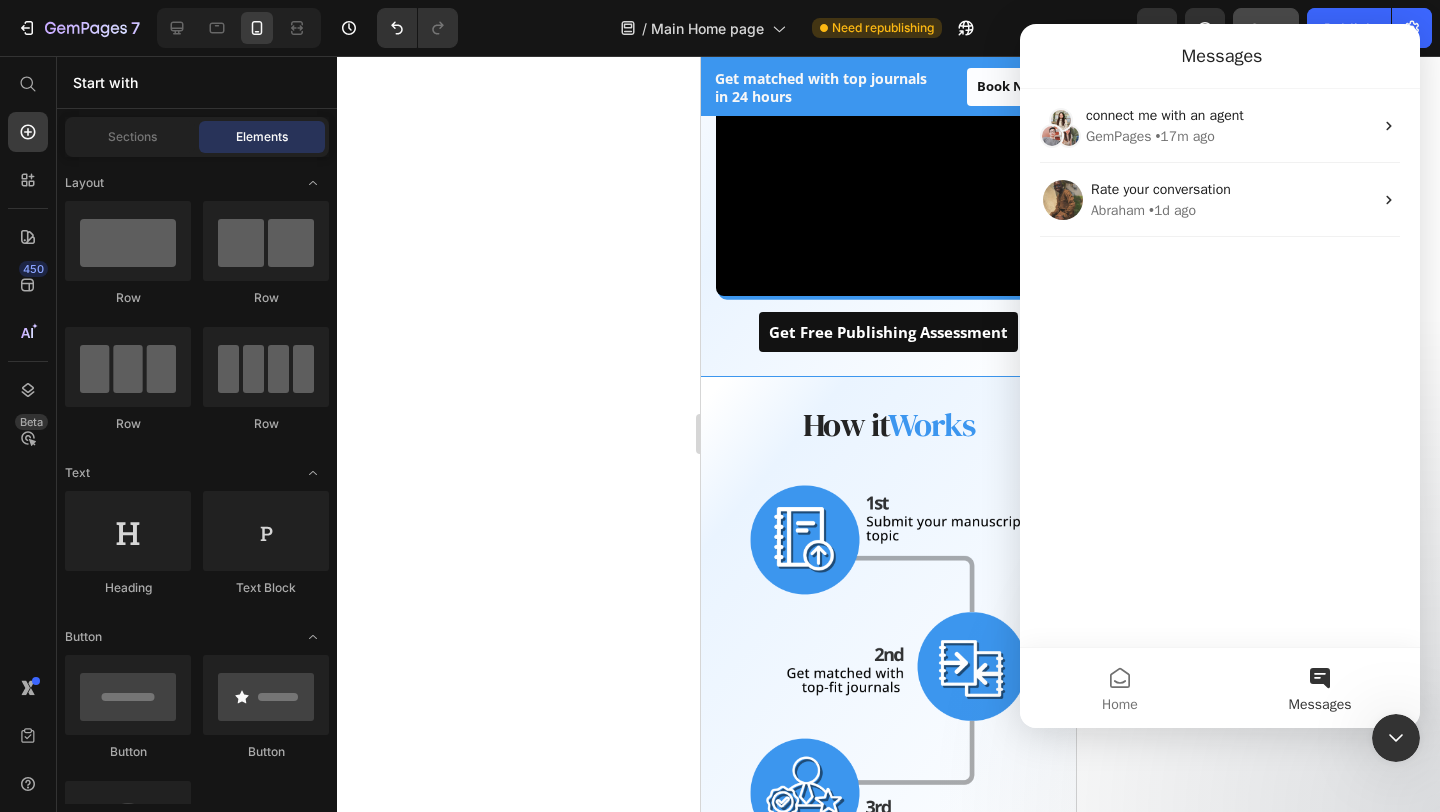 click 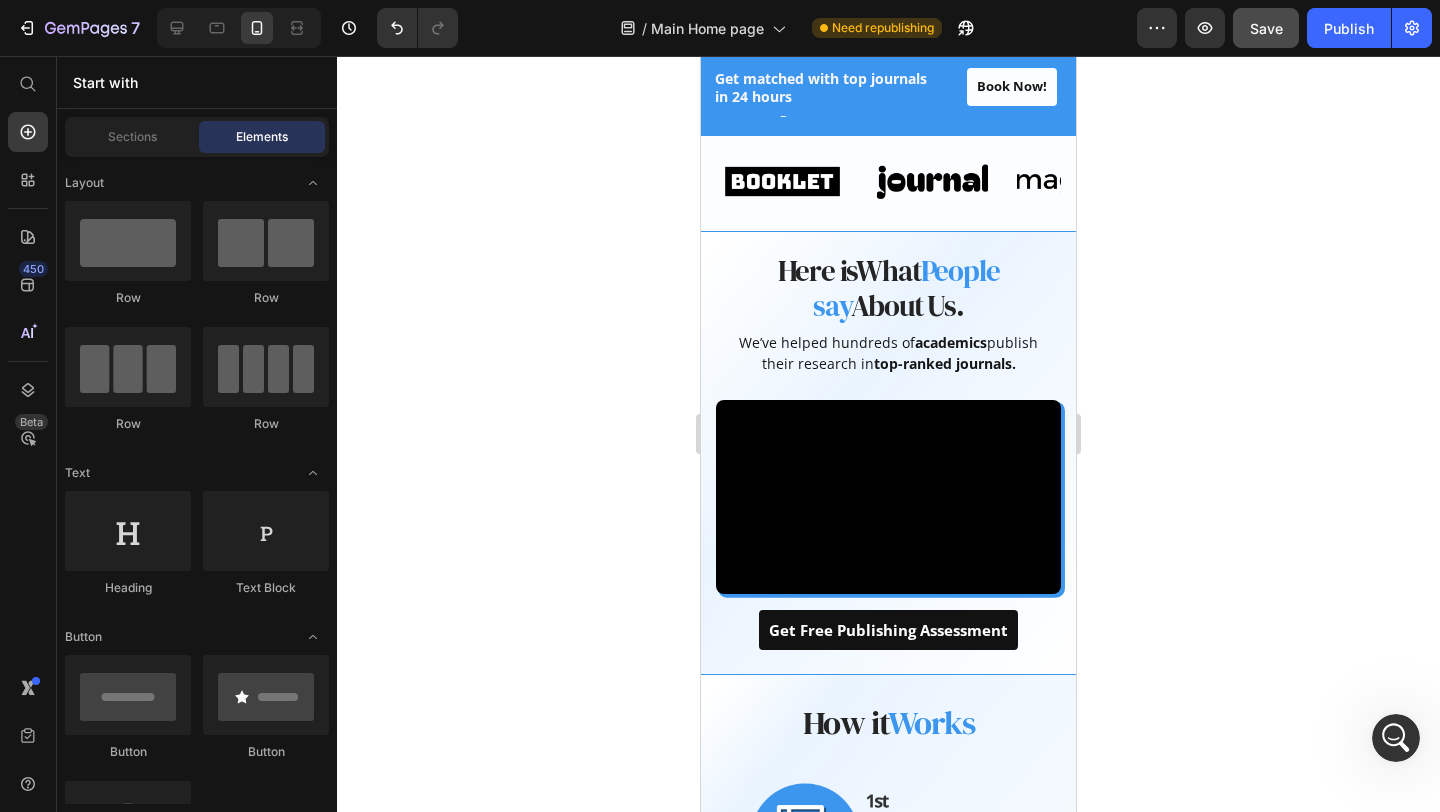 scroll, scrollTop: 682, scrollLeft: 0, axis: vertical 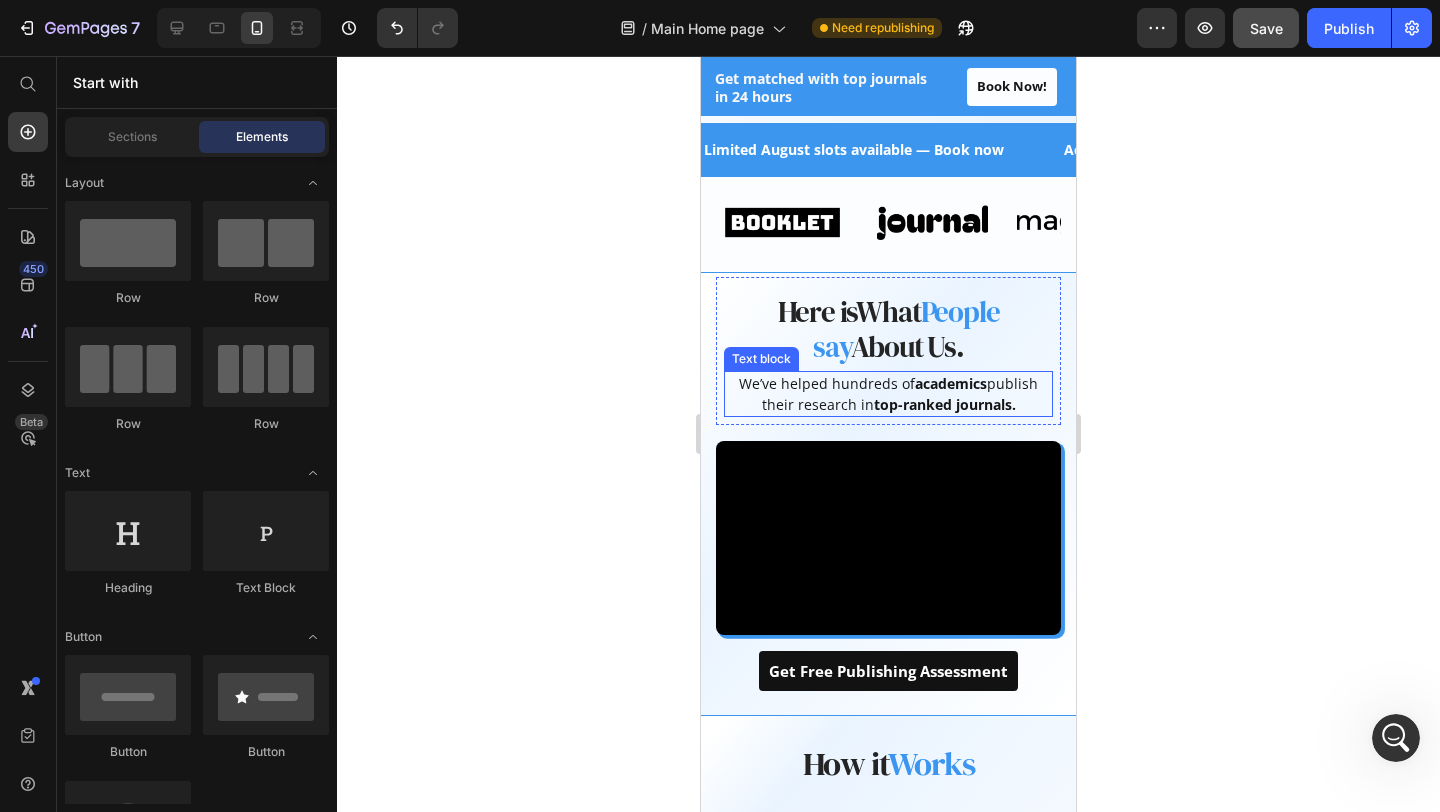 click on "top-ranked journals." at bounding box center (945, 404) 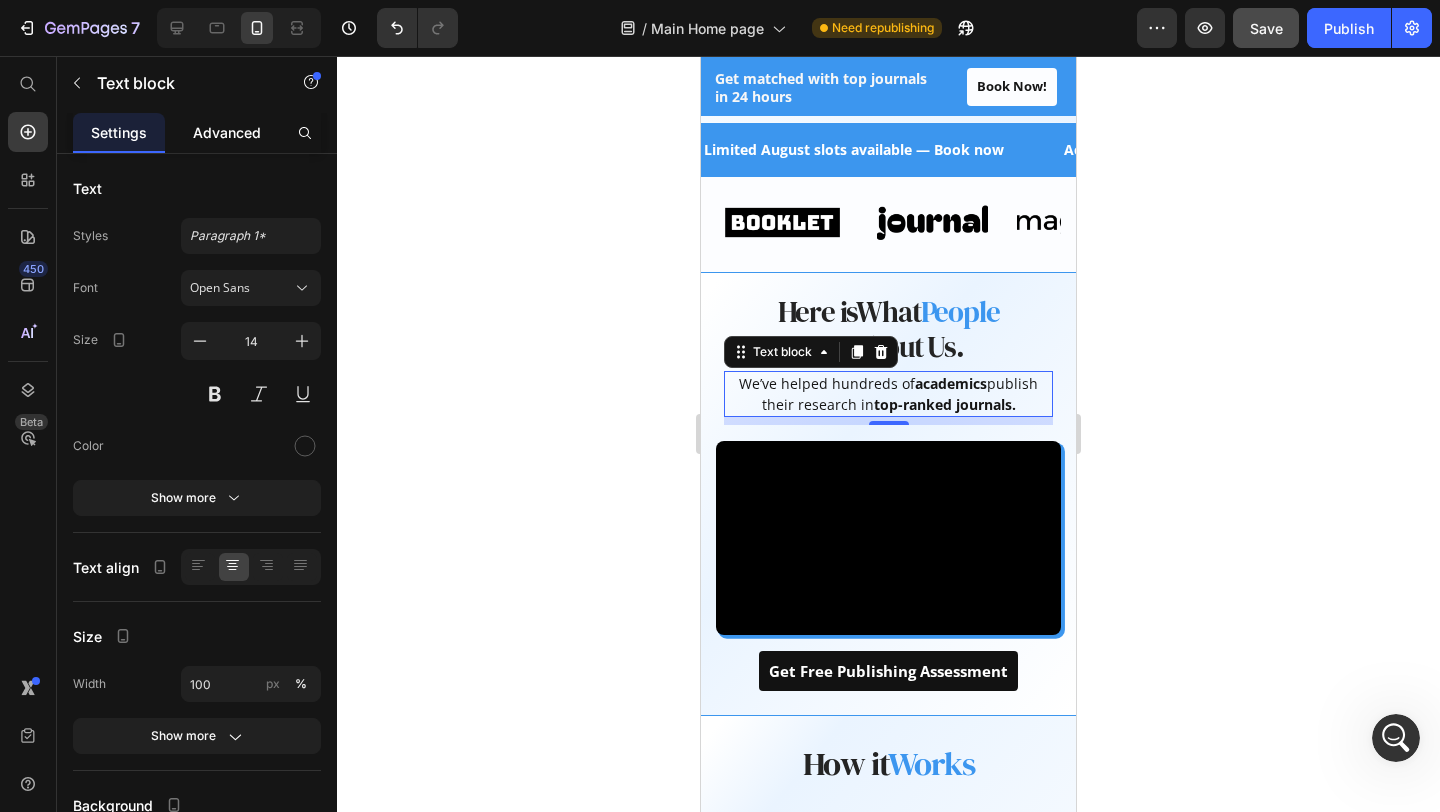 click on "Advanced" at bounding box center [227, 132] 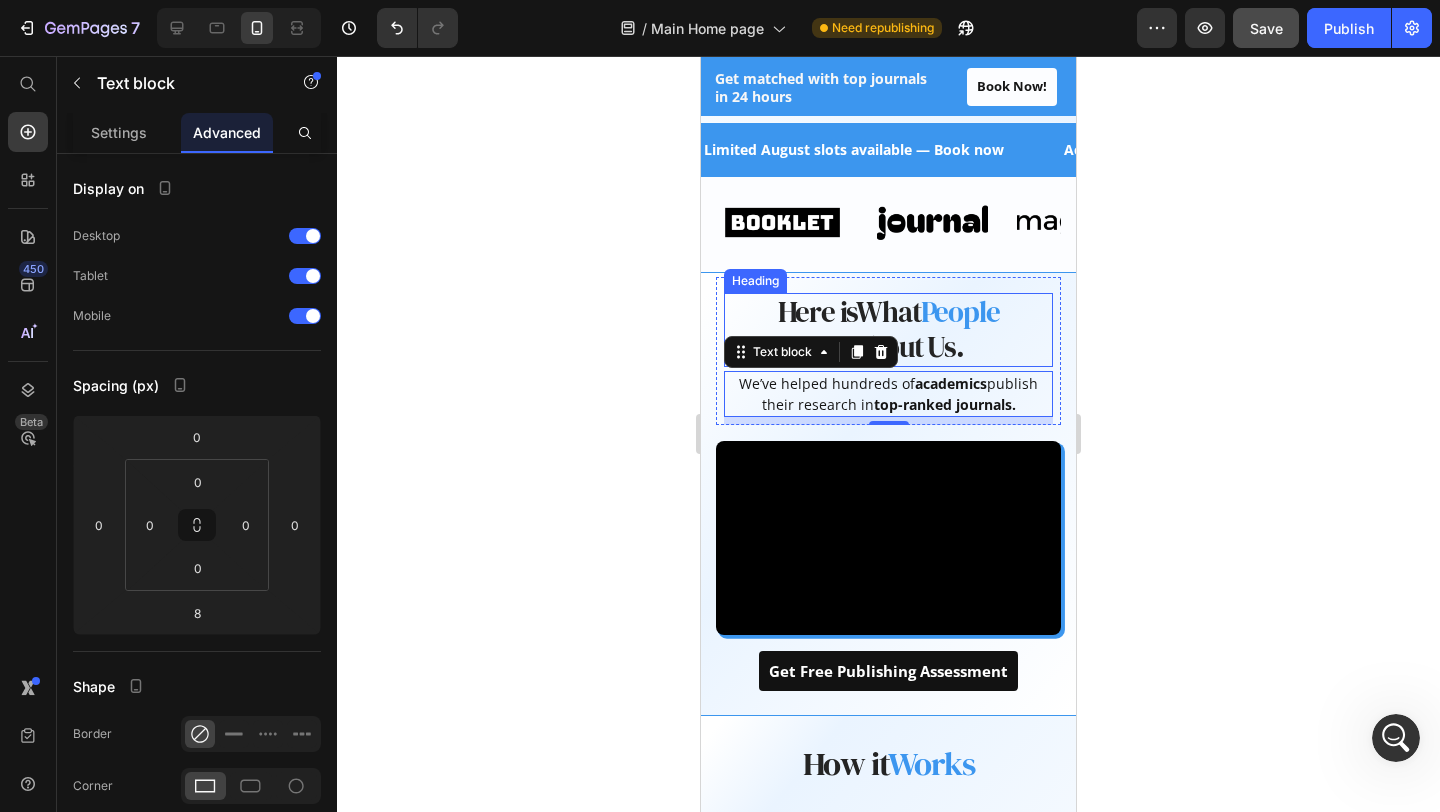 click on "People say" at bounding box center (906, 329) 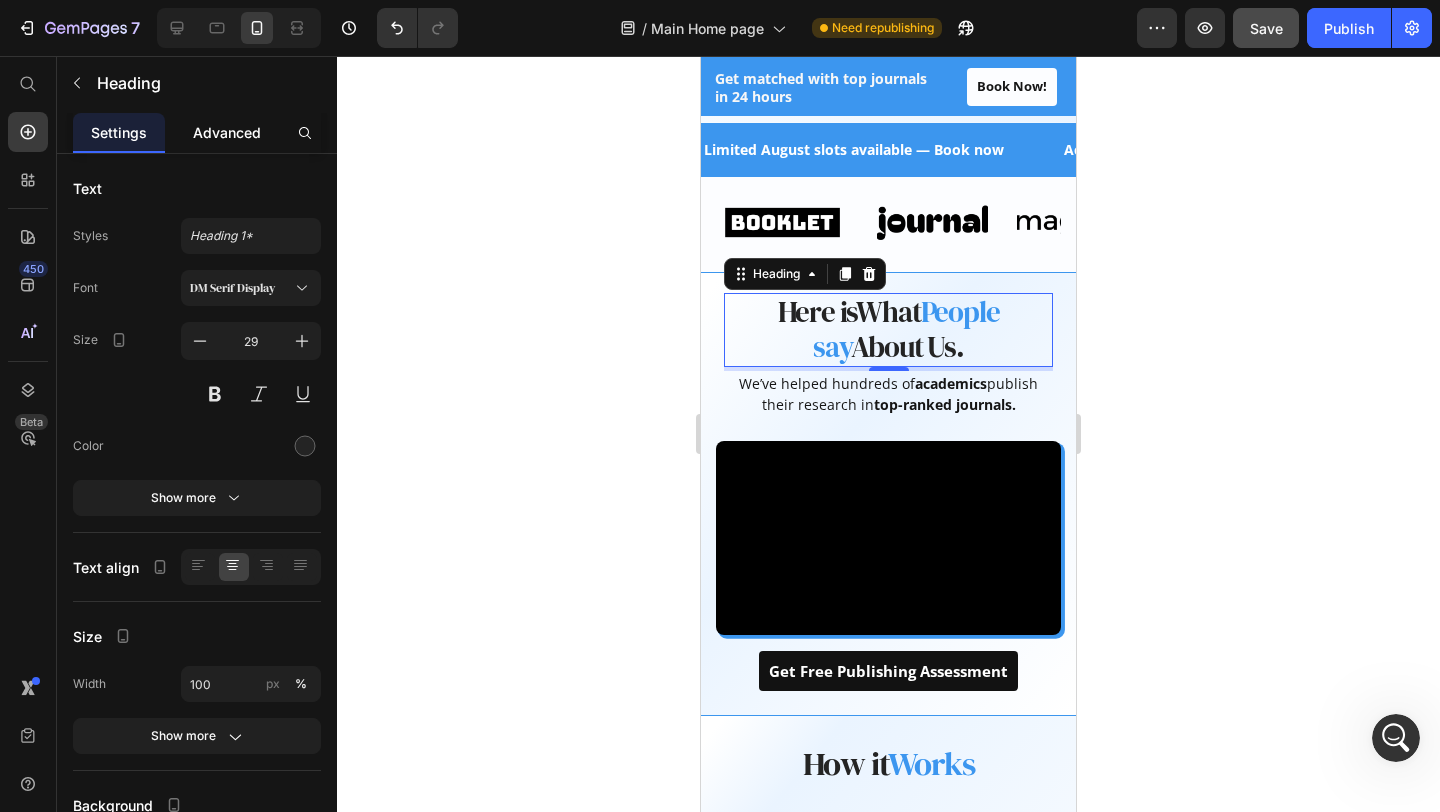 click on "Advanced" 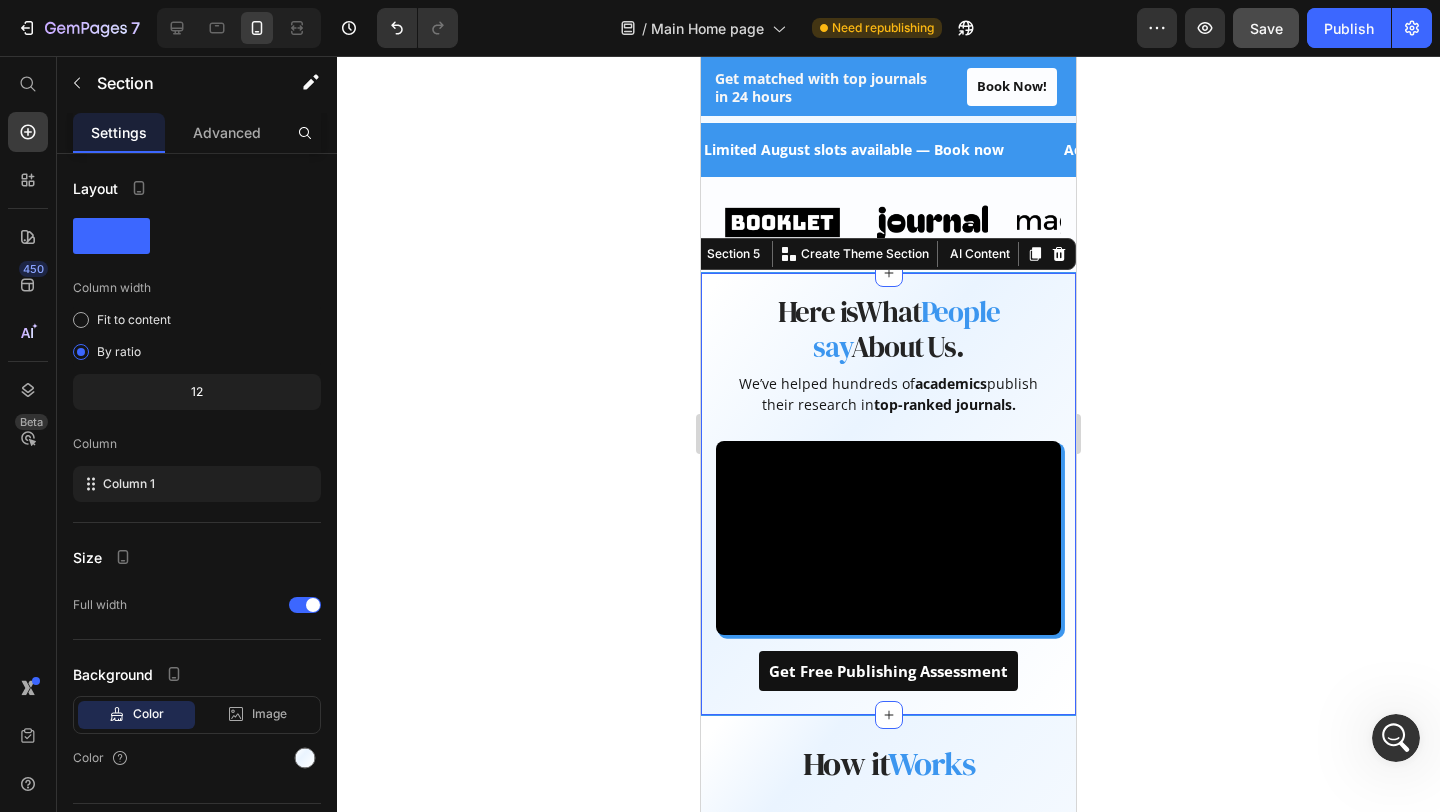 click on "Here is  What  People say  About Us. Heading We’ve helped hundreds of  academics  publish their research in  top-ranked journals. Text block Row Video Get Free Publishing Assessment Button Row Section 5   You can create reusable sections Create Theme Section AI Content Write with GemAI What would you like to describe here? Tone and Voice Persuasive Product Show more Generate" at bounding box center [888, 494] 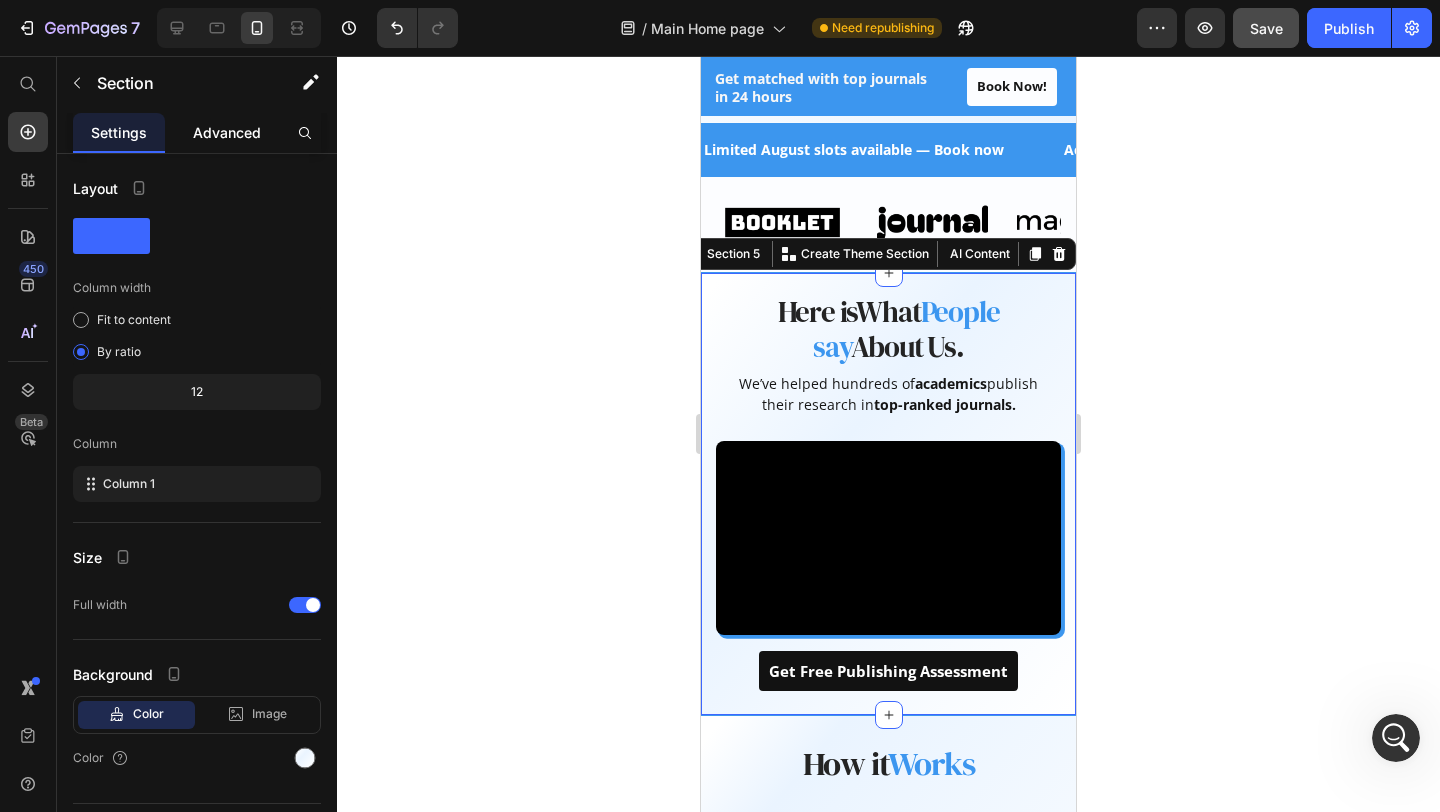click on "Advanced" at bounding box center (227, 132) 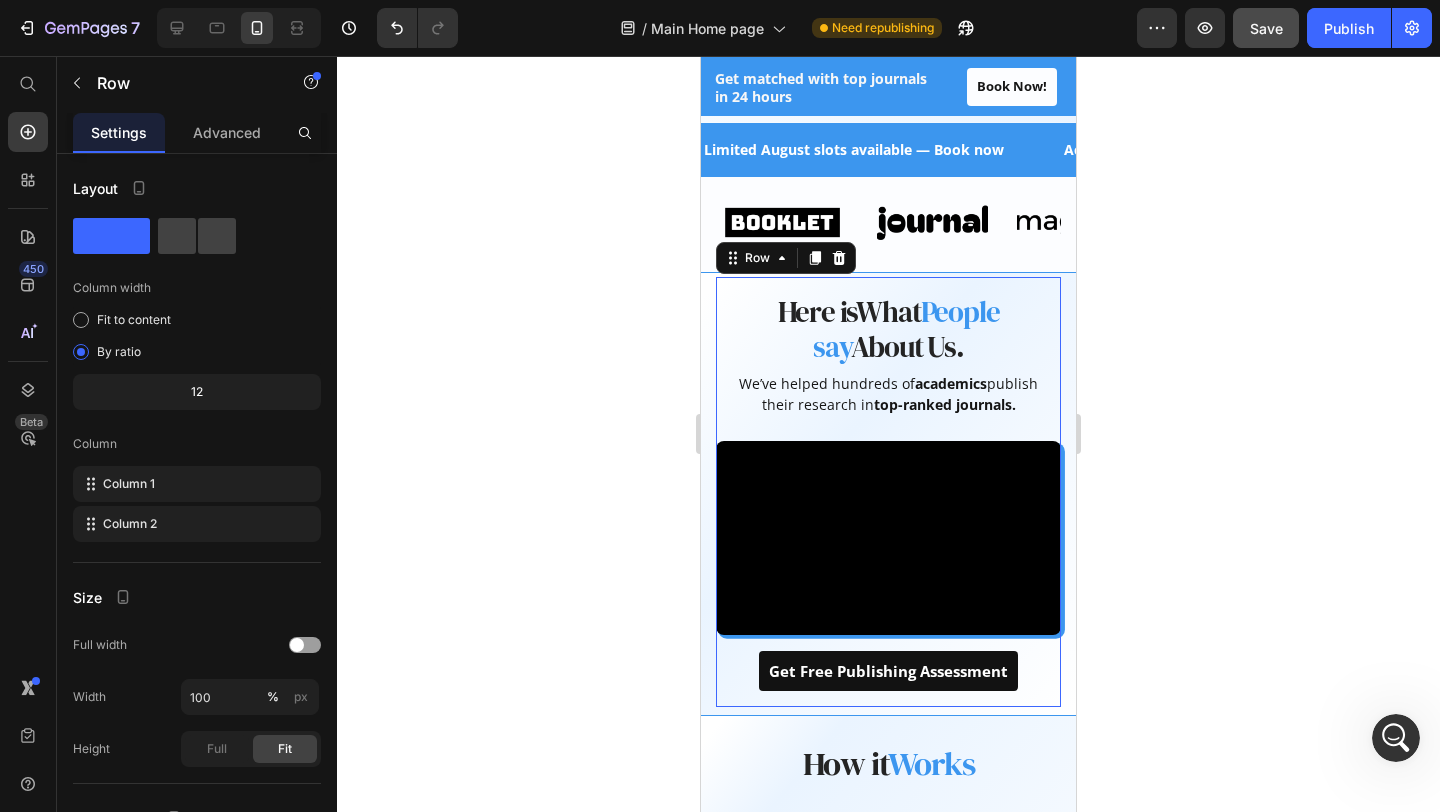 click on "Here is  What  People say  About Us. Heading We’ve helped hundreds of  academics  publish their research in  top-ranked journals. Text block Row" at bounding box center [888, 359] 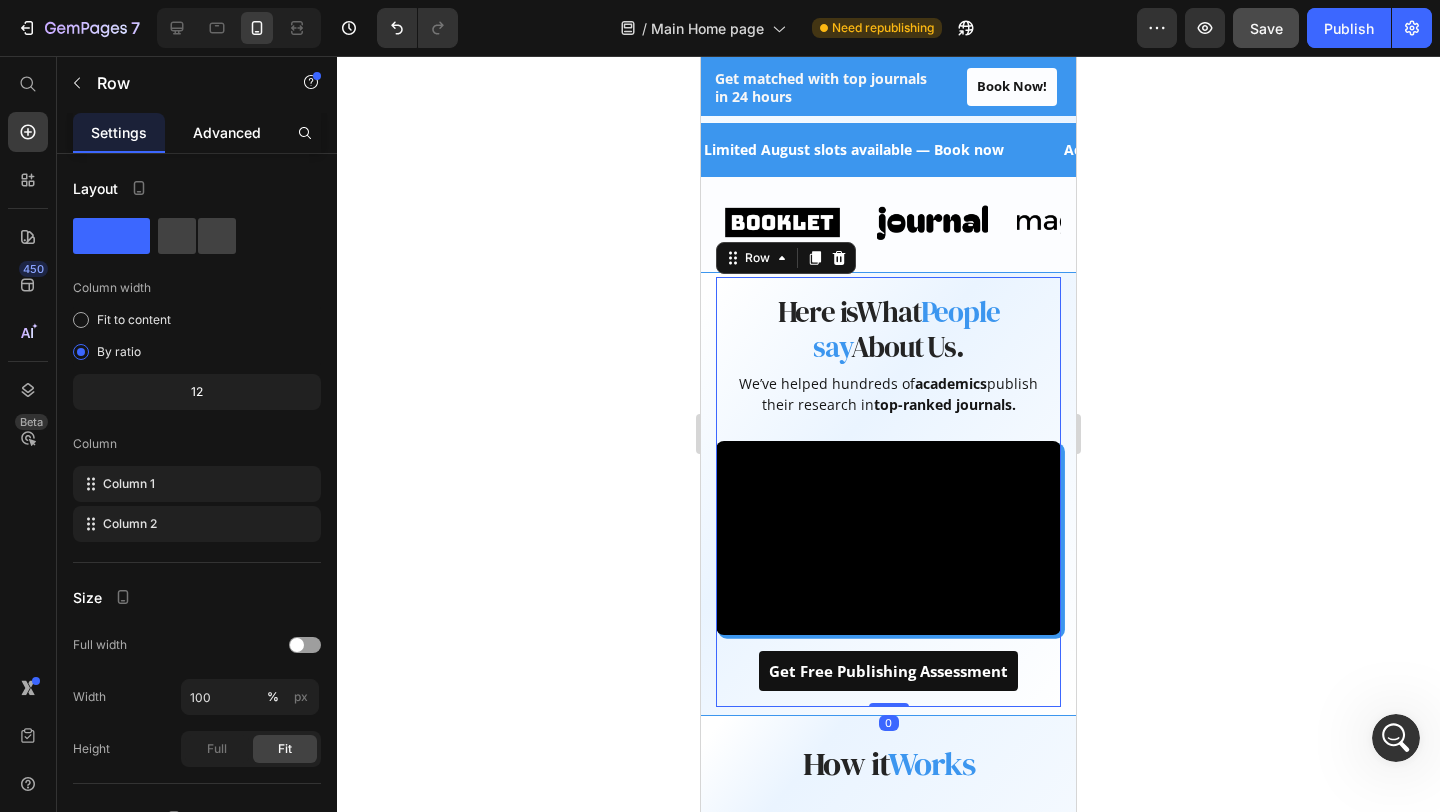 click on "Advanced" at bounding box center (227, 132) 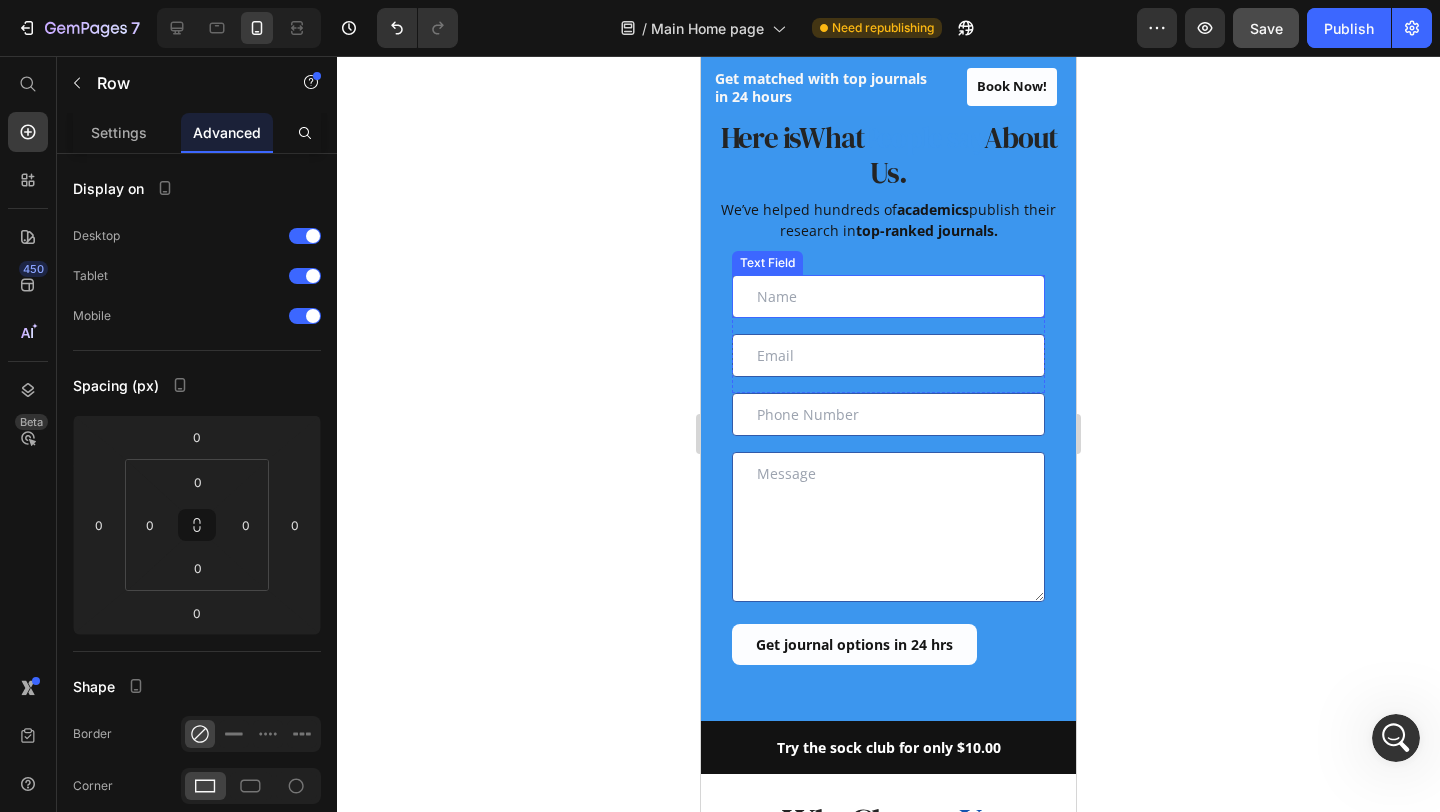 scroll, scrollTop: 1854, scrollLeft: 0, axis: vertical 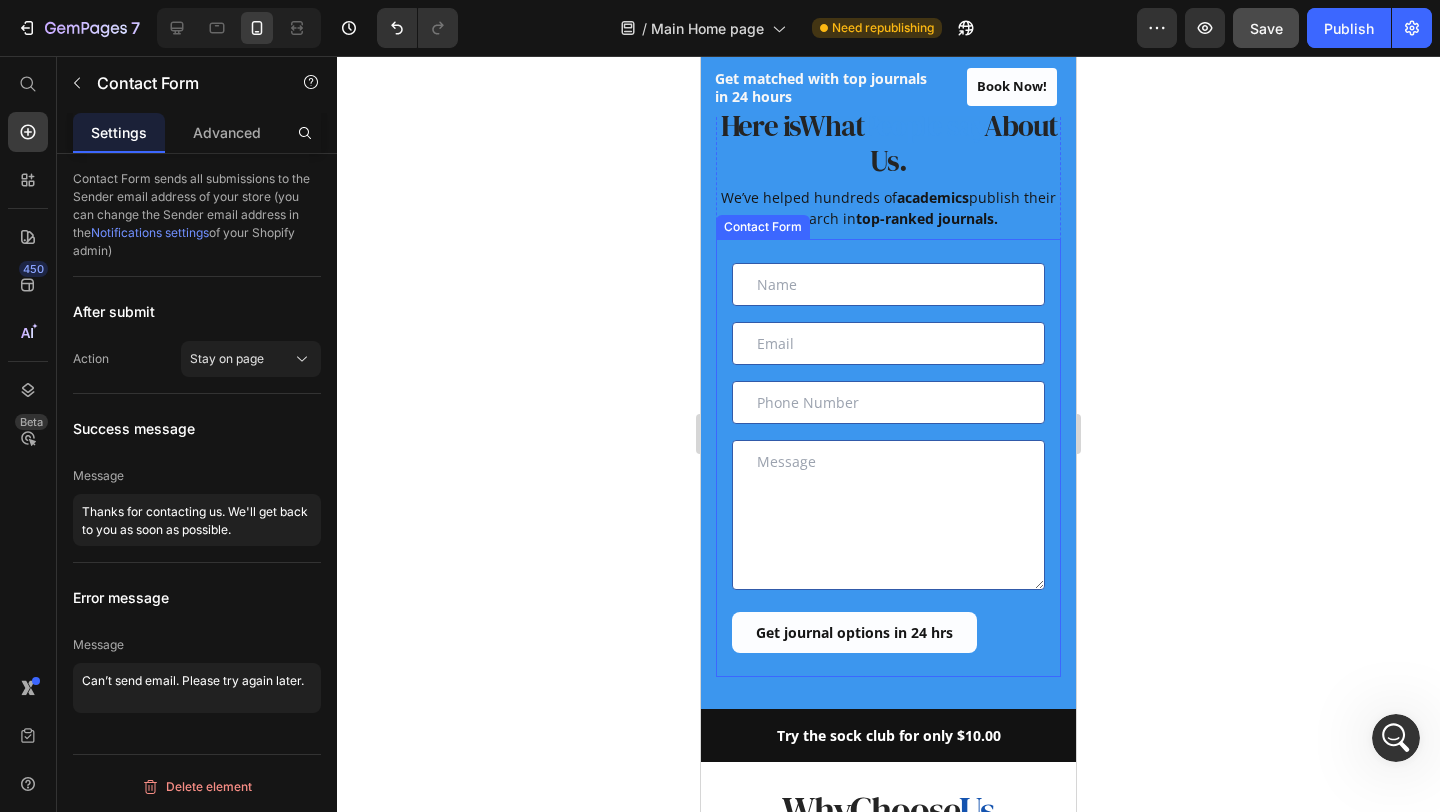 click on "Text Field Email Field Row Text Field Text Area Get journal options in 24 hrs Submit Button Contact Form" at bounding box center (888, 458) 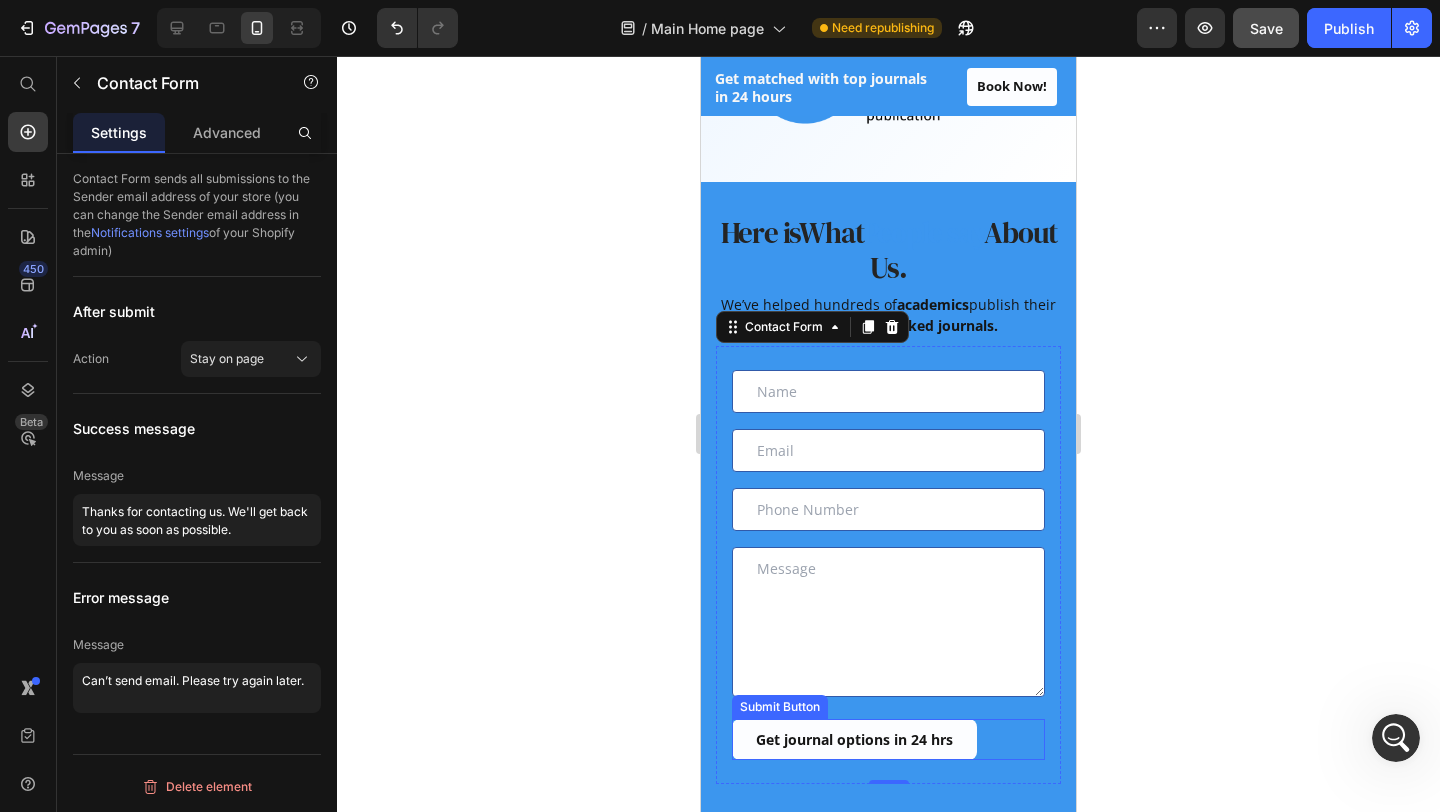 scroll, scrollTop: 1746, scrollLeft: 0, axis: vertical 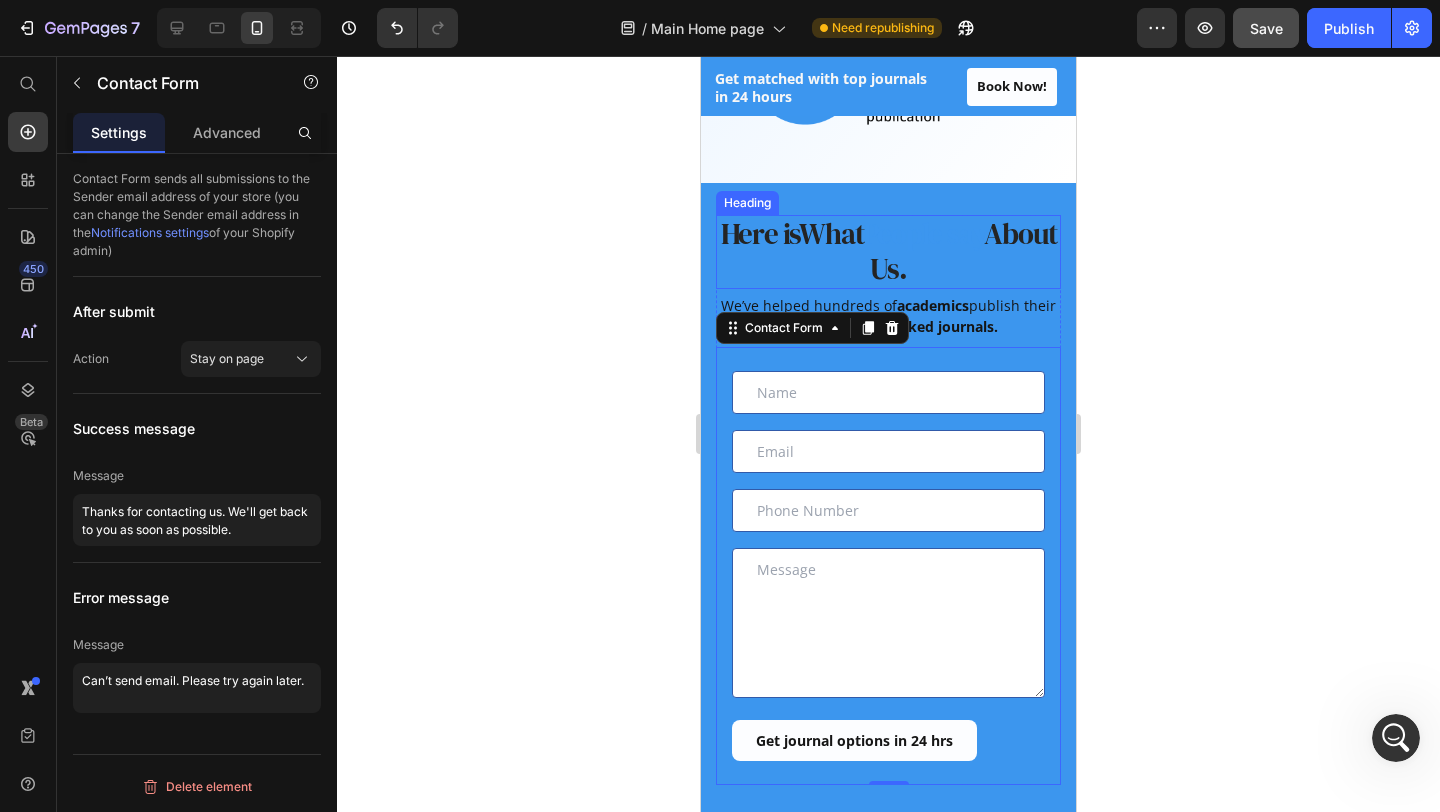click on "Here is  What  People say  About Us. Heading We’ve helped hundreds of  academics  publish their research in  top-ranked journals. Text block Text Field Email Field Row Text Field Text Area Get journal options in 24 hrs Submit Button Contact Form   0 Row Section 7" at bounding box center (888, 500) 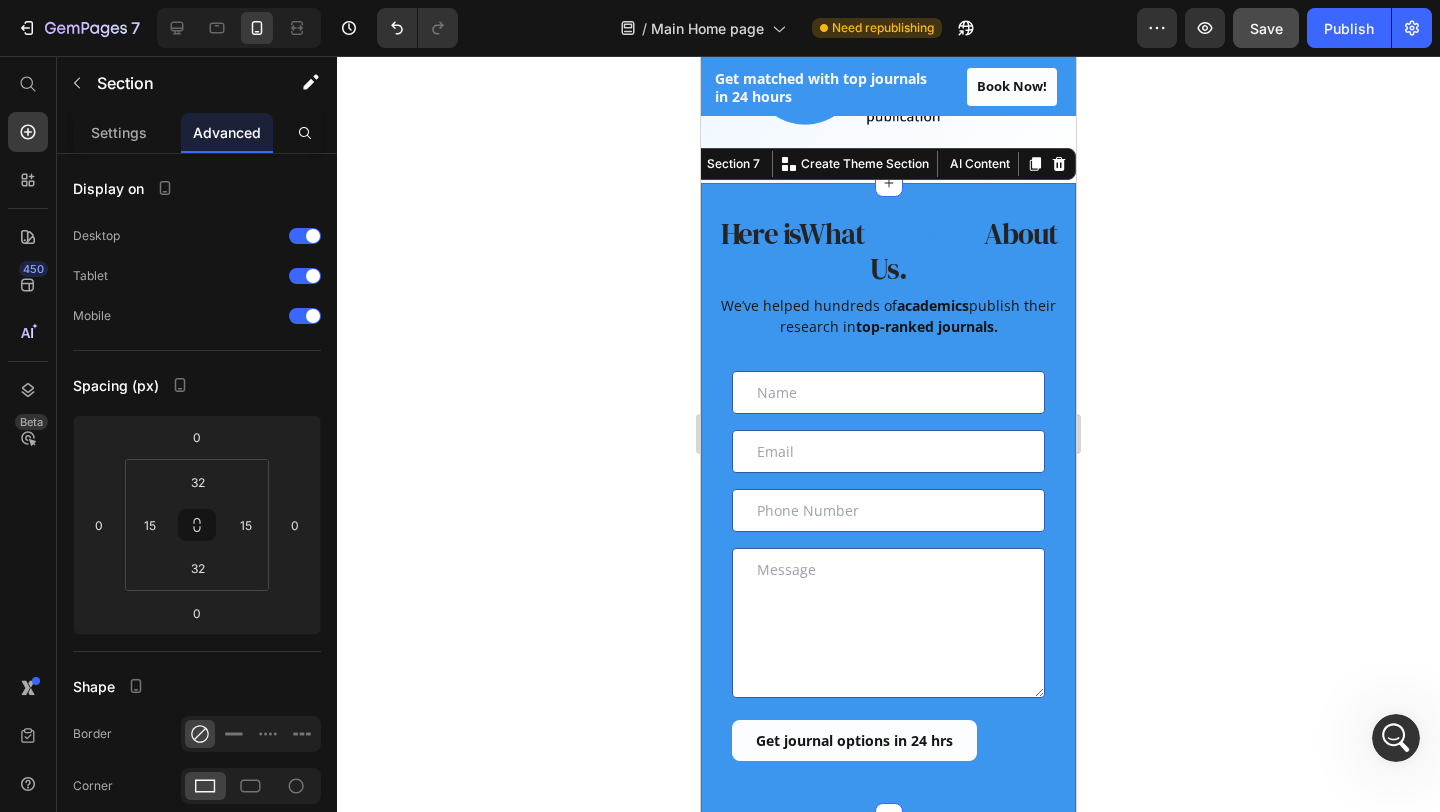 click on "Here is  What  People say  About Us. Heading We’ve helped hundreds of  academics  publish their research in  top-ranked journals. Text block Text Field Email Field Row Text Field Text Area Get journal options in 24 hrs Submit Button Contact Form Row Section 7   You can create reusable sections Create Theme Section AI Content Write with GemAI What would you like to describe here? Tone and Voice Persuasive Product Show more Generate" at bounding box center [888, 500] 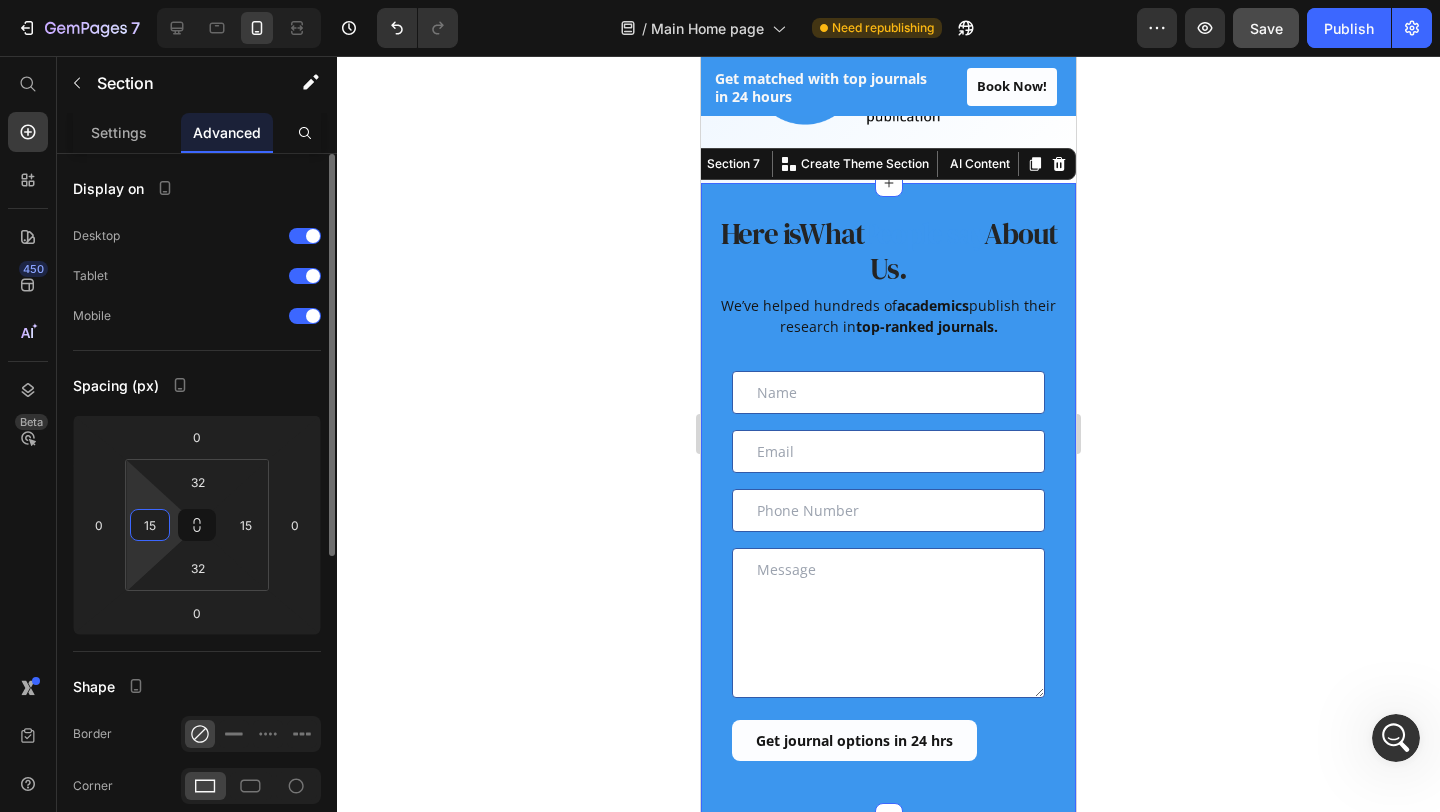 click on "15" at bounding box center (150, 525) 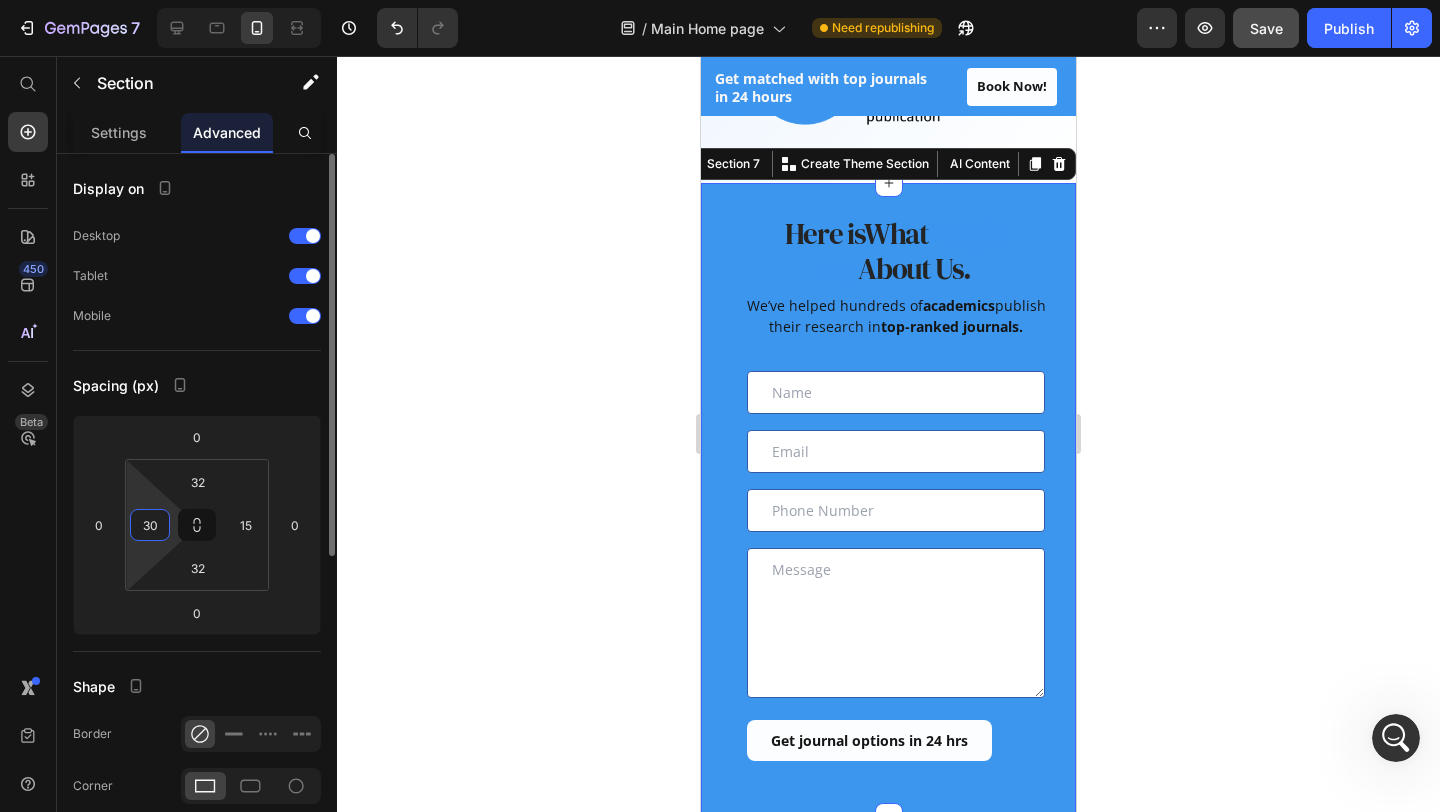 type on "3" 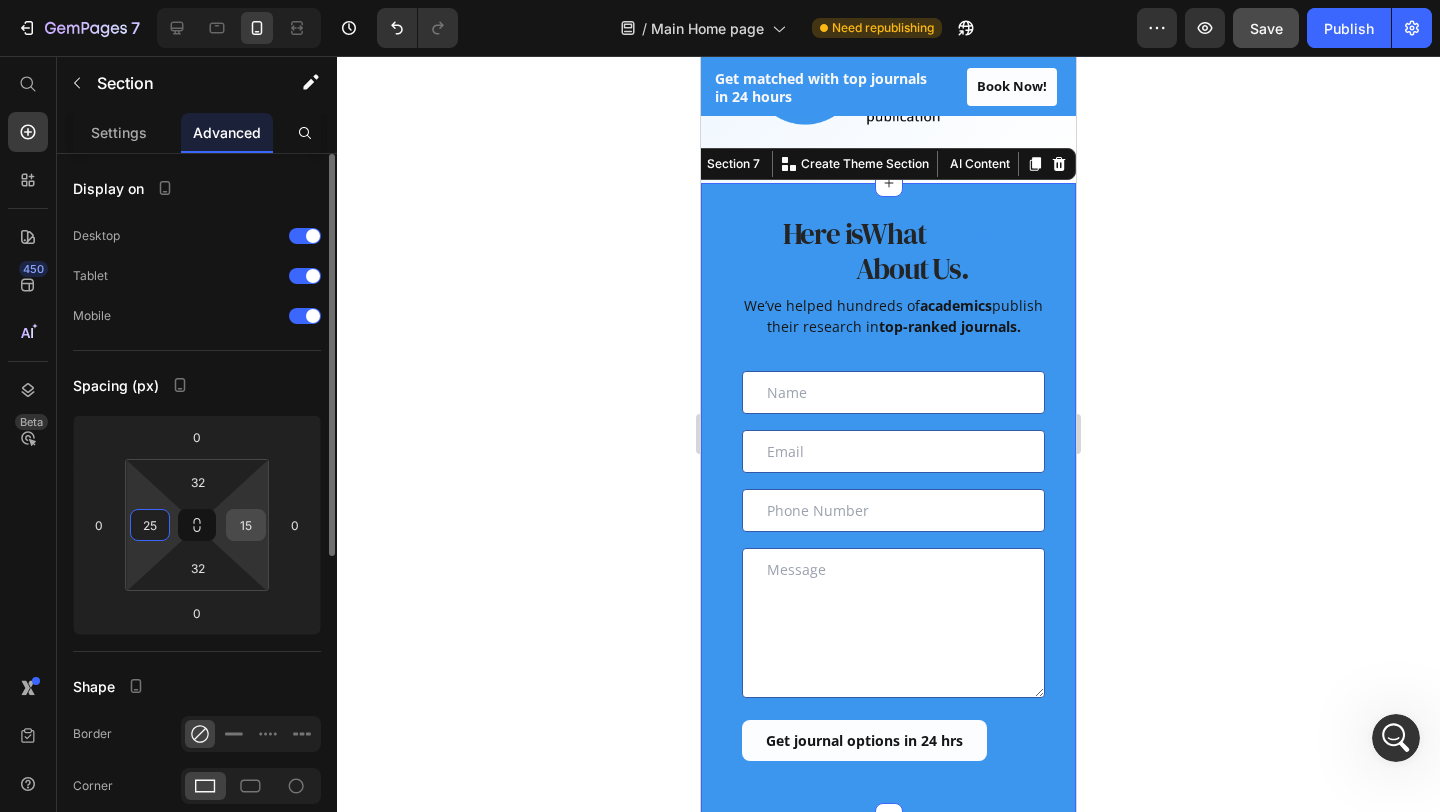 type on "25" 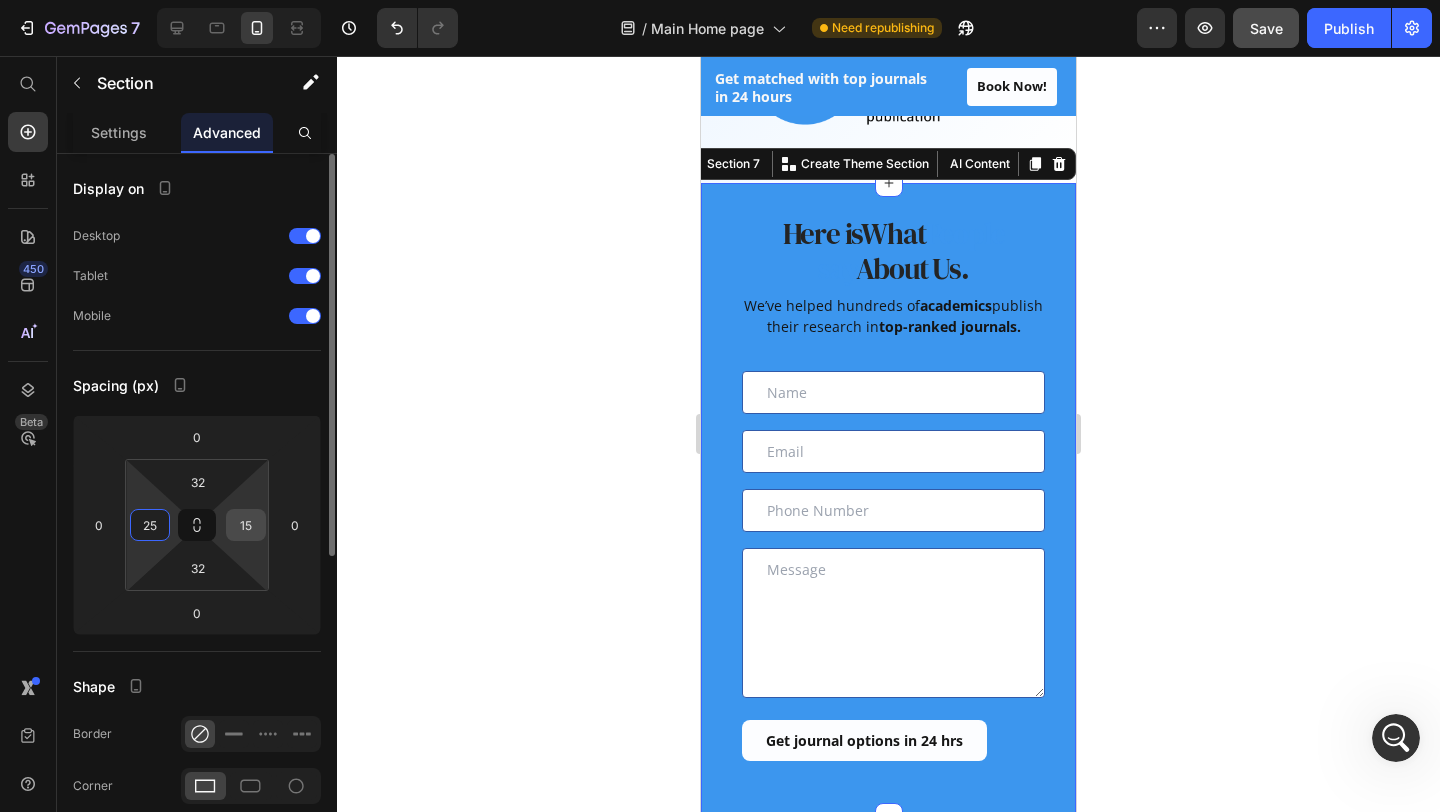 click on "15" at bounding box center [246, 525] 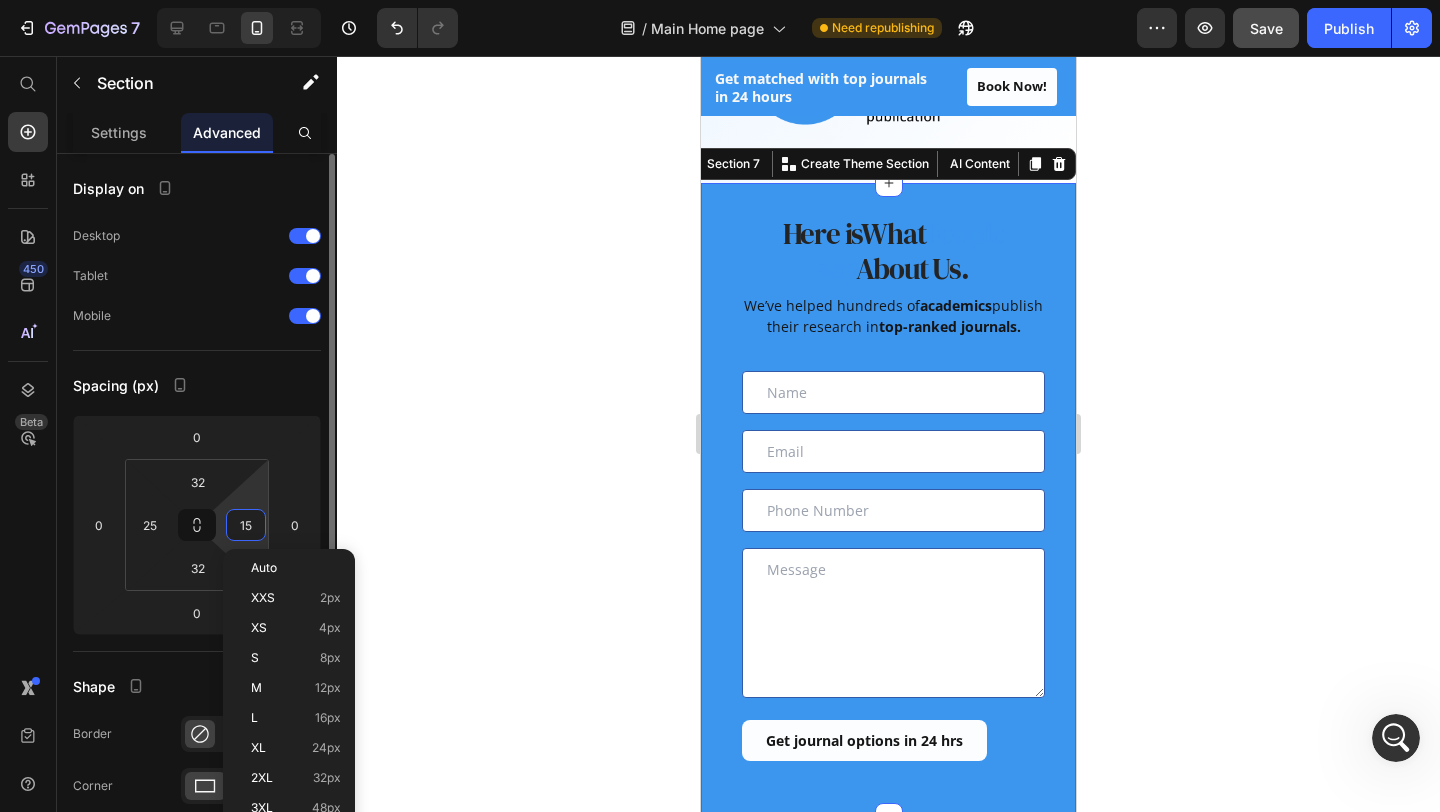 type on "5" 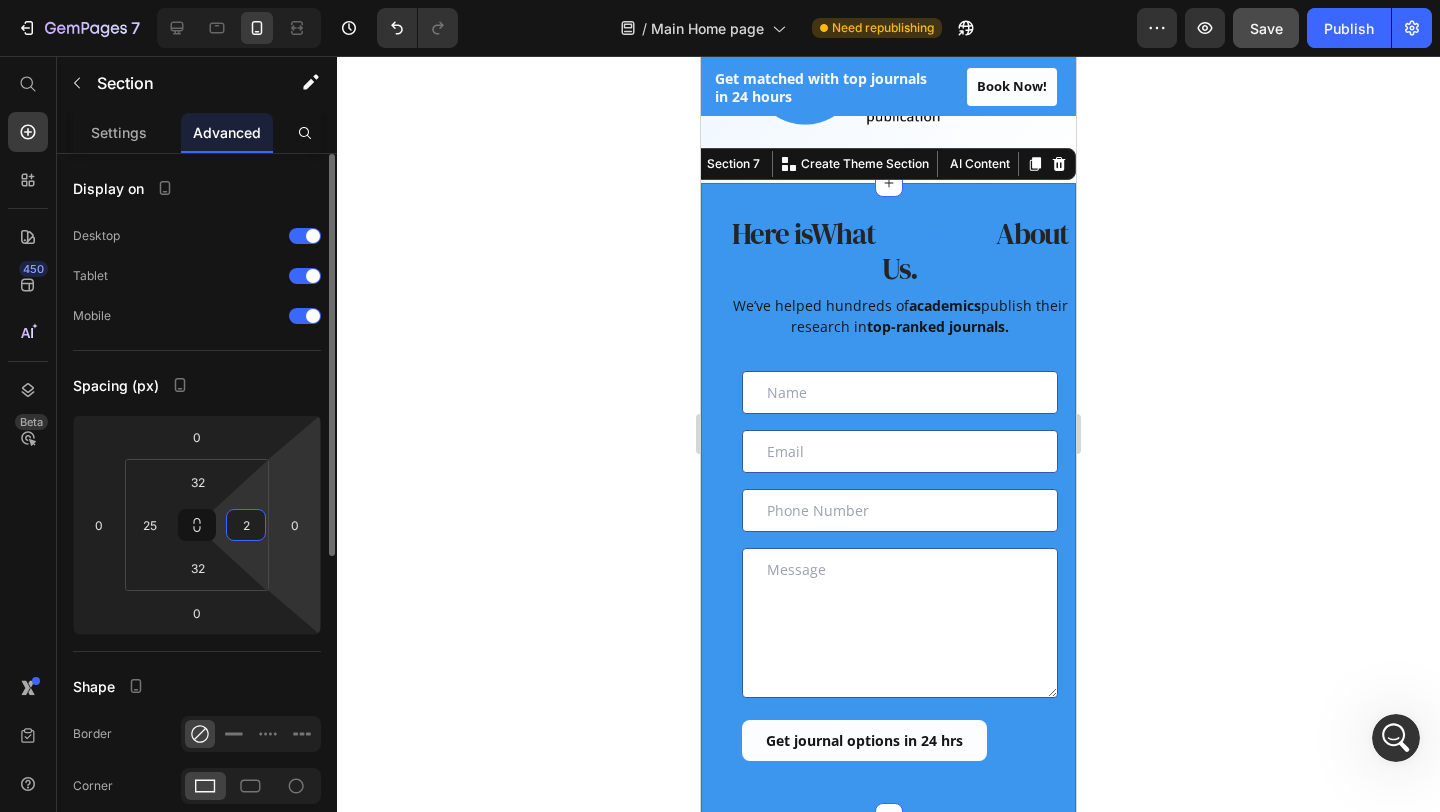 type on "25" 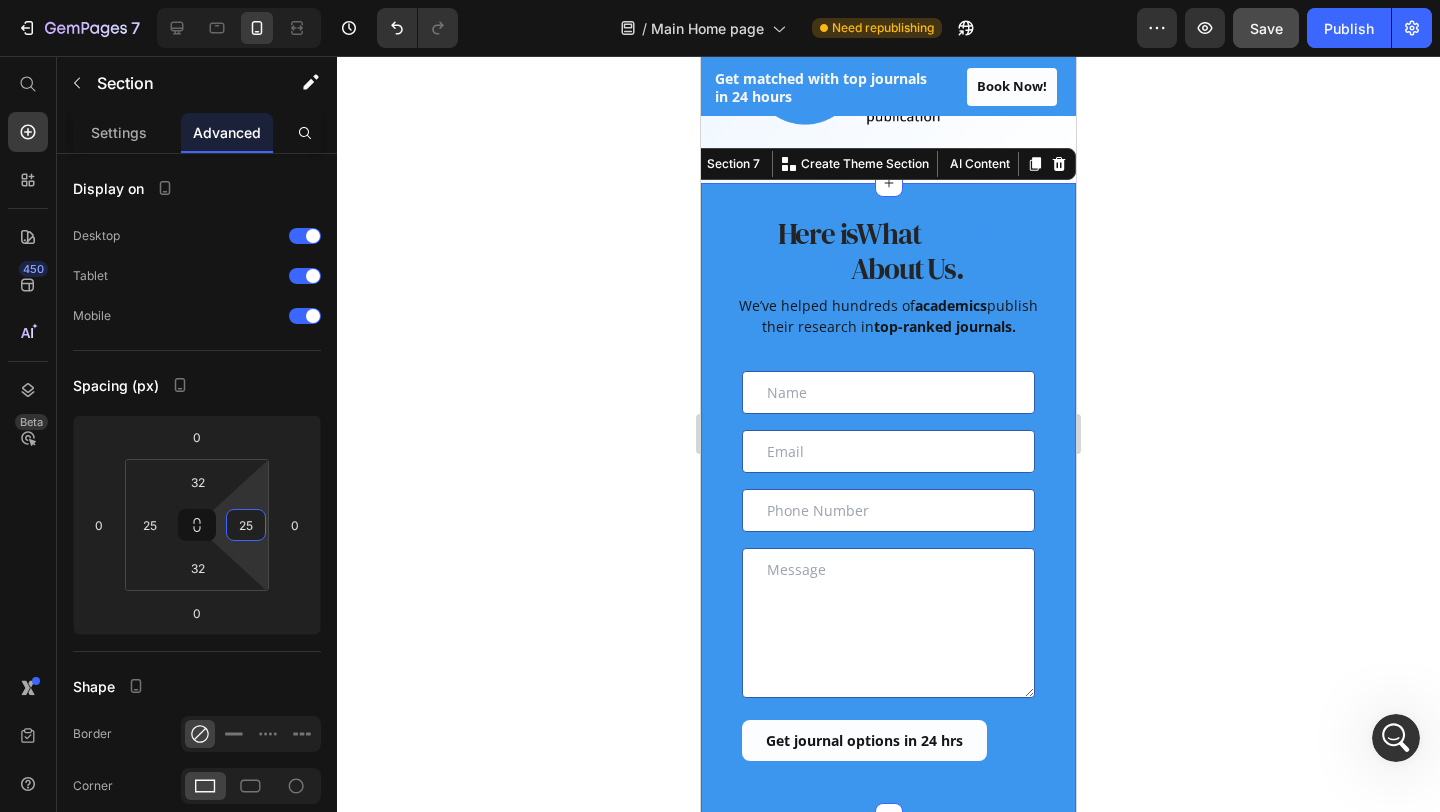 click 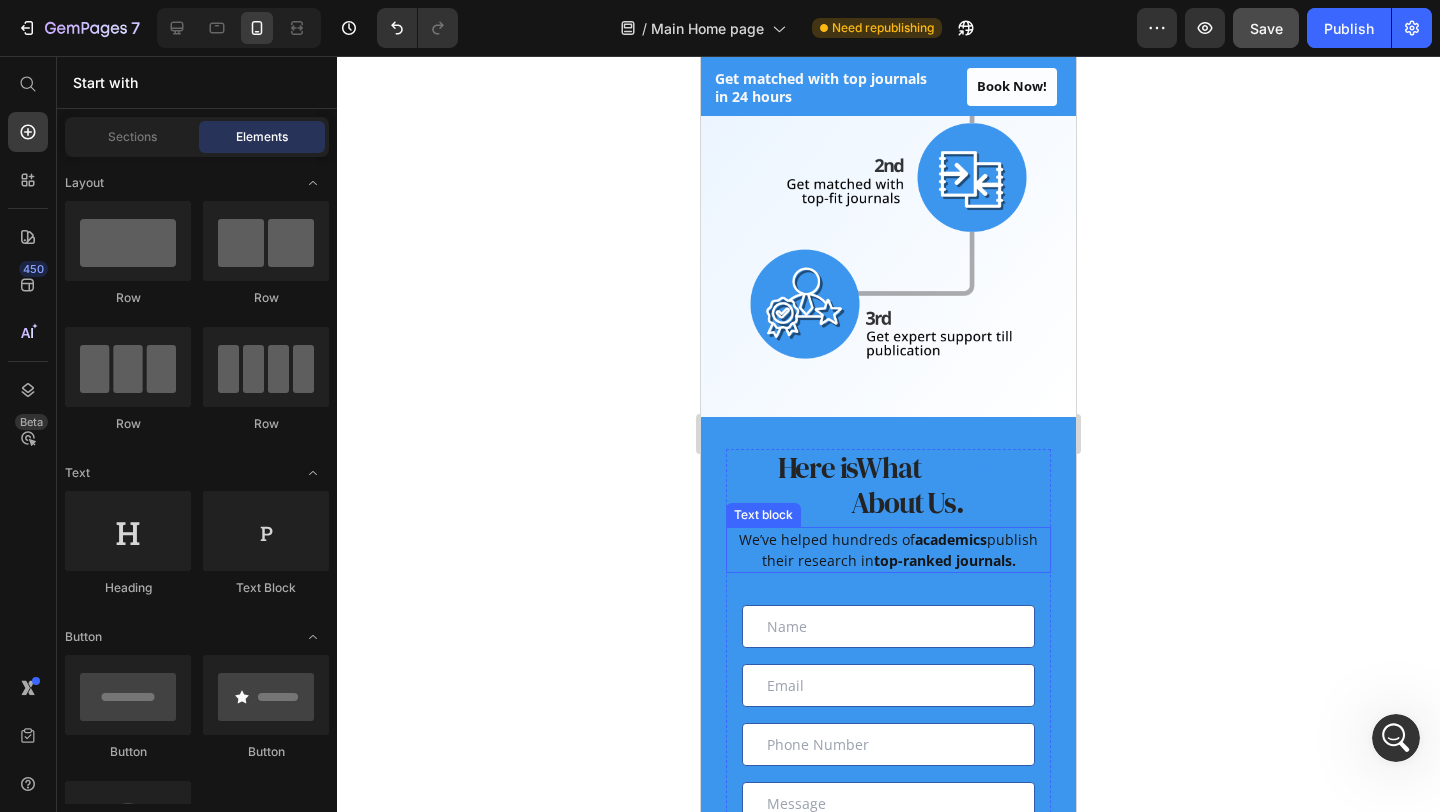 scroll, scrollTop: 1613, scrollLeft: 0, axis: vertical 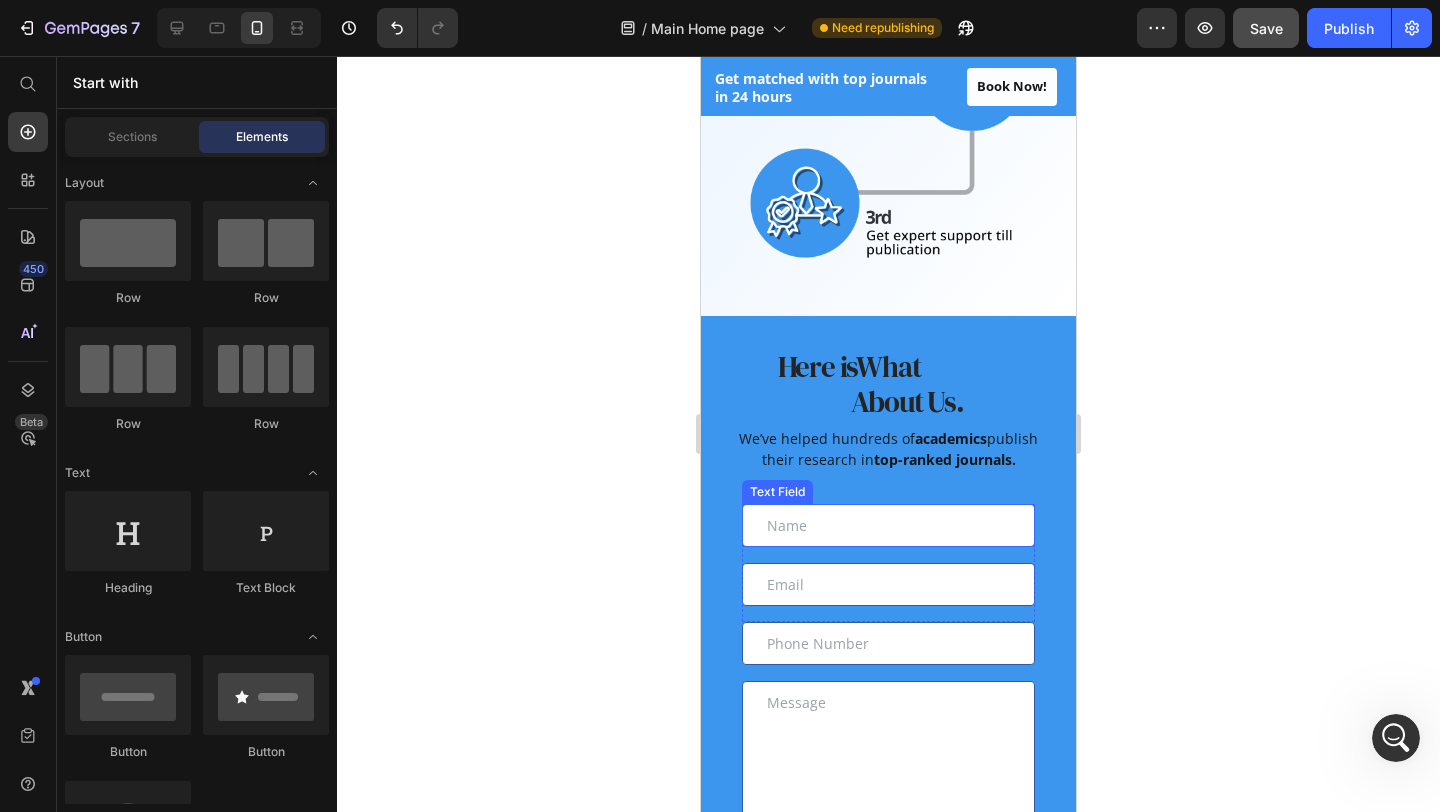 click at bounding box center [888, 525] 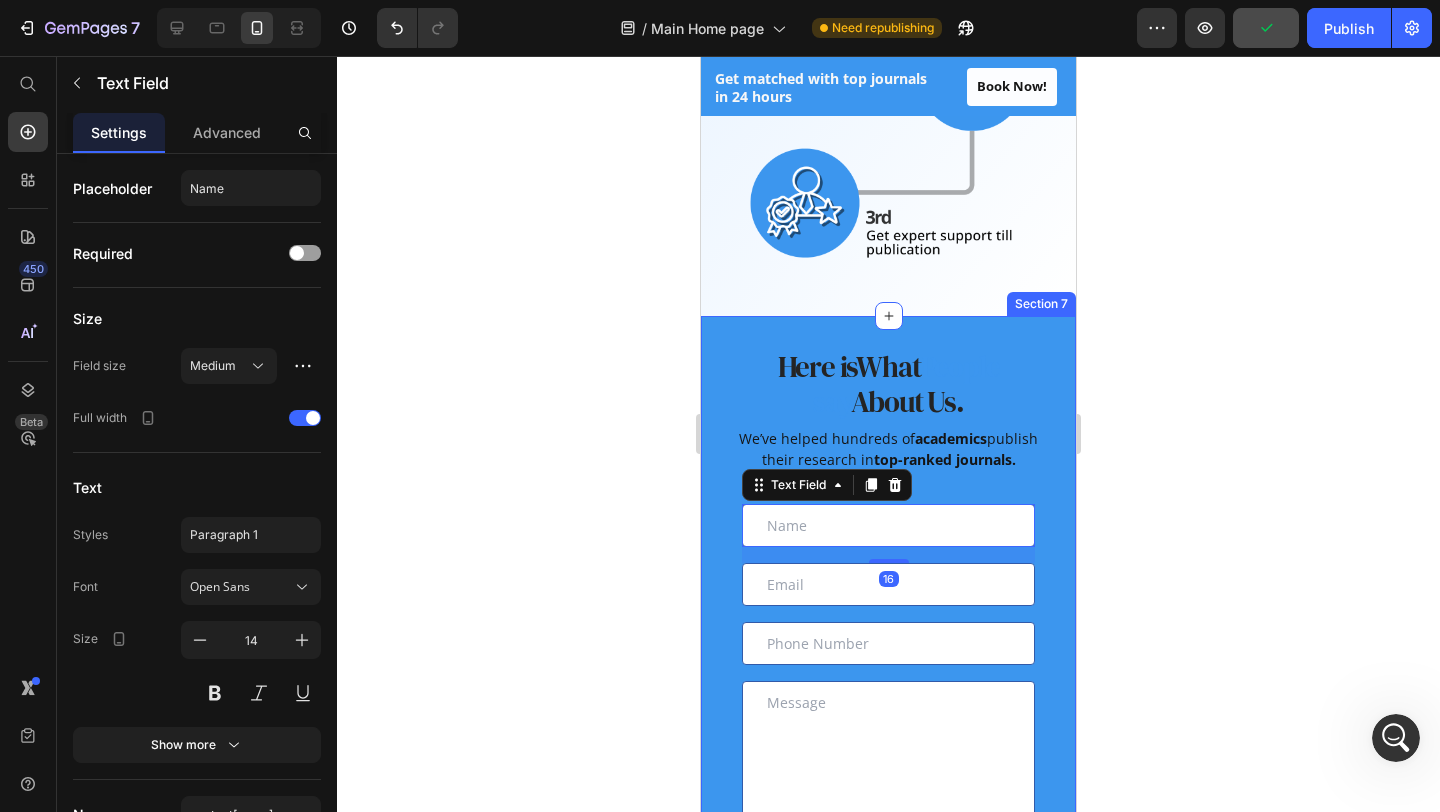 click on "Here is  What  People say  About Us. Heading We’ve helped hundreds of  academics  publish their research in  top-ranked journals. Text block Text Field   16 Email Field Row Text Field Text Area Get journal options in 24 hrs Submit Button Contact Form Row Section 7" at bounding box center [888, 633] 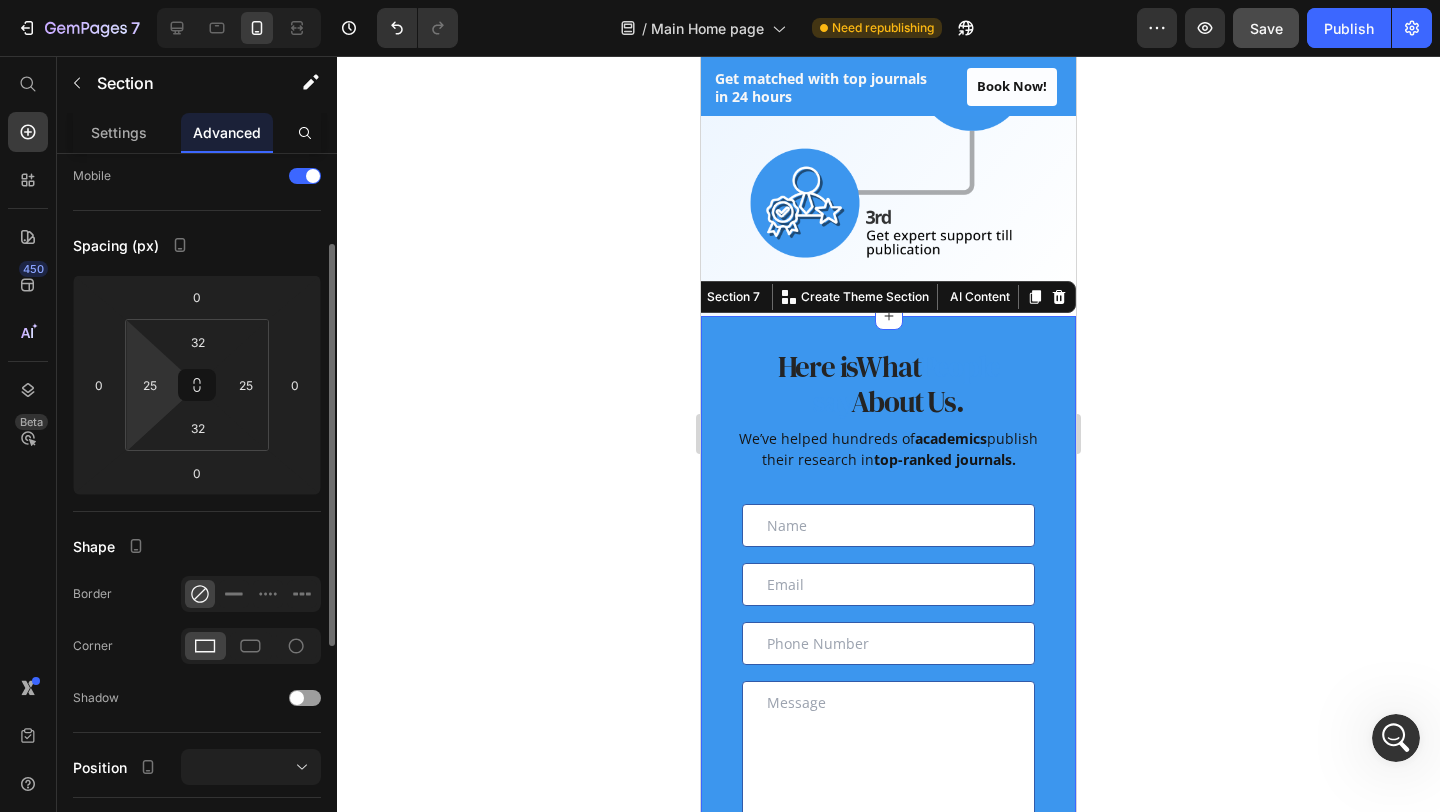 scroll, scrollTop: 147, scrollLeft: 0, axis: vertical 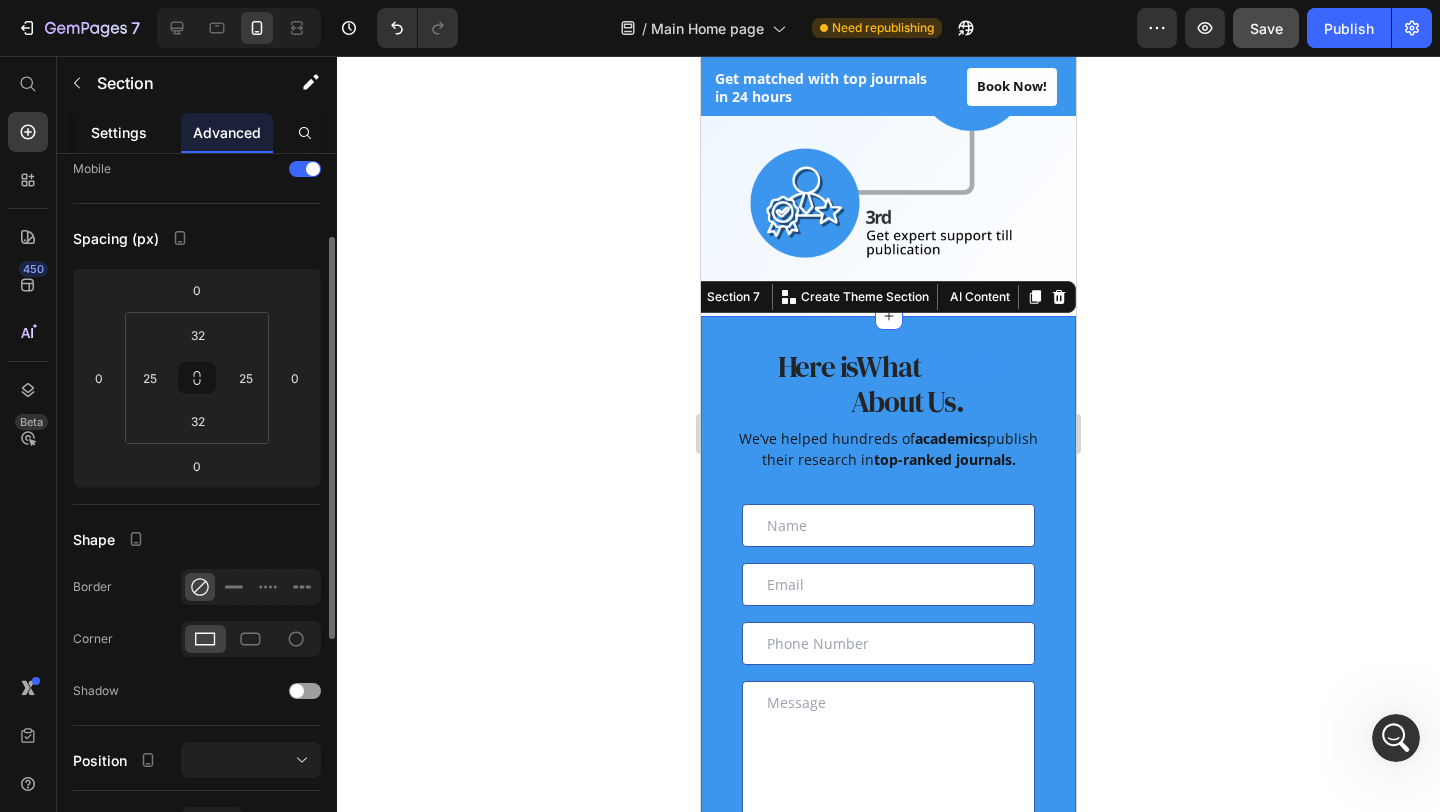 click on "Settings" at bounding box center (119, 132) 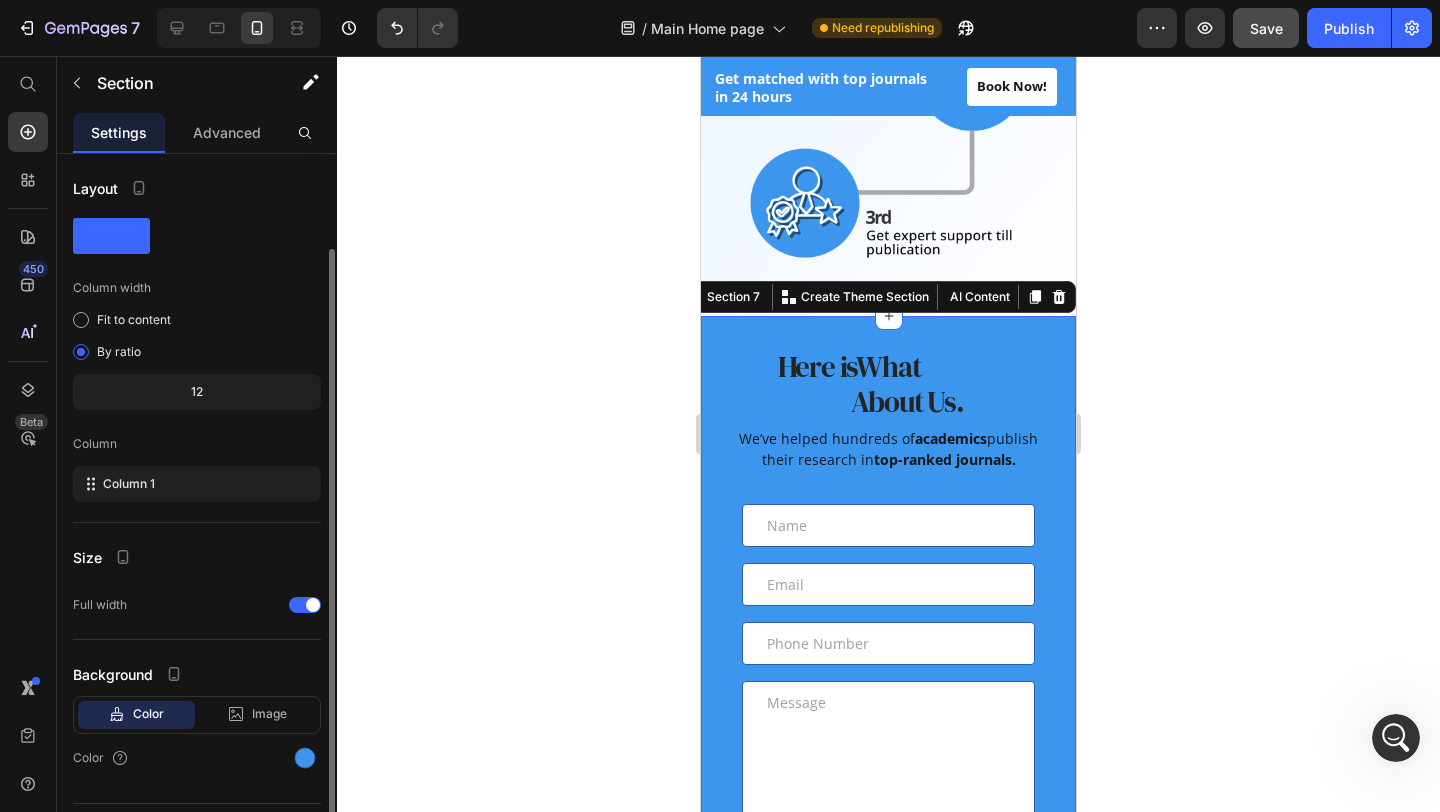 scroll, scrollTop: 49, scrollLeft: 0, axis: vertical 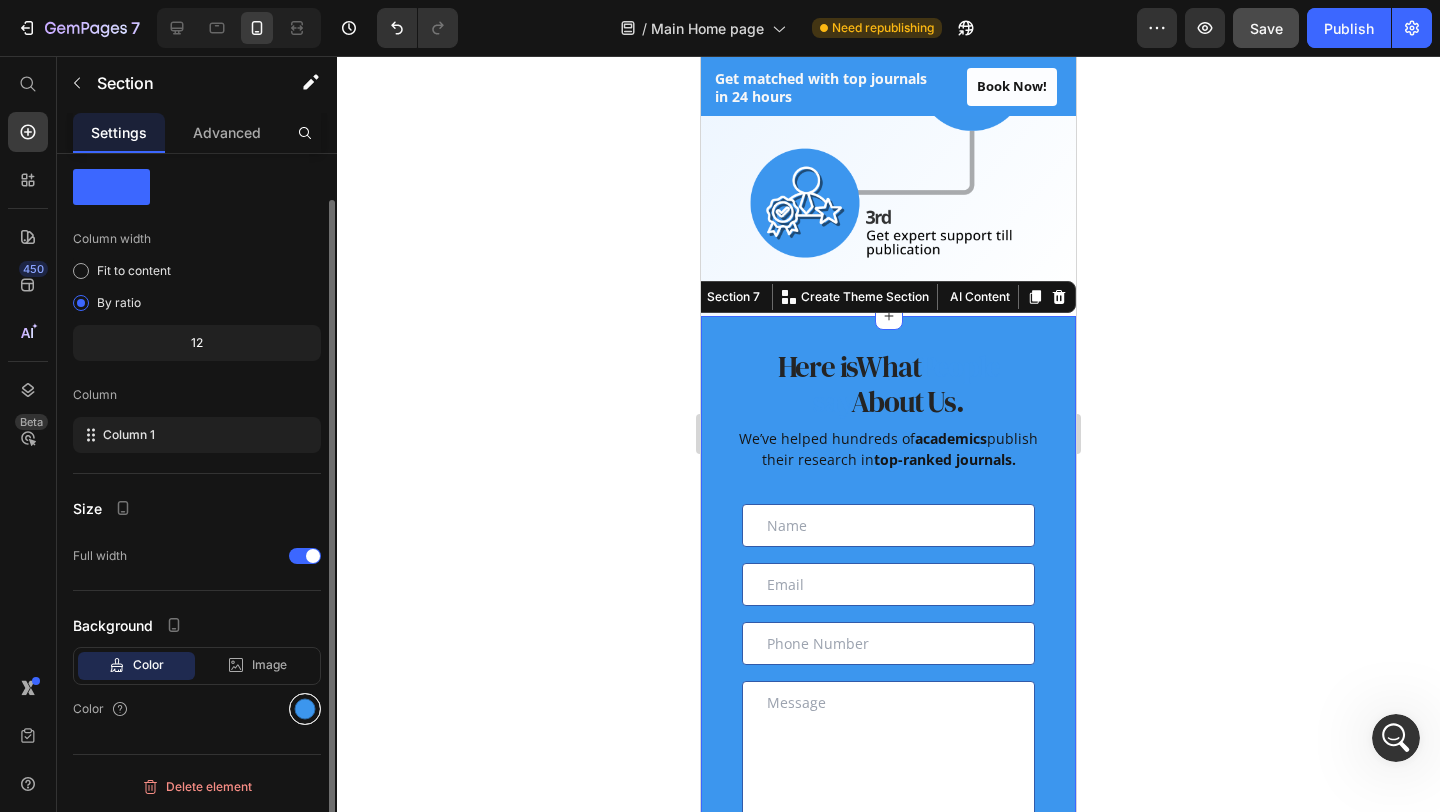 click at bounding box center [305, 709] 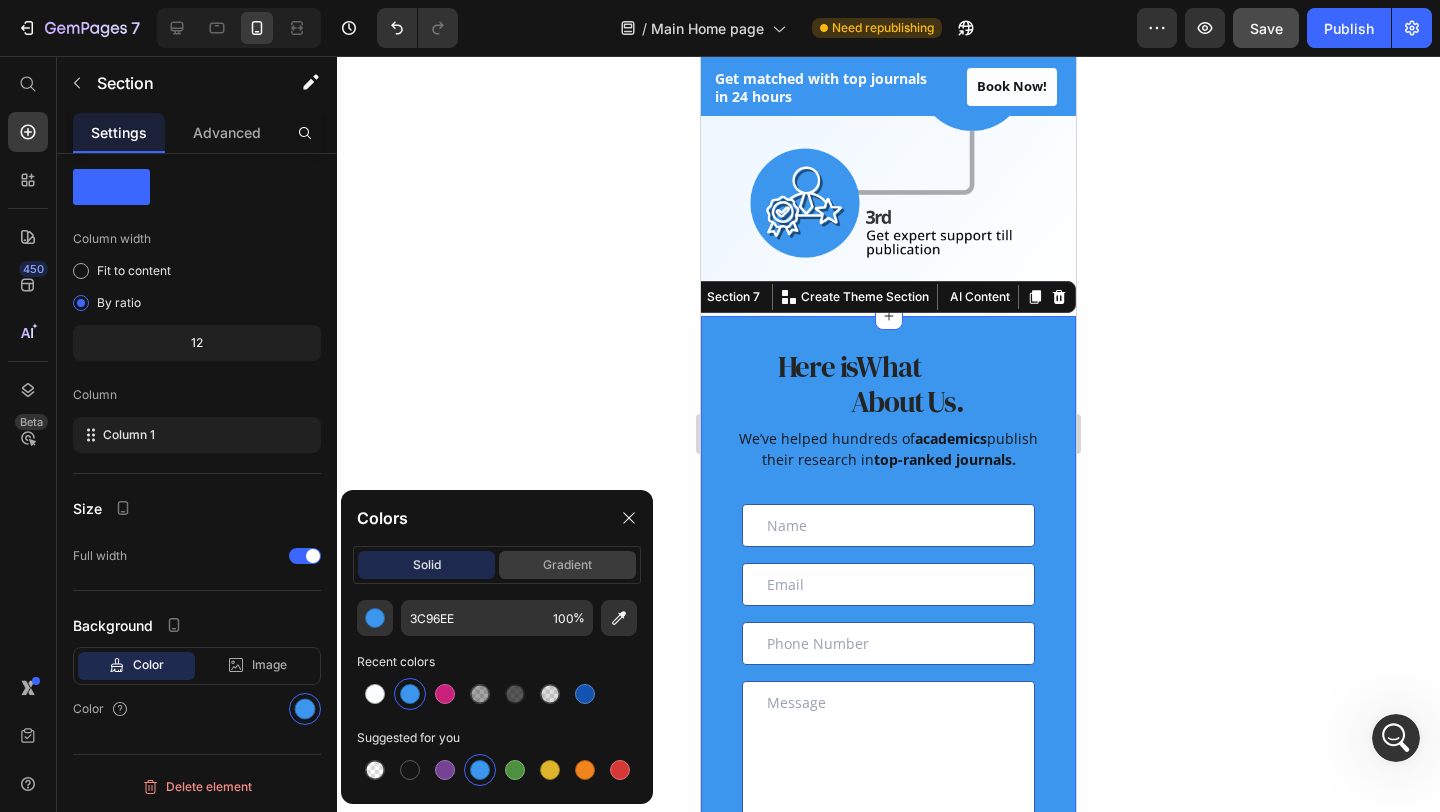 click on "gradient" 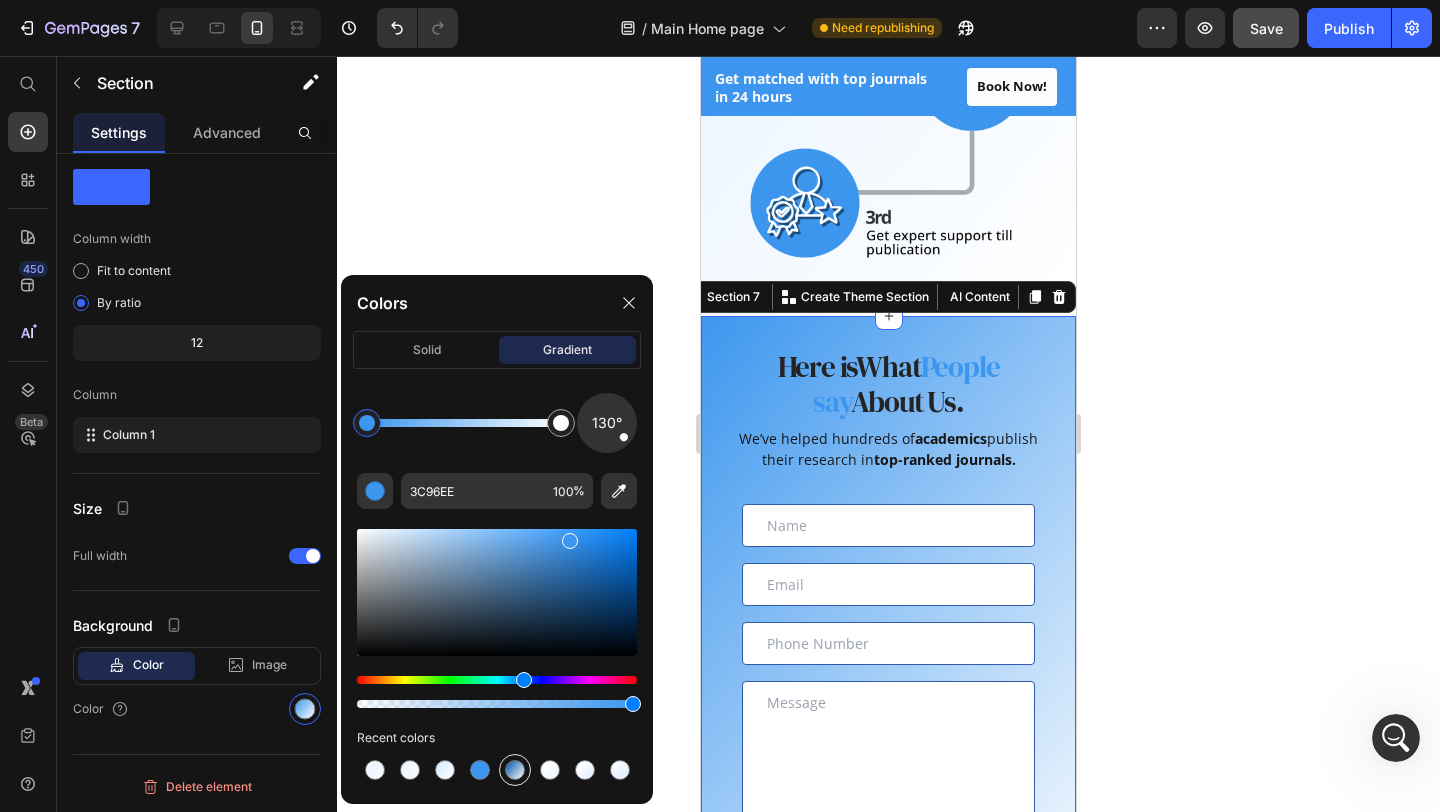 click at bounding box center [515, 770] 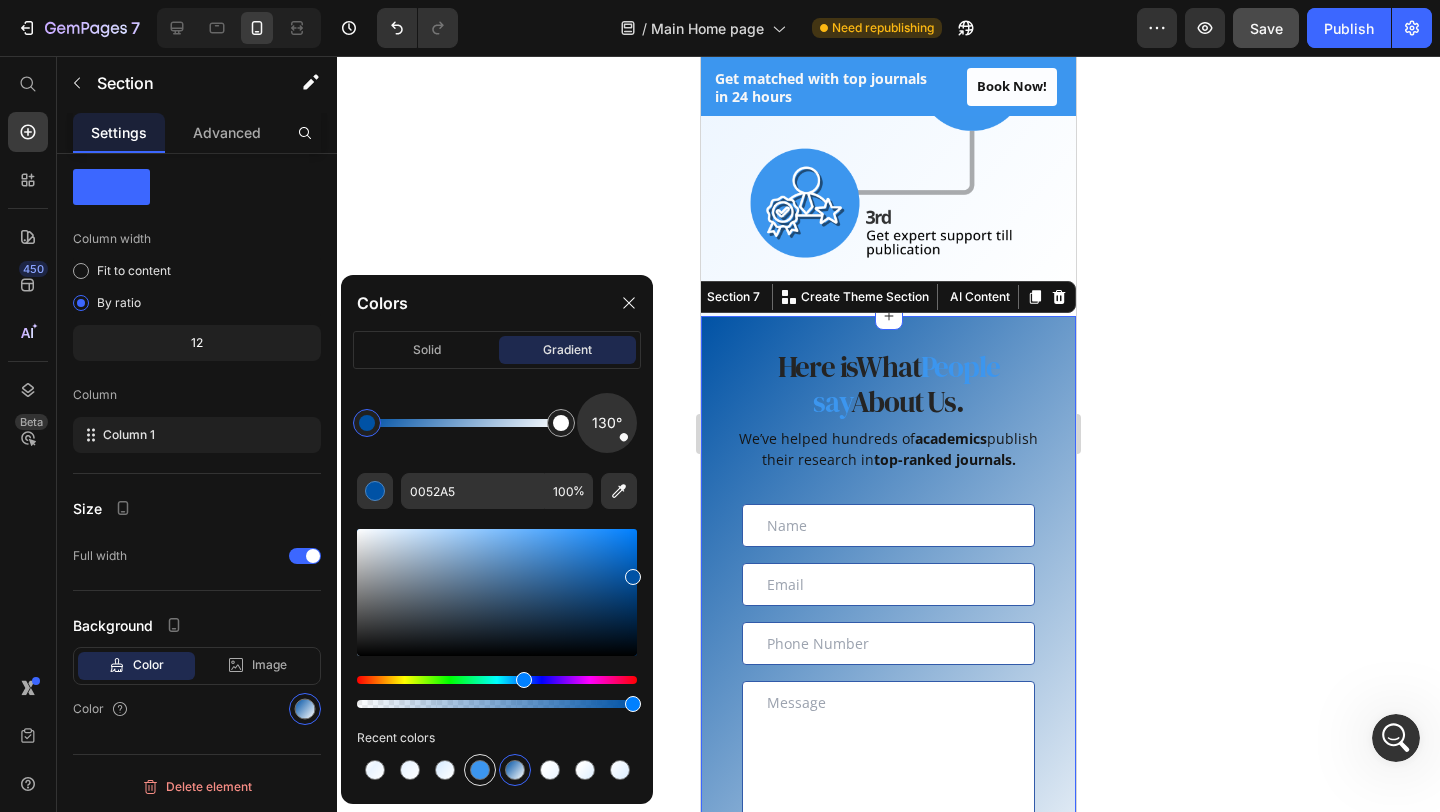 click at bounding box center [480, 770] 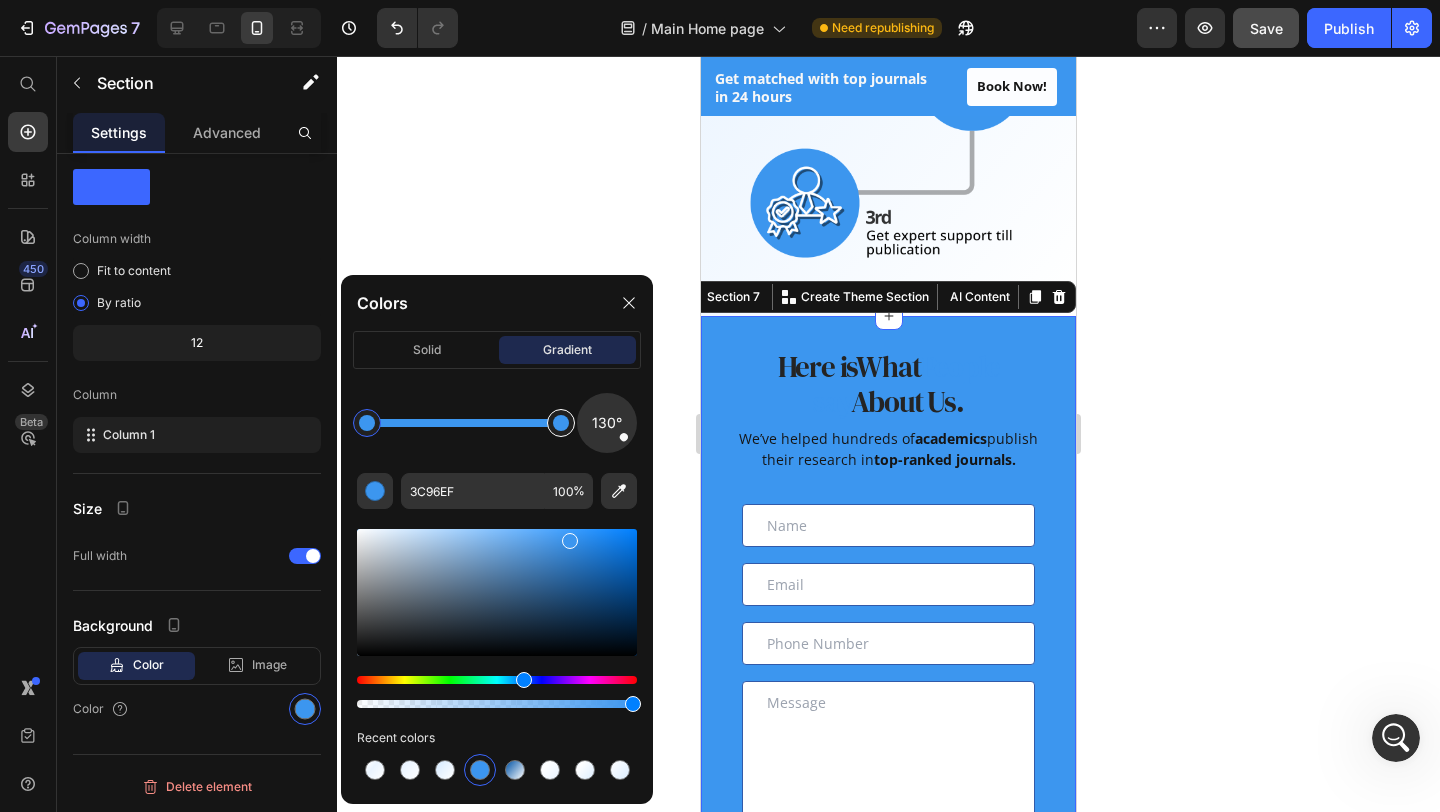 click at bounding box center [561, 423] 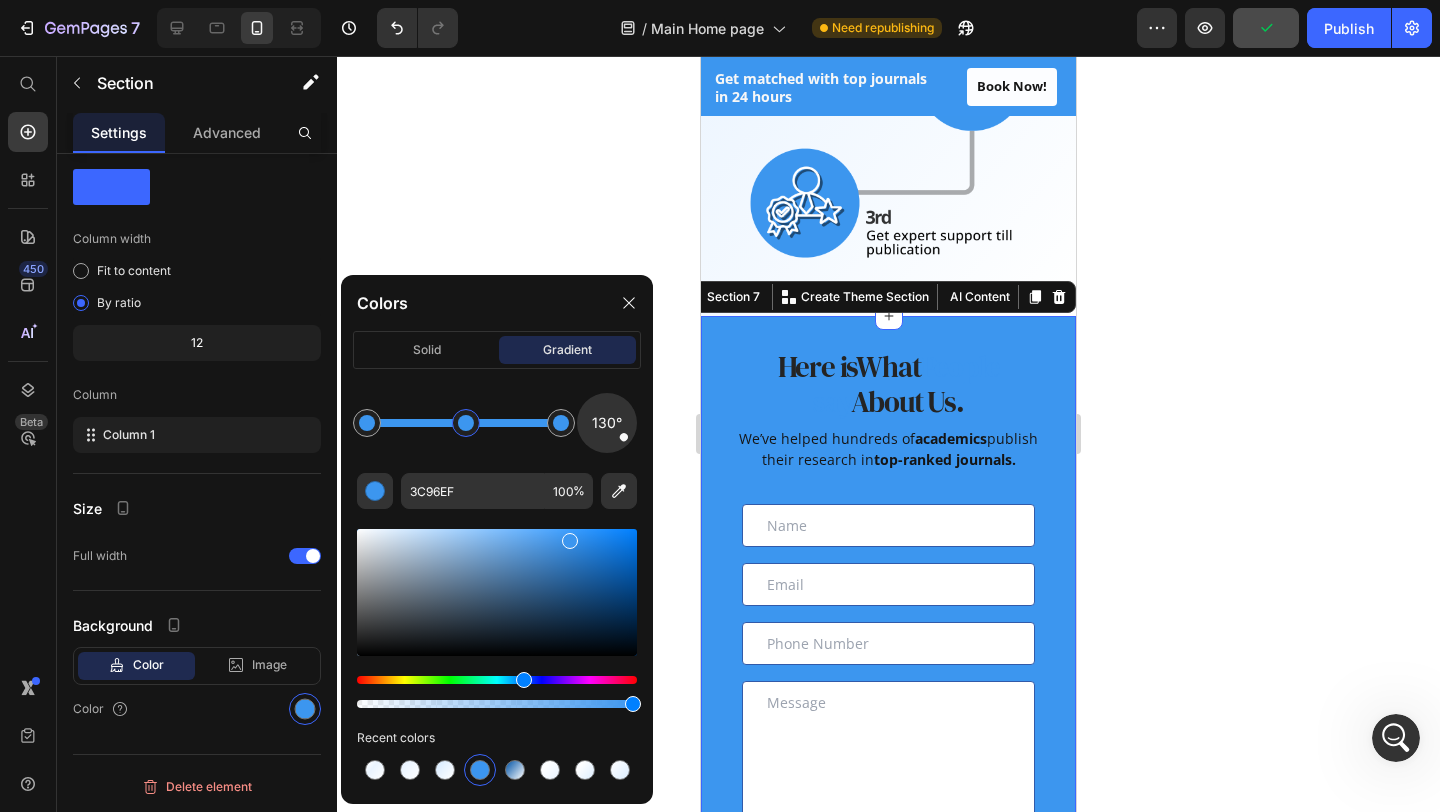 click 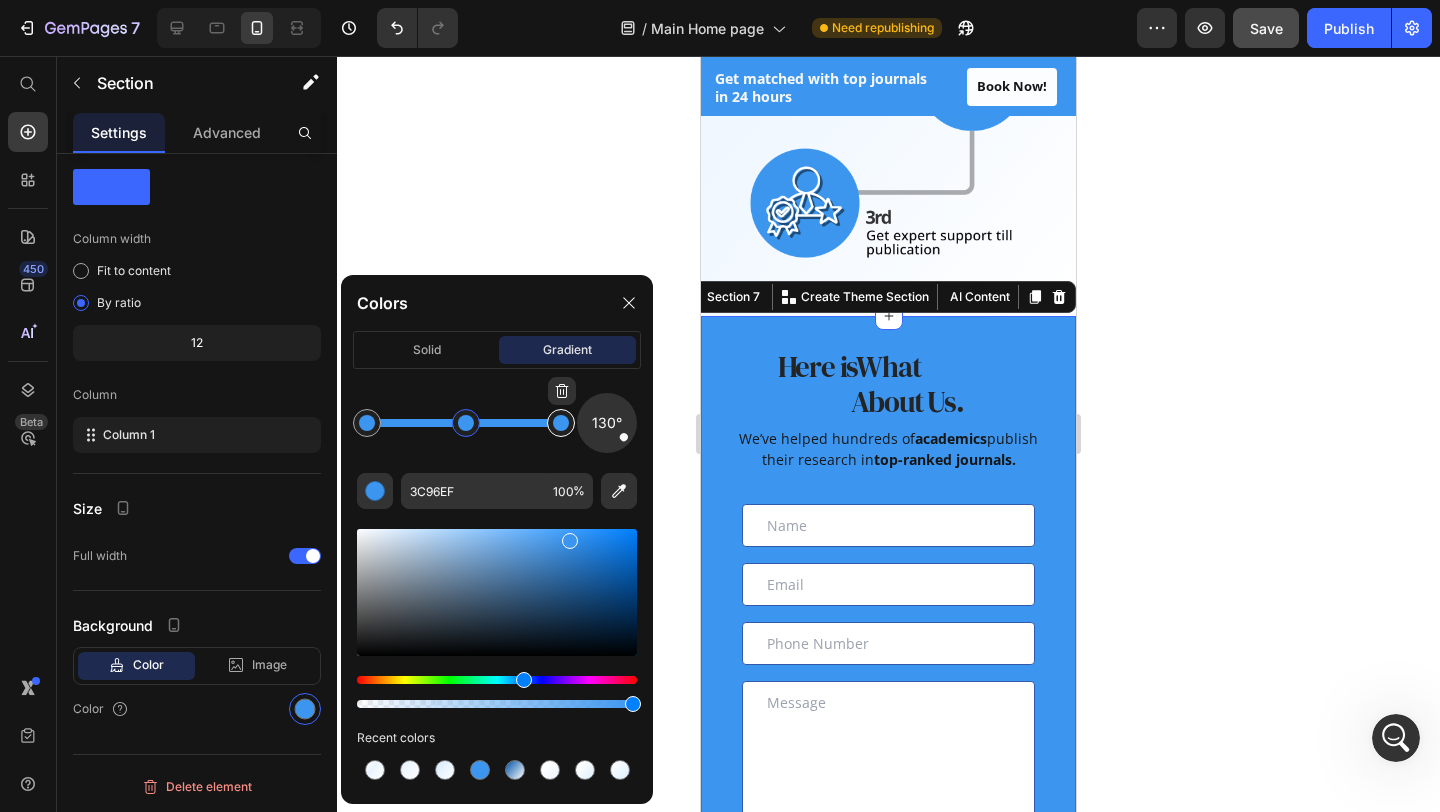 click at bounding box center (561, 423) 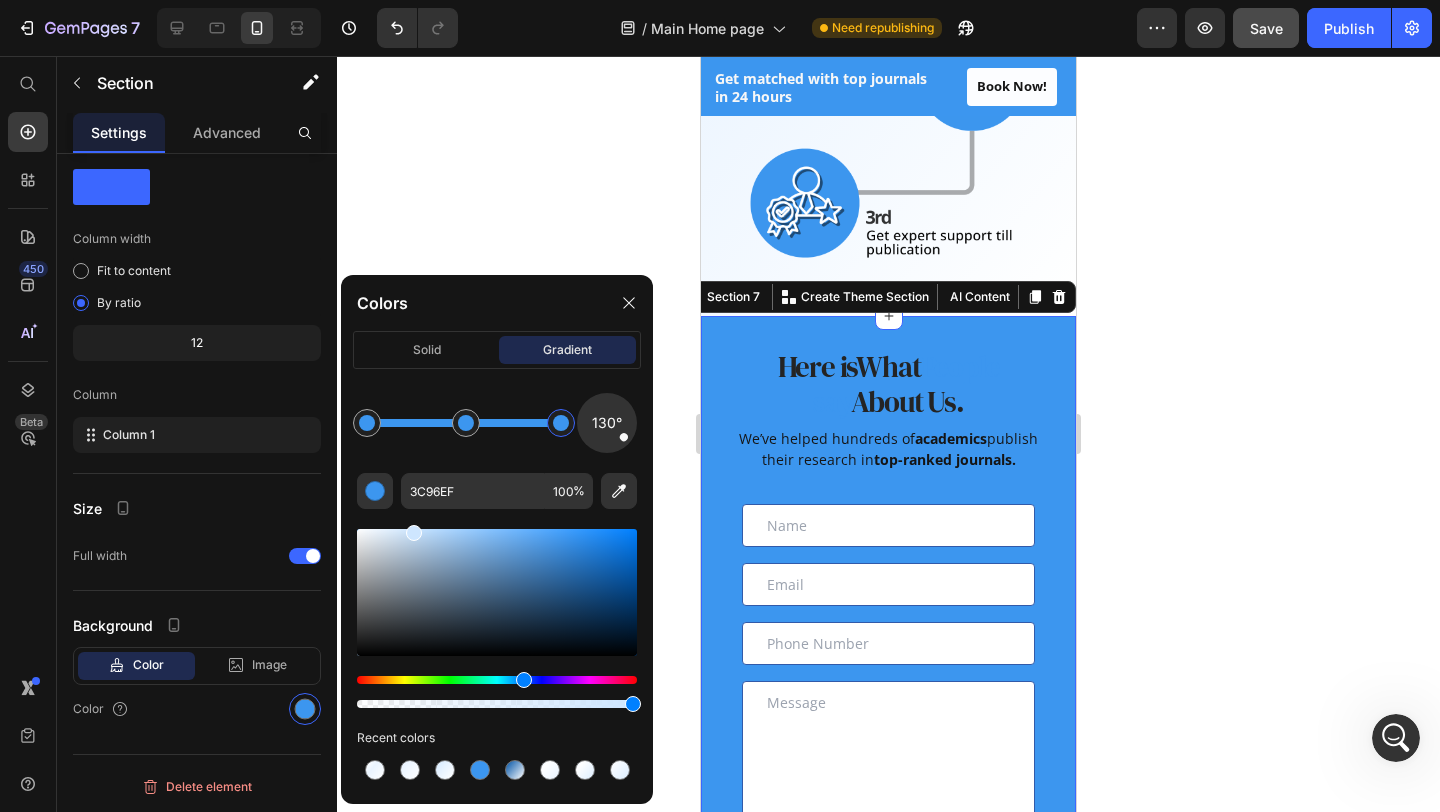 drag, startPoint x: 511, startPoint y: 544, endPoint x: 412, endPoint y: 468, distance: 124.80785 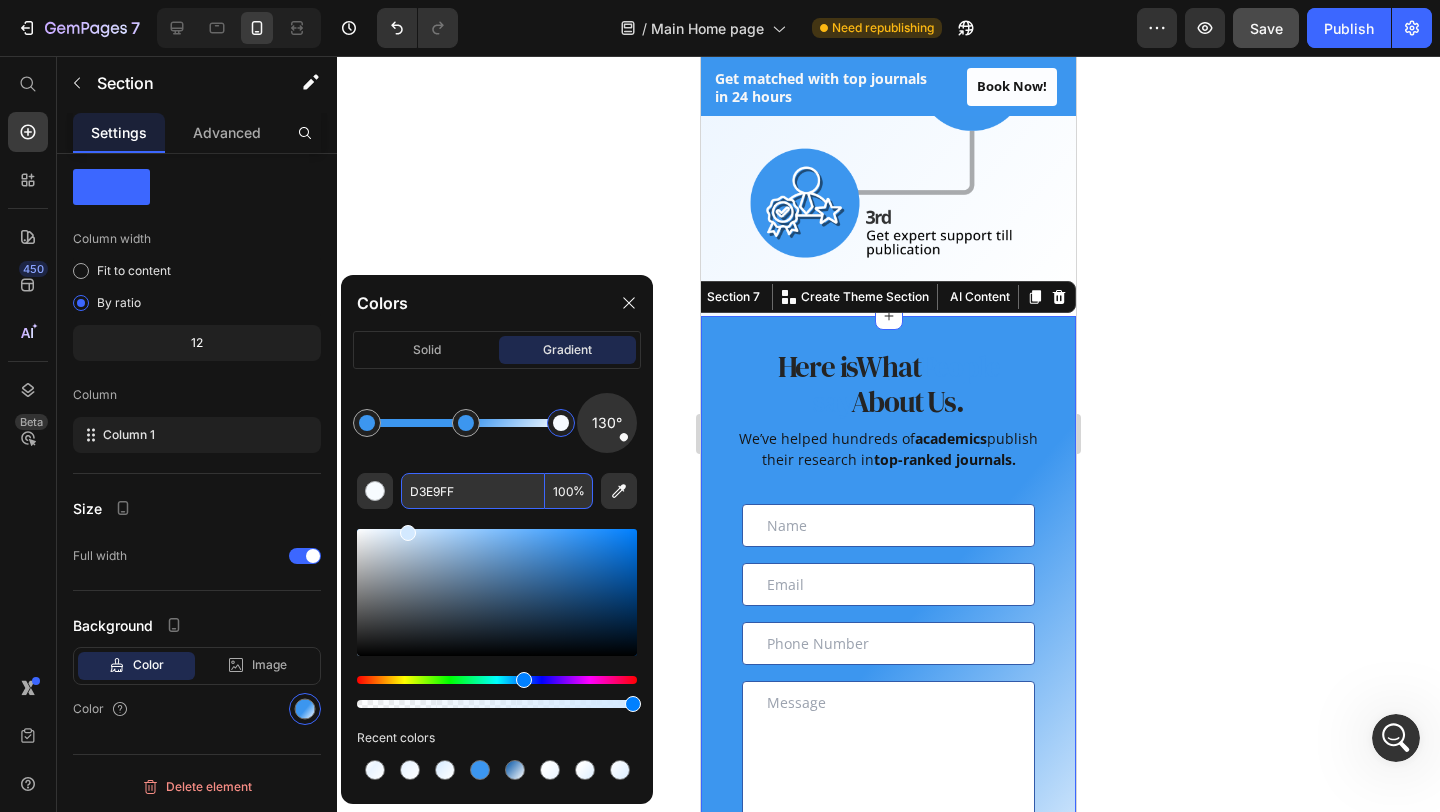 drag, startPoint x: 406, startPoint y: 532, endPoint x: 394, endPoint y: 501, distance: 33.24154 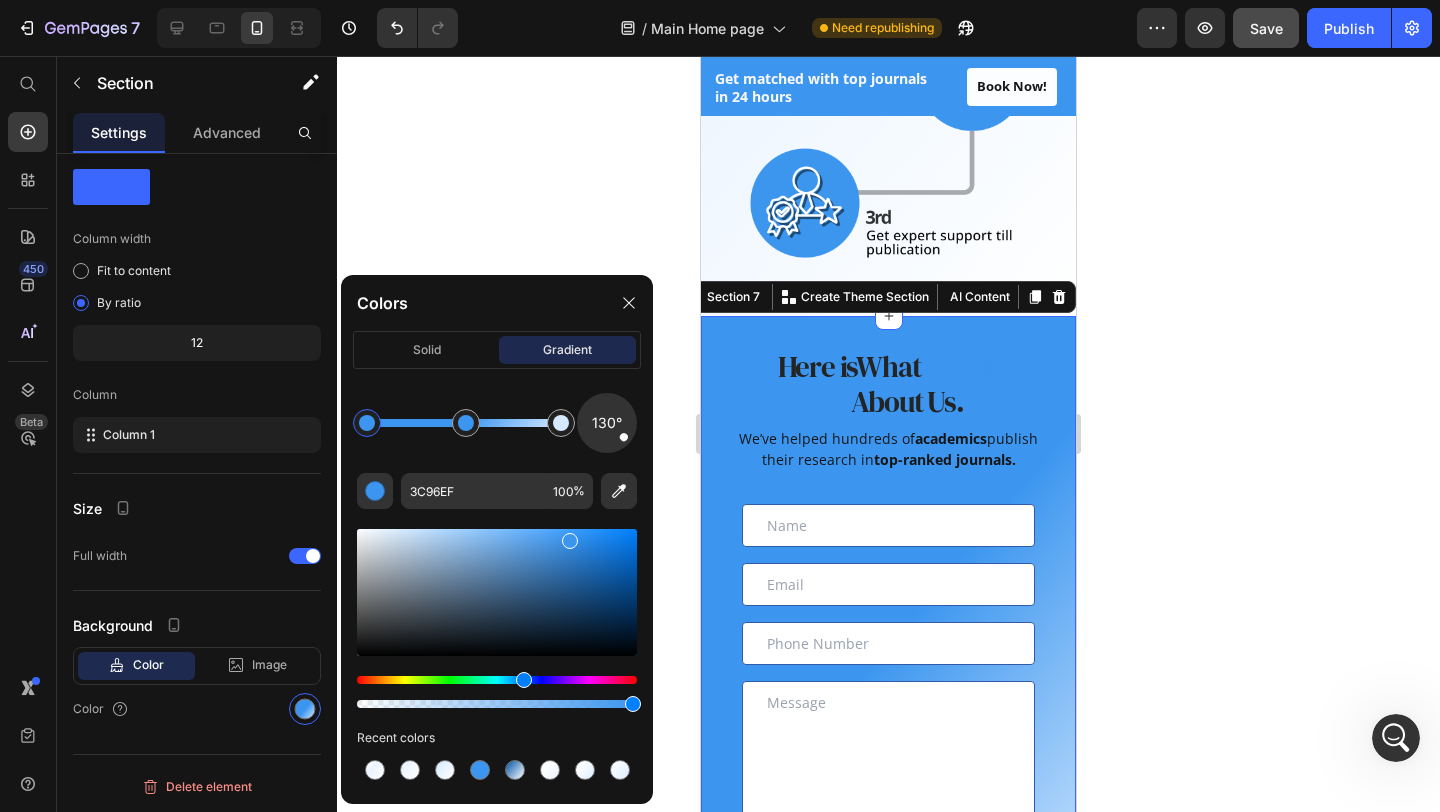 click at bounding box center [367, 423] 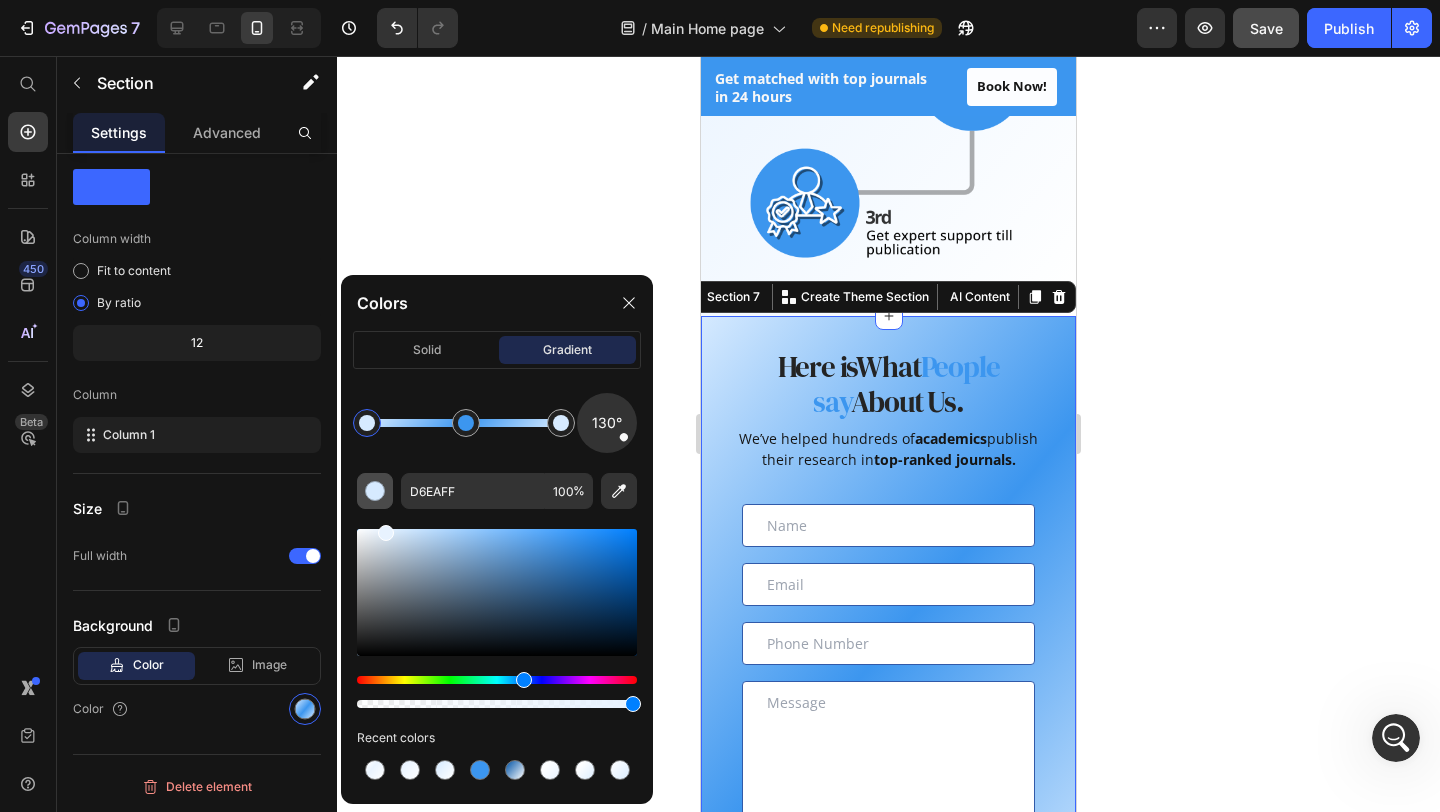 drag, startPoint x: 394, startPoint y: 535, endPoint x: 390, endPoint y: 485, distance: 50.159744 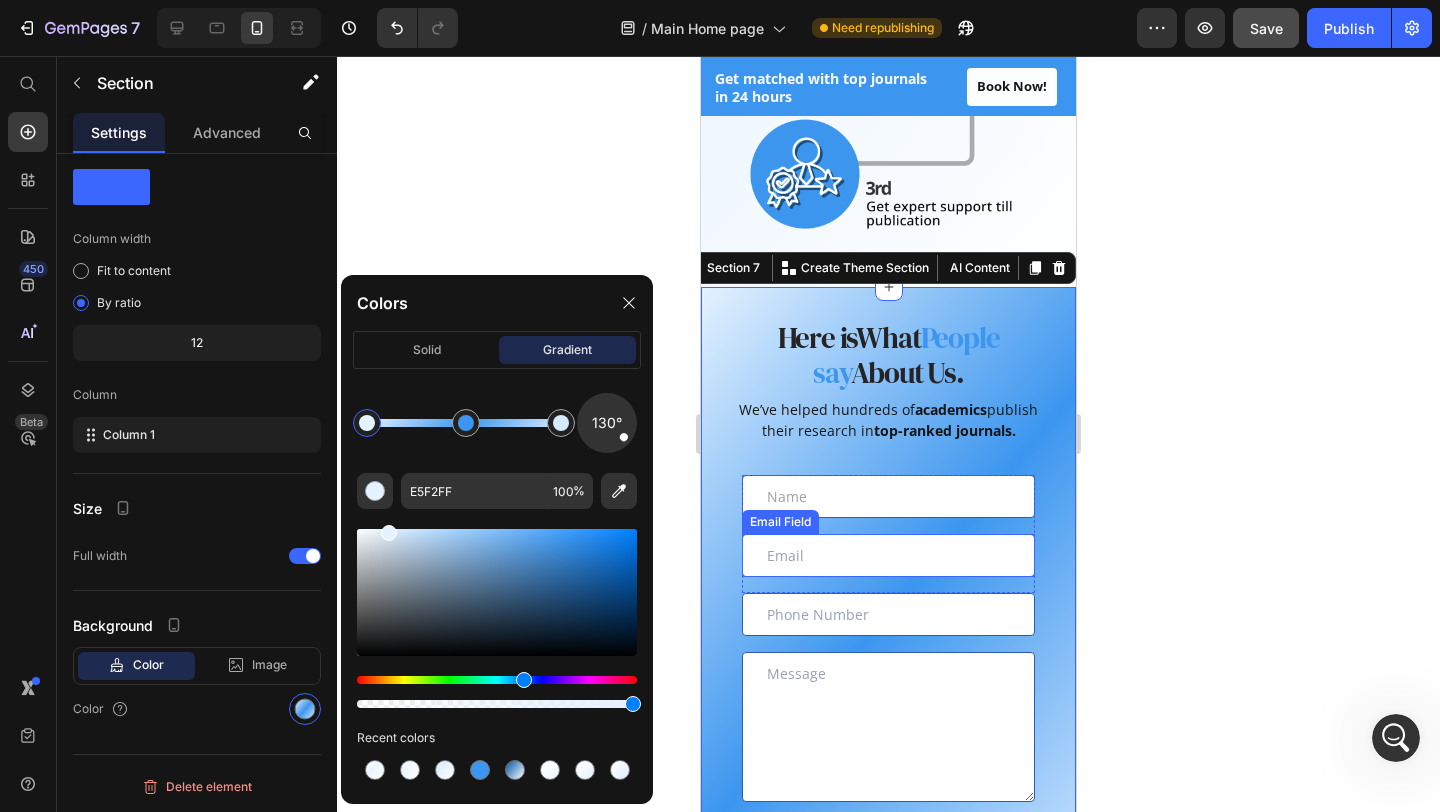 scroll, scrollTop: 1639, scrollLeft: 0, axis: vertical 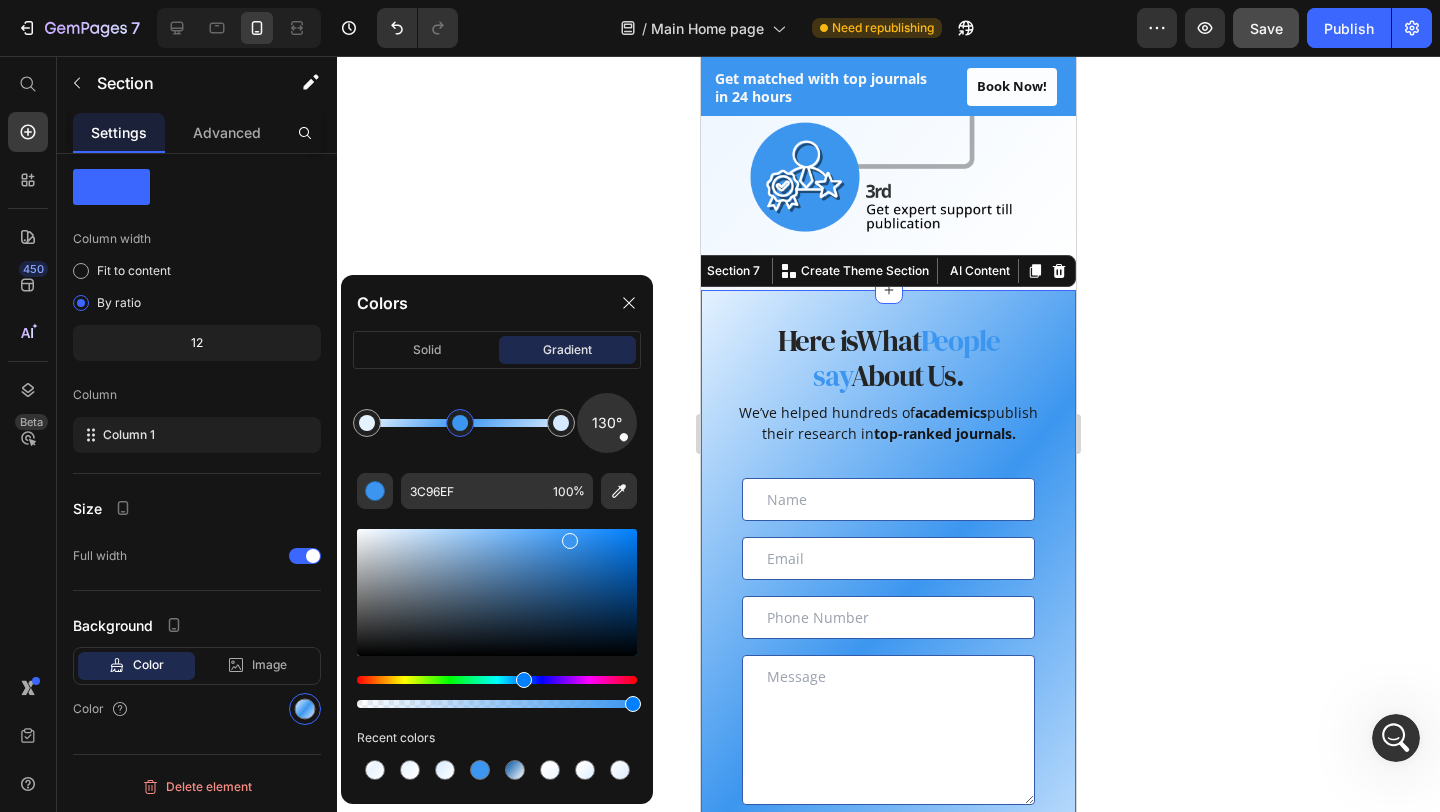 click at bounding box center [460, 423] 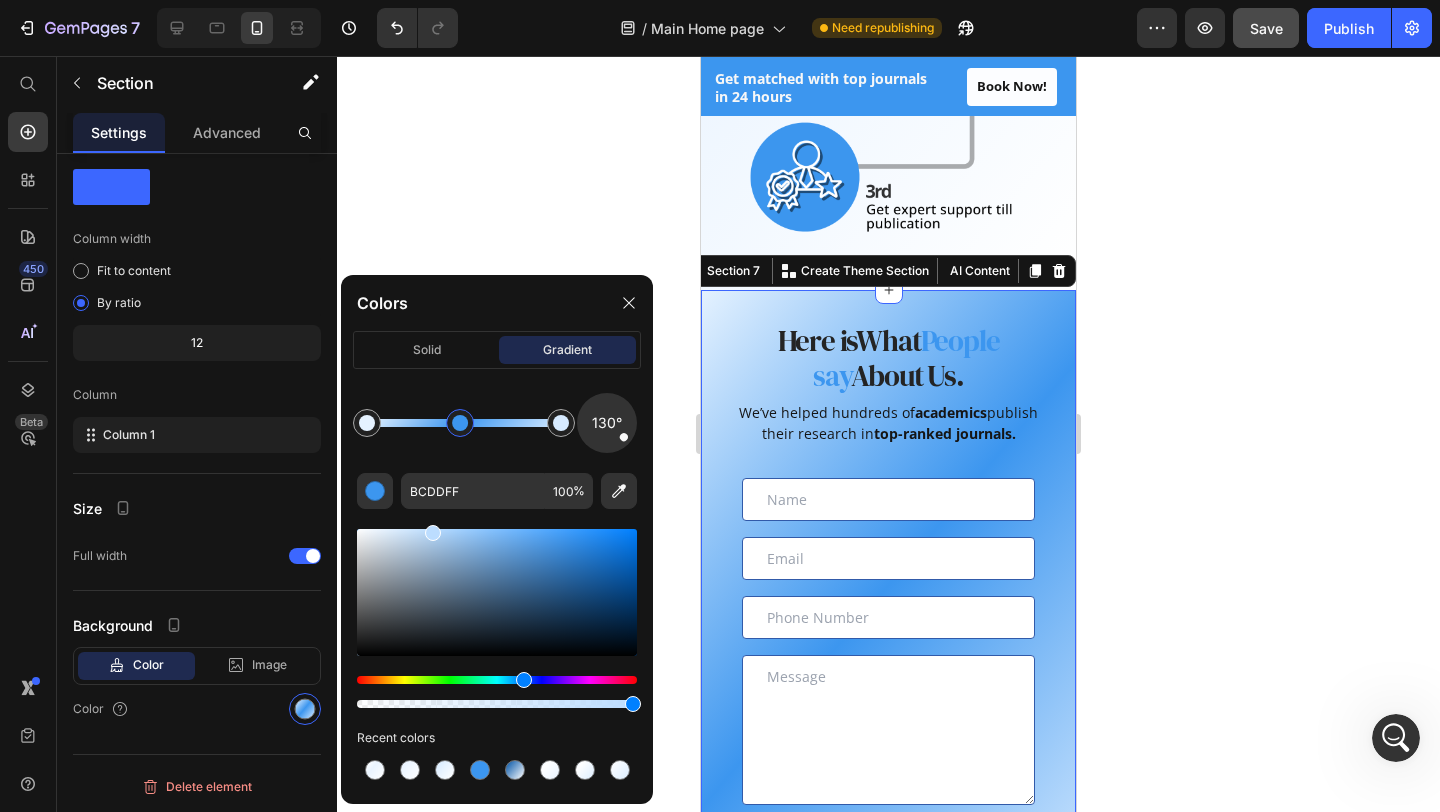 drag, startPoint x: 462, startPoint y: 553, endPoint x: 431, endPoint y: 466, distance: 92.358 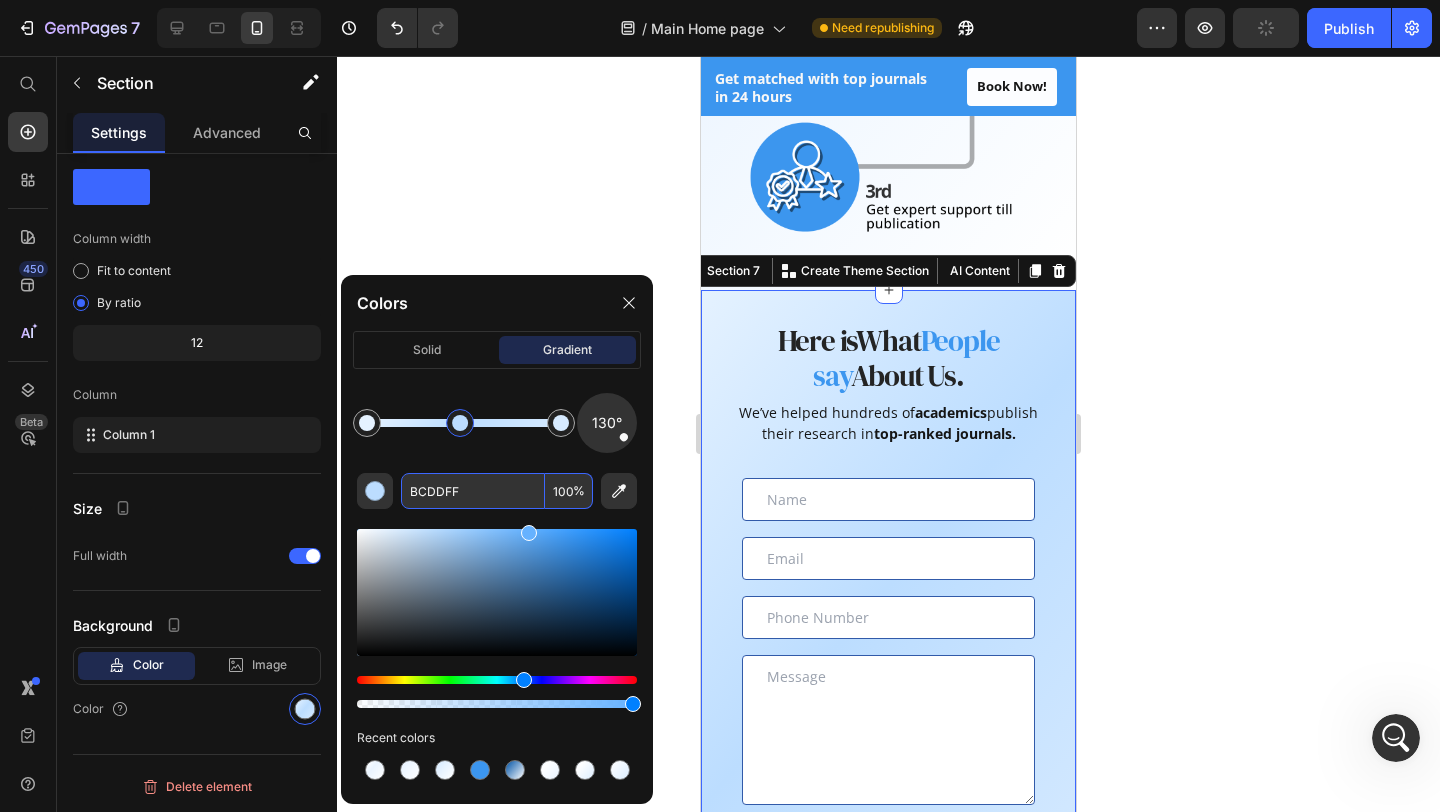 drag, startPoint x: 464, startPoint y: 535, endPoint x: 523, endPoint y: 501, distance: 68.09552 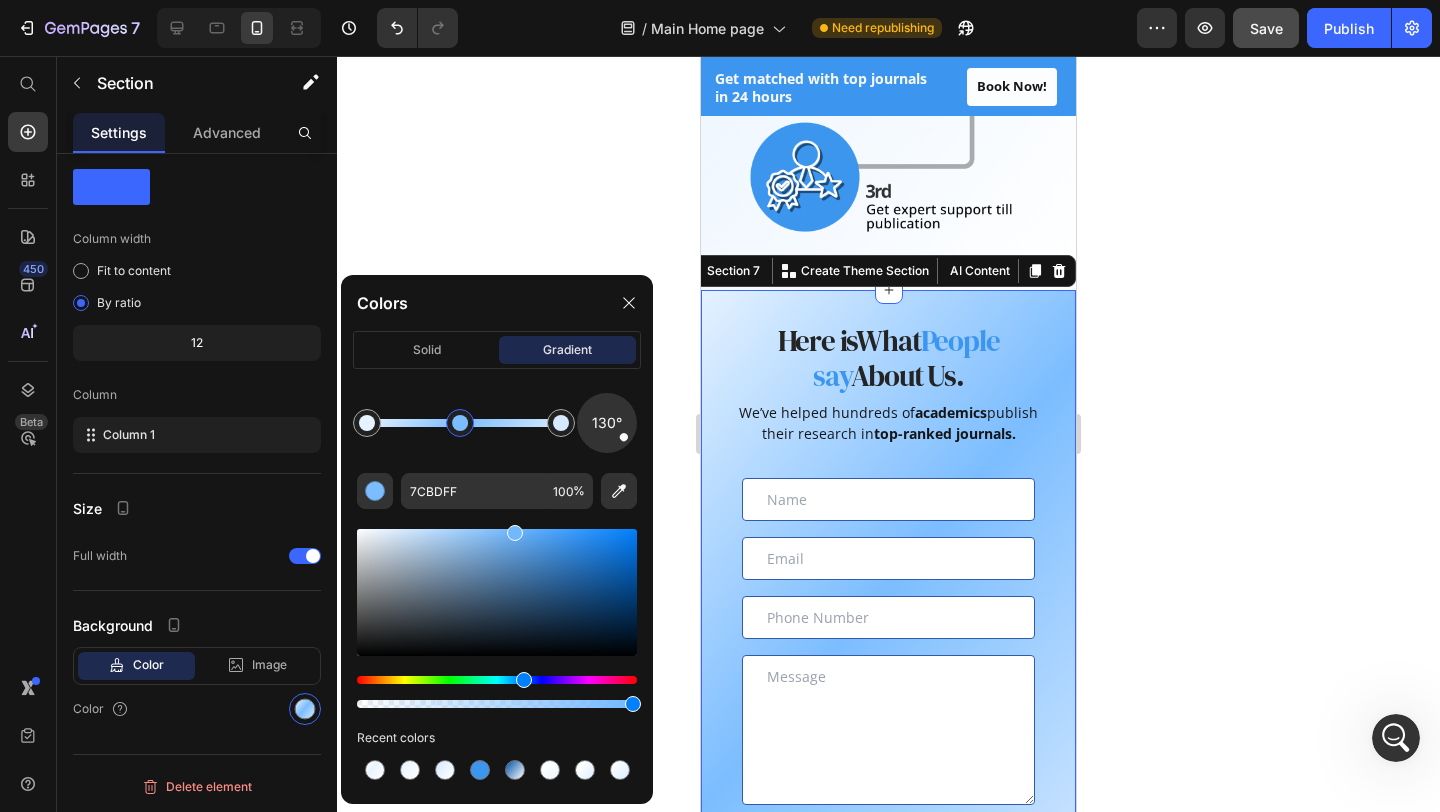 drag, startPoint x: 498, startPoint y: 530, endPoint x: 512, endPoint y: 464, distance: 67.46851 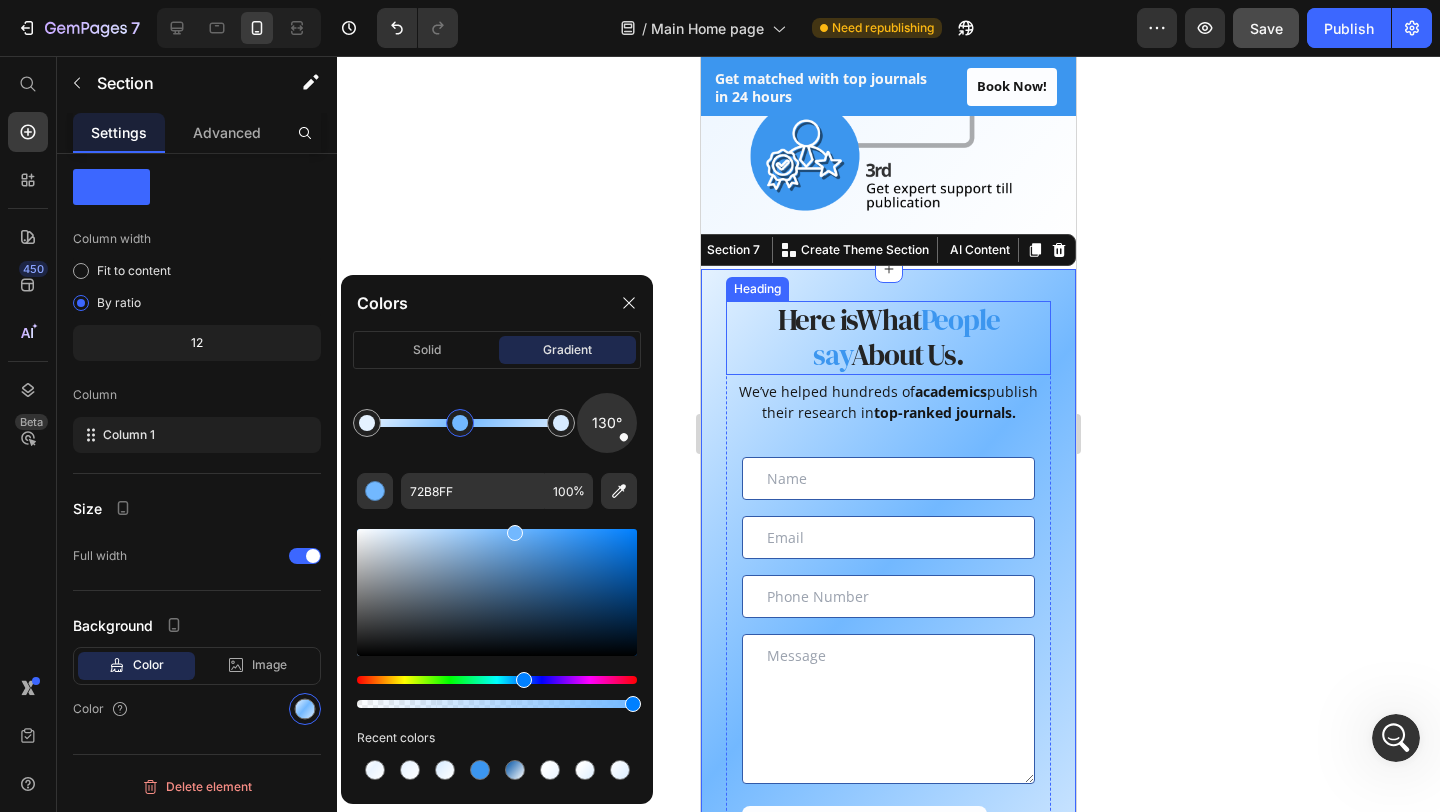 scroll, scrollTop: 1715, scrollLeft: 0, axis: vertical 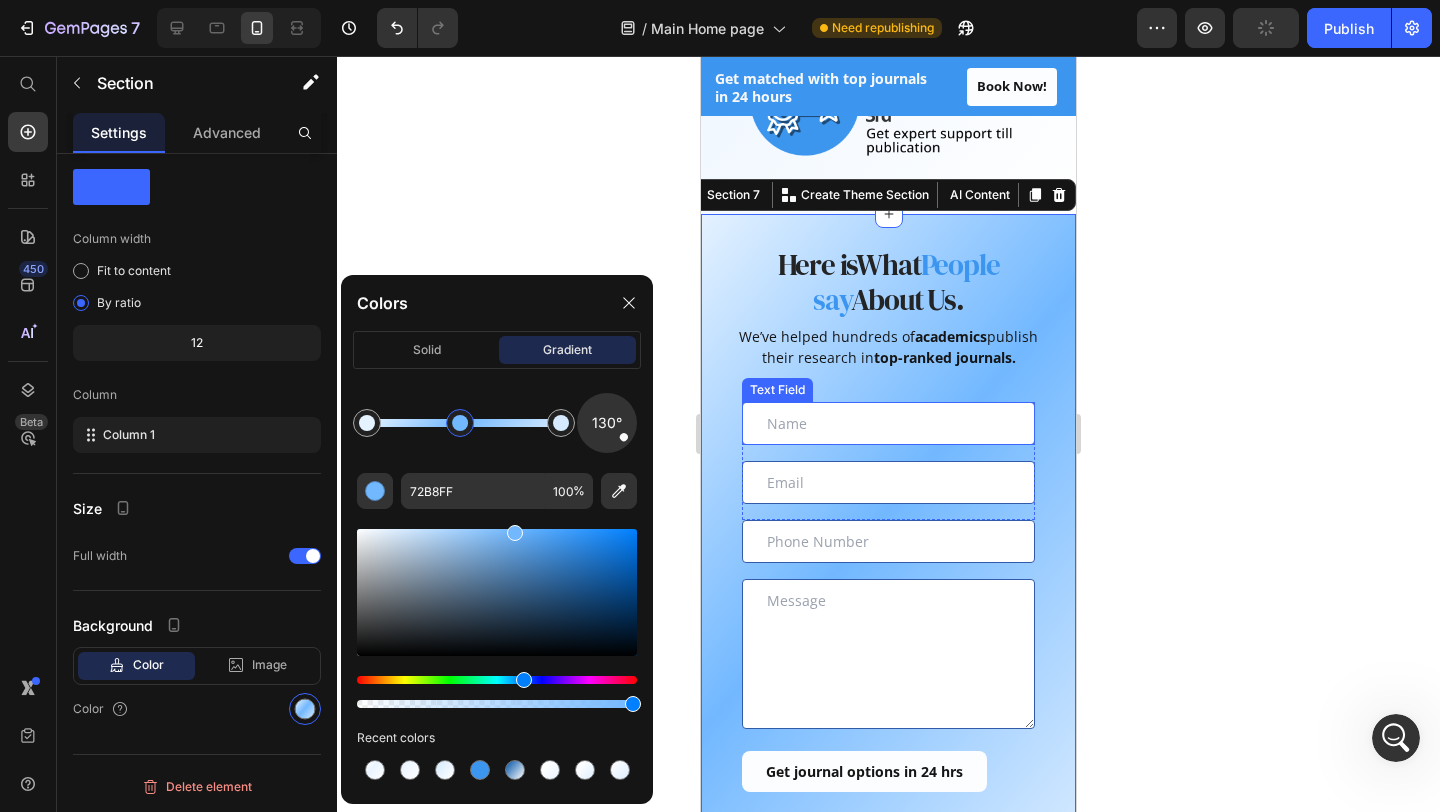 click at bounding box center (888, 423) 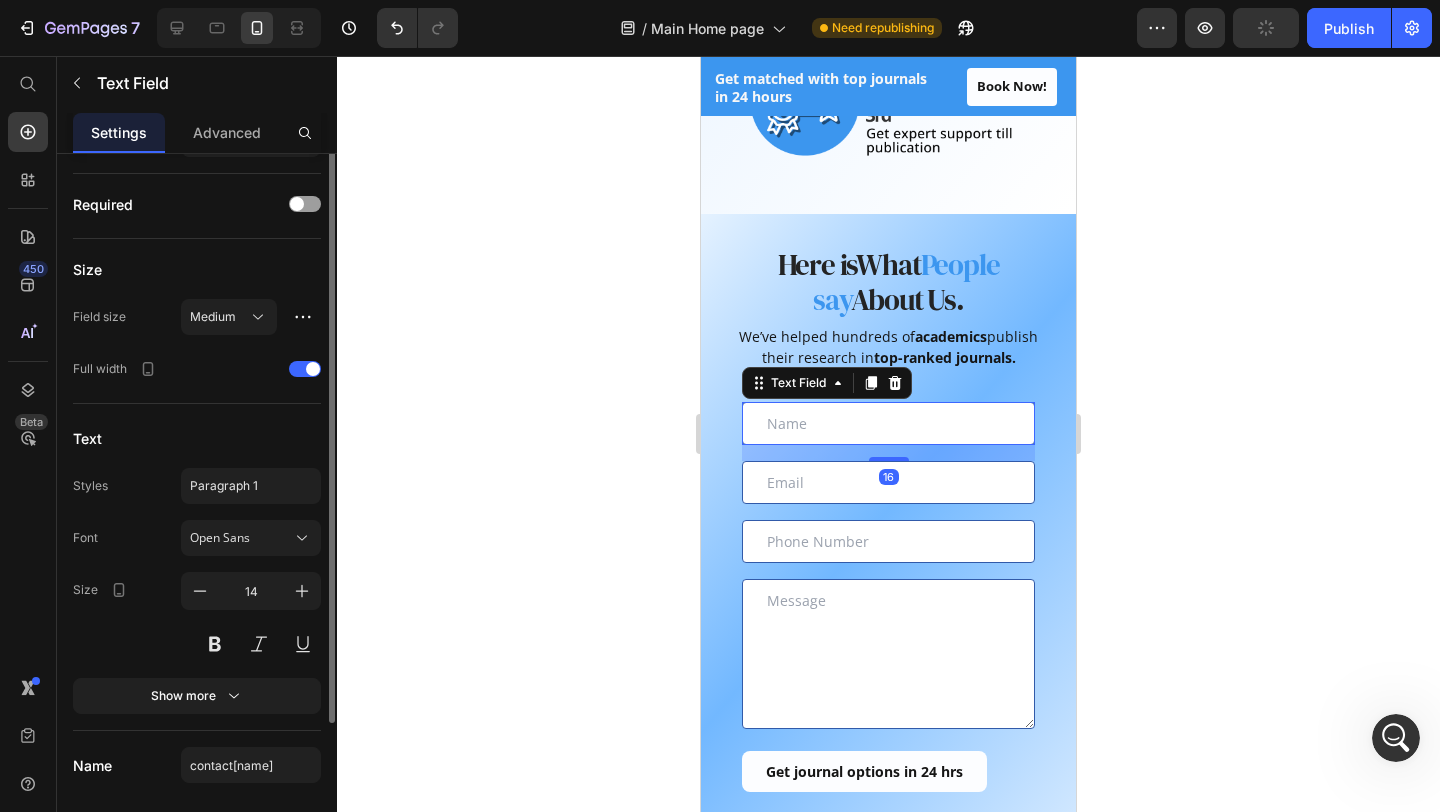 scroll, scrollTop: 0, scrollLeft: 0, axis: both 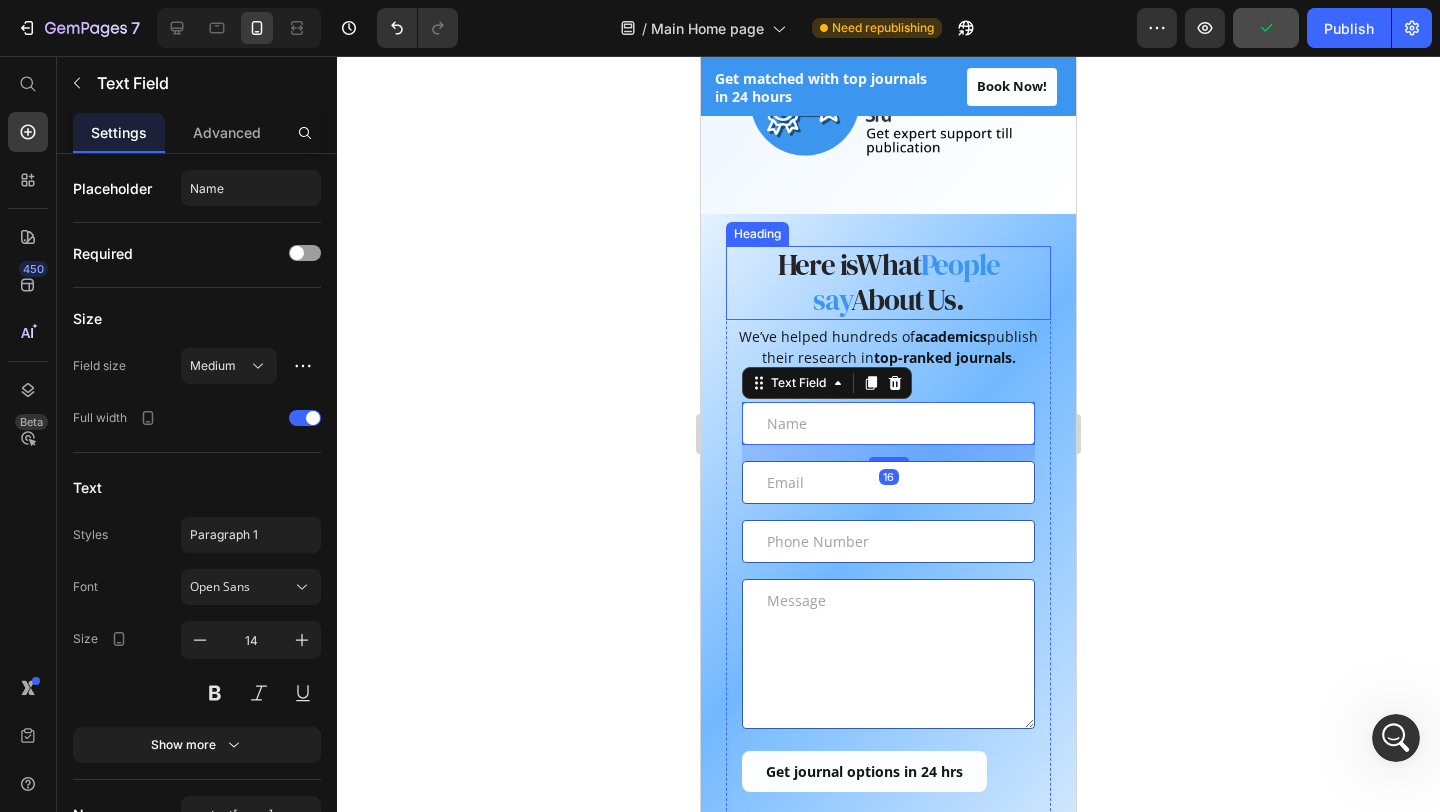 click on "People say" at bounding box center (906, 282) 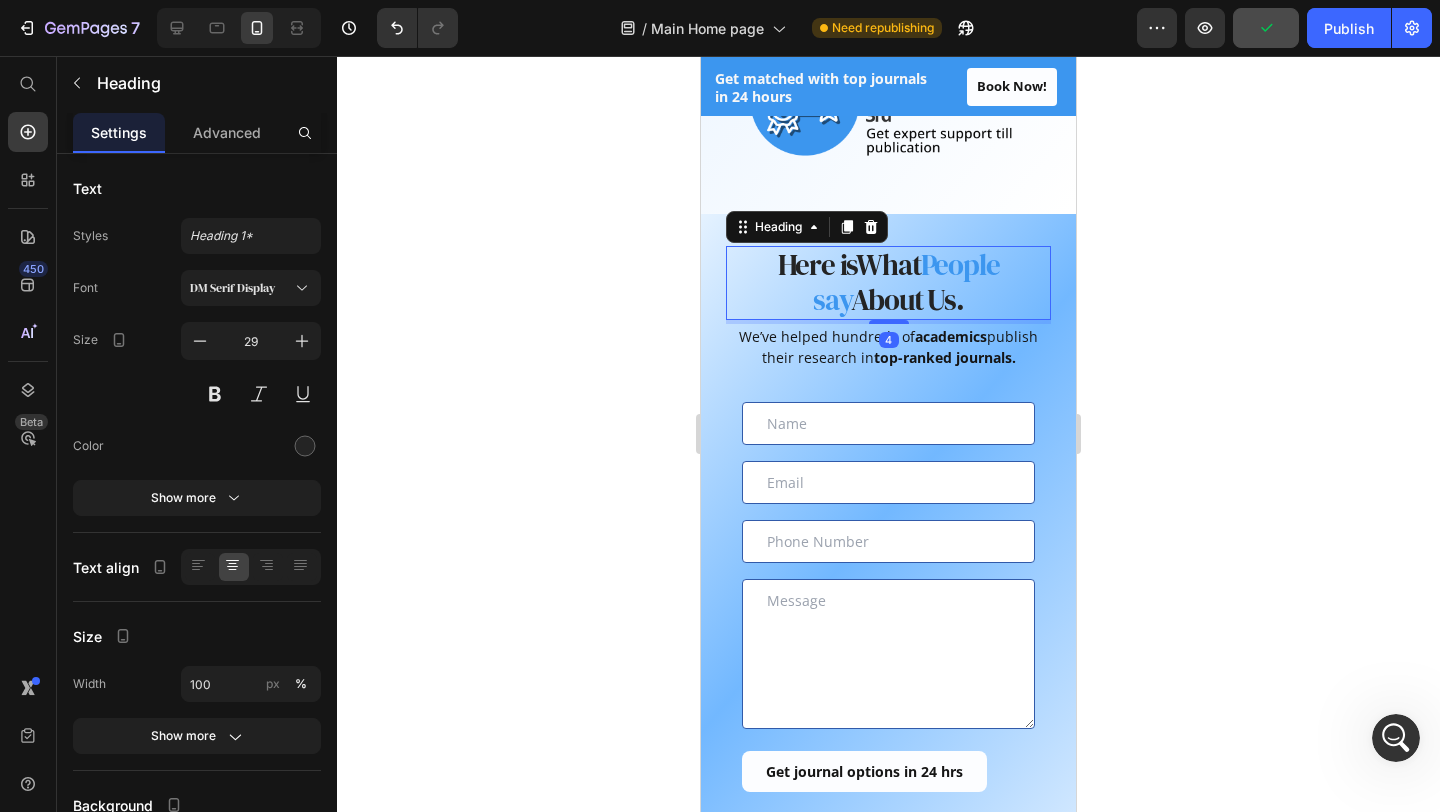 click on "People say" at bounding box center (906, 282) 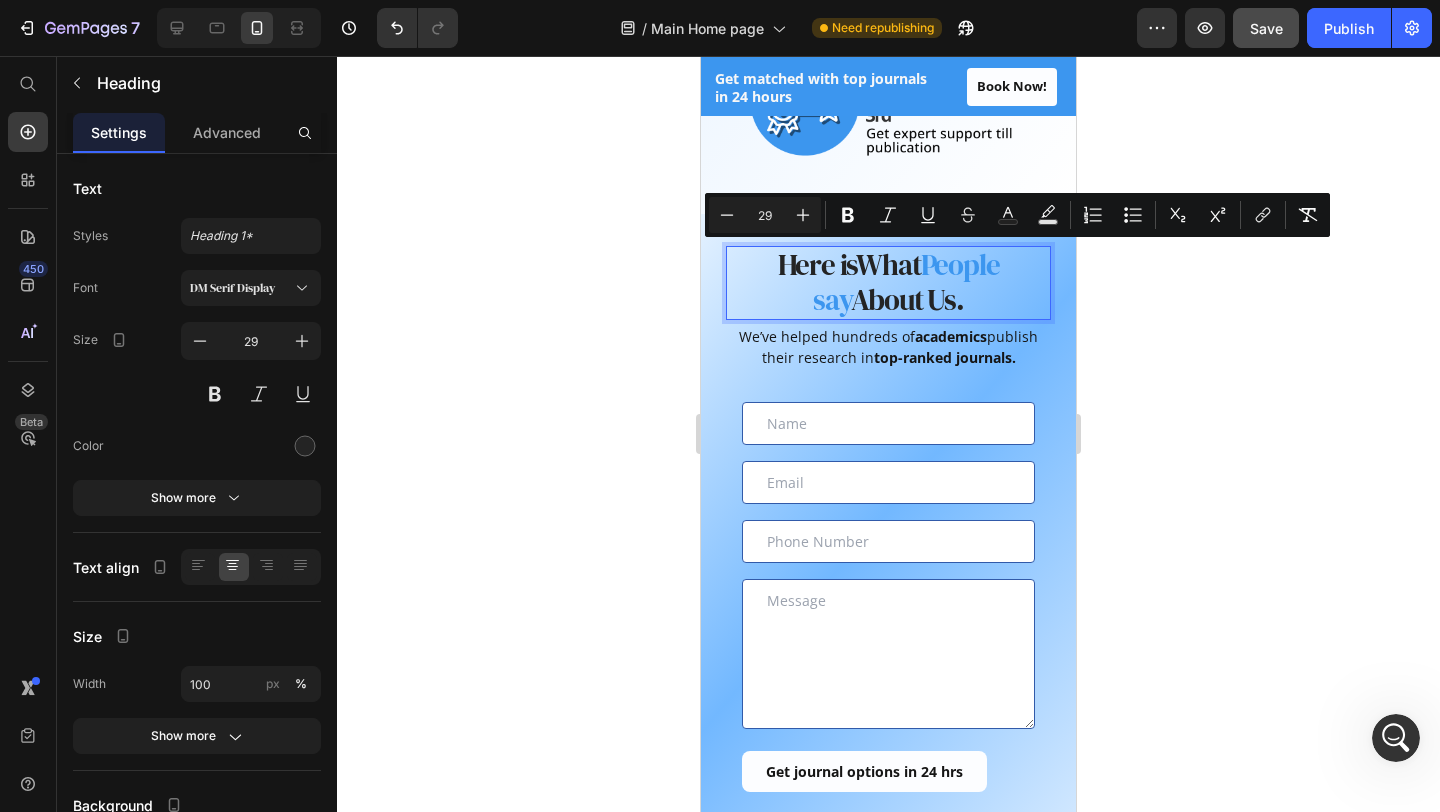 click on "People say" at bounding box center (906, 282) 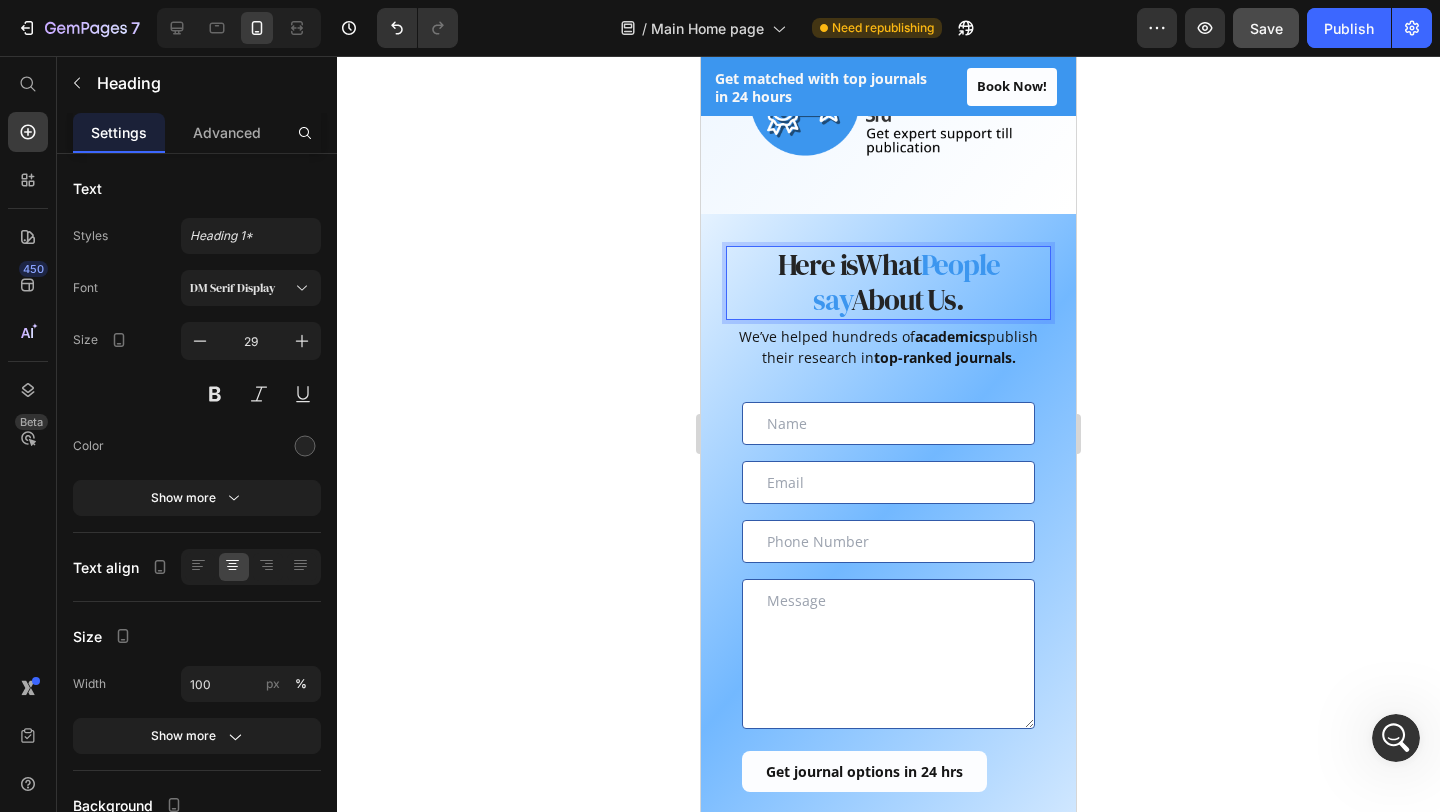 click on "People say" at bounding box center (906, 282) 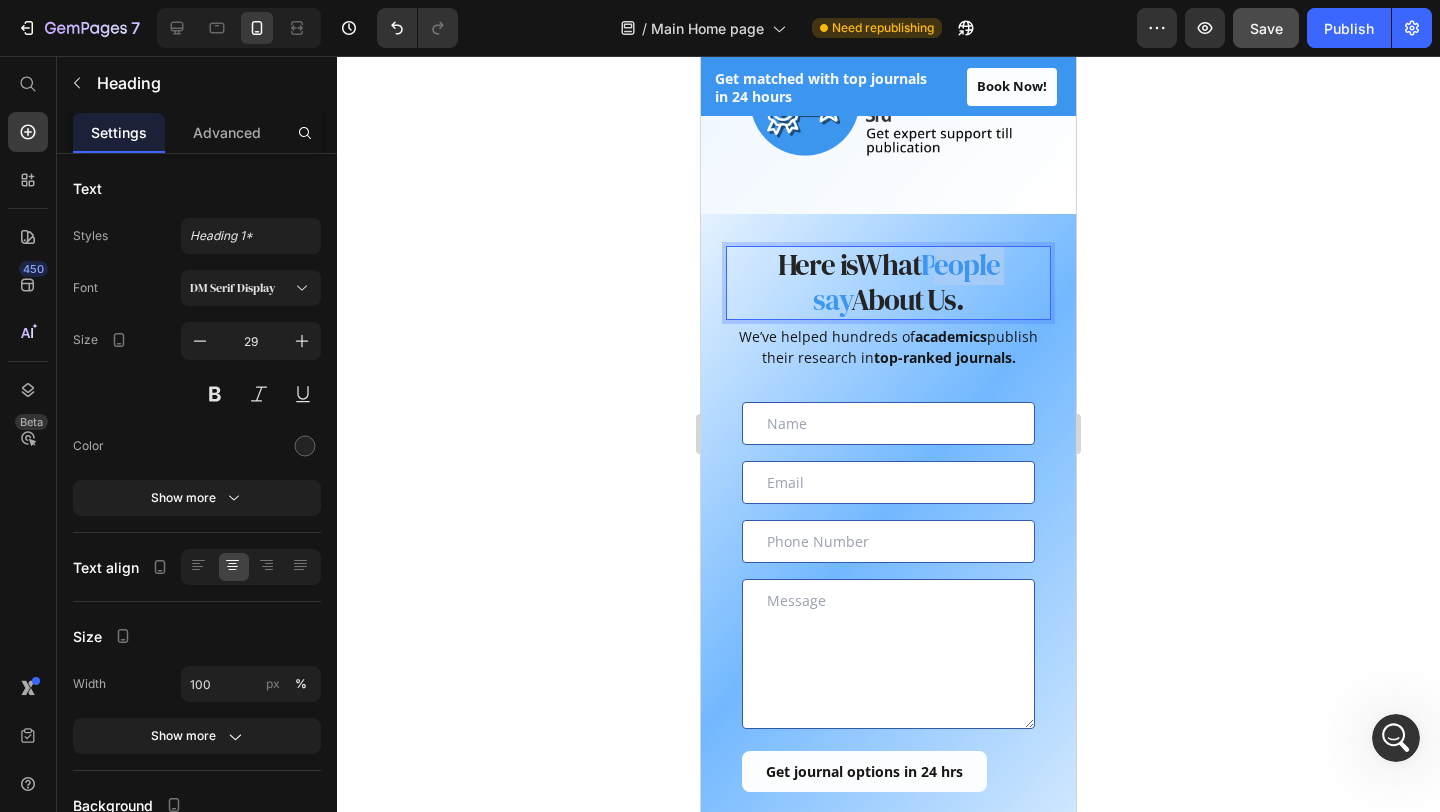 click on "People say" at bounding box center [906, 282] 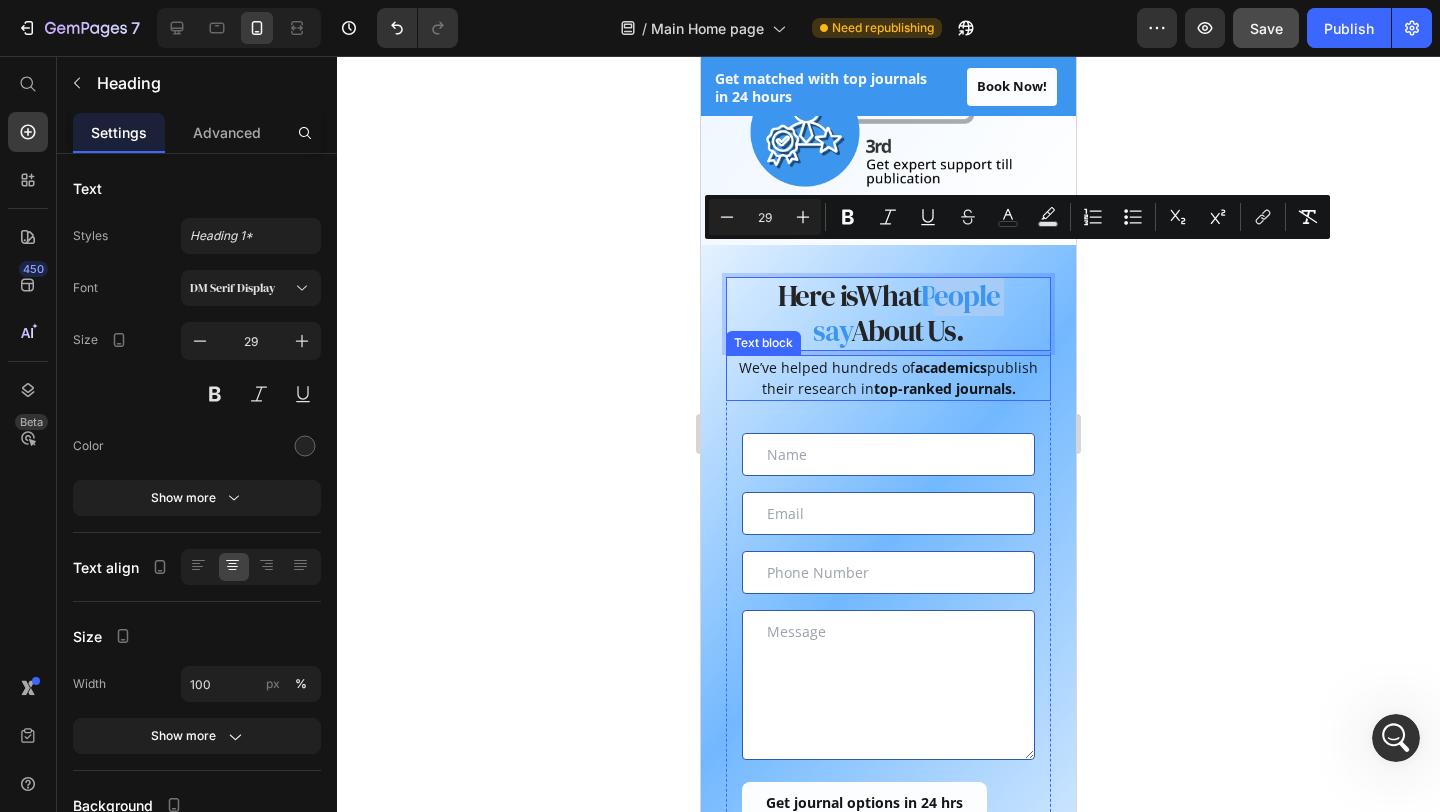 scroll, scrollTop: 1693, scrollLeft: 0, axis: vertical 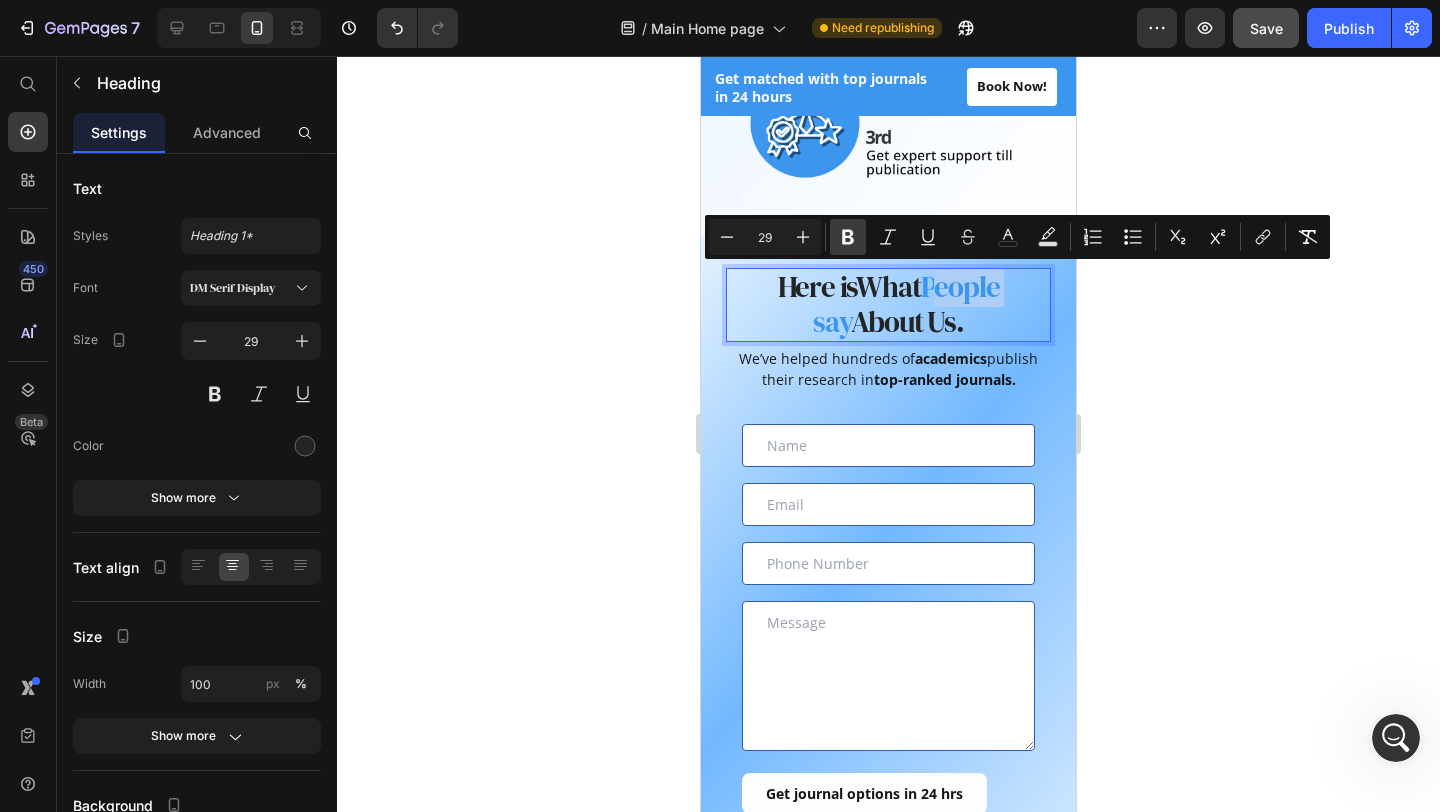 click 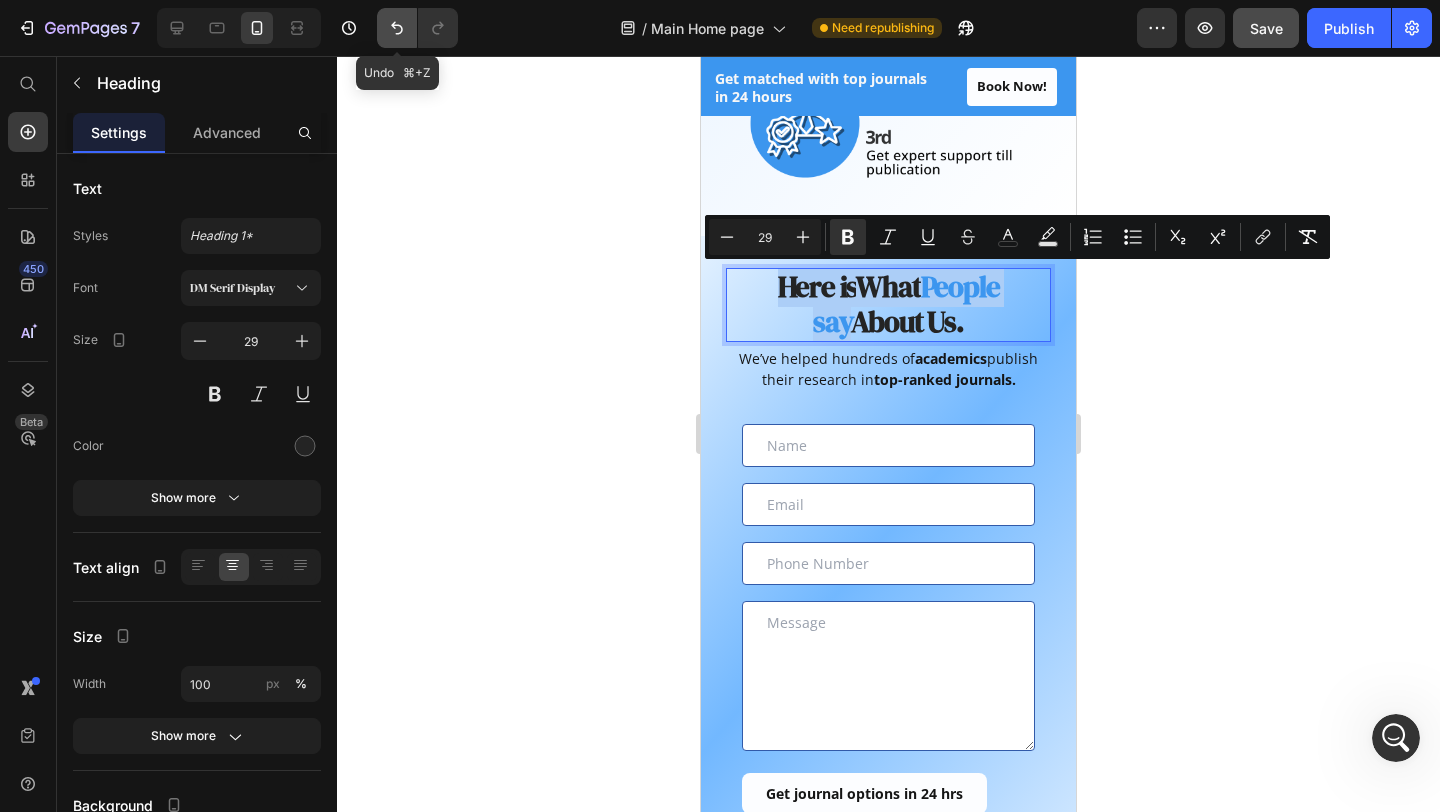 click 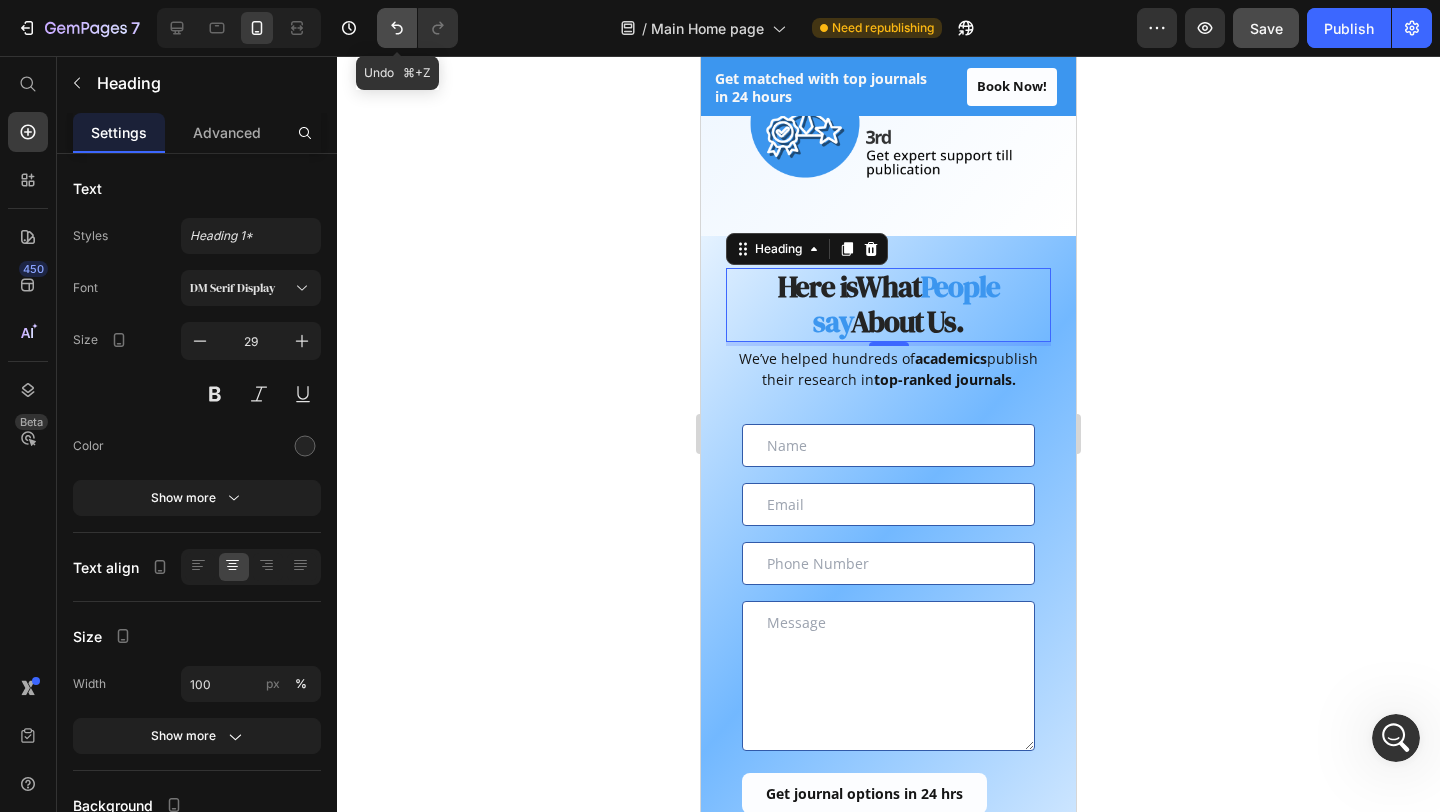 click 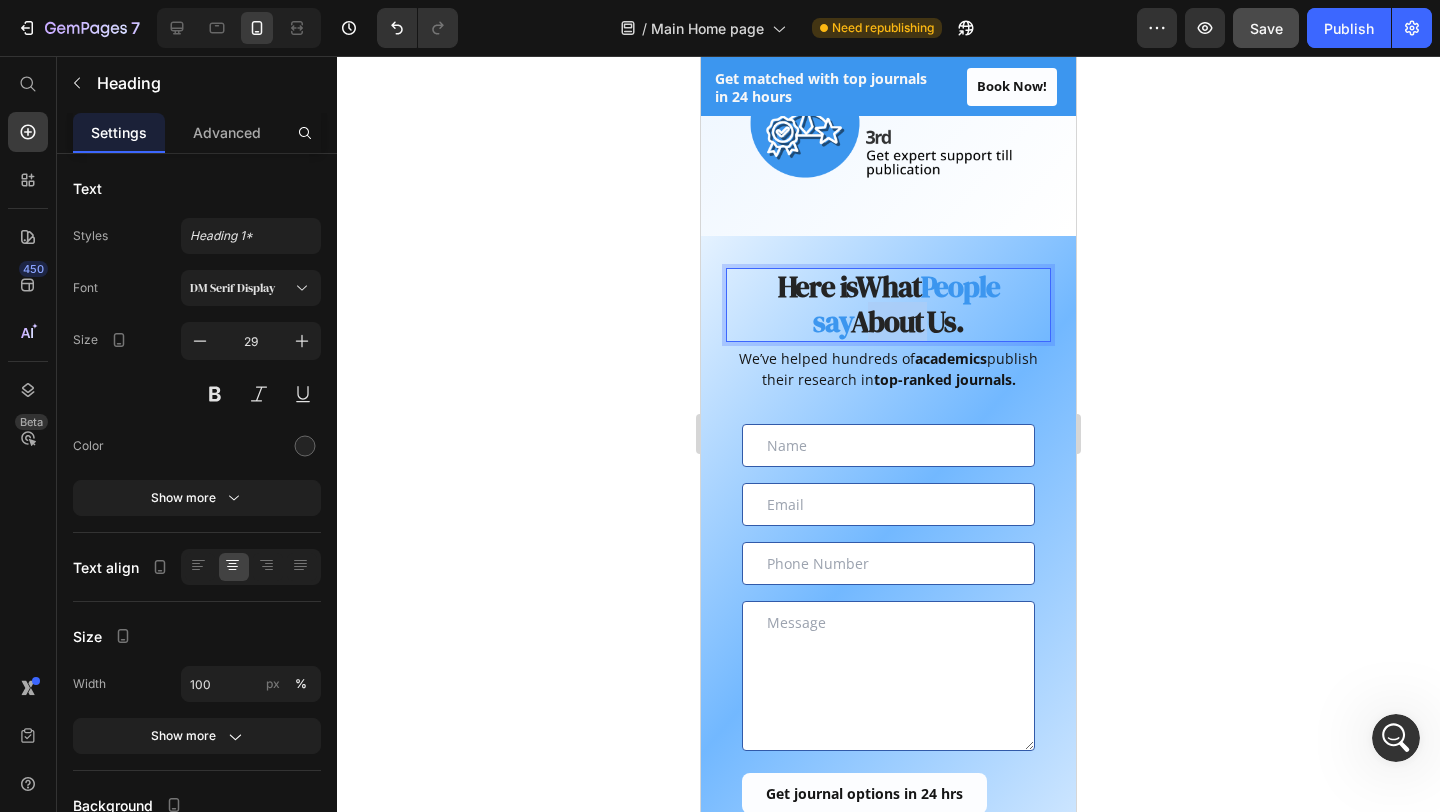 click on "About Us." at bounding box center (907, 322) 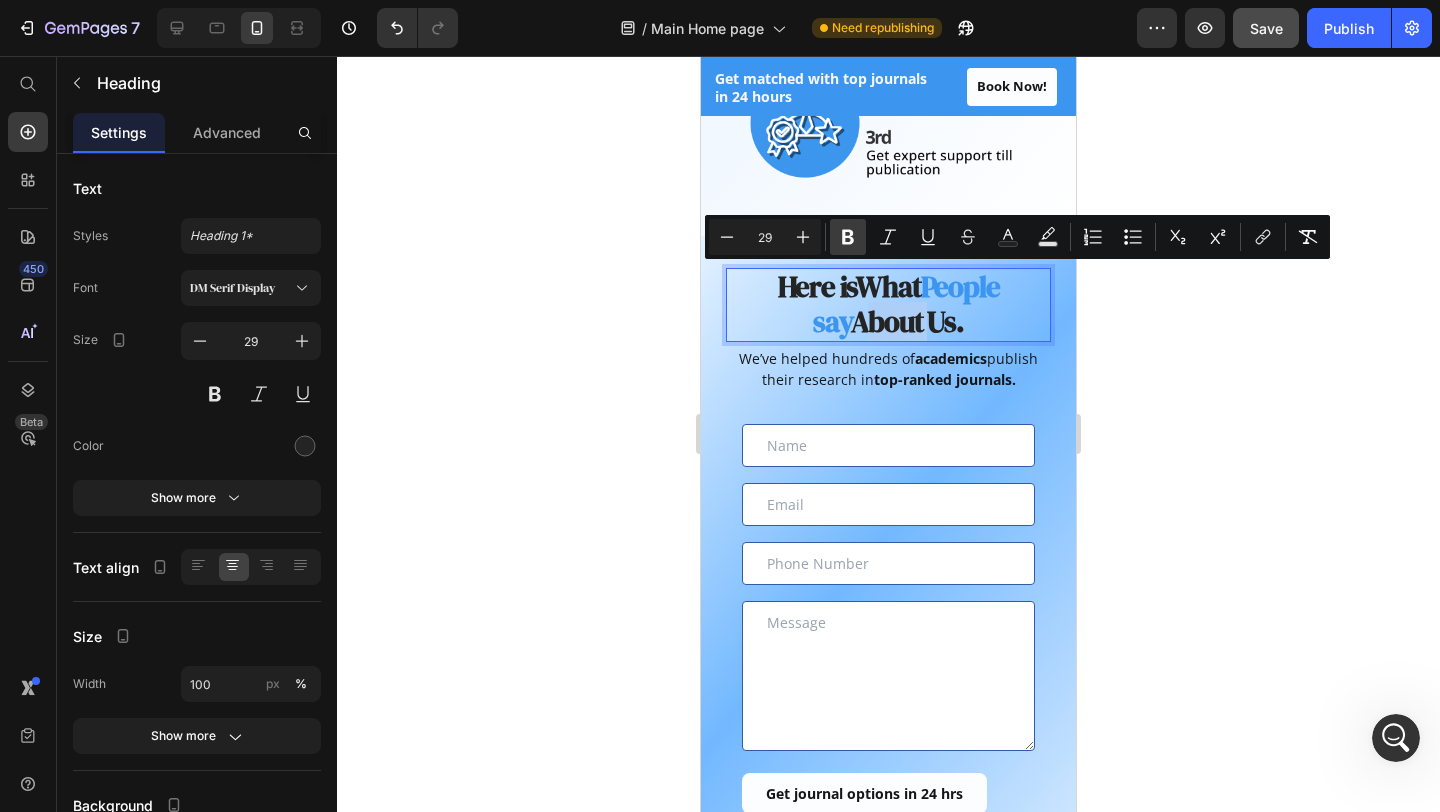 click on "Bold" at bounding box center [848, 237] 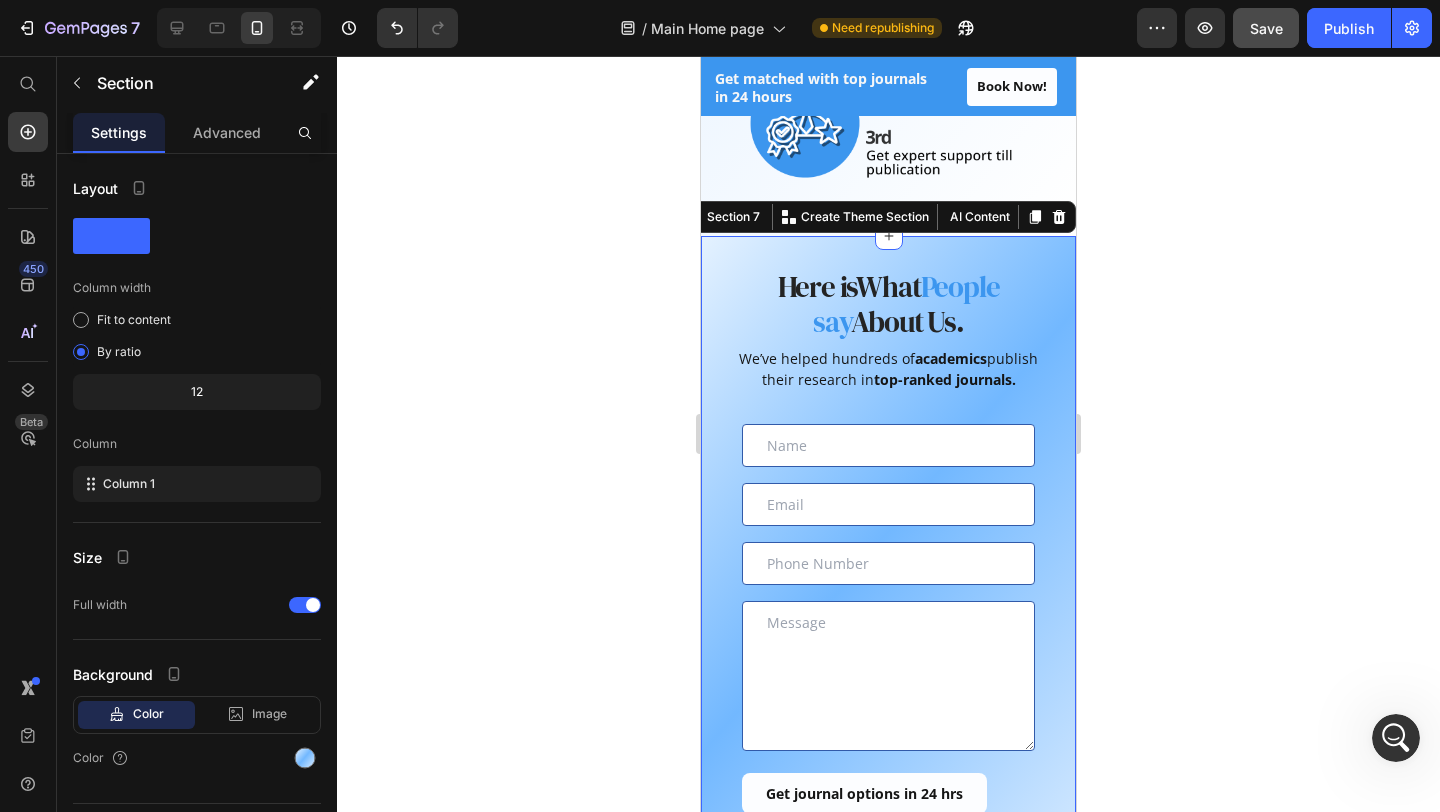 click on "Here is  What  People say  About Us. Heading We’ve helped hundreds of  academics  publish their research in  top-ranked journals. Text block Text Field Email Field Row Text Field Text Area Get journal options in 24 hrs Submit Button Contact Form Row Section 7   You can create reusable sections Create Theme Section AI Content Write with GemAI What would you like to describe here? Tone and Voice Persuasive Product Show more Generate" at bounding box center (888, 553) 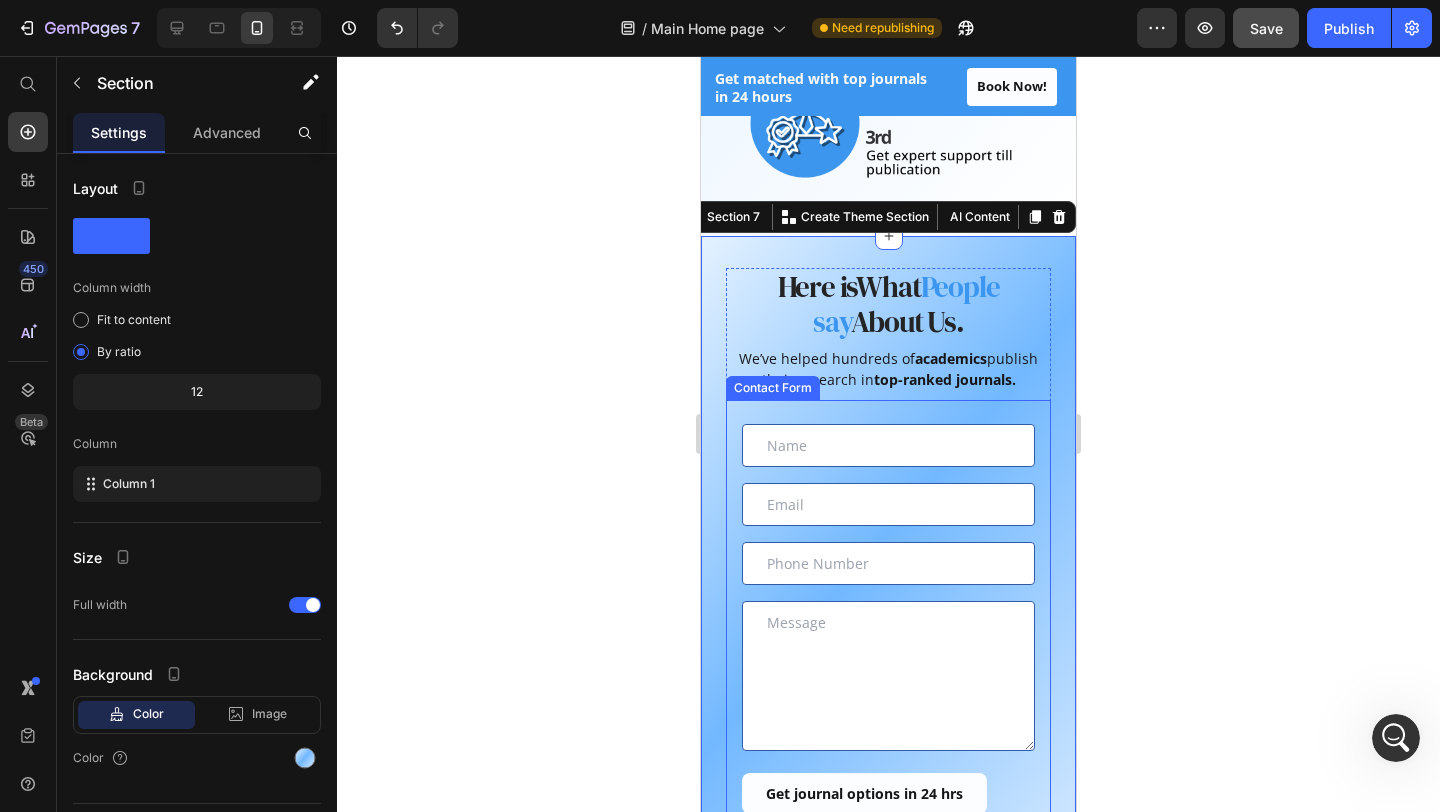 click on "Text Field Email Field Row Text Field Text Area Get journal options in 24 hrs Submit Button Contact Form" at bounding box center [888, 619] 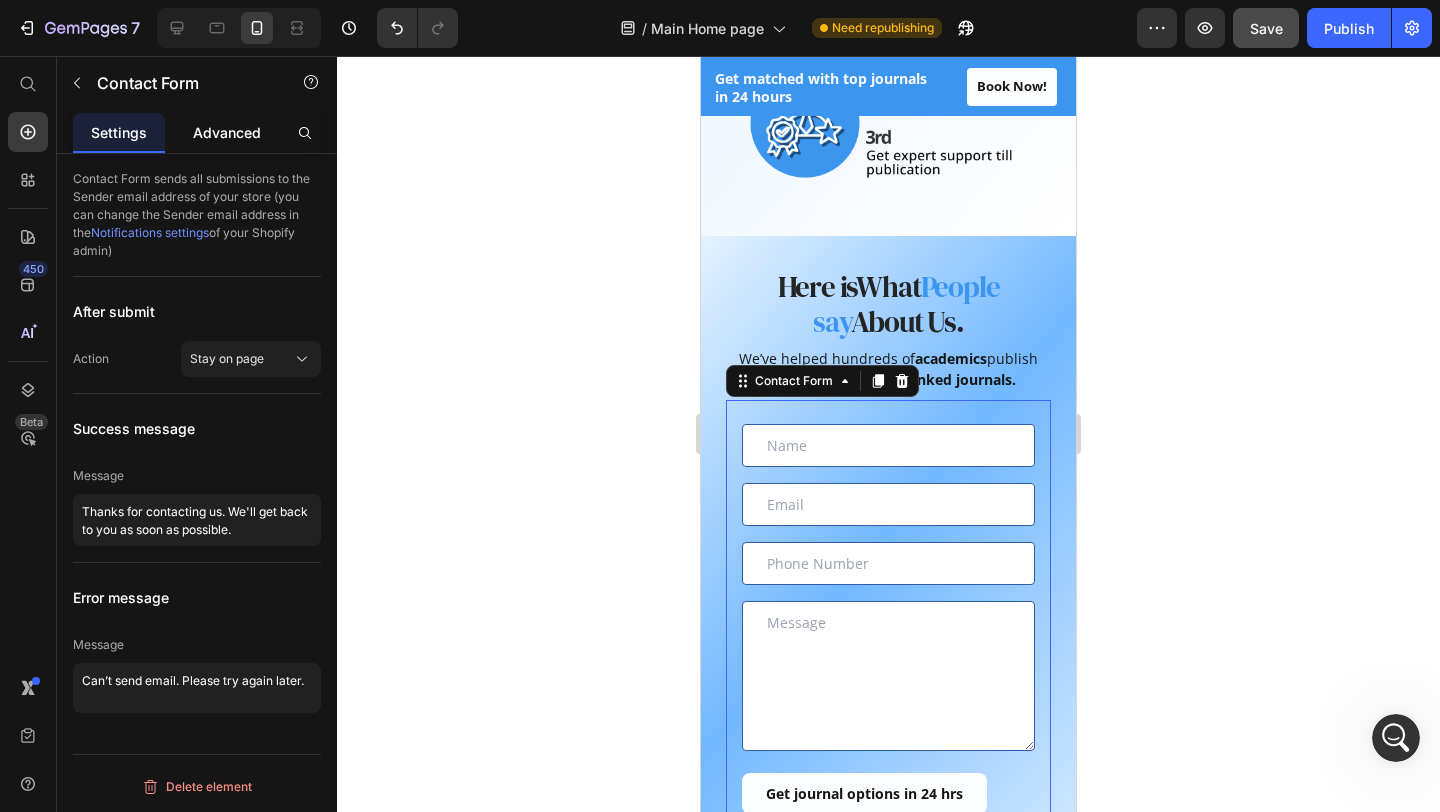 click on "Advanced" at bounding box center [227, 132] 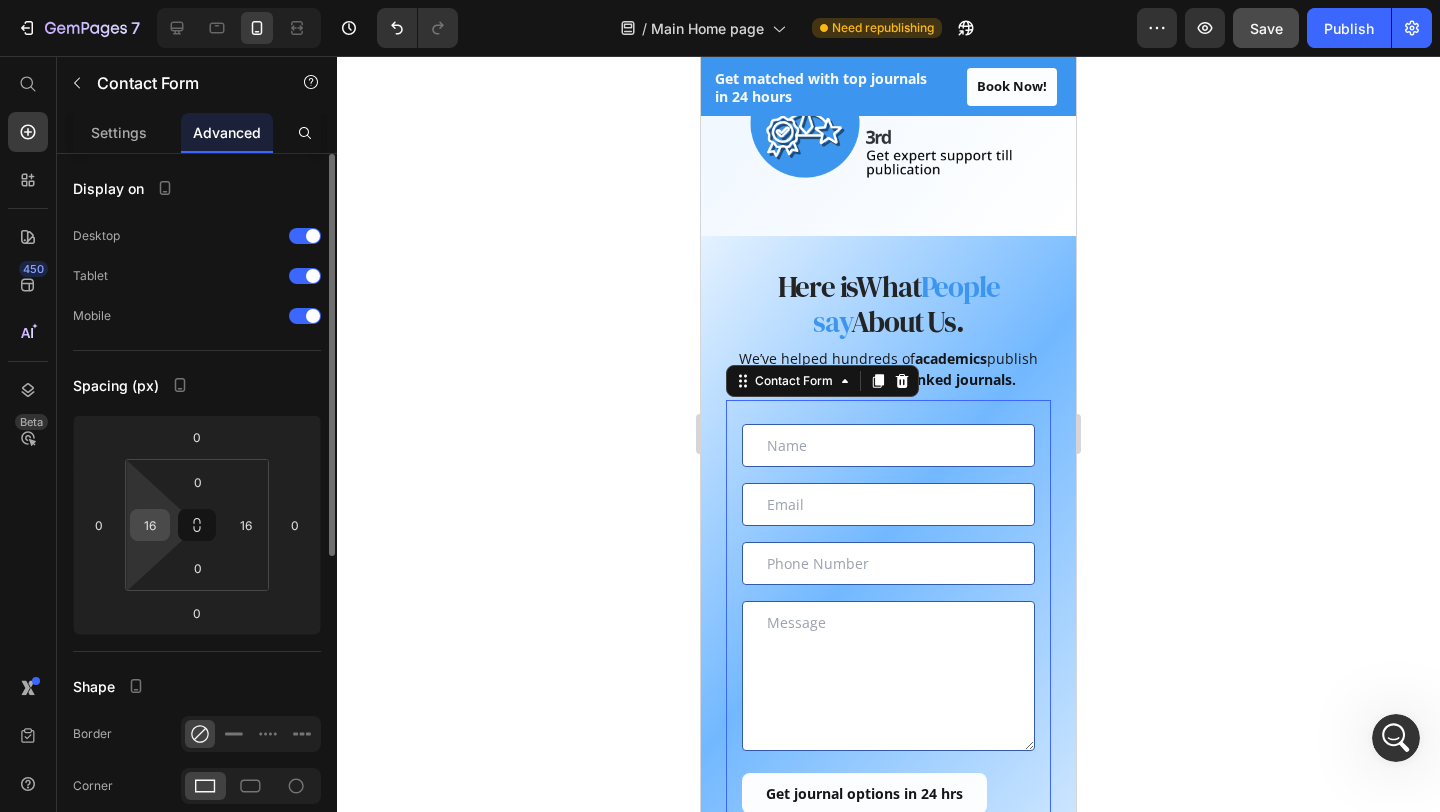 click on "16" at bounding box center [150, 525] 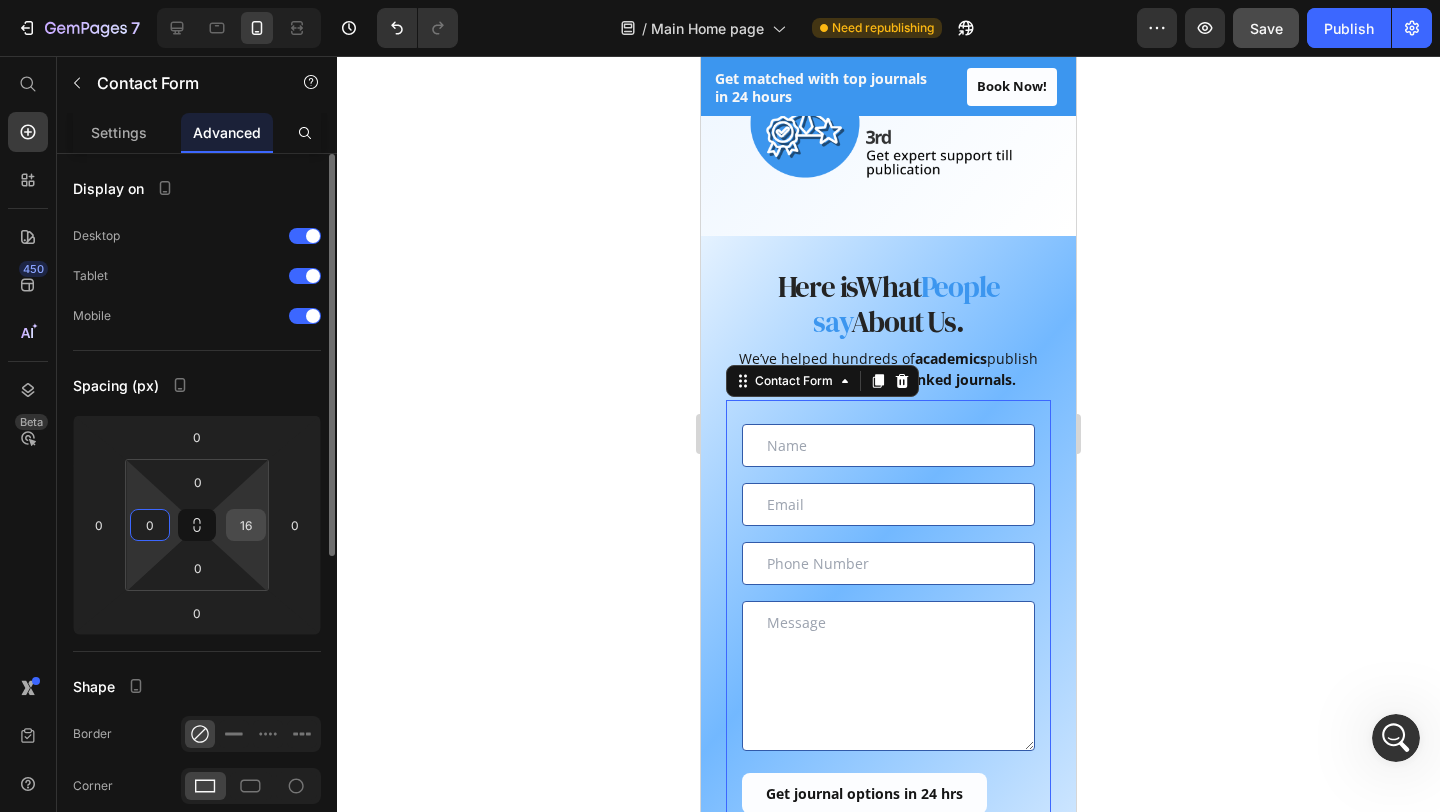 type on "0" 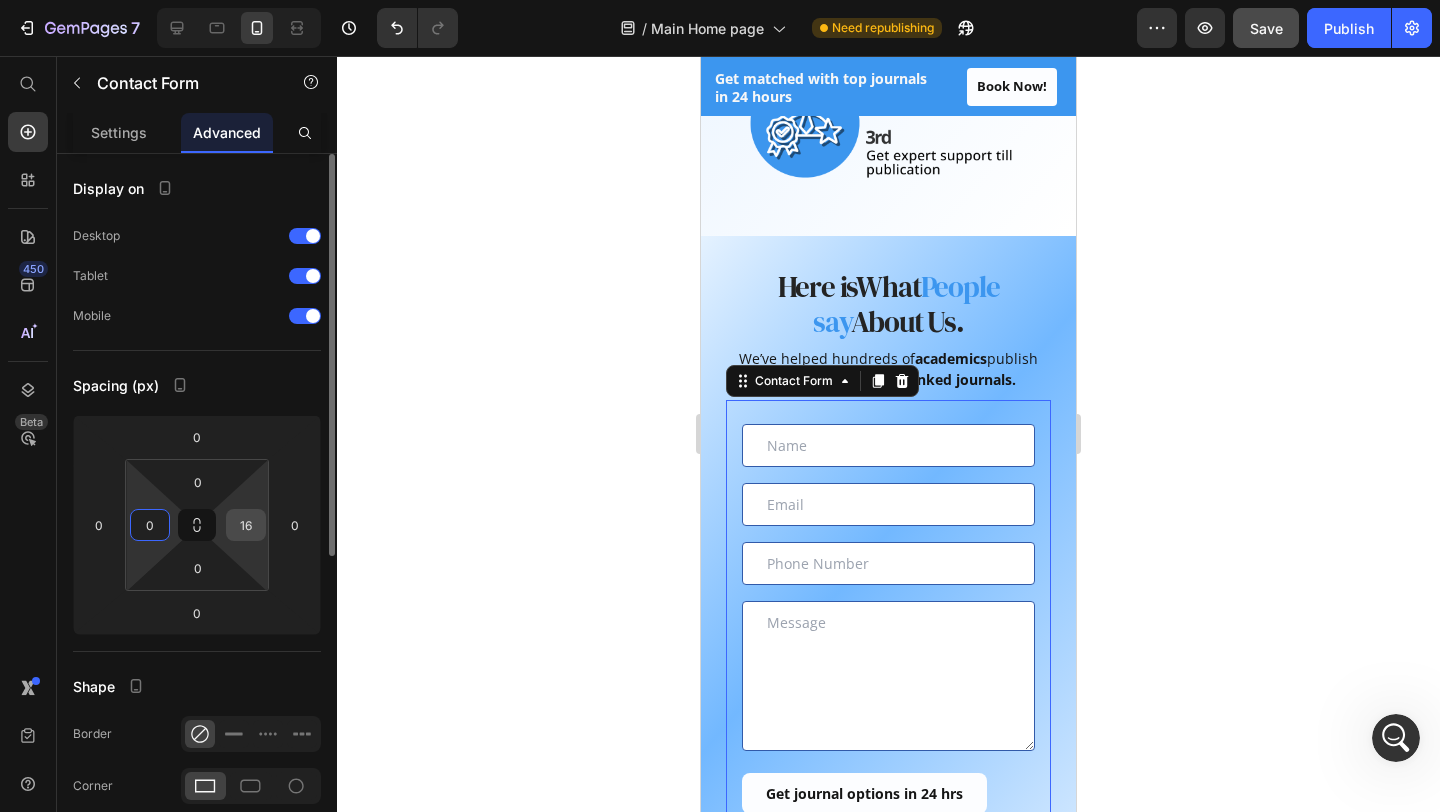 click on "16" at bounding box center (246, 525) 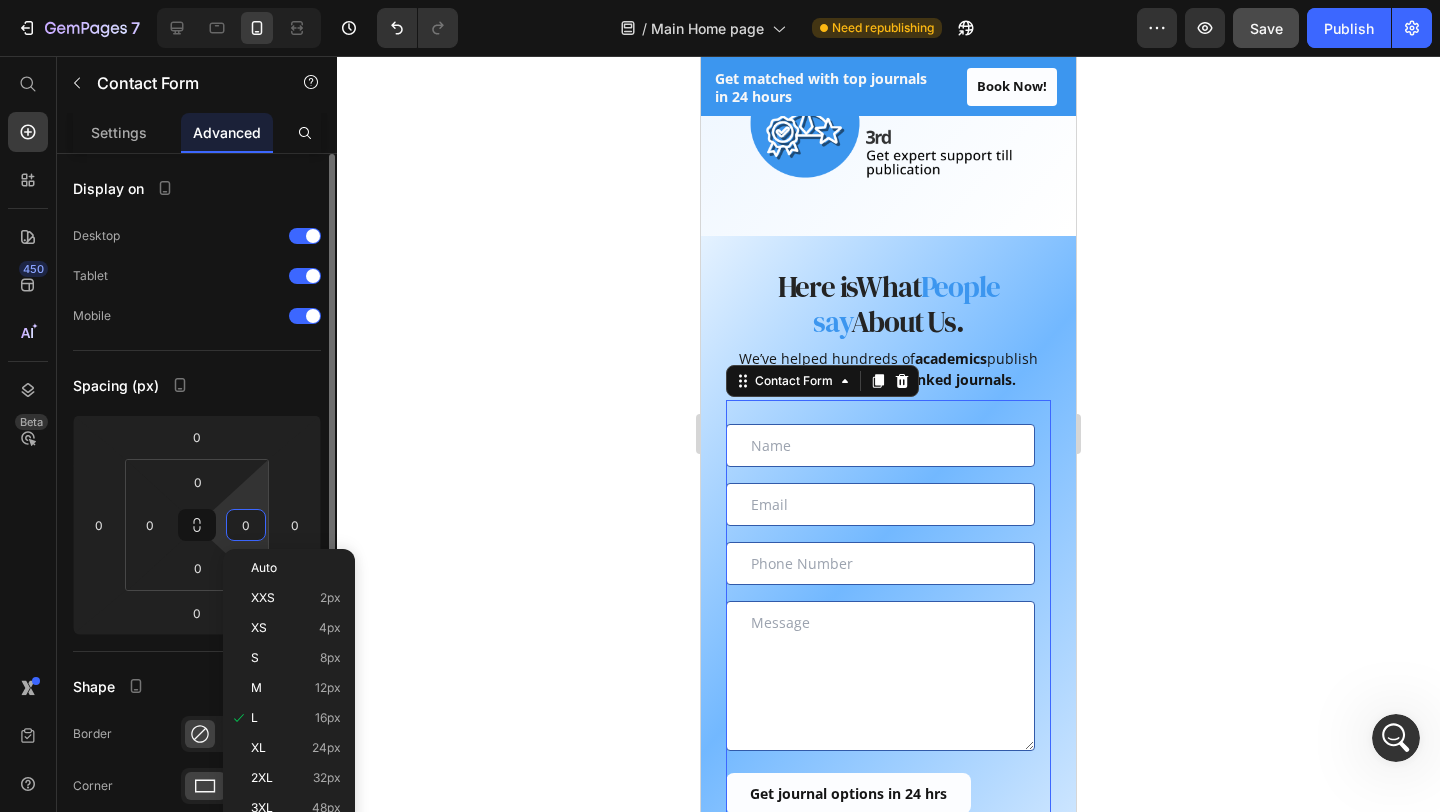 type on "00" 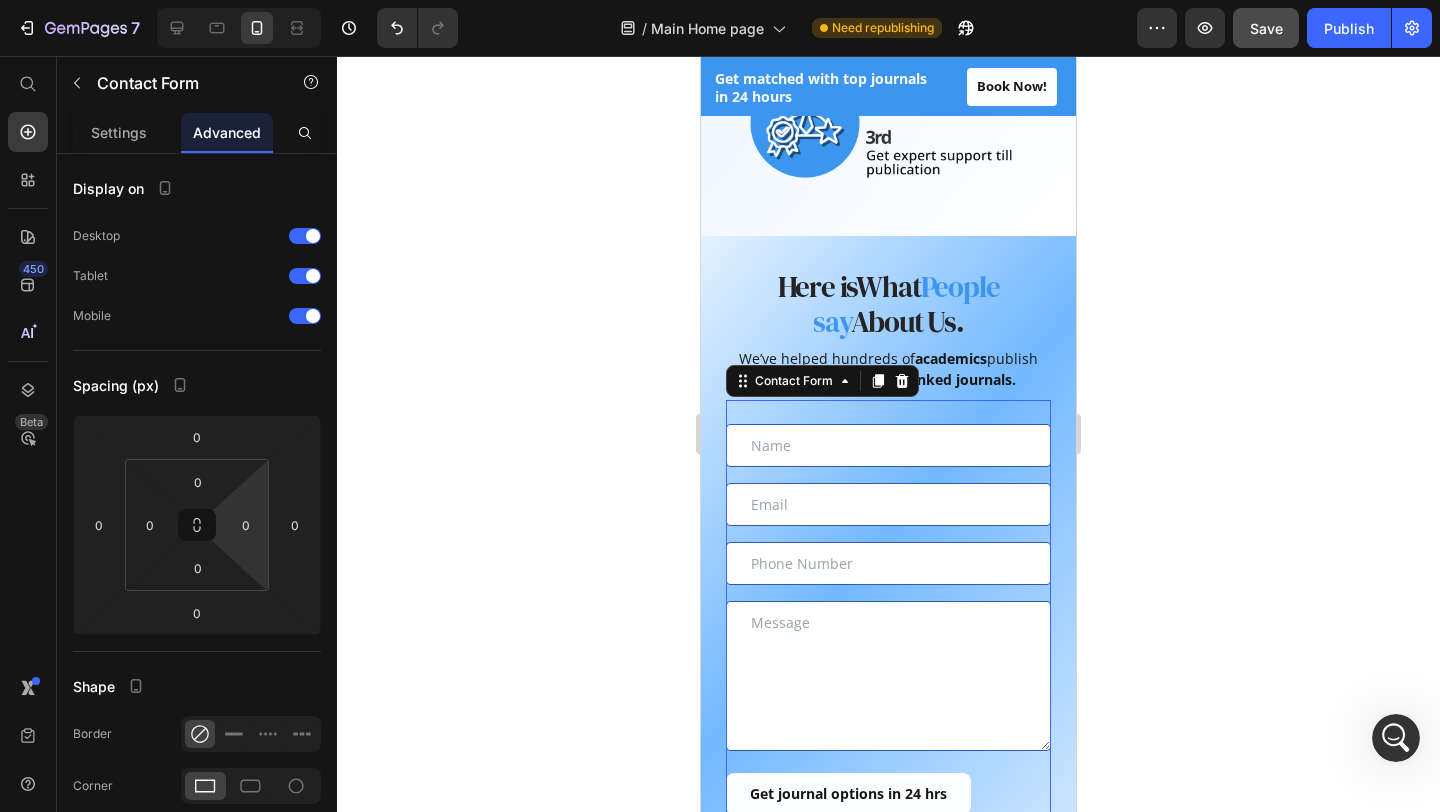 click 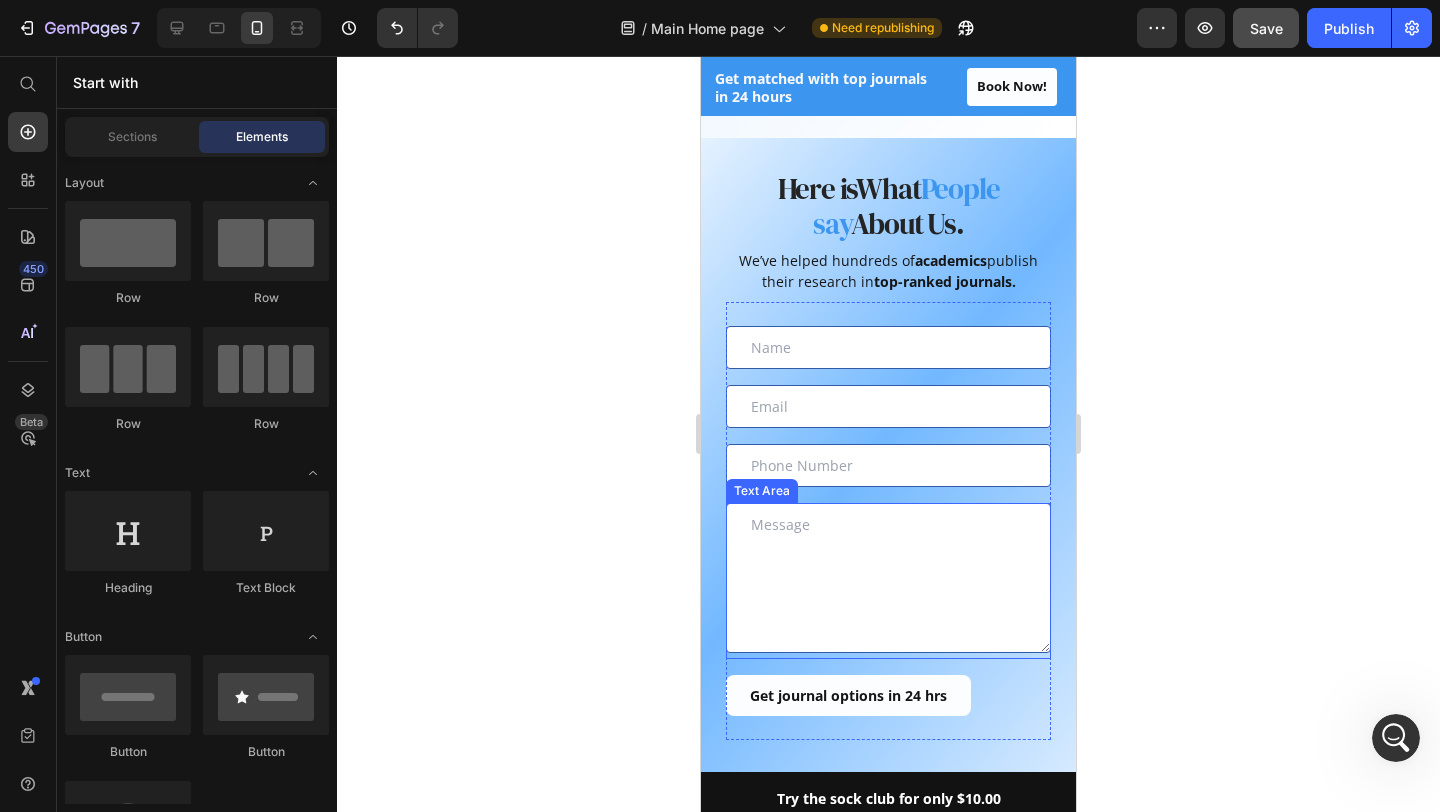 scroll, scrollTop: 1754, scrollLeft: 0, axis: vertical 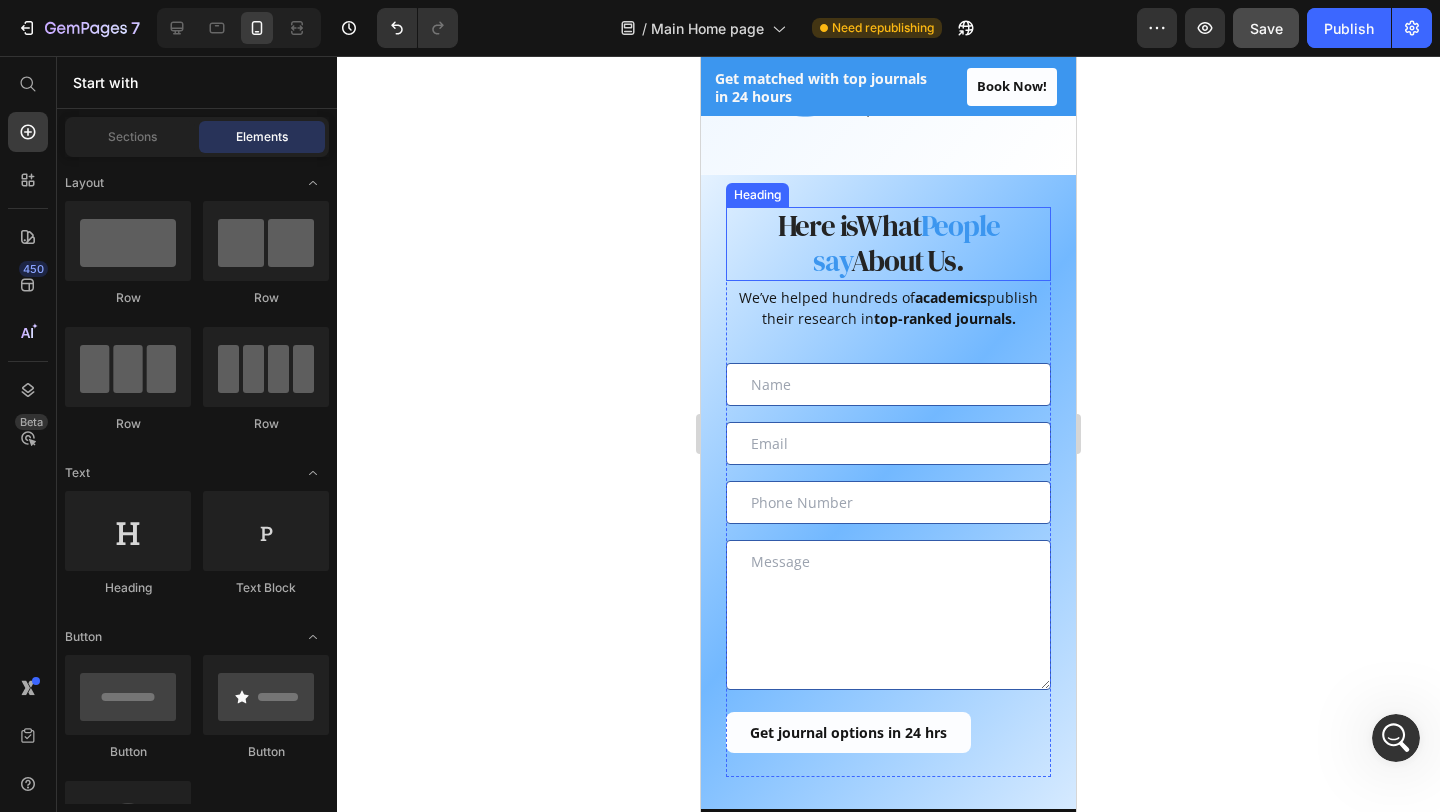click on "Here is  What  People say  About Us." at bounding box center [888, 244] 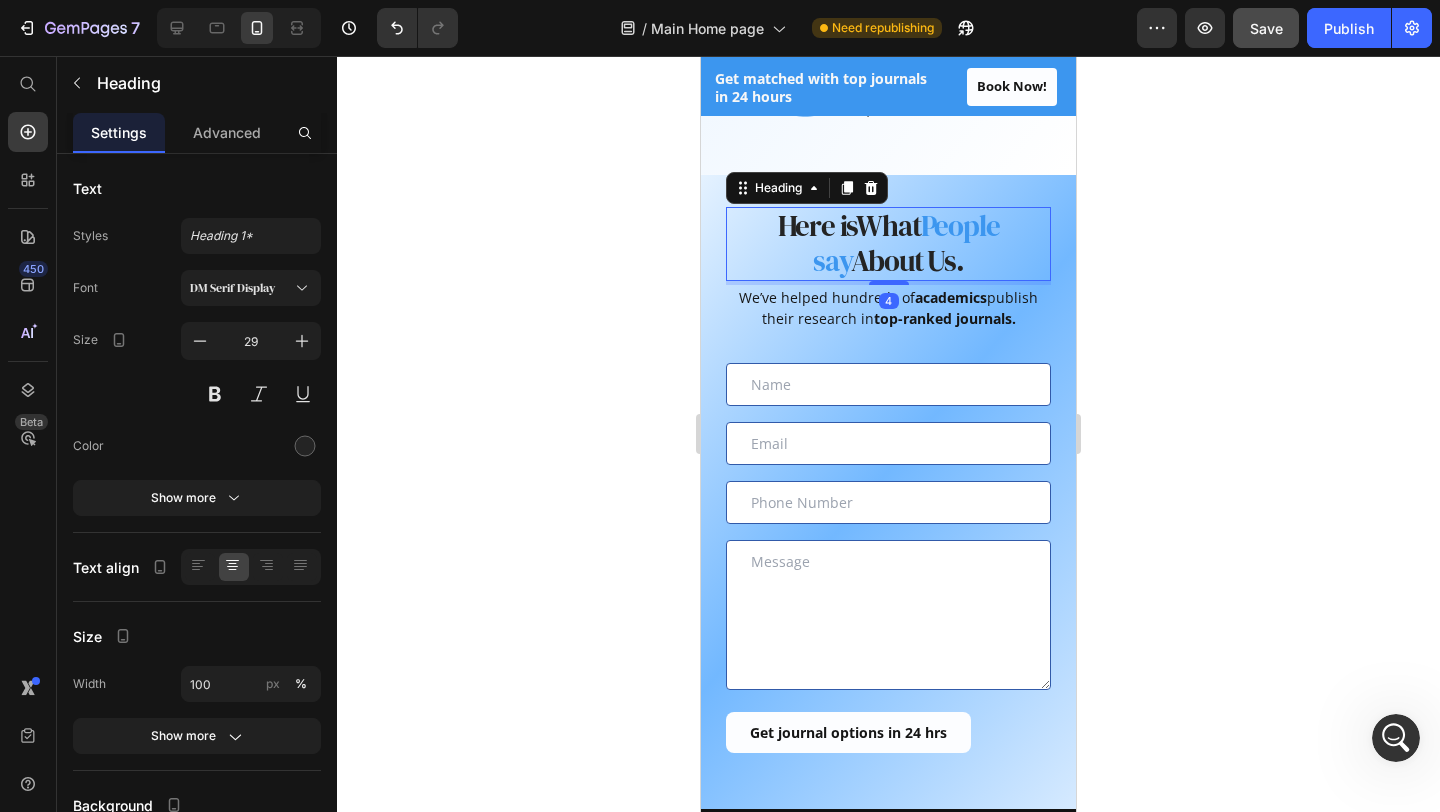 click on "Here is  What  People say  About Us." at bounding box center (888, 244) 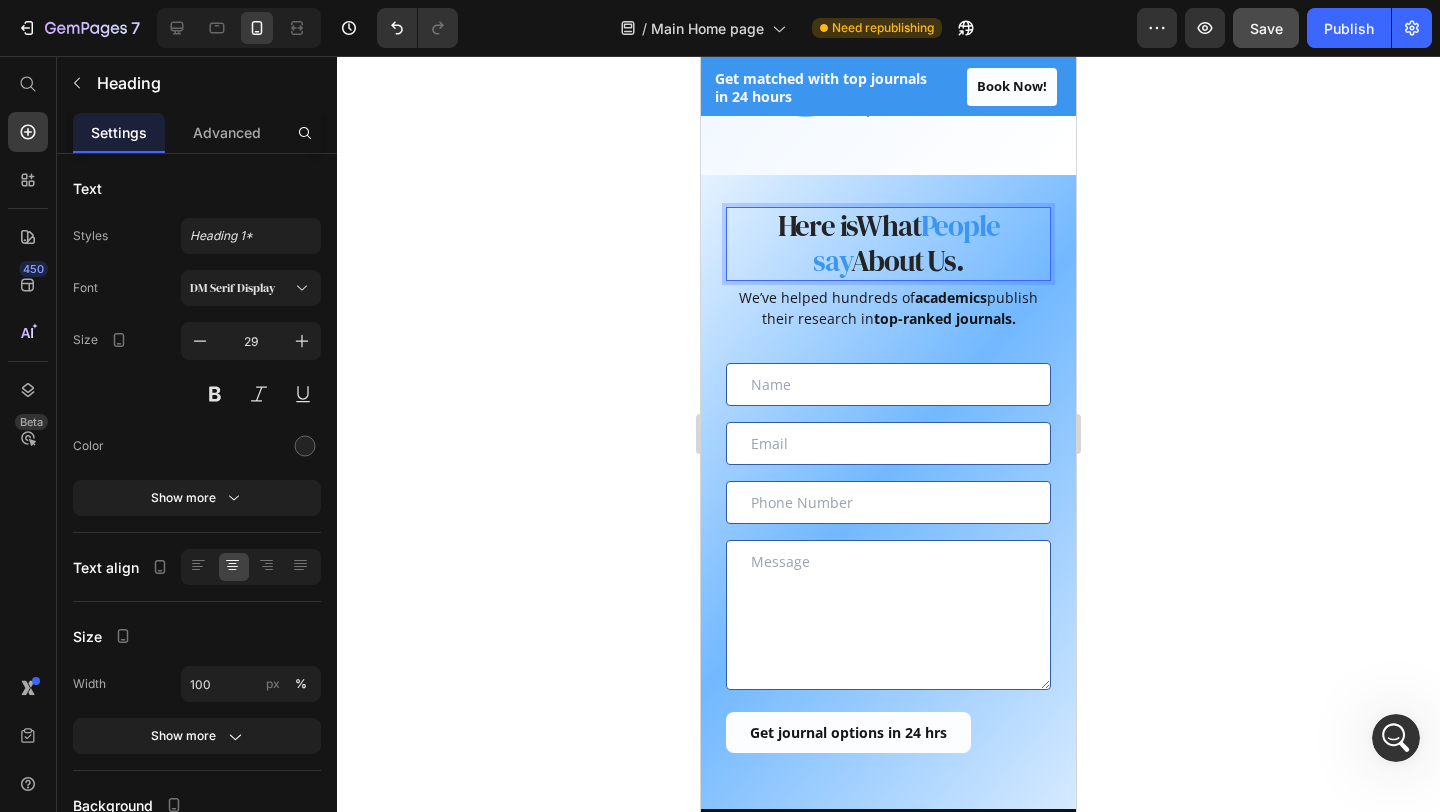click on "Here is  What  People say  About Us." at bounding box center (888, 244) 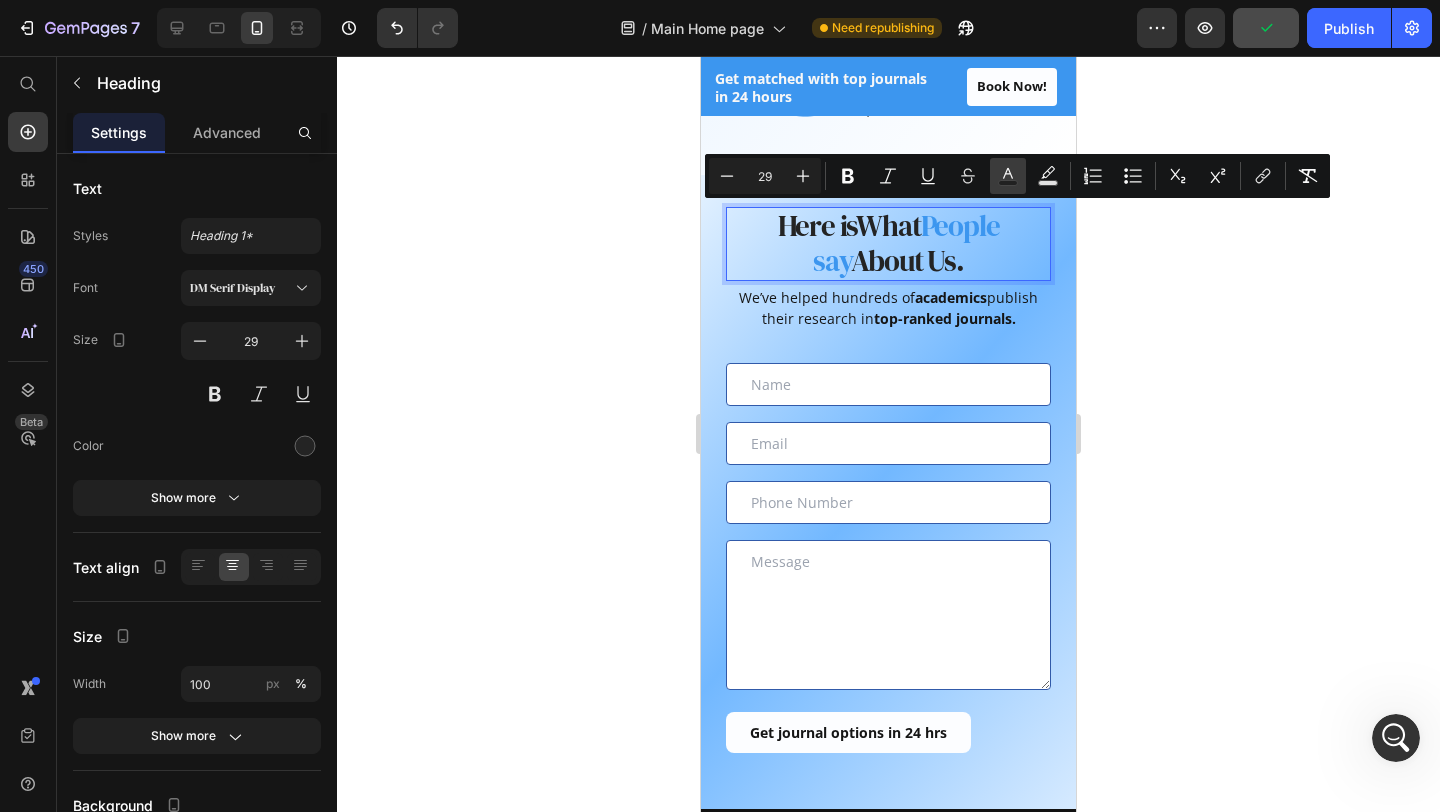 click on "Text Color" at bounding box center (1008, 176) 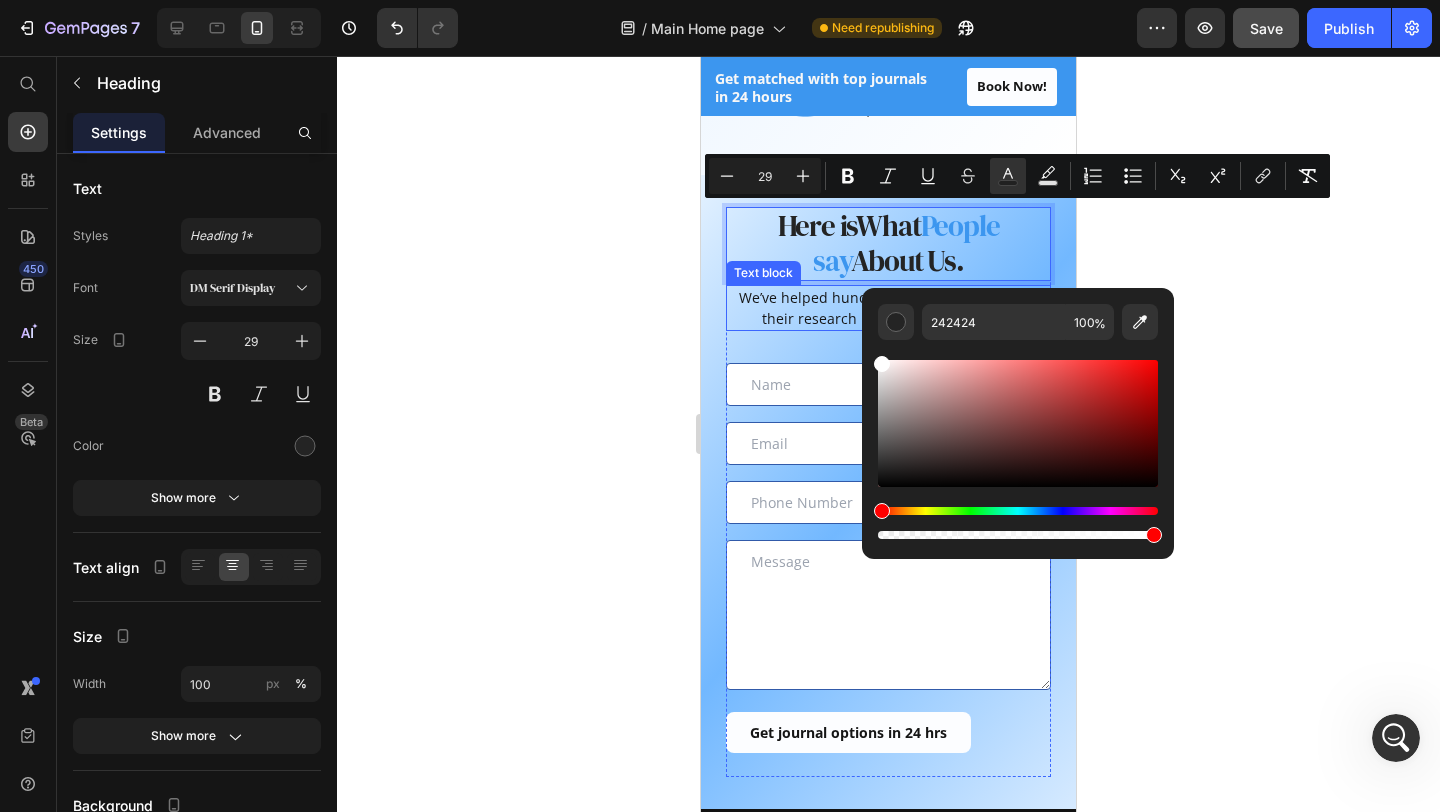 drag, startPoint x: 1617, startPoint y: 432, endPoint x: 790, endPoint y: 287, distance: 839.6154 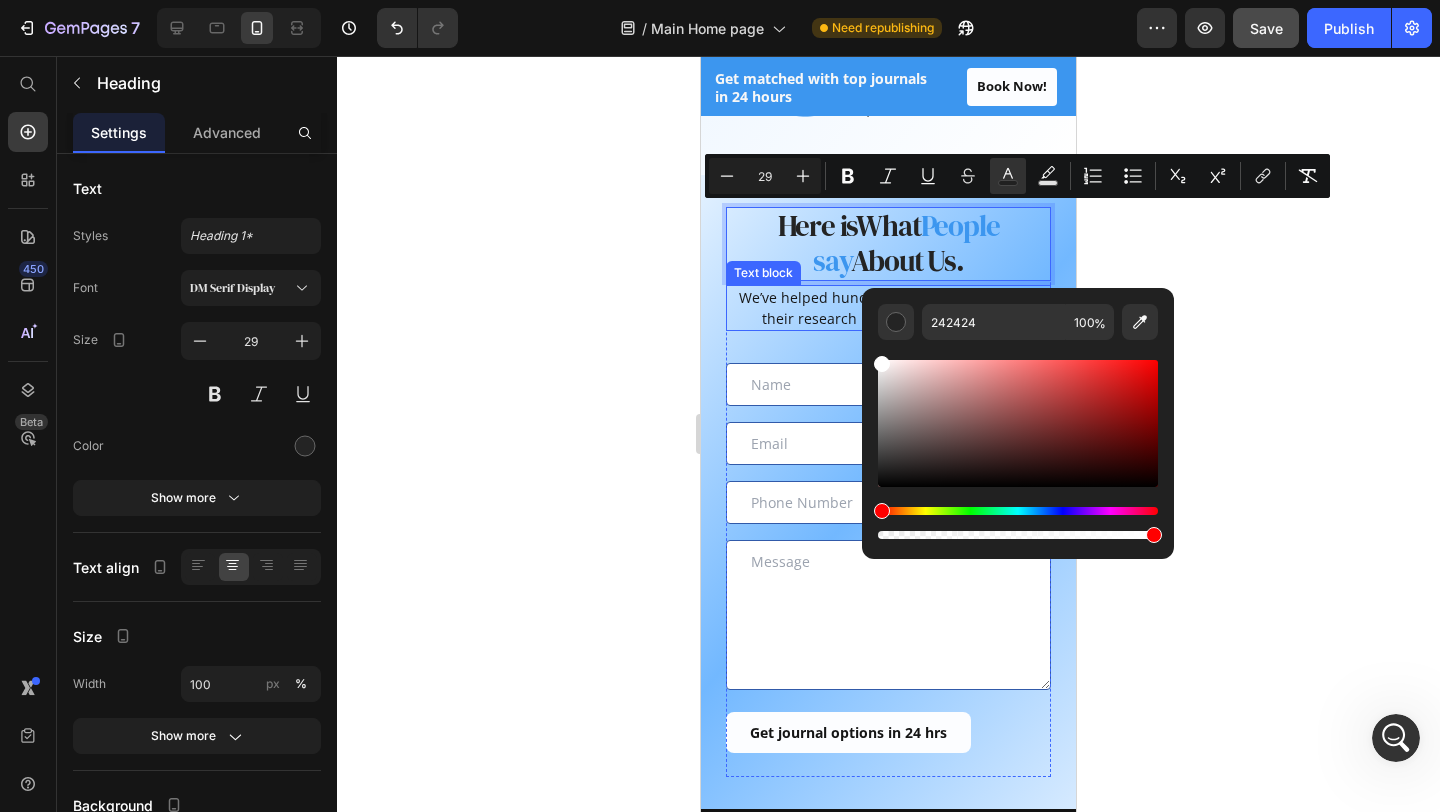 type on "FFFFFF" 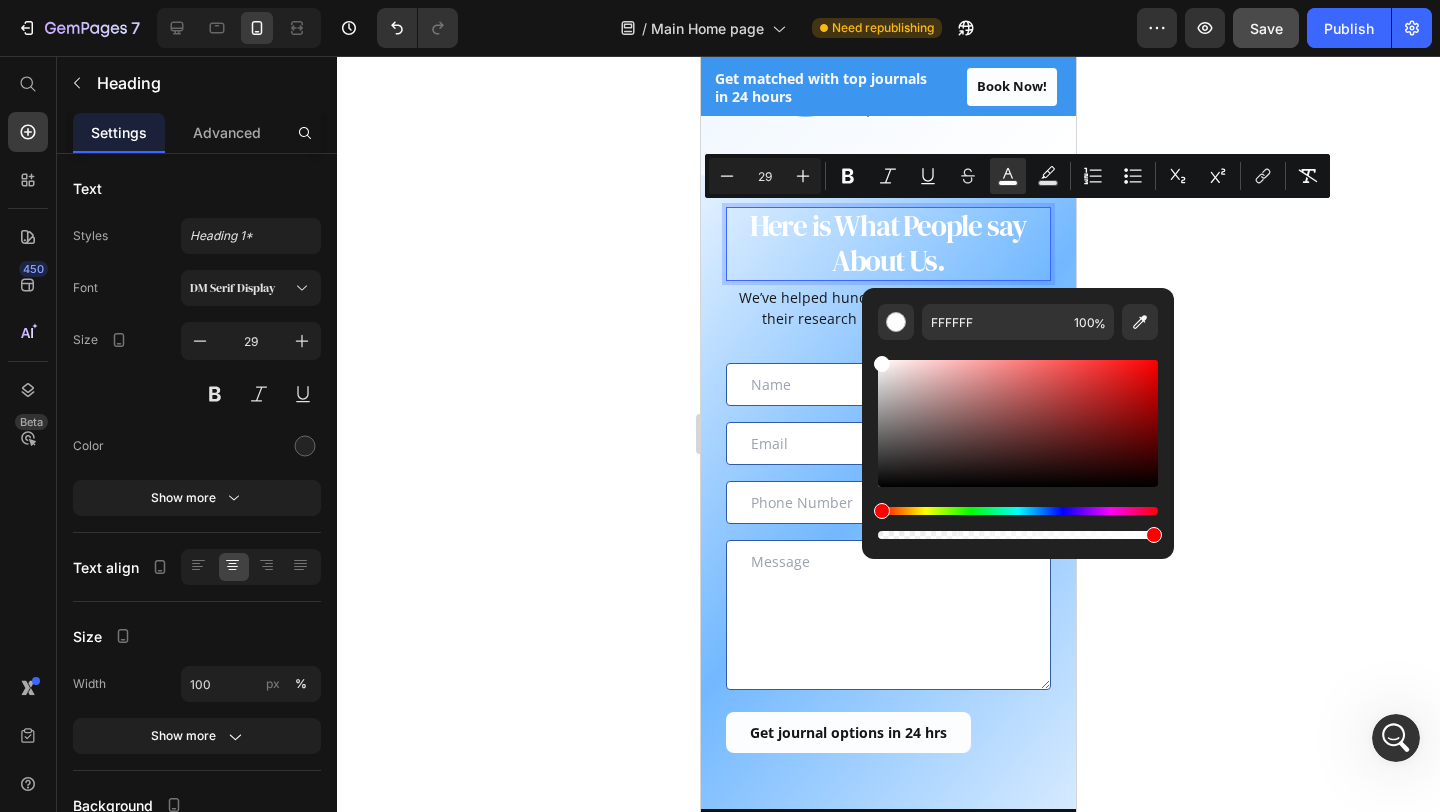 click 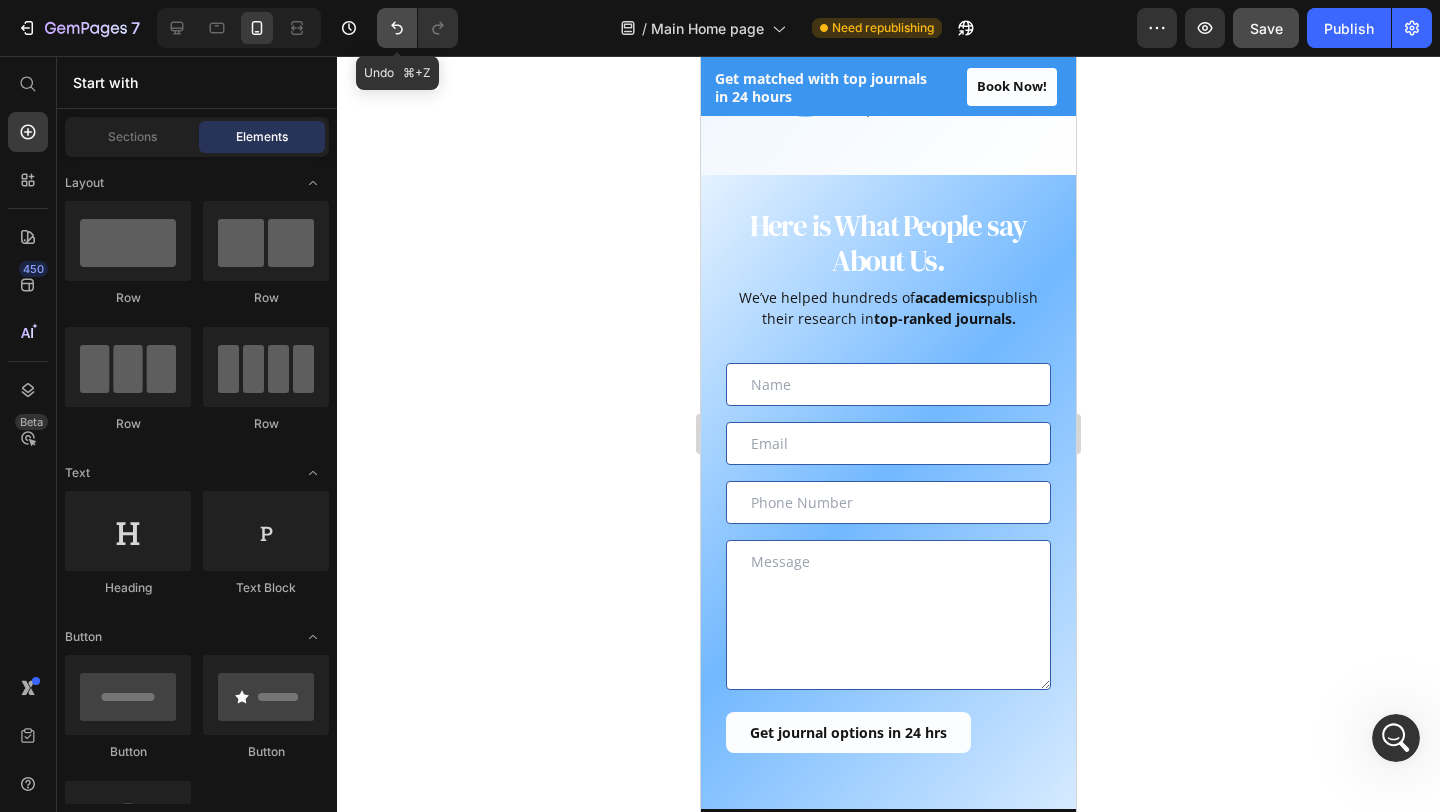 click 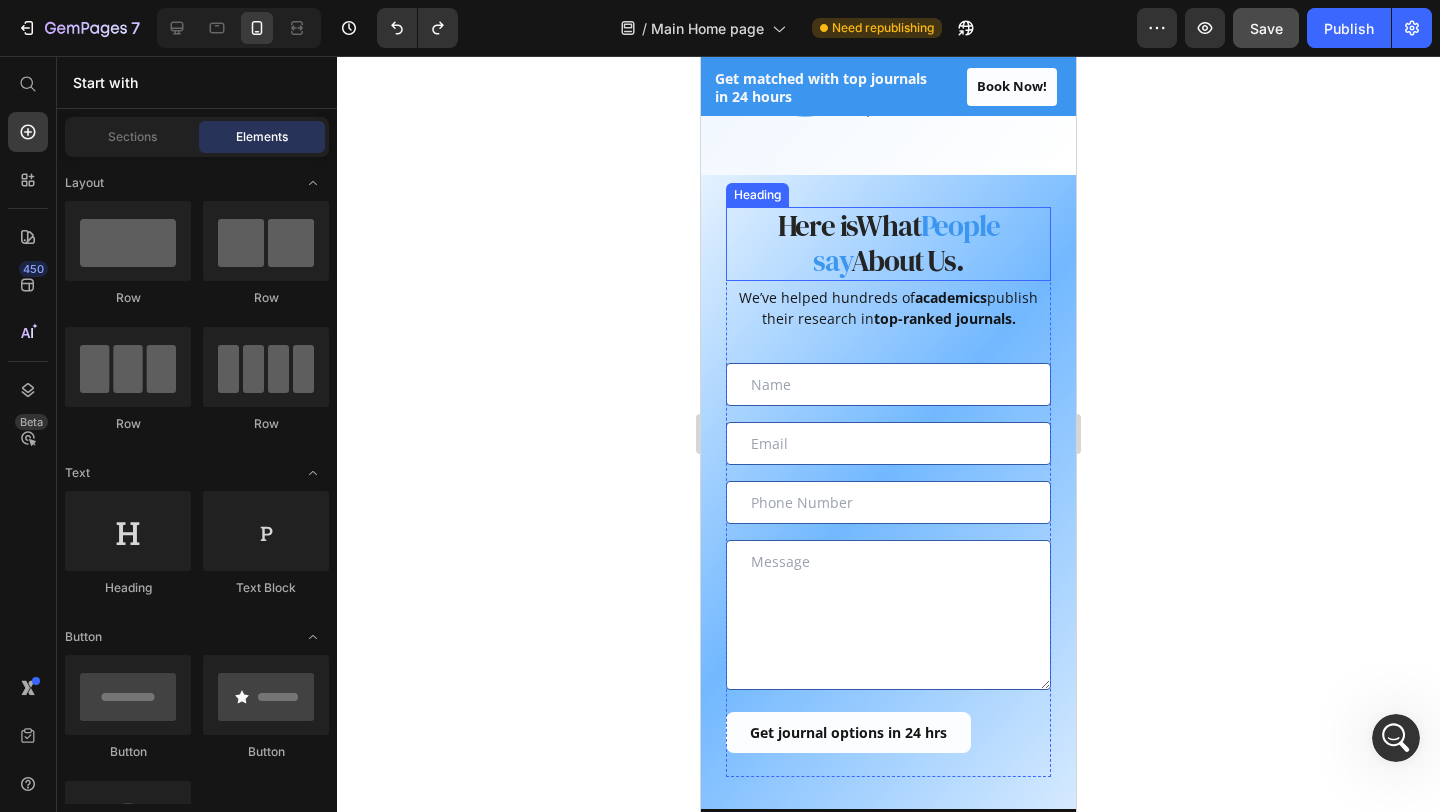 click on "Heading" at bounding box center [757, 195] 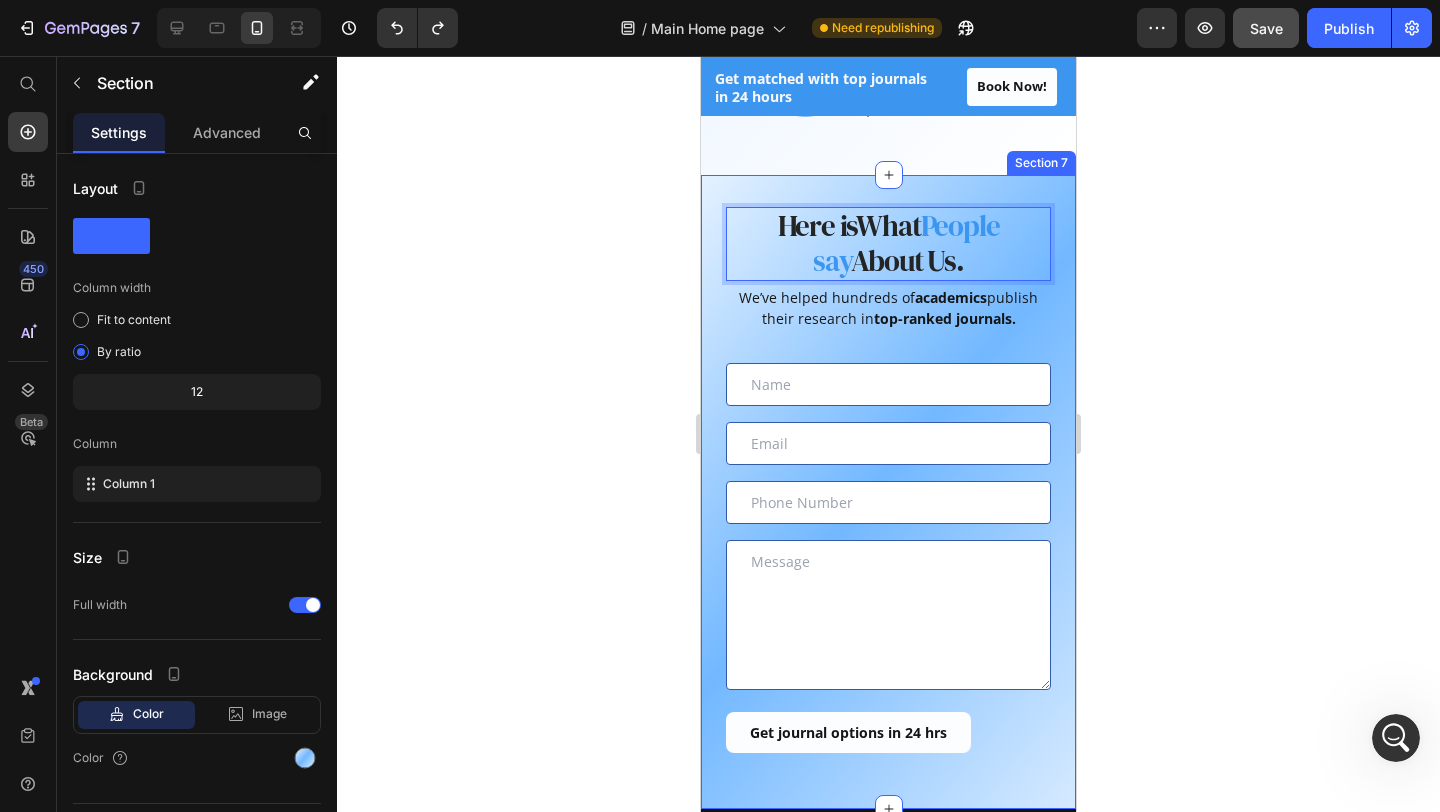 click on "Here is  What  People say  About Us. Heading   4 We’ve helped hundreds of  academics  publish their research in  top-ranked journals. Text block Text Field Email Field Row Text Field Text Area Get journal options in 24 hrs Submit Button Contact Form Row Section 7" at bounding box center (888, 492) 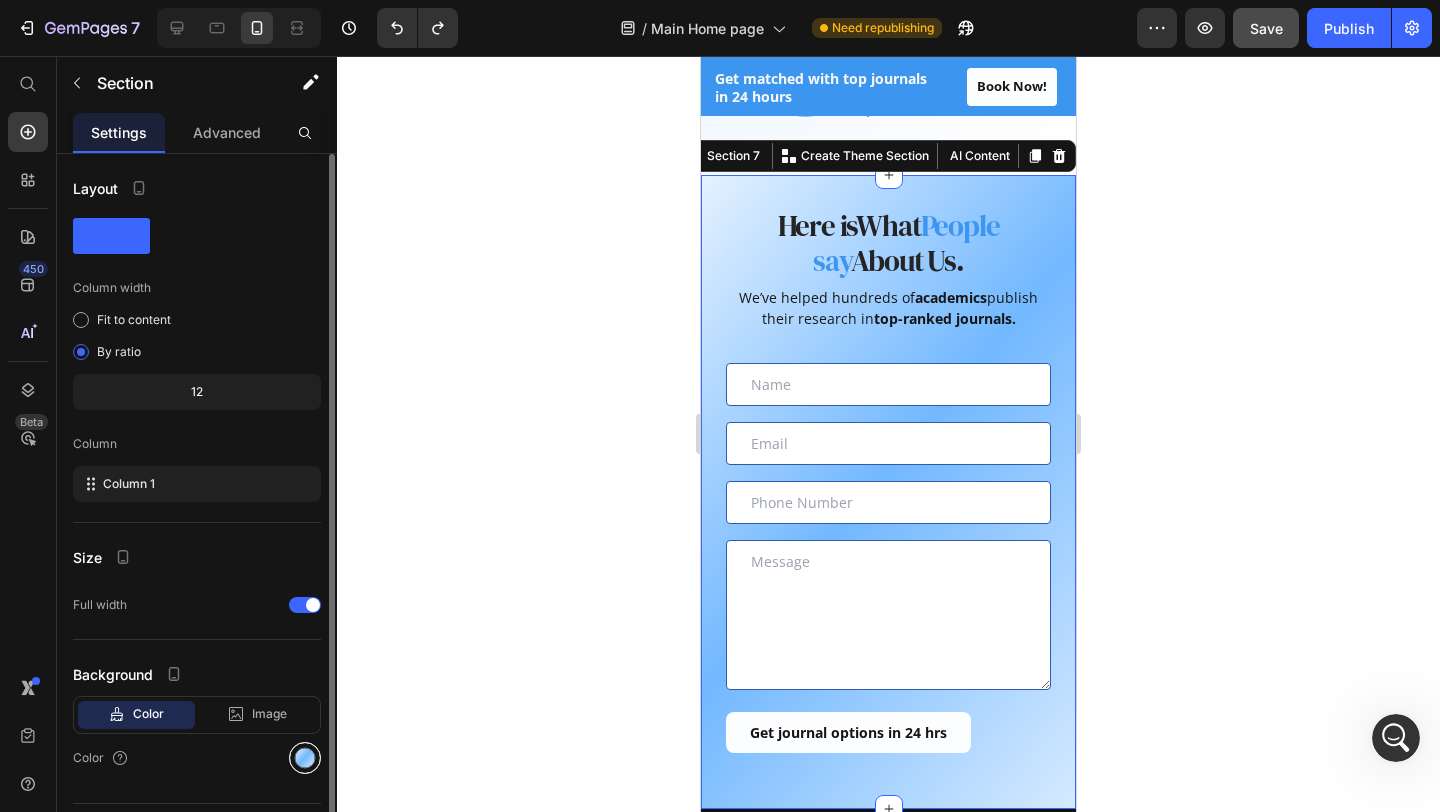 click at bounding box center (305, 758) 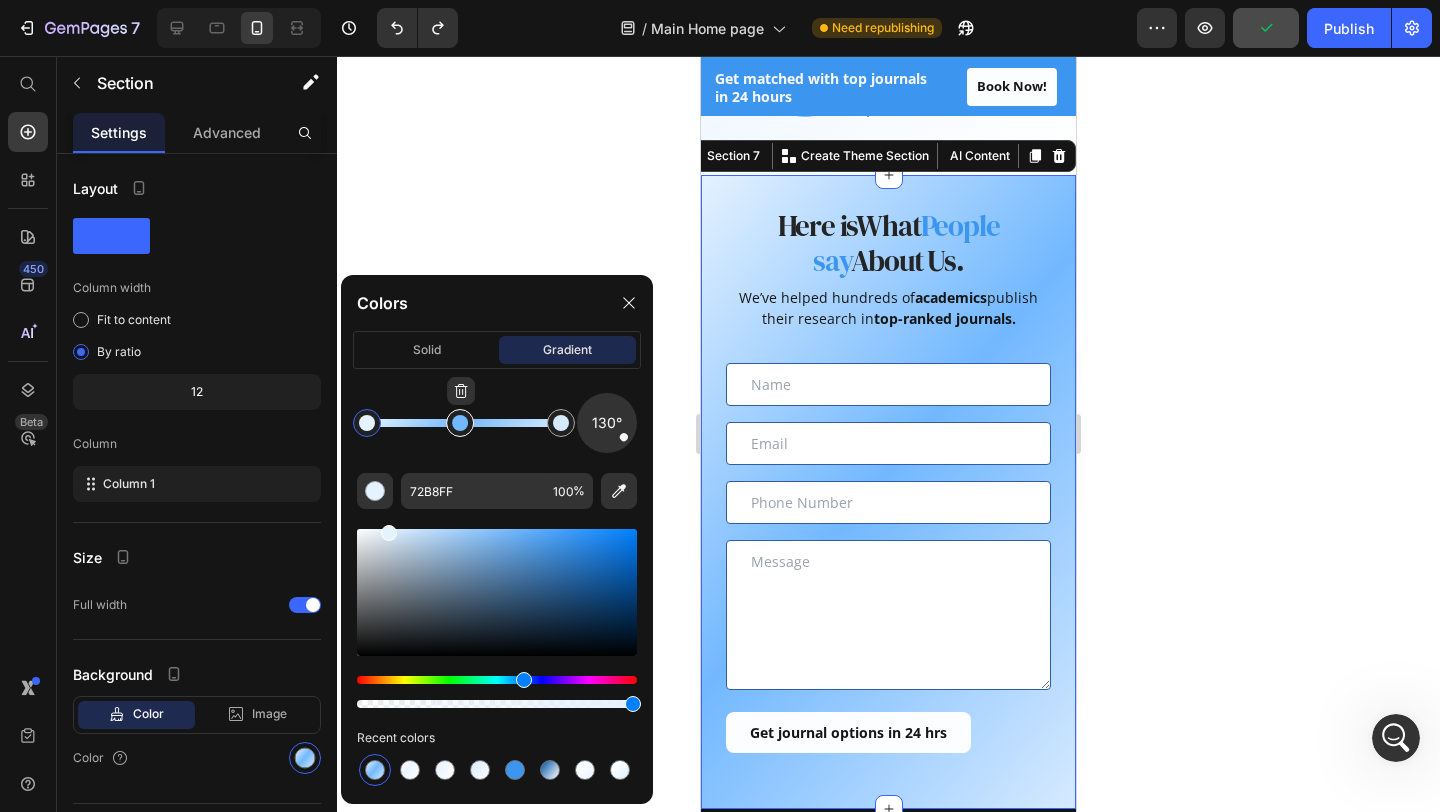 click at bounding box center [460, 423] 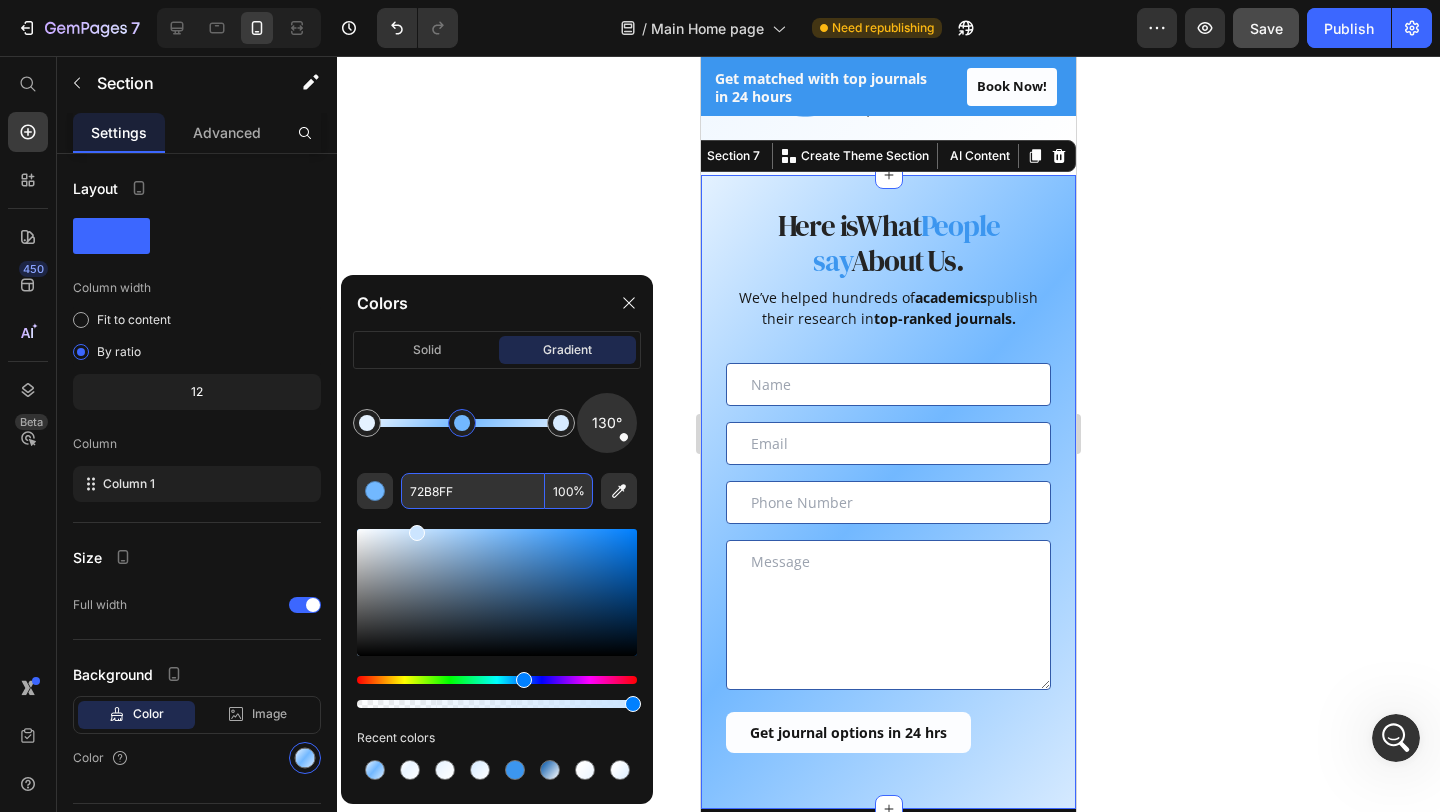 drag, startPoint x: 421, startPoint y: 546, endPoint x: 414, endPoint y: 506, distance: 40.60788 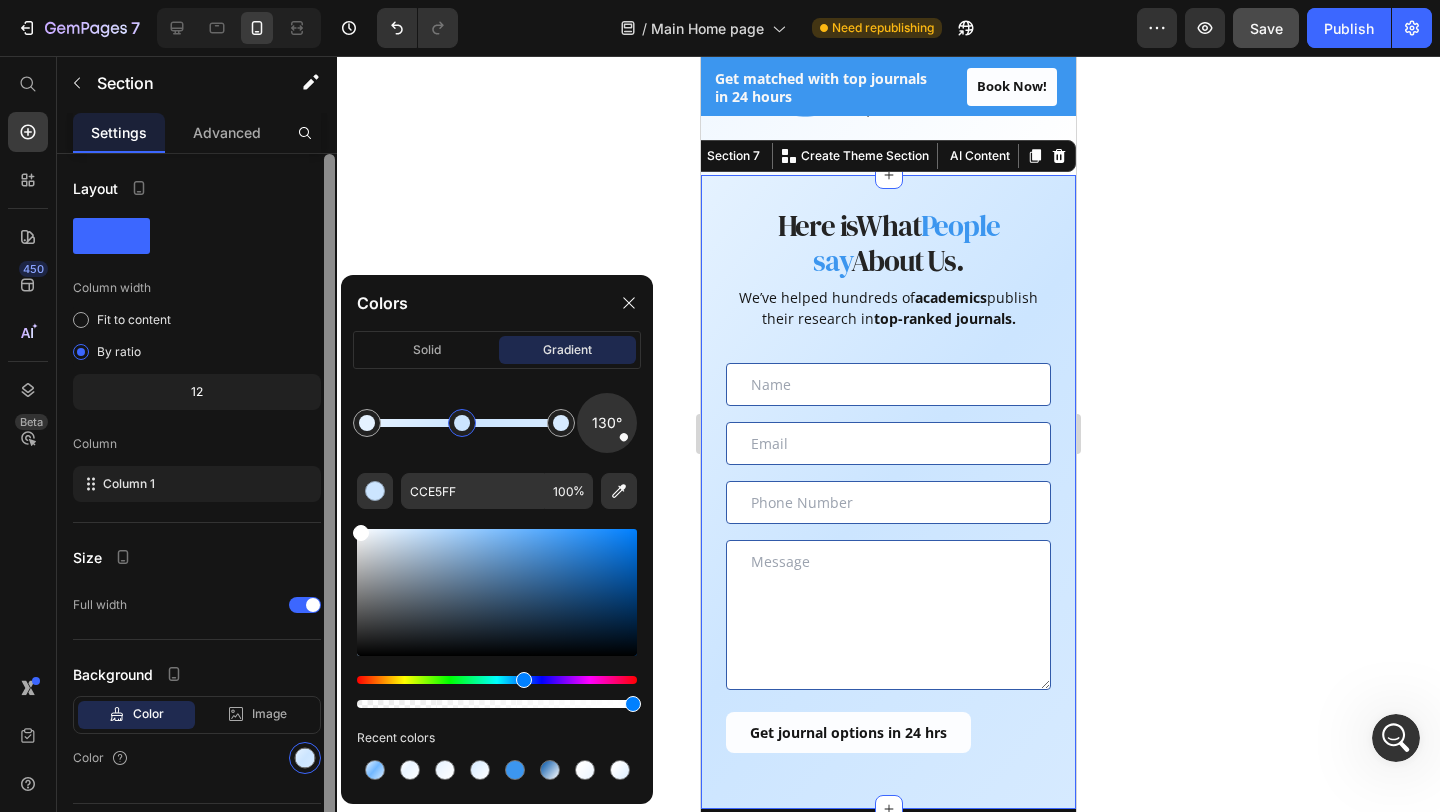 drag, startPoint x: 401, startPoint y: 543, endPoint x: 324, endPoint y: 482, distance: 98.23441 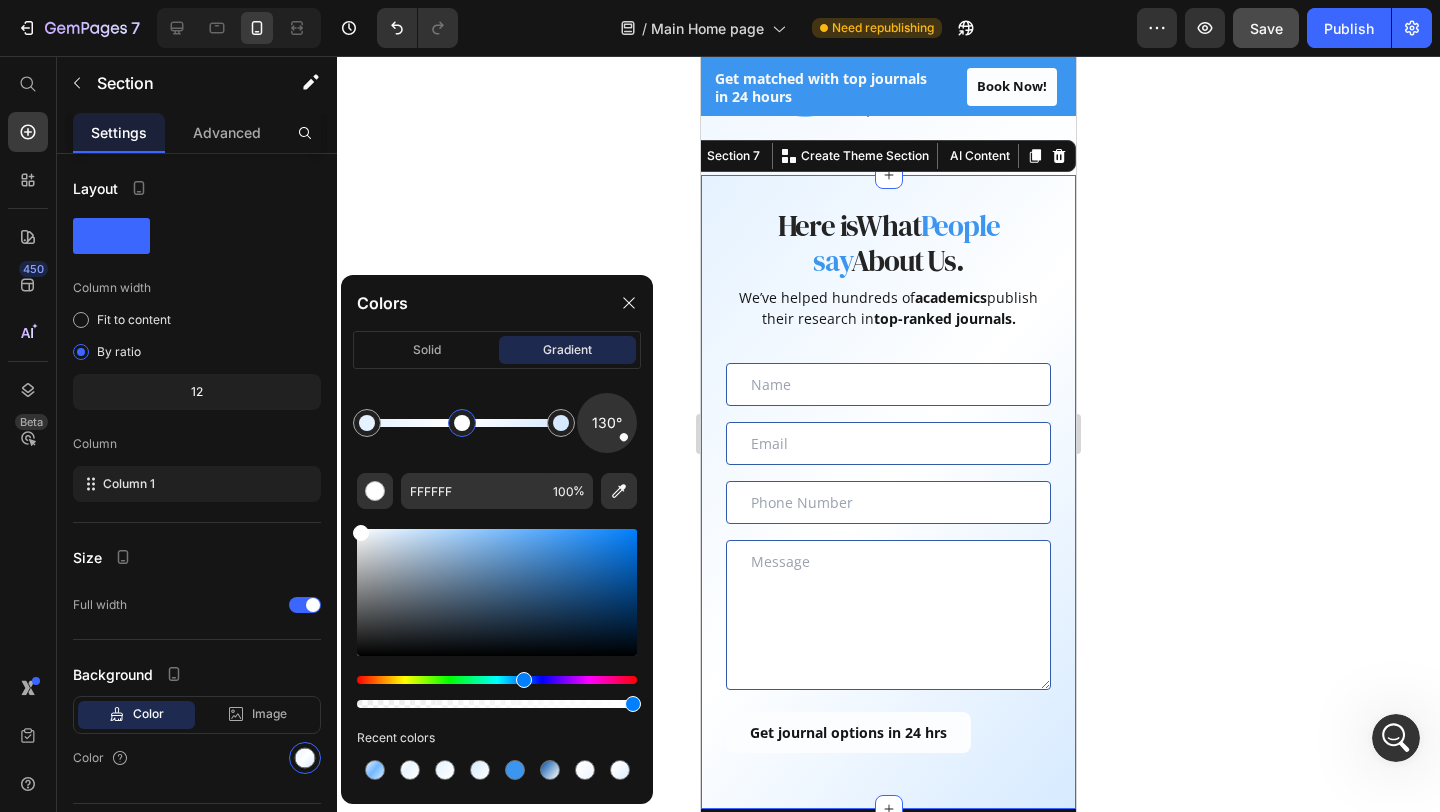 click 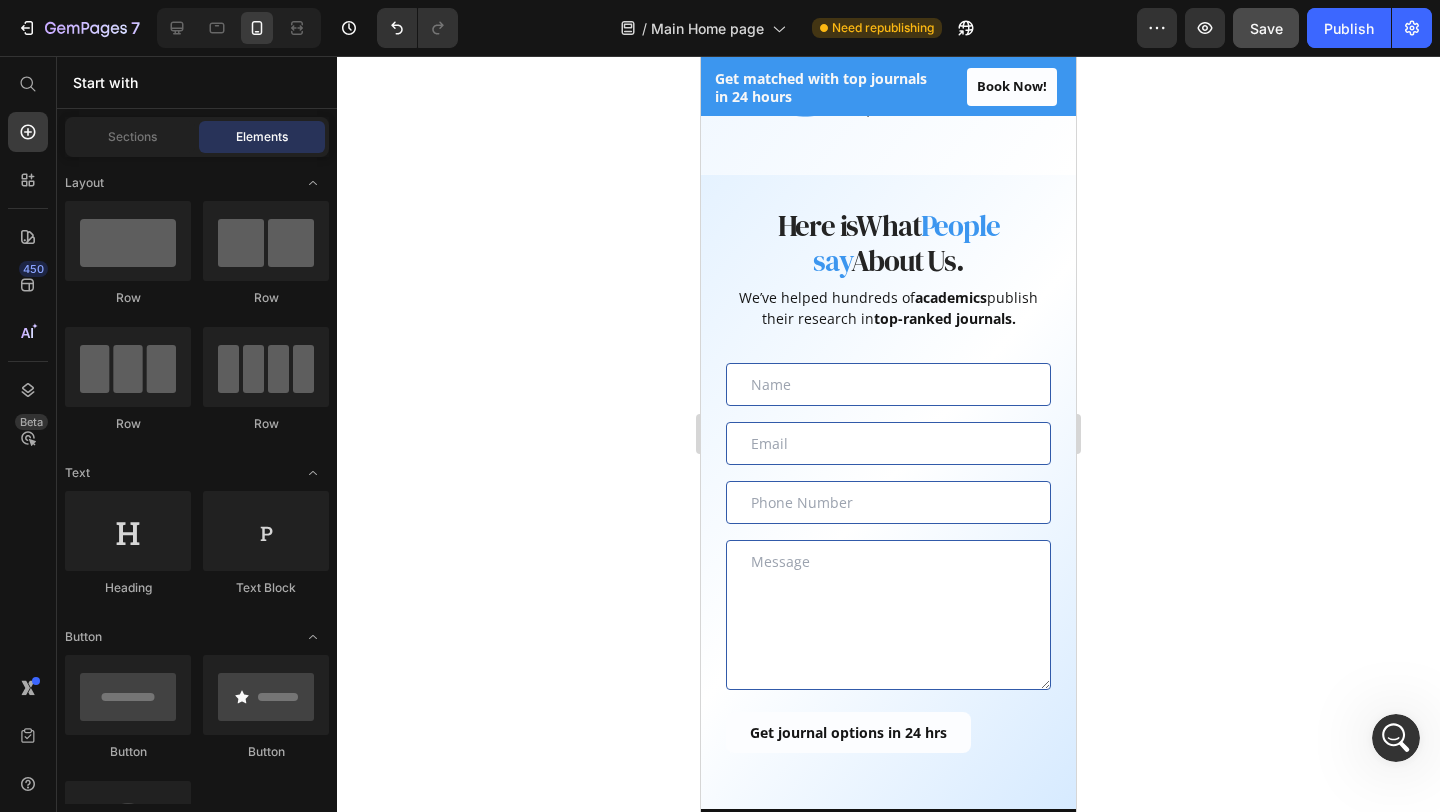 click 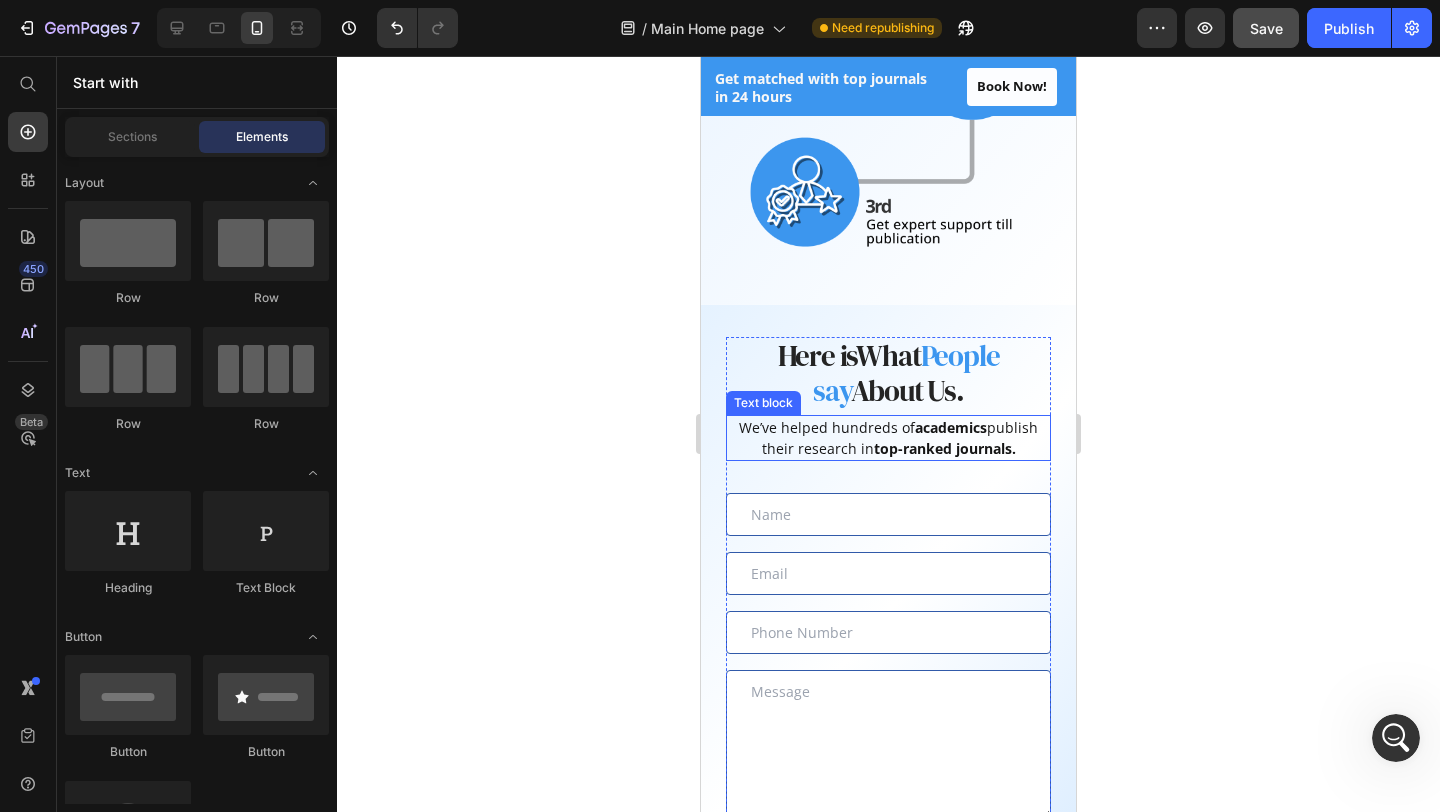 scroll, scrollTop: 1684, scrollLeft: 0, axis: vertical 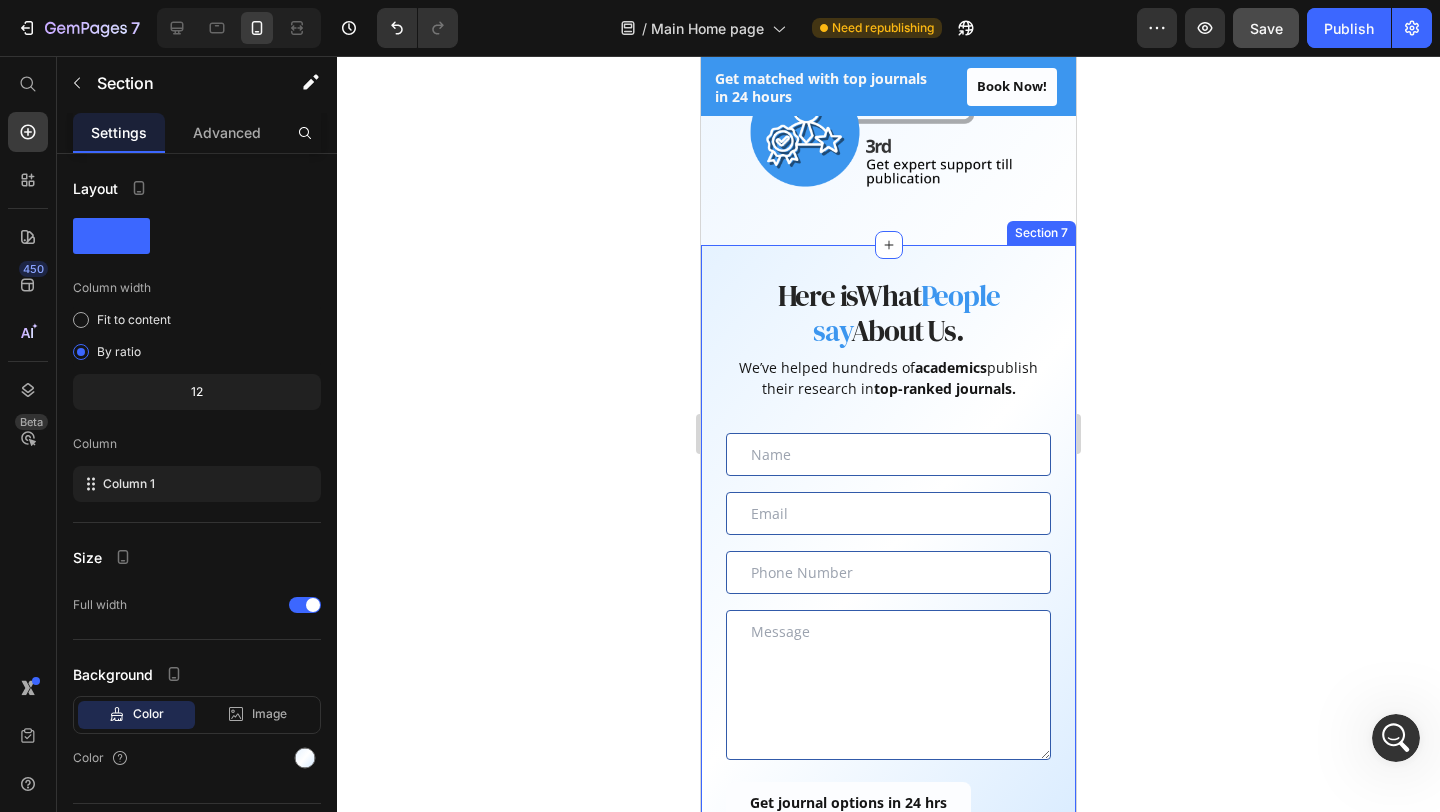 click on "Here is  What  People say  About Us. Heading We’ve helped hundreds of  academics  publish their research in  top-ranked journals. Text block Text Field Email Field Row Text Field Text Area Get journal options in 24 hrs Submit Button Contact Form Row Section 7" at bounding box center [888, 562] 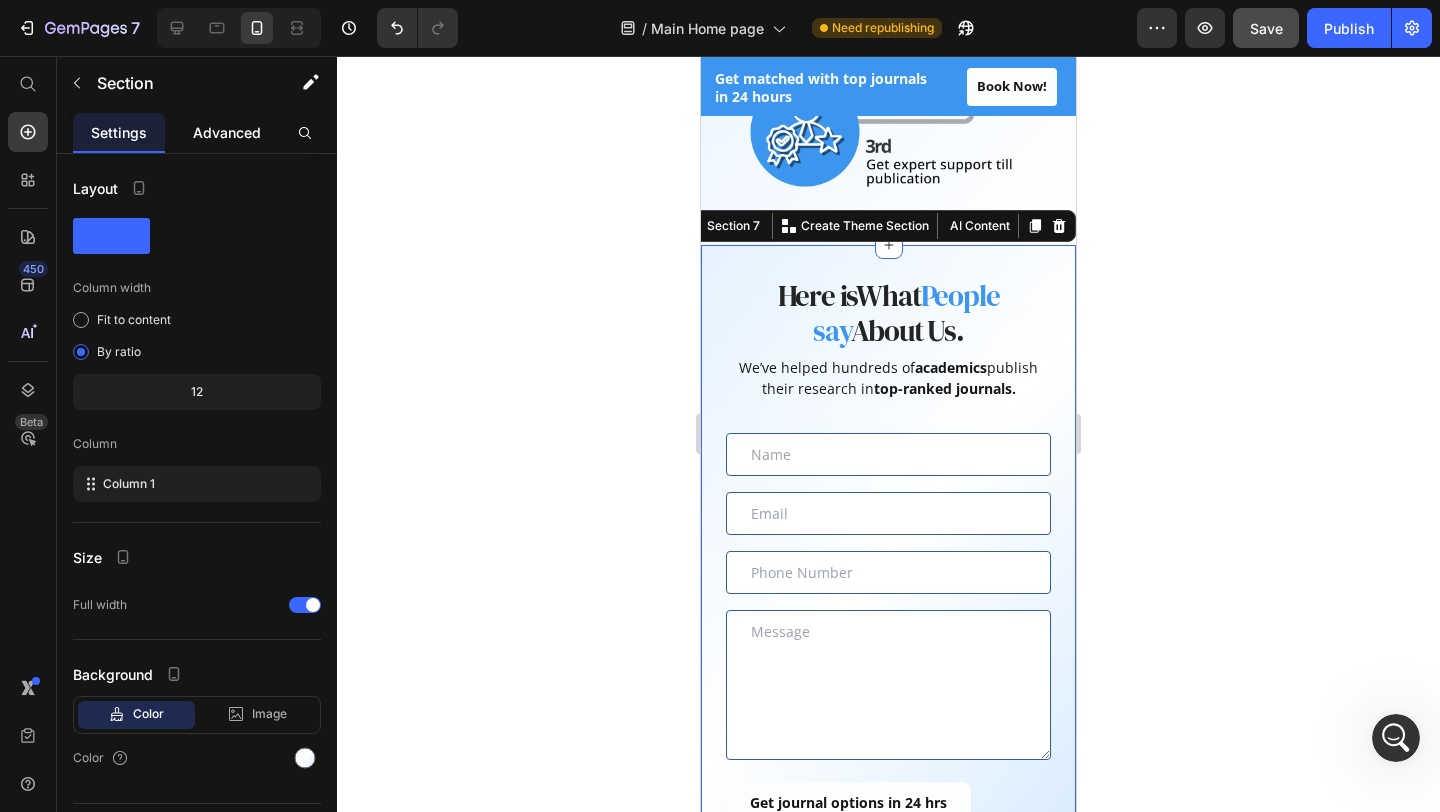 click on "Advanced" at bounding box center [227, 132] 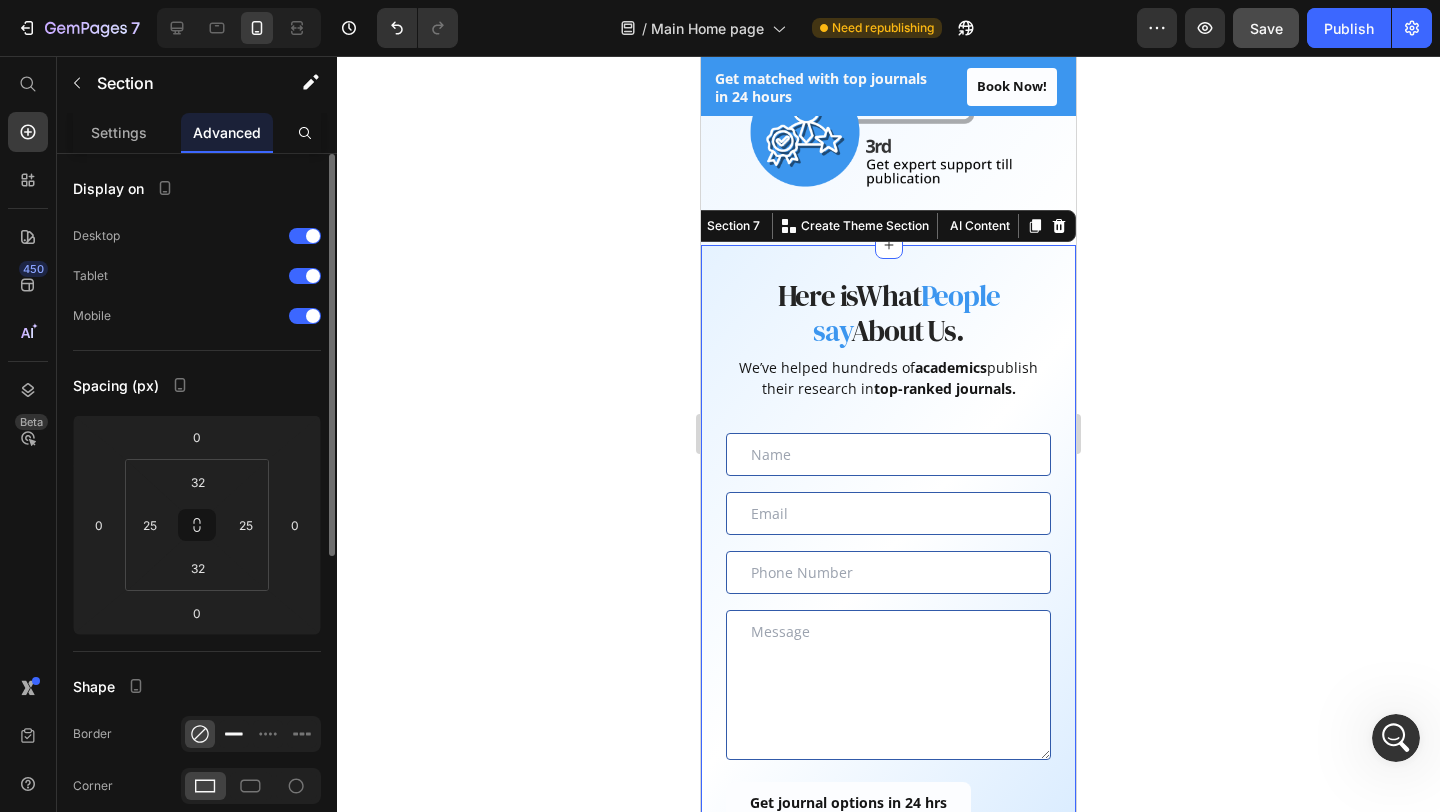 click 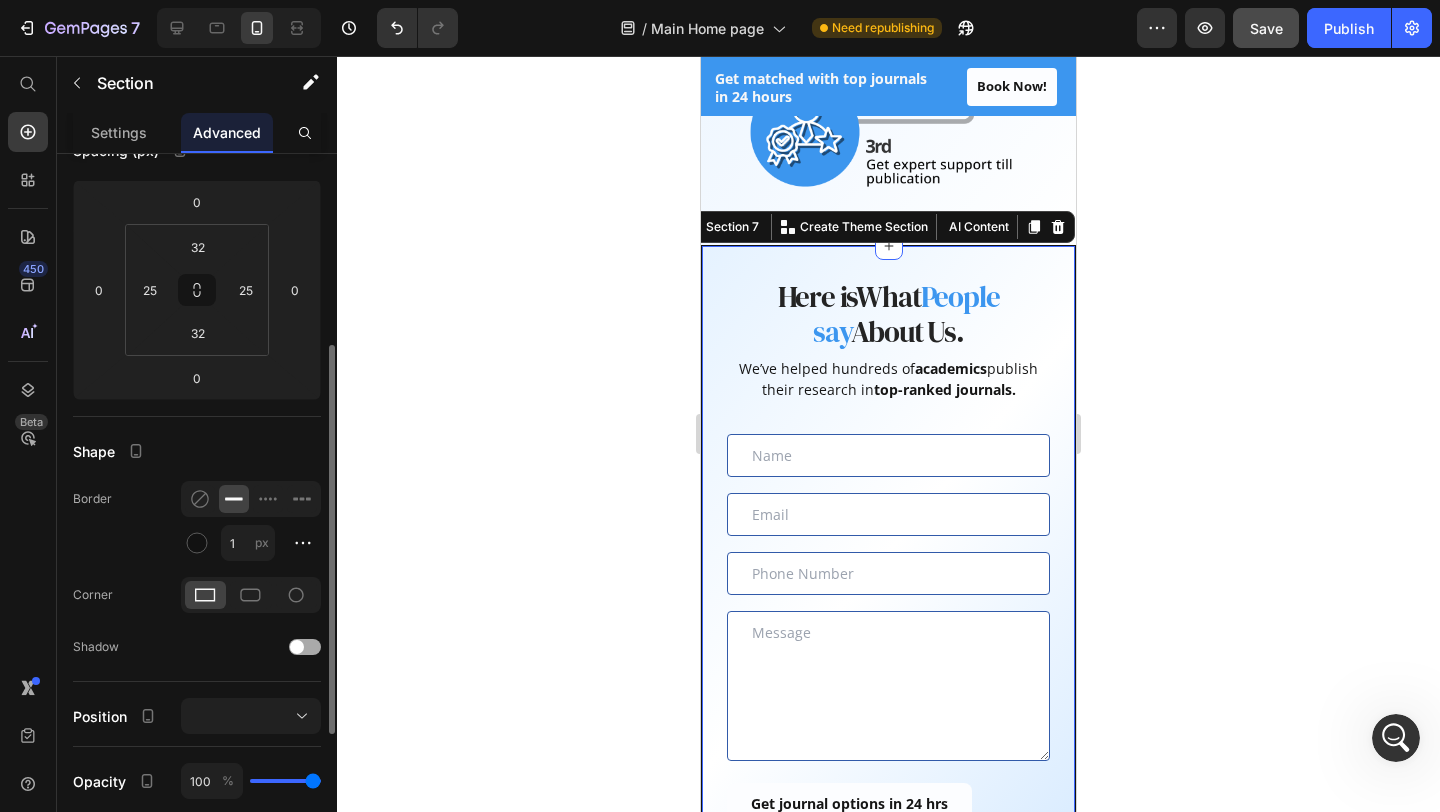 scroll, scrollTop: 284, scrollLeft: 0, axis: vertical 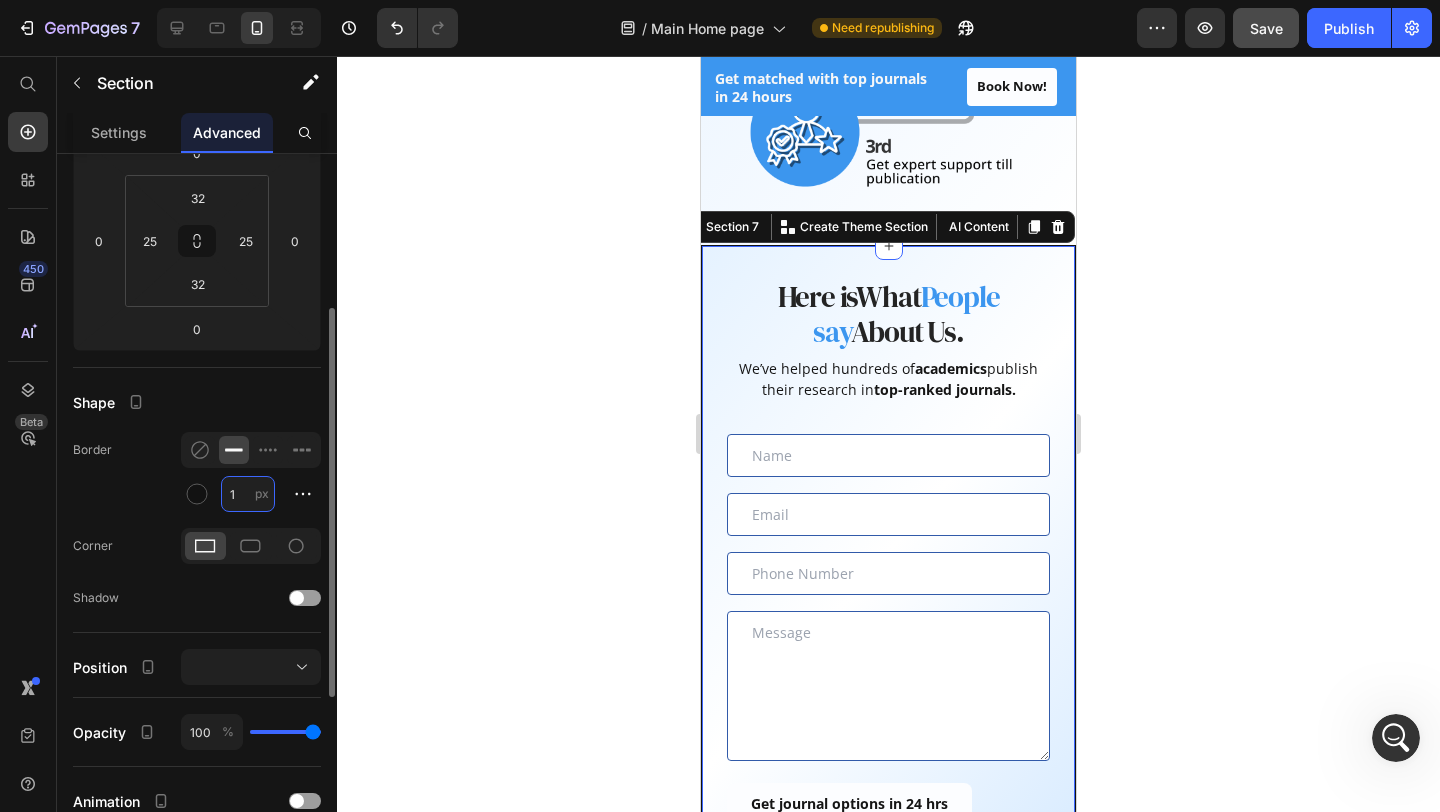 click on "1" at bounding box center (248, 494) 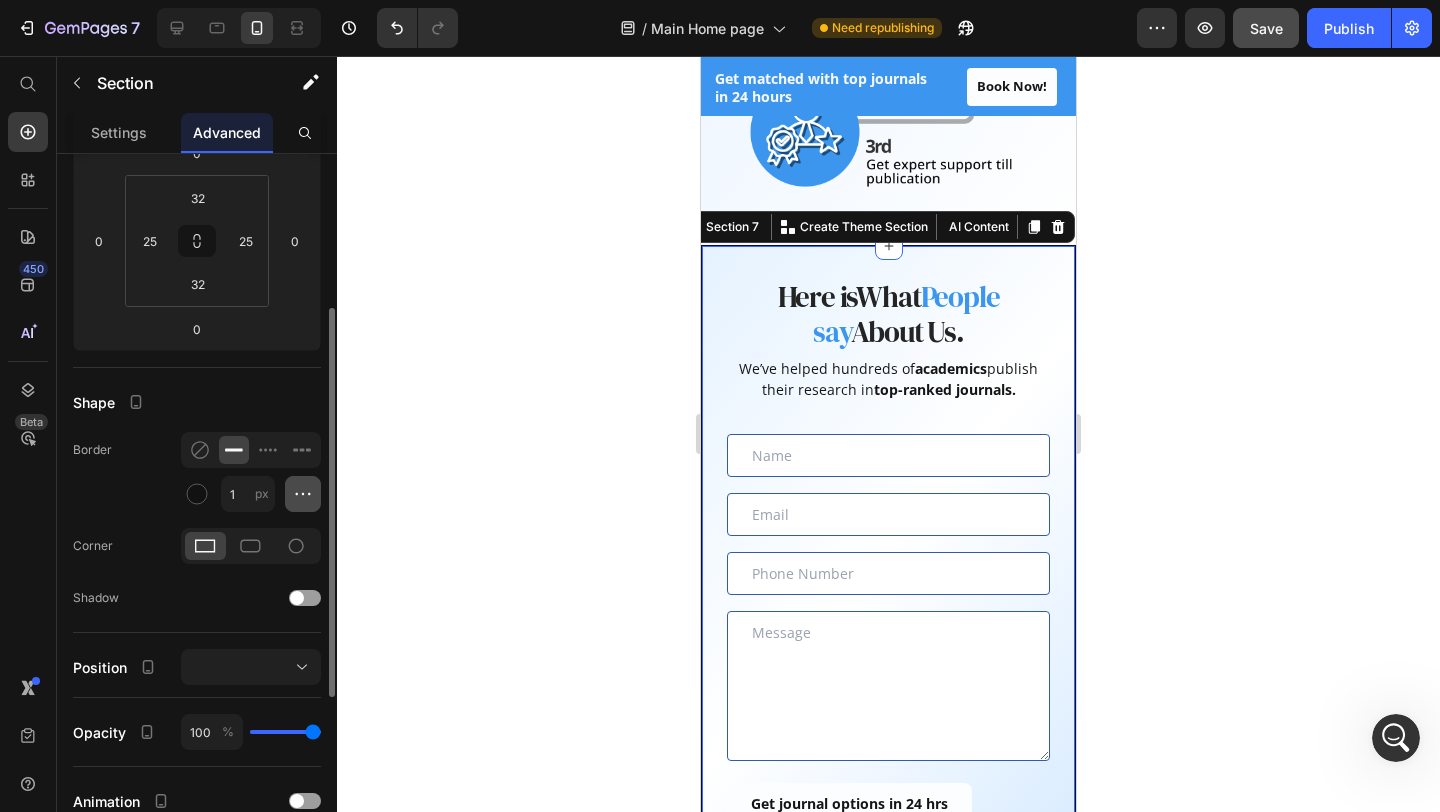 click 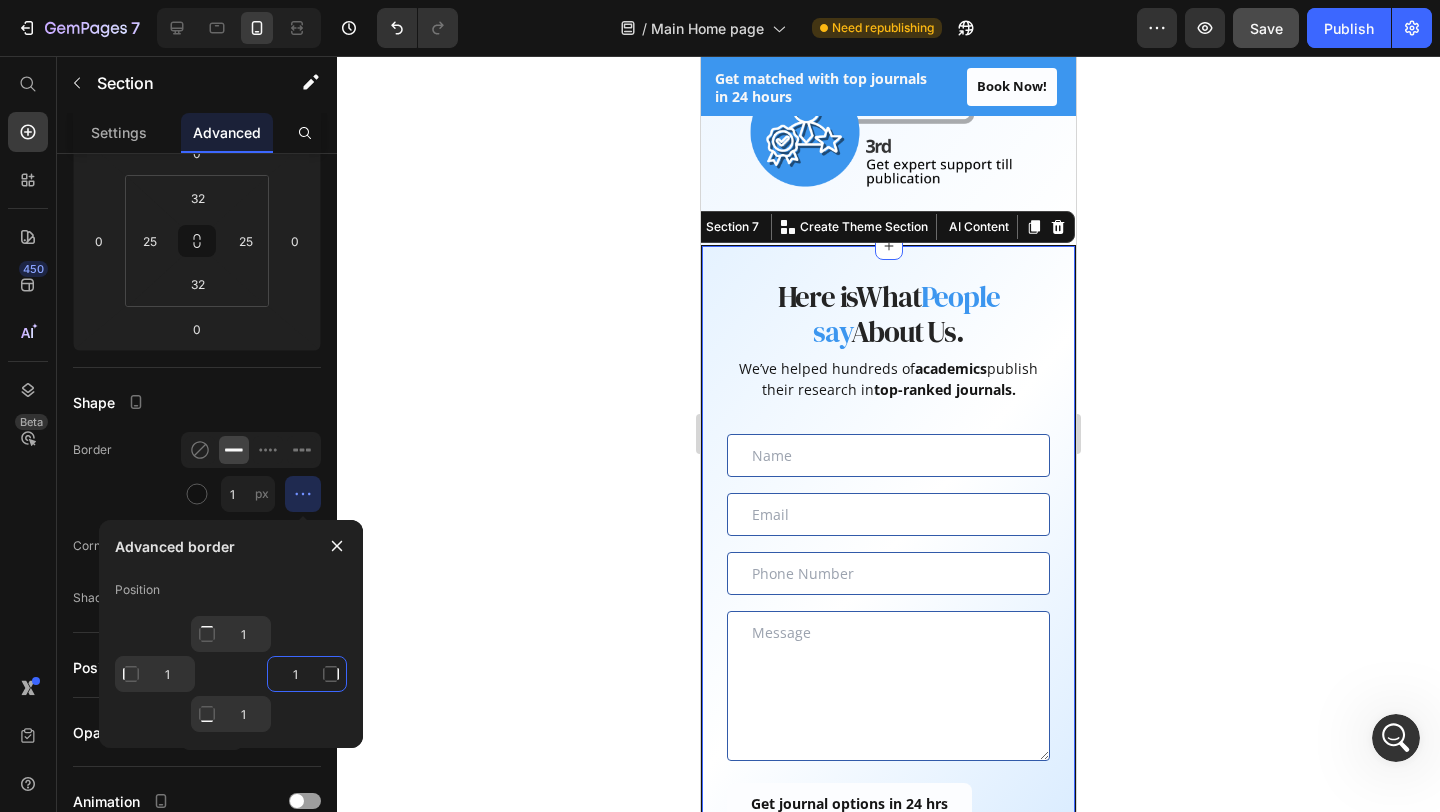 click on "1" 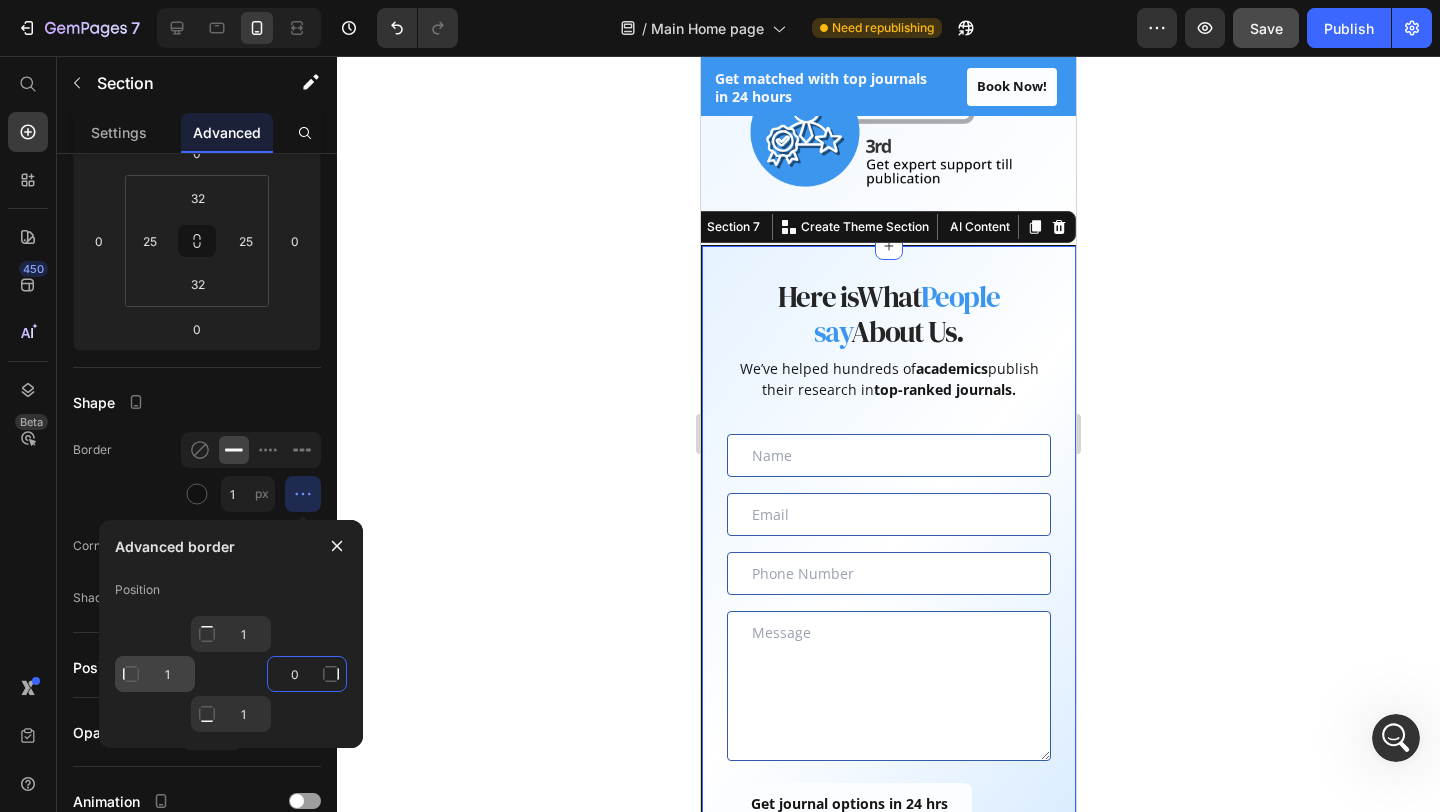 type on "0" 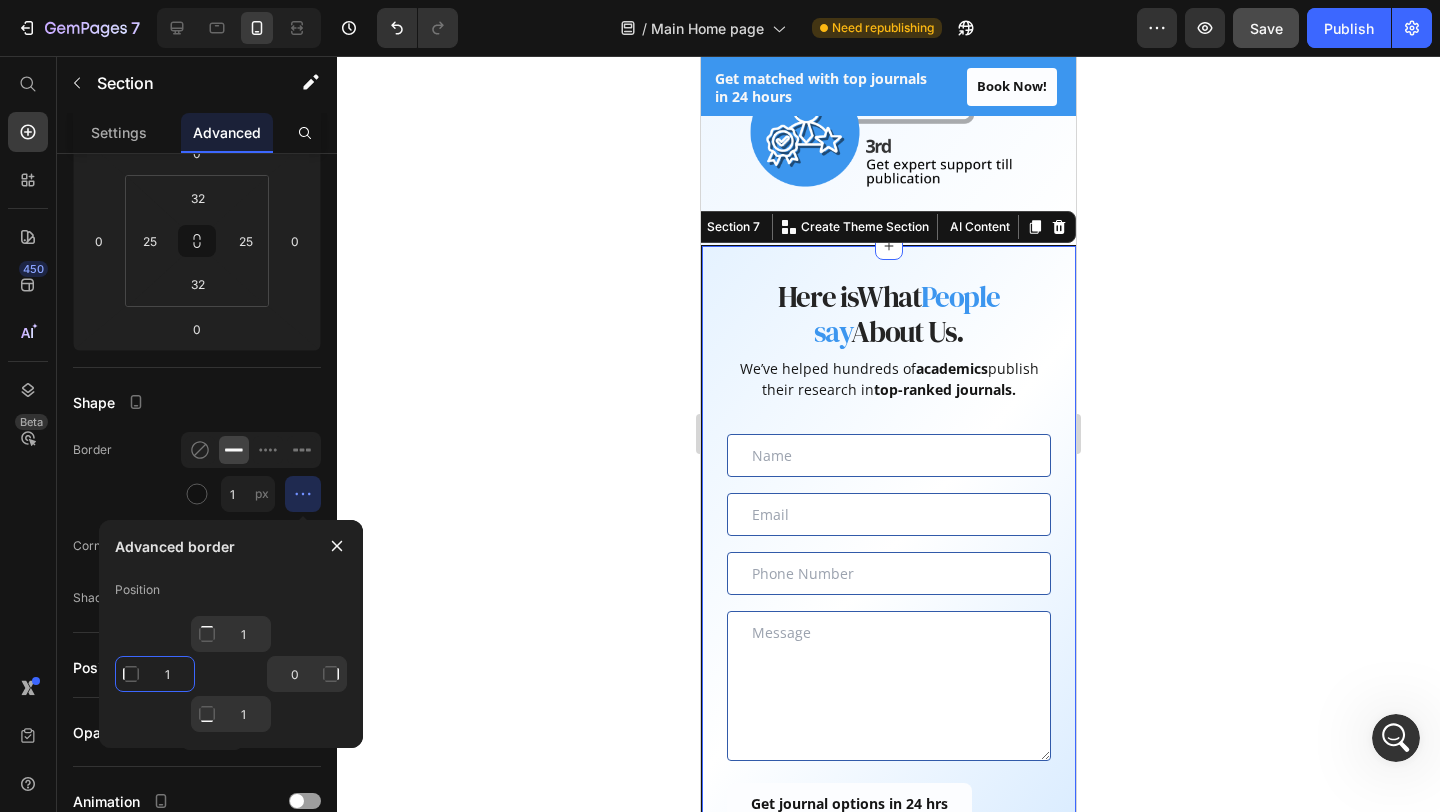 type on "Mixed" 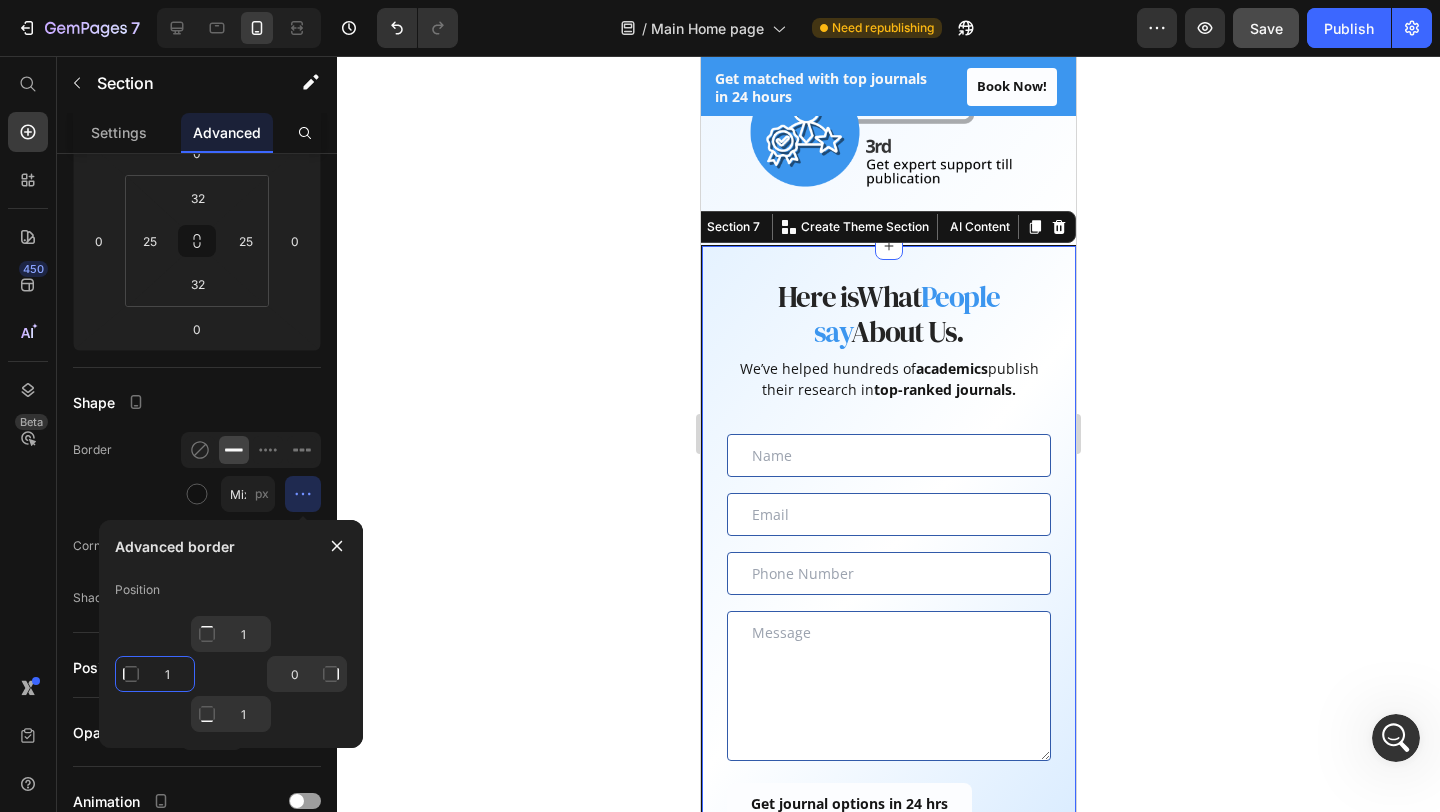 click on "1" 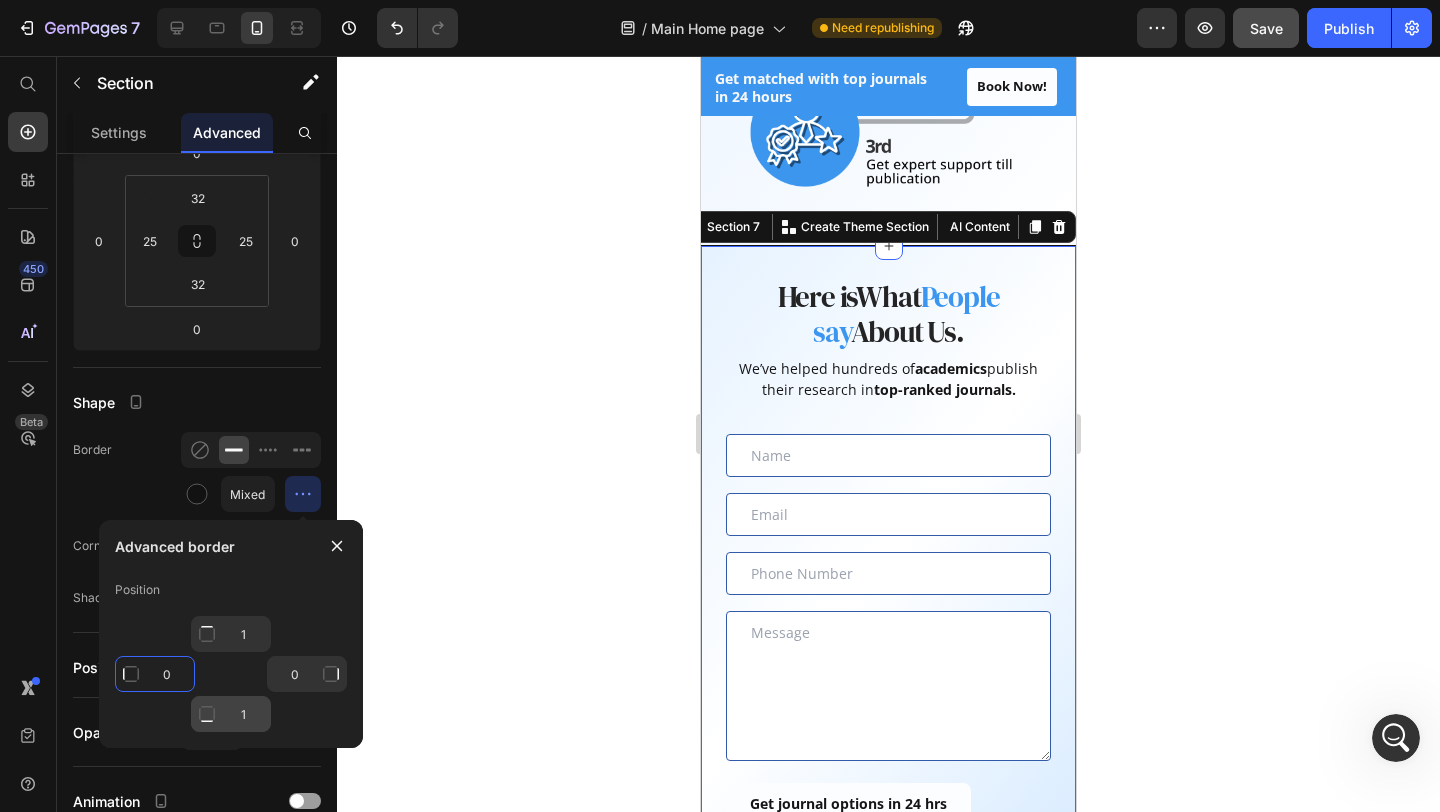 type on "0" 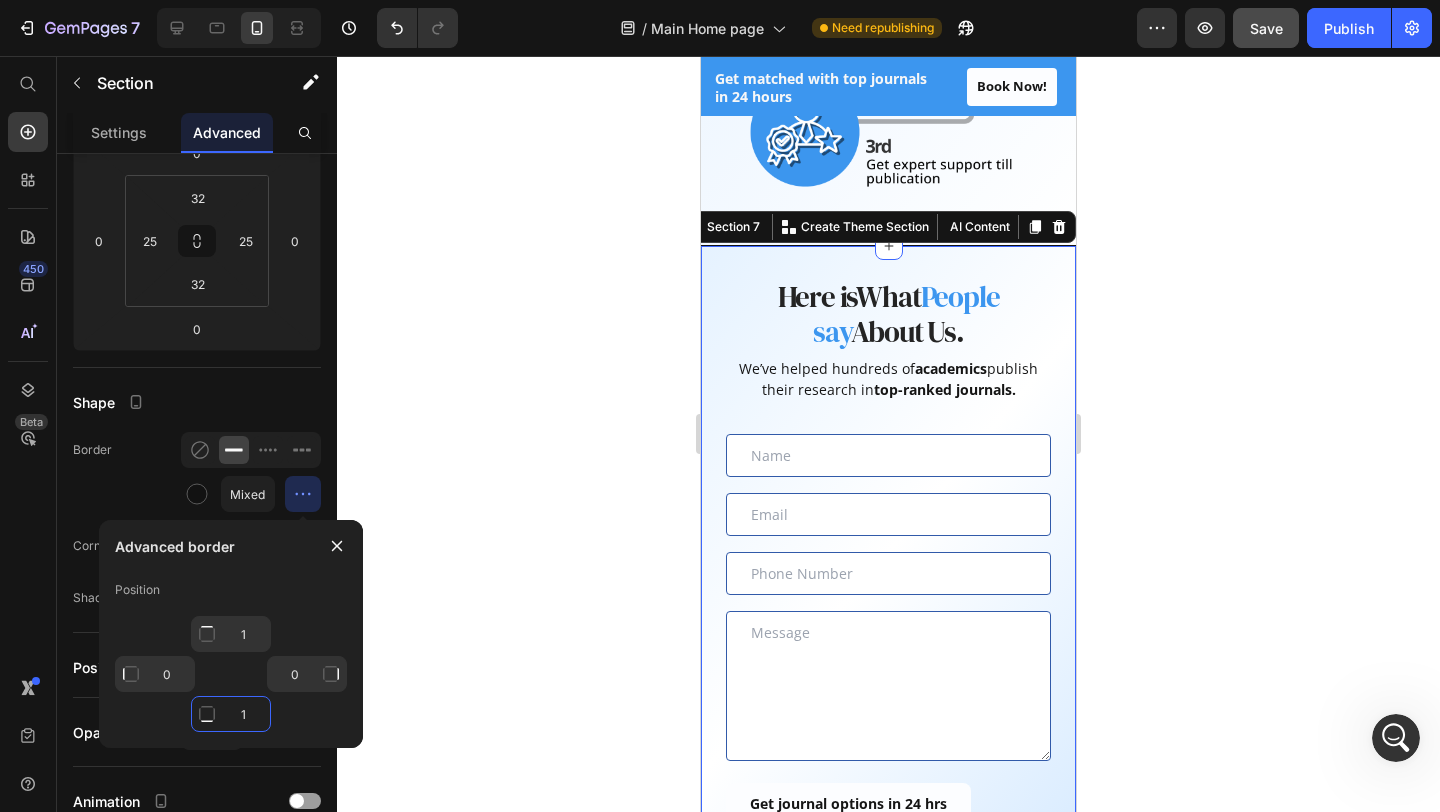 click on "1" 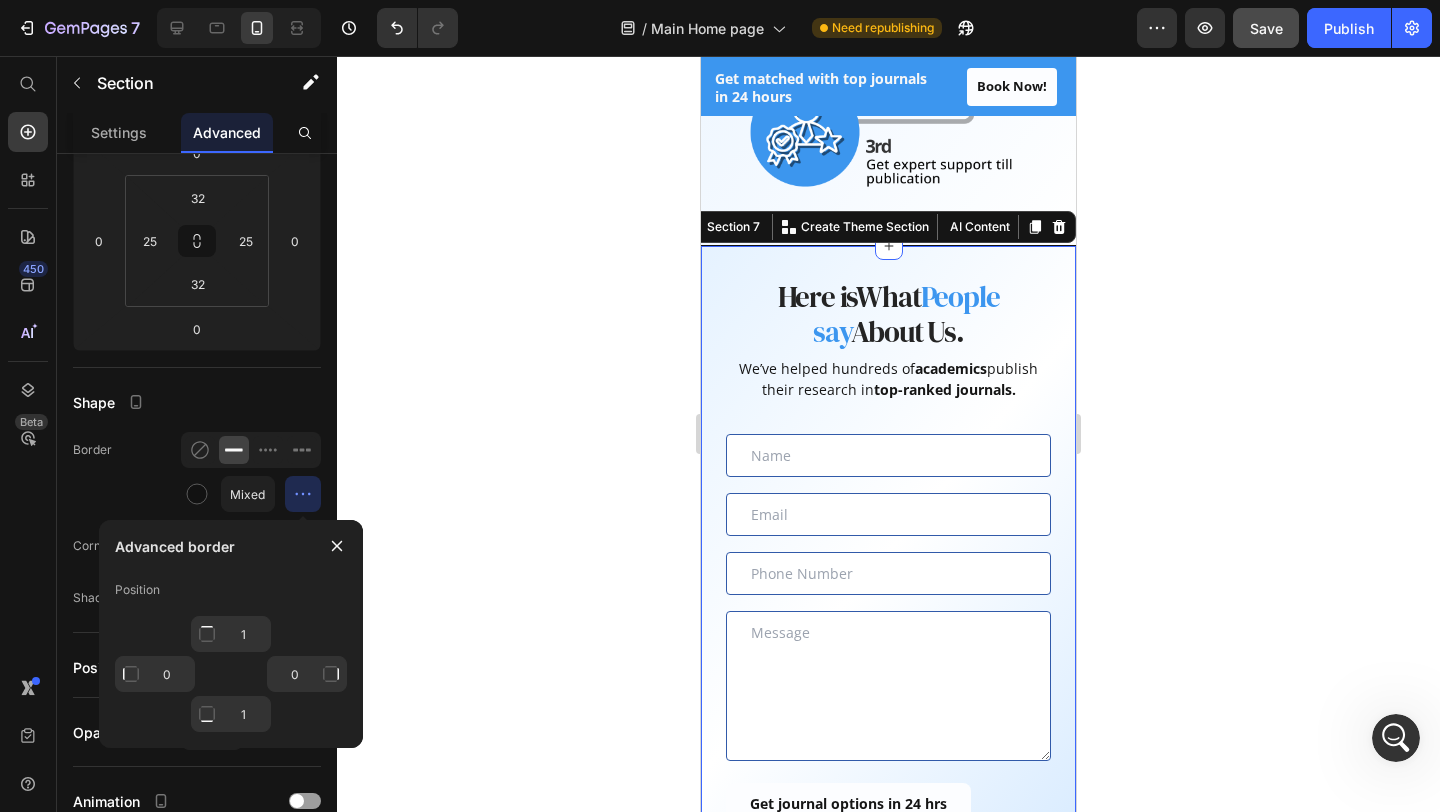 click on "0 0" at bounding box center (231, 674) 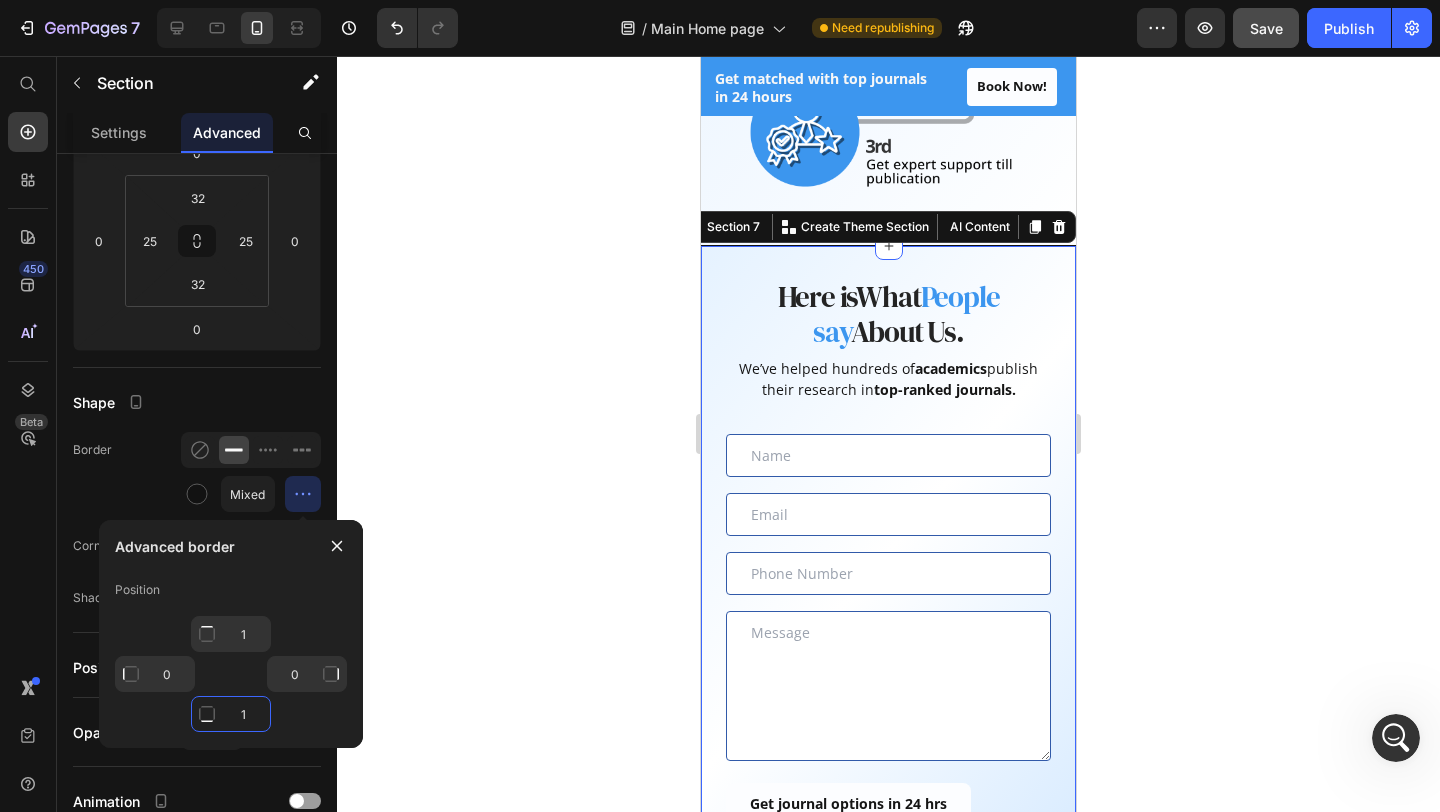 click on "1" 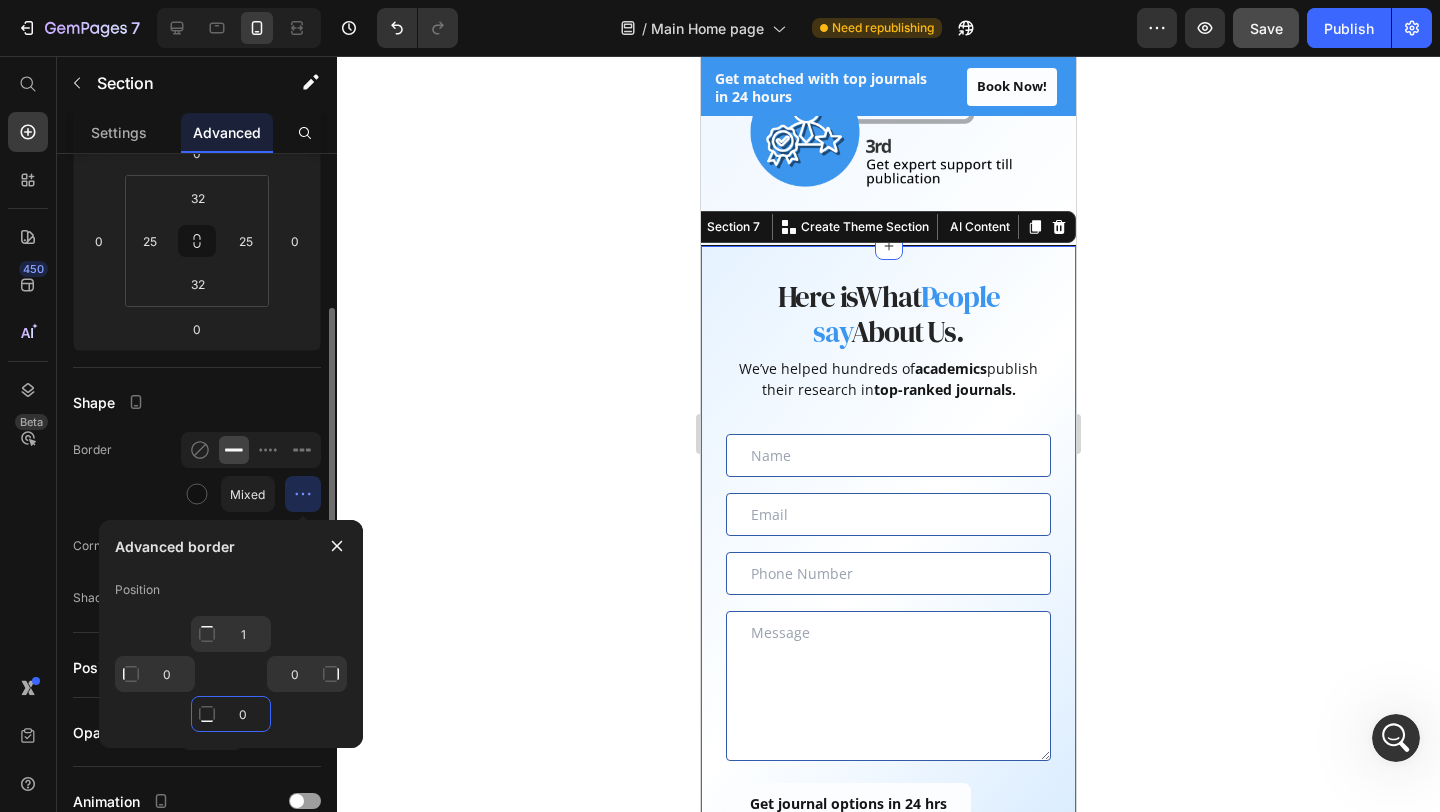 type on "0" 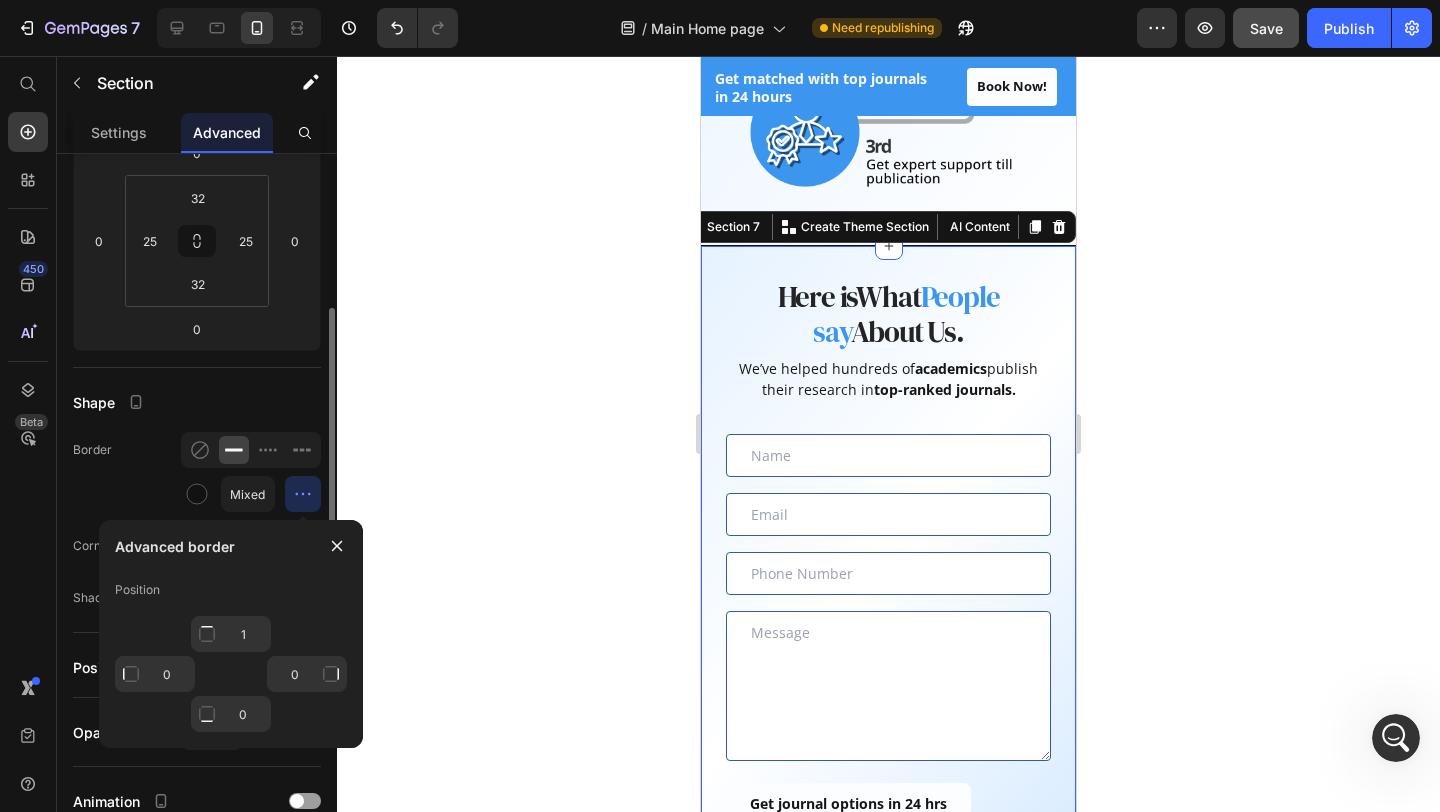 click on "Border Mixed" 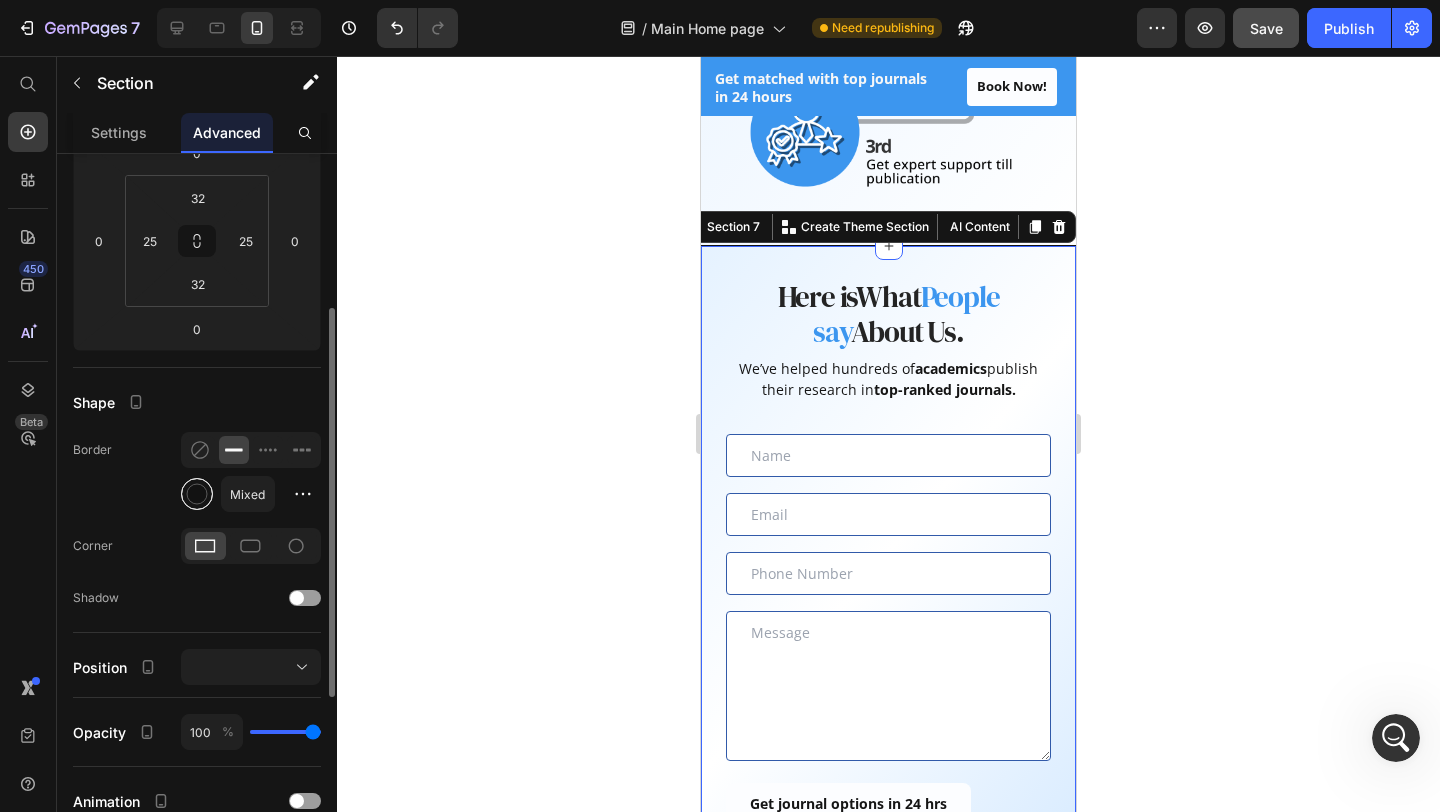 click at bounding box center (197, 494) 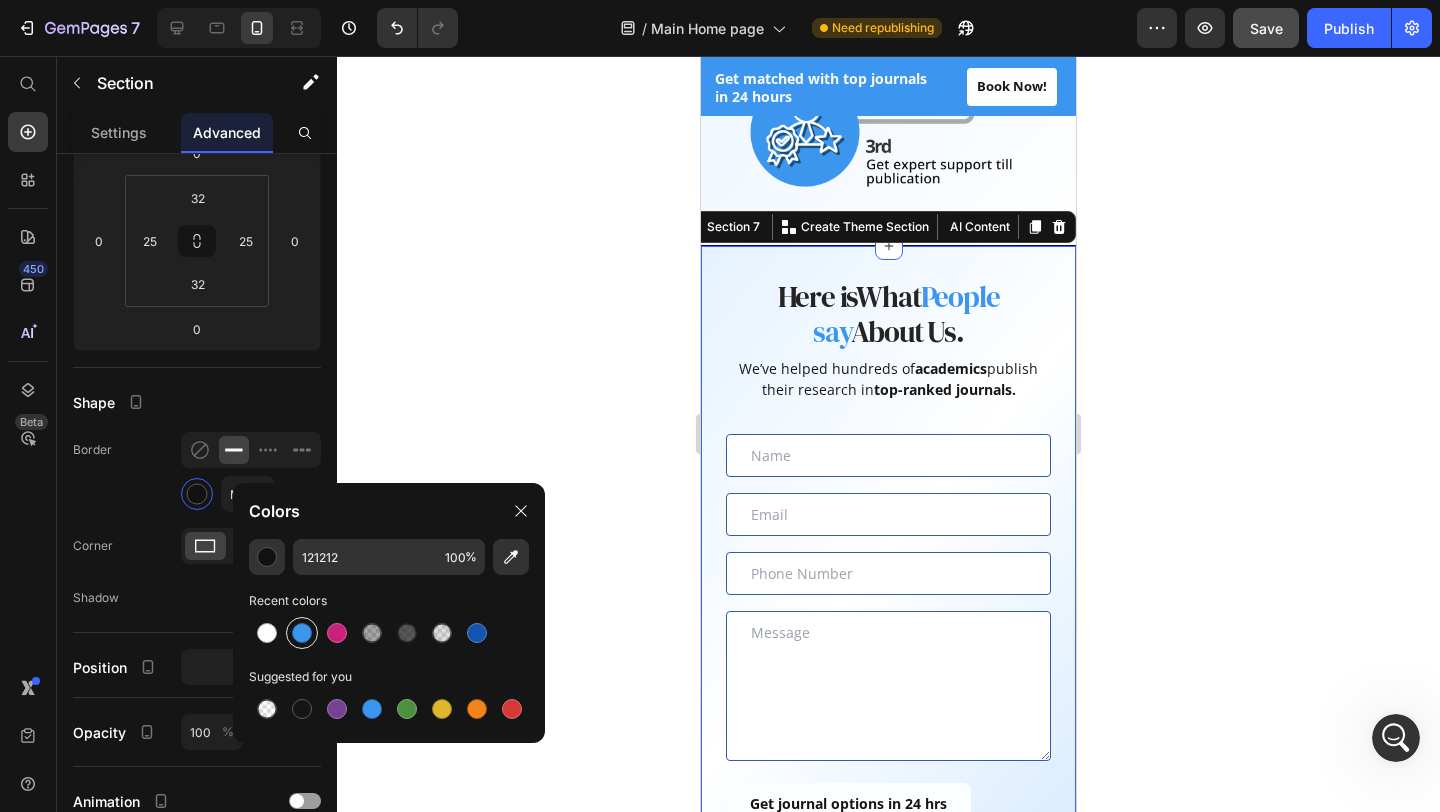 click at bounding box center (302, 633) 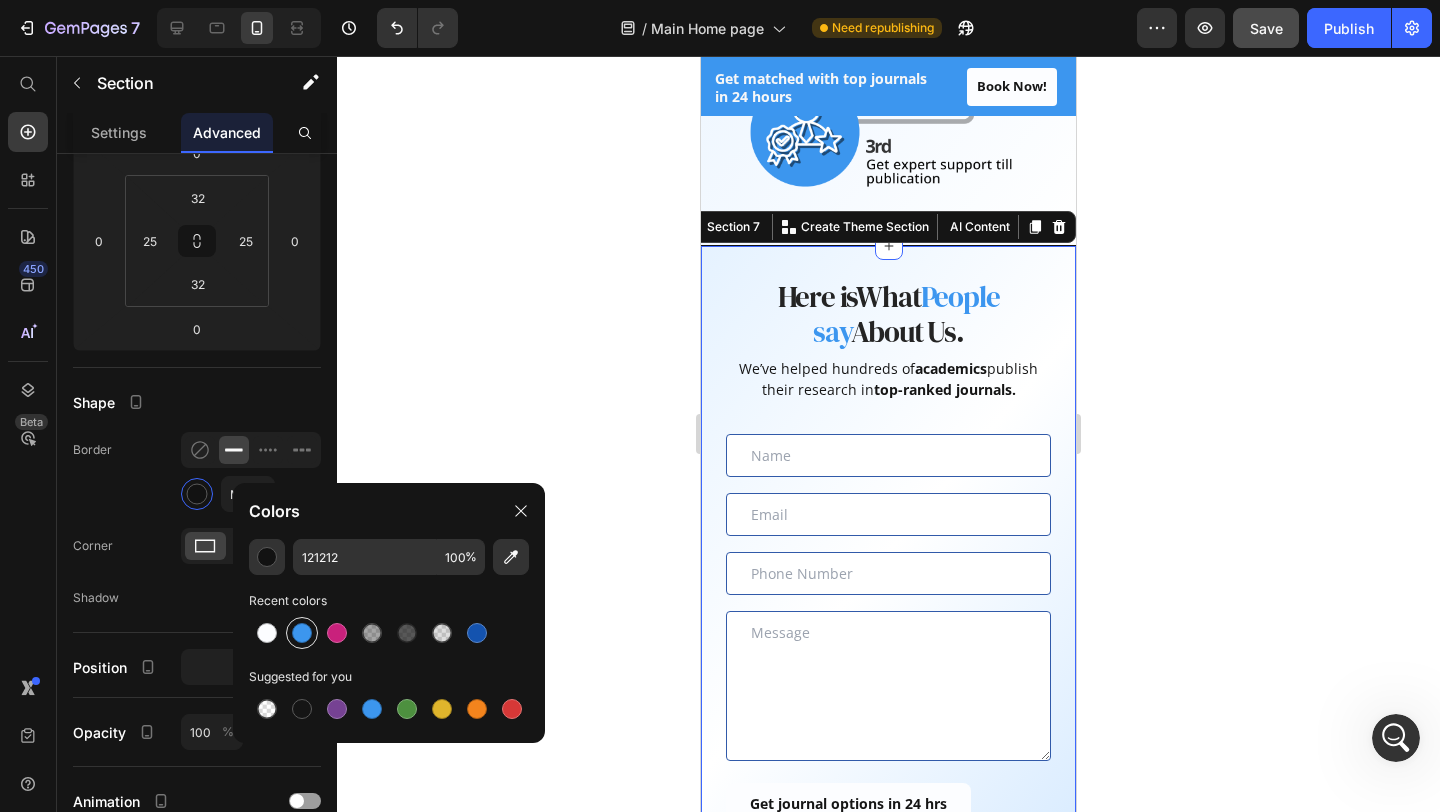 type on "3C96EE" 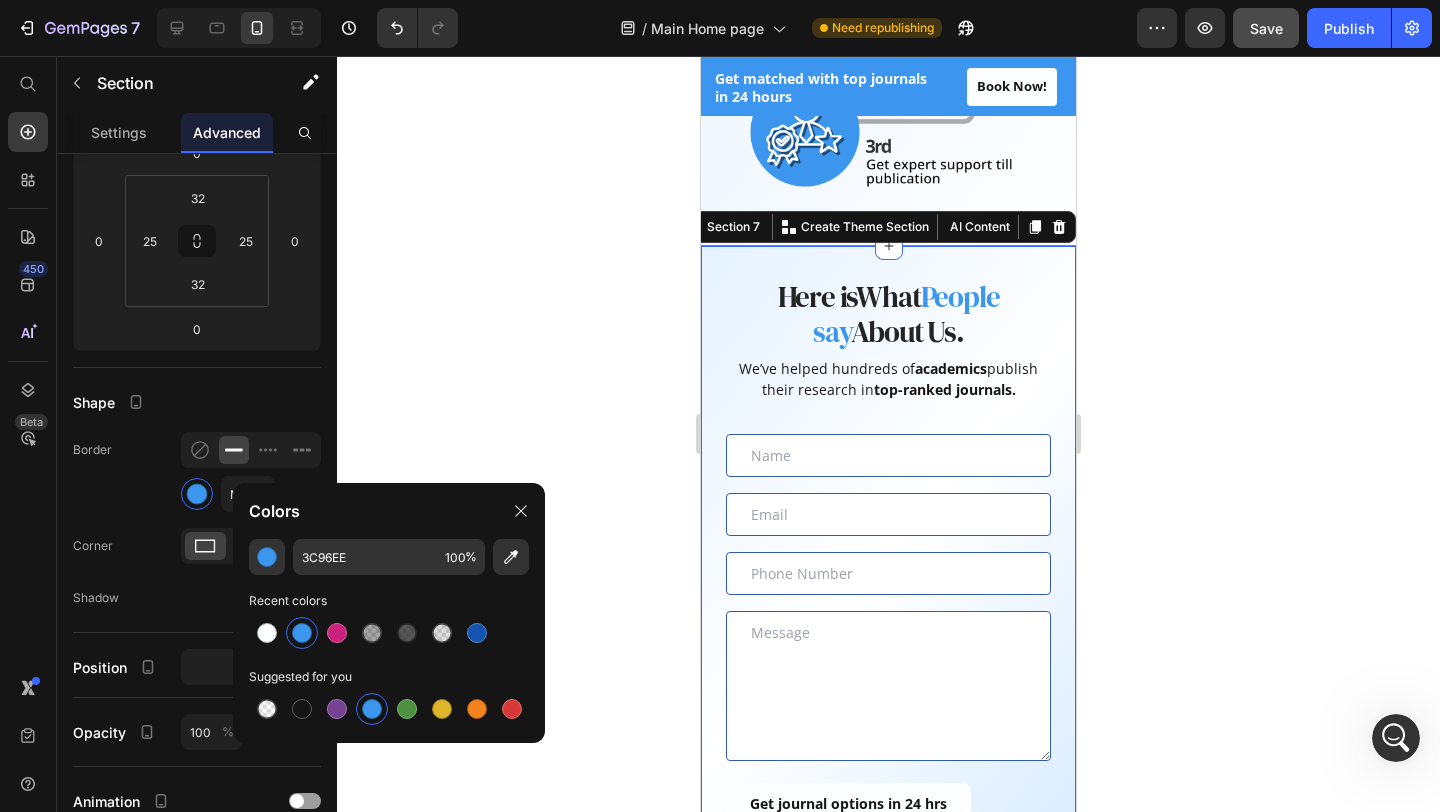 click 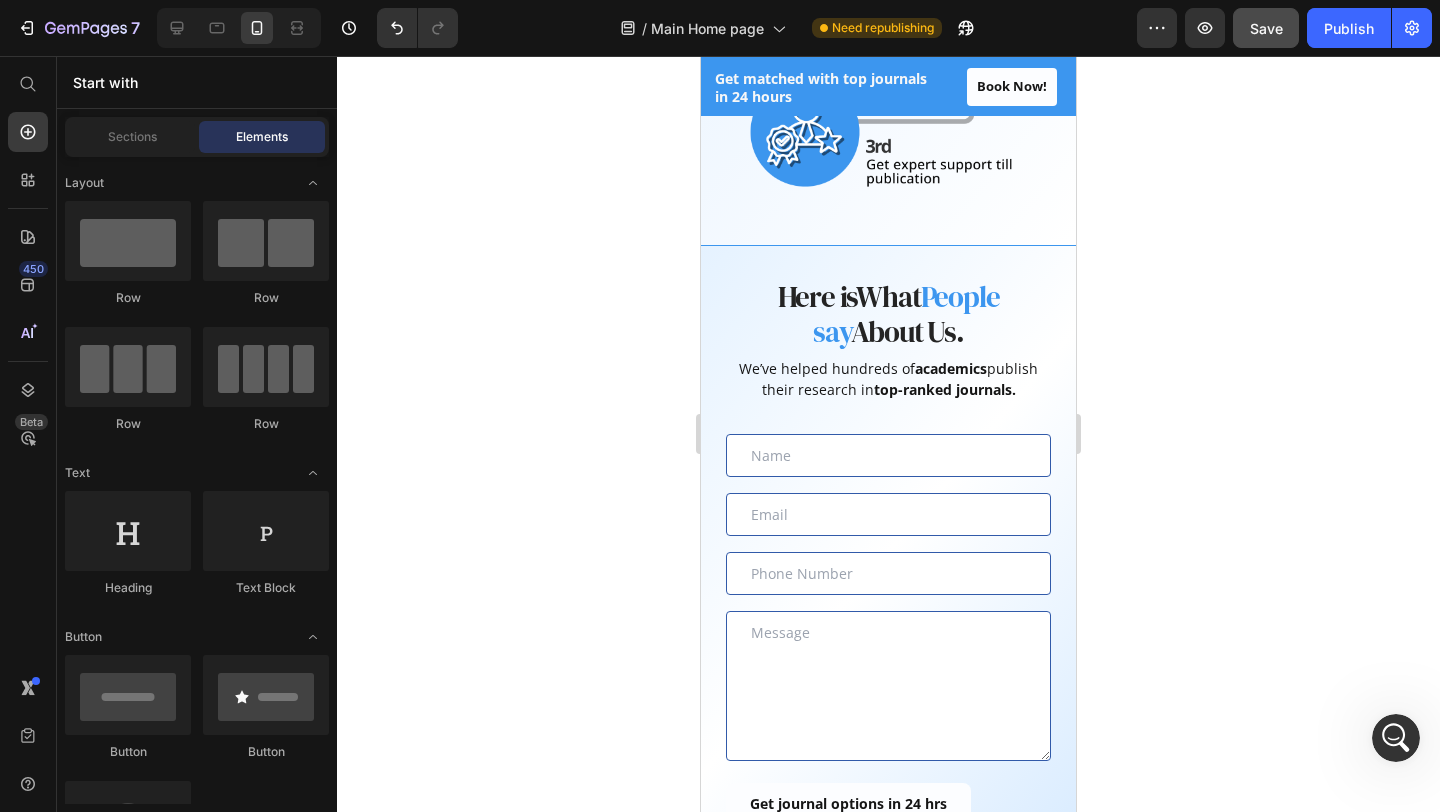 click 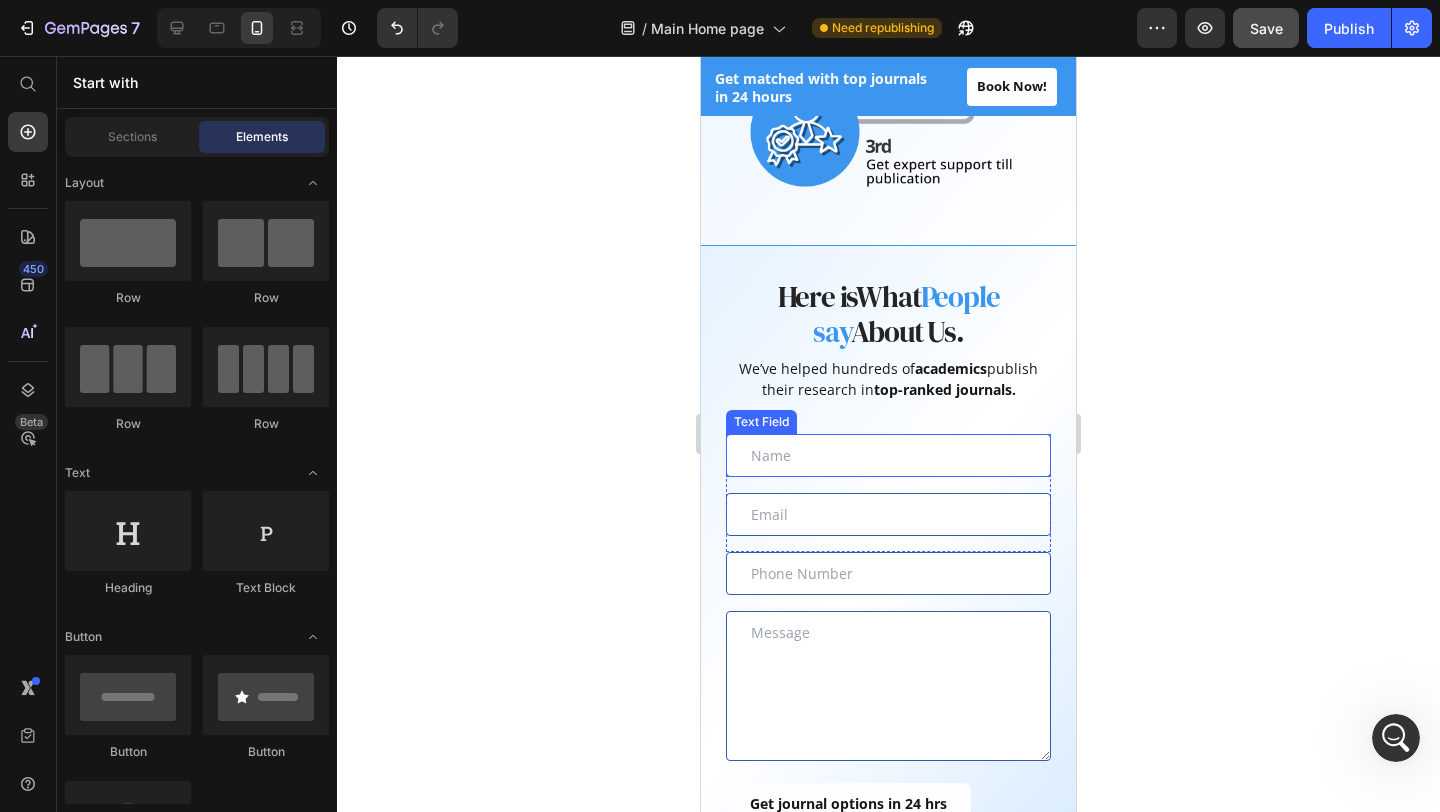 click at bounding box center (888, 455) 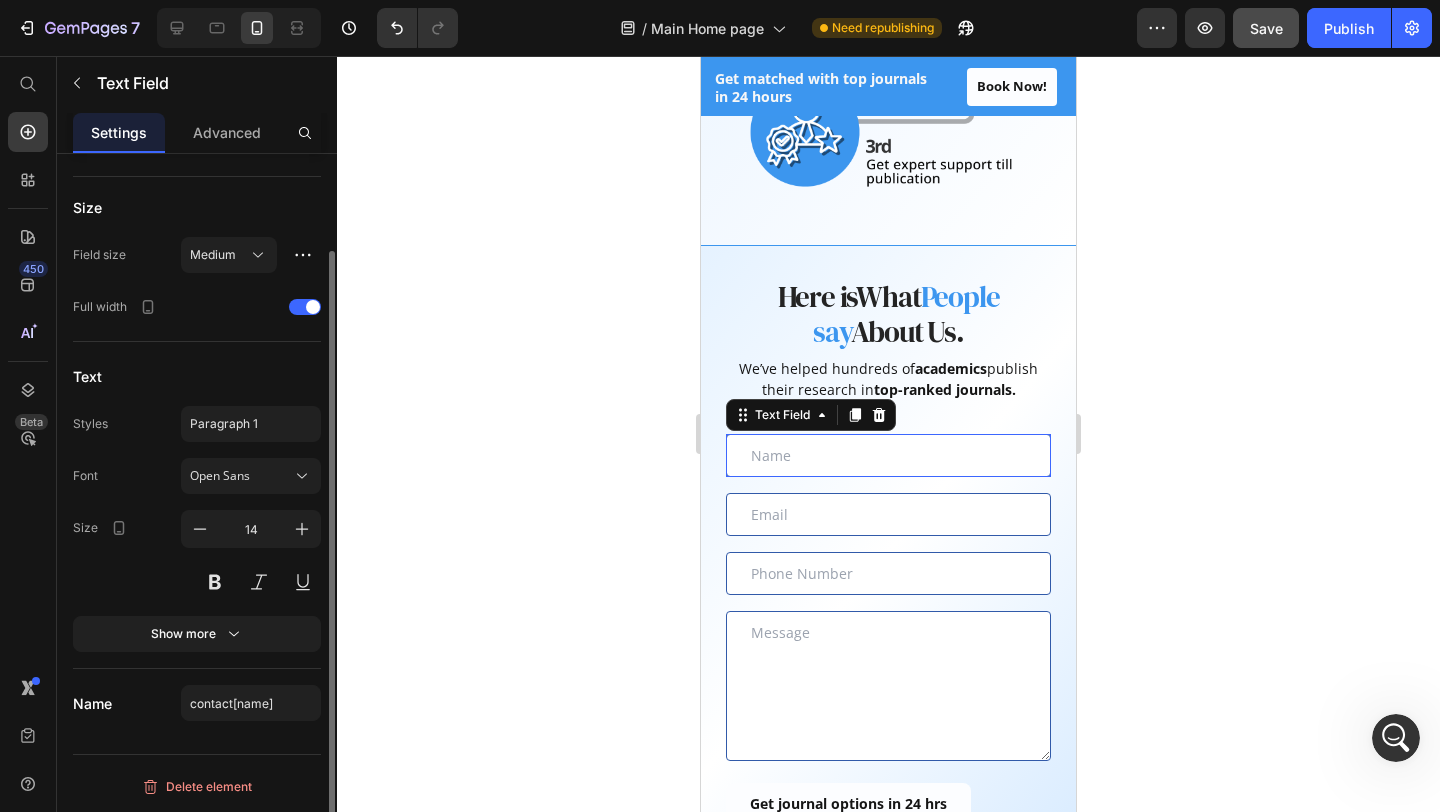 scroll, scrollTop: 0, scrollLeft: 0, axis: both 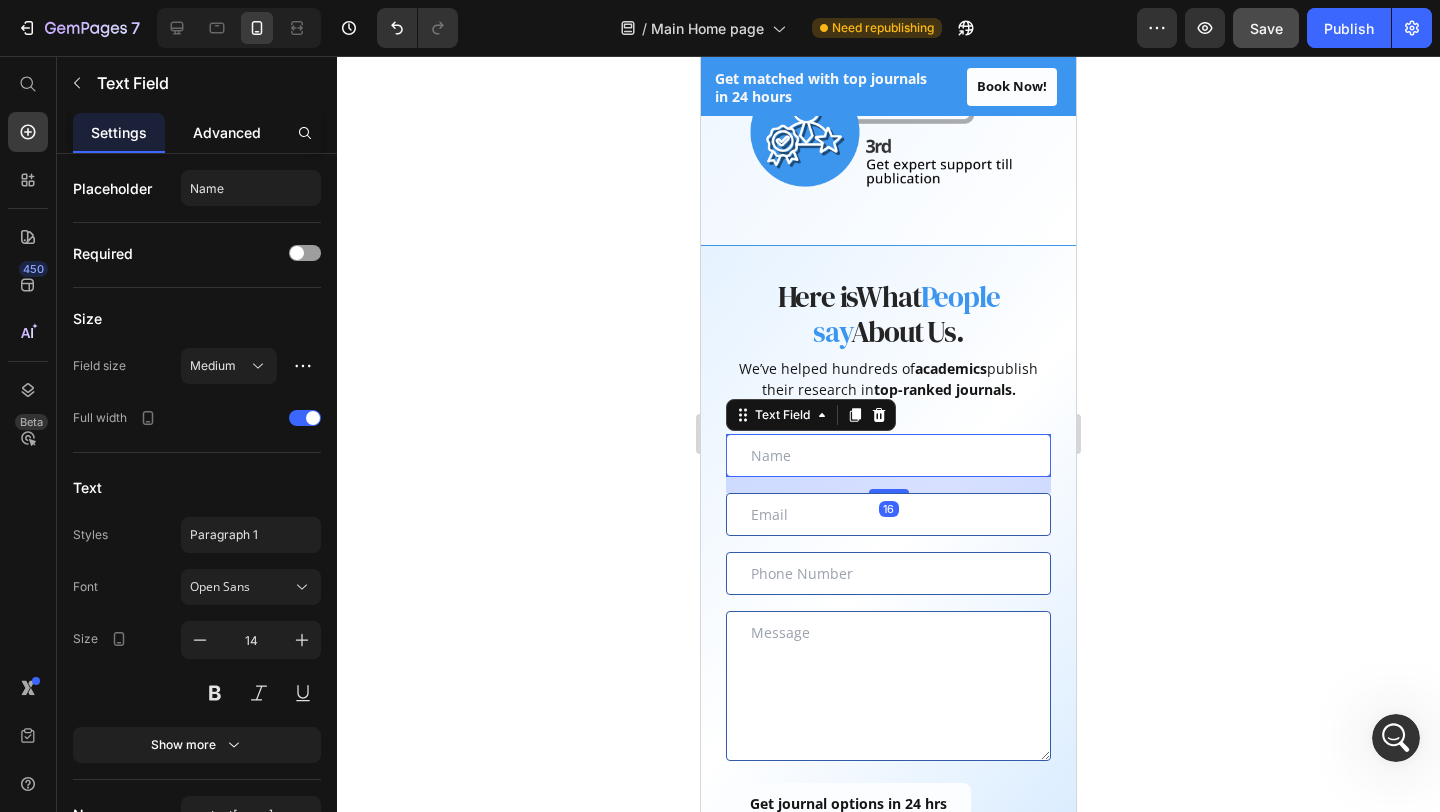 click on "Advanced" 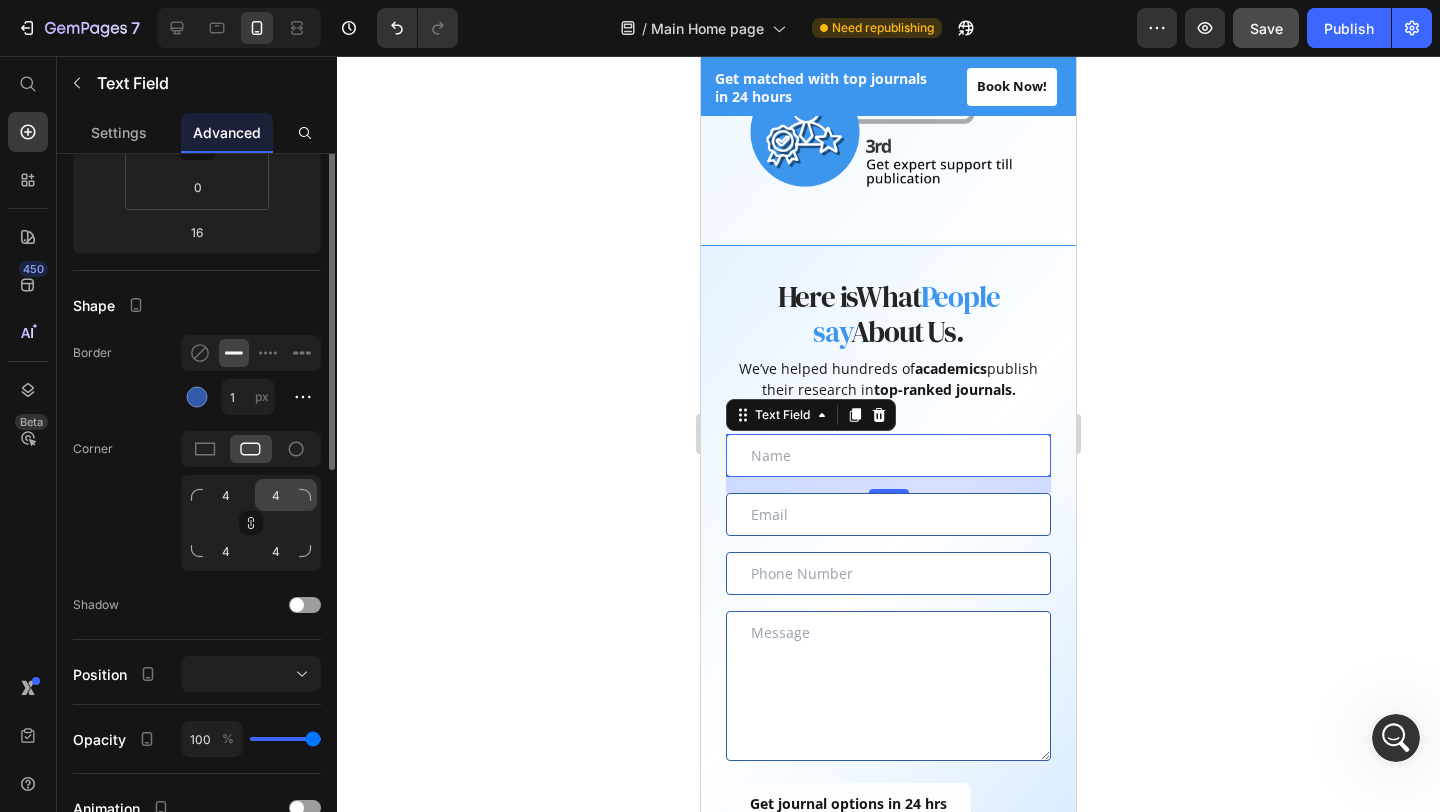 scroll, scrollTop: 490, scrollLeft: 0, axis: vertical 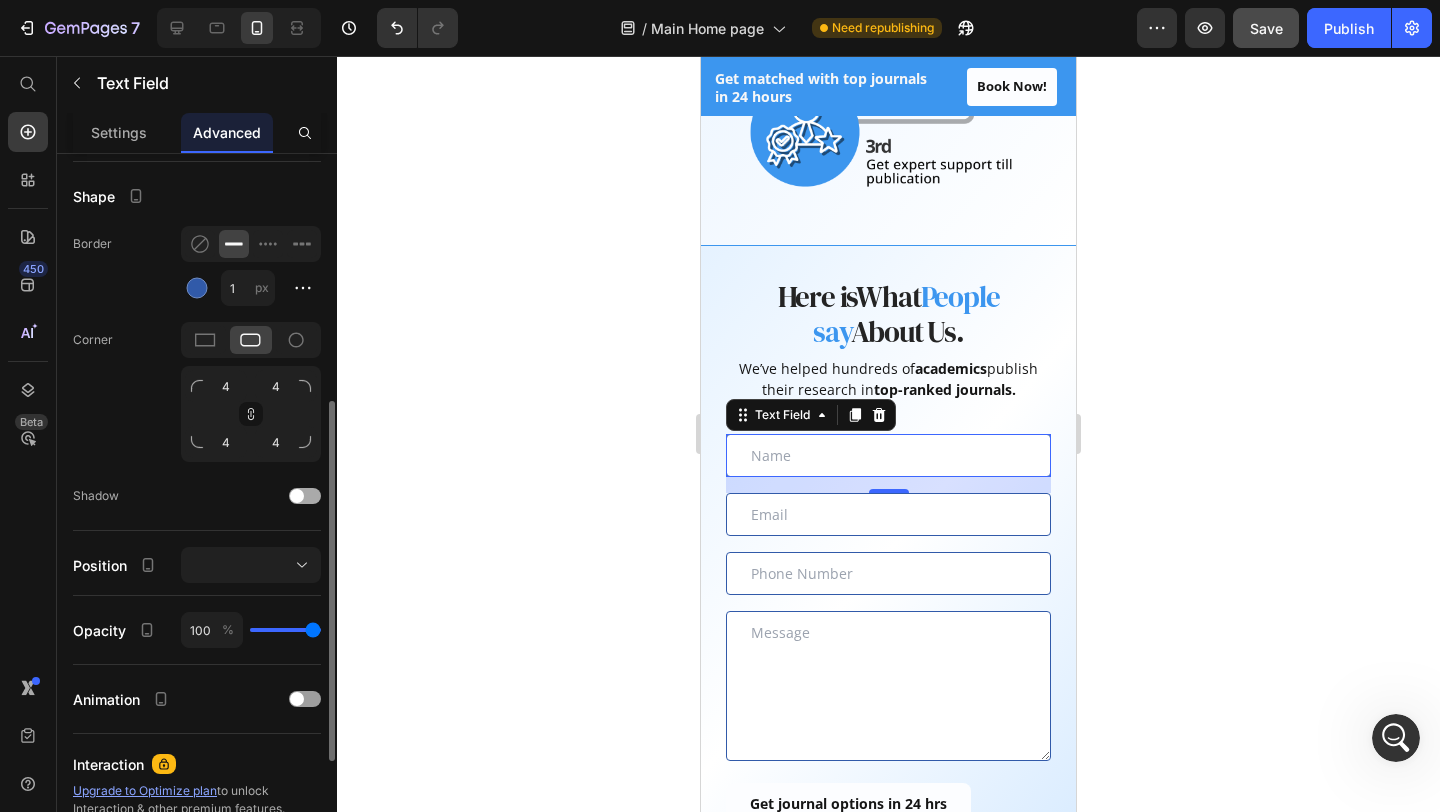 click at bounding box center (305, 496) 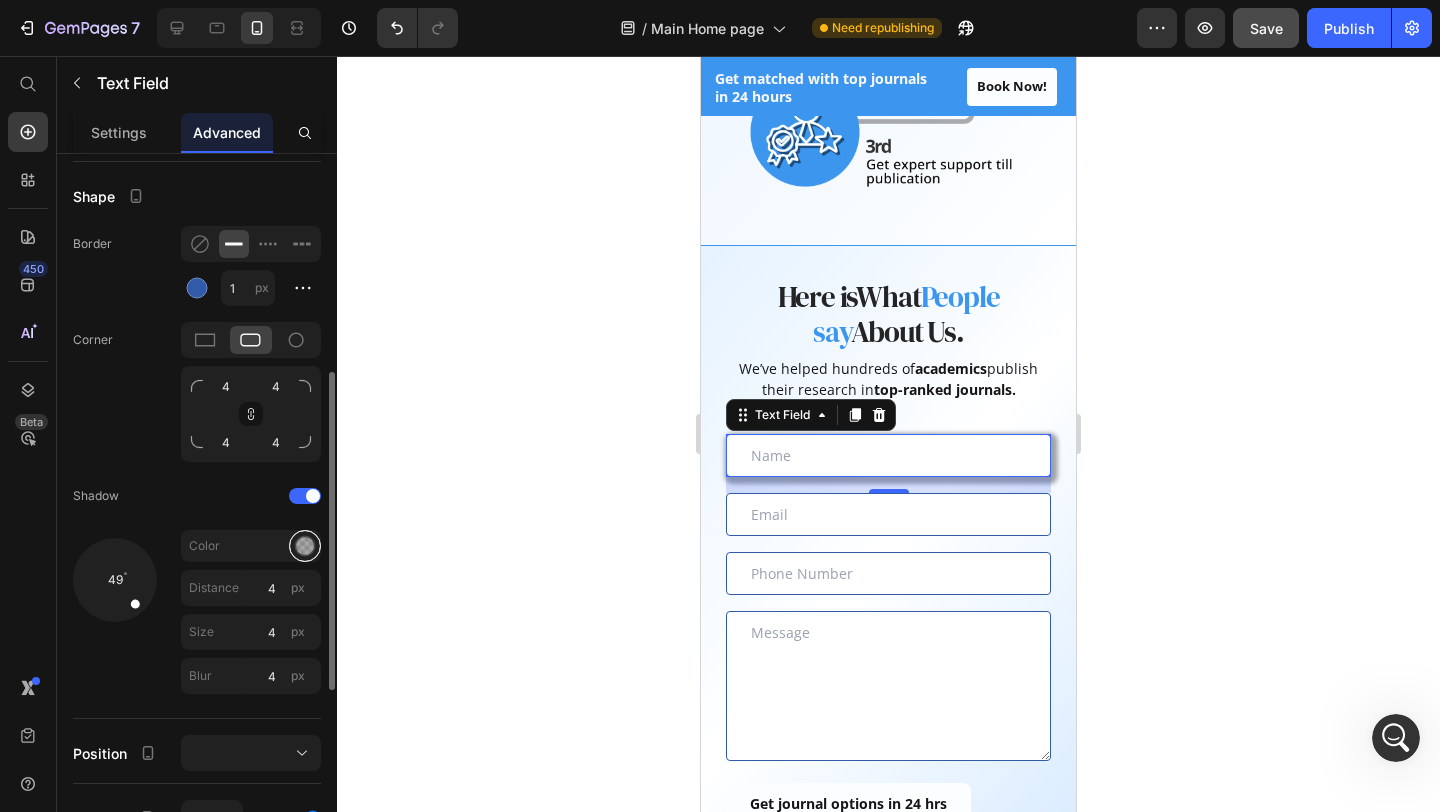 click at bounding box center (305, 546) 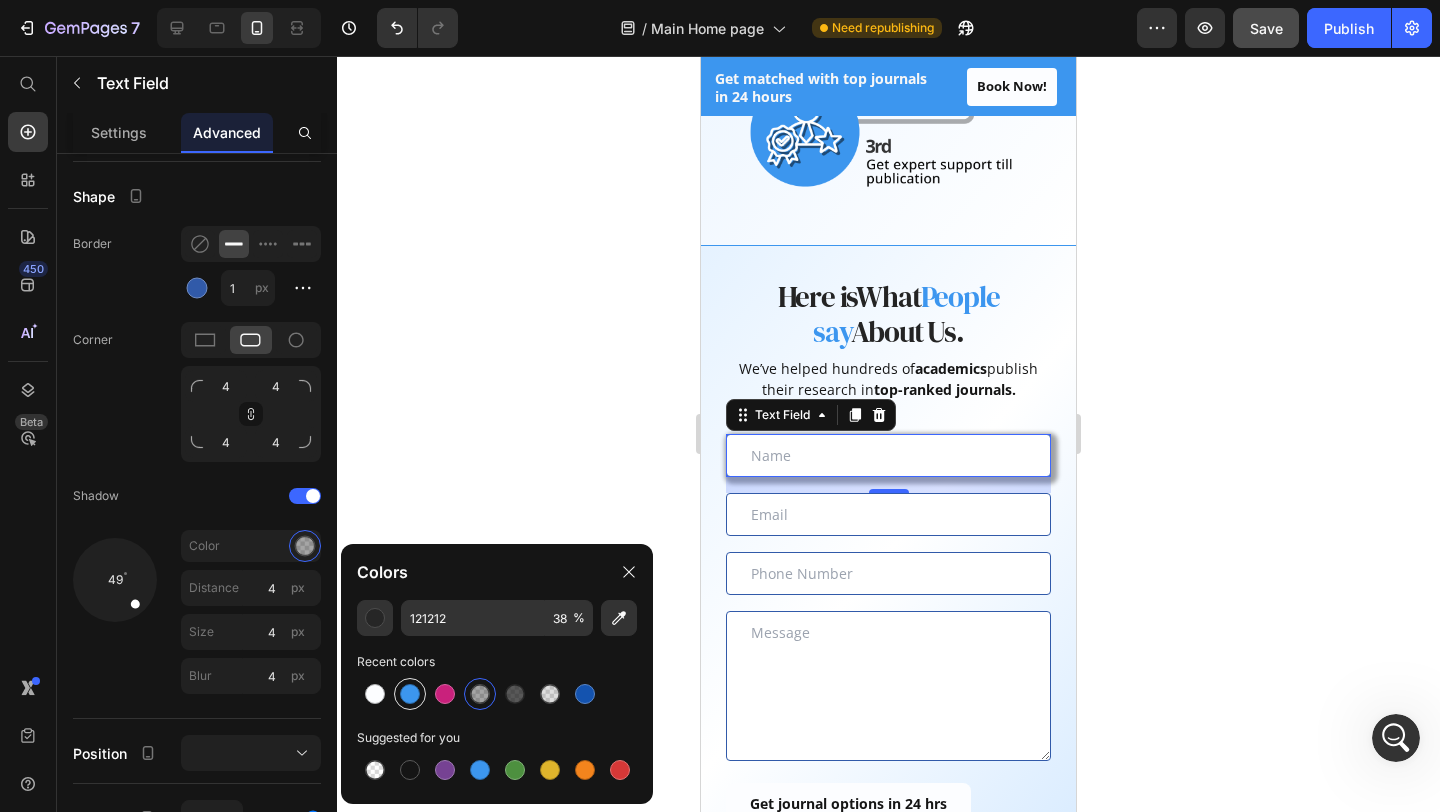 click at bounding box center (410, 694) 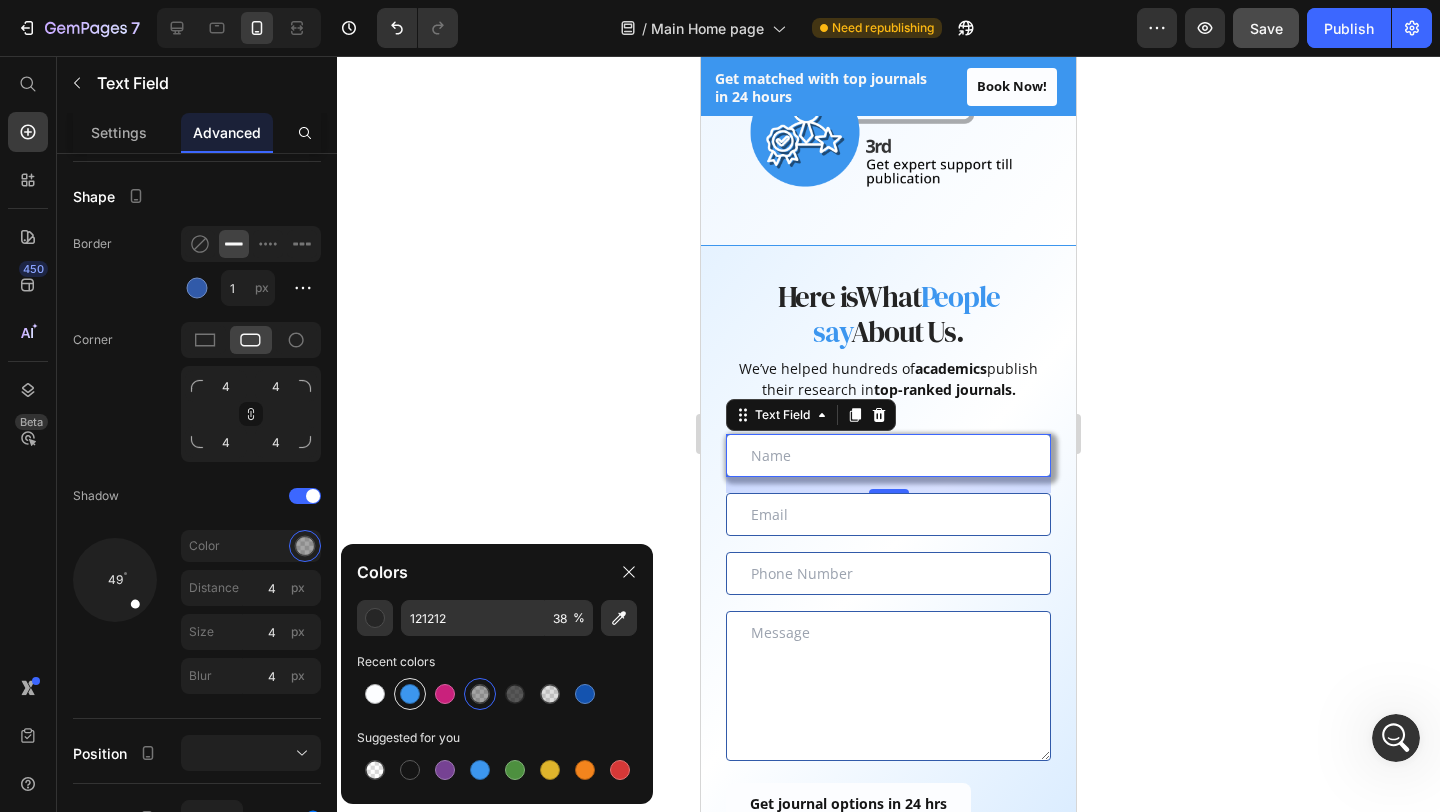 type on "3C96EE" 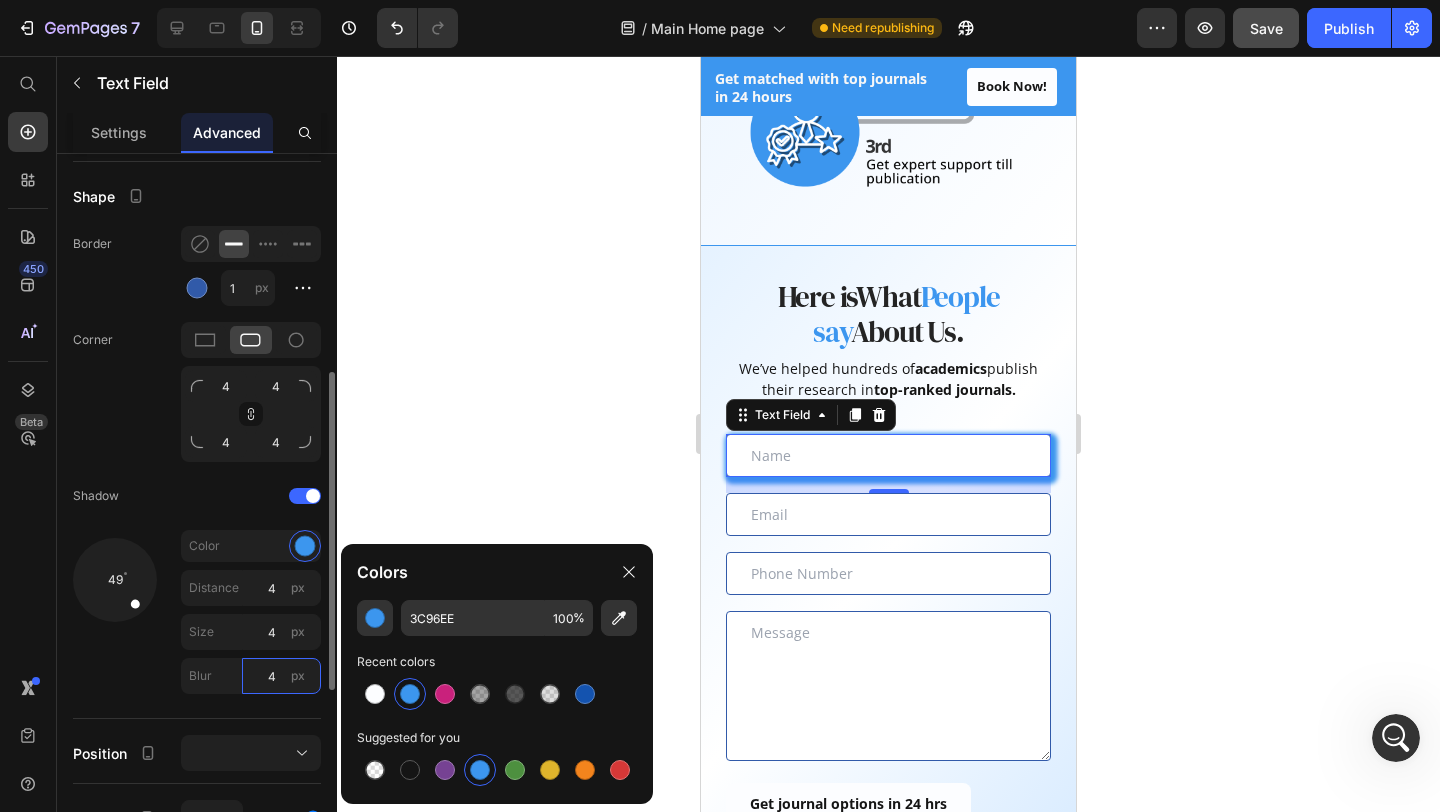 click on "4" at bounding box center (281, 676) 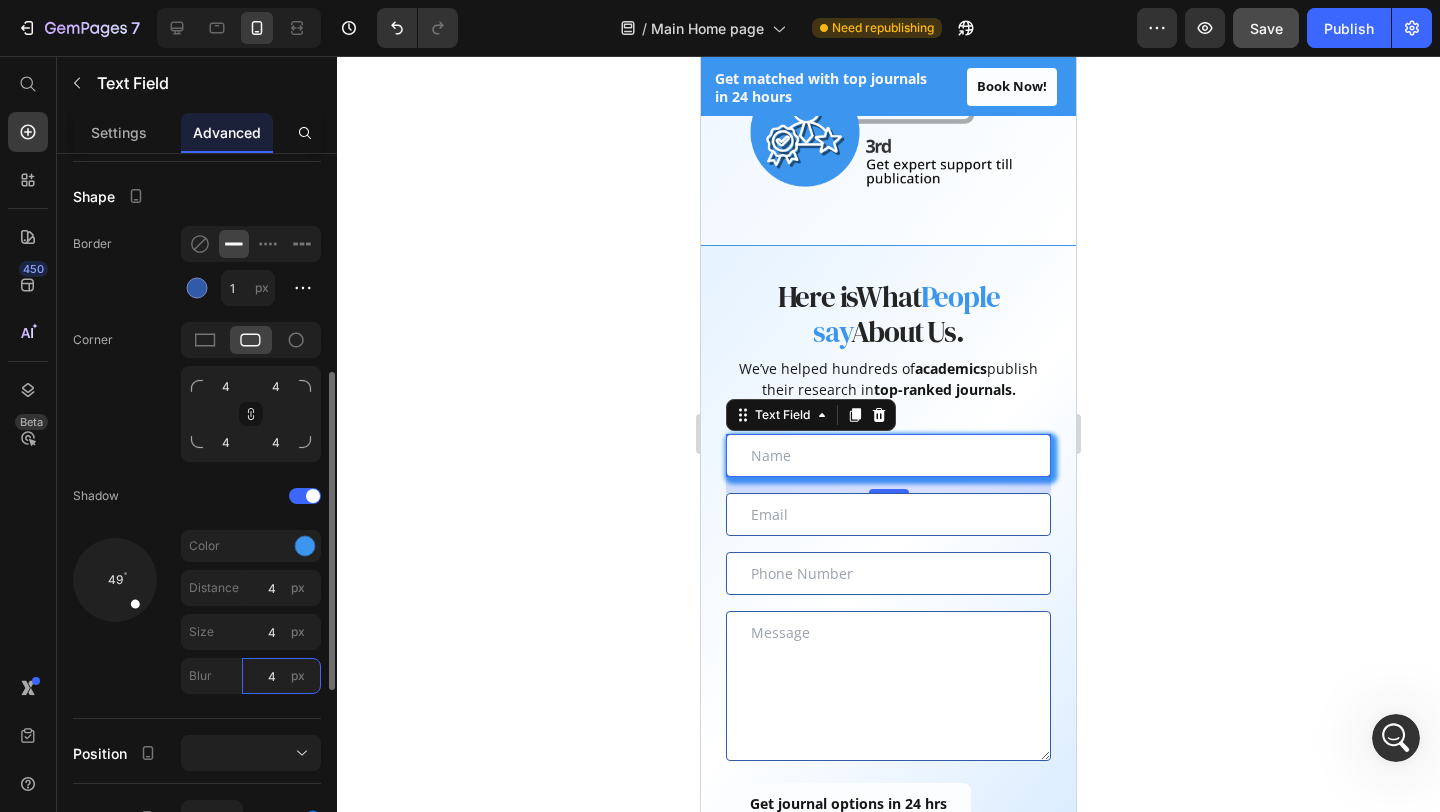 type on "0" 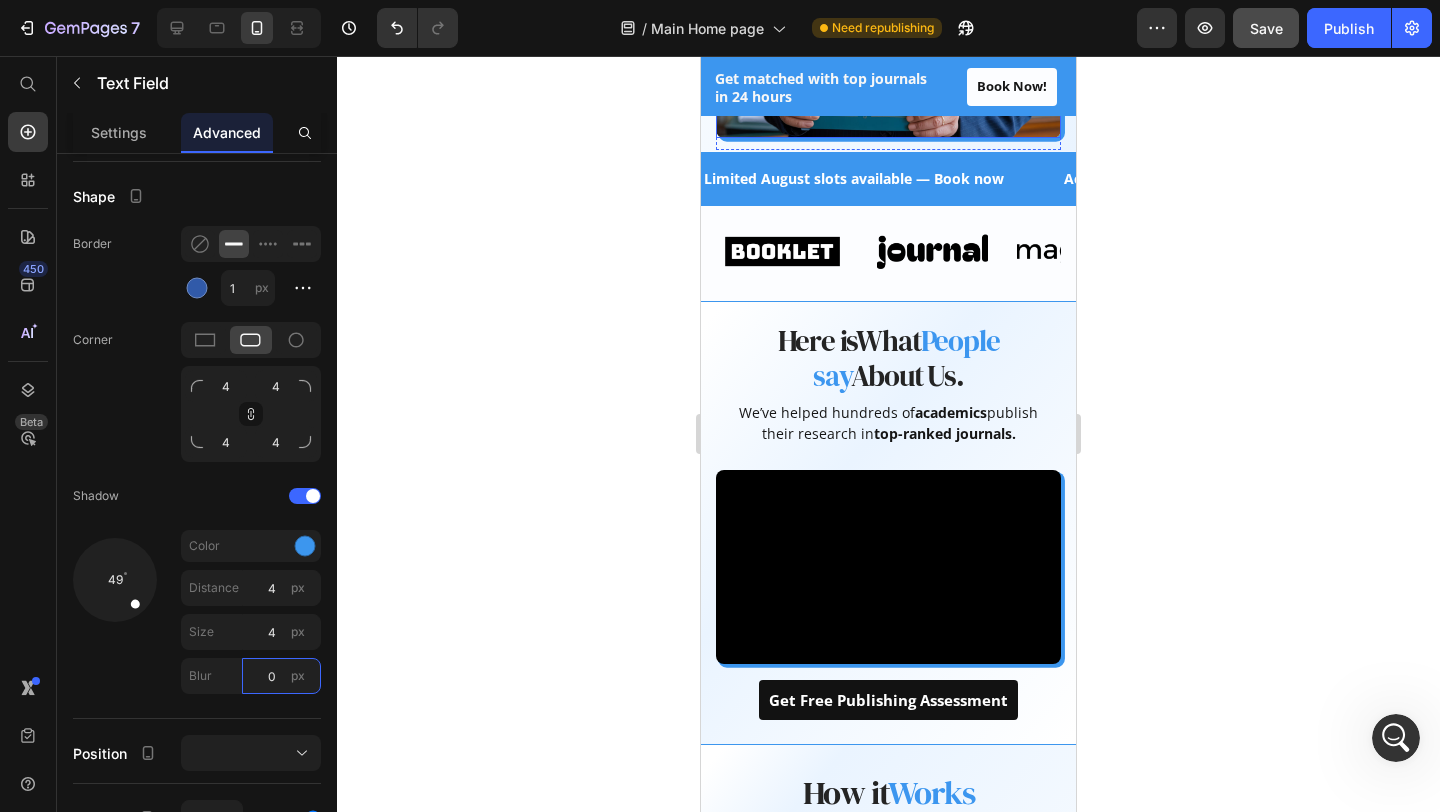 scroll, scrollTop: 719, scrollLeft: 0, axis: vertical 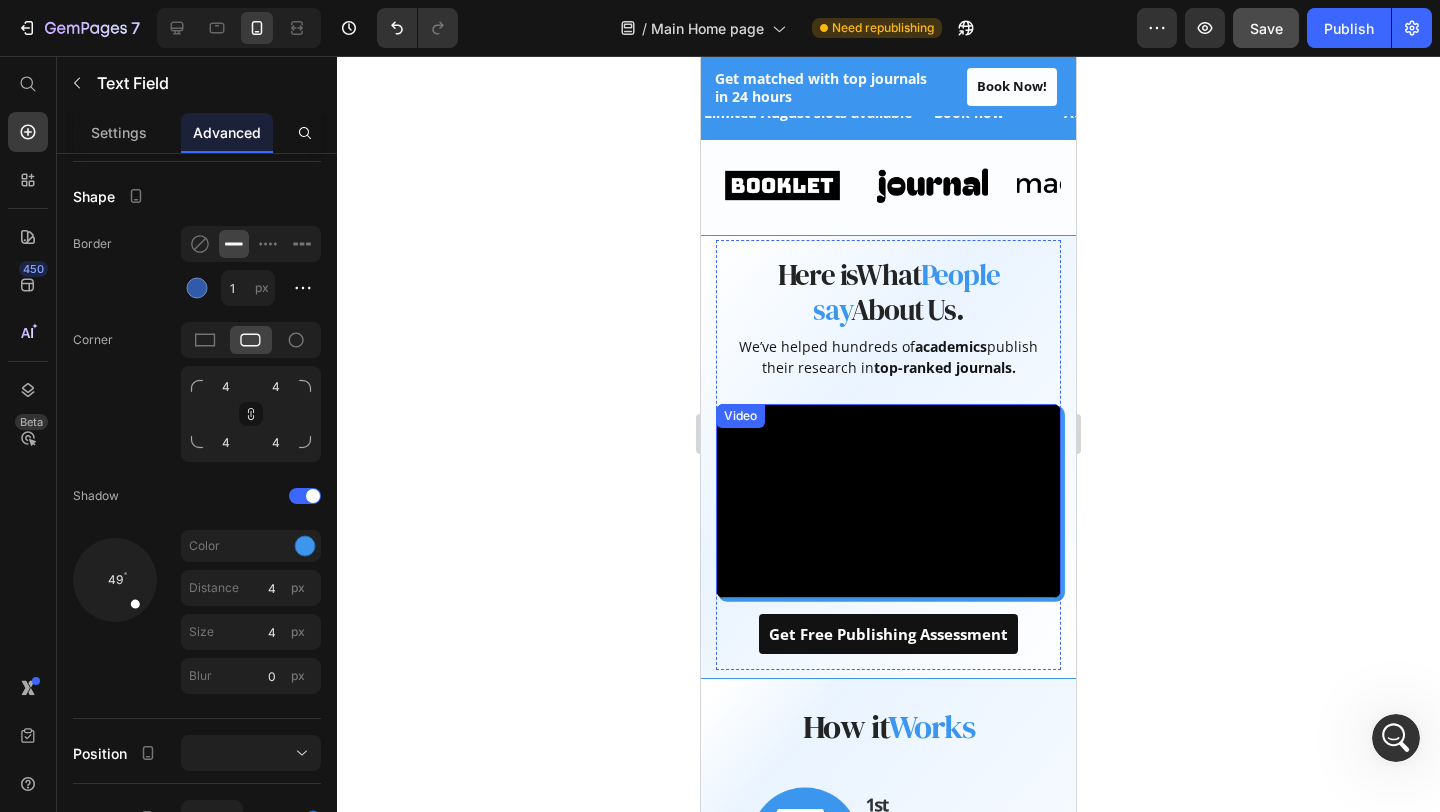 click at bounding box center (888, 501) 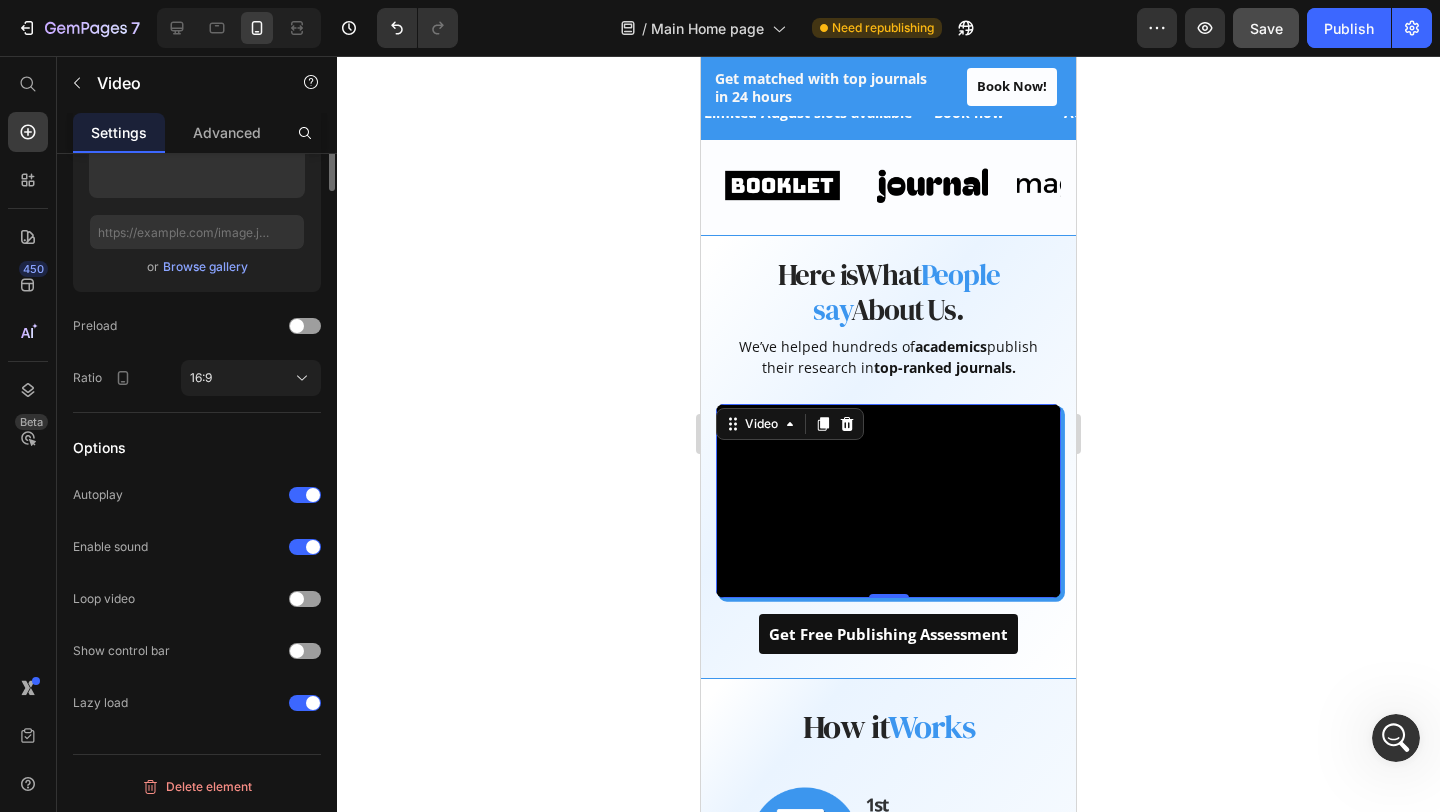 scroll, scrollTop: 0, scrollLeft: 0, axis: both 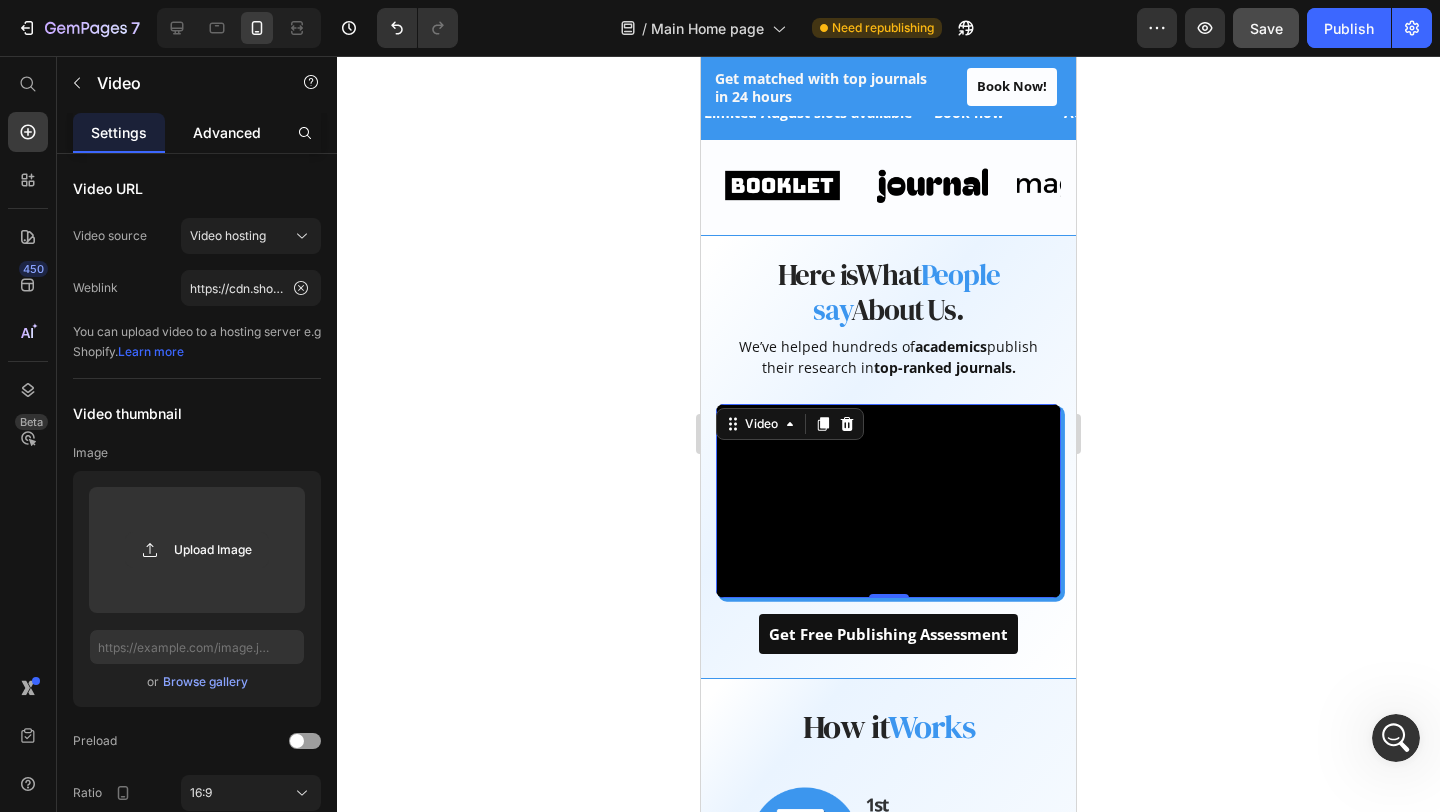 click on "Advanced" at bounding box center (227, 132) 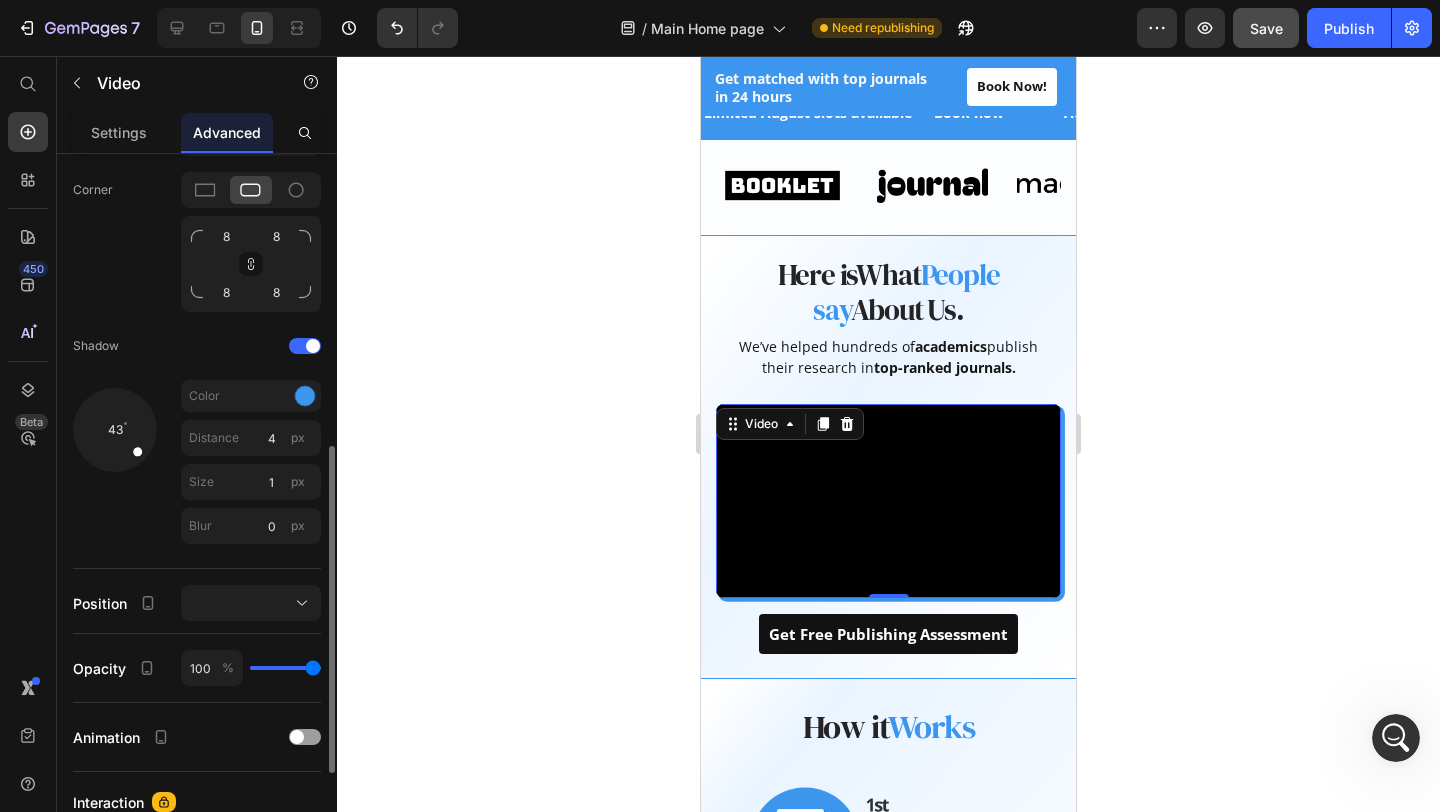 scroll, scrollTop: 625, scrollLeft: 0, axis: vertical 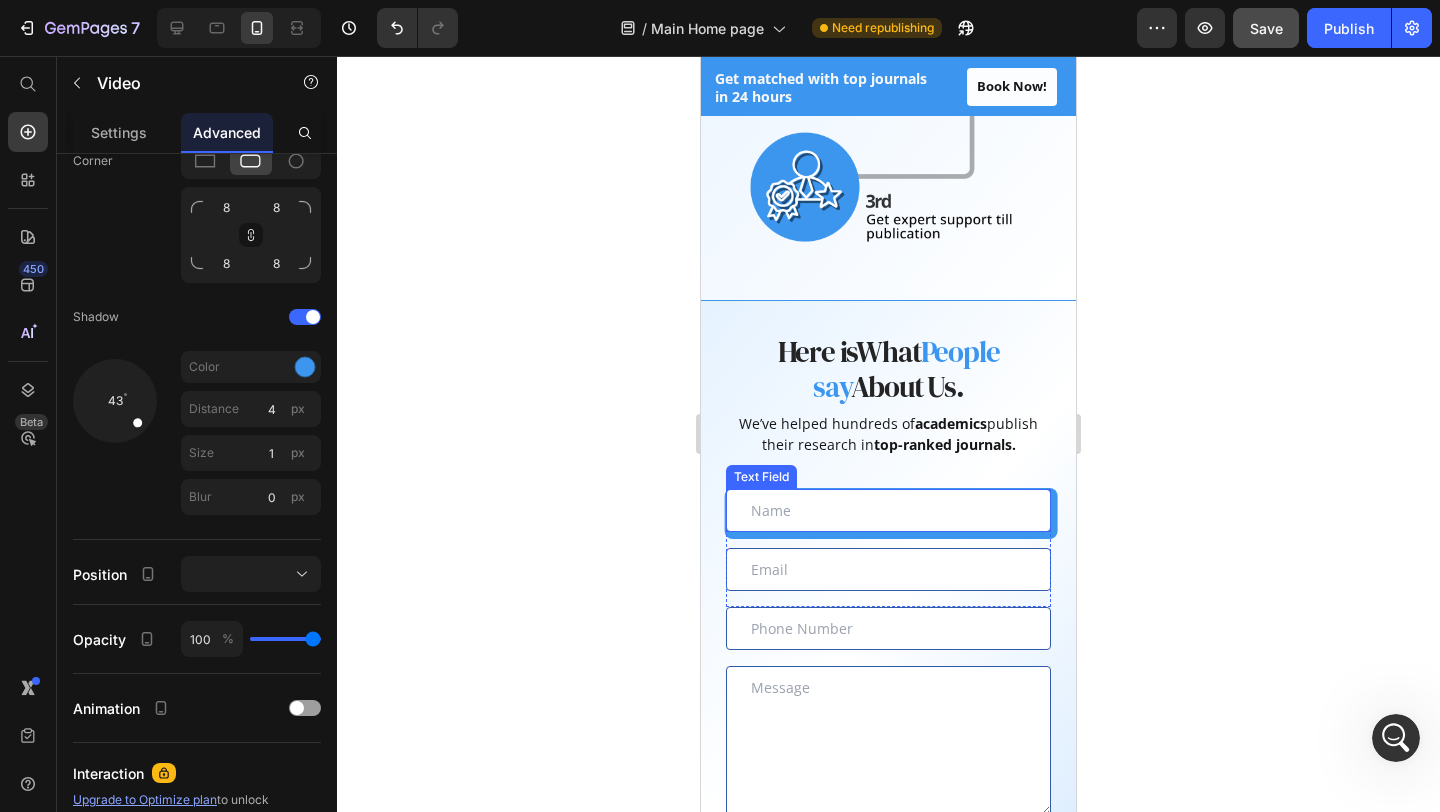 click at bounding box center [888, 510] 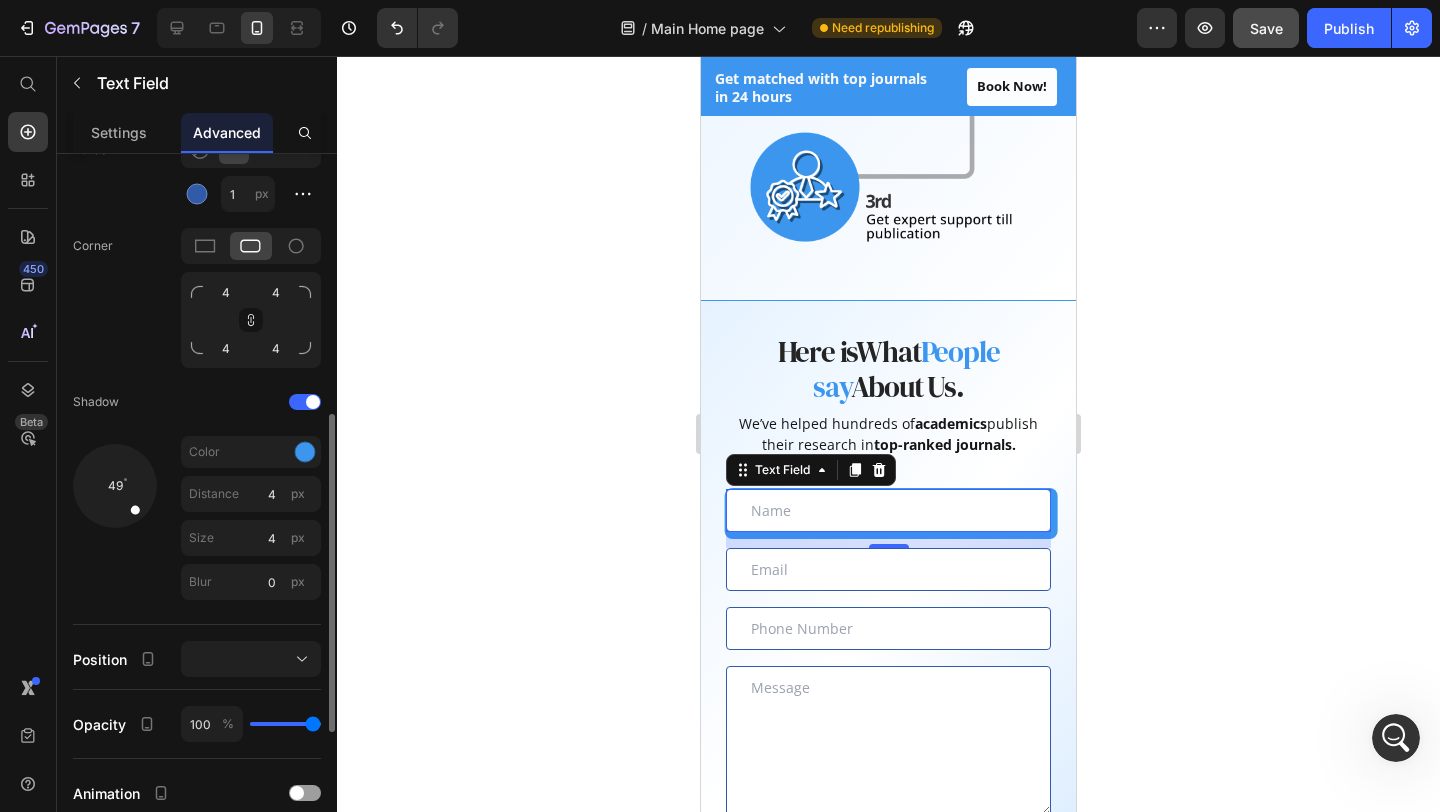 scroll, scrollTop: 587, scrollLeft: 0, axis: vertical 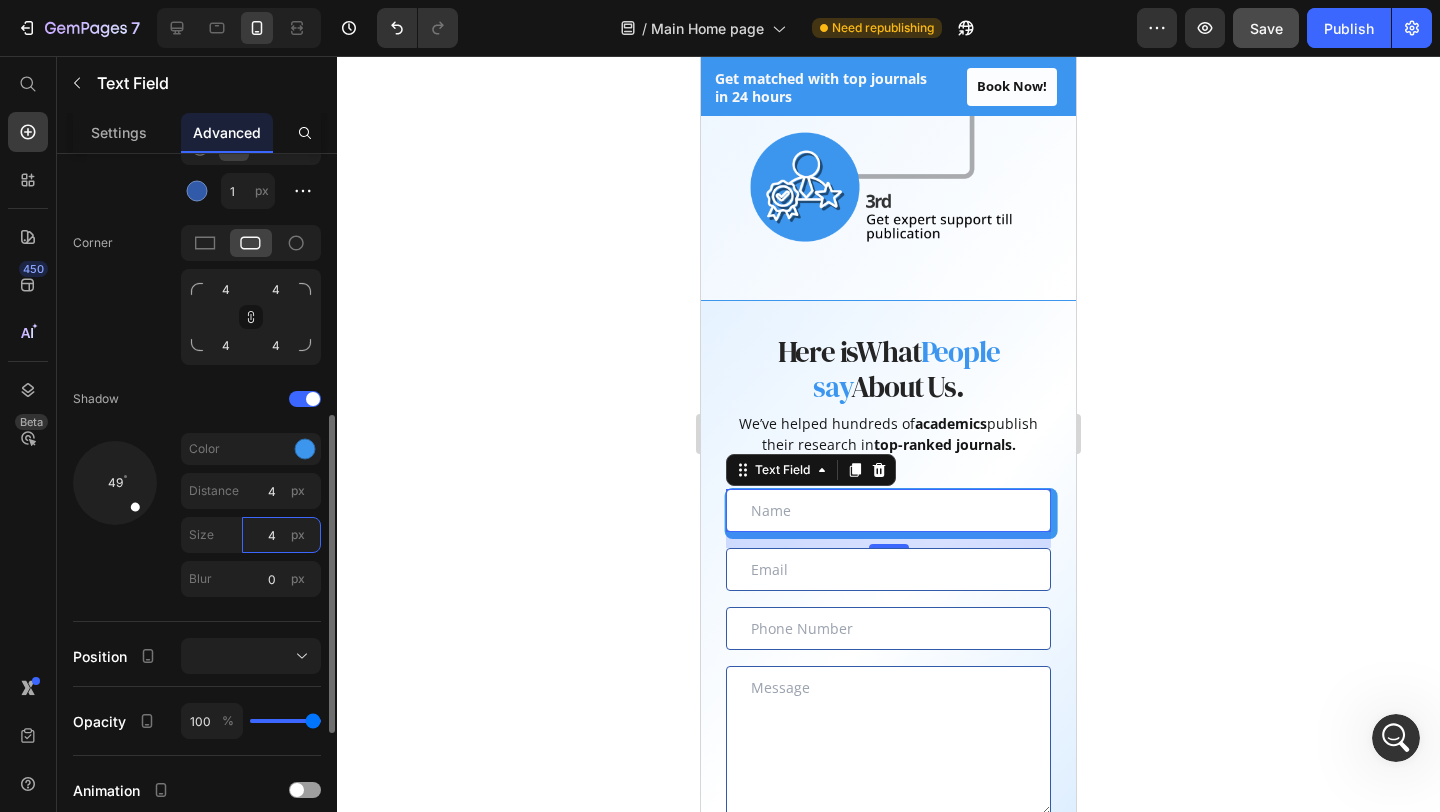 click on "4" at bounding box center [281, 535] 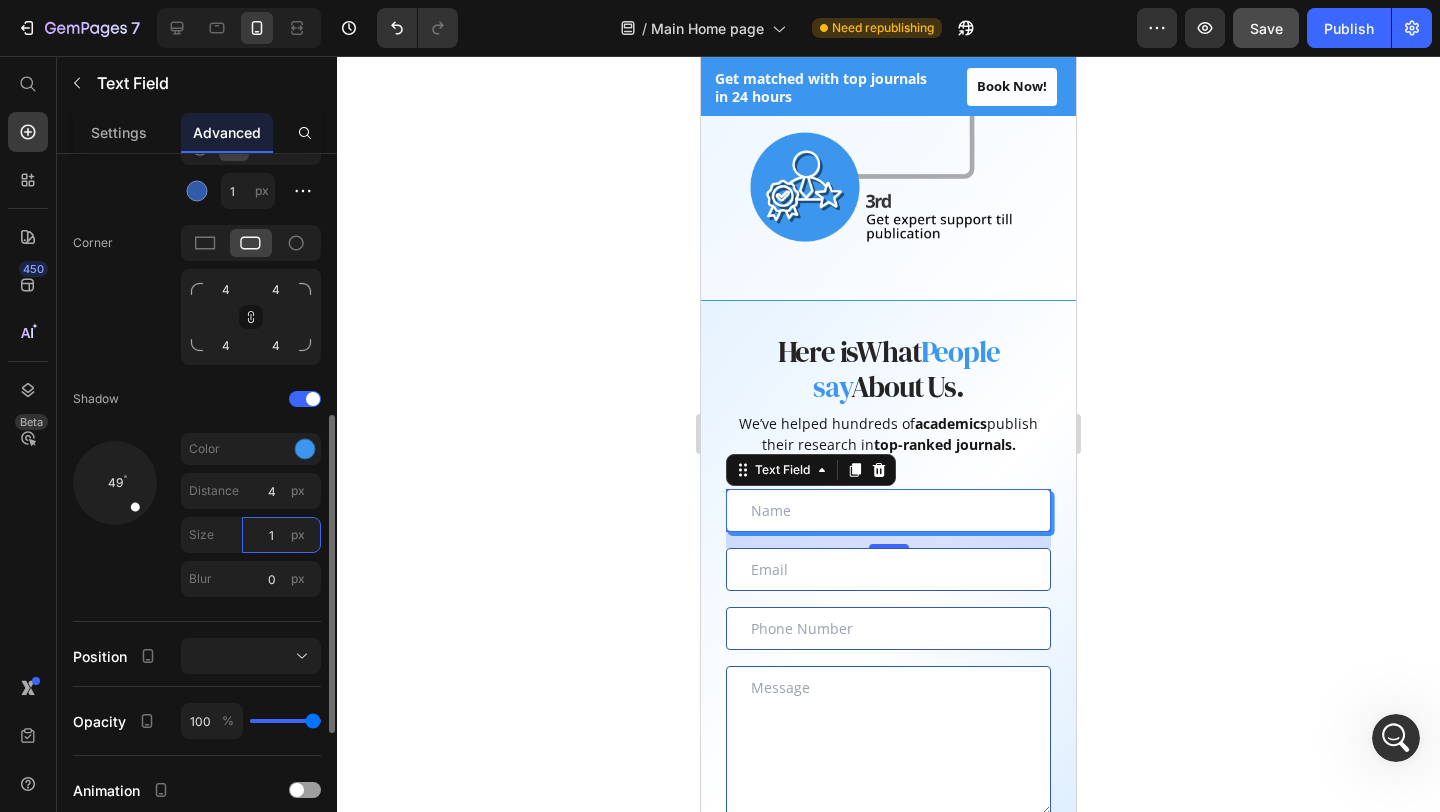 type on "1" 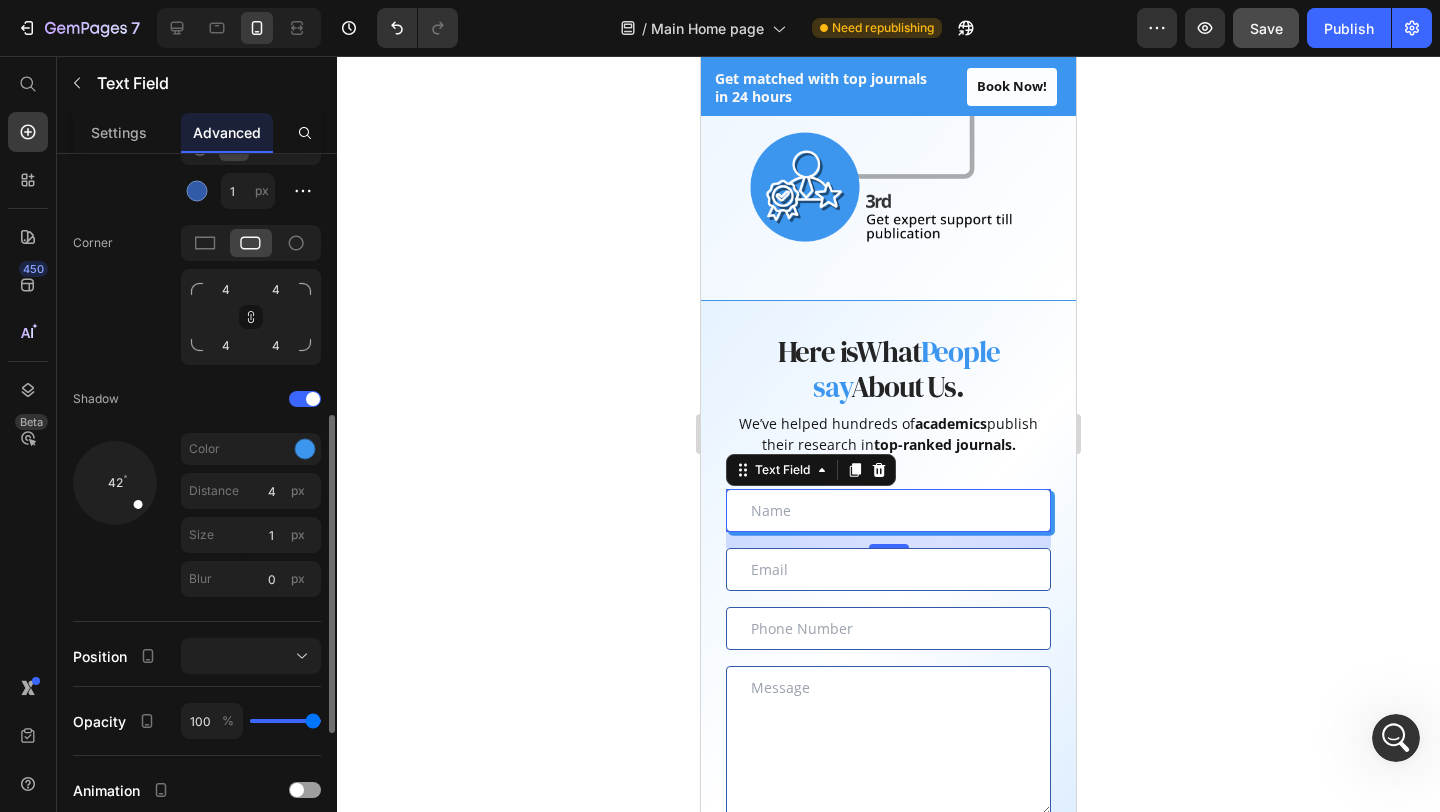 drag, startPoint x: 131, startPoint y: 508, endPoint x: 151, endPoint y: 515, distance: 21.189621 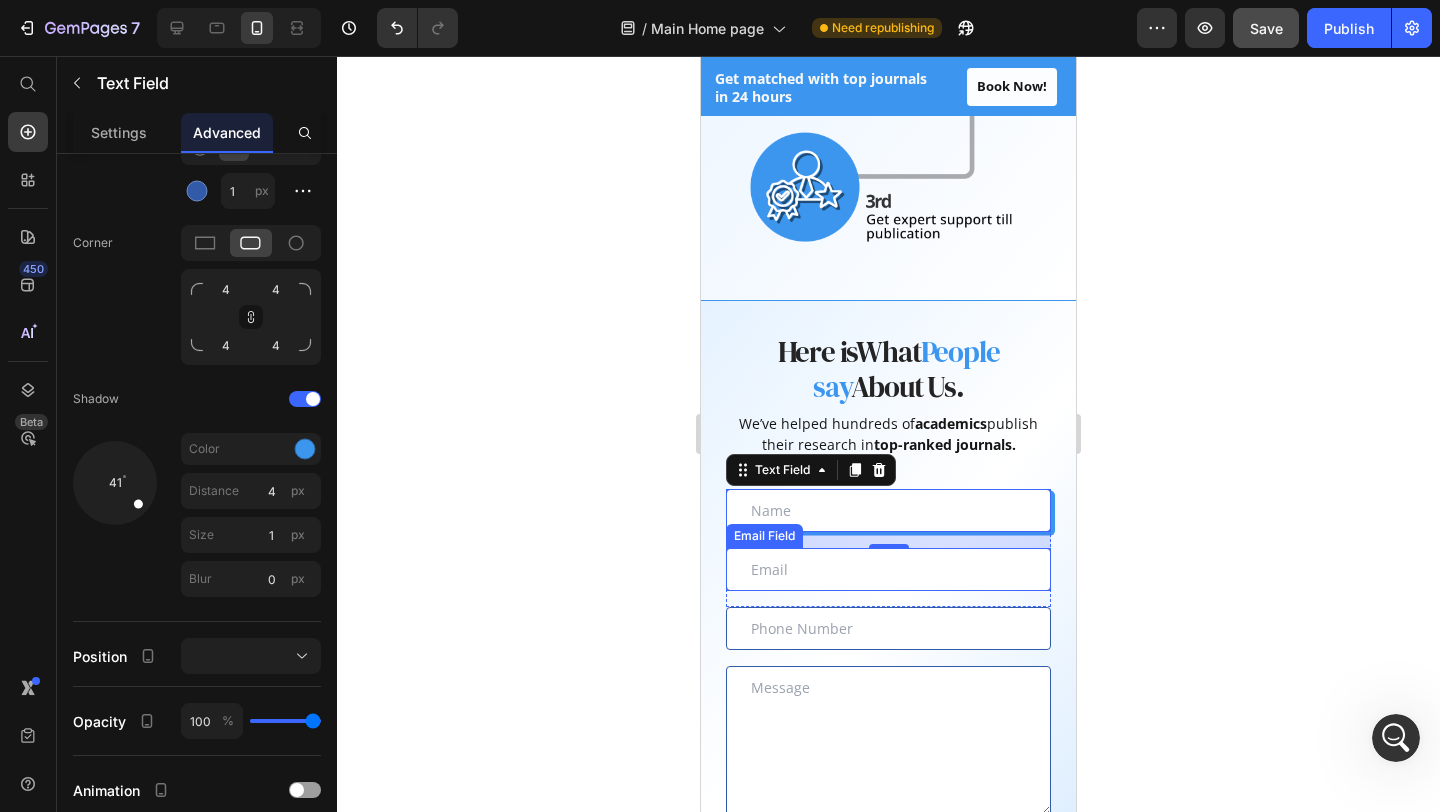 click at bounding box center (888, 569) 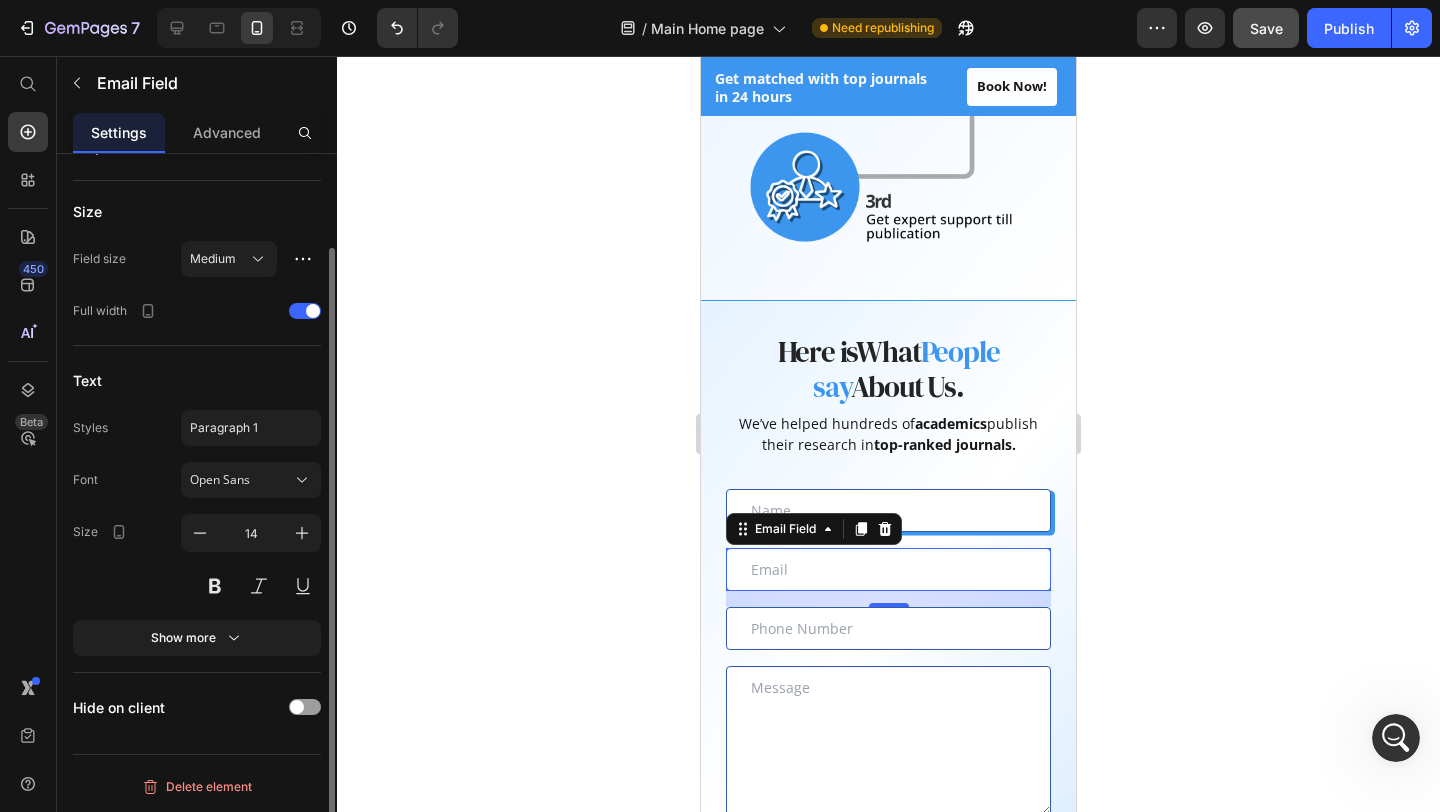 scroll, scrollTop: 0, scrollLeft: 0, axis: both 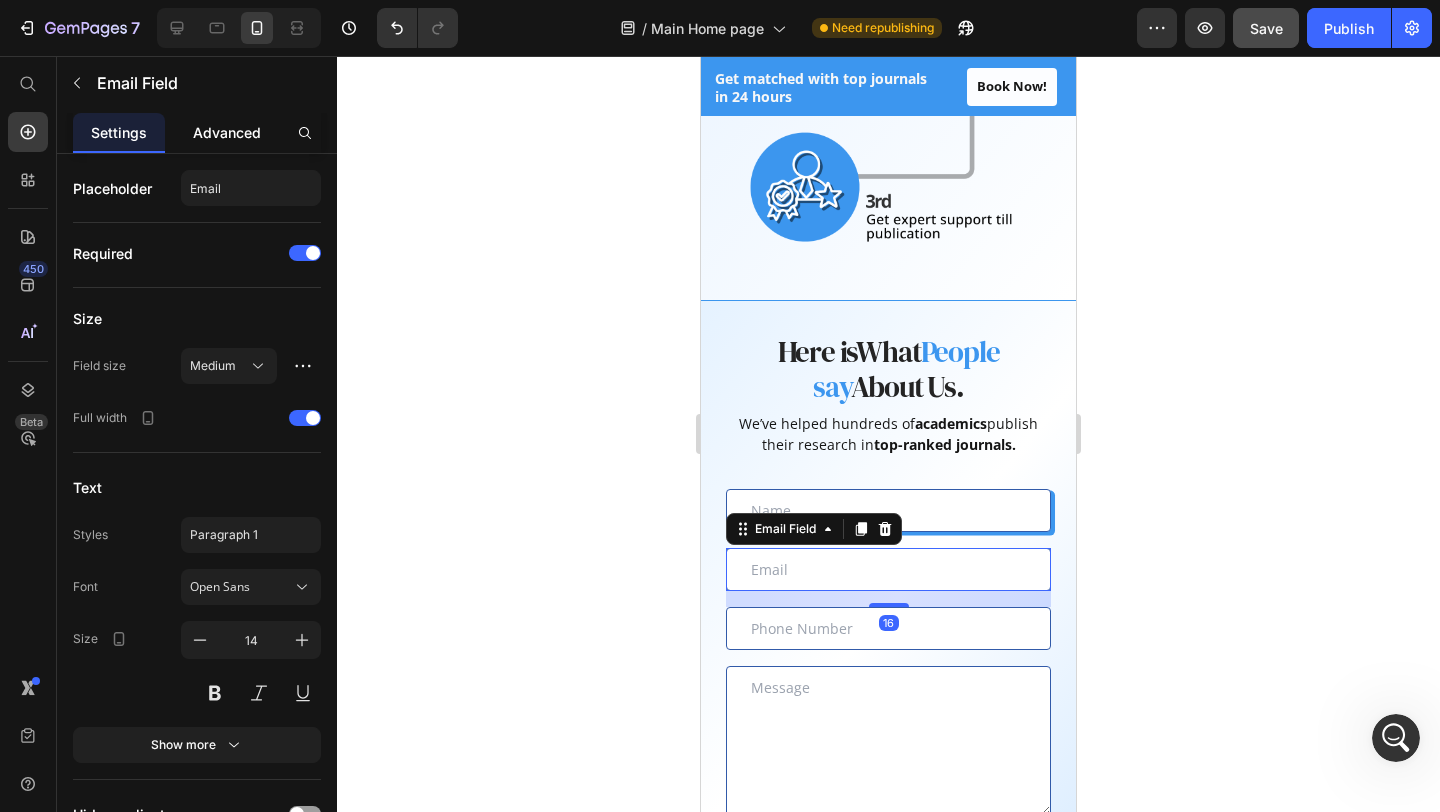 click on "Advanced" at bounding box center (227, 132) 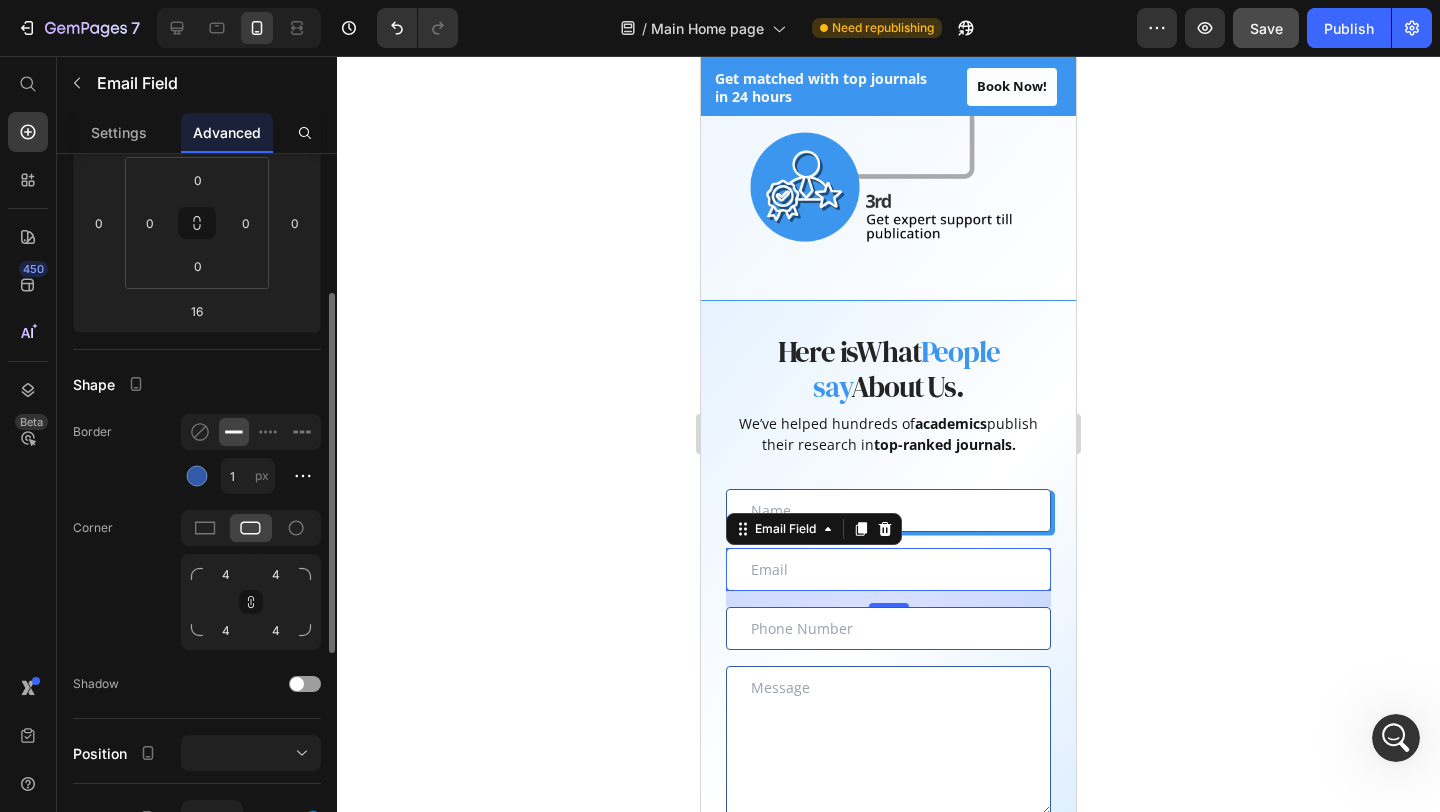 scroll, scrollTop: 366, scrollLeft: 0, axis: vertical 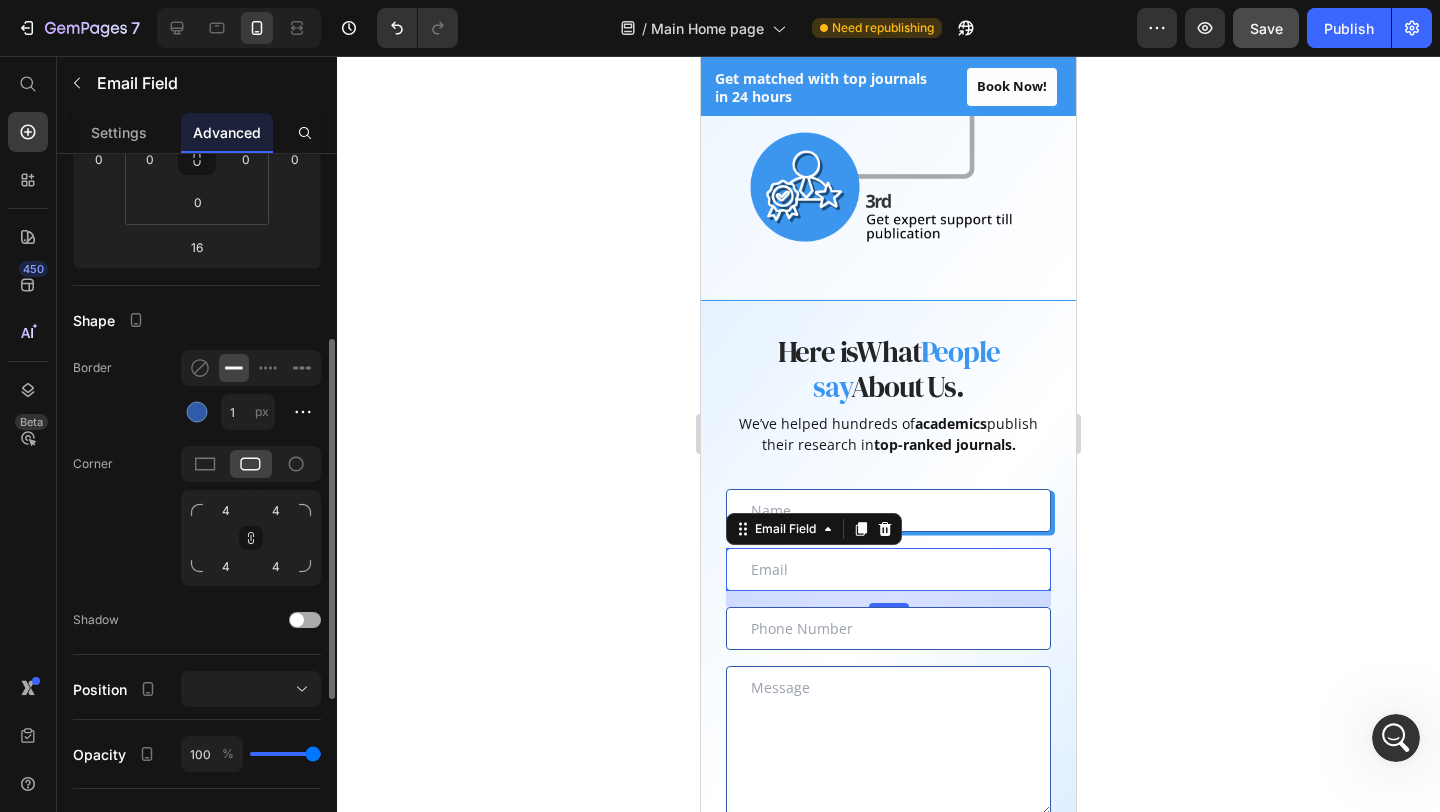 click at bounding box center (305, 620) 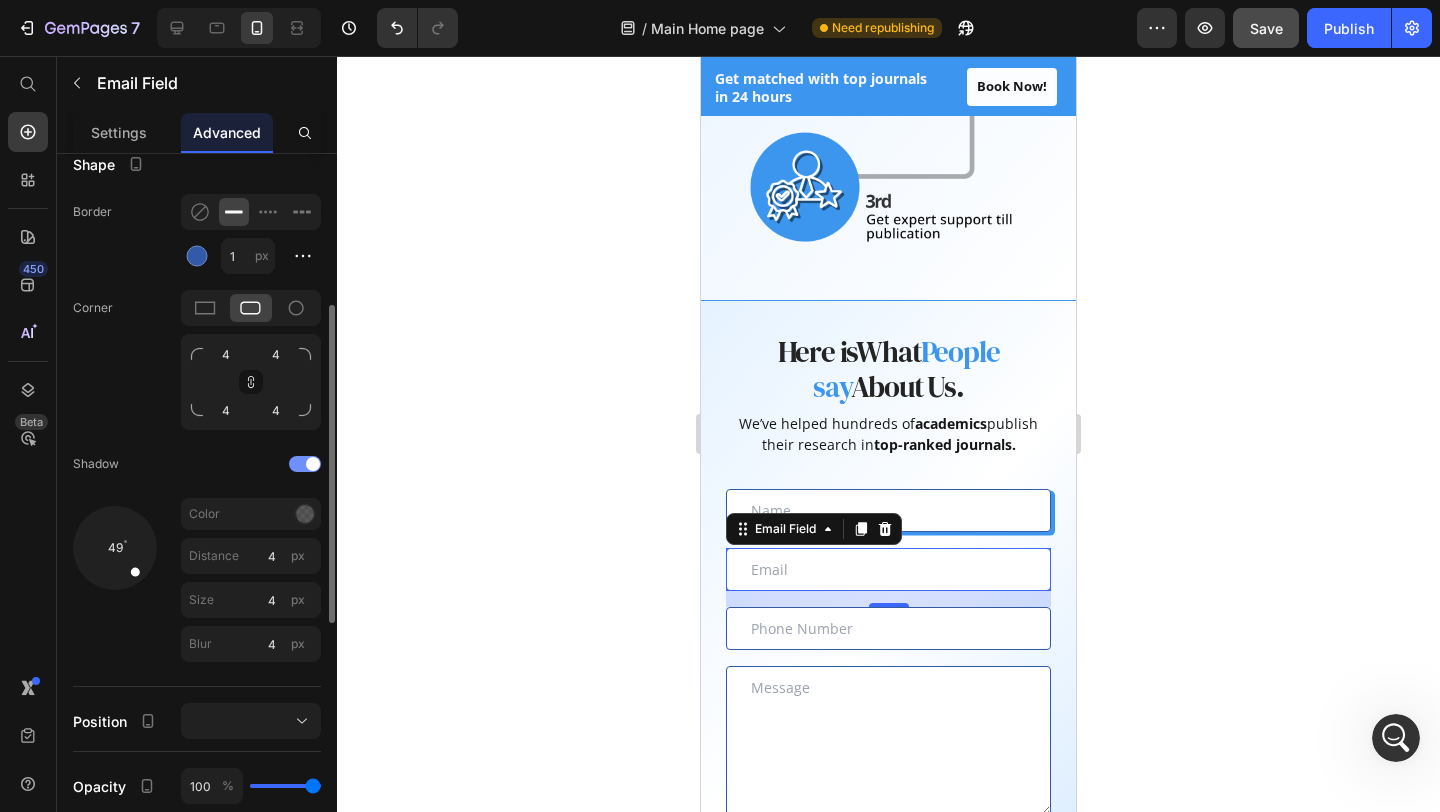 scroll, scrollTop: 554, scrollLeft: 0, axis: vertical 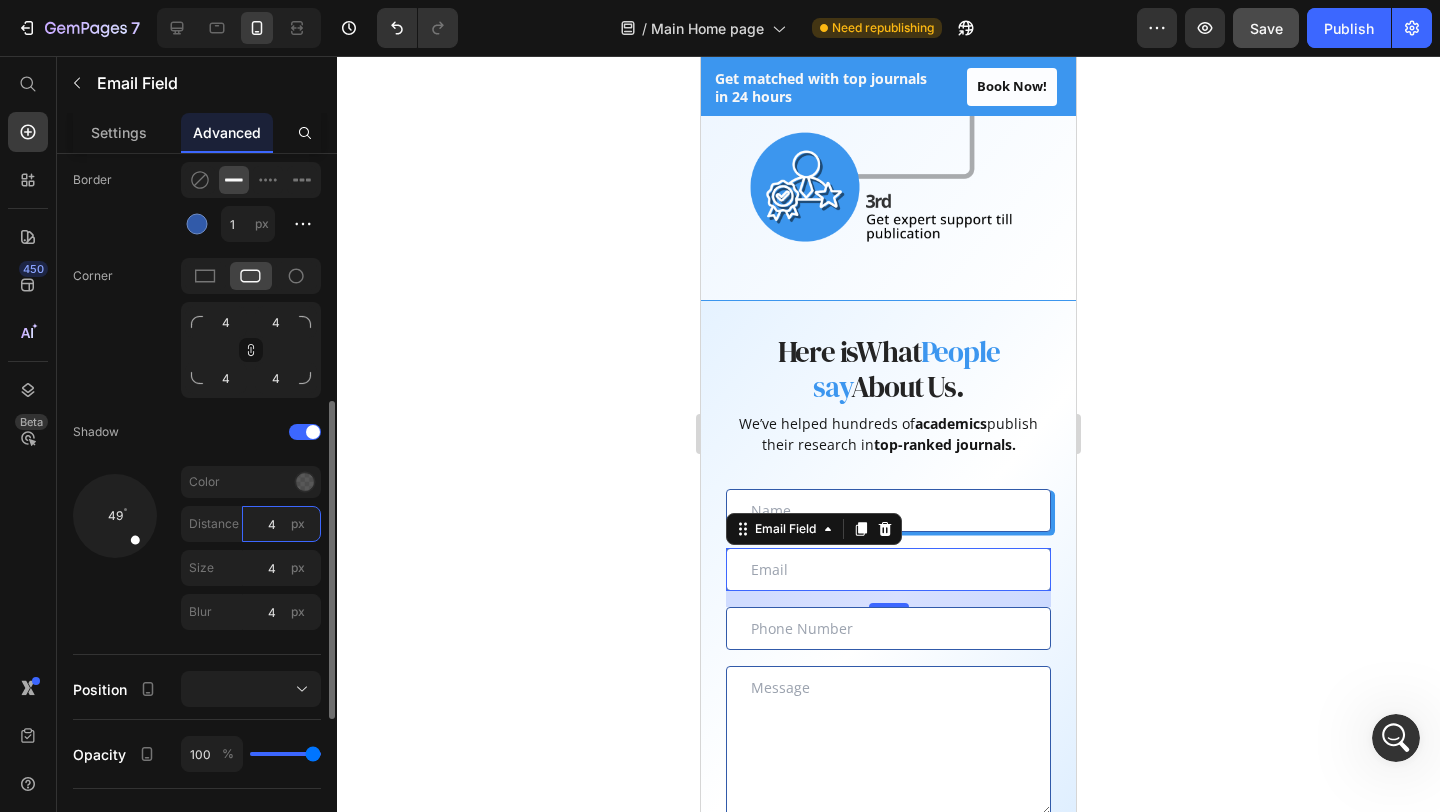 click on "4" at bounding box center (281, 524) 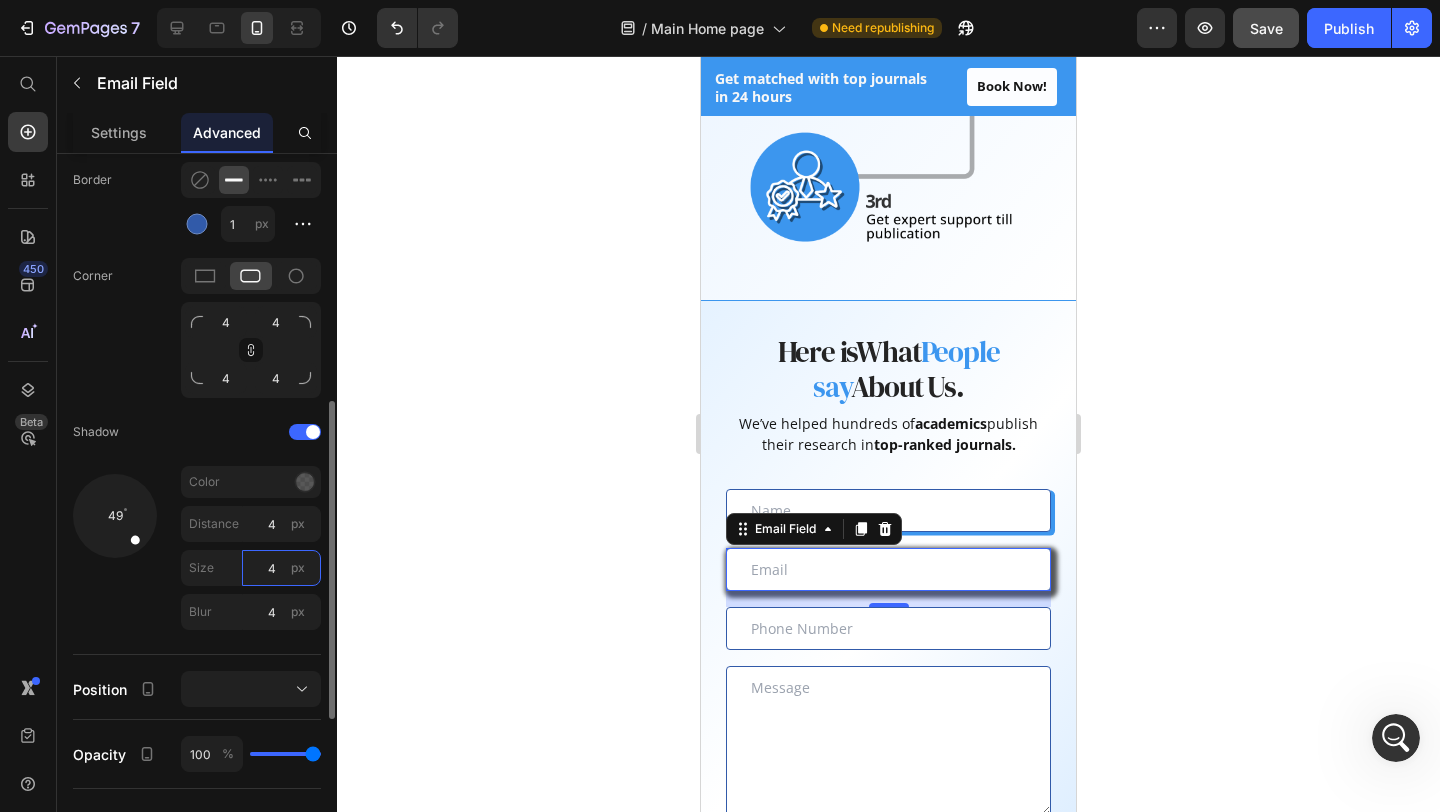 click on "4" at bounding box center [281, 568] 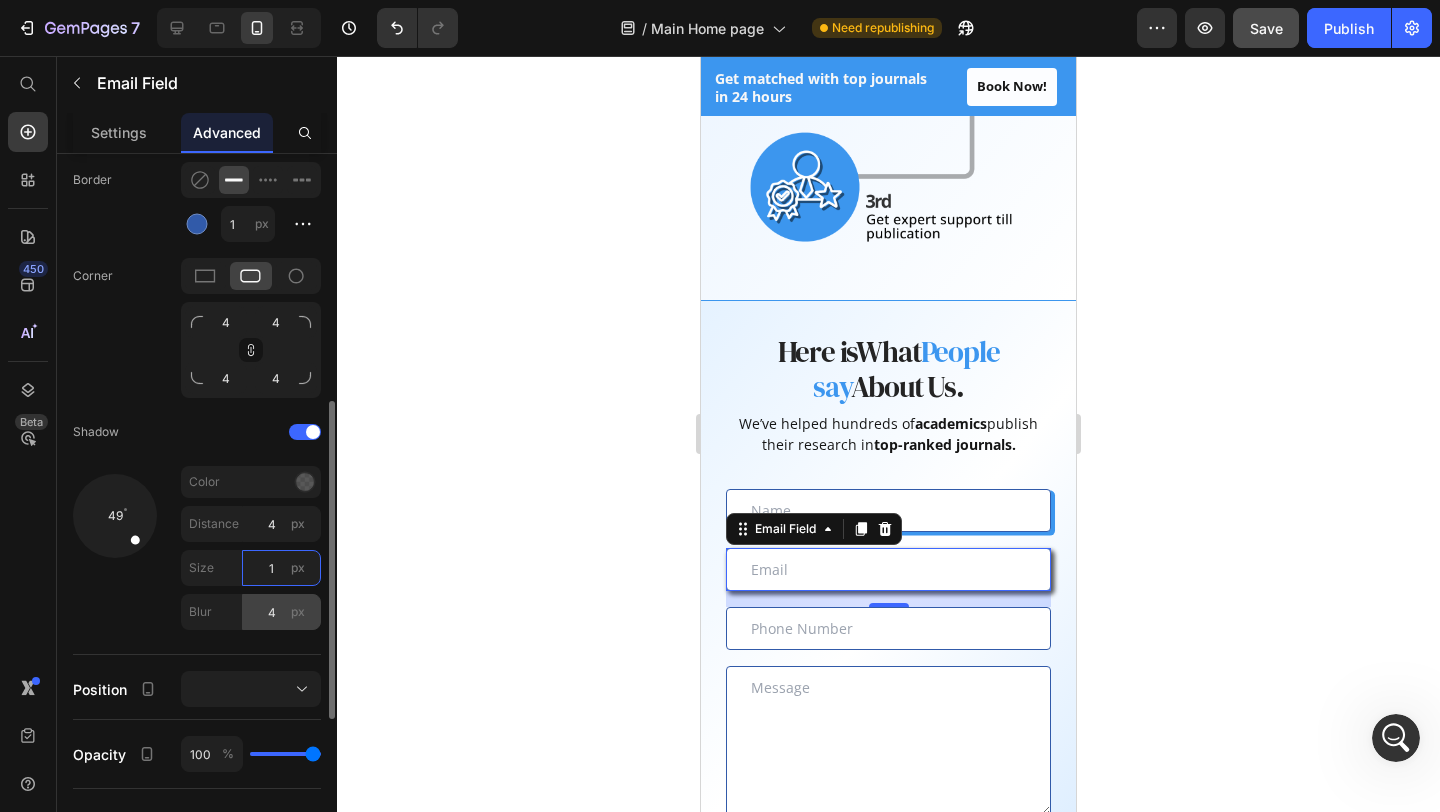type on "1" 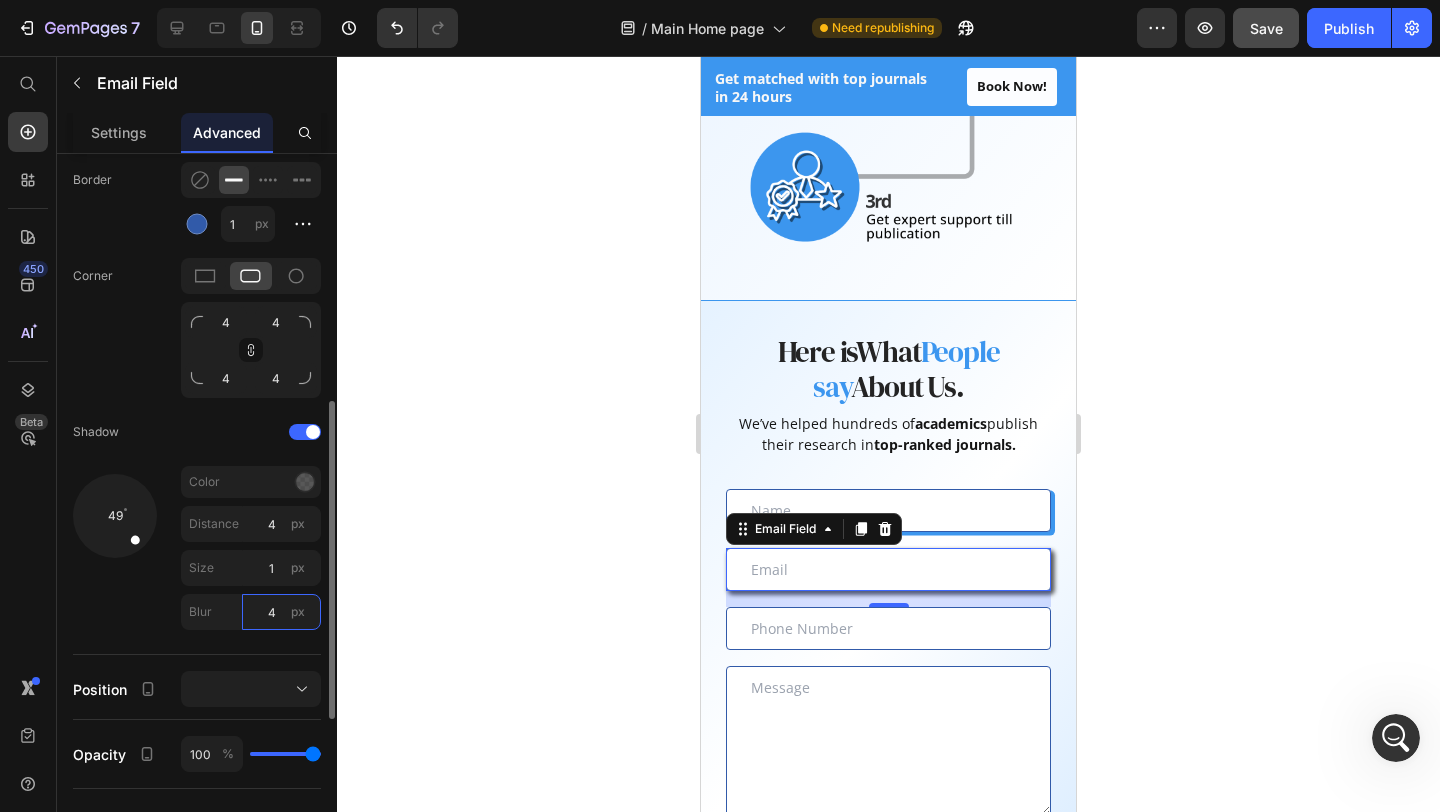 click on "4" at bounding box center (281, 612) 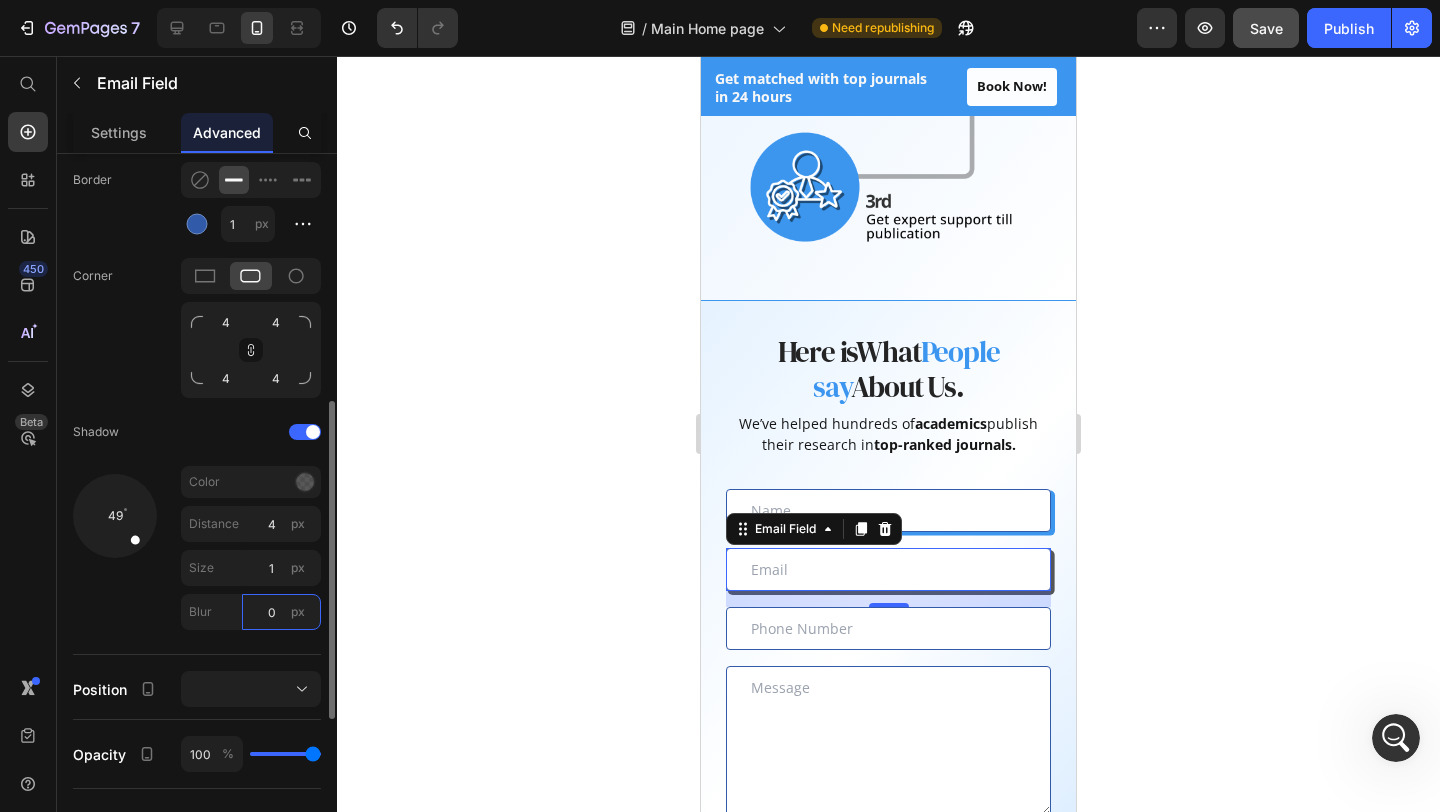 type on "0" 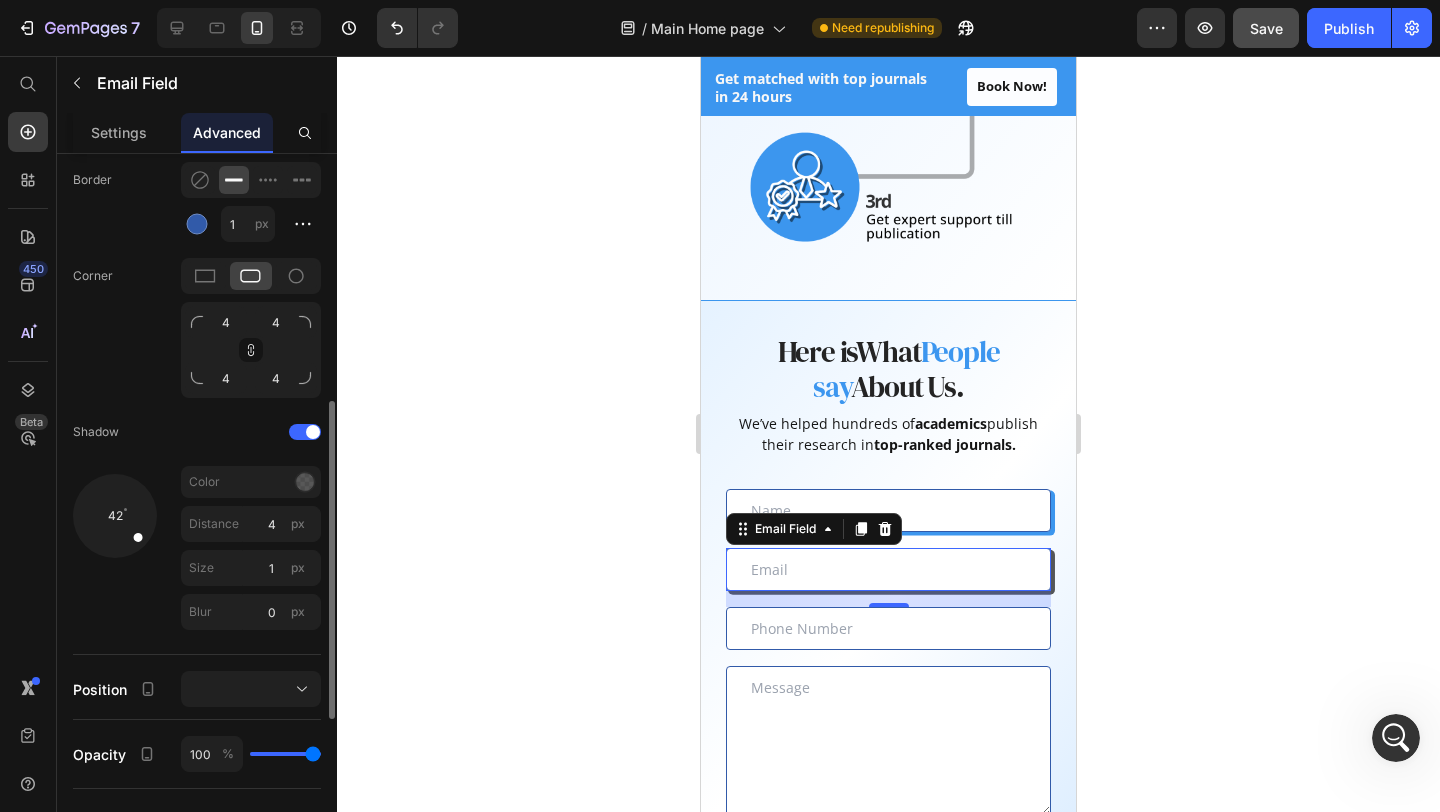 click at bounding box center (129, 529) 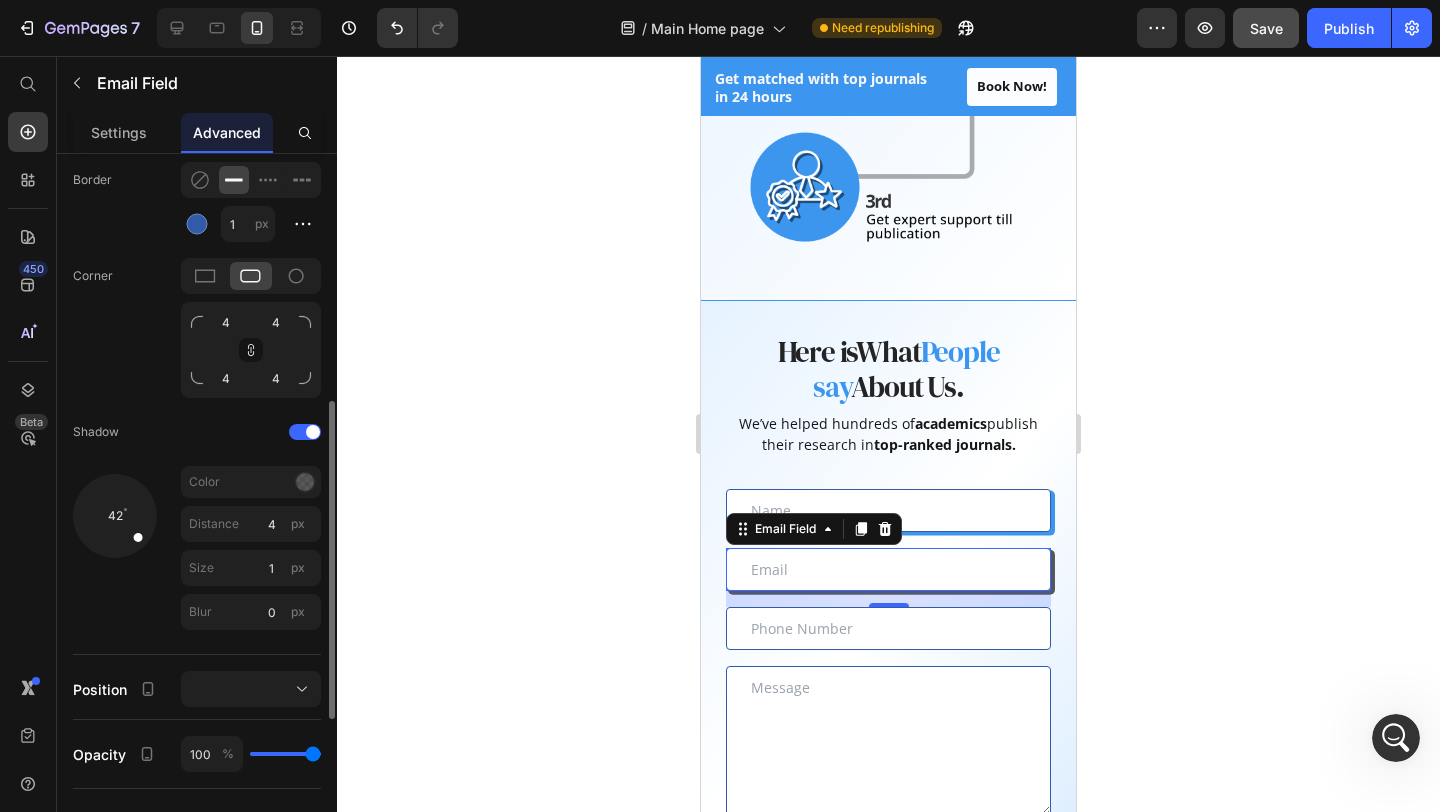 click on "Color" at bounding box center (251, 482) 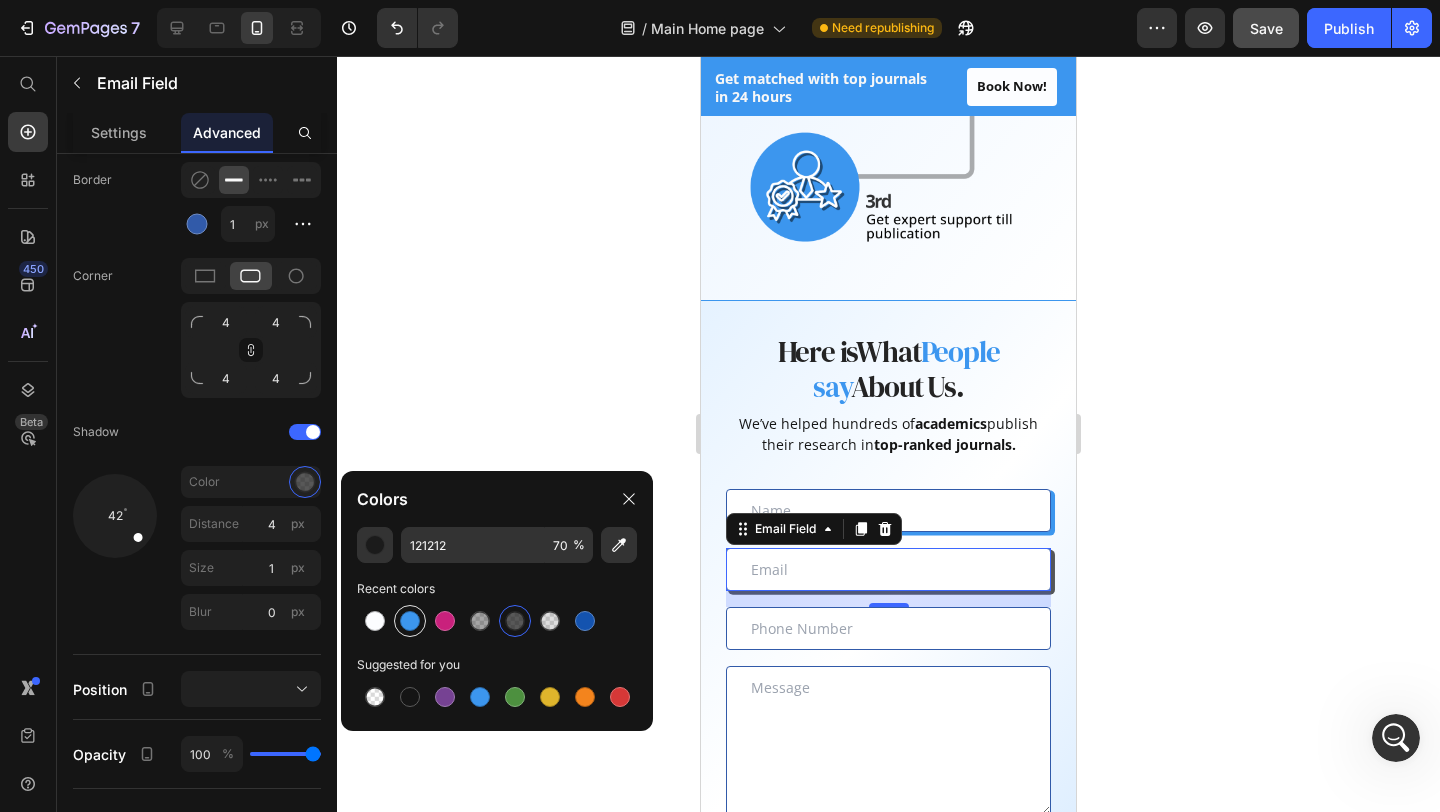click at bounding box center (410, 621) 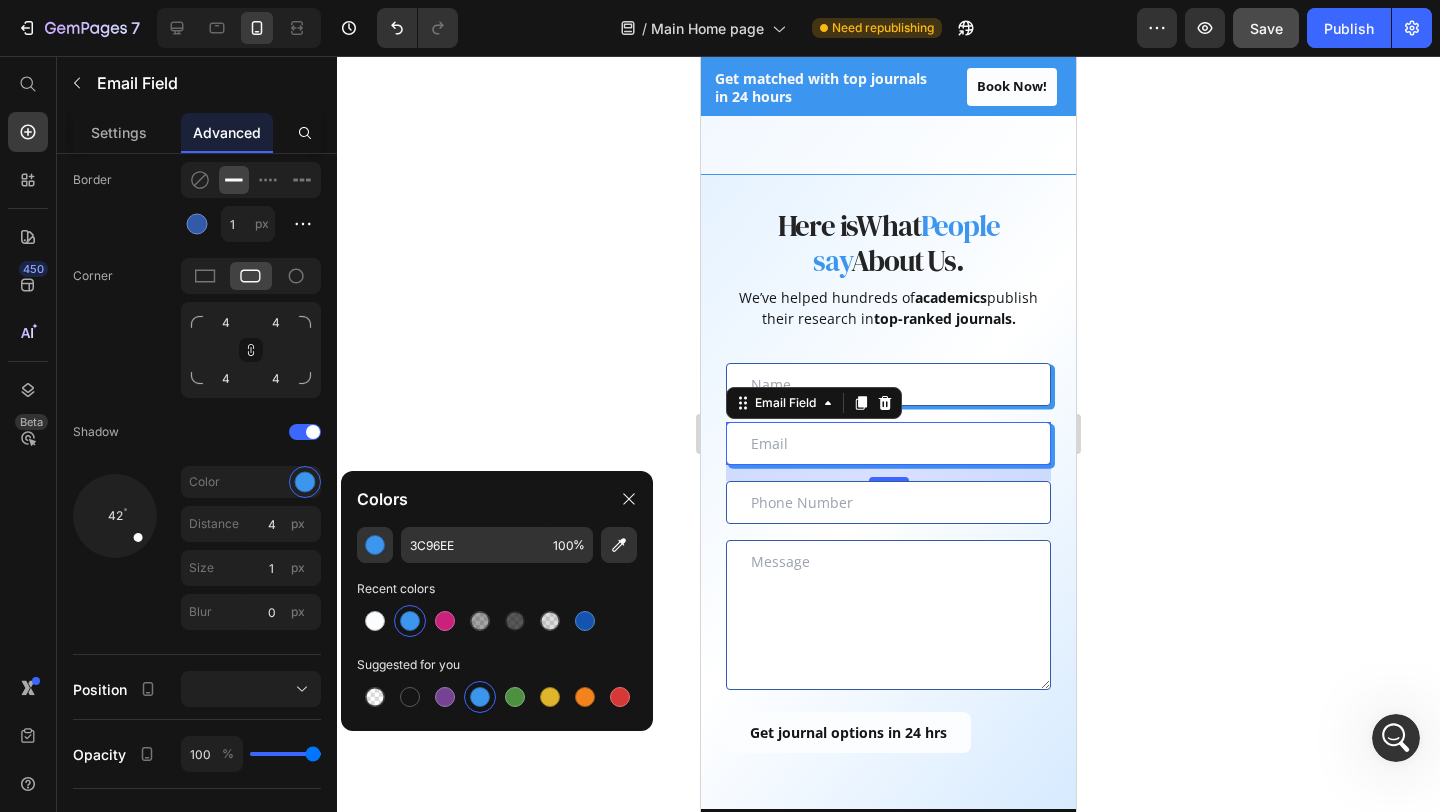 scroll, scrollTop: 1761, scrollLeft: 0, axis: vertical 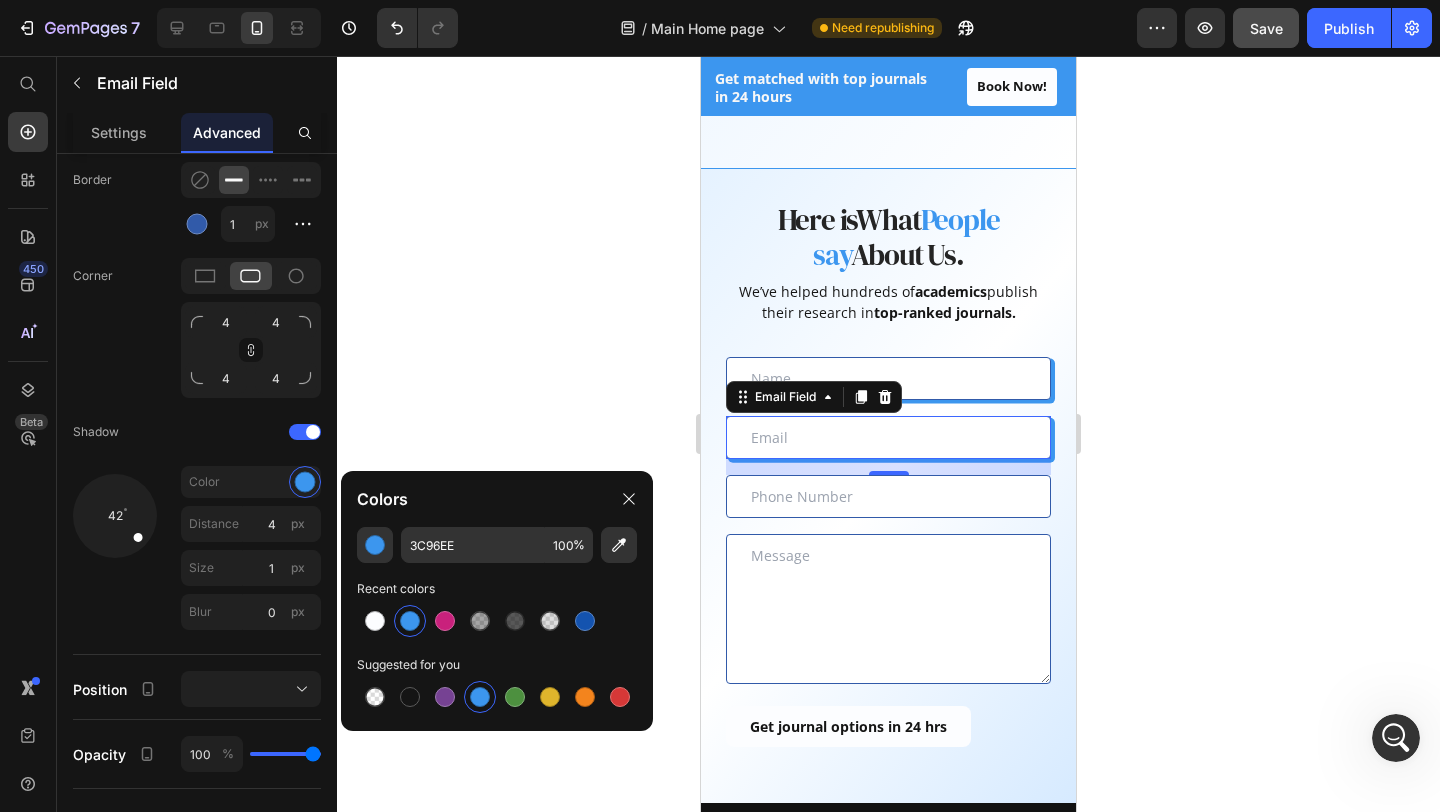 click 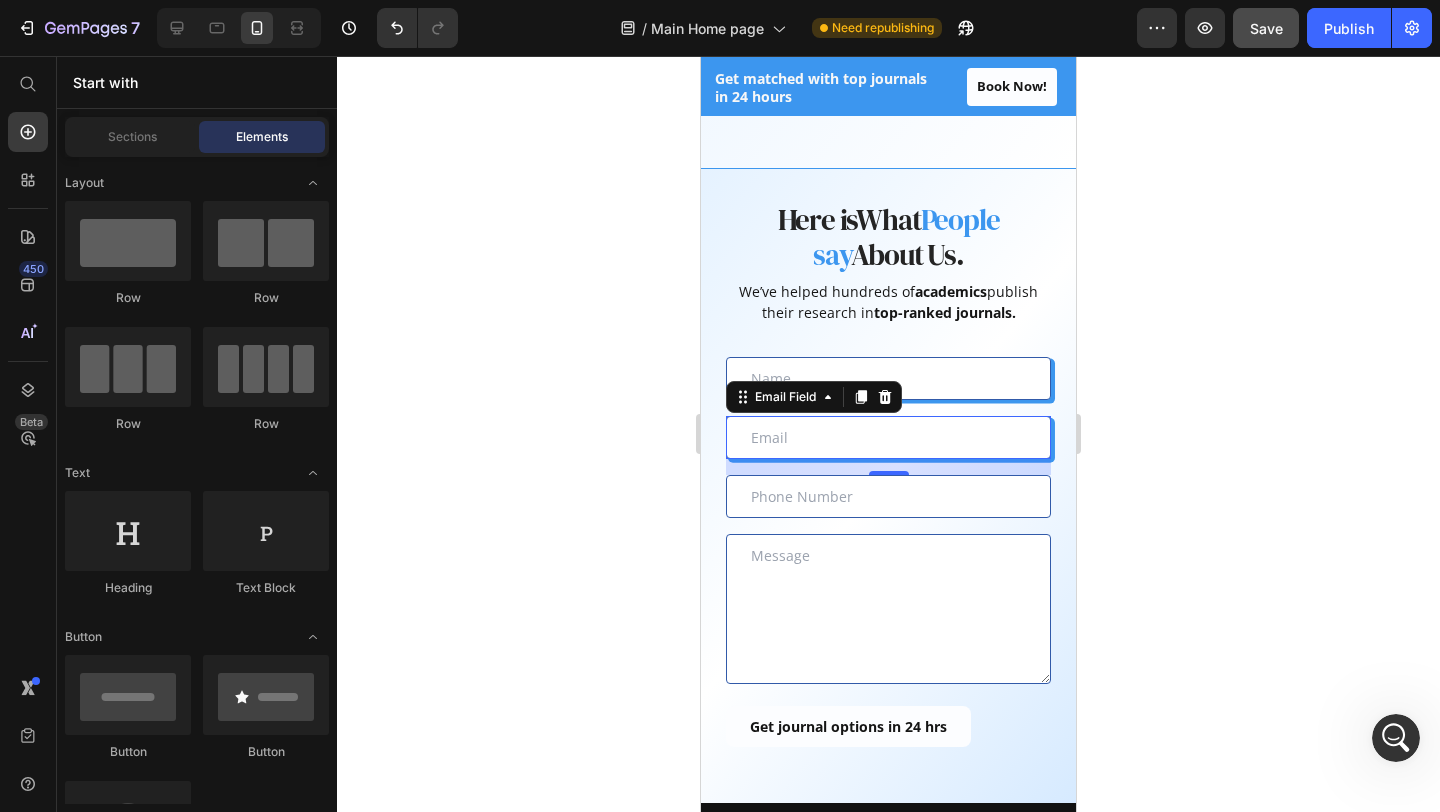 click 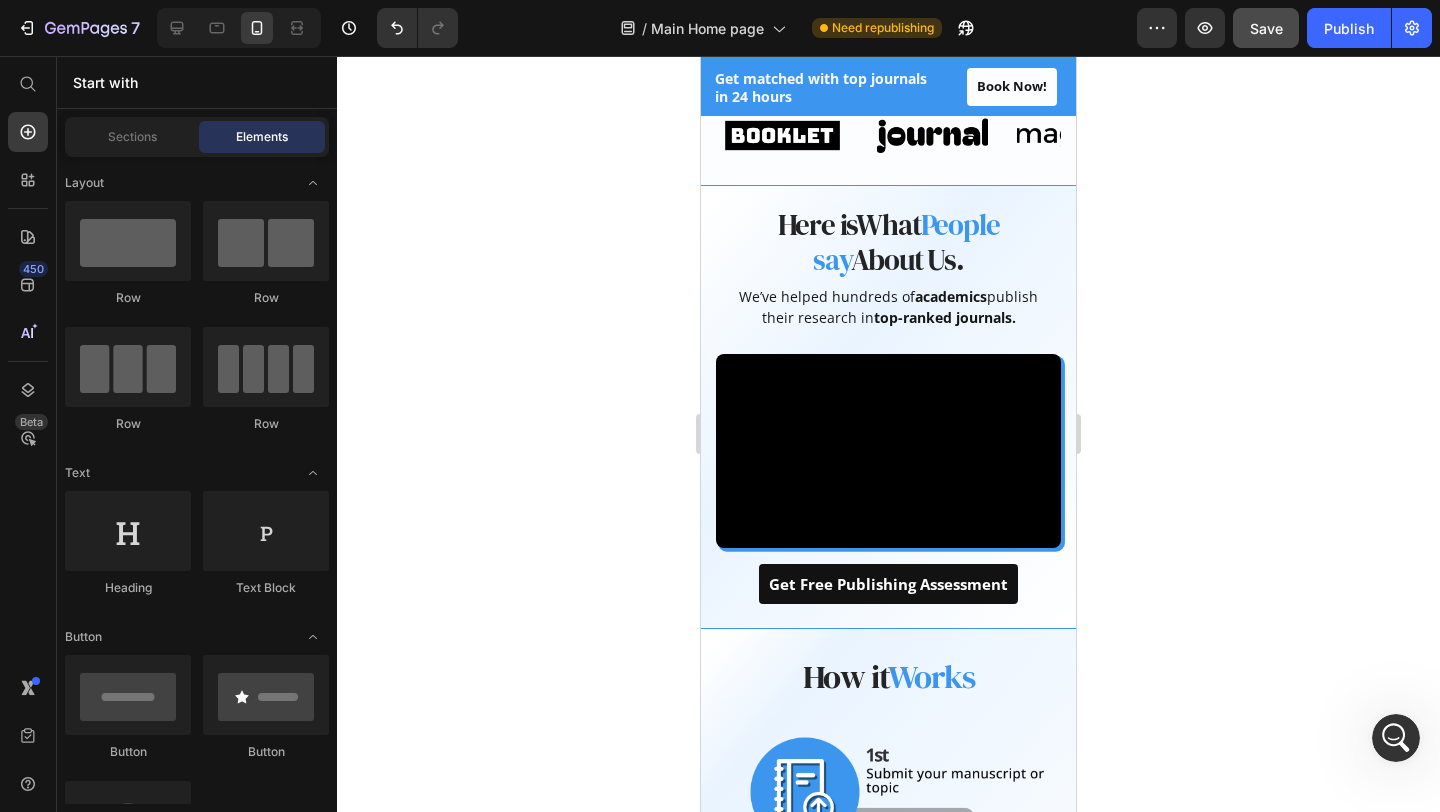 scroll, scrollTop: 770, scrollLeft: 0, axis: vertical 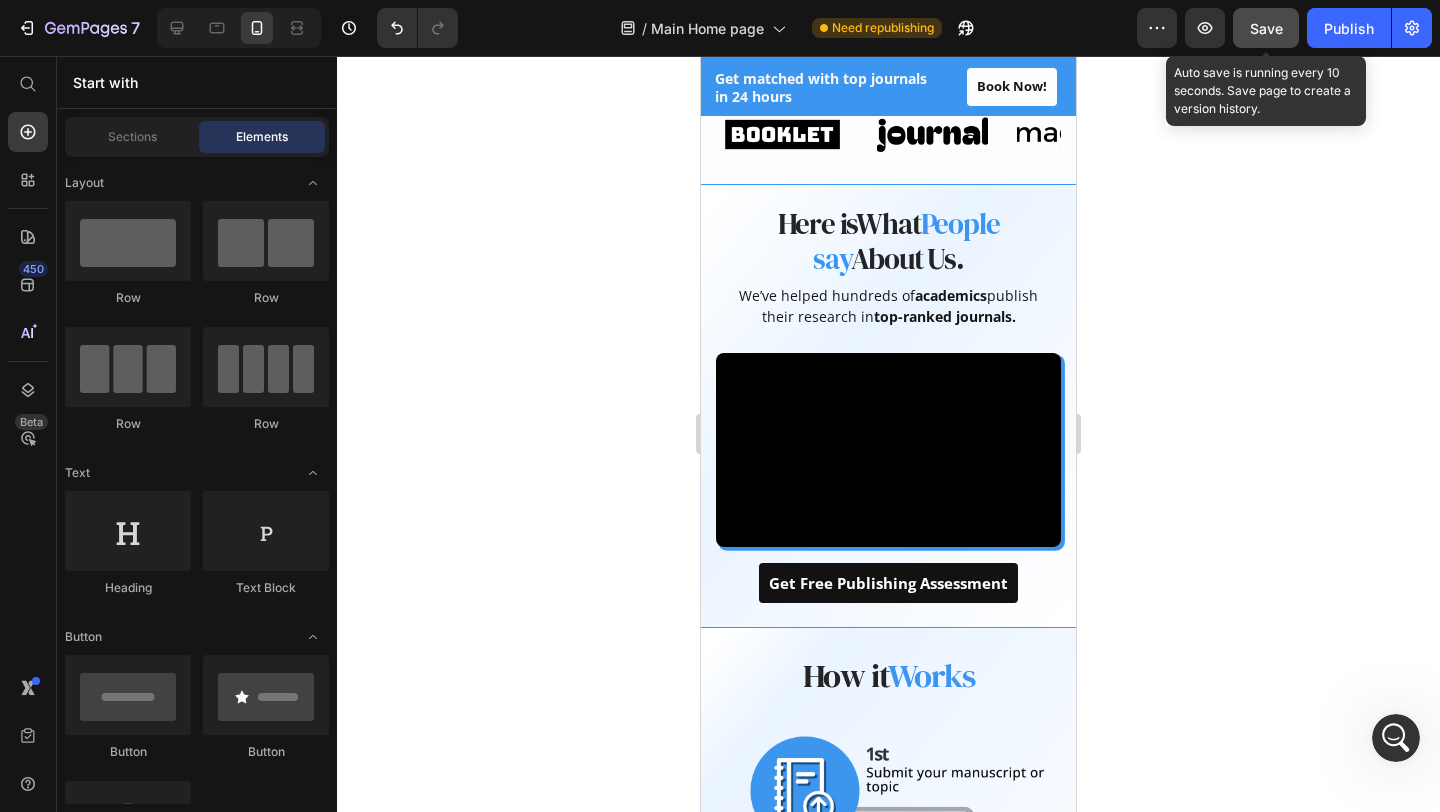 click on "Save" 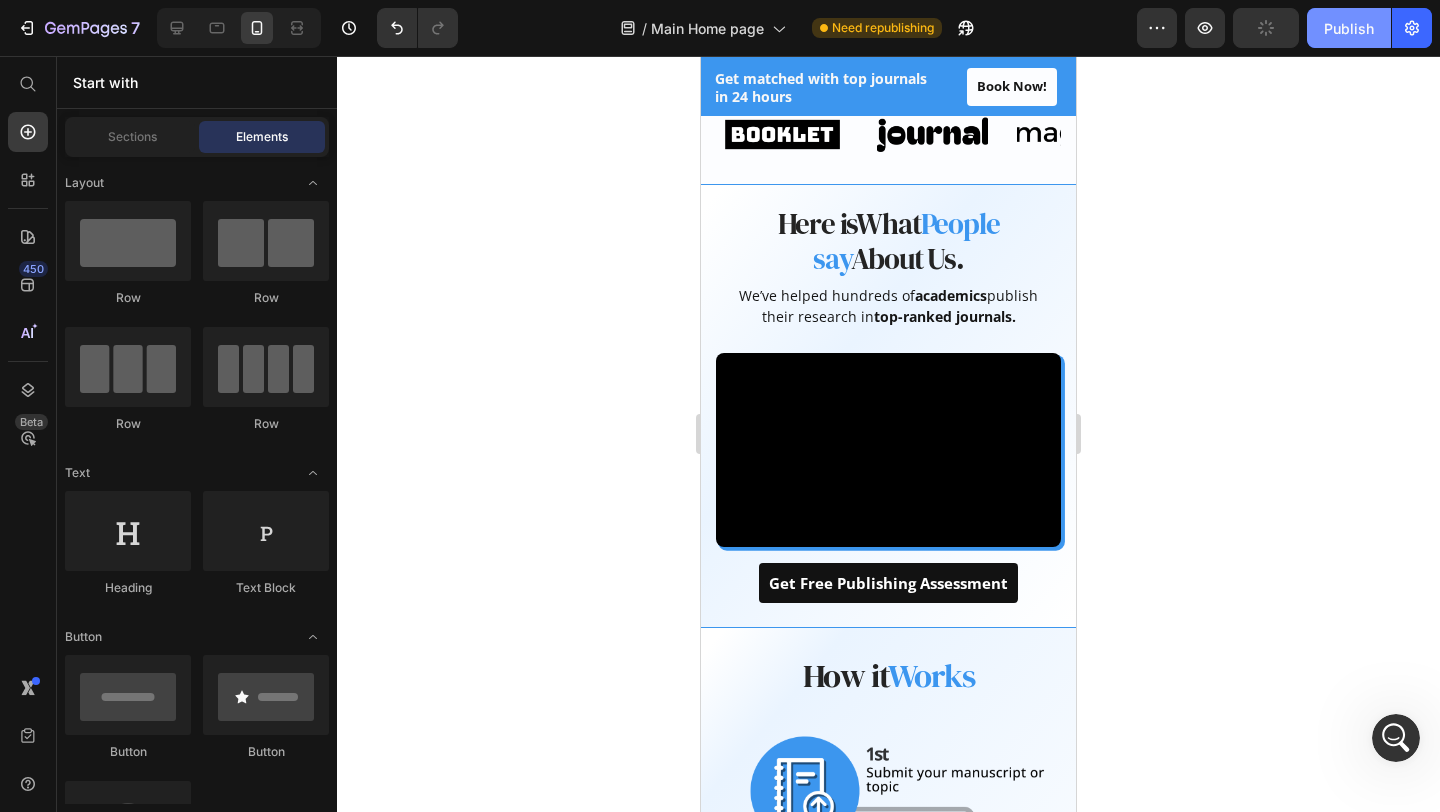click on "Publish" 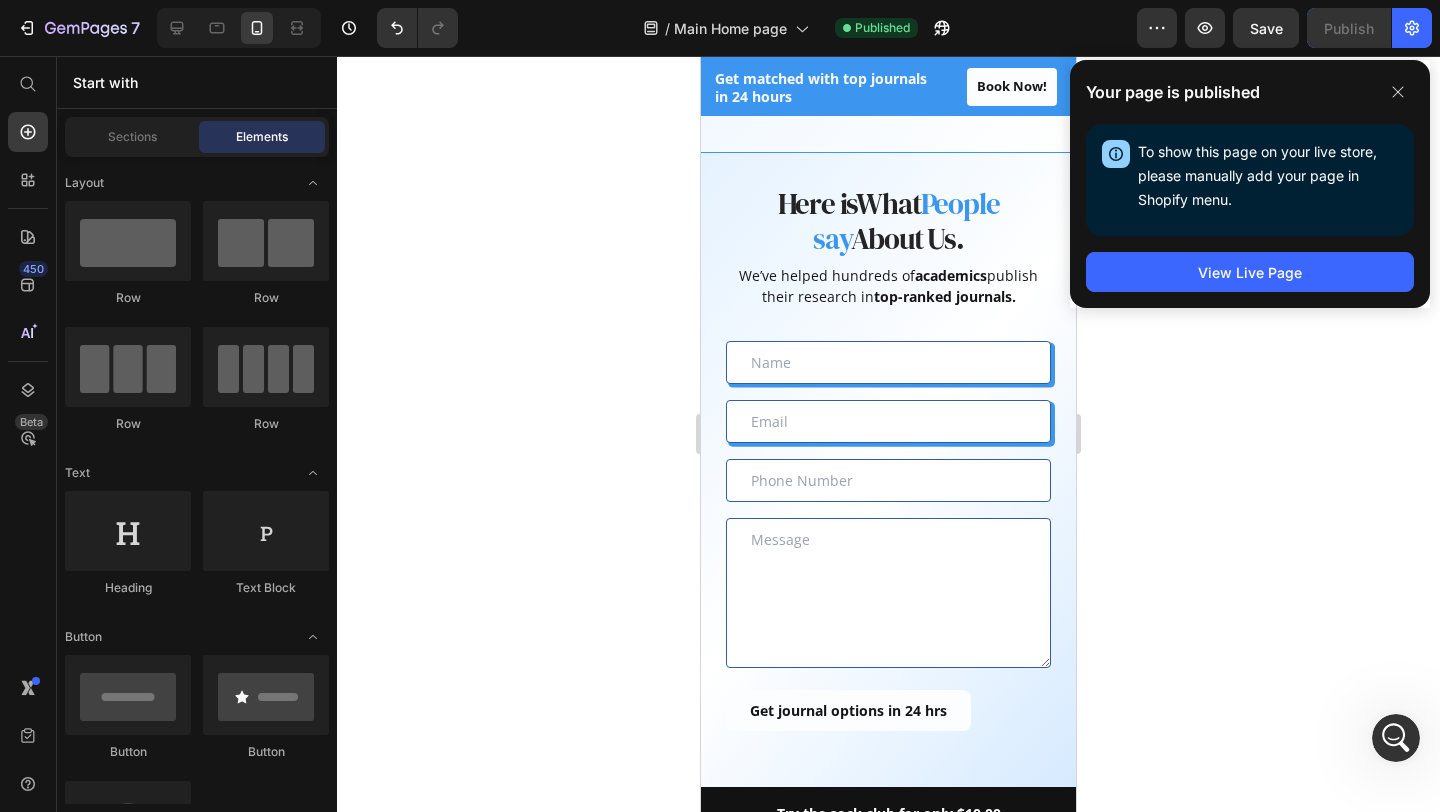 scroll, scrollTop: 1791, scrollLeft: 0, axis: vertical 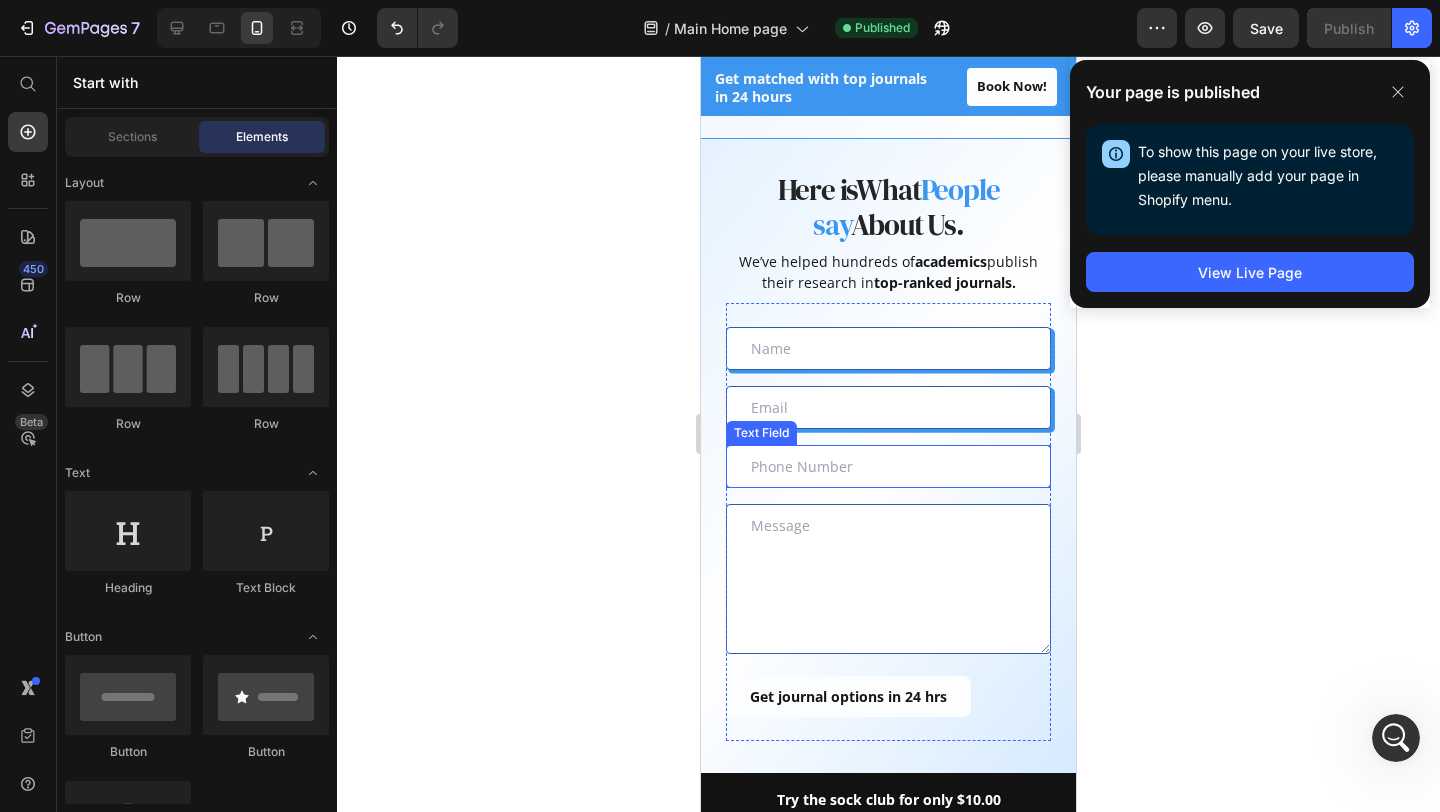 click at bounding box center [888, 466] 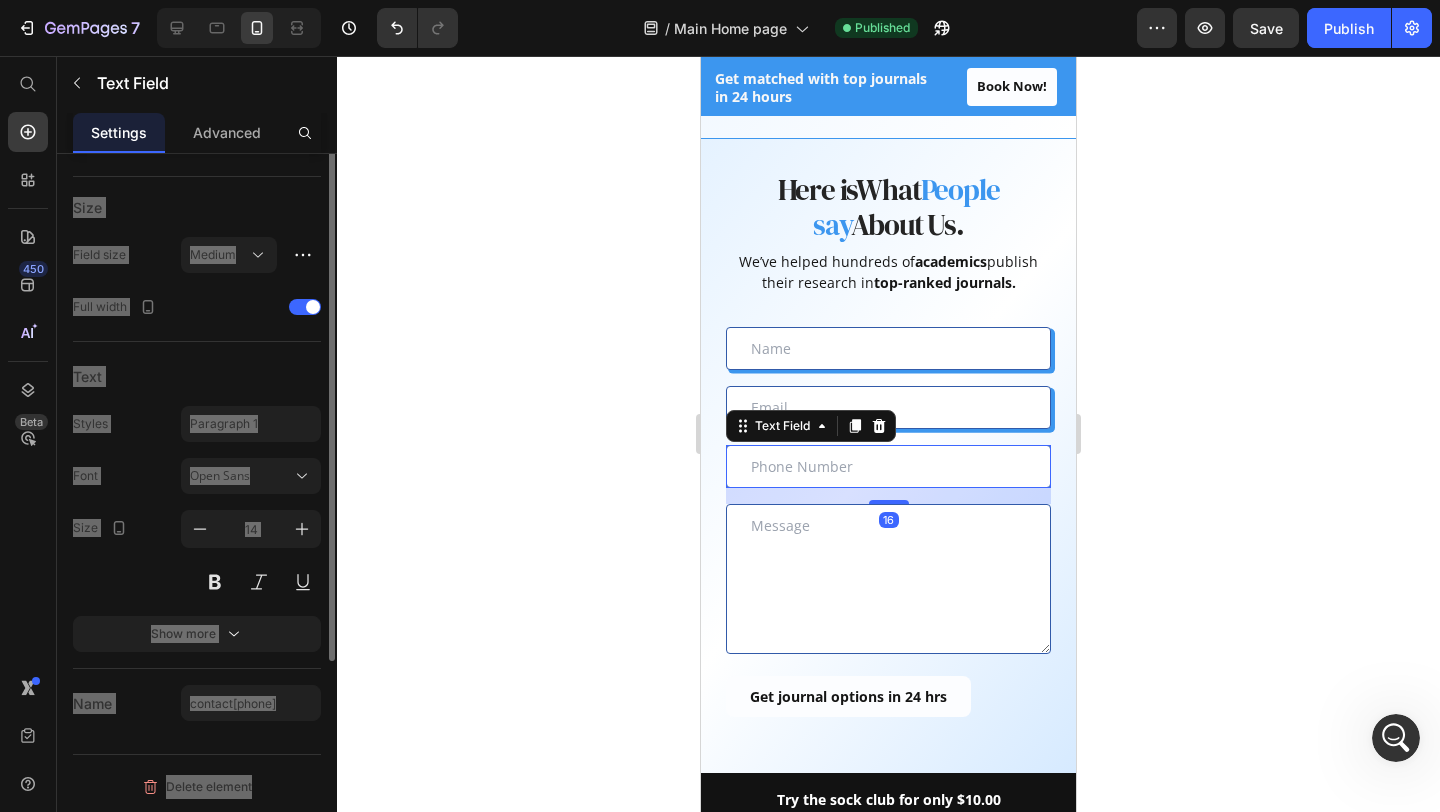 scroll, scrollTop: 0, scrollLeft: 0, axis: both 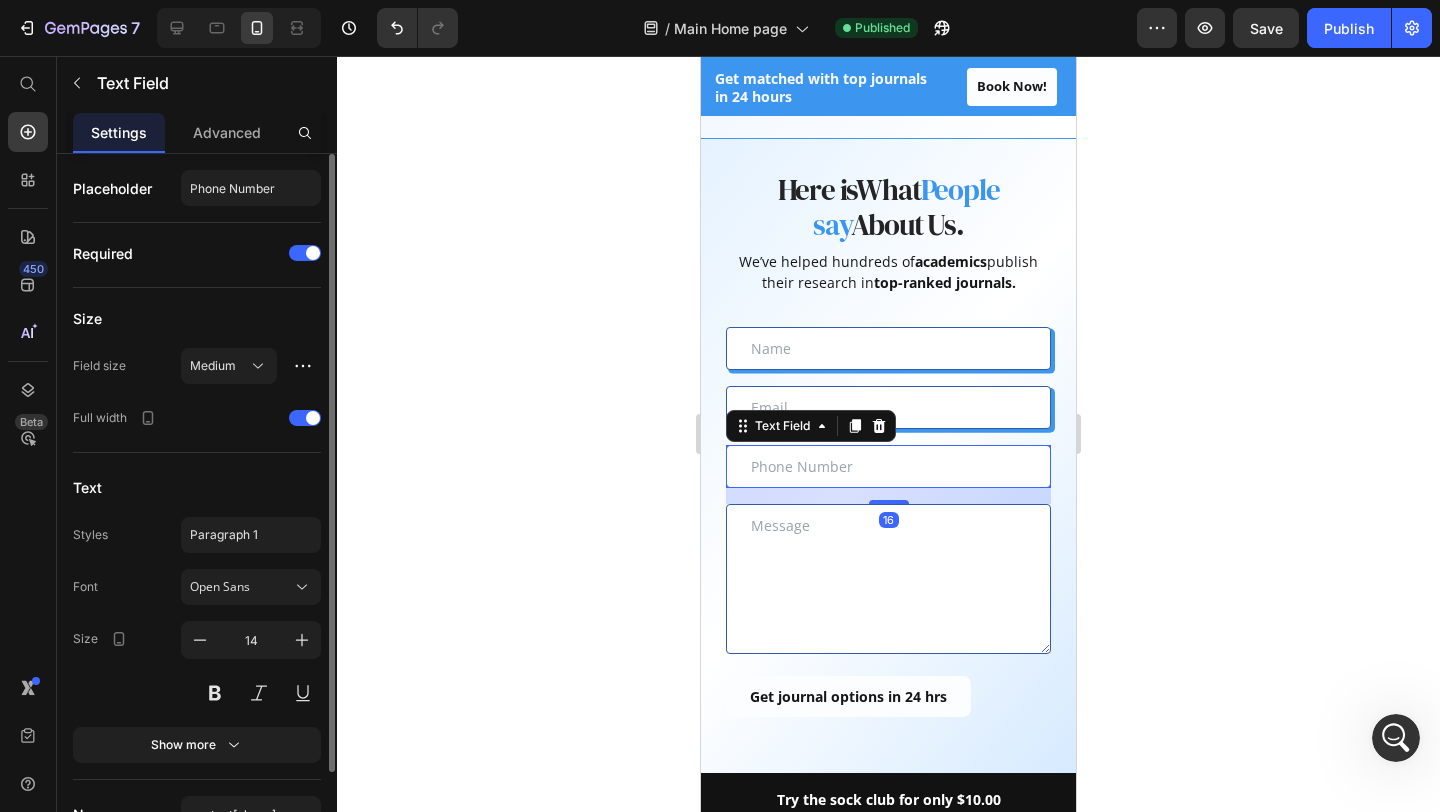 click on "Text" at bounding box center [197, 487] 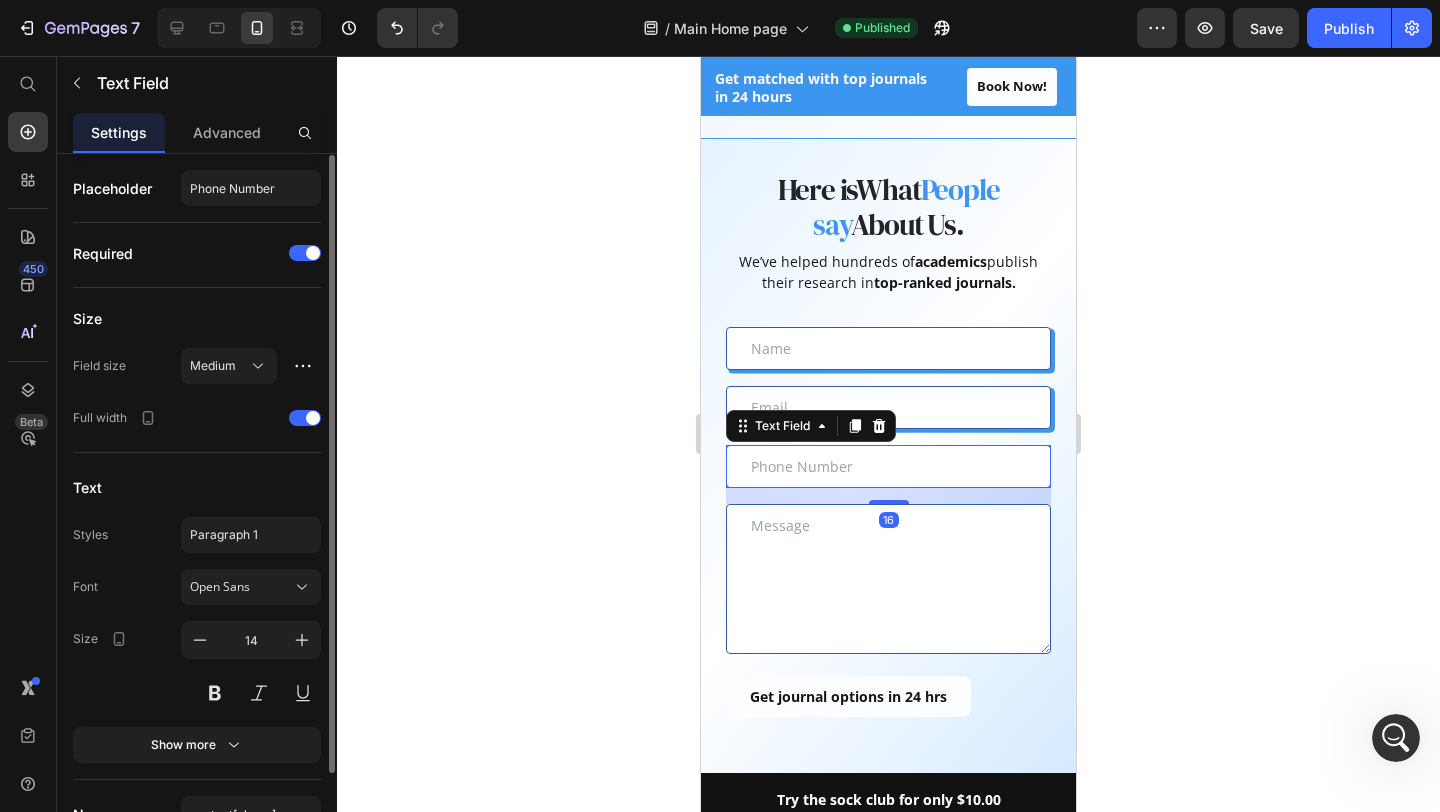scroll, scrollTop: 111, scrollLeft: 0, axis: vertical 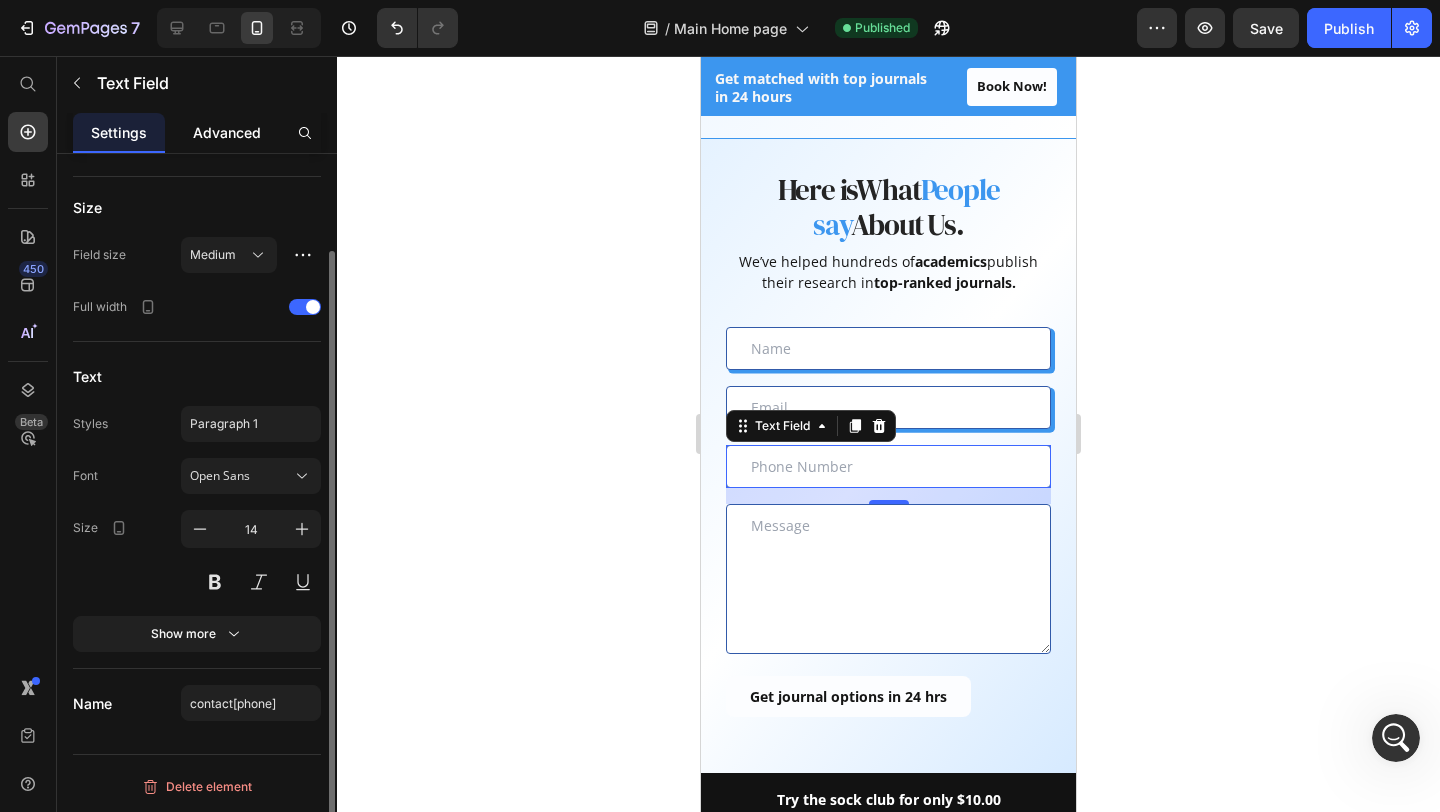 click on "Advanced" at bounding box center [227, 132] 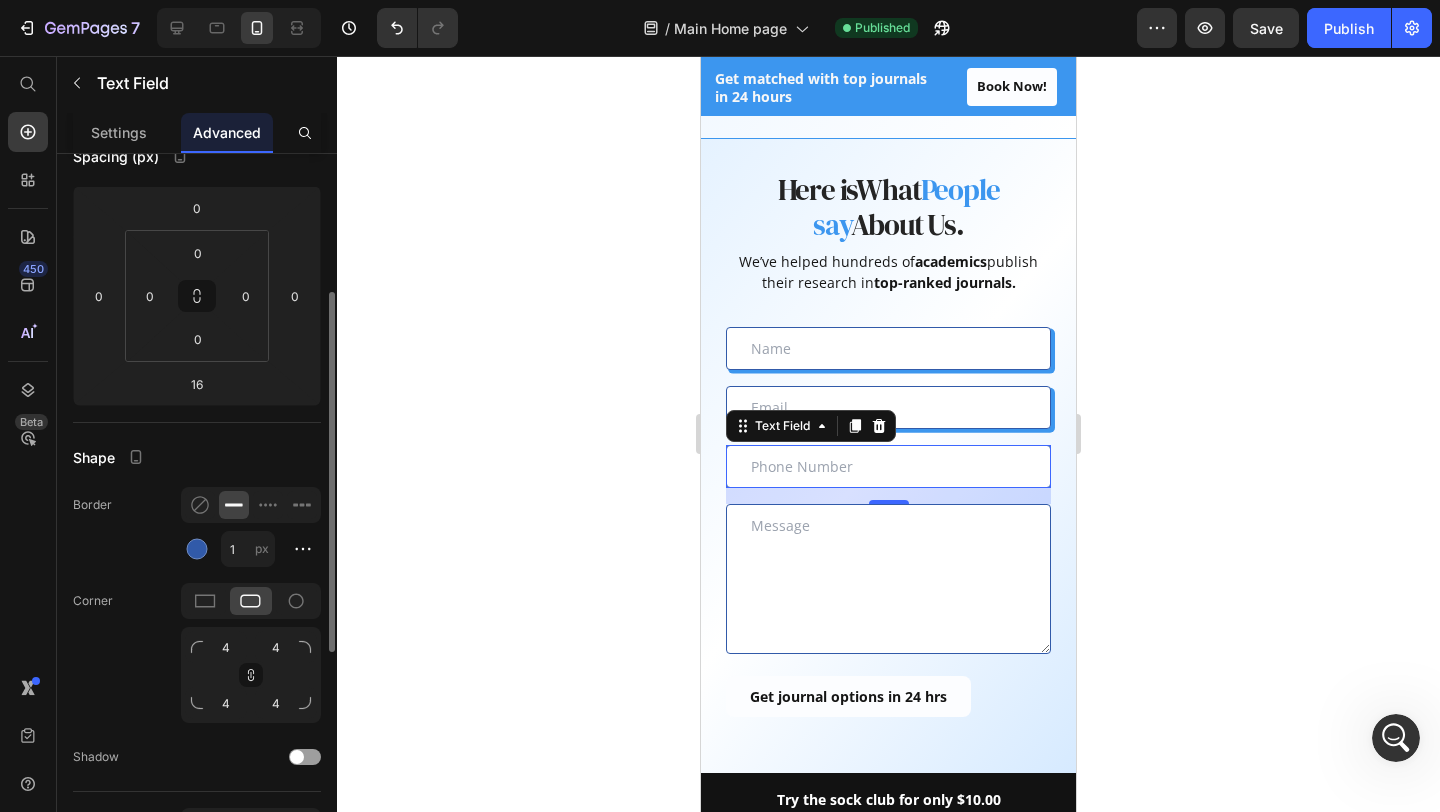 scroll, scrollTop: 244, scrollLeft: 0, axis: vertical 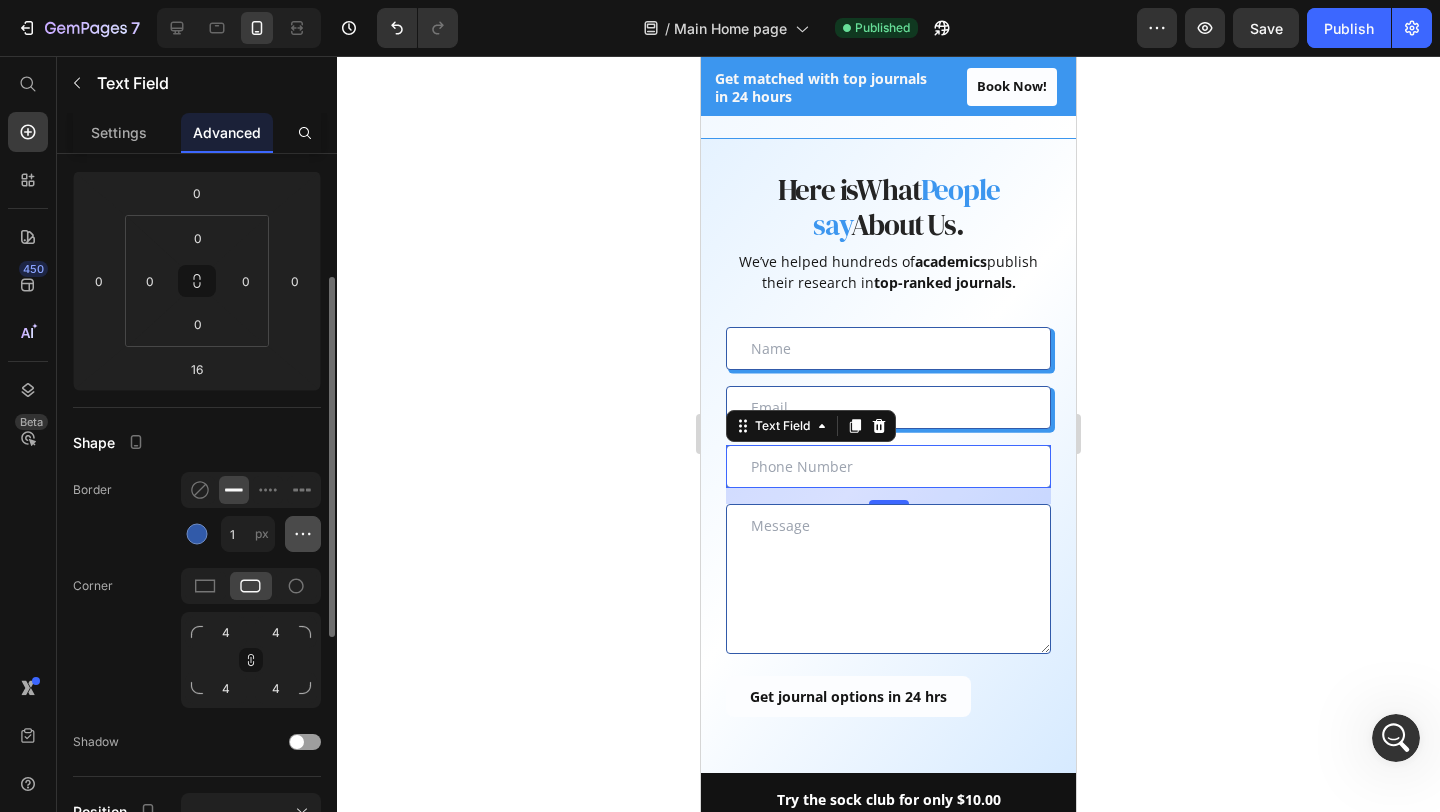 click 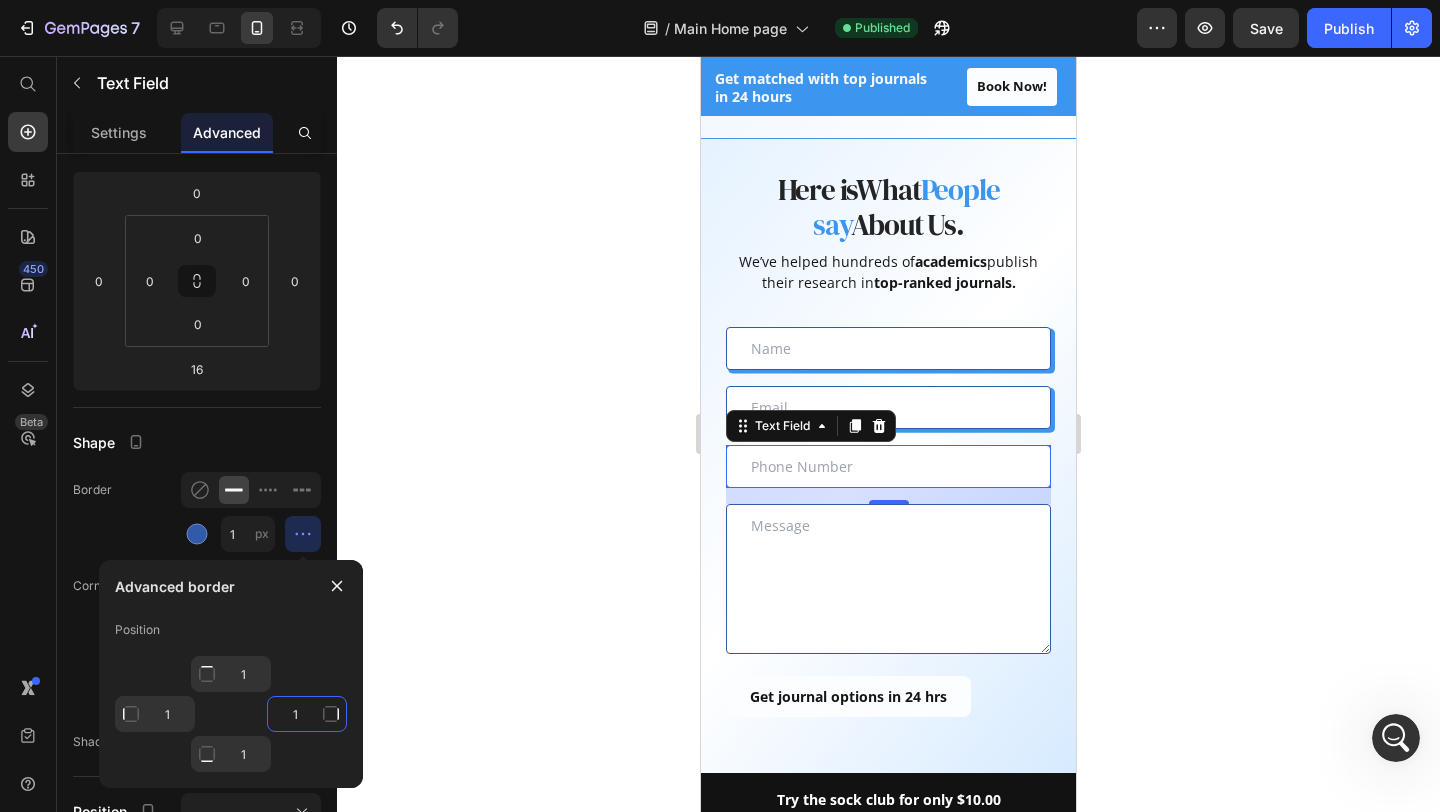 click on "1" 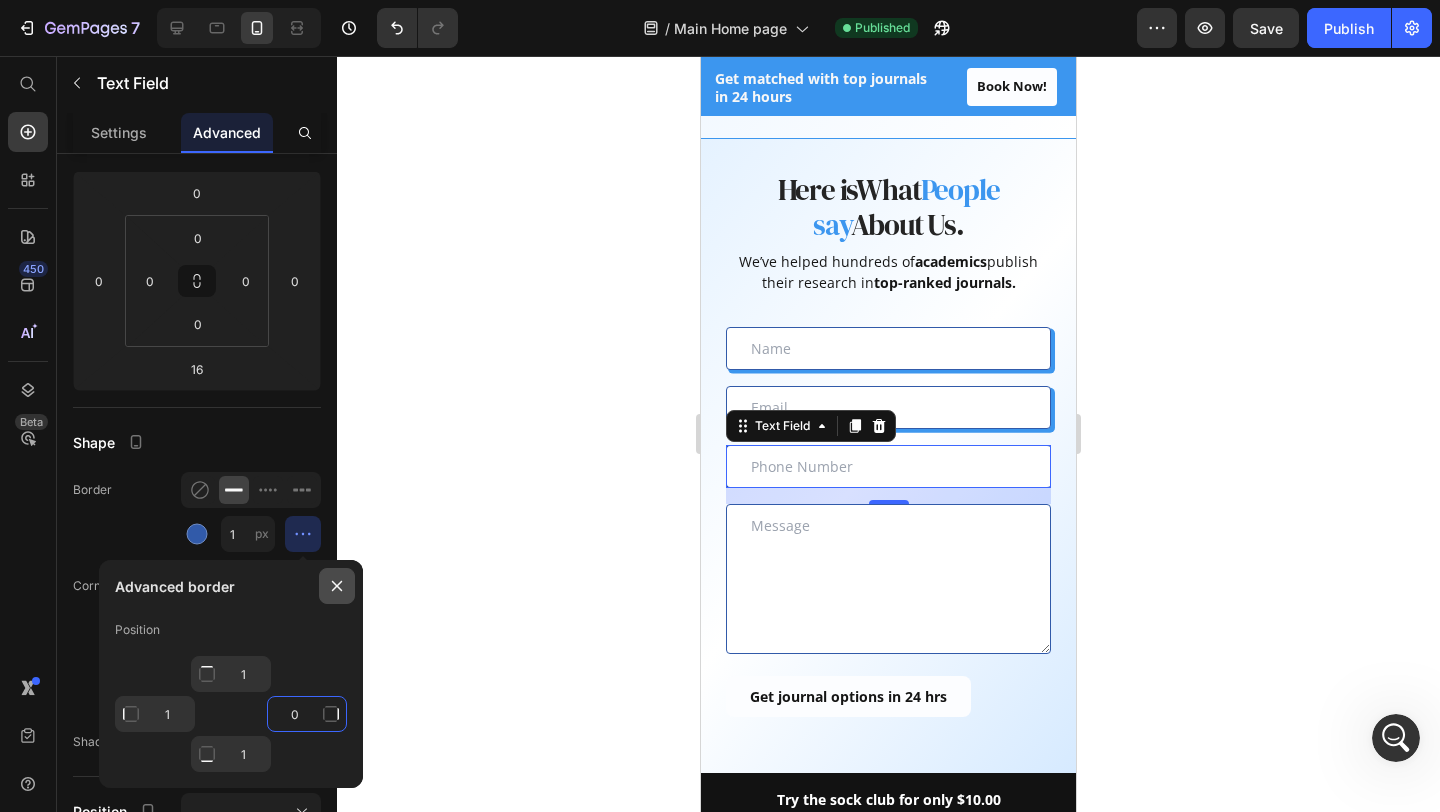 type on "0" 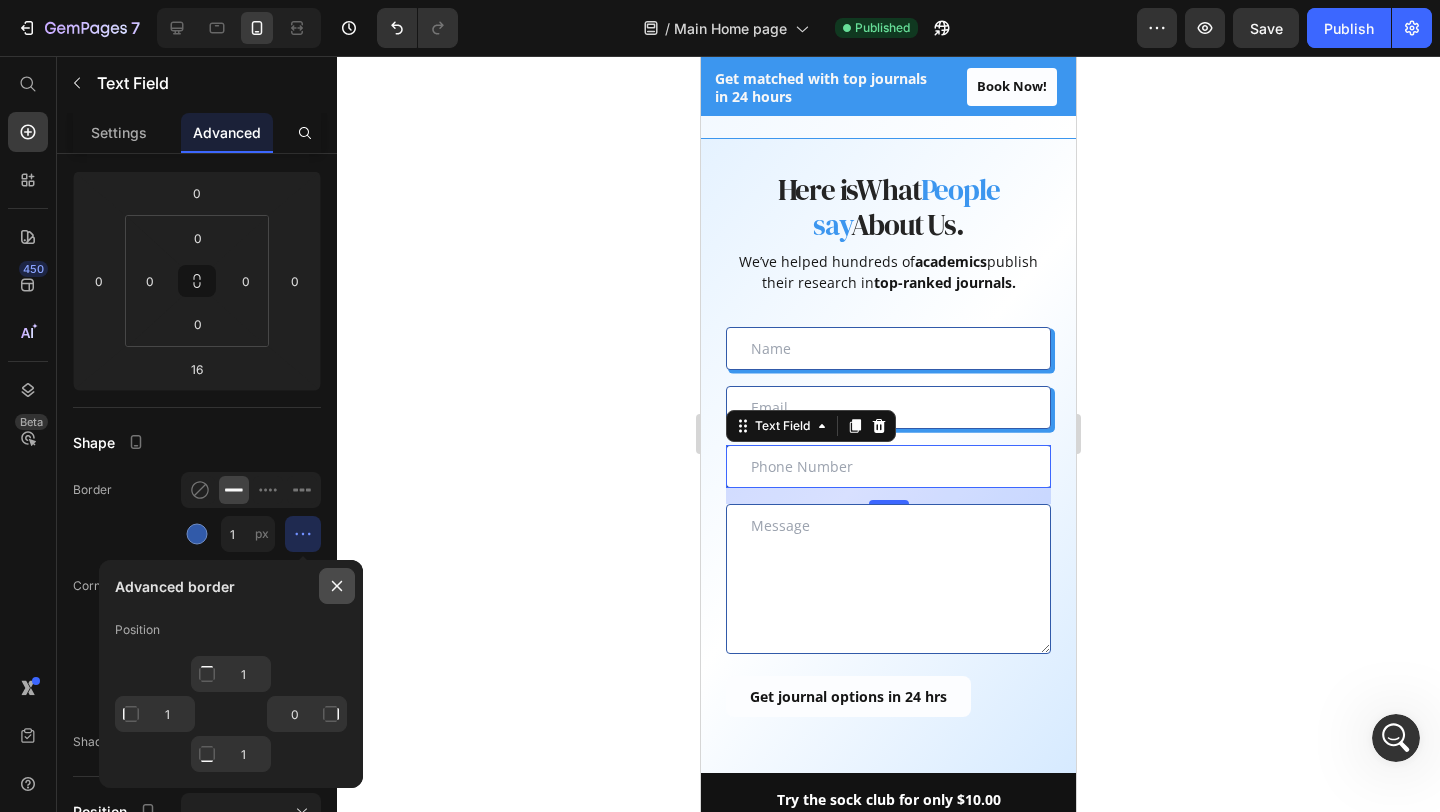 type on "Mixed" 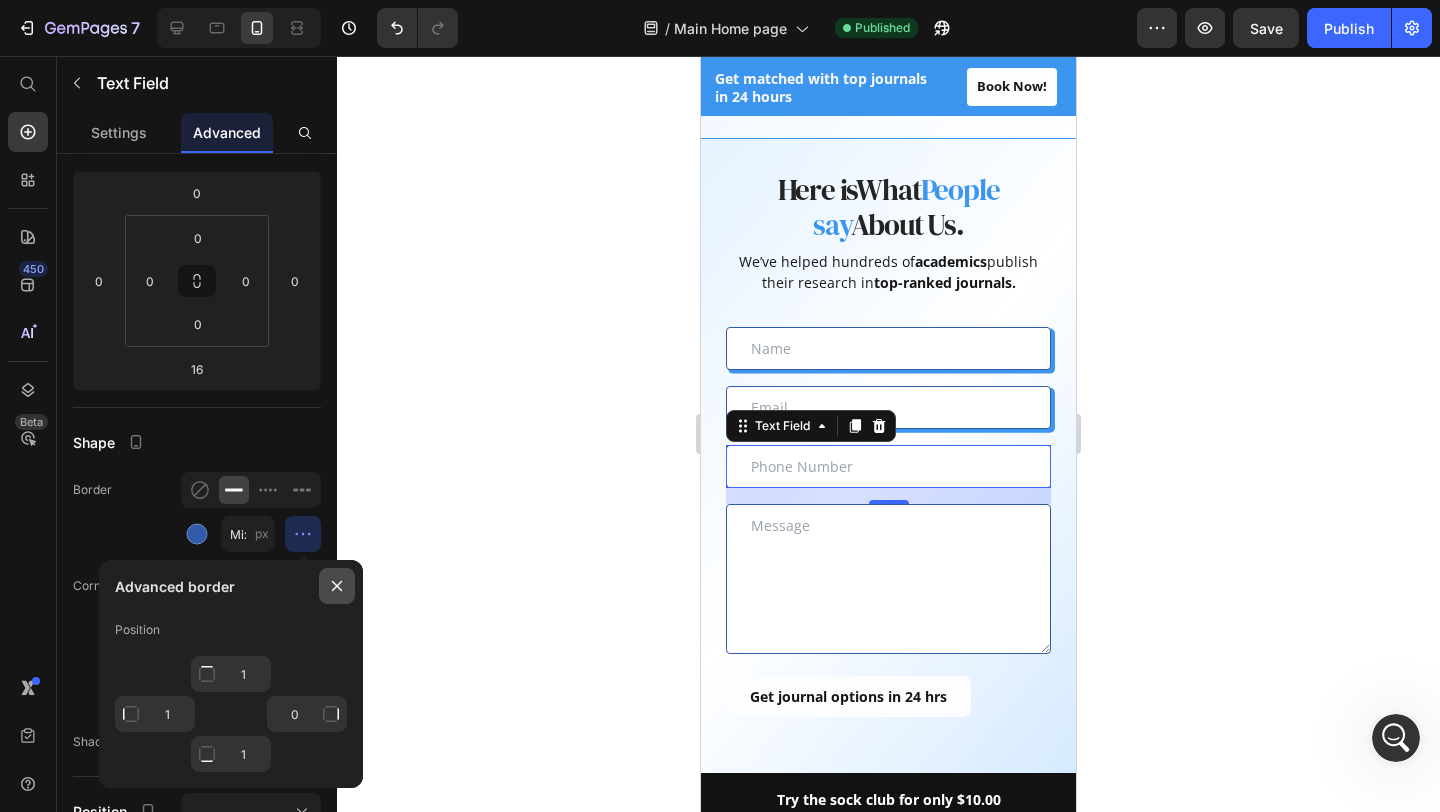 click 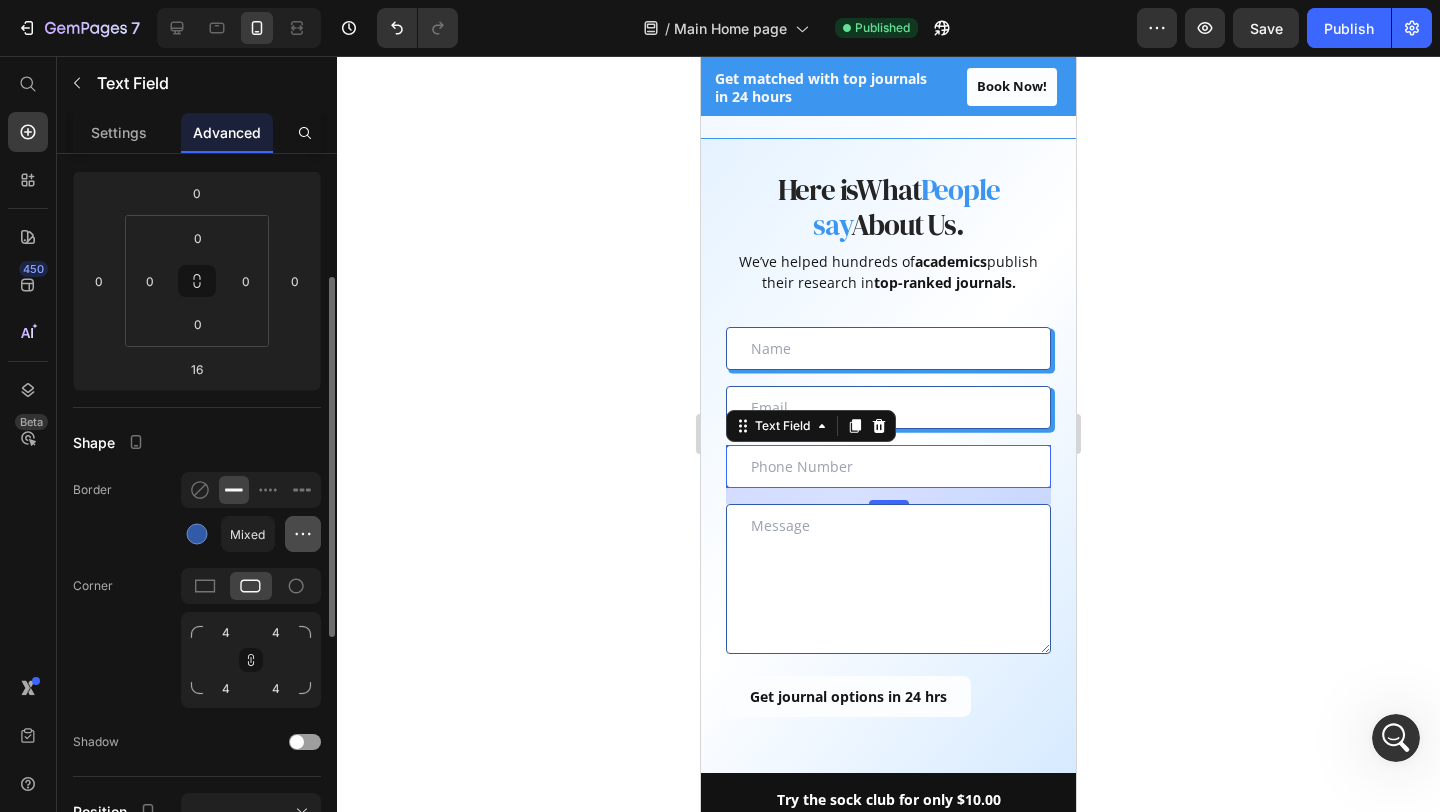 click 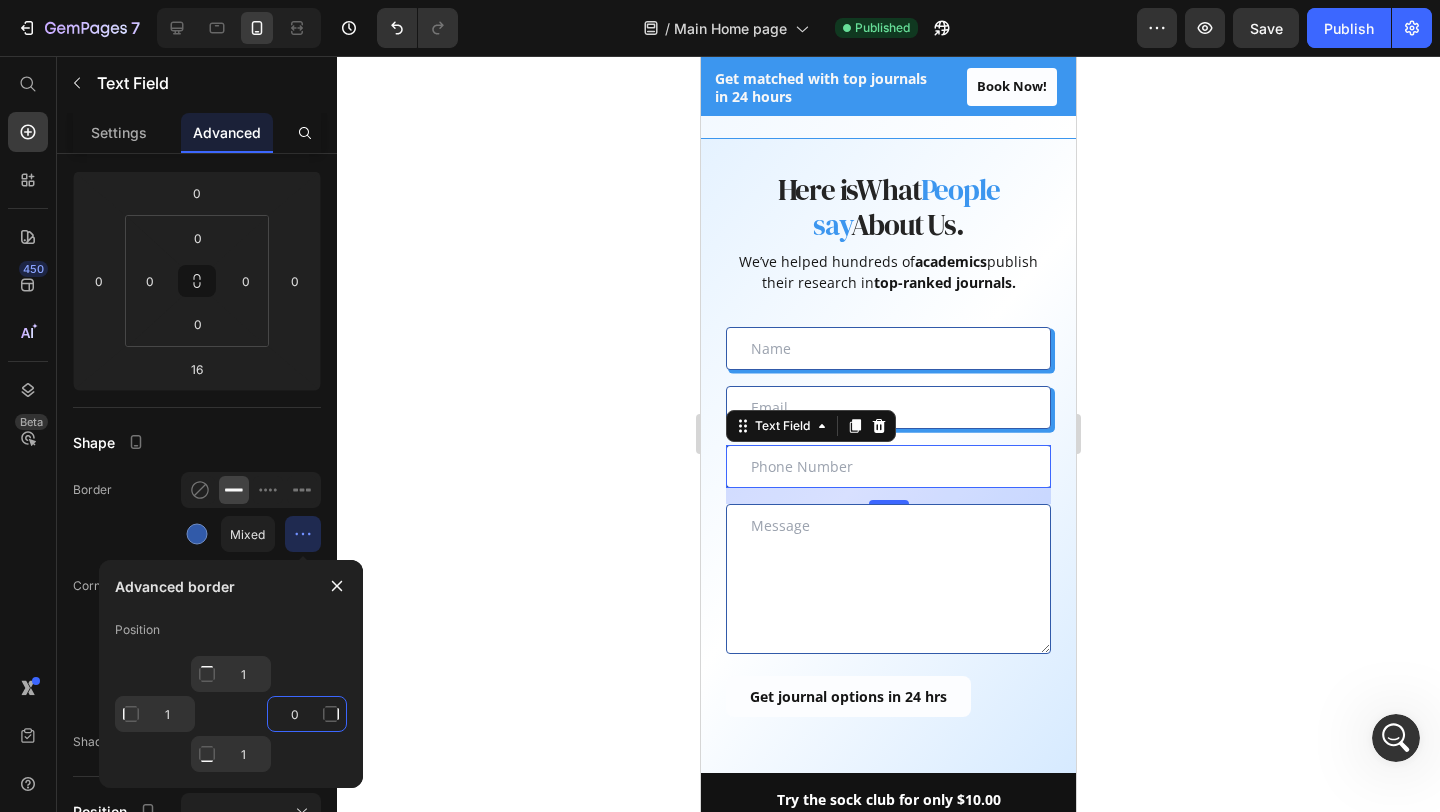 click on "0" 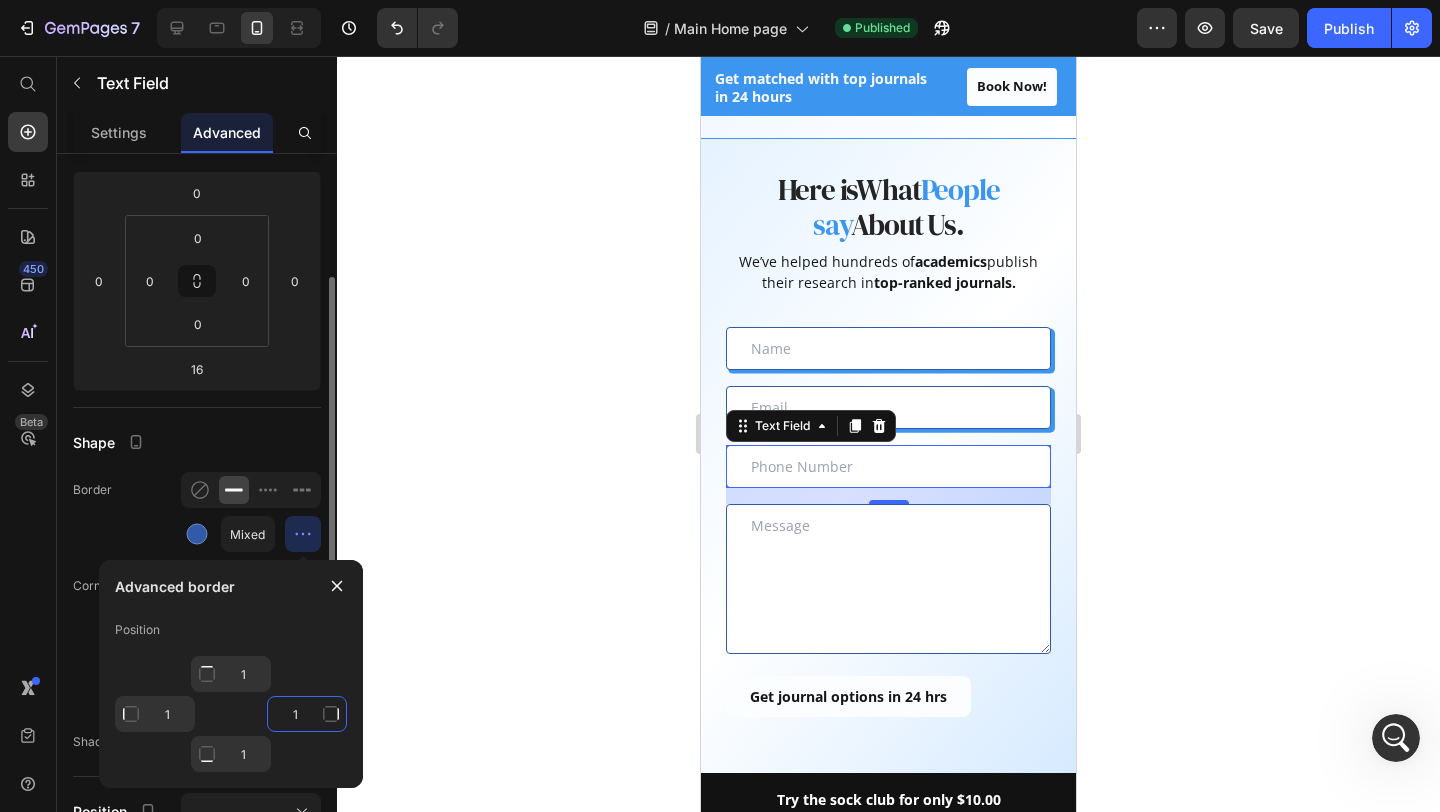 type on "1" 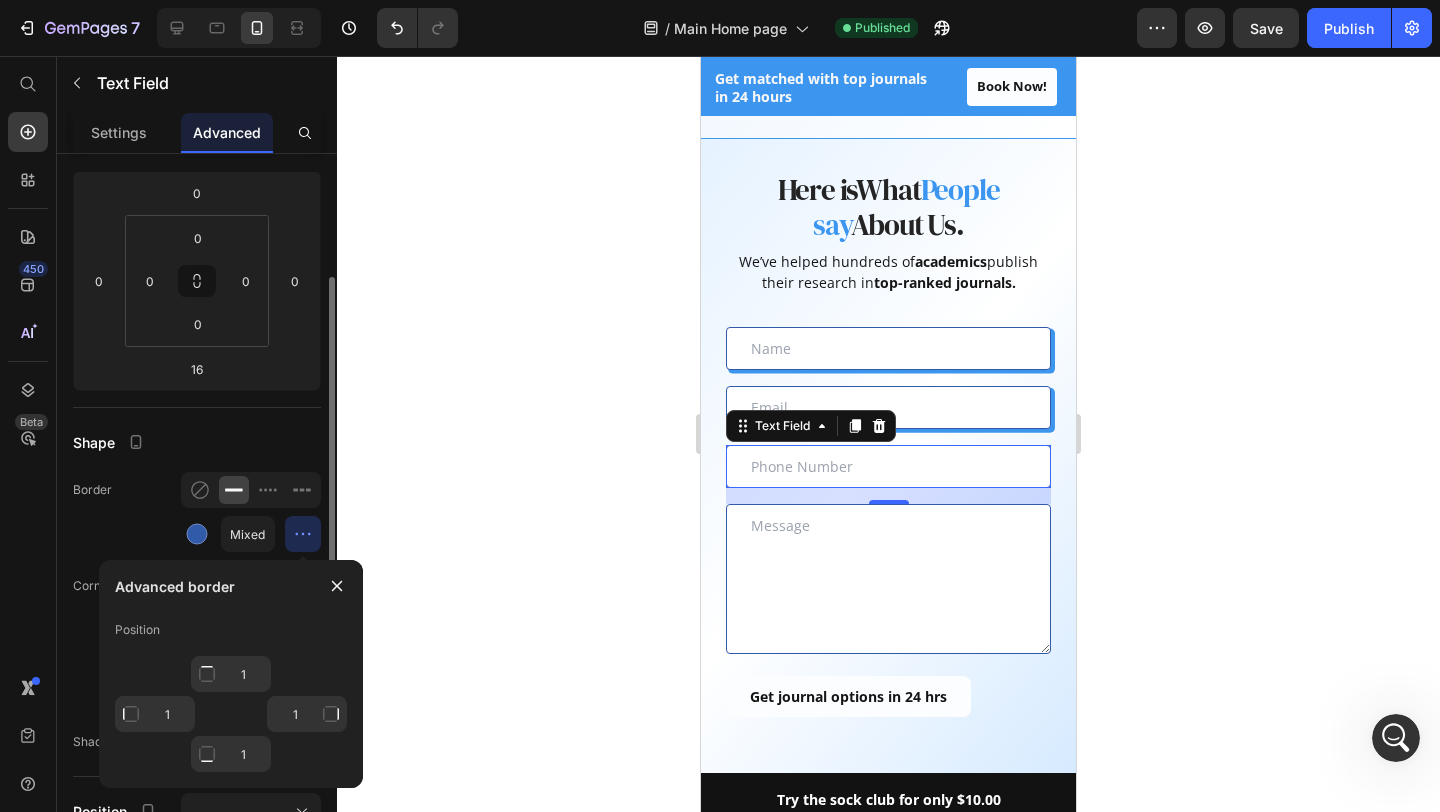 type on "1" 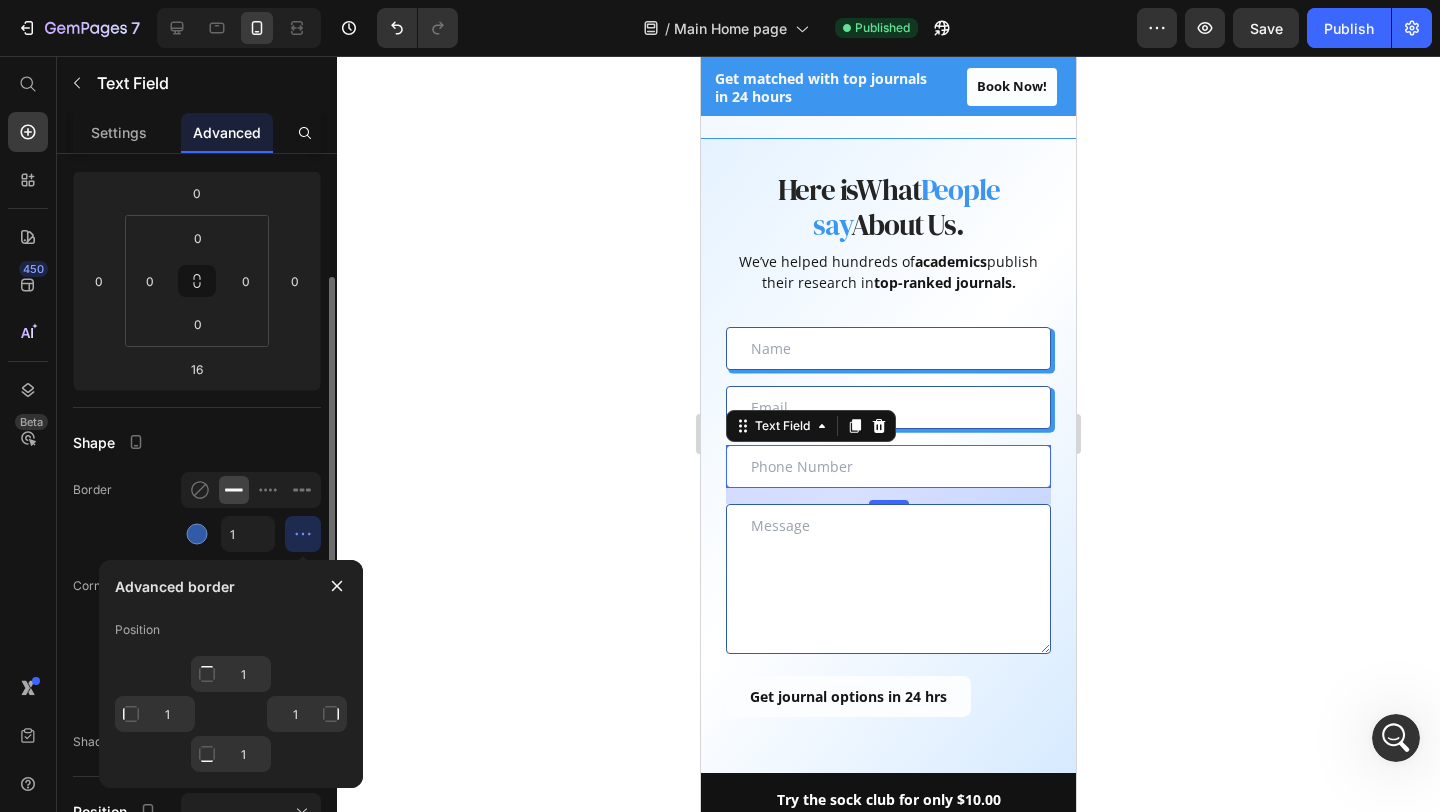 click on "Border 1" 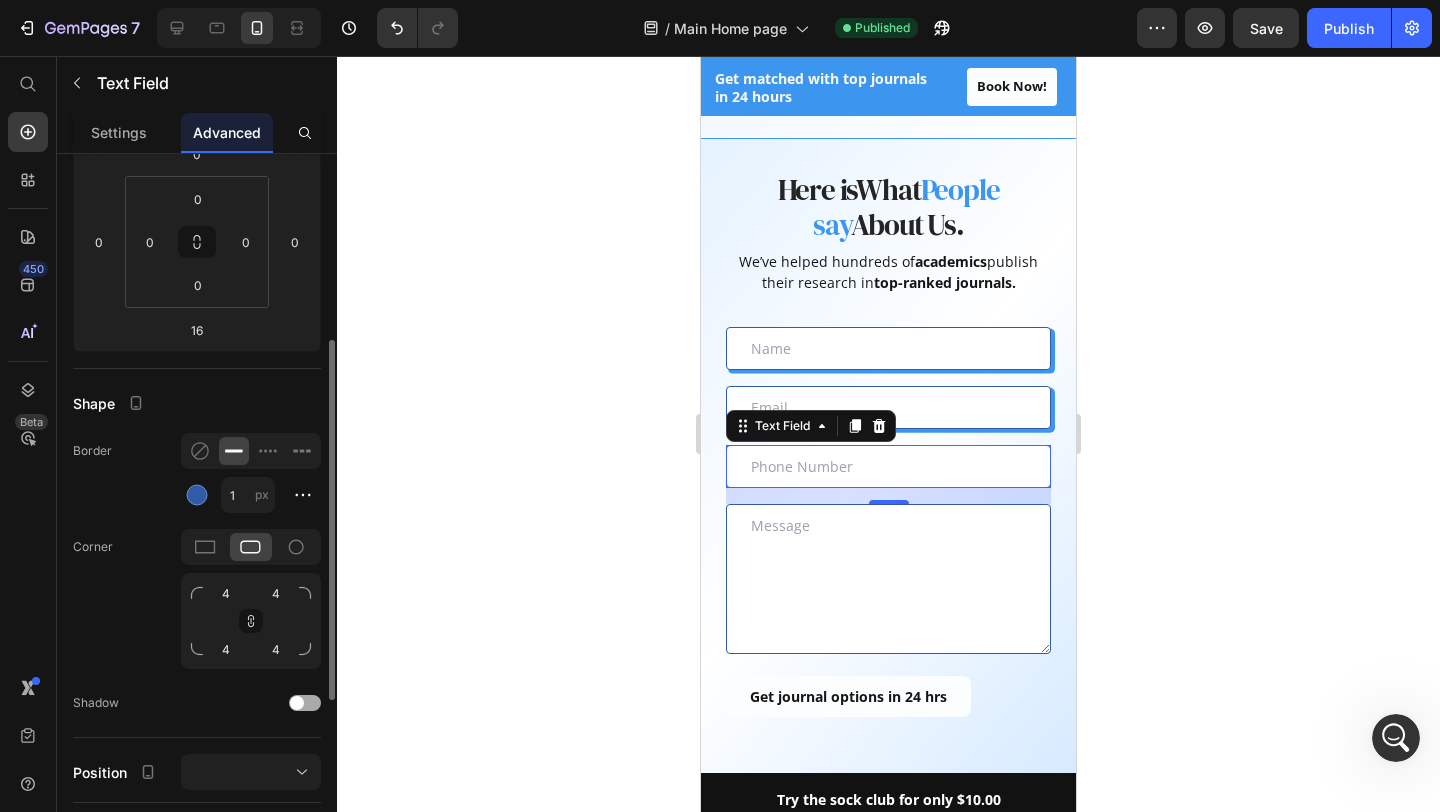 scroll, scrollTop: 313, scrollLeft: 0, axis: vertical 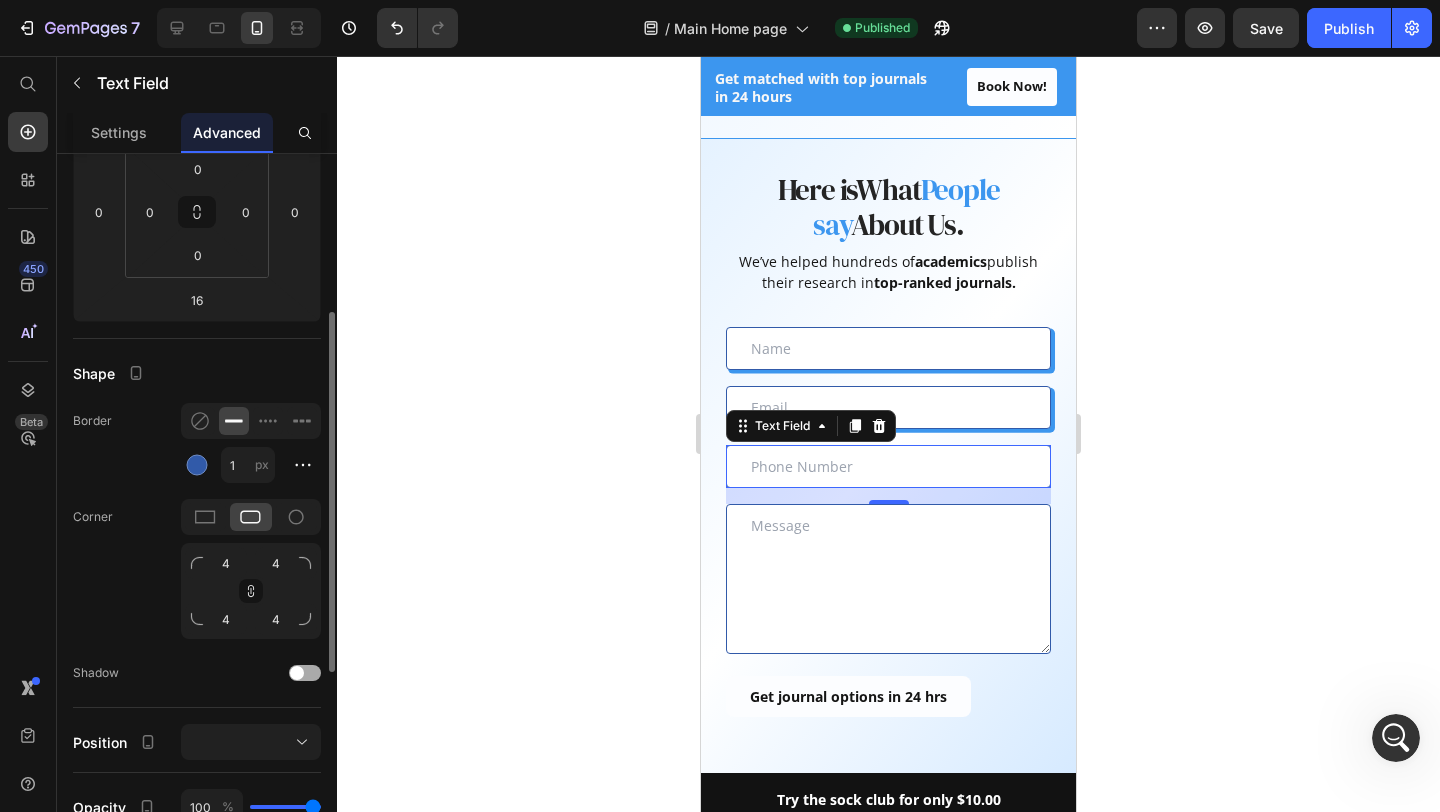 click on "Shadow" 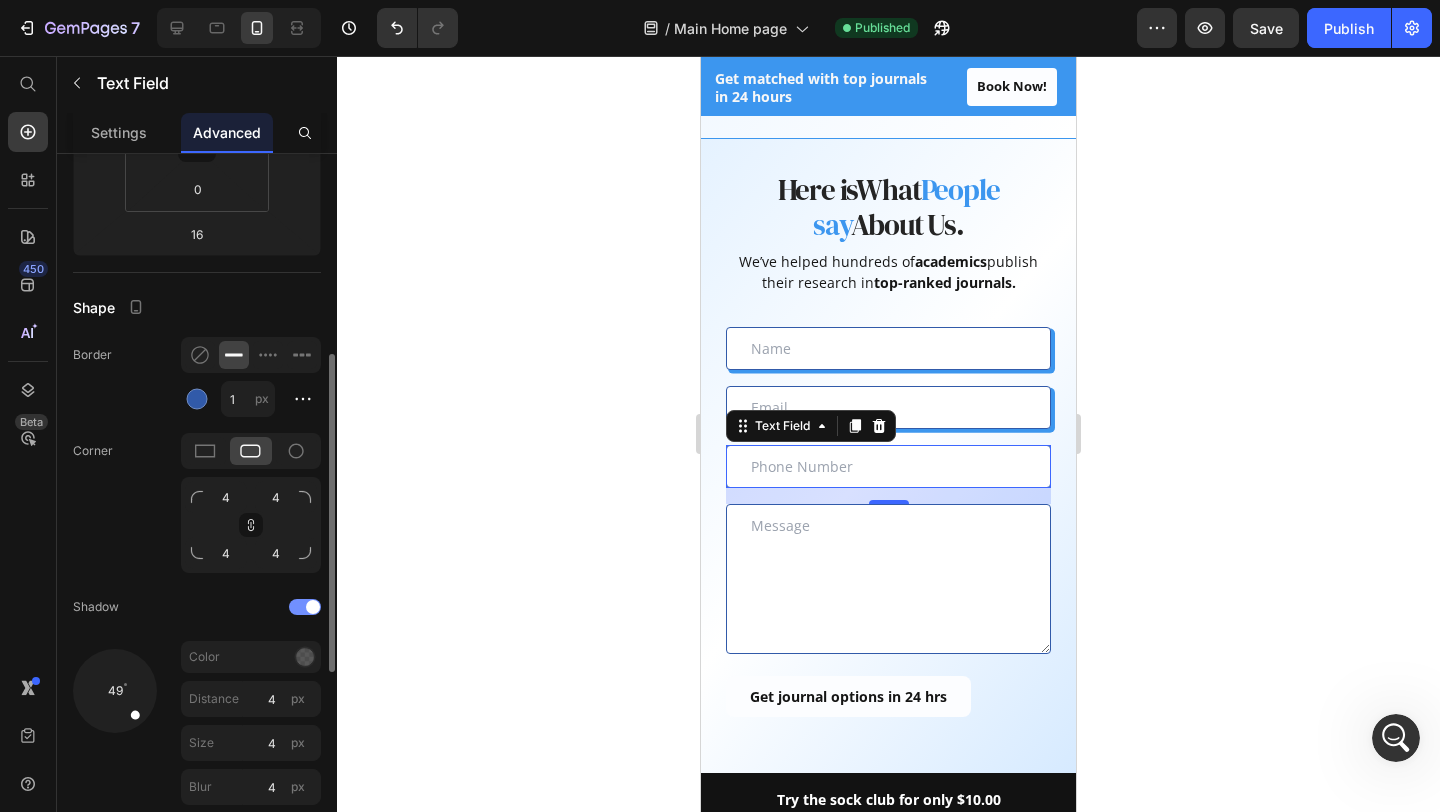 scroll, scrollTop: 401, scrollLeft: 0, axis: vertical 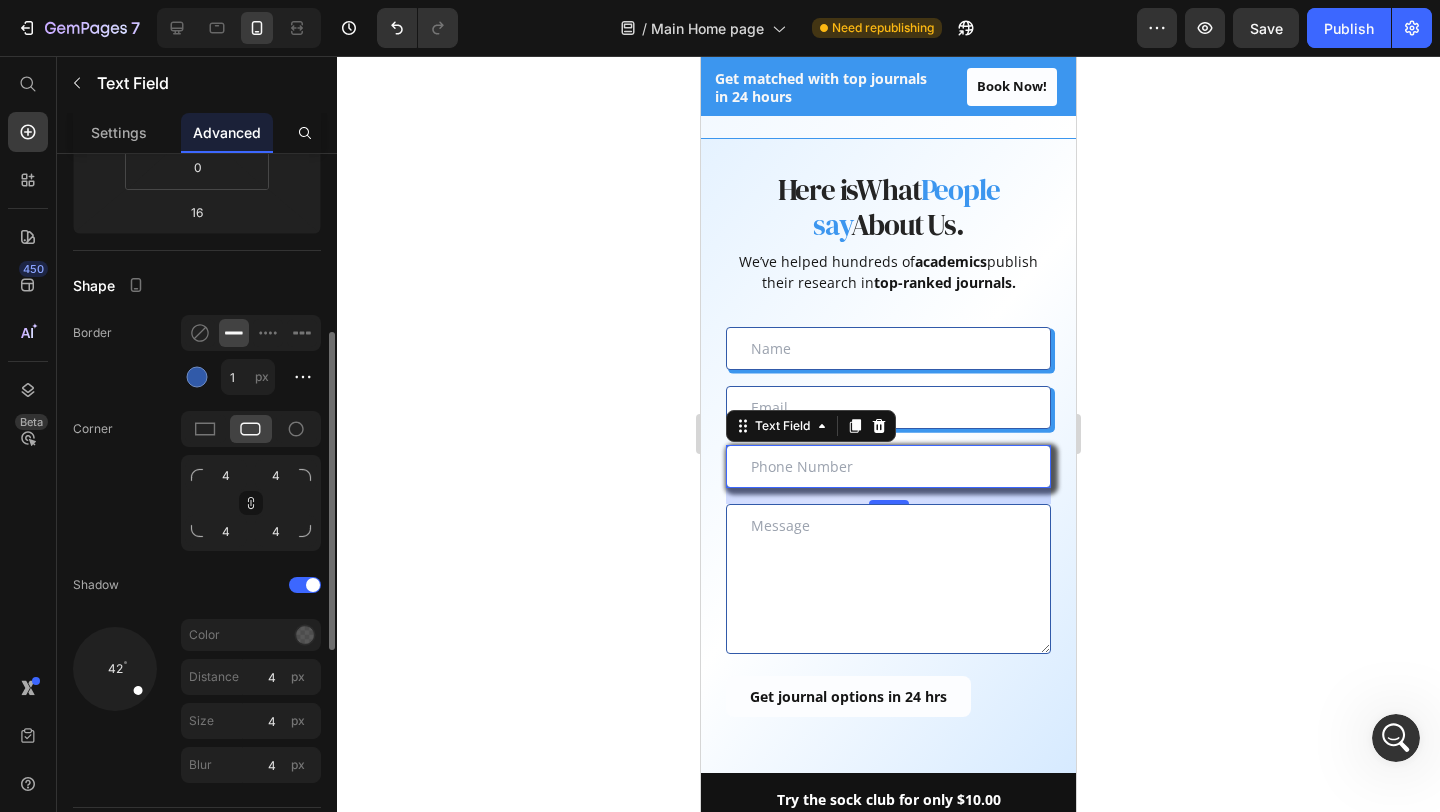 click at bounding box center (129, 682) 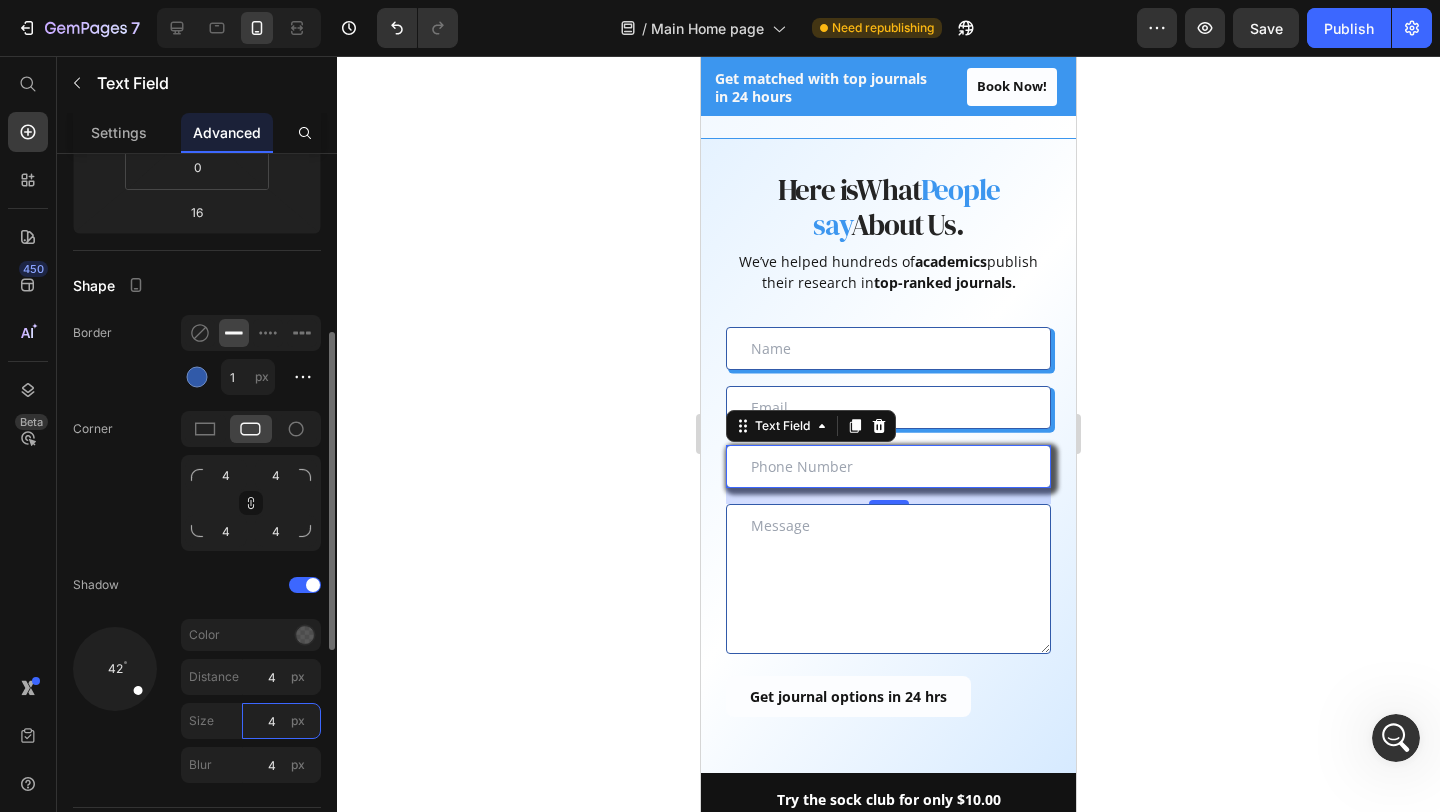 click on "4" at bounding box center [281, 721] 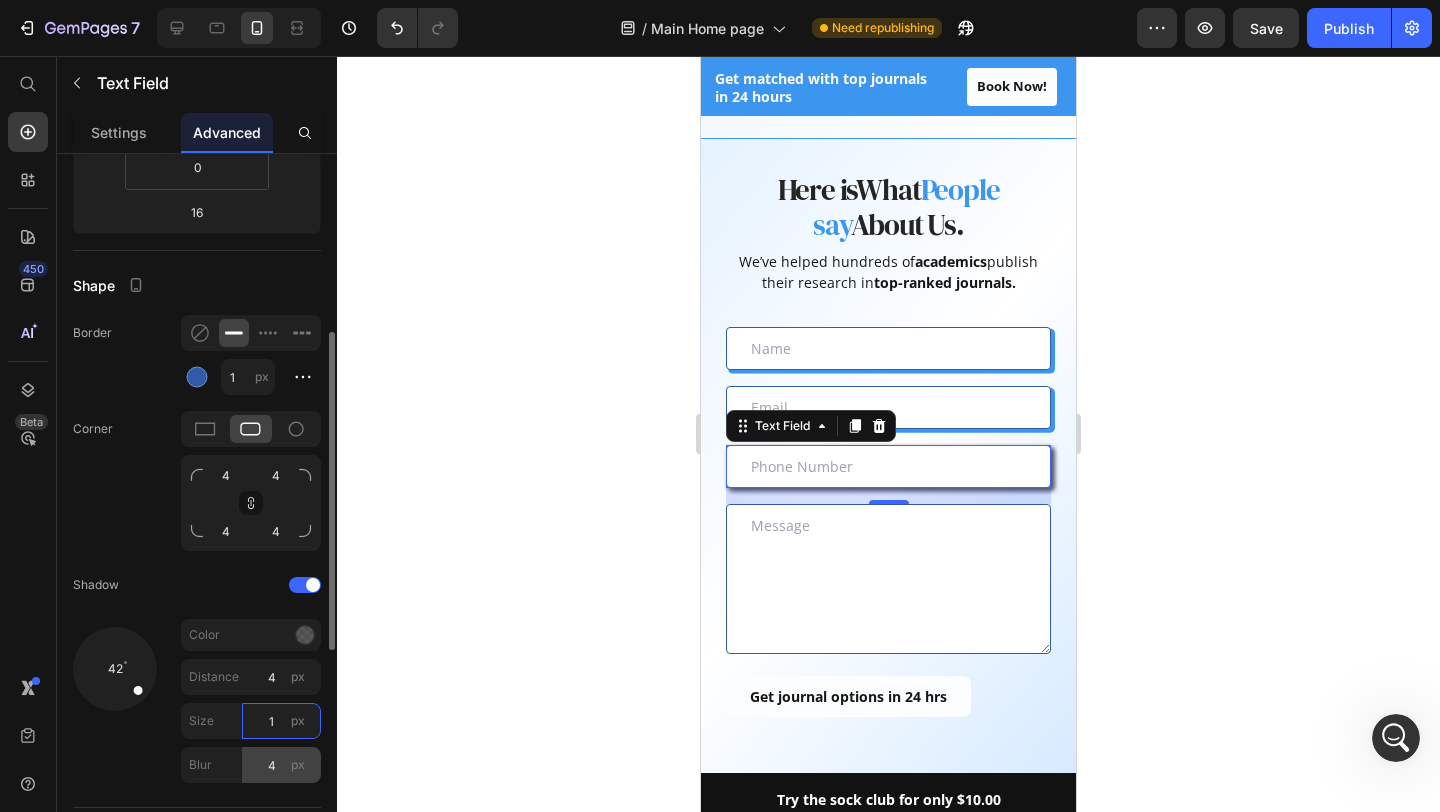 type on "1" 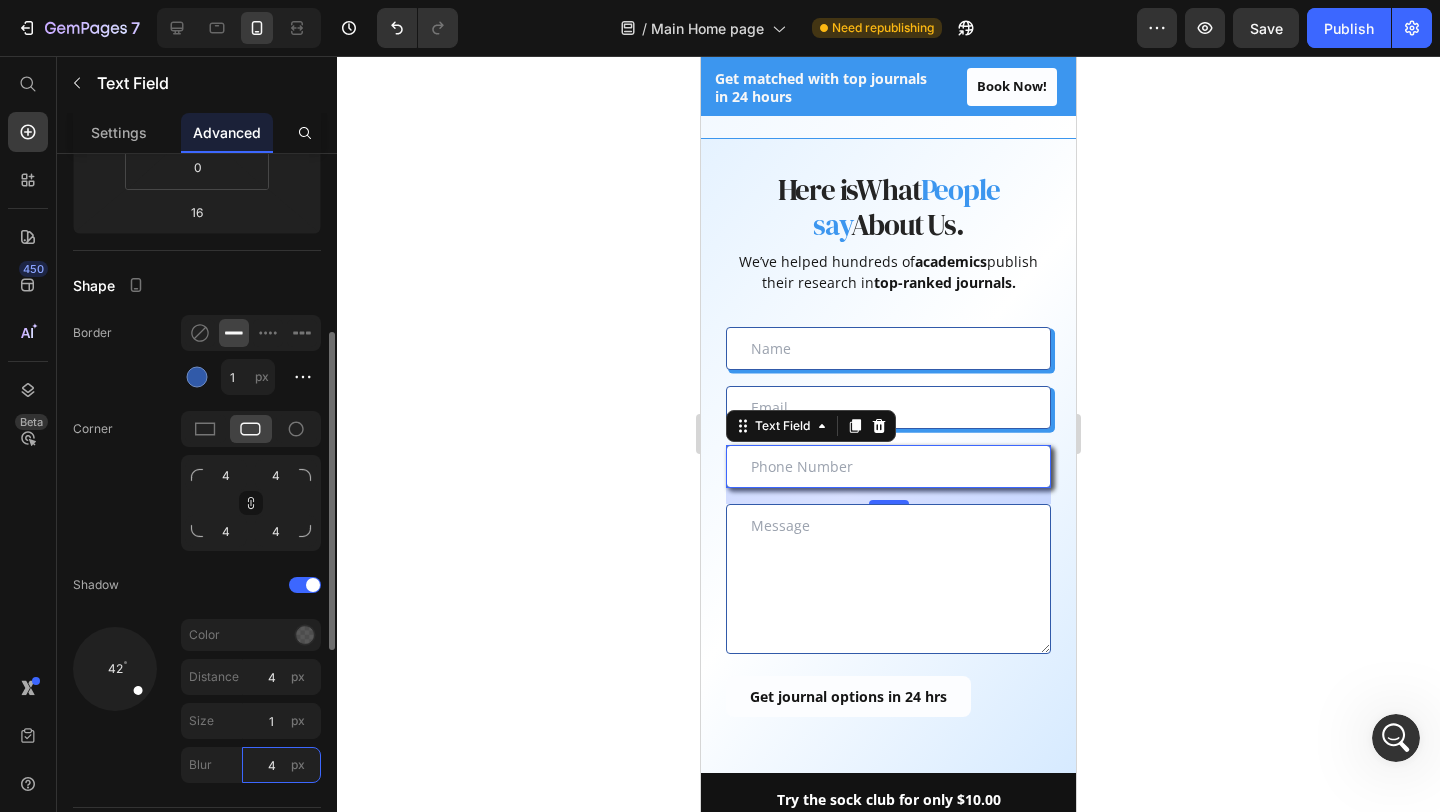 click on "4" at bounding box center (281, 765) 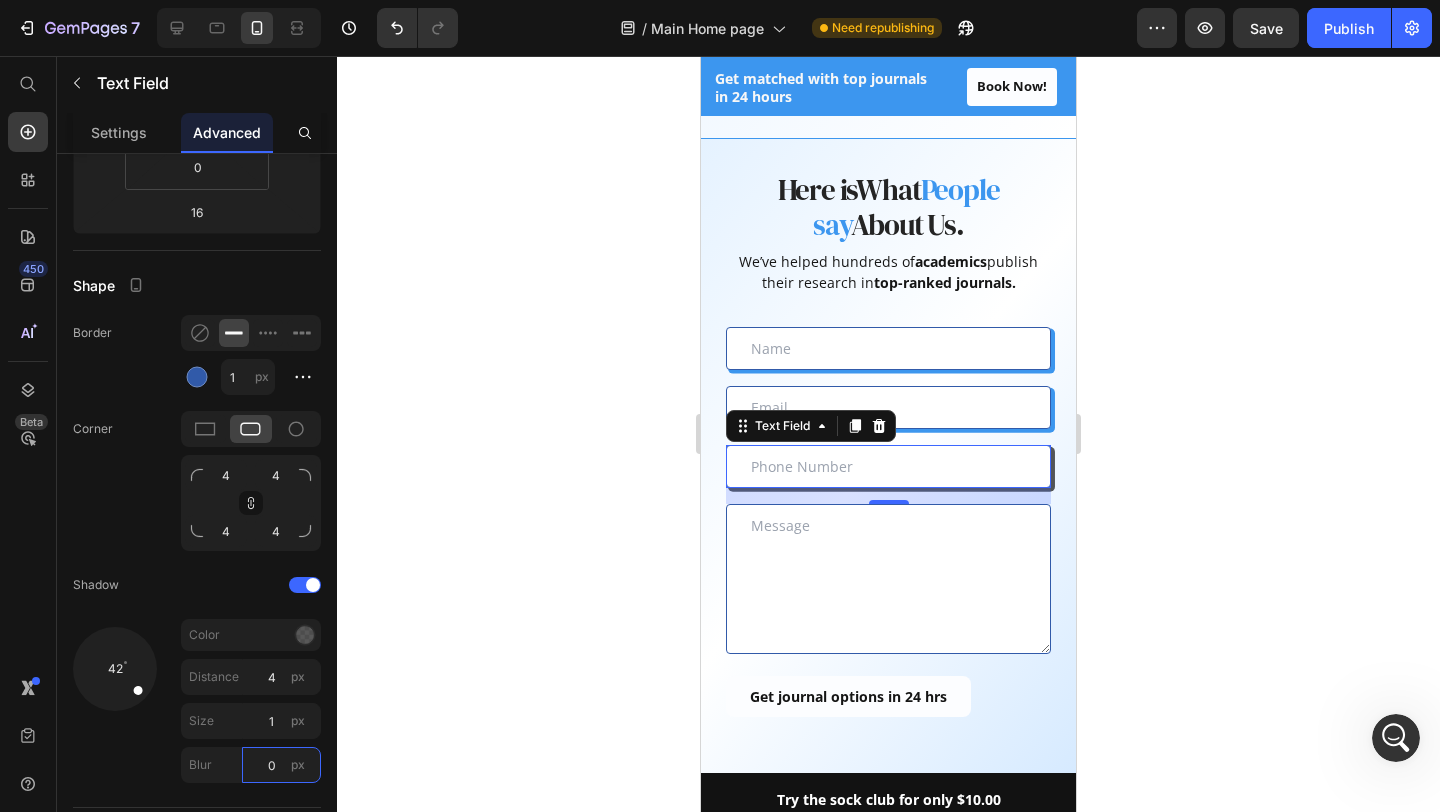 type on "0" 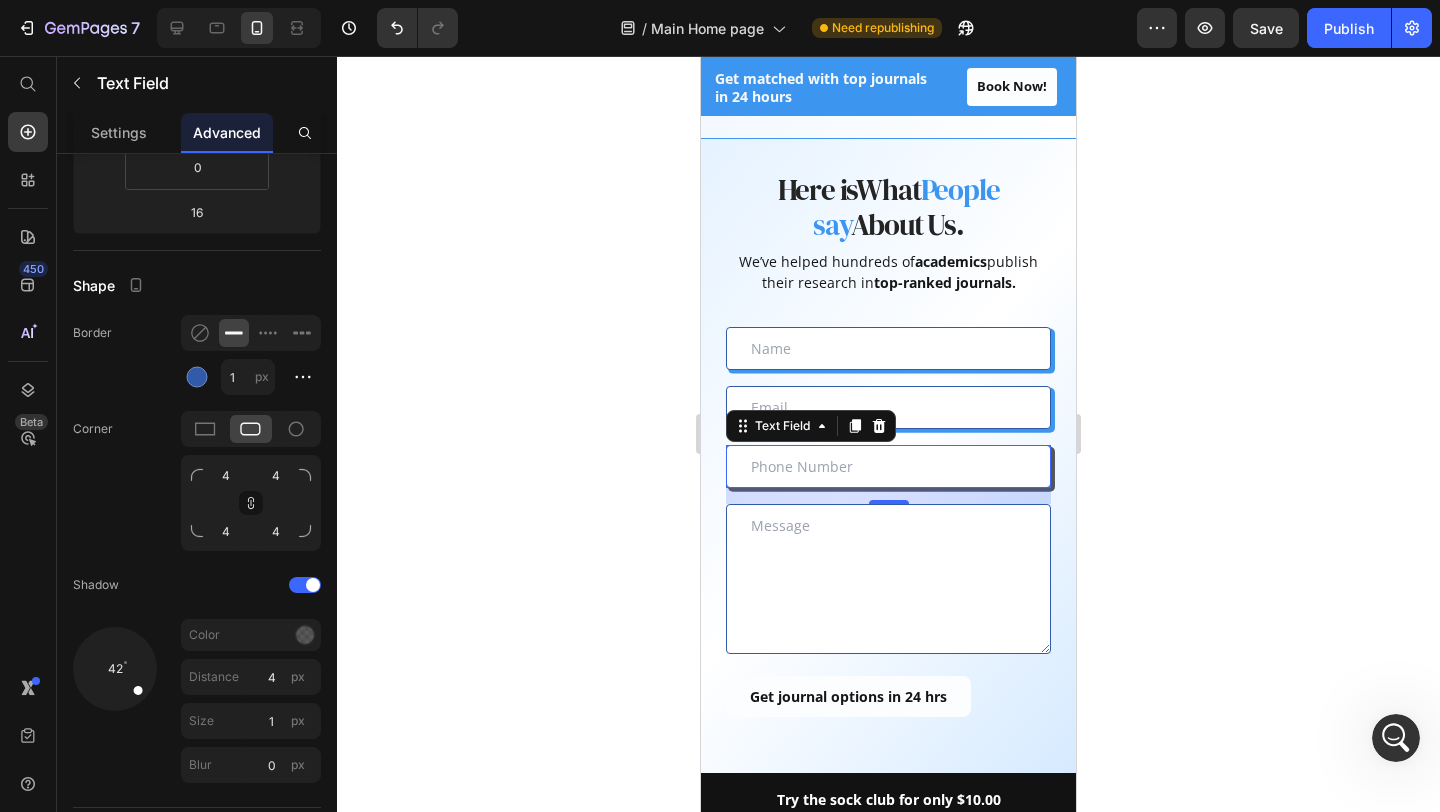 click 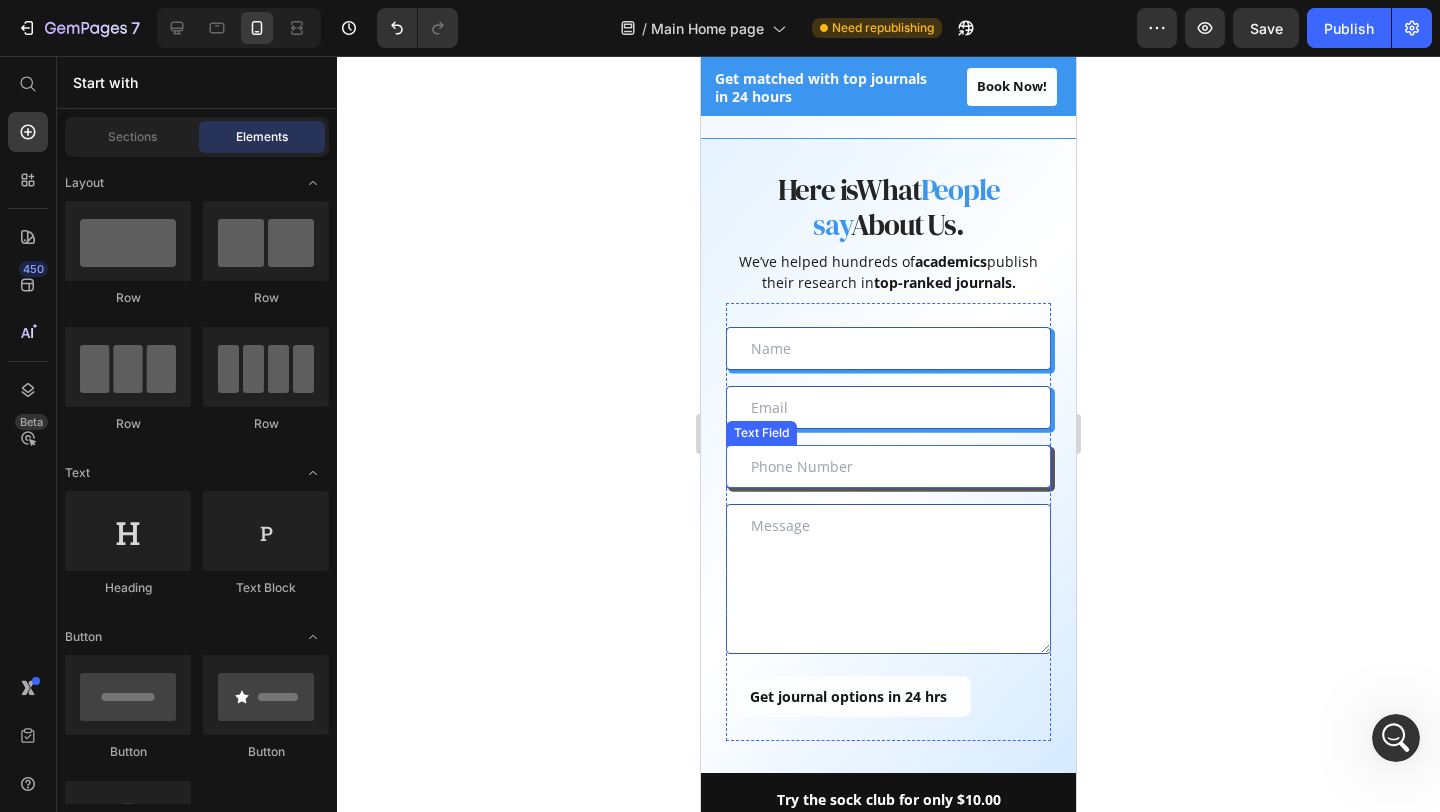 click at bounding box center (888, 466) 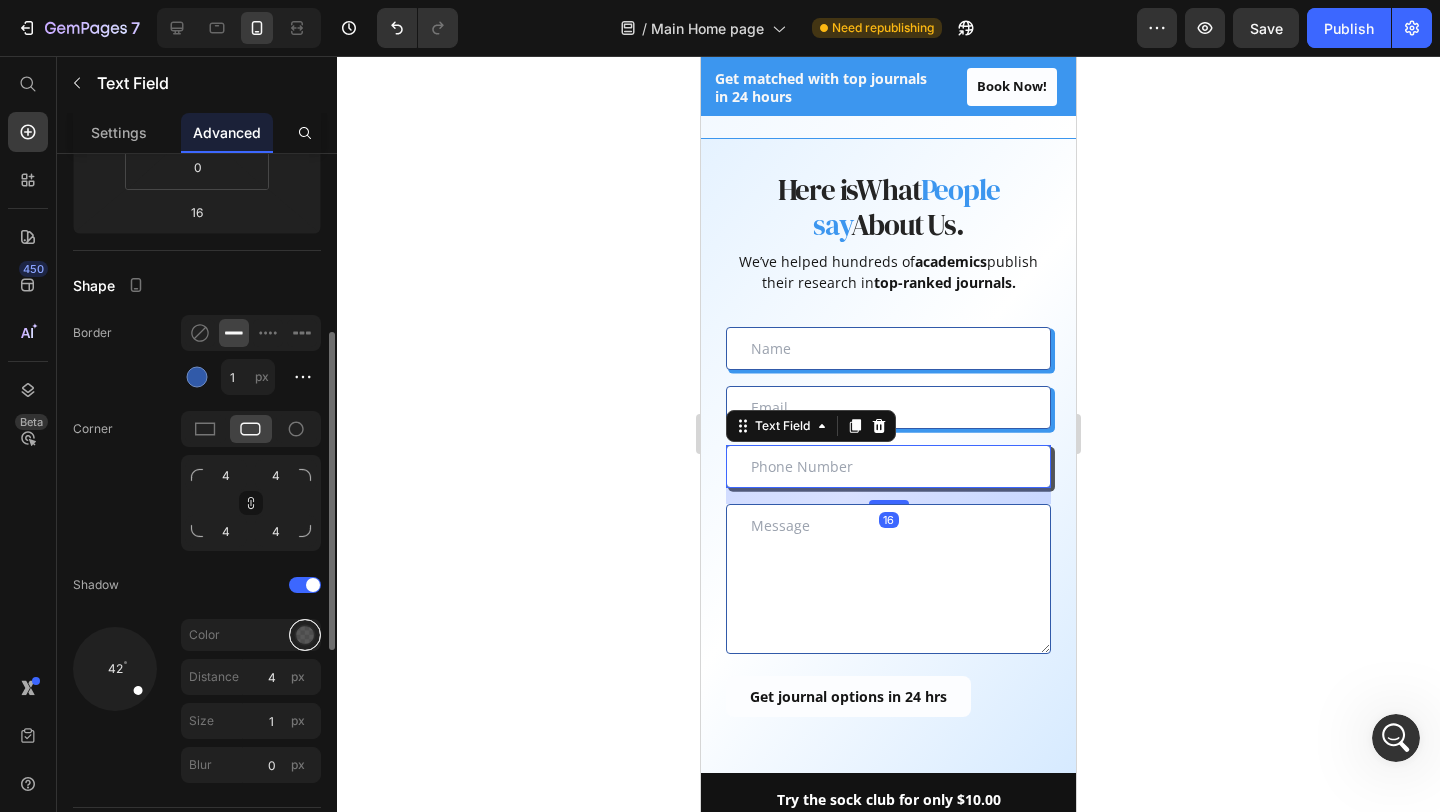 click at bounding box center [305, 635] 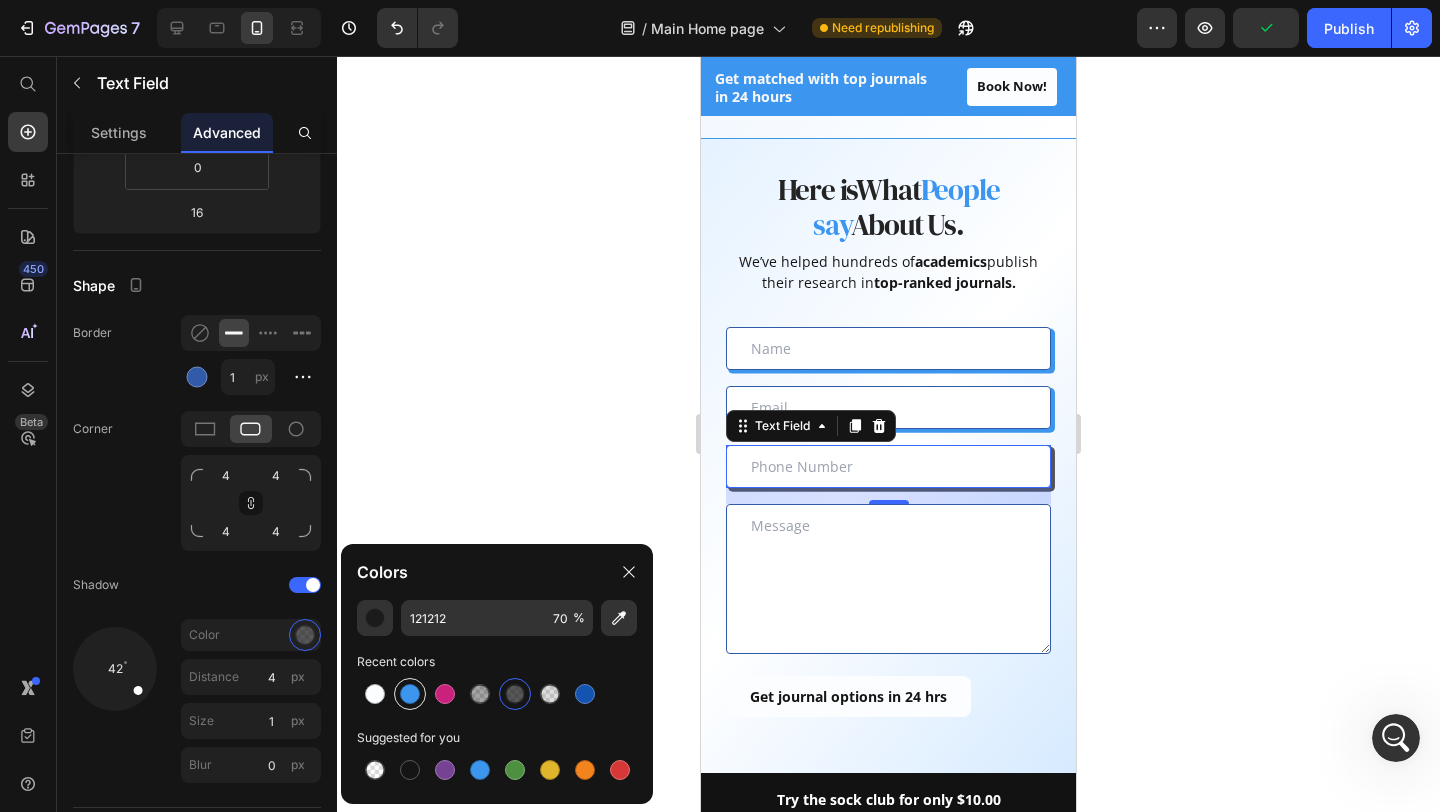 click at bounding box center [410, 694] 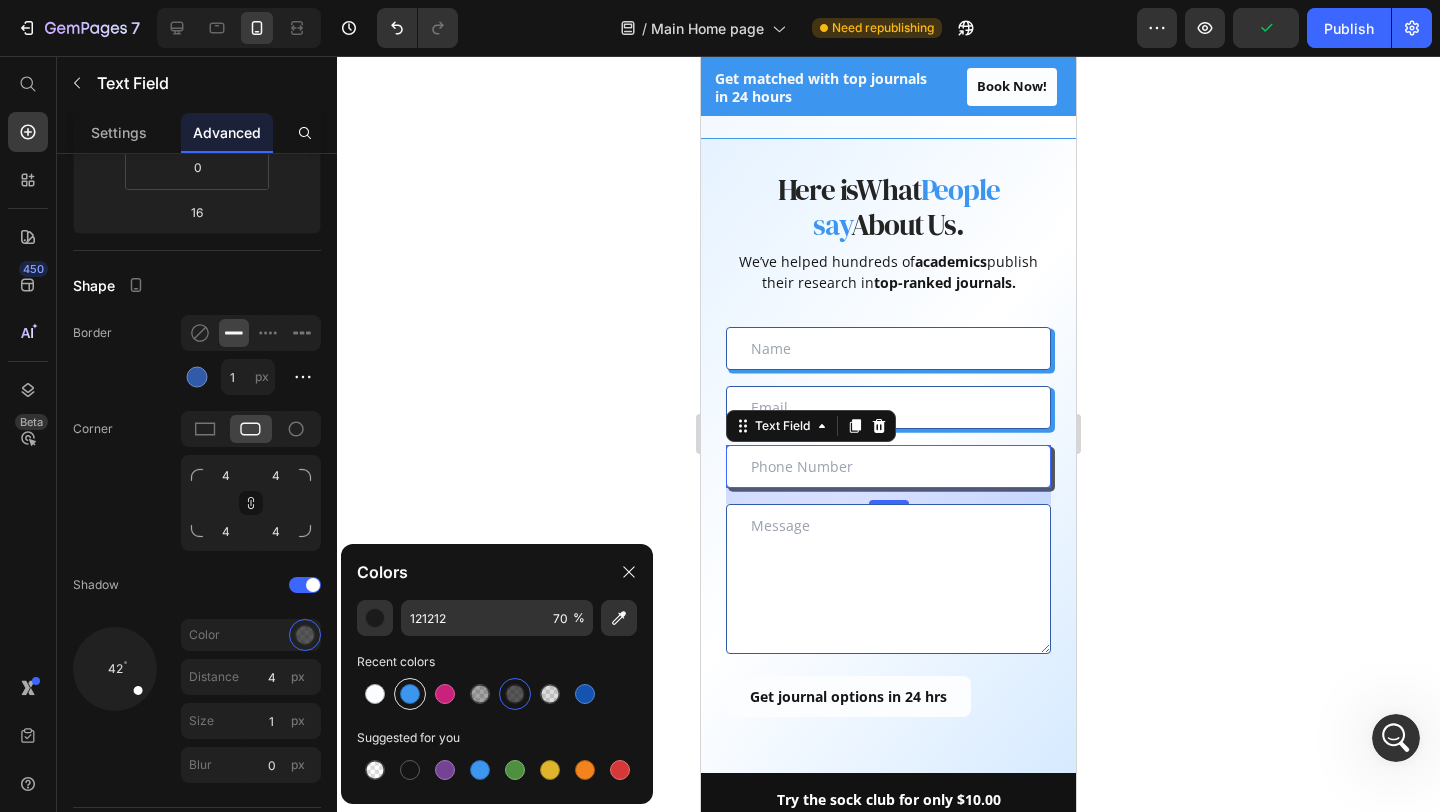 type on "3C96EE" 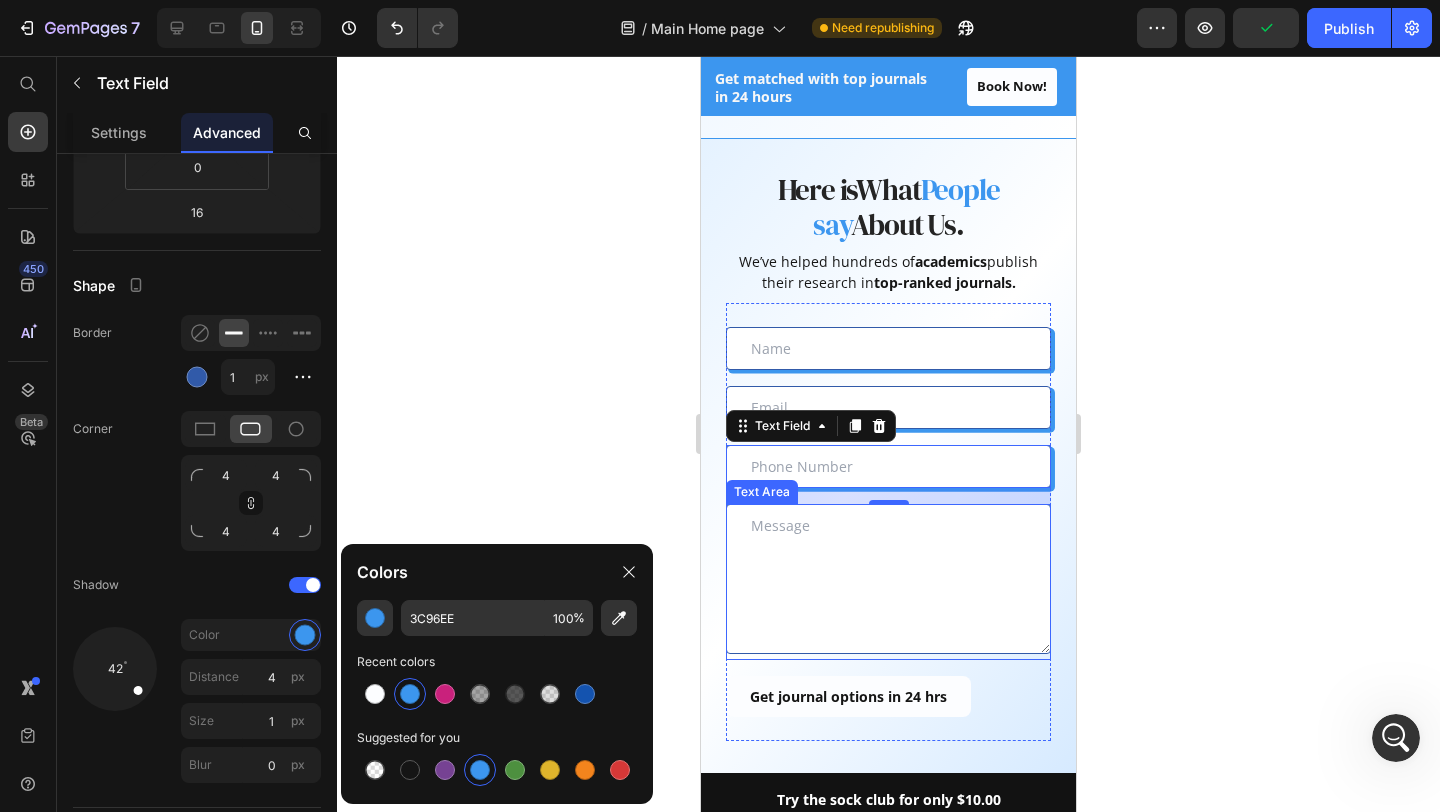 click at bounding box center [888, 579] 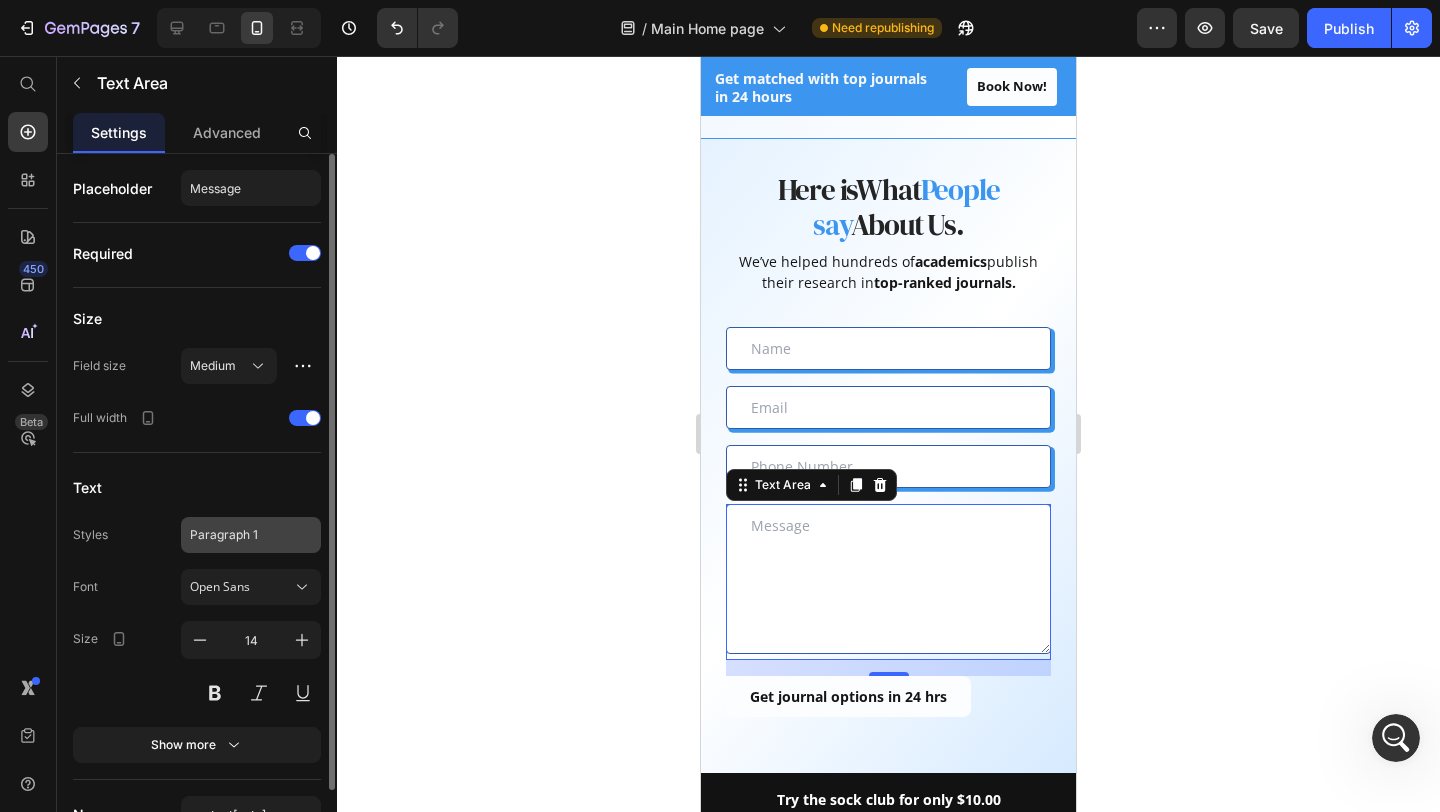 scroll, scrollTop: 111, scrollLeft: 0, axis: vertical 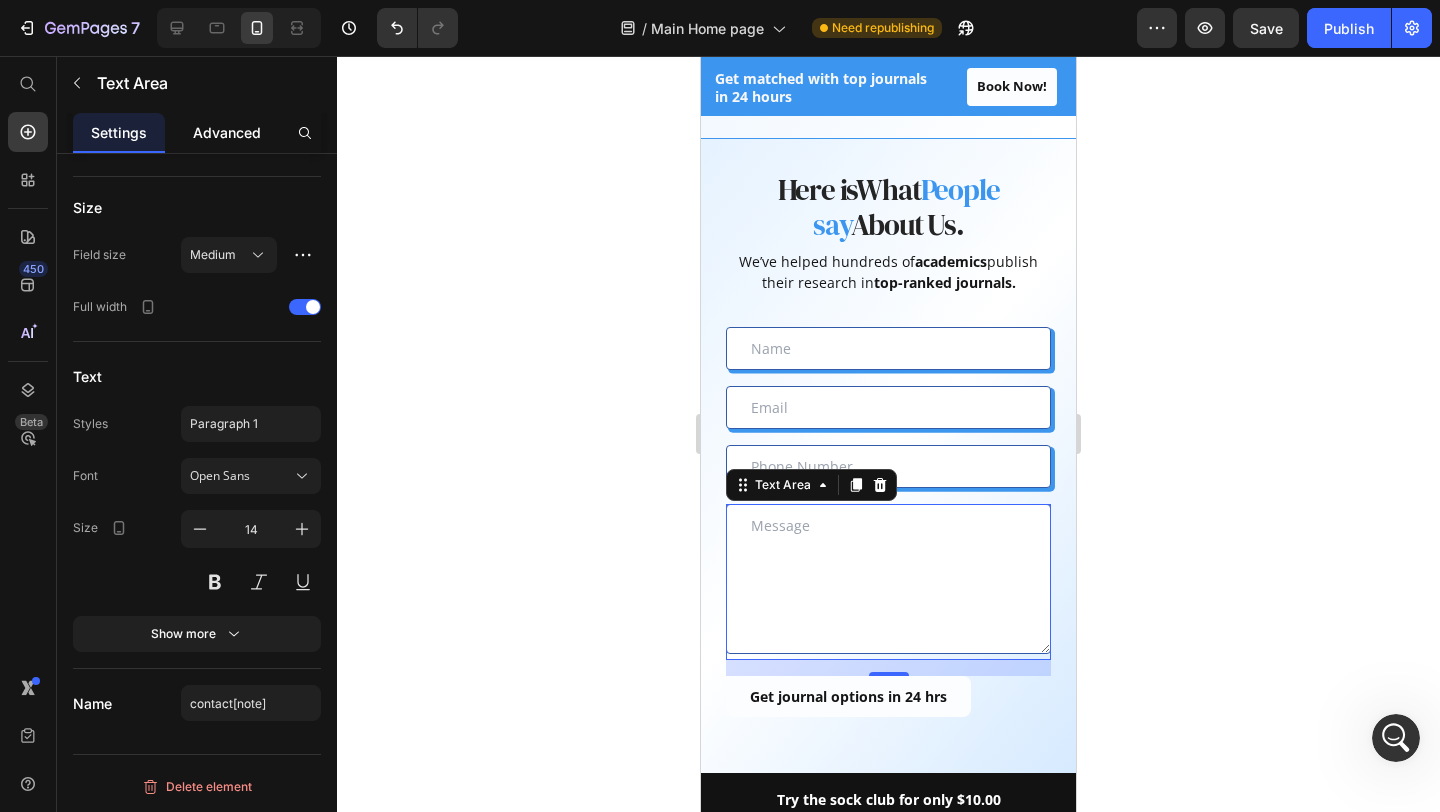 click on "Advanced" at bounding box center (227, 132) 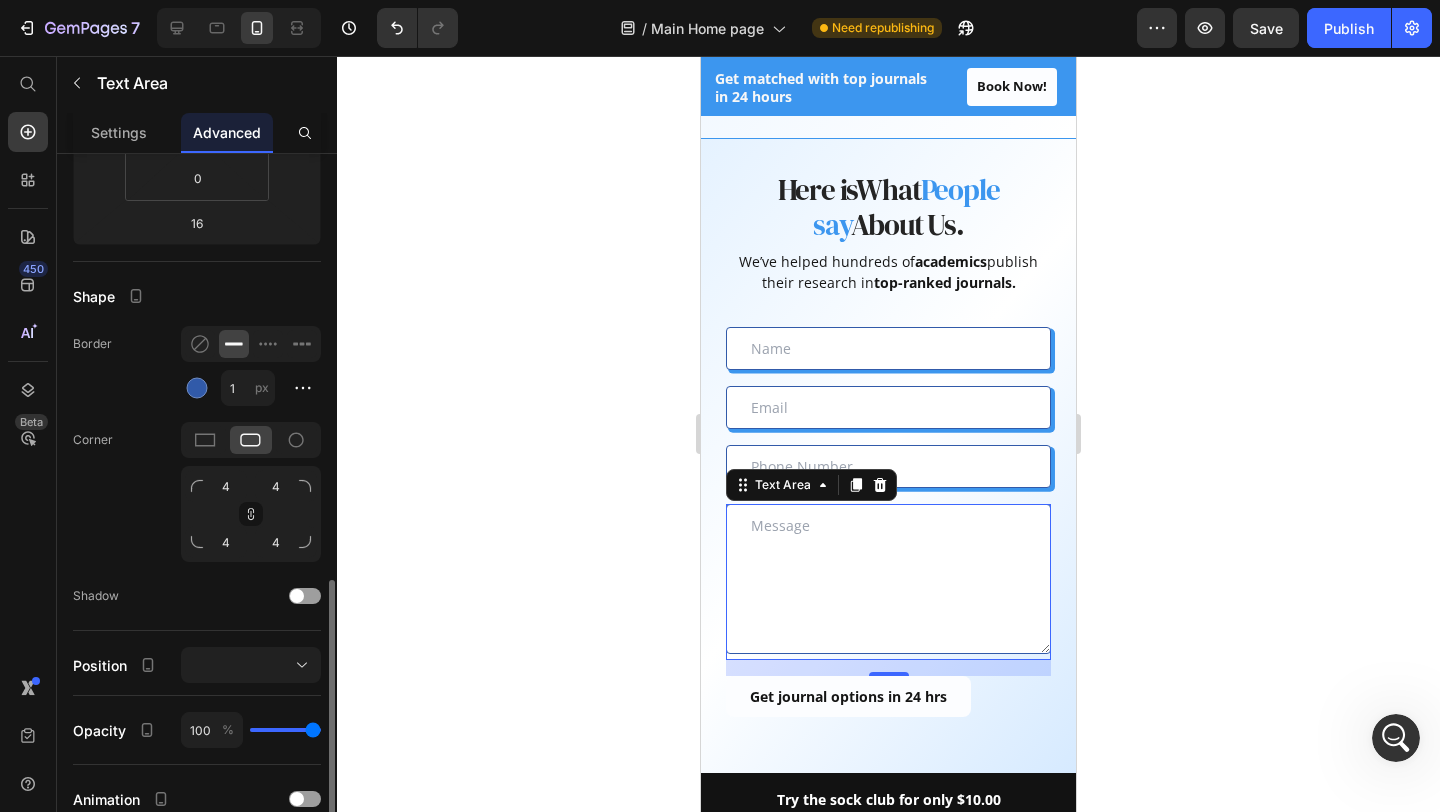scroll, scrollTop: 542, scrollLeft: 0, axis: vertical 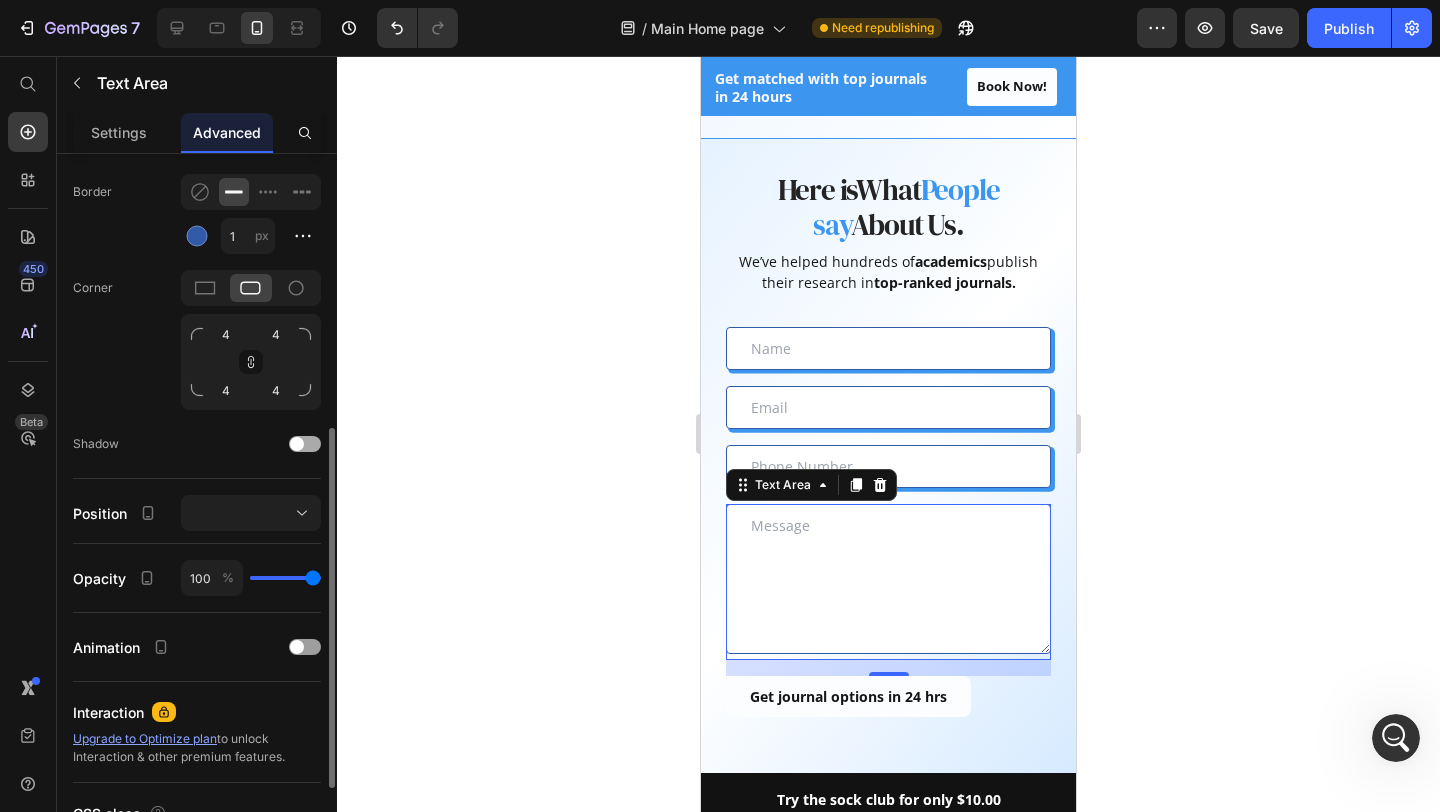click on "Shadow" 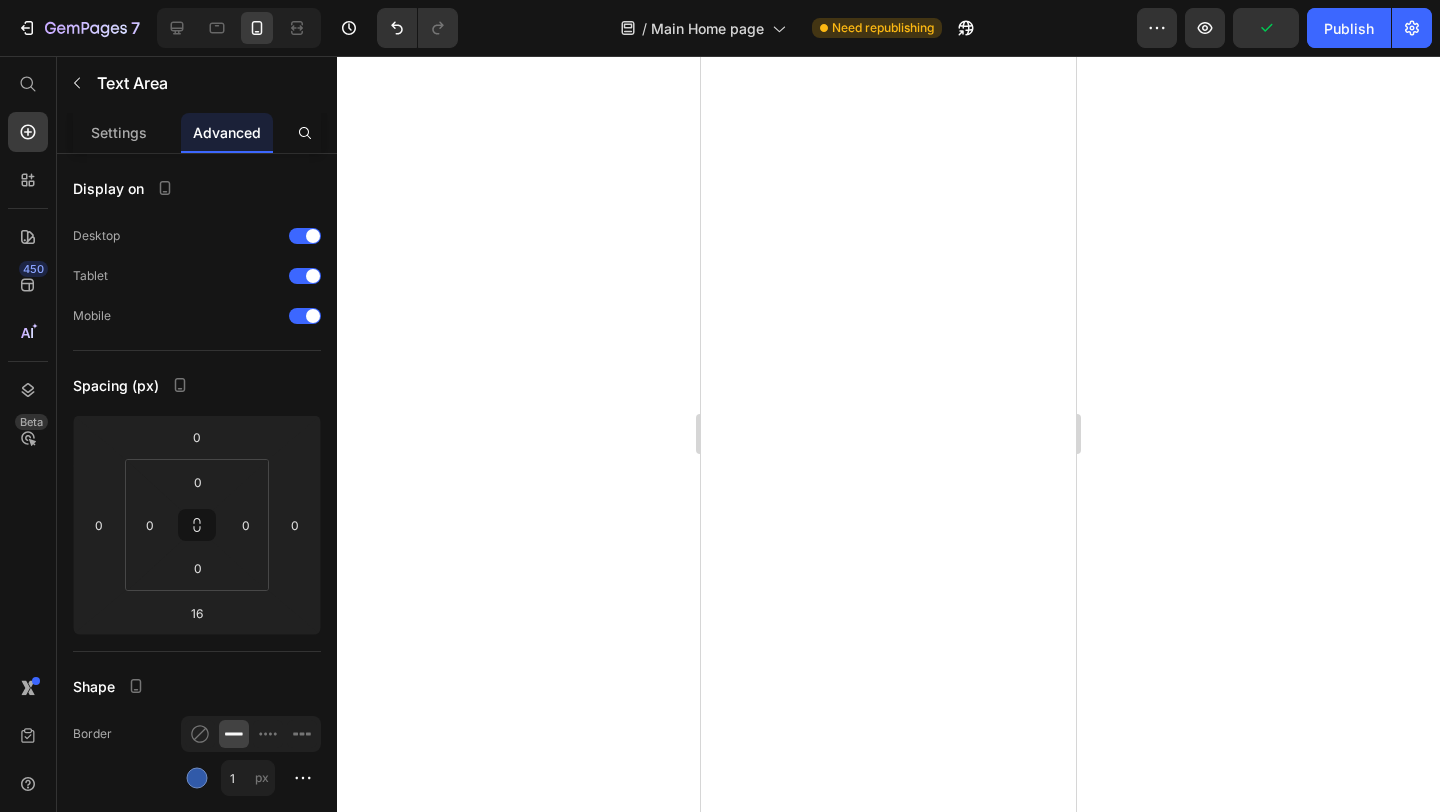 scroll, scrollTop: 0, scrollLeft: 0, axis: both 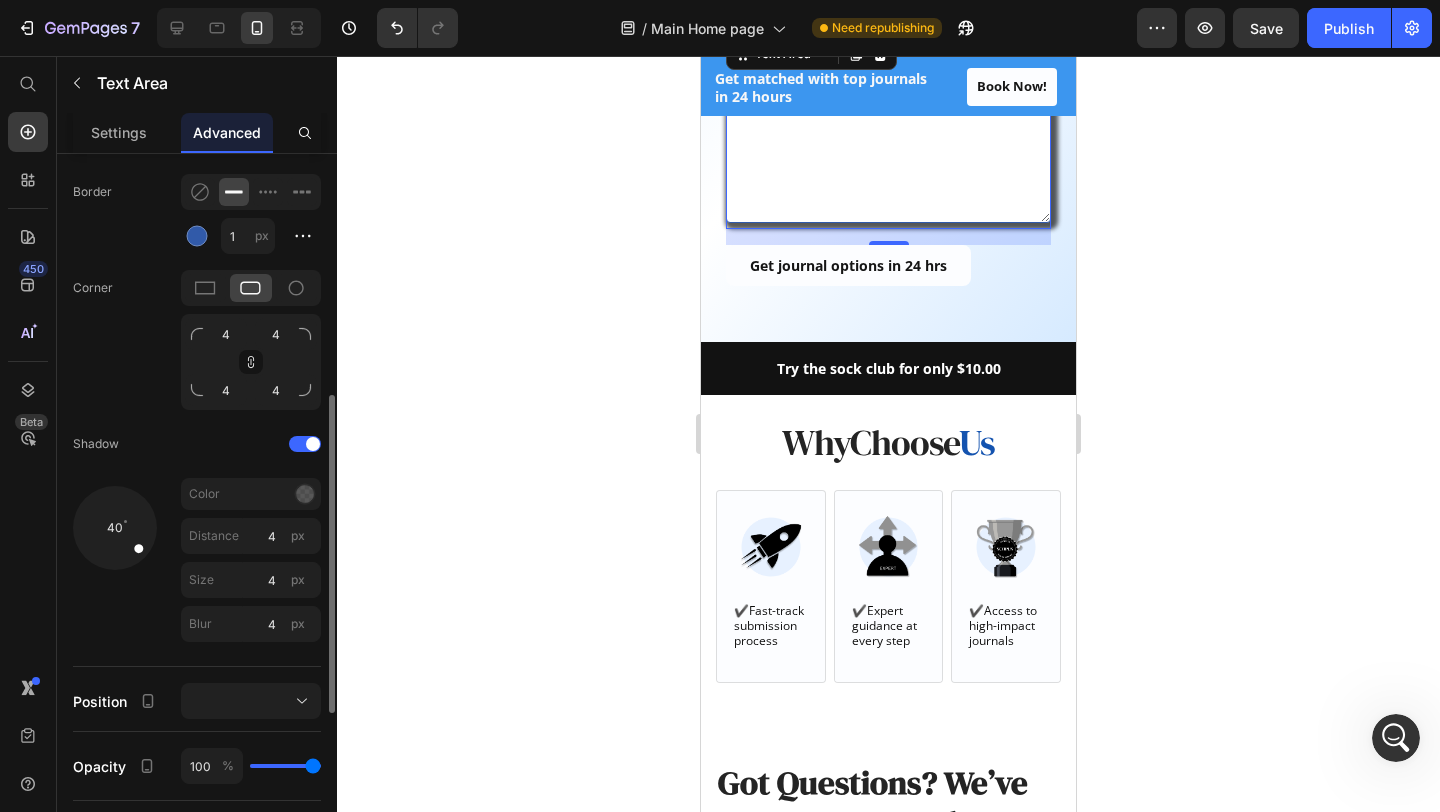 click at bounding box center [131, 541] 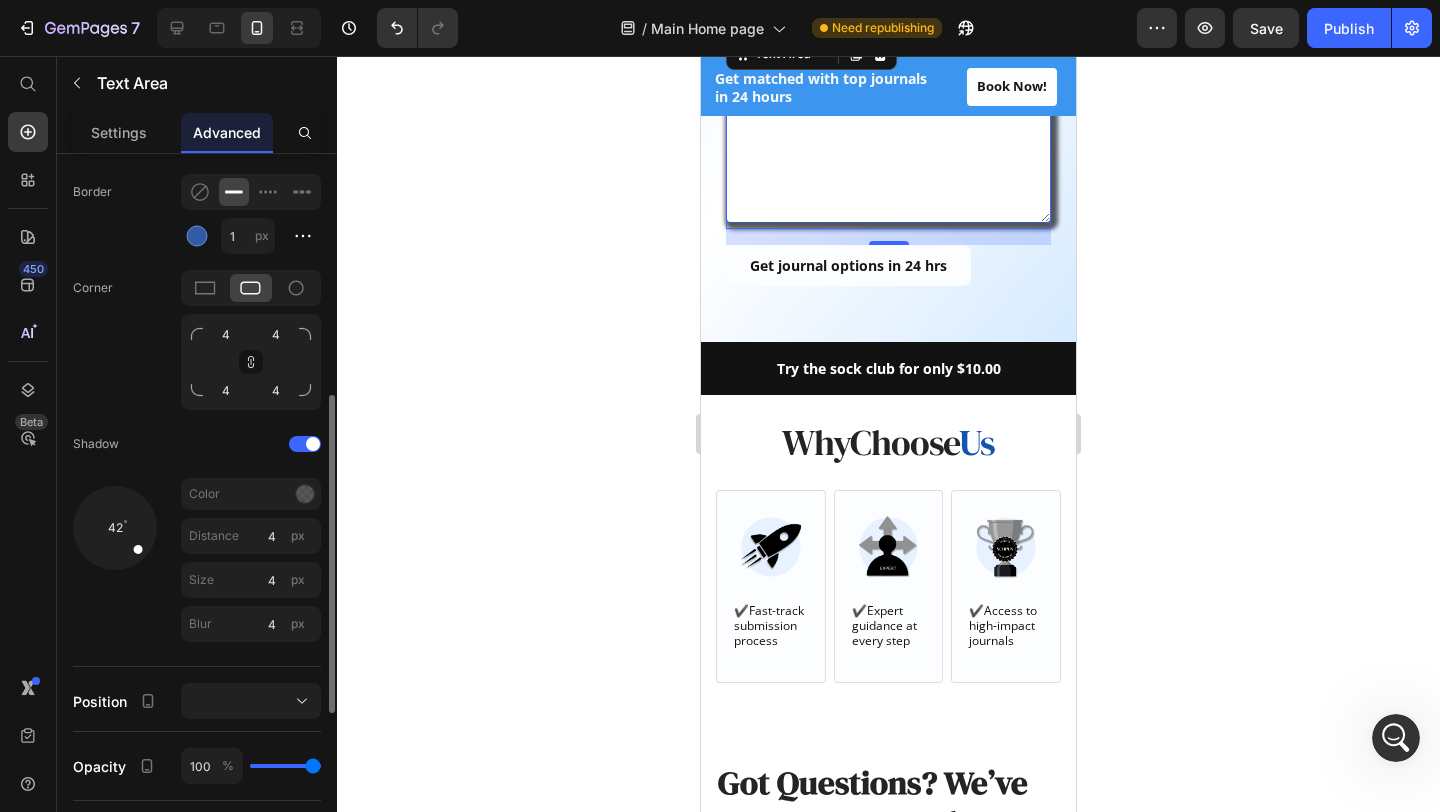 click at bounding box center (129, 541) 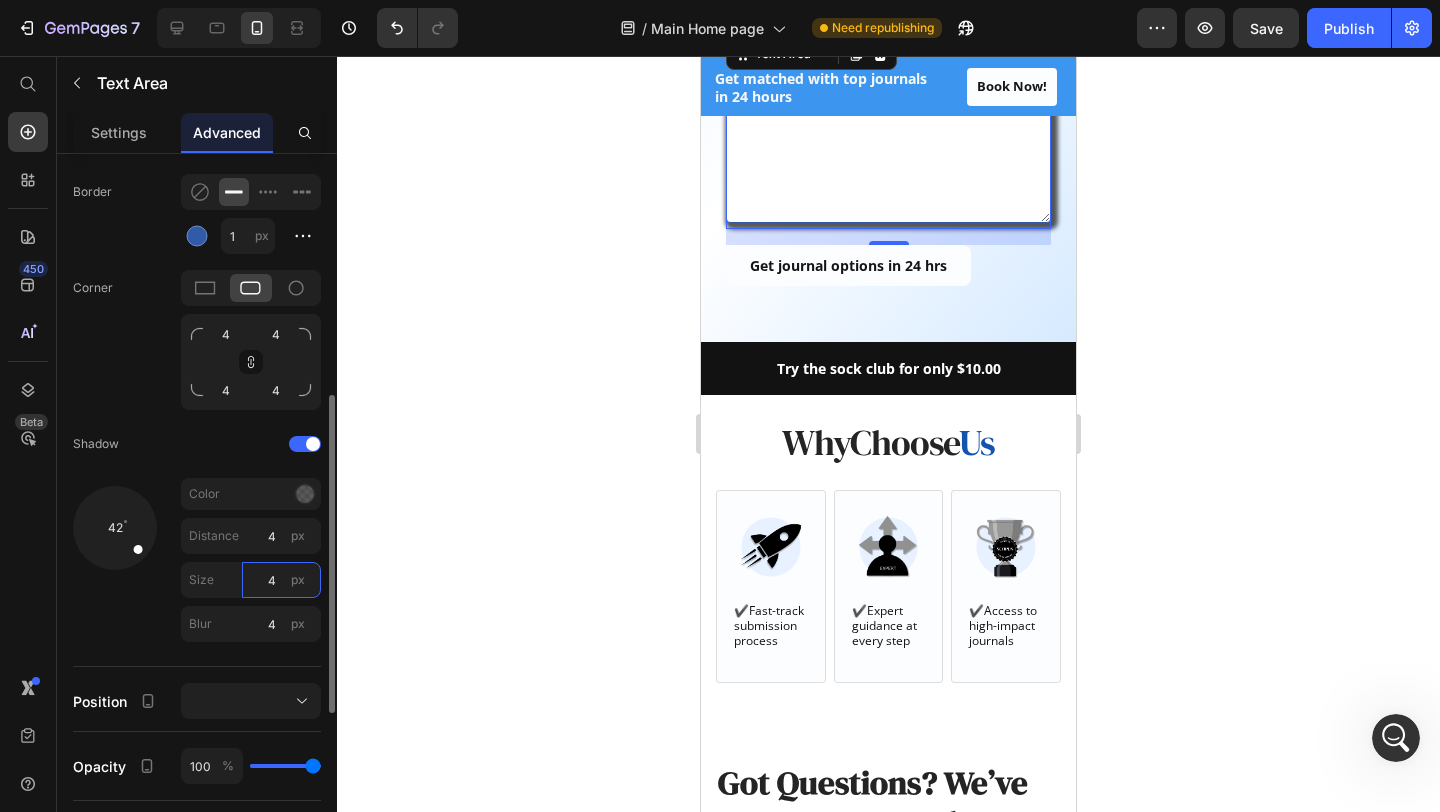 click on "4" at bounding box center (281, 580) 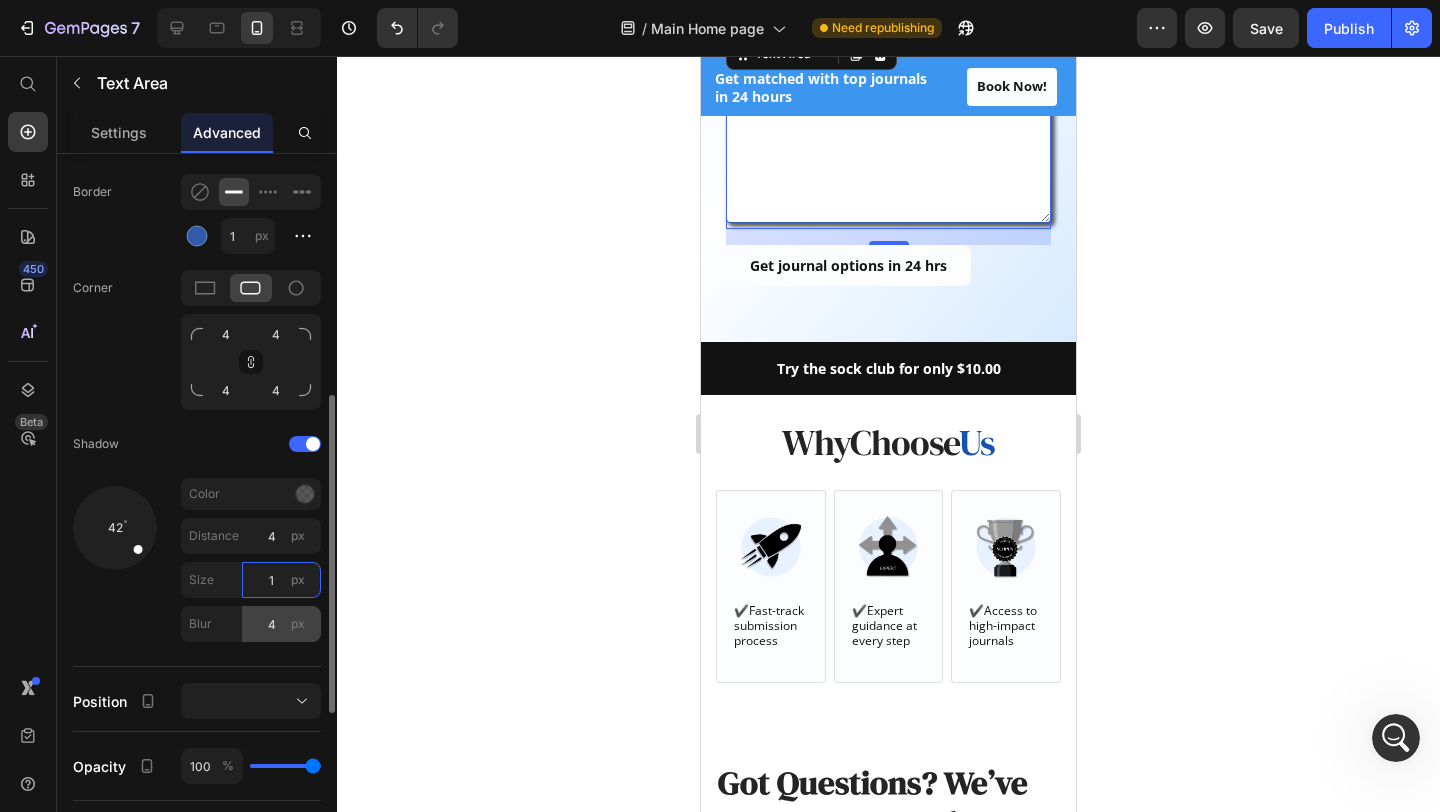 type on "1" 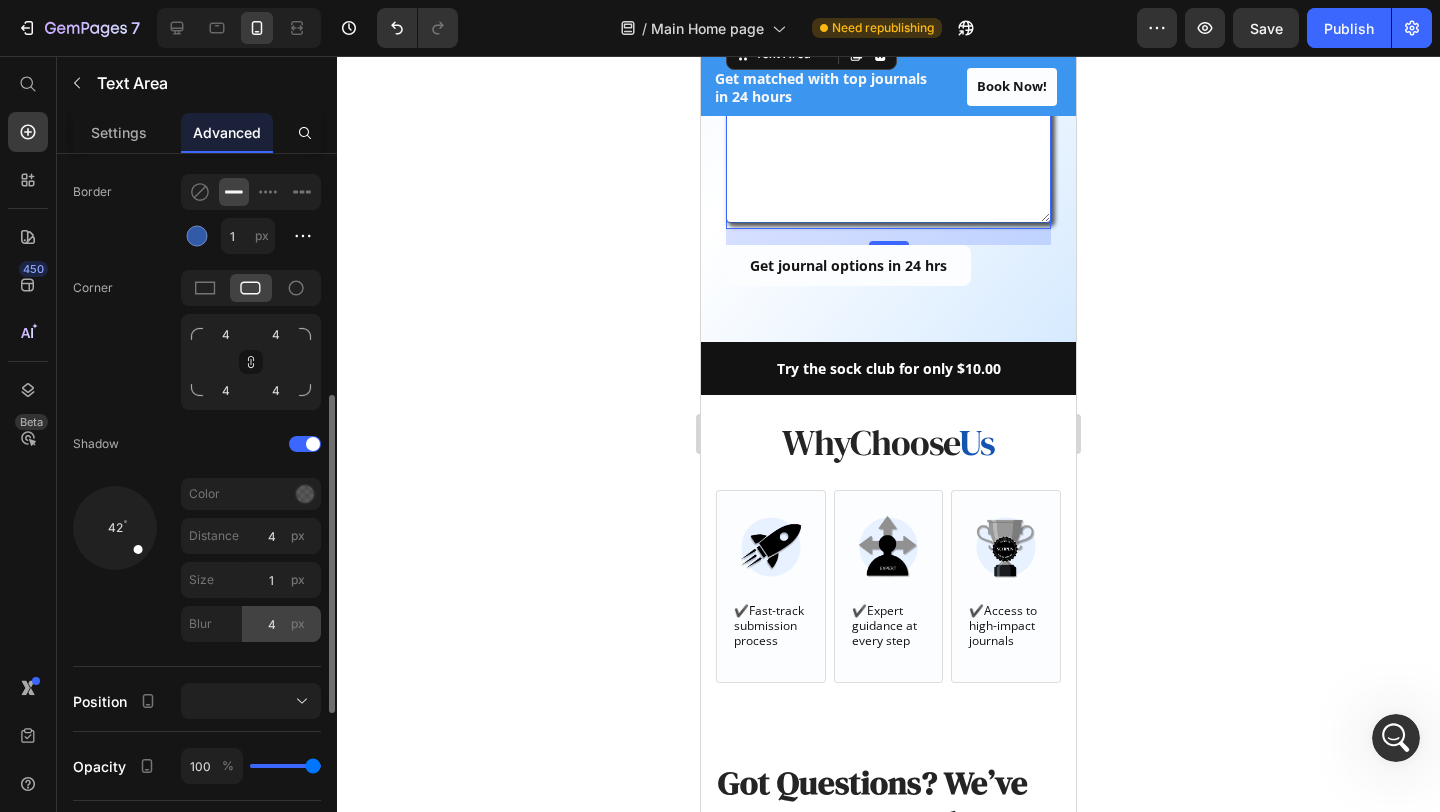 click on "px" at bounding box center [298, 624] 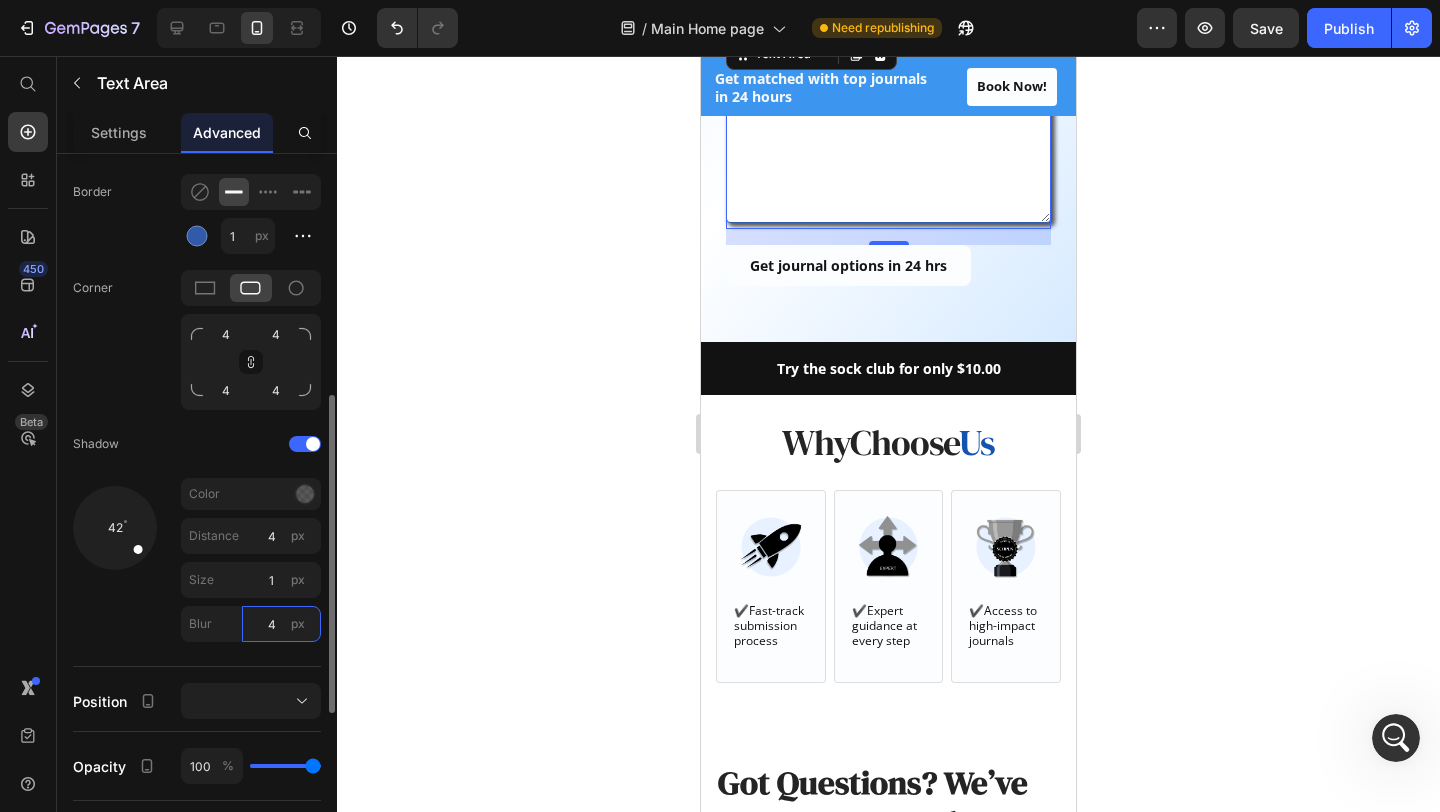 click on "4" at bounding box center (281, 624) 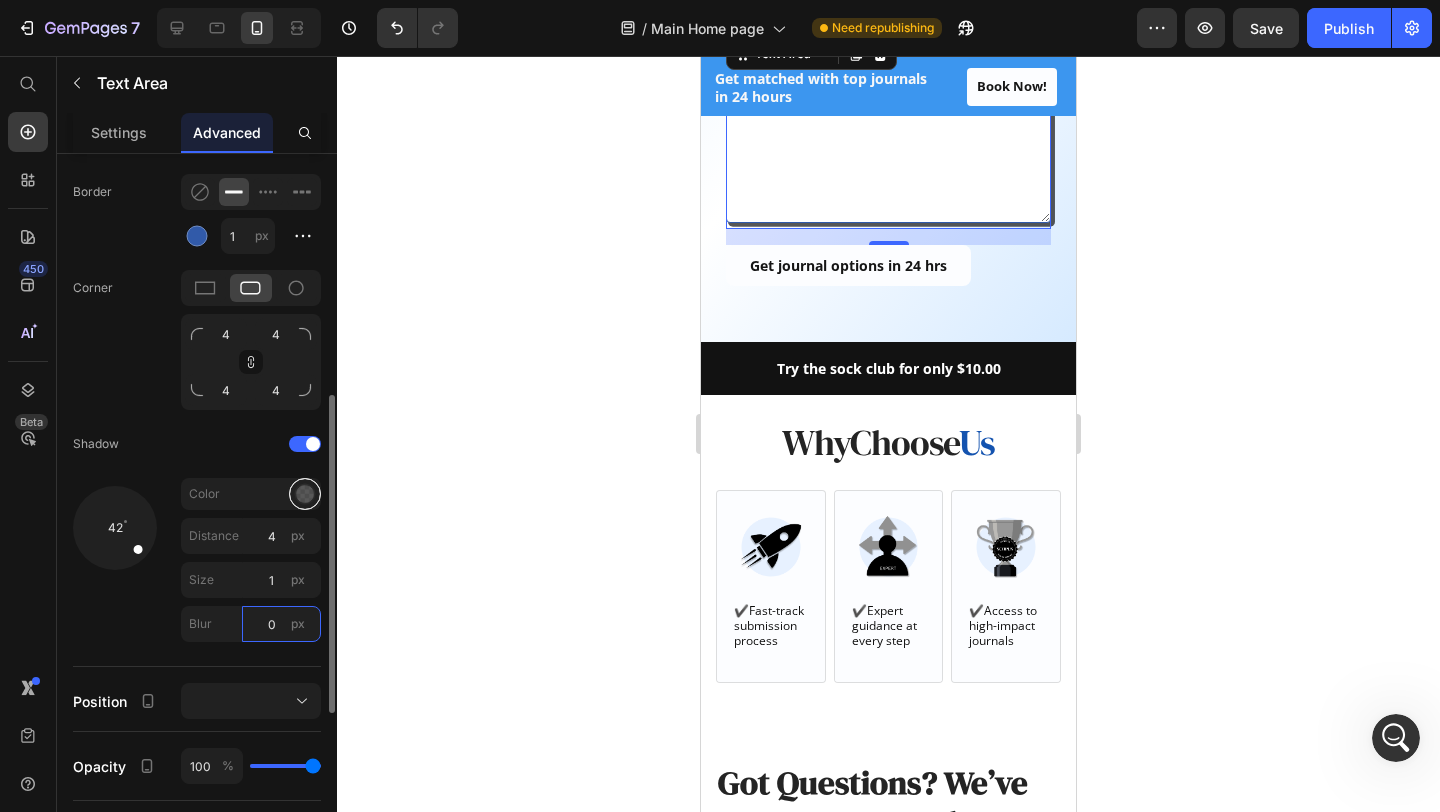 type on "0" 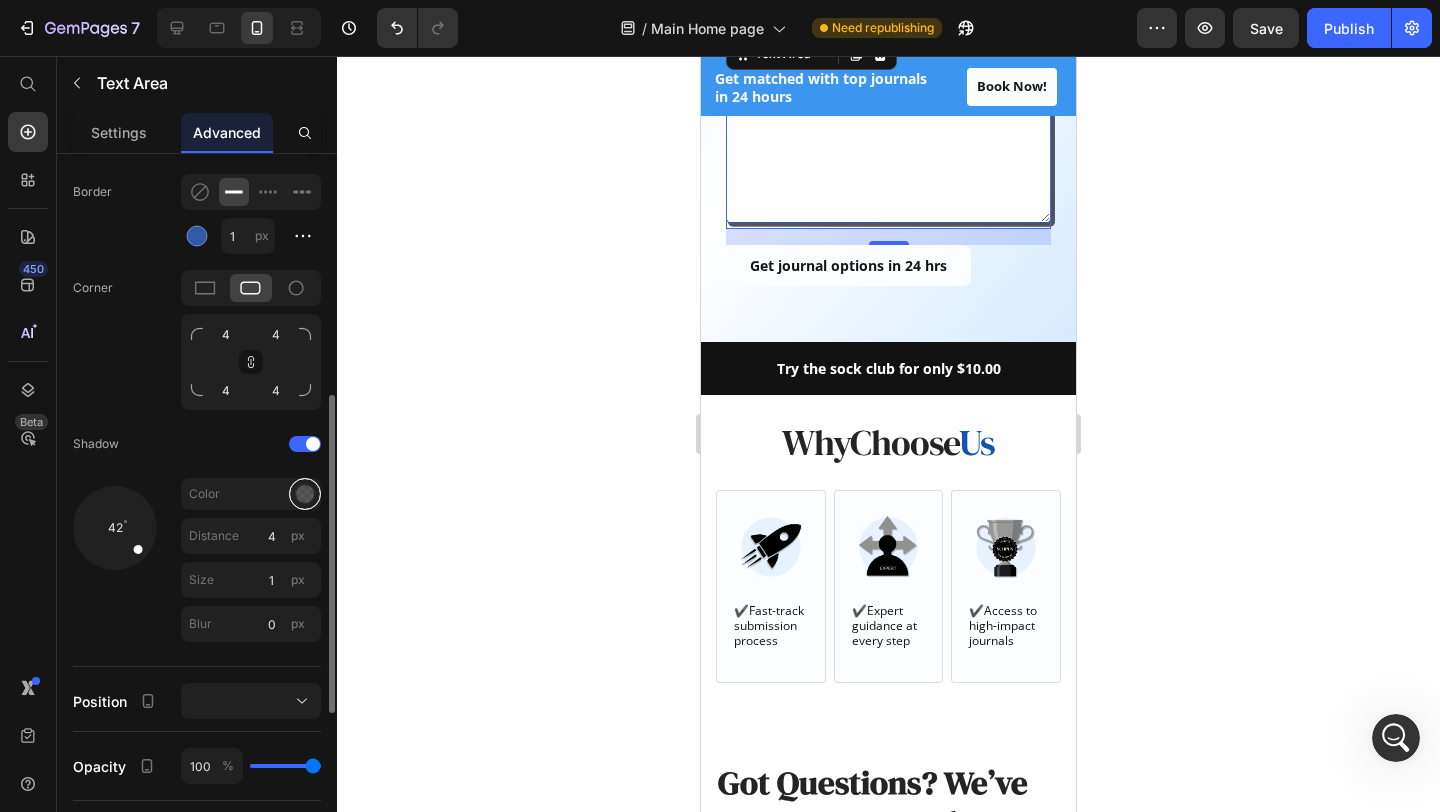 click at bounding box center (305, 494) 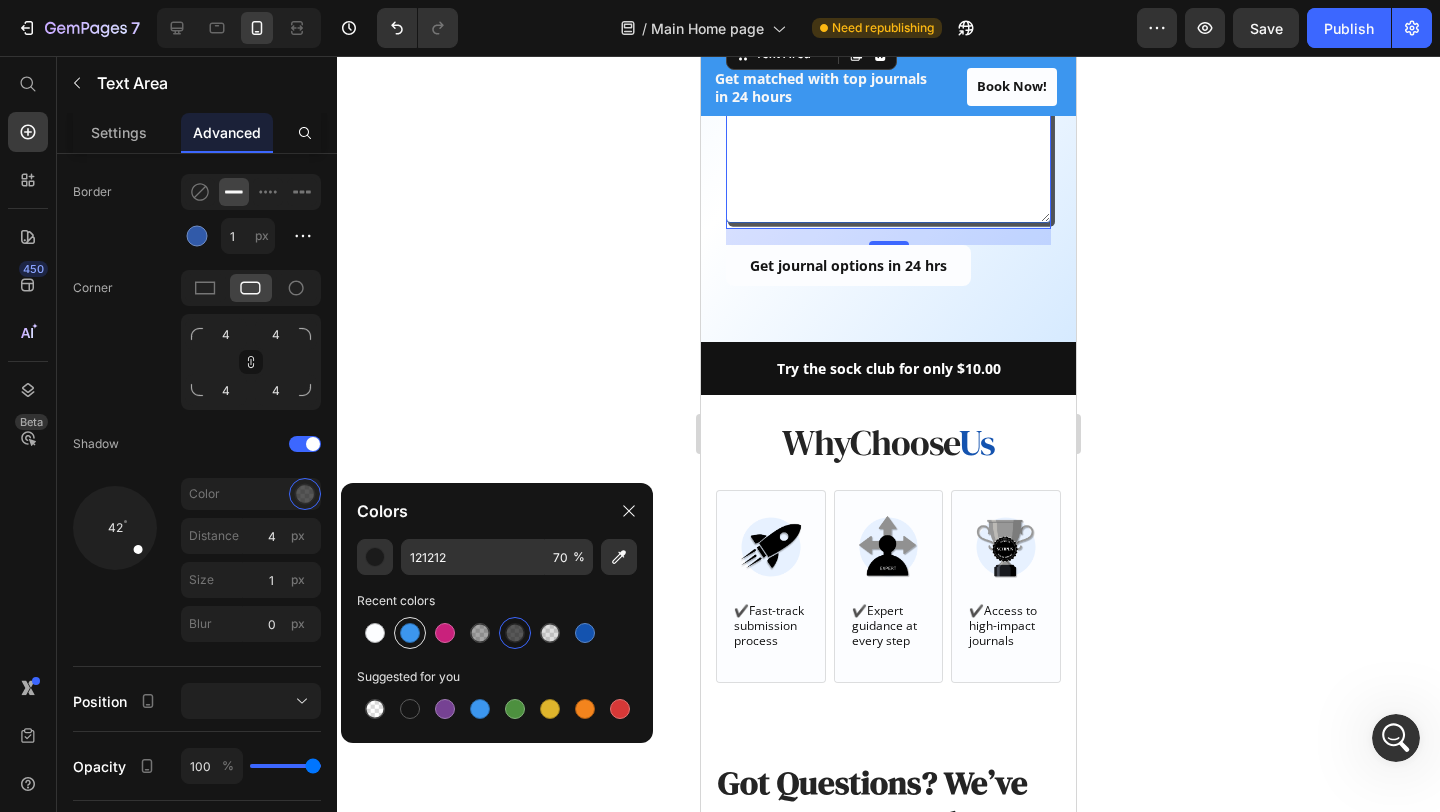click at bounding box center [410, 633] 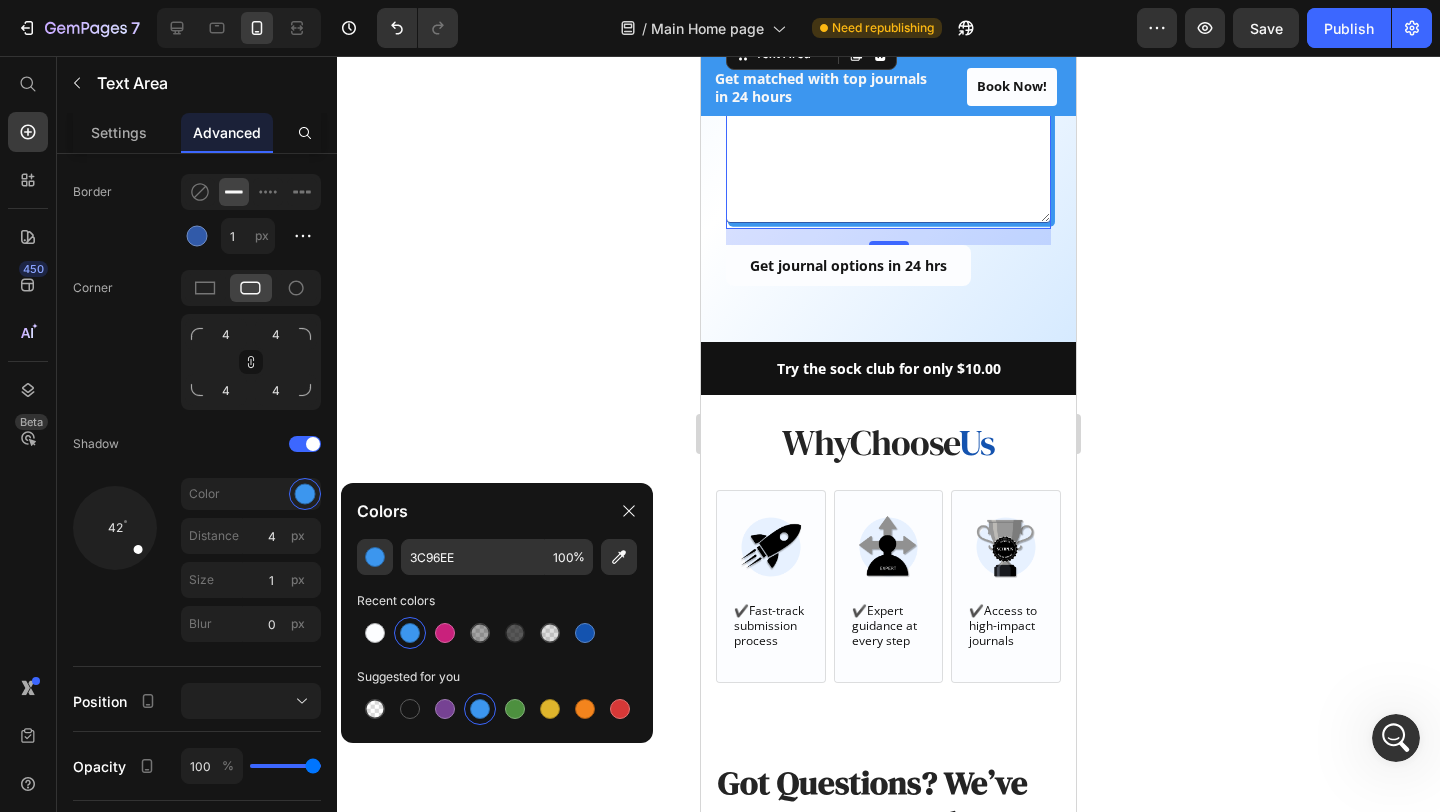 click 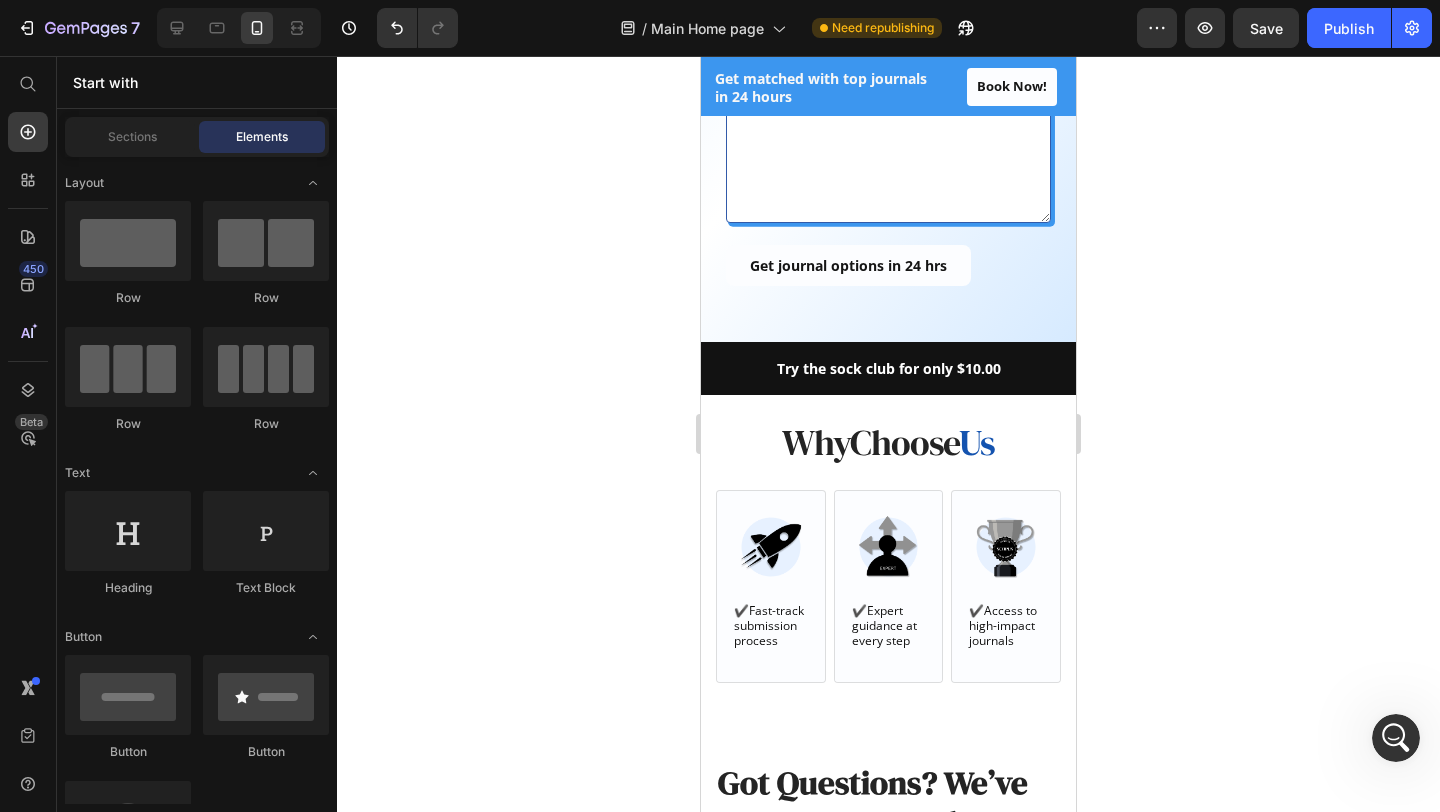 click 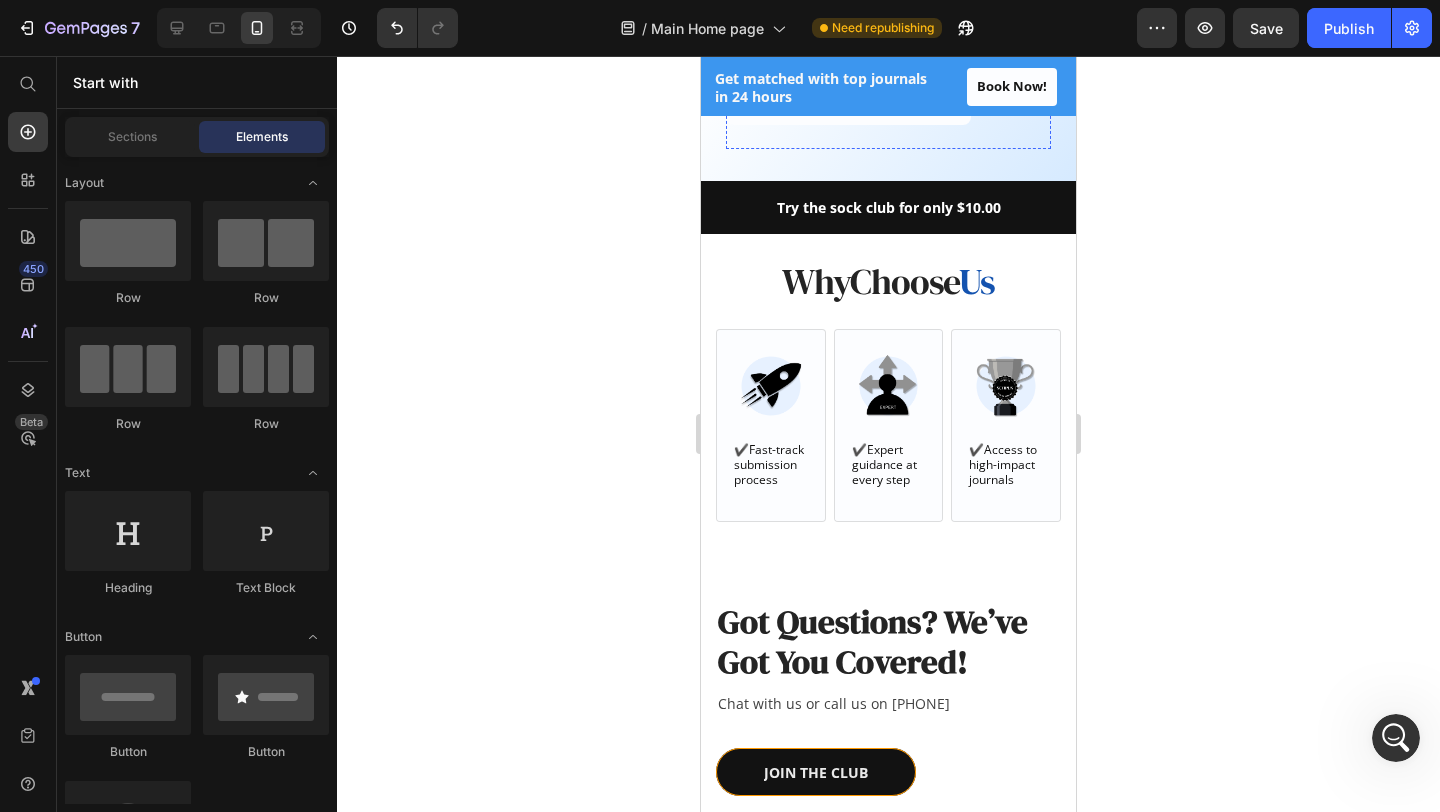 scroll, scrollTop: 1963, scrollLeft: 0, axis: vertical 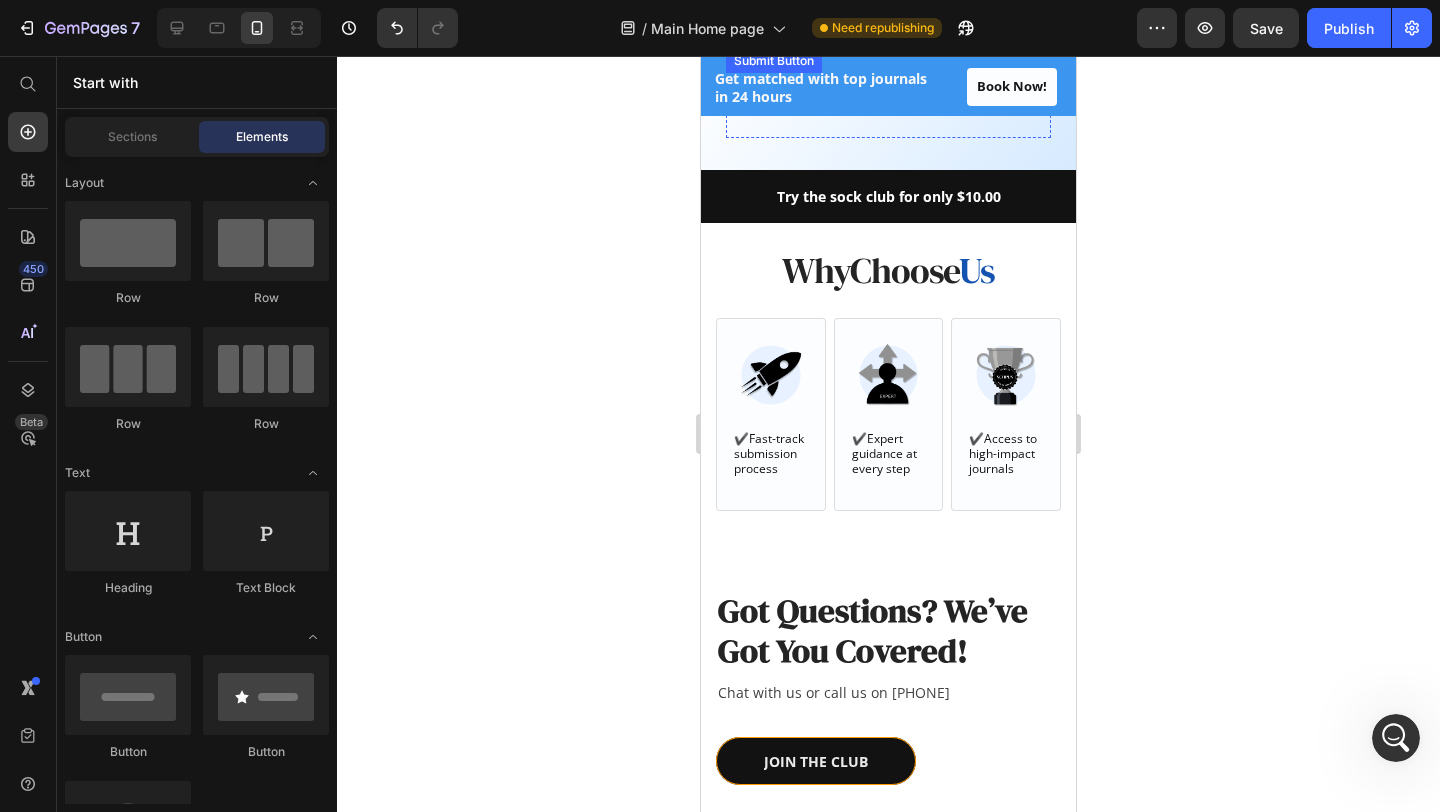 click on "Get journal options in 24 hrs" at bounding box center [848, 93] 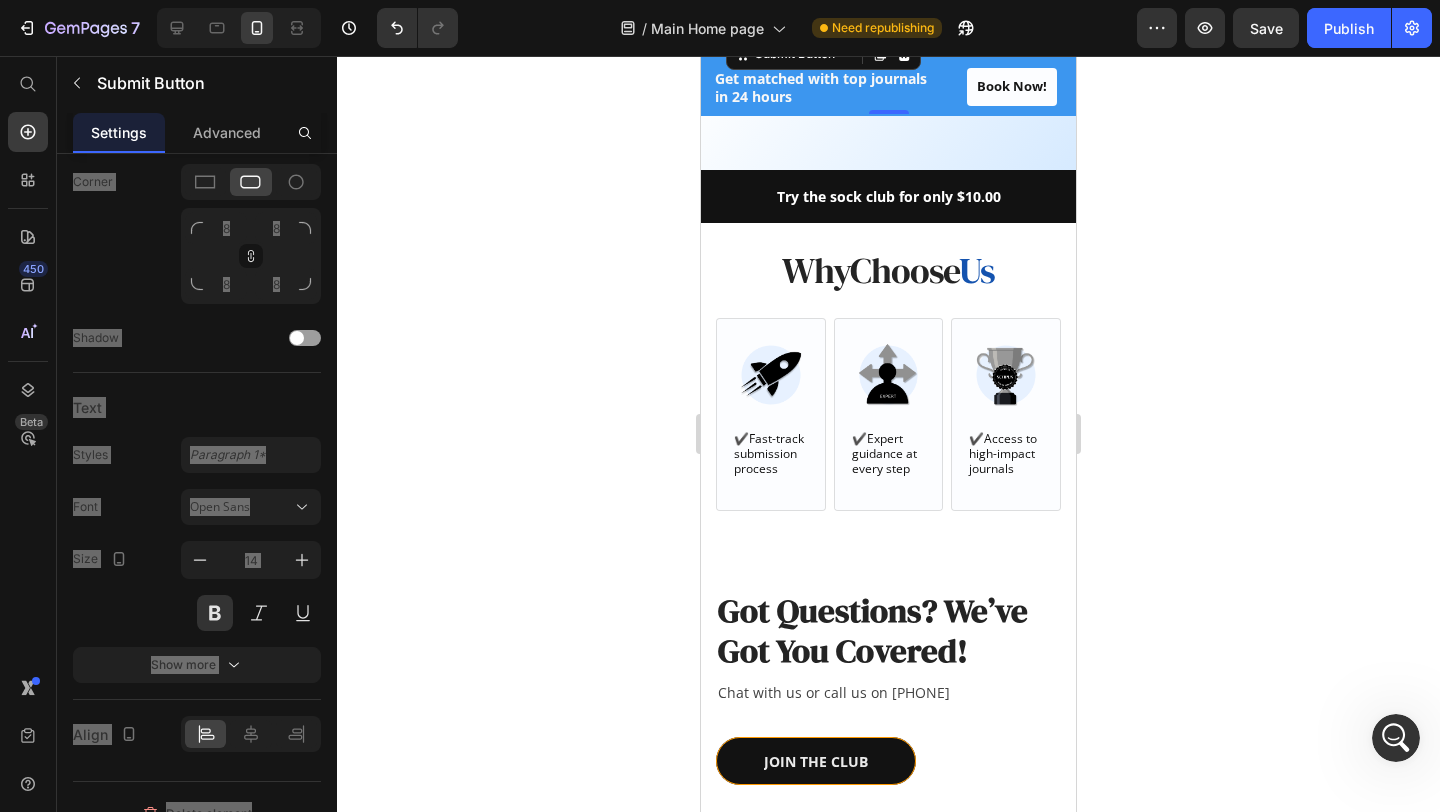 scroll, scrollTop: 0, scrollLeft: 0, axis: both 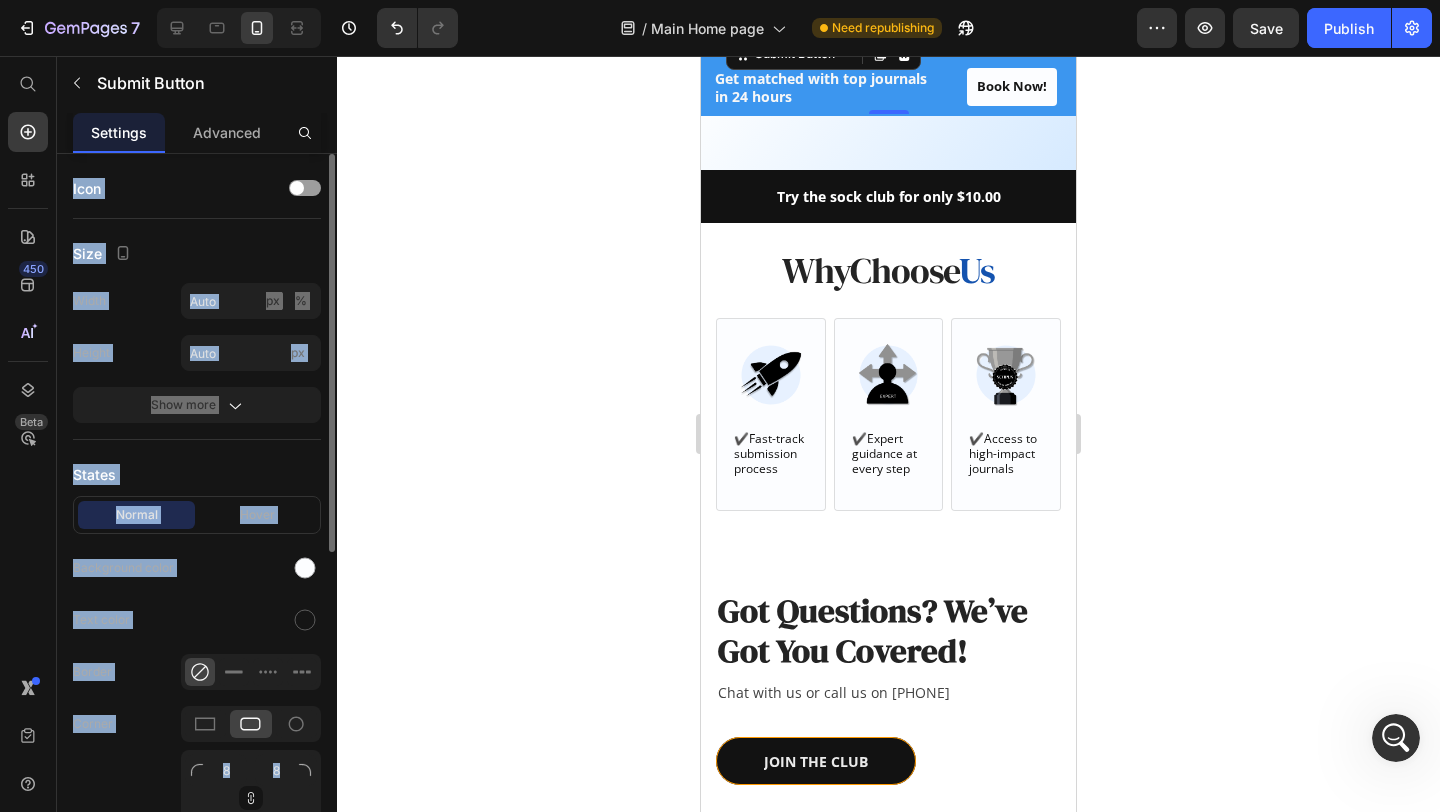 click on "Size Width Auto px % Height Auto px Show more" 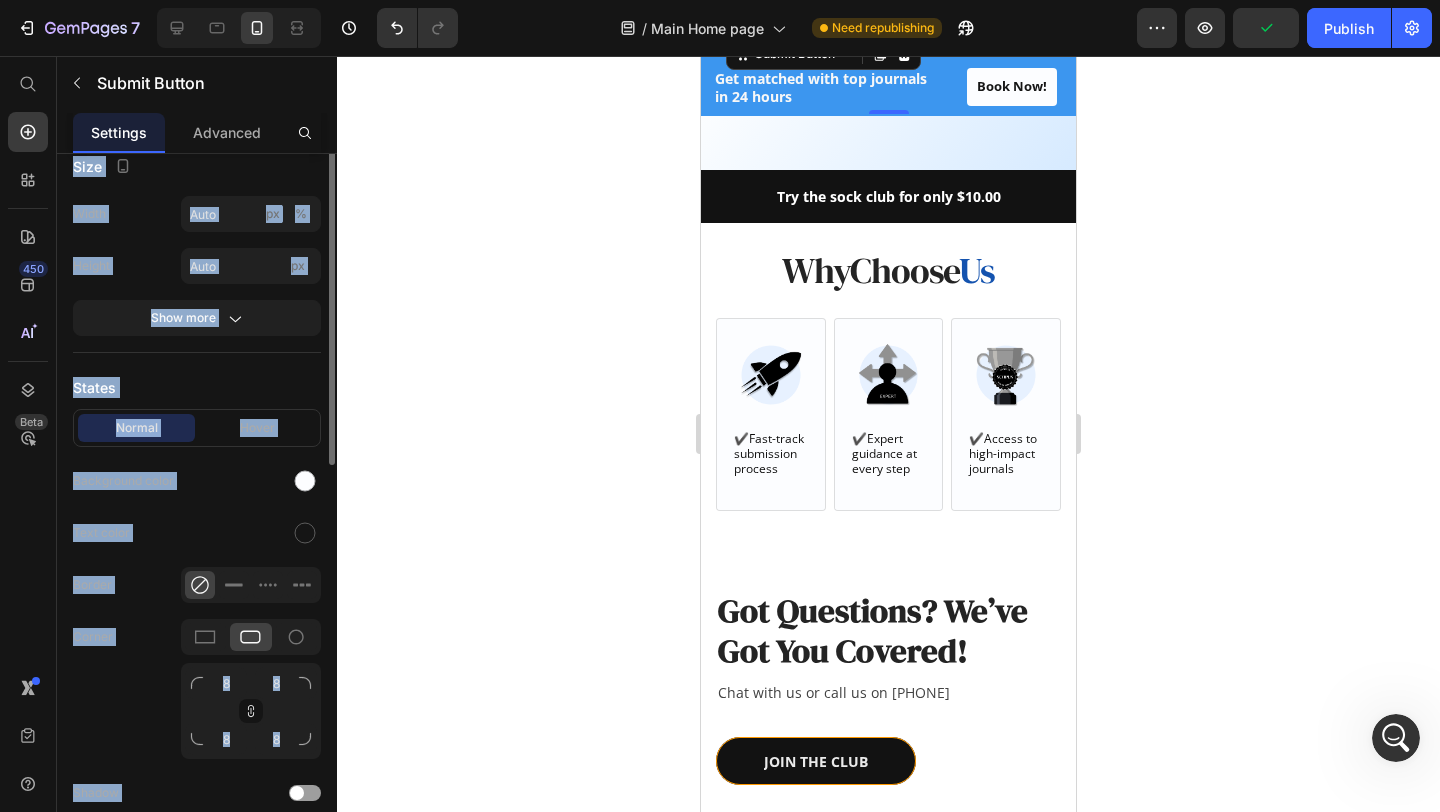 scroll, scrollTop: 0, scrollLeft: 0, axis: both 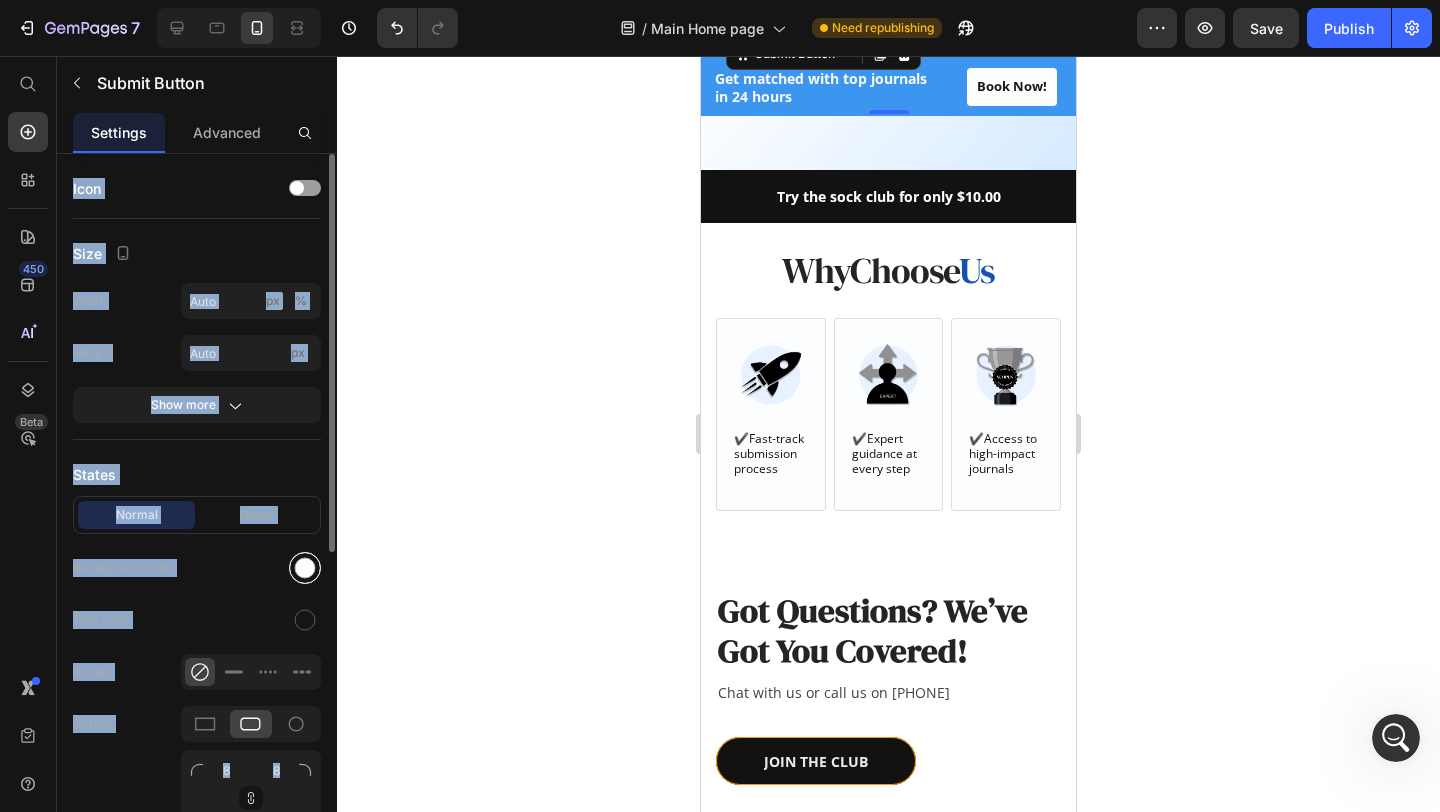 click at bounding box center [305, 568] 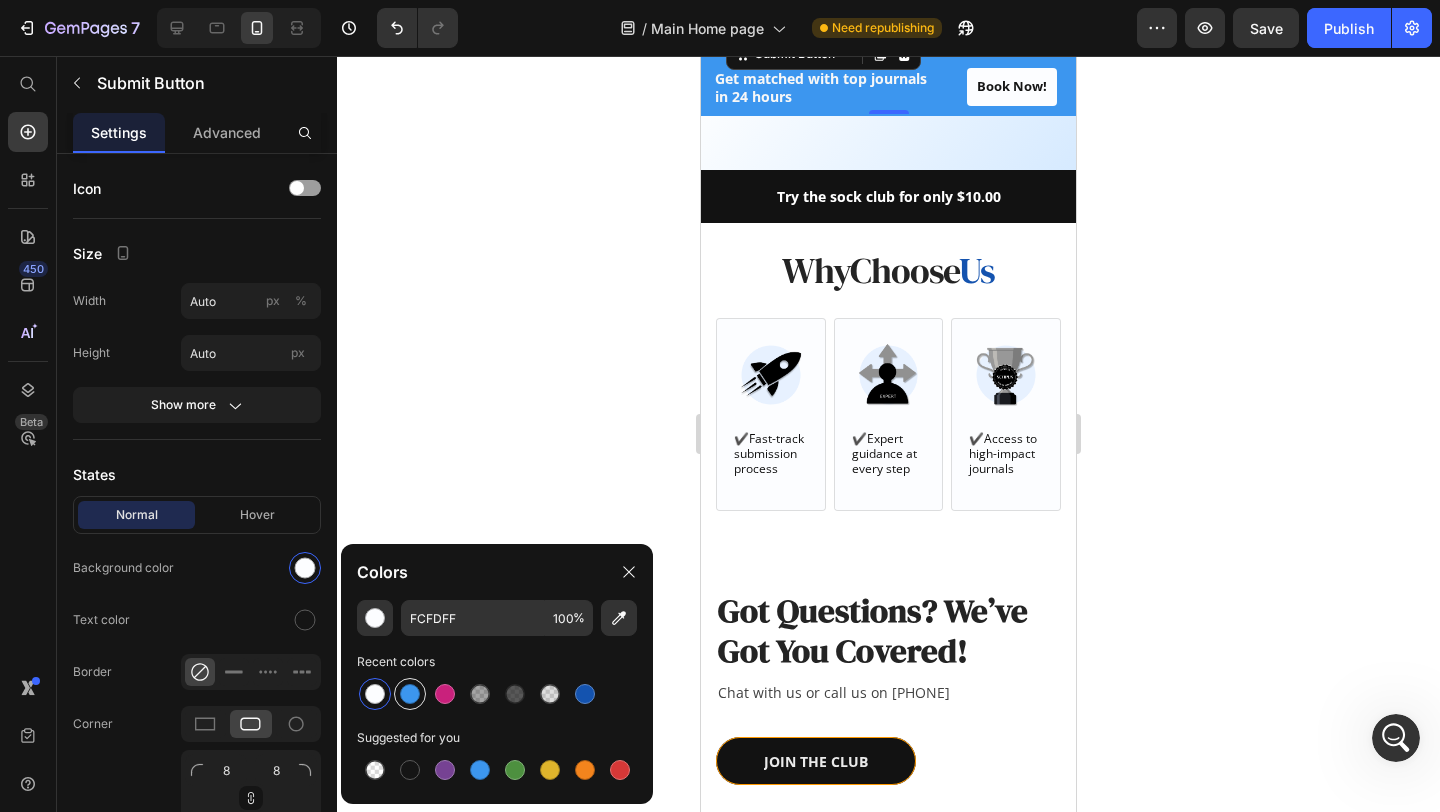 click at bounding box center (410, 694) 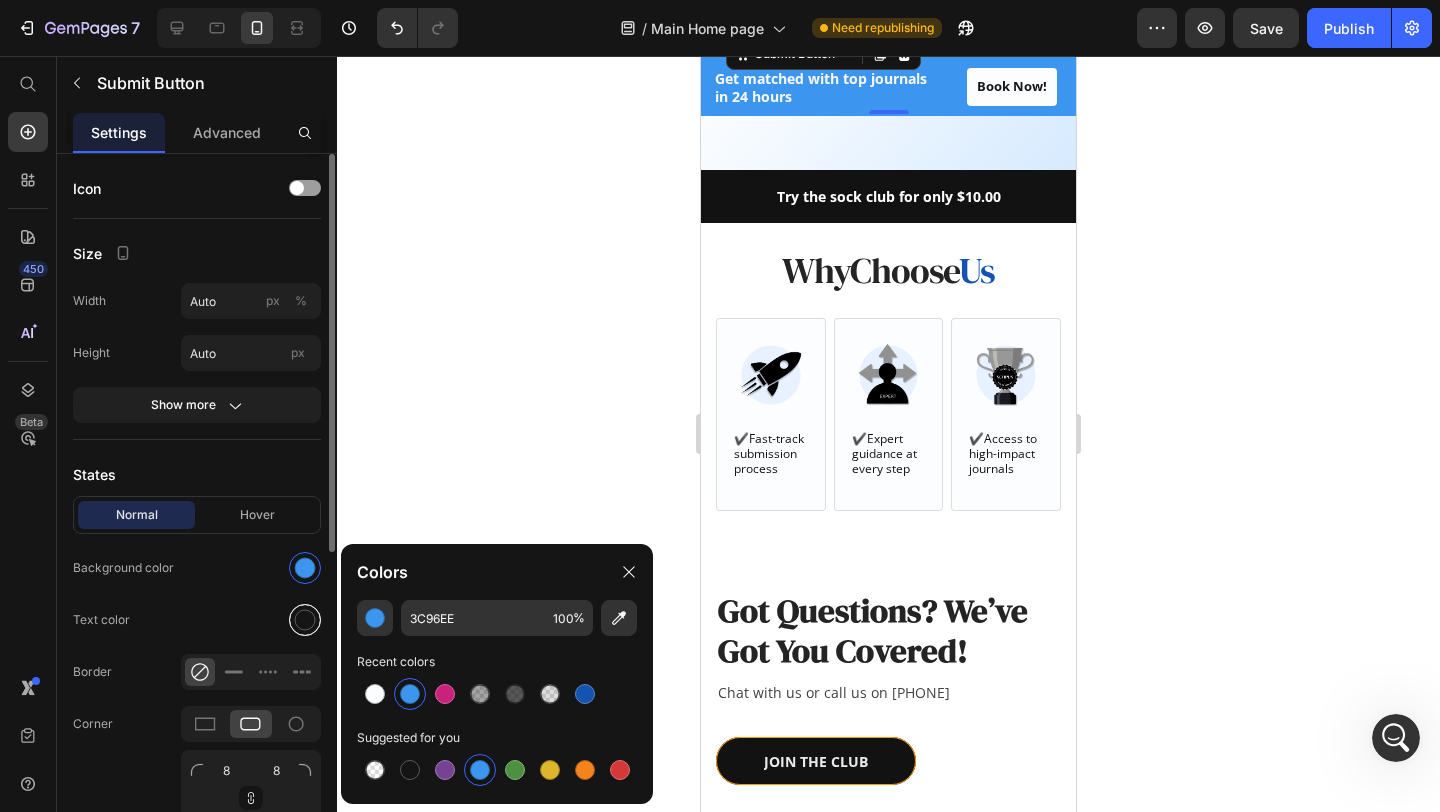 click at bounding box center (305, 620) 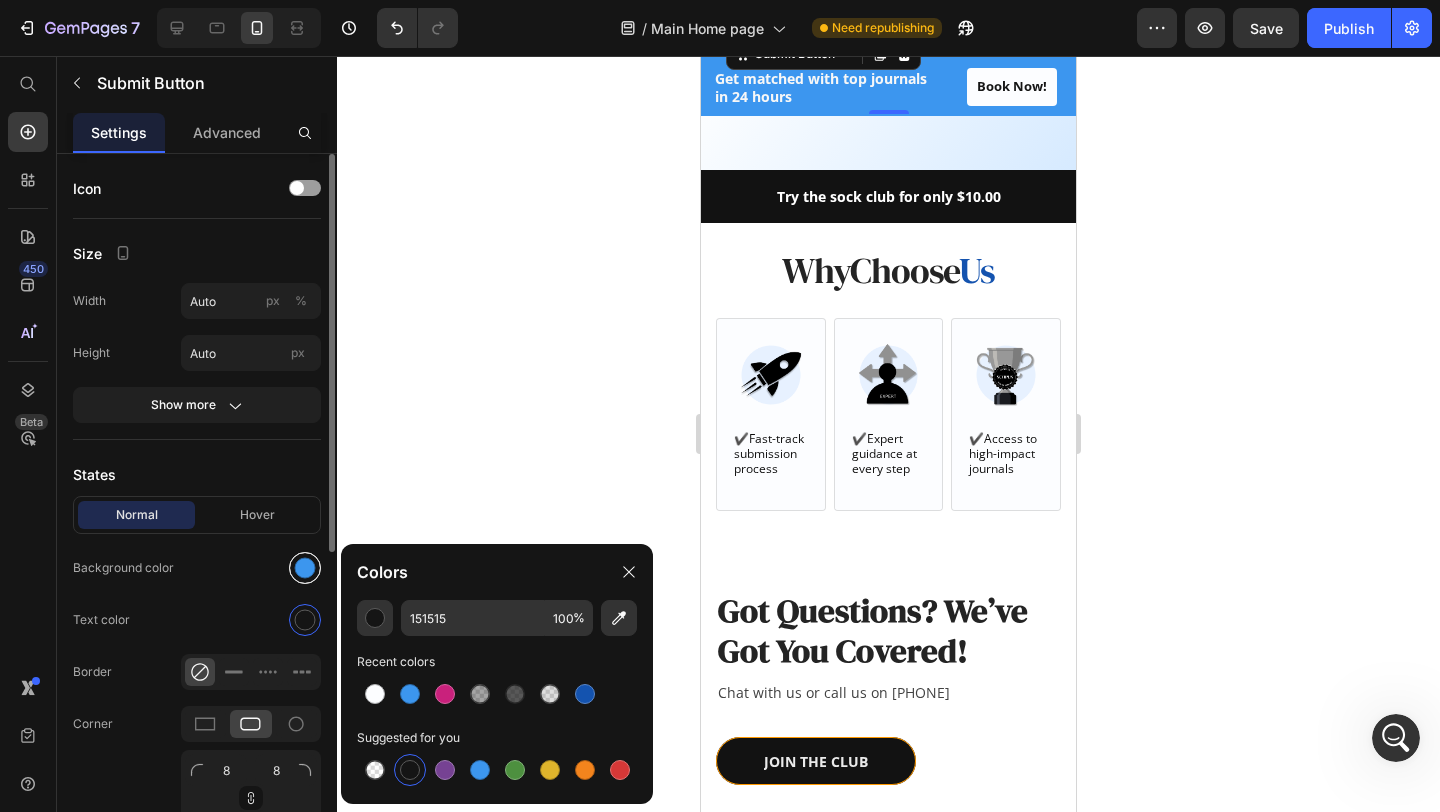 click at bounding box center [305, 568] 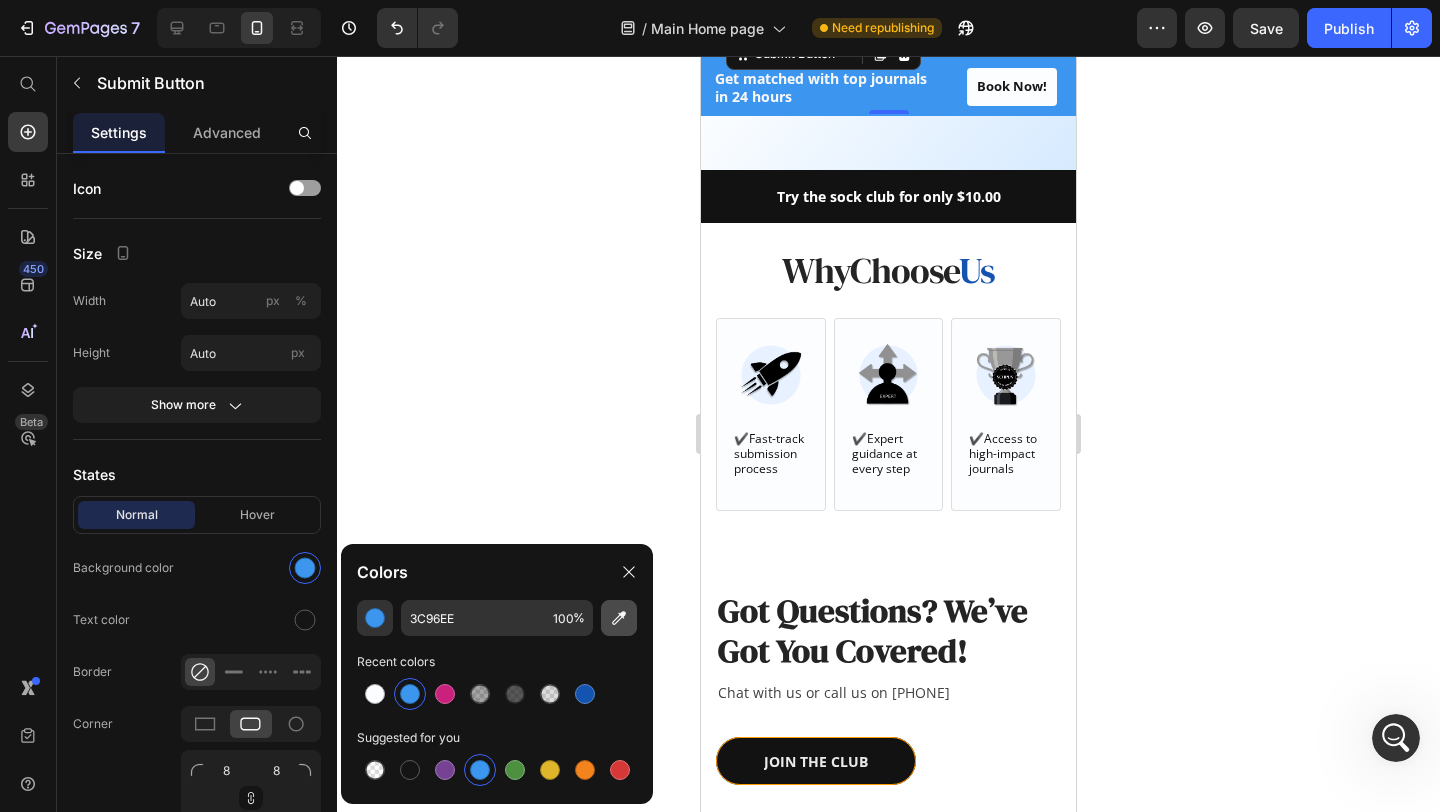 click at bounding box center (619, 618) 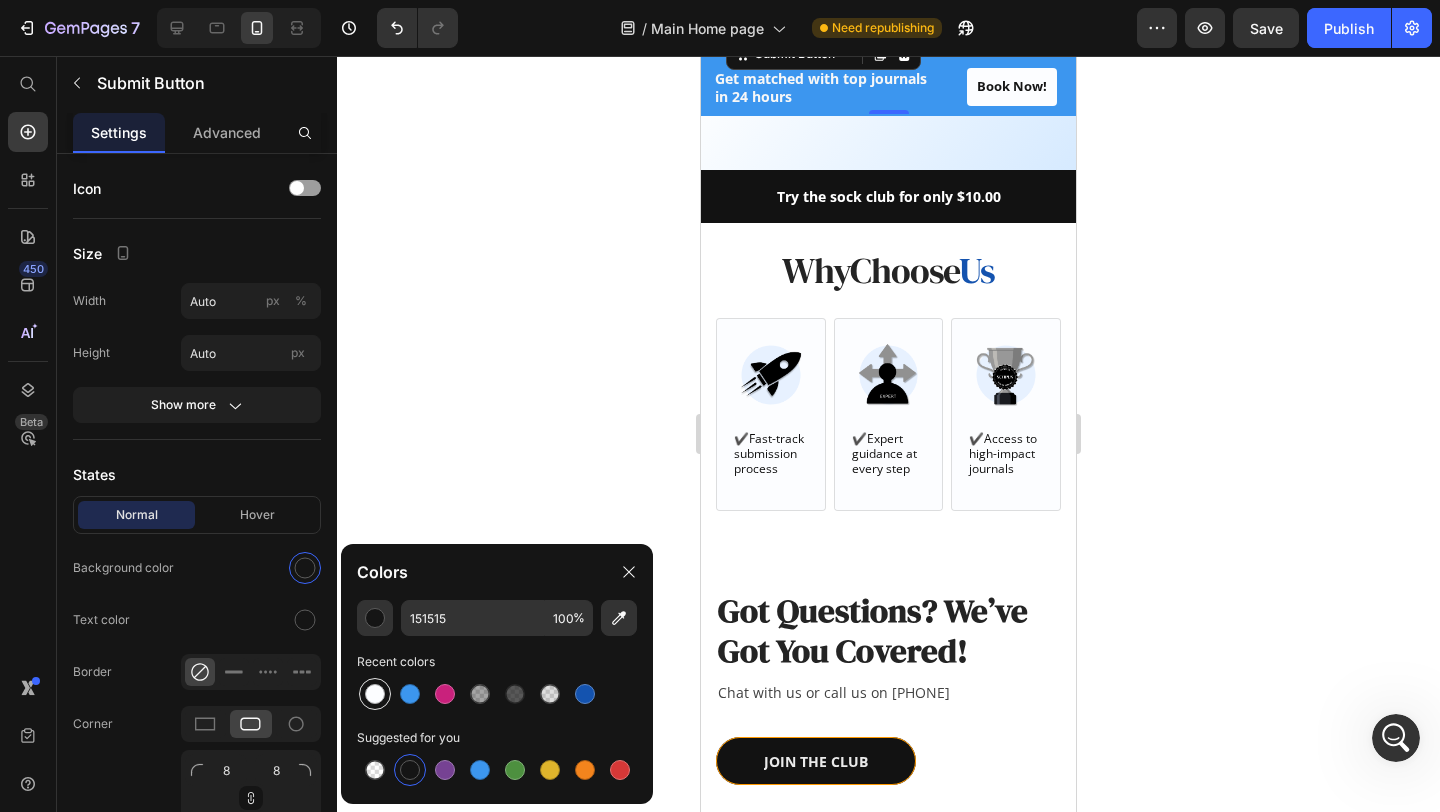 click at bounding box center (375, 694) 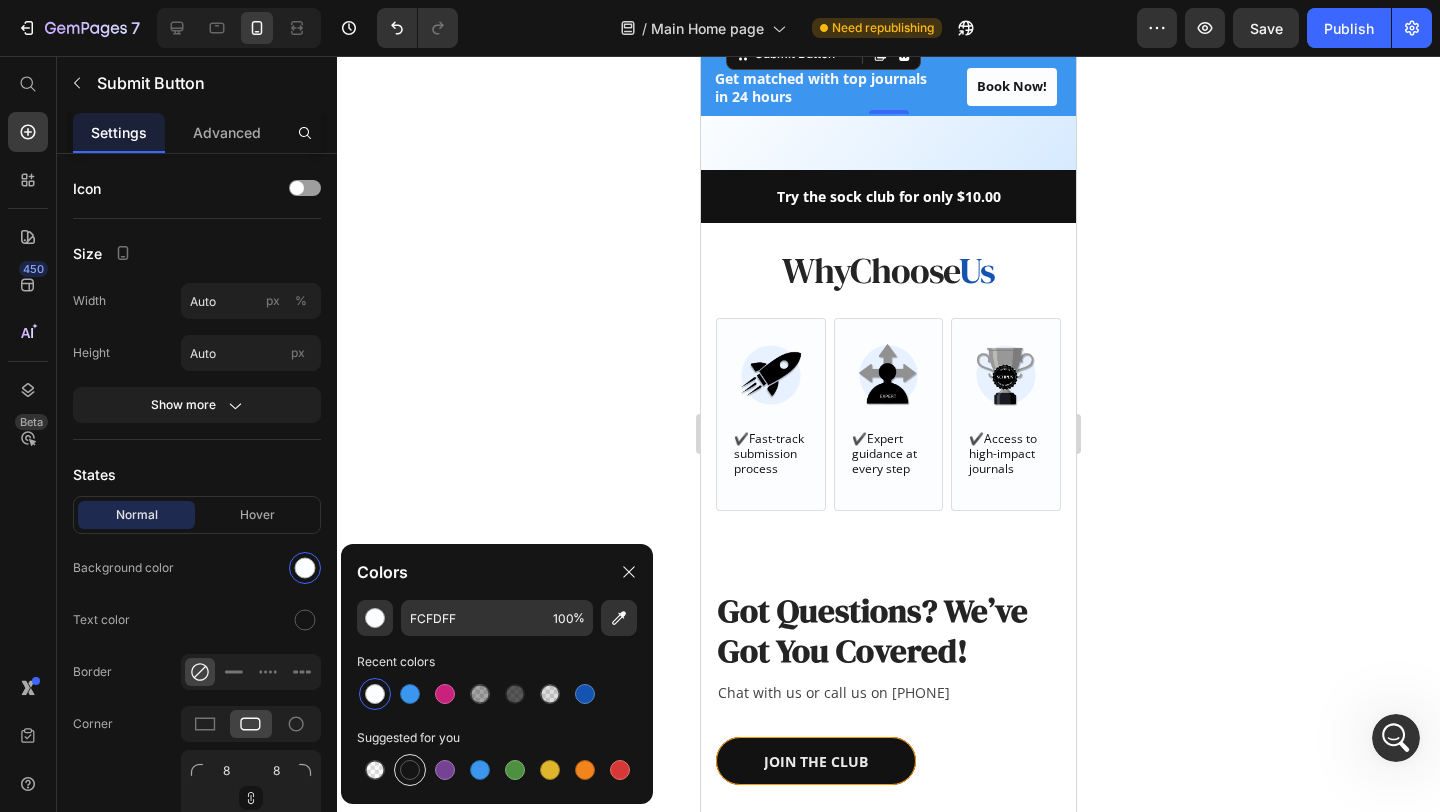 click at bounding box center [410, 770] 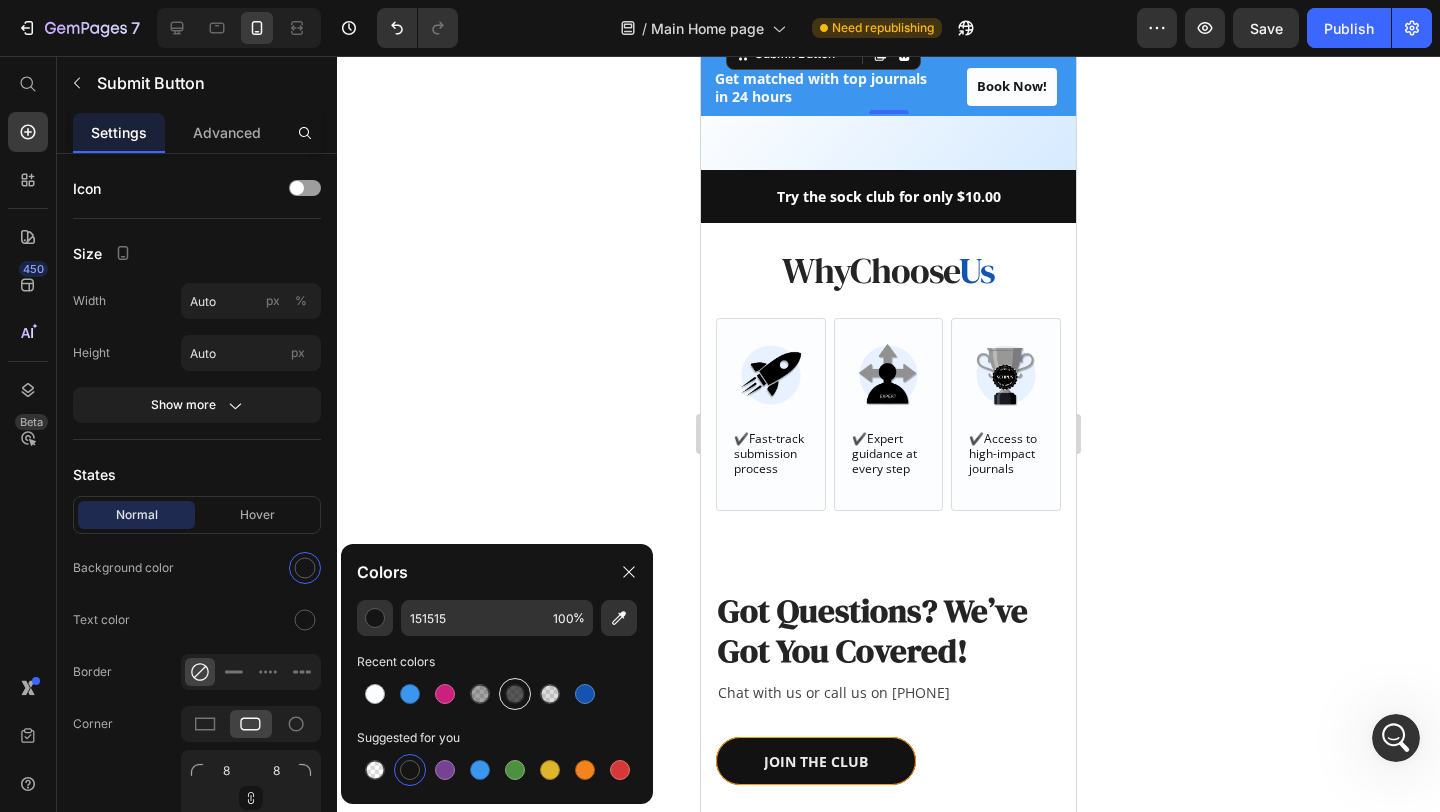 click at bounding box center (515, 694) 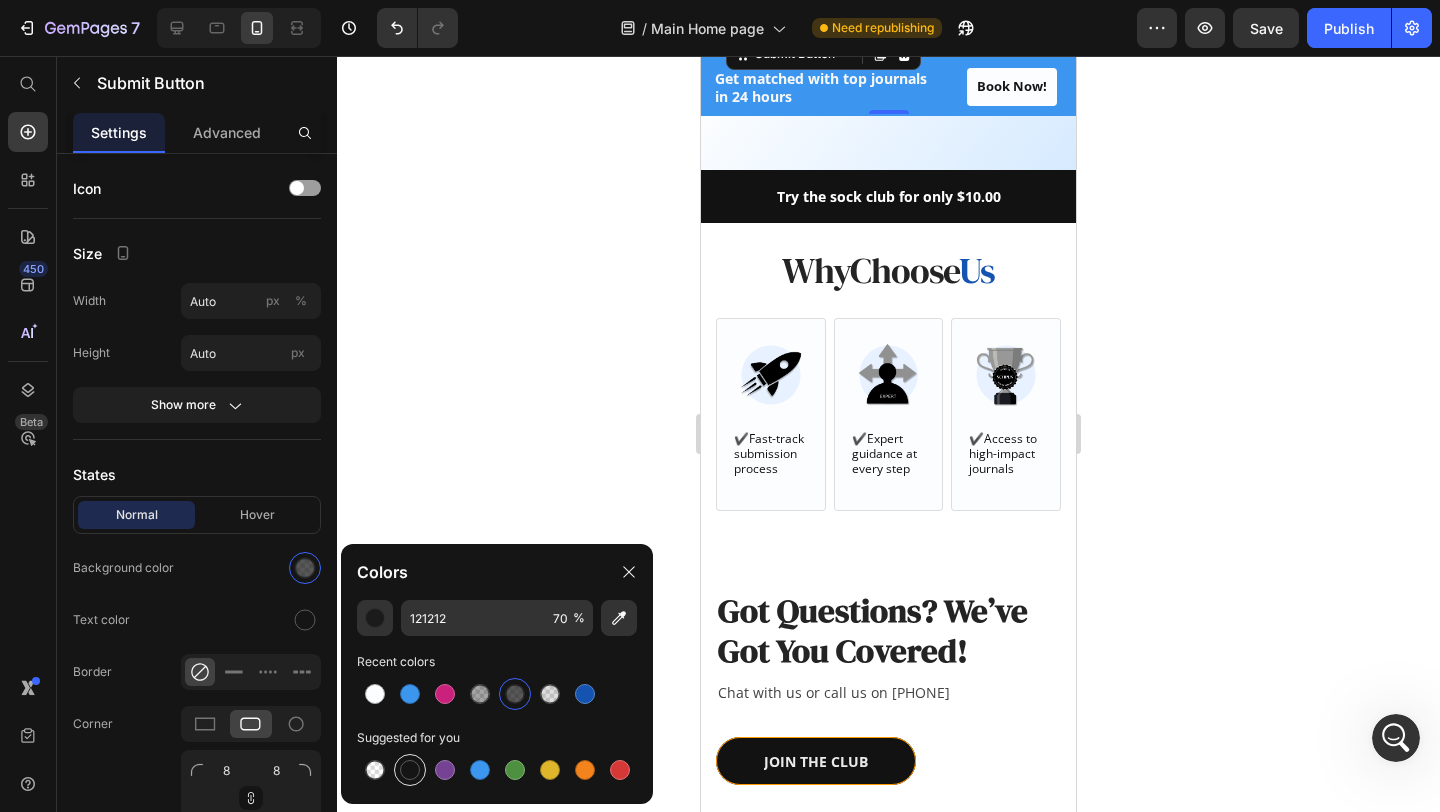 click at bounding box center (410, 770) 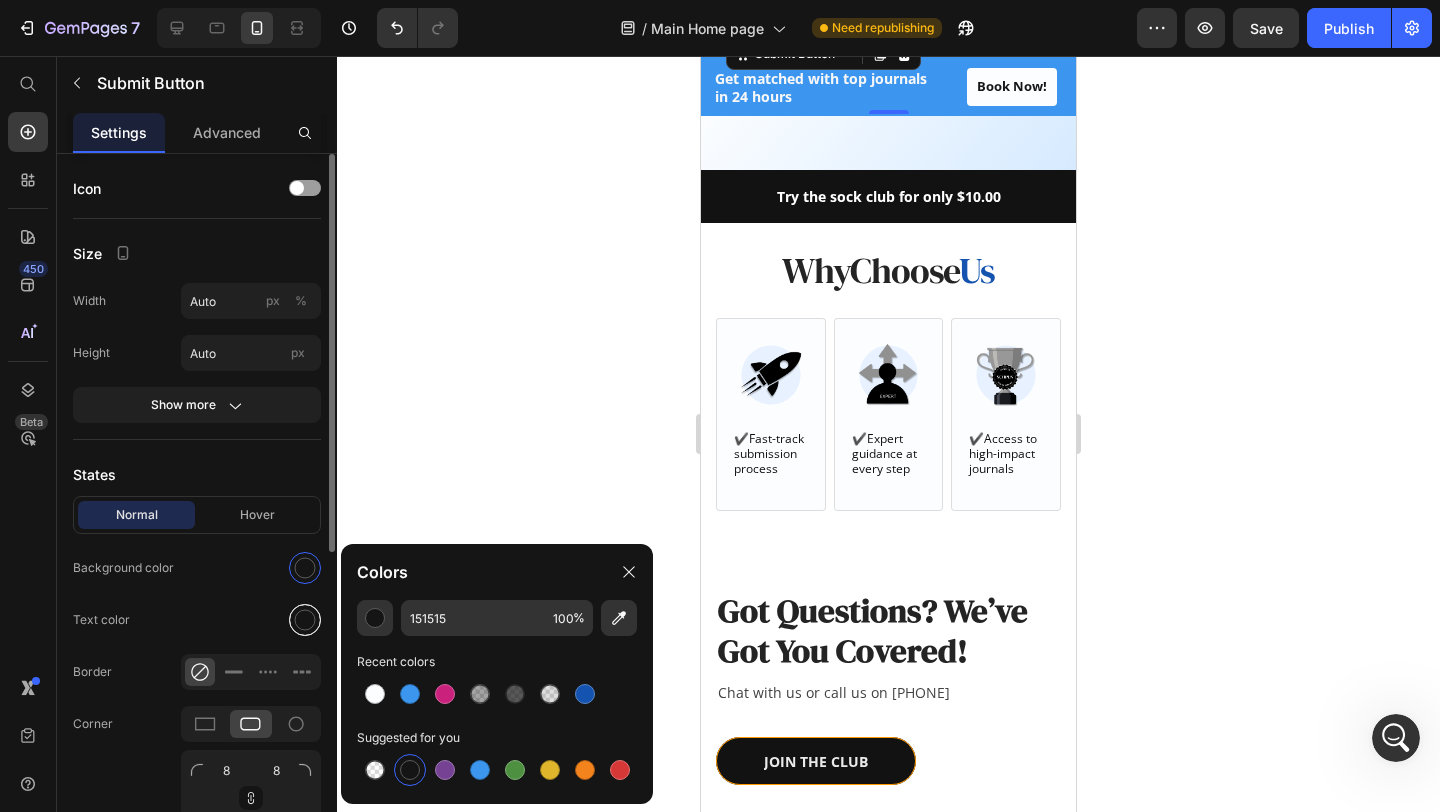 click at bounding box center (305, 620) 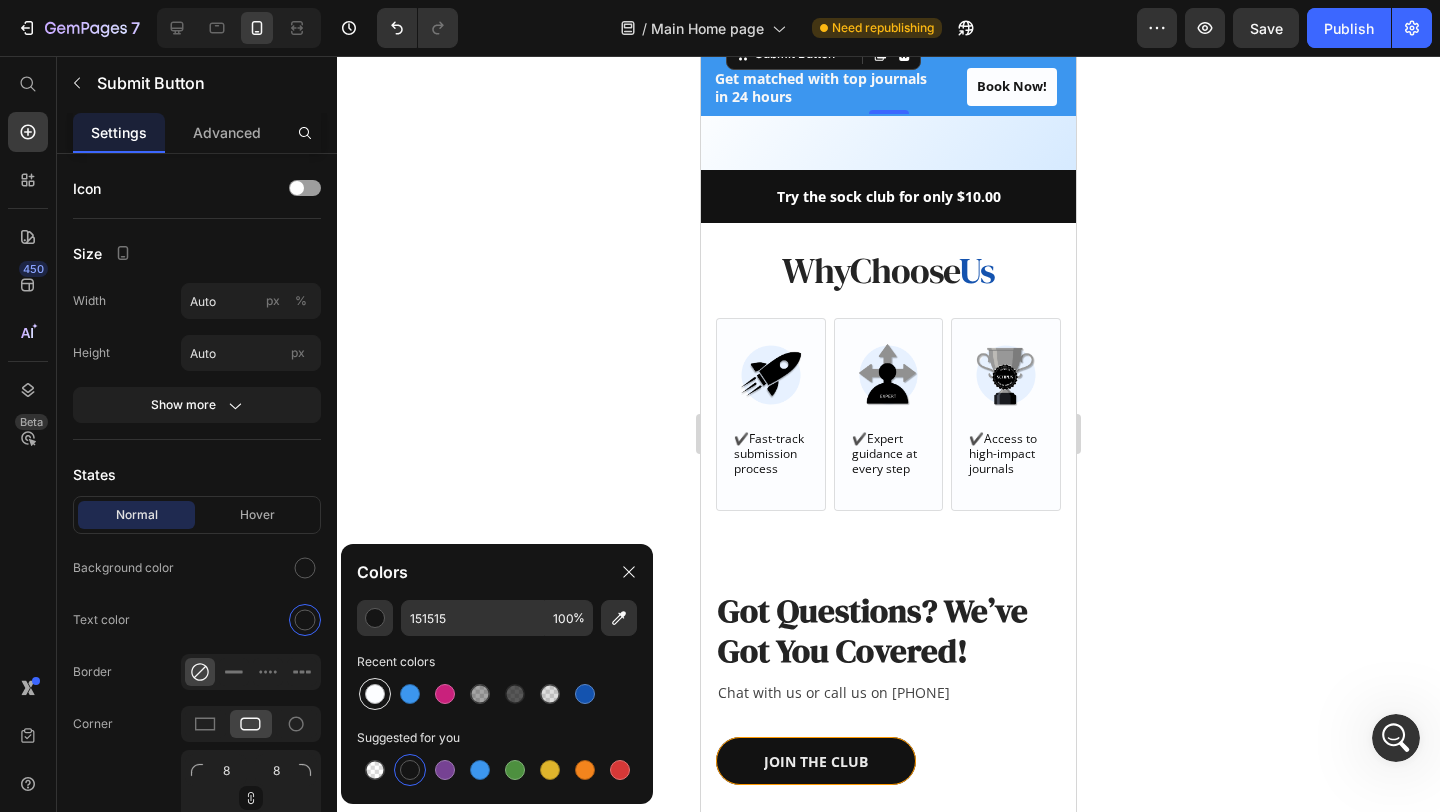 click at bounding box center [375, 694] 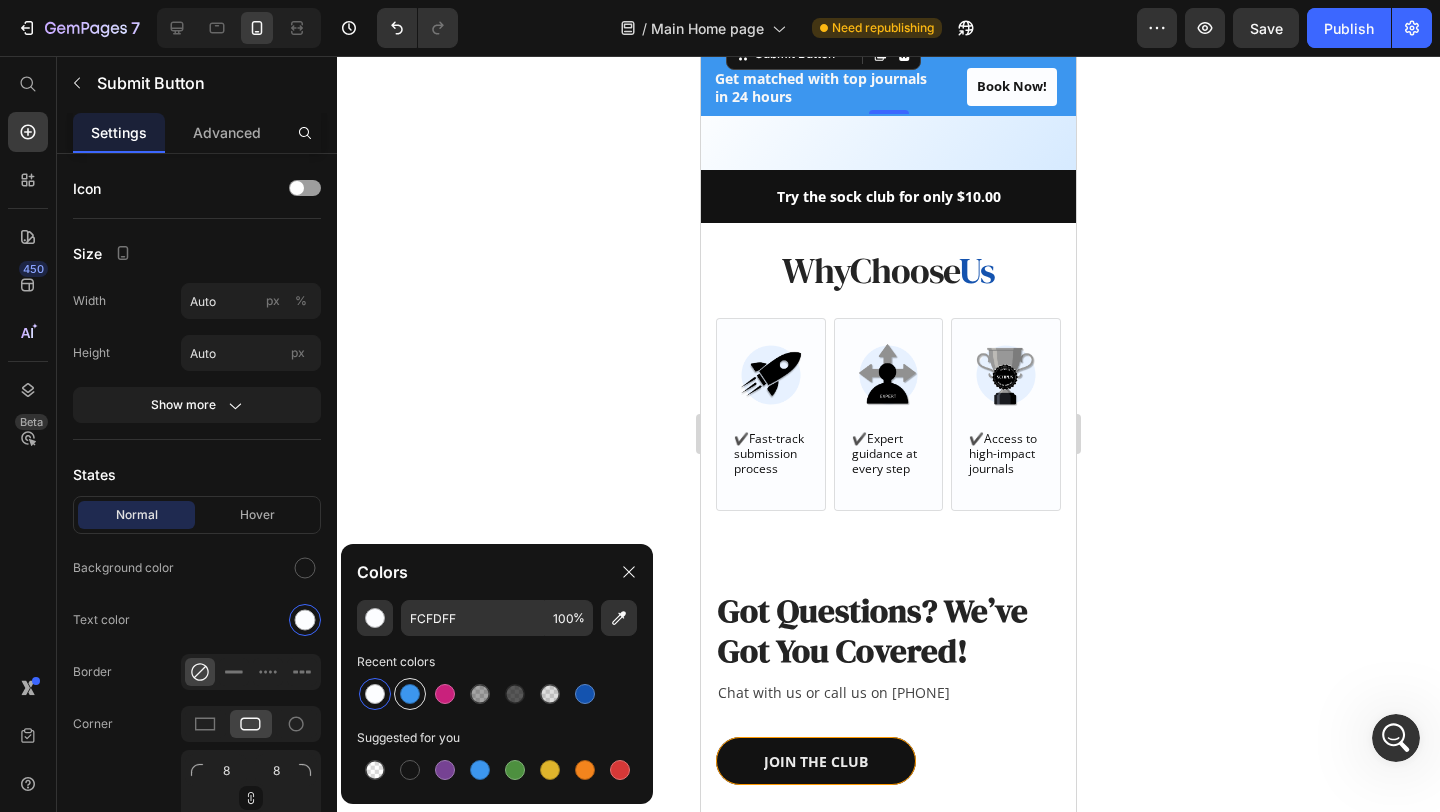 click at bounding box center (410, 694) 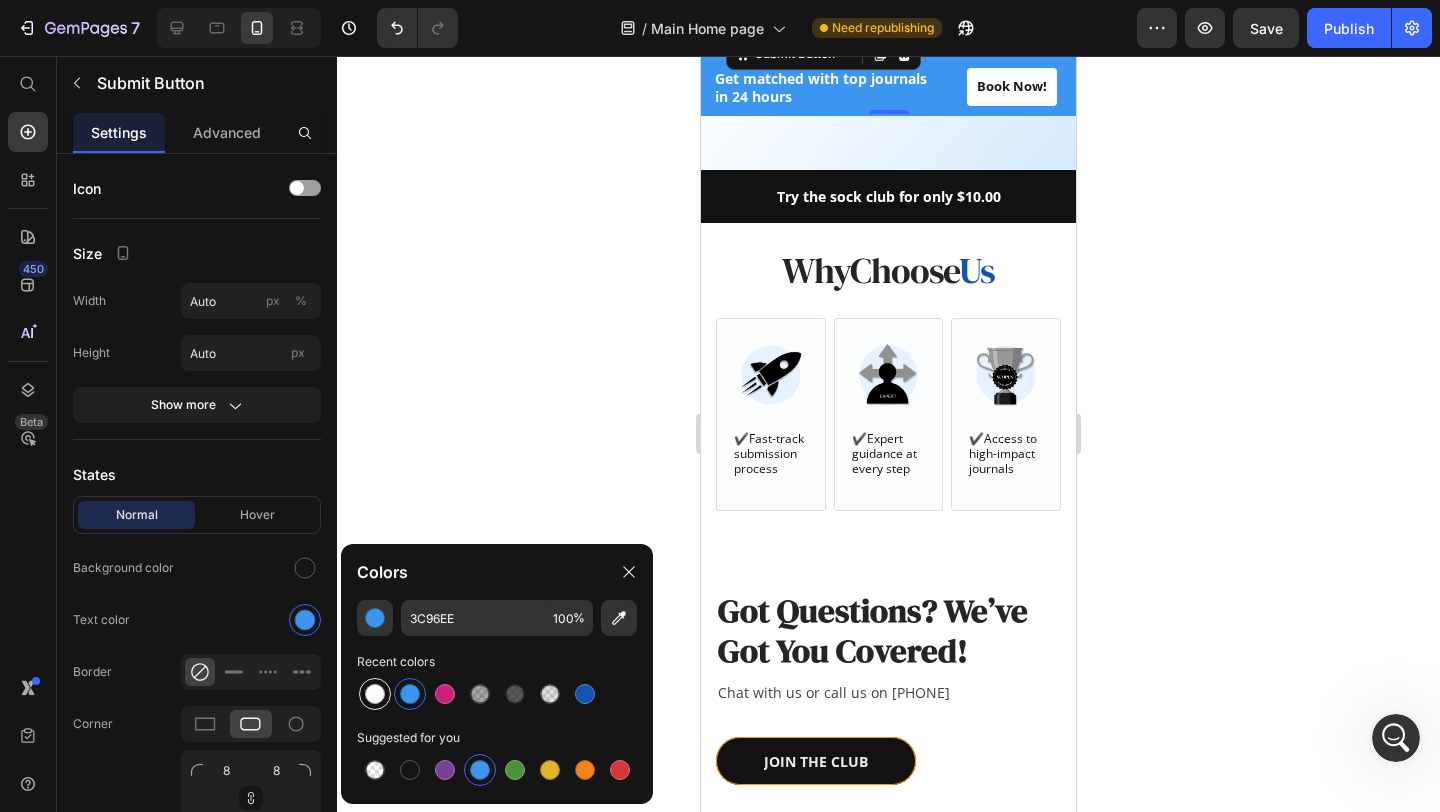 click at bounding box center (375, 694) 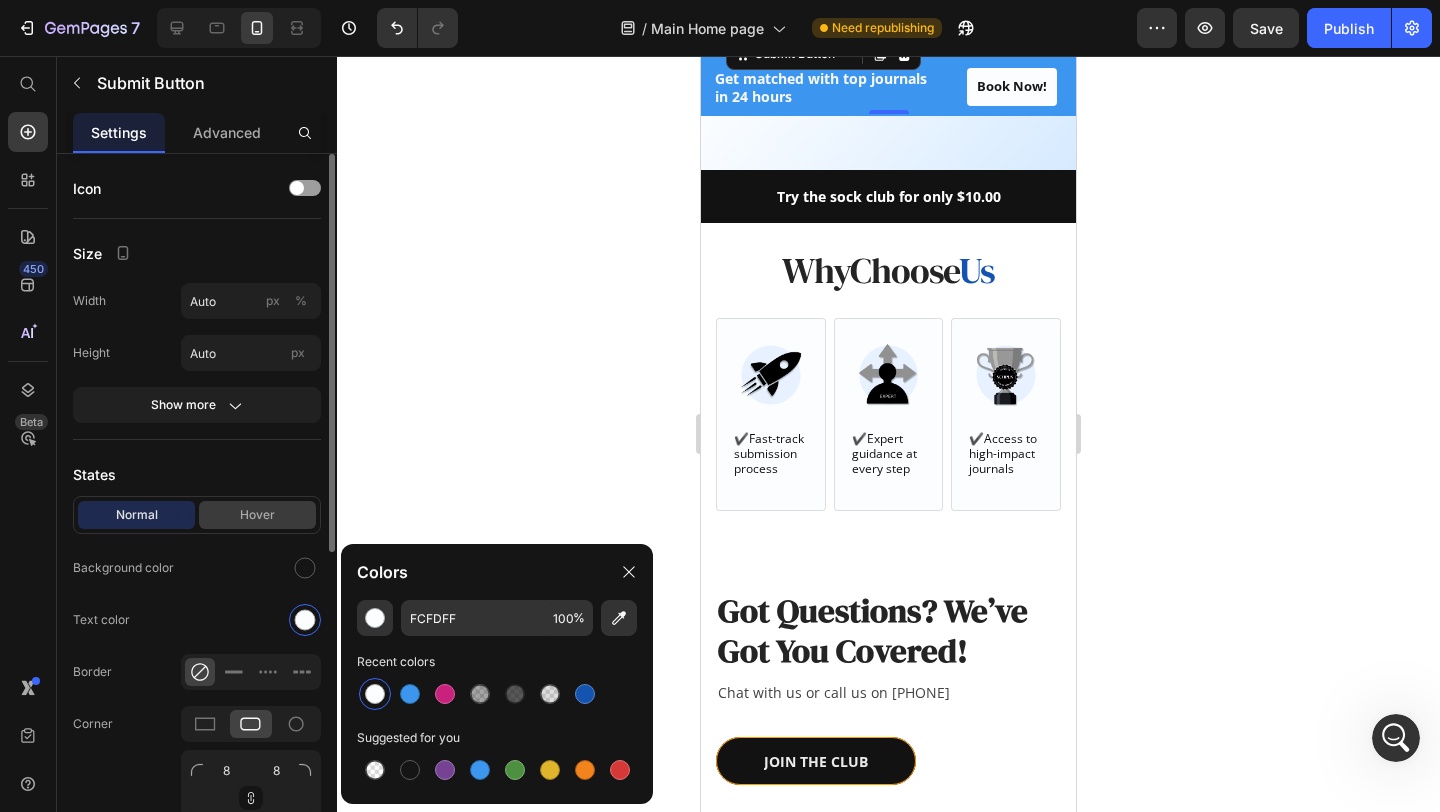 click on "Hover" at bounding box center (257, 515) 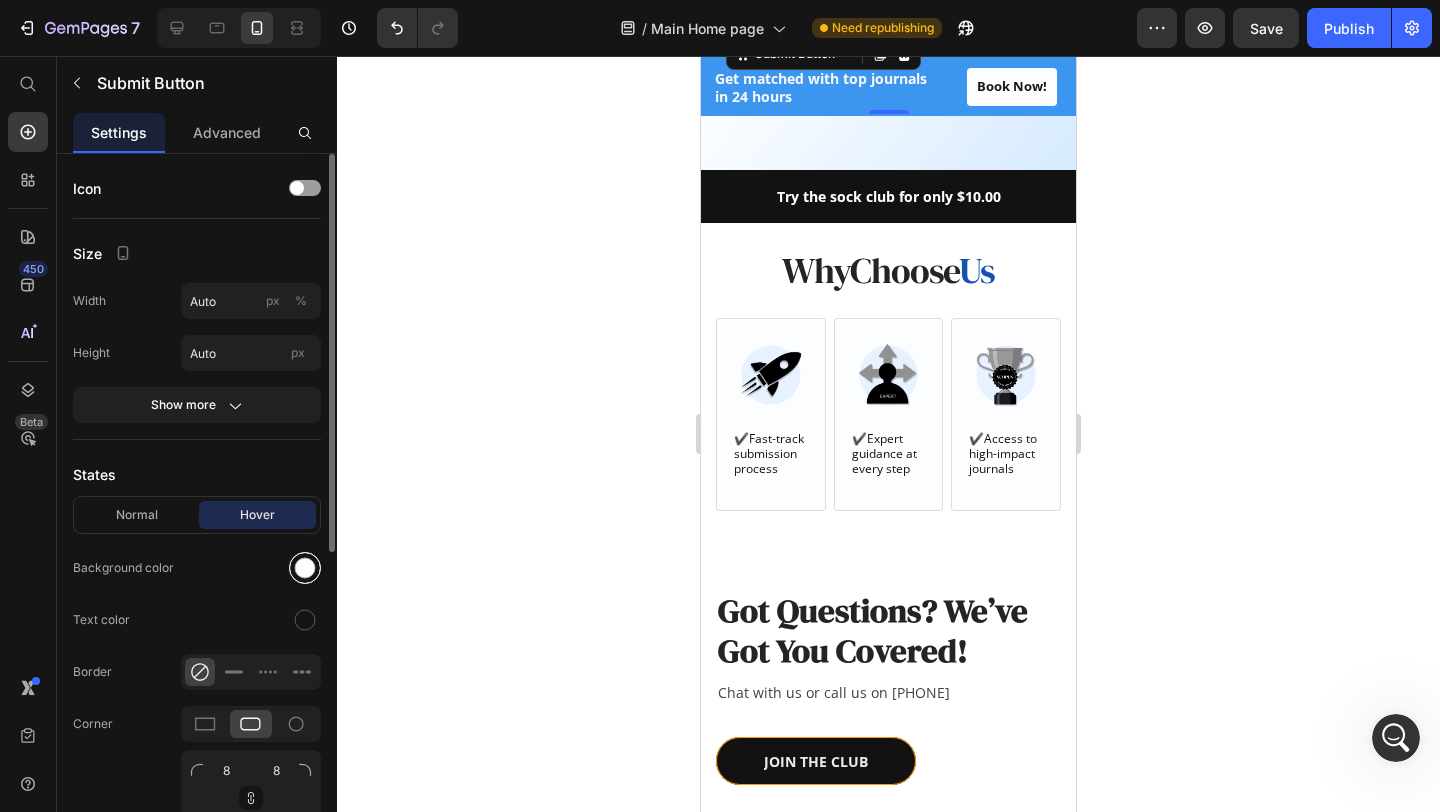 click at bounding box center [305, 568] 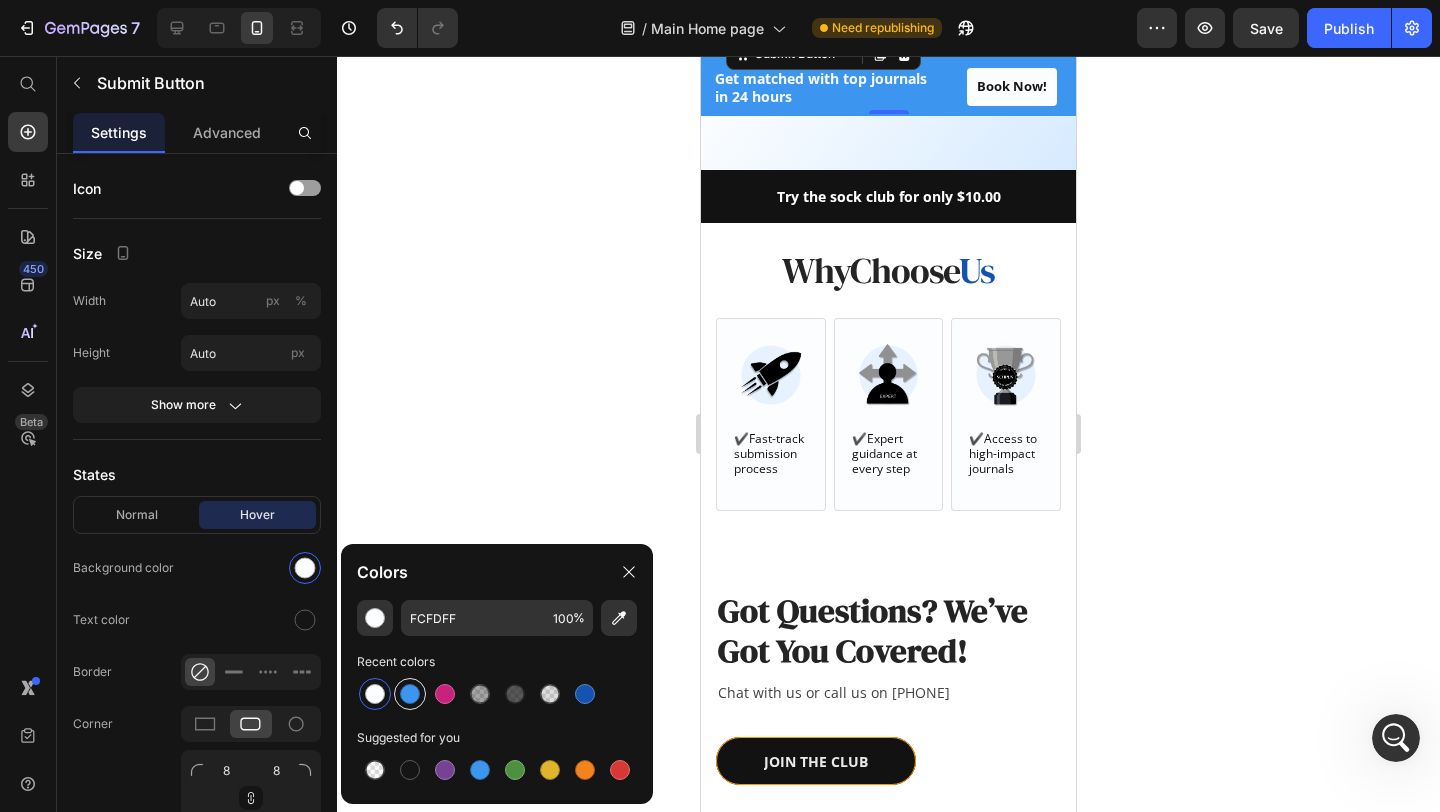 click at bounding box center (410, 694) 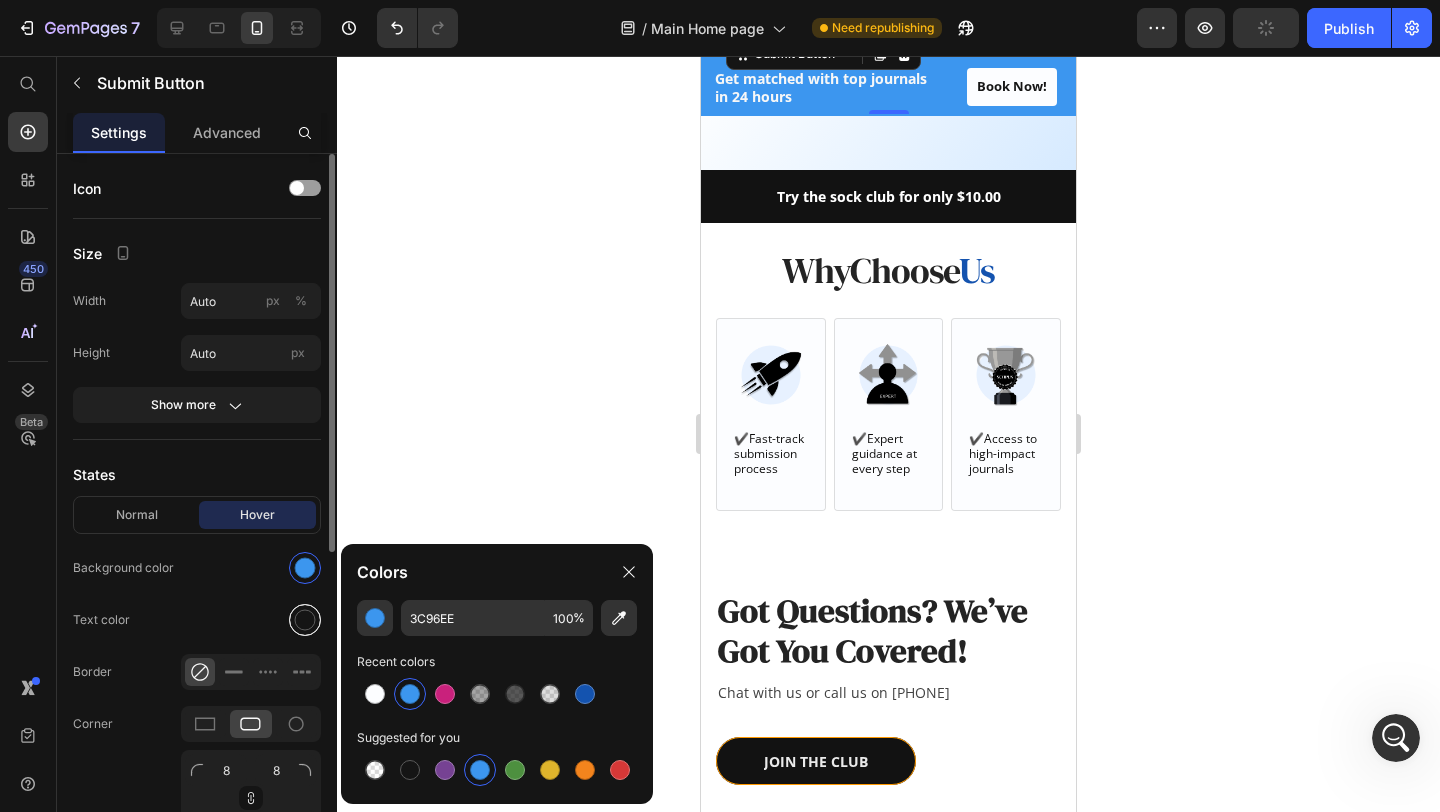 click at bounding box center [305, 620] 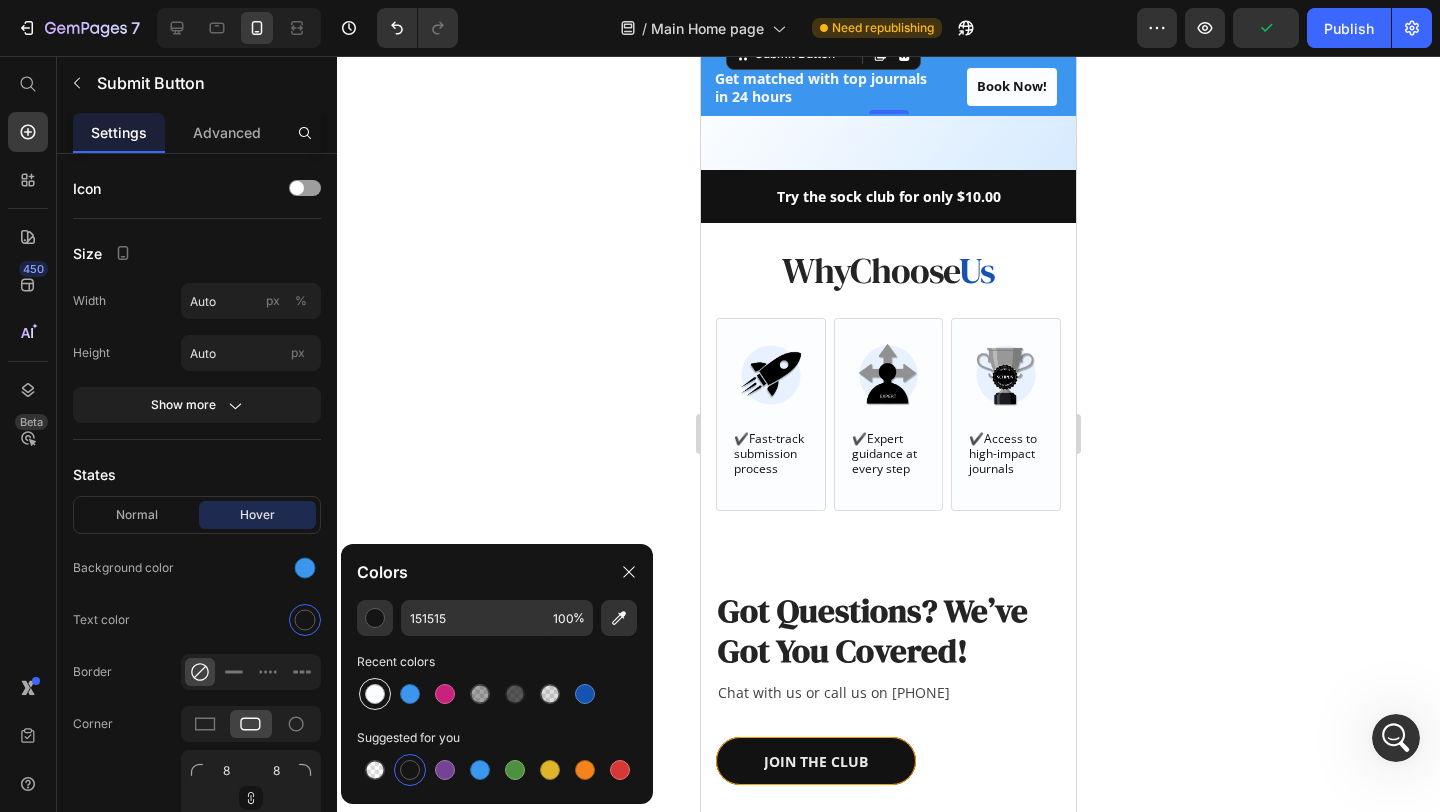 click at bounding box center [375, 694] 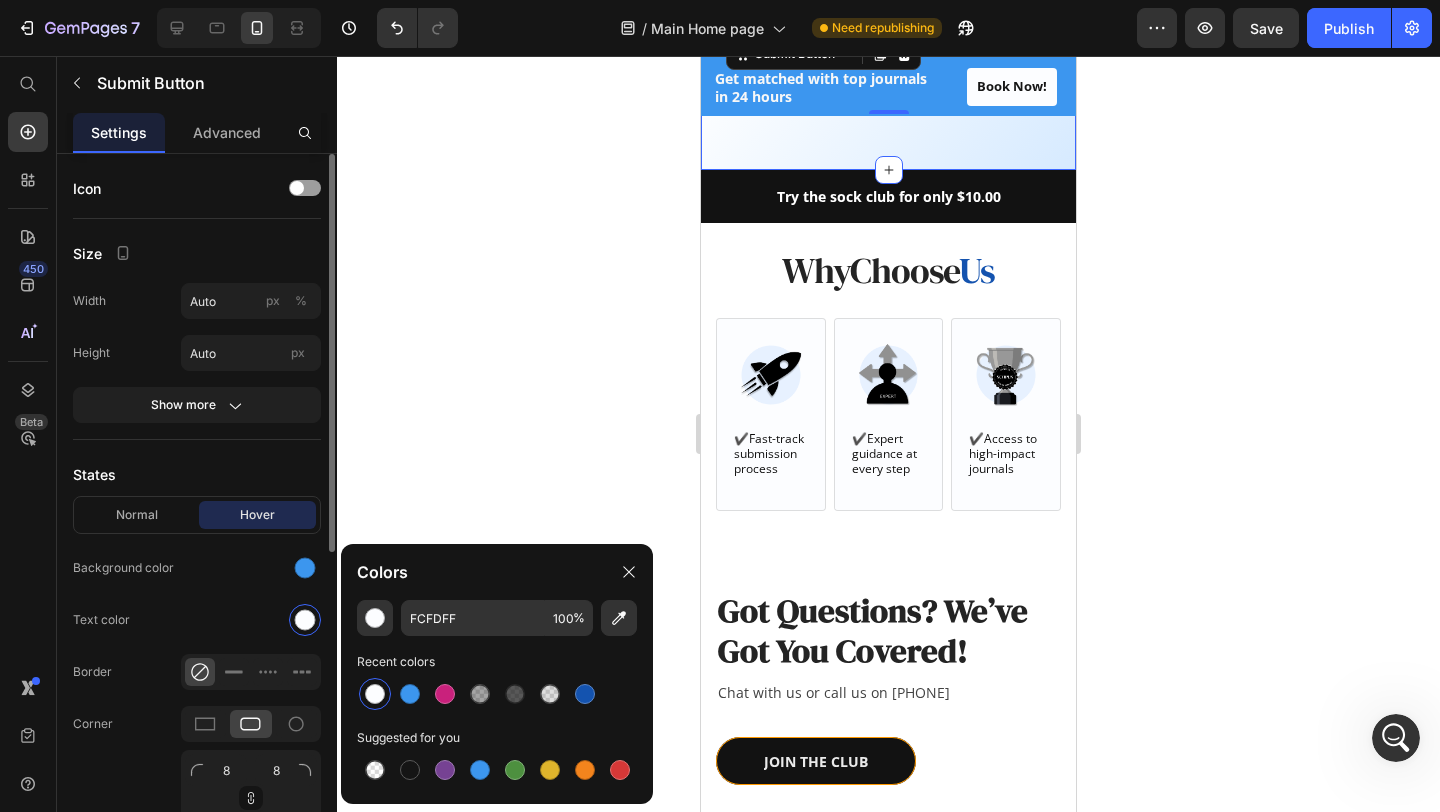 click on "States" at bounding box center (197, 474) 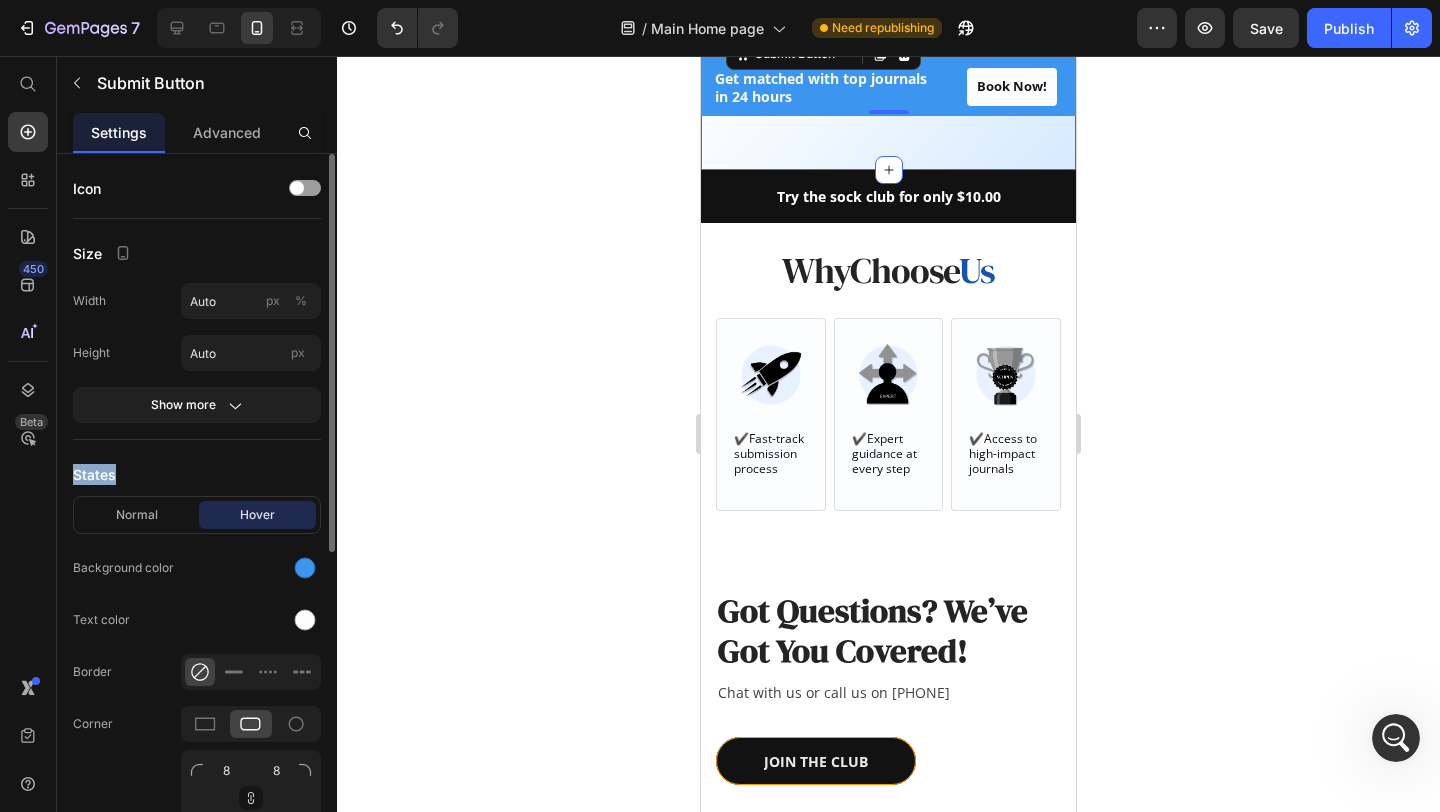 click on "States" at bounding box center [197, 474] 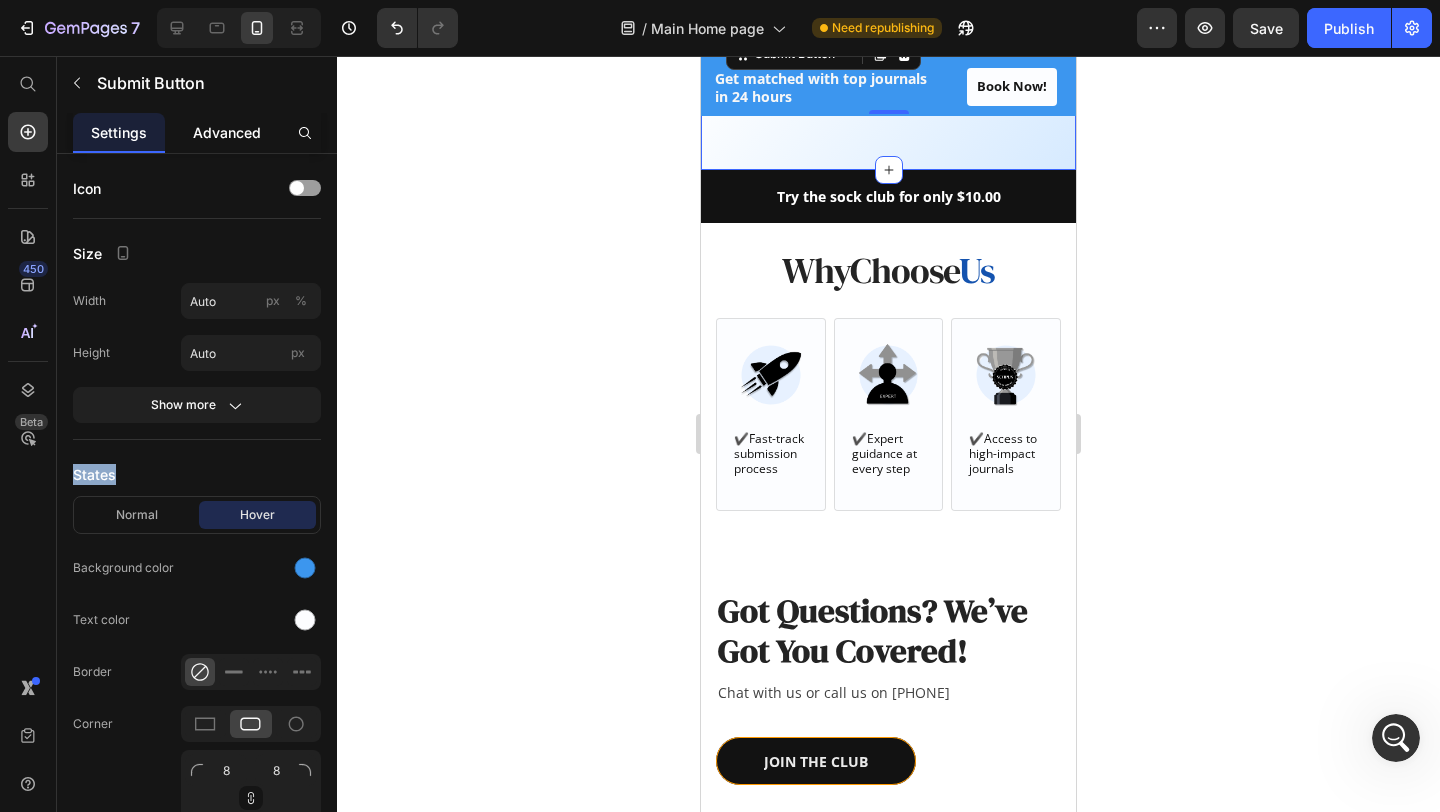 click on "Advanced" at bounding box center [227, 132] 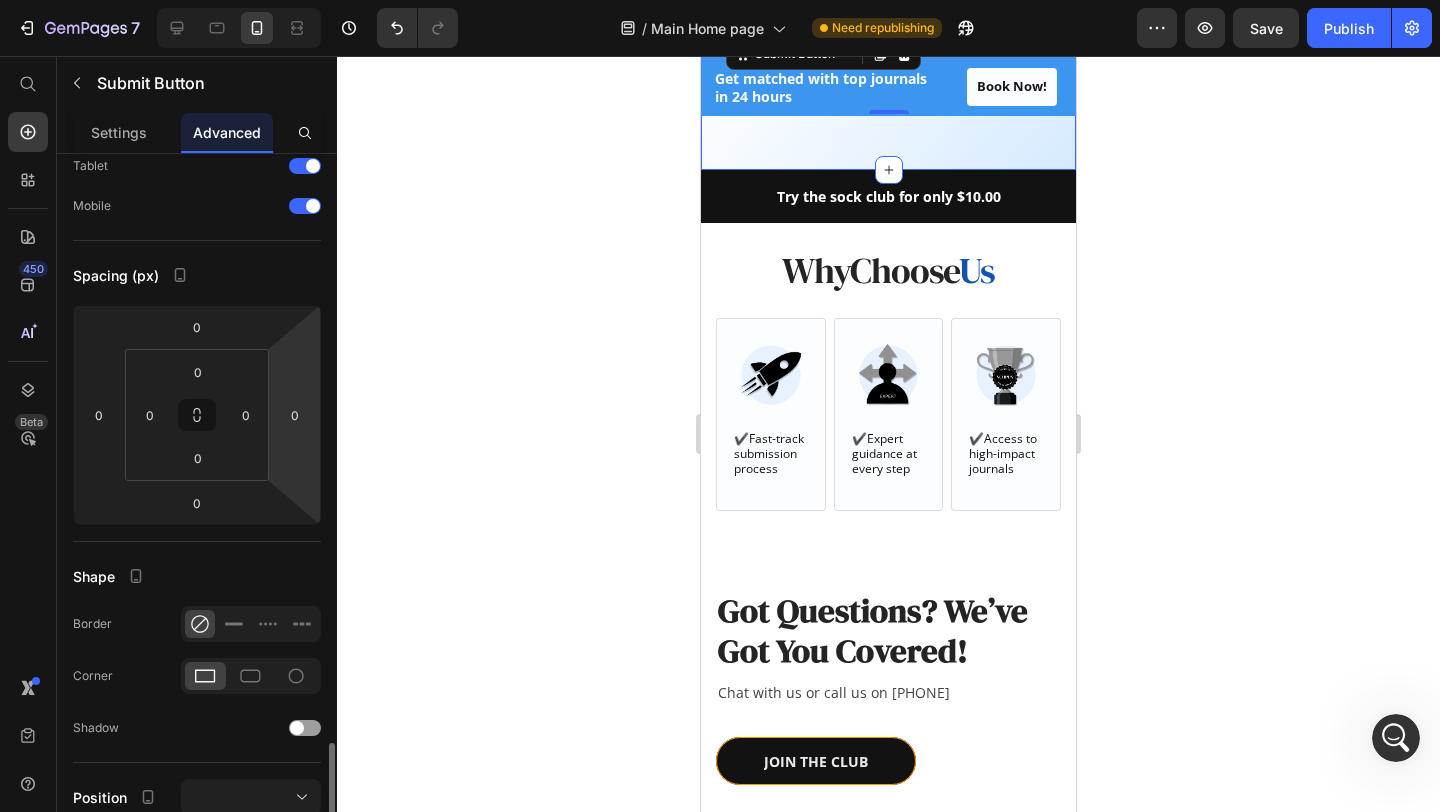 scroll, scrollTop: 532, scrollLeft: 0, axis: vertical 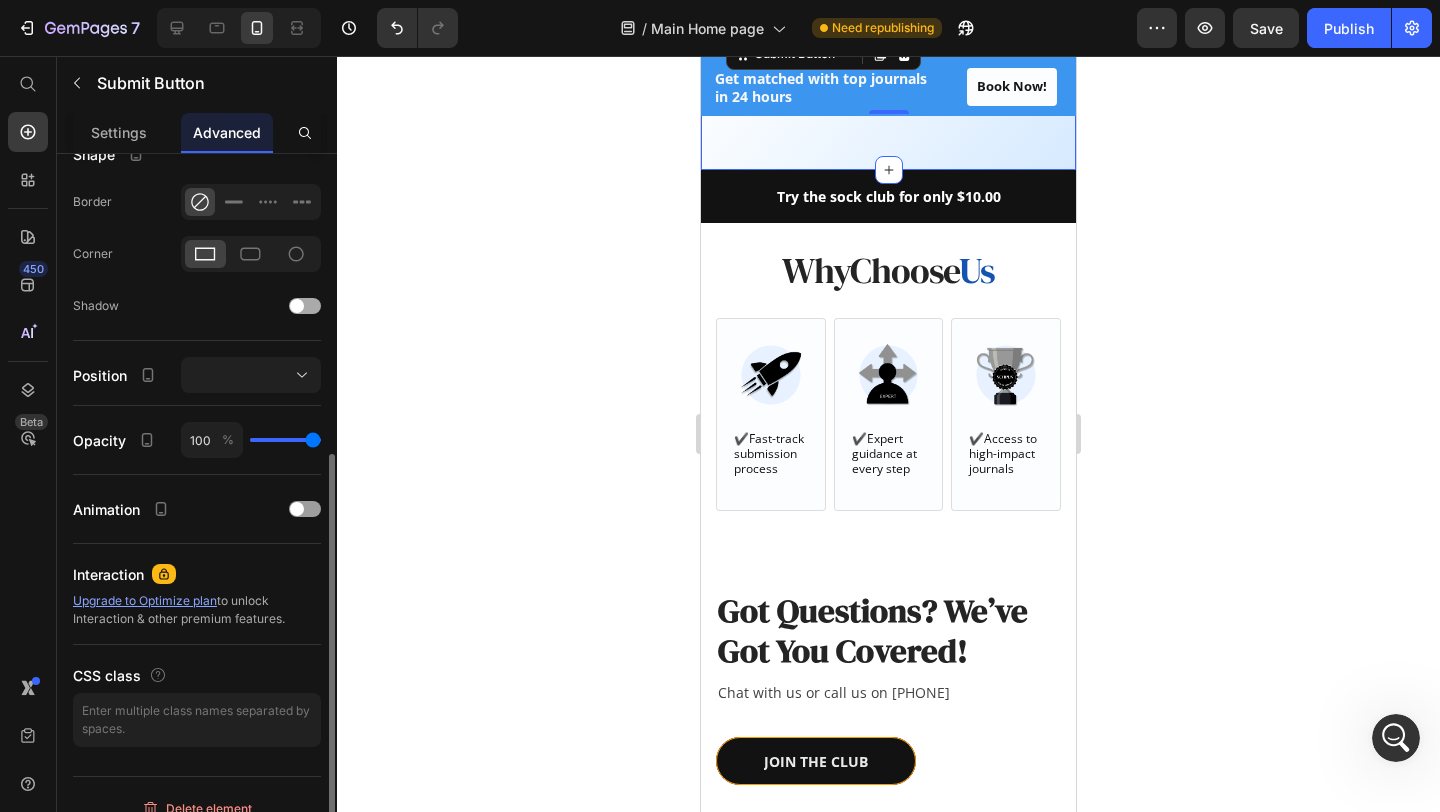 click at bounding box center (305, 306) 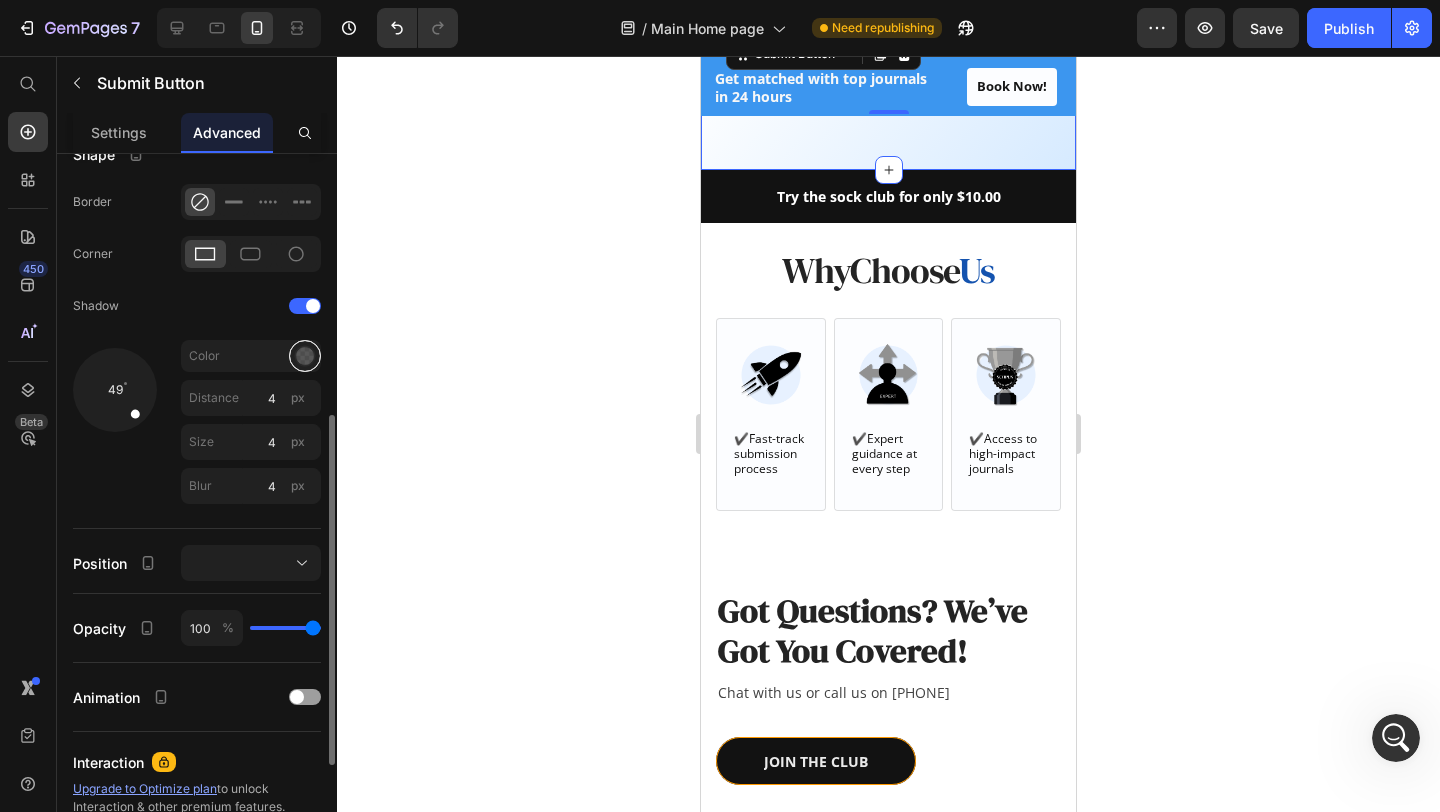 click at bounding box center [305, 356] 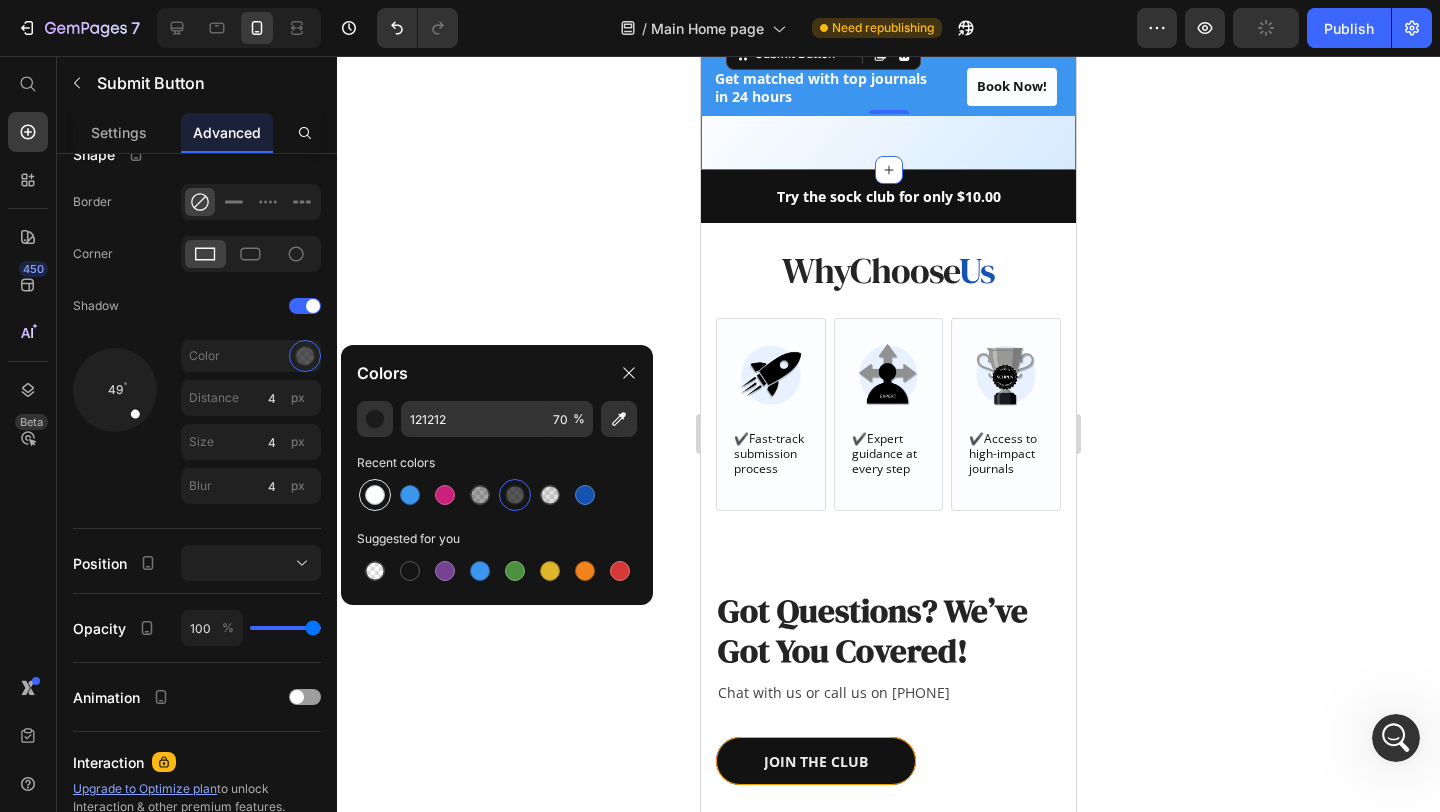 click at bounding box center (375, 495) 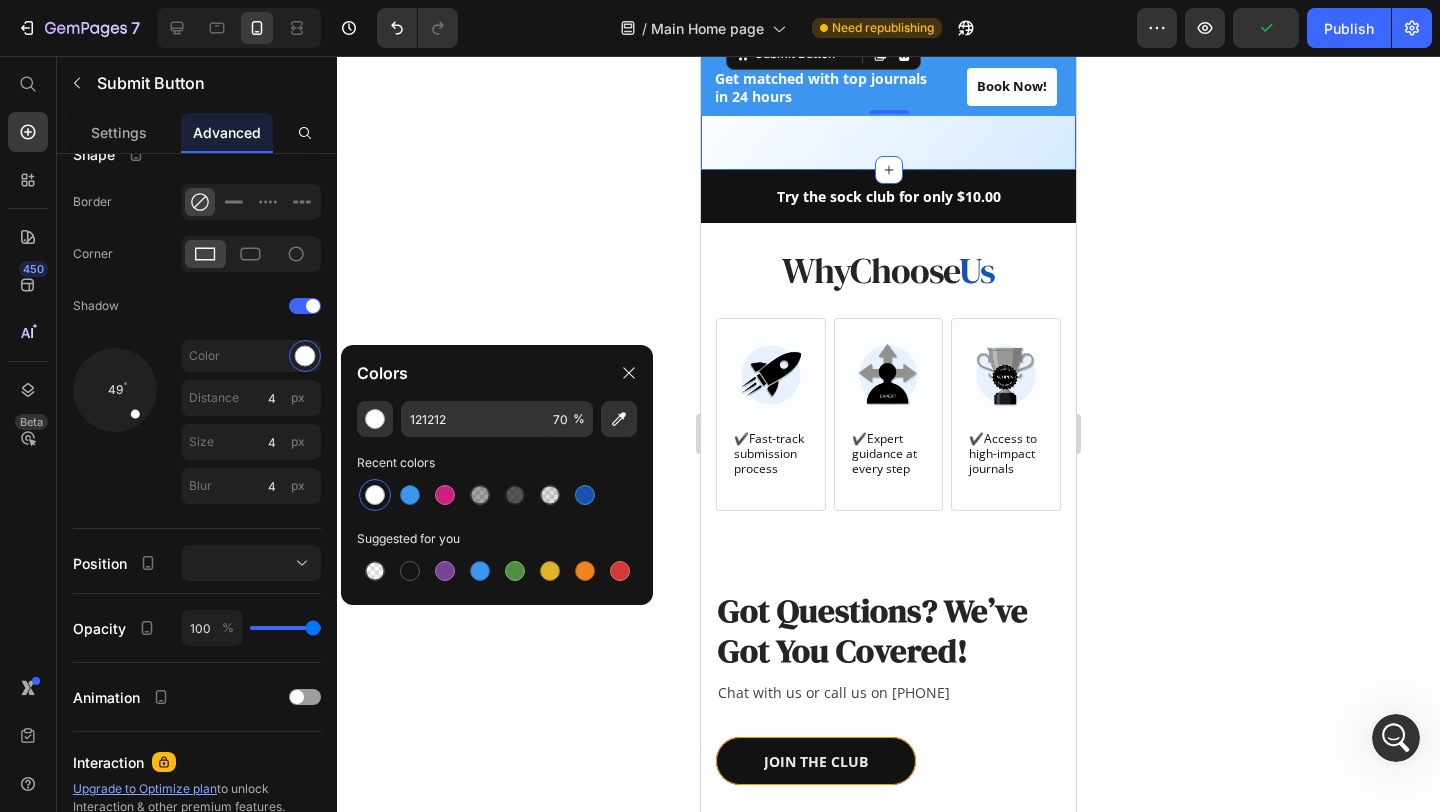 type on "FCFDFF" 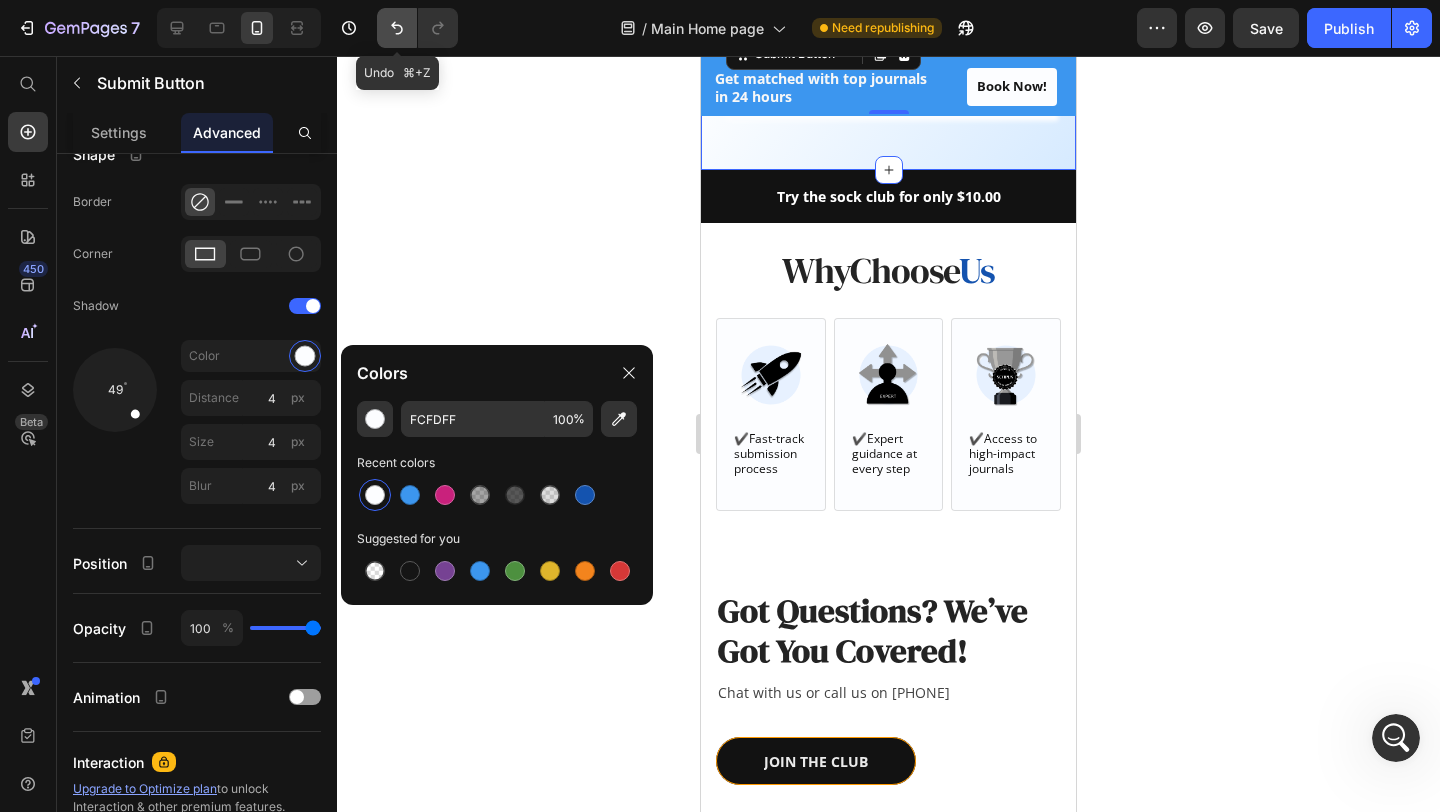 click 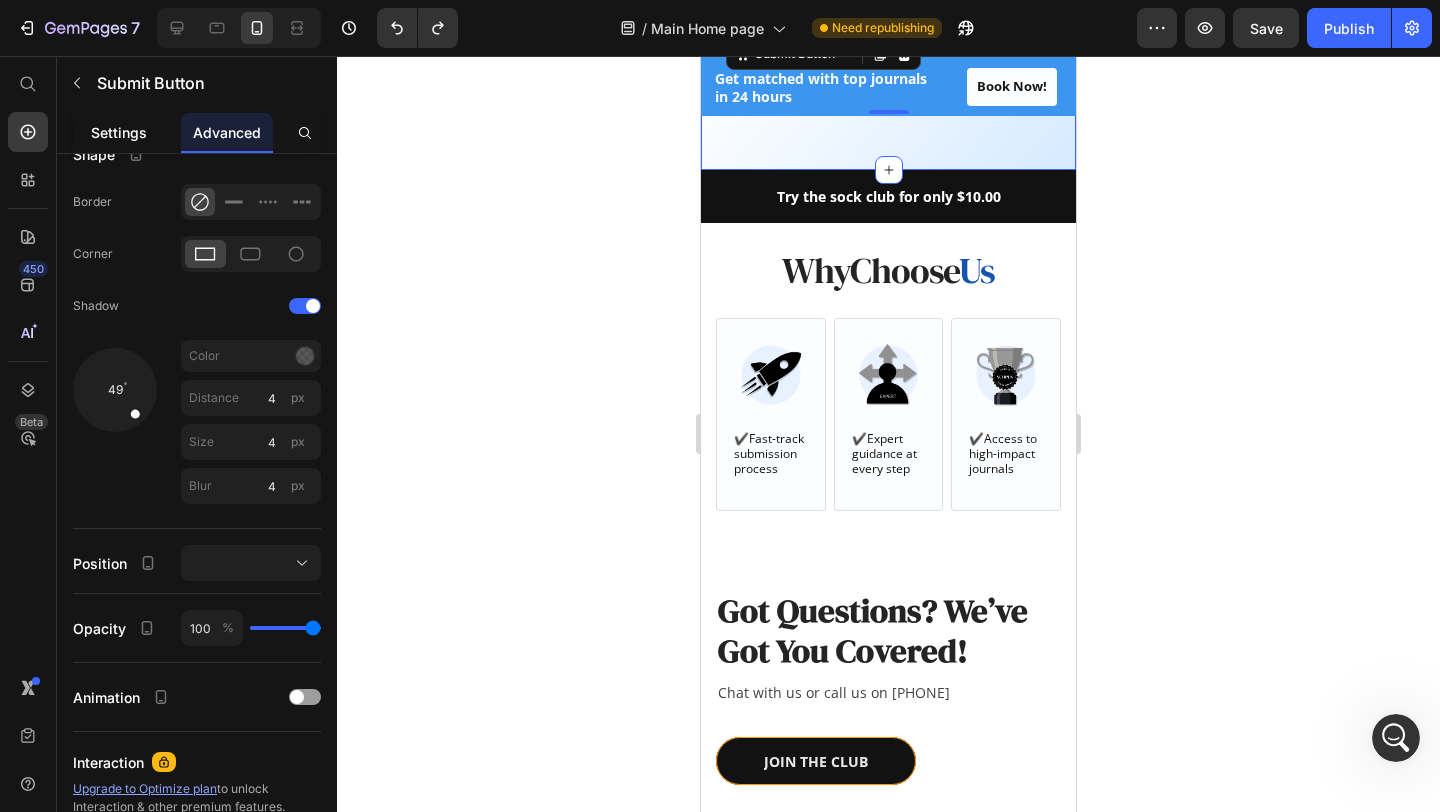 click on "Settings" 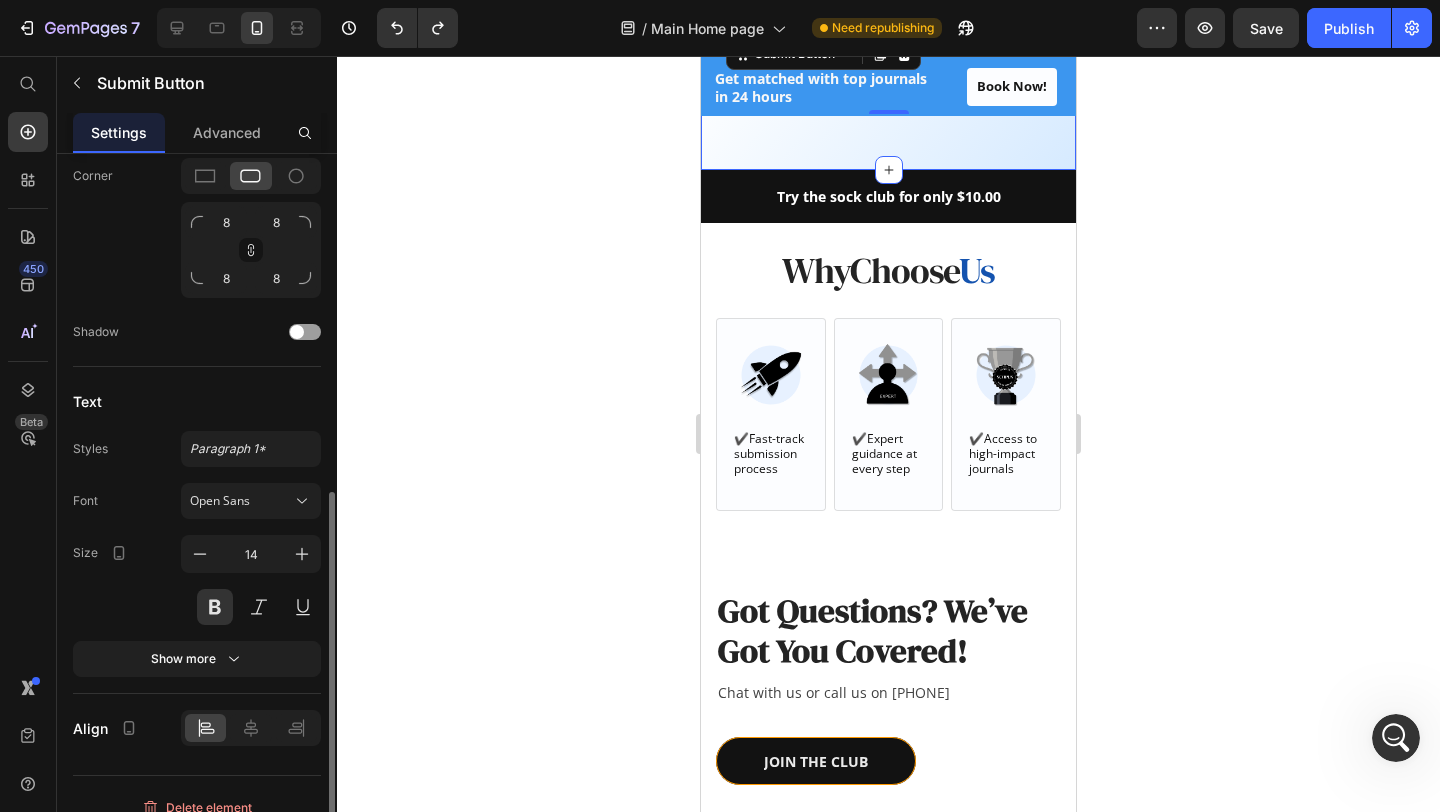 scroll, scrollTop: 569, scrollLeft: 0, axis: vertical 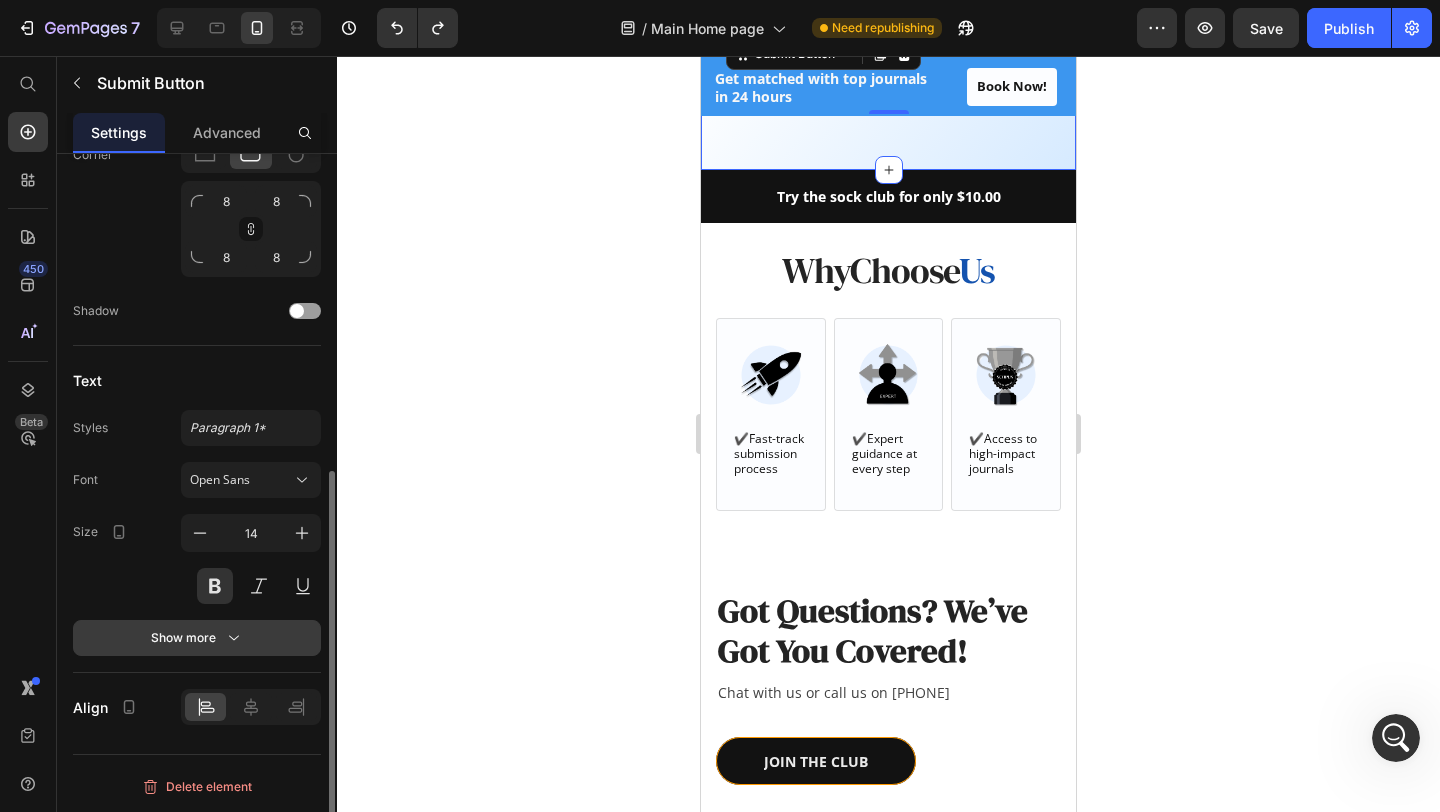 click 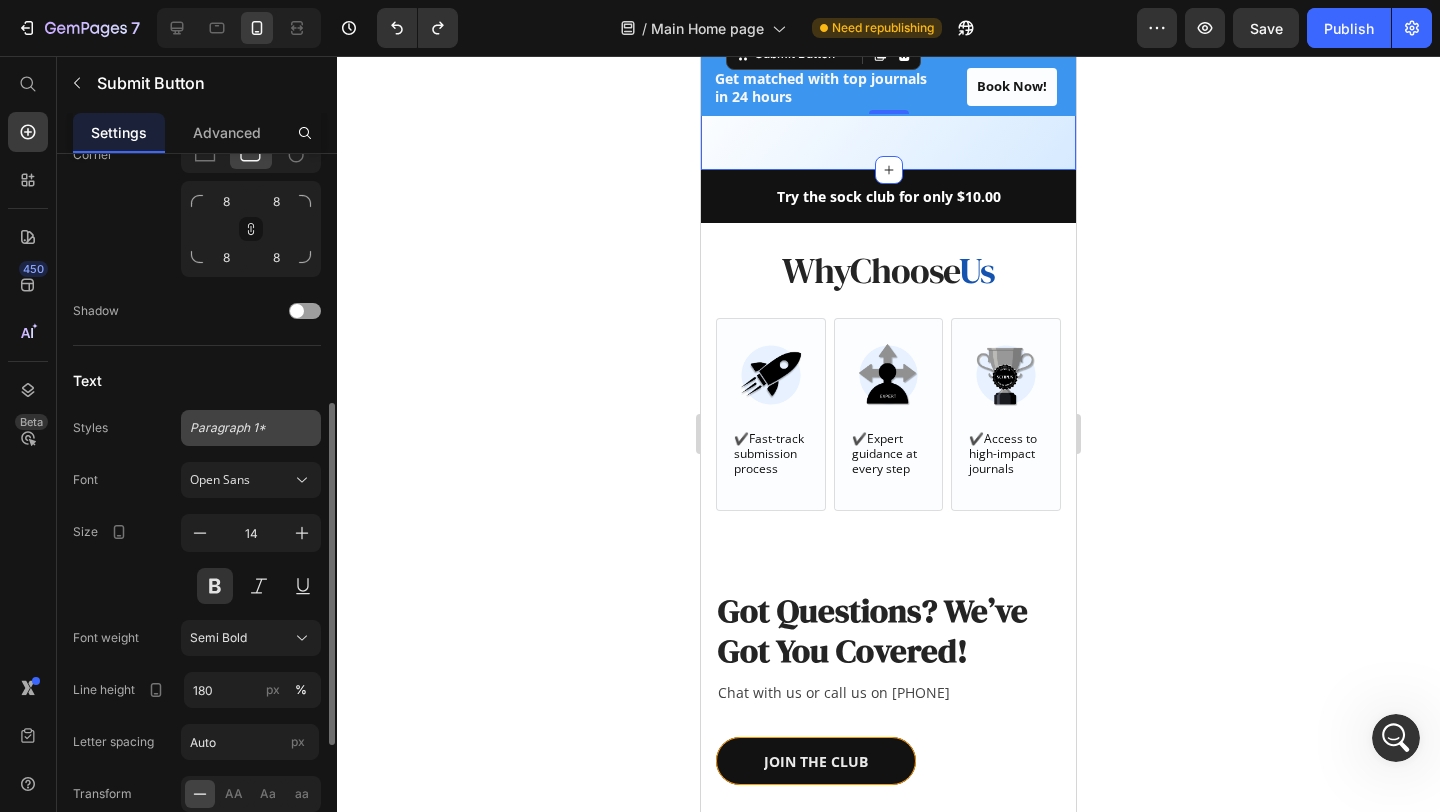 scroll, scrollTop: 463, scrollLeft: 0, axis: vertical 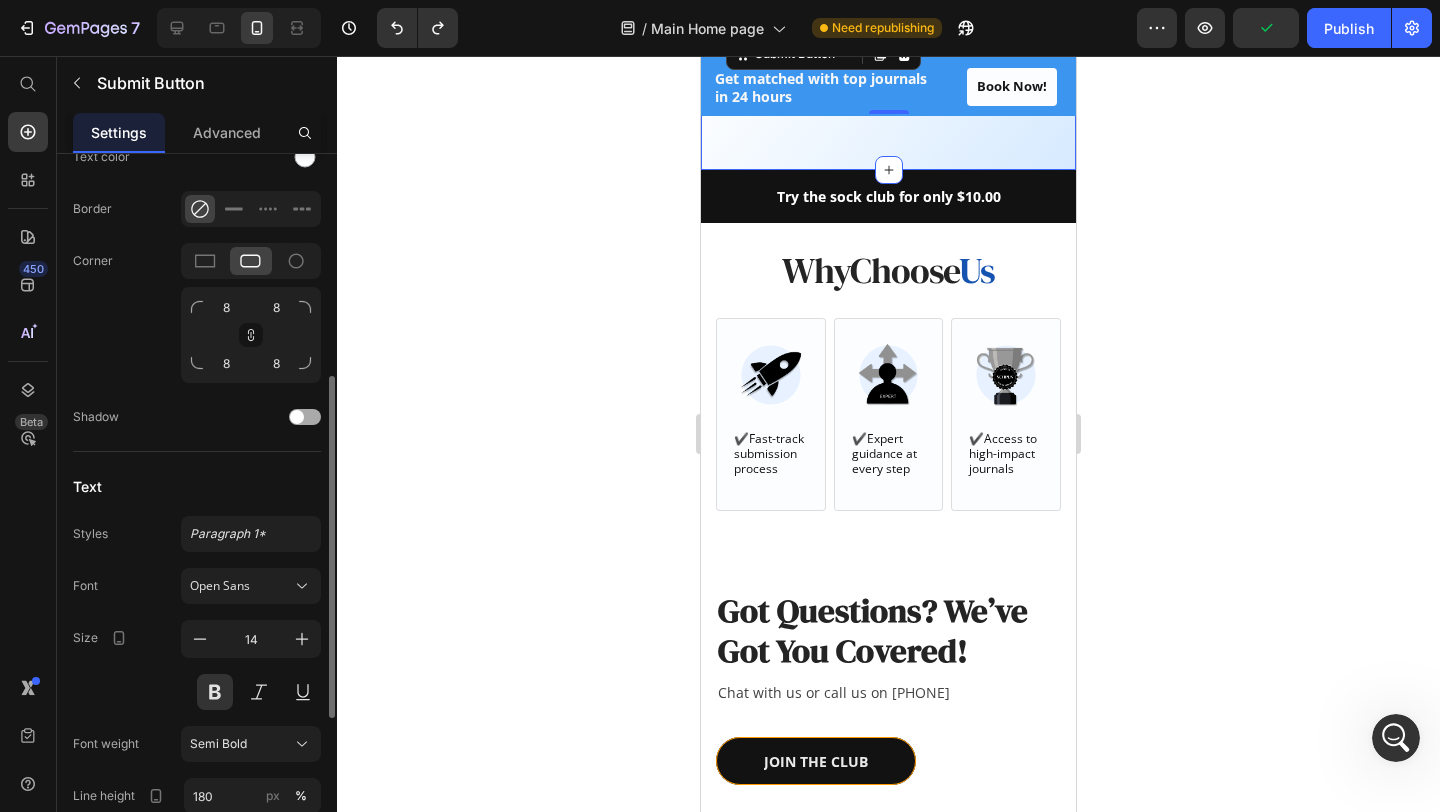 click at bounding box center (297, 417) 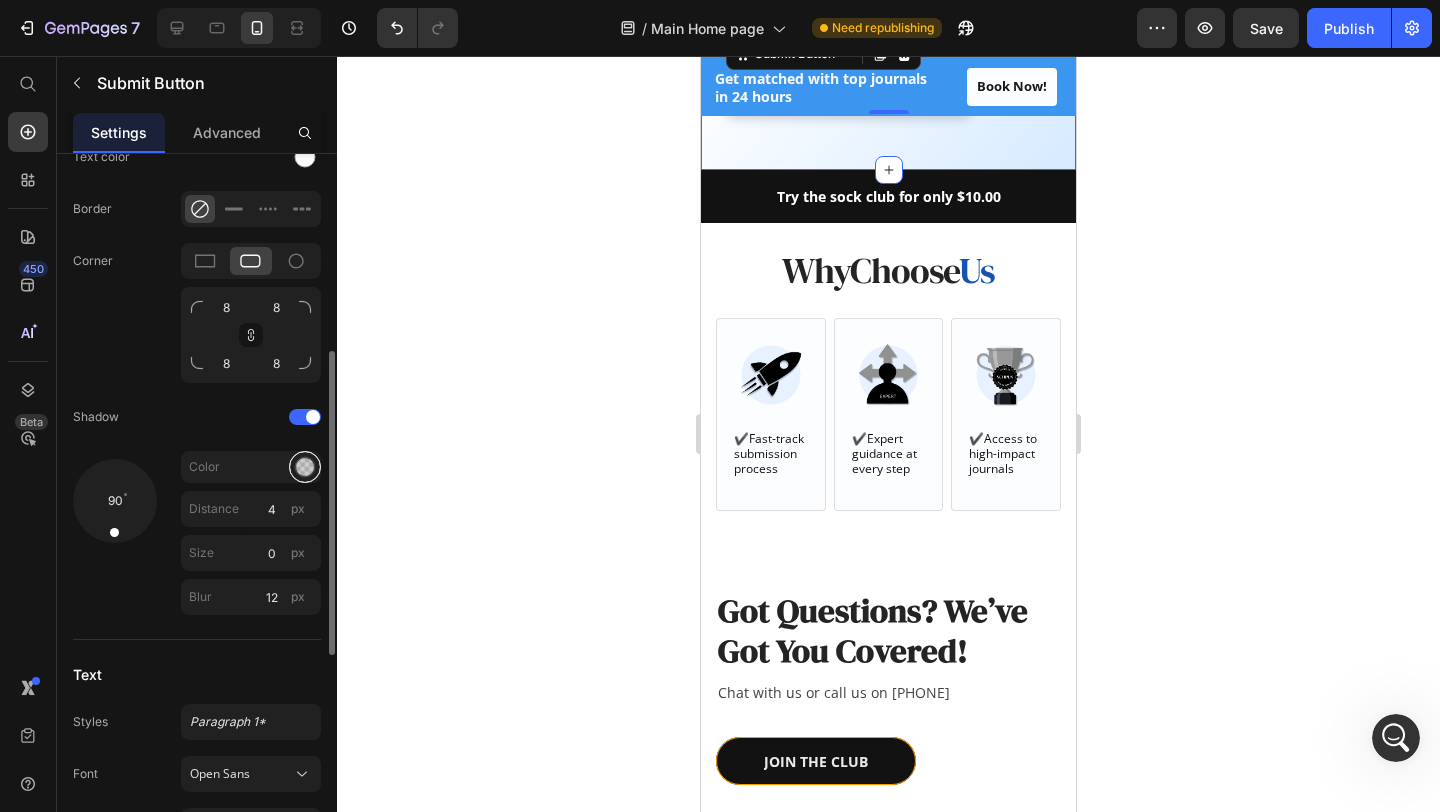 click at bounding box center (305, 467) 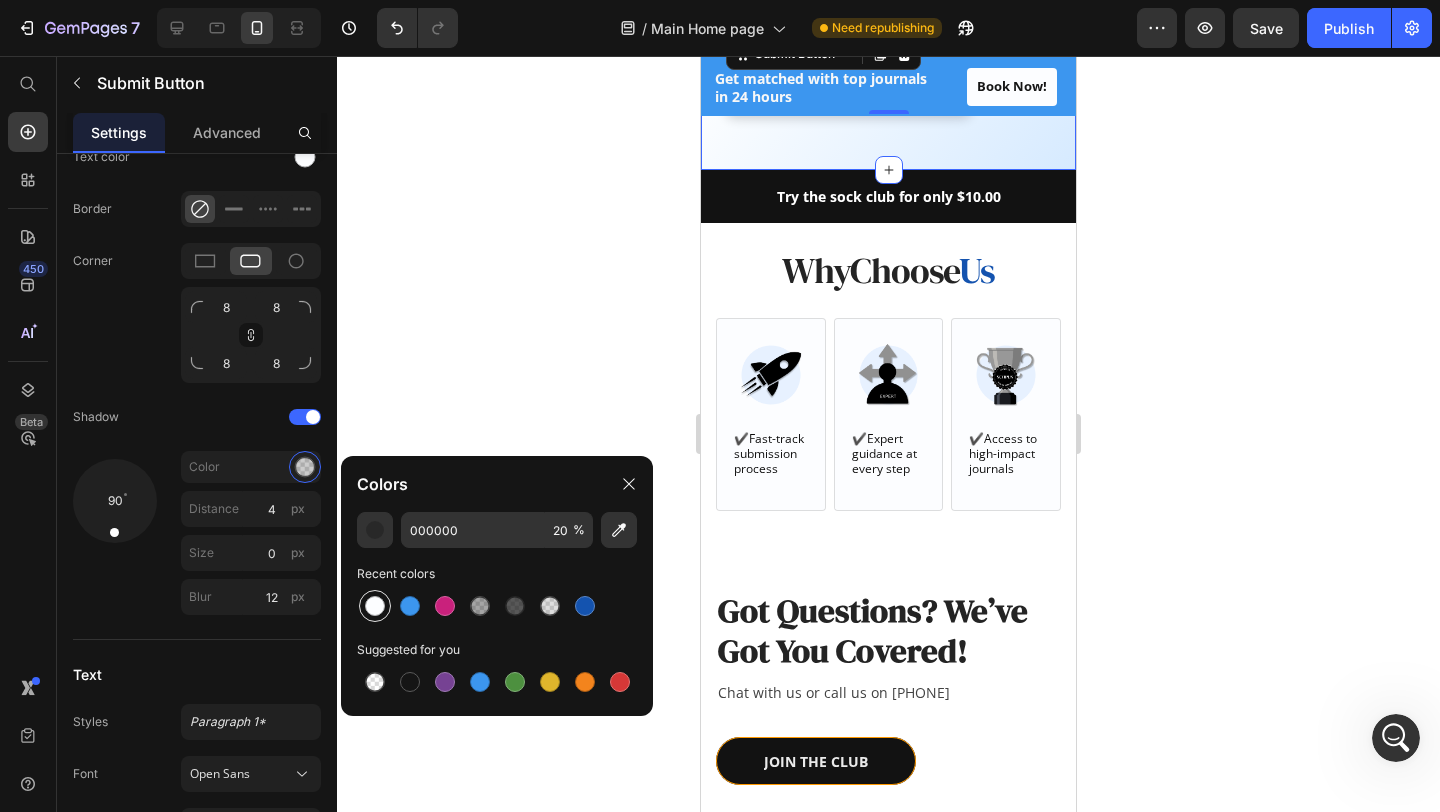 click at bounding box center [375, 606] 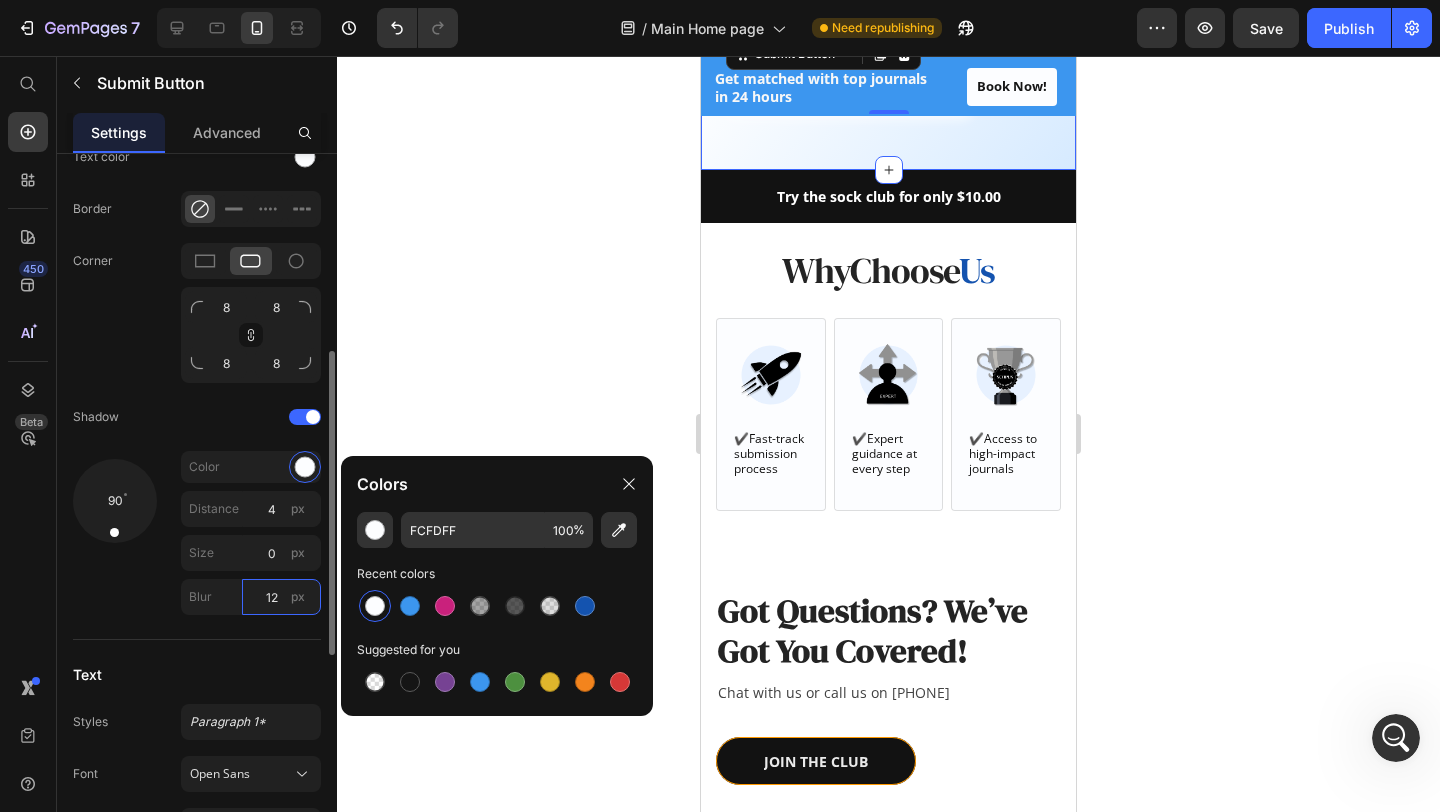 click on "12" at bounding box center (281, 597) 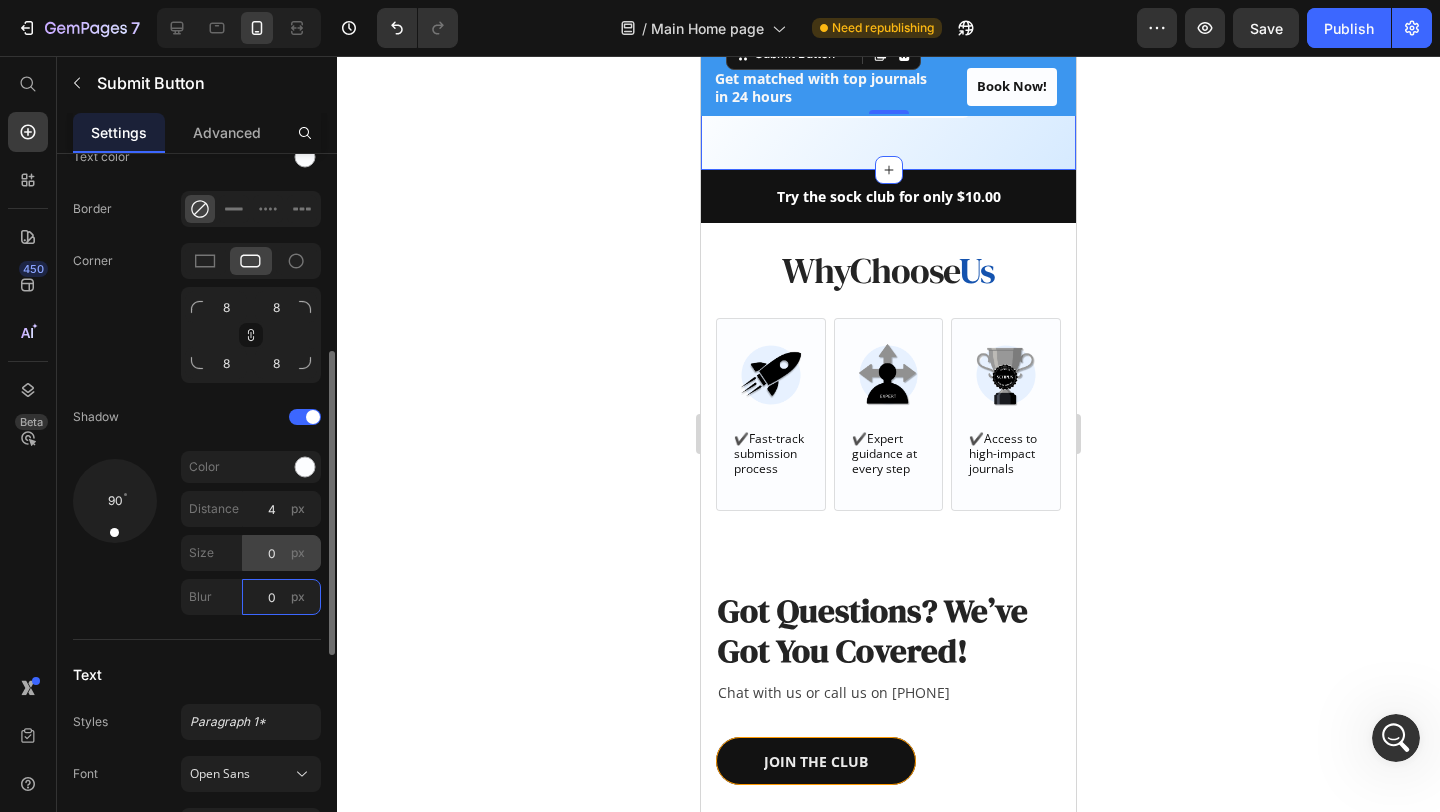 type on "0" 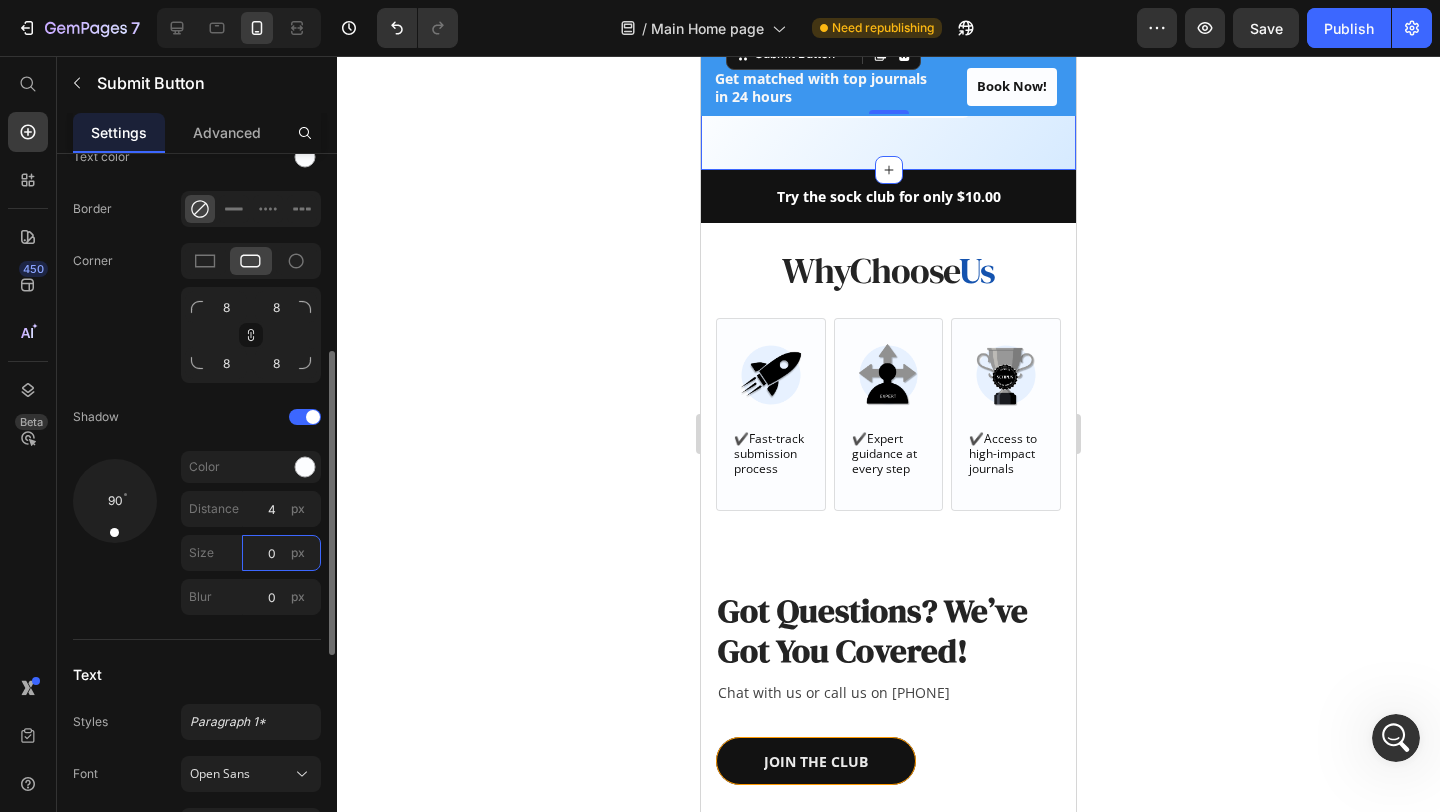 click on "0" at bounding box center [281, 553] 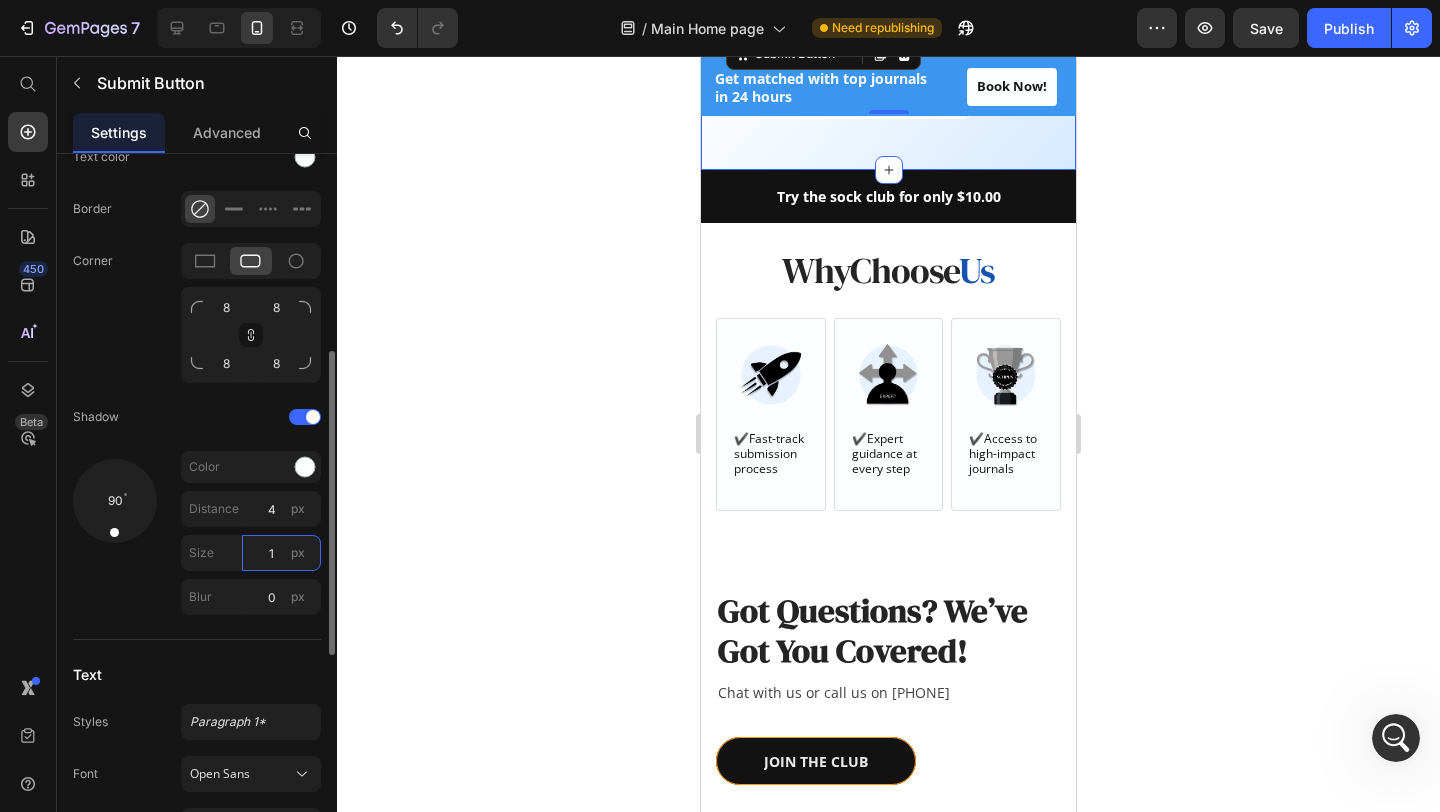 type on "1" 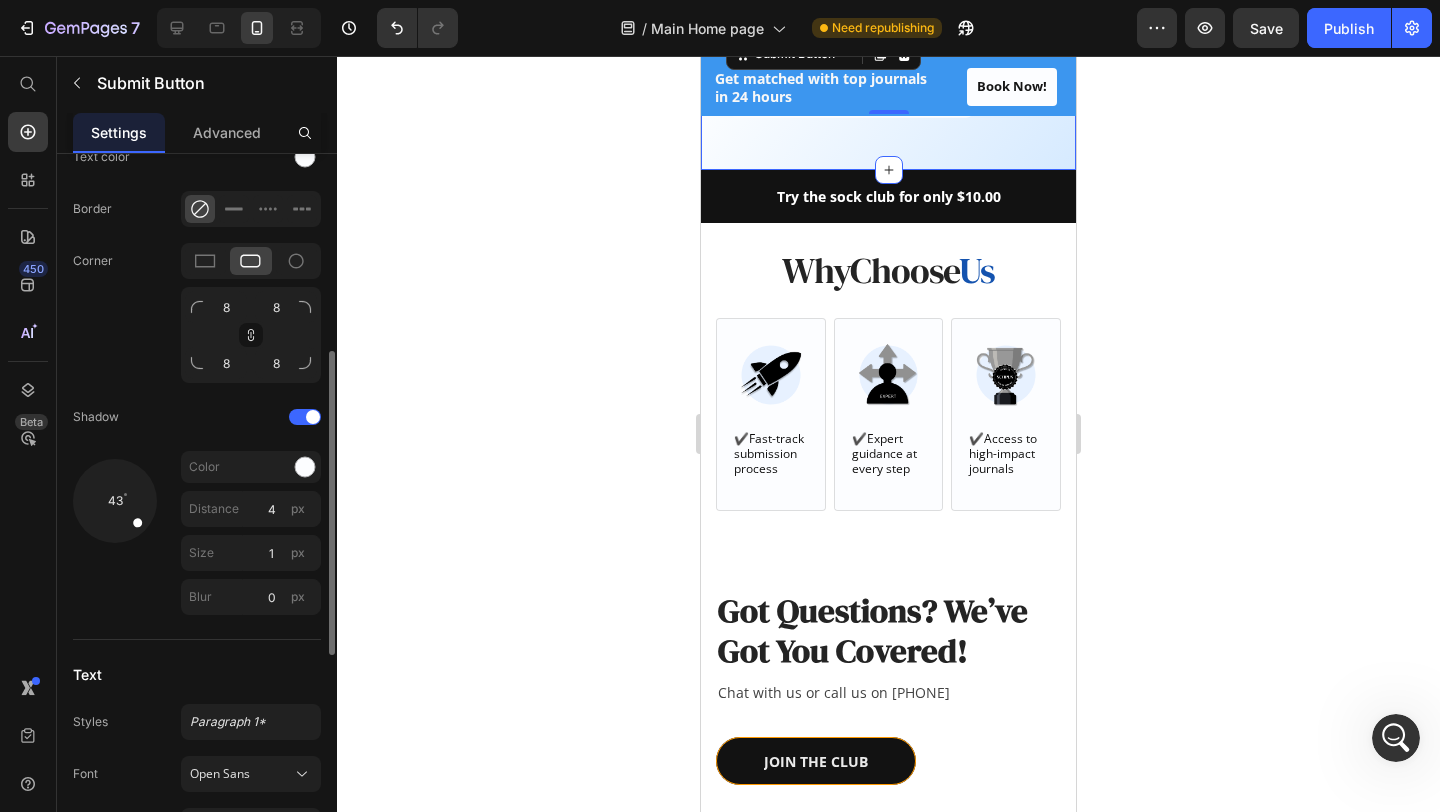 click at bounding box center [114, 500] 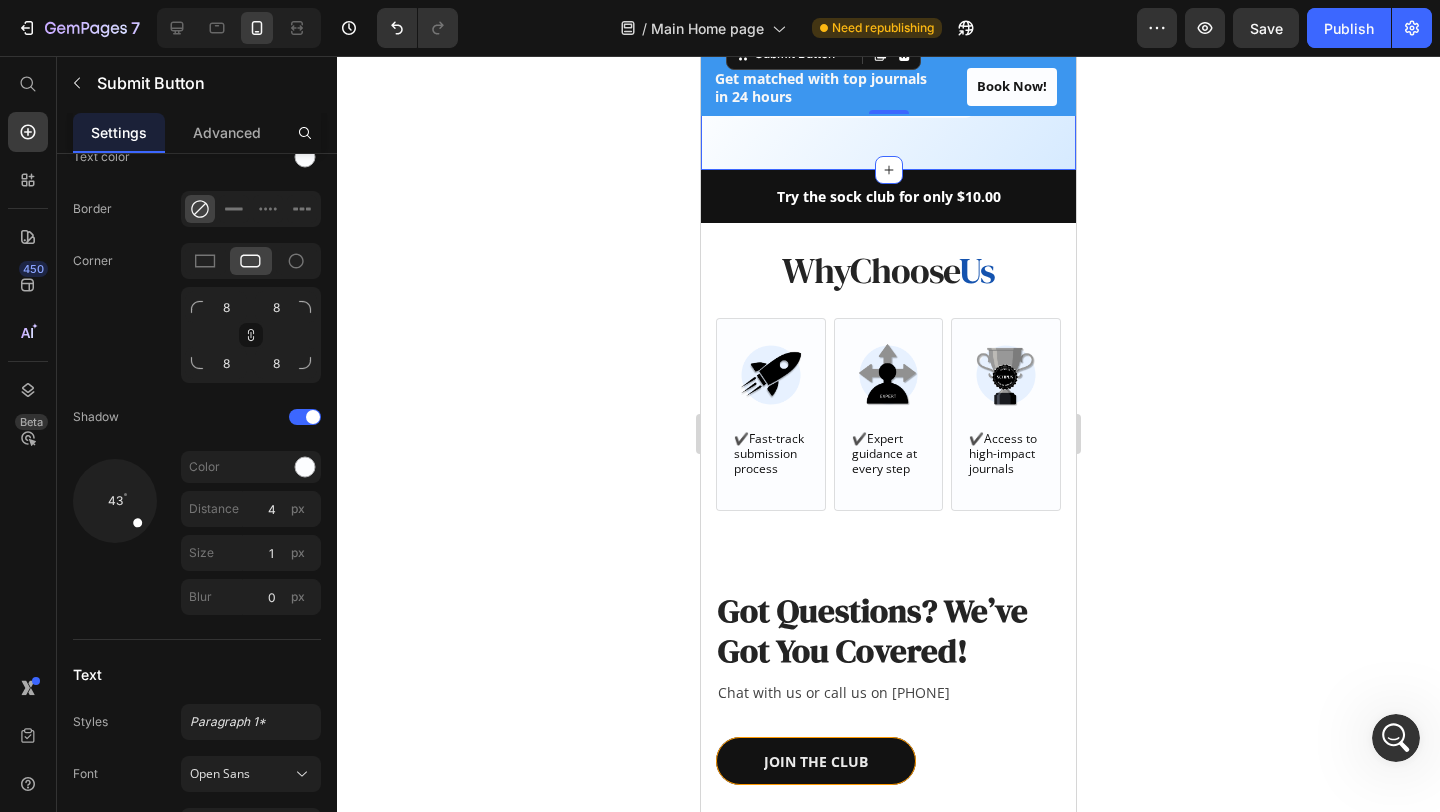 click 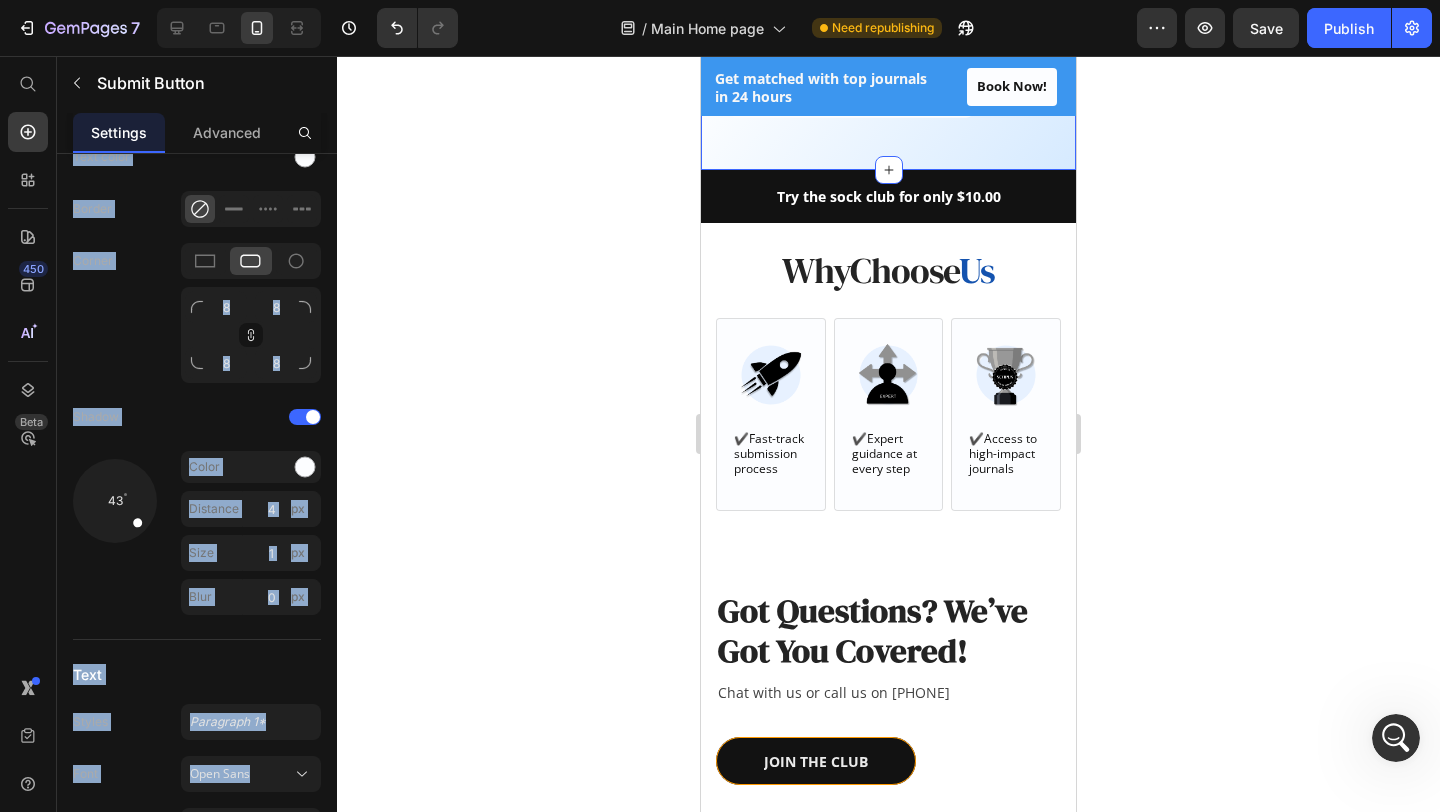 click 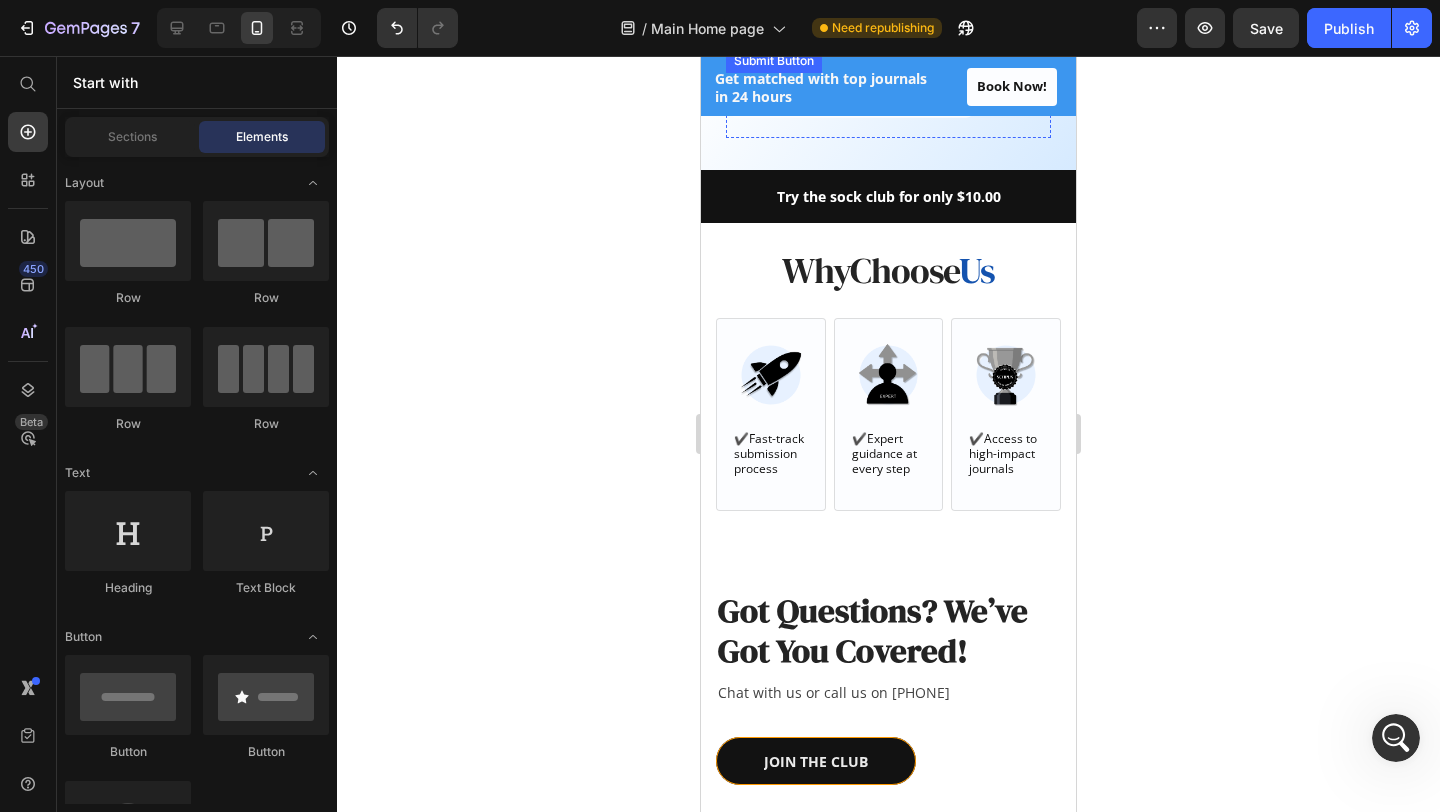 click on "Get journal options in 24 hrs Submit Button" at bounding box center [888, 93] 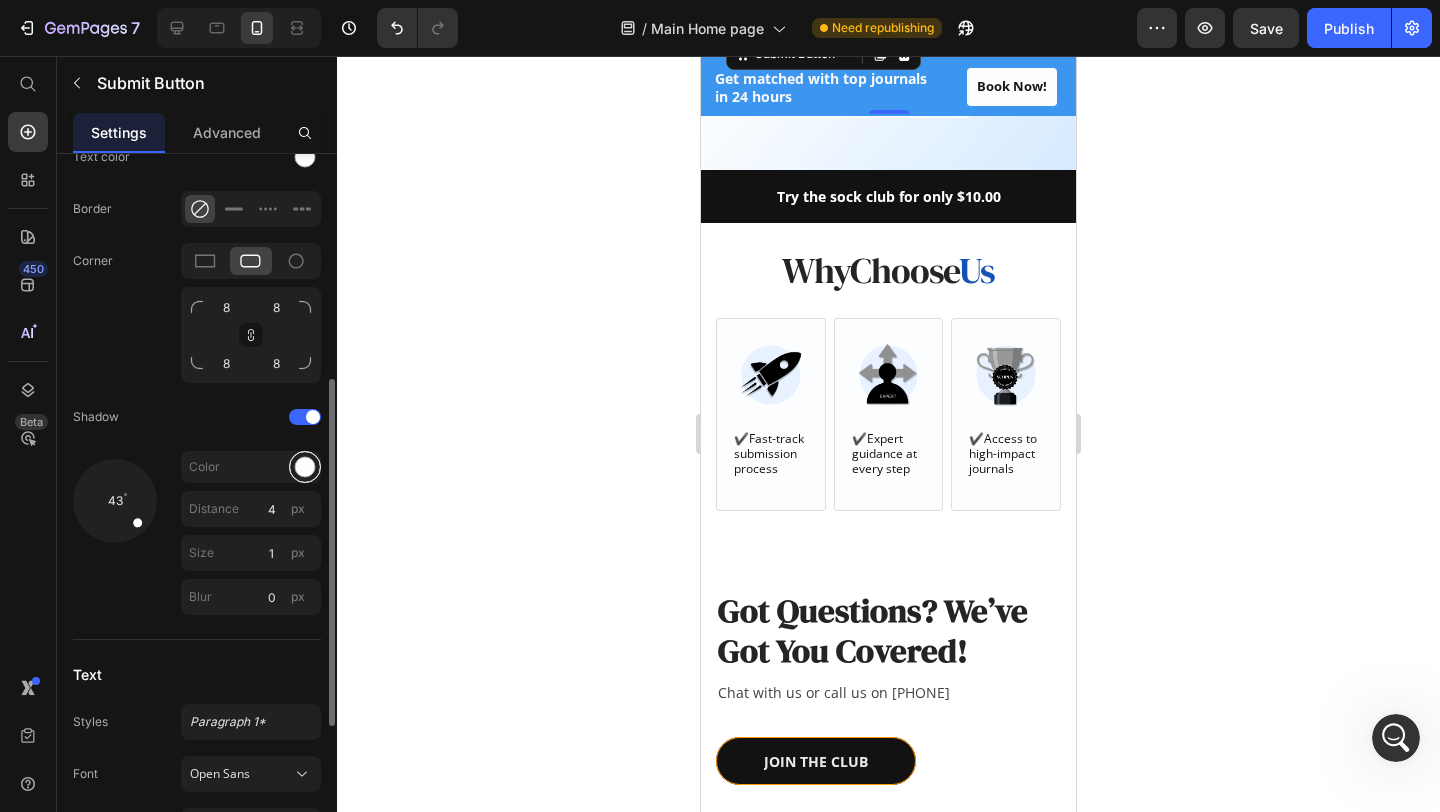 click at bounding box center [305, 467] 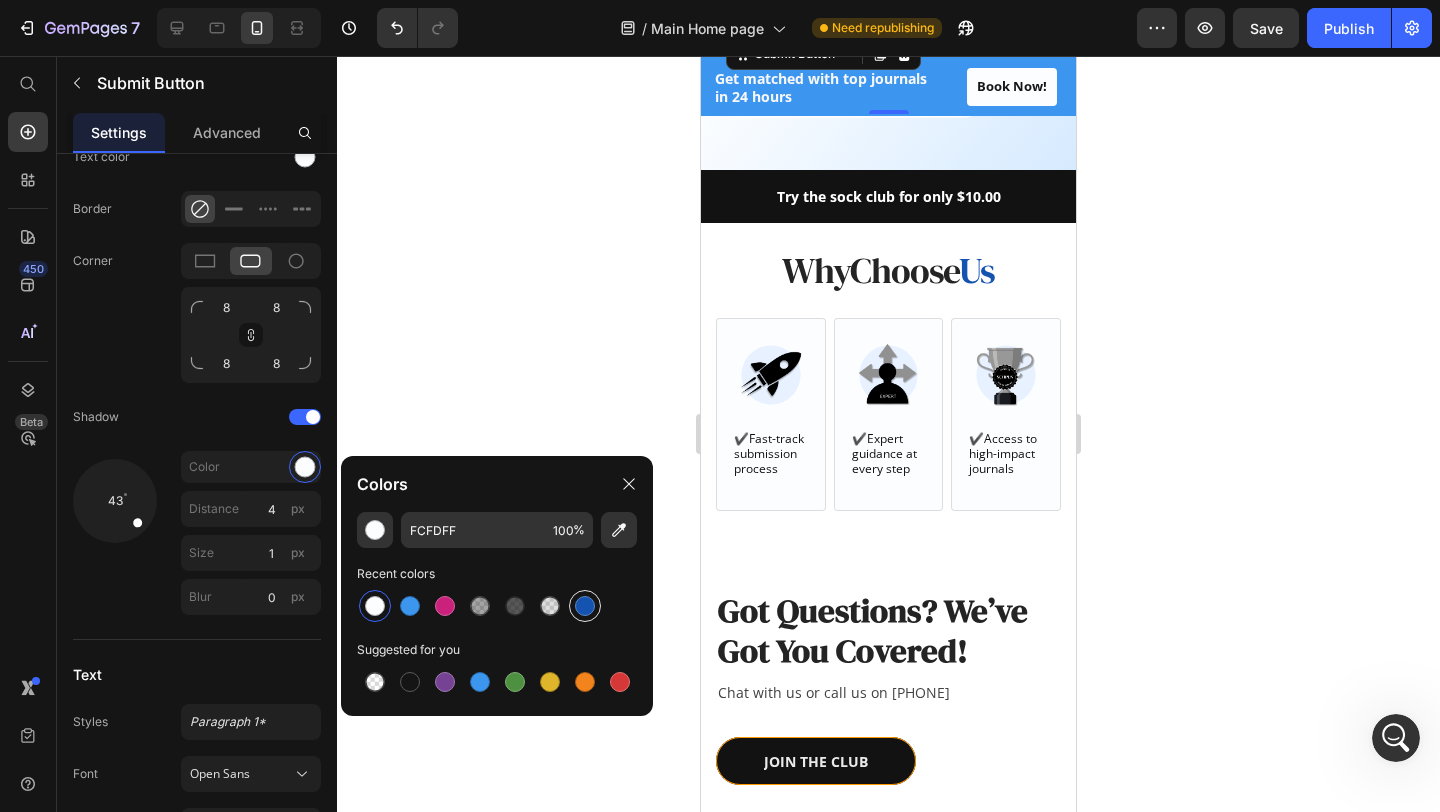 click at bounding box center [585, 606] 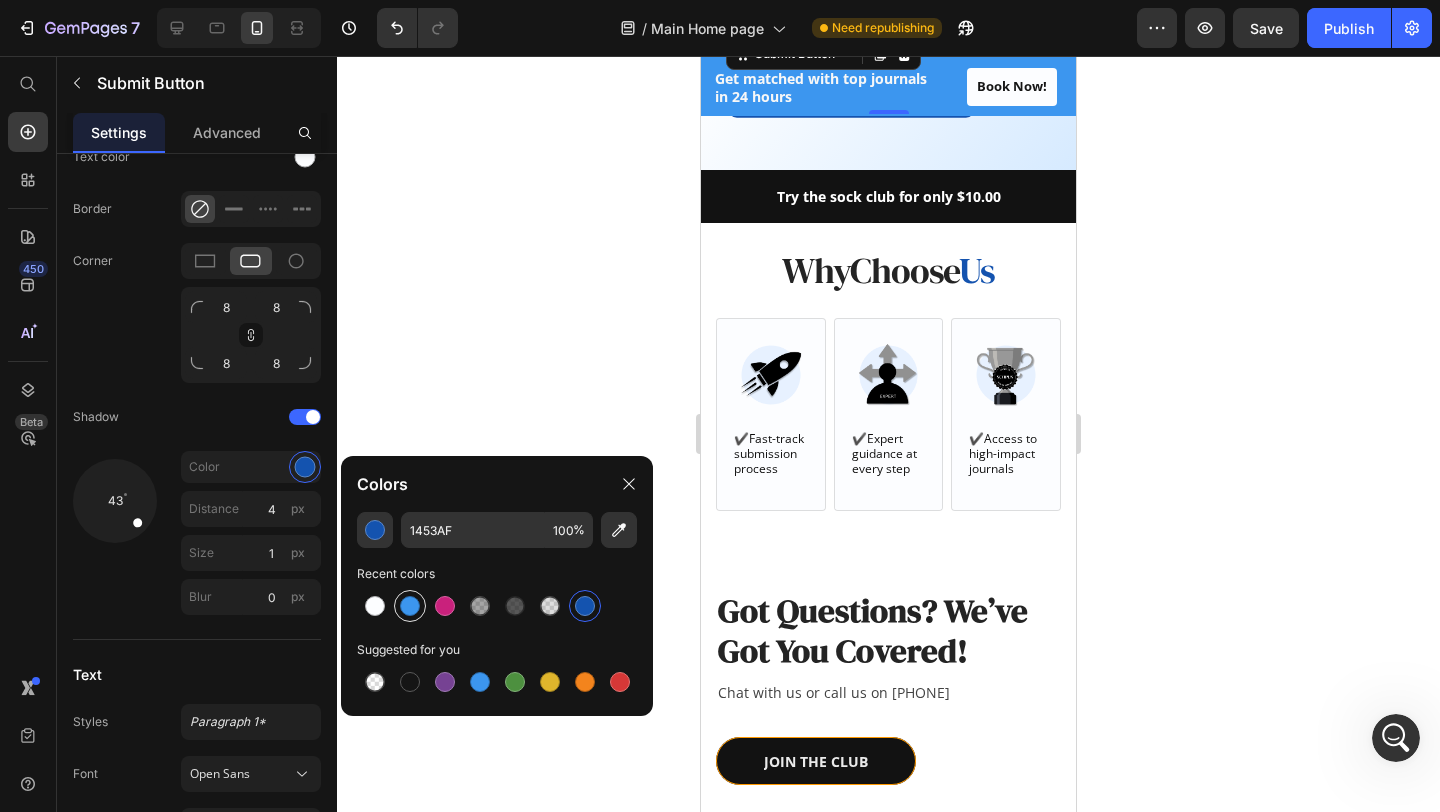 click at bounding box center (410, 606) 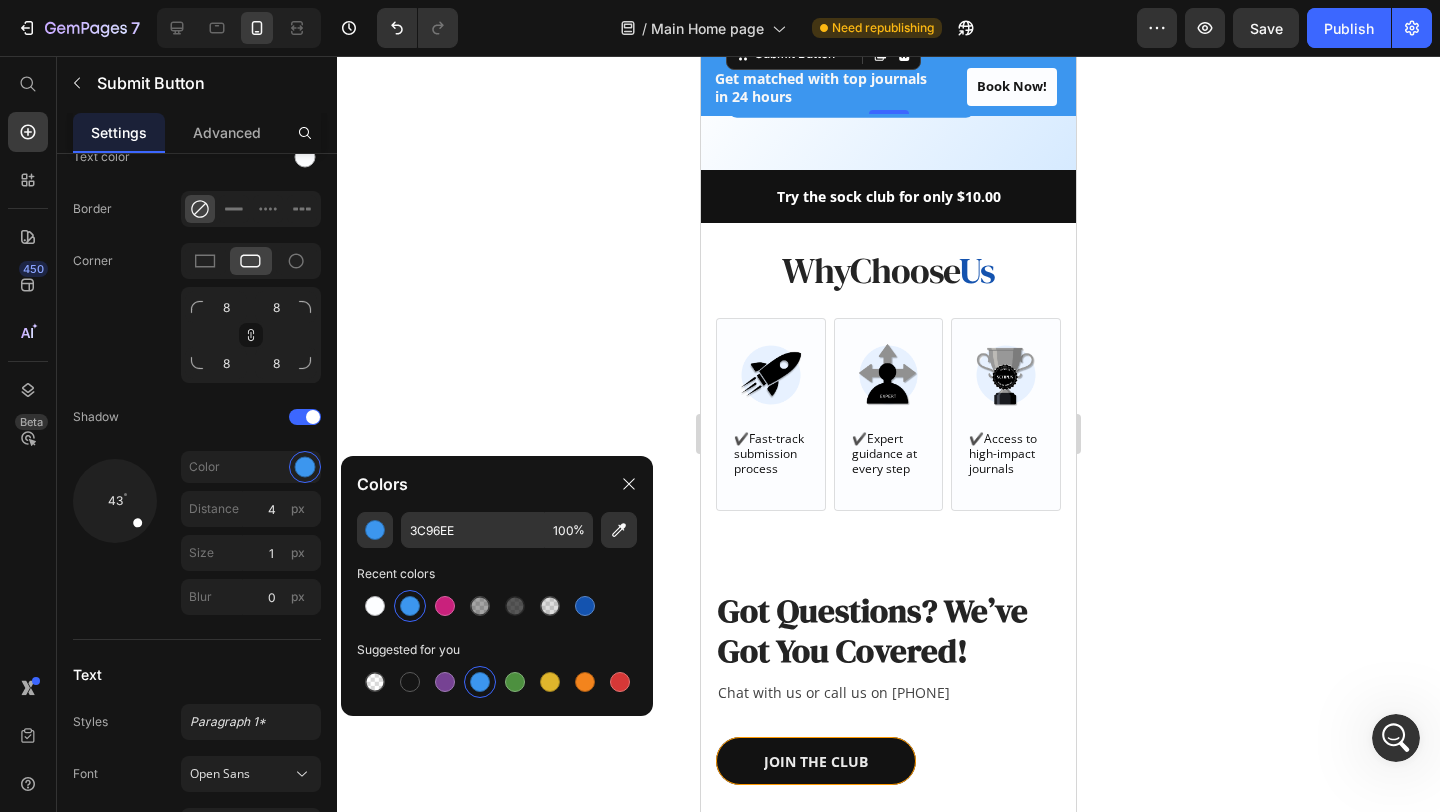 click 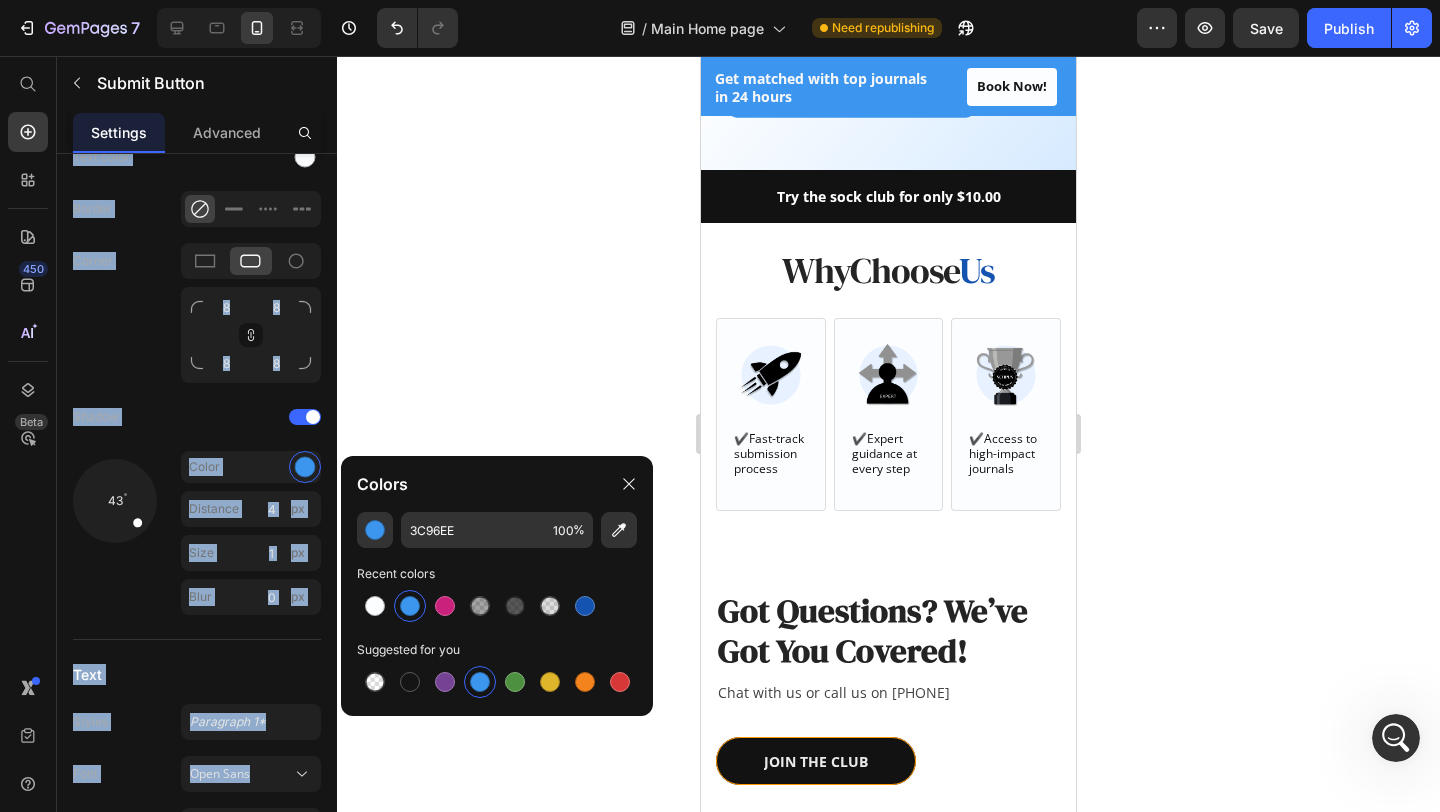 click 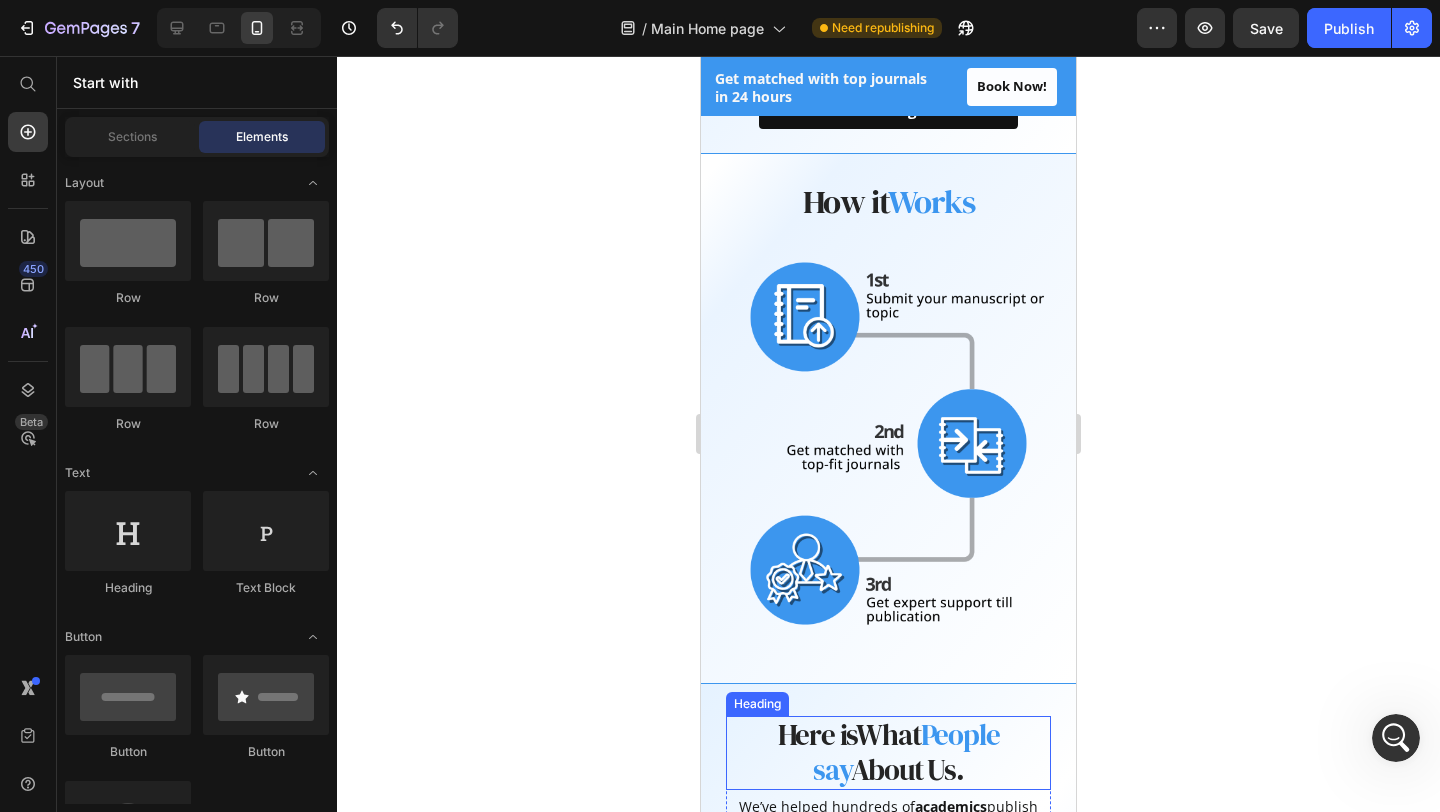 scroll, scrollTop: 1284, scrollLeft: 0, axis: vertical 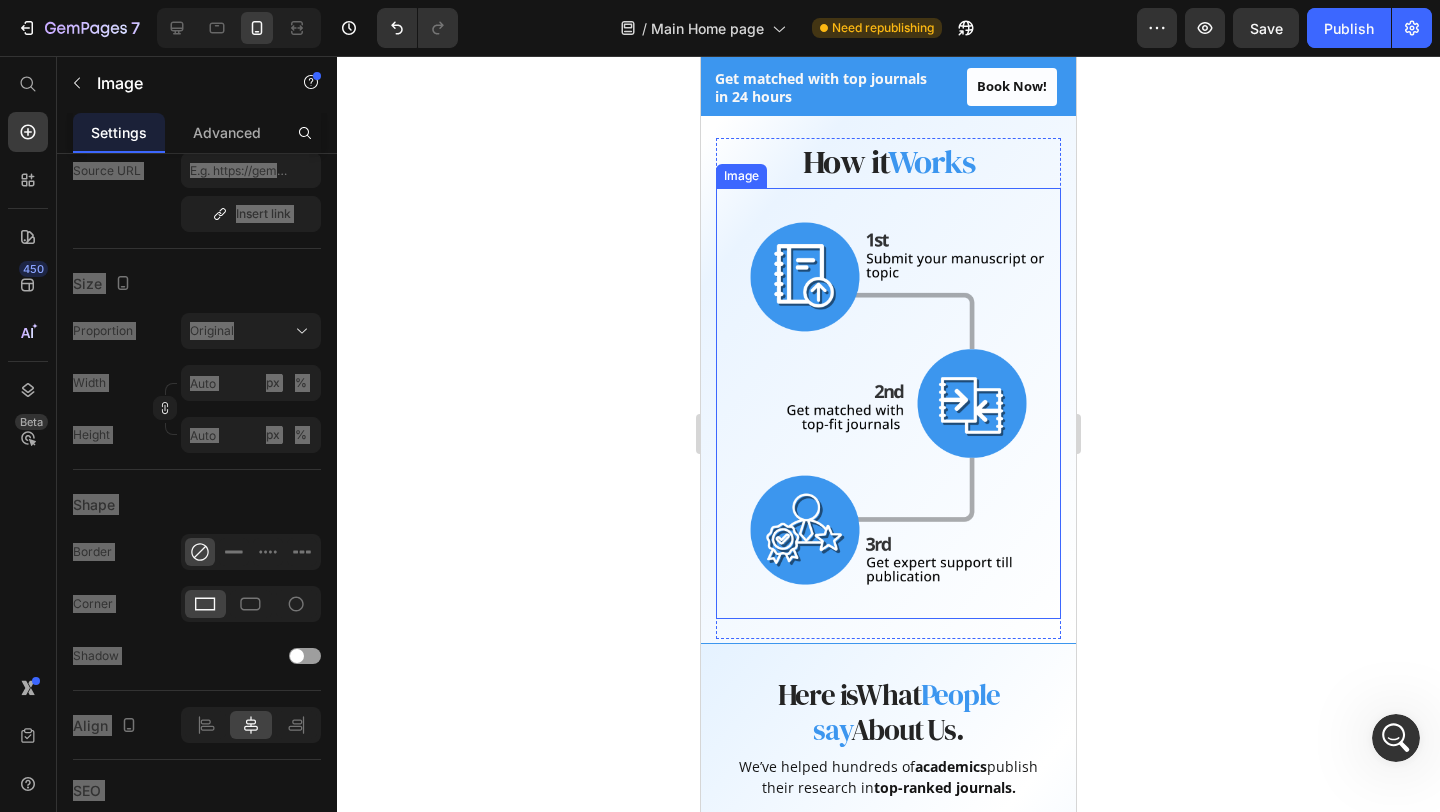 click at bounding box center [888, 403] 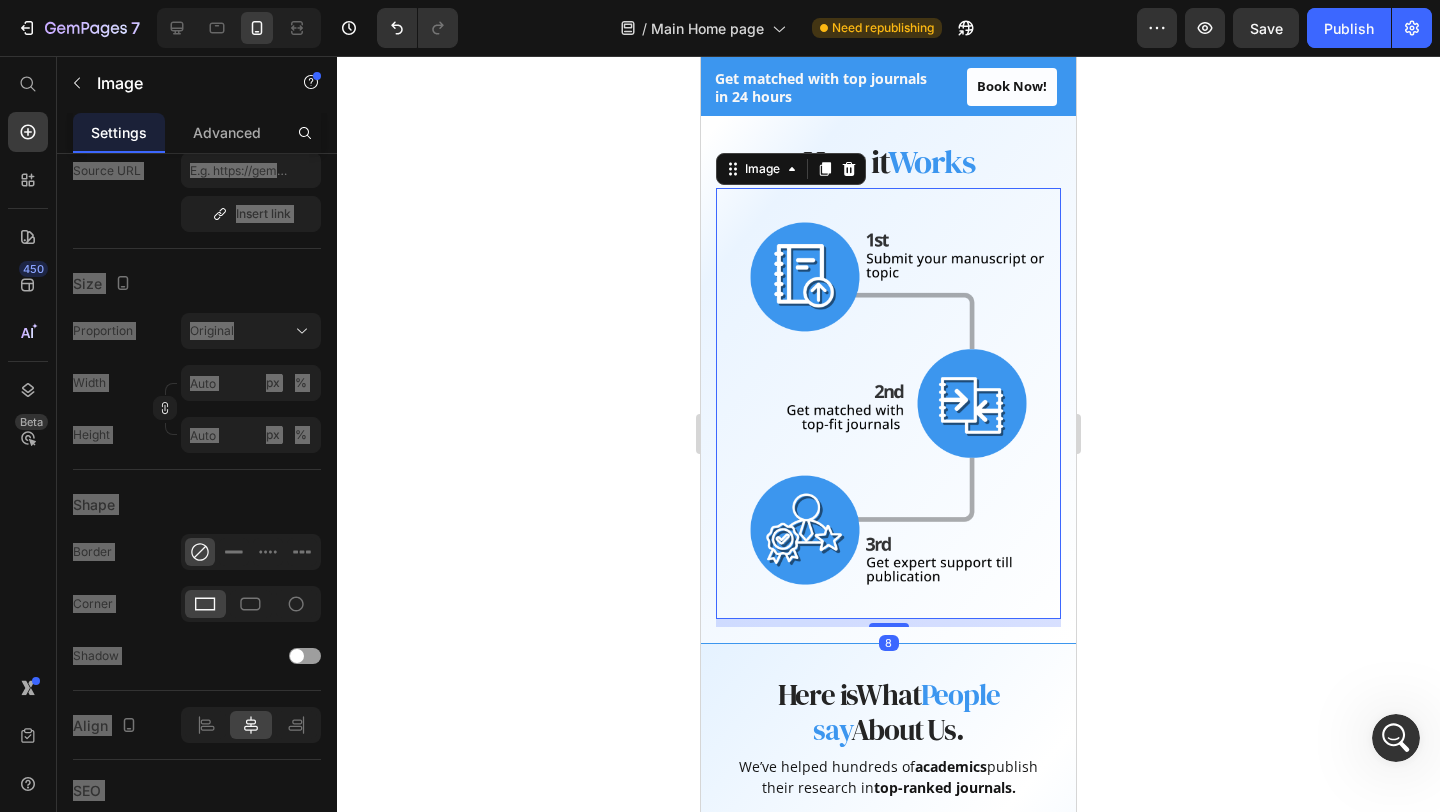 scroll, scrollTop: 0, scrollLeft: 0, axis: both 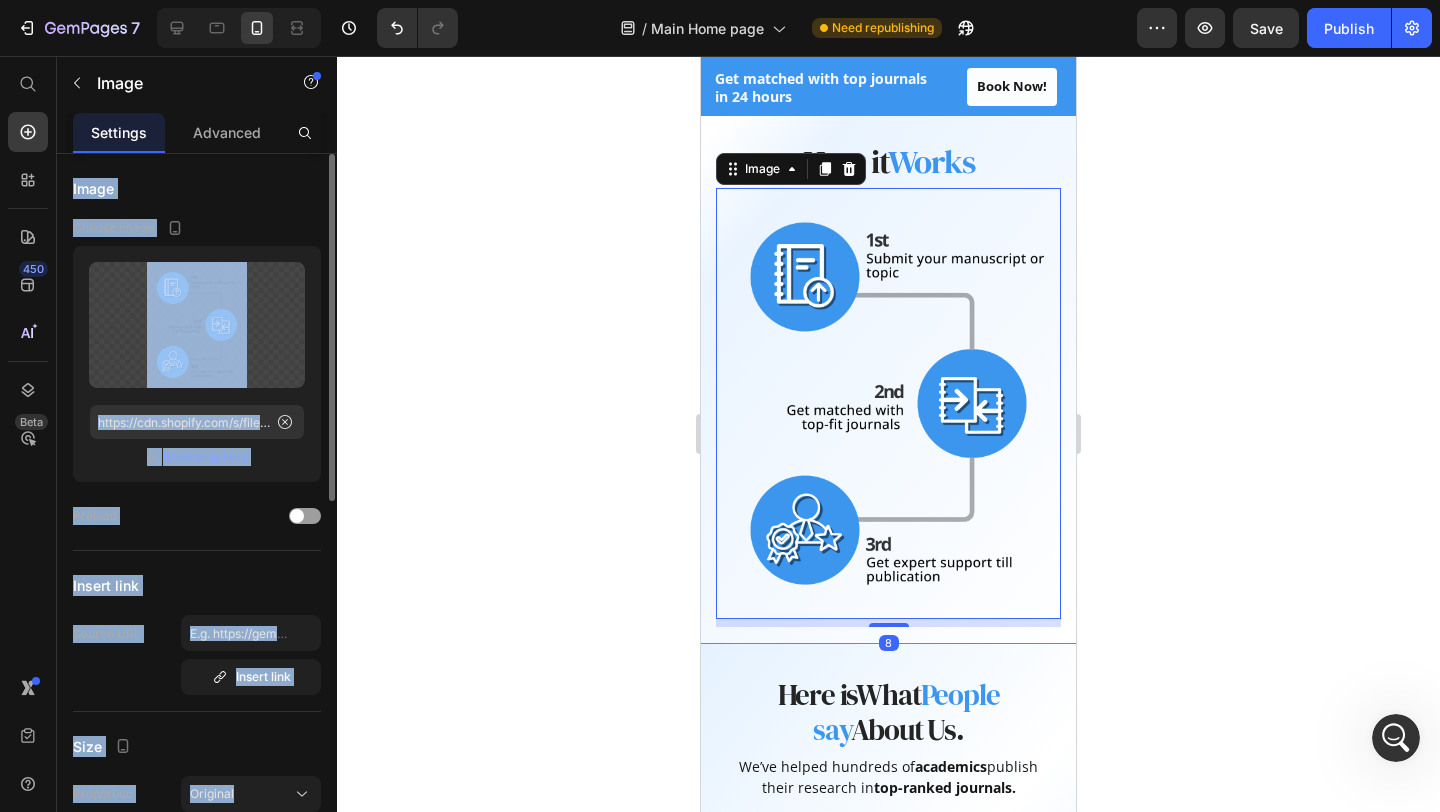 click on "Choose Image" at bounding box center (197, 228) 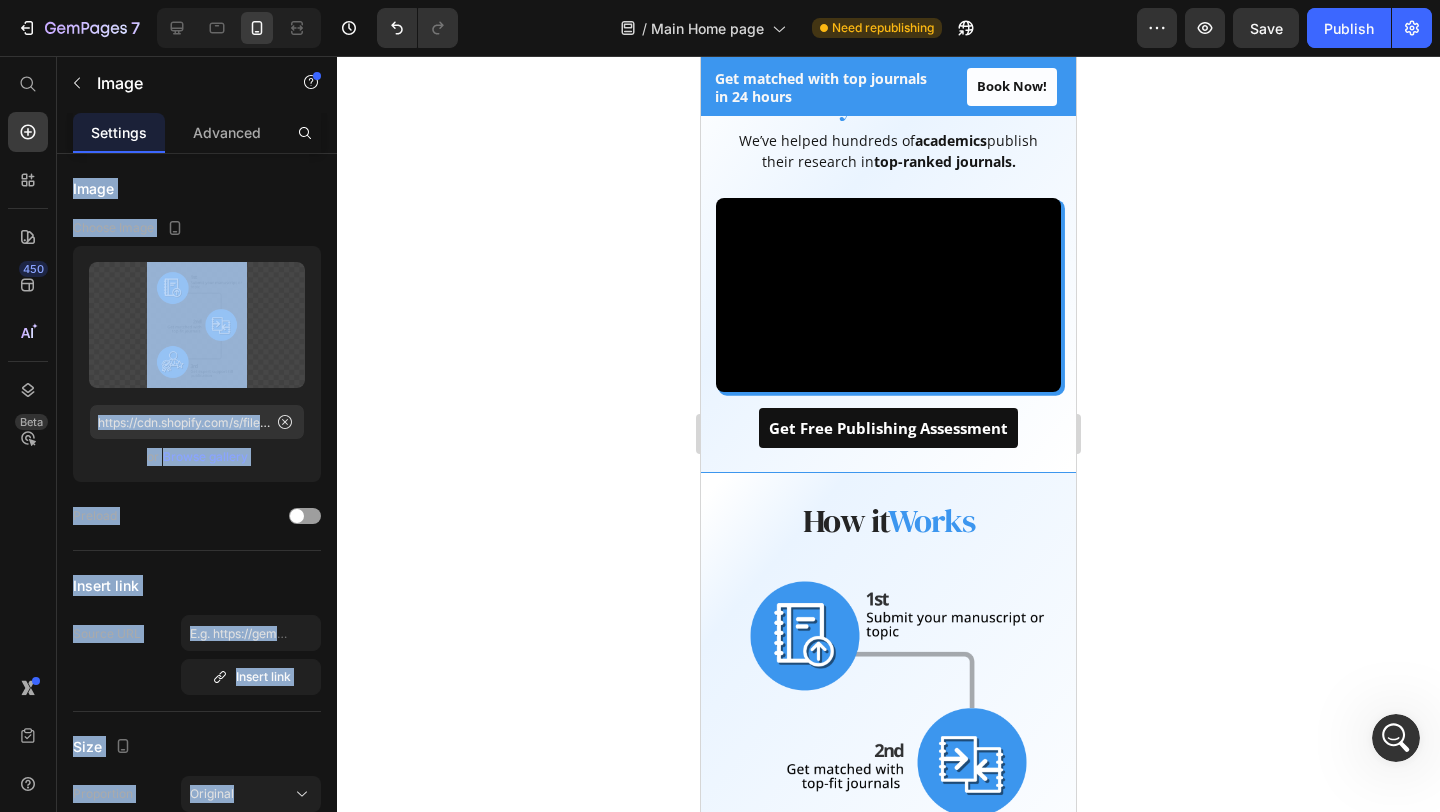 scroll, scrollTop: 0, scrollLeft: 0, axis: both 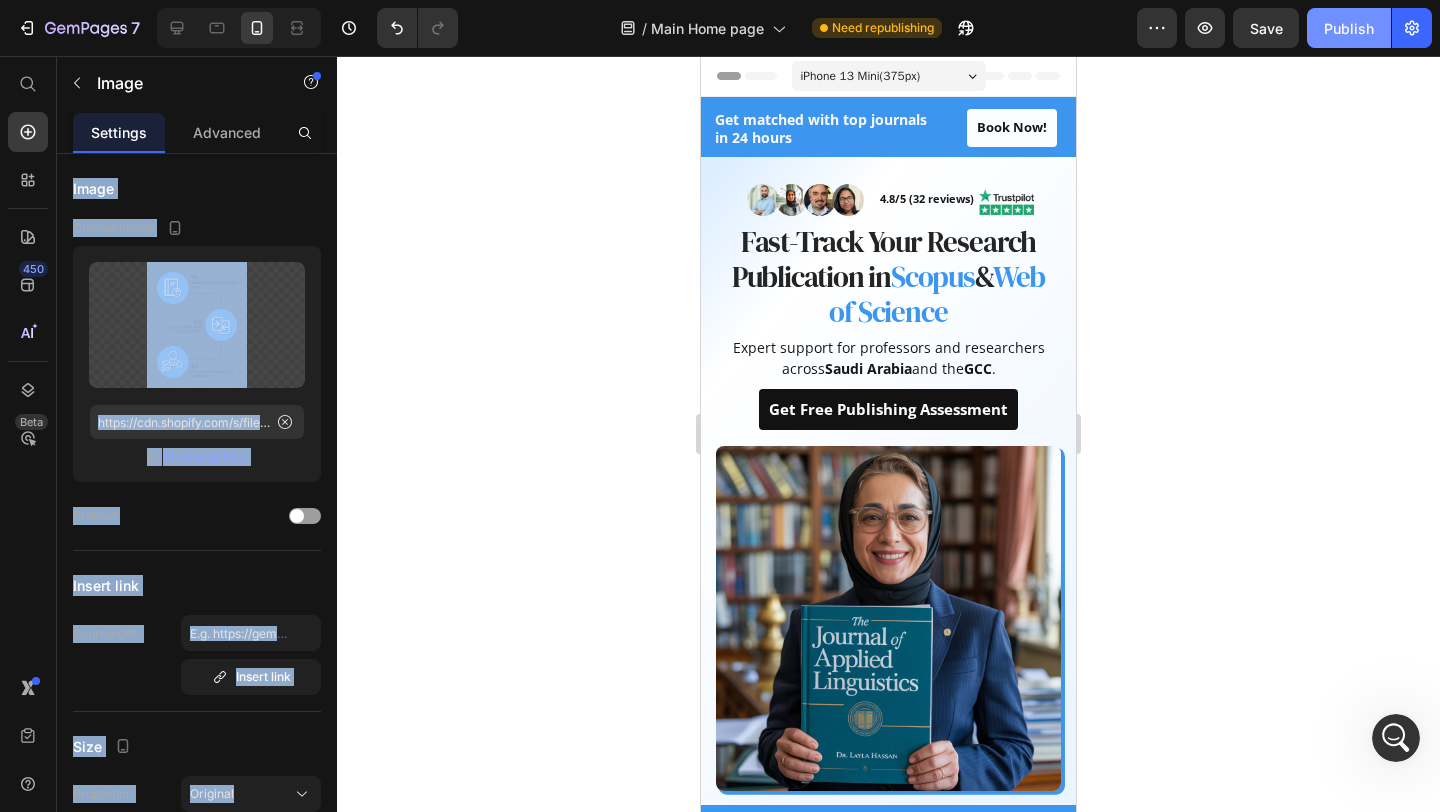 click on "Publish" 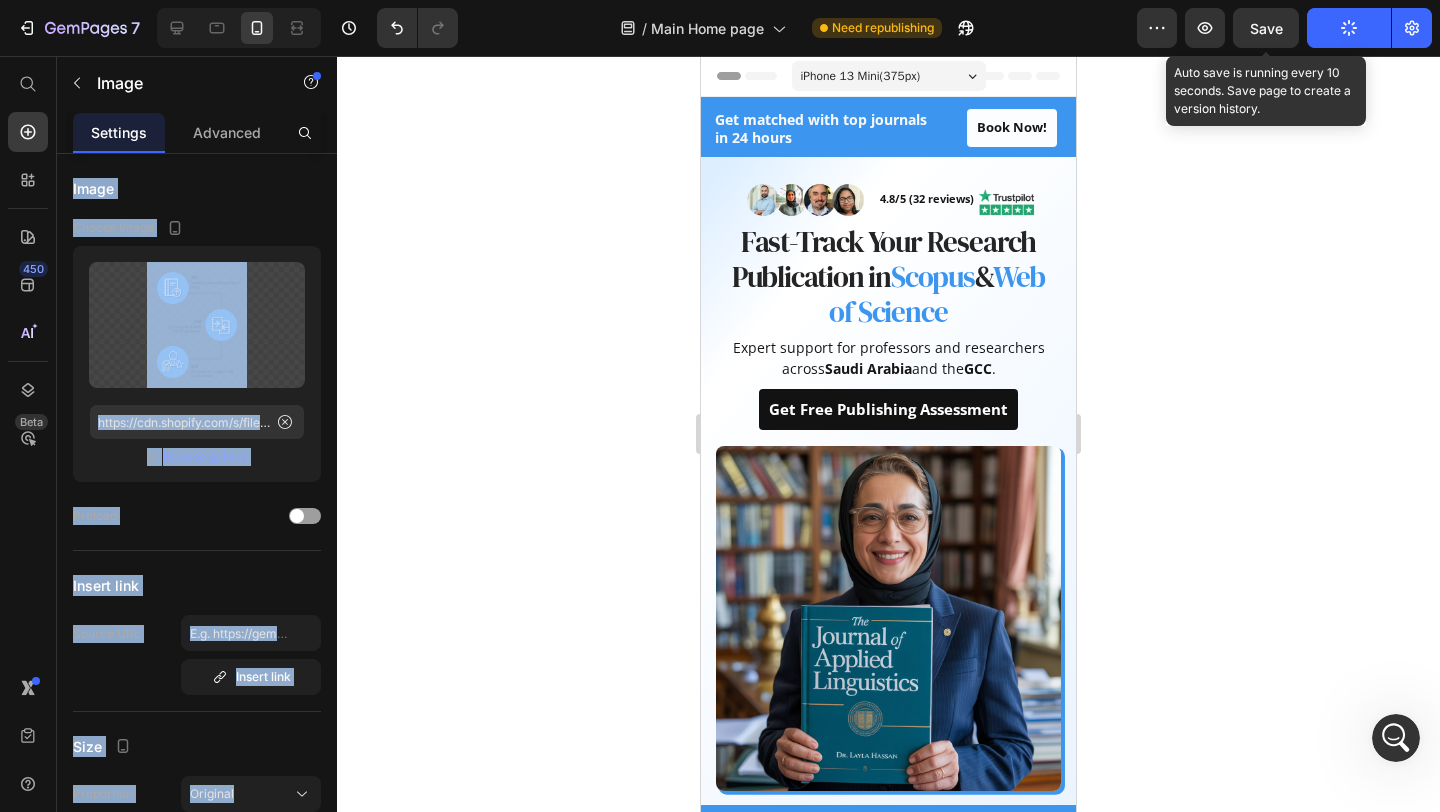 click on "Save" 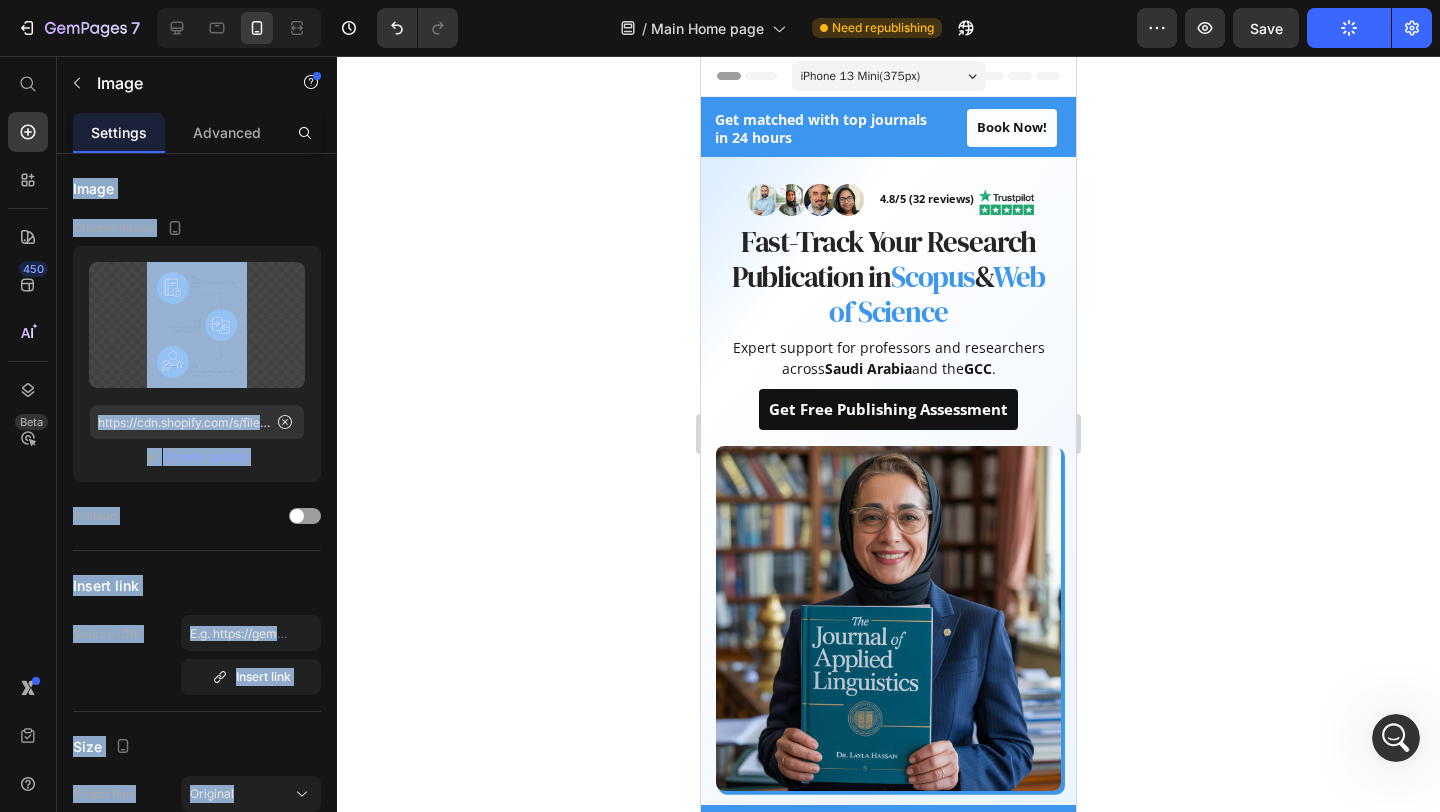 click 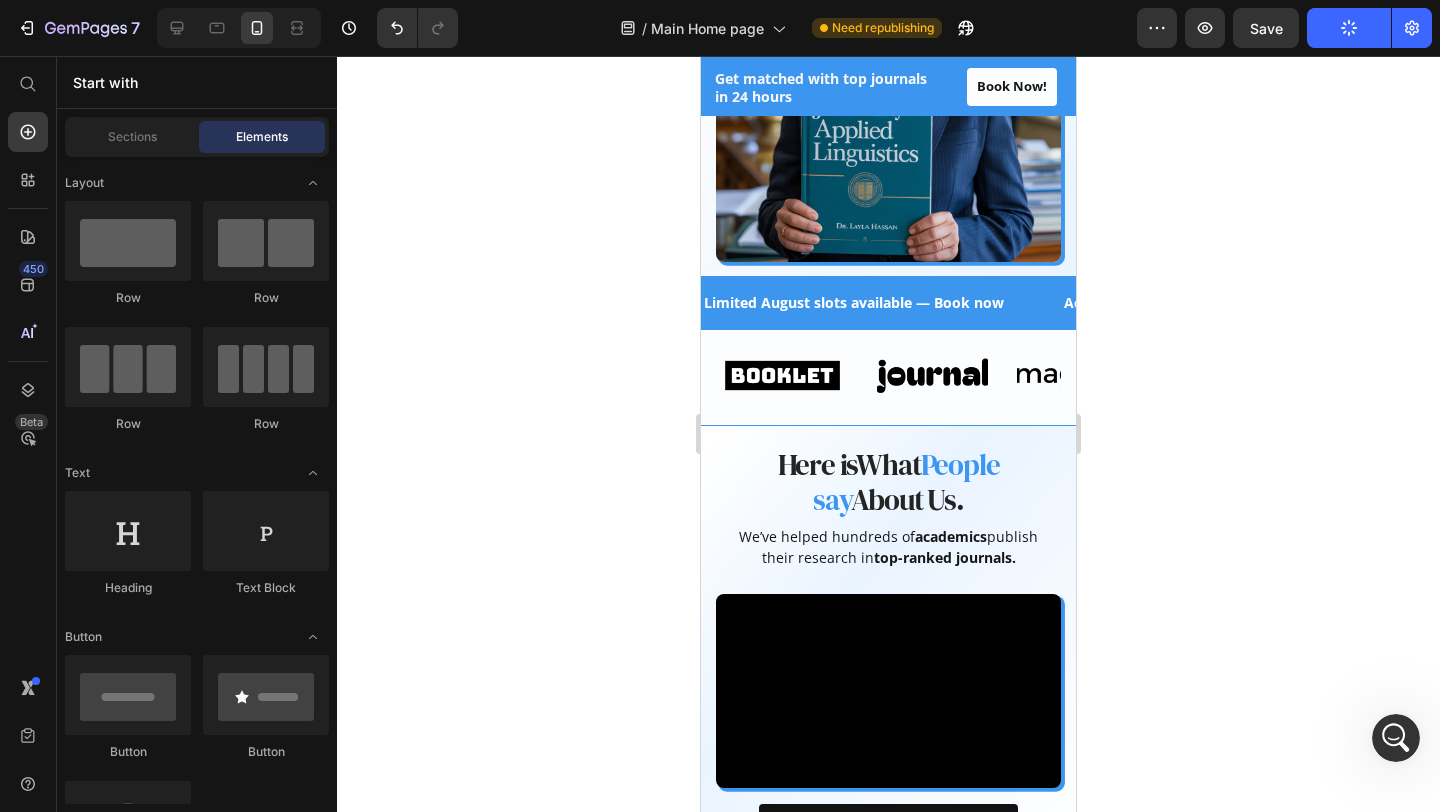 scroll, scrollTop: 562, scrollLeft: 0, axis: vertical 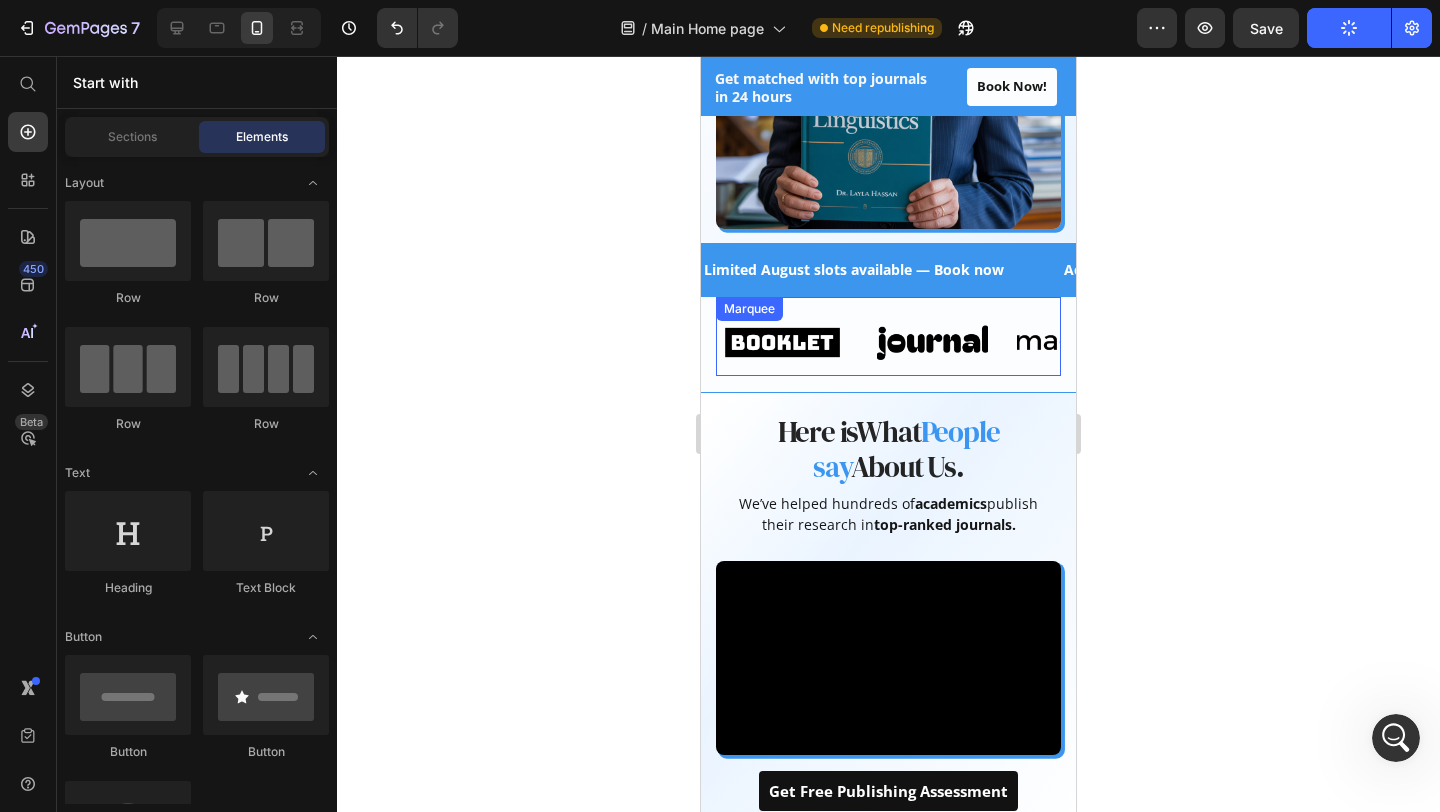 click on "Image" at bounding box center [792, 336] 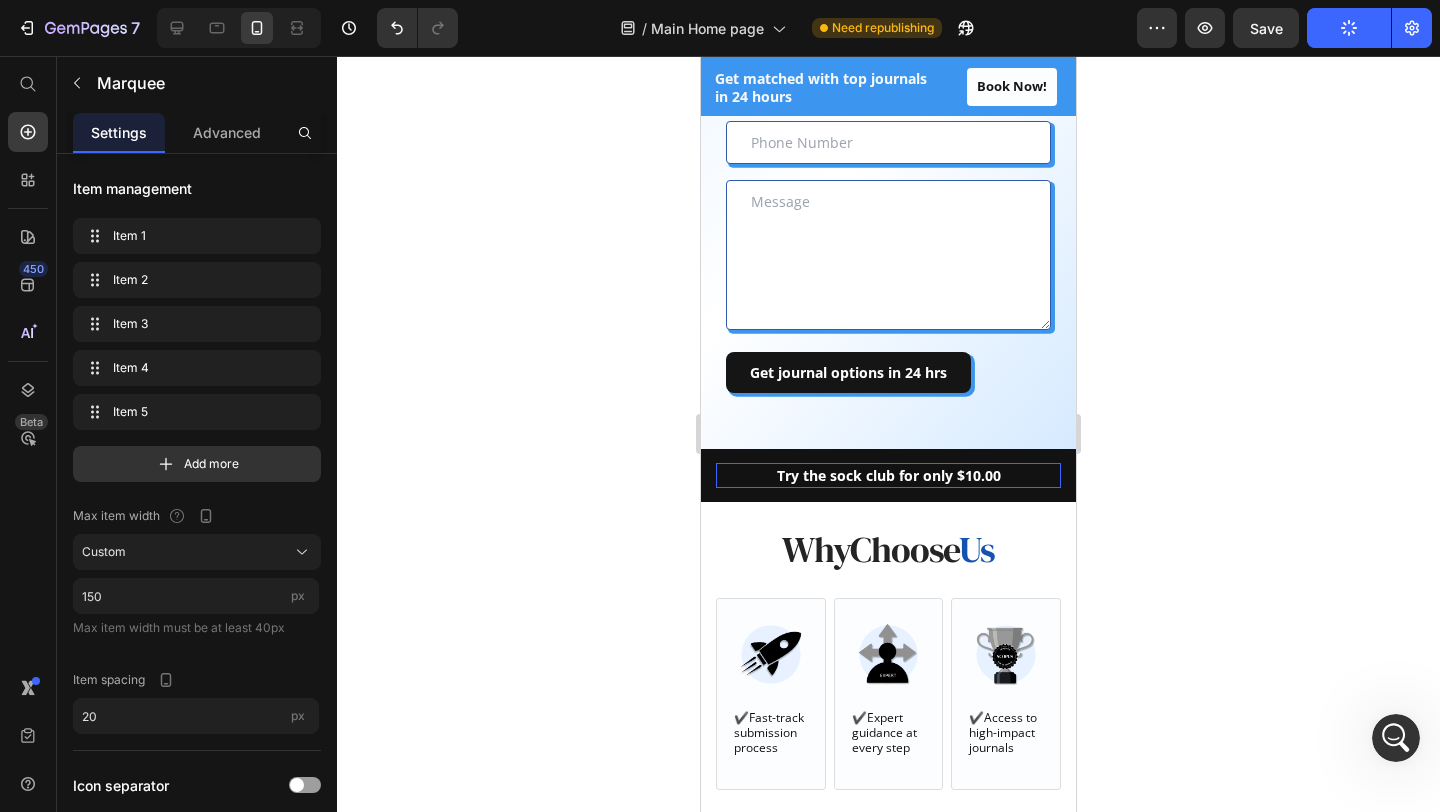 scroll, scrollTop: 2114, scrollLeft: 0, axis: vertical 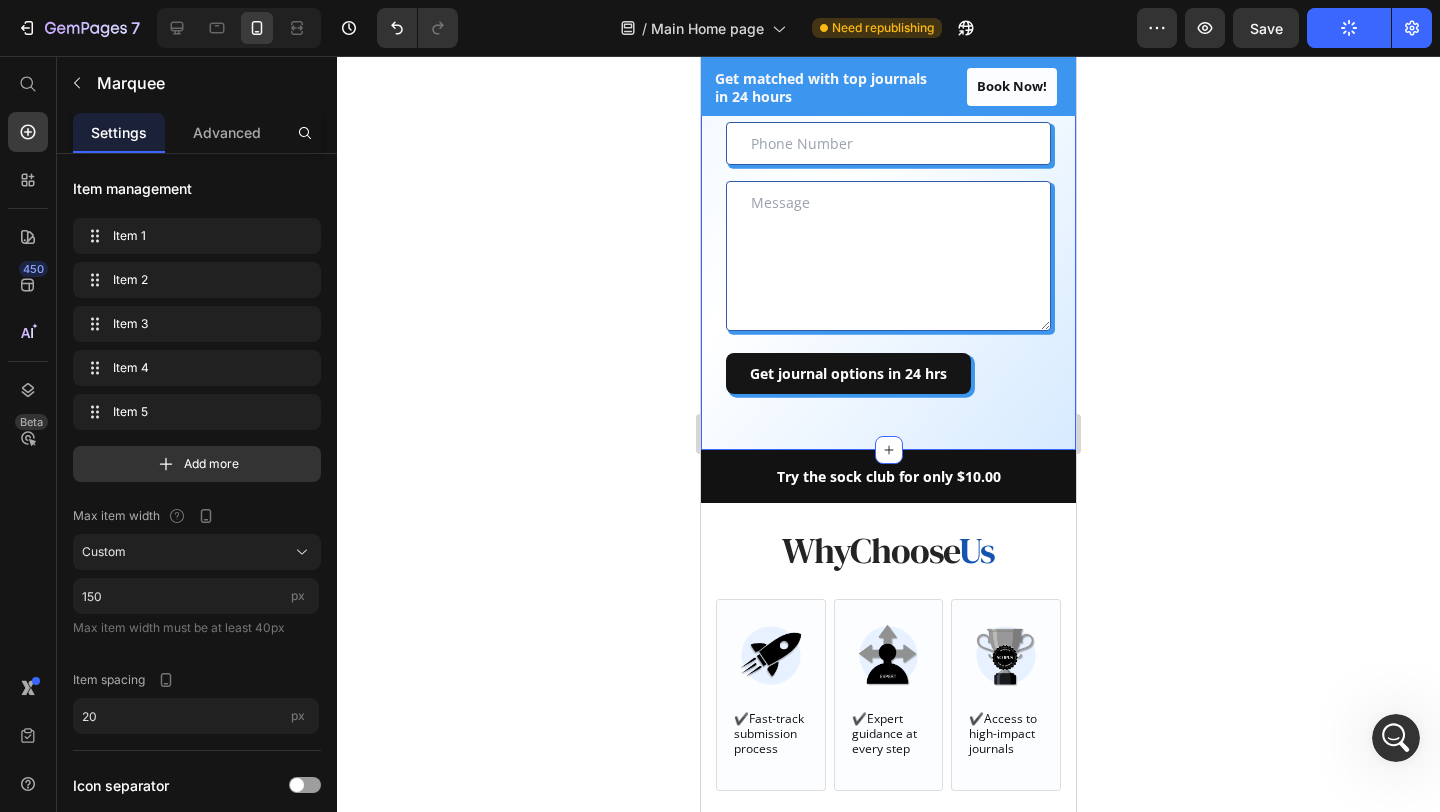 click on "Here is  What  People say  About Us. Heading We’ve helped hundreds of  academics  publish their research in  top-ranked journals. Text block Text Field Email Field Row Text Field Text Area Get journal options in 24 hrs Submit Button Contact Form Row Section 7   You can create reusable sections Create Theme Section AI Content Write with GemAI What would you like to describe here? Tone and Voice Persuasive Product Show more Generate" at bounding box center [888, 132] 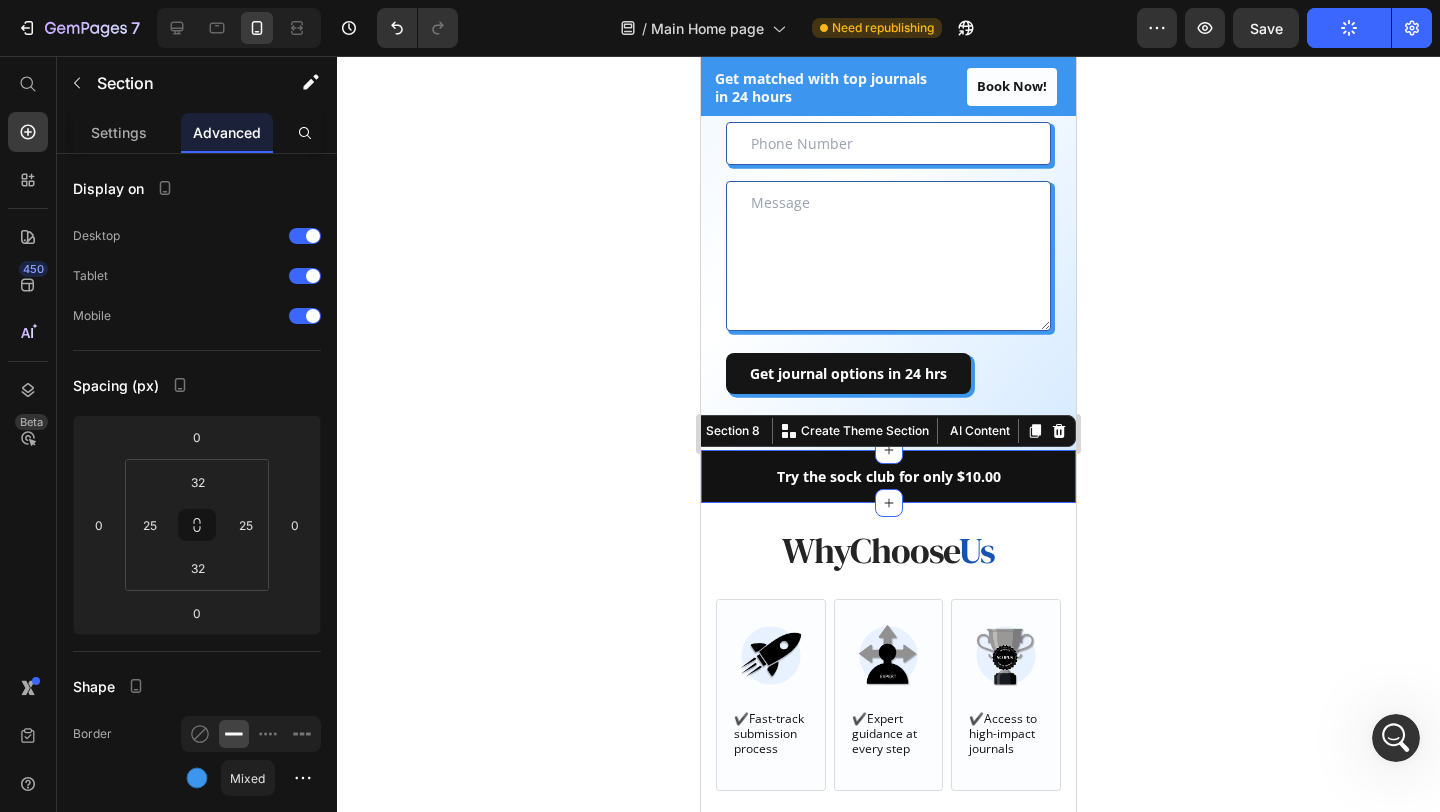 click on "Try the sock club for only $10.00 Text block 10,000+ 5-star Reviews Text block Free shipping on orders over $50 Text block Row Try the sock club for only $10.00 Text block 10,000+ 5-star Reviews Text block Free shipping on orders over $50 Text block Carousel Row Section 8   You can create reusable sections Create Theme Section AI Content Write with GemAI What would you like to describe here? Tone and Voice Persuasive Product Show more Generate" at bounding box center (888, 476) 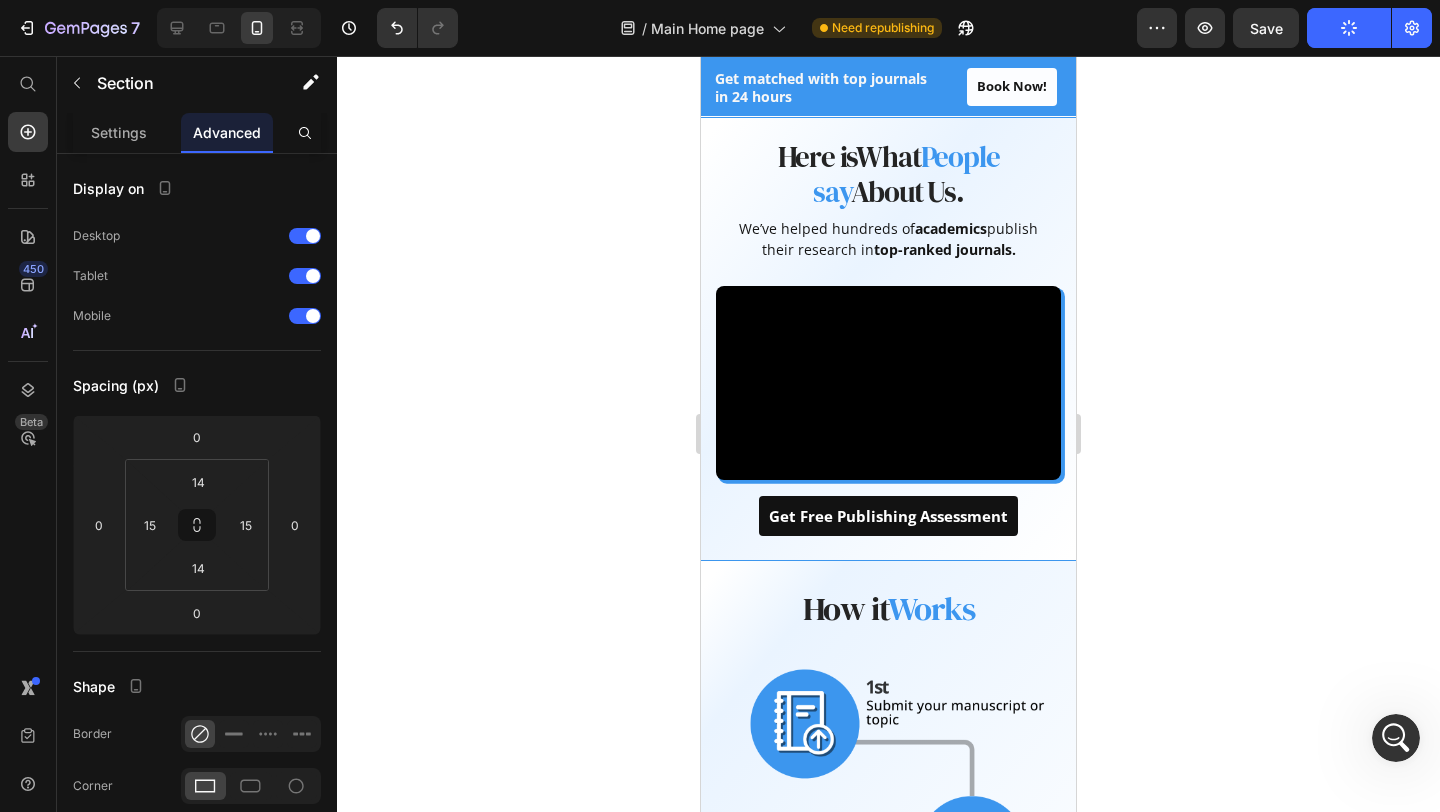 scroll, scrollTop: 827, scrollLeft: 0, axis: vertical 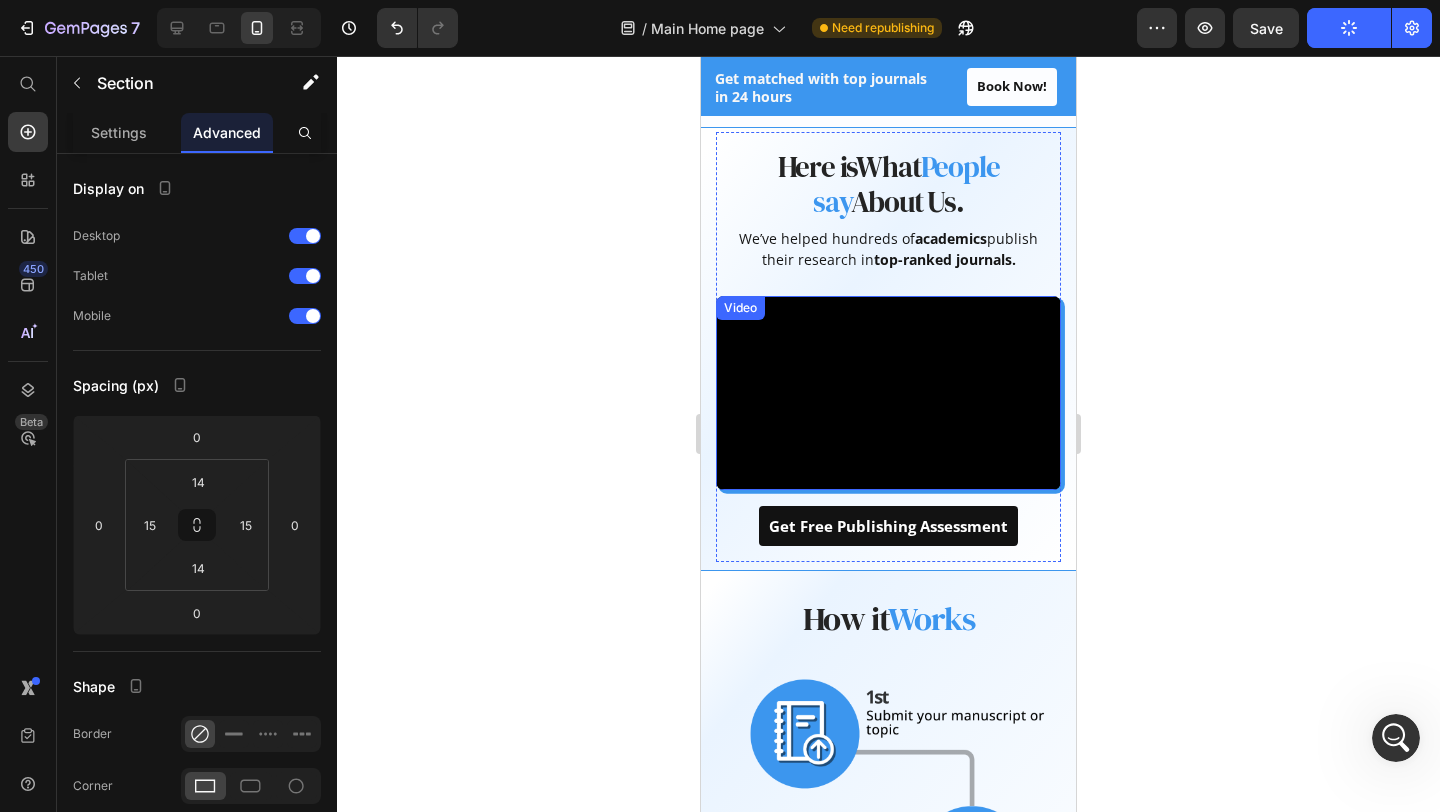 click at bounding box center [888, 393] 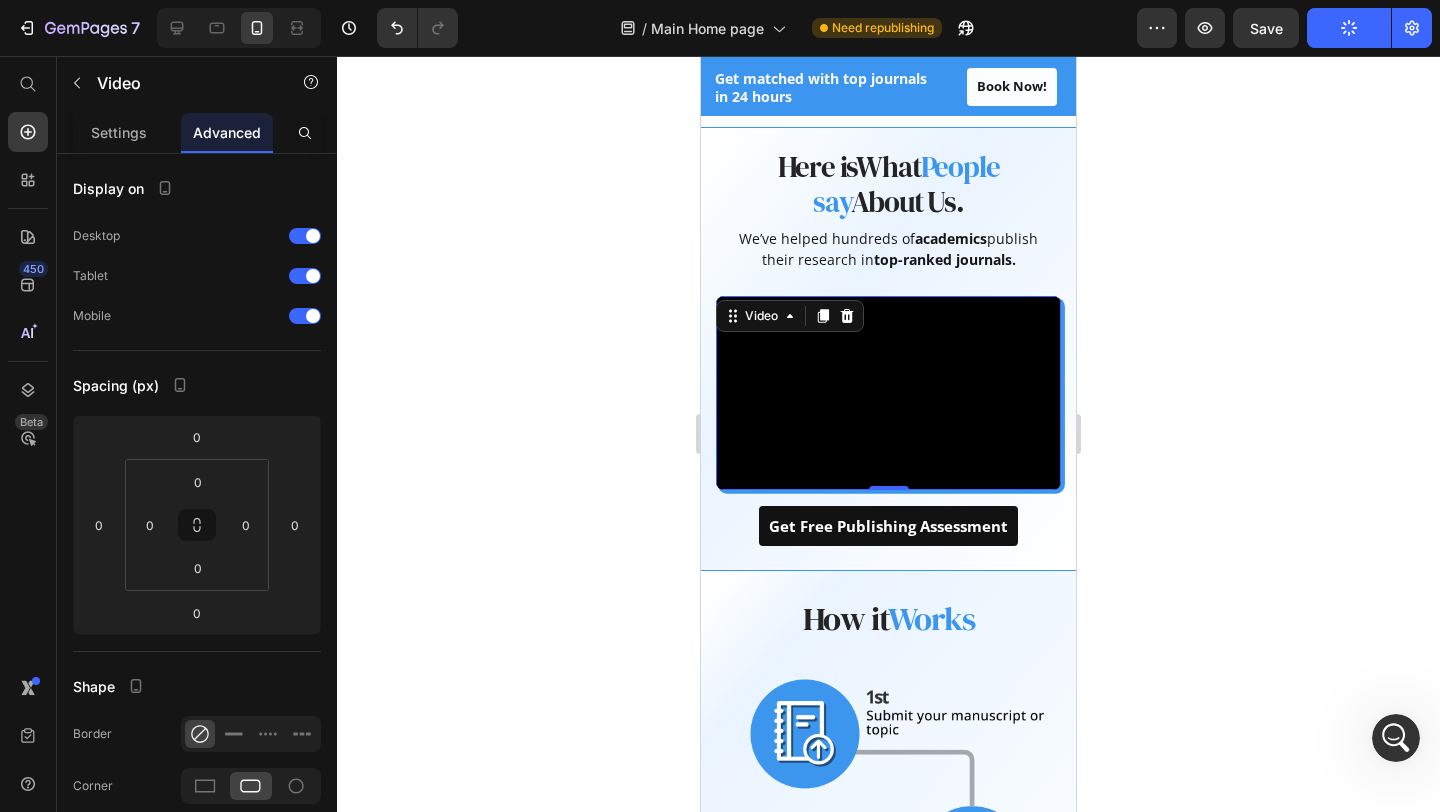 click 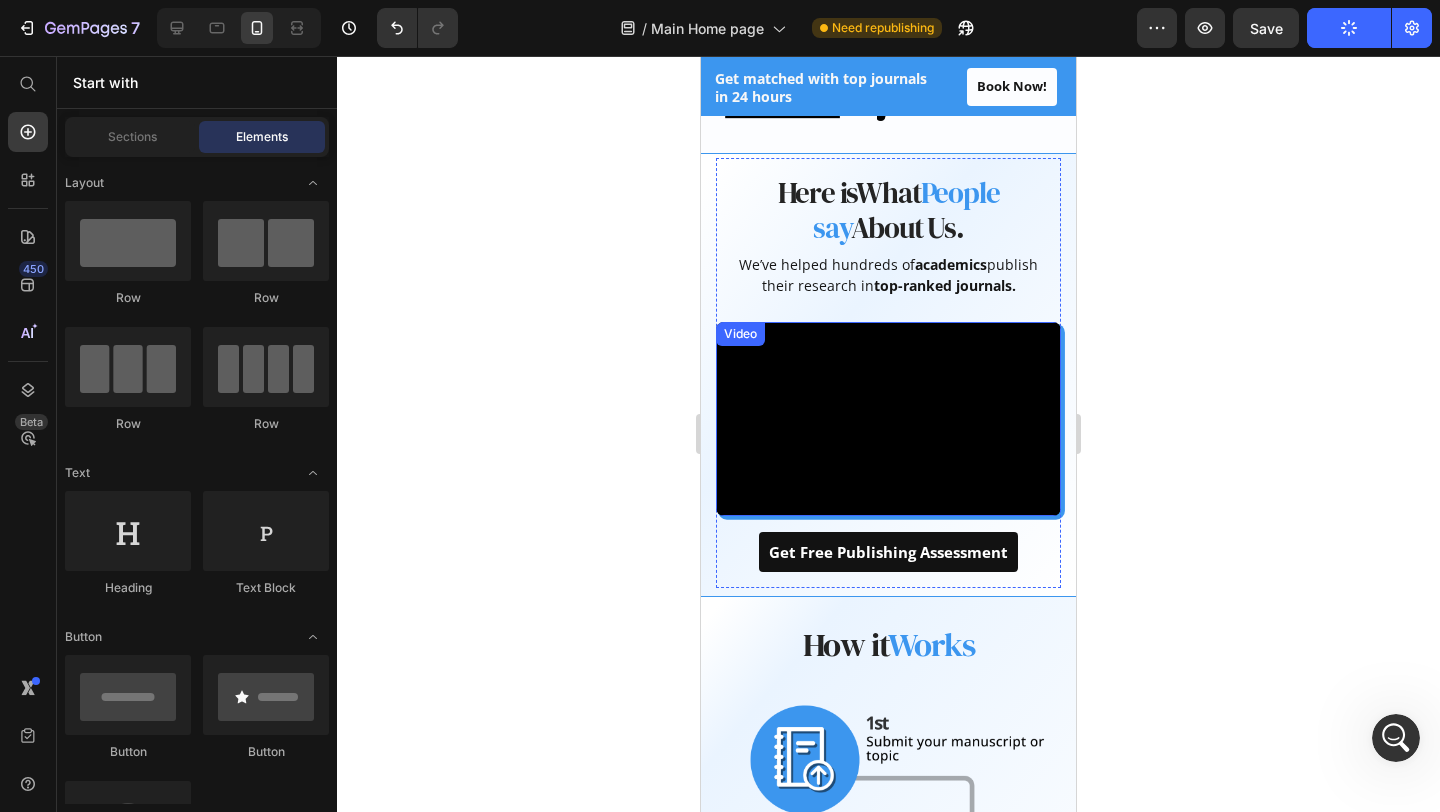 scroll, scrollTop: 786, scrollLeft: 0, axis: vertical 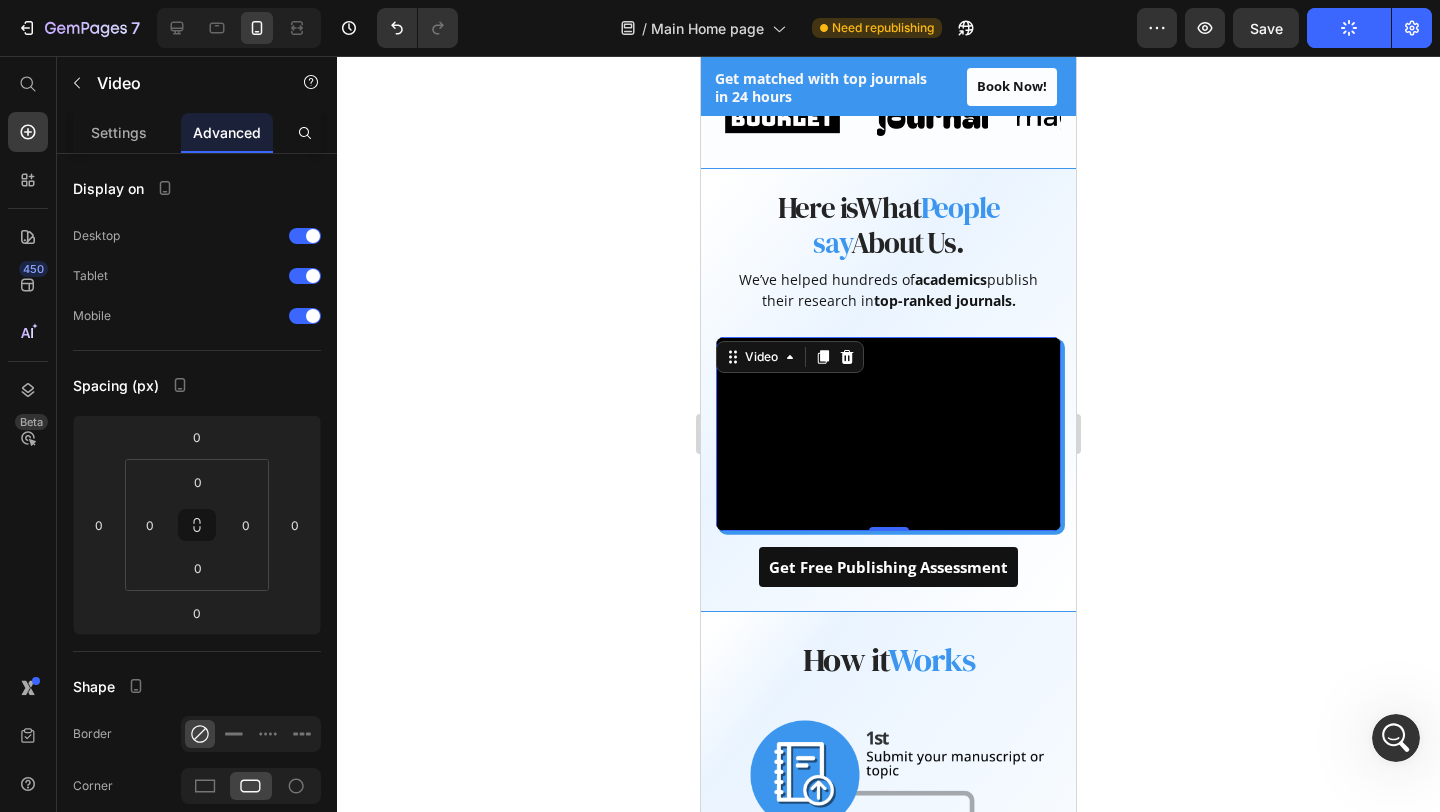 click at bounding box center (888, 434) 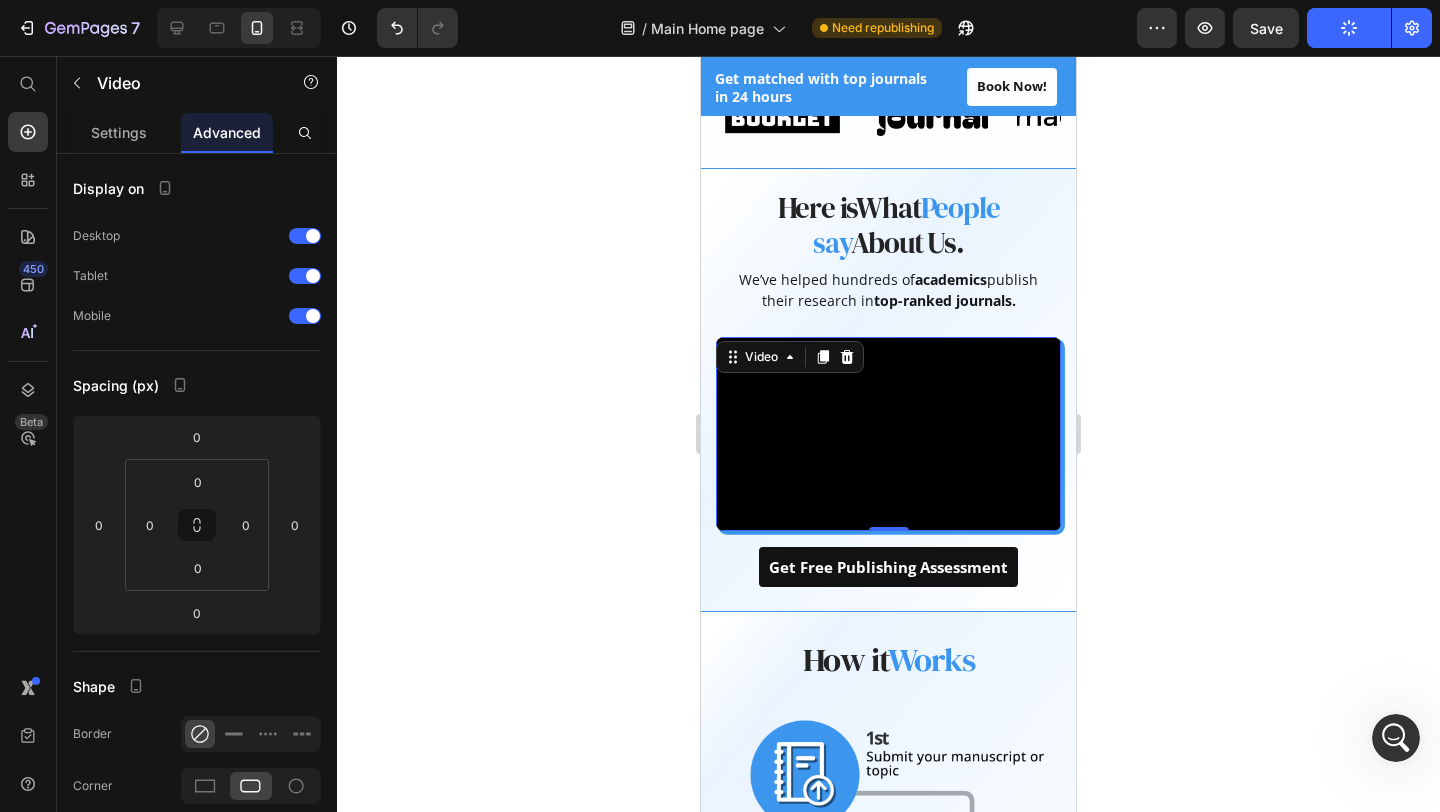 click at bounding box center (888, 434) 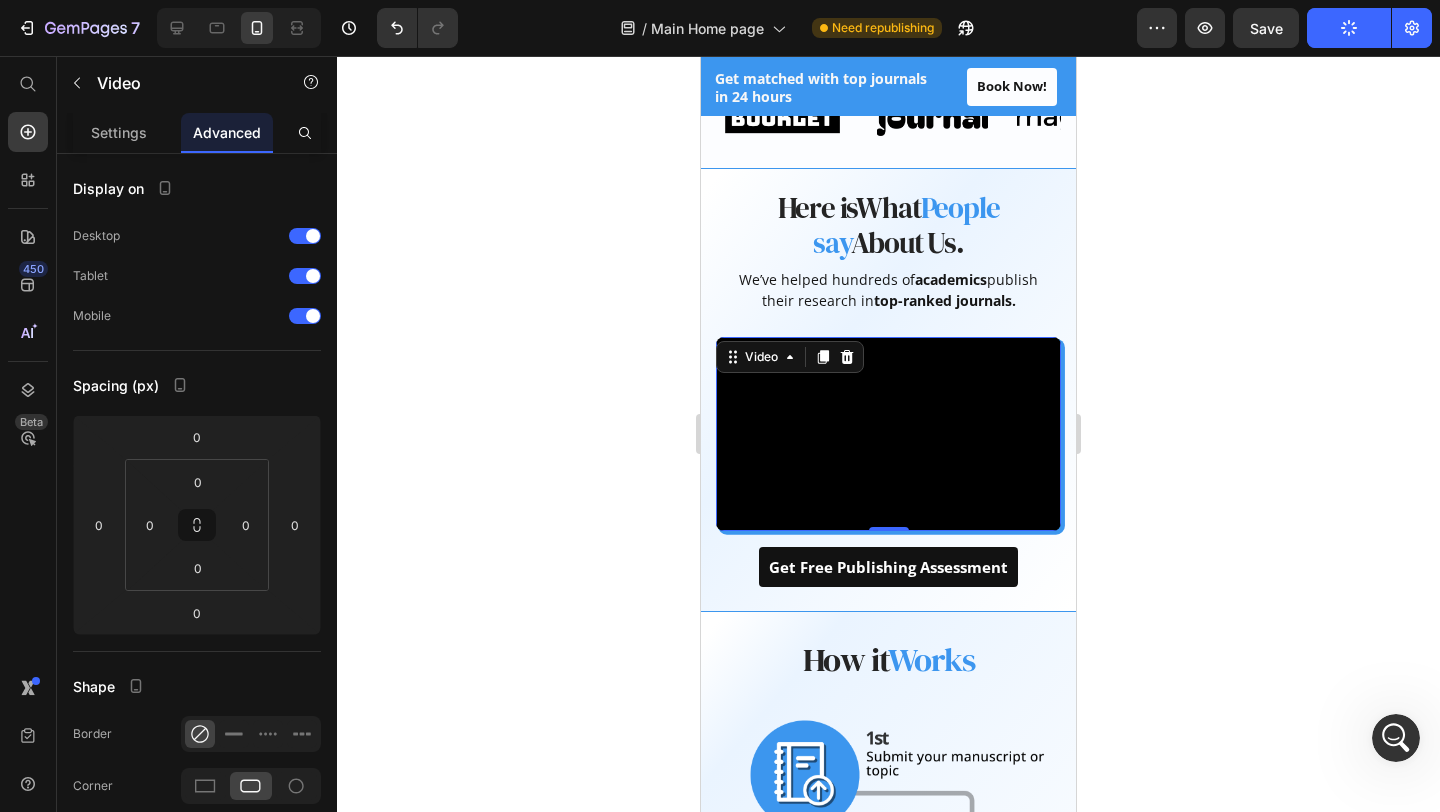 click 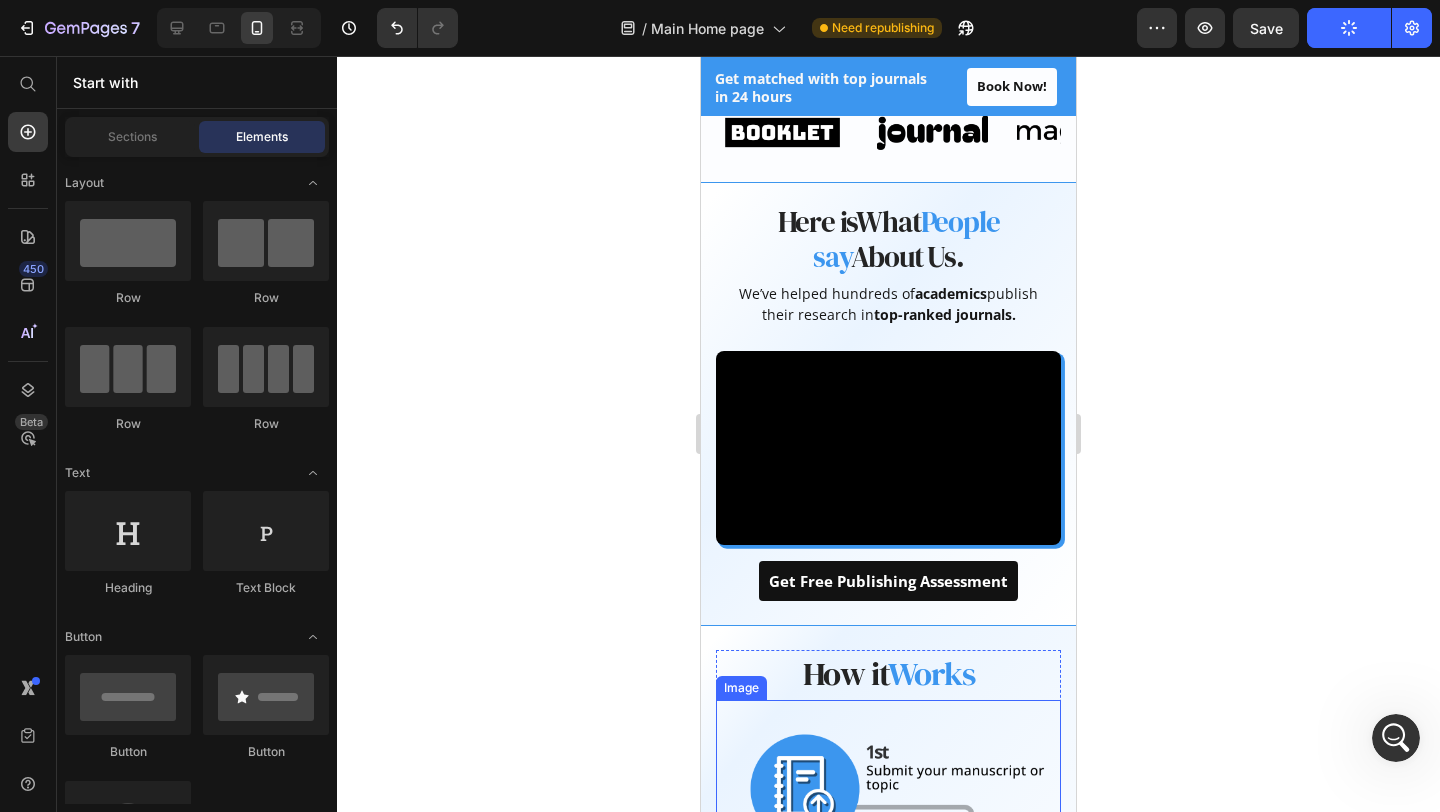 scroll, scrollTop: 773, scrollLeft: 0, axis: vertical 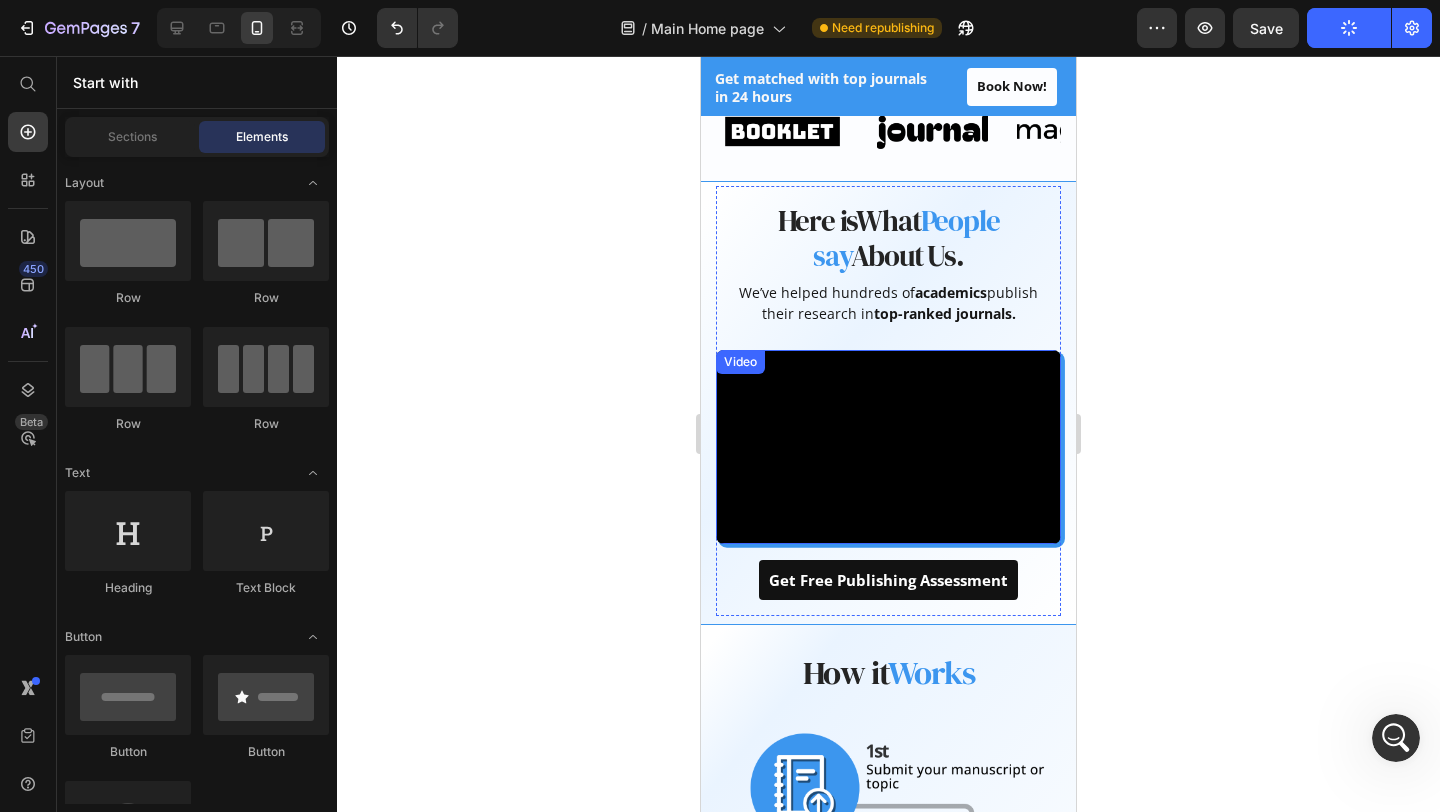 click at bounding box center (888, 447) 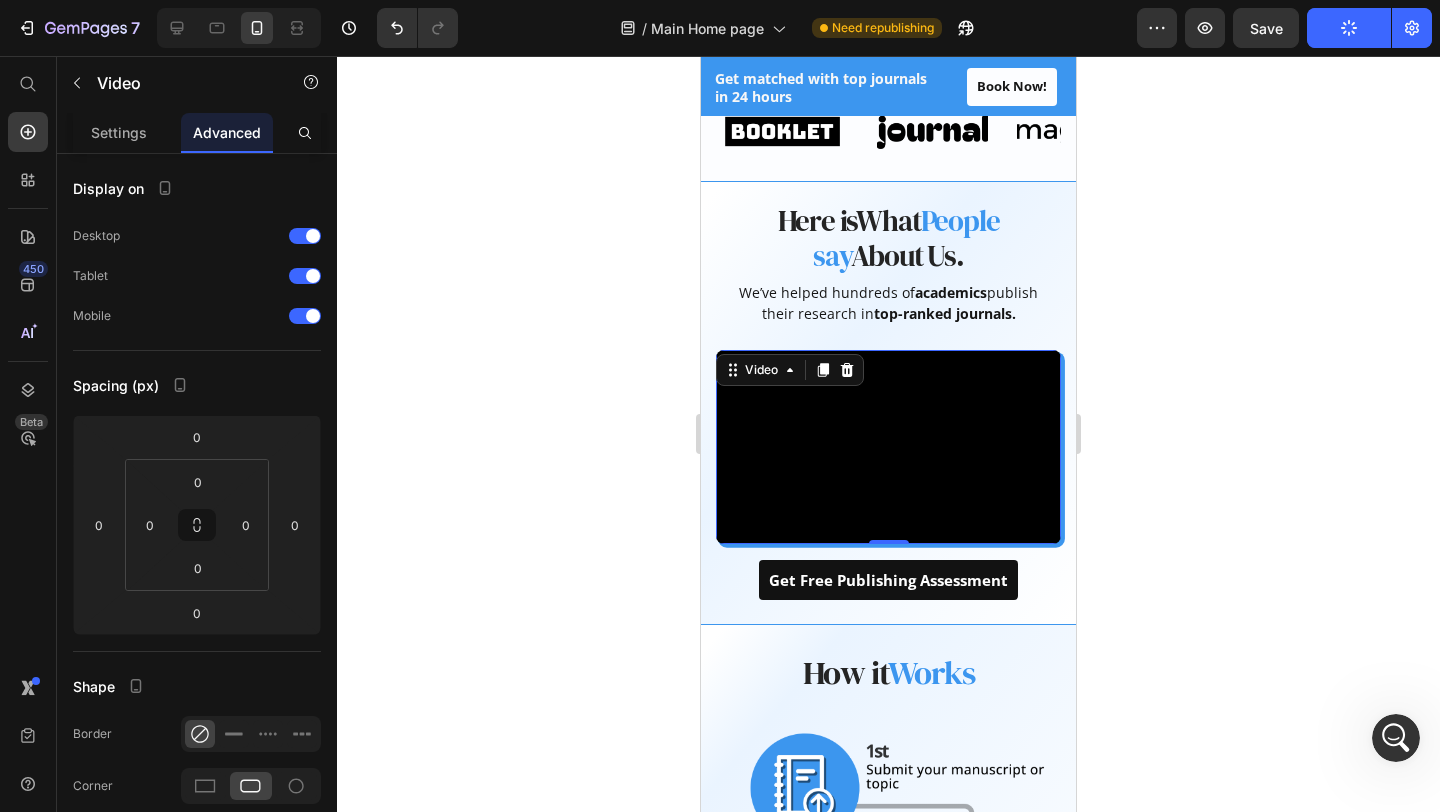 click 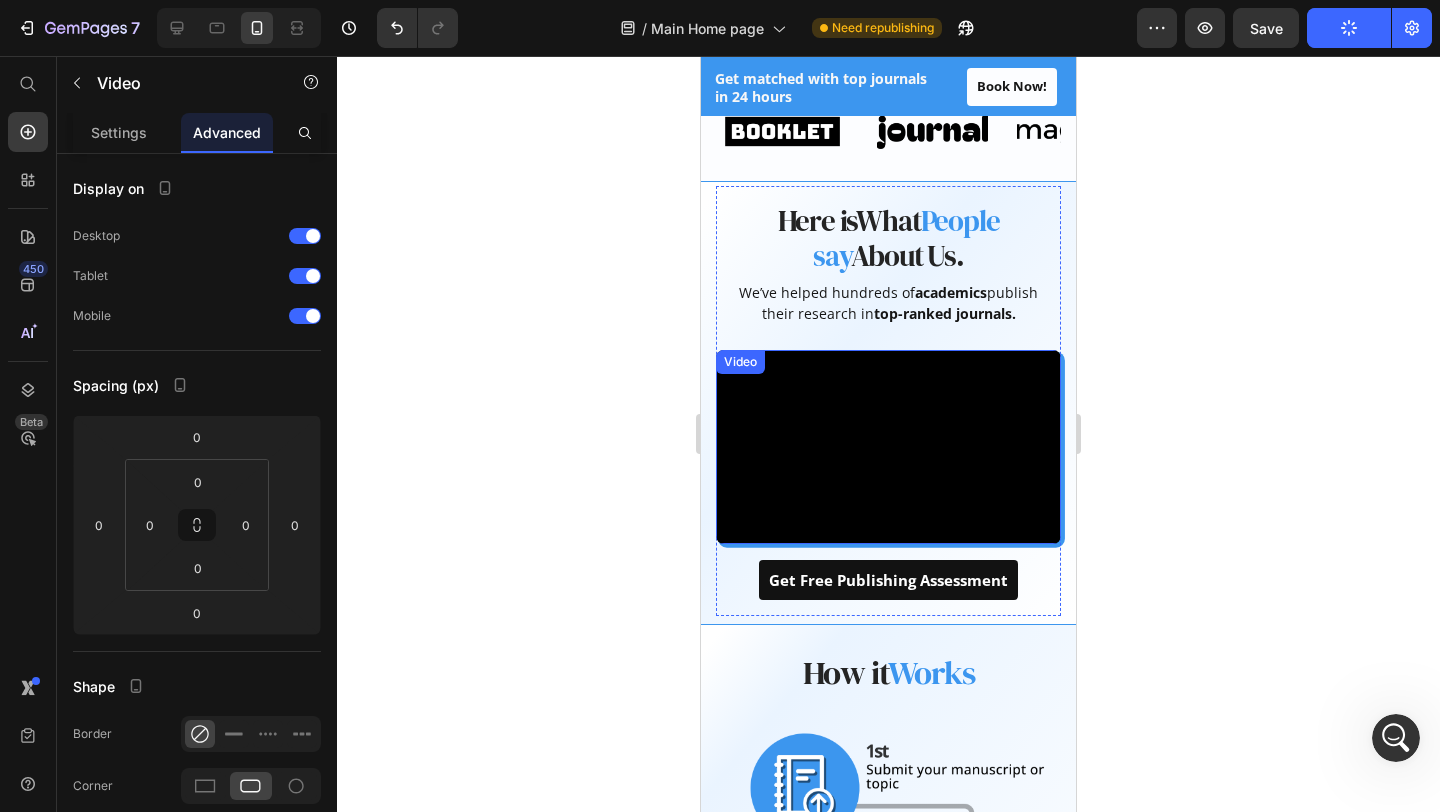 click at bounding box center [888, 447] 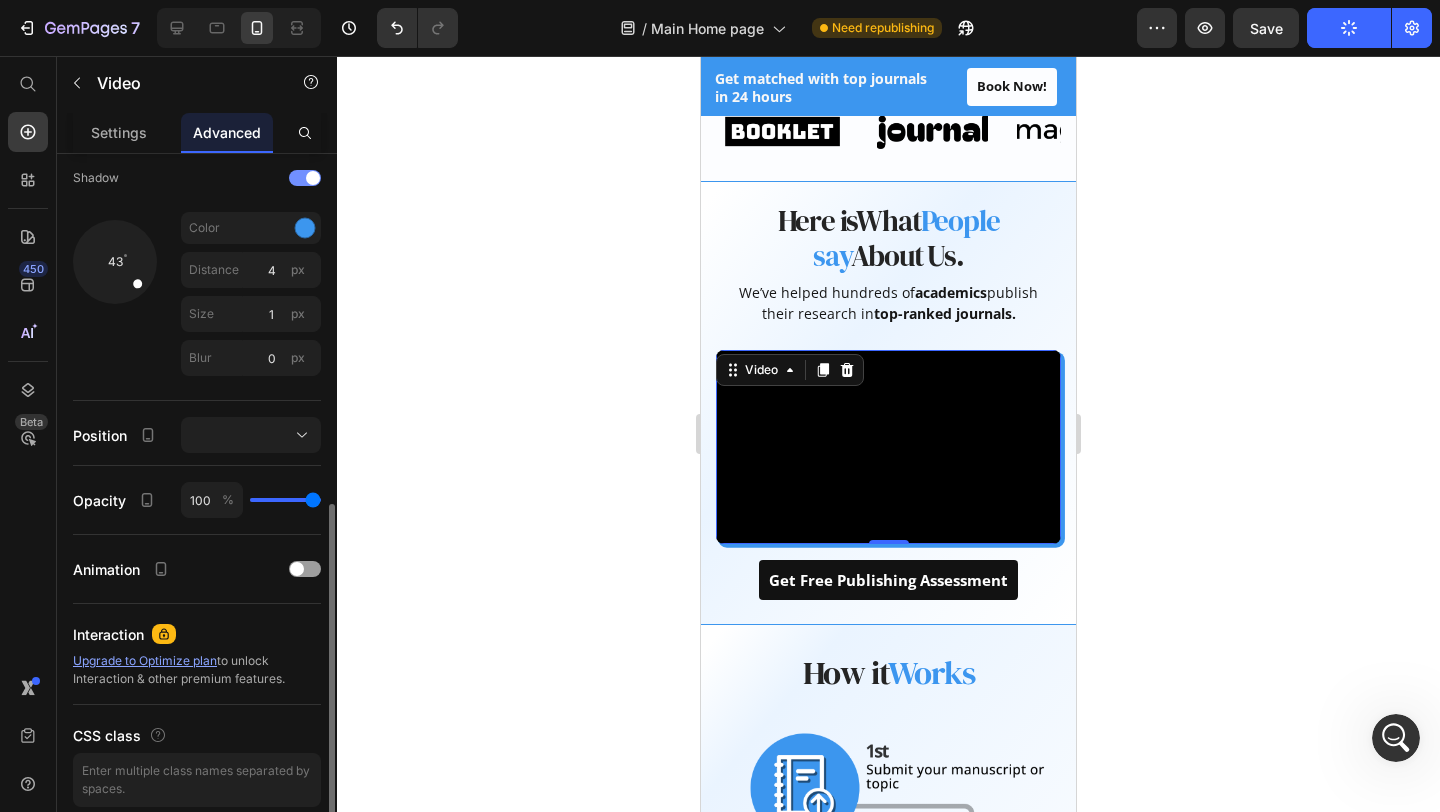 scroll, scrollTop: 767, scrollLeft: 0, axis: vertical 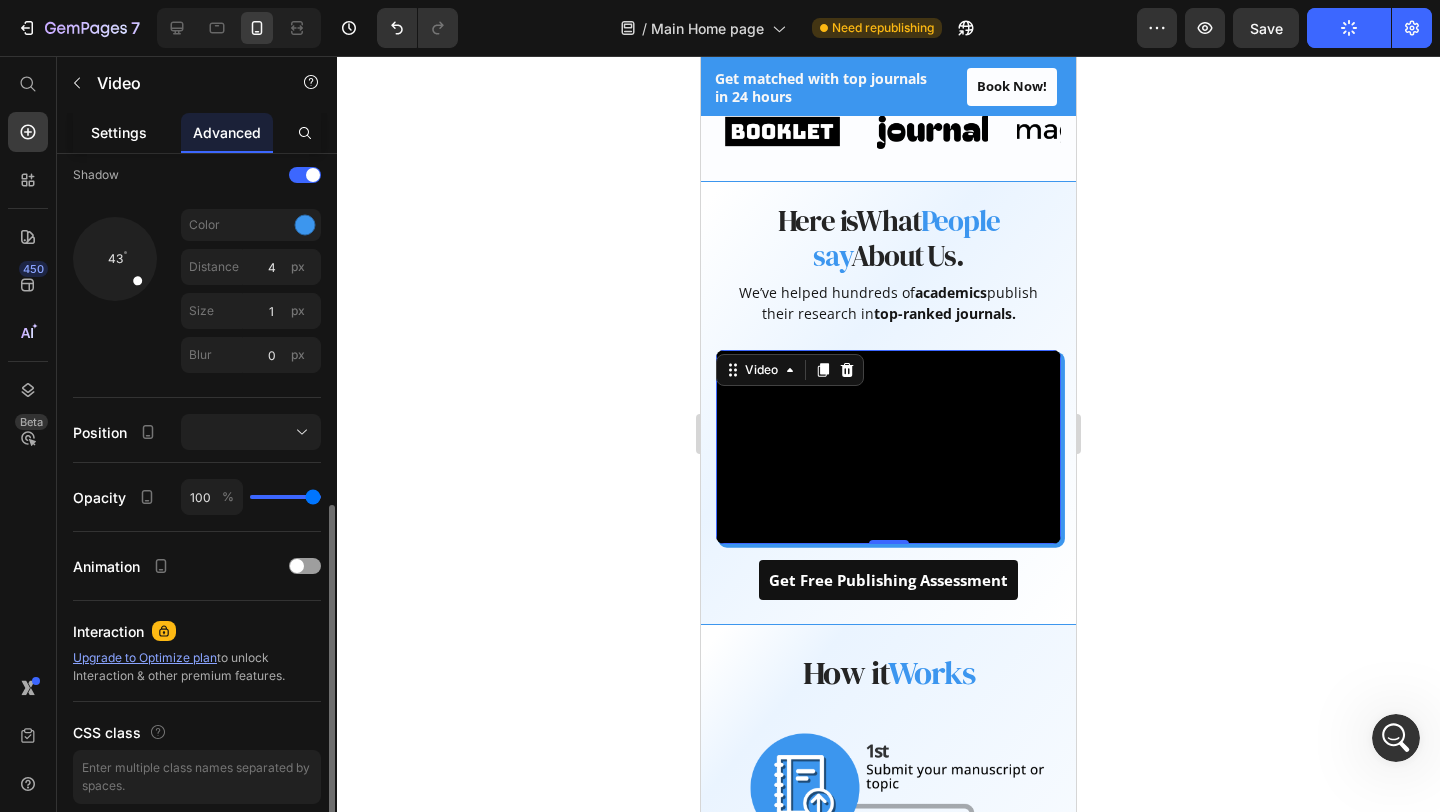 click on "Settings" 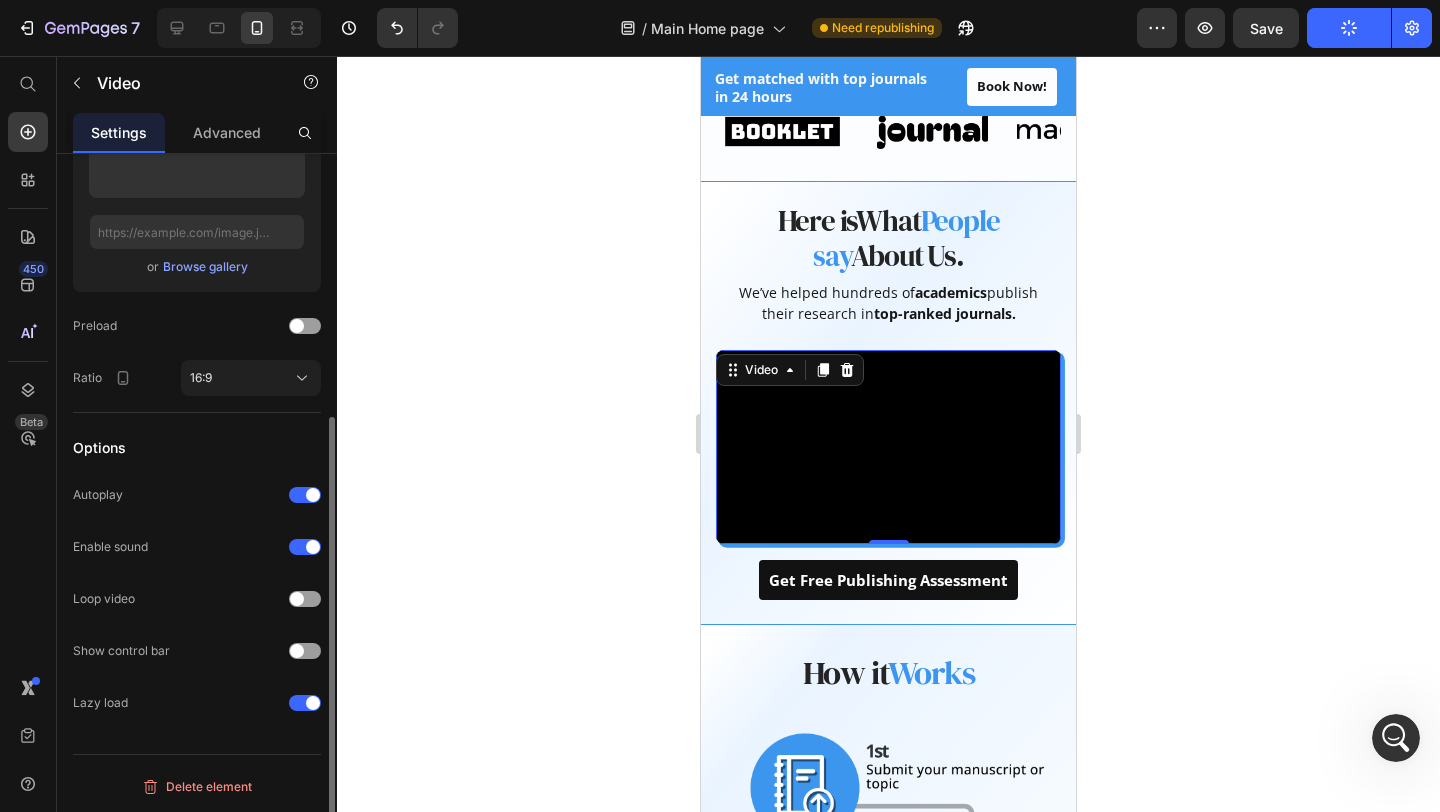 scroll, scrollTop: 0, scrollLeft: 0, axis: both 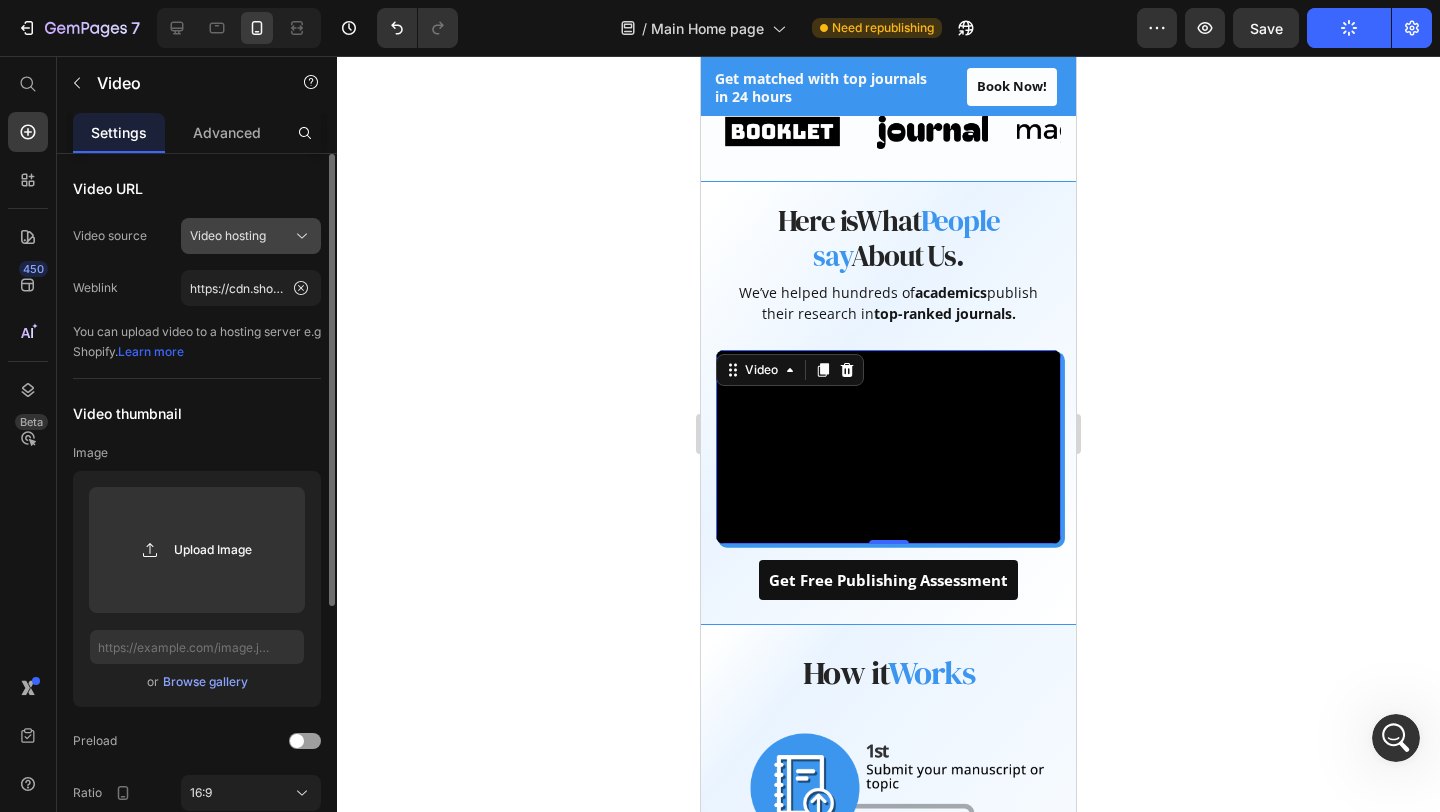 click on "Video hosting" at bounding box center (251, 236) 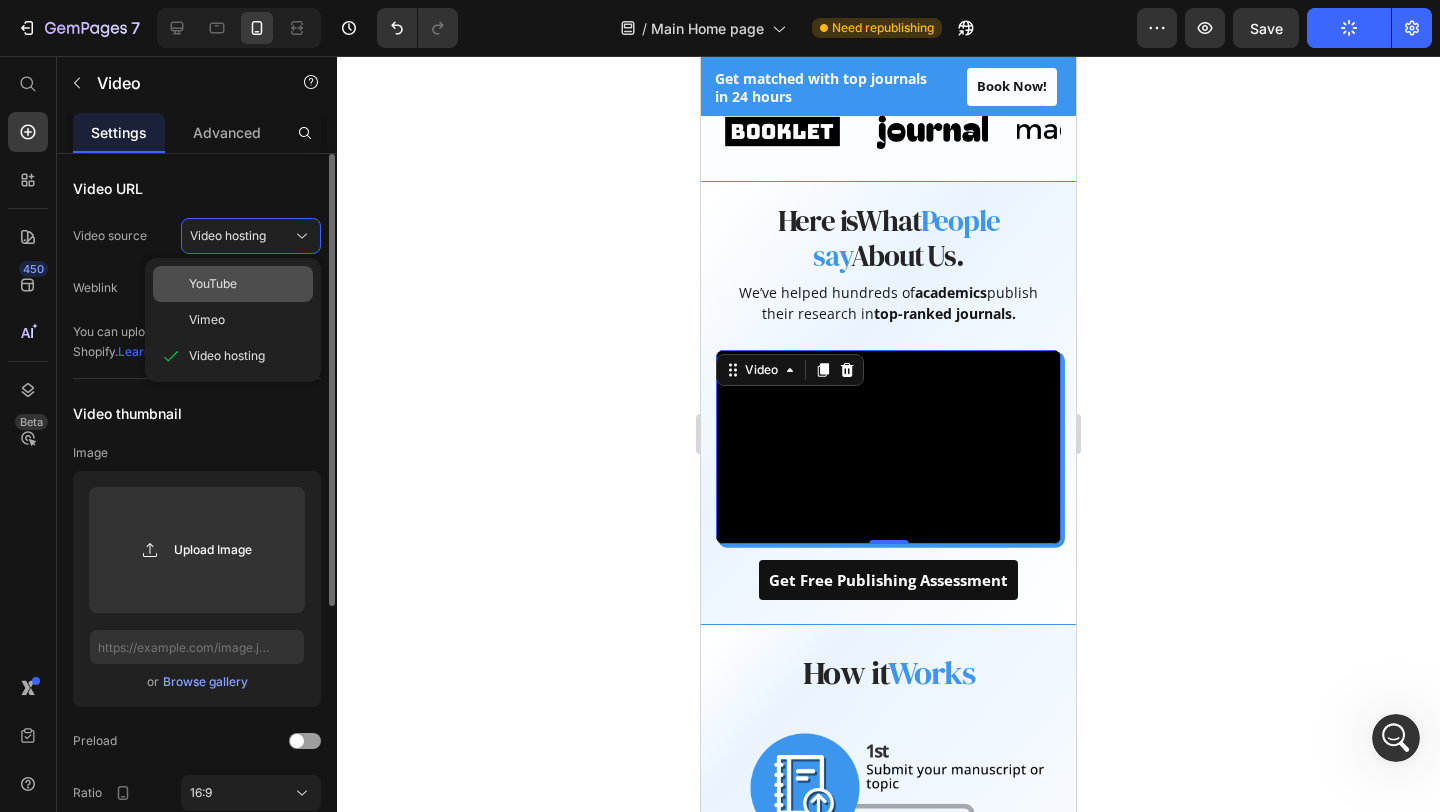 click on "YouTube" 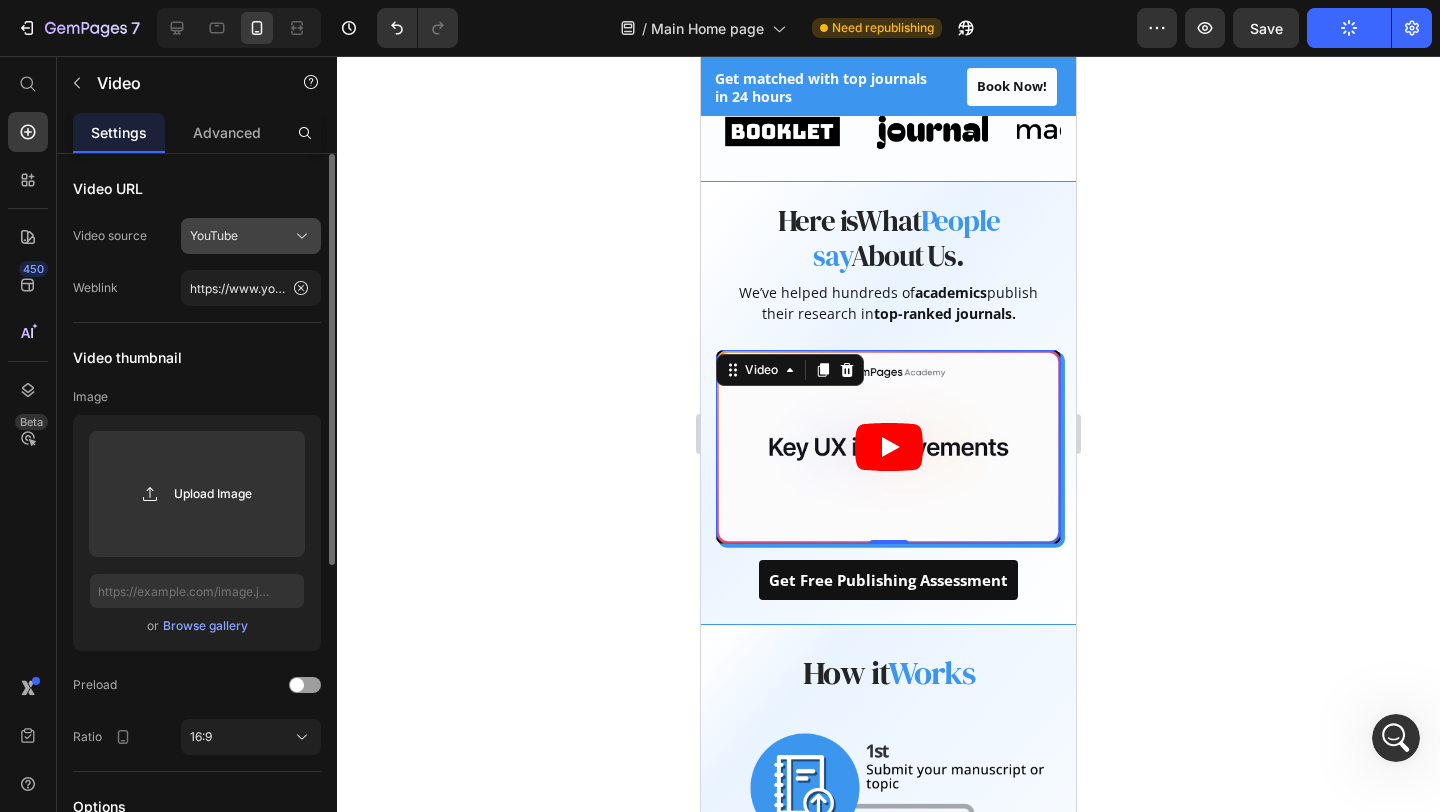 click on "YouTube" at bounding box center (251, 236) 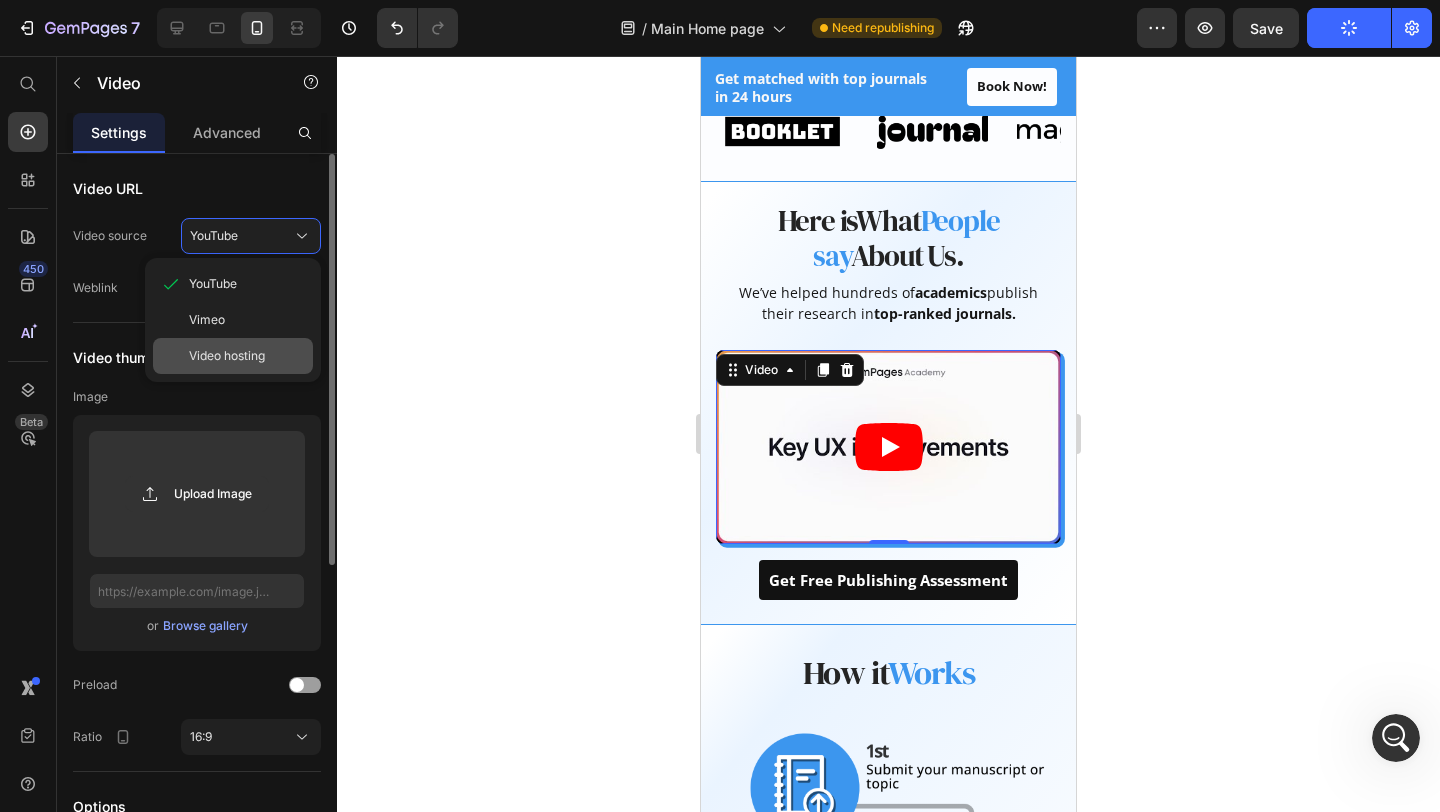 click on "Video hosting" at bounding box center [227, 356] 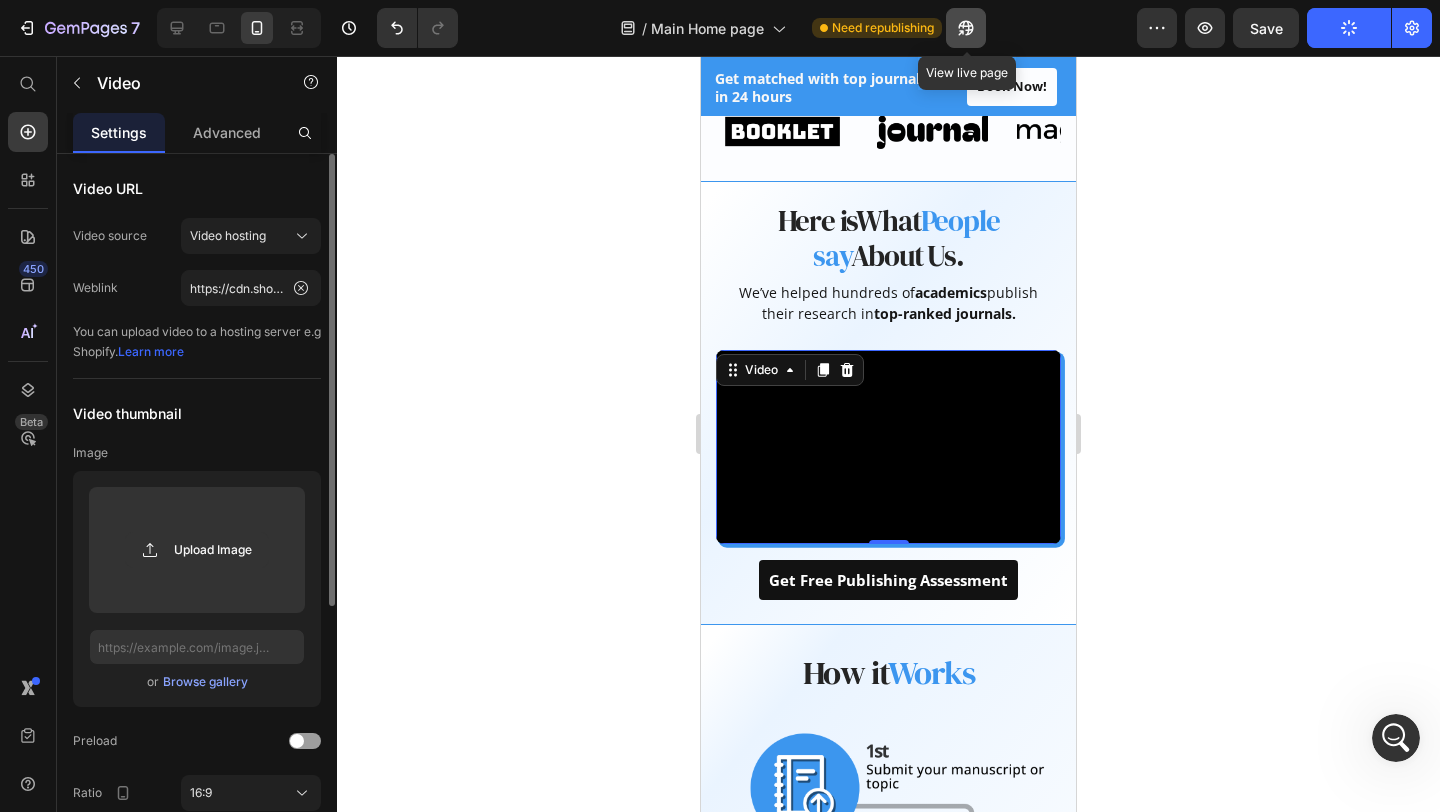 click 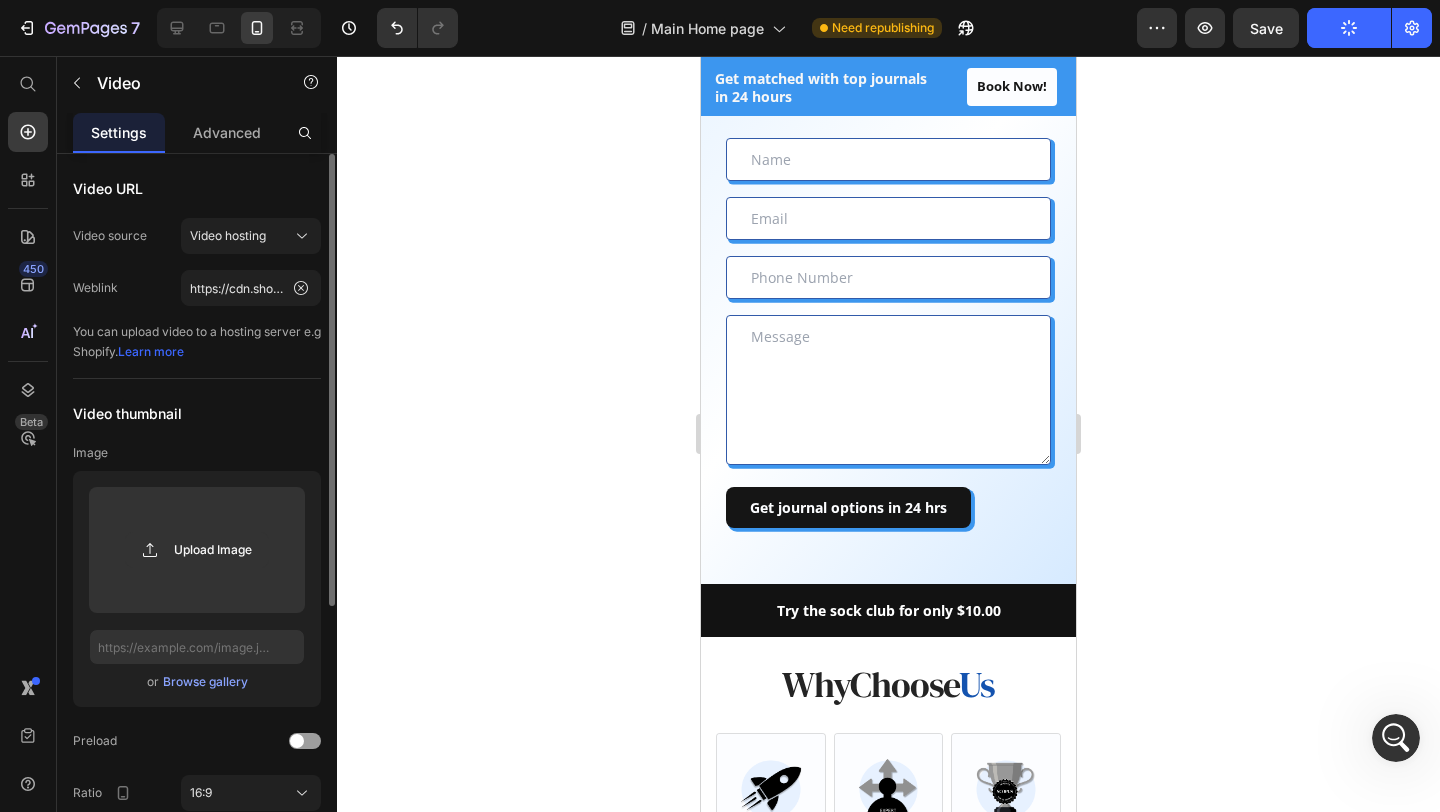 scroll, scrollTop: 1997, scrollLeft: 0, axis: vertical 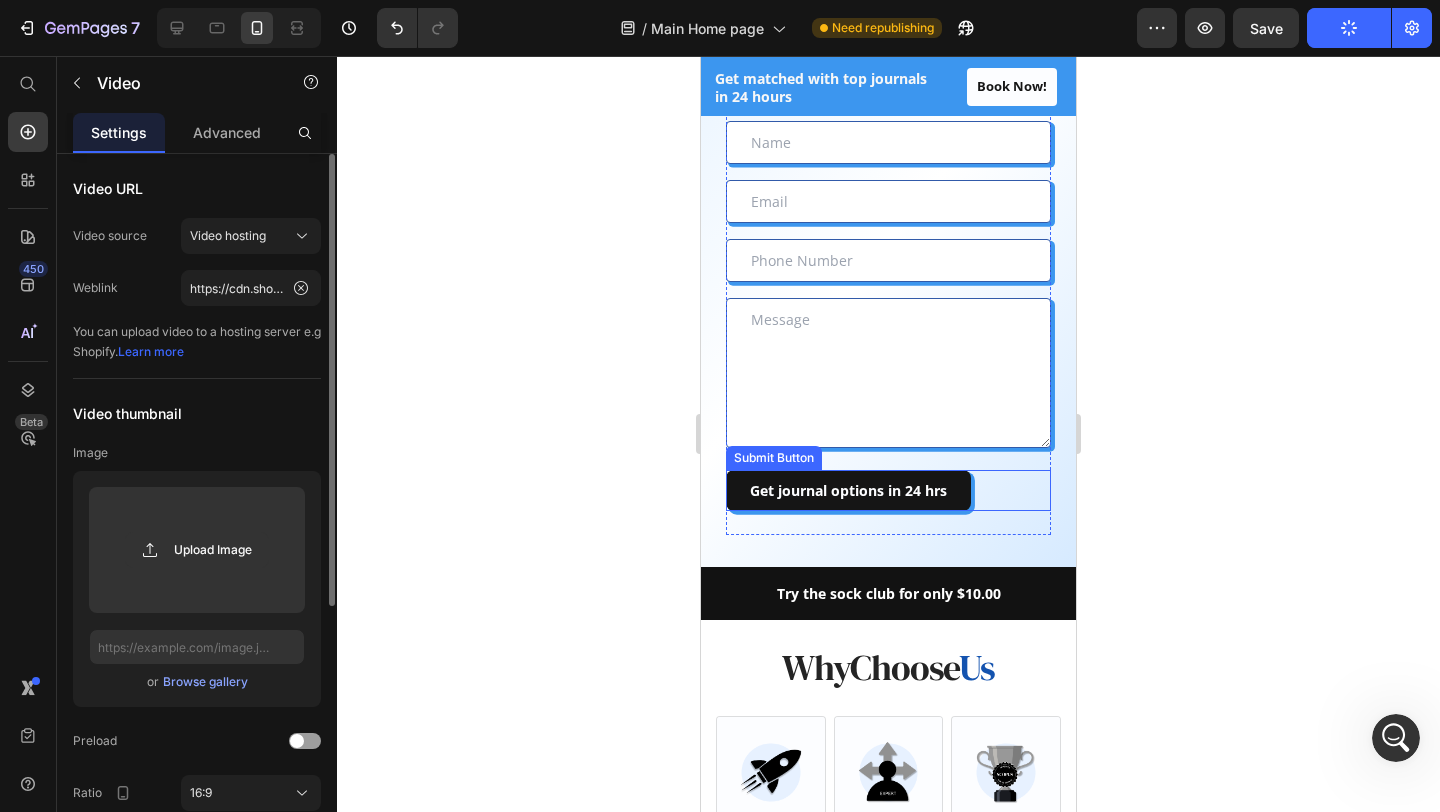 click on "Get journal options in 24 hrs Submit Button" at bounding box center [888, 490] 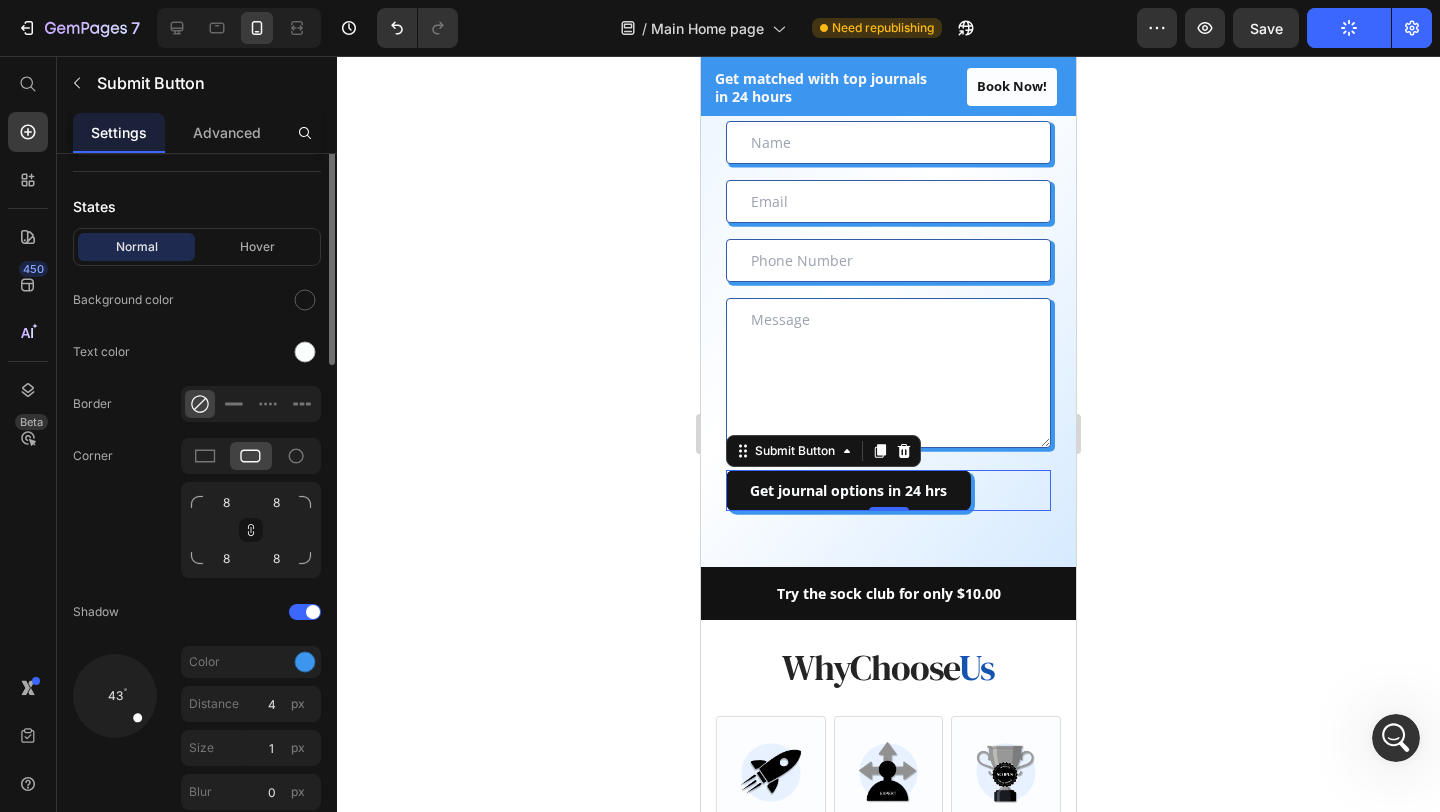 scroll, scrollTop: 463, scrollLeft: 0, axis: vertical 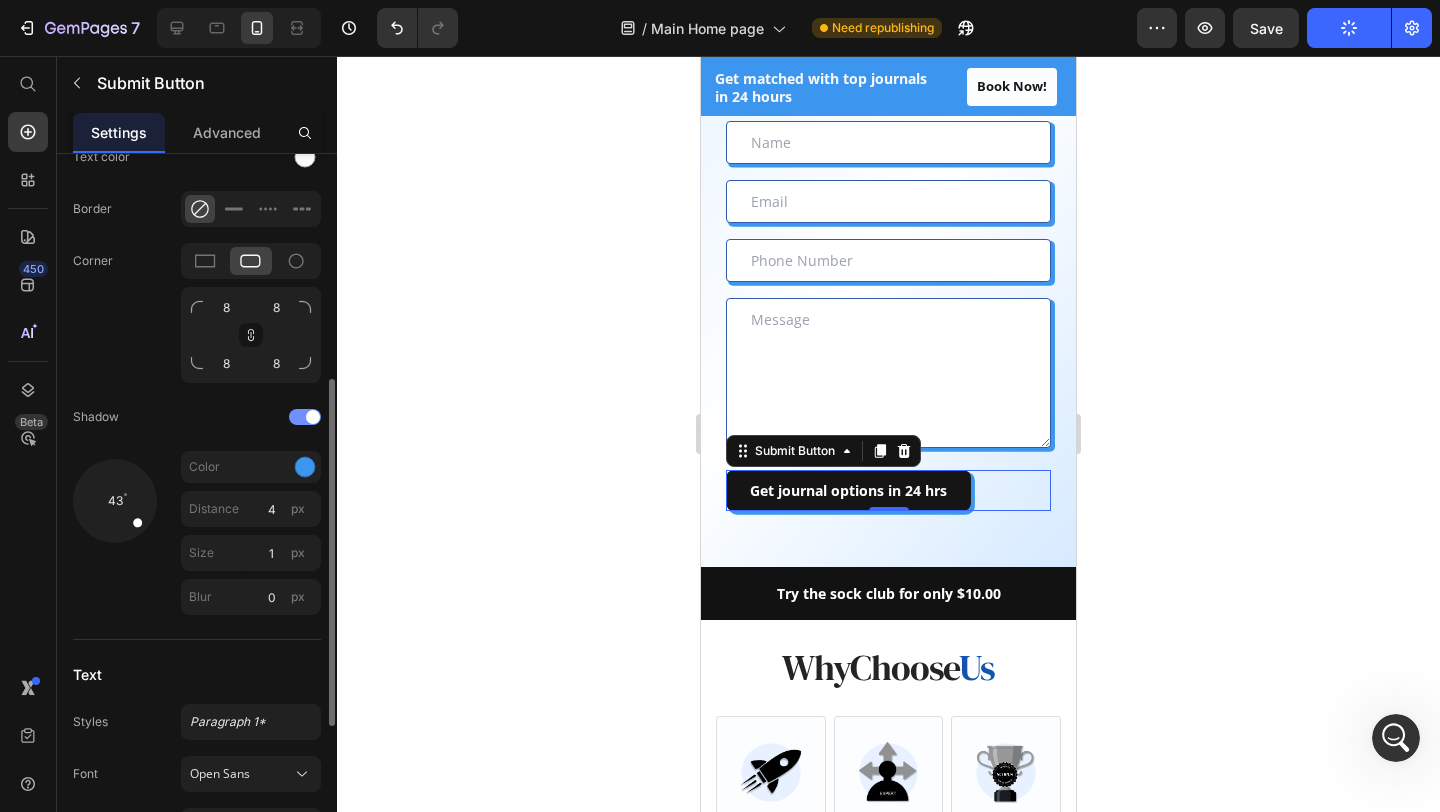 click at bounding box center (313, 417) 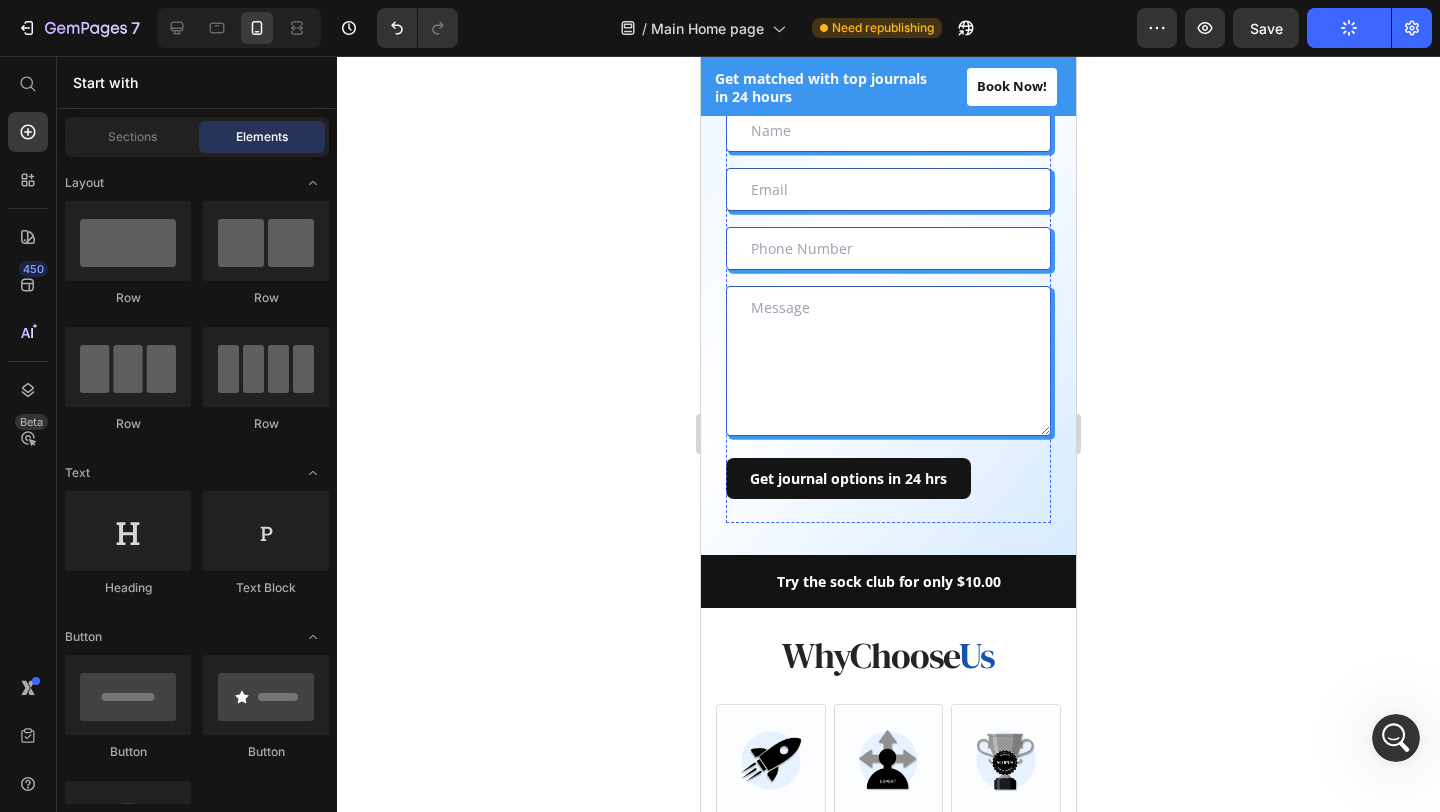 scroll, scrollTop: 2001, scrollLeft: 0, axis: vertical 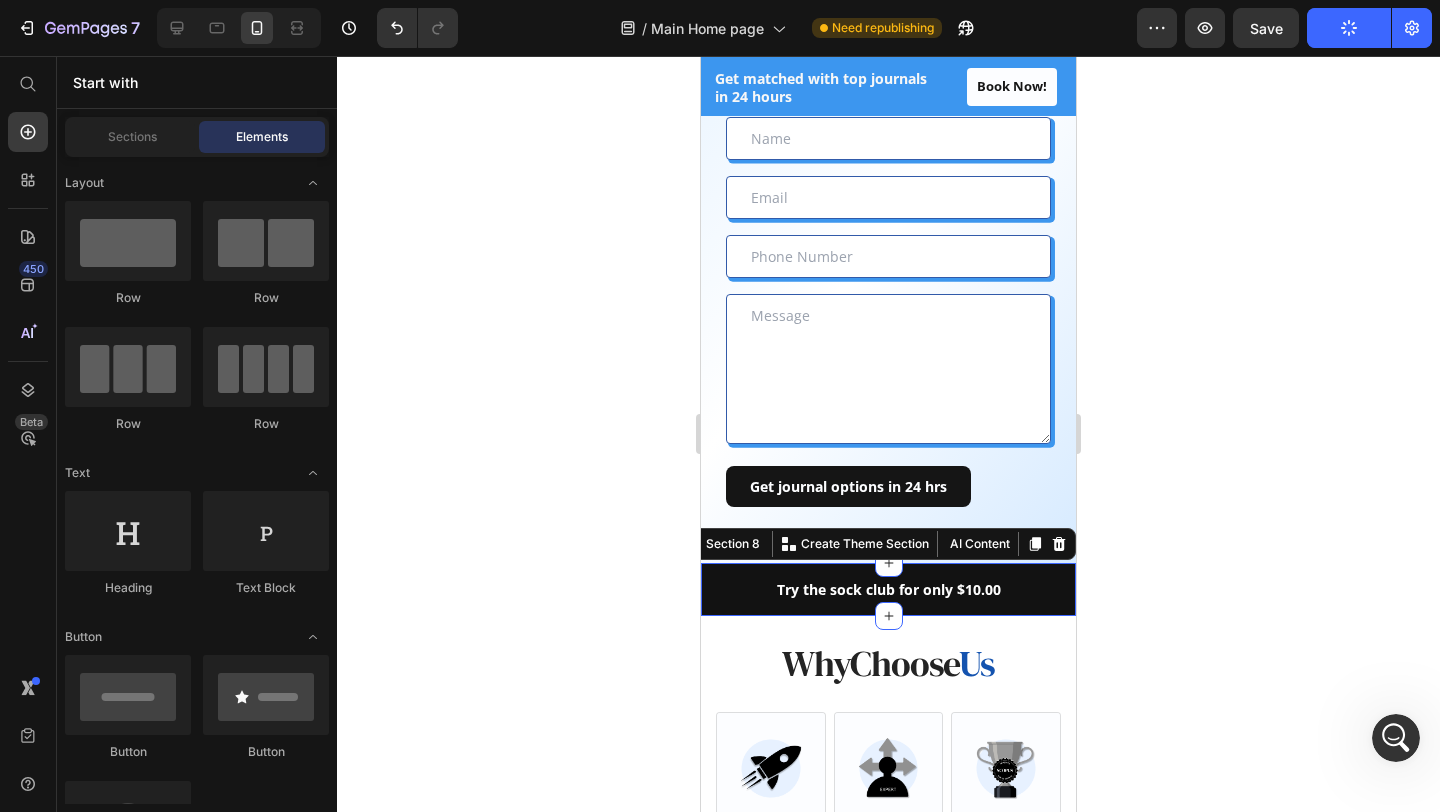 click on "Try the sock club for only $10.00 Text block 10,000+ 5-star Reviews Text block Free shipping on orders over $50 Text block Row Try the sock club for only $10.00 Text block 10,000+ 5-star Reviews Text block Free shipping on orders over $50 Text block Carousel Row Section 8   You can create reusable sections Create Theme Section AI Content Write with GemAI What would you like to describe here? Tone and Voice Persuasive Product Show more Generate" at bounding box center [888, 589] 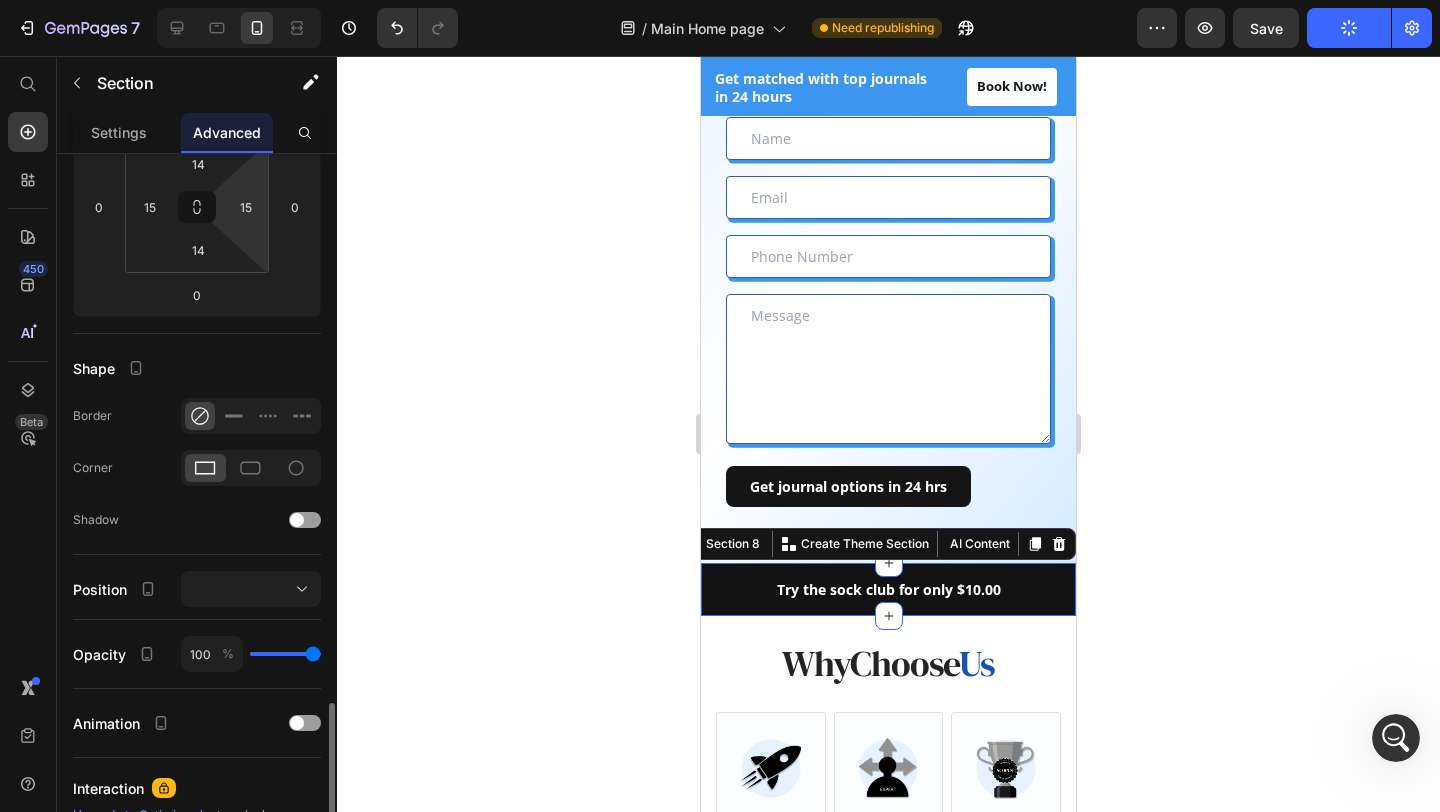 scroll, scrollTop: 554, scrollLeft: 0, axis: vertical 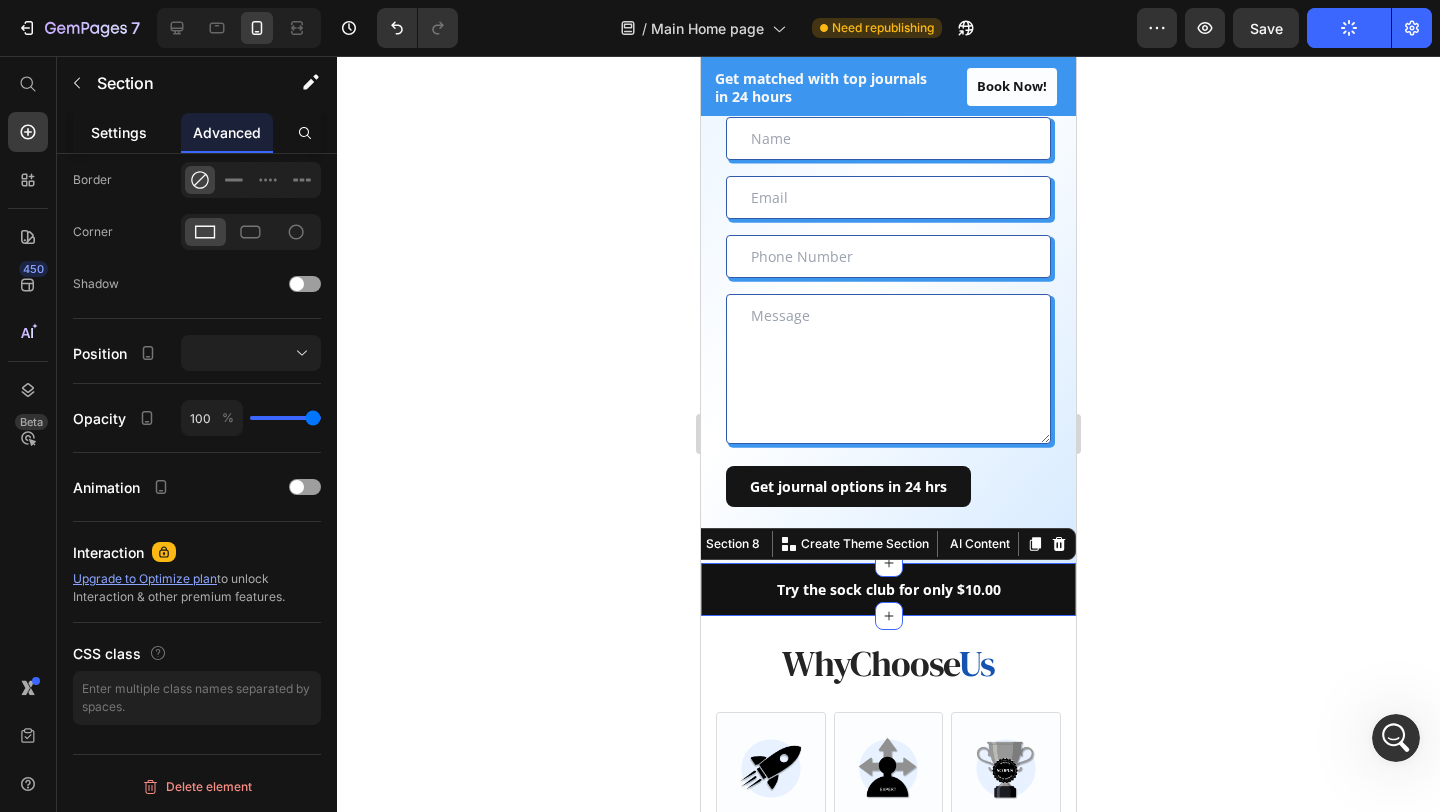 click on "Settings" at bounding box center (119, 132) 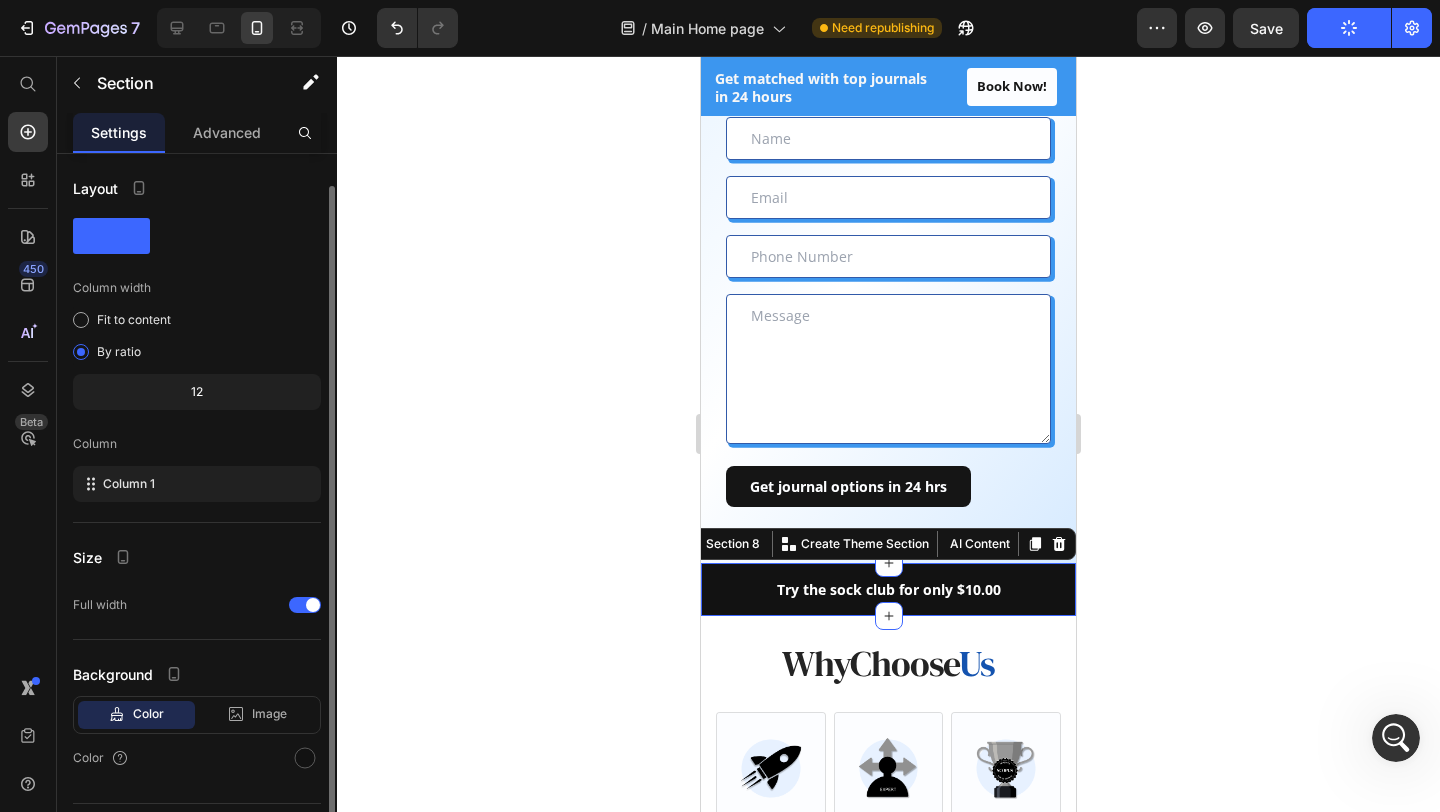 scroll, scrollTop: 49, scrollLeft: 0, axis: vertical 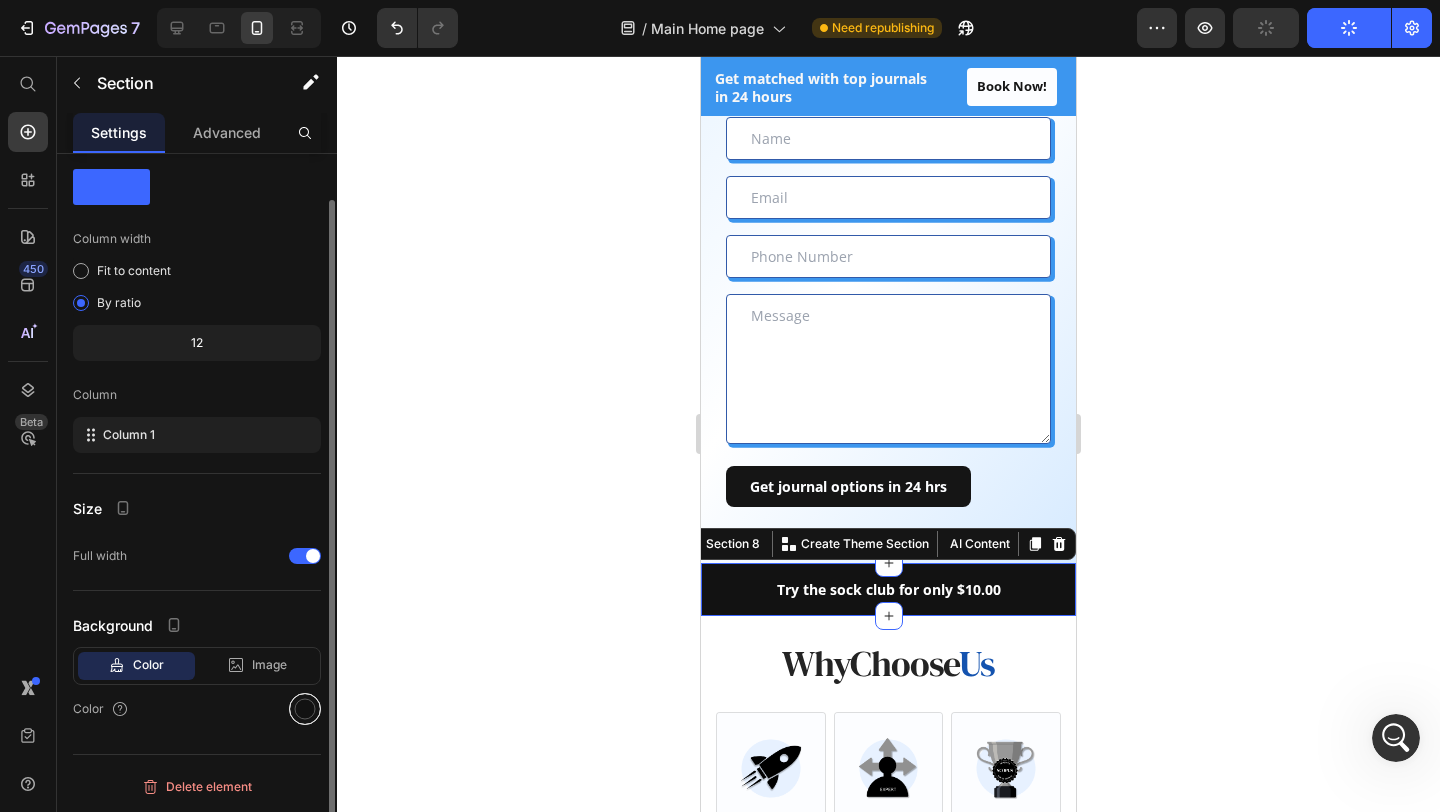 click at bounding box center [305, 709] 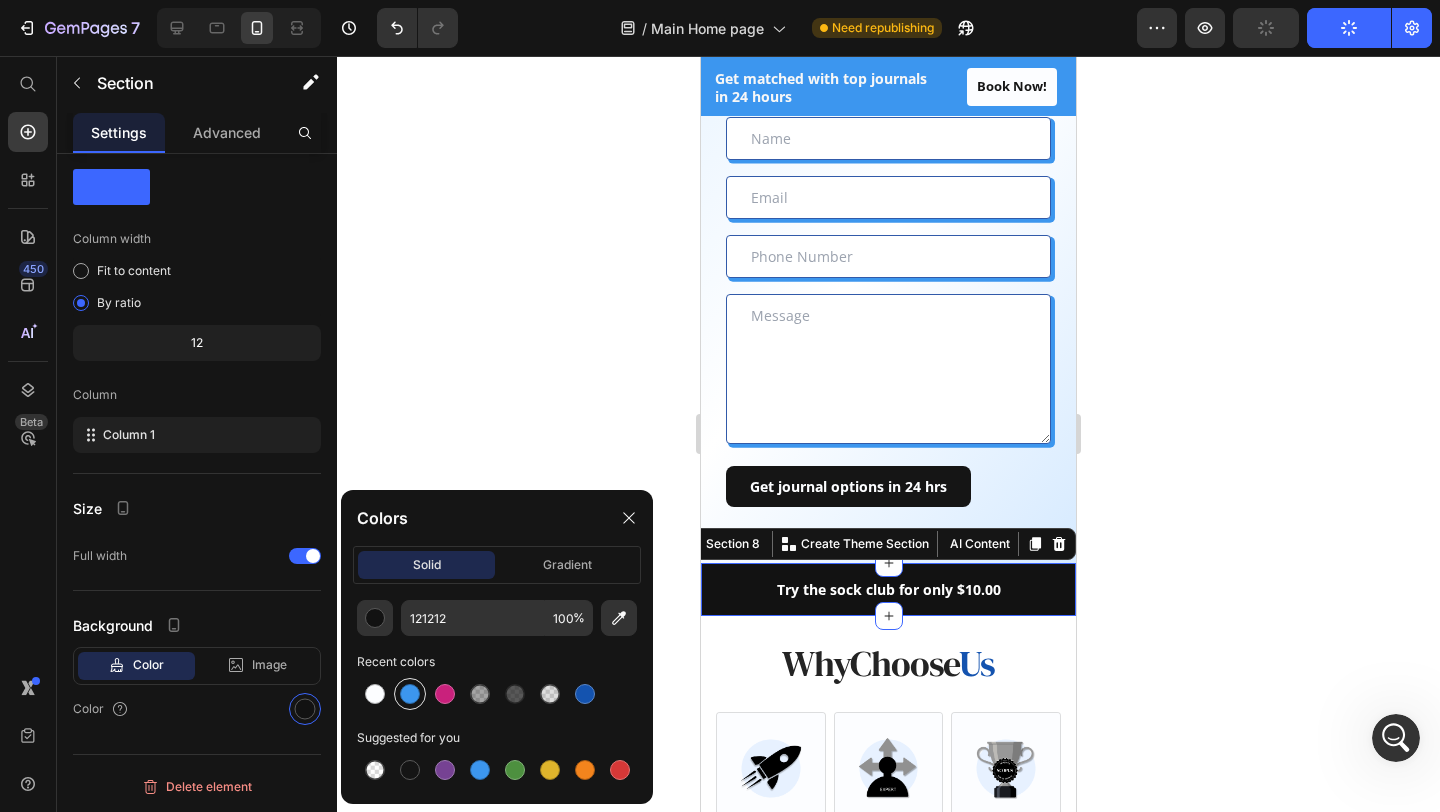 click at bounding box center [410, 694] 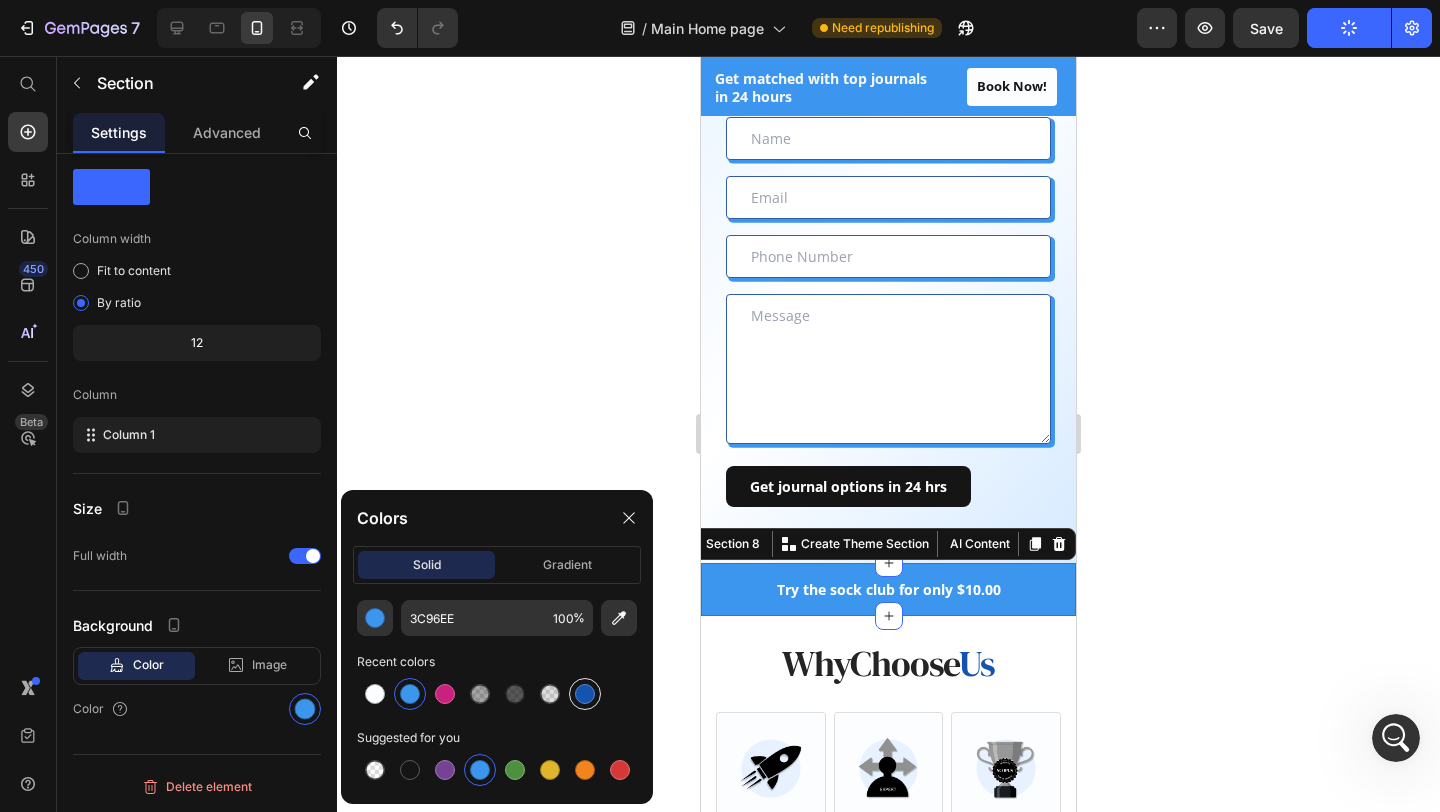 click at bounding box center [585, 694] 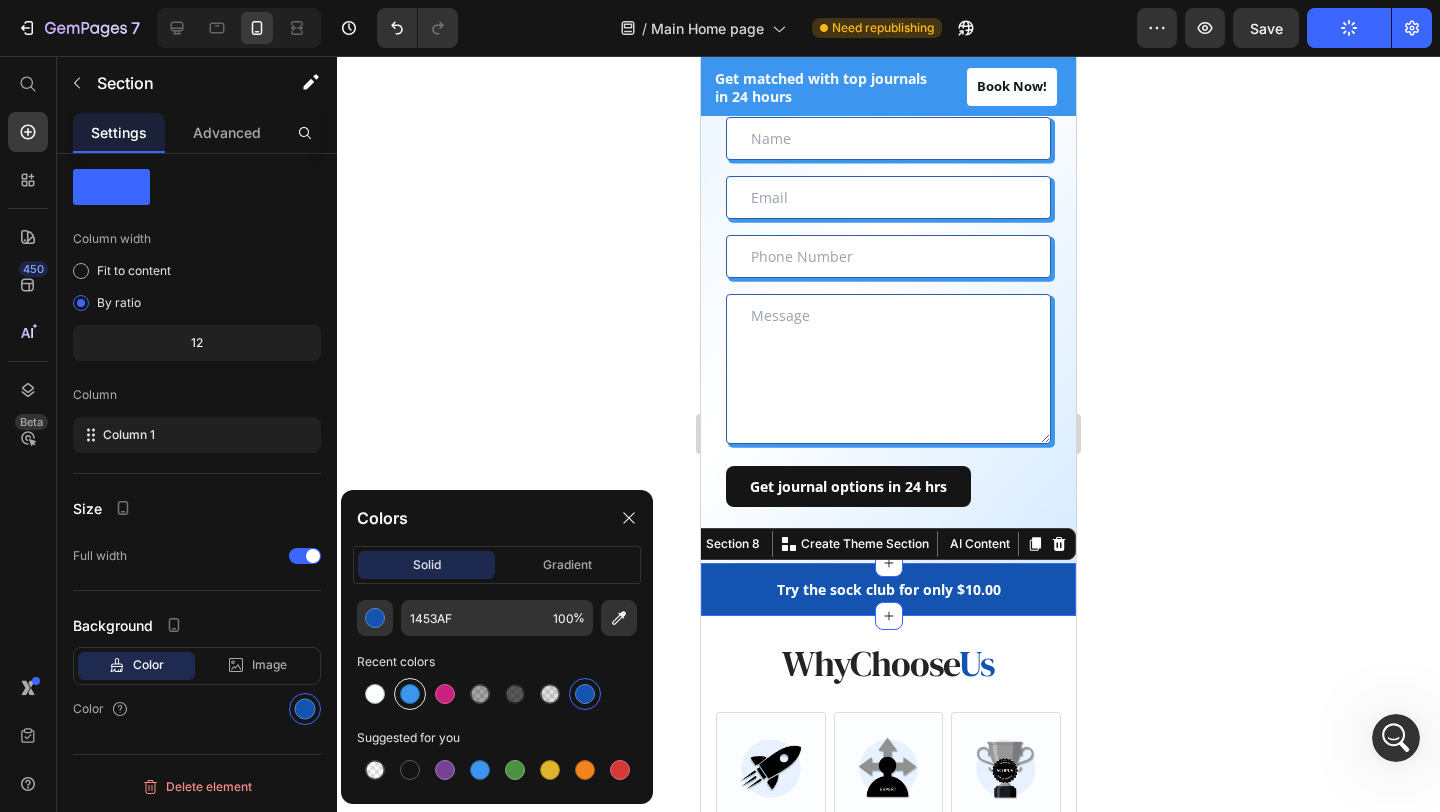 click at bounding box center [410, 694] 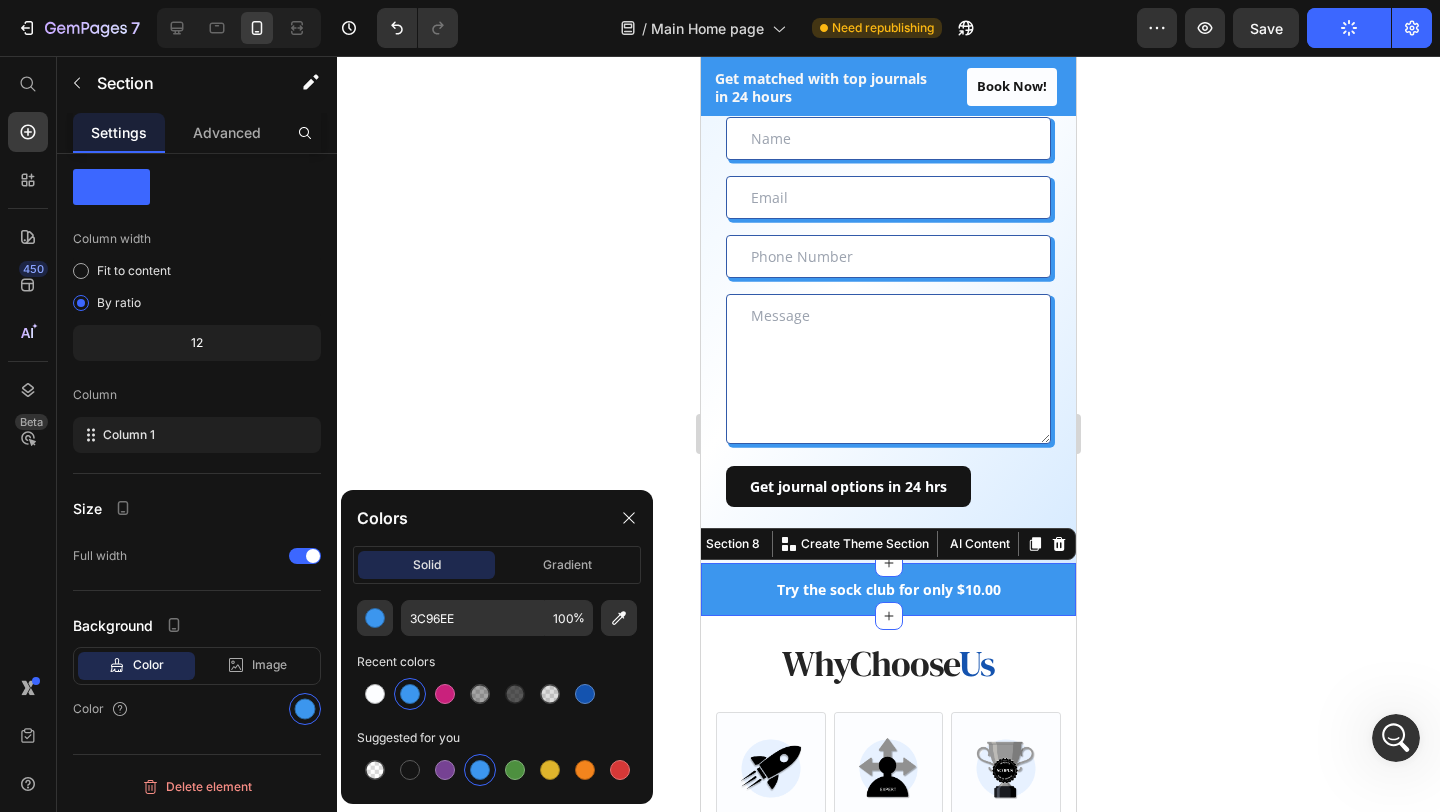 click 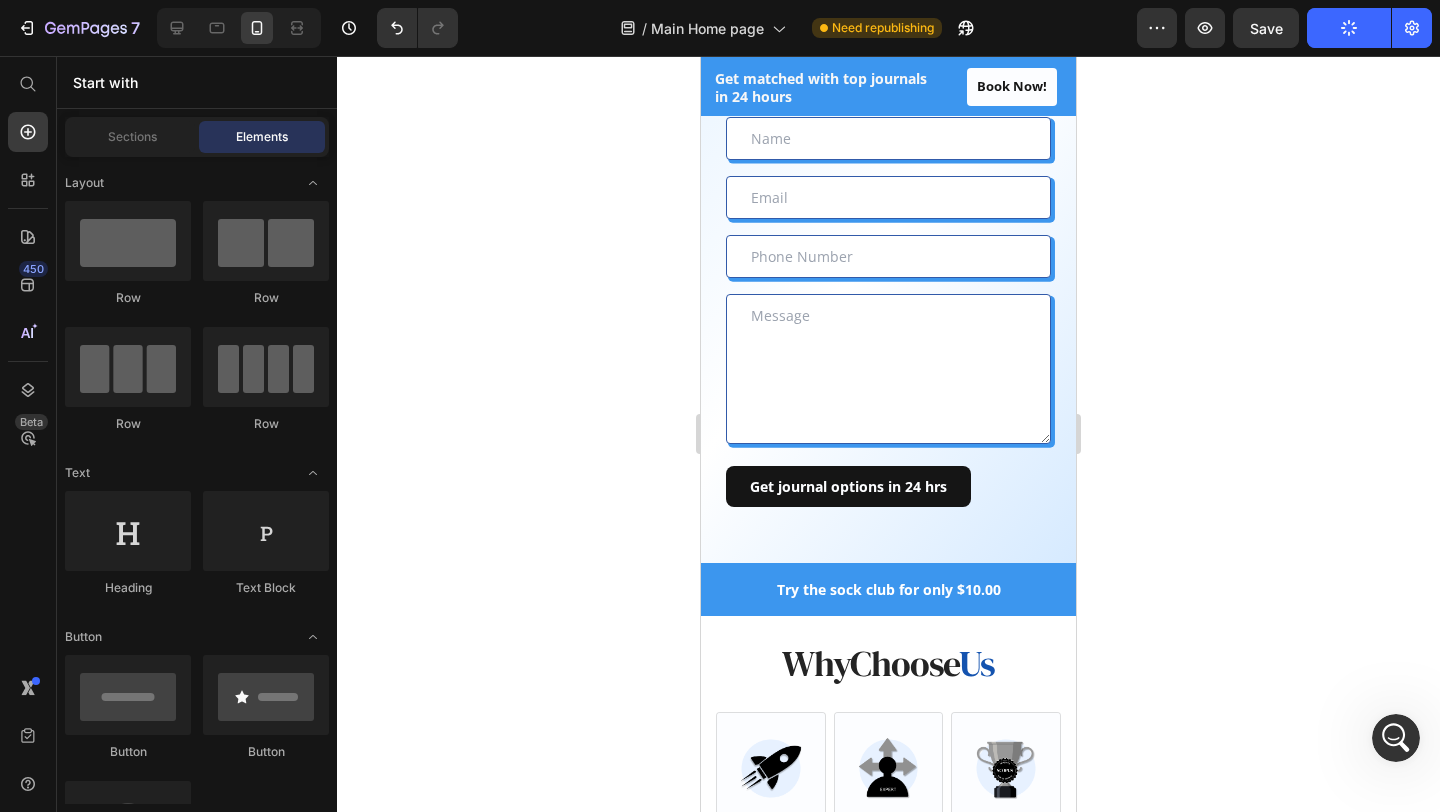 click 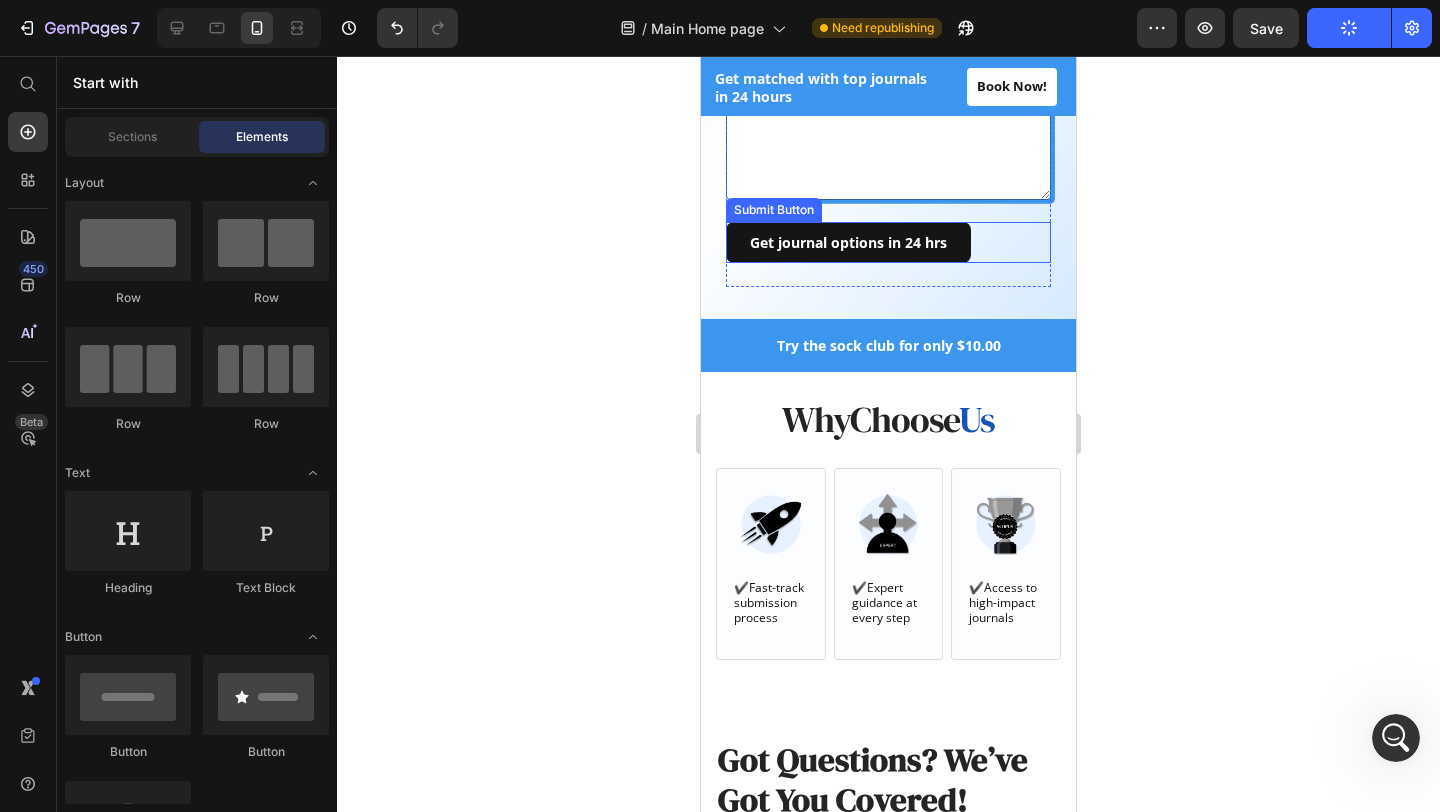 scroll, scrollTop: 2250, scrollLeft: 0, axis: vertical 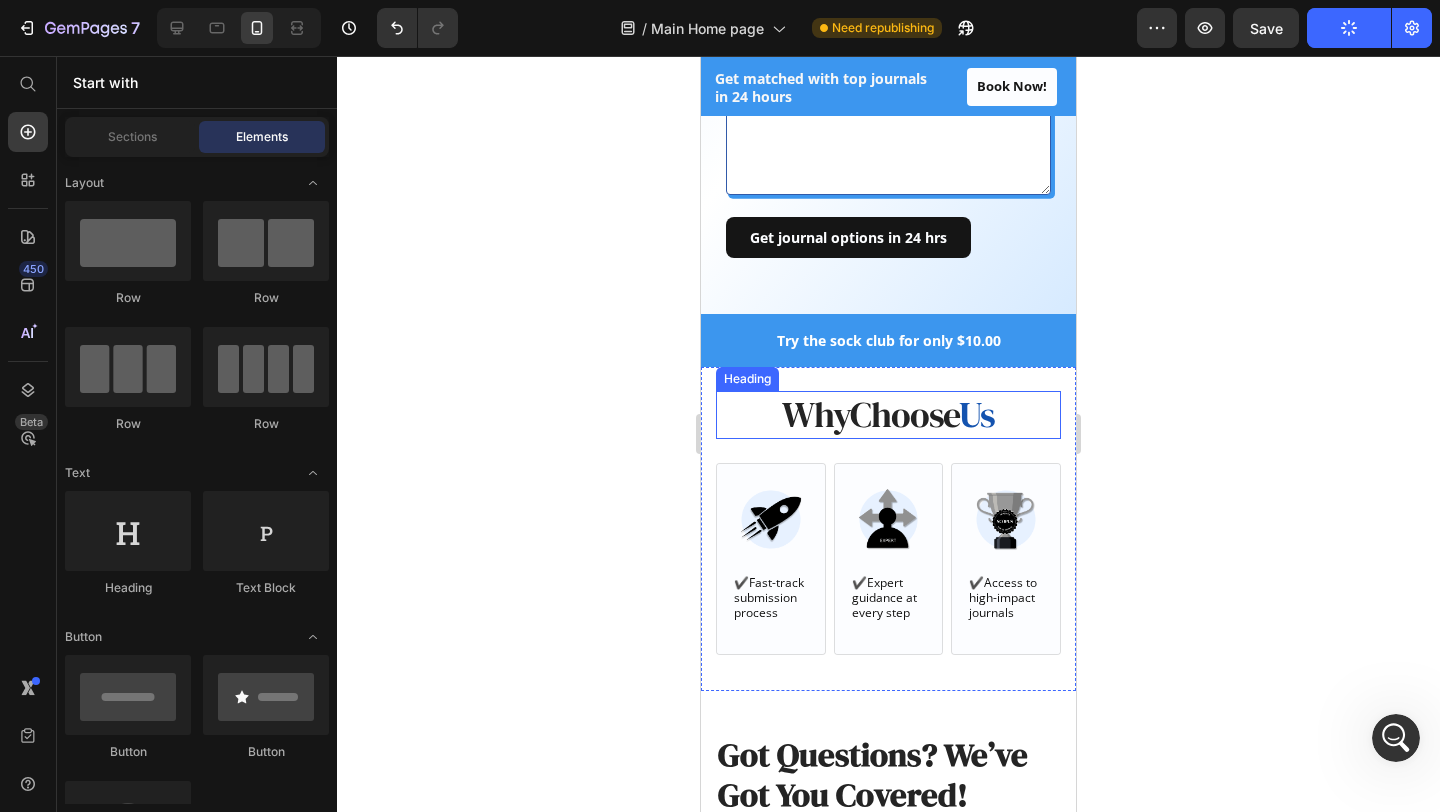click on "Why  Choose  Us" at bounding box center (888, 414) 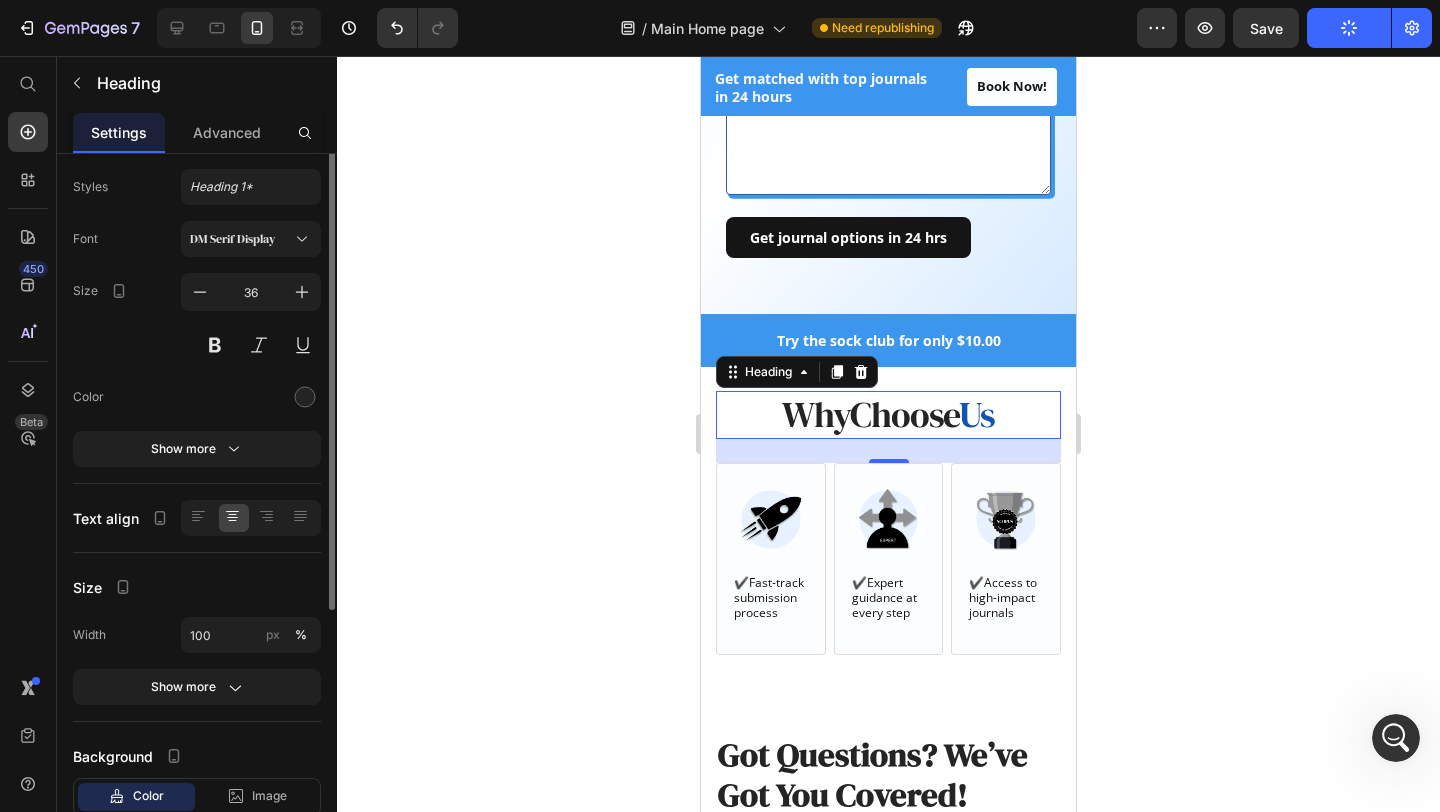 scroll, scrollTop: 0, scrollLeft: 0, axis: both 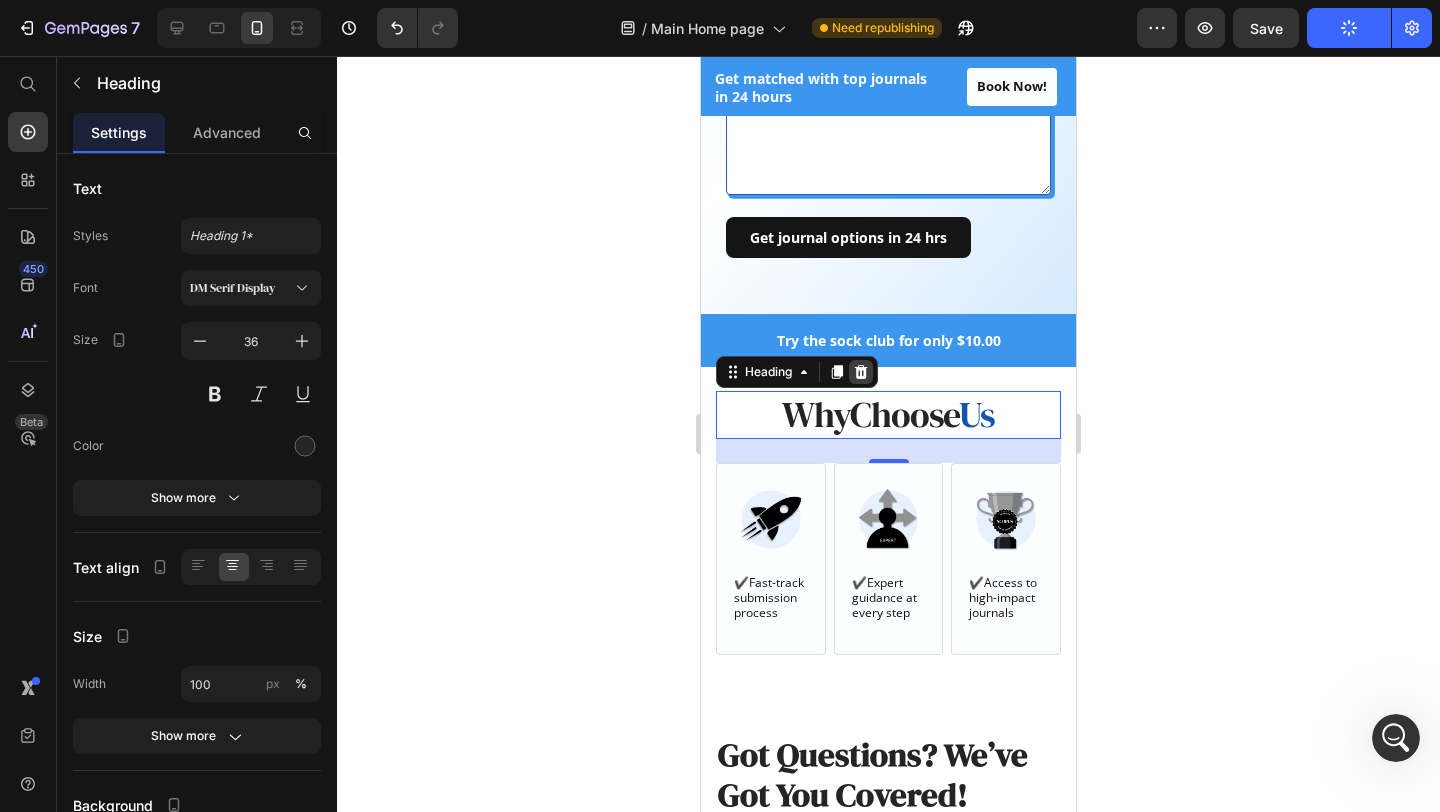 click 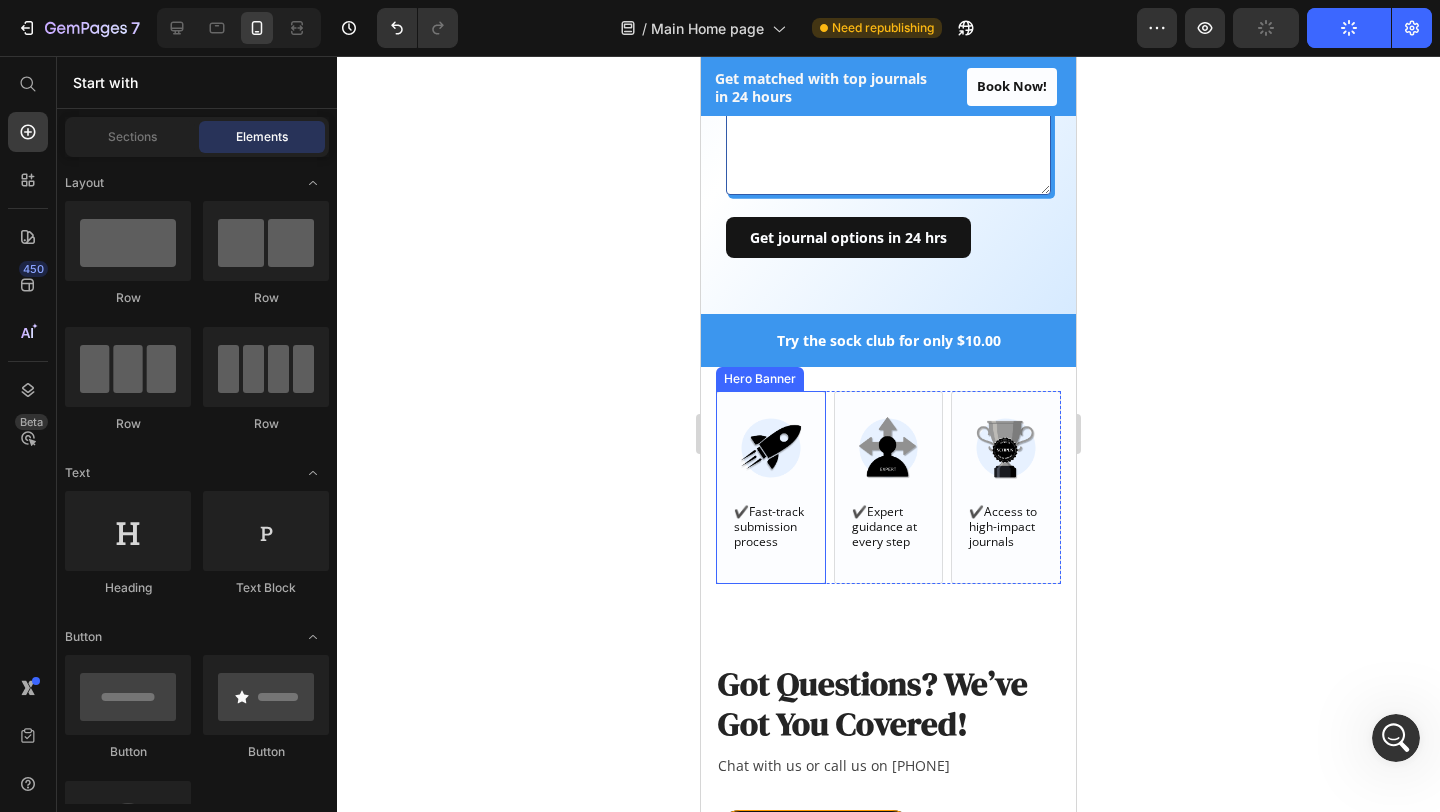click on "Hero Banner" at bounding box center [760, 379] 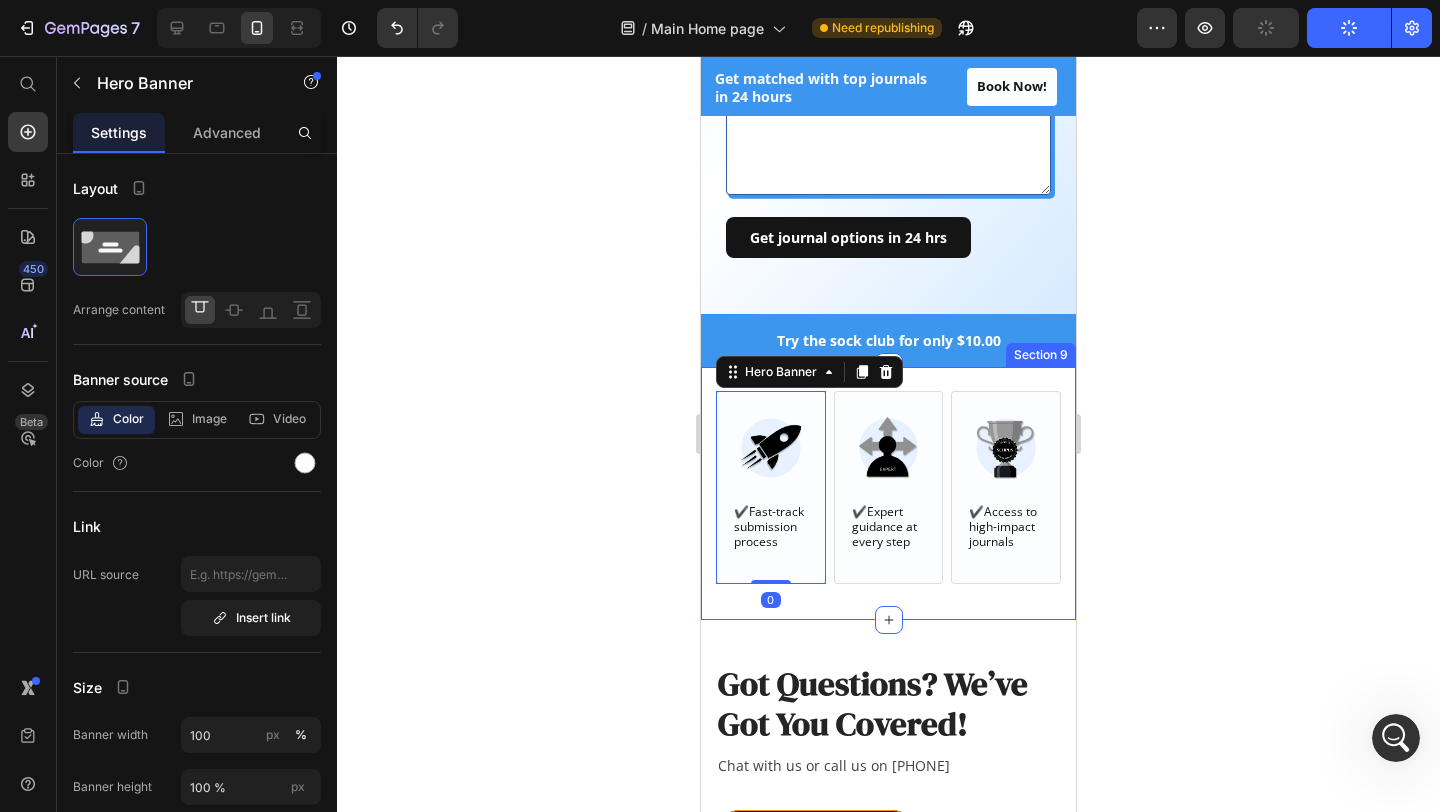 click on "Image ✔️Fast-track submission process Text Block Hero Banner   0 Image ✔️Expert guidance at every step Text Block Hero Banner Image ✔️Access to high-impact journals Text Block Hero Banner Row Section 9" at bounding box center (888, 493) 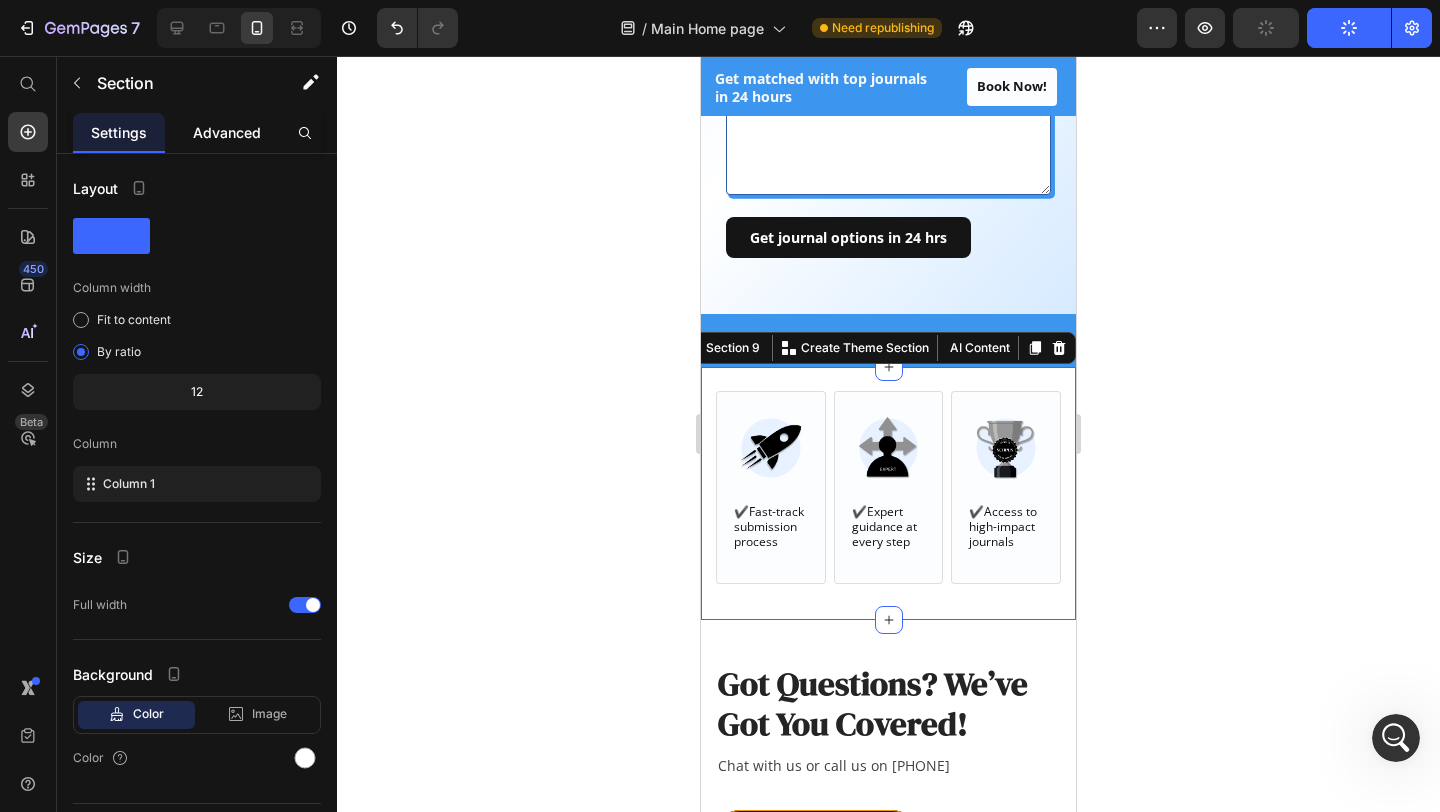 click on "Advanced" at bounding box center [227, 132] 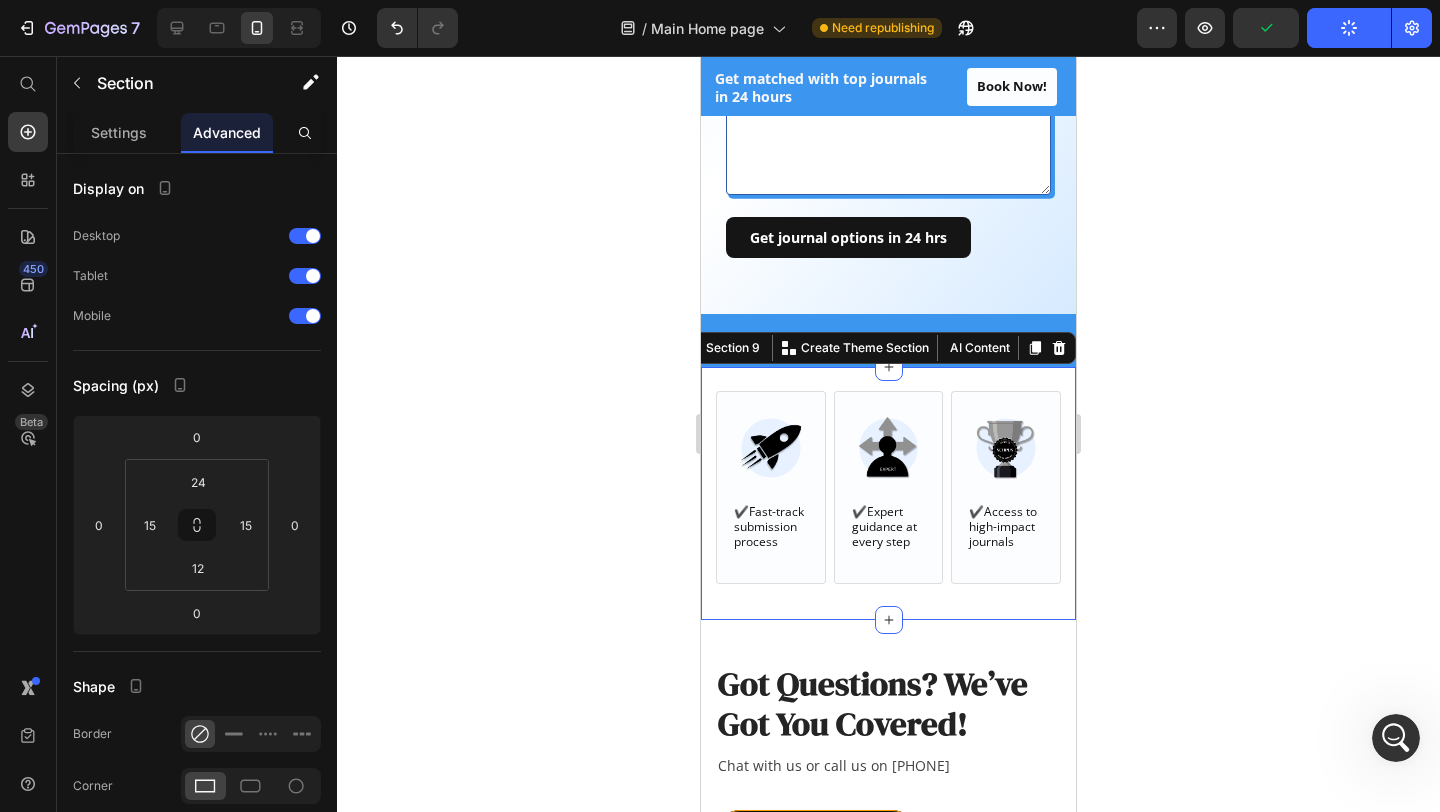 click 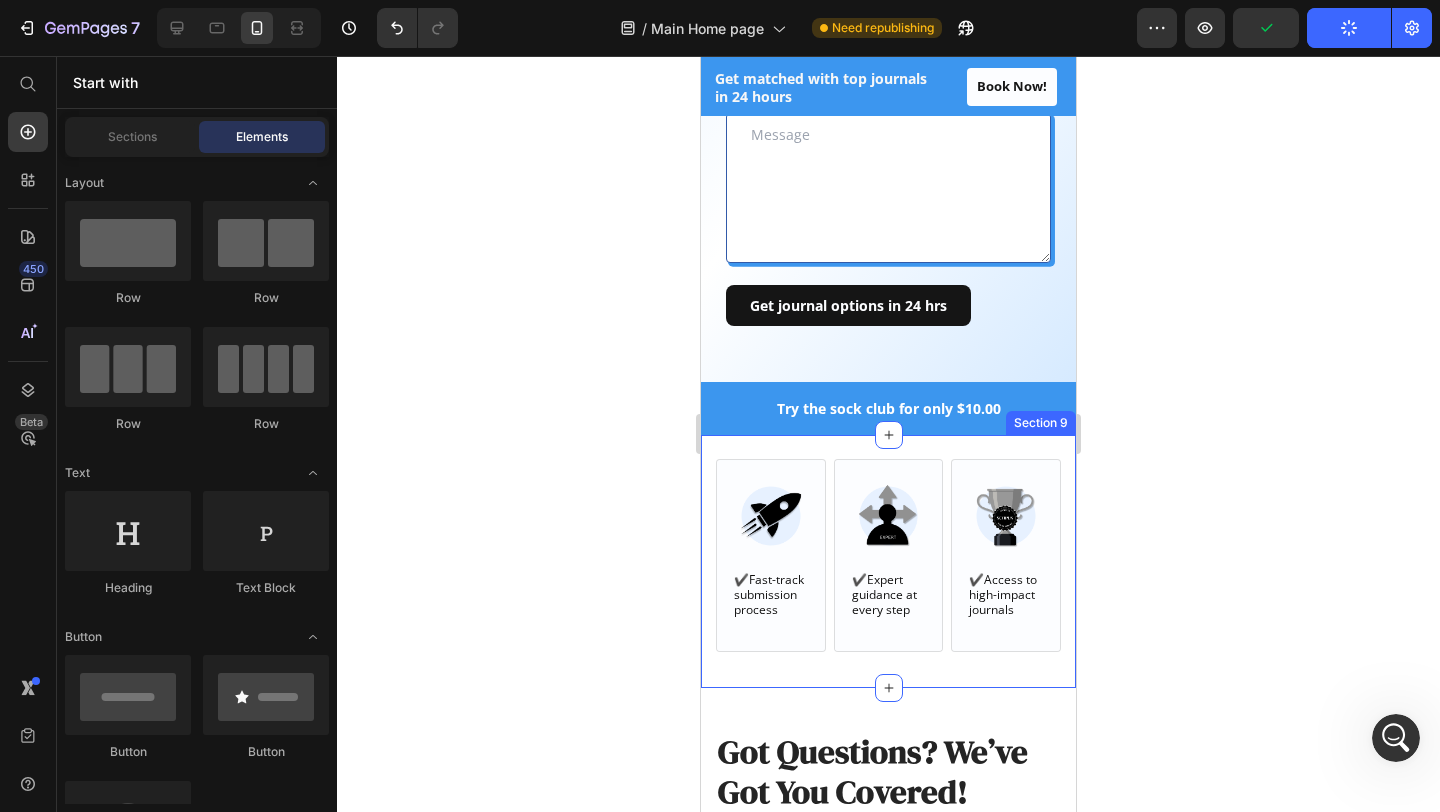scroll, scrollTop: 2180, scrollLeft: 0, axis: vertical 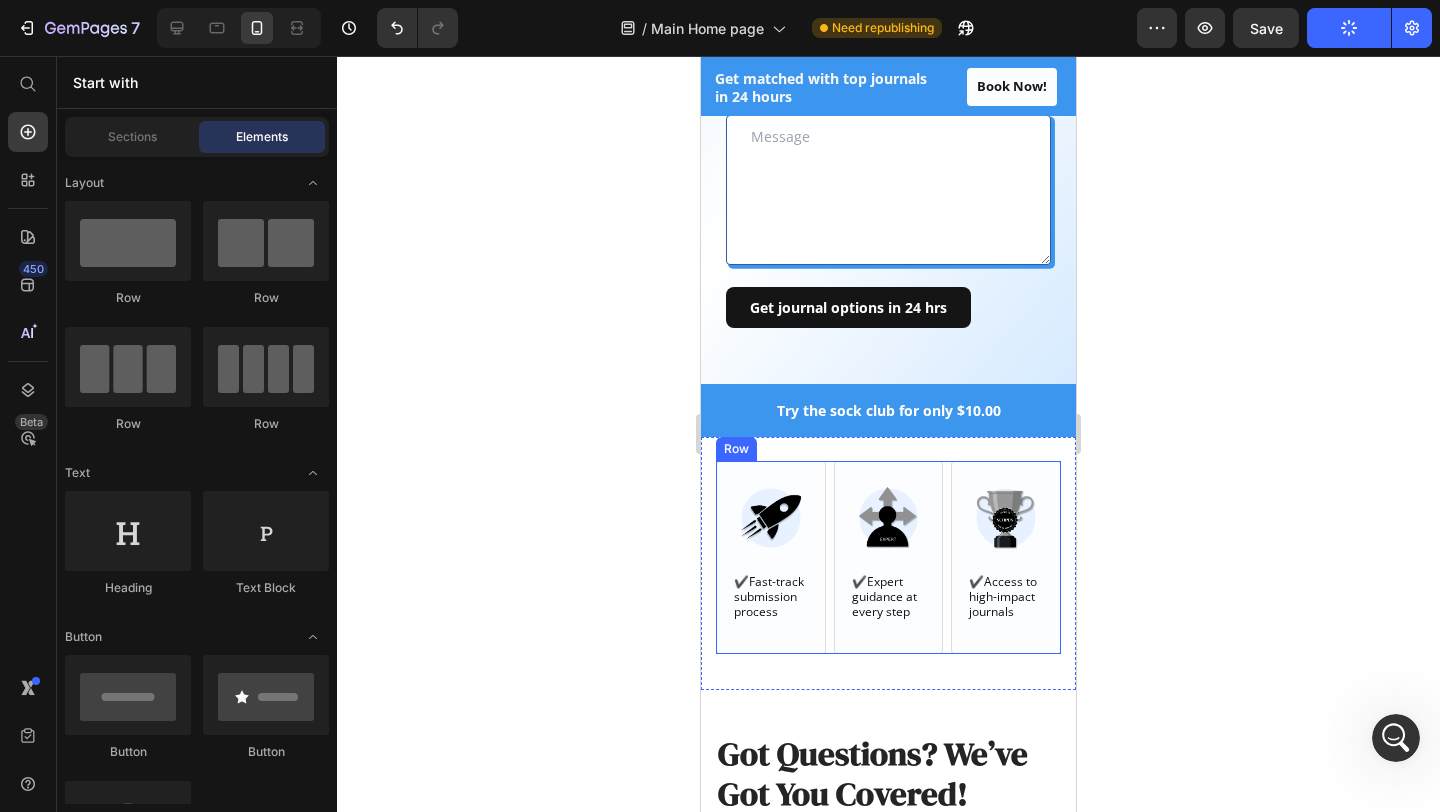 click on "Image ✔️Fast-track submission process Text Block Hero Banner Image ✔️Expert guidance at every step Text Block Hero Banner Image ✔️Access to high-impact journals Text Block Hero Banner Row" at bounding box center (888, 557) 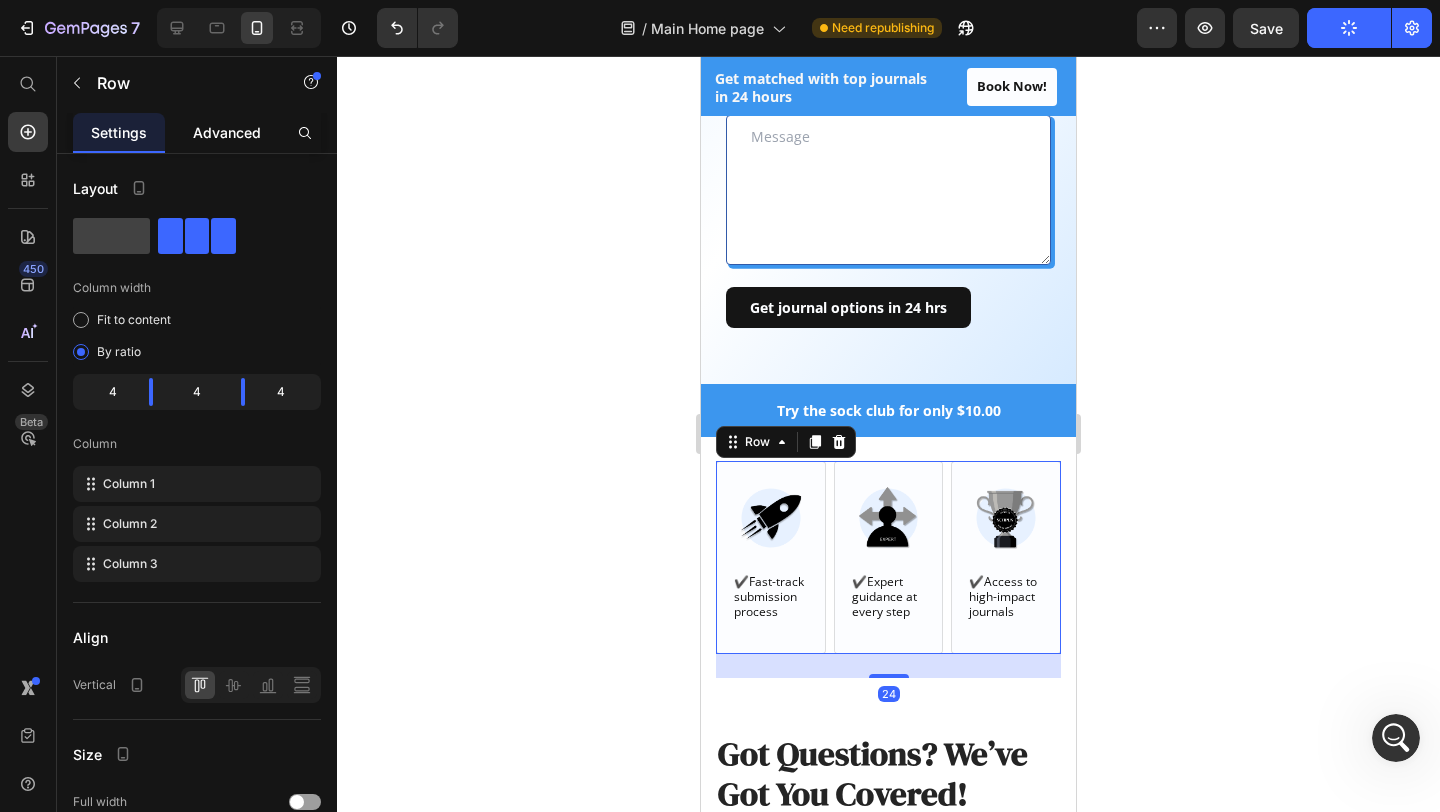 click on "Advanced" at bounding box center (227, 132) 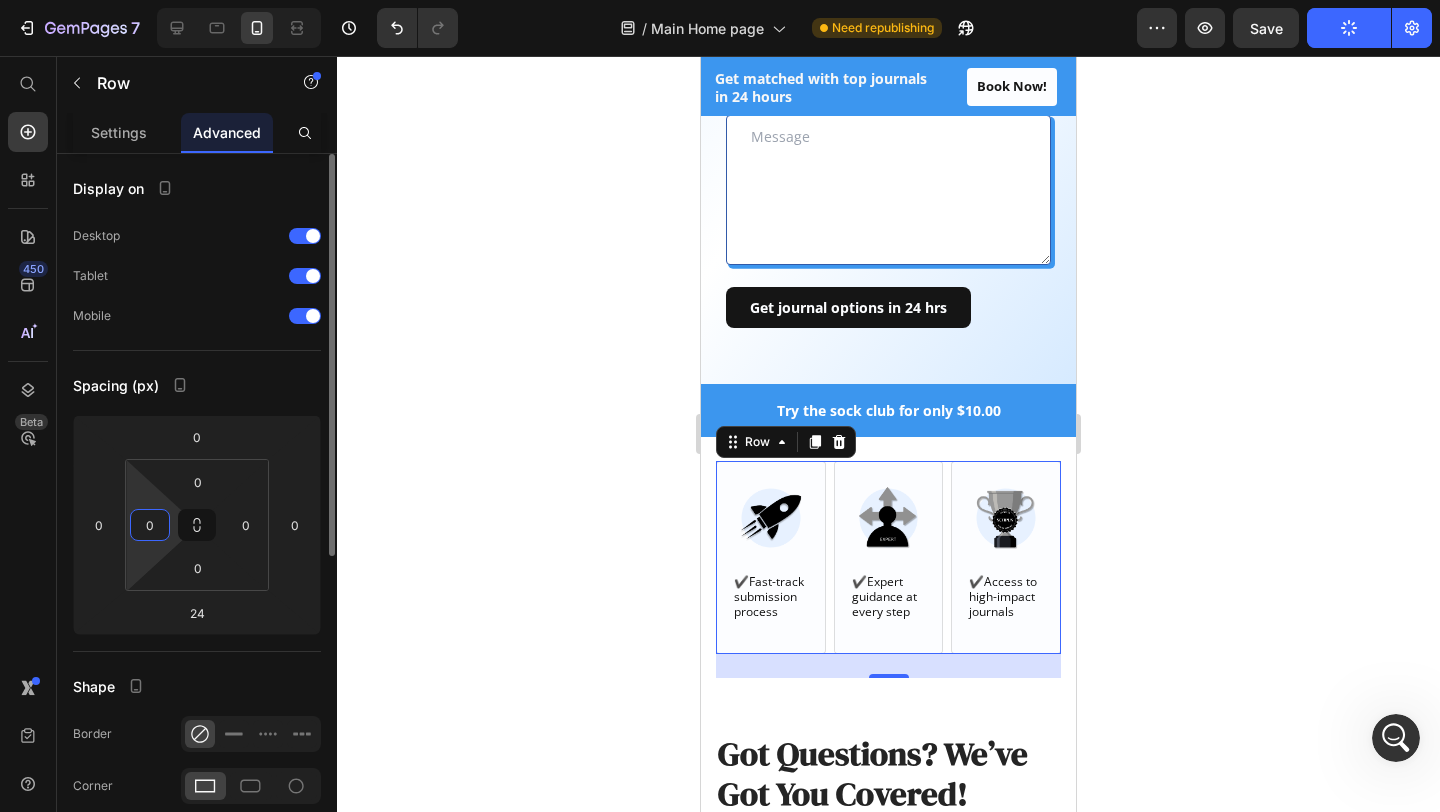 click on "0" at bounding box center [150, 525] 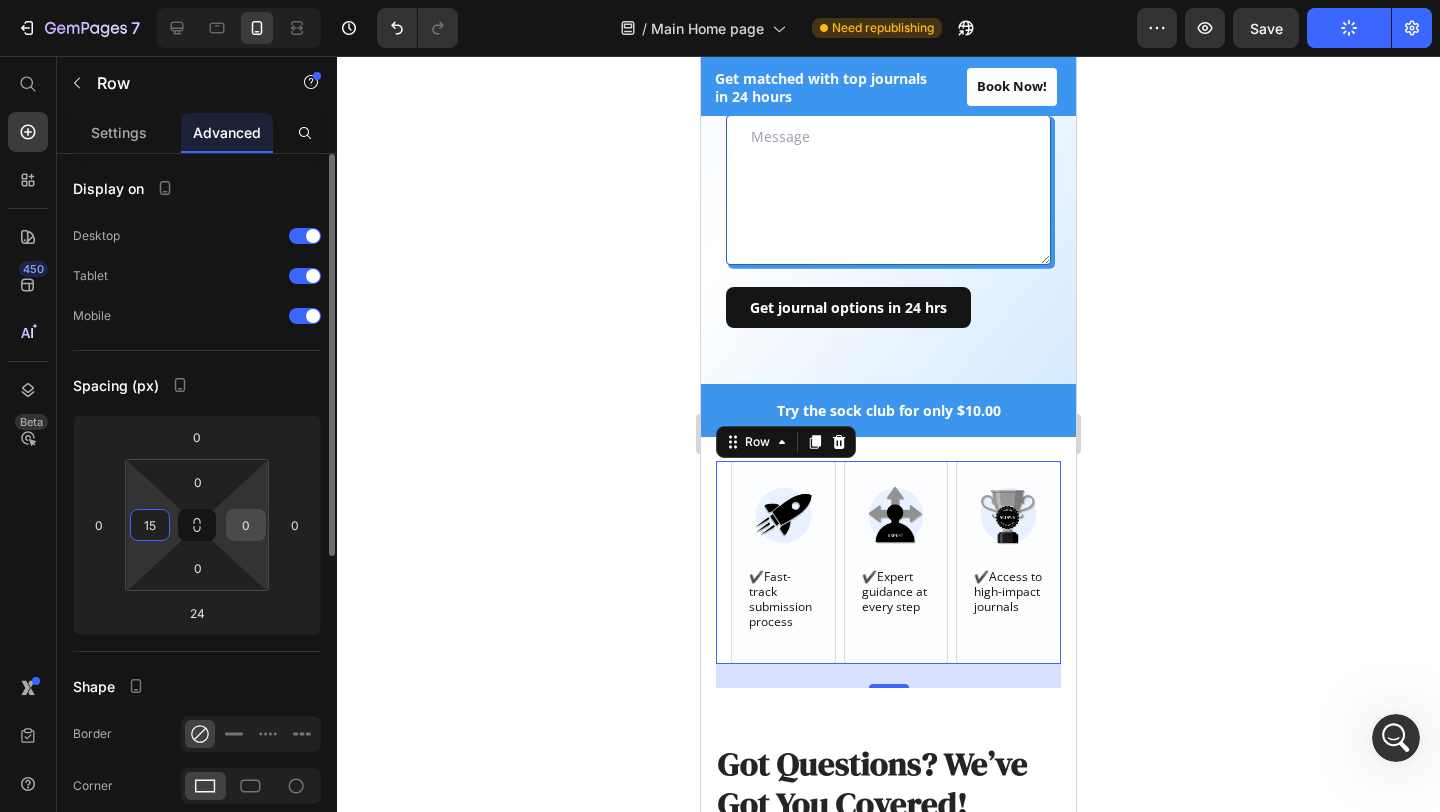 type on "15" 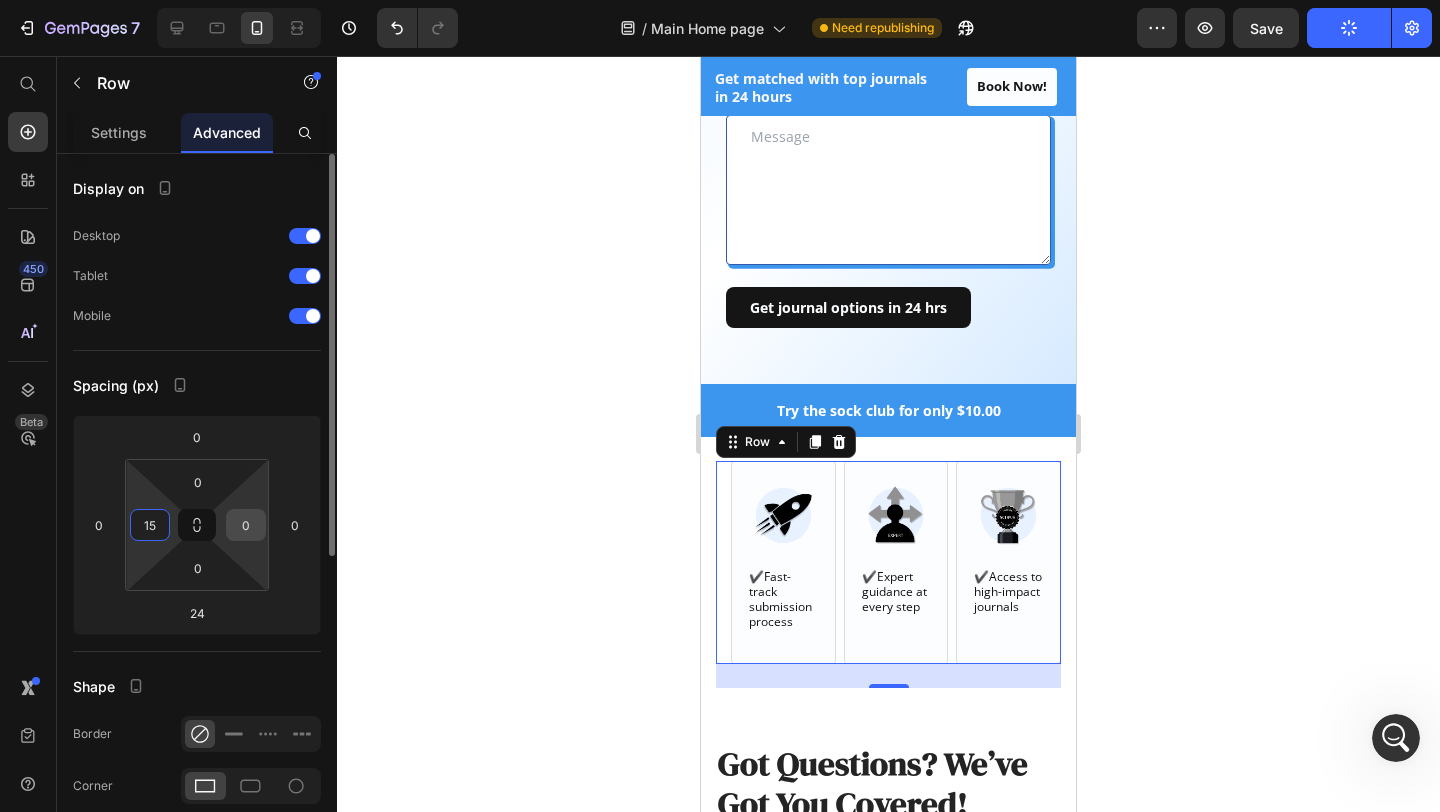 click on "0" at bounding box center [246, 525] 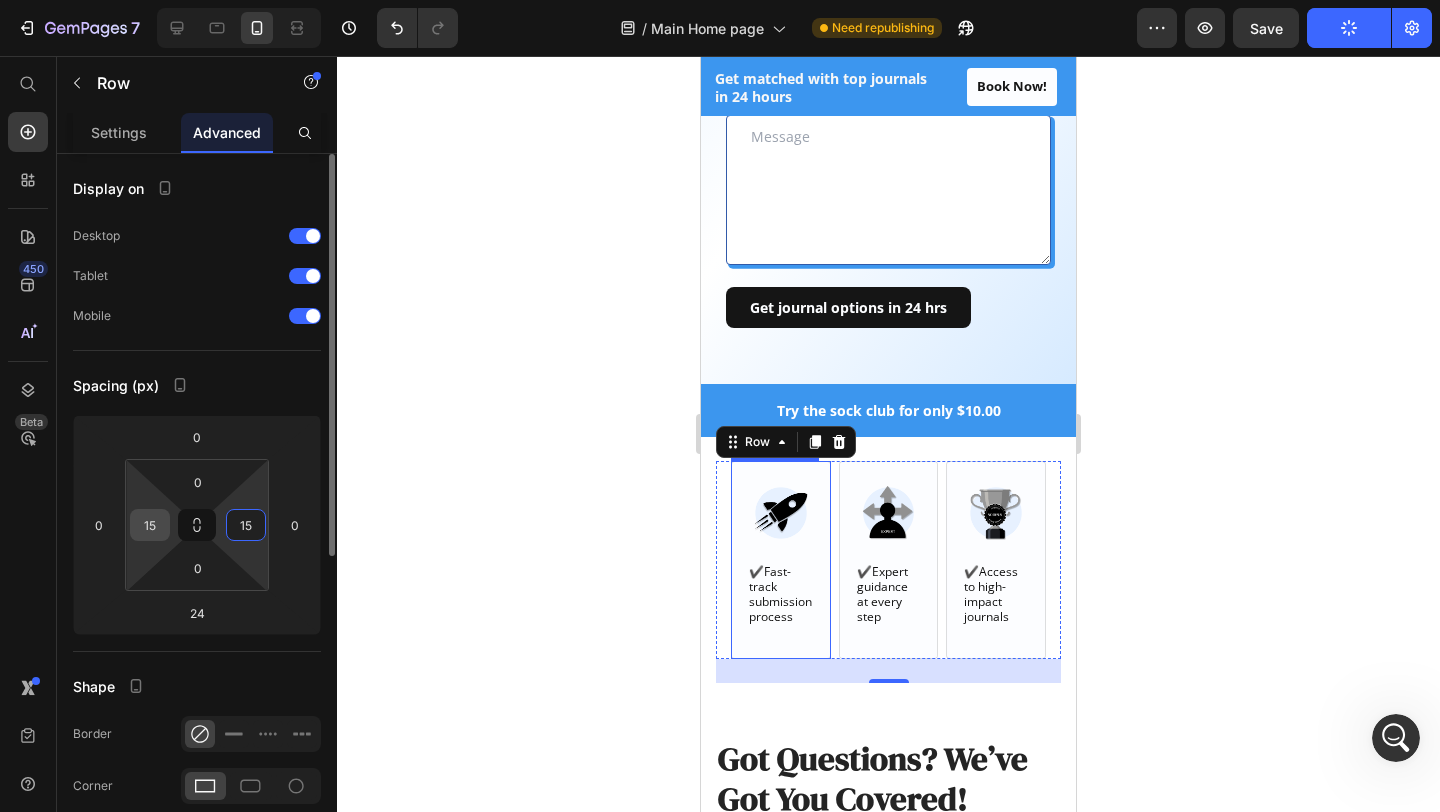 type on "15" 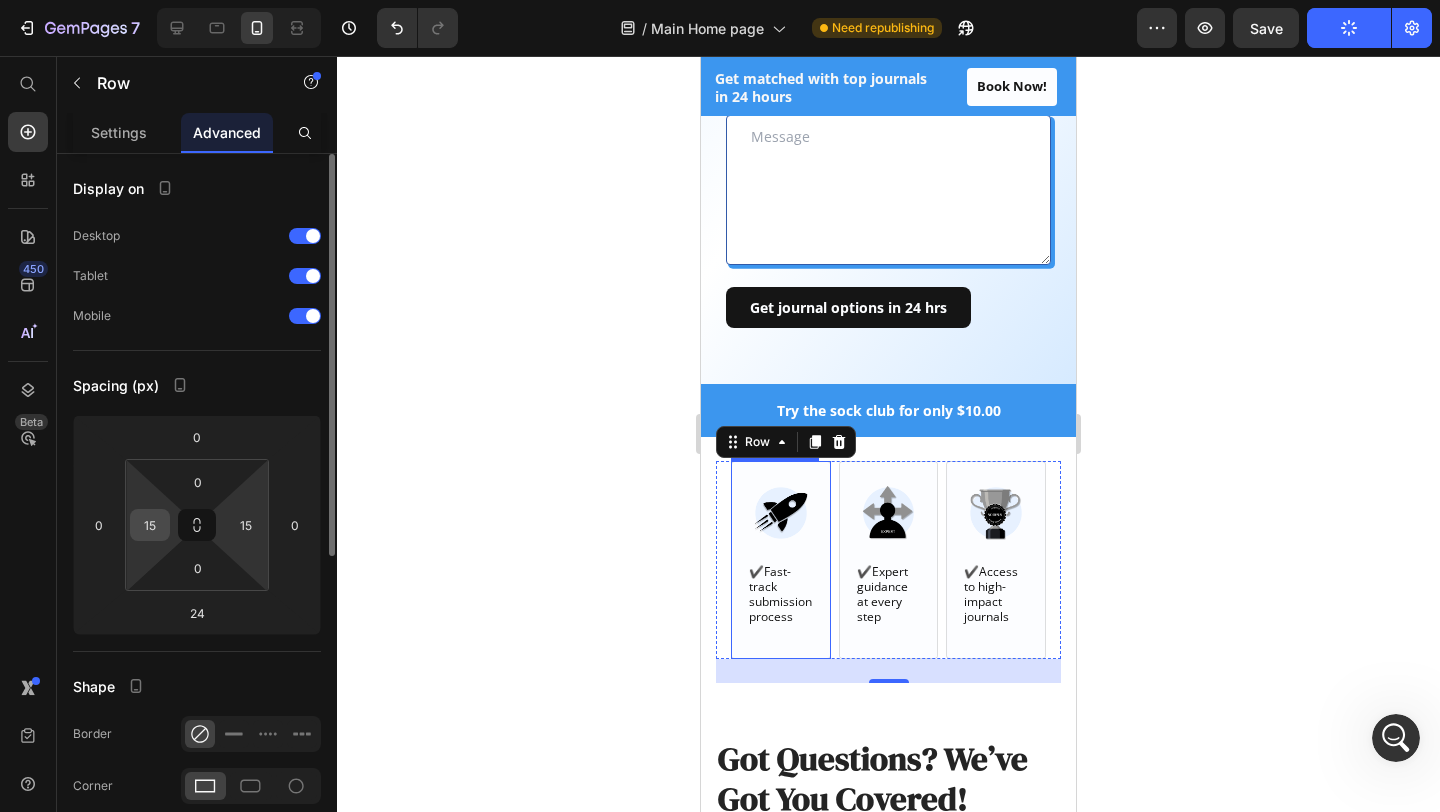 click on "15" at bounding box center [150, 525] 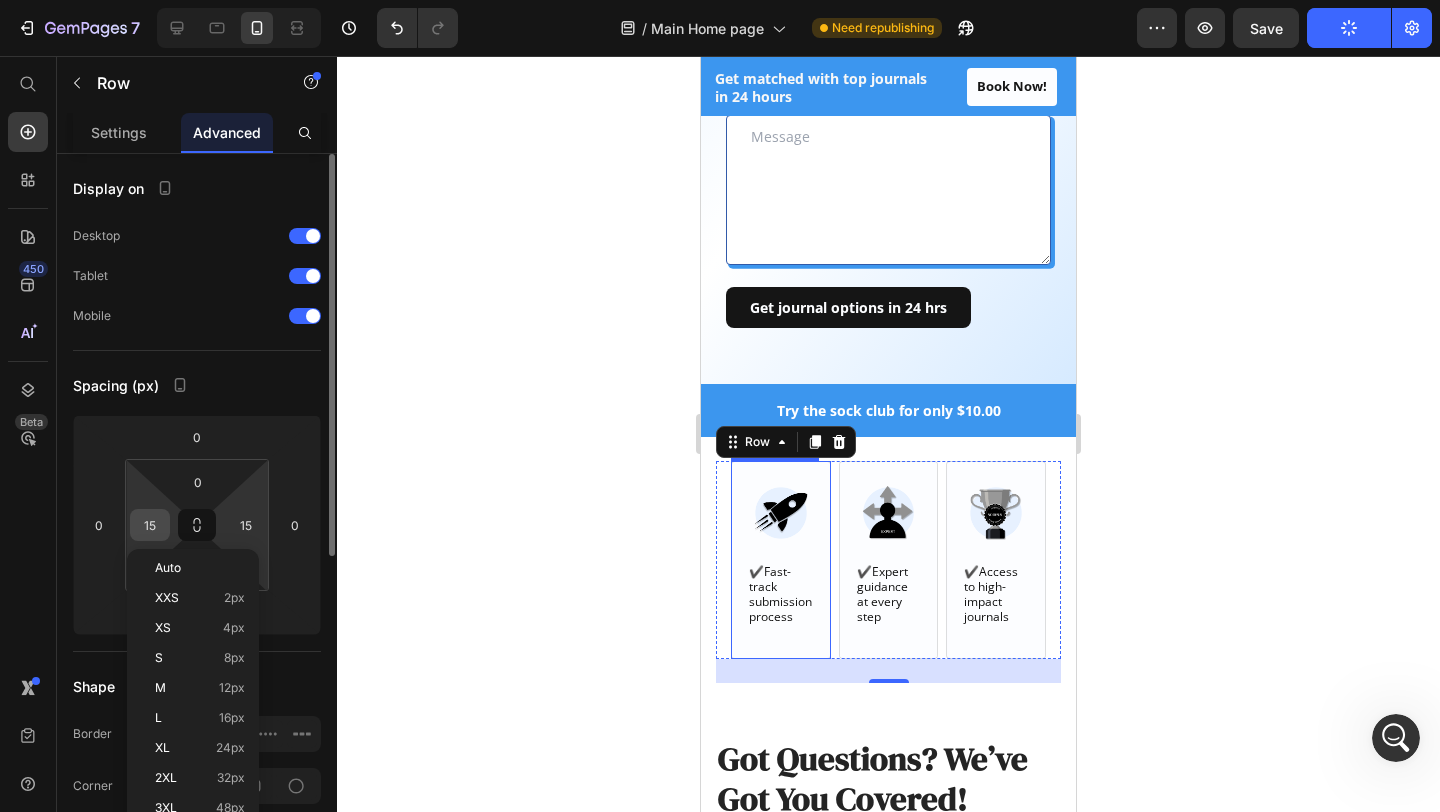 click on "15" at bounding box center (150, 525) 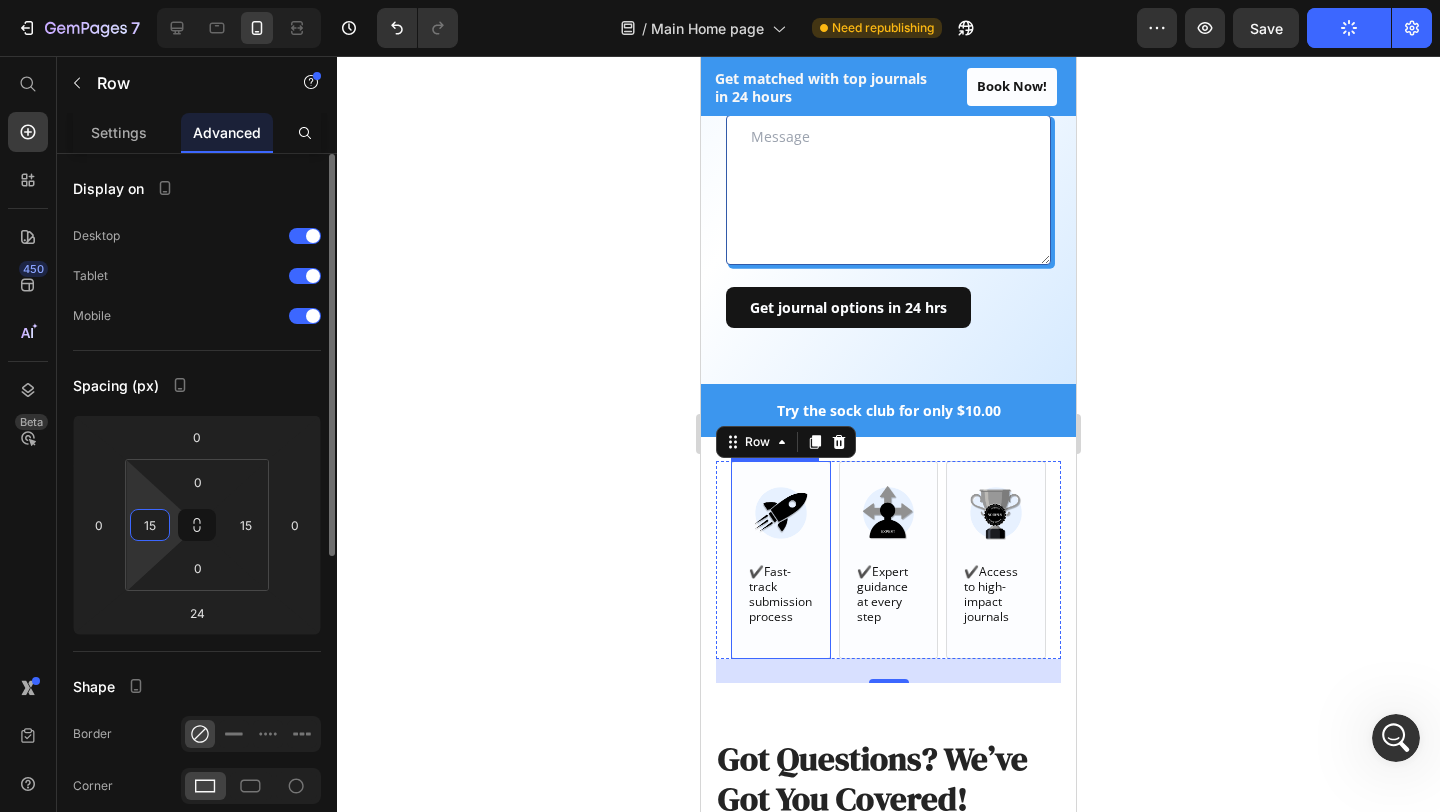 click on "15" at bounding box center [150, 525] 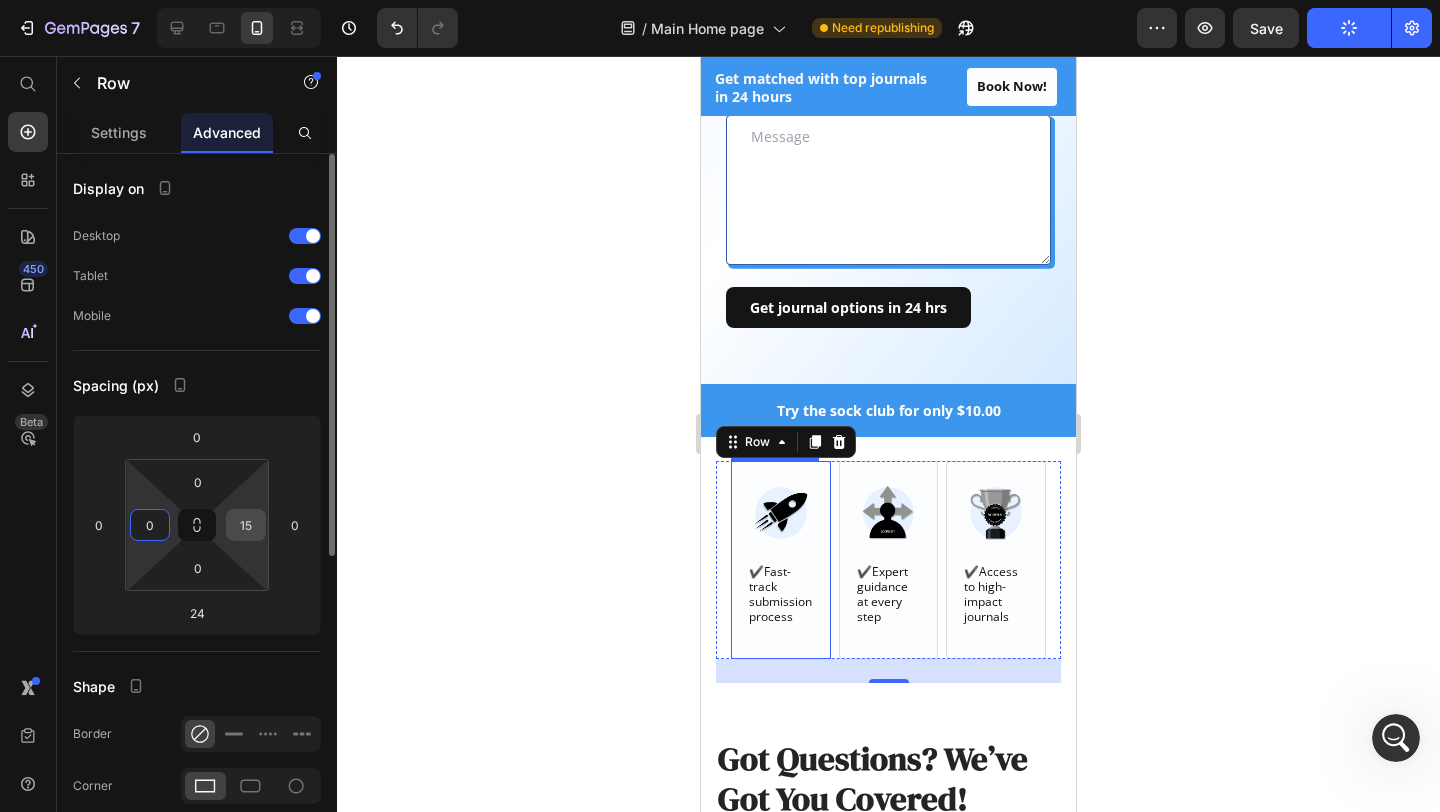 type on "0" 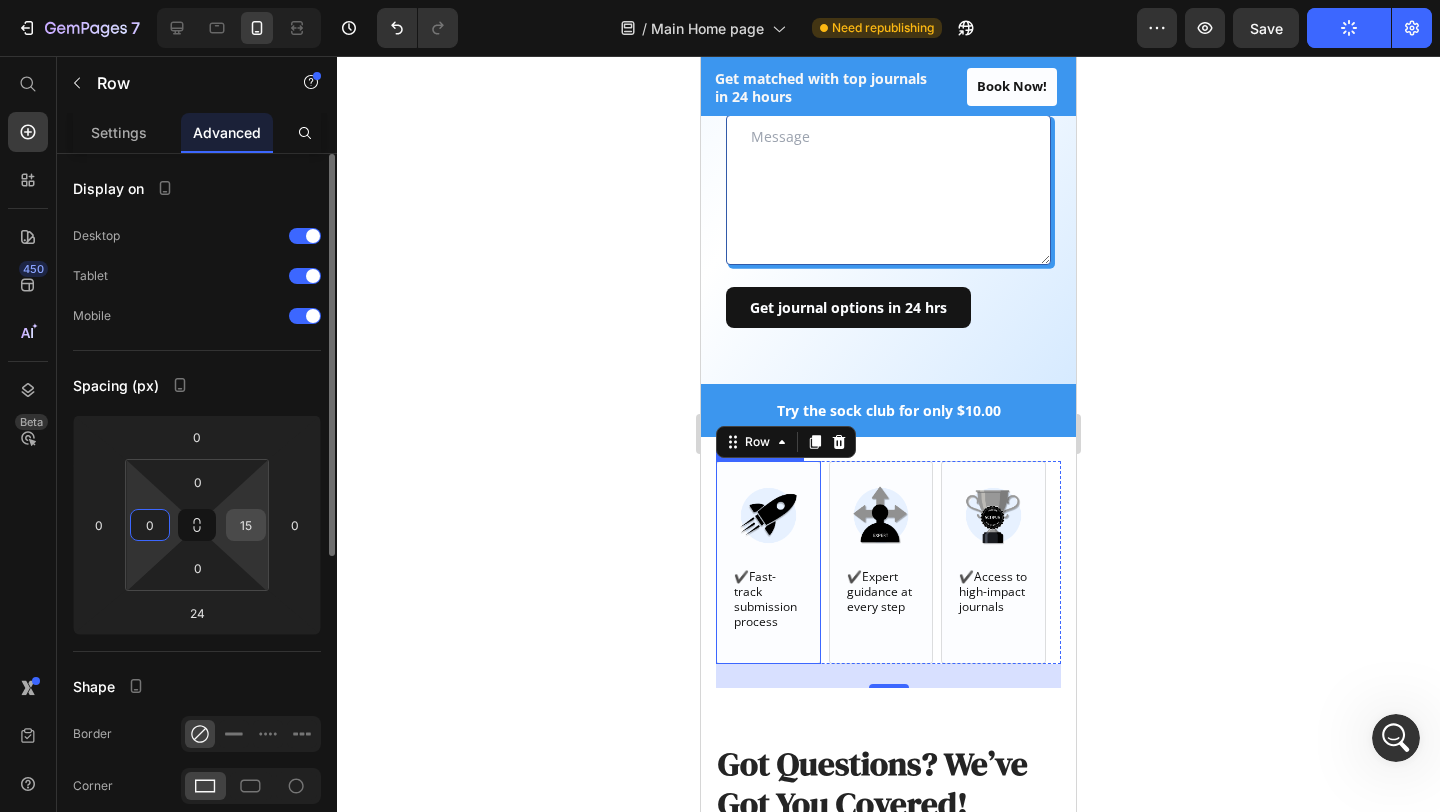 click on "15" at bounding box center (246, 525) 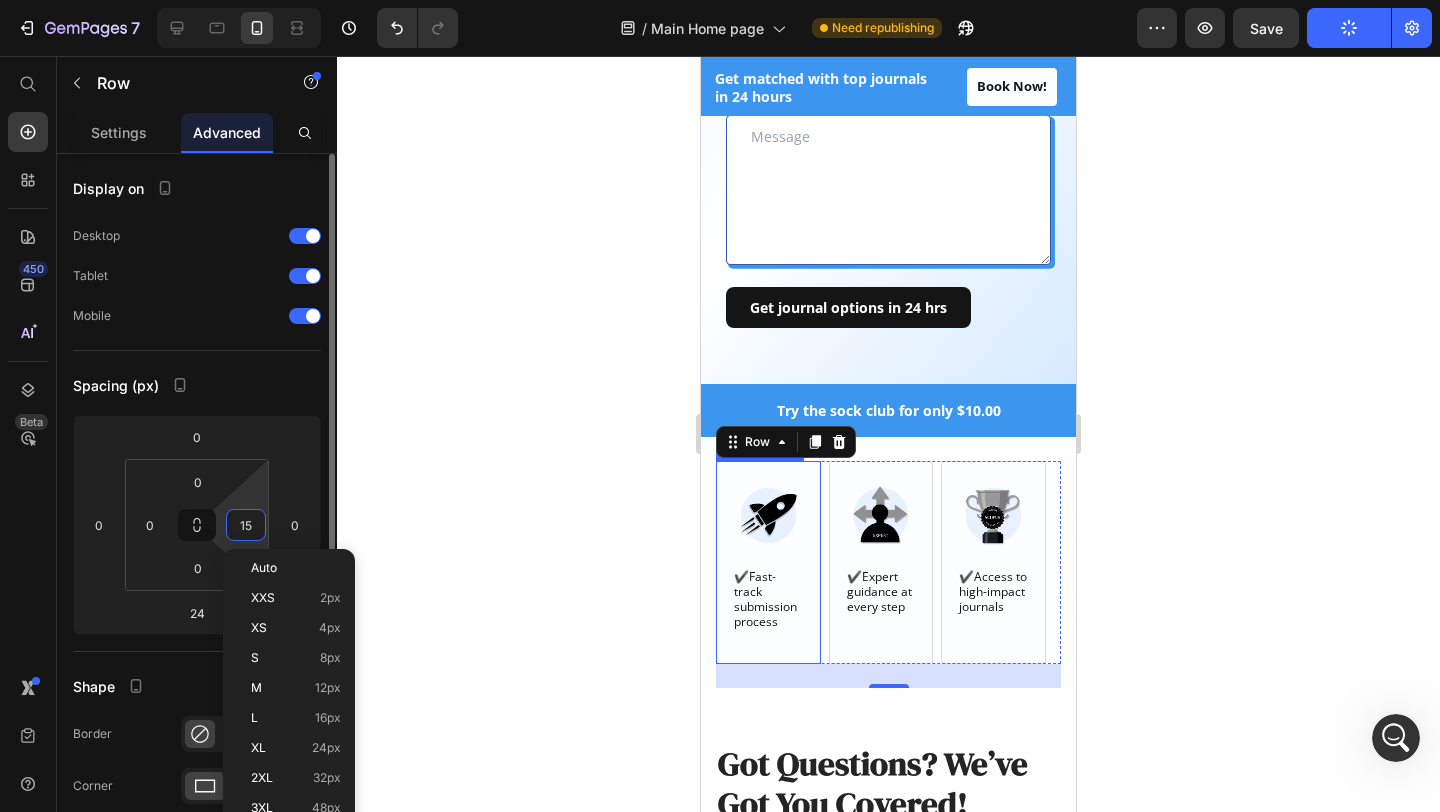 click on "15" at bounding box center [246, 525] 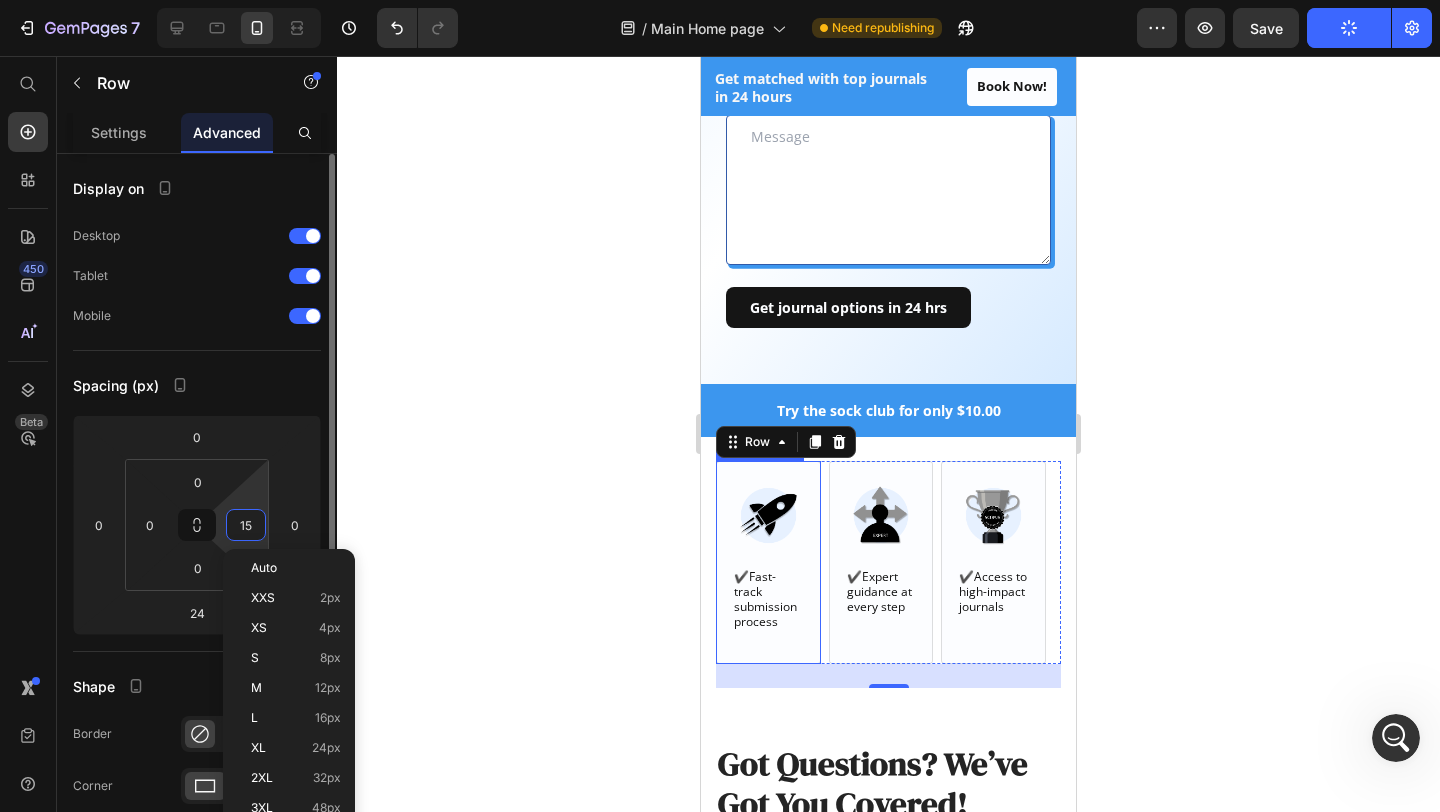 type on "0" 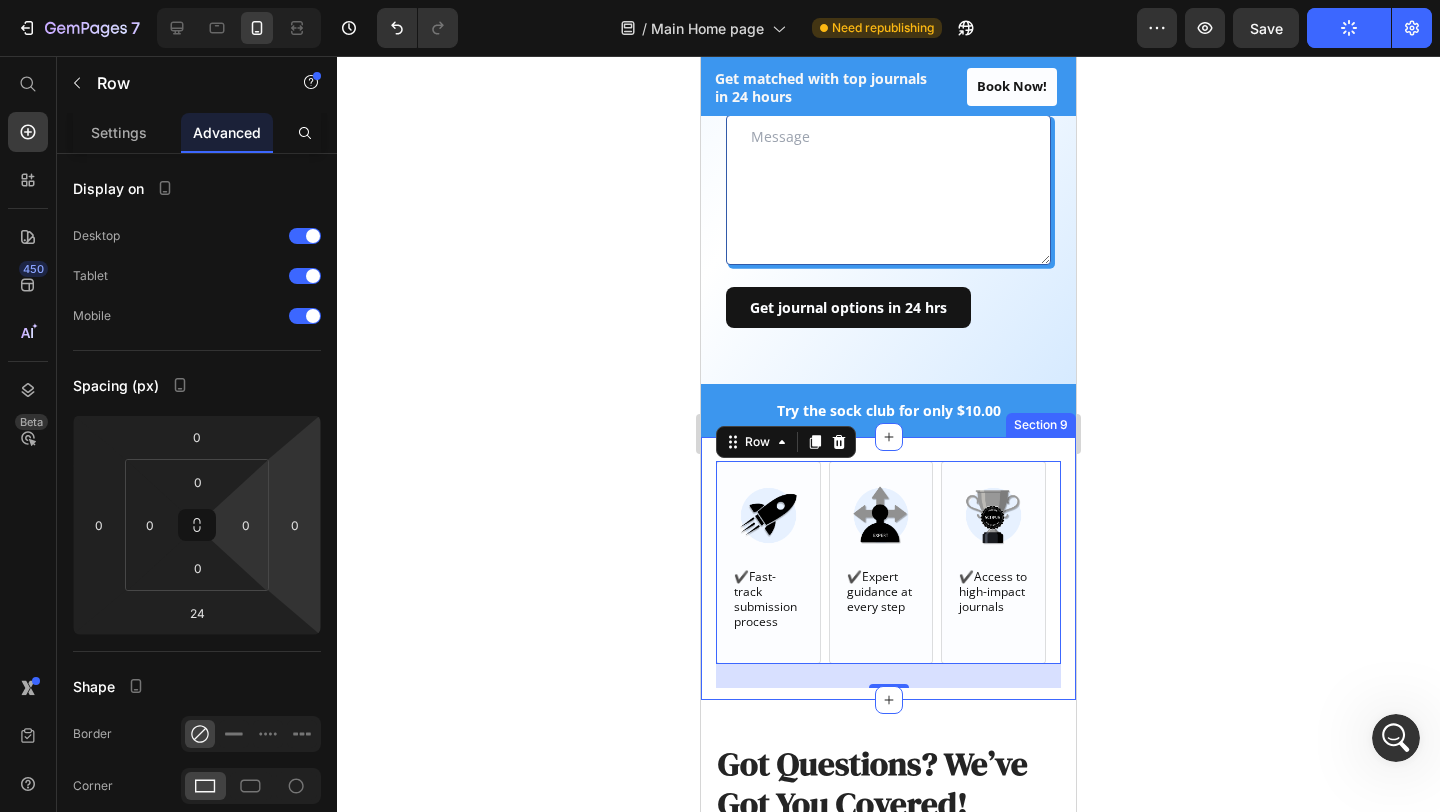 click 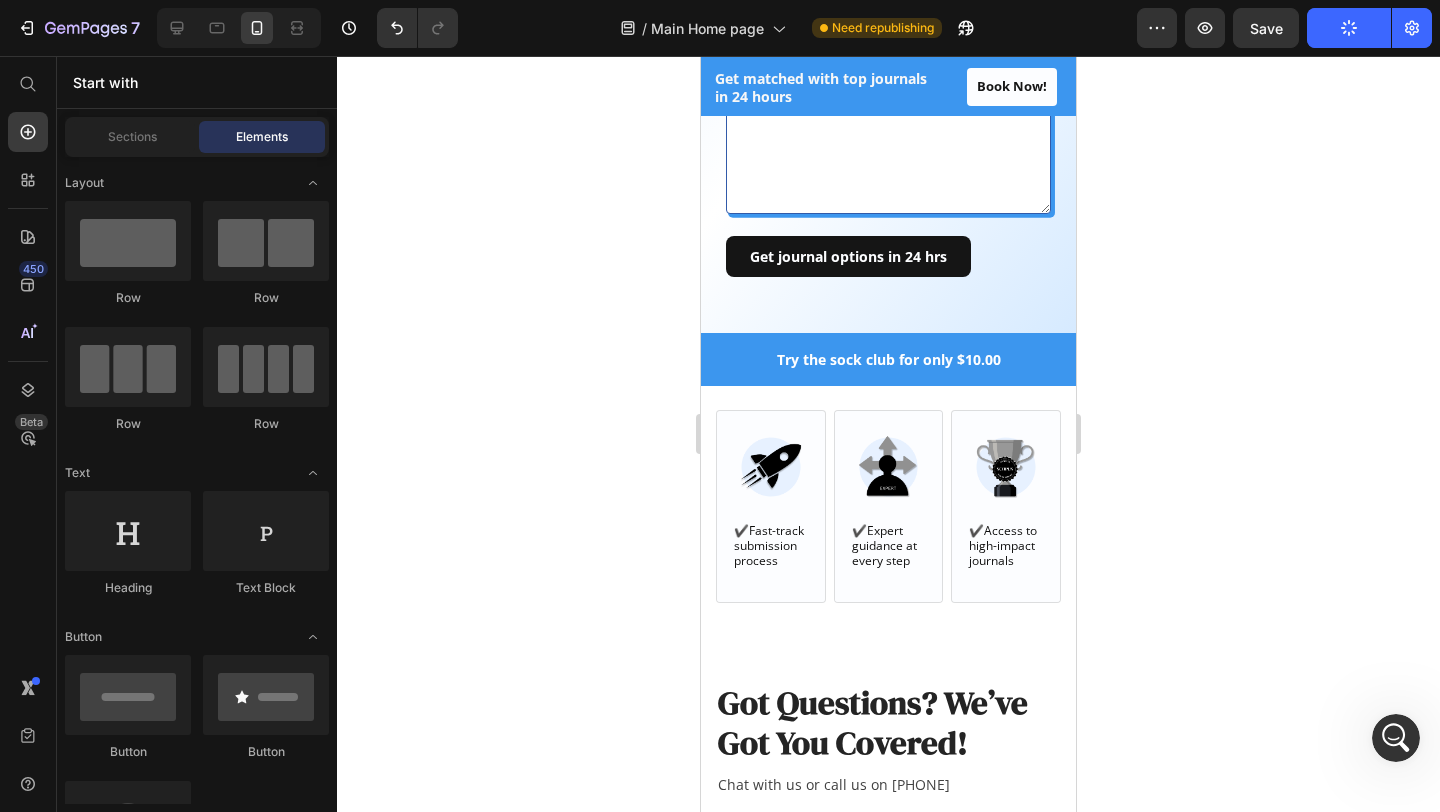 scroll, scrollTop: 2252, scrollLeft: 0, axis: vertical 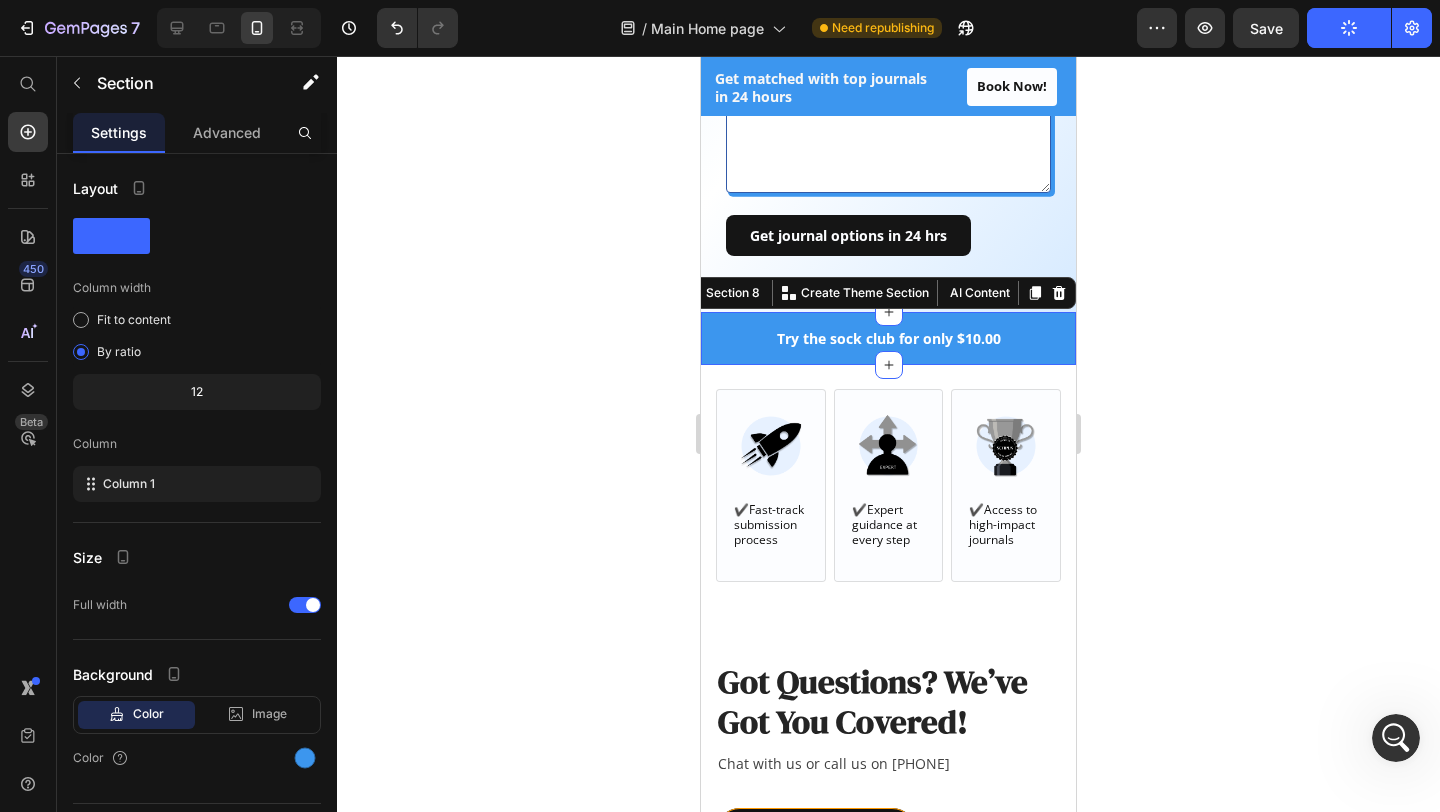 click on "Try the sock club for only $10.00 Text block 10,000+ 5-star Reviews Text block Free shipping on orders over $50 Text block Row Try the sock club for only $10.00 Text block 10,000+ 5-star Reviews Text block Free shipping on orders over $50 Text block Carousel Row Section 8   You can create reusable sections Create Theme Section AI Content Write with GemAI What would you like to describe here? Tone and Voice Persuasive Product Show more Generate" at bounding box center (888, 338) 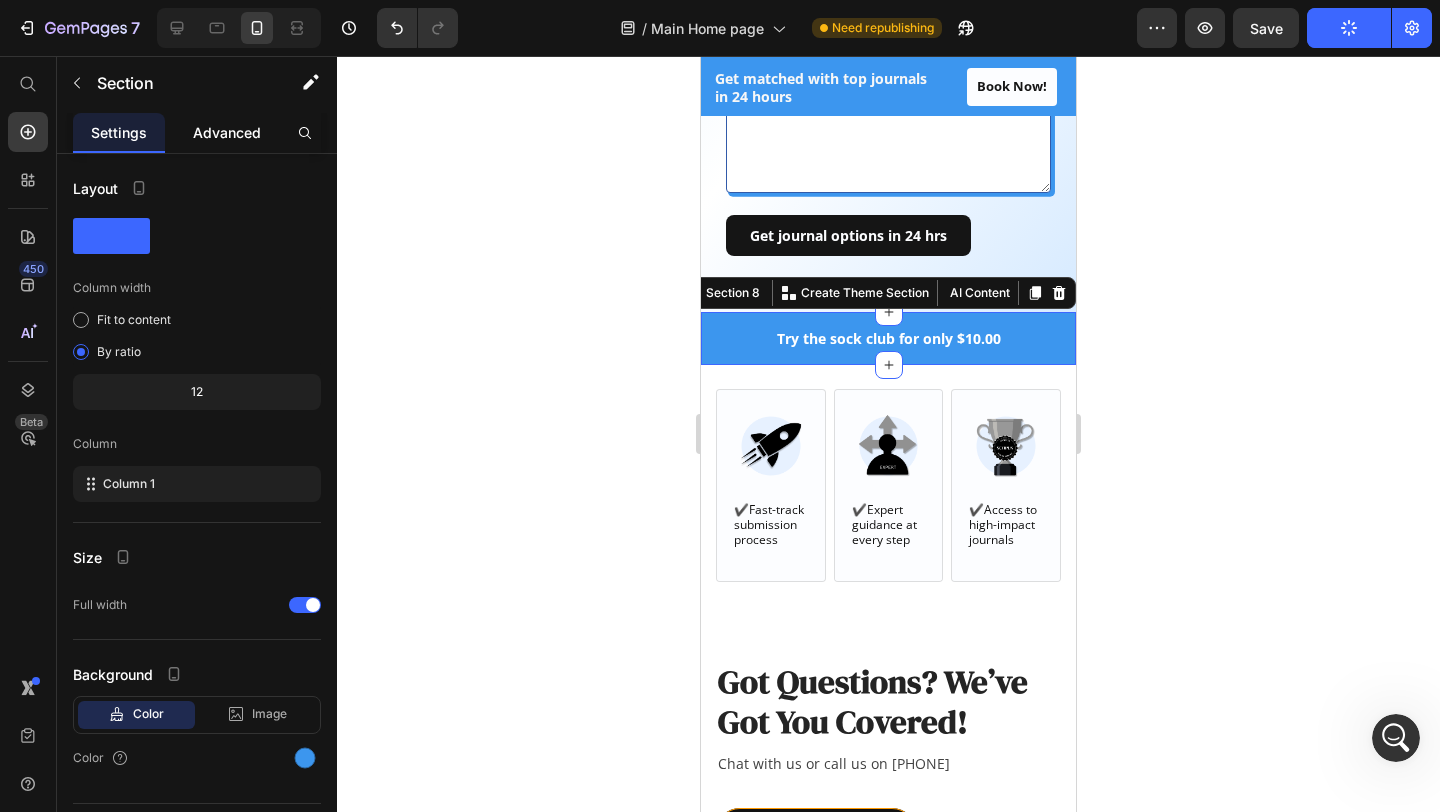 click on "Advanced" at bounding box center (227, 132) 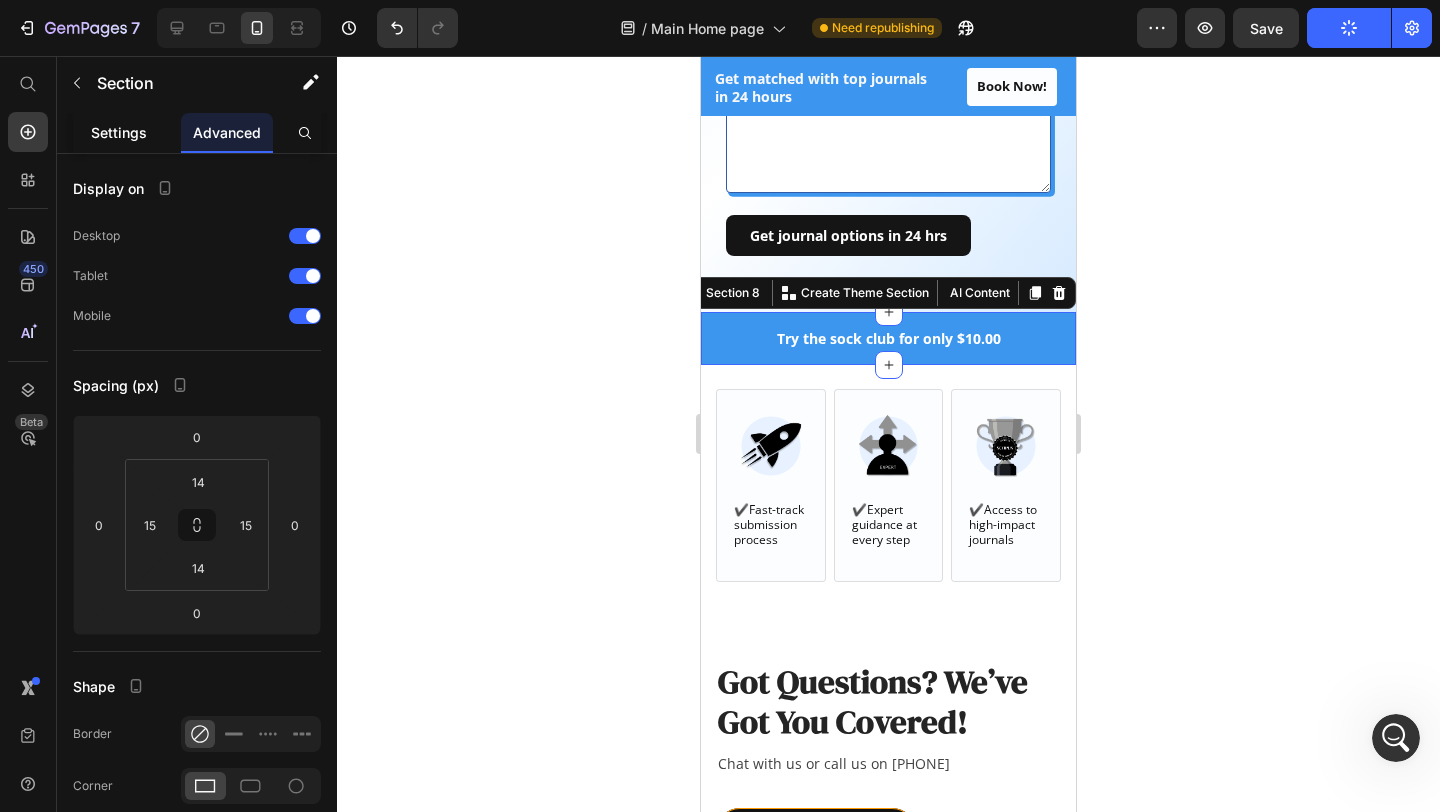click on "Settings" 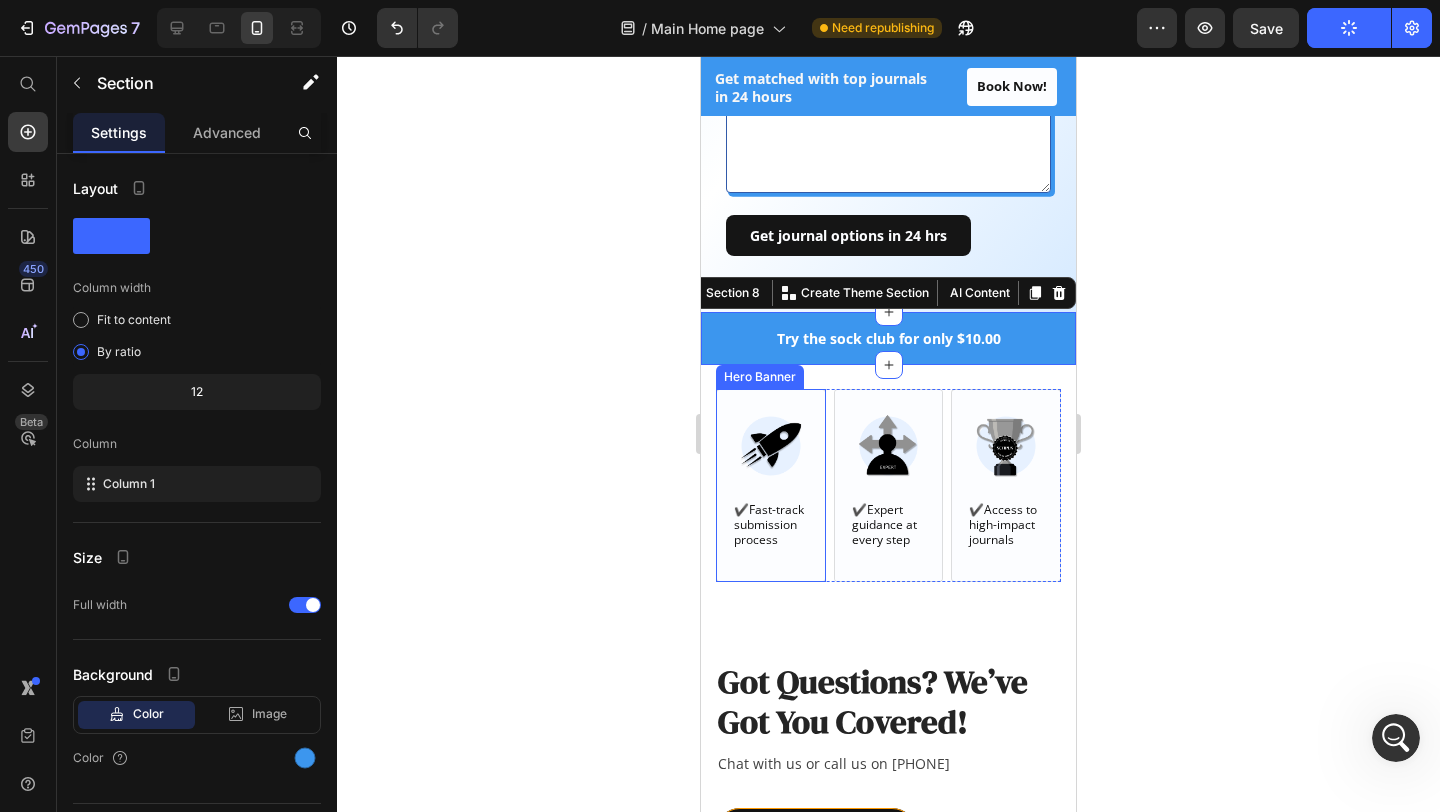 click on "Image ✔️Fast-track submission process Text Block" at bounding box center [771, 485] 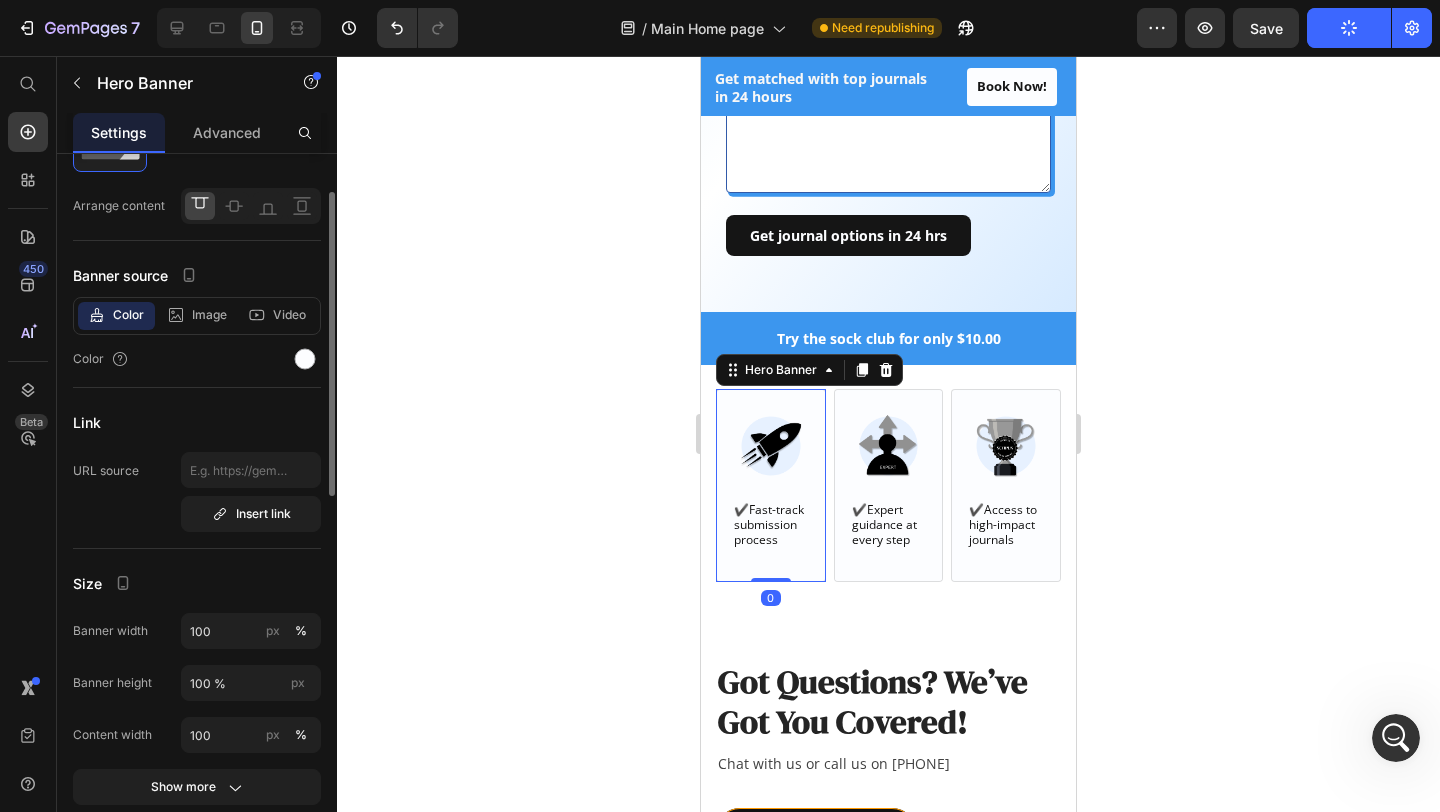 scroll, scrollTop: 120, scrollLeft: 0, axis: vertical 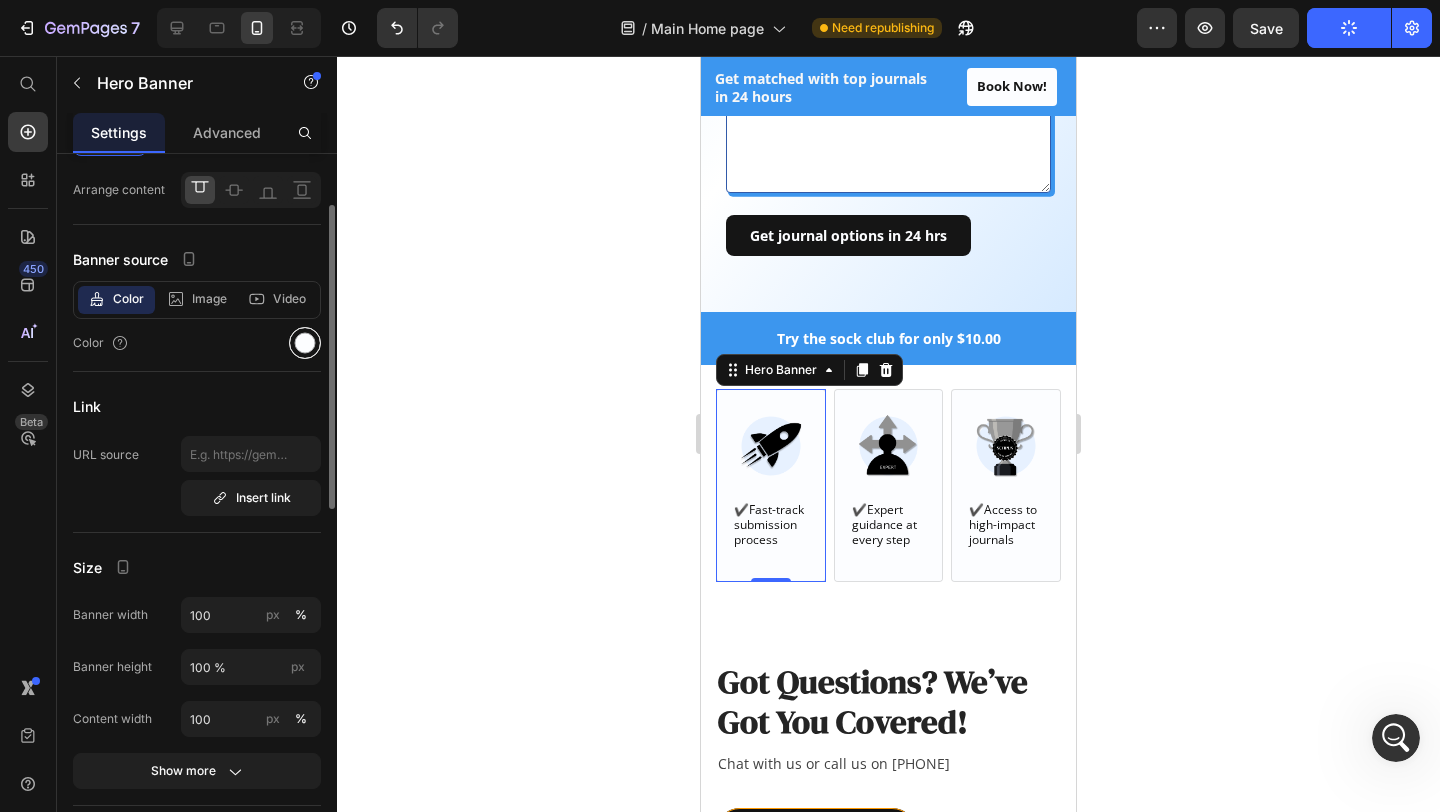 click at bounding box center (305, 343) 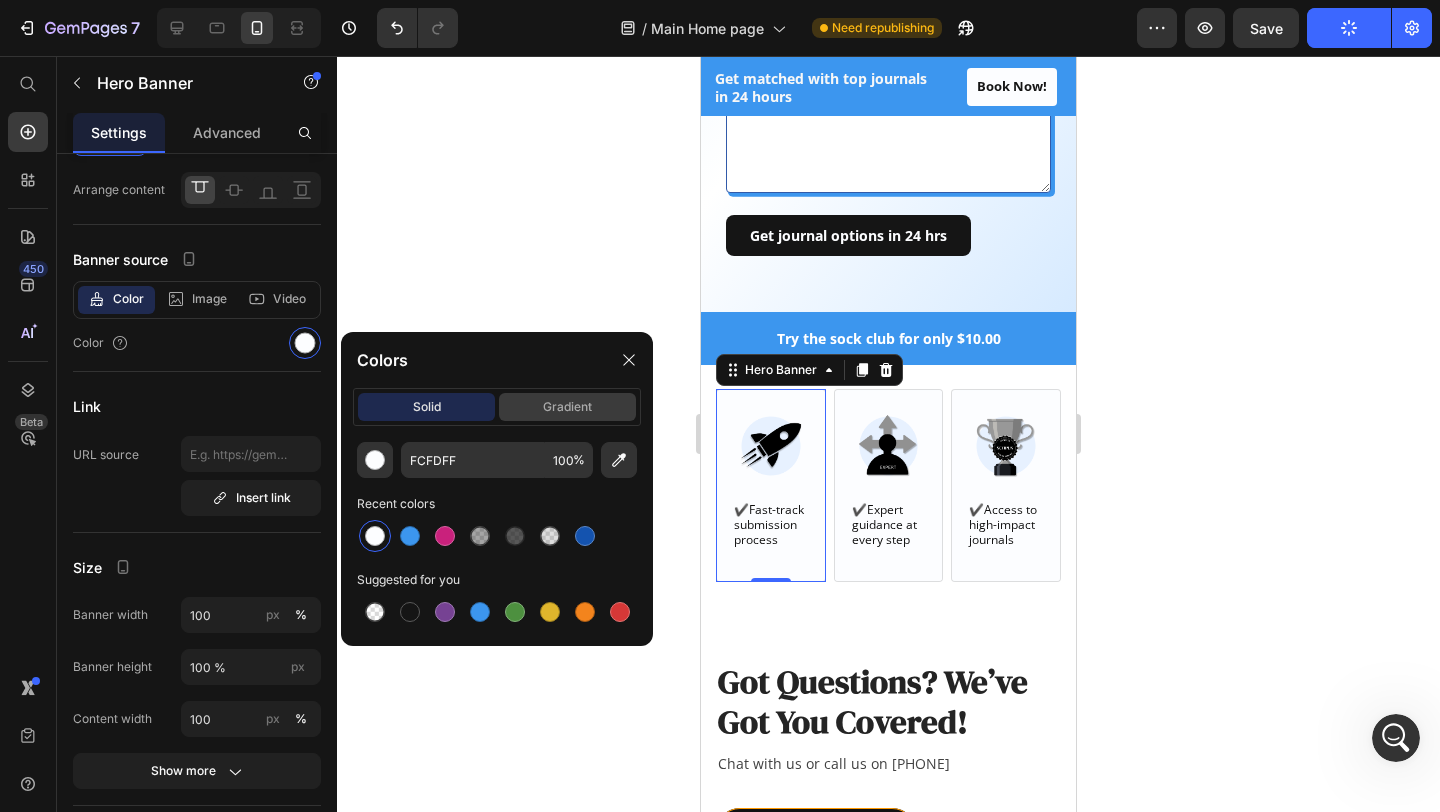 click on "gradient" 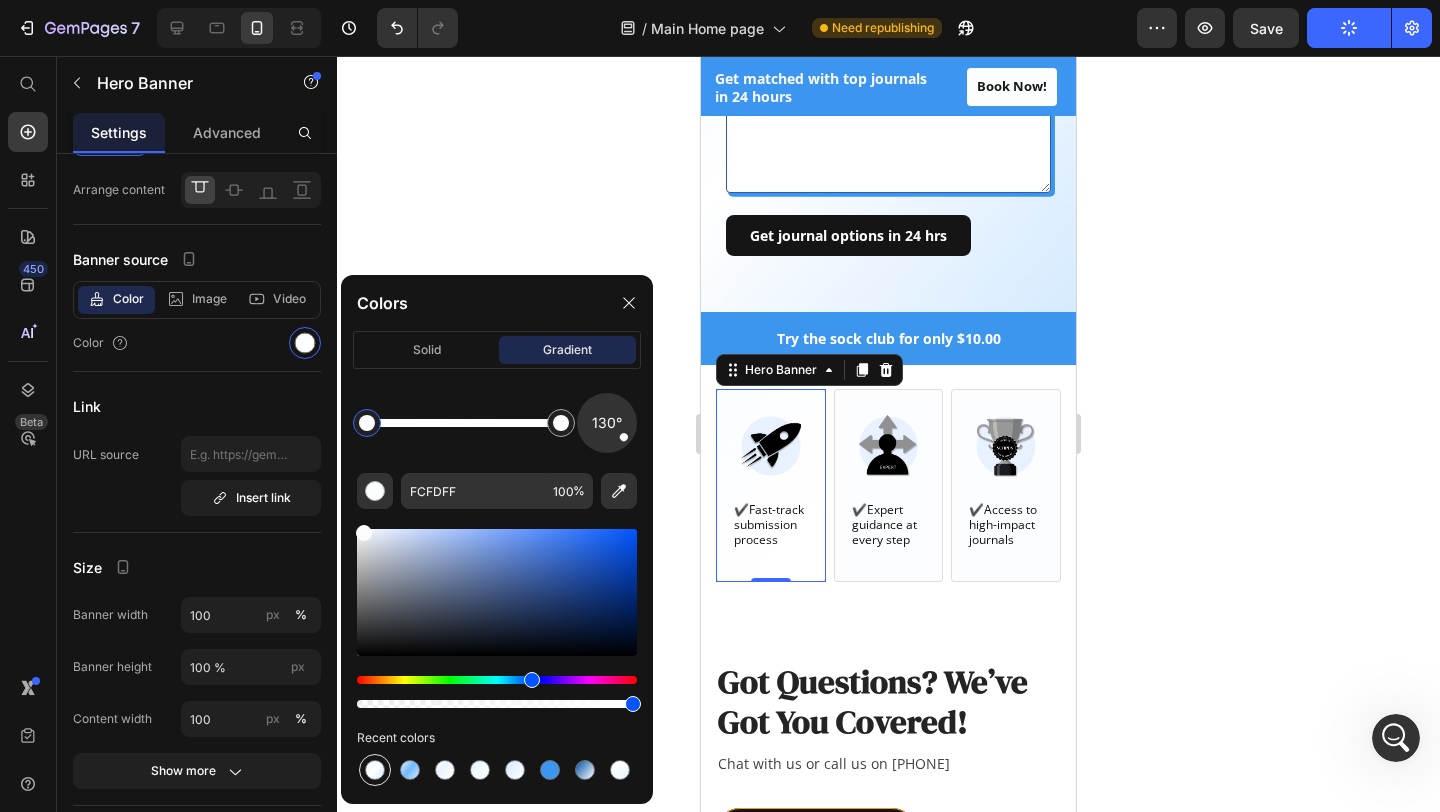 click at bounding box center (375, 770) 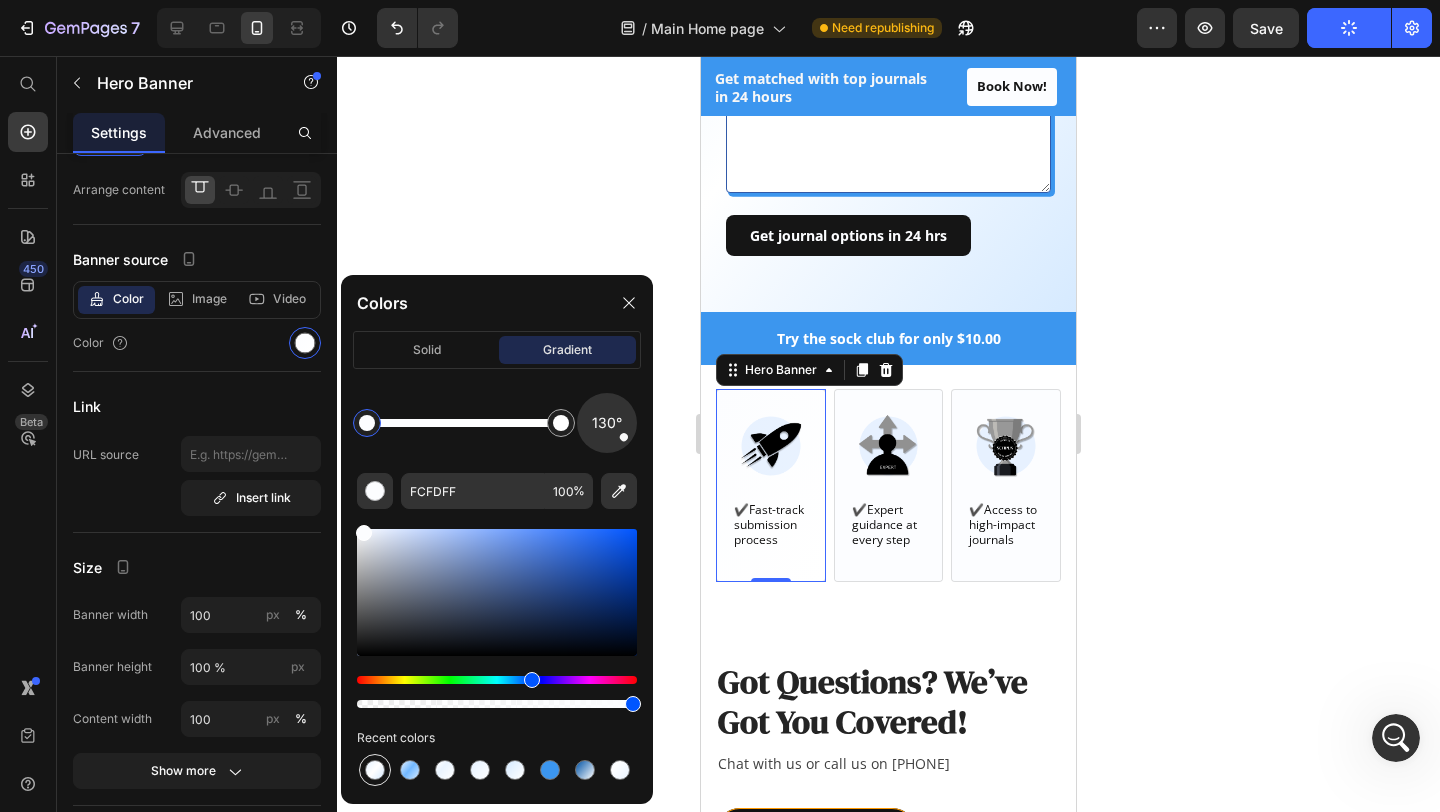 type on "E5F2FF" 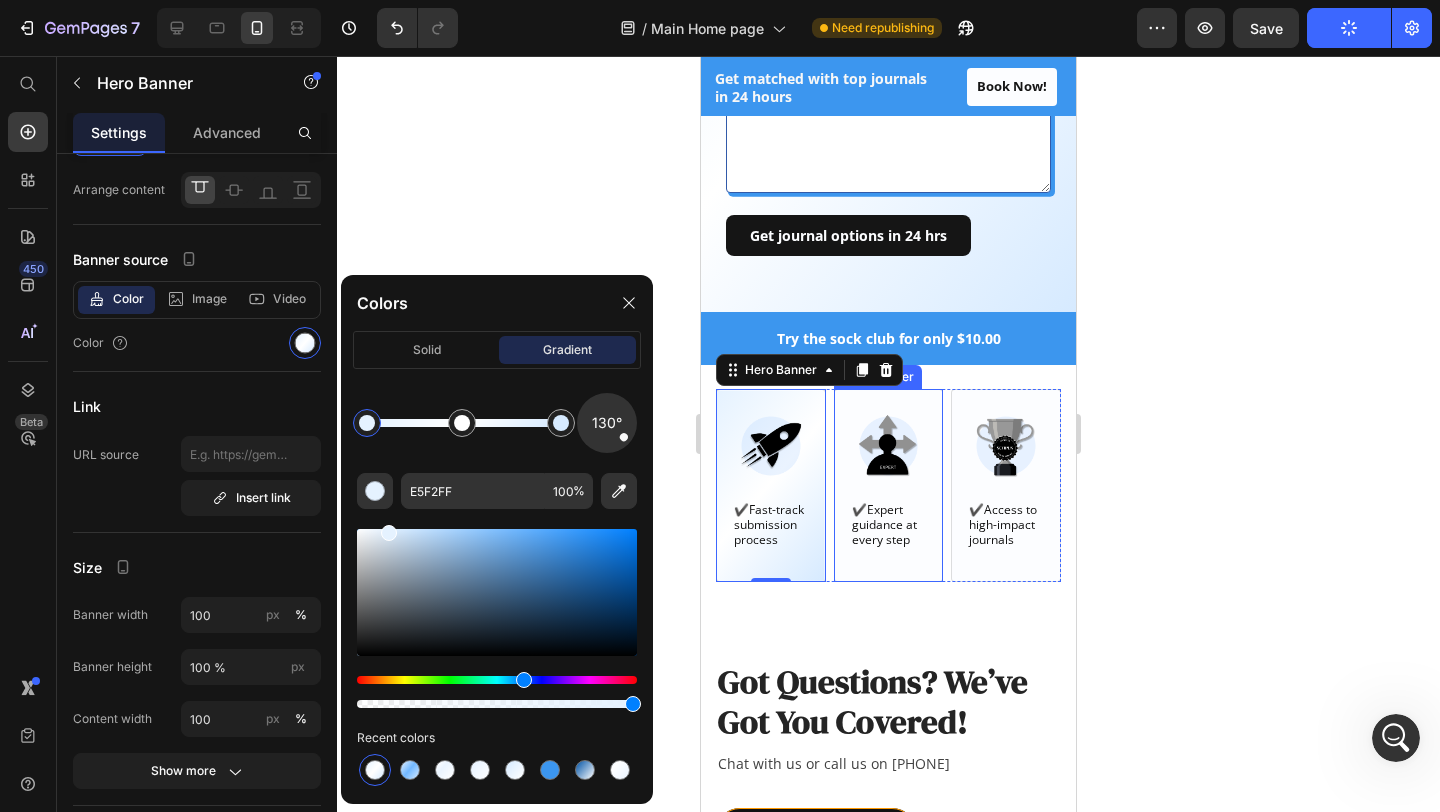 click on "Image ✔️Expert guidance at every step Text Block" at bounding box center (889, 485) 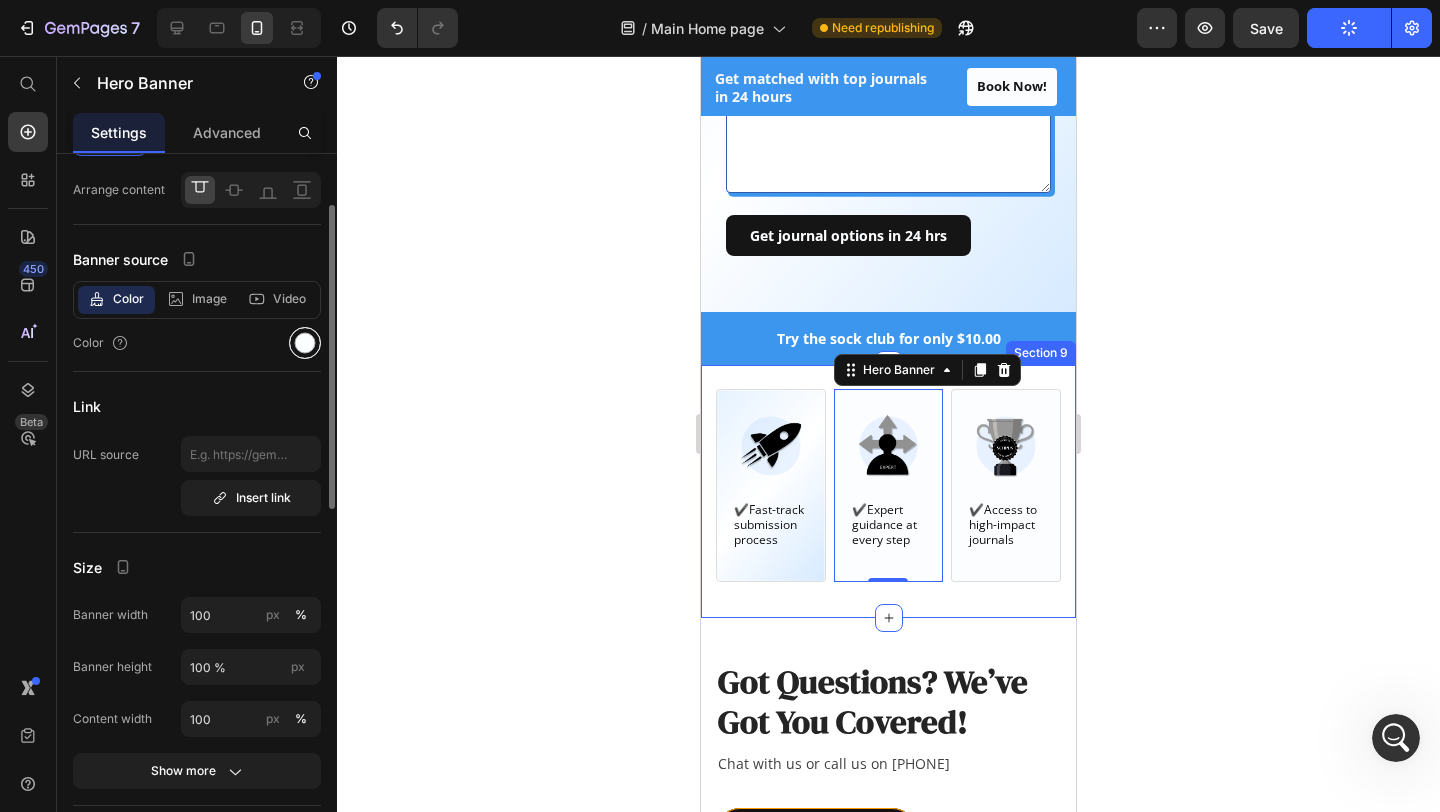click at bounding box center (305, 343) 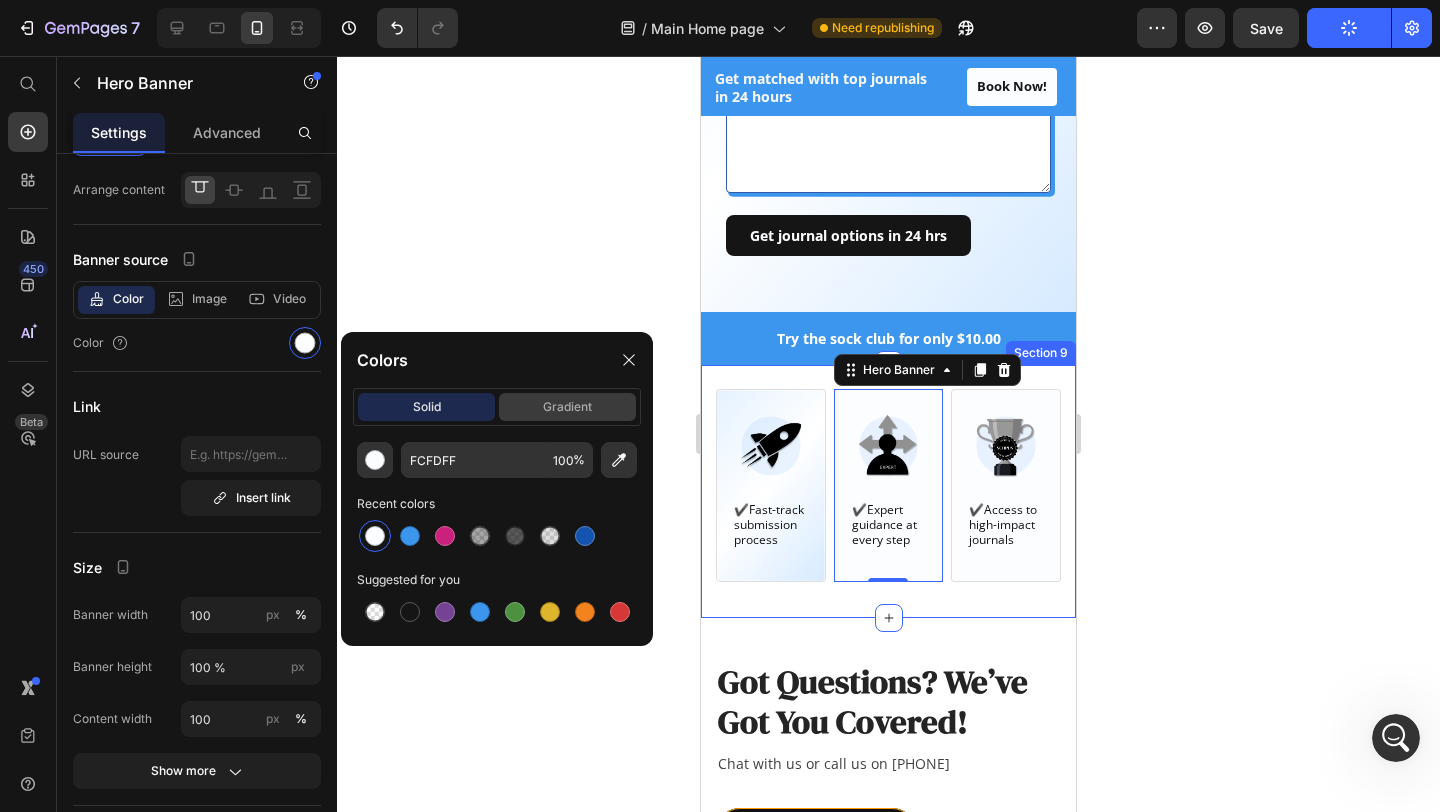 click on "gradient" 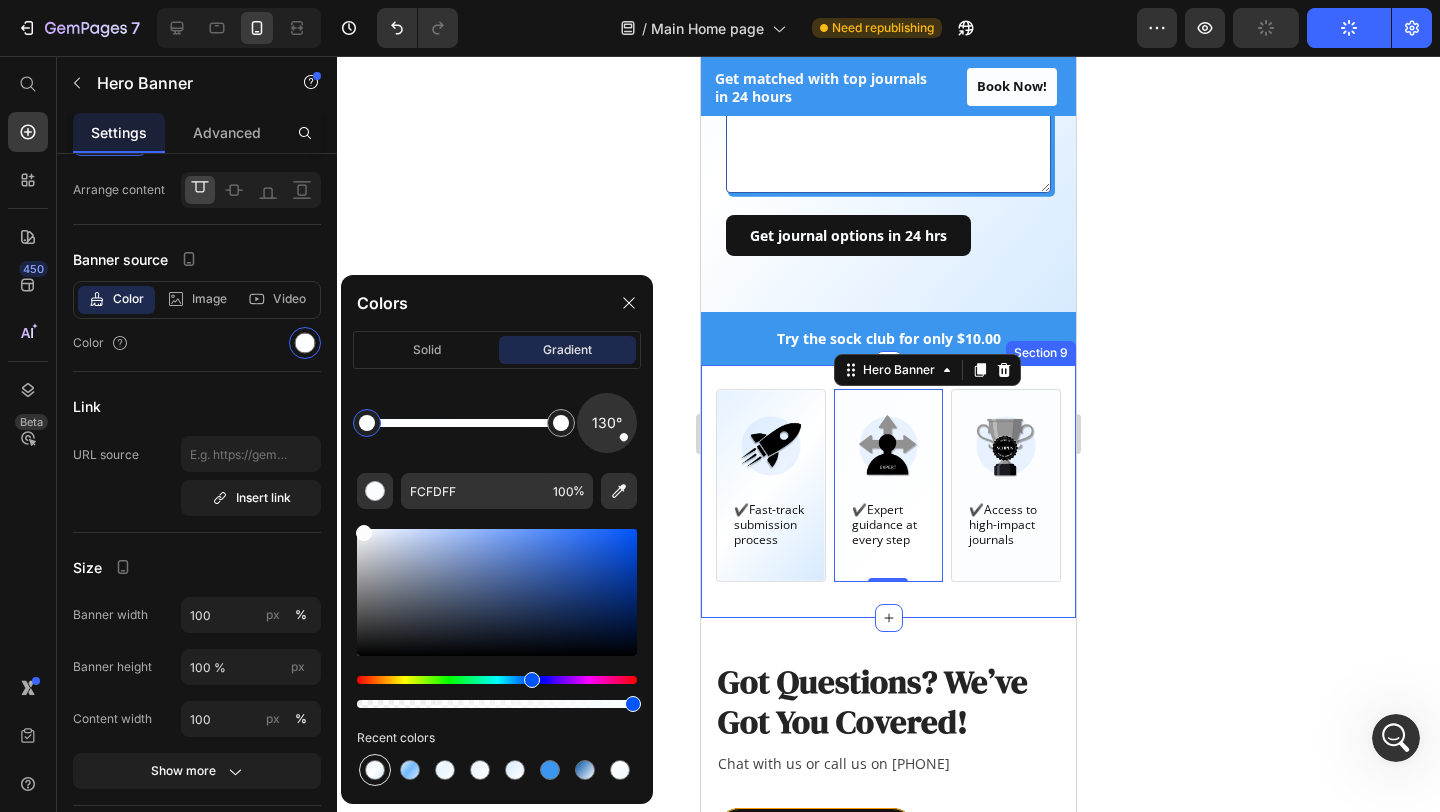 click at bounding box center (375, 770) 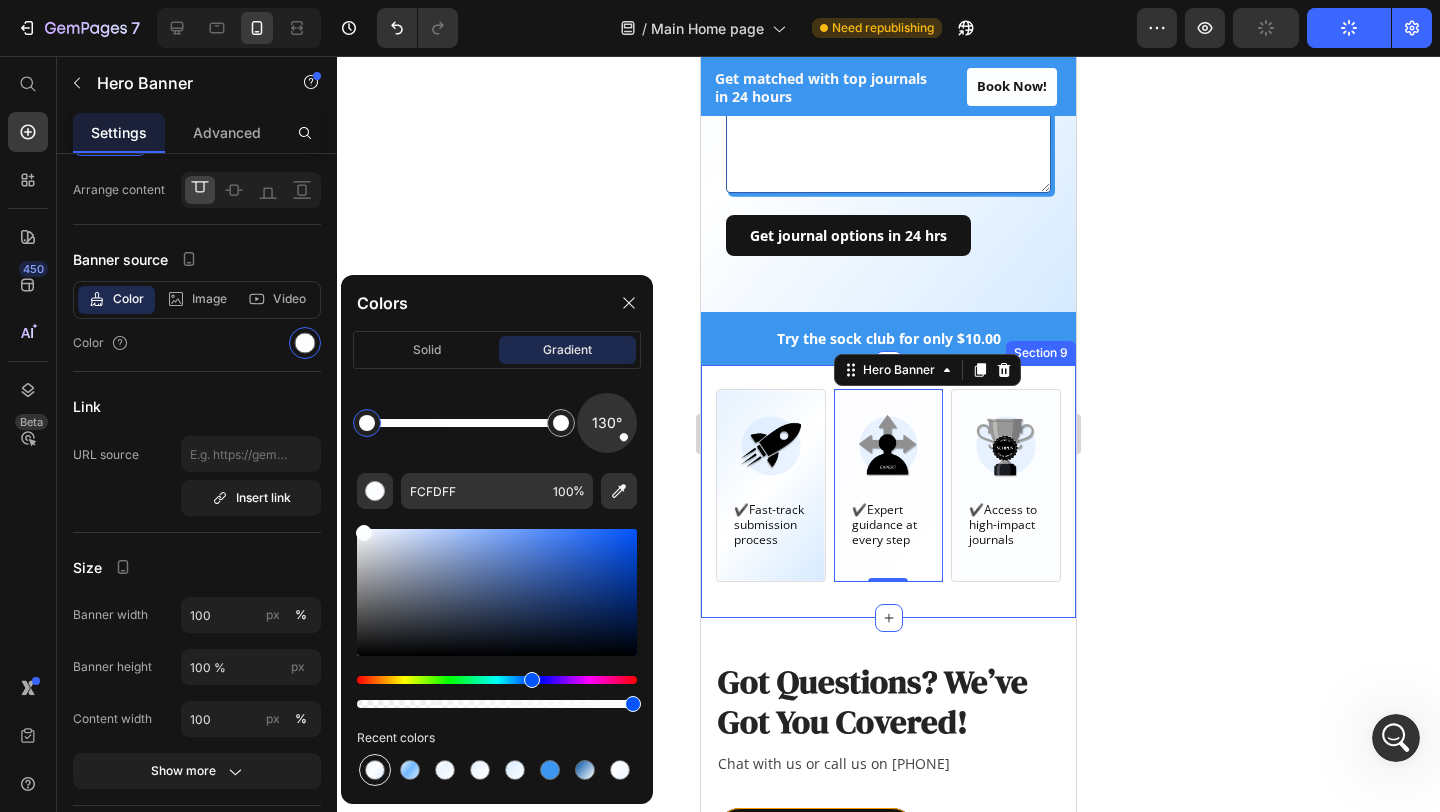 type on "E5F2FF" 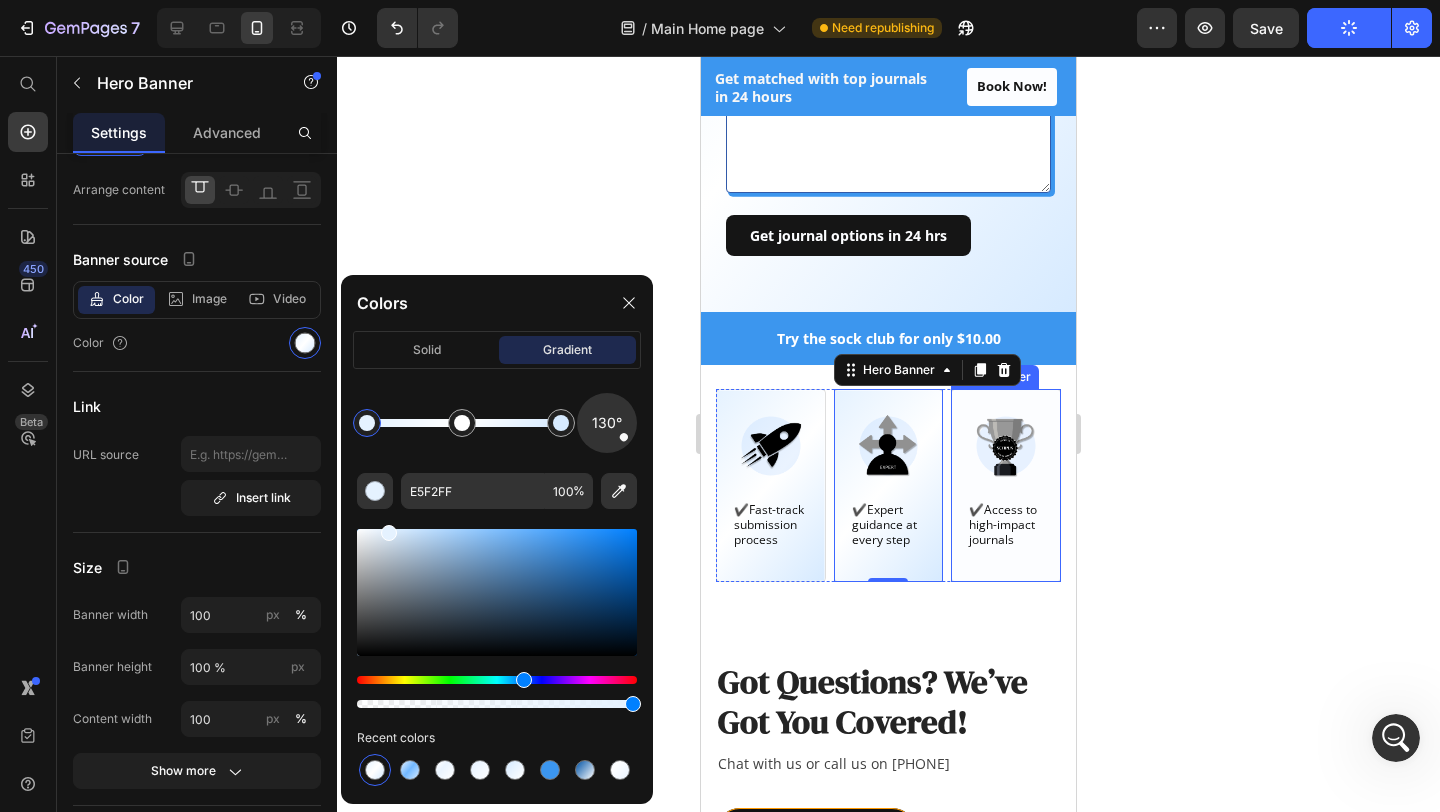 click on "Image ✔️Access to high-impact journals Text Block" at bounding box center [1006, 485] 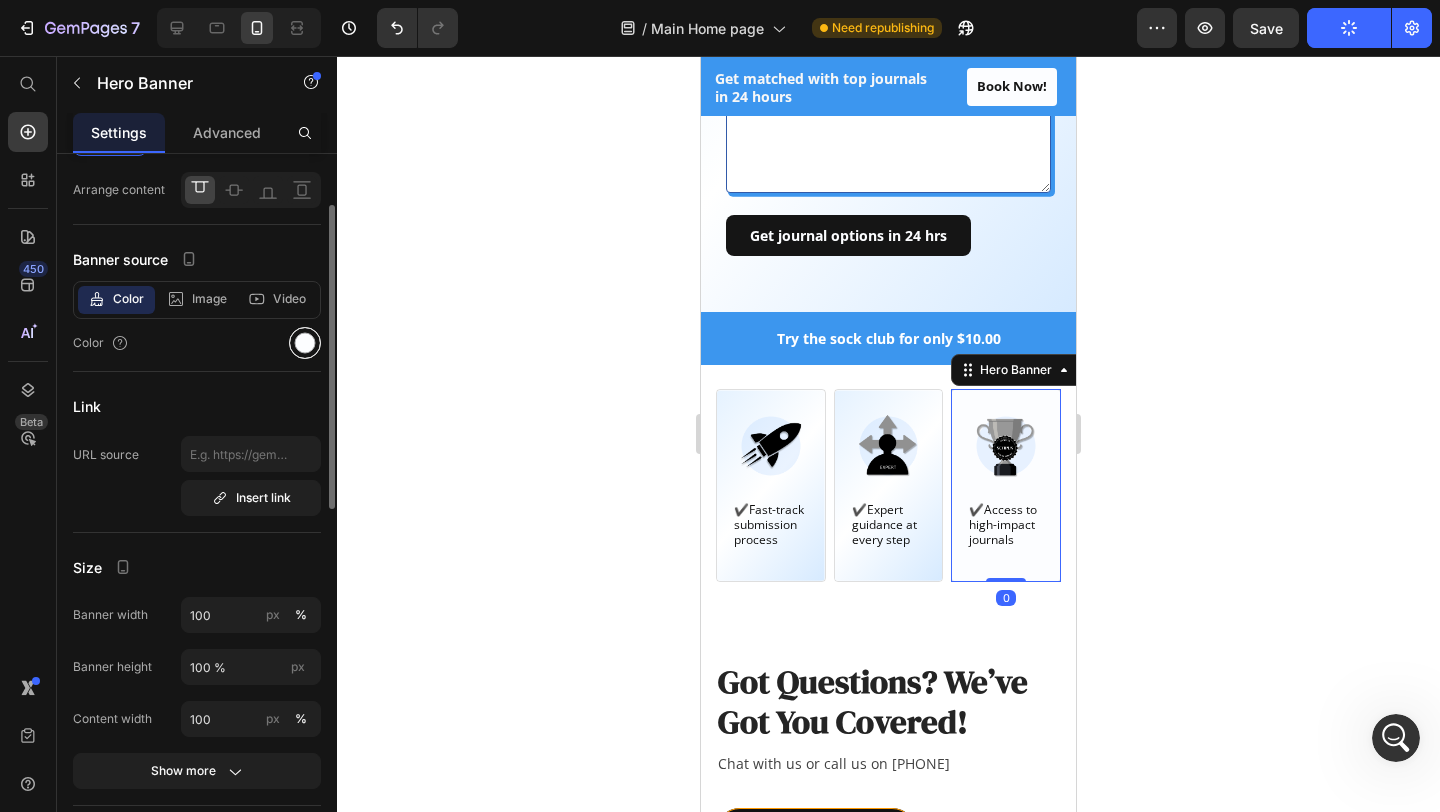 click at bounding box center (305, 343) 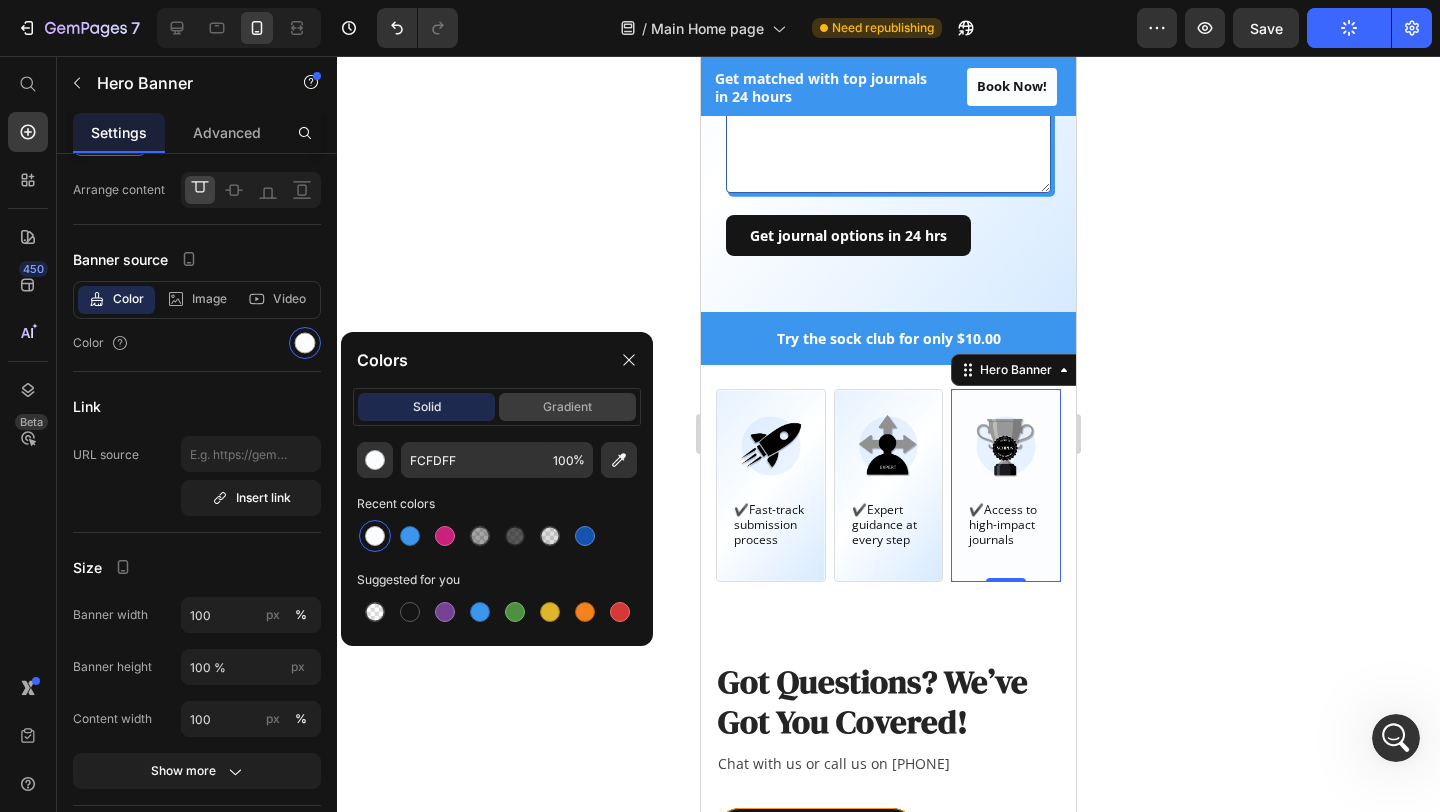 click on "gradient" 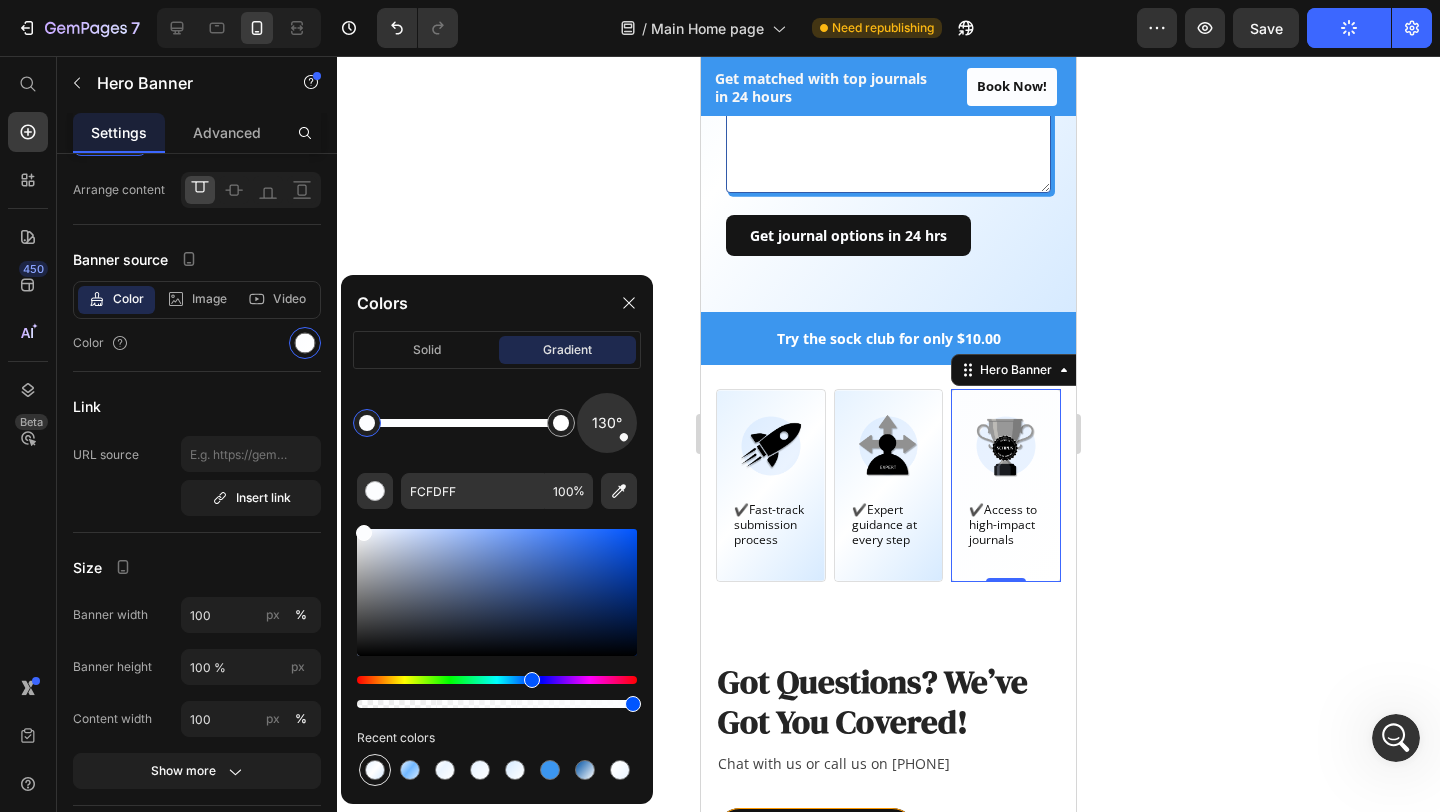 click at bounding box center [375, 770] 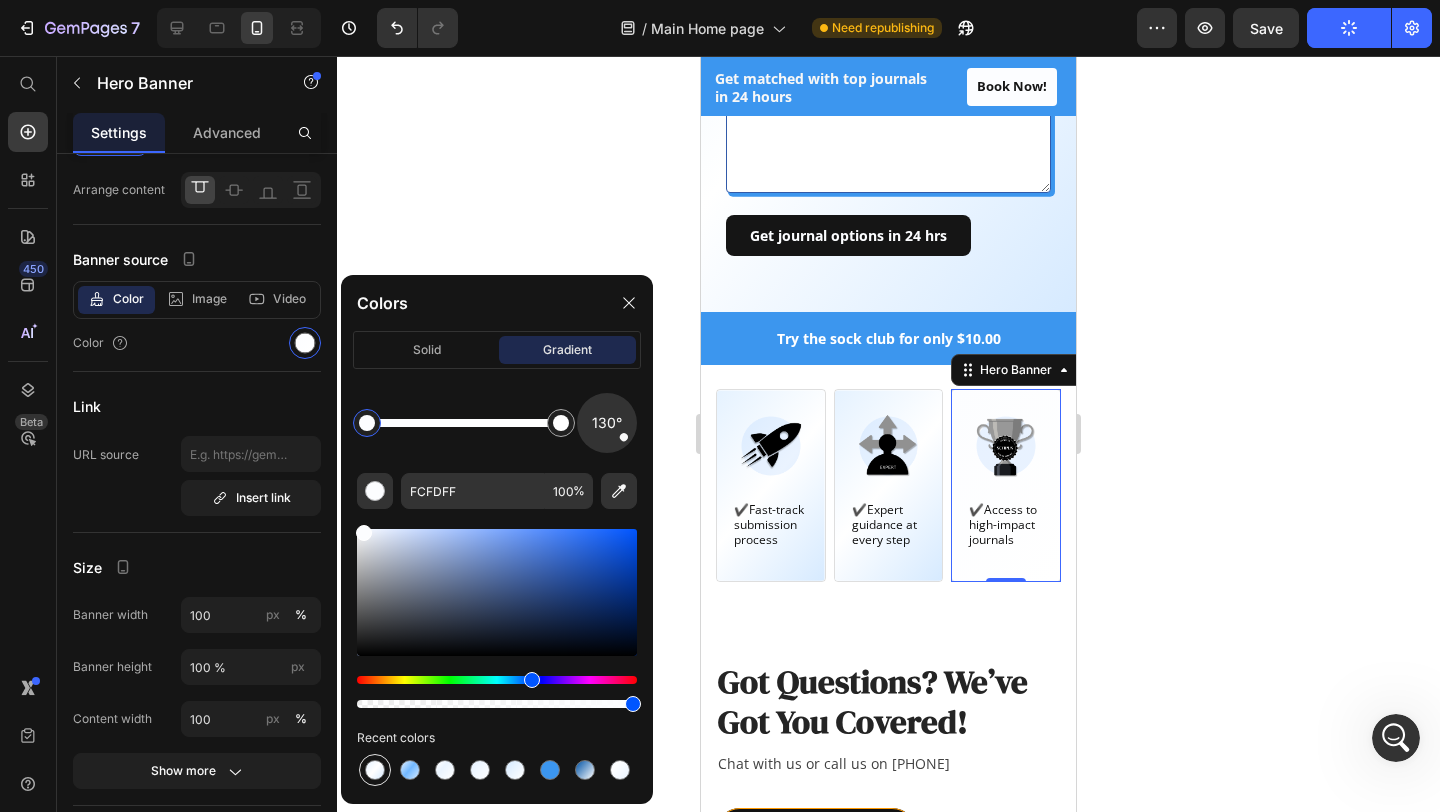 type on "E5F2FF" 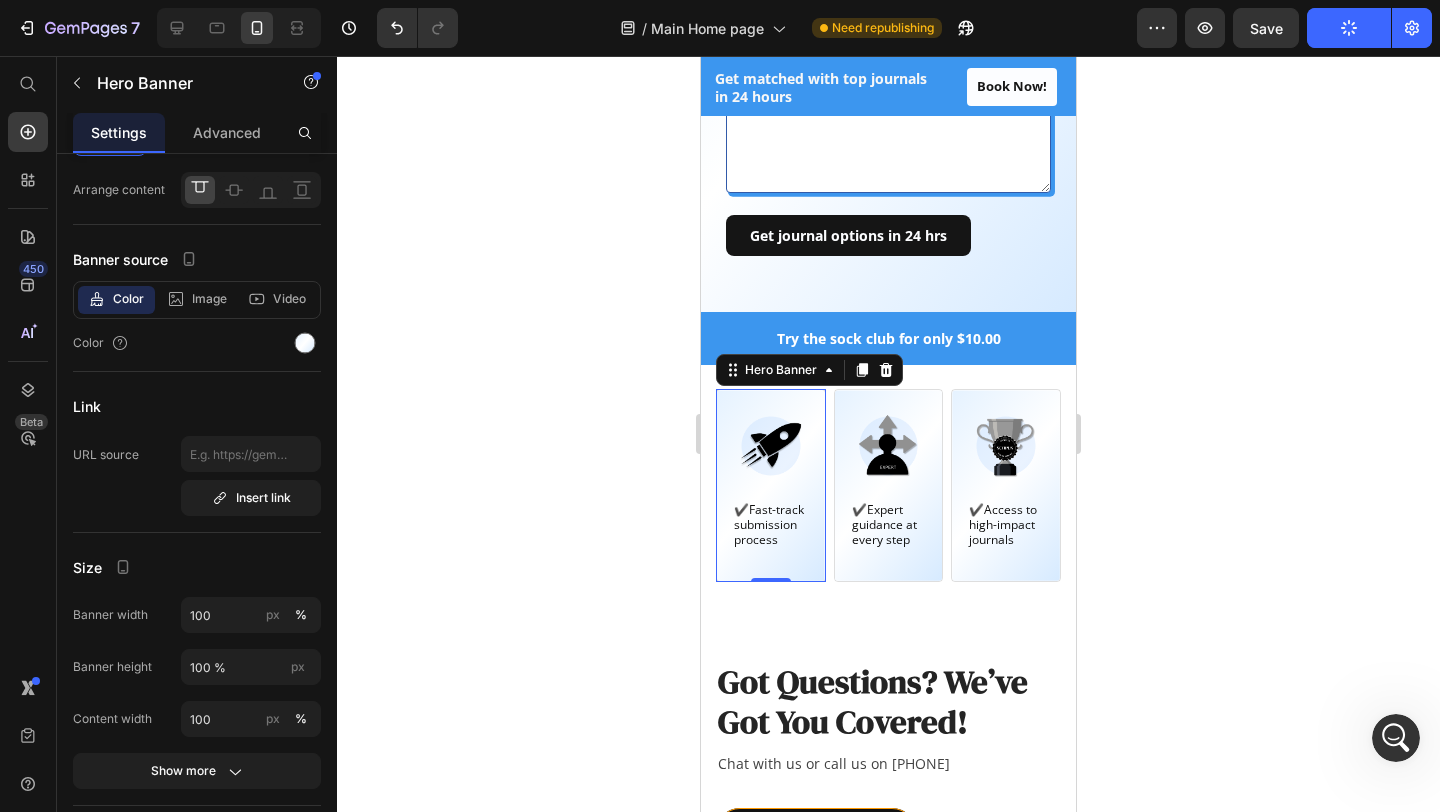 click on "Image ✔️Fast-track submission process Text Block" at bounding box center (771, 485) 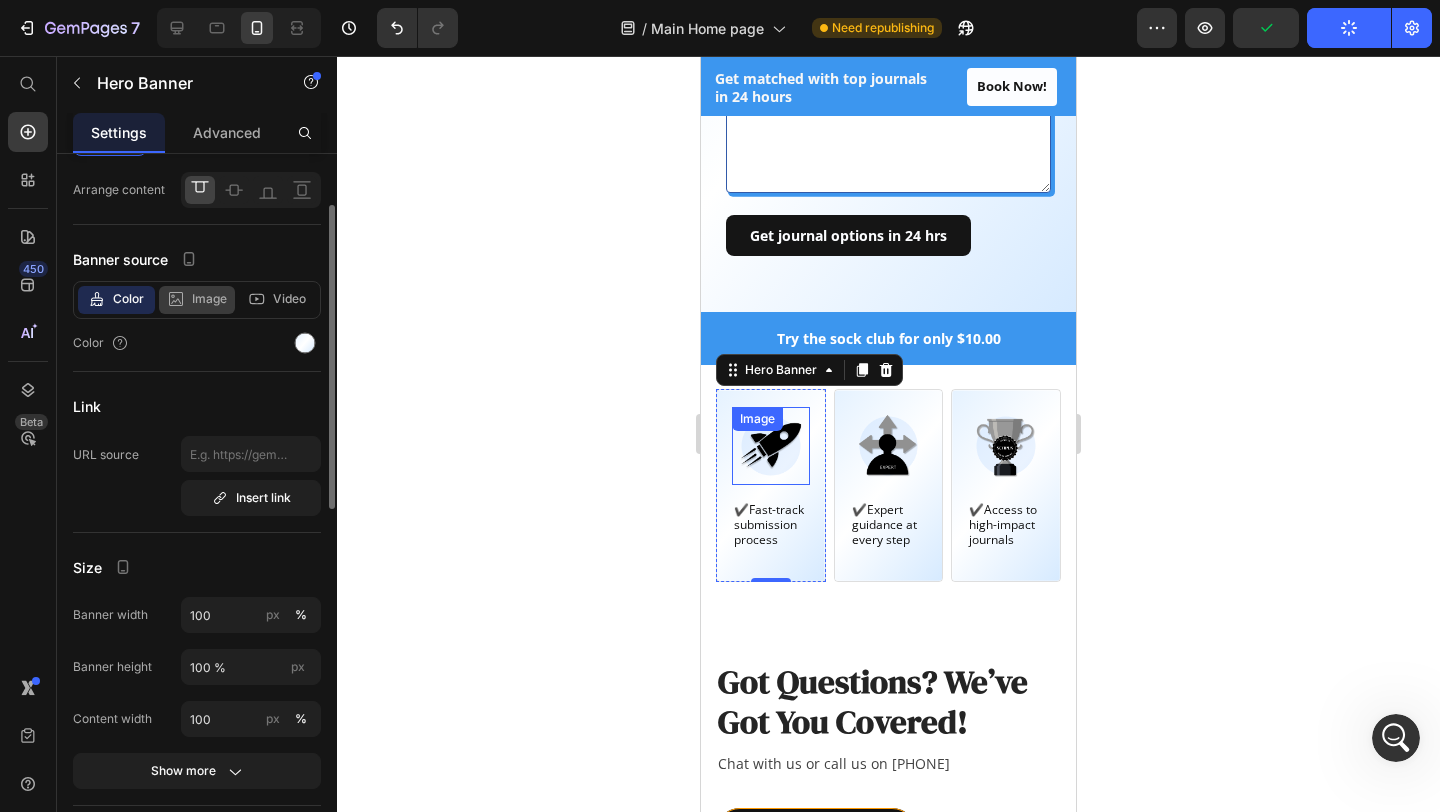 click on "Image" at bounding box center (209, 299) 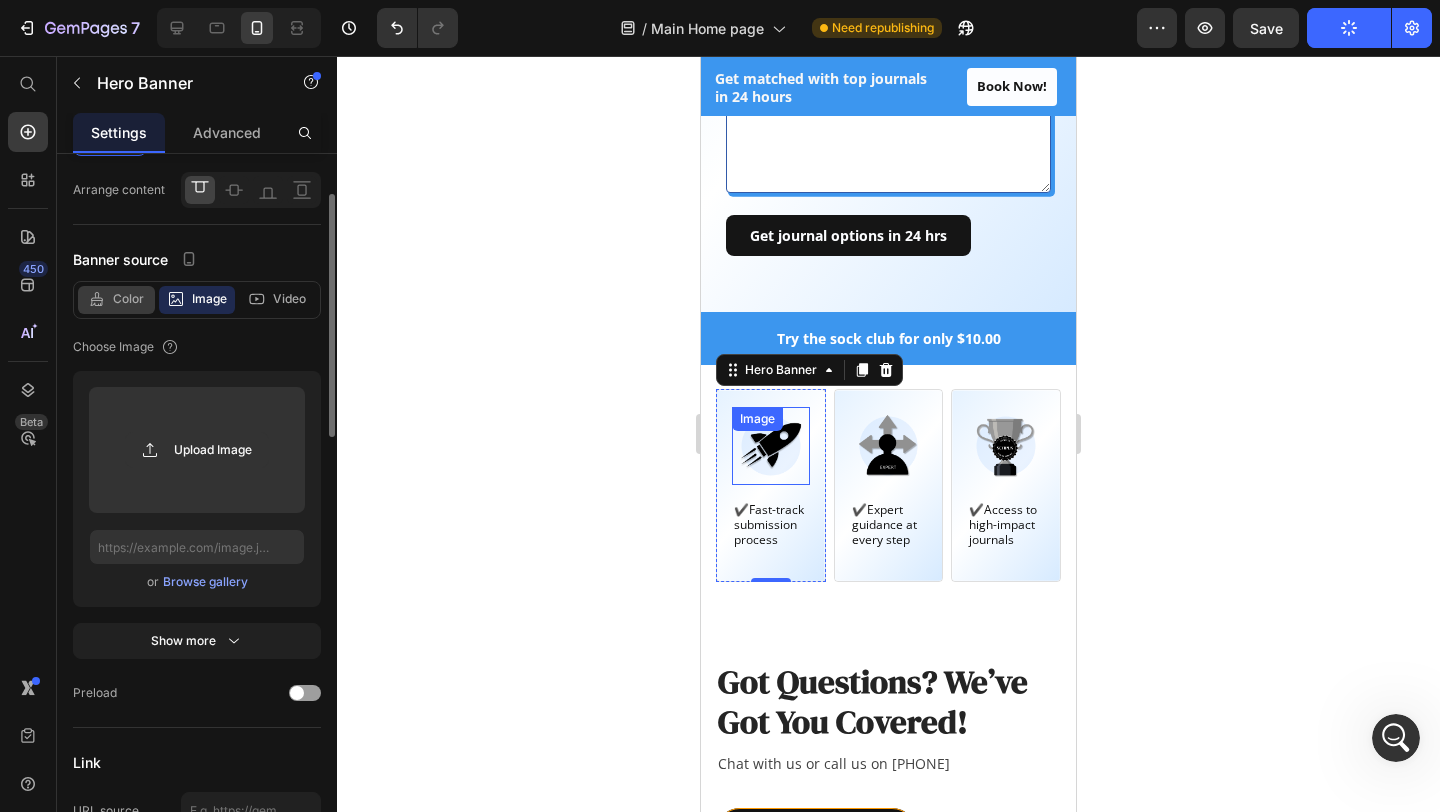click on "Color" at bounding box center [128, 299] 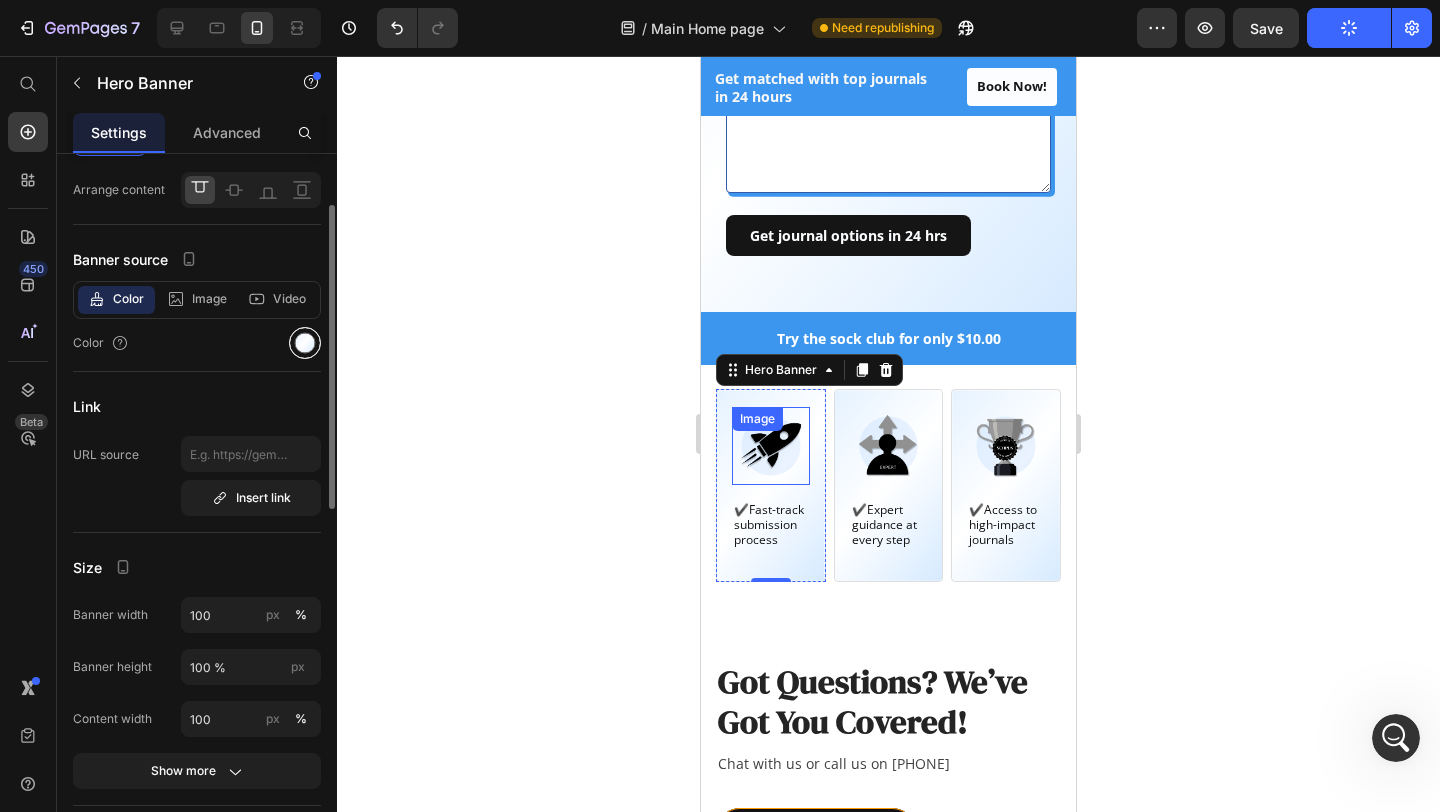 click at bounding box center [305, 343] 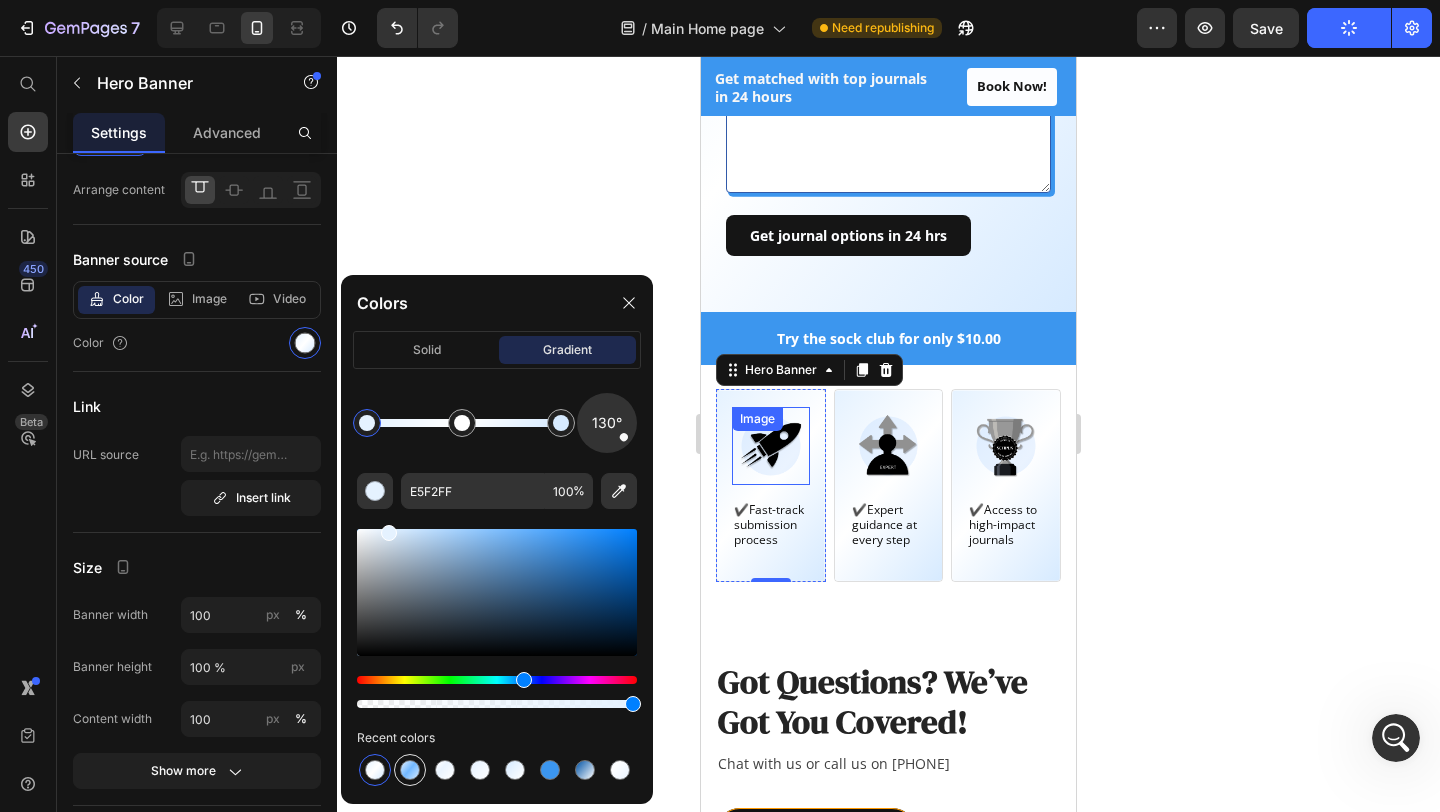 click at bounding box center [410, 770] 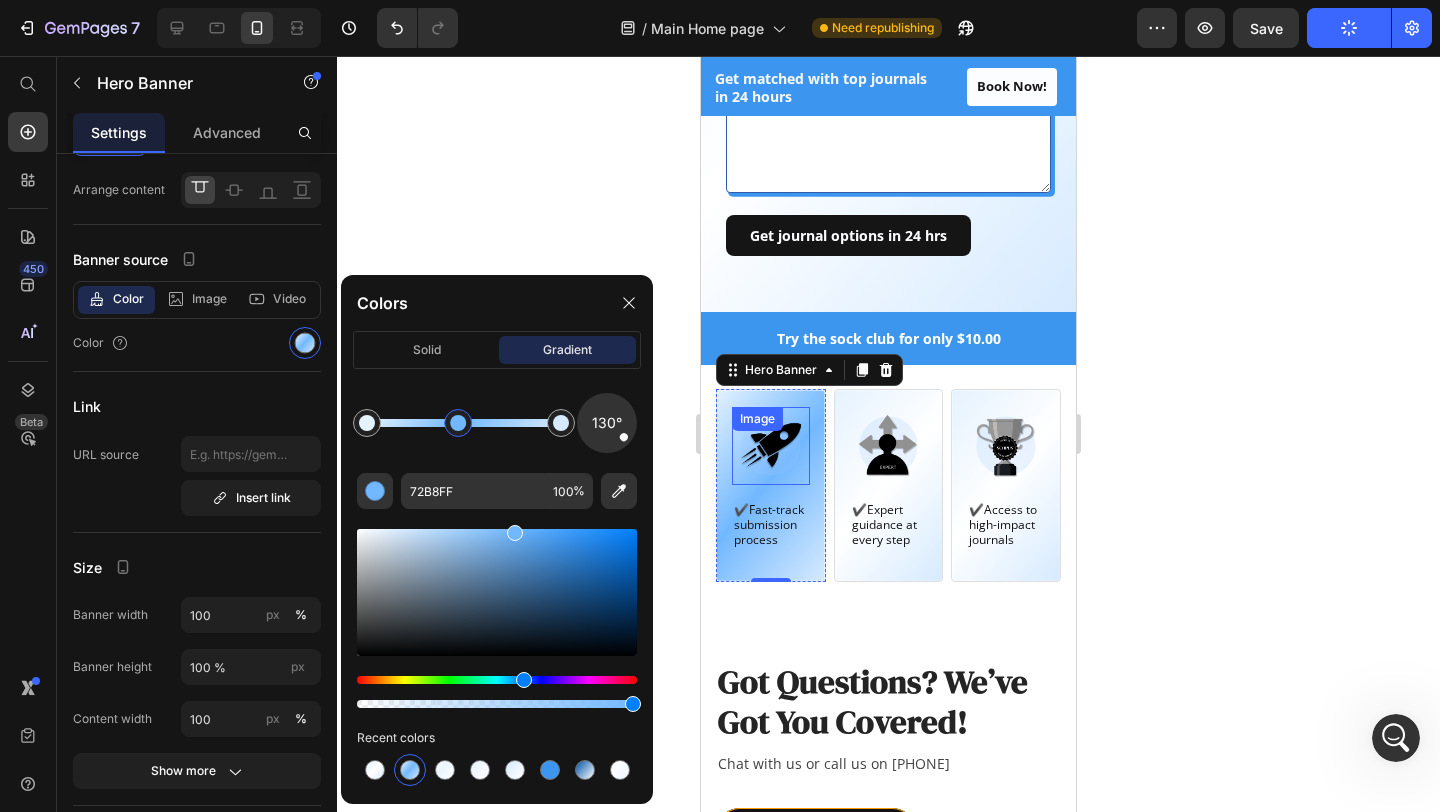 click at bounding box center (458, 423) 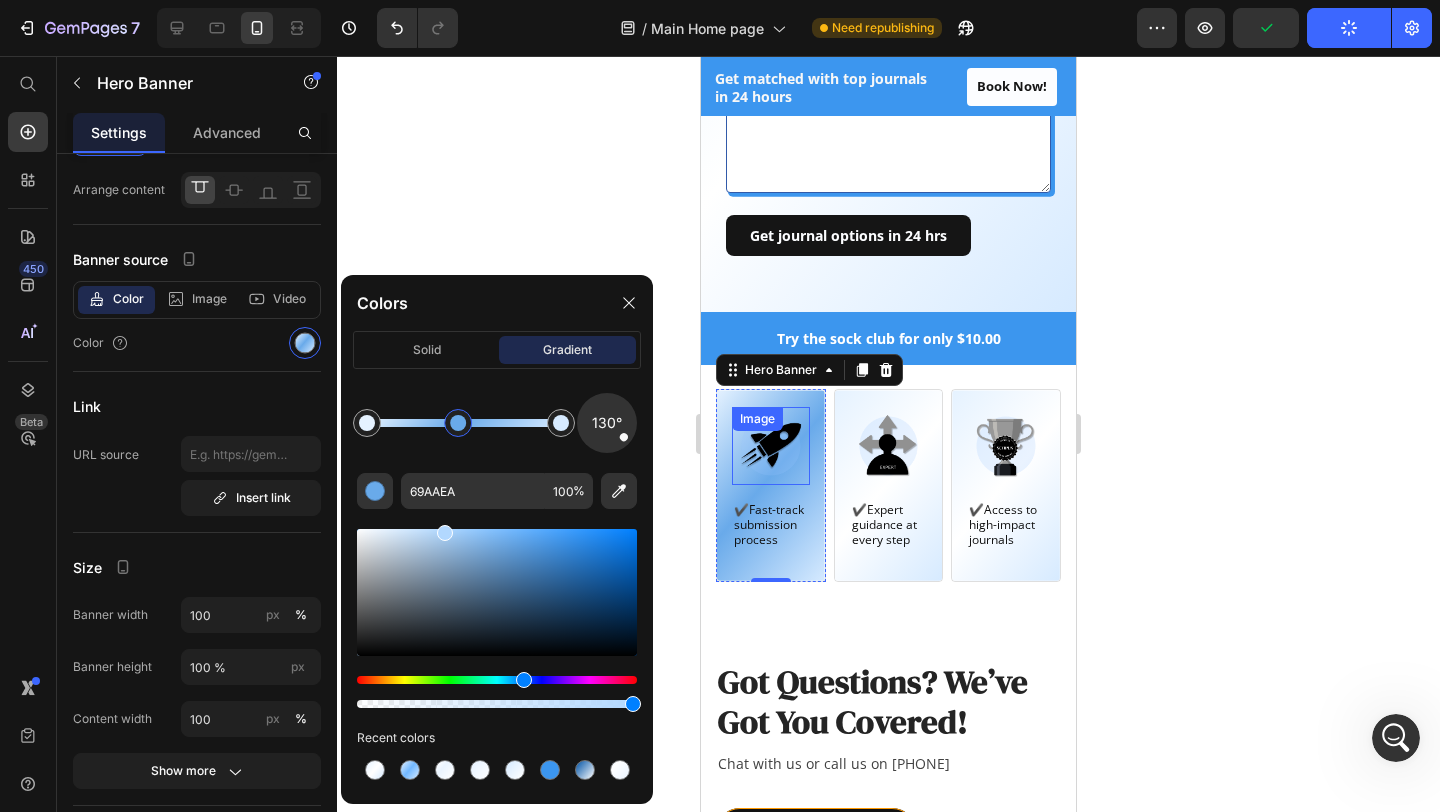 drag, startPoint x: 511, startPoint y: 538, endPoint x: 443, endPoint y: 519, distance: 70.60453 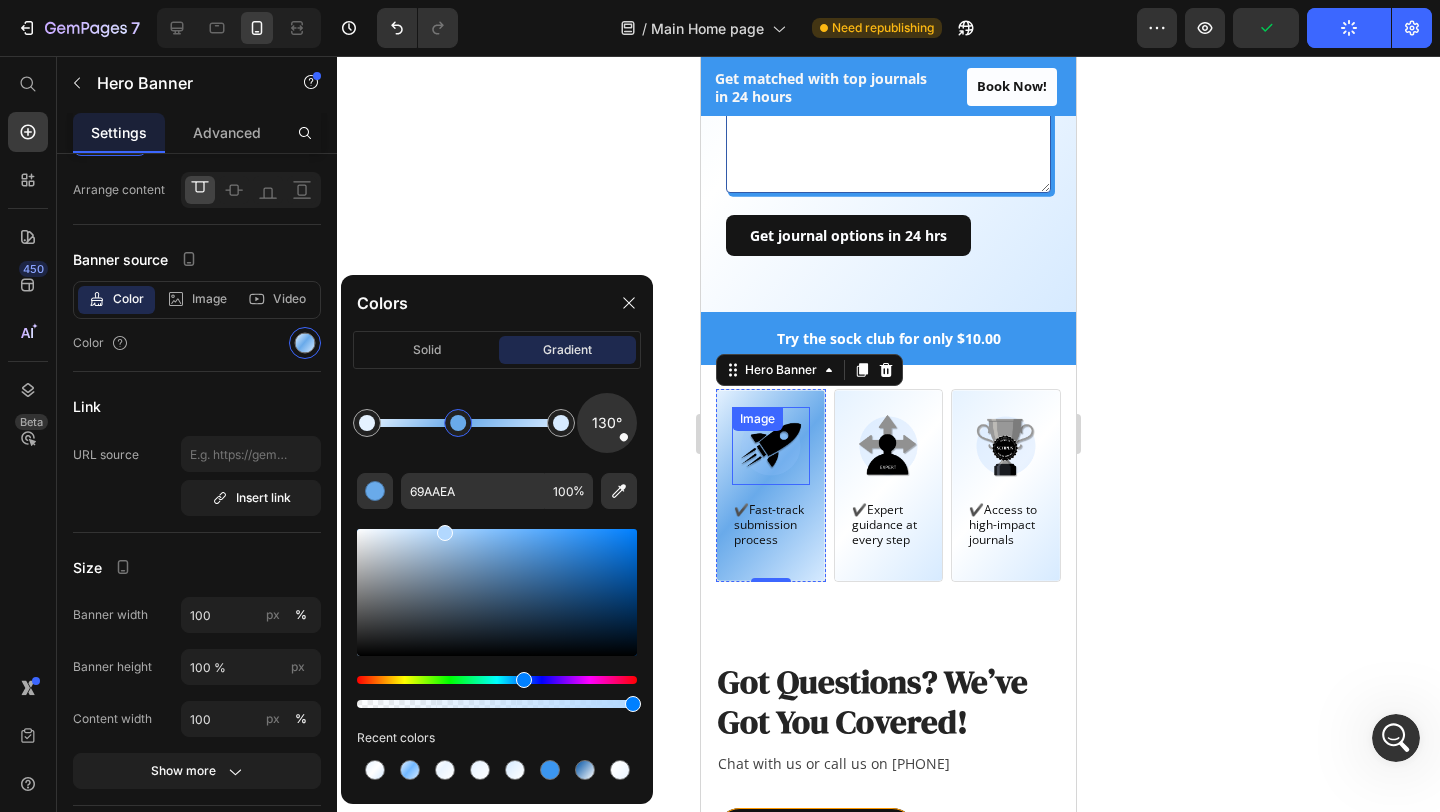 click 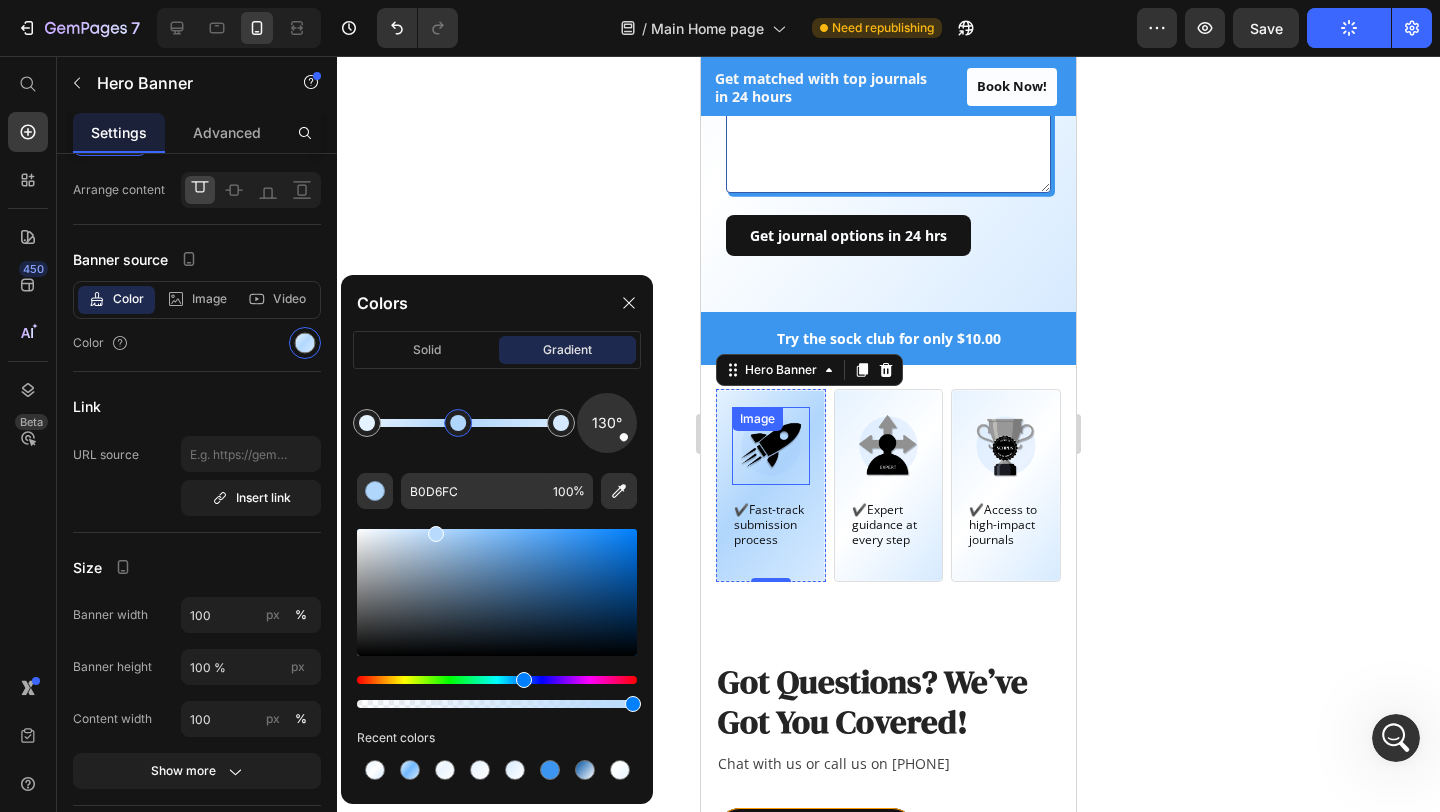 type on "B8DAFC" 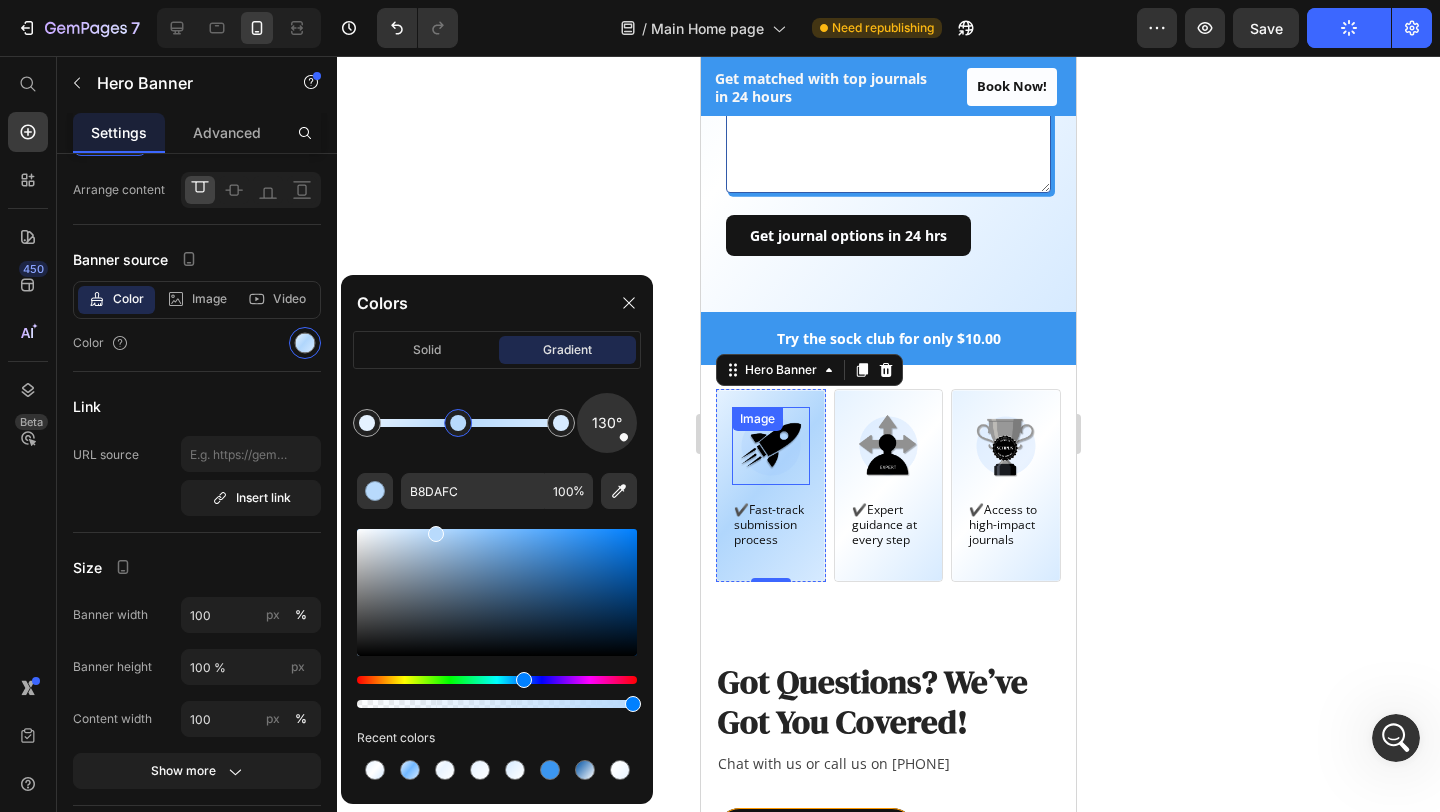click at bounding box center [436, 534] 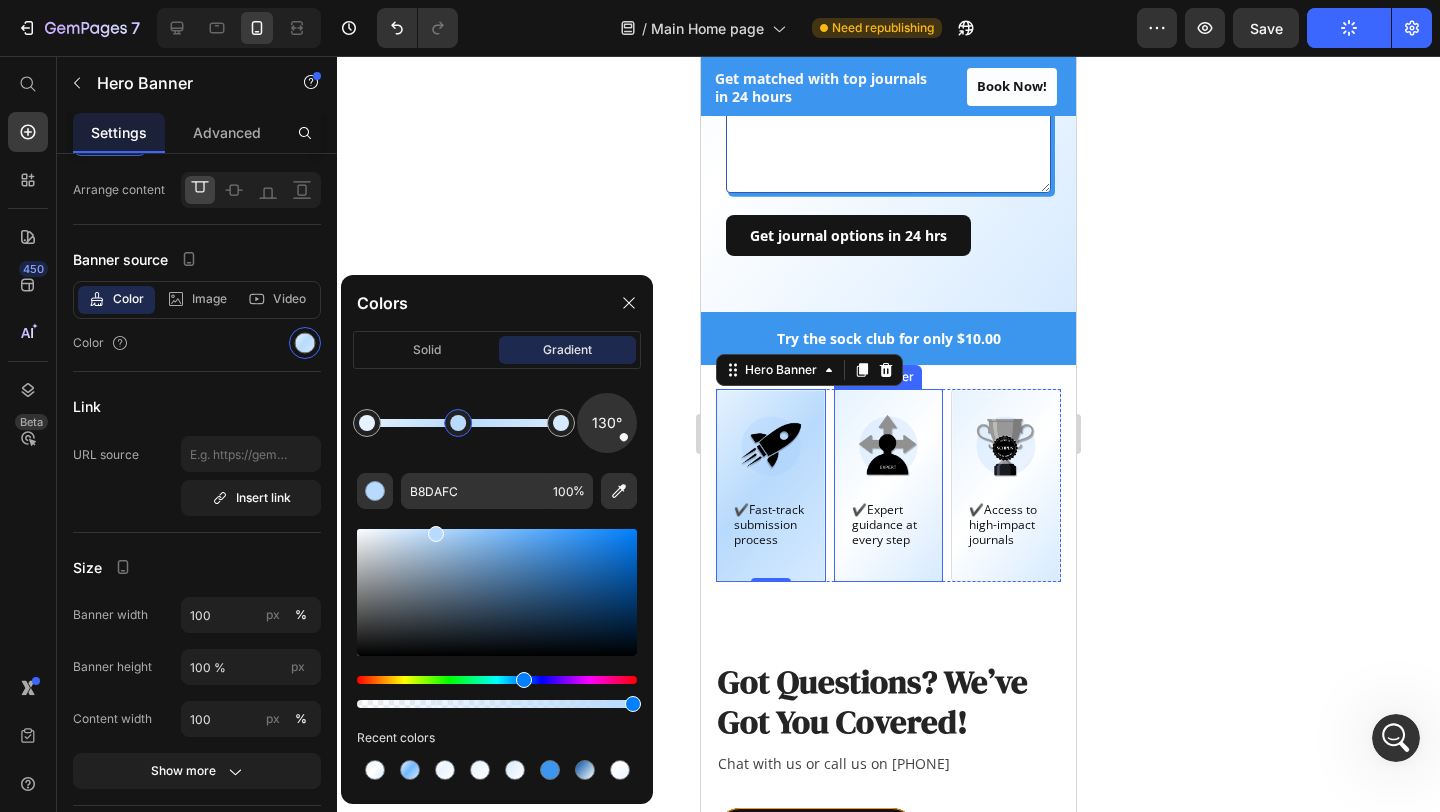click on "Image ✔️Expert guidance at every step Text Block" at bounding box center [889, 485] 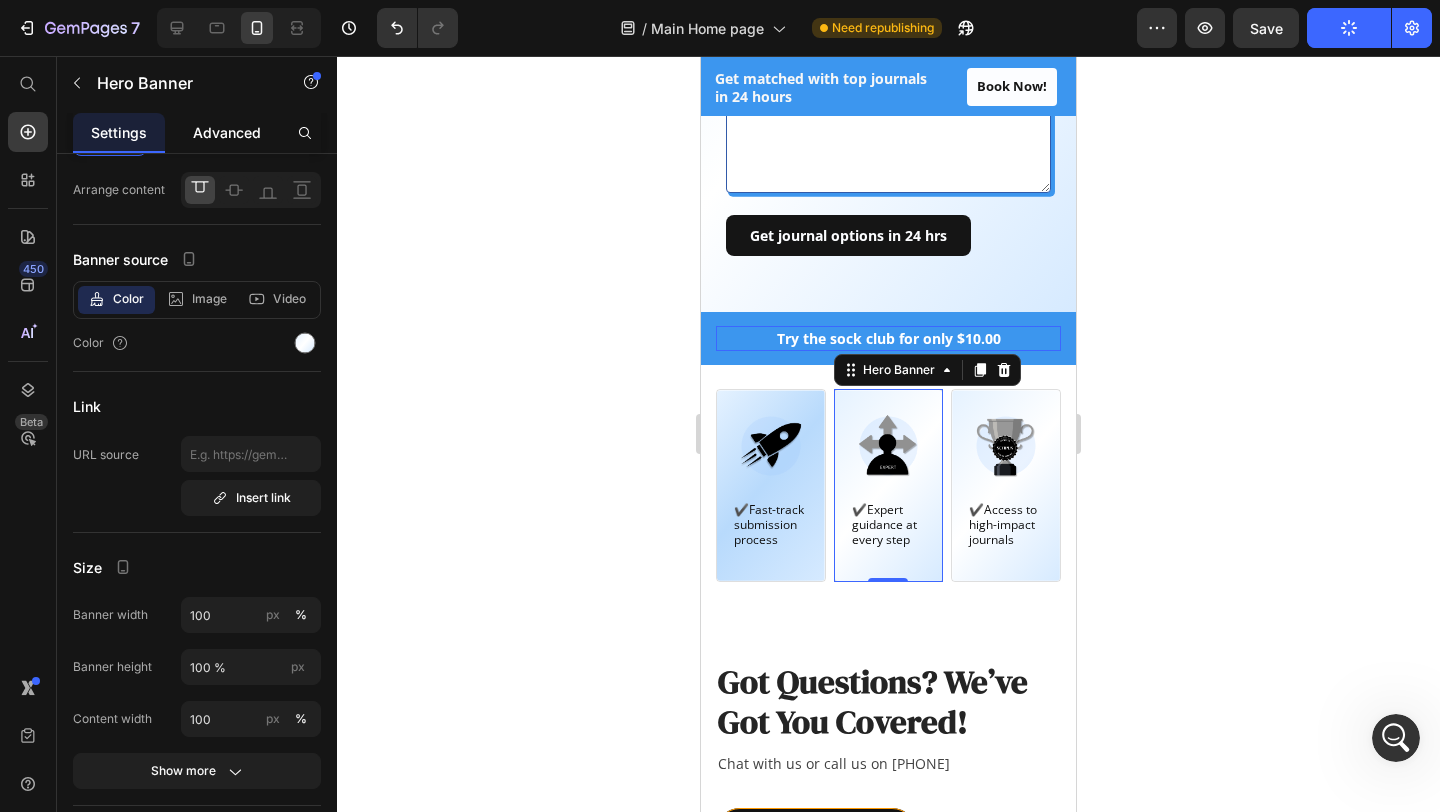 click on "Advanced" at bounding box center [227, 132] 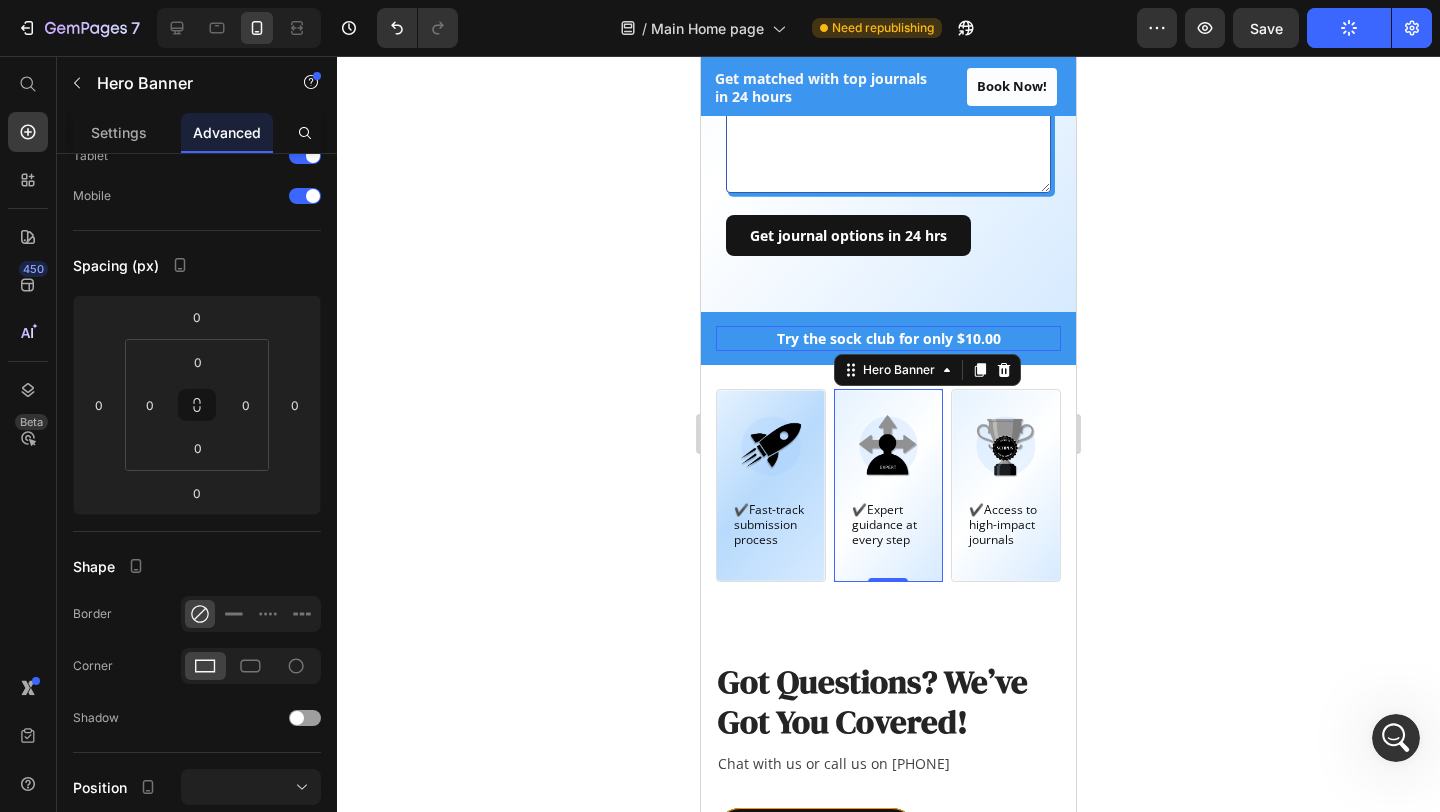 scroll, scrollTop: 0, scrollLeft: 0, axis: both 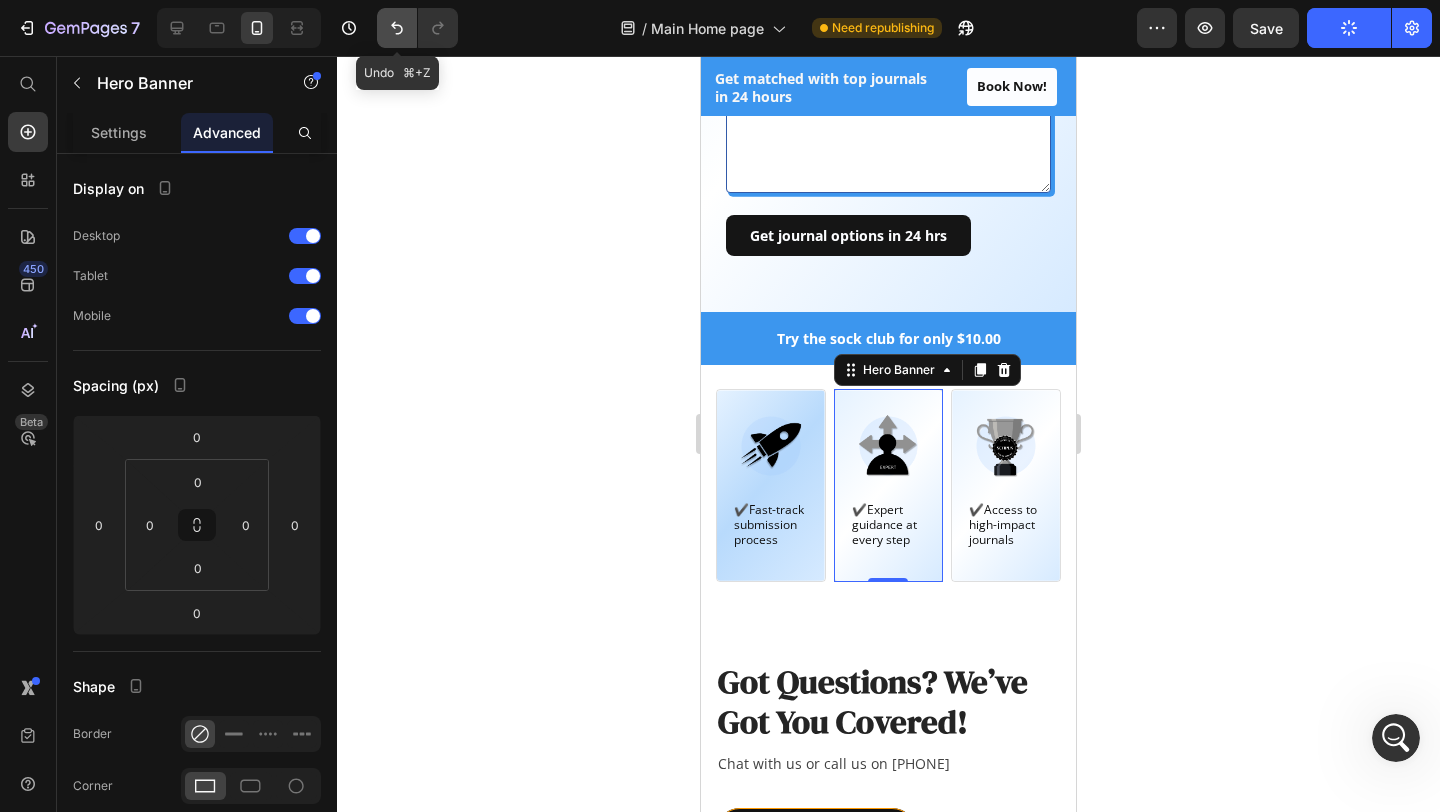 click 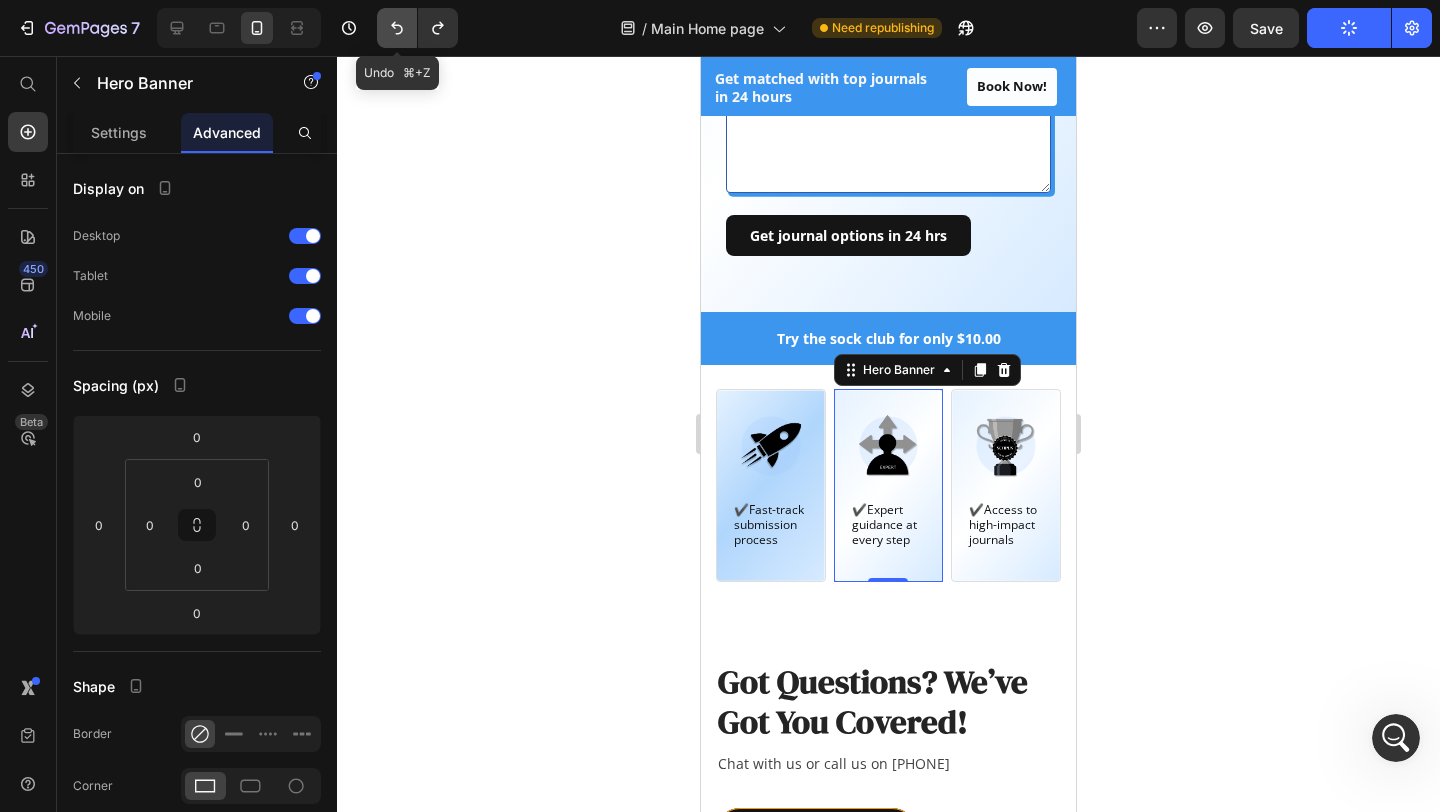 click 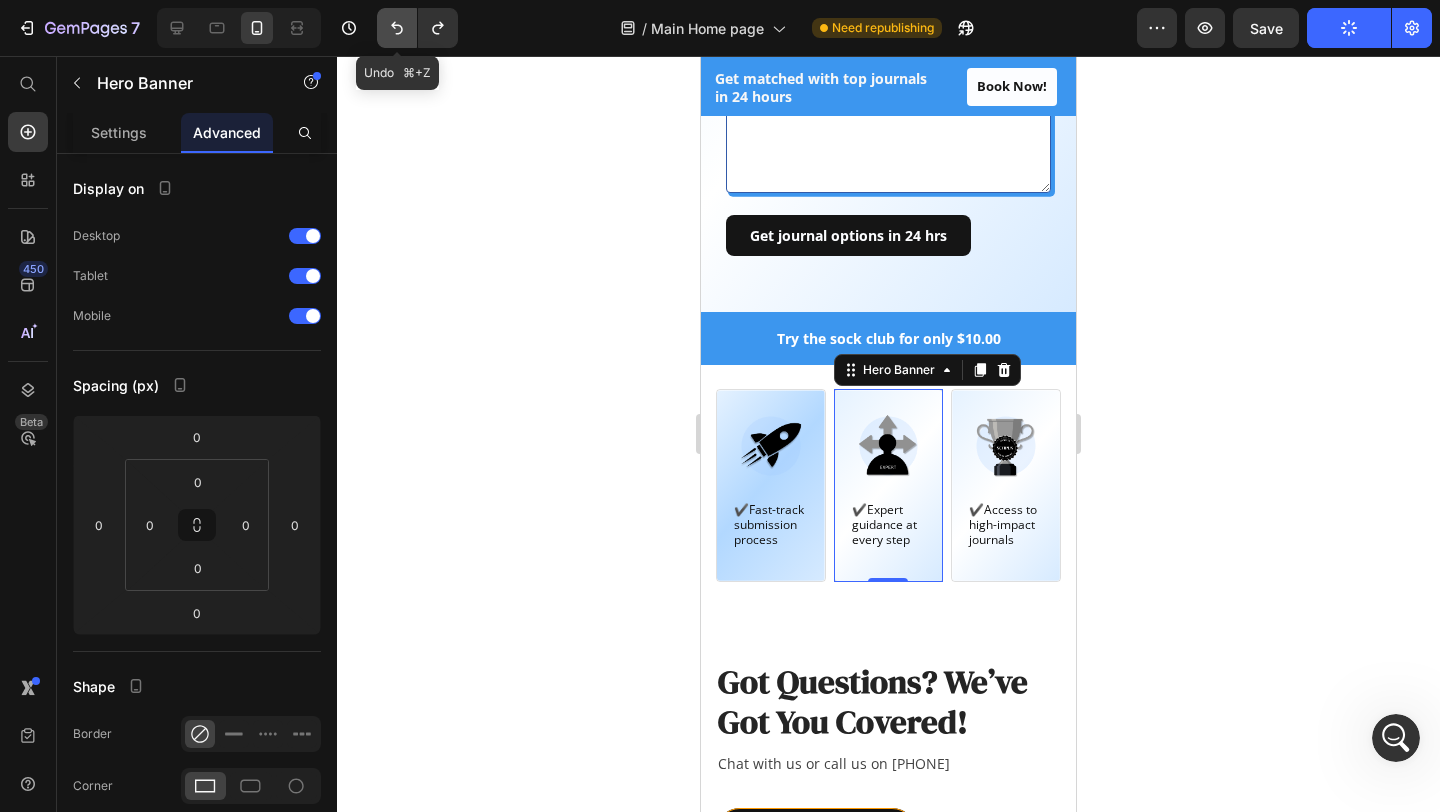 click 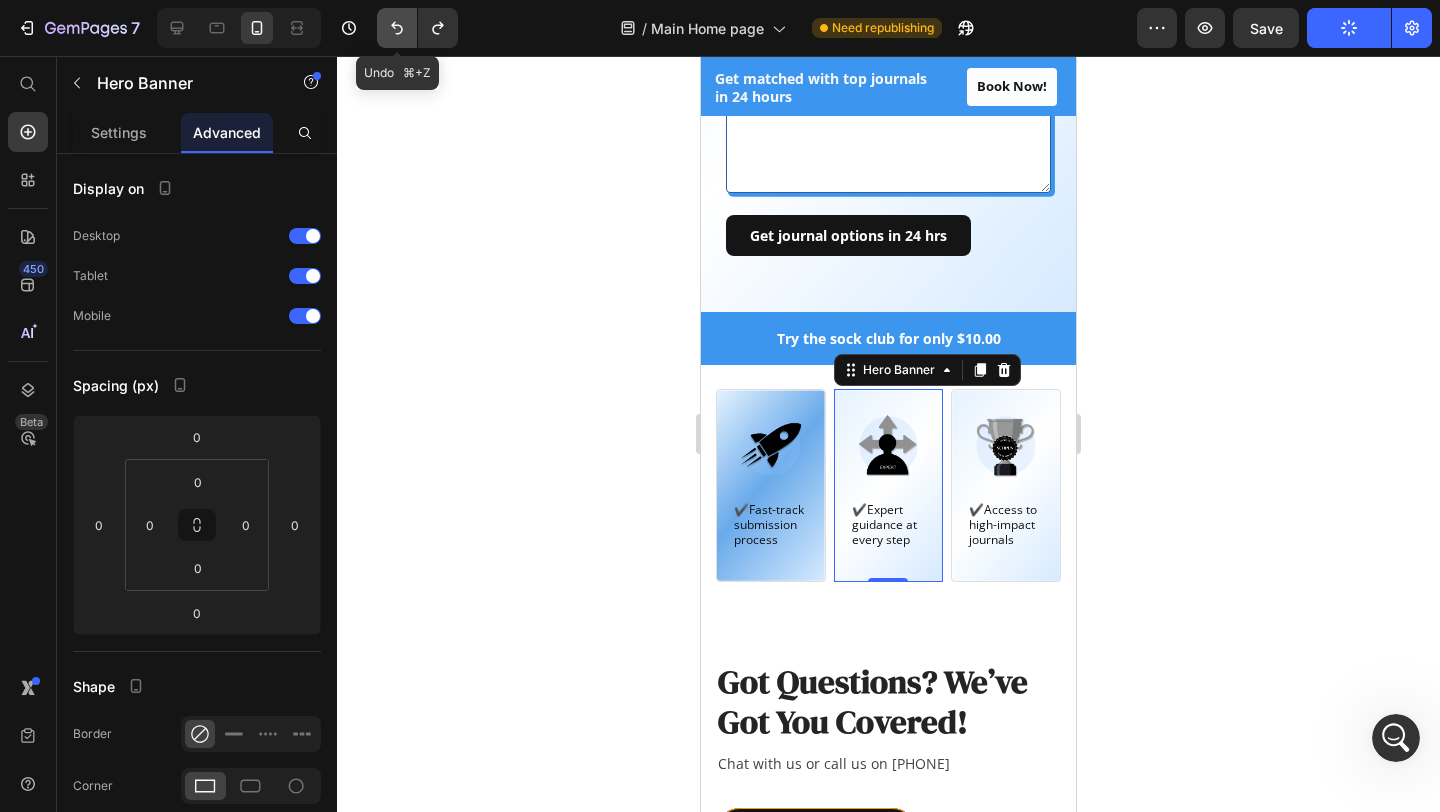 click 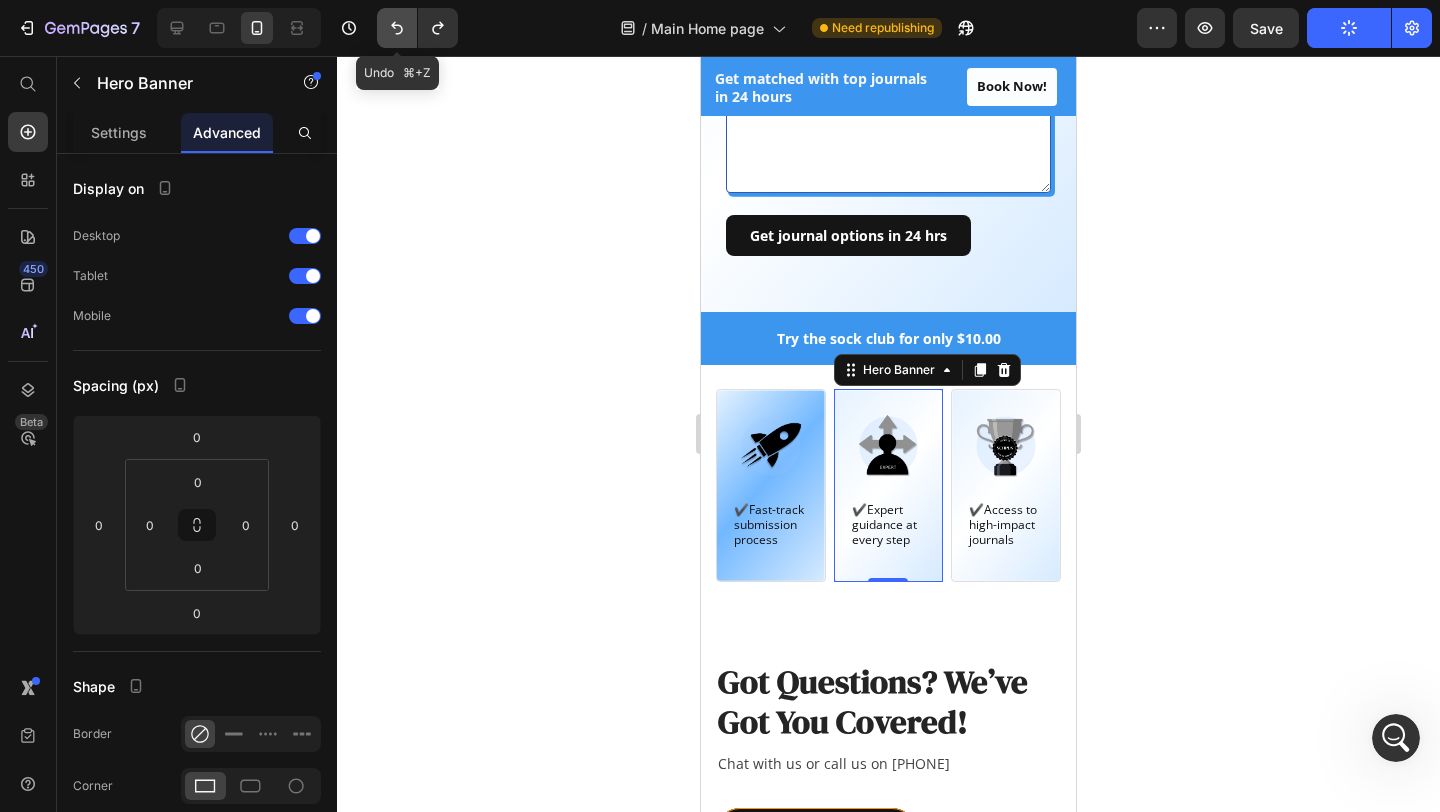 click 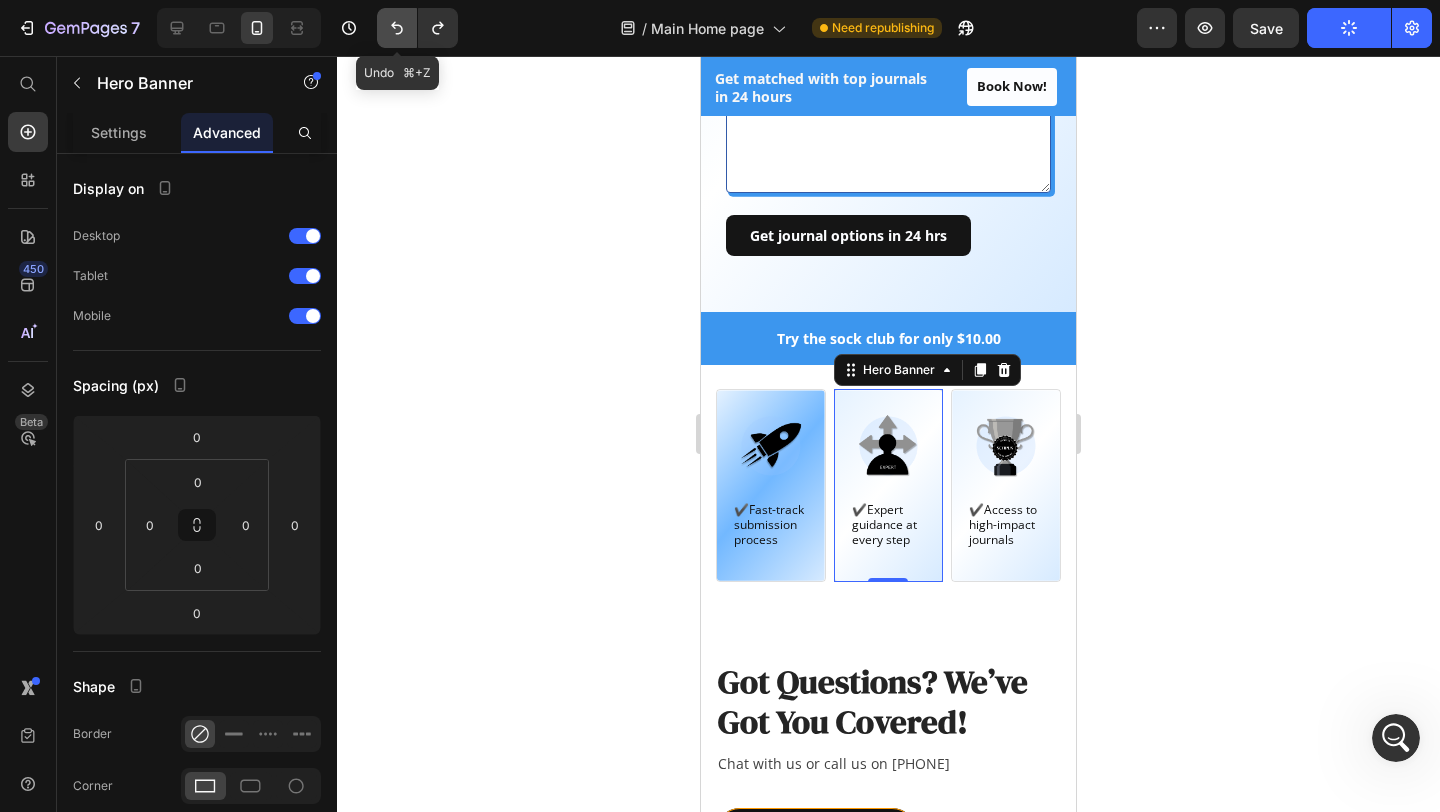 click 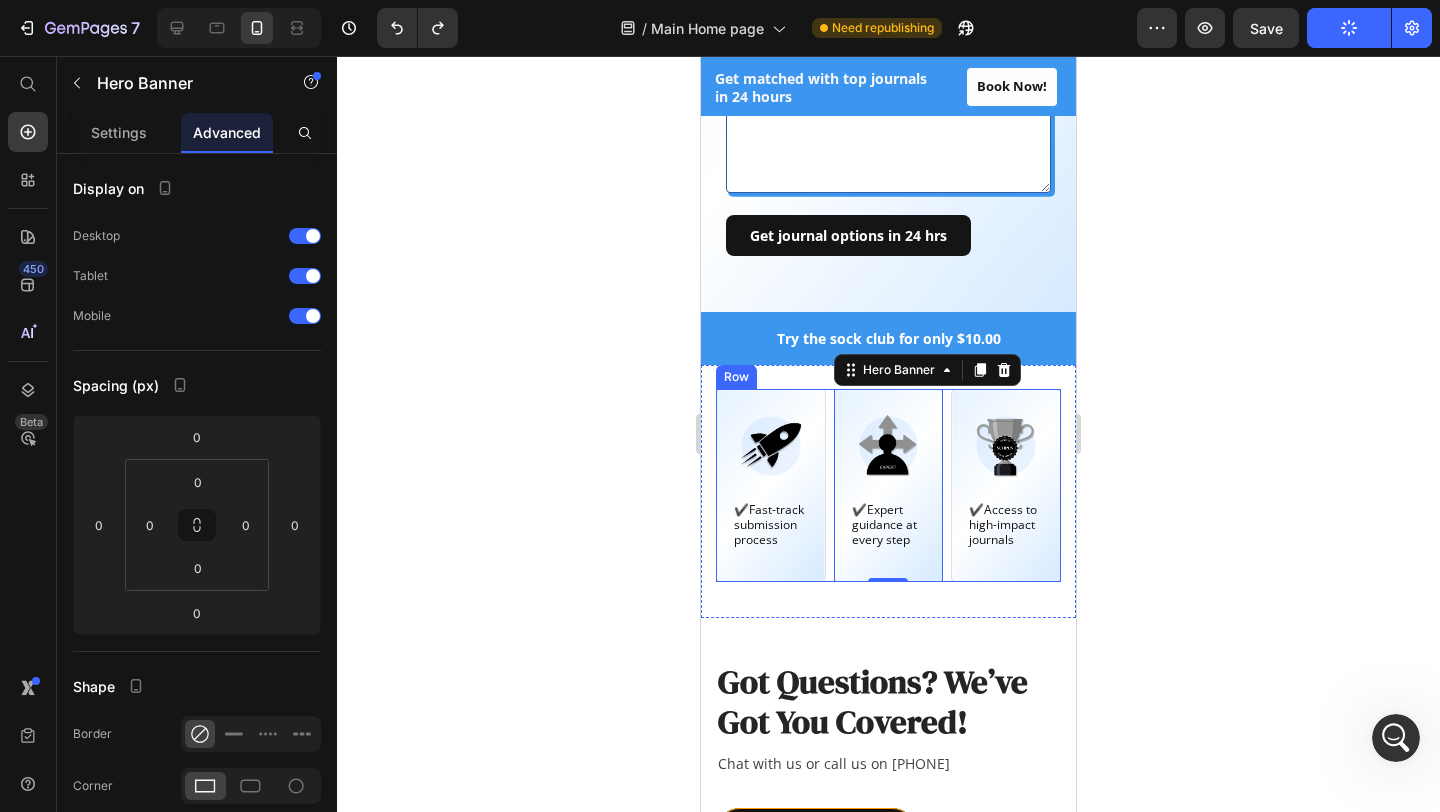 click on "Image ✔️Fast-track submission process Text Block Hero Banner Image ✔️Expert guidance at every step Text Block Hero Banner   0 Image ✔️Access to high-impact journals Text Block Hero Banner Row Section 9" at bounding box center (888, 491) 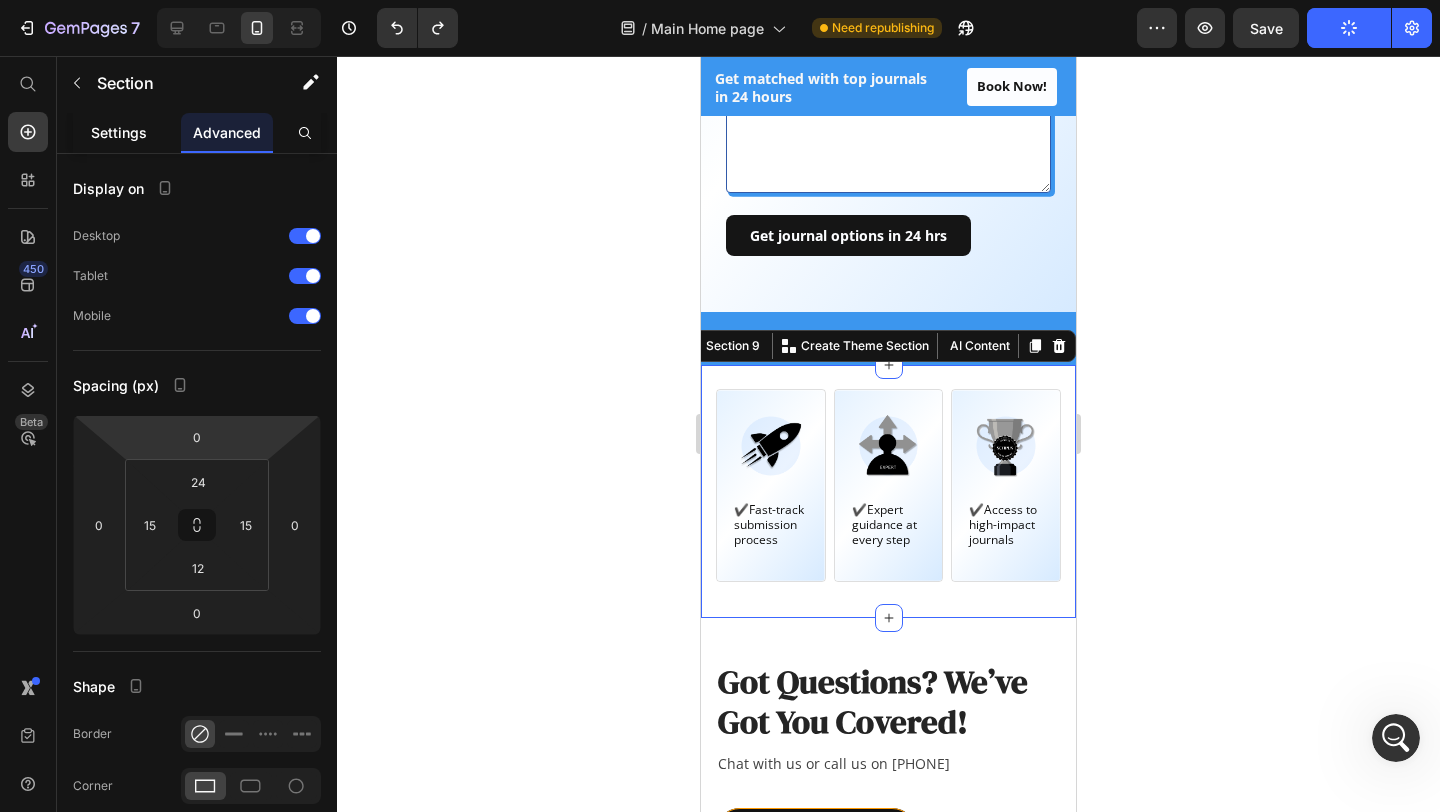 click on "Settings" at bounding box center (119, 132) 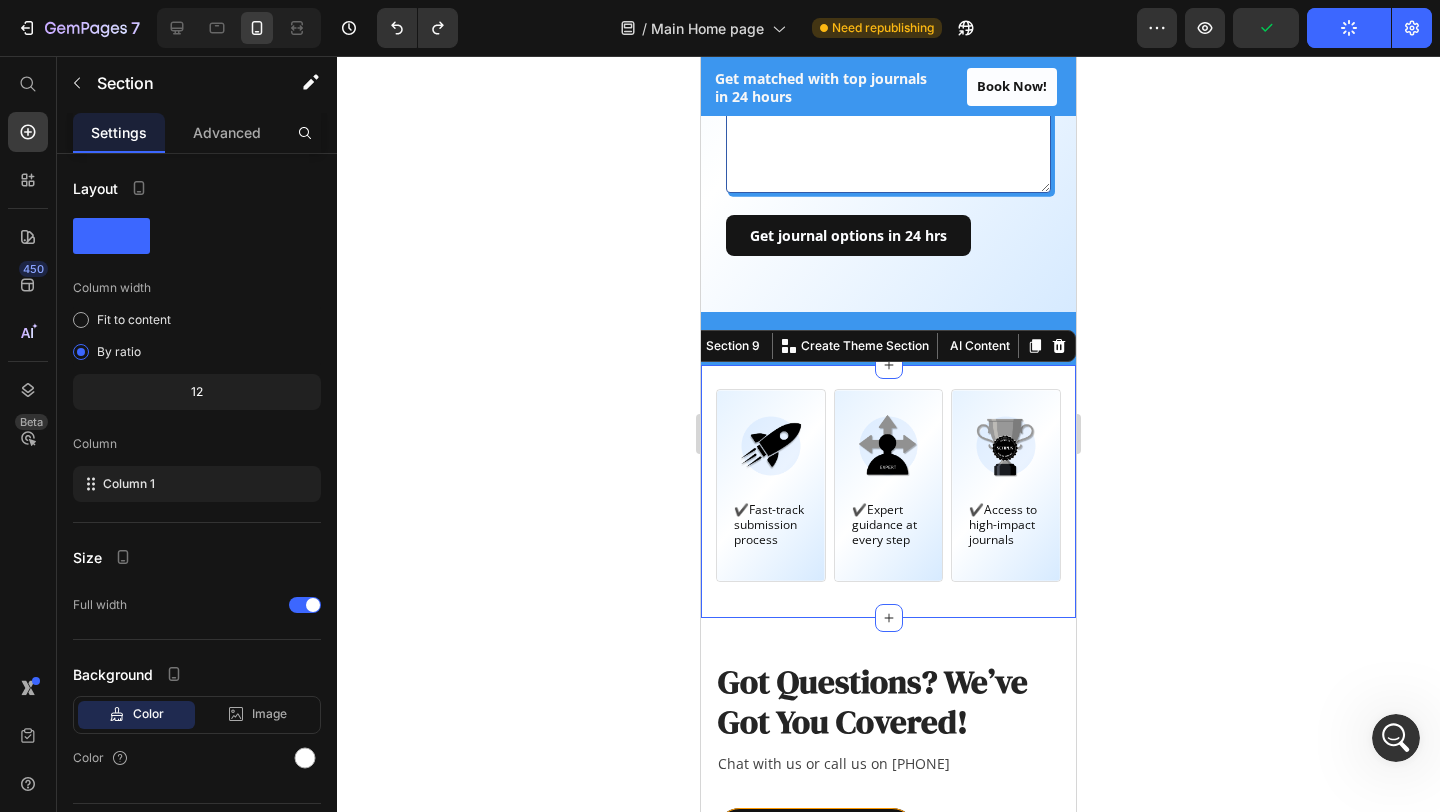 click 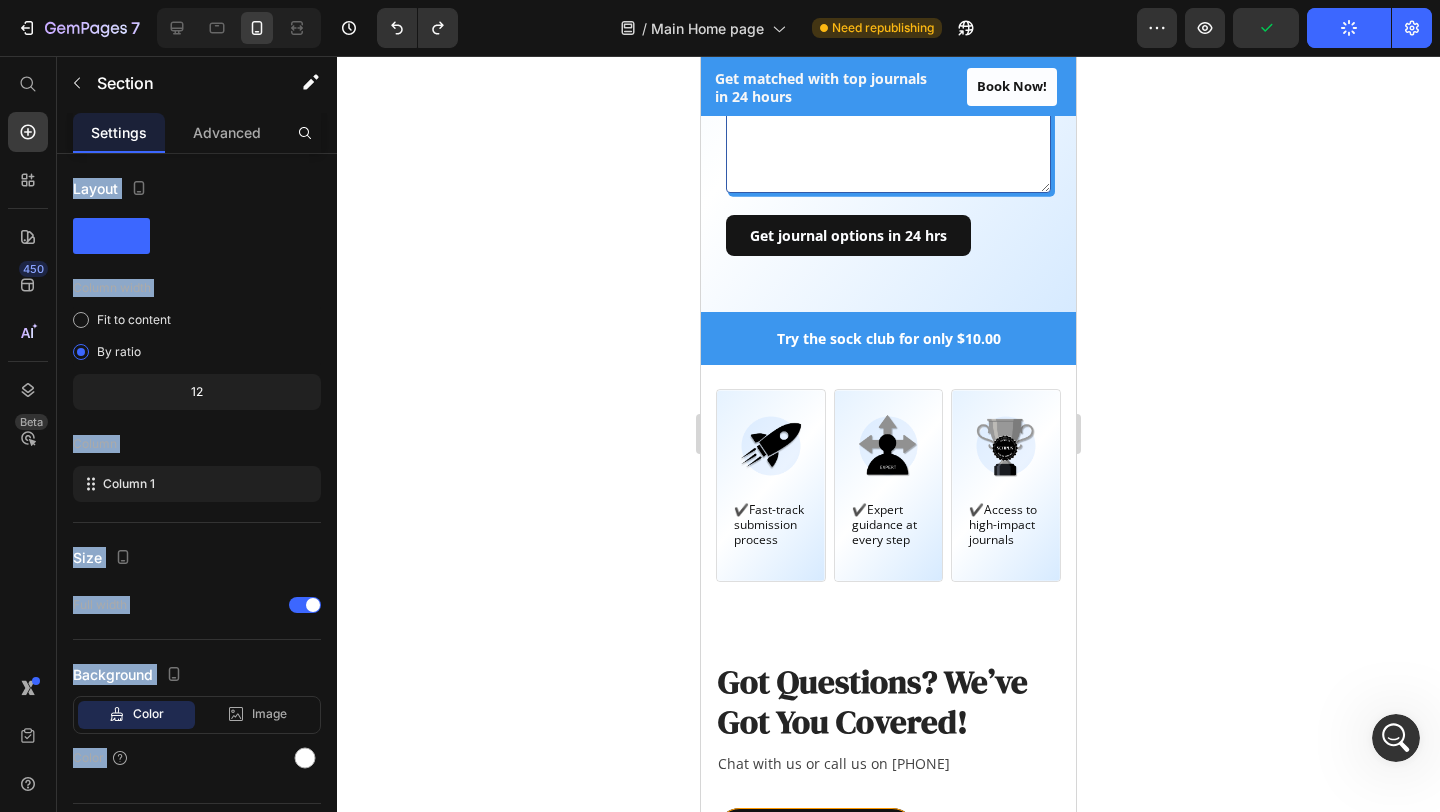 click 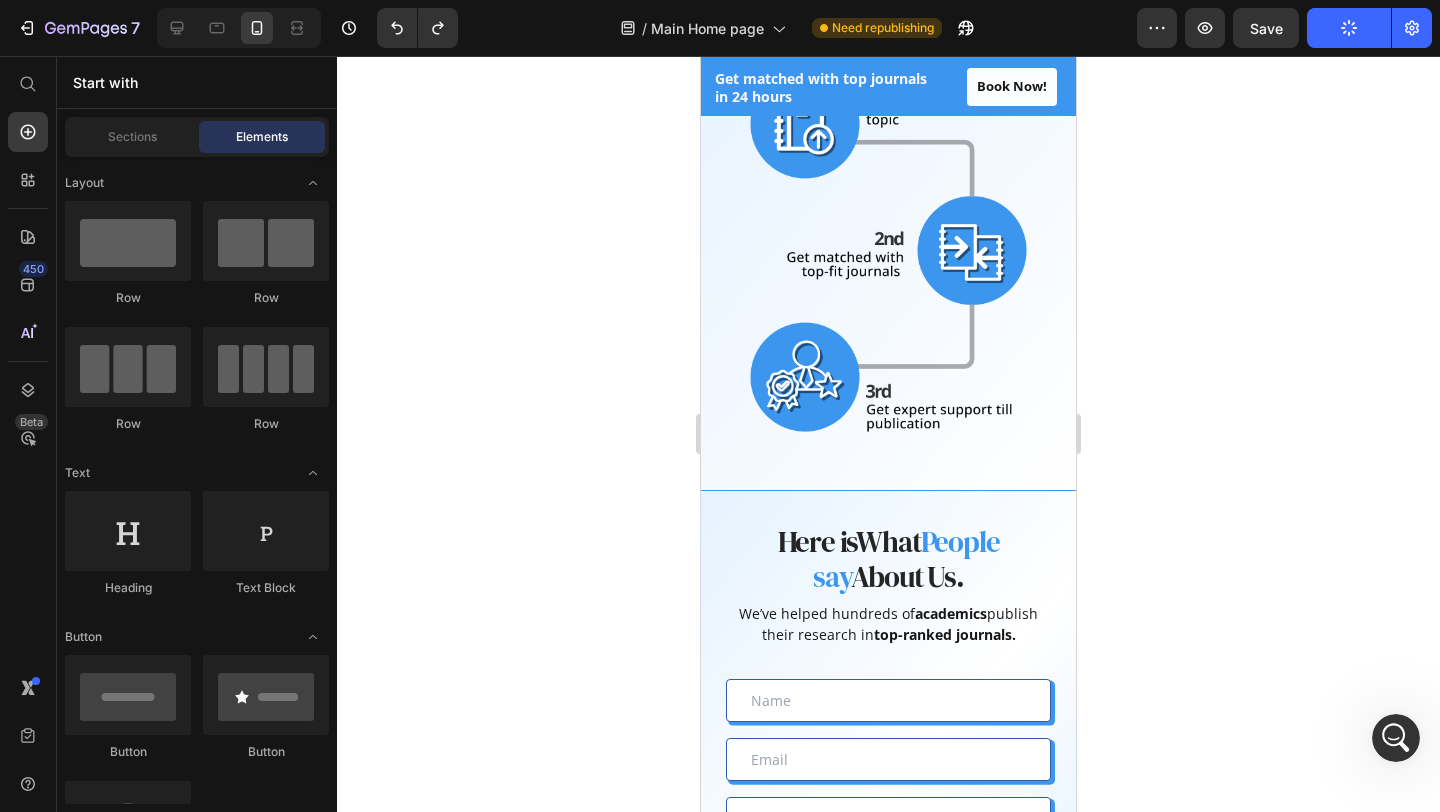 scroll, scrollTop: 1427, scrollLeft: 0, axis: vertical 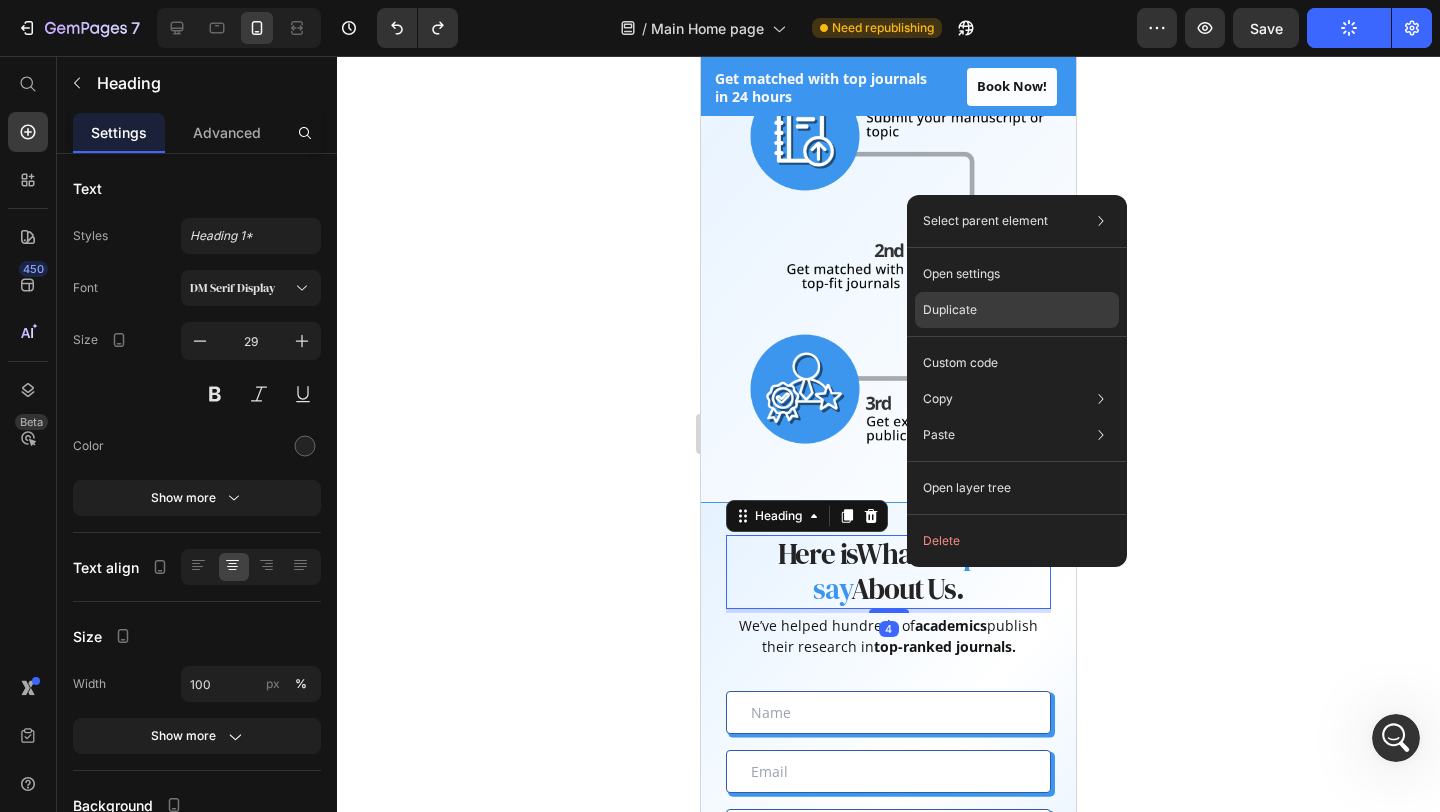 drag, startPoint x: 957, startPoint y: 298, endPoint x: 249, endPoint y: 289, distance: 708.0572 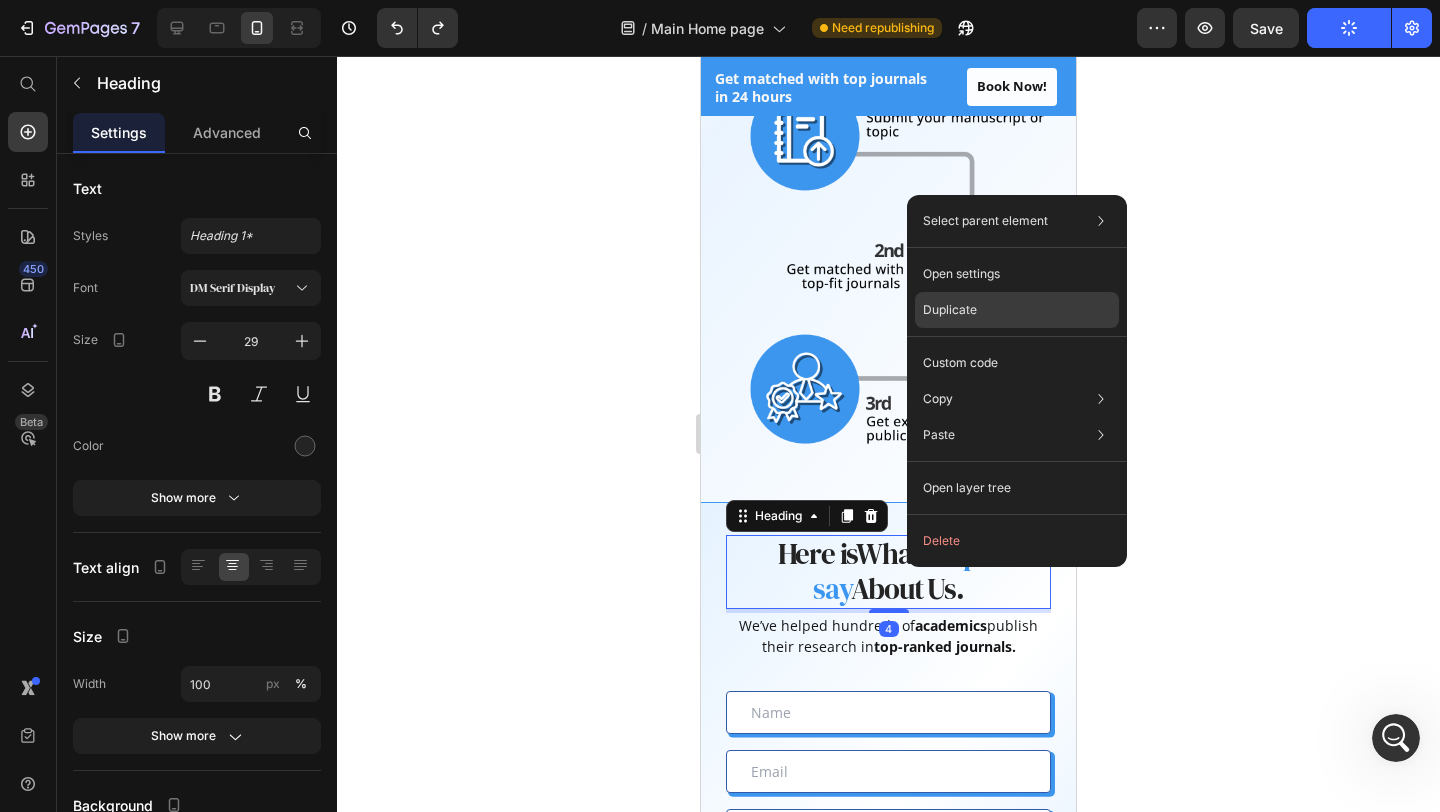 click on "Duplicate" 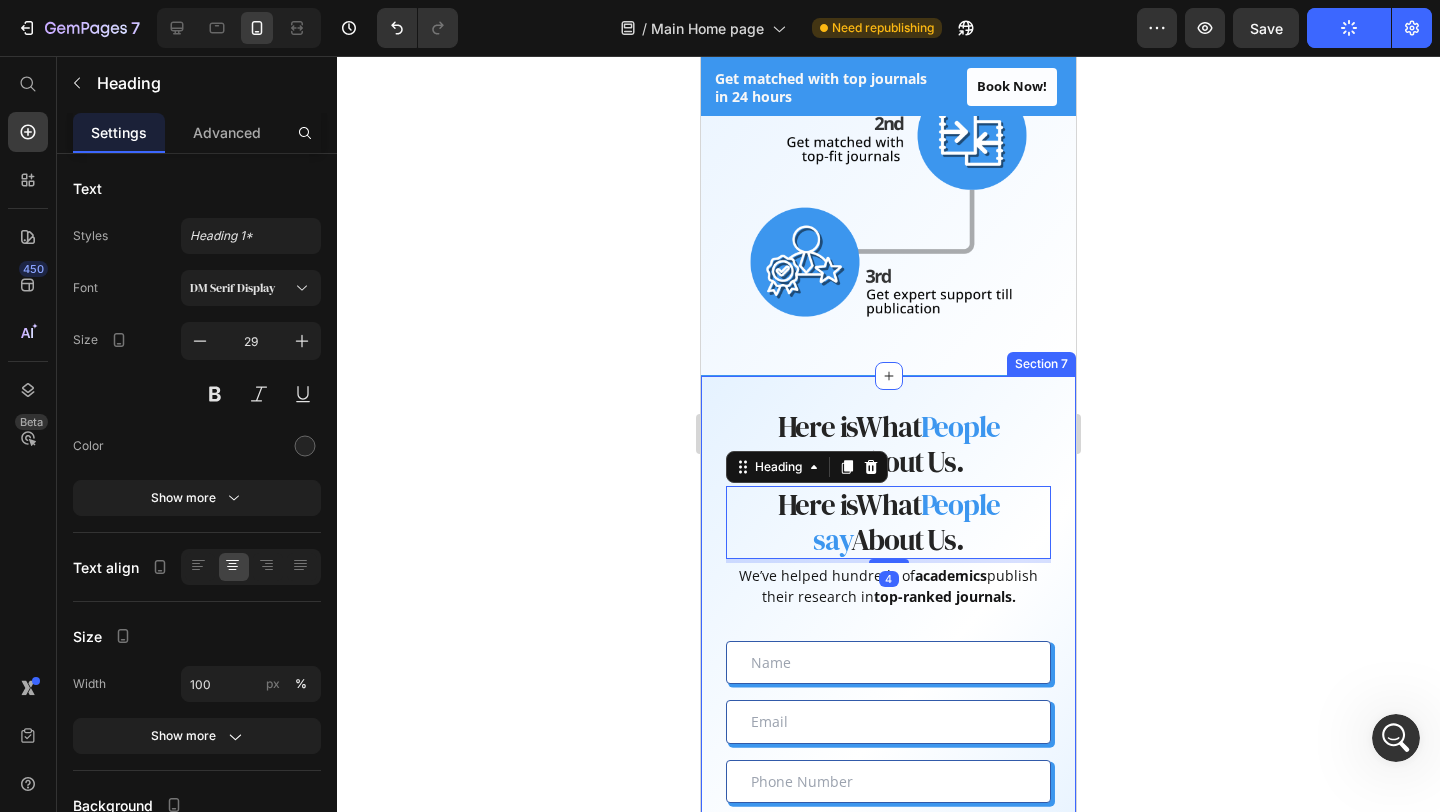scroll, scrollTop: 1784, scrollLeft: 0, axis: vertical 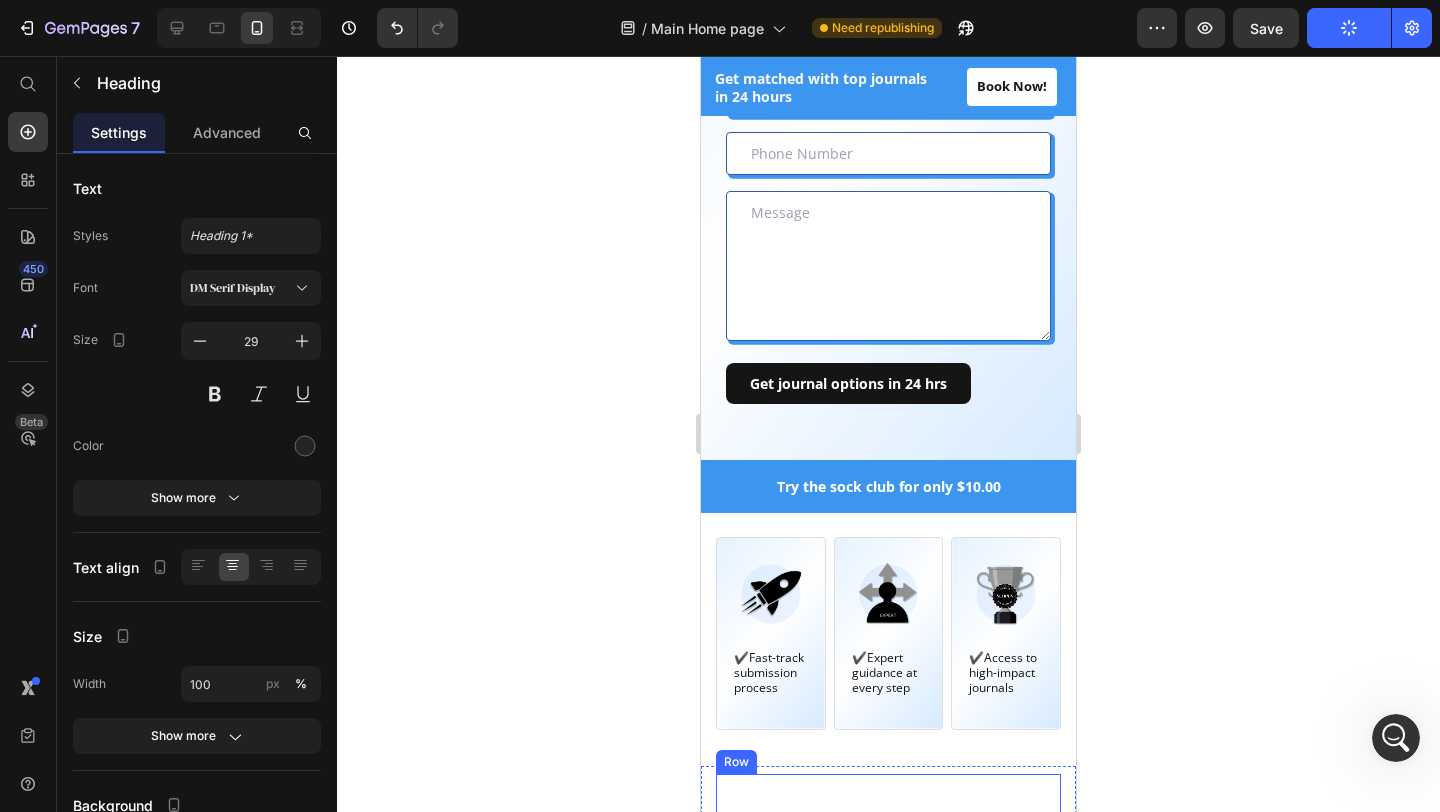 drag, startPoint x: 918, startPoint y: 279, endPoint x: 918, endPoint y: 806, distance: 527 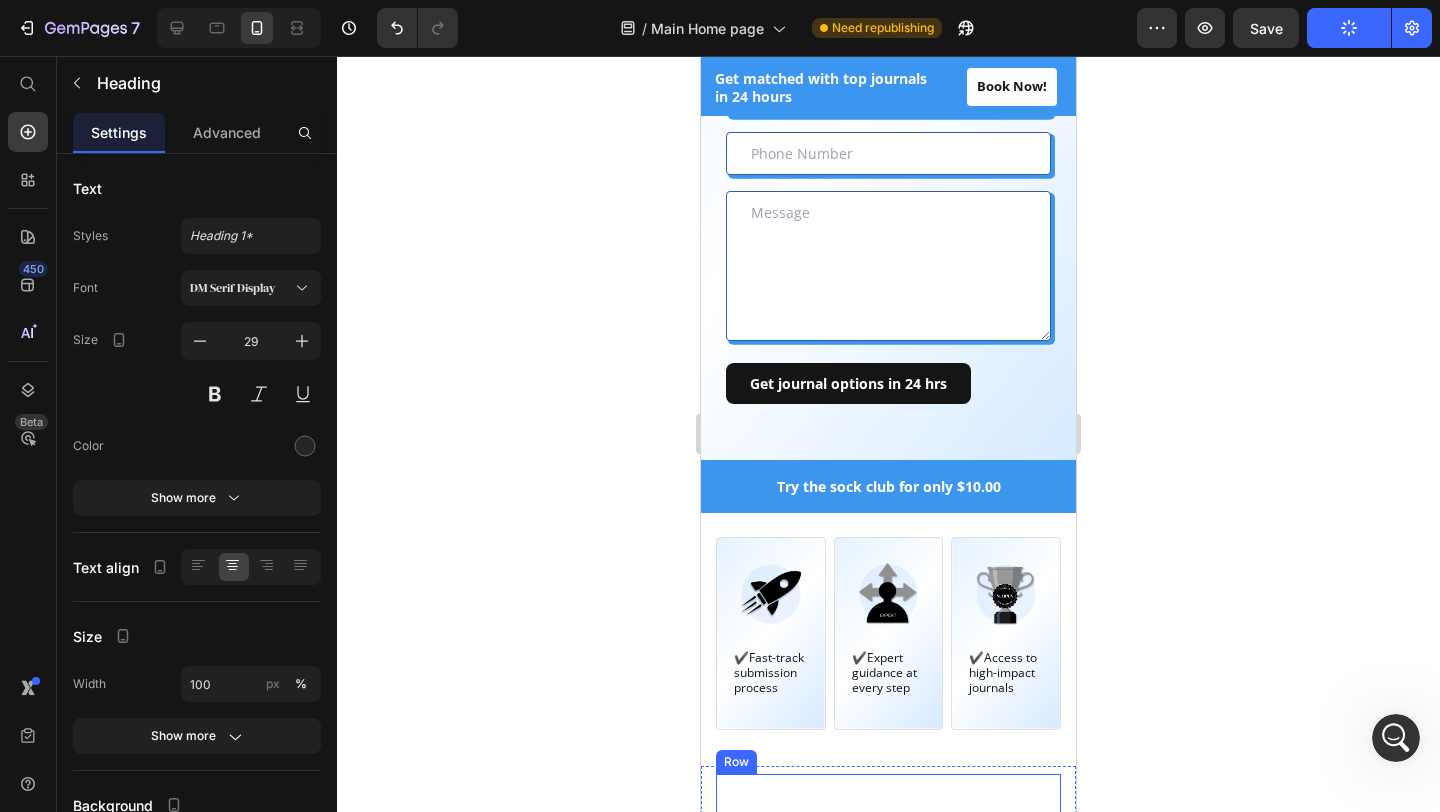 scroll, scrollTop: 2198, scrollLeft: 0, axis: vertical 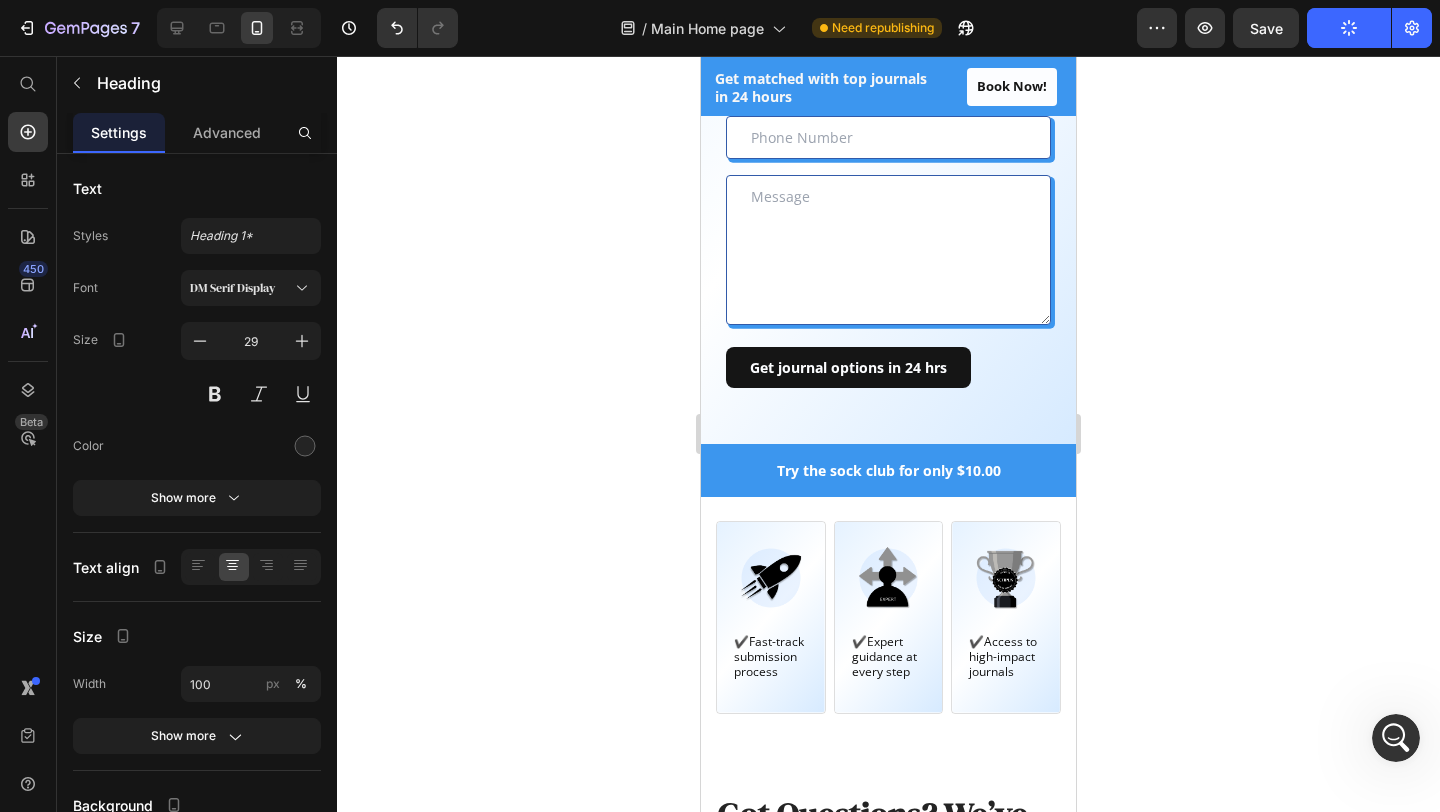 click 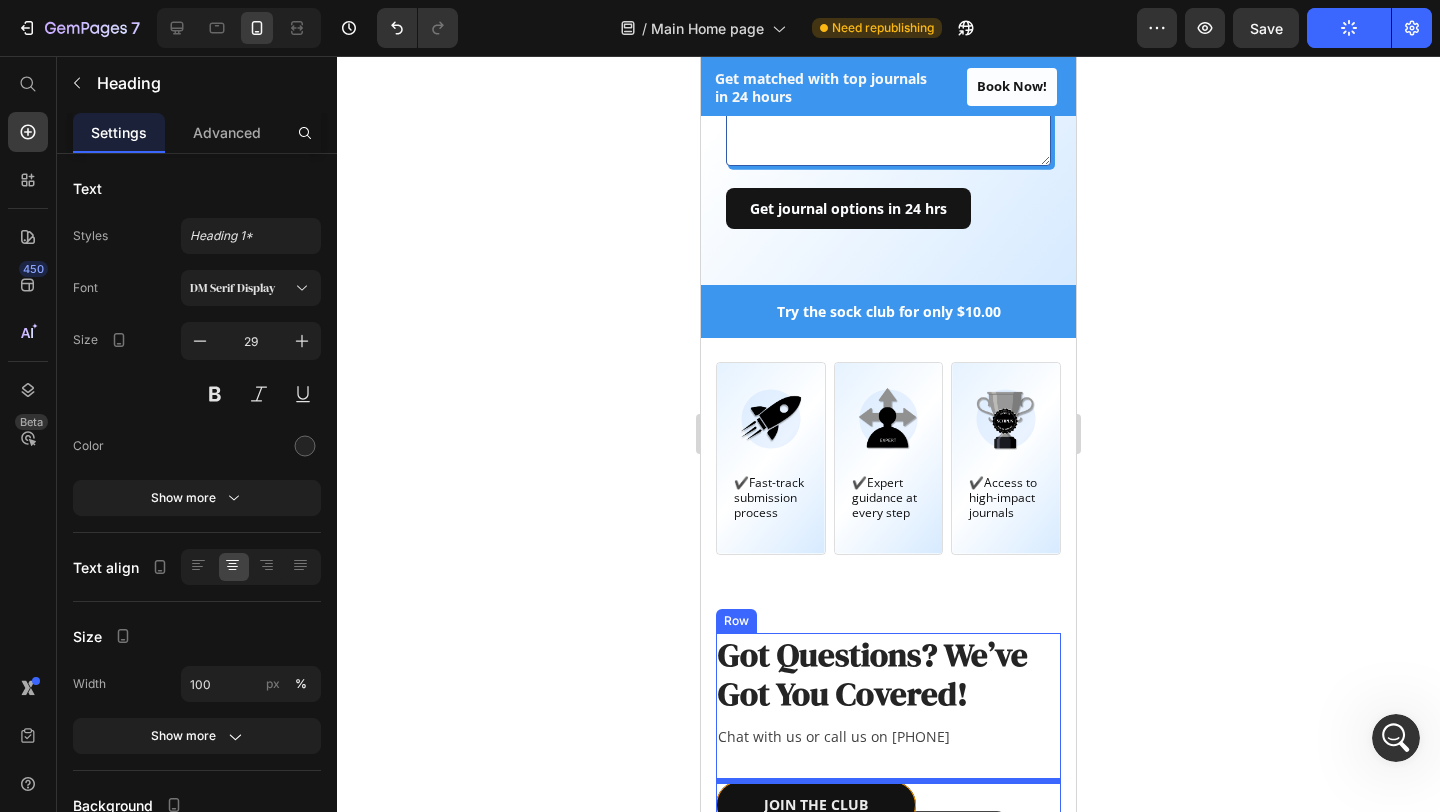 scroll, scrollTop: 2368, scrollLeft: 0, axis: vertical 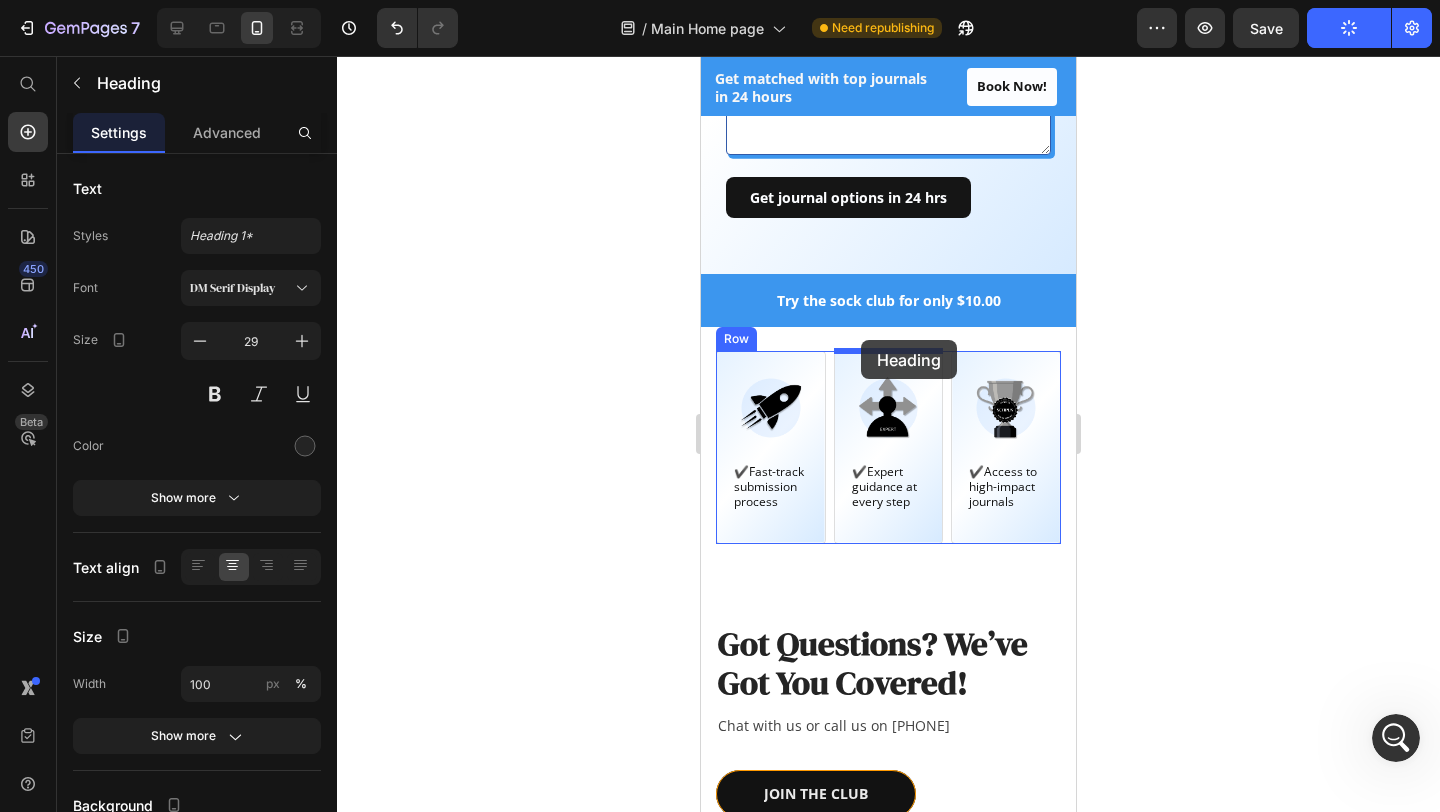 drag, startPoint x: 877, startPoint y: 636, endPoint x: 861, endPoint y: 340, distance: 296.43213 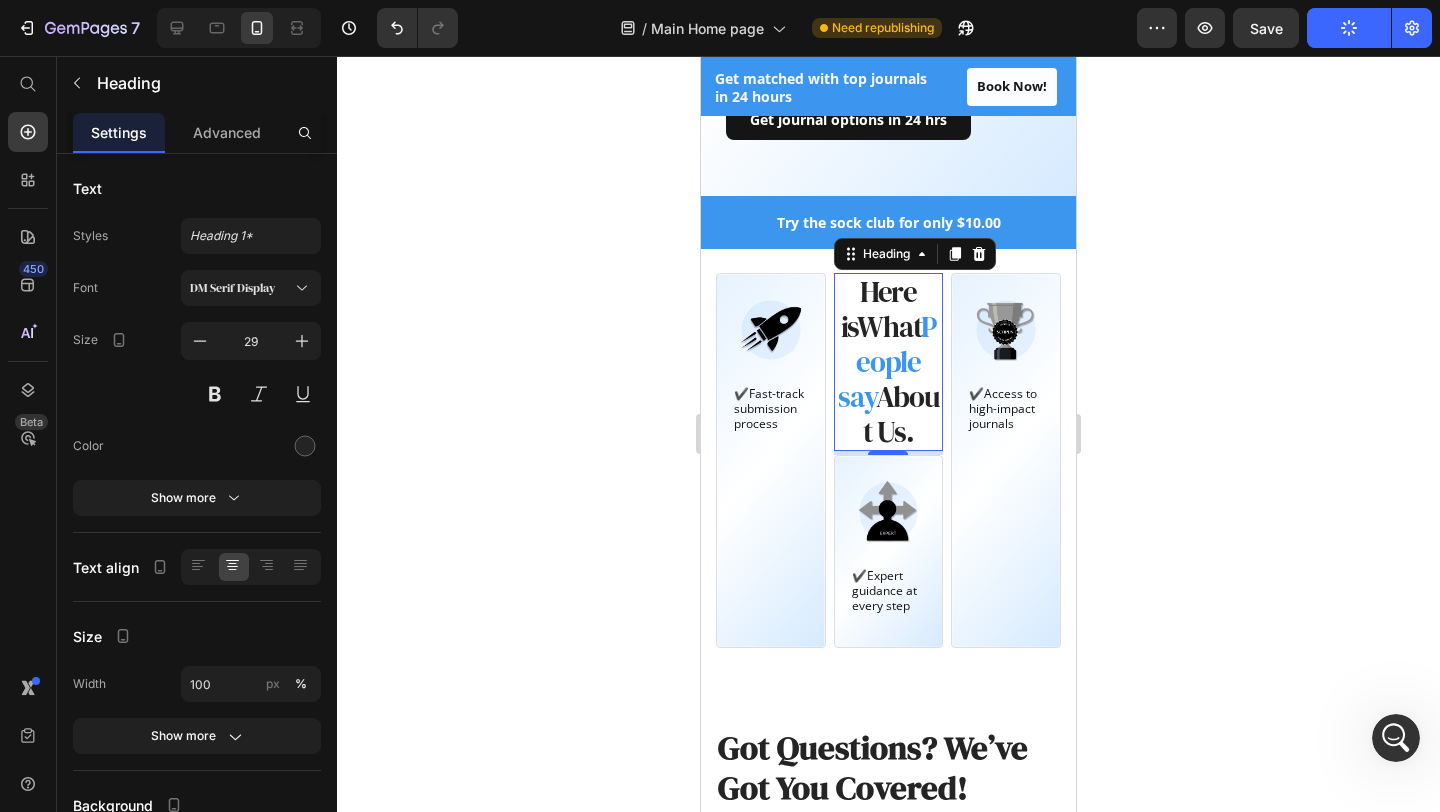 scroll, scrollTop: 2290, scrollLeft: 0, axis: vertical 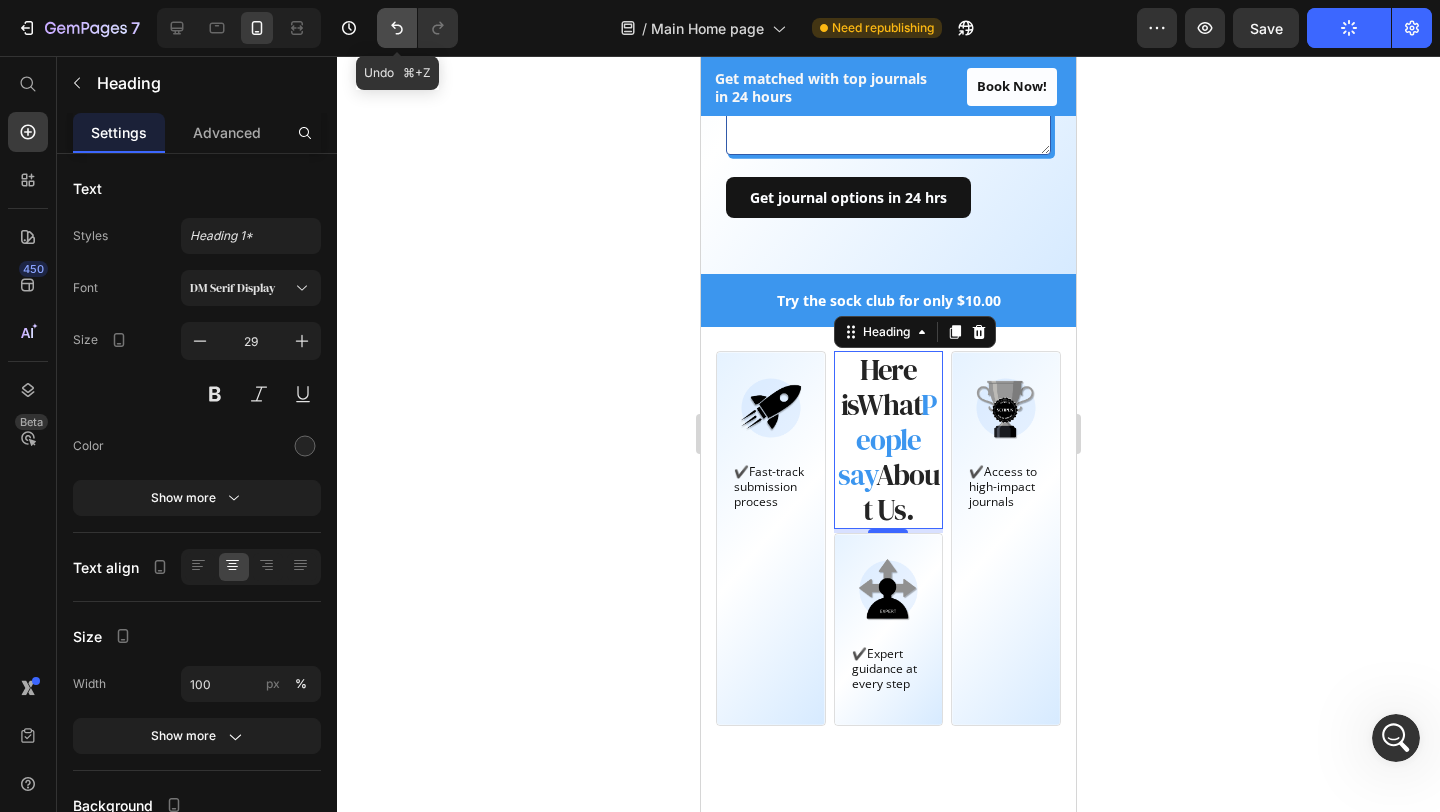 click 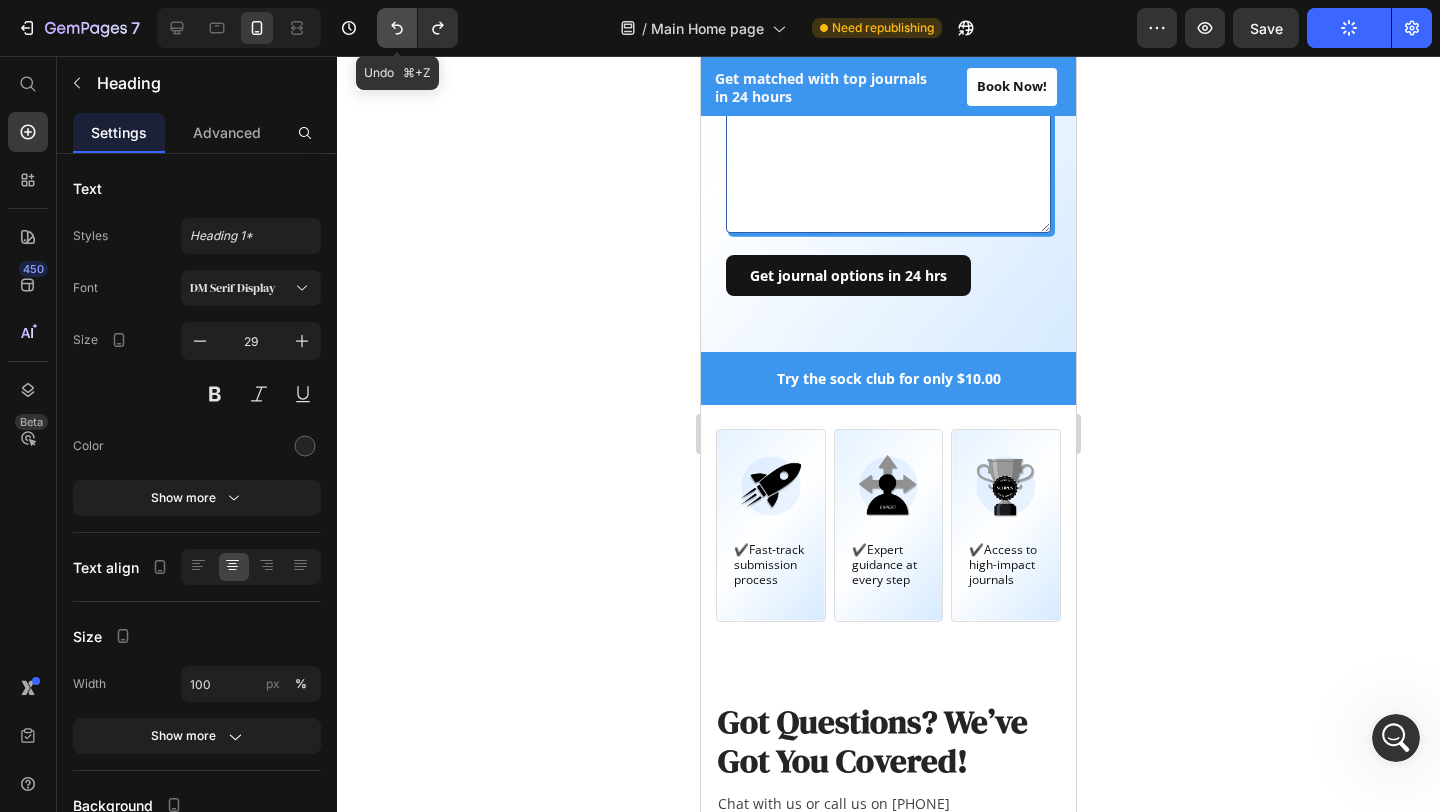scroll, scrollTop: 2368, scrollLeft: 0, axis: vertical 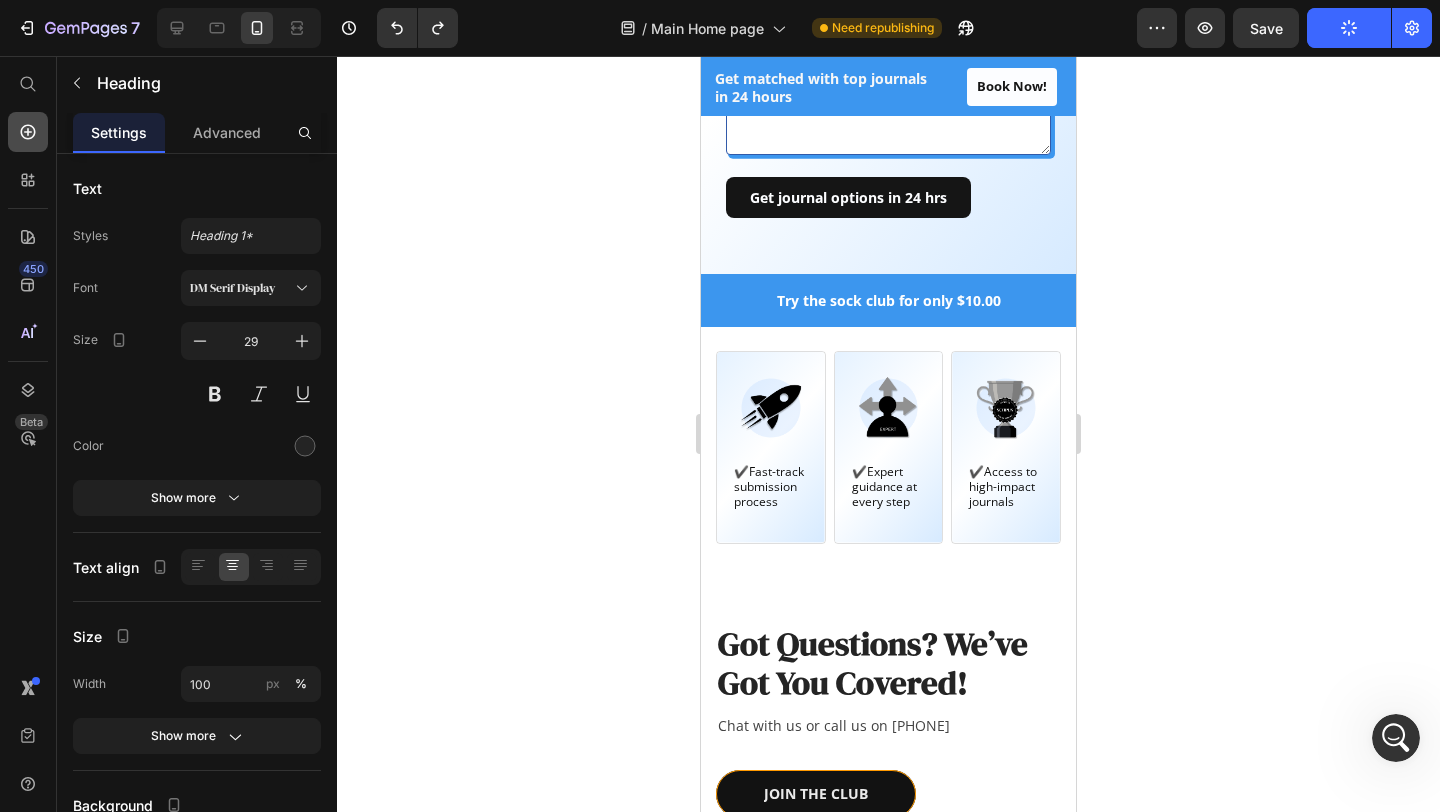 click 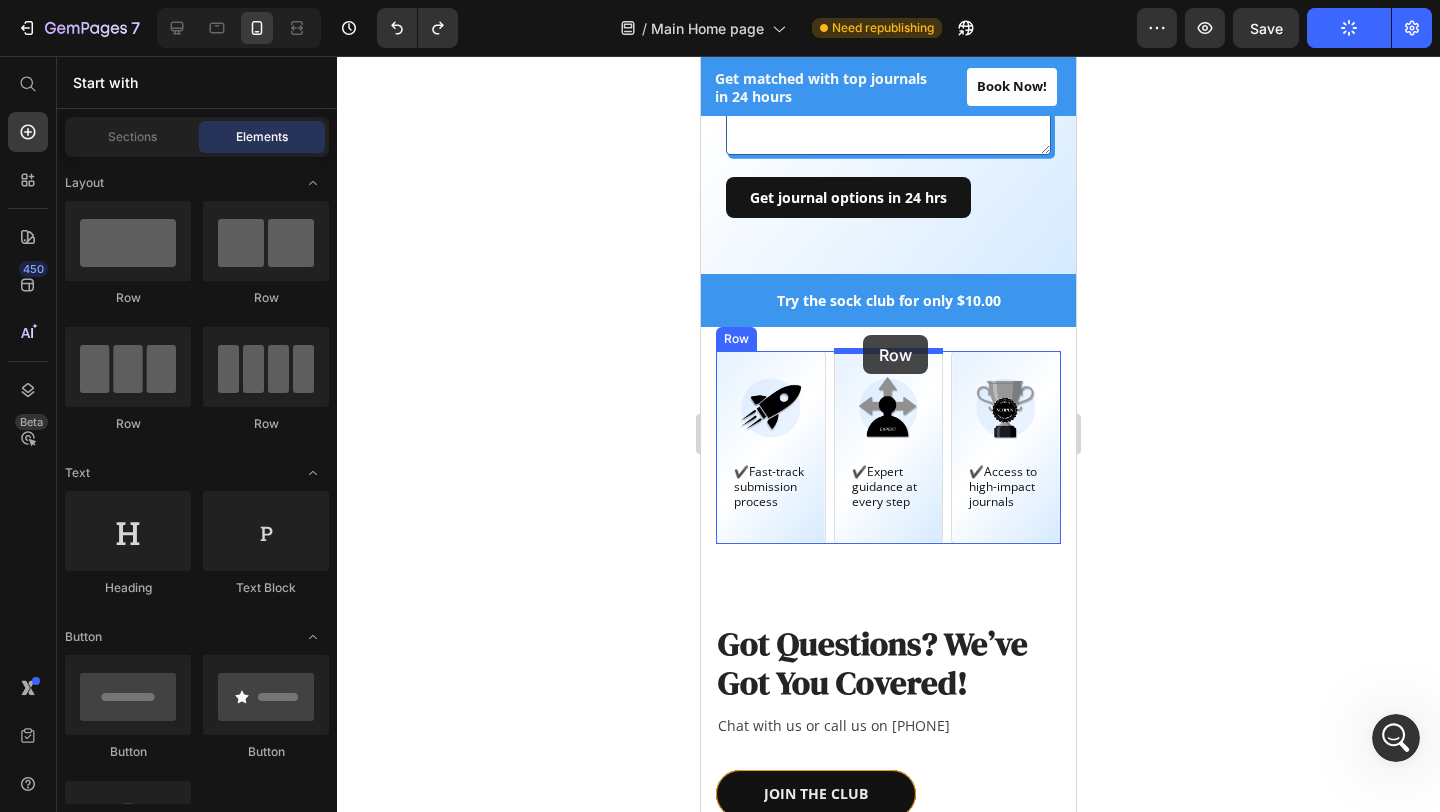 drag, startPoint x: 851, startPoint y: 326, endPoint x: 863, endPoint y: 335, distance: 15 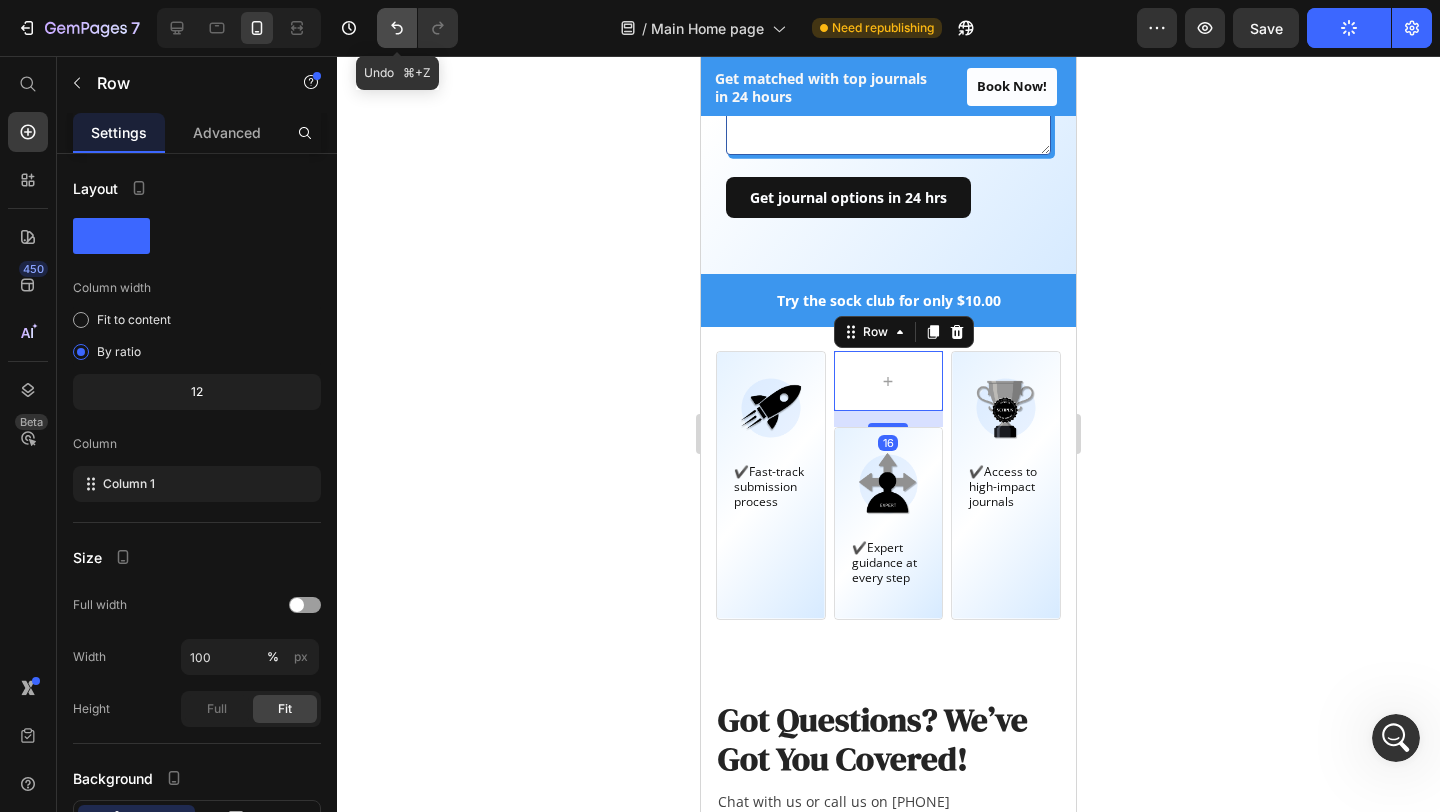 click 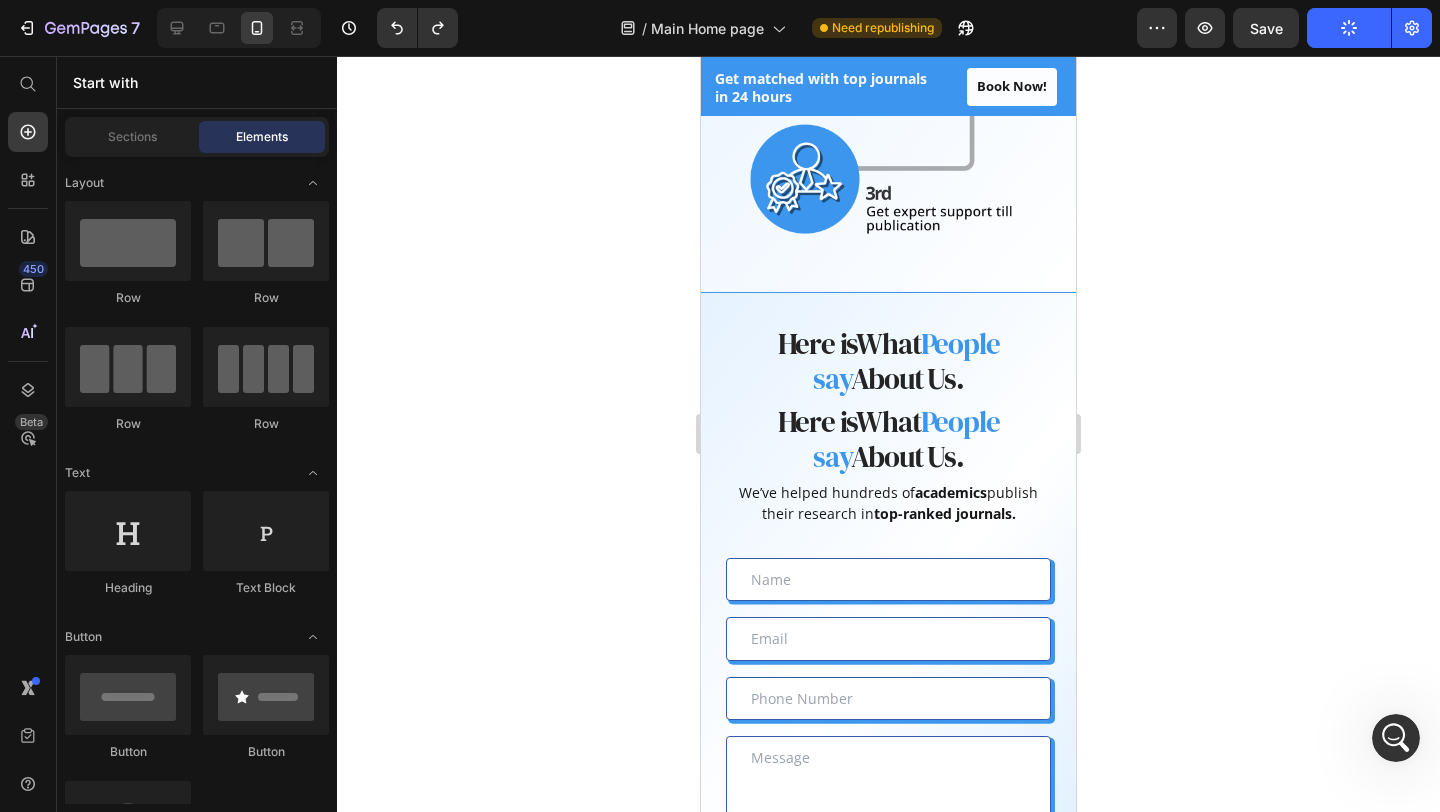scroll, scrollTop: 1613, scrollLeft: 0, axis: vertical 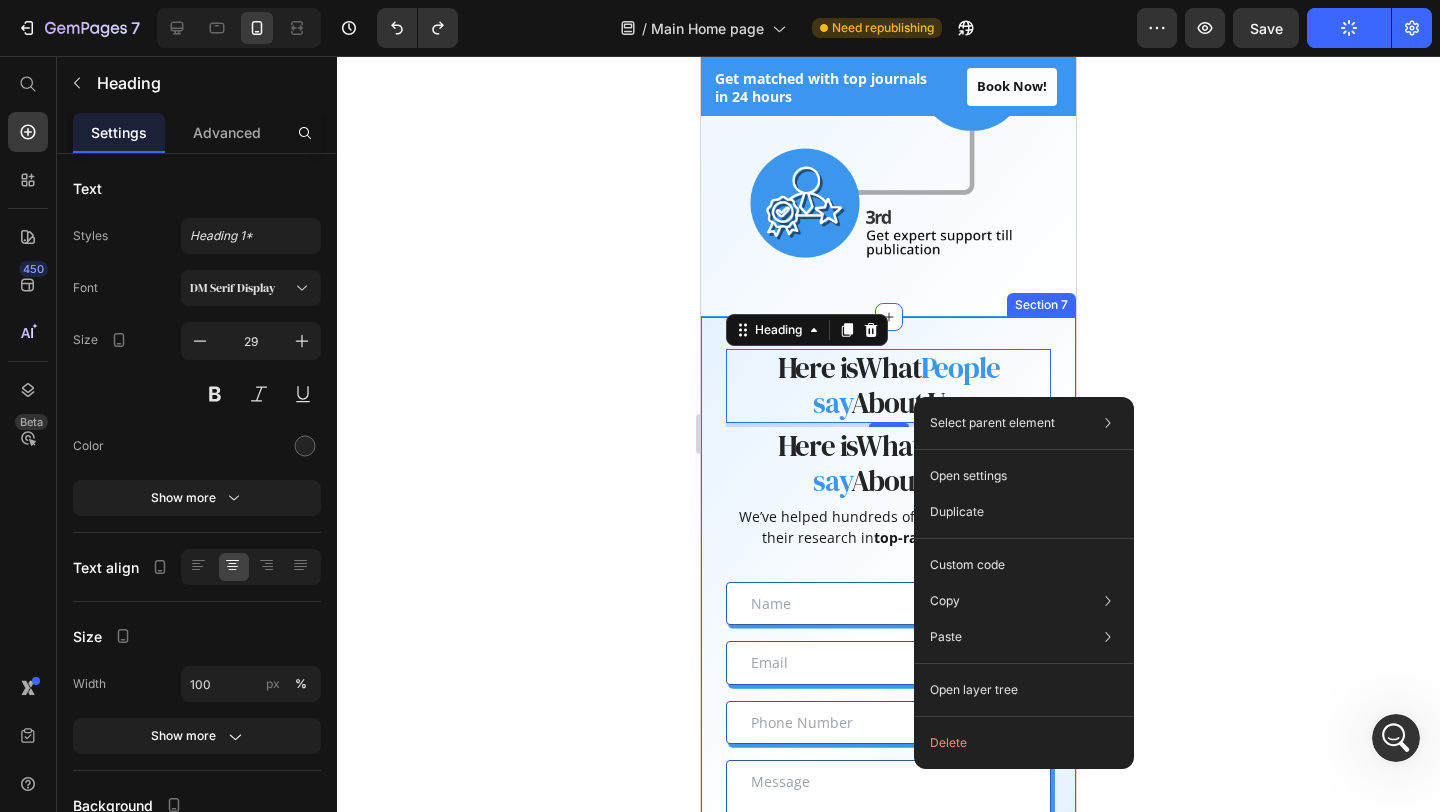 click 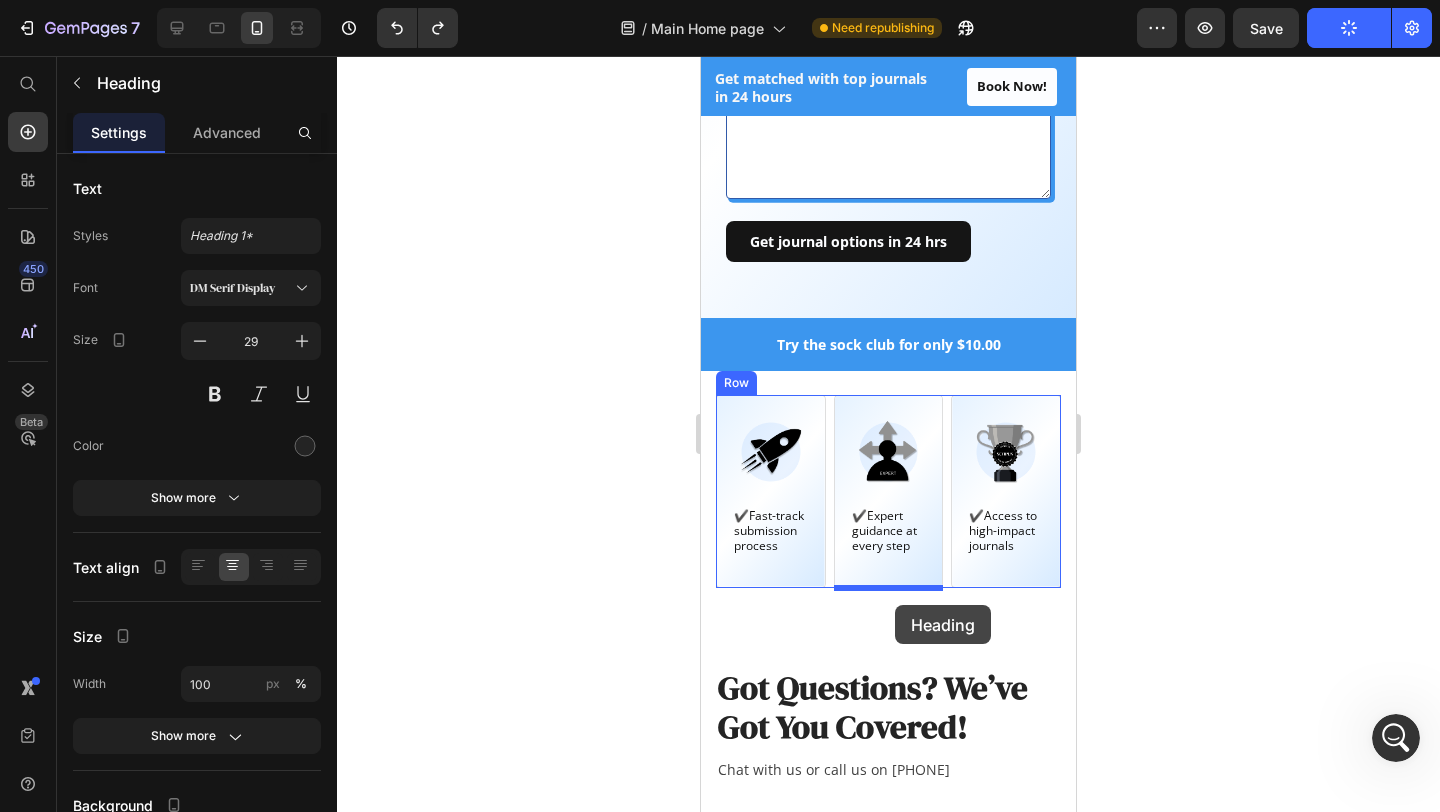 scroll, scrollTop: 2328, scrollLeft: 0, axis: vertical 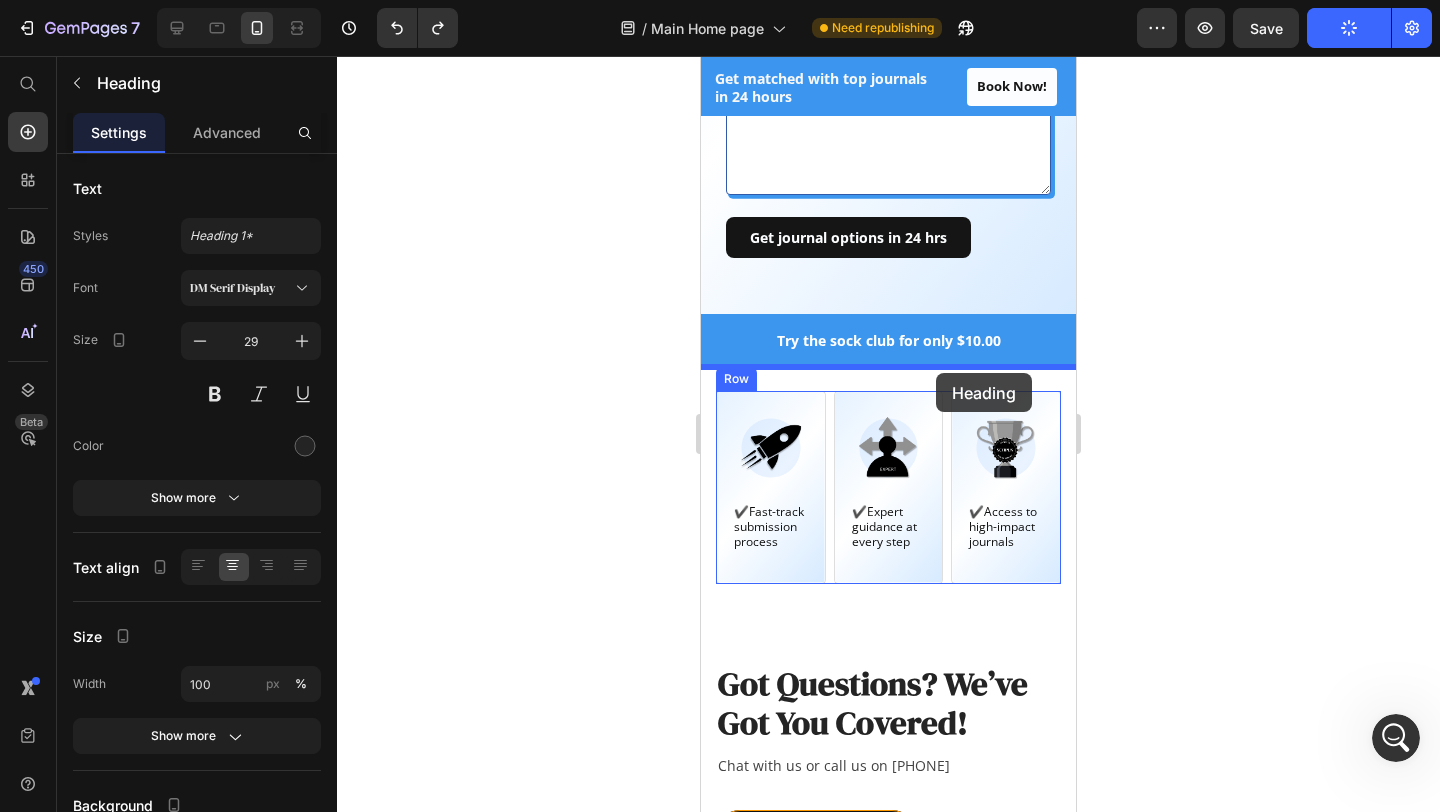 drag, startPoint x: 942, startPoint y: 390, endPoint x: 936, endPoint y: 373, distance: 18.027756 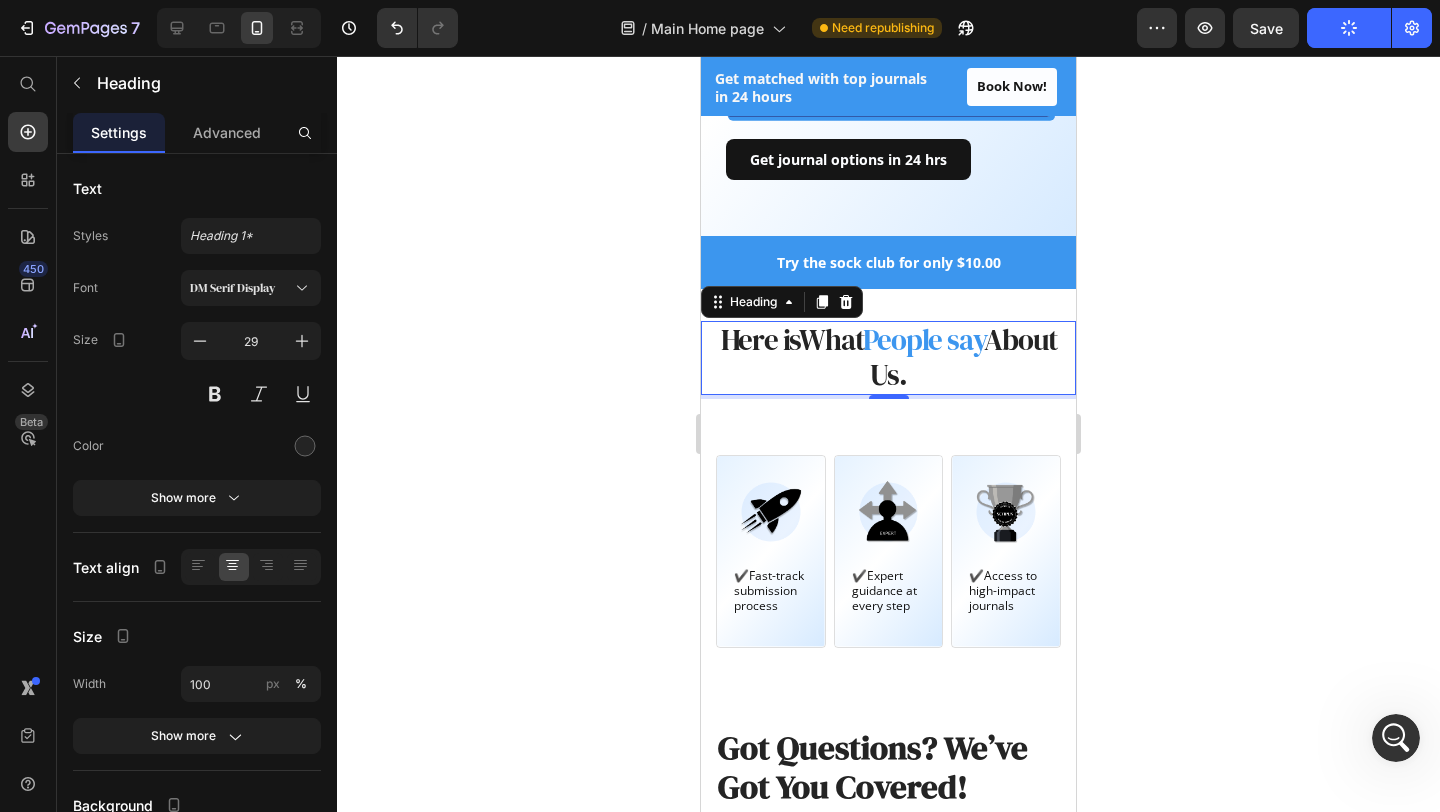 scroll, scrollTop: 2250, scrollLeft: 0, axis: vertical 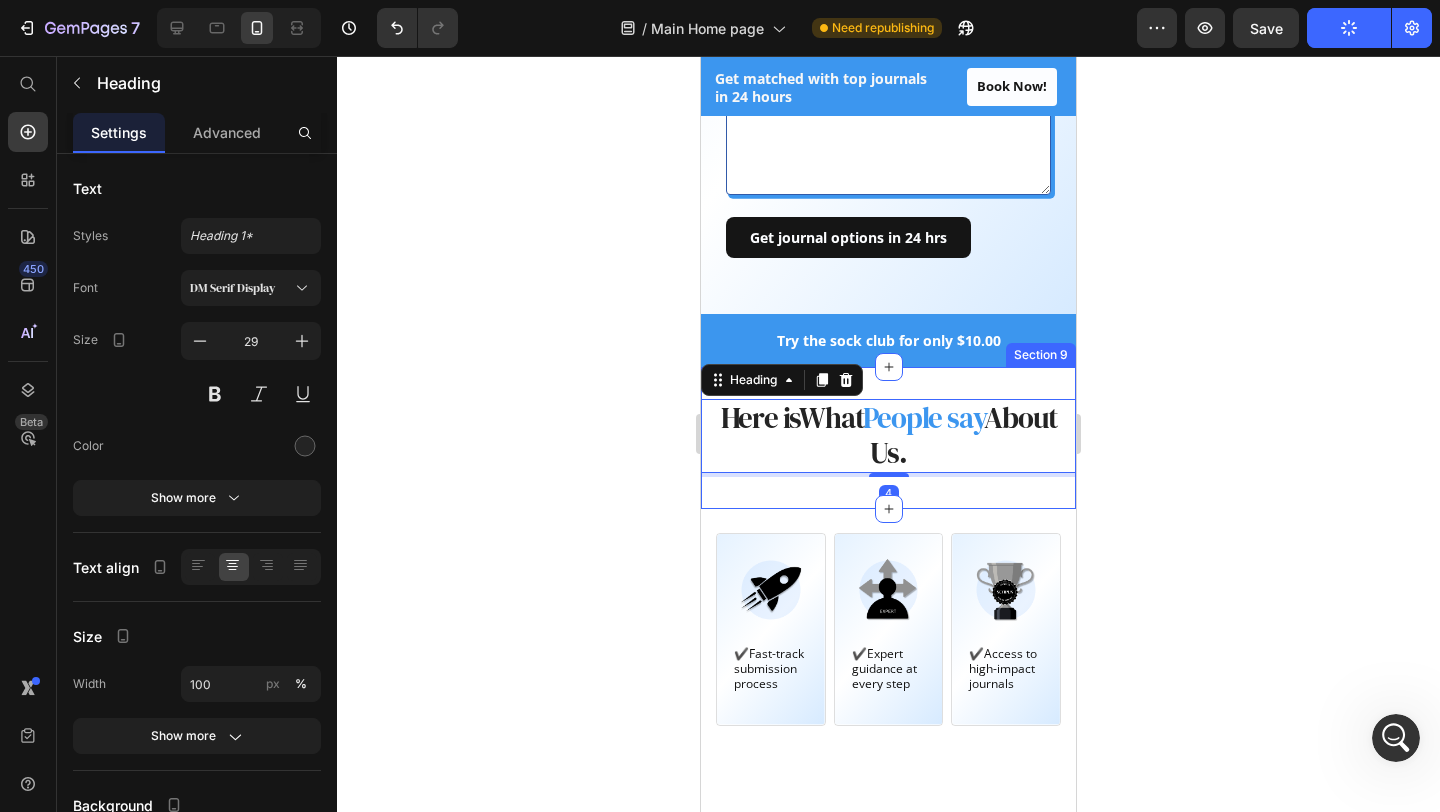 click on "Here is  What  People say  About Us. Heading   4 Section 9" at bounding box center (888, 438) 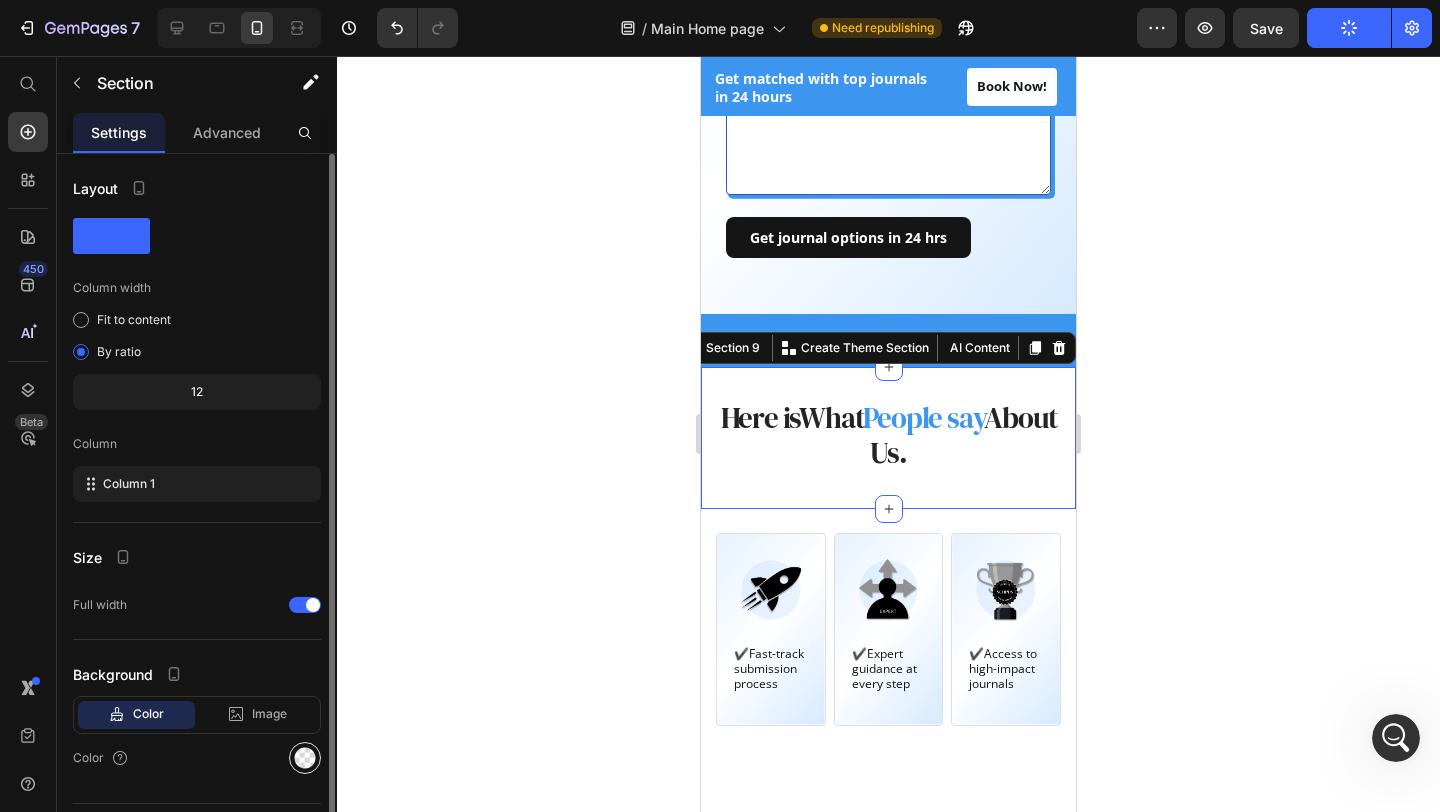 click at bounding box center (305, 758) 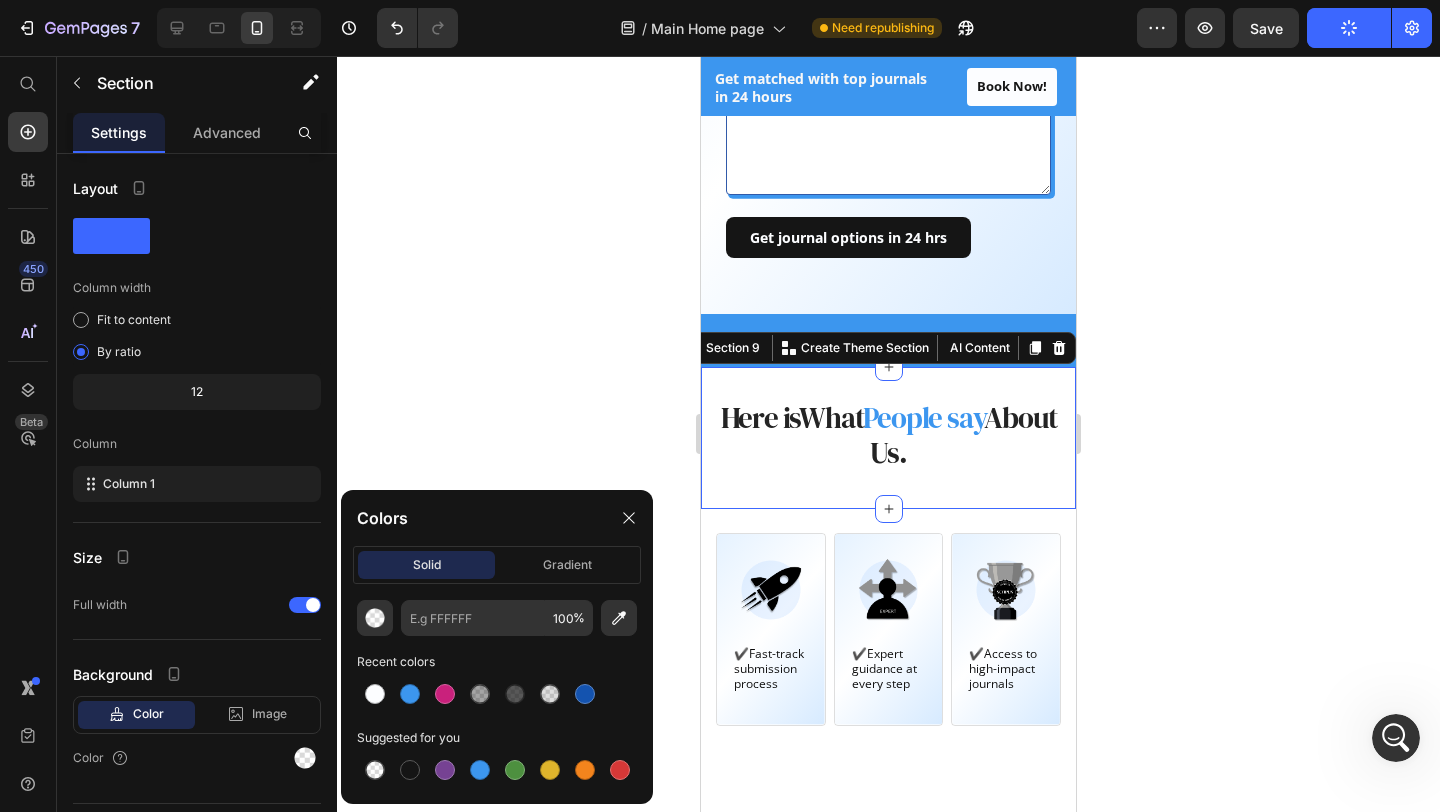 click 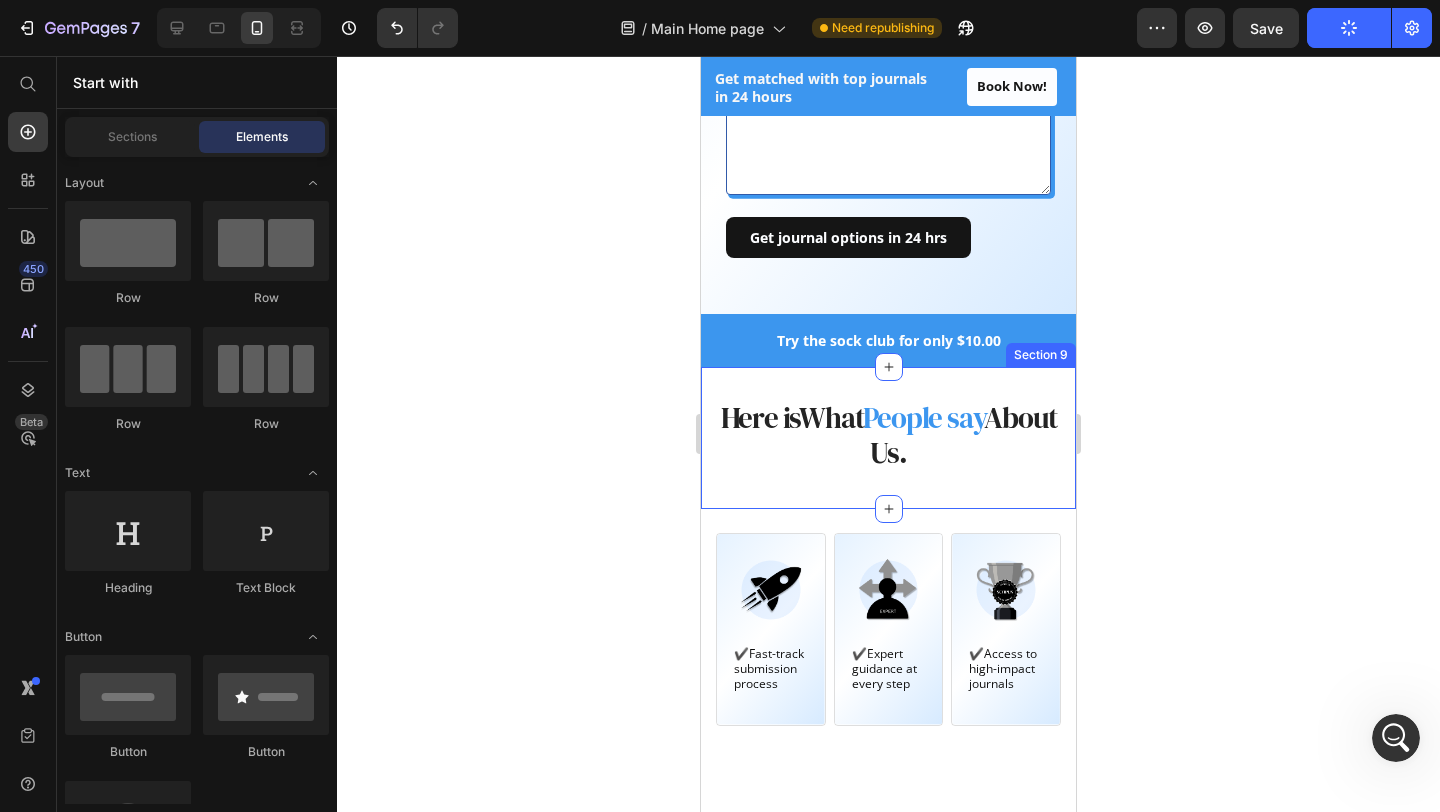click on "Here is  What  People say  About Us. Heading Section 9" at bounding box center (888, 438) 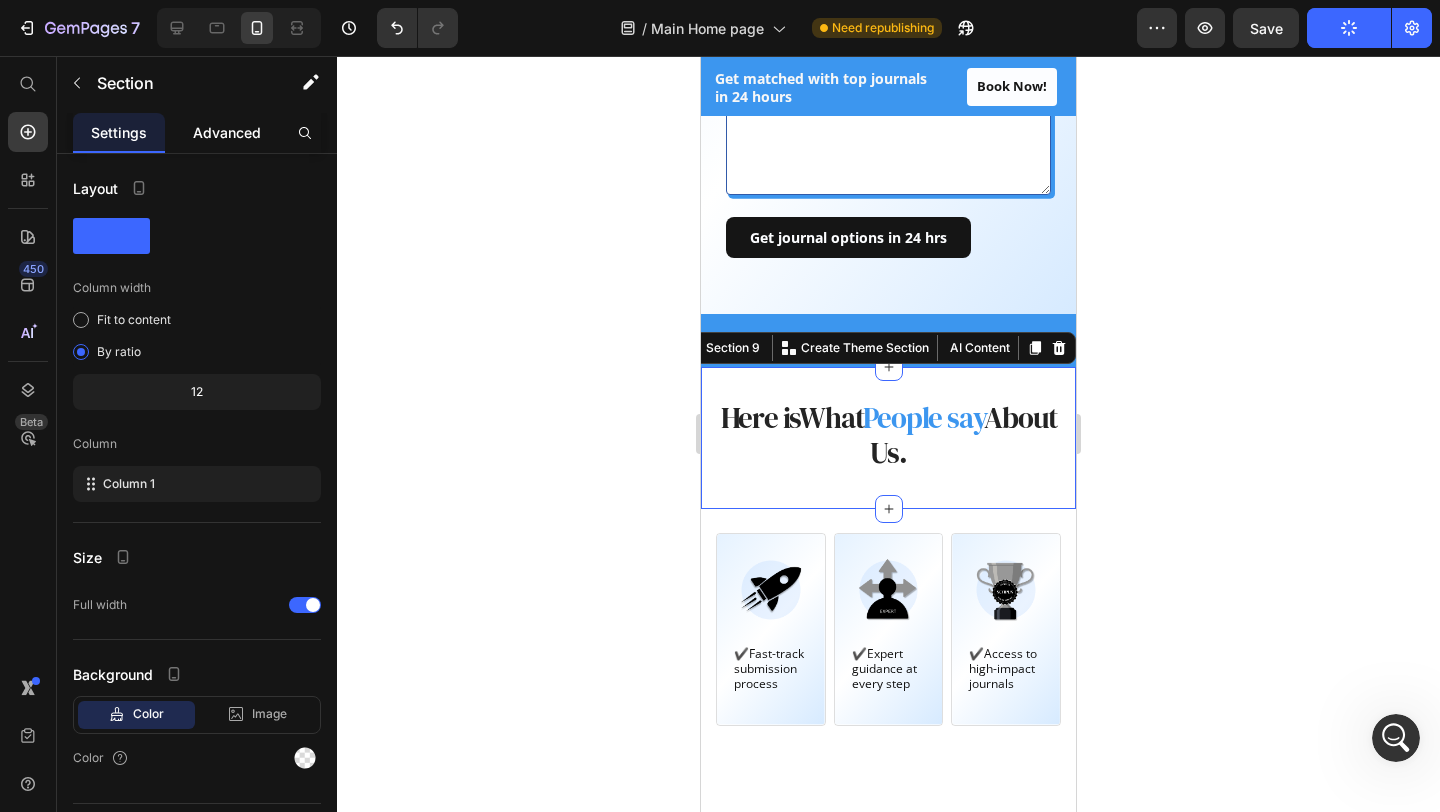 click on "Advanced" at bounding box center (227, 132) 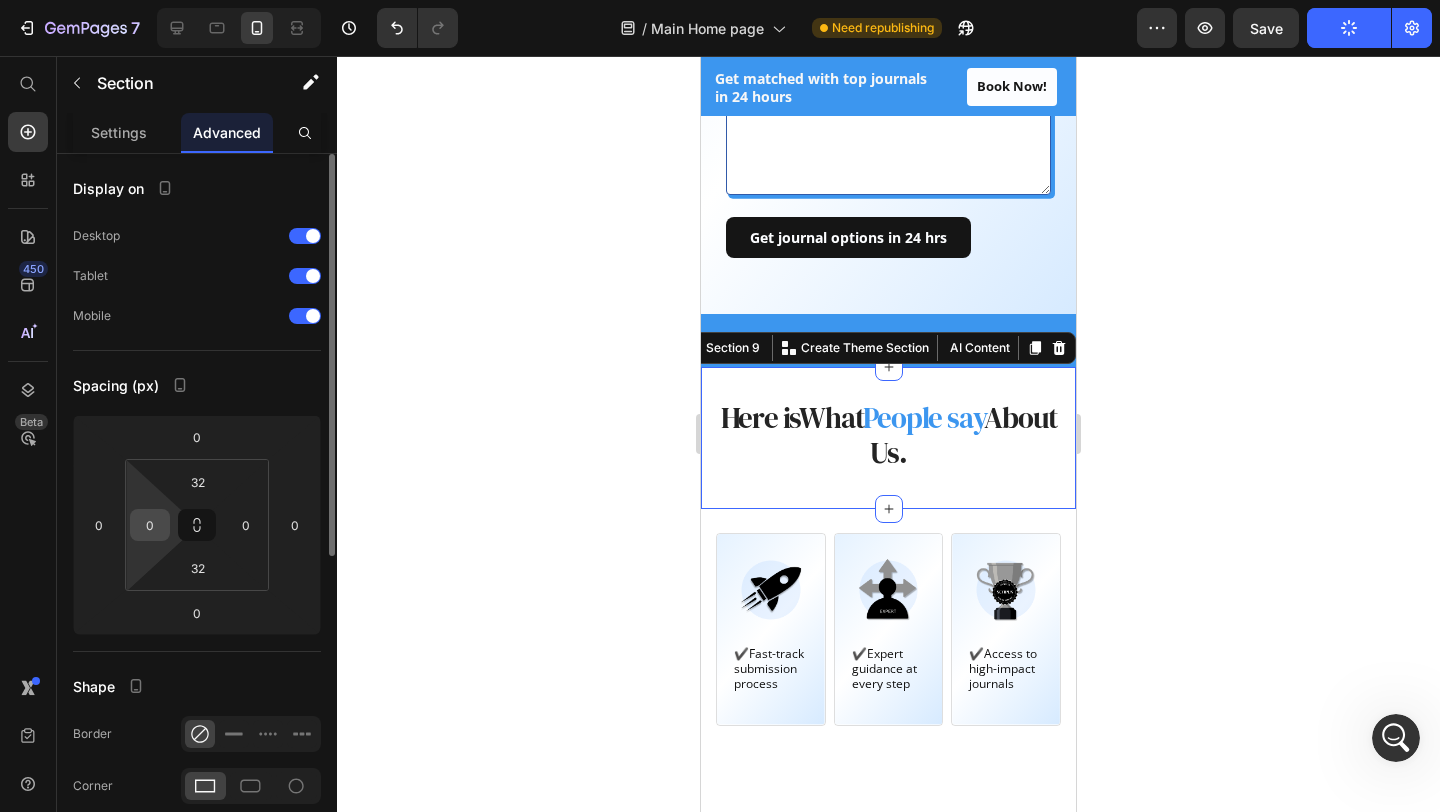 click on "0" at bounding box center (150, 525) 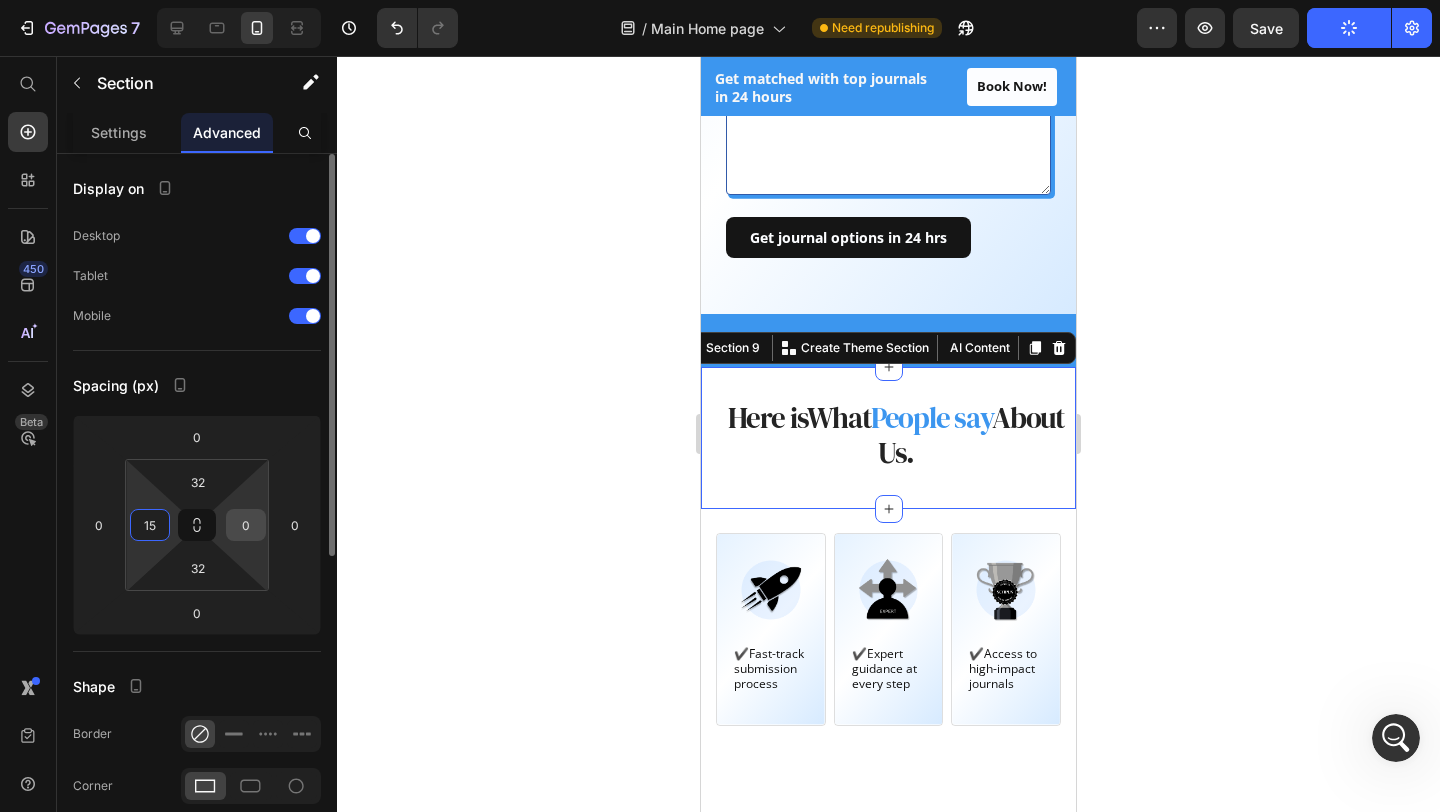 type on "15" 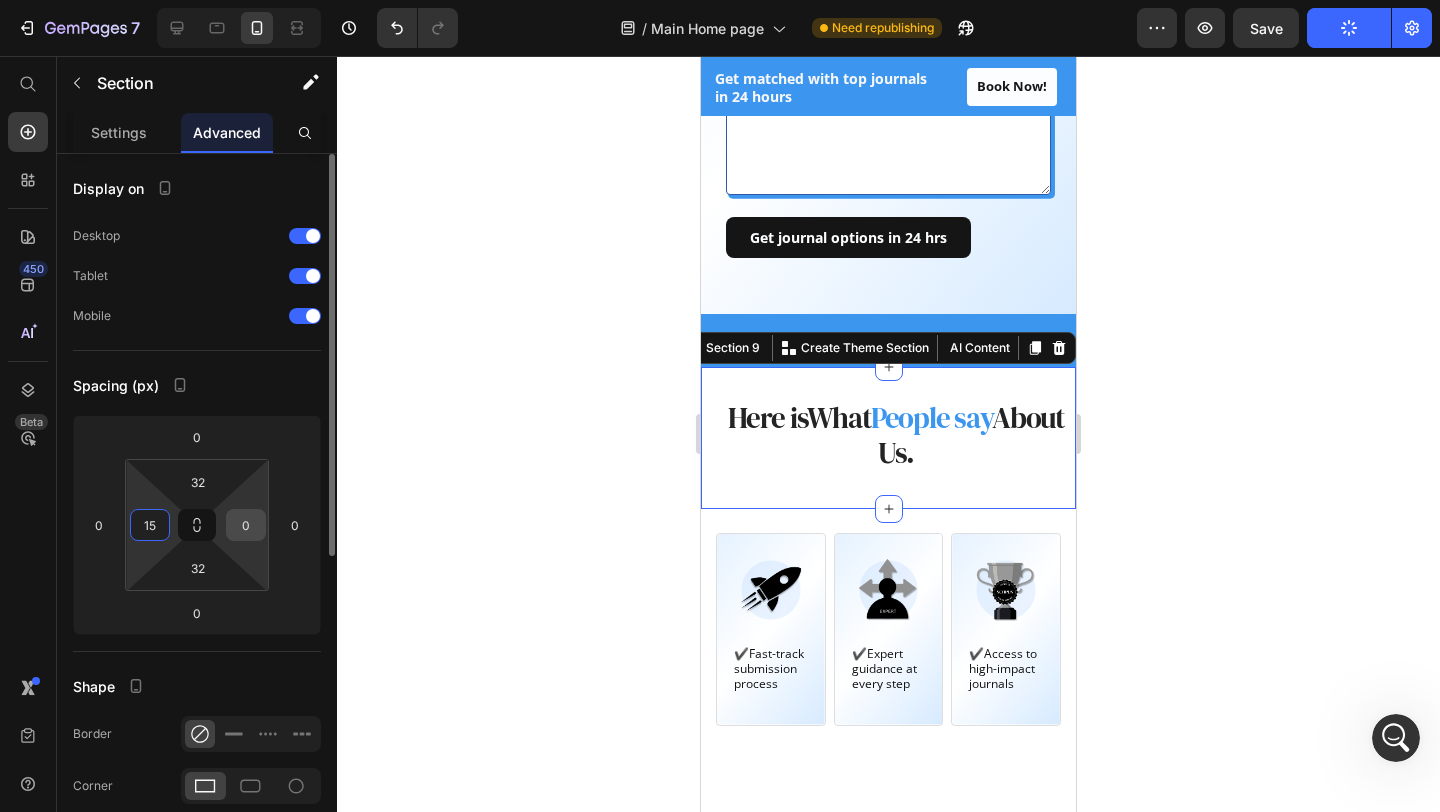 click on "0" at bounding box center [246, 525] 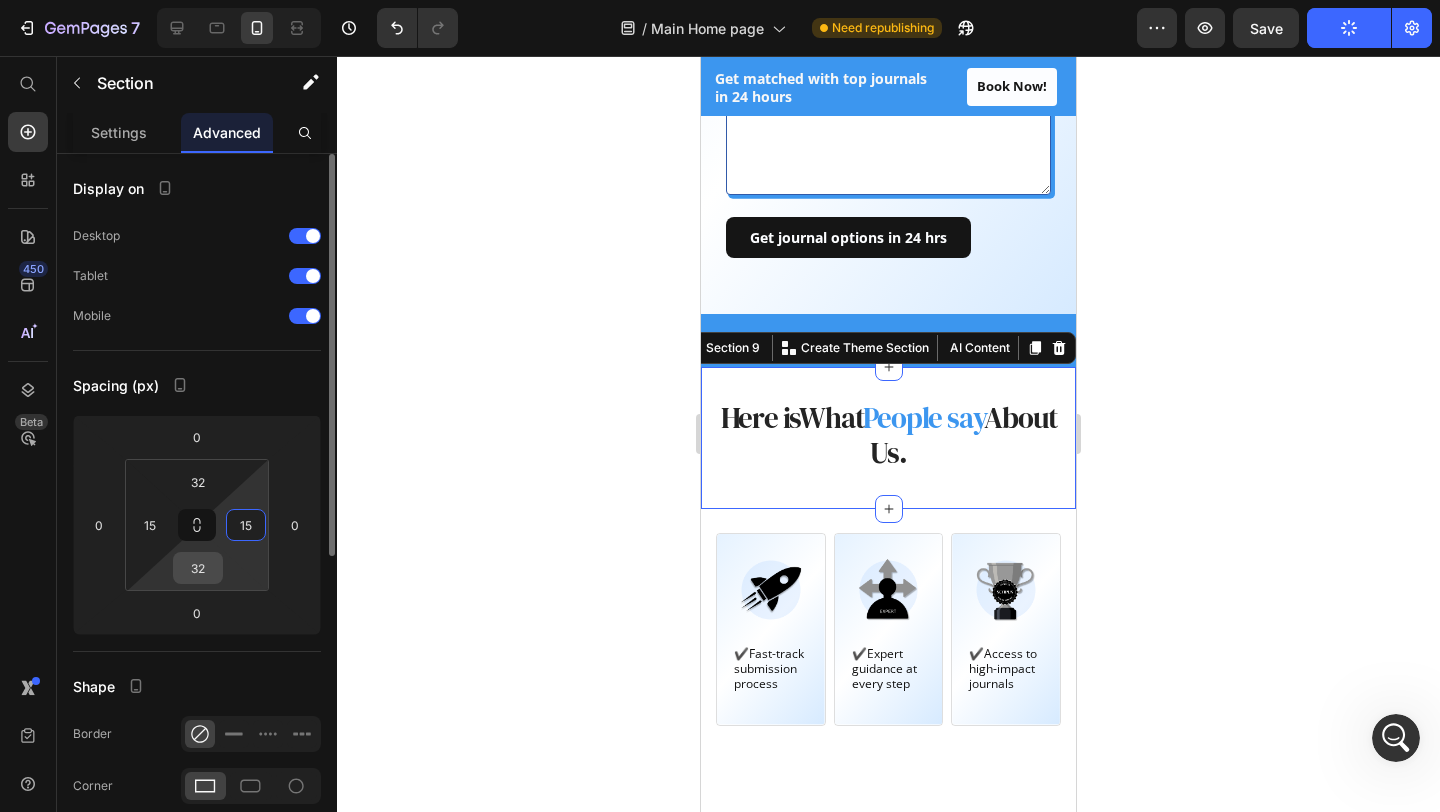 type on "15" 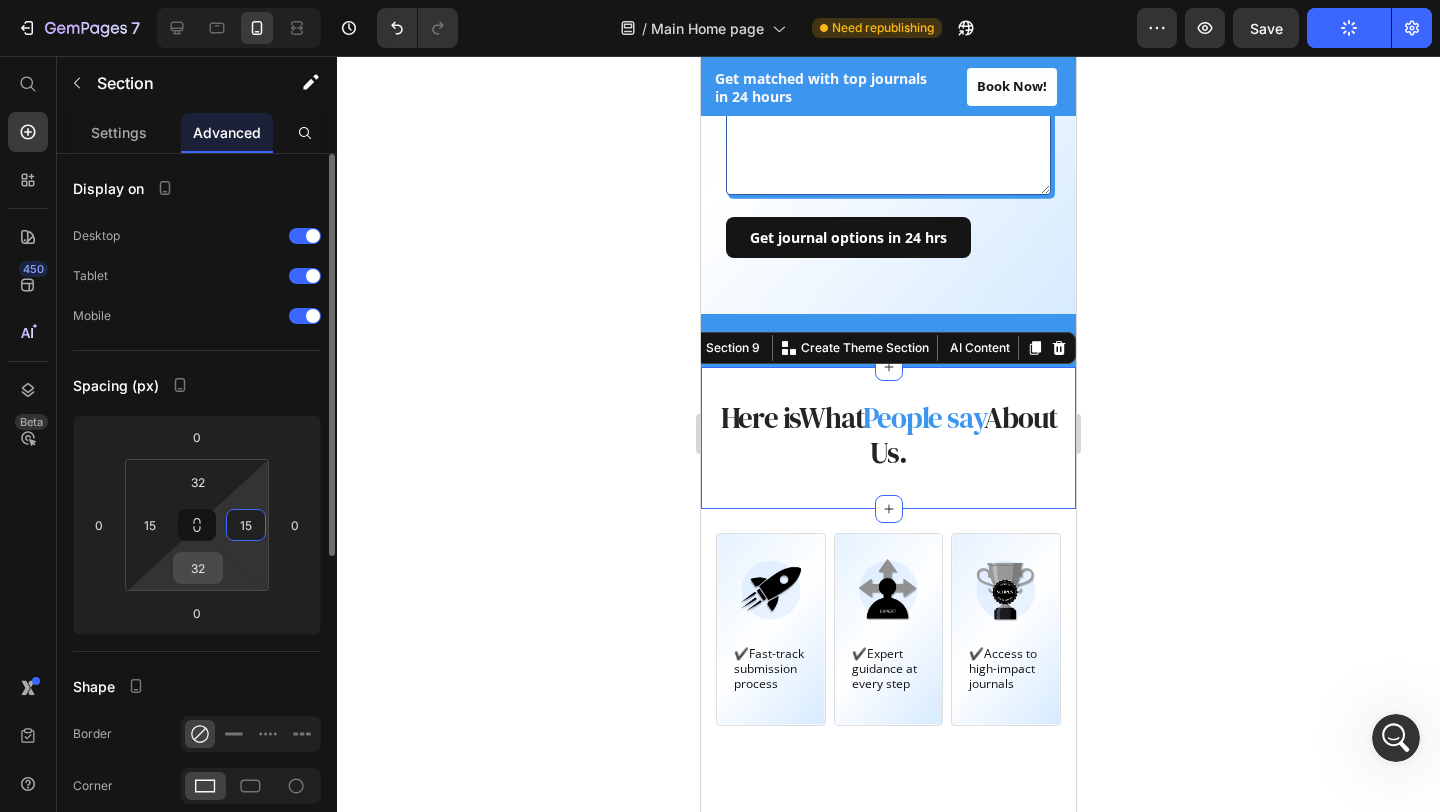 click on "32" at bounding box center [198, 568] 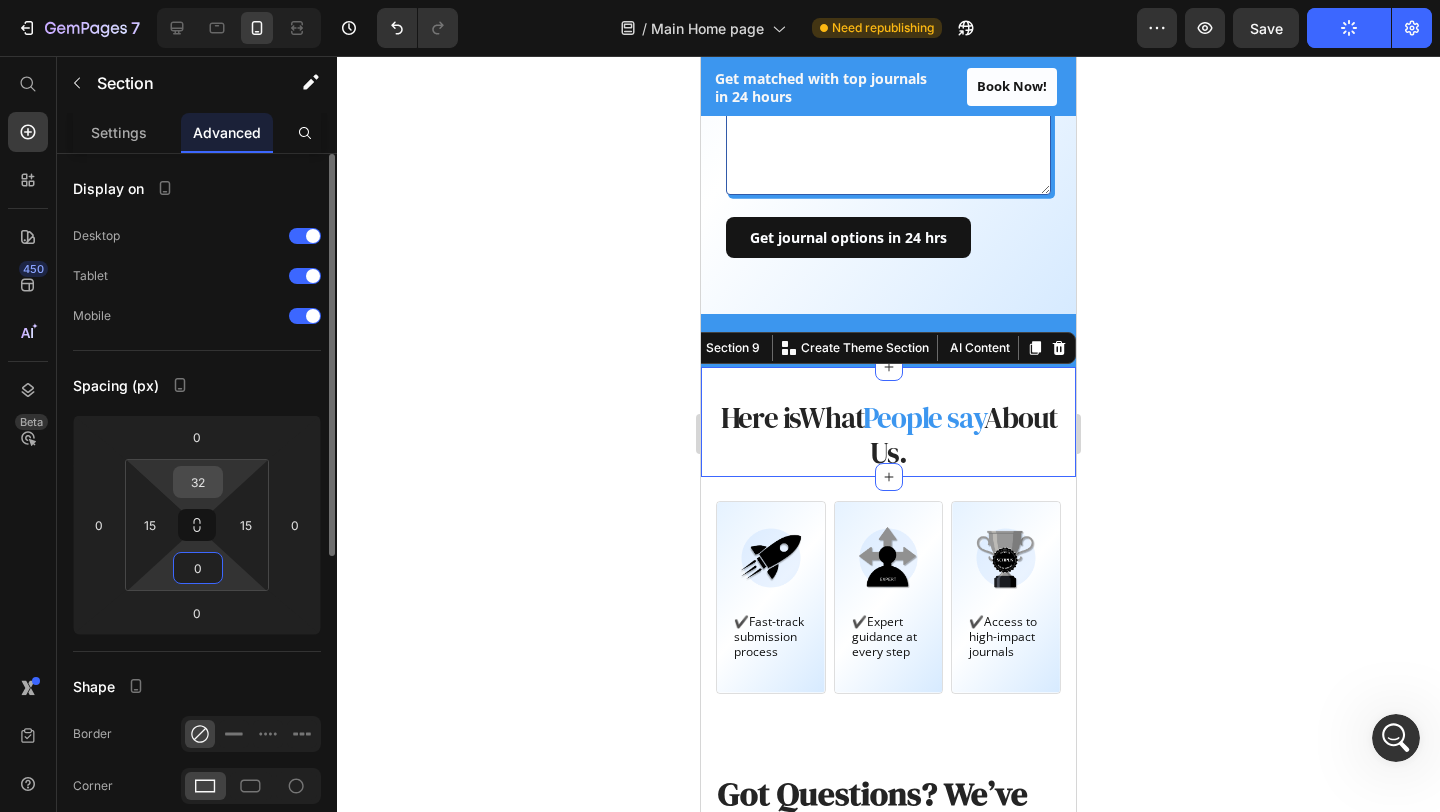 type on "0" 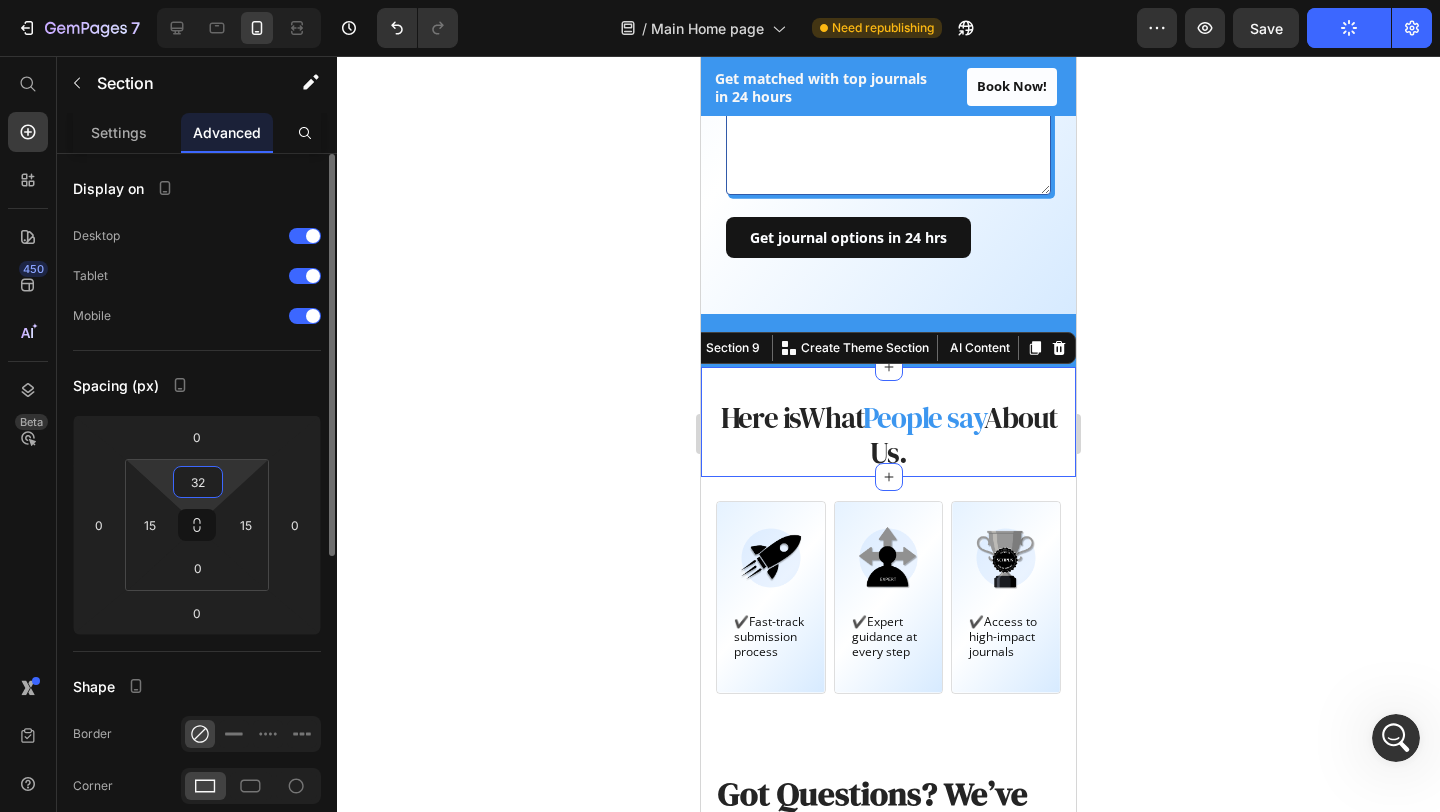 click on "32" at bounding box center (198, 482) 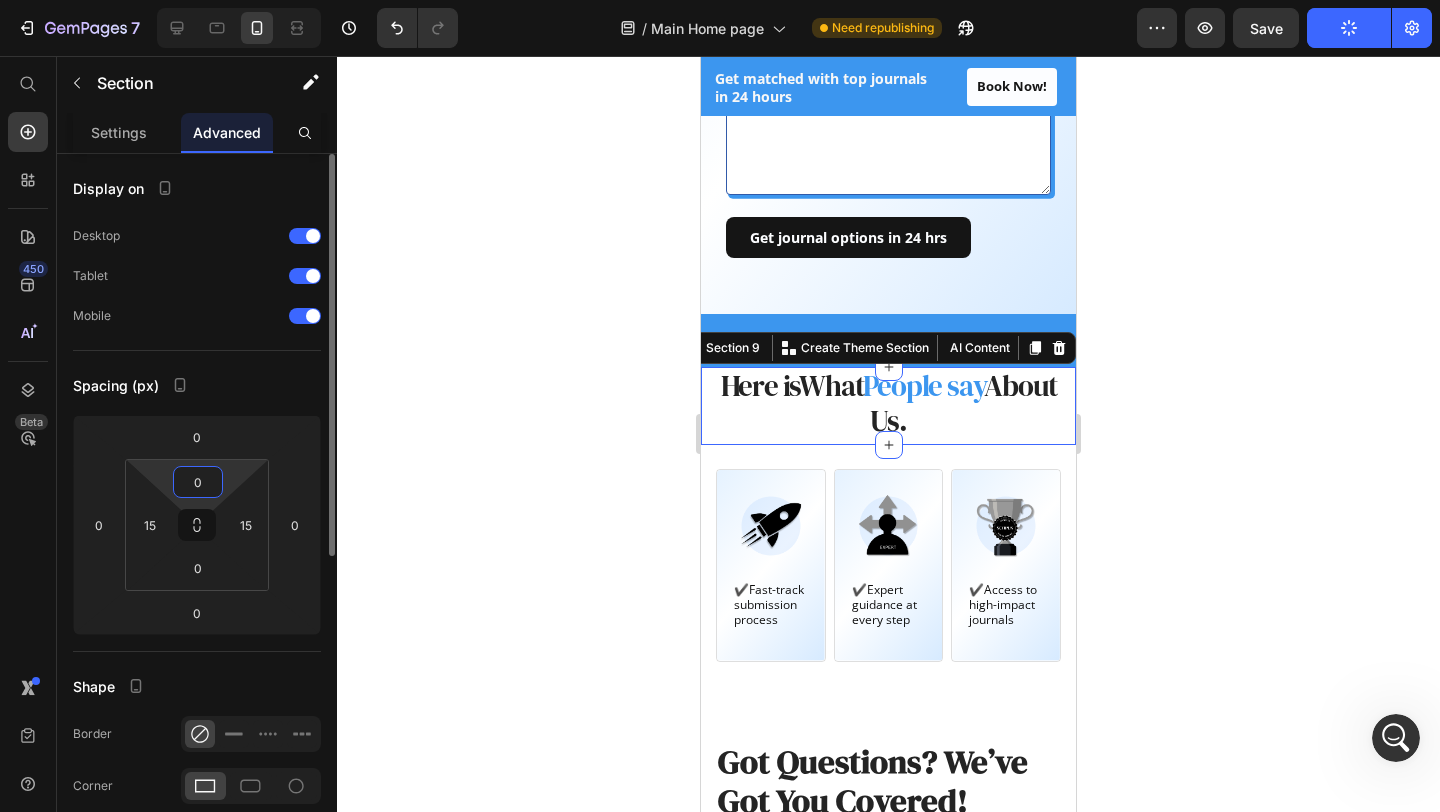 click on "0" at bounding box center (198, 482) 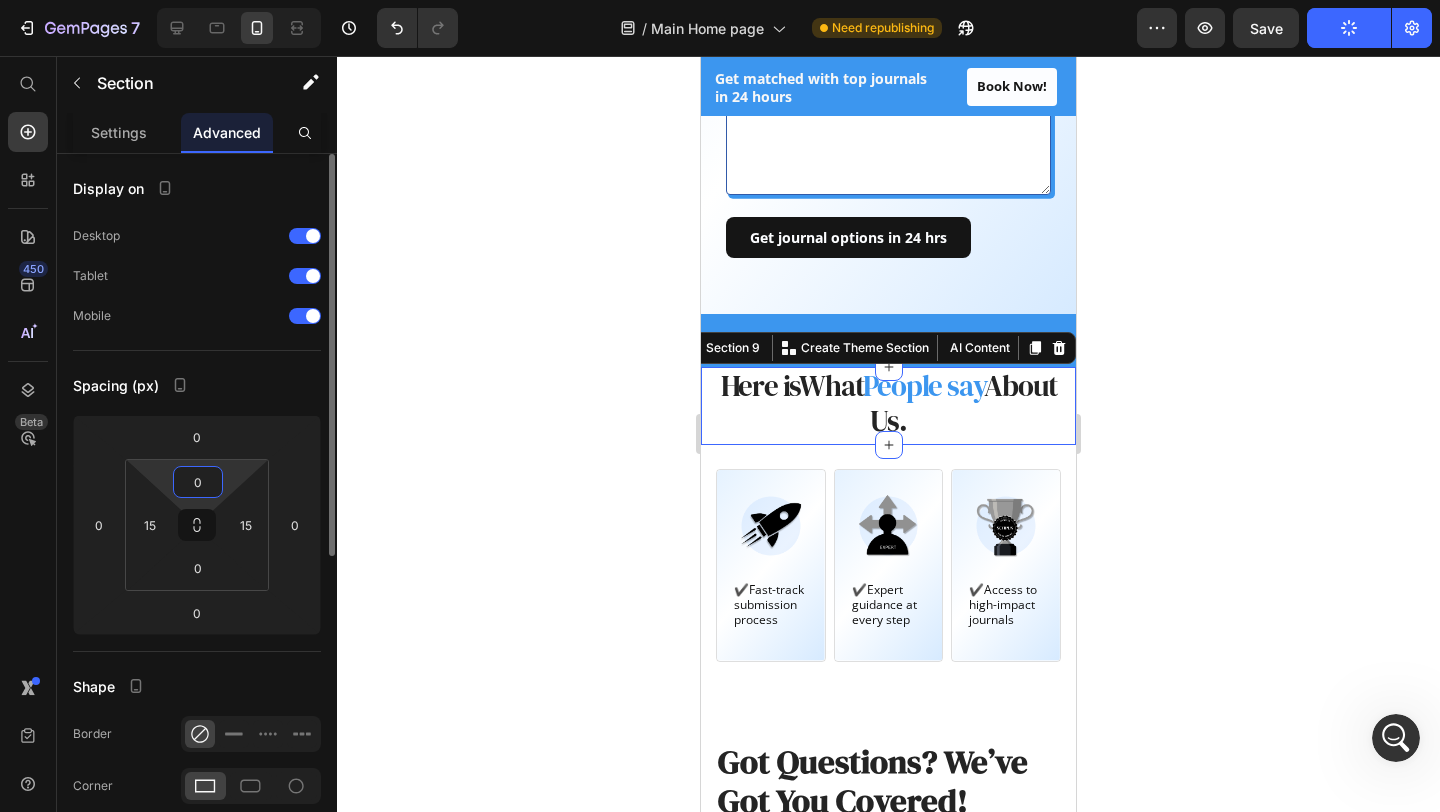 click on "0" at bounding box center (198, 482) 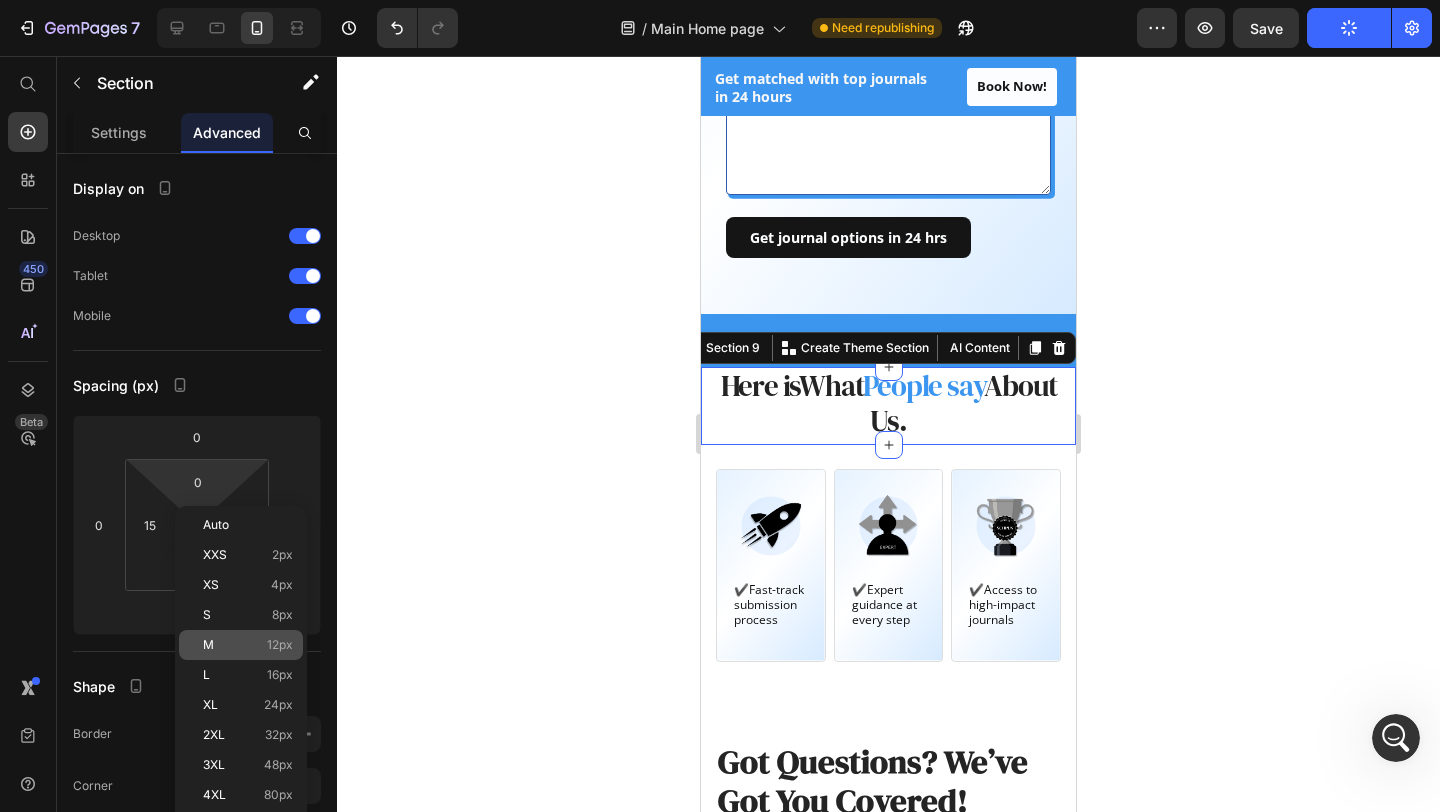 click on "M 12px" at bounding box center (248, 645) 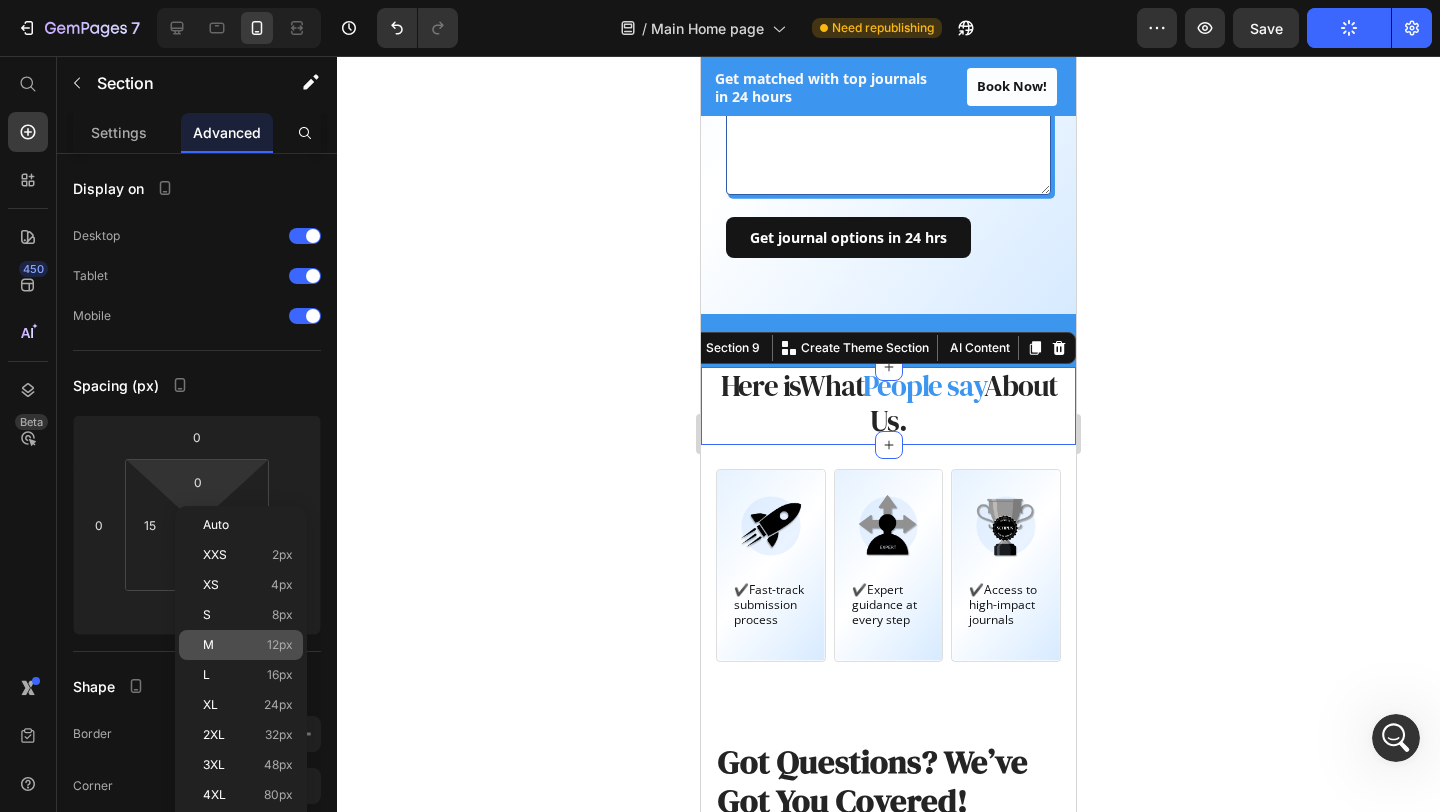type on "12" 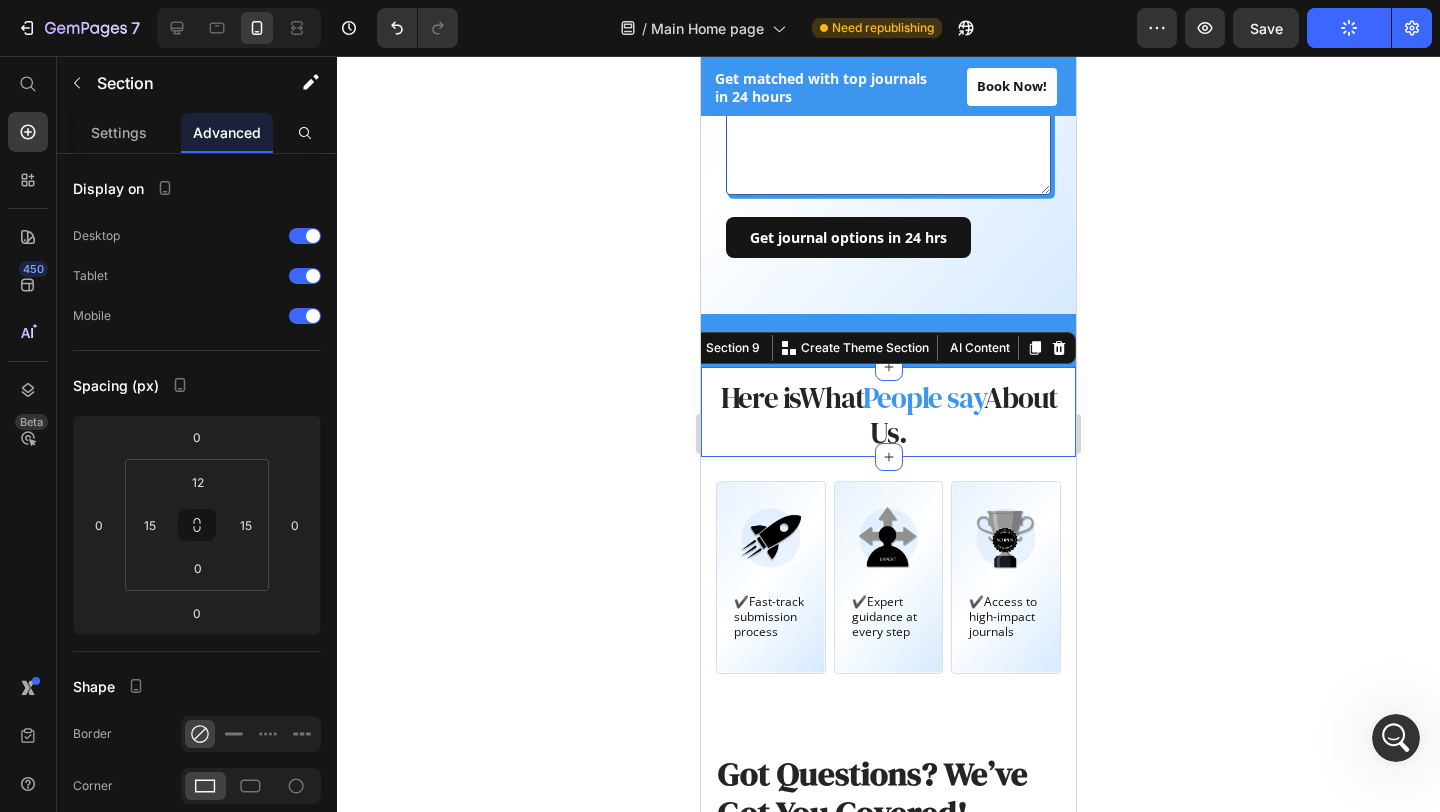 click 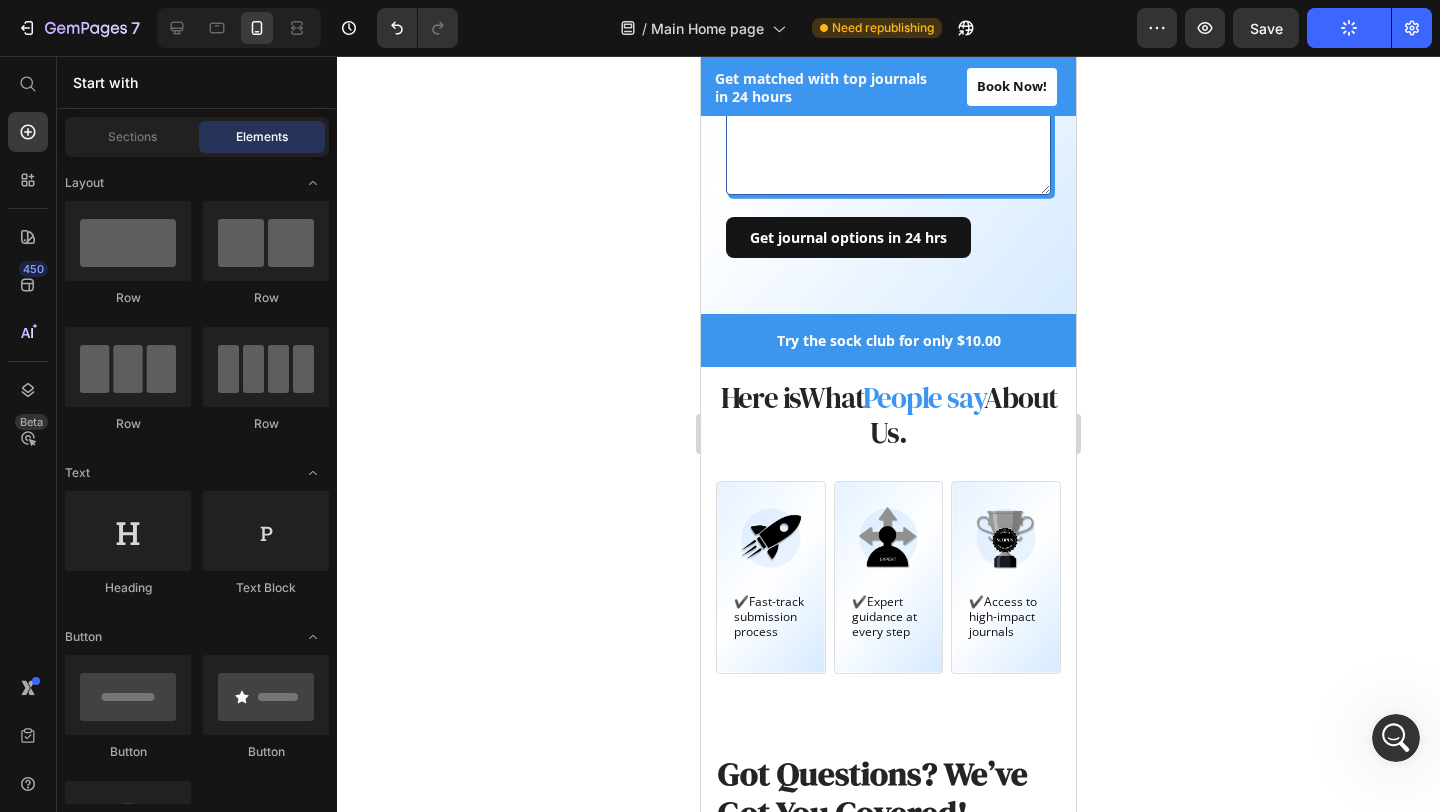 click 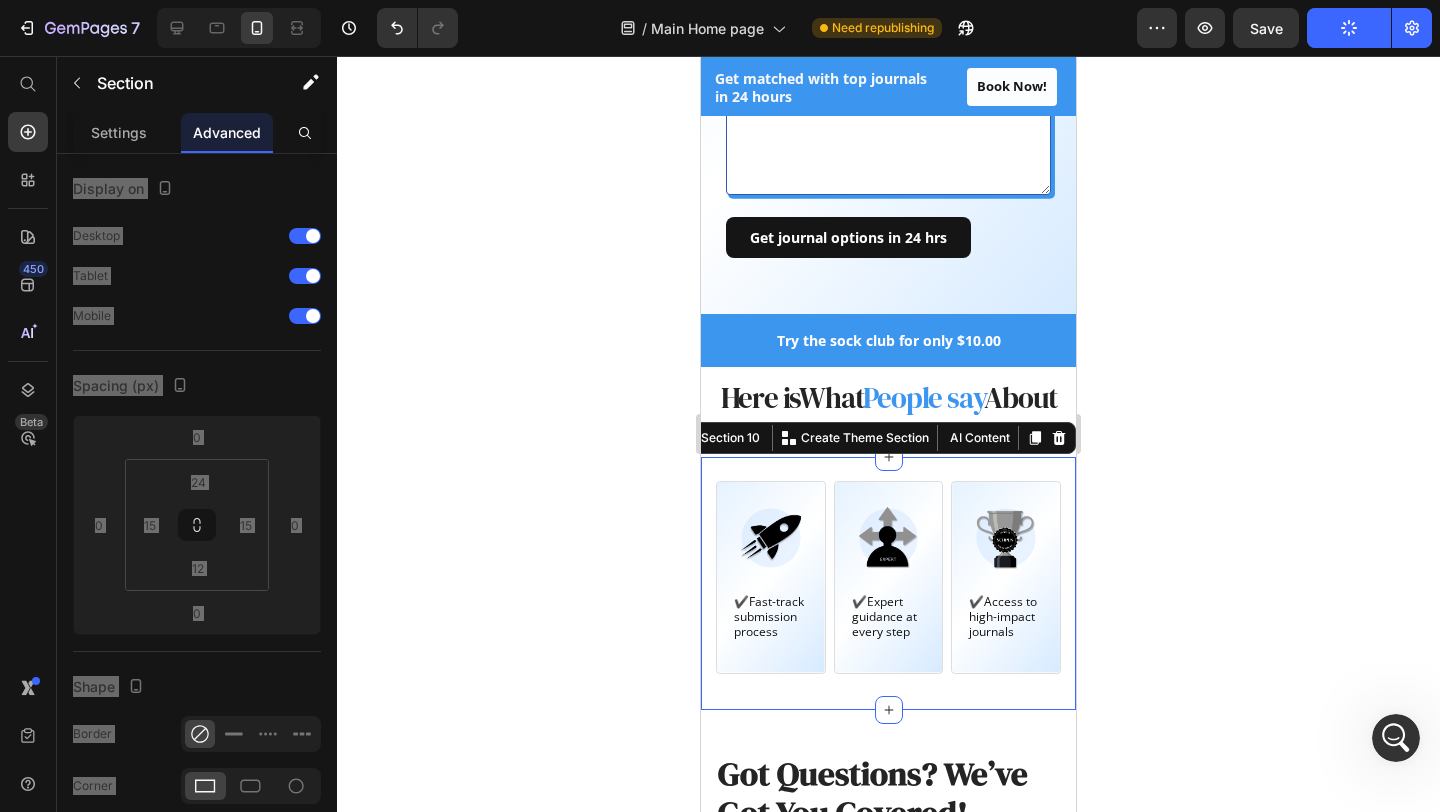 click on "Image ✔️Fast-track submission process Text Block Hero Banner Image ✔️Expert guidance at every step Text Block Hero Banner Image ✔️Access to high-impact journals Text Block Hero Banner Row Section 10   You can create reusable sections Create Theme Section AI Content Write with GemAI What would you like to describe here? Tone and Voice Persuasive Product Show more Generate" at bounding box center [888, 583] 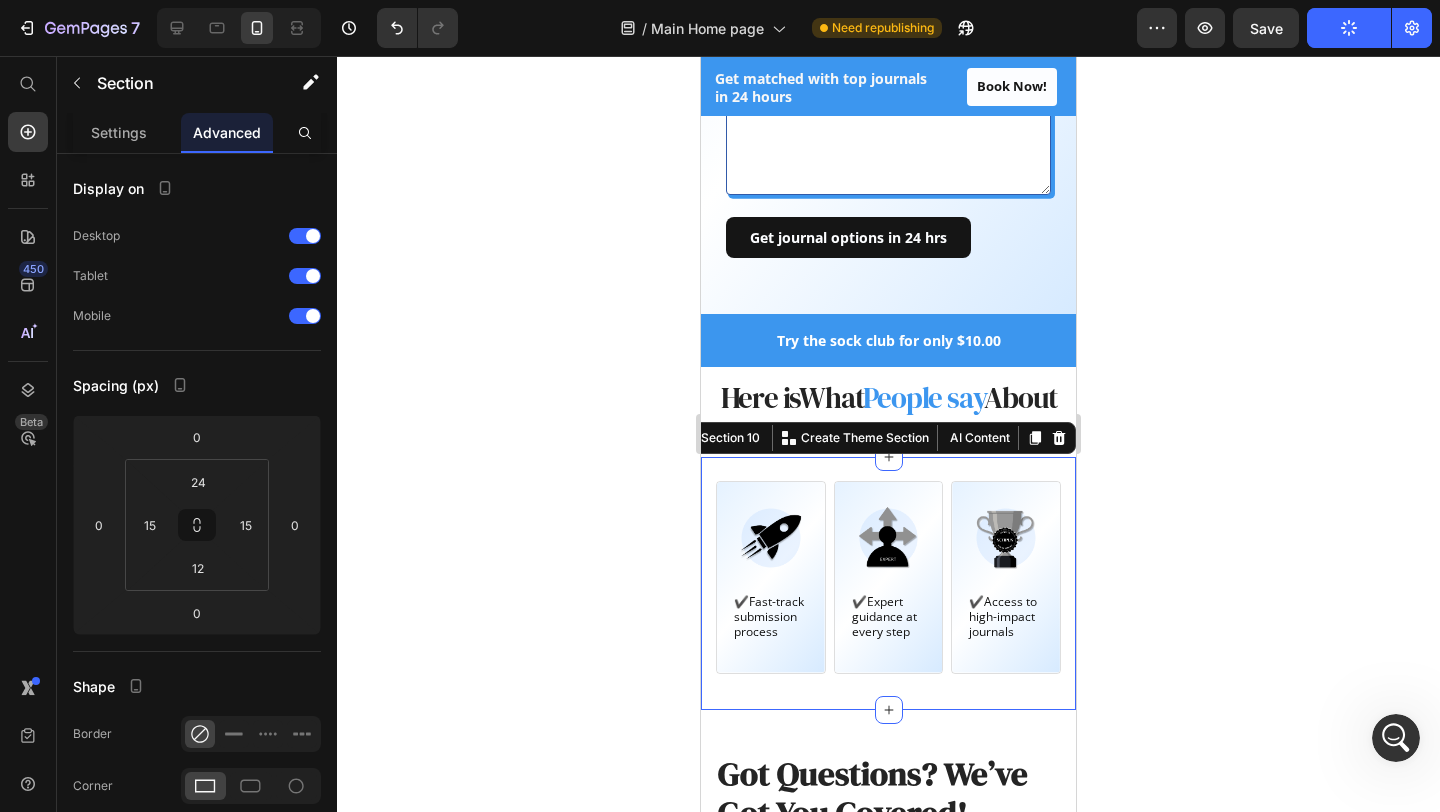 click 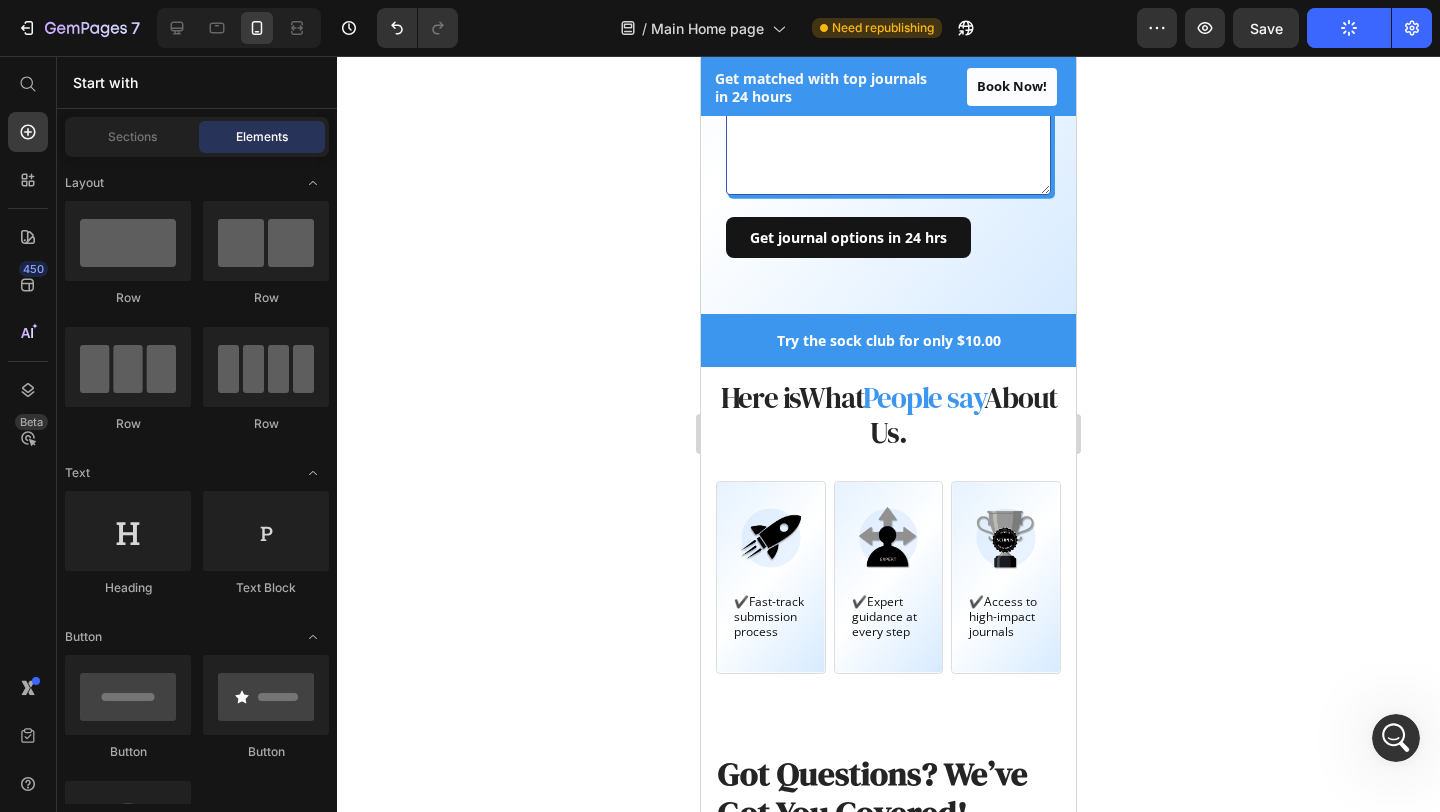 click 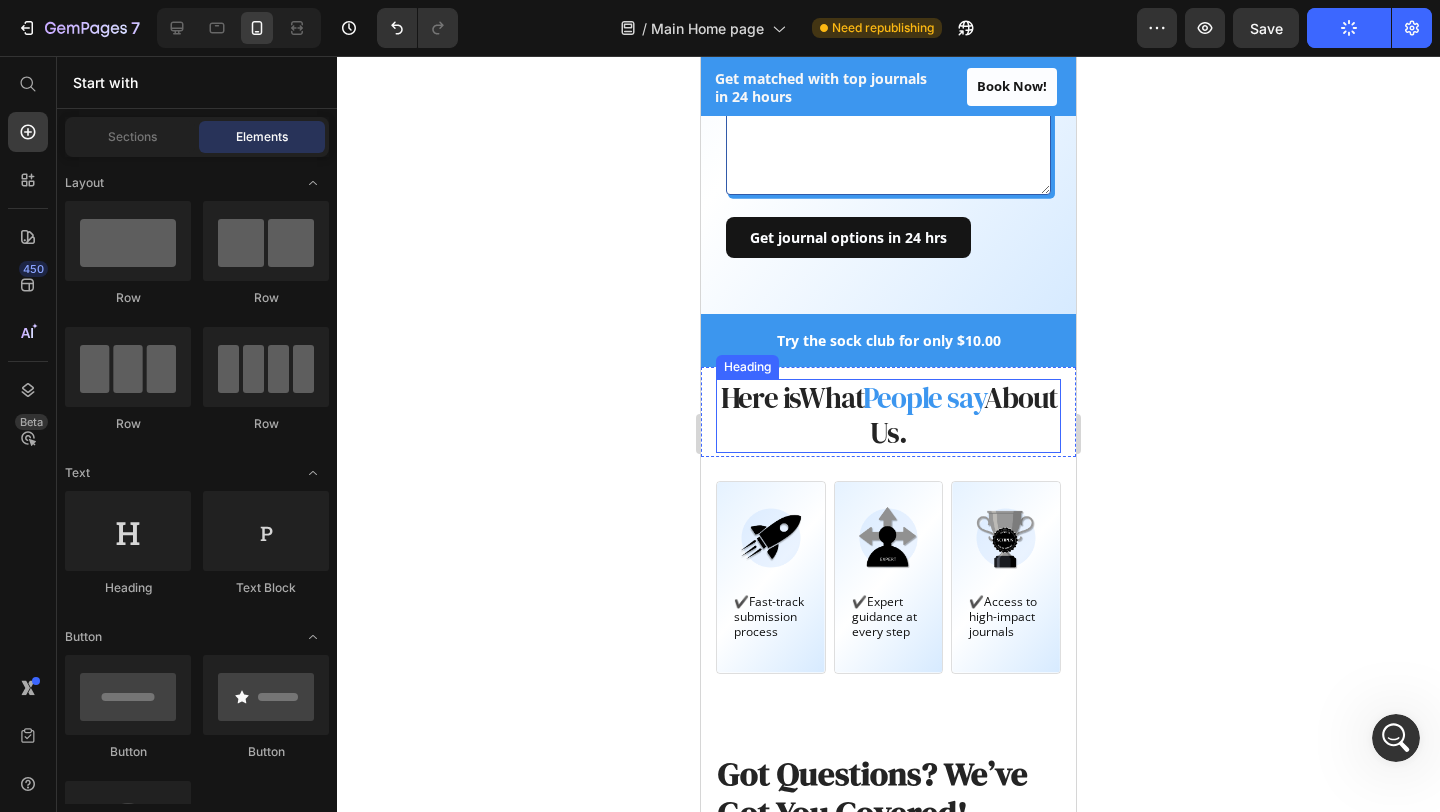 click on "Here is  What  People say  About Us." at bounding box center [888, 416] 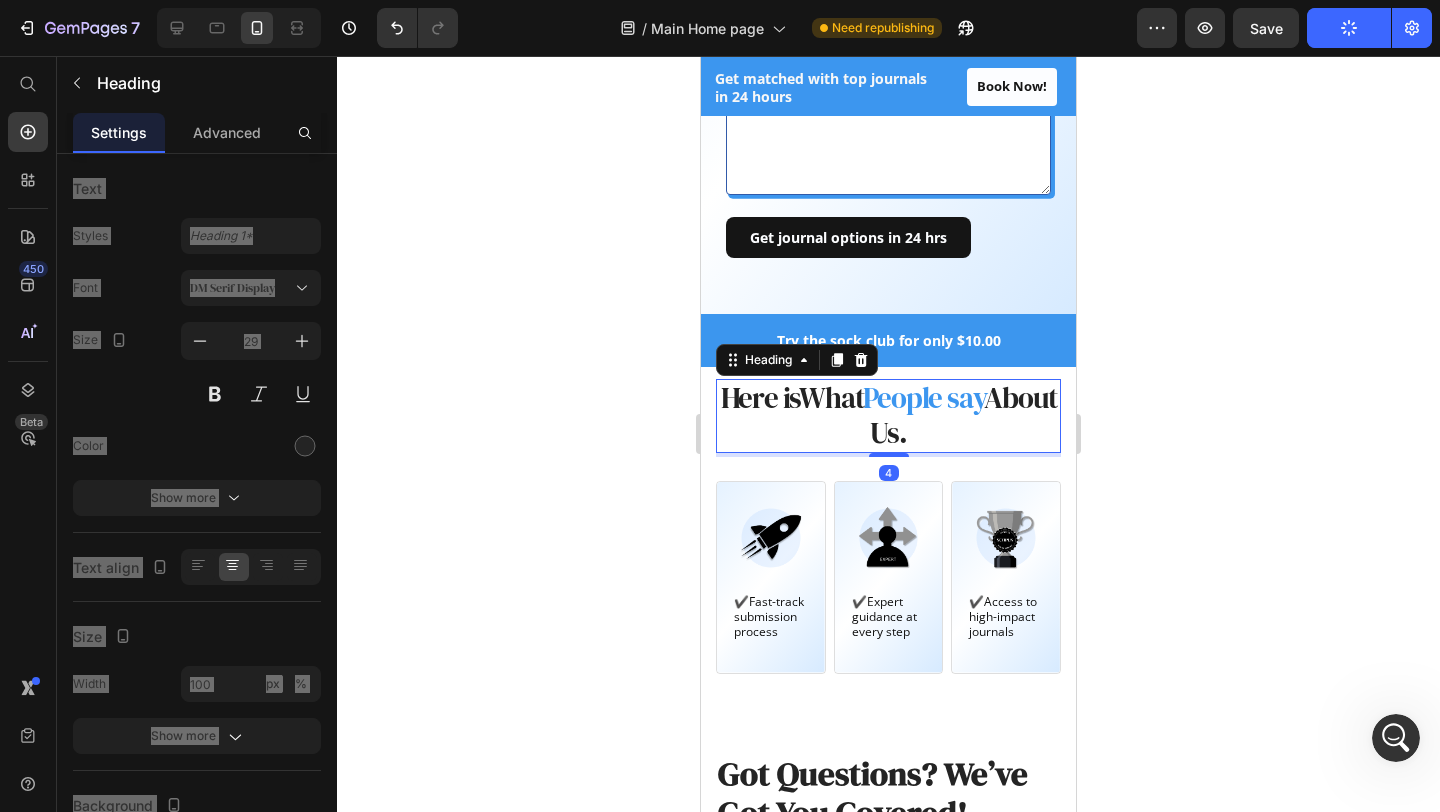 click on "Here is  What  People say  About Us." at bounding box center [888, 416] 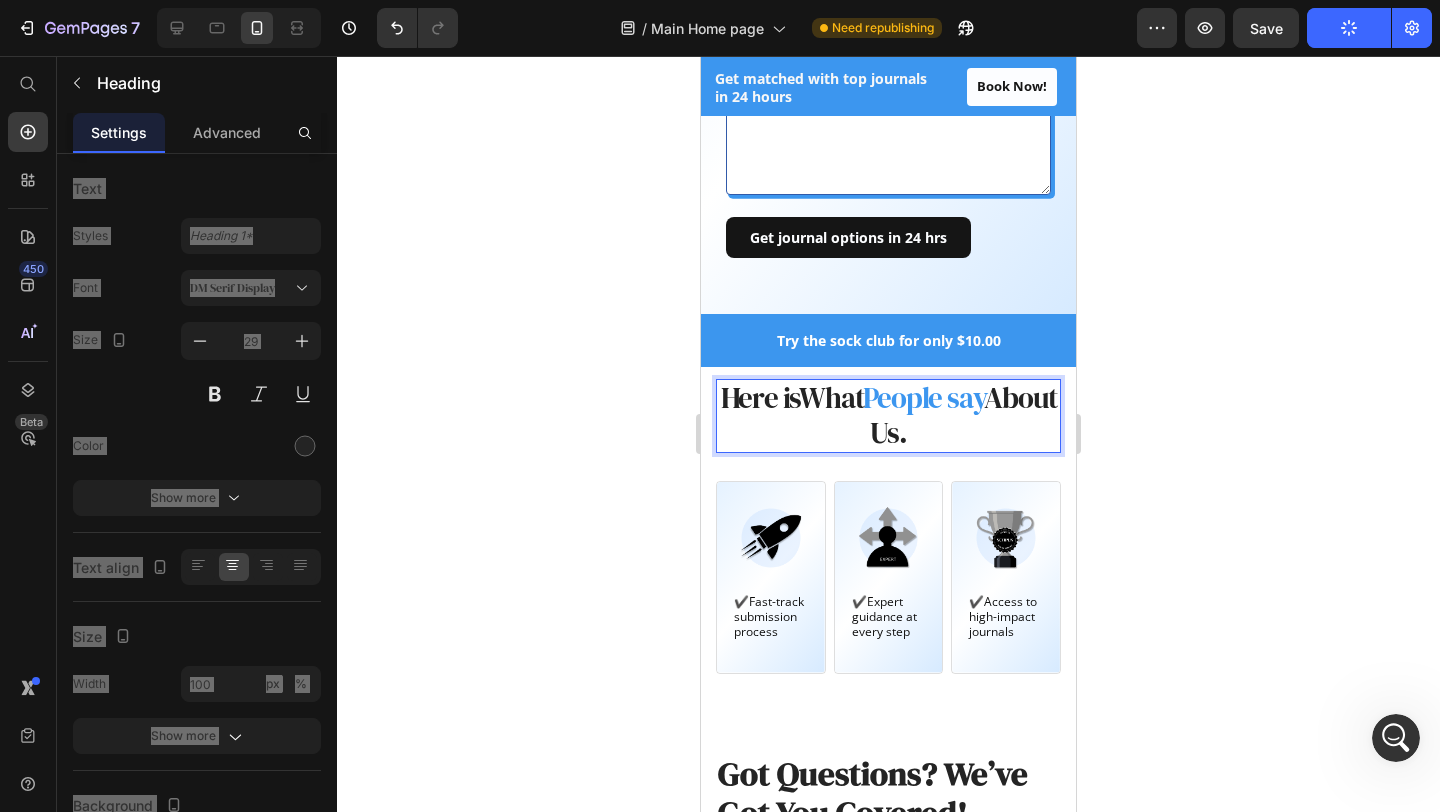 click on "Here is  What  People say  About Us." at bounding box center [888, 416] 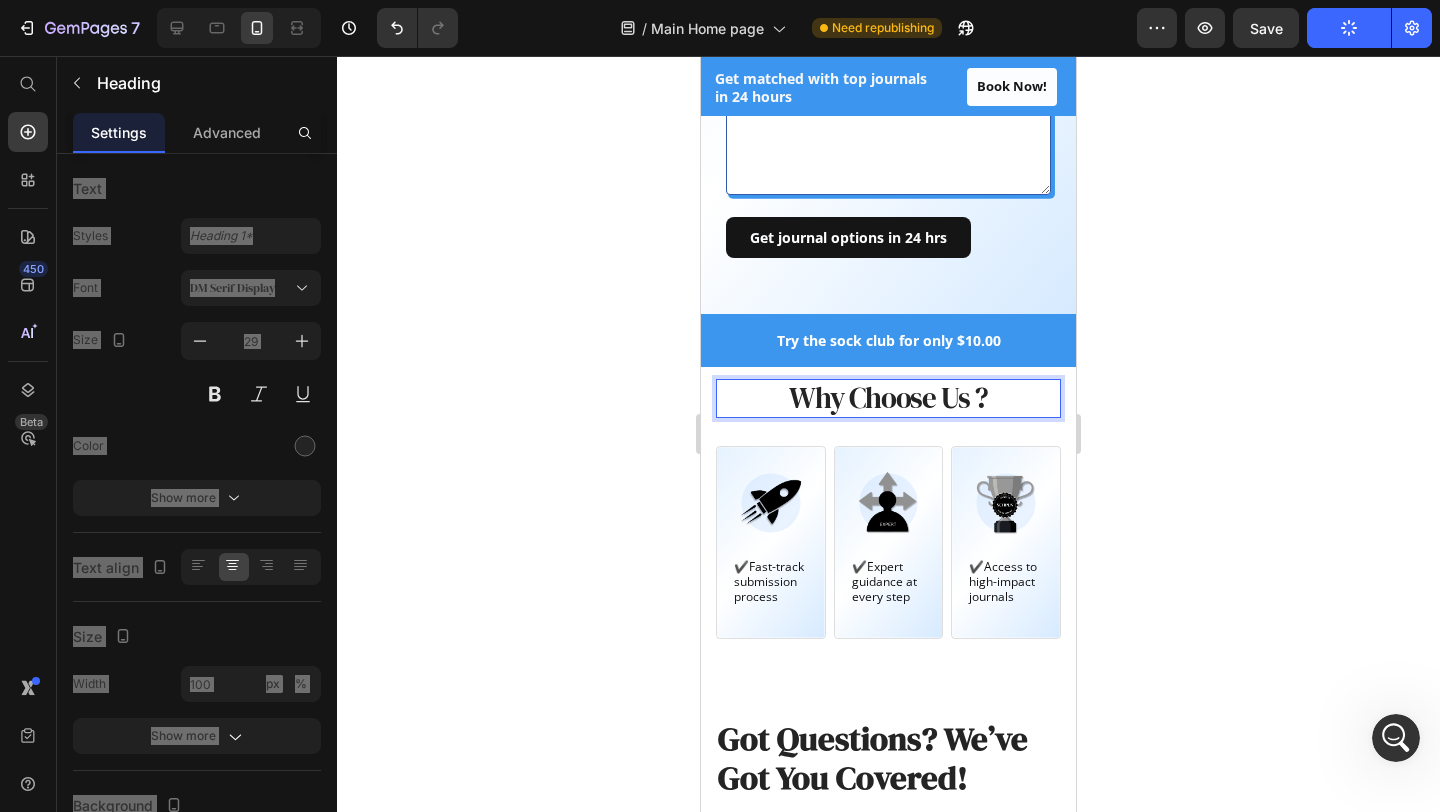 click on "Why Choose Us ?" at bounding box center [888, 398] 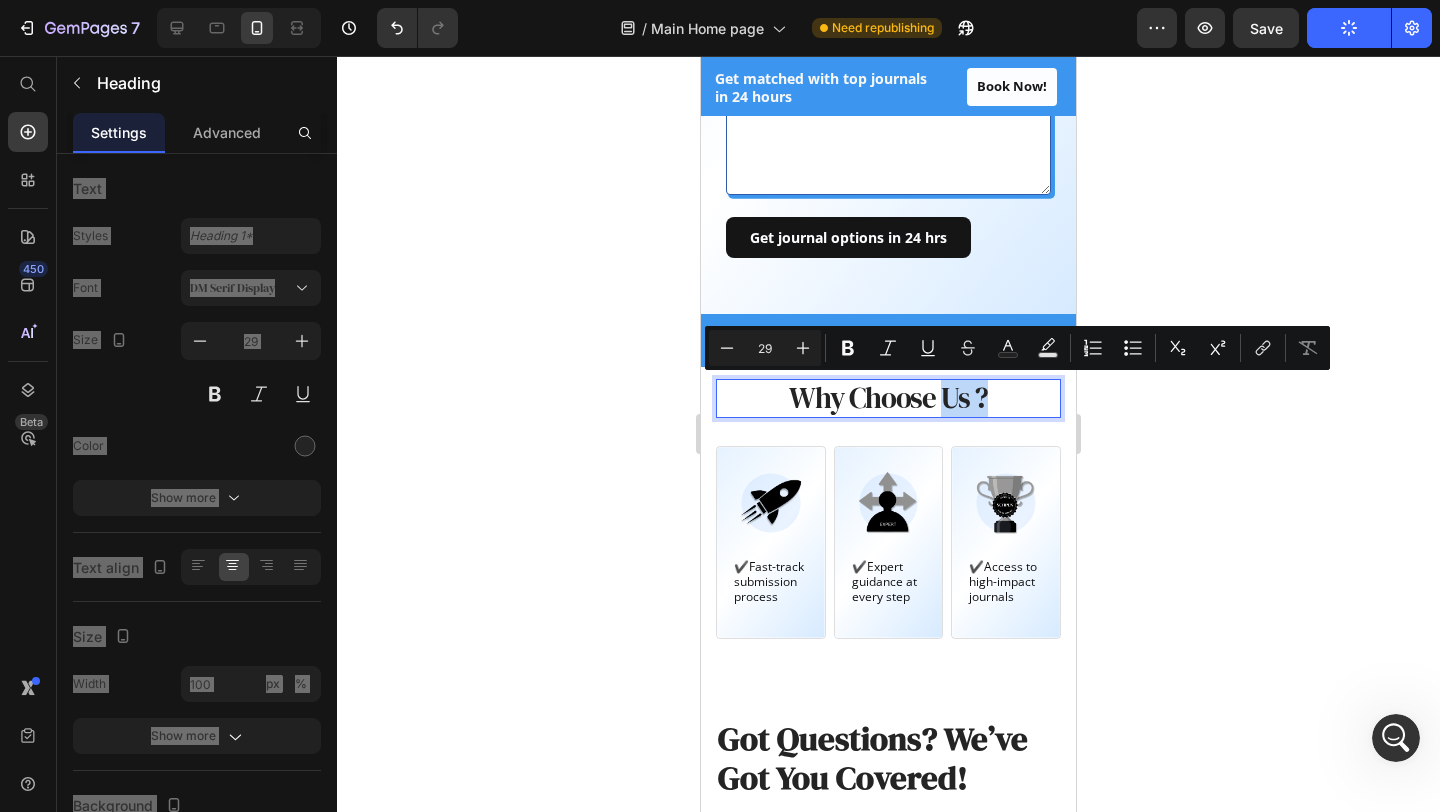 drag, startPoint x: 990, startPoint y: 404, endPoint x: 939, endPoint y: 404, distance: 51 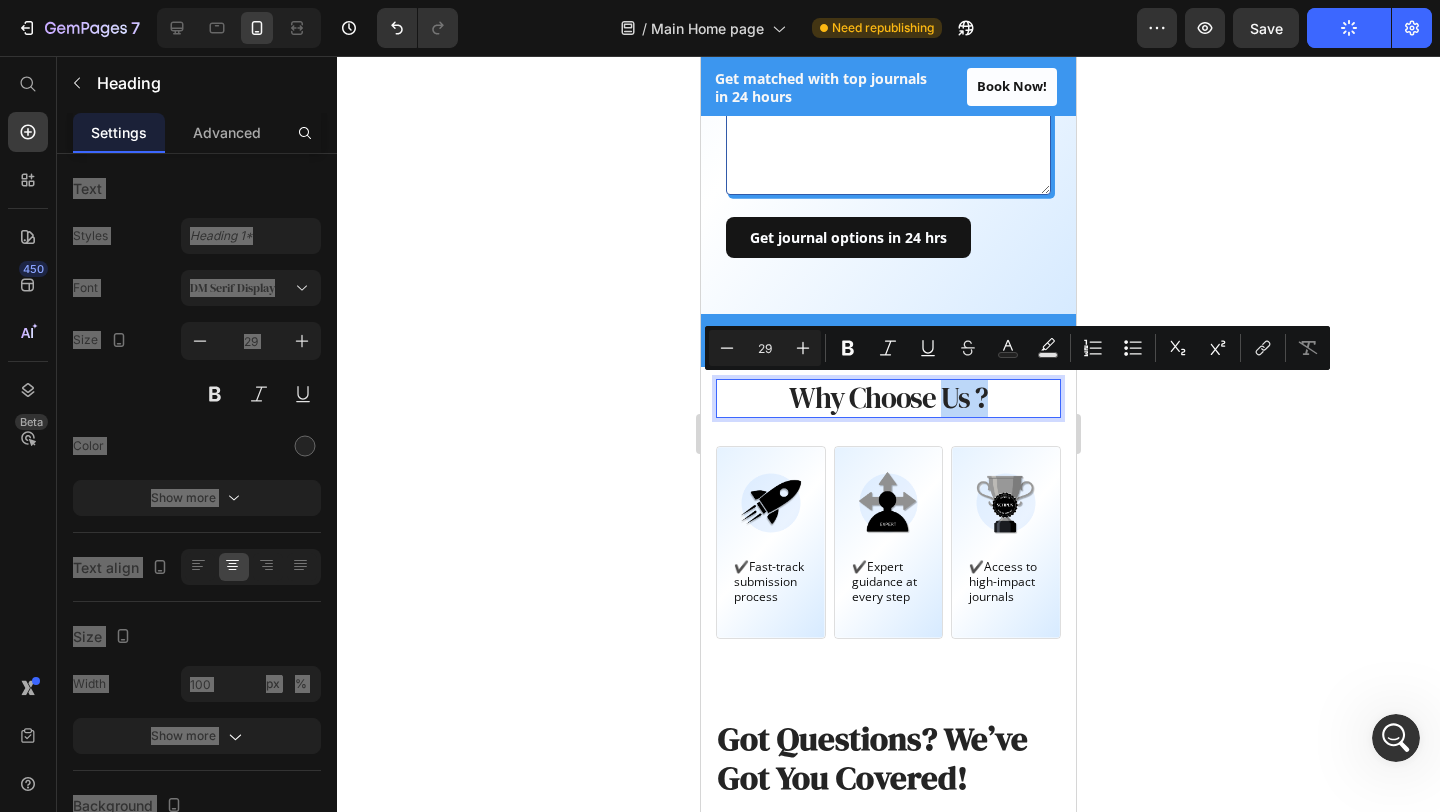click on "Why Choose Us ?" at bounding box center (888, 398) 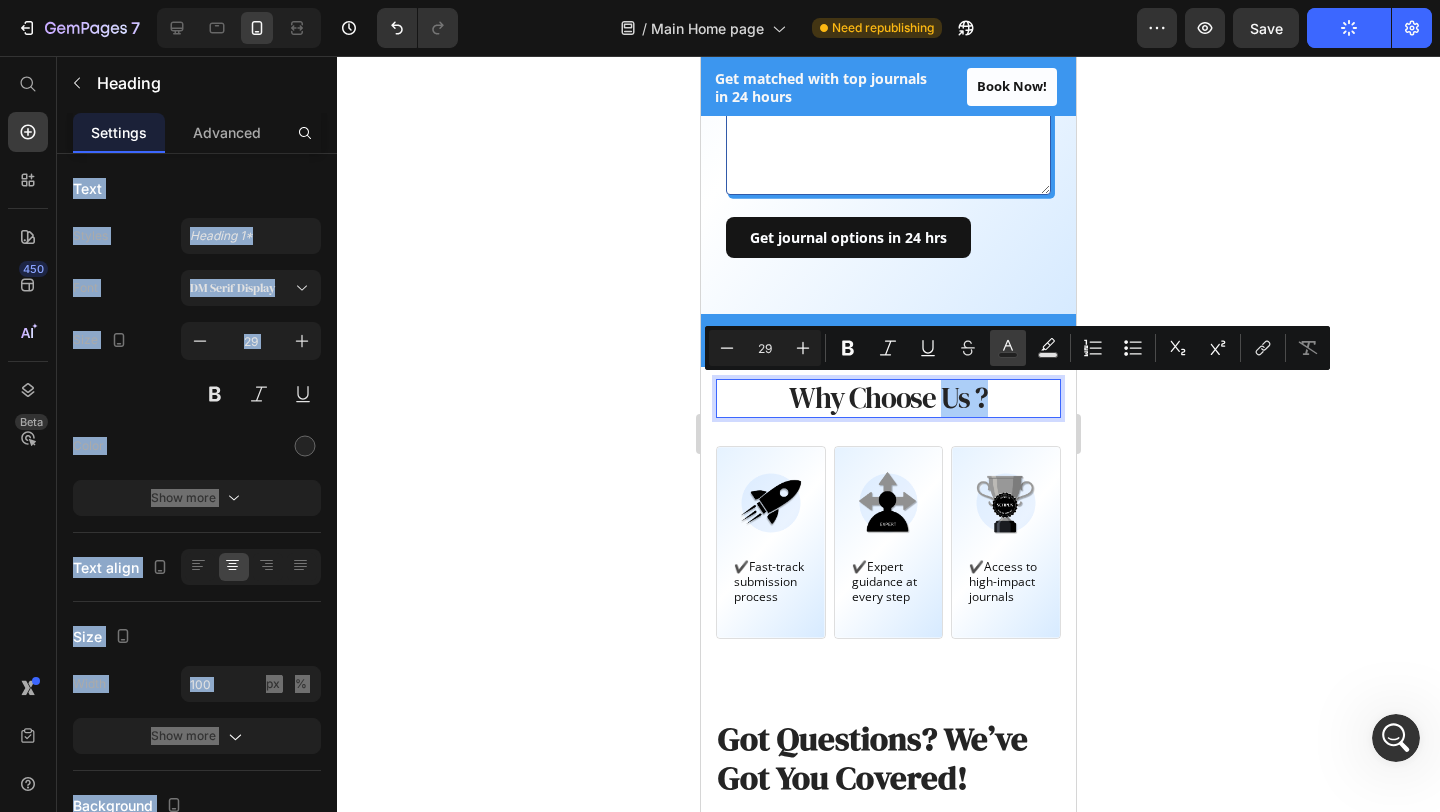 click 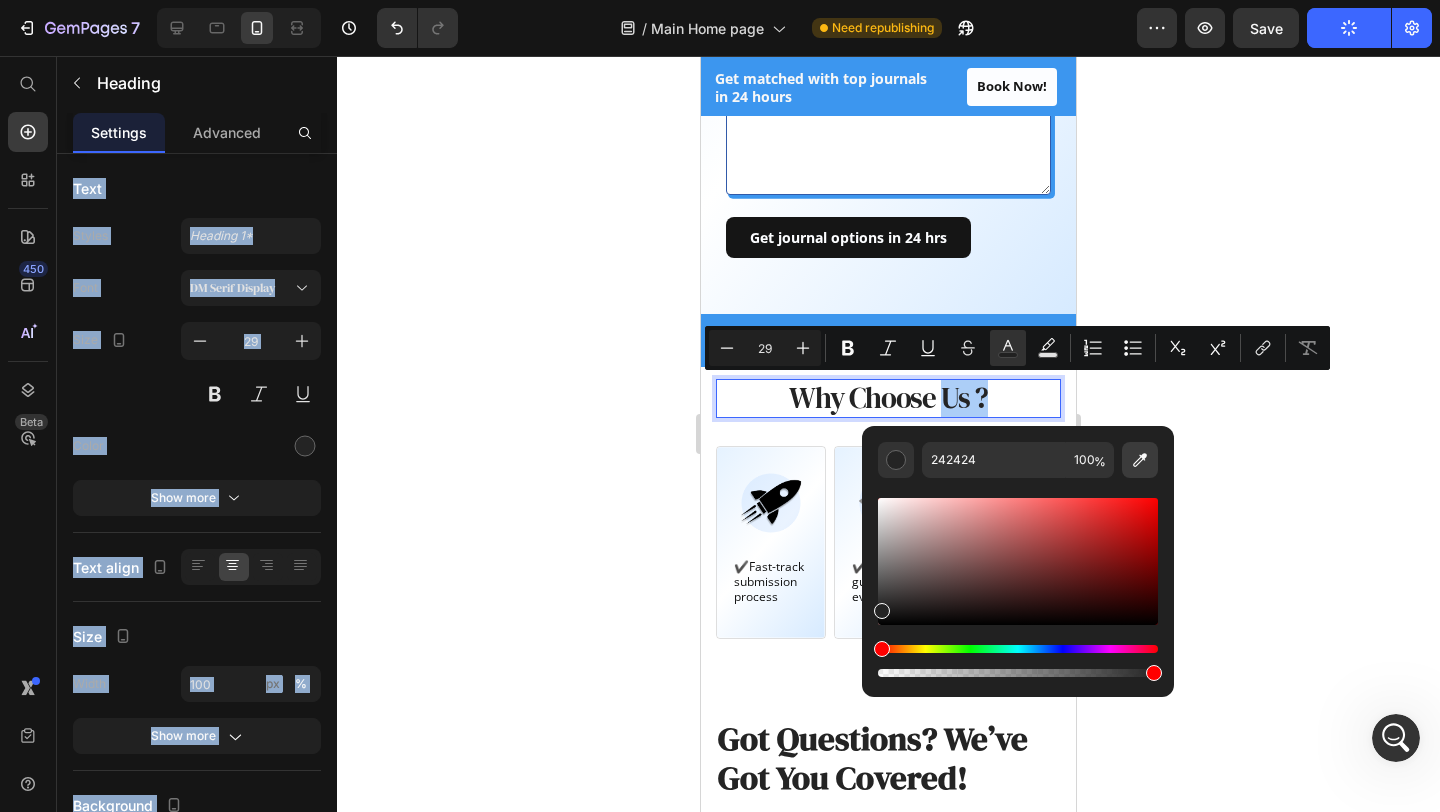 click at bounding box center (1140, 460) 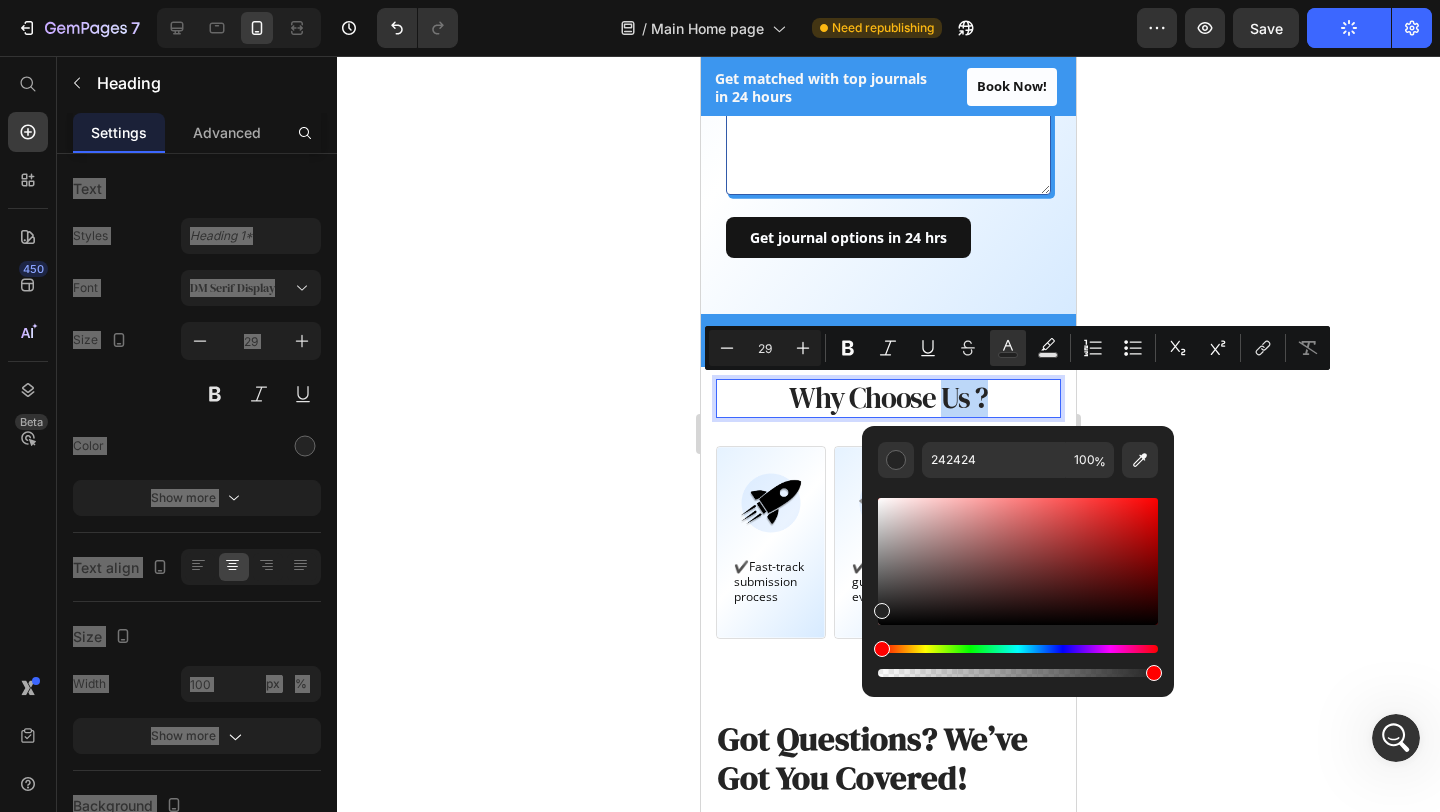 type on "3D97F0" 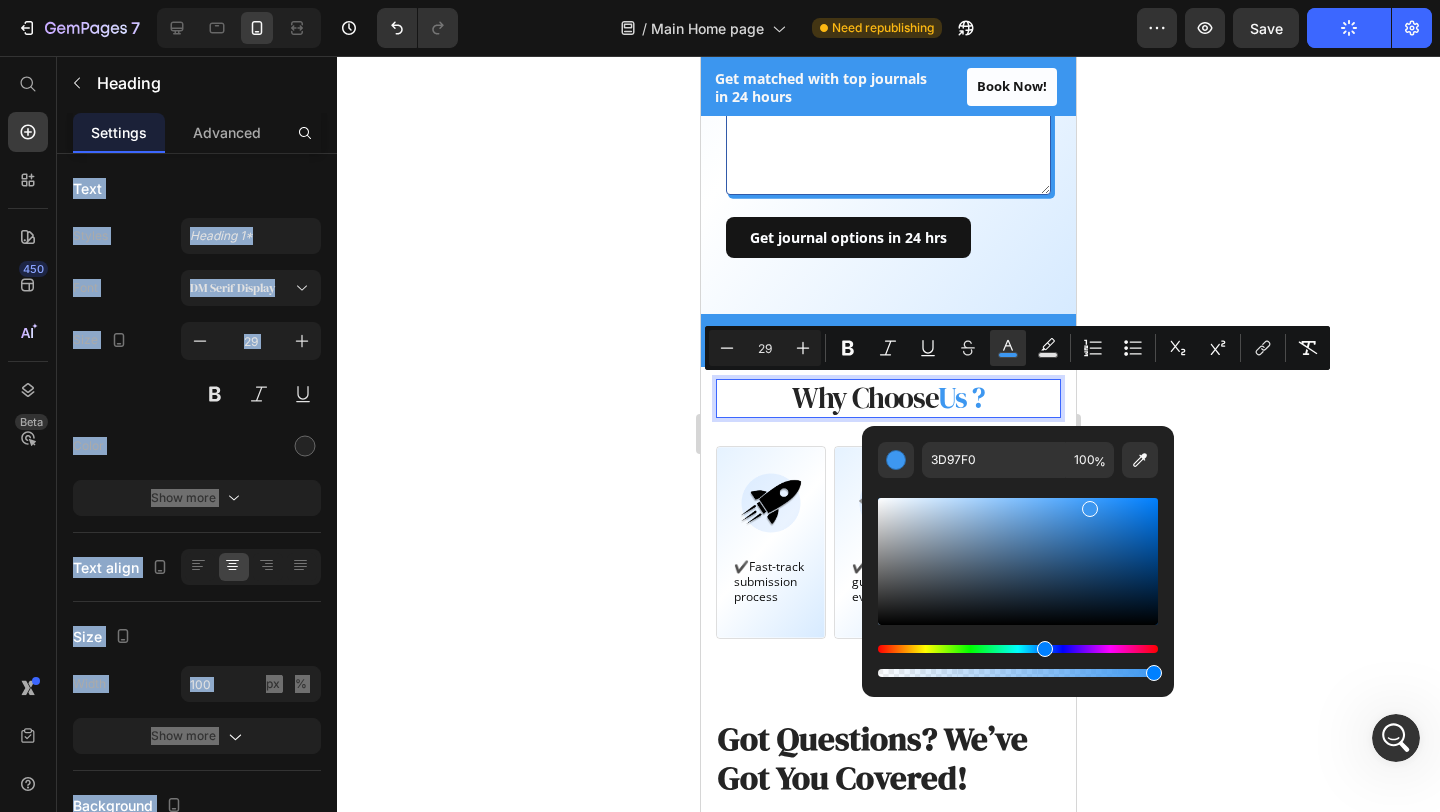 click 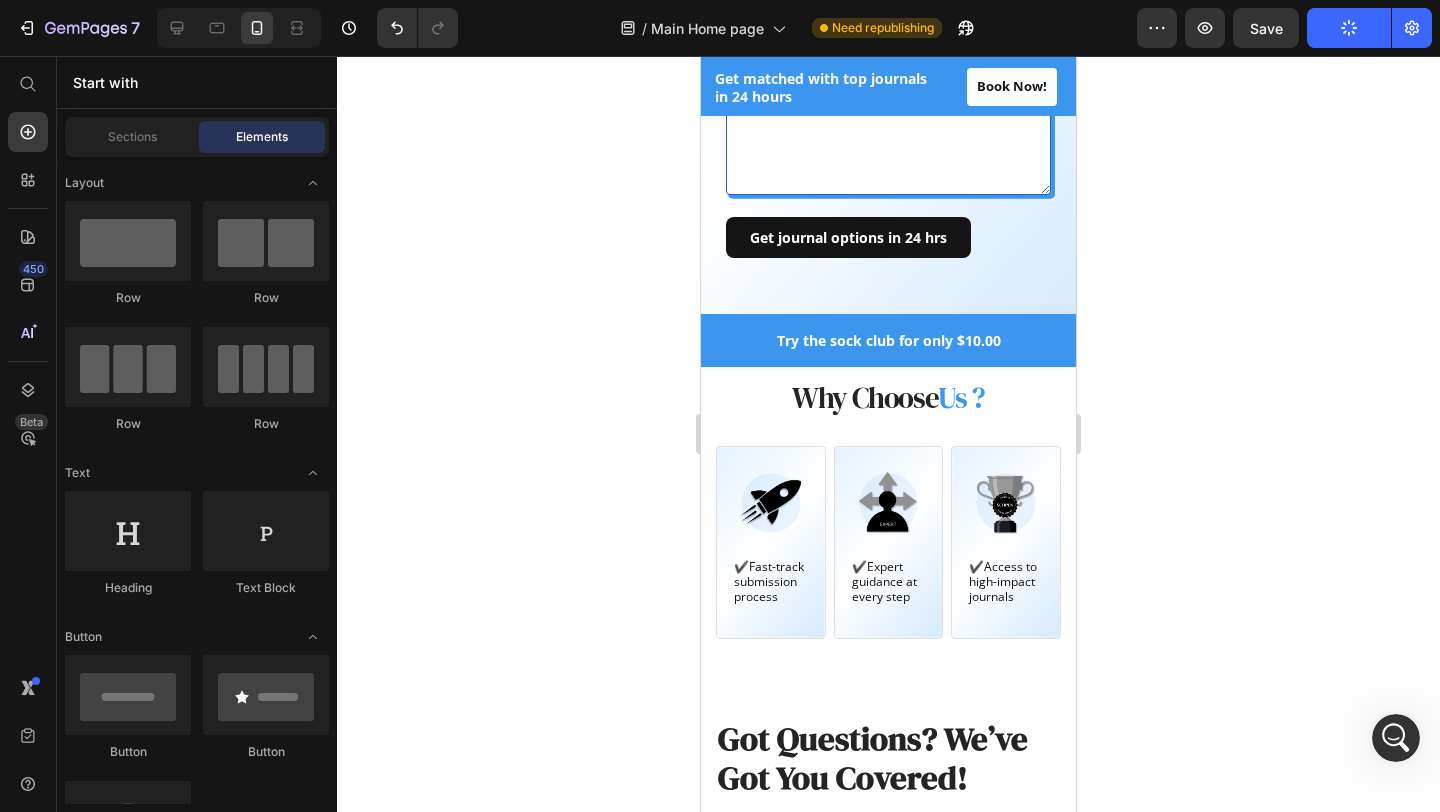 click 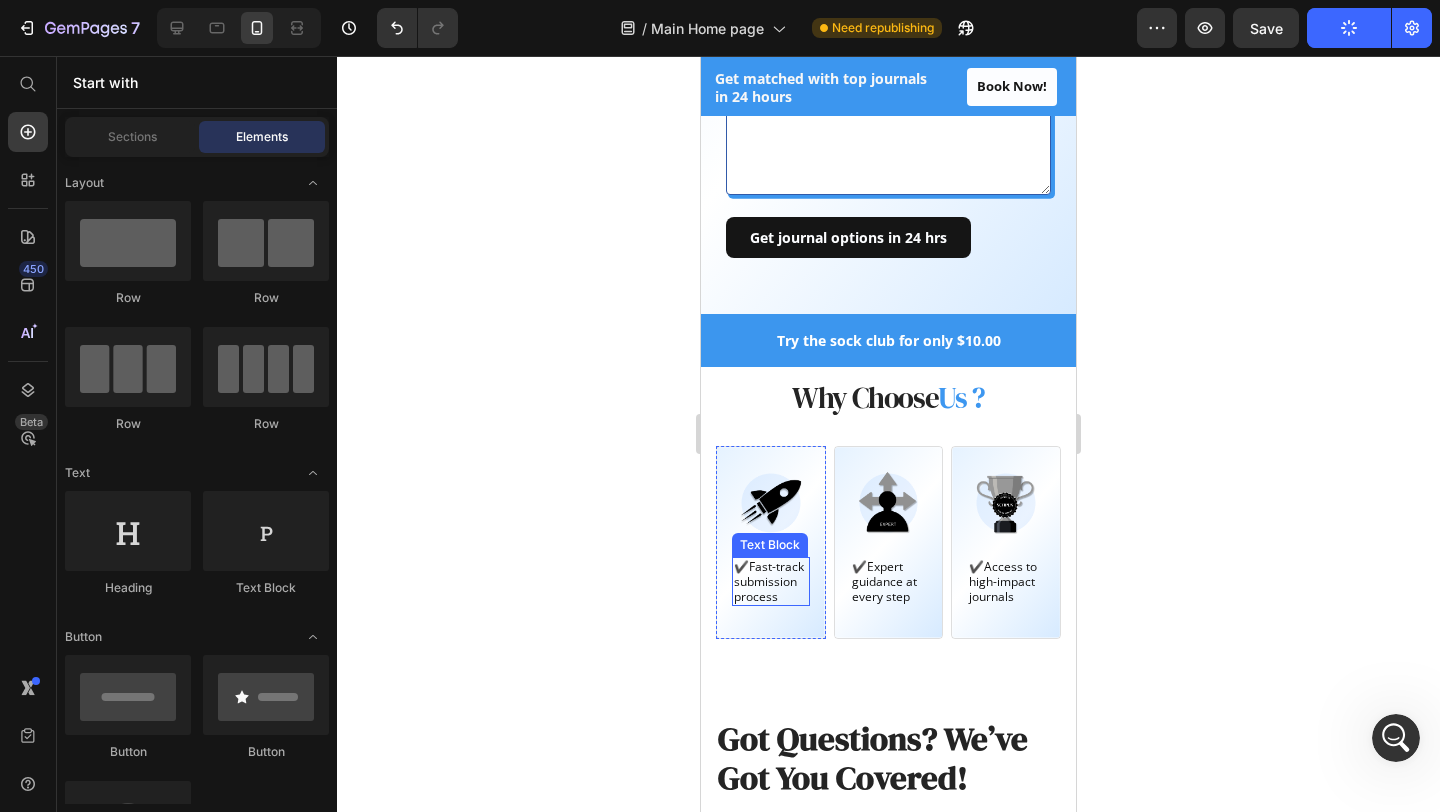 scroll, scrollTop: 2251, scrollLeft: 0, axis: vertical 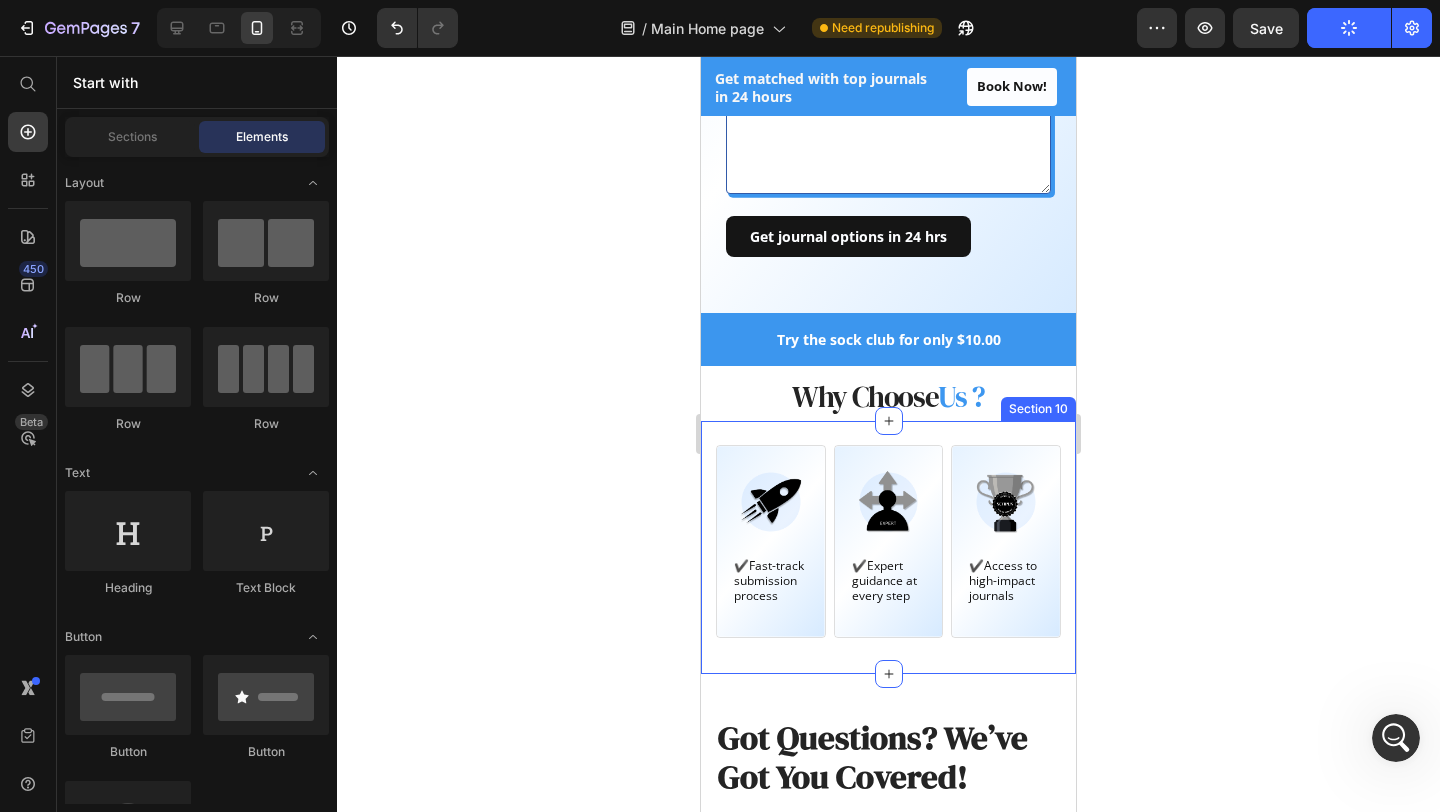 click on "Image ✔️Fast-track submission process Text Block Hero Banner Image ✔️Expert guidance at every step Text Block Hero Banner Image ✔️Access to high-impact journals Text Block Hero Banner Row Section 10" at bounding box center [888, 547] 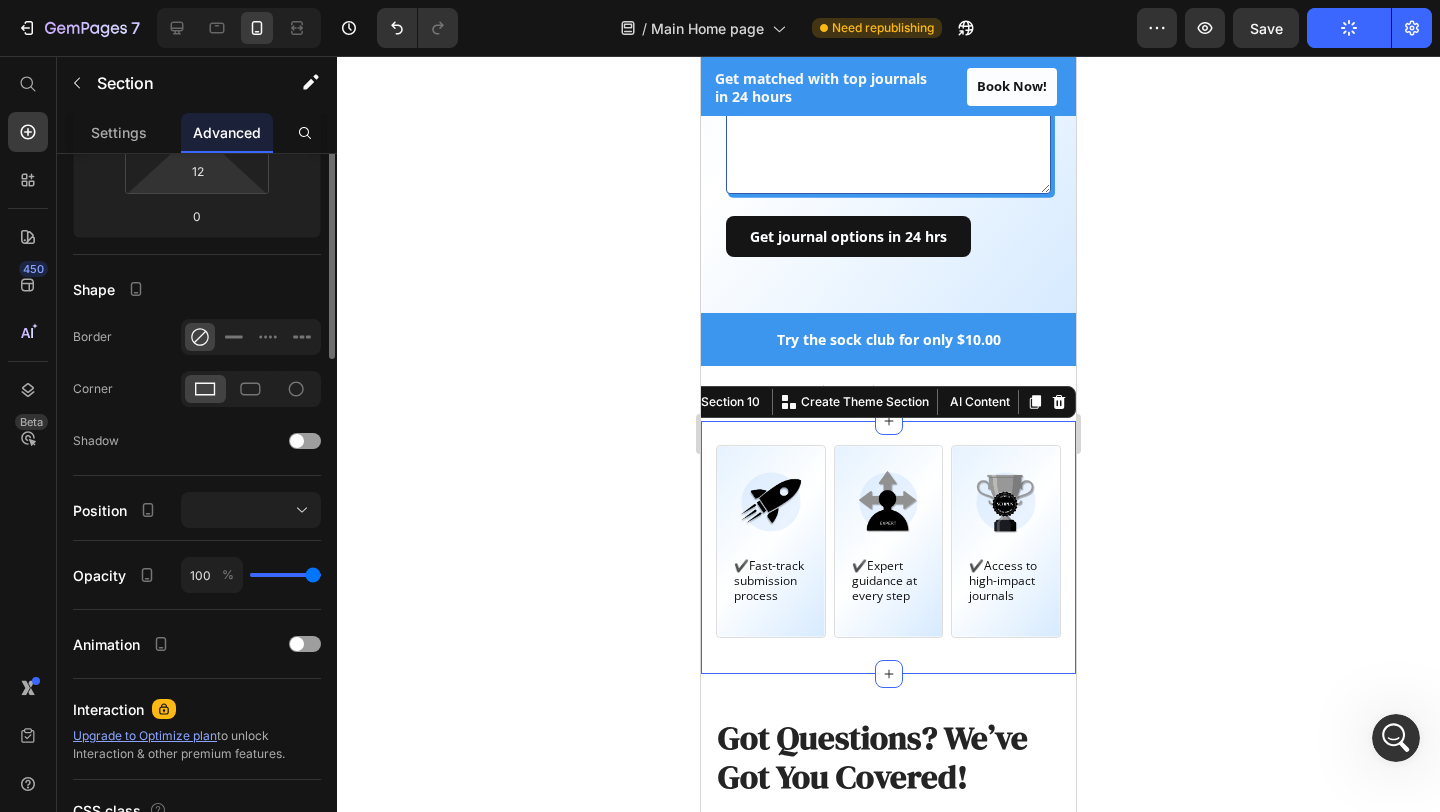 scroll, scrollTop: 554, scrollLeft: 0, axis: vertical 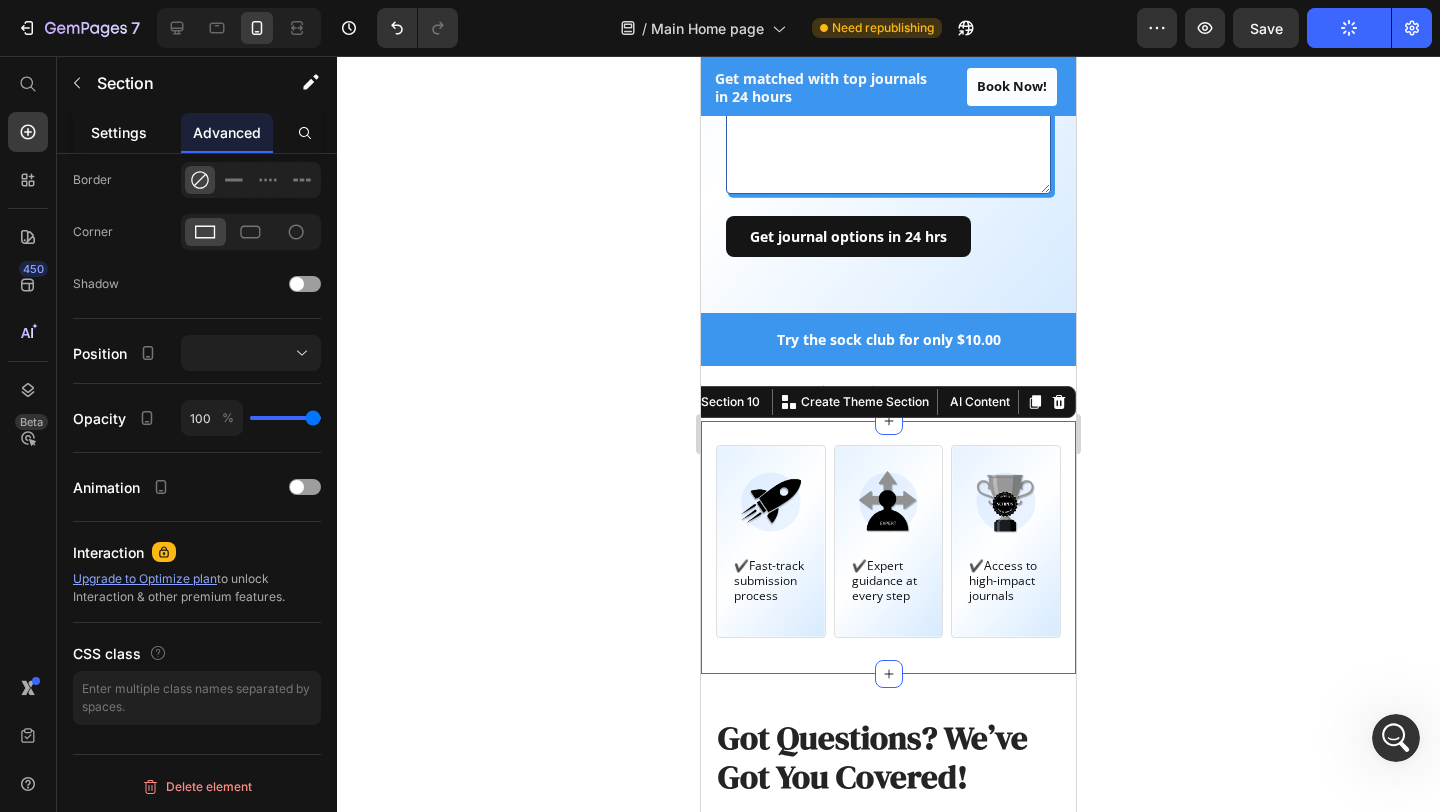 click on "Settings" 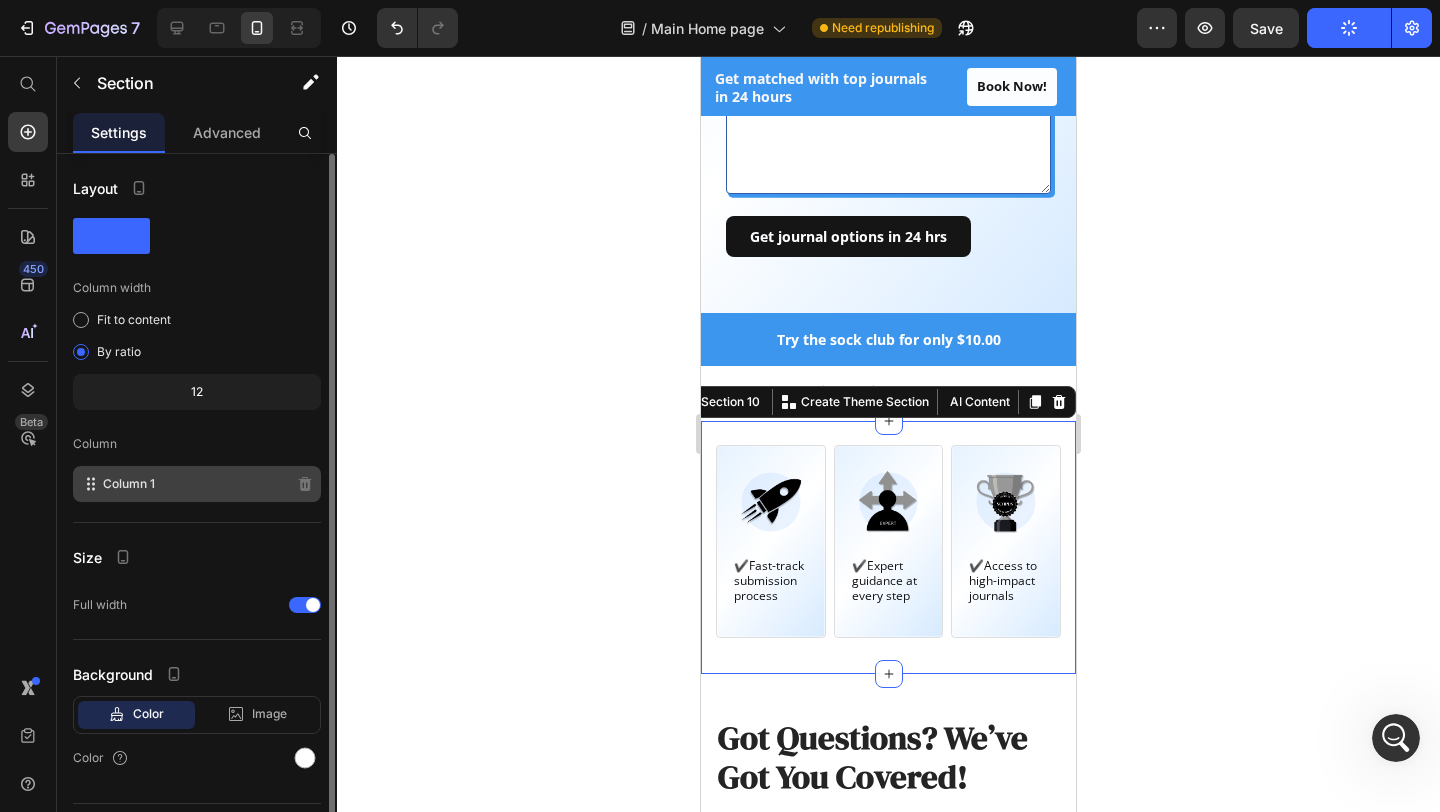 scroll, scrollTop: 49, scrollLeft: 0, axis: vertical 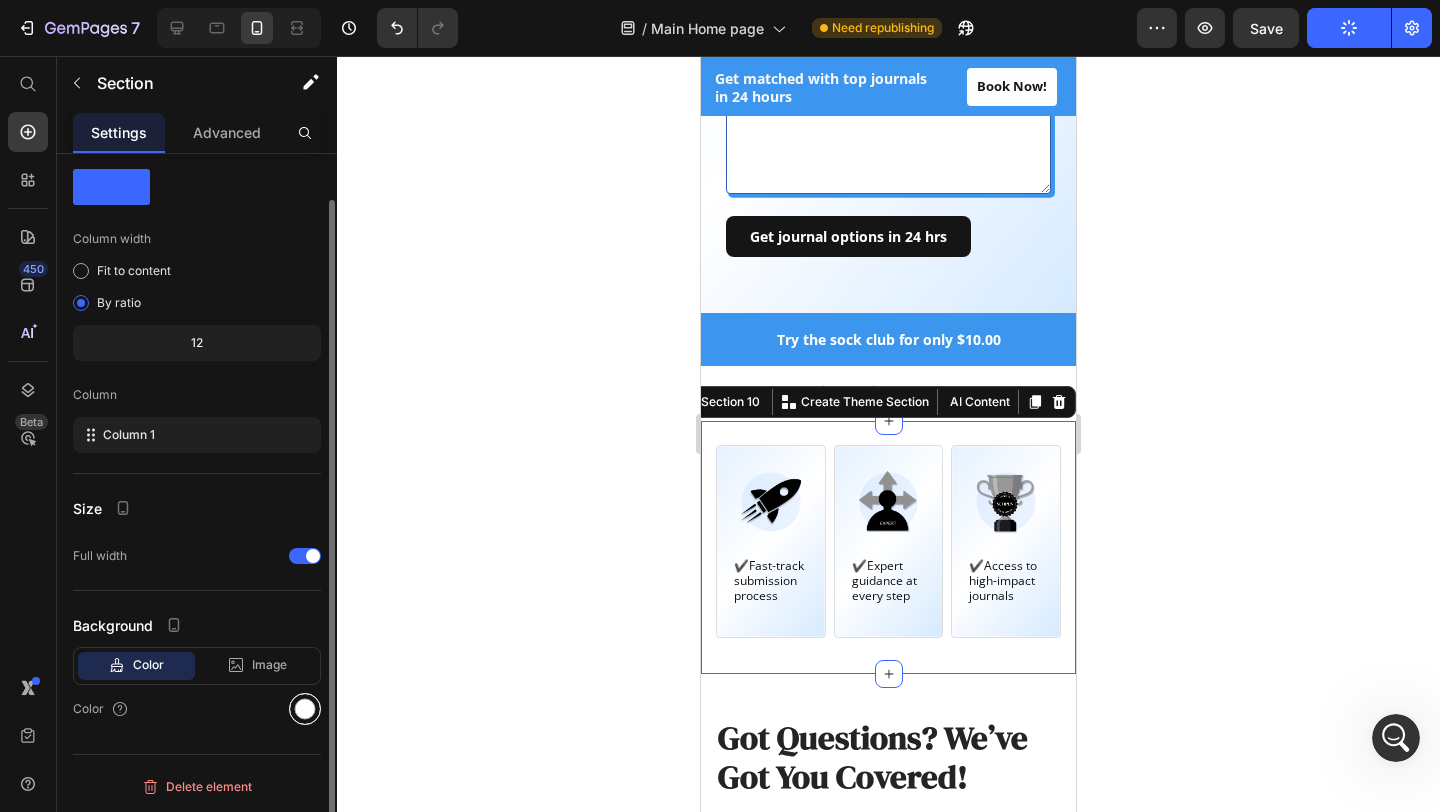 click at bounding box center [305, 709] 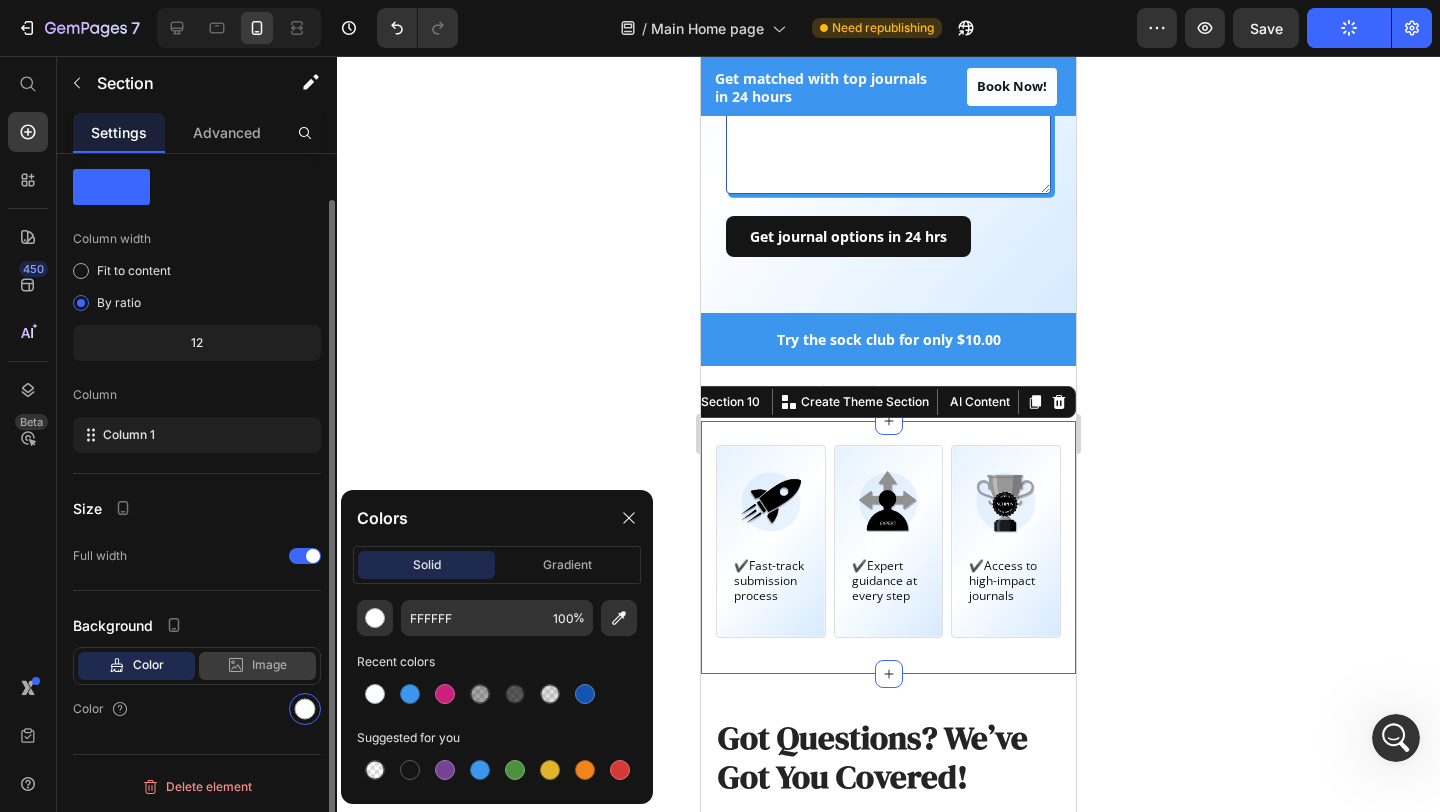 click on "Image" 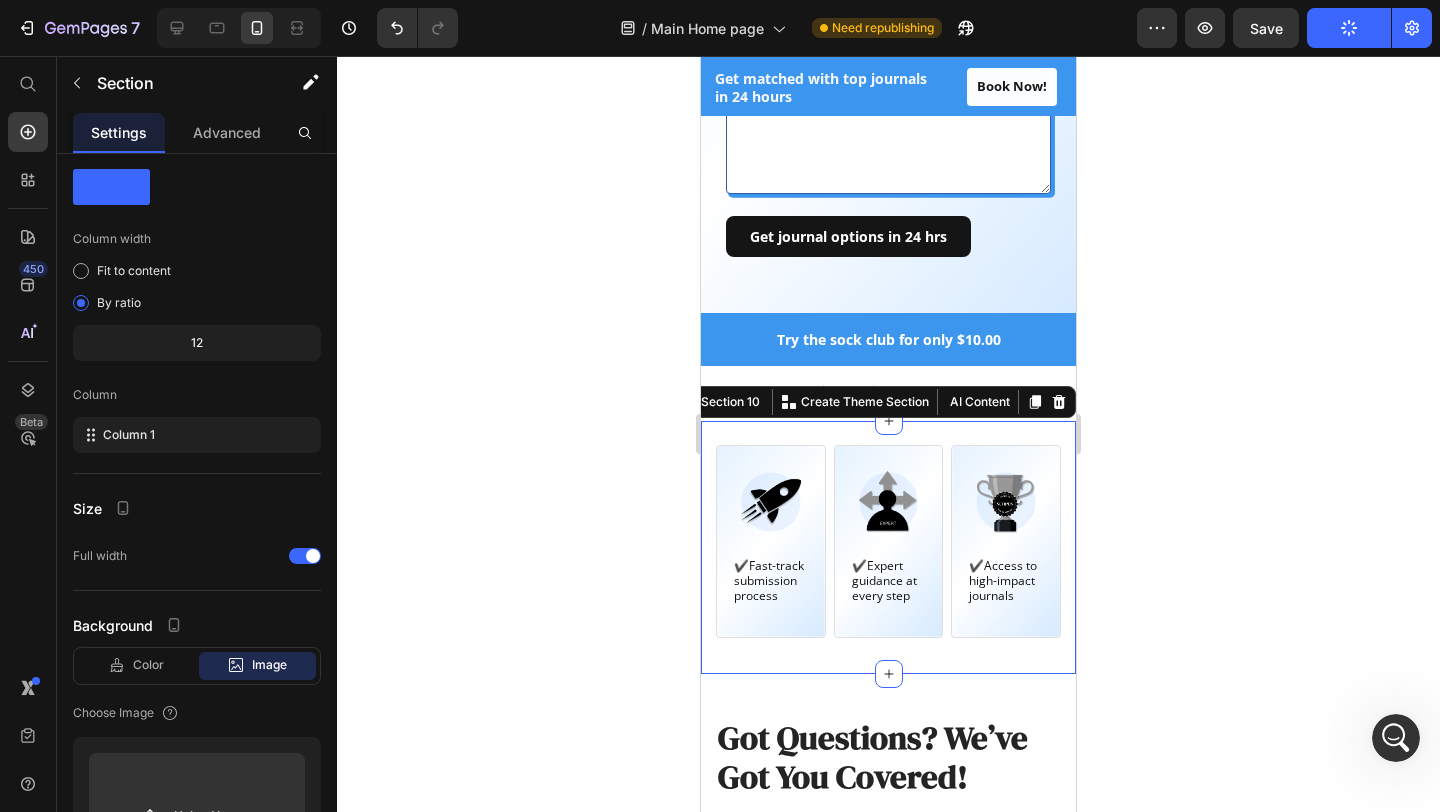 click 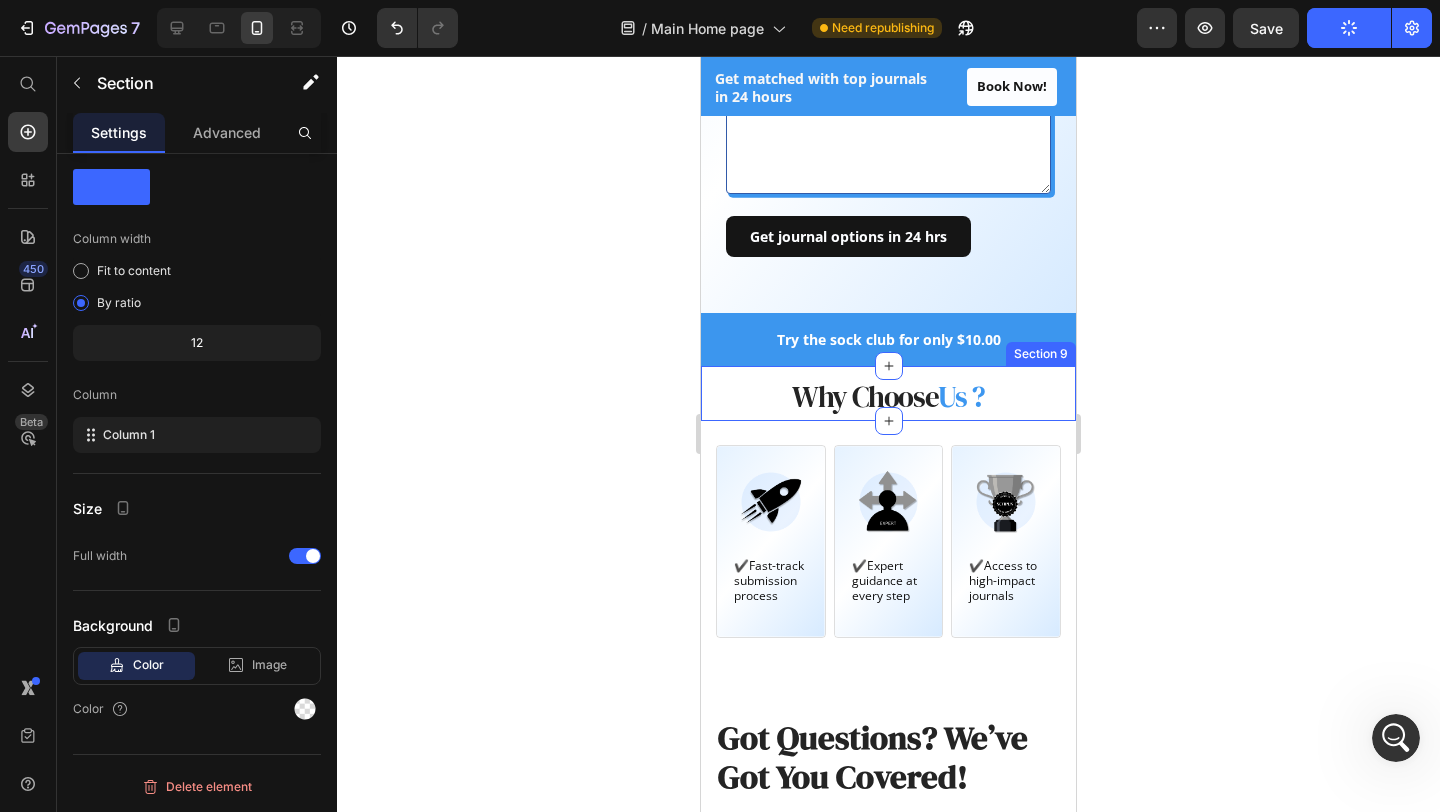 click on "Why Choose  Us ? Heading Section 9" at bounding box center (888, 393) 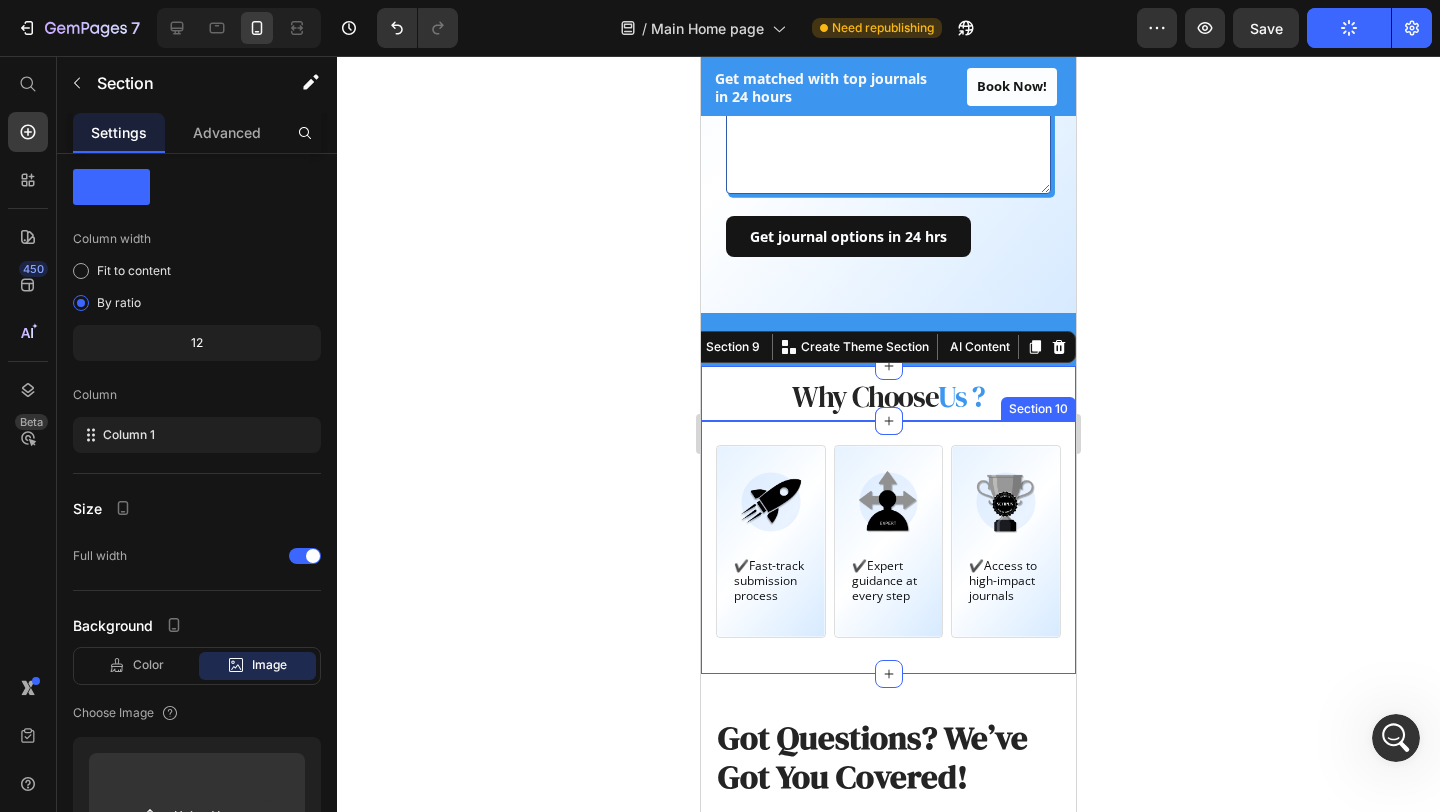 click on "Image ✔️Fast-track submission process Text Block Hero Banner Image ✔️Expert guidance at every step Text Block Hero Banner Image ✔️Access to high-impact journals Text Block Hero Banner Row Section 10" at bounding box center (888, 547) 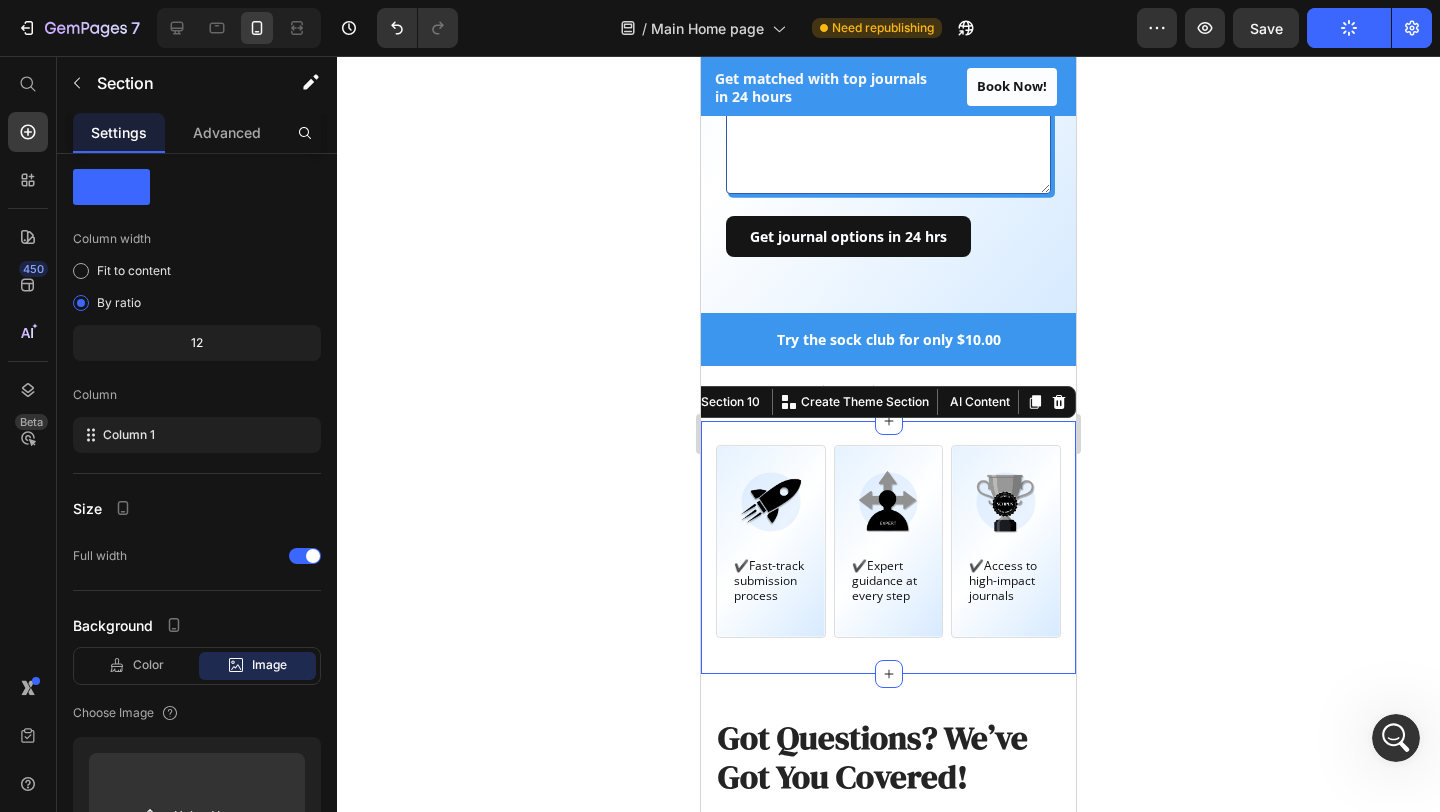 click 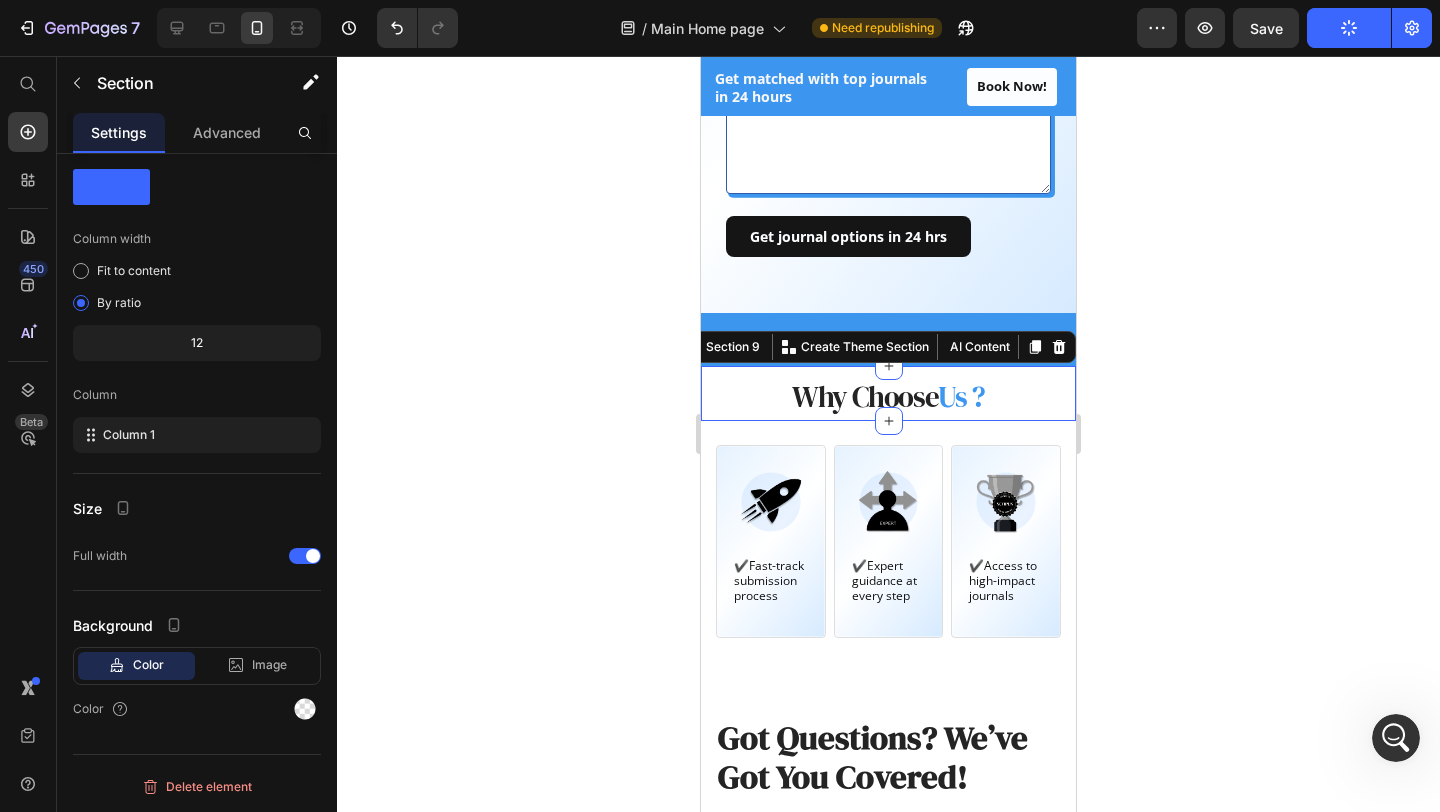 click on "Why Choose  Us ? Heading Section 9   You can create reusable sections Create Theme Section AI Content Write with GemAI What would you like to describe here? Tone and Voice Persuasive Product Show more Generate" at bounding box center [888, 393] 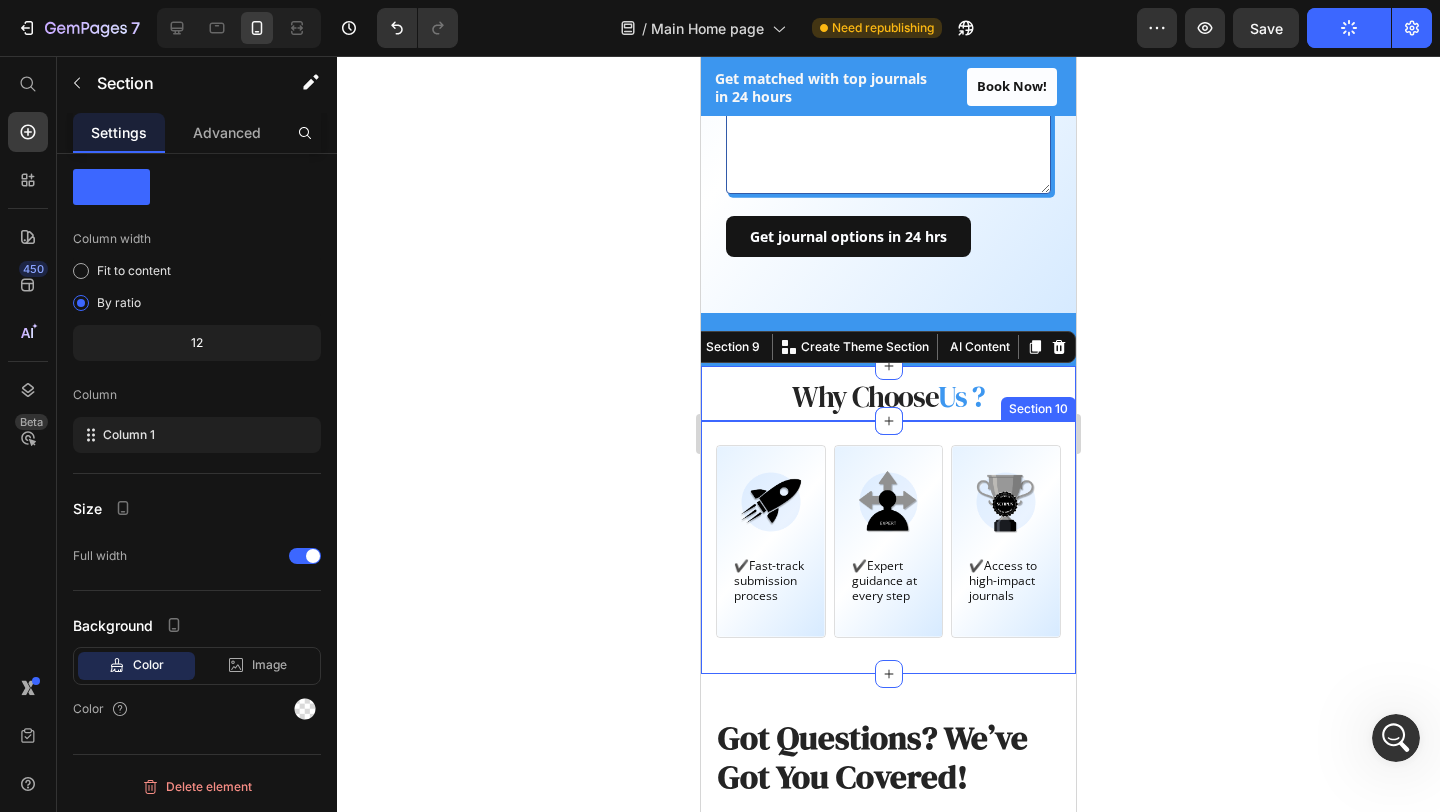 click on "Image ✔️Fast-track submission process Text Block Hero Banner Image ✔️Expert guidance at every step Text Block Hero Banner Image ✔️Access to high-impact journals Text Block Hero Banner Row Section 10" at bounding box center (888, 547) 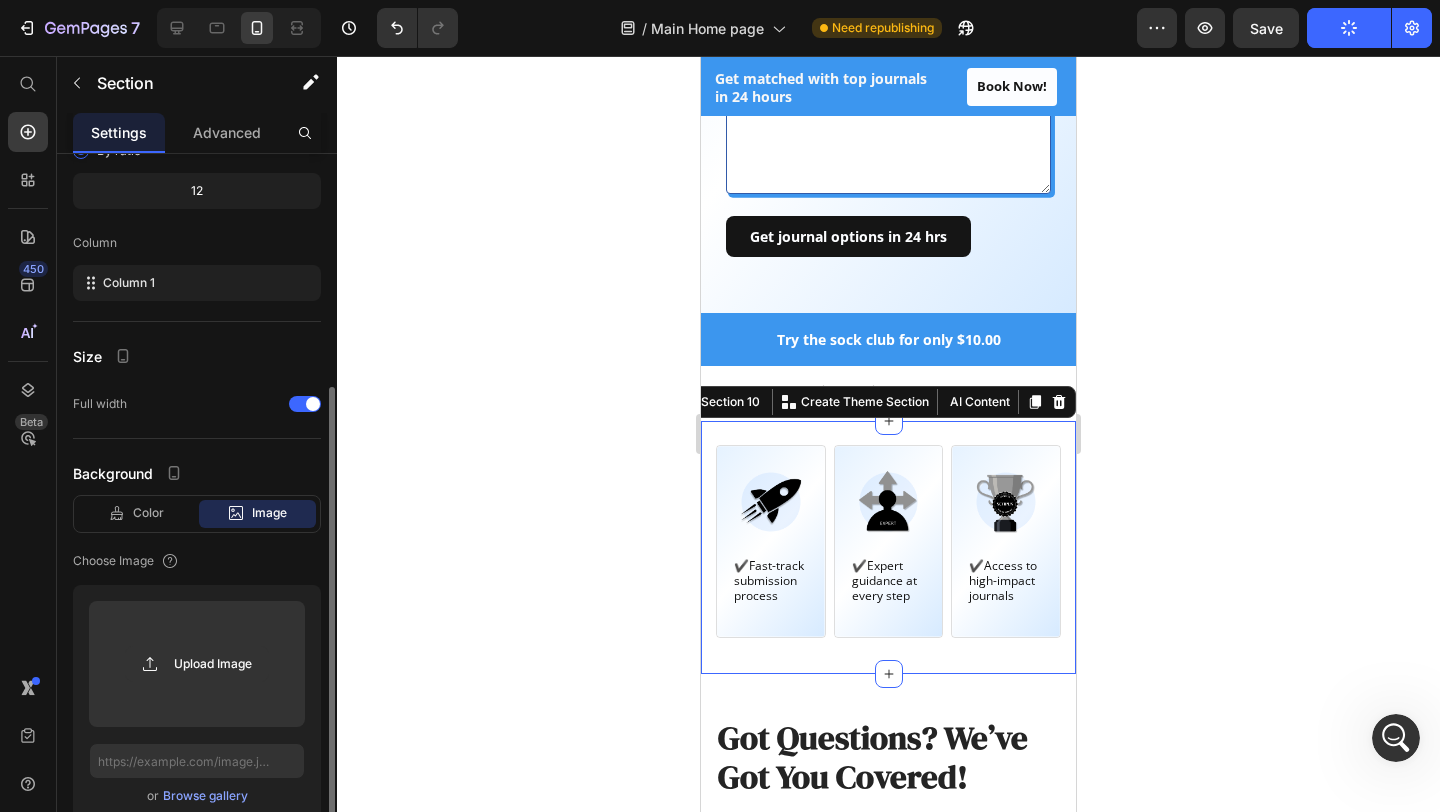 scroll, scrollTop: 305, scrollLeft: 0, axis: vertical 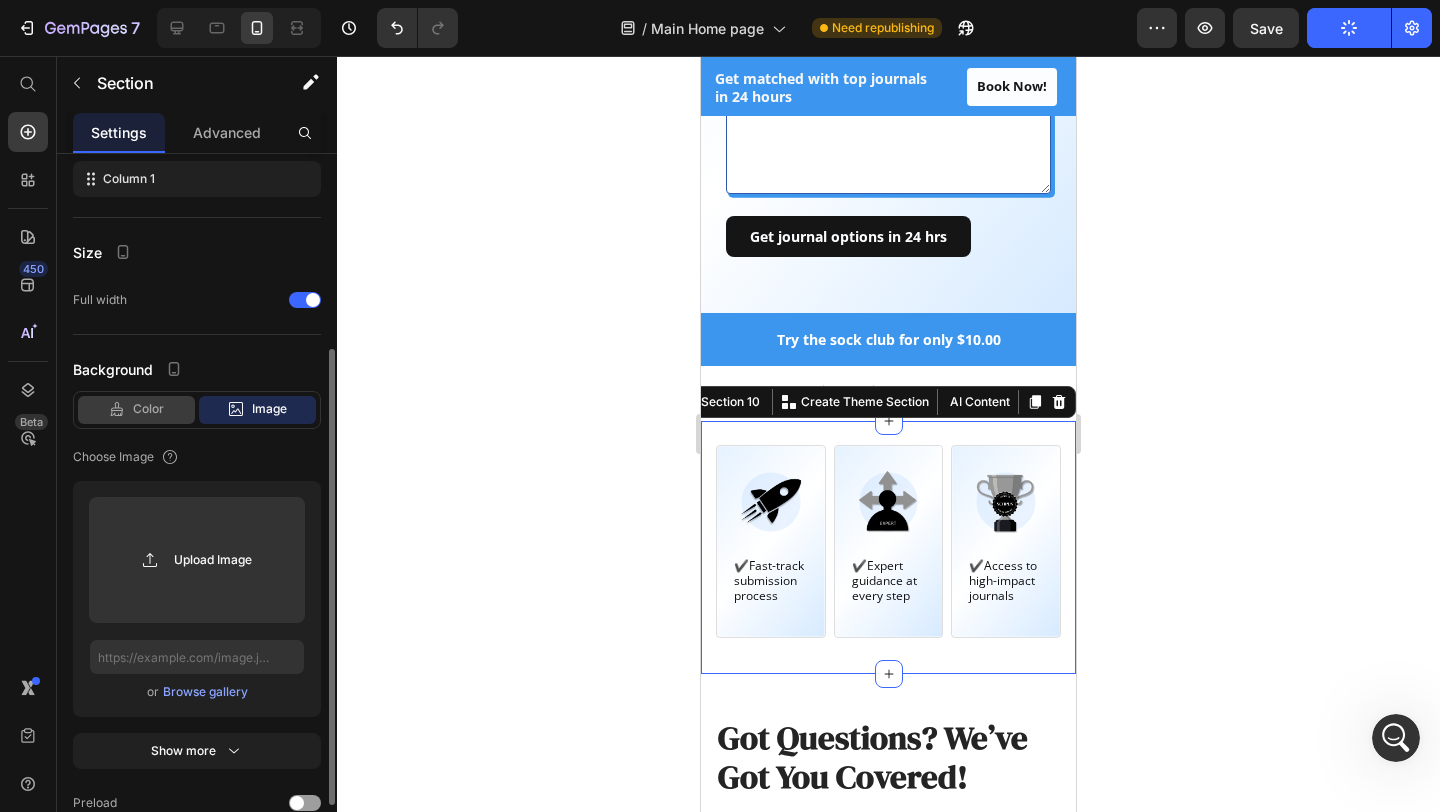 click on "Color" at bounding box center [148, 409] 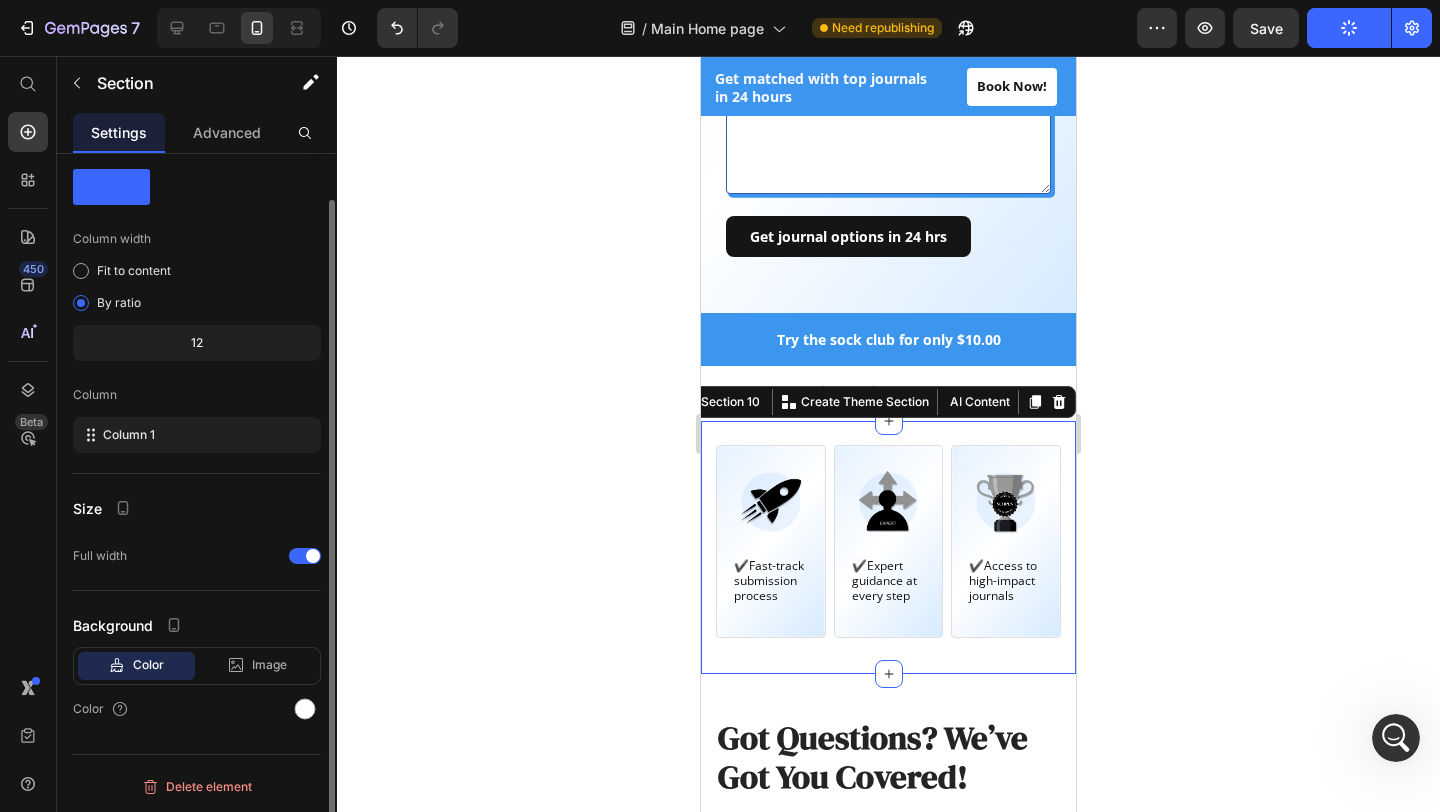 scroll, scrollTop: 49, scrollLeft: 0, axis: vertical 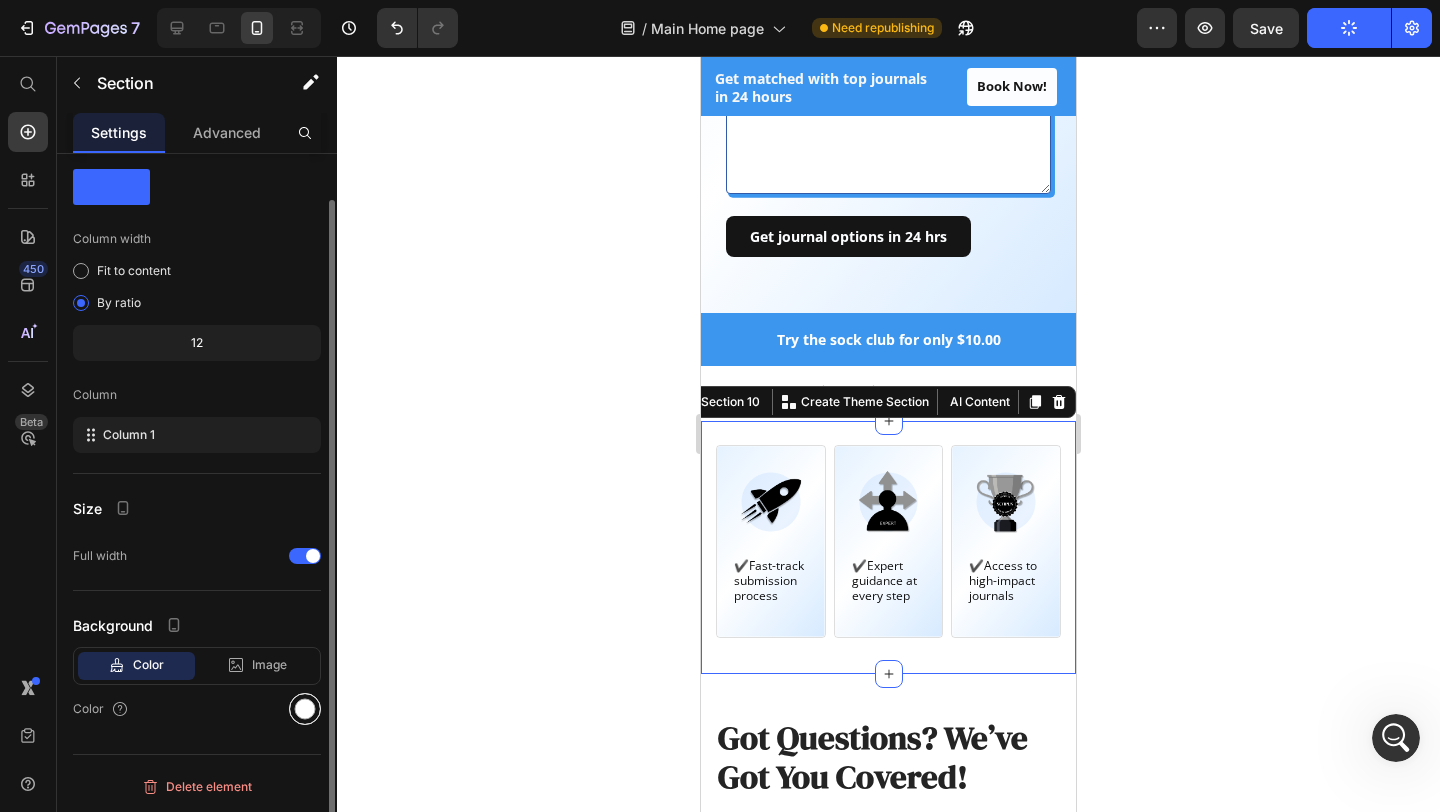 click at bounding box center [305, 709] 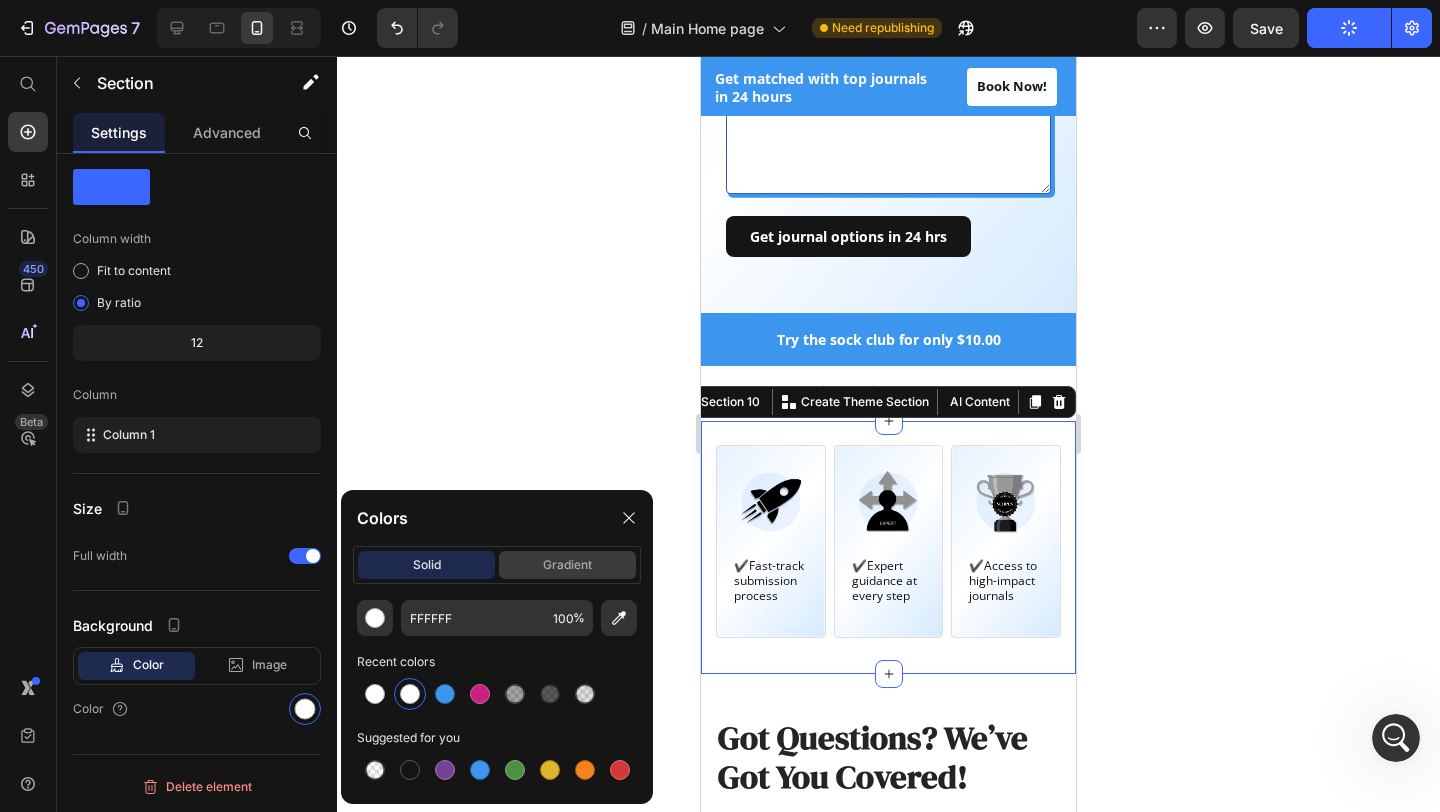 click on "gradient" 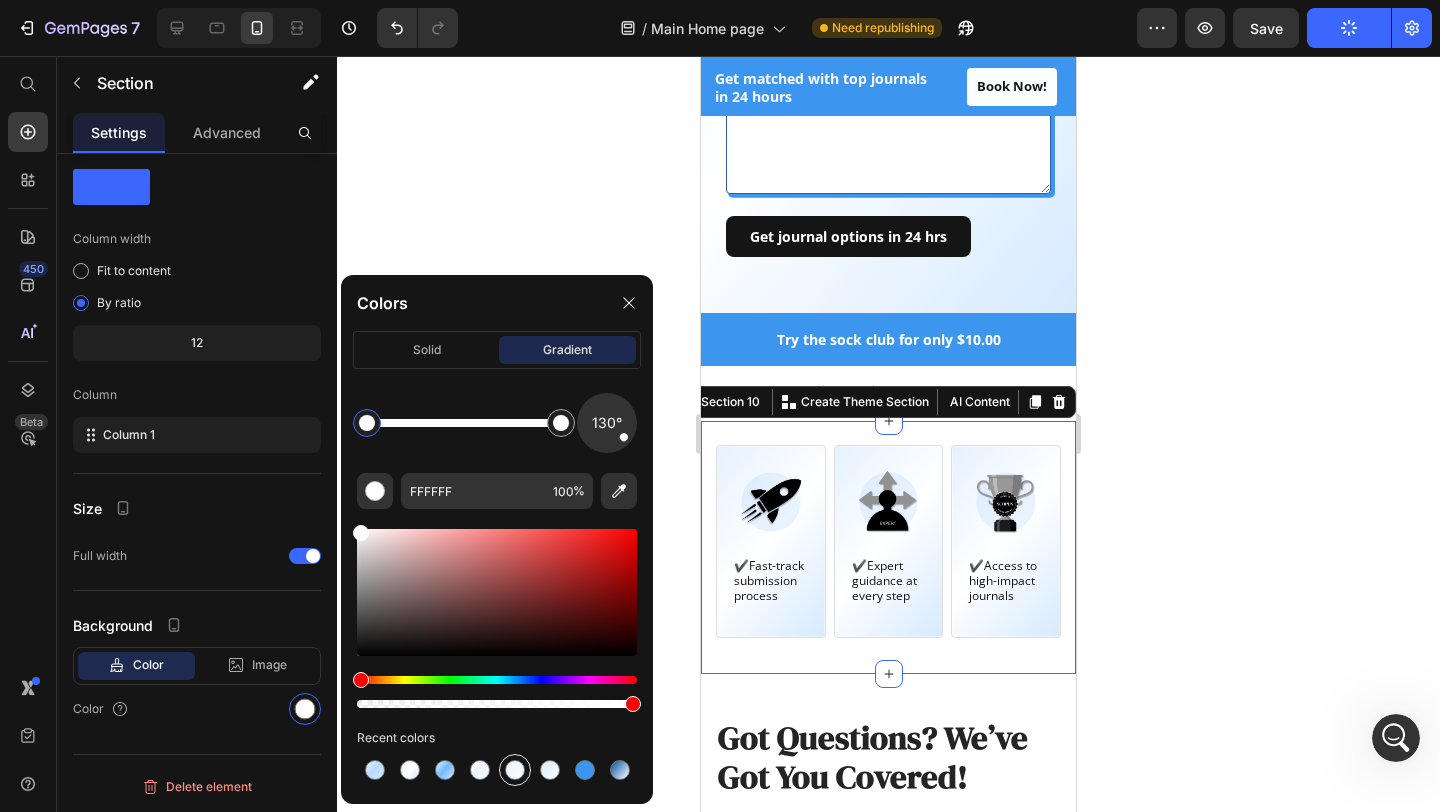 click at bounding box center (515, 770) 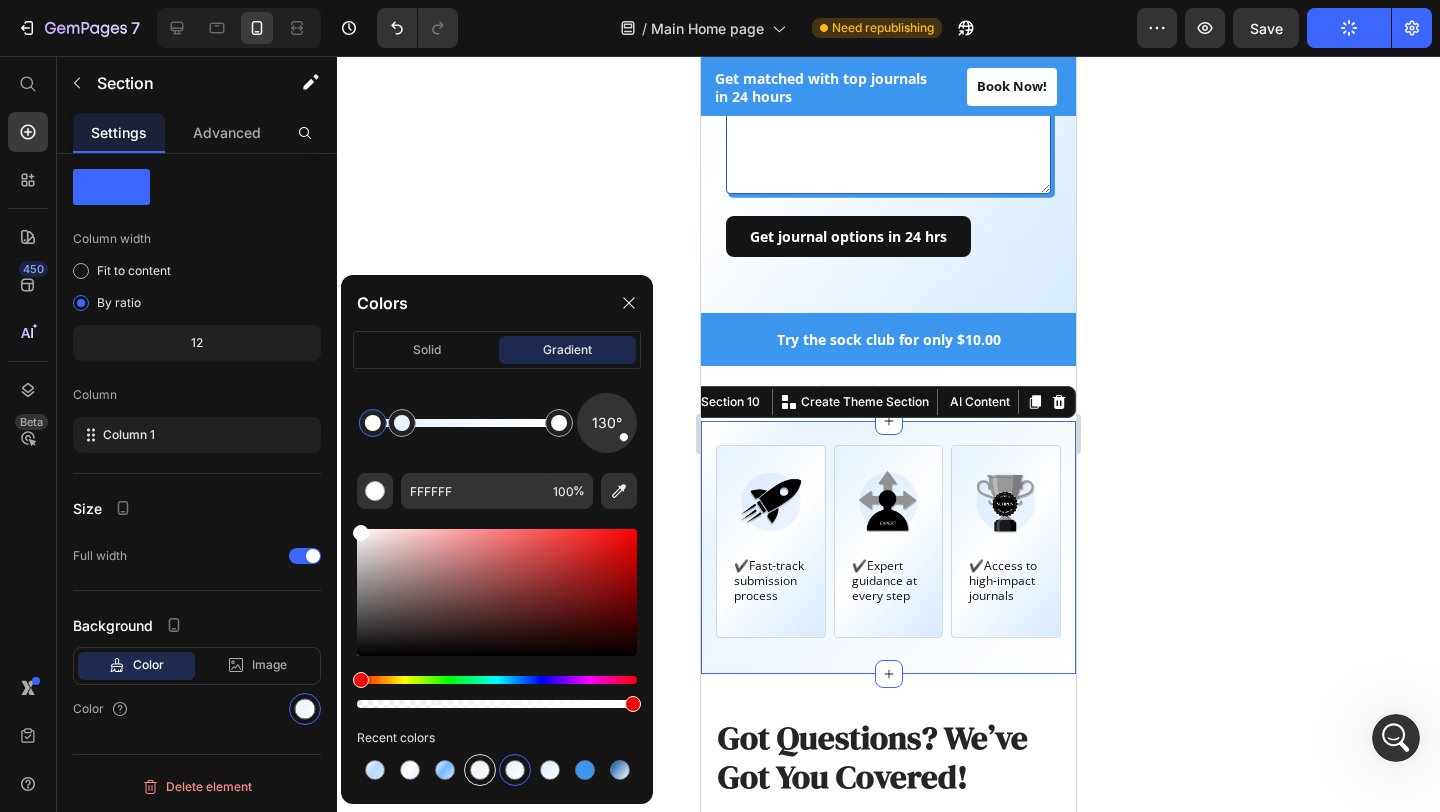 click at bounding box center [480, 770] 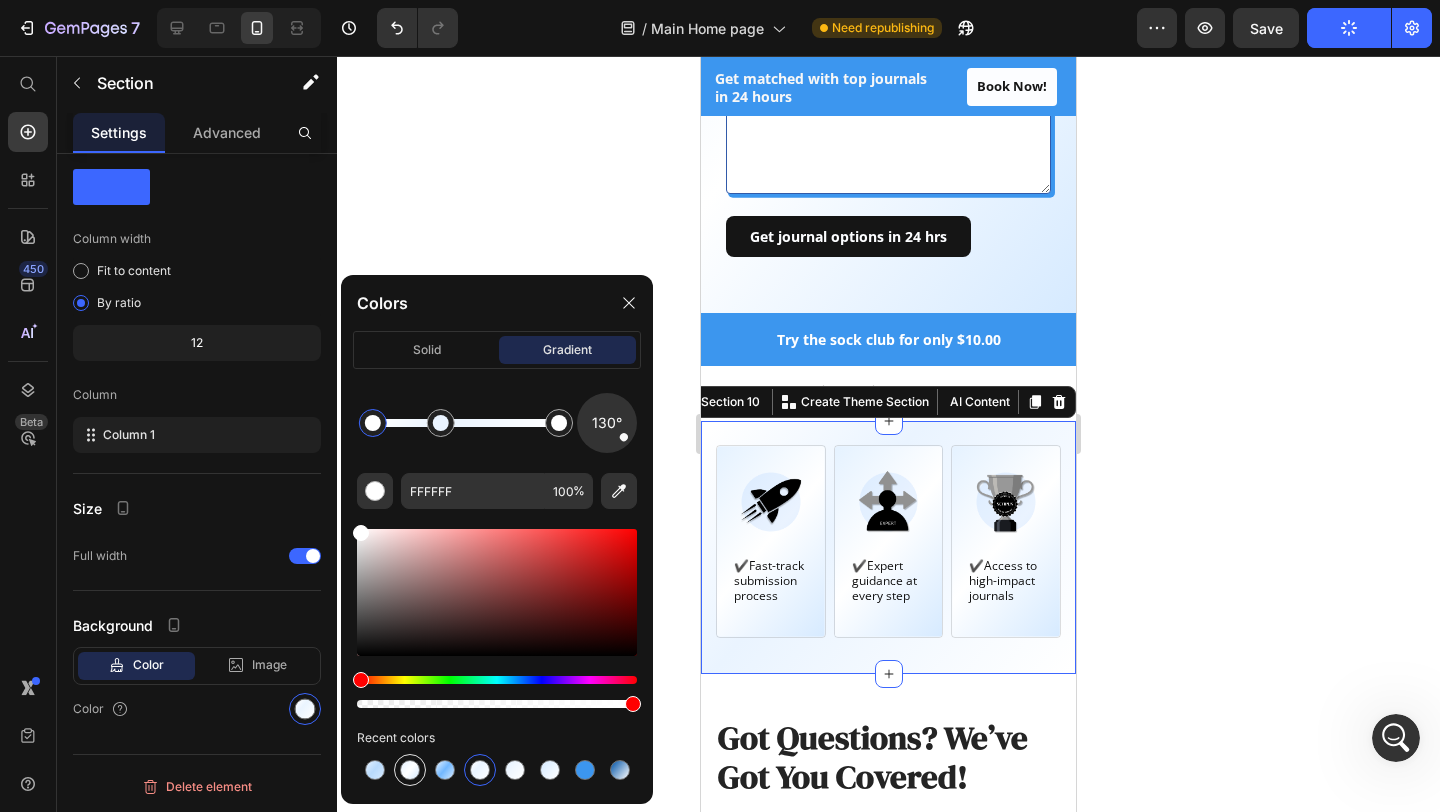 click at bounding box center (410, 770) 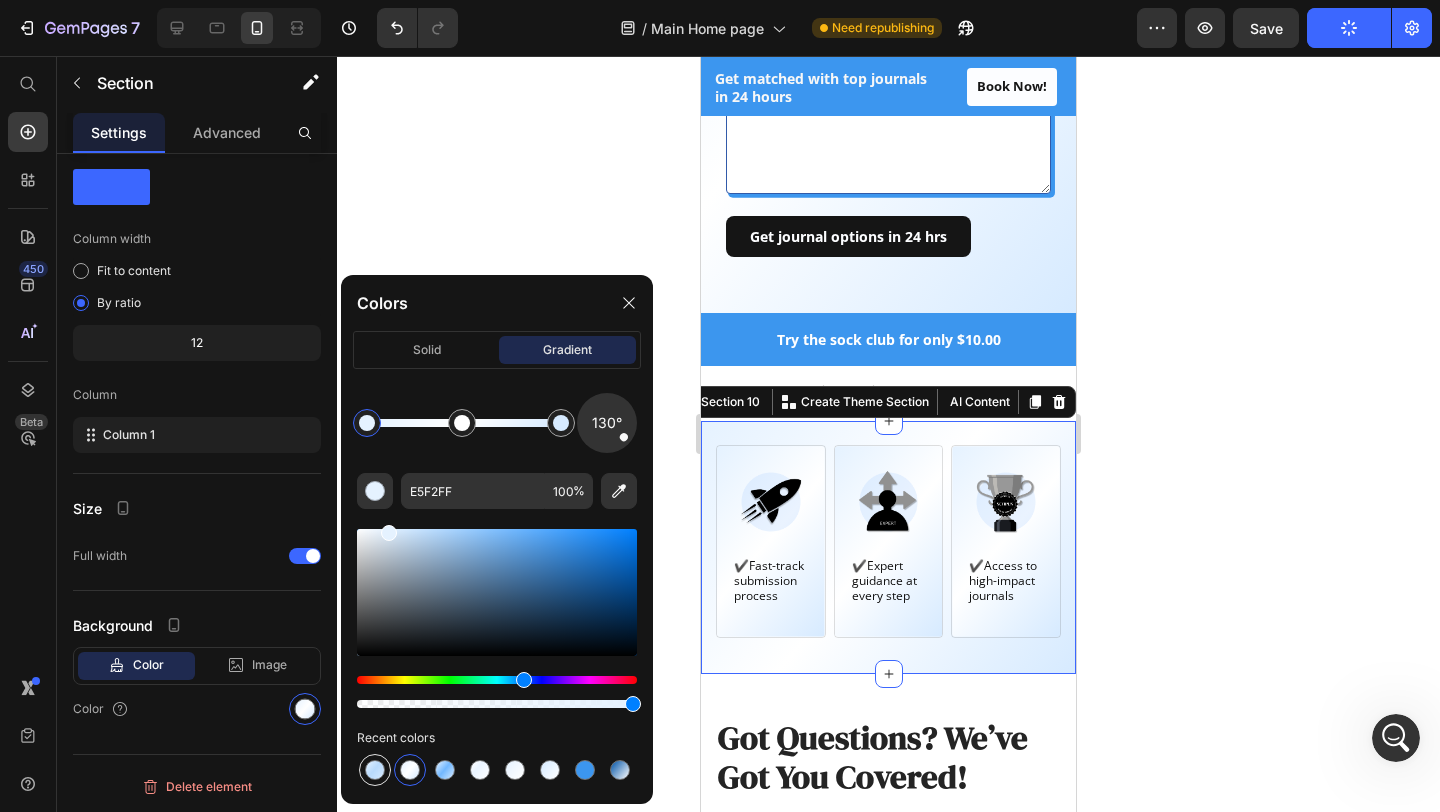 click at bounding box center (375, 770) 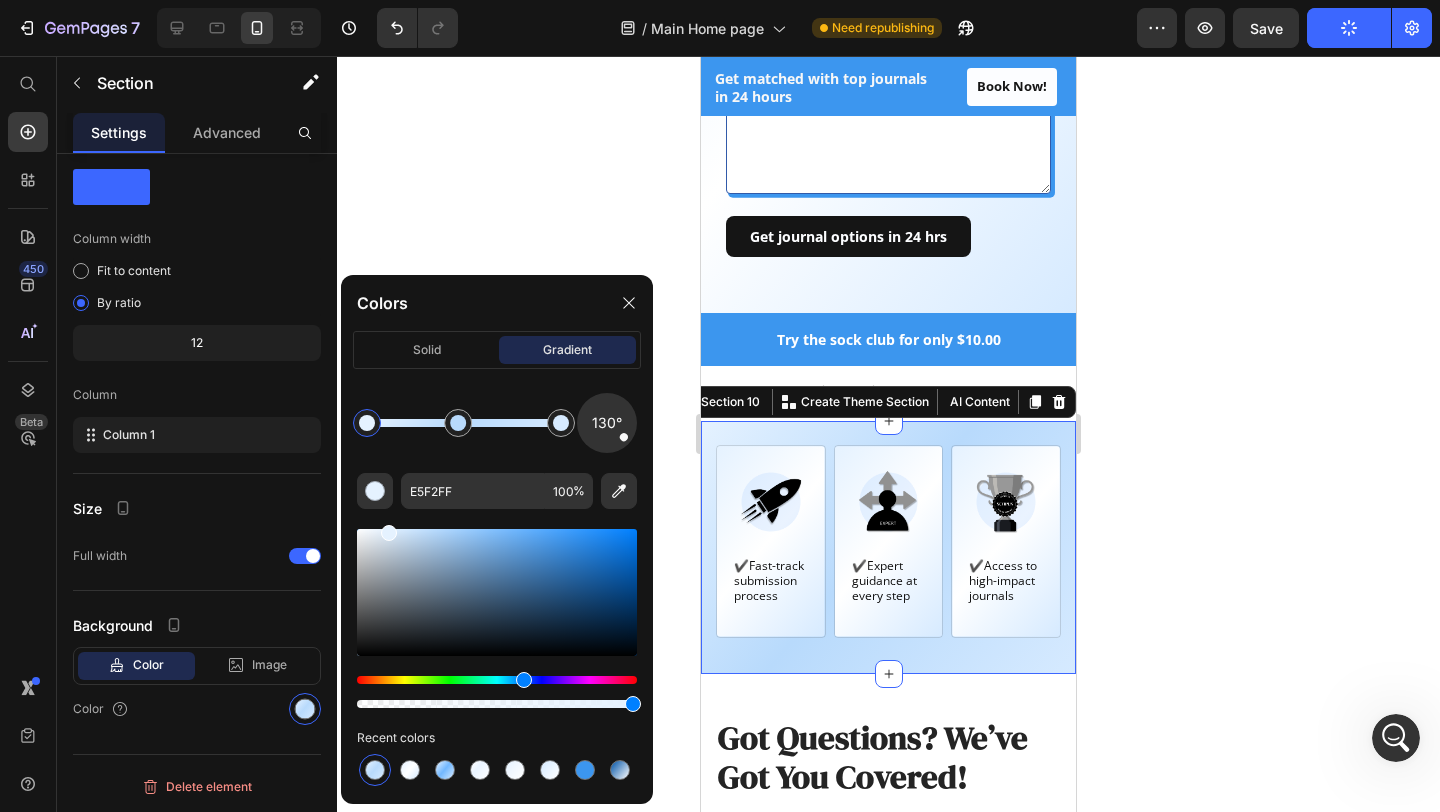 click 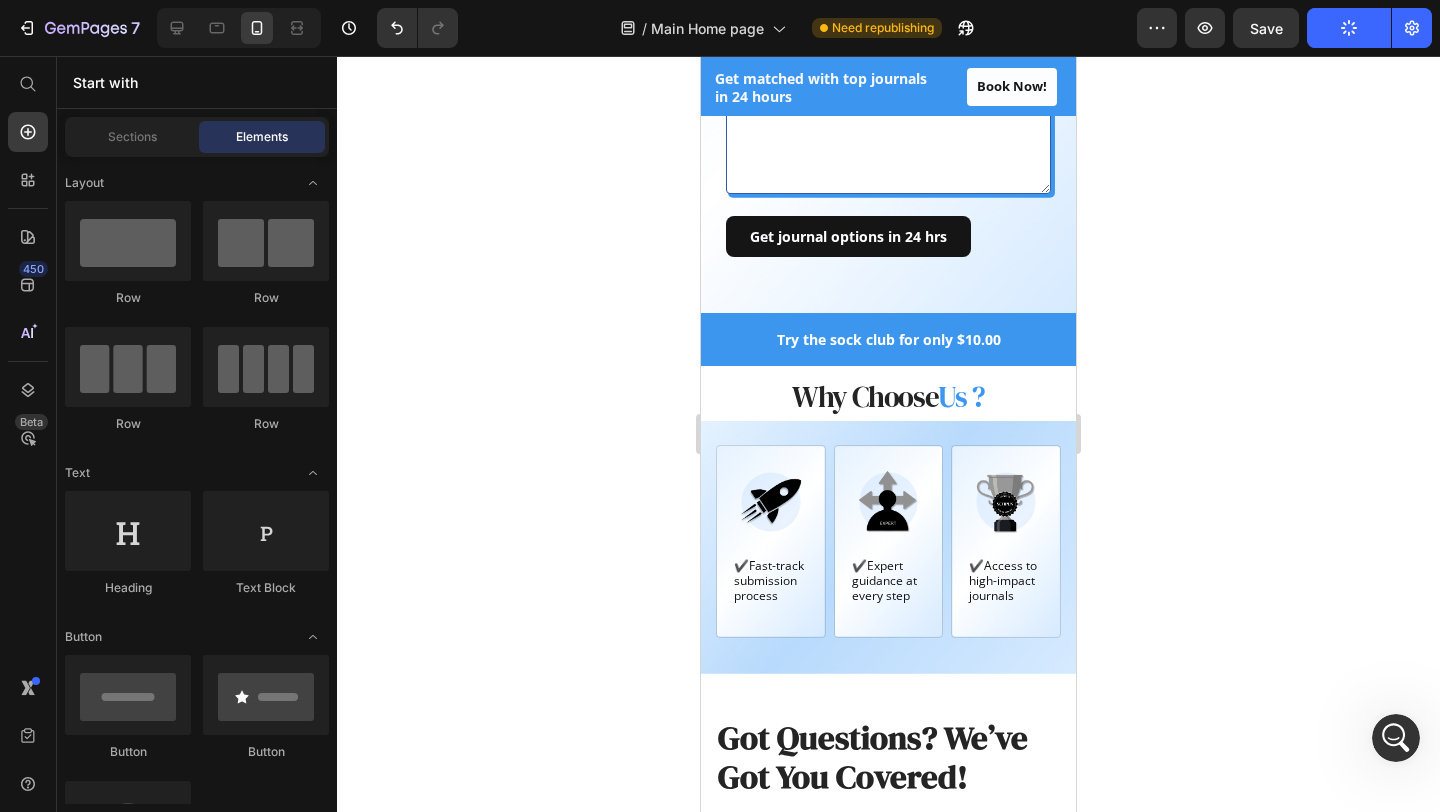 click 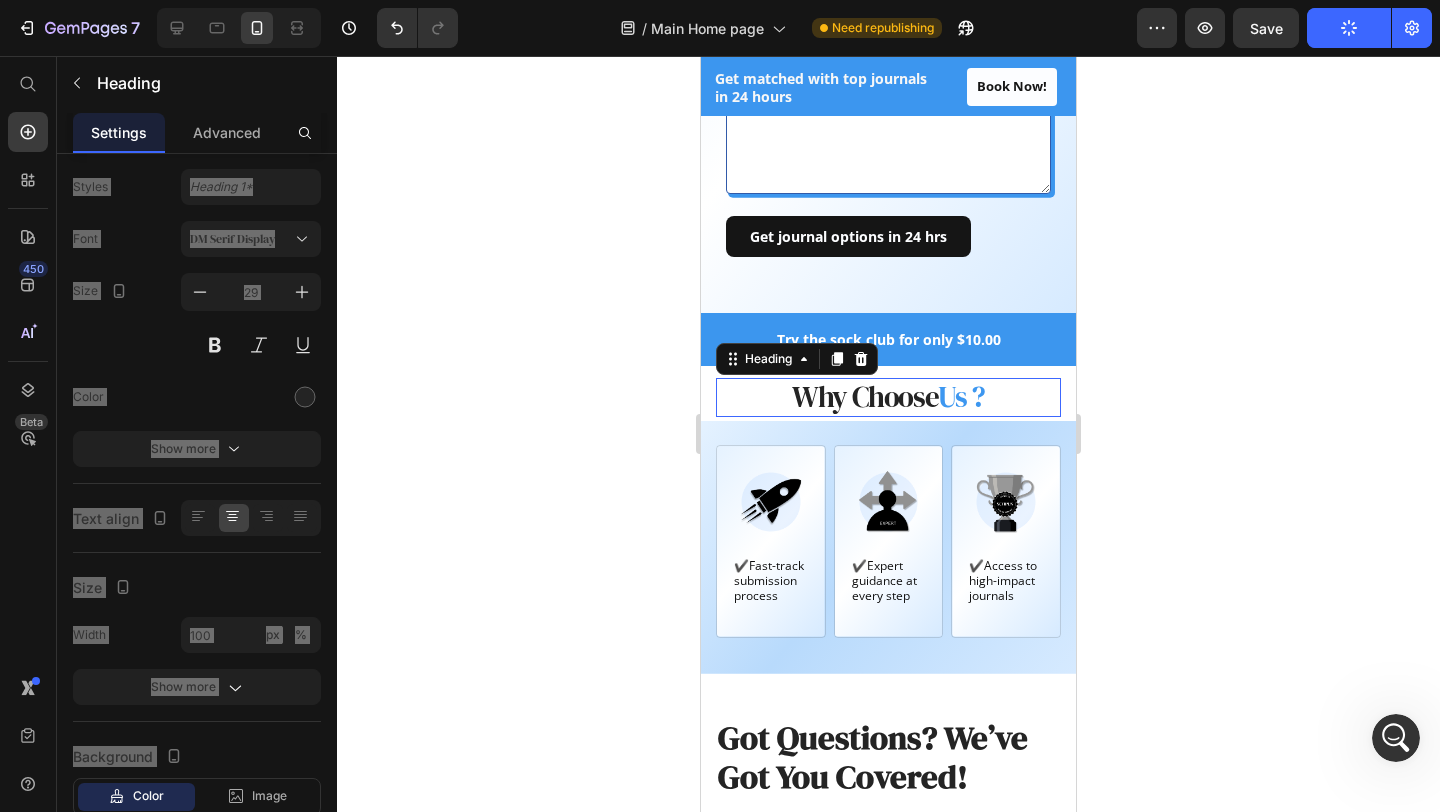 click on "Why Choose  Us ?" at bounding box center [888, 397] 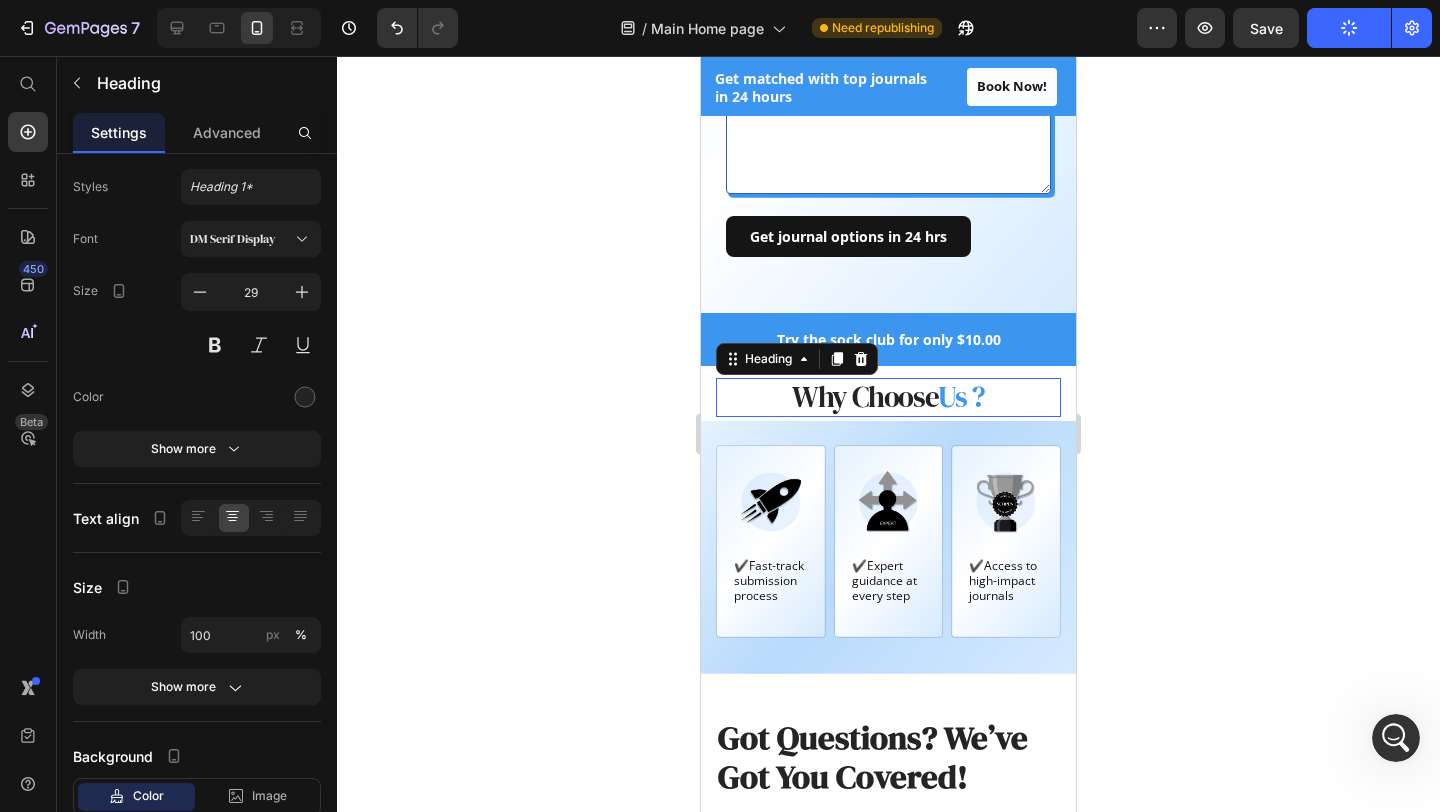 scroll, scrollTop: 0, scrollLeft: 0, axis: both 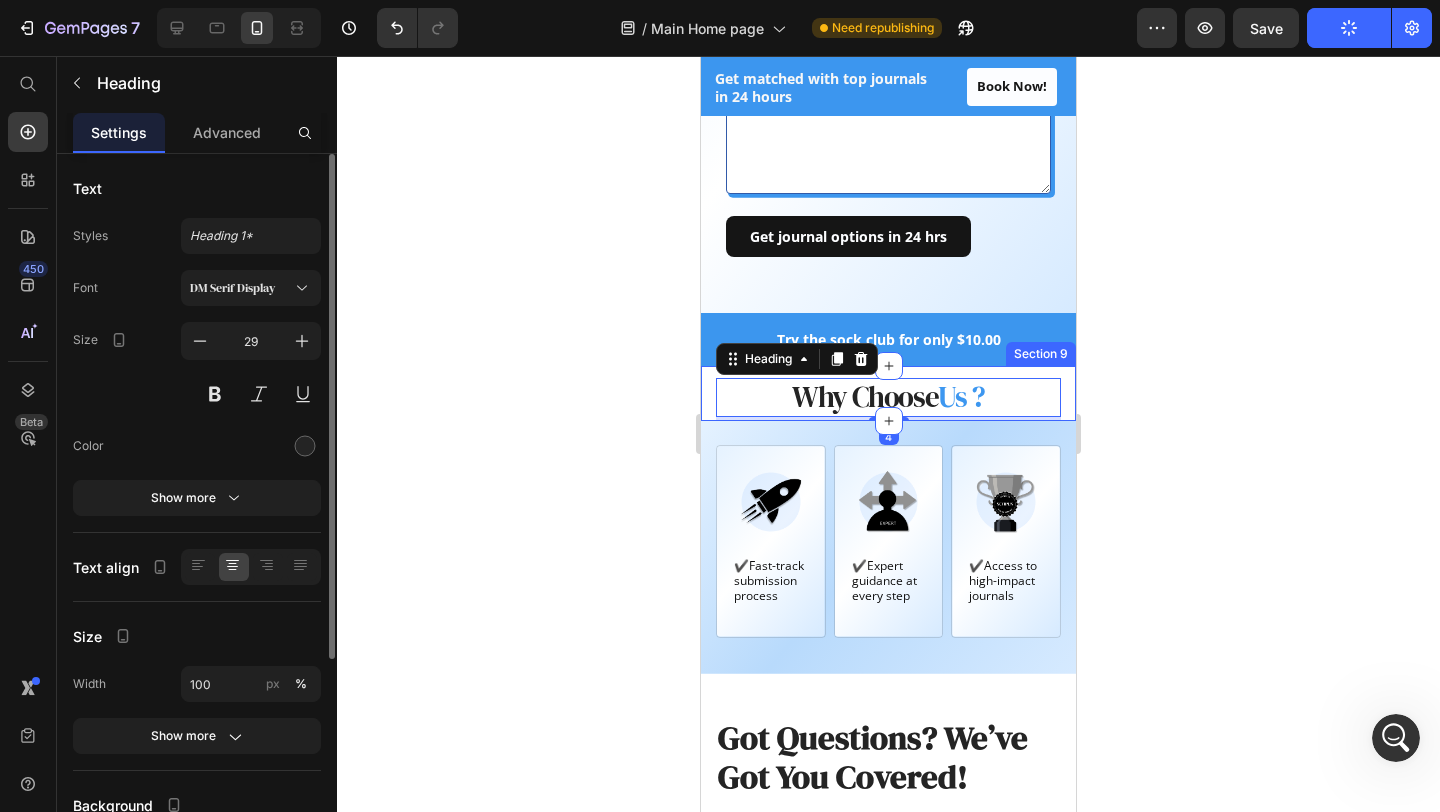 click 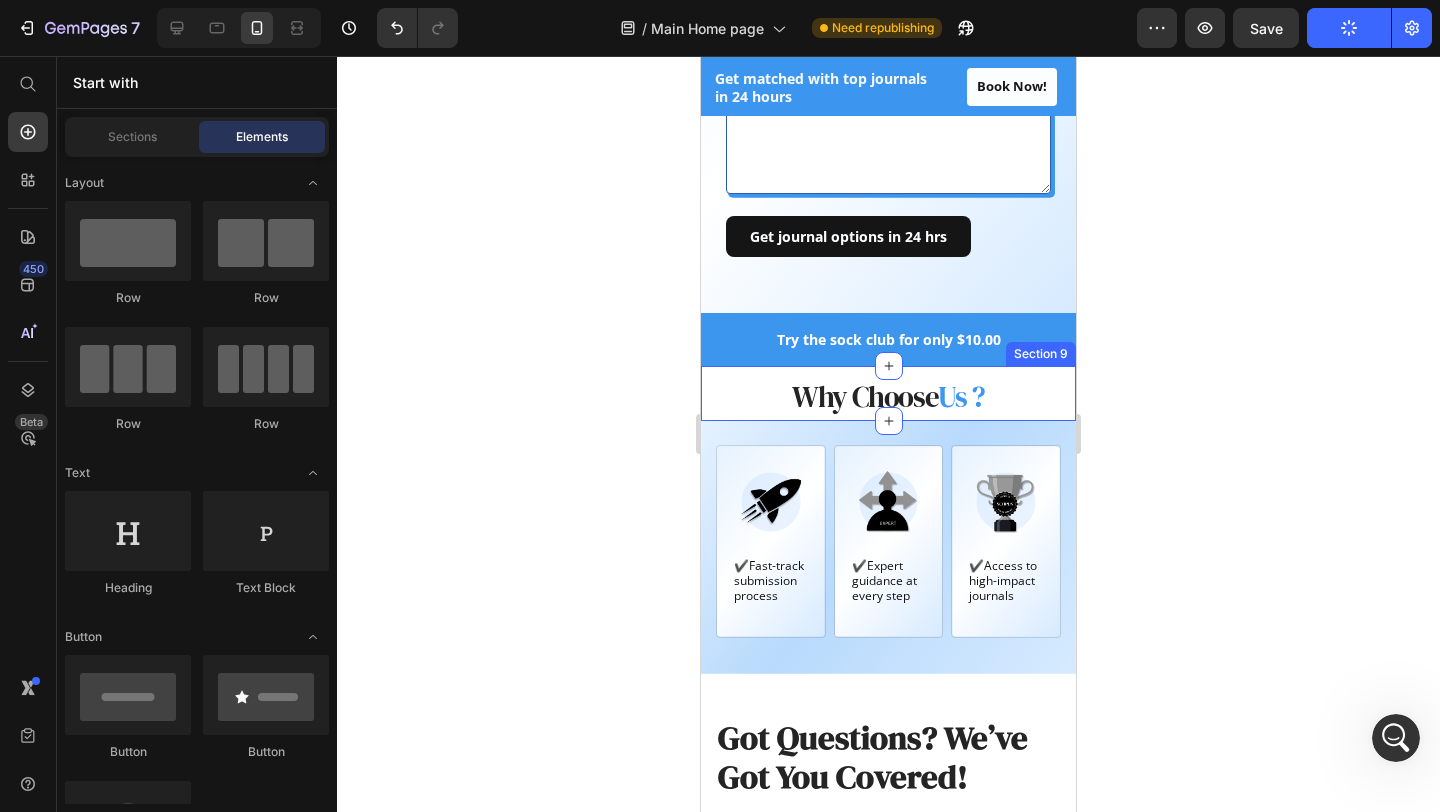 click 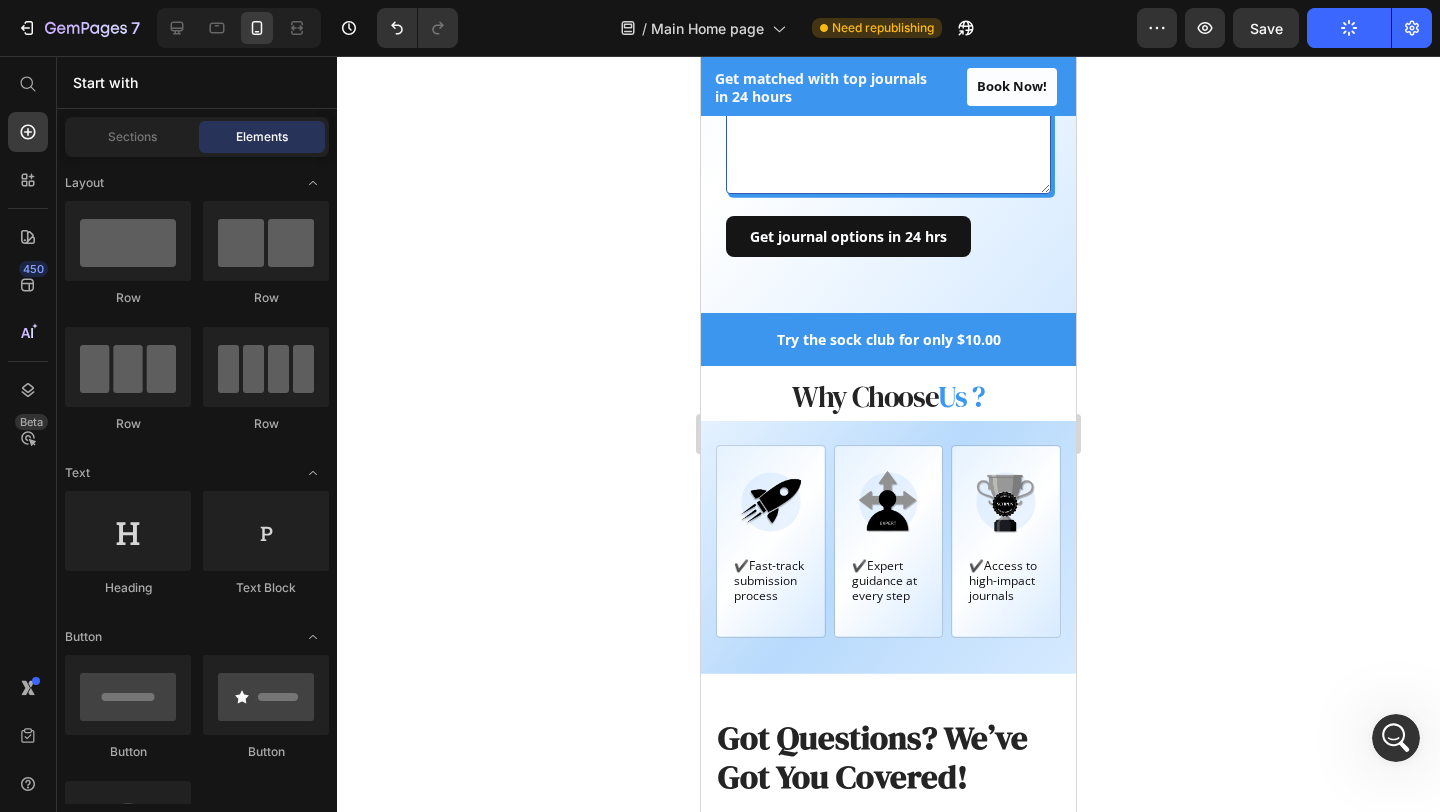 click 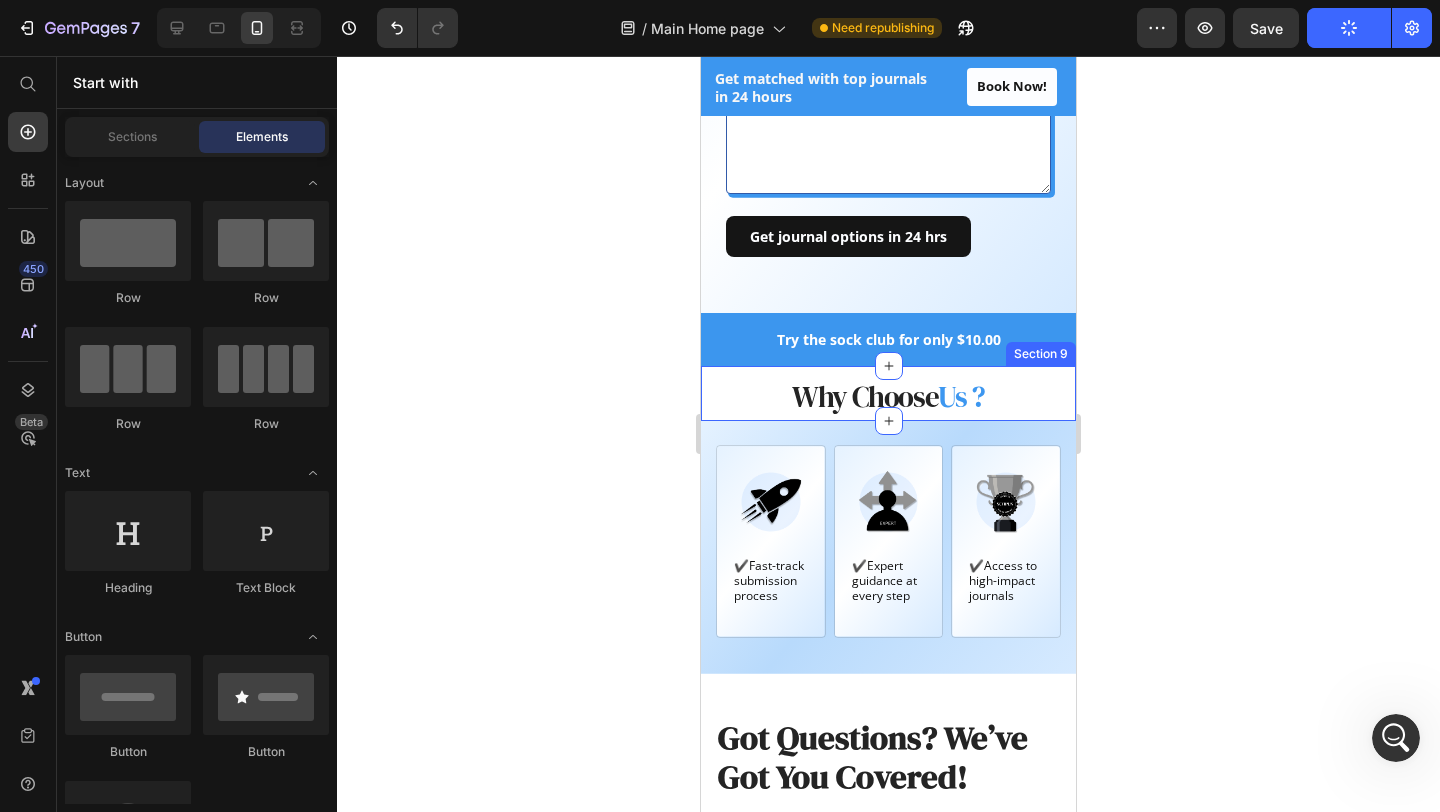 click on "Why Choose  Us ? Heading Section 9" at bounding box center [888, 393] 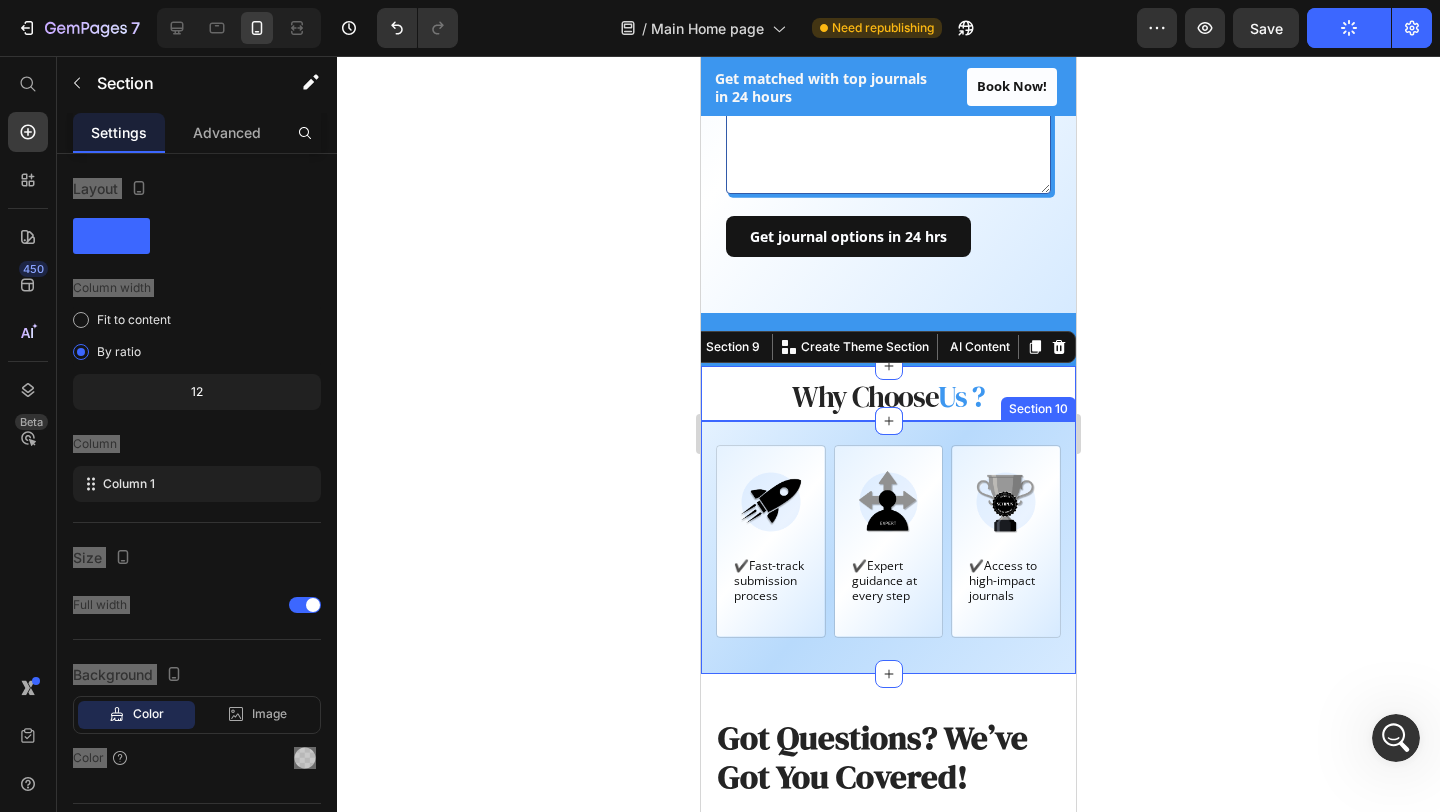 scroll, scrollTop: 2255, scrollLeft: 0, axis: vertical 